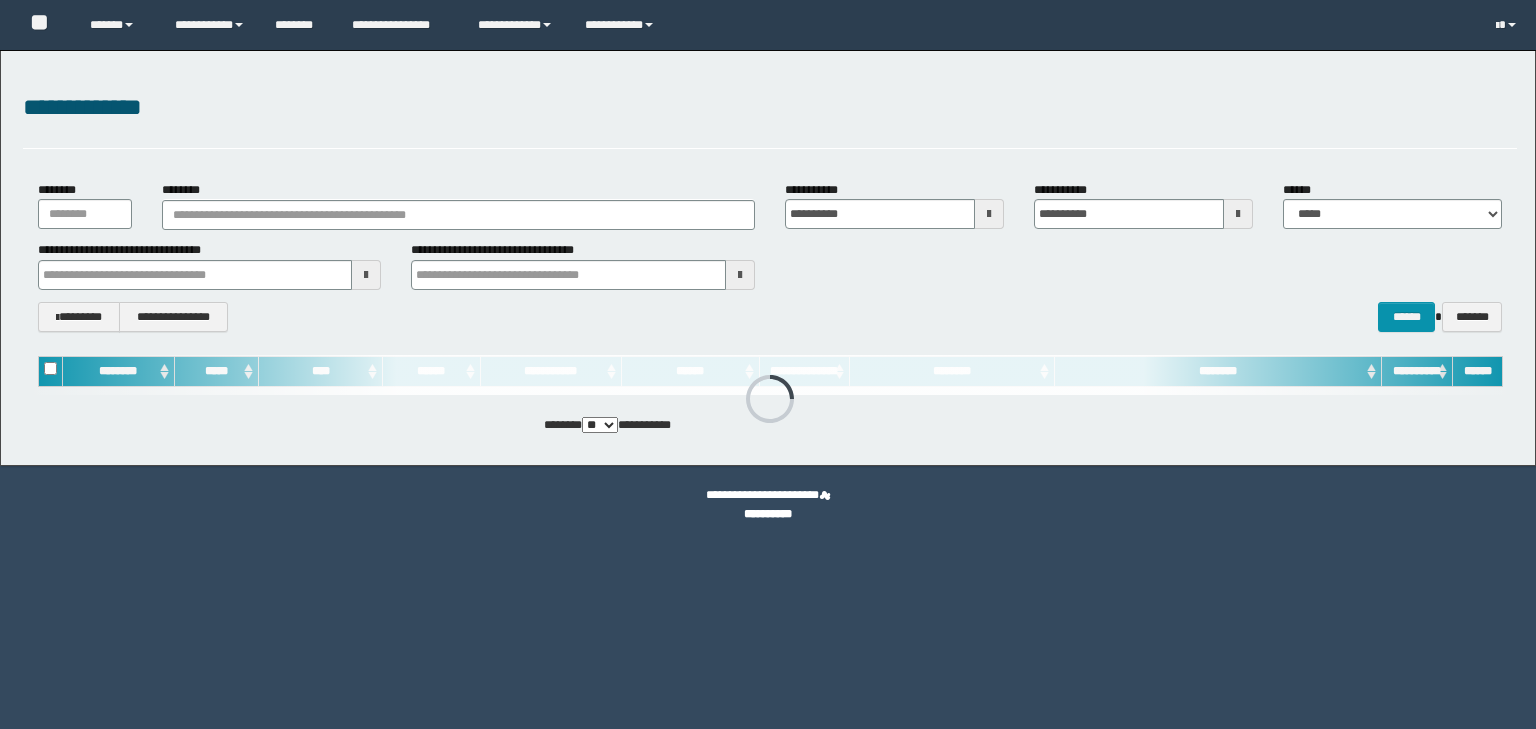 scroll, scrollTop: 0, scrollLeft: 0, axis: both 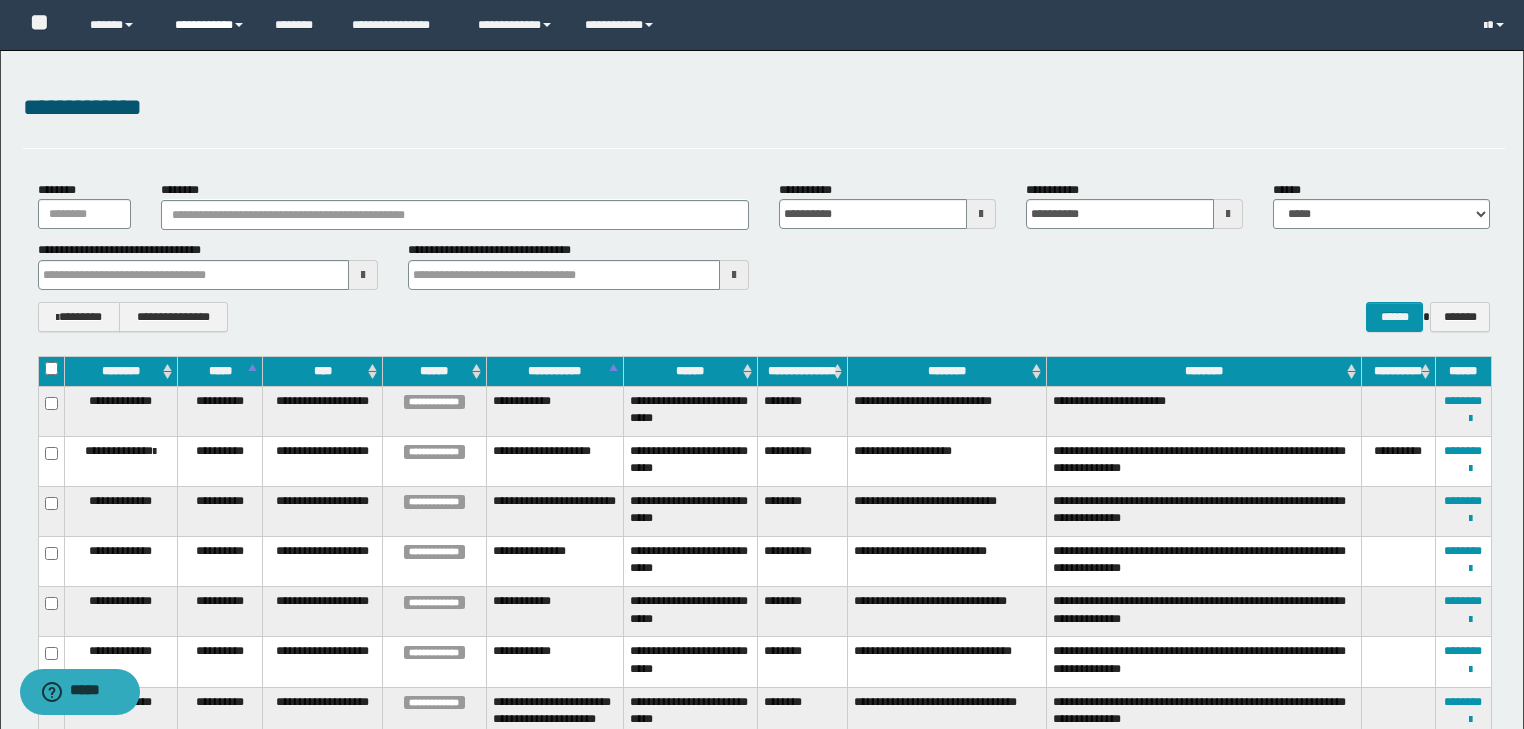 click on "**********" at bounding box center [210, 25] 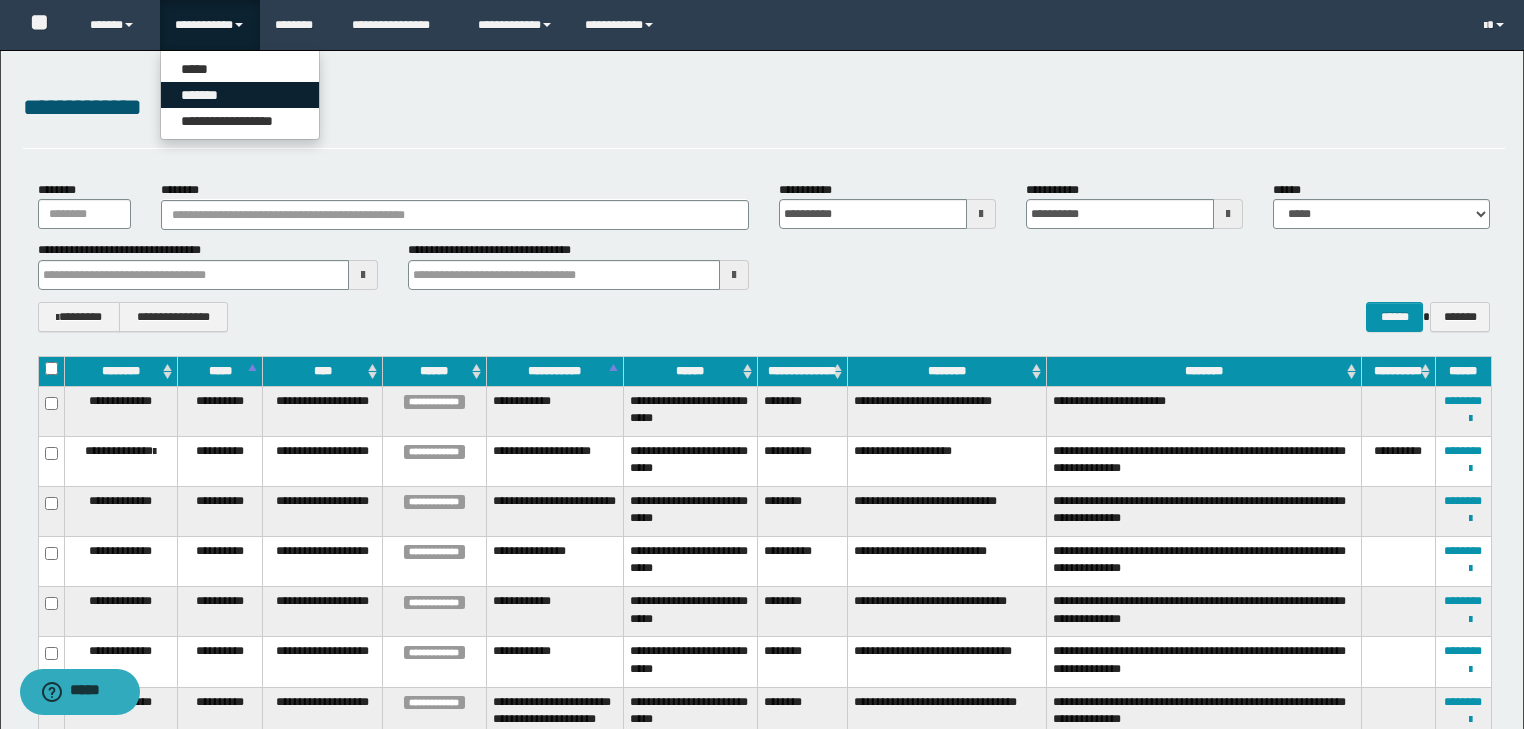 click on "*******" at bounding box center [240, 95] 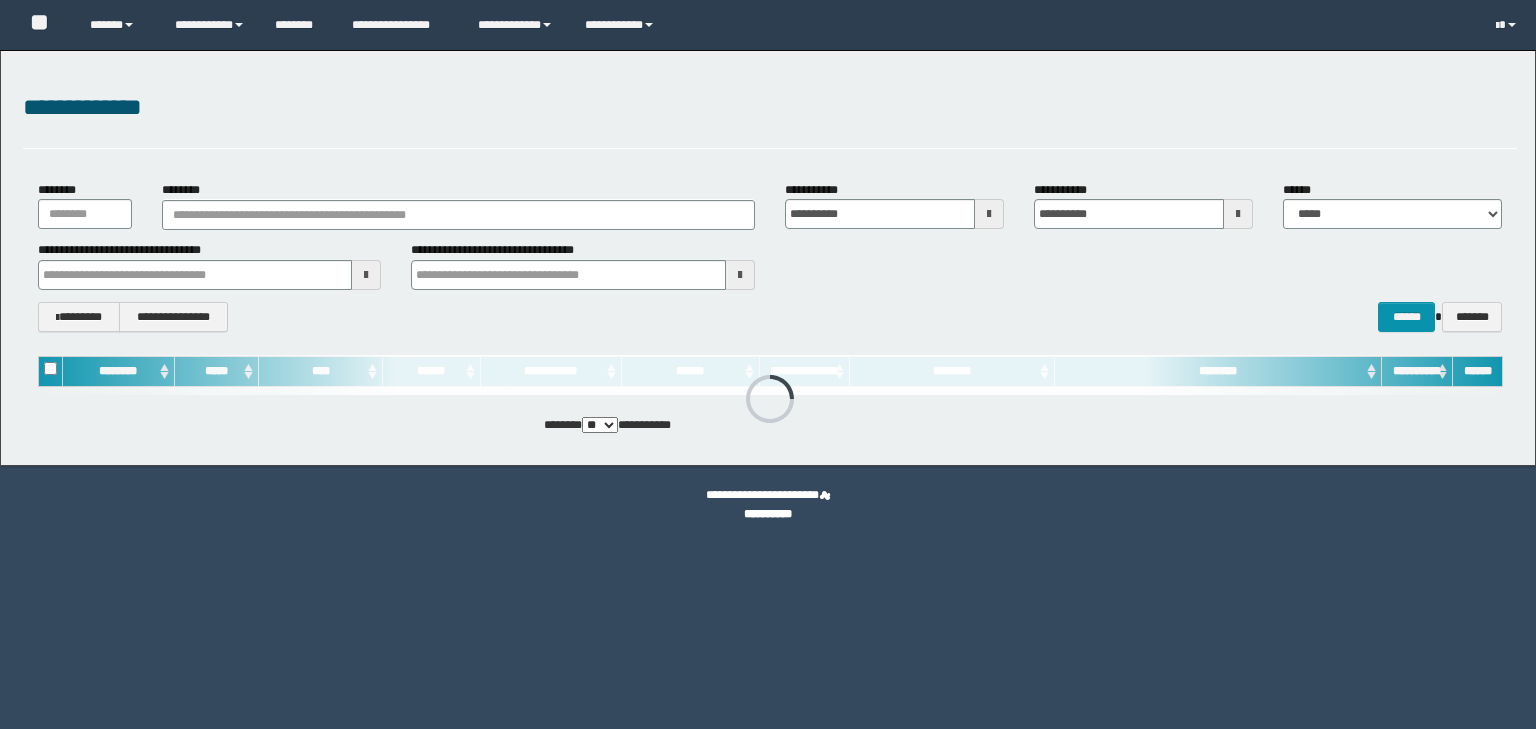 scroll, scrollTop: 0, scrollLeft: 0, axis: both 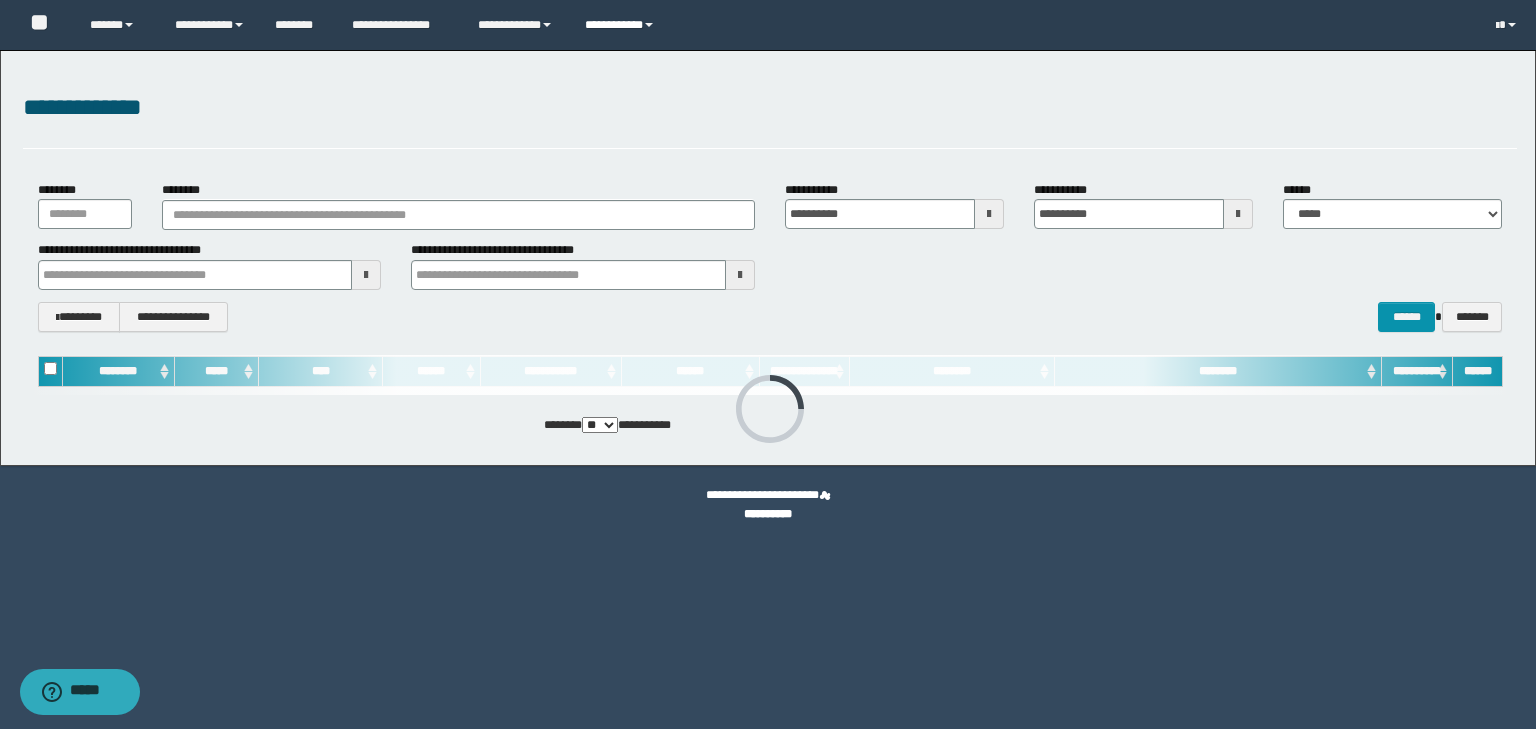 click on "**********" at bounding box center (622, 25) 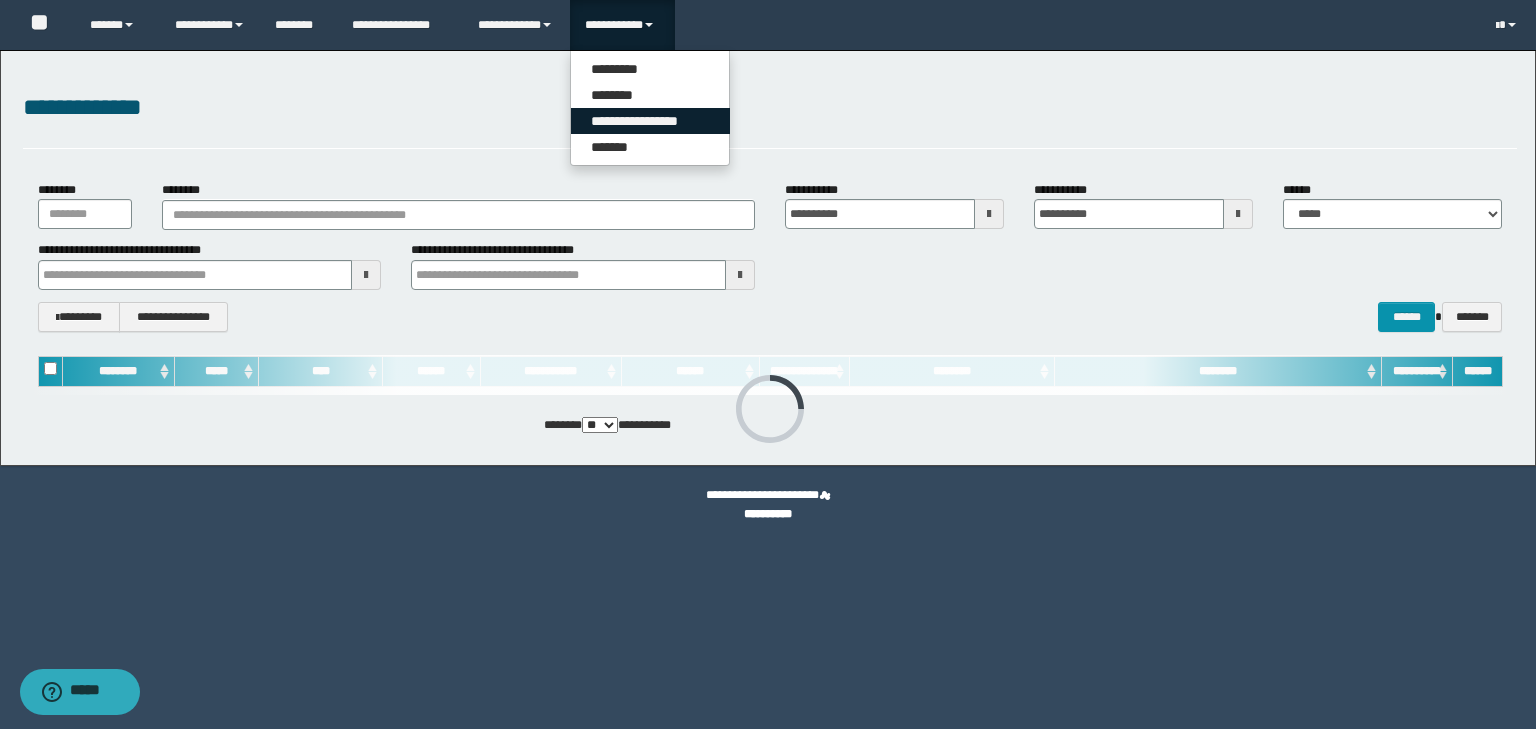 click on "**********" at bounding box center [650, 121] 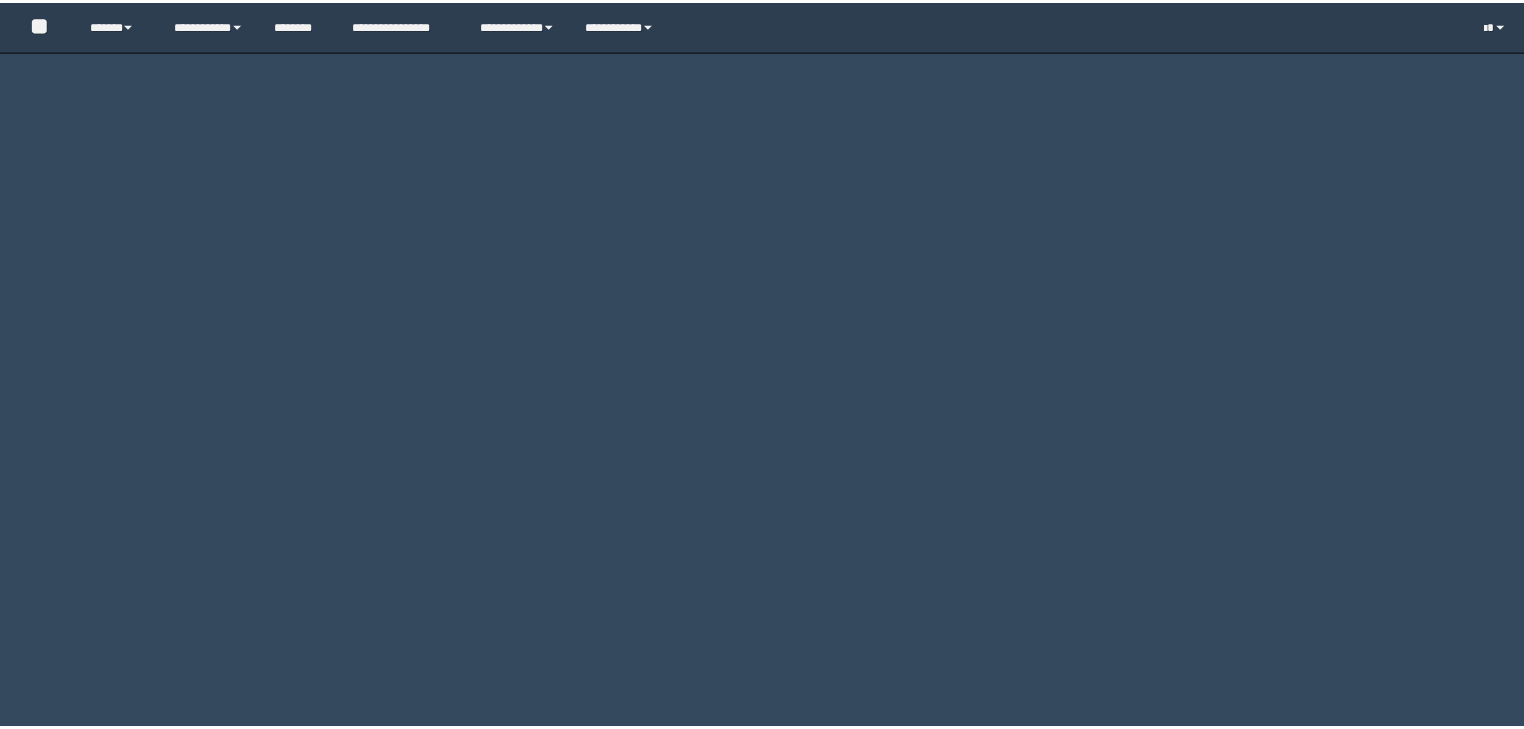scroll, scrollTop: 0, scrollLeft: 0, axis: both 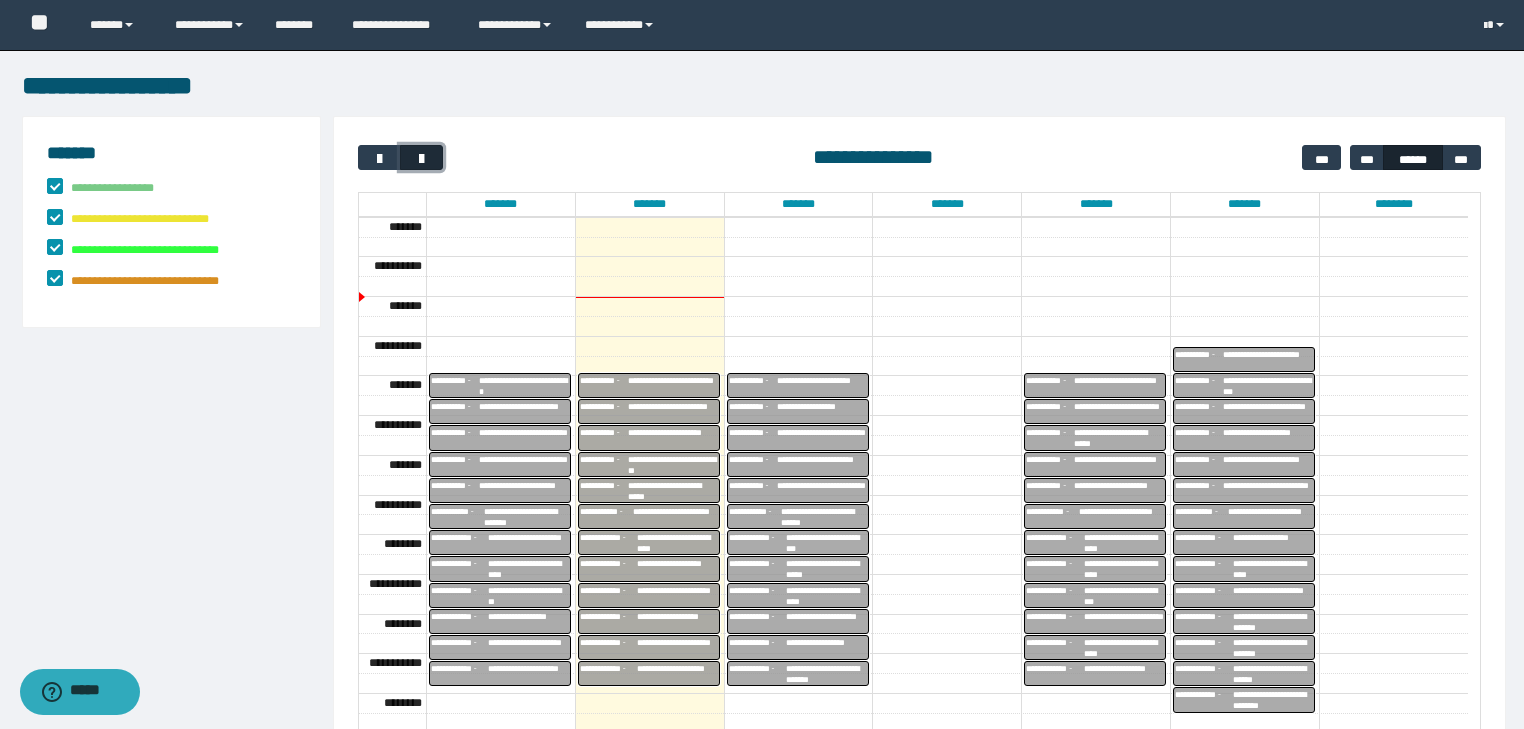 click at bounding box center (422, 159) 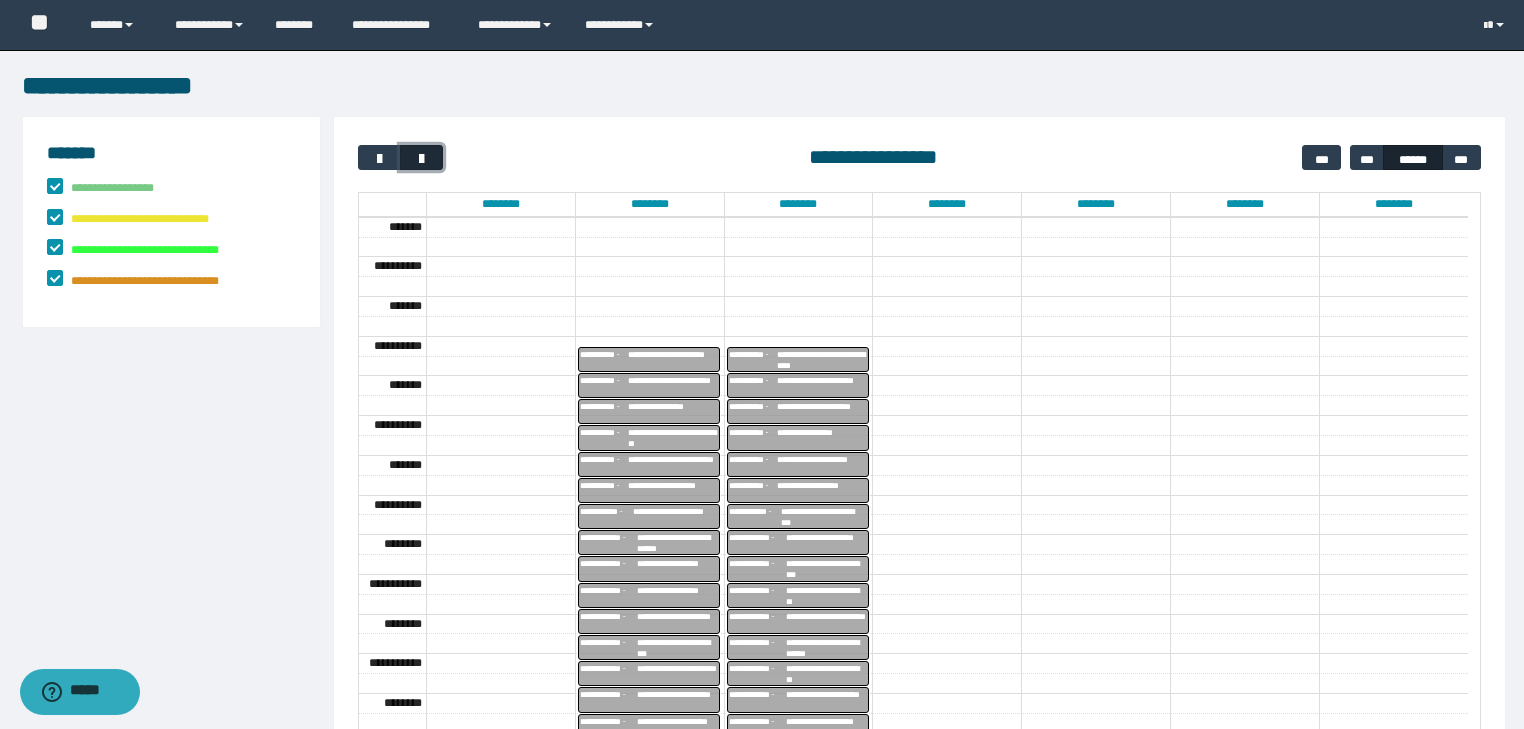 click at bounding box center (422, 159) 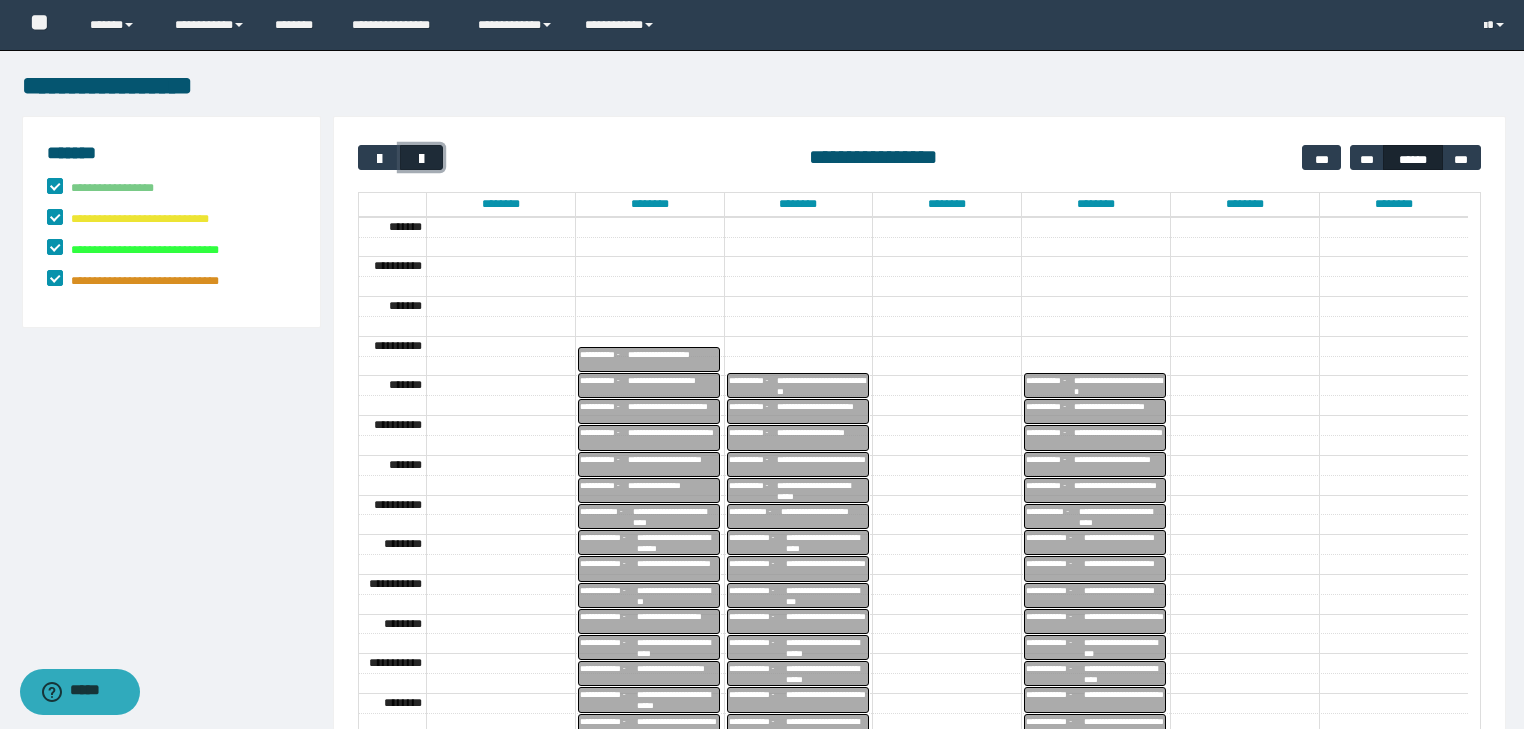 click at bounding box center (422, 159) 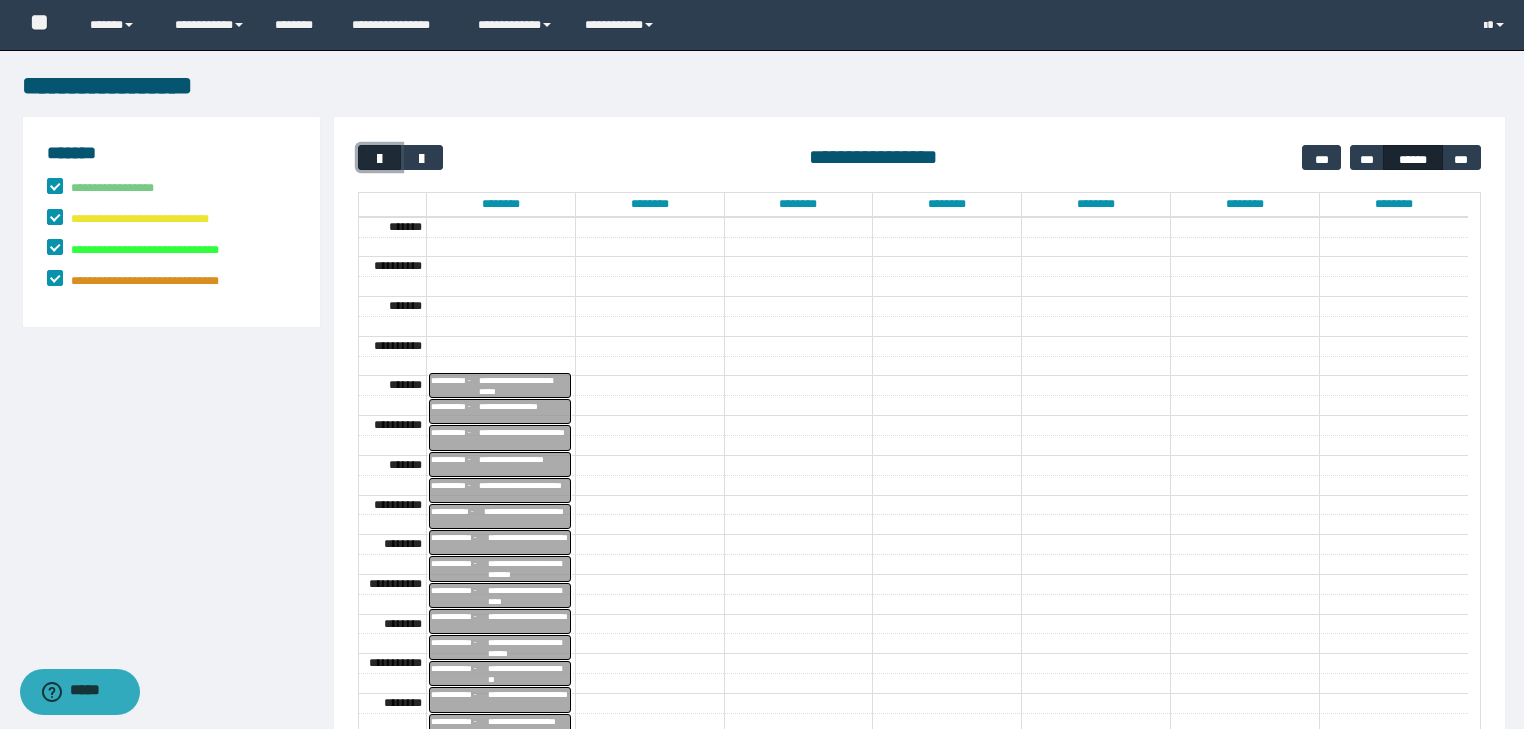 click at bounding box center (380, 159) 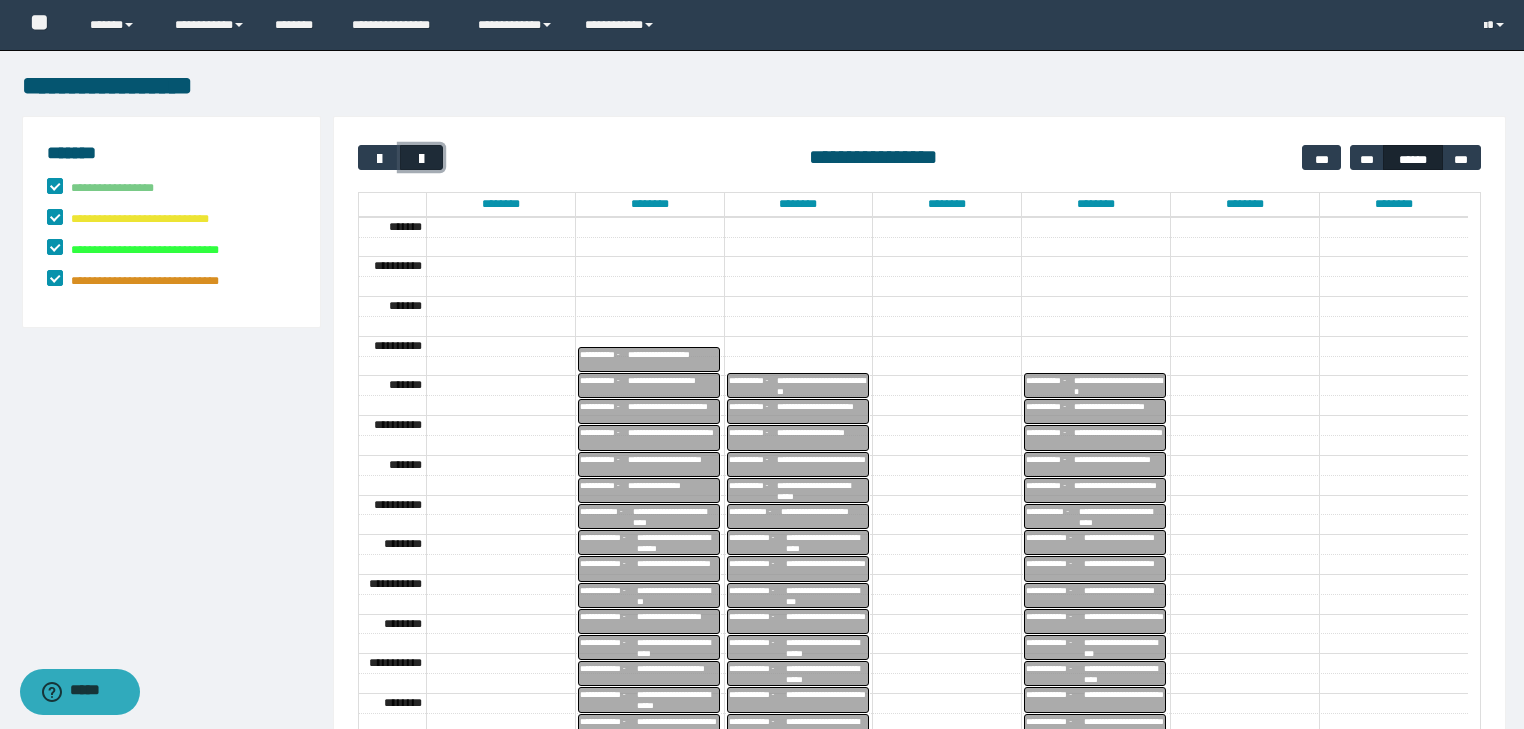 click at bounding box center (422, 159) 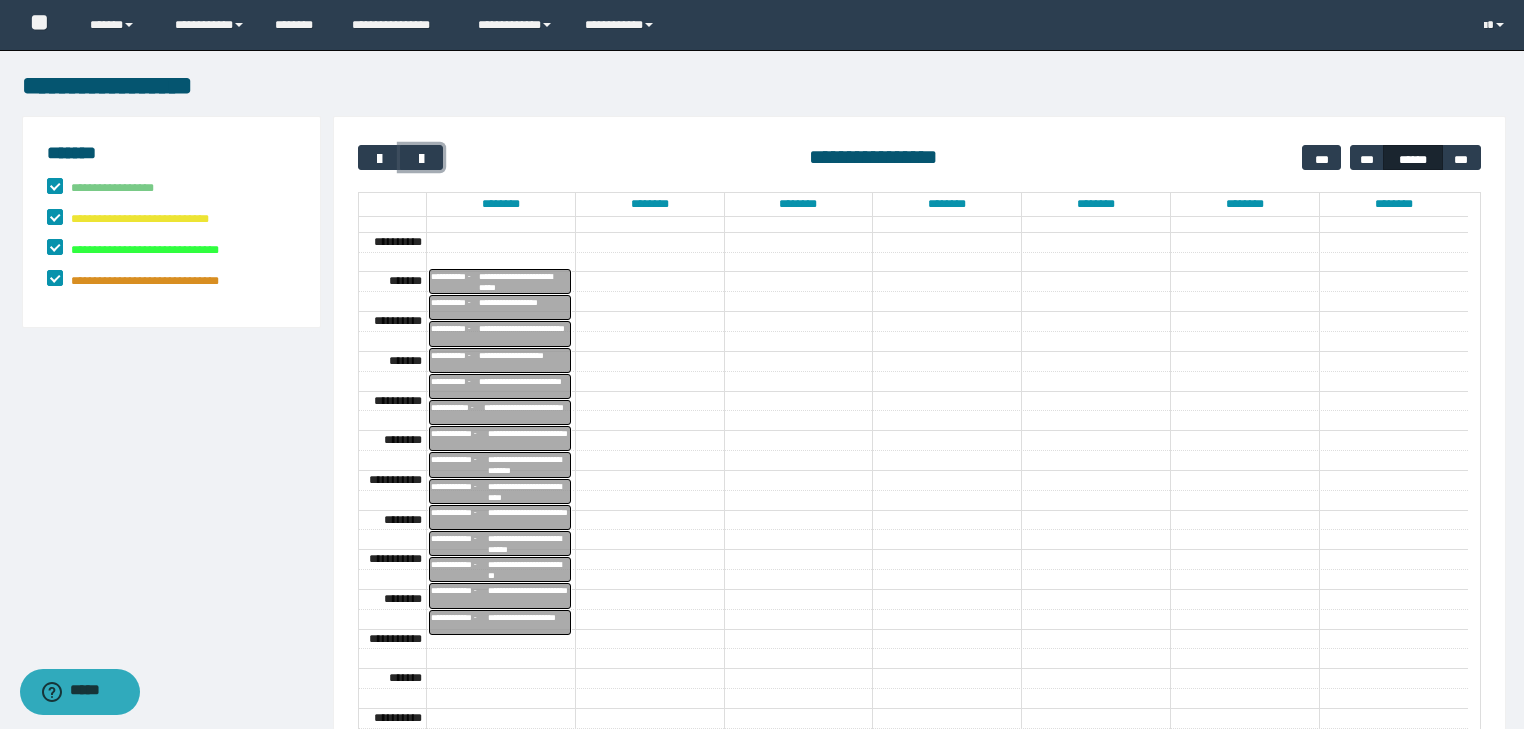scroll, scrollTop: 424, scrollLeft: 0, axis: vertical 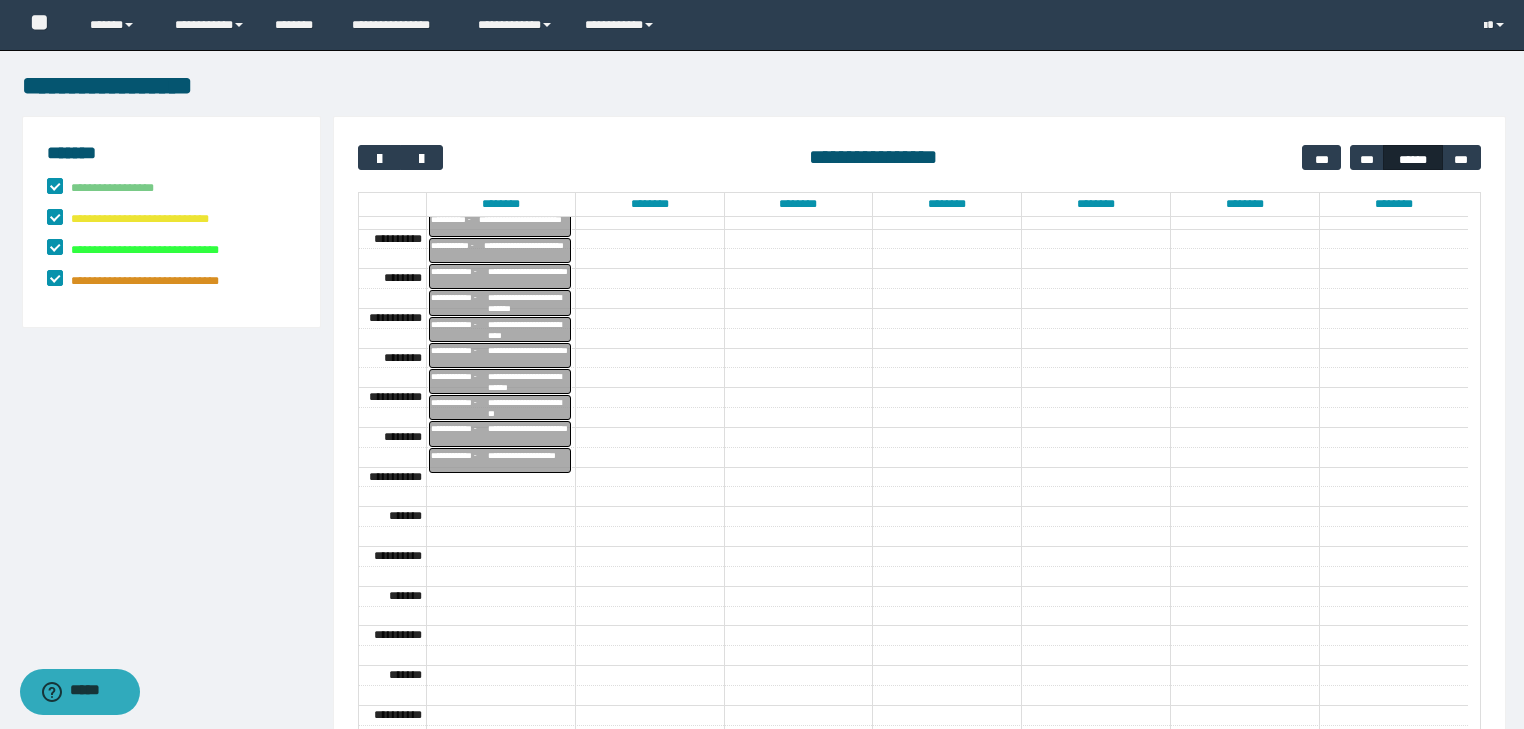 click on "**********" at bounding box center [919, 157] 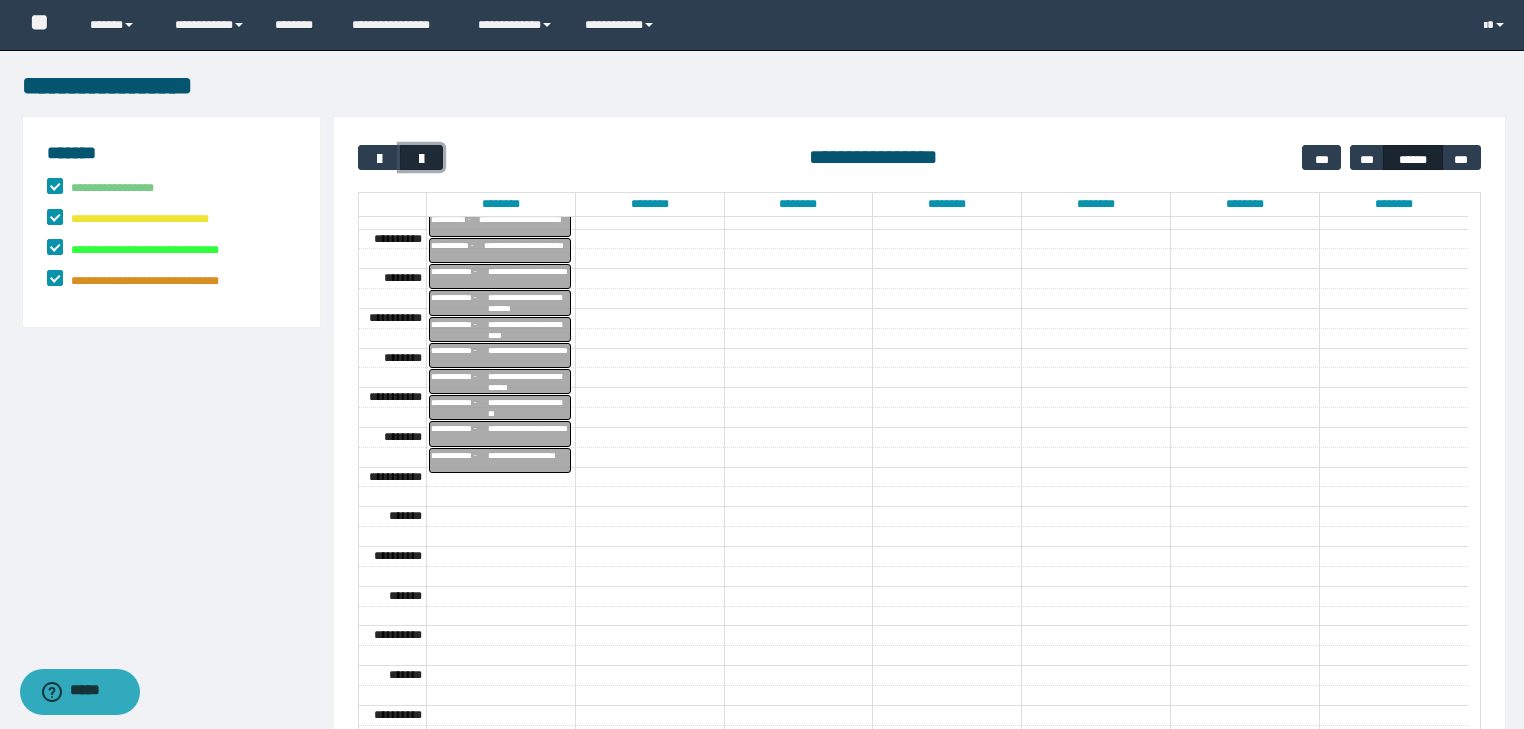 click at bounding box center [422, 159] 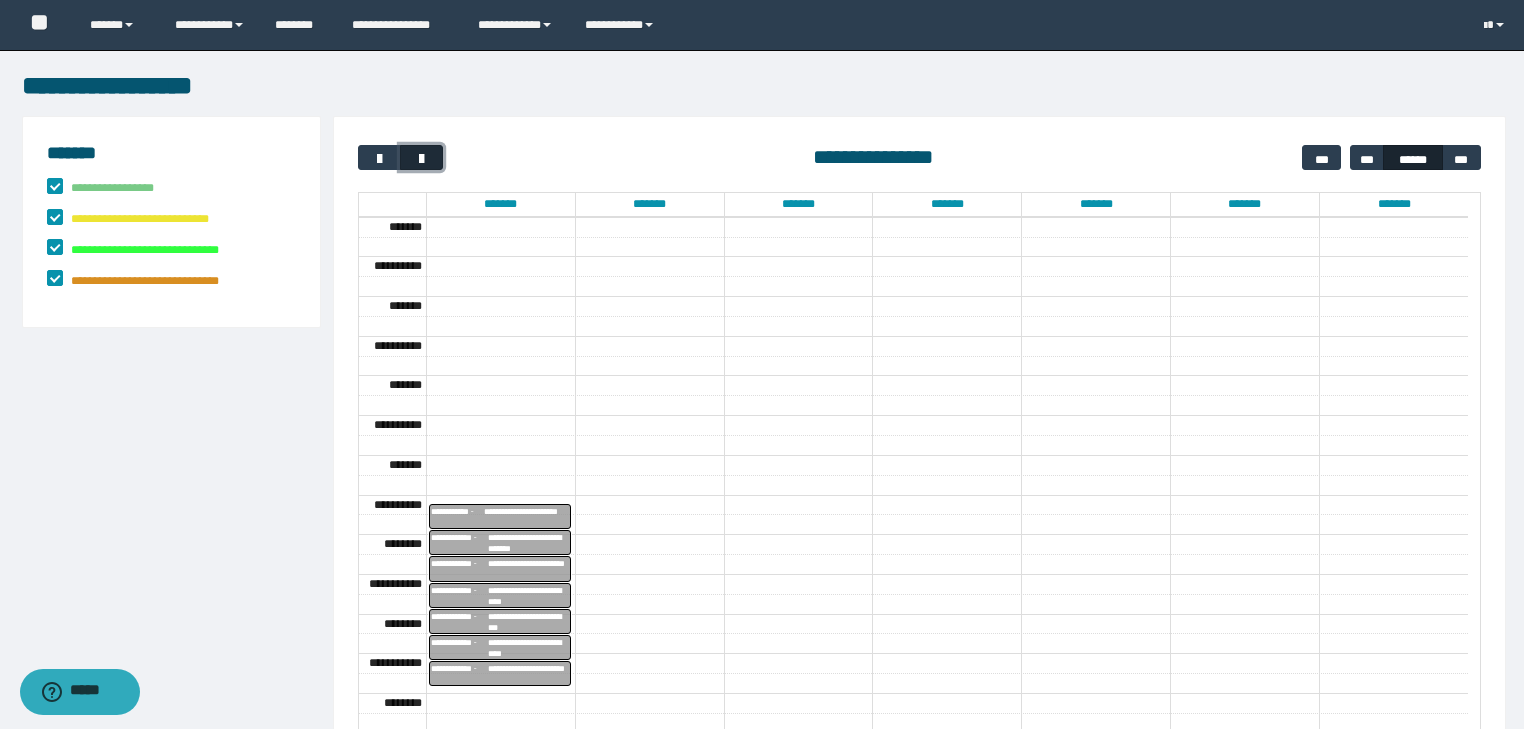 click at bounding box center [422, 159] 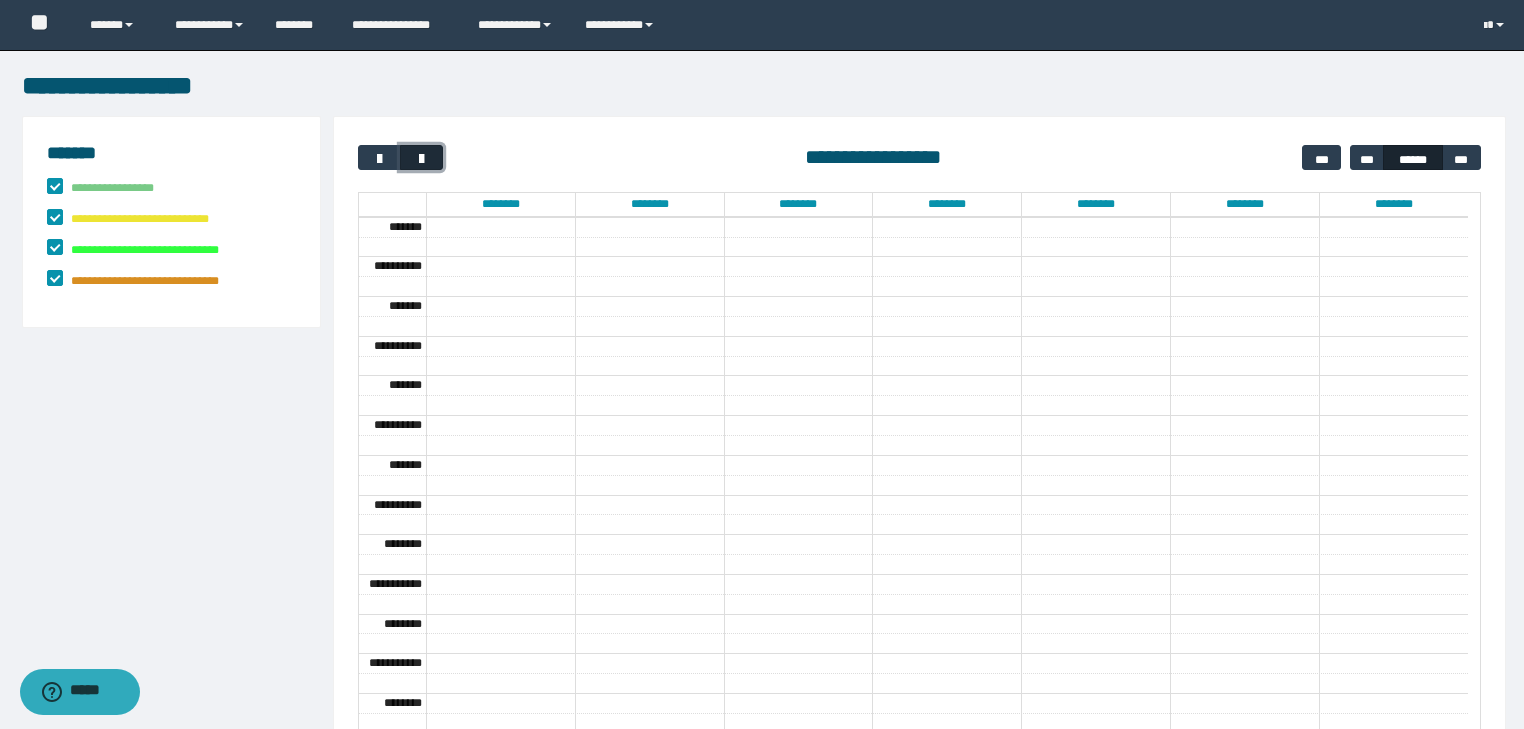 click at bounding box center [422, 159] 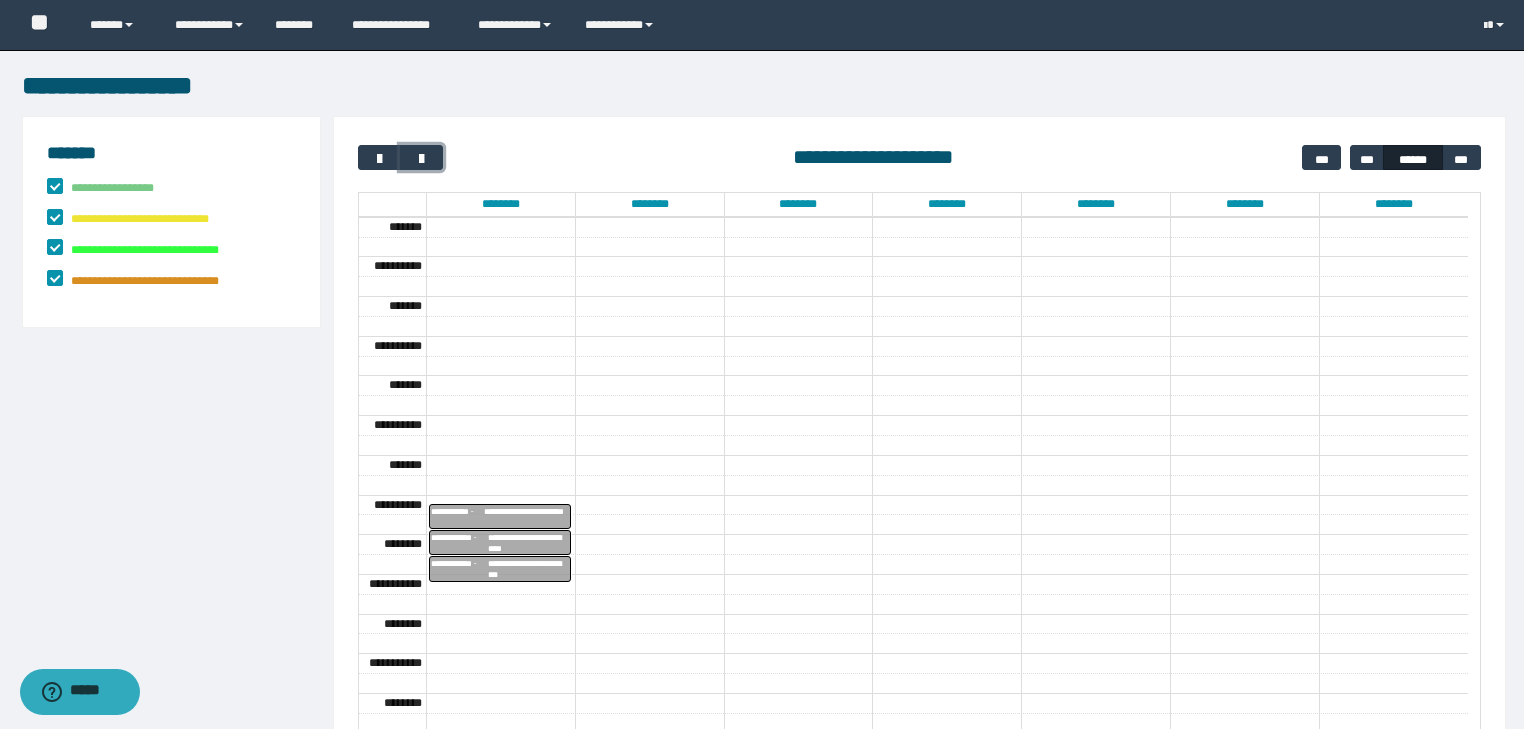 scroll, scrollTop: 292, scrollLeft: 0, axis: vertical 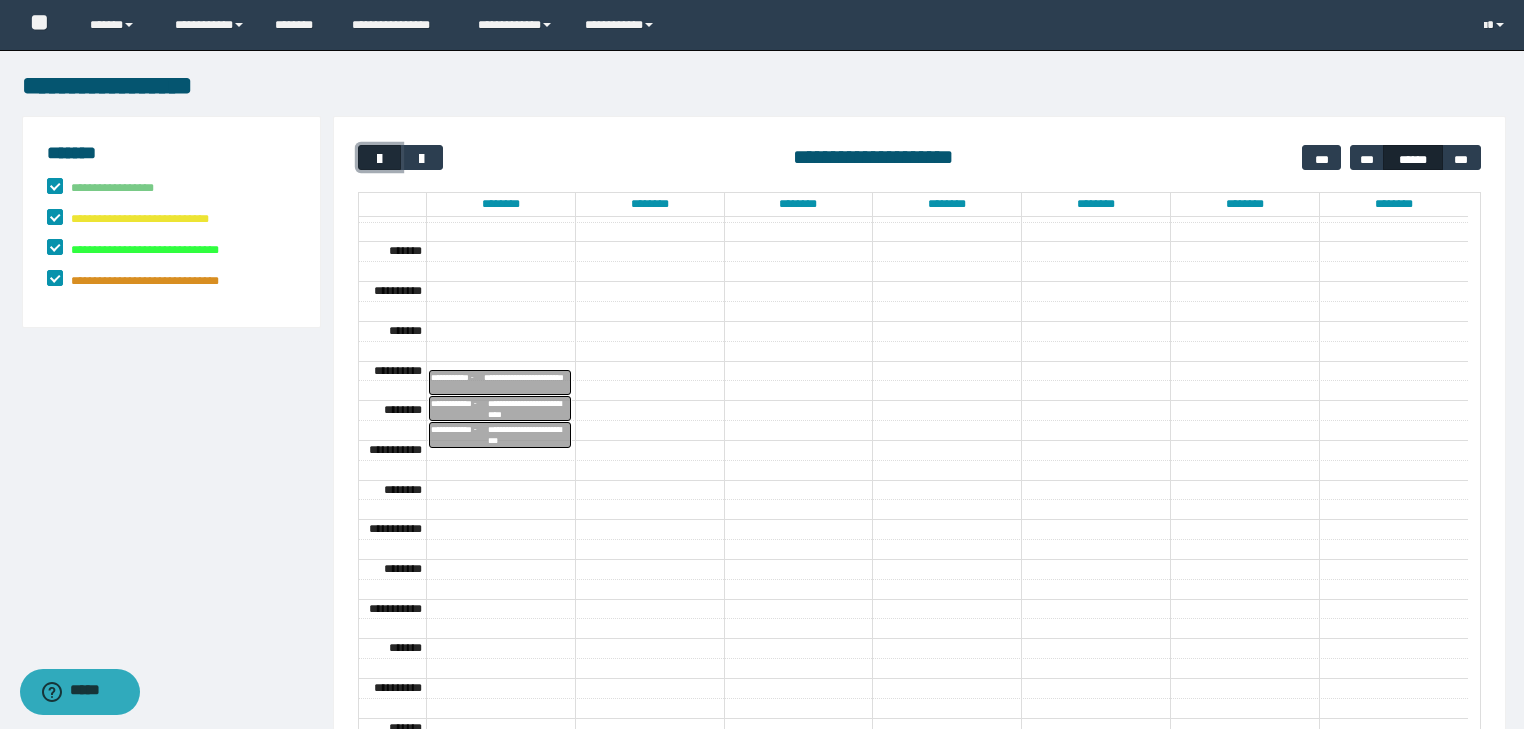 click at bounding box center (380, 159) 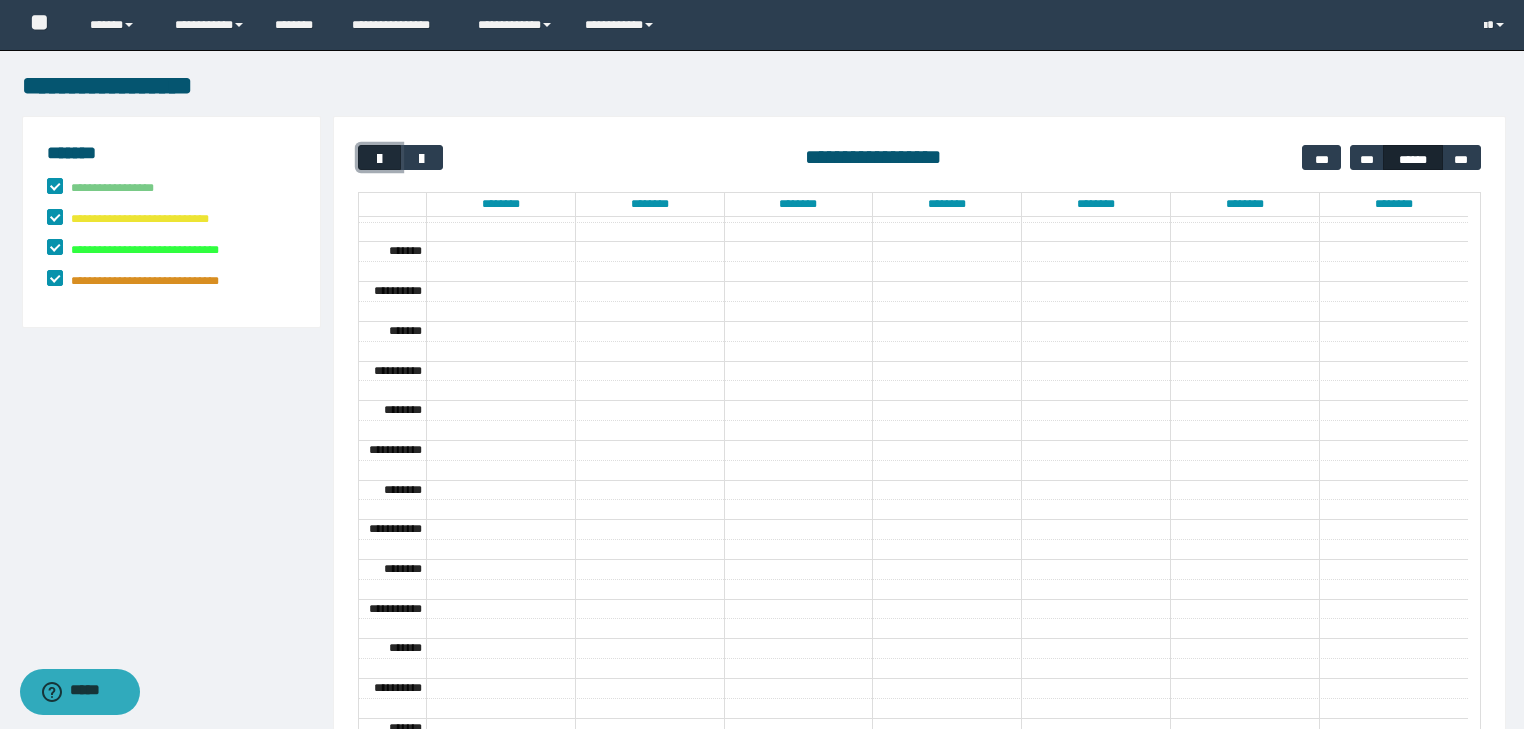 scroll, scrollTop: 158, scrollLeft: 0, axis: vertical 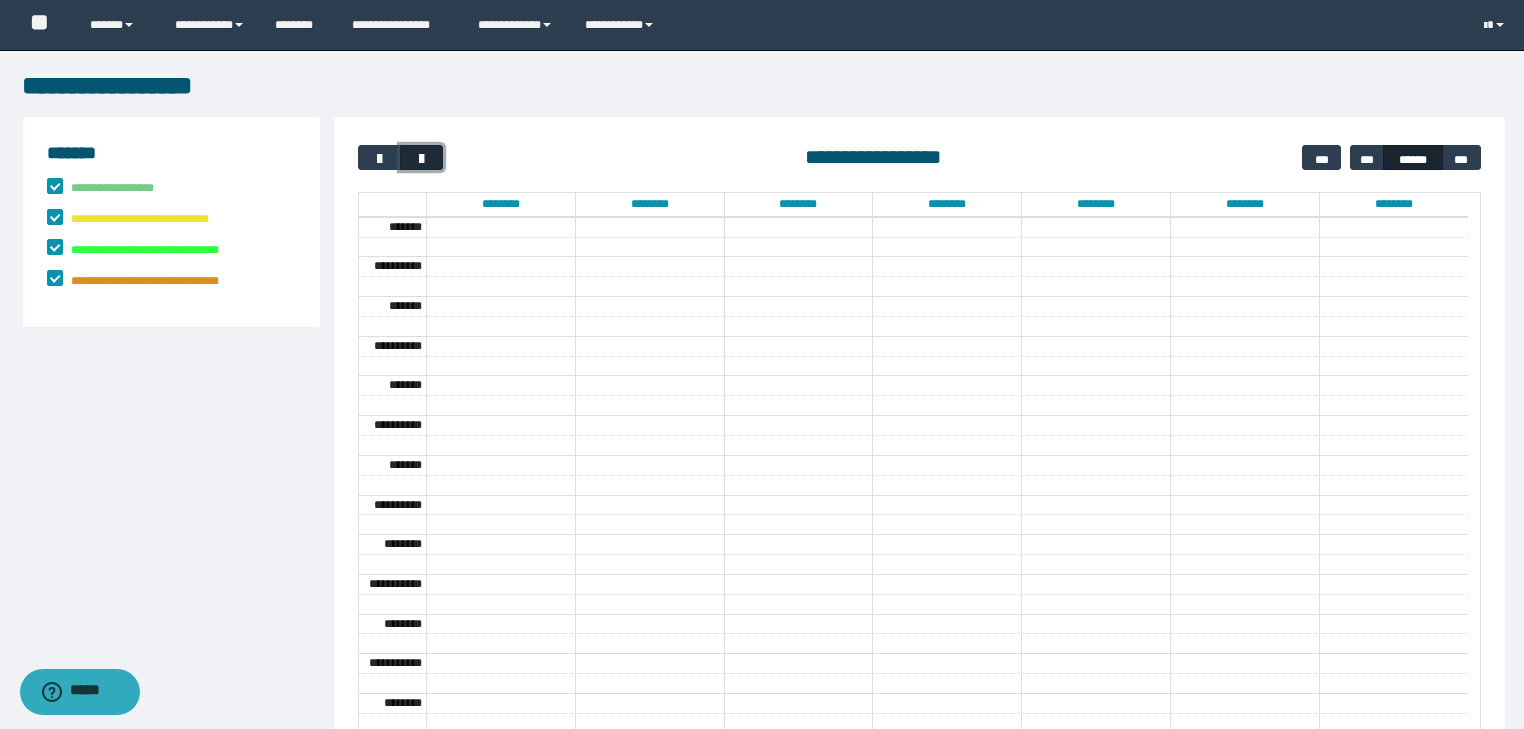 click at bounding box center (422, 159) 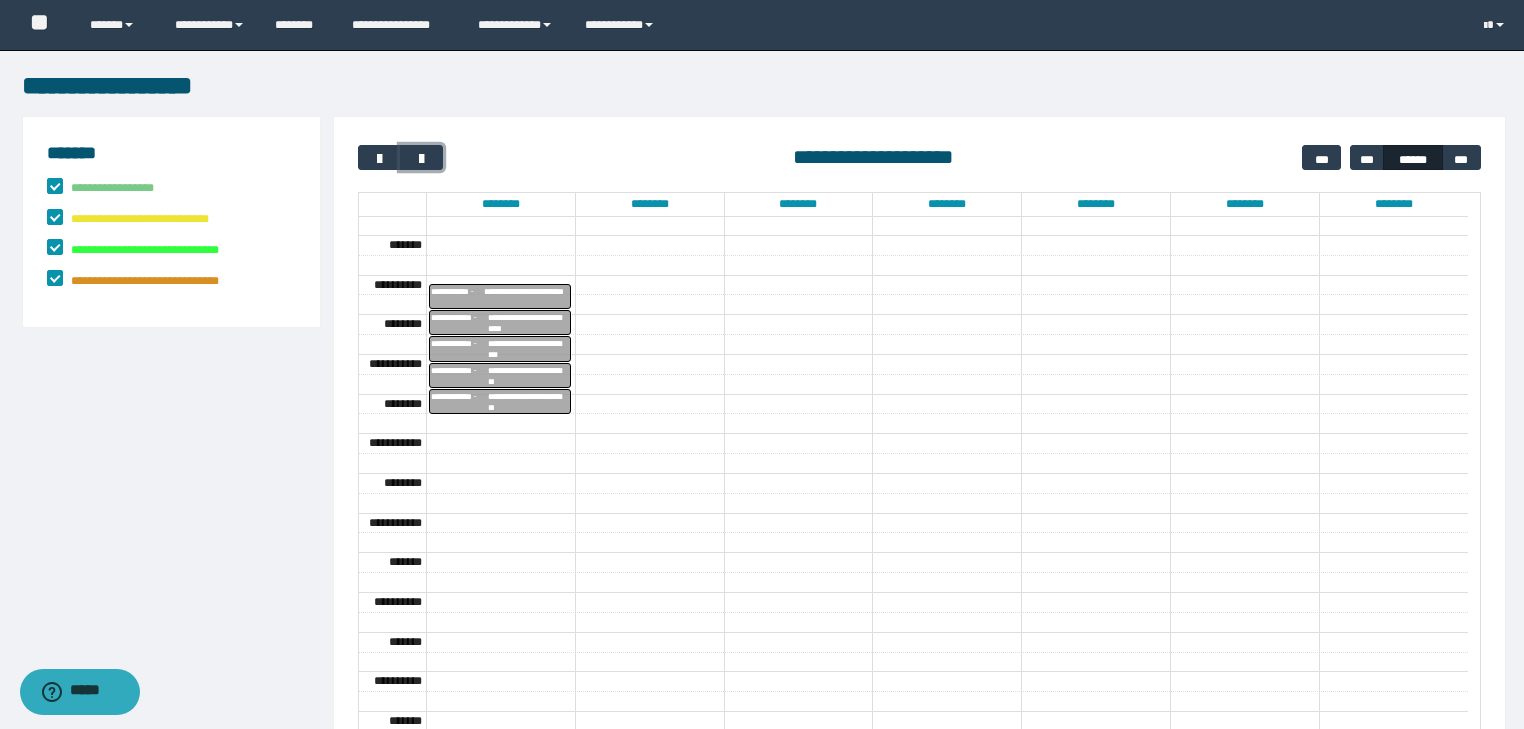 scroll, scrollTop: 449, scrollLeft: 0, axis: vertical 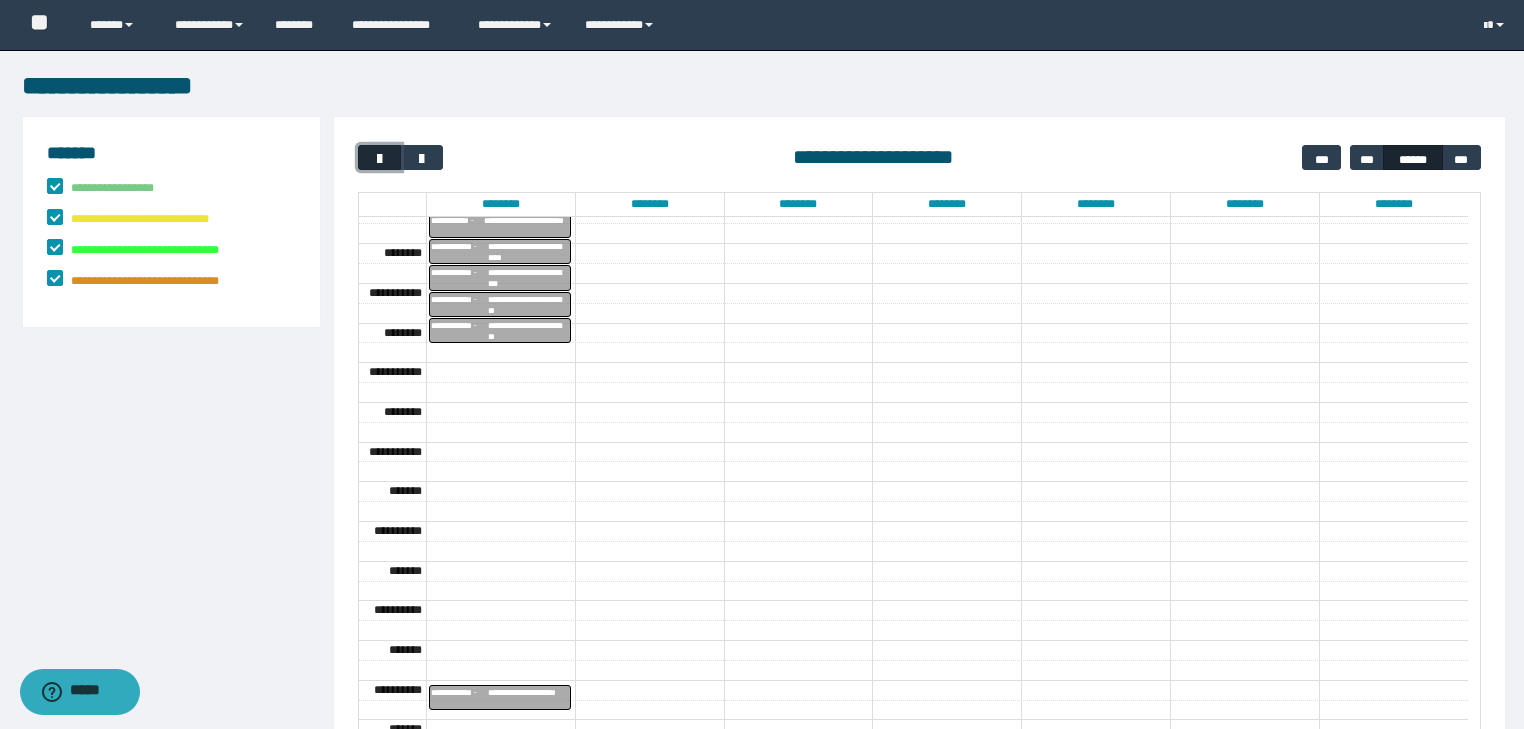 click at bounding box center [380, 159] 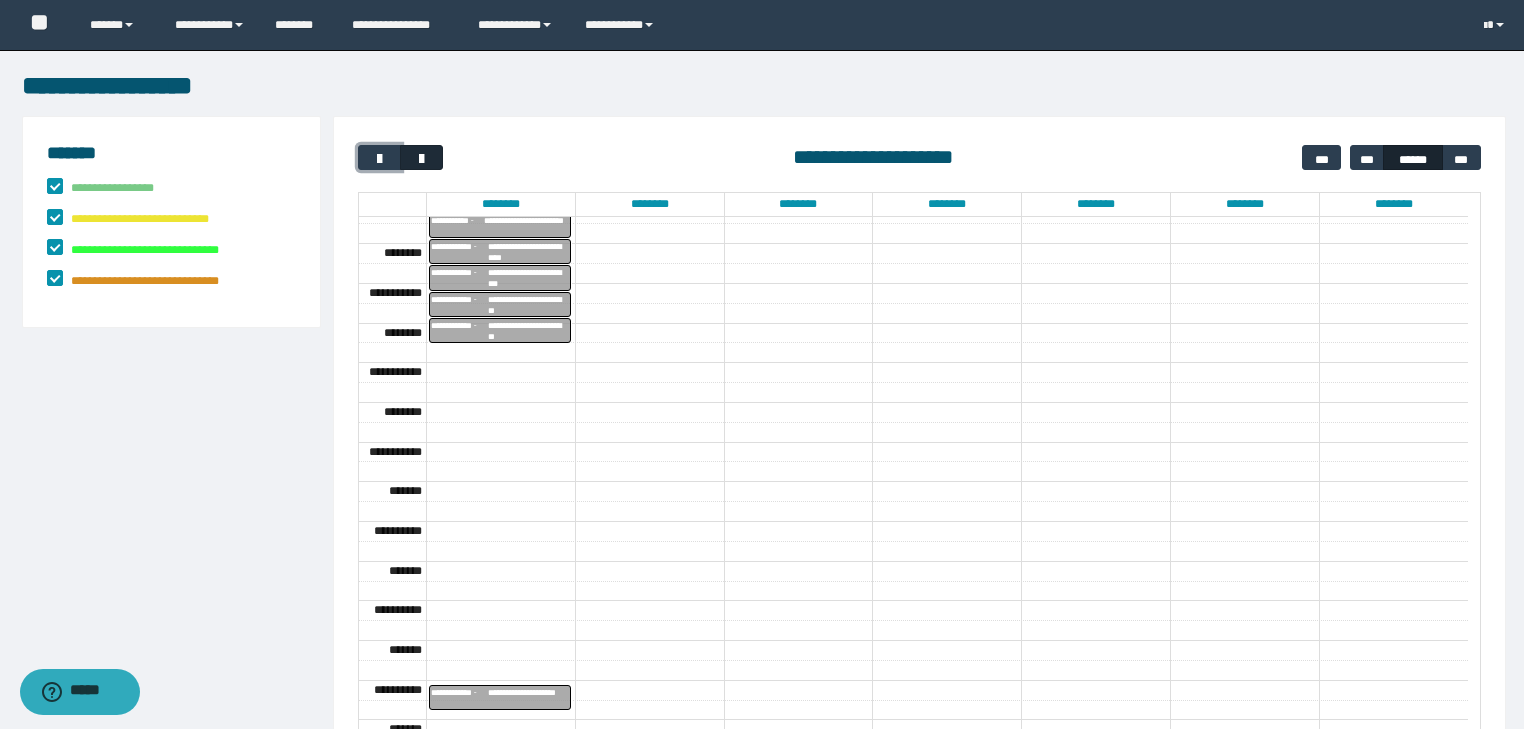 scroll, scrollTop: 158, scrollLeft: 0, axis: vertical 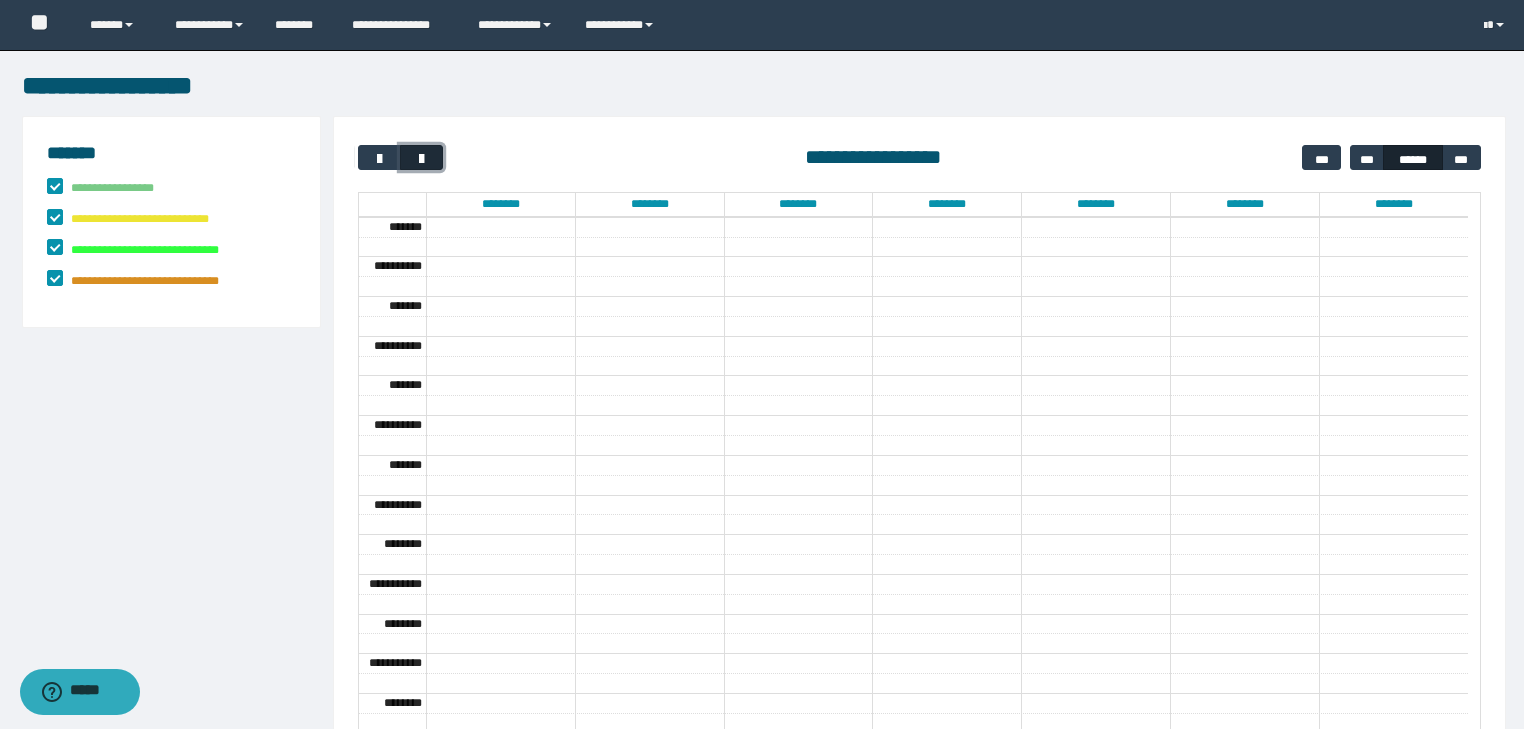 click at bounding box center [422, 159] 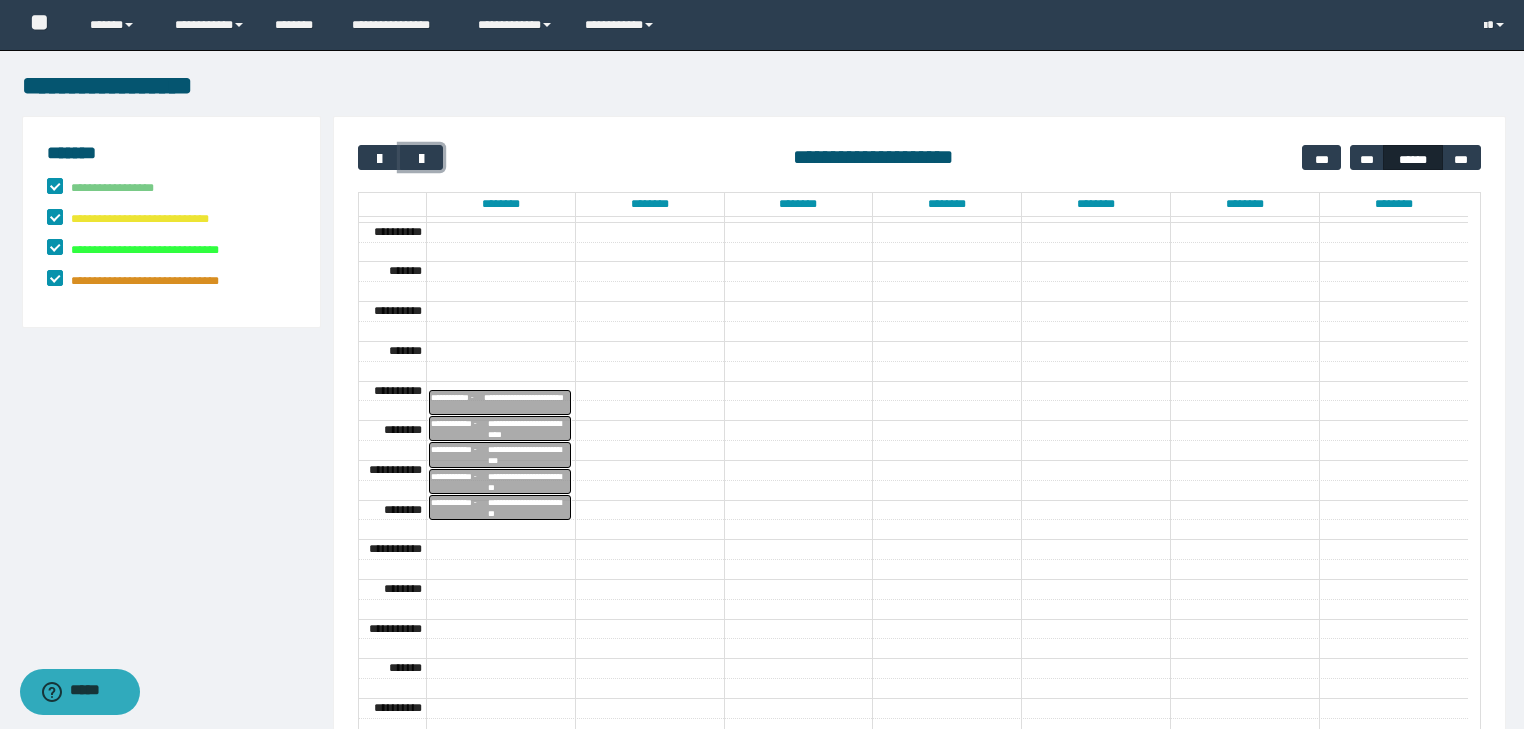 scroll, scrollTop: 49, scrollLeft: 0, axis: vertical 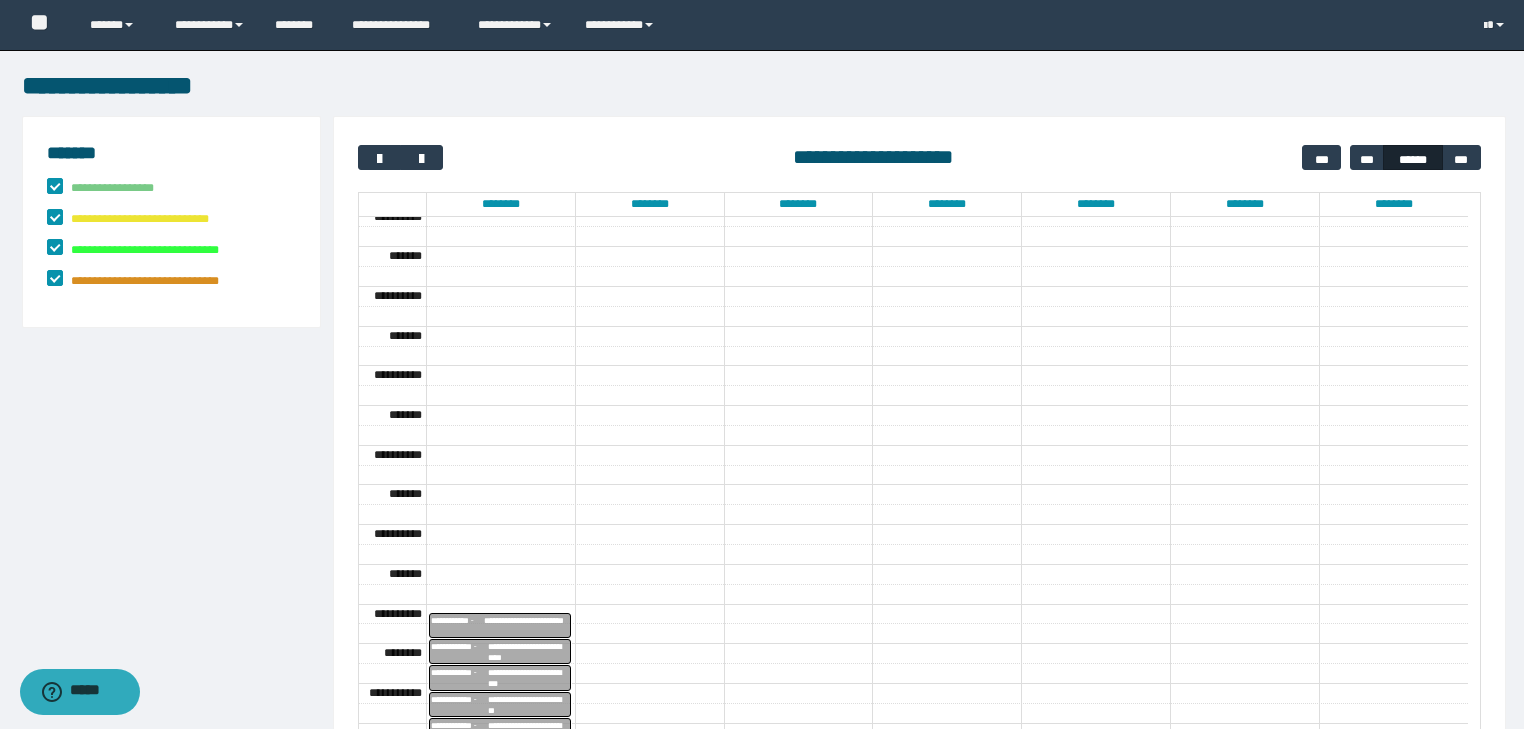 click on "**********" at bounding box center [919, 582] 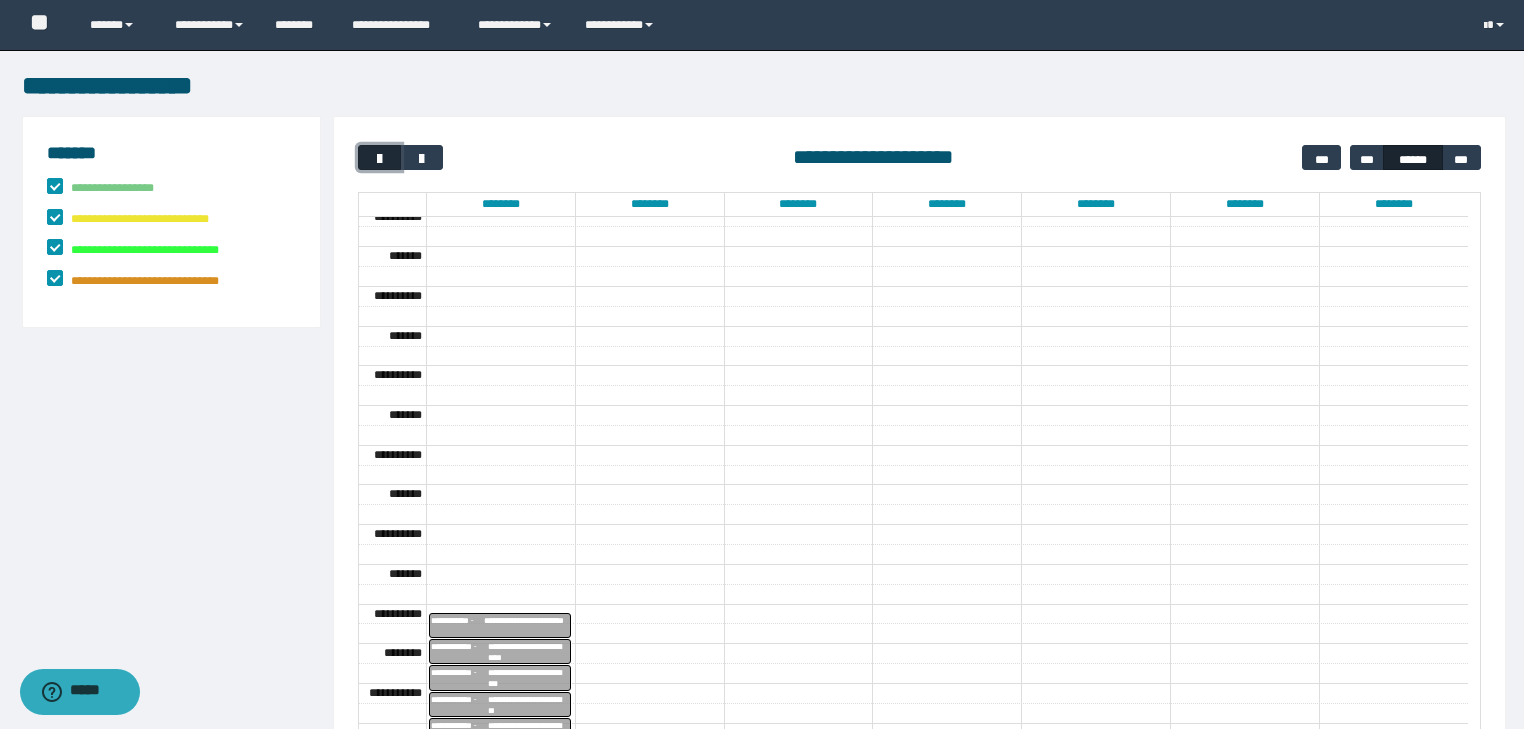 click at bounding box center (380, 159) 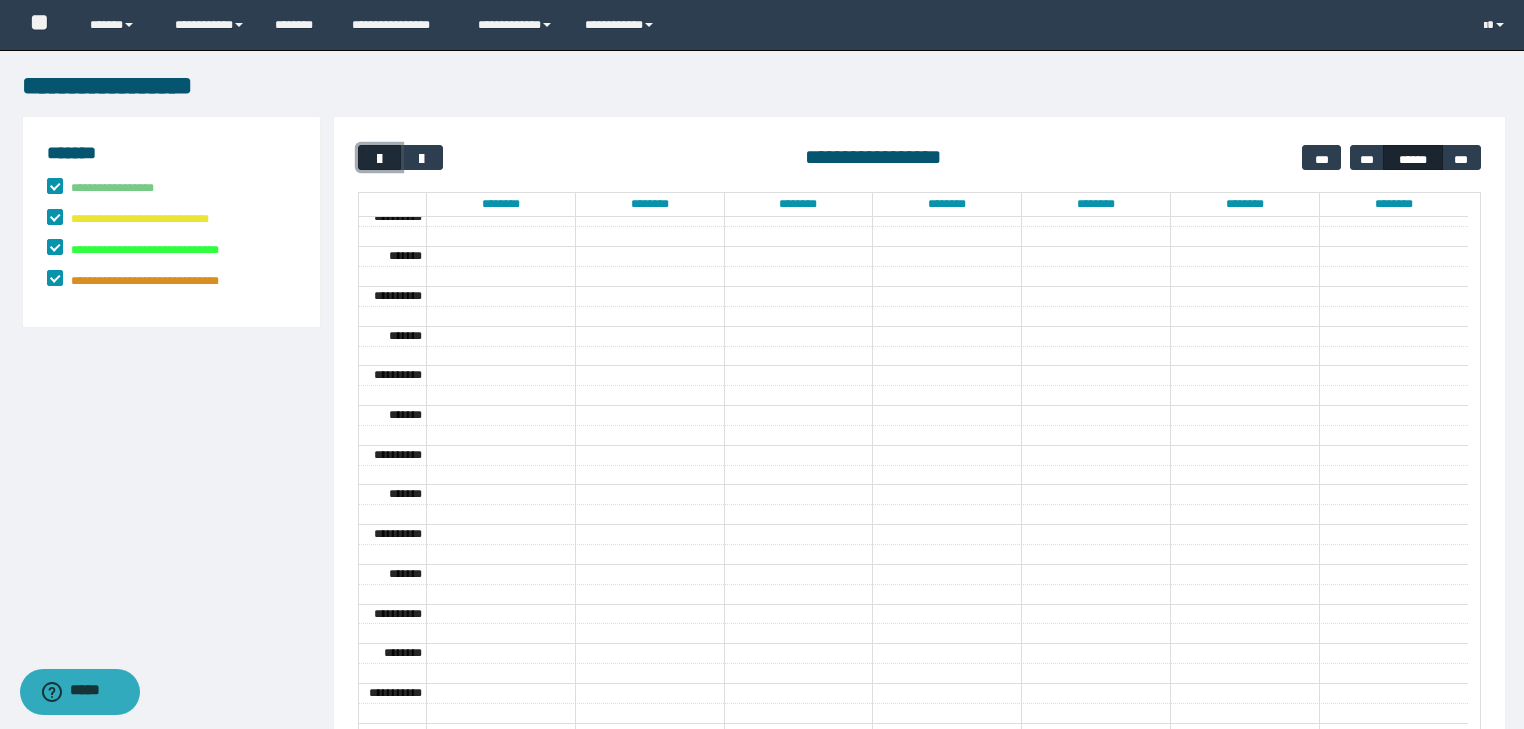 scroll, scrollTop: 158, scrollLeft: 0, axis: vertical 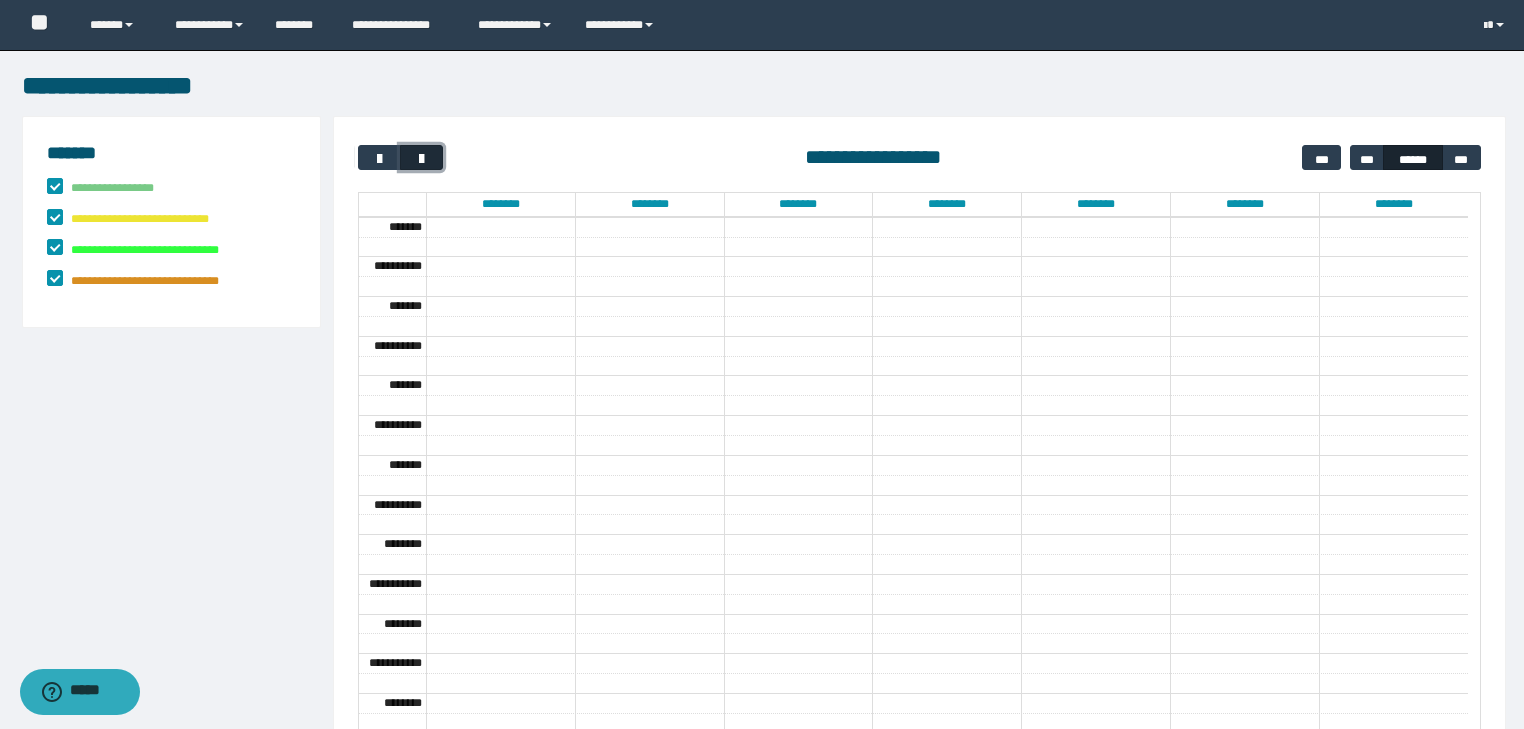click at bounding box center (422, 159) 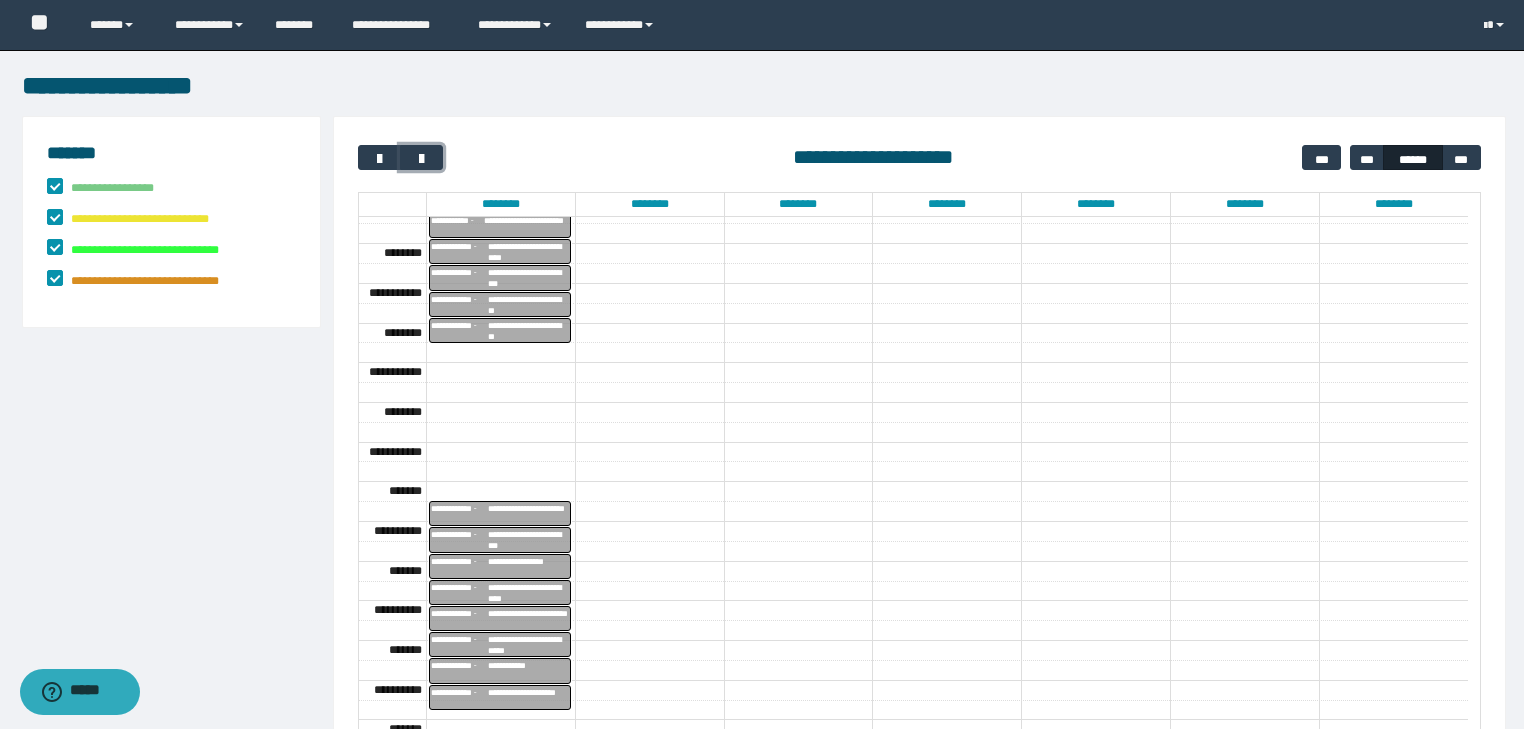 scroll, scrollTop: 183, scrollLeft: 0, axis: vertical 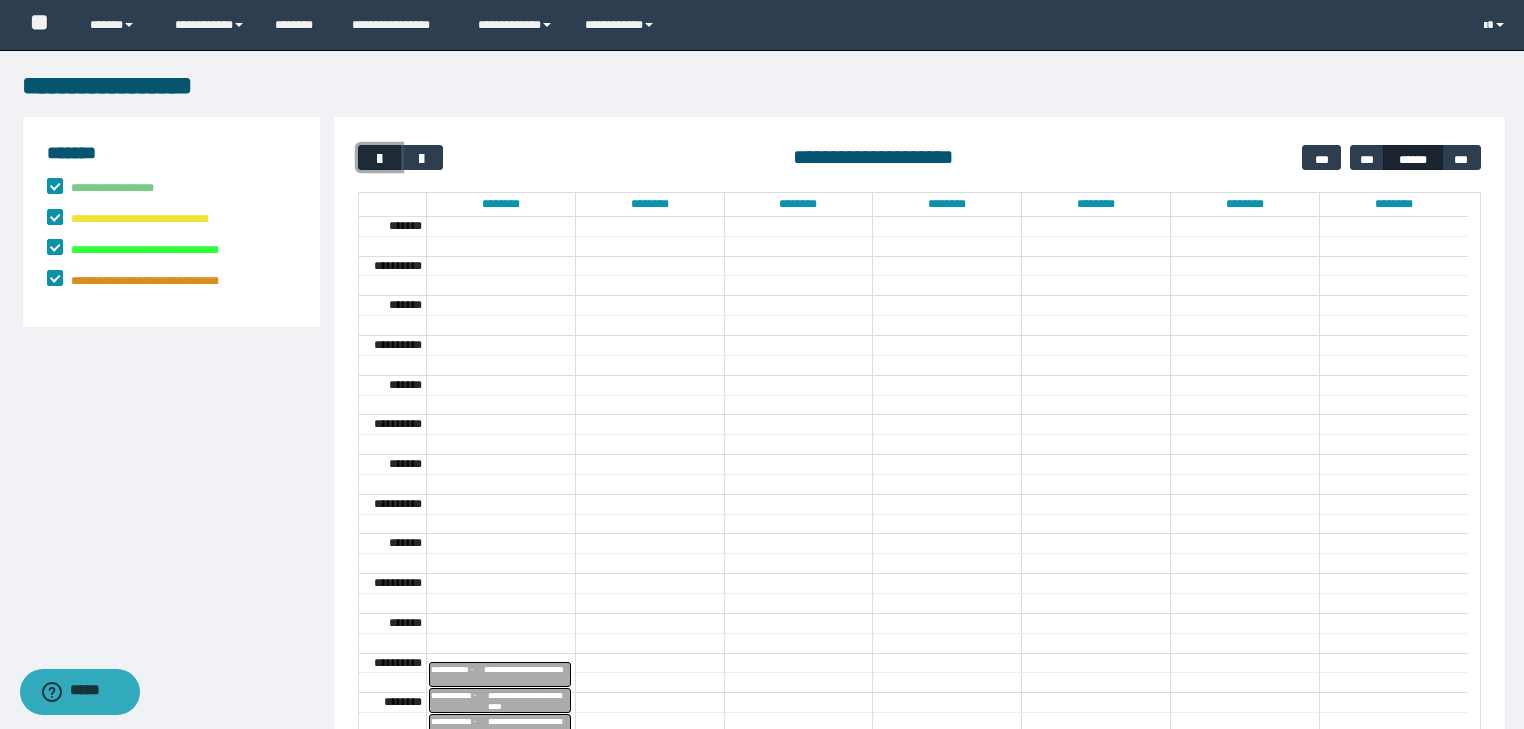 click at bounding box center [380, 159] 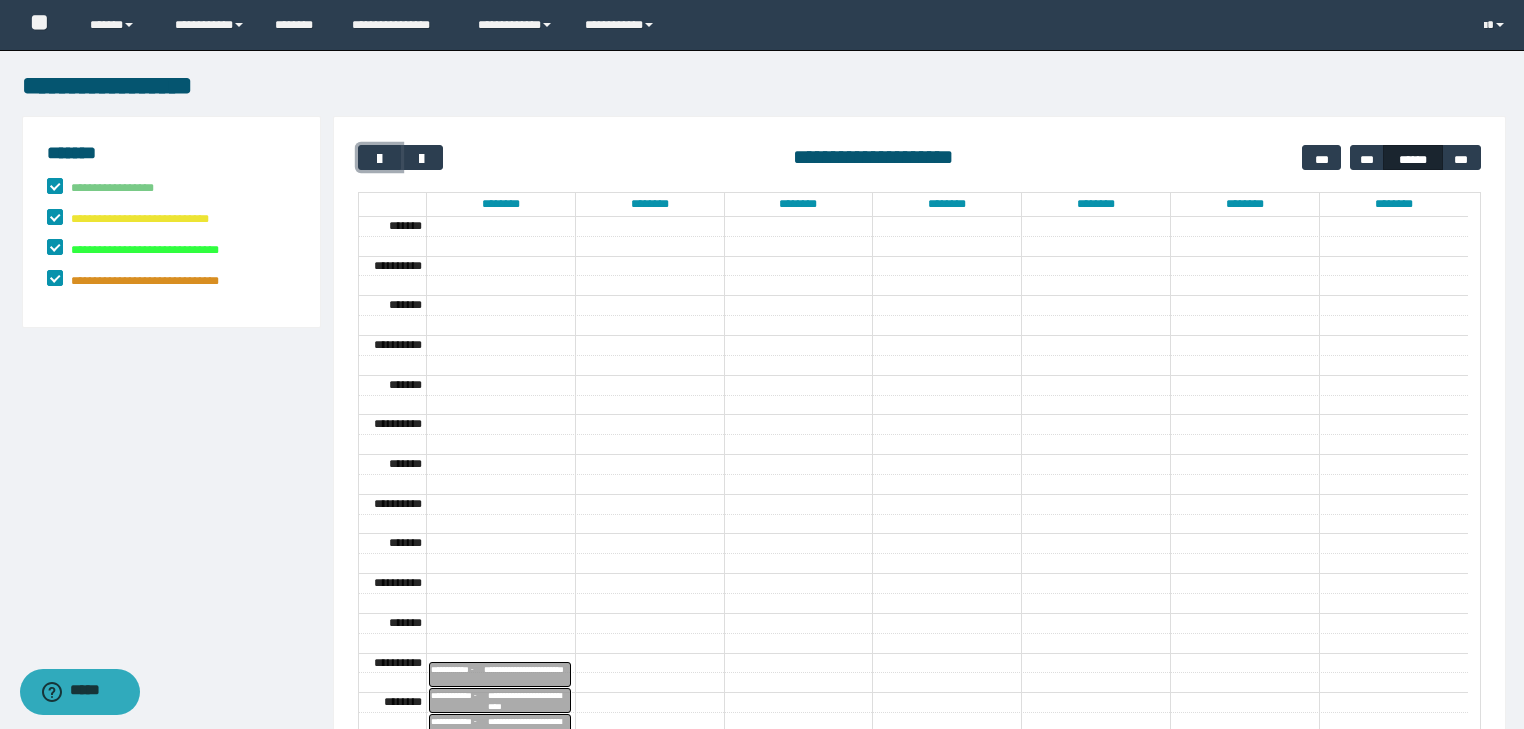 scroll, scrollTop: 158, scrollLeft: 0, axis: vertical 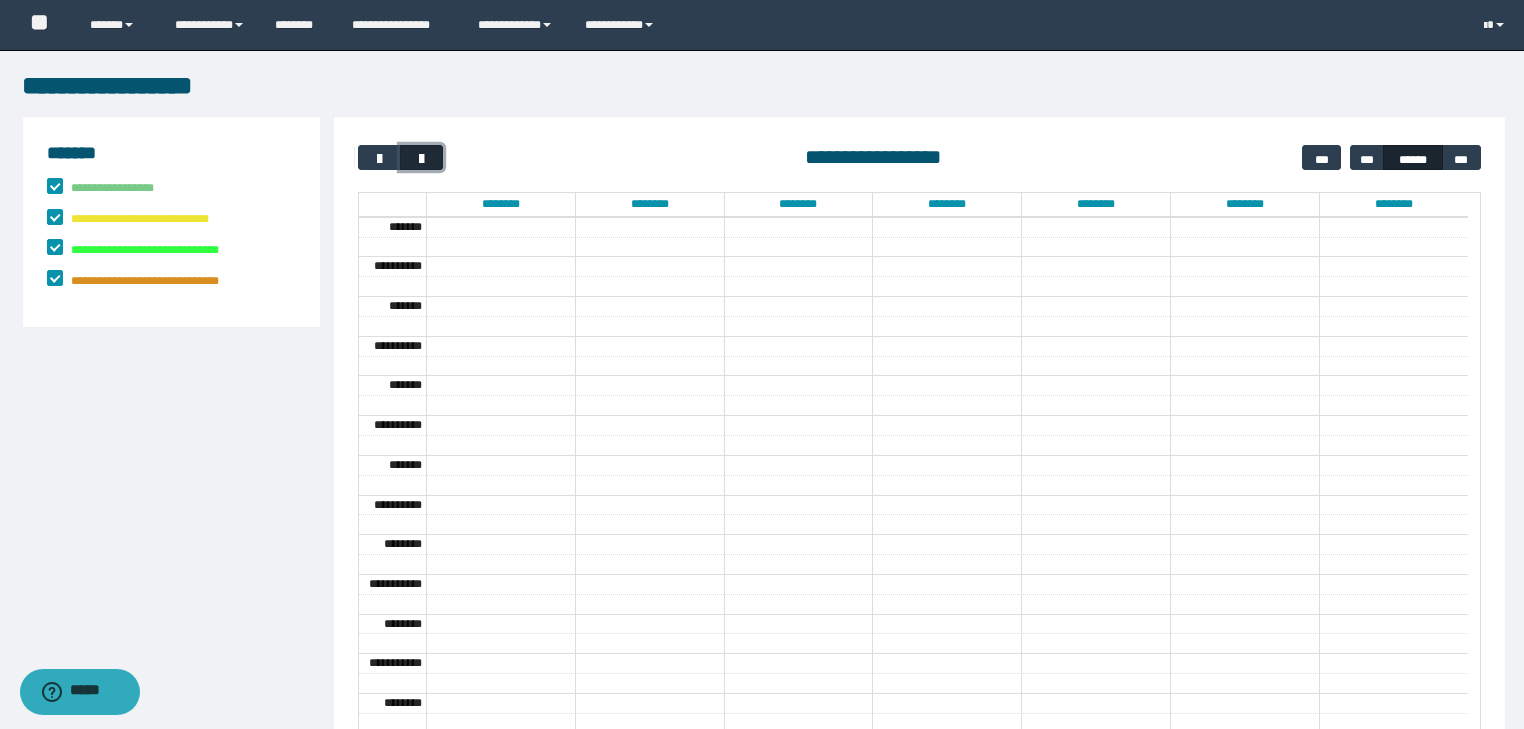 click at bounding box center (422, 159) 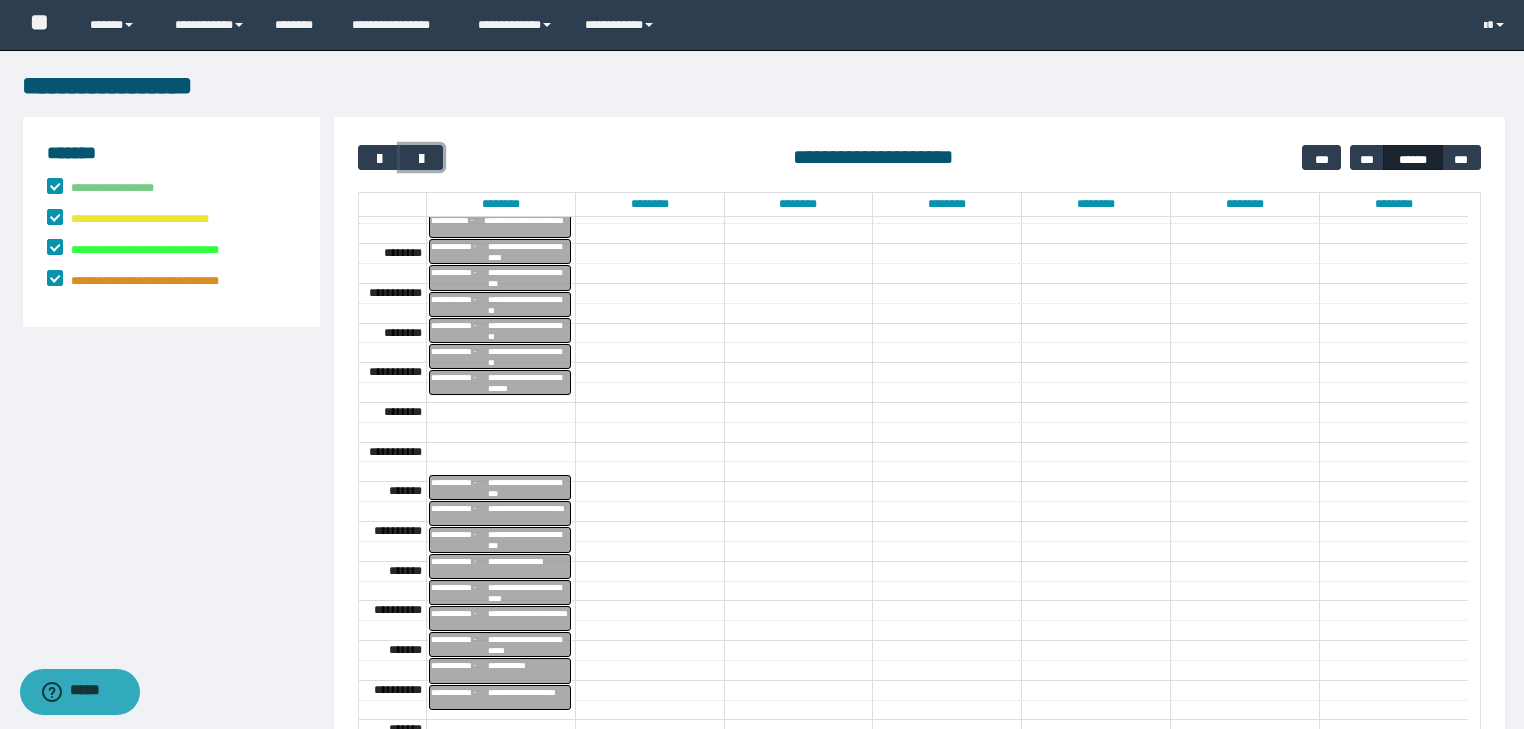 scroll, scrollTop: 0, scrollLeft: 0, axis: both 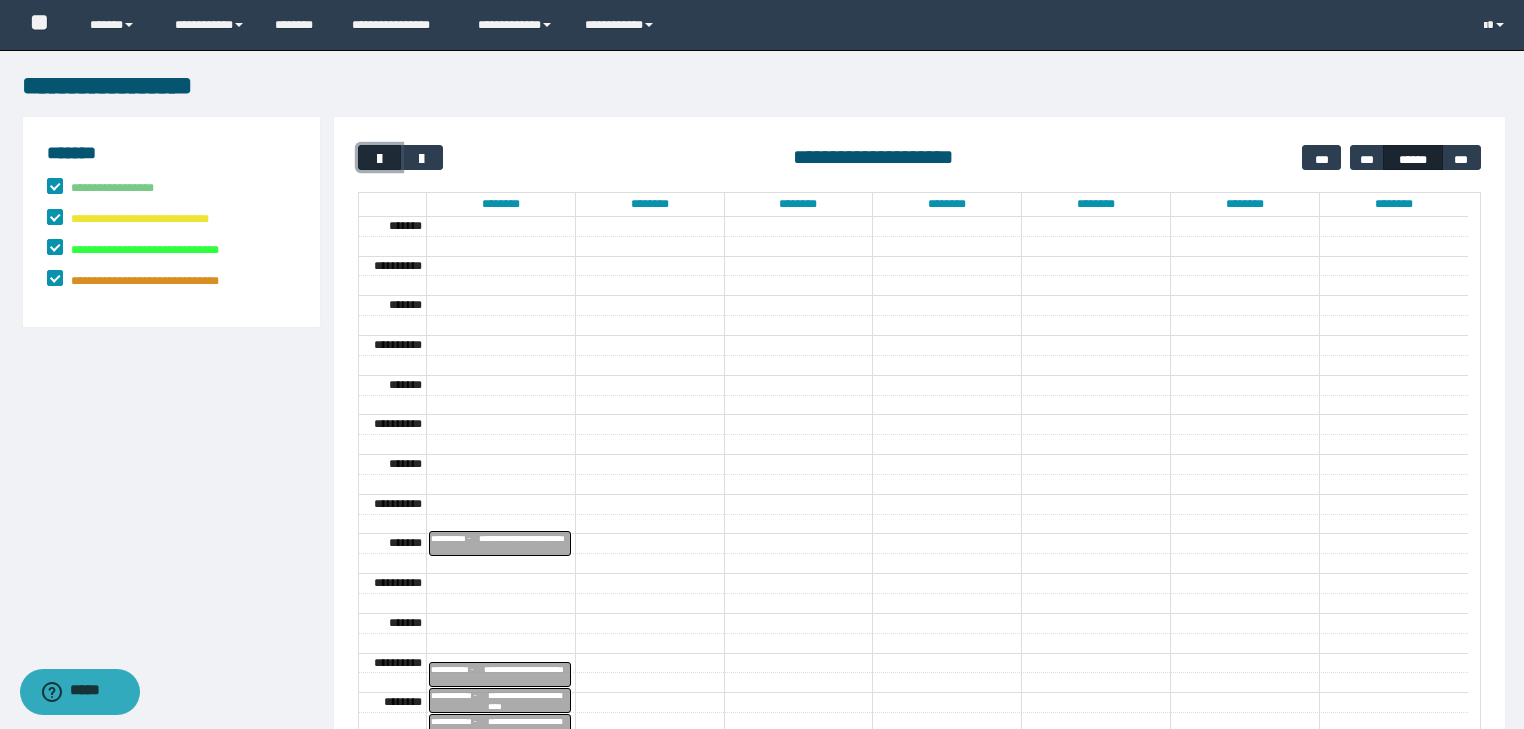 click at bounding box center (380, 159) 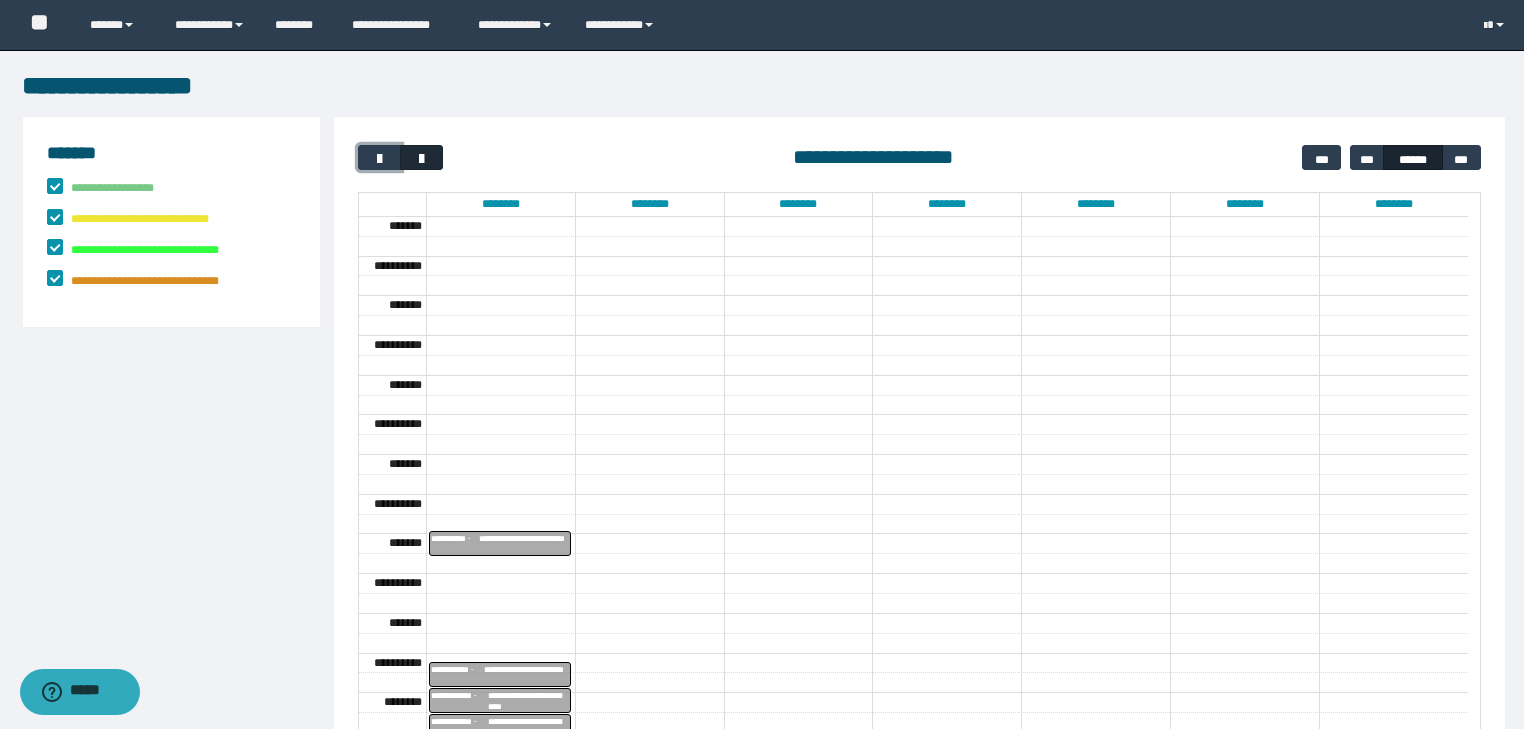 scroll, scrollTop: 158, scrollLeft: 0, axis: vertical 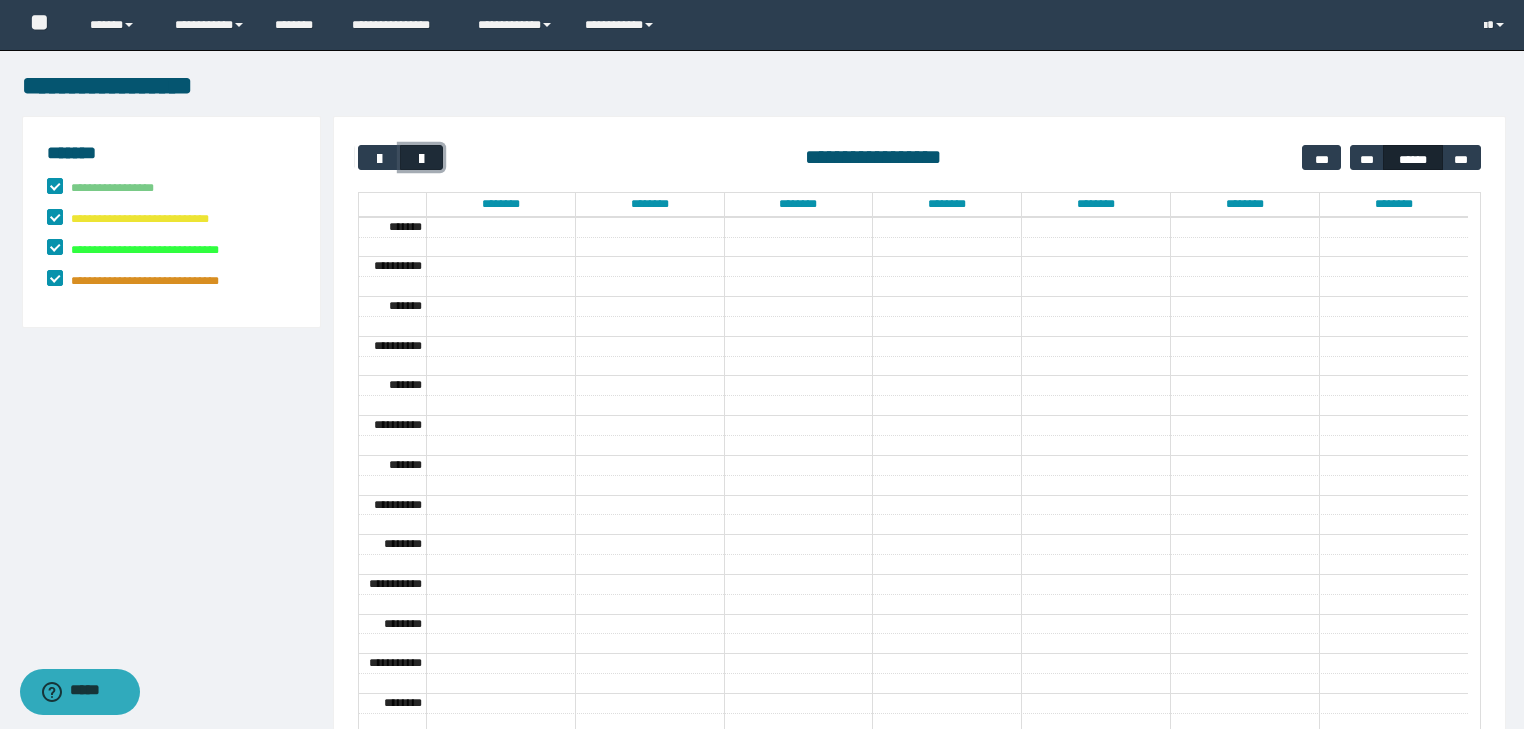 click at bounding box center [421, 157] 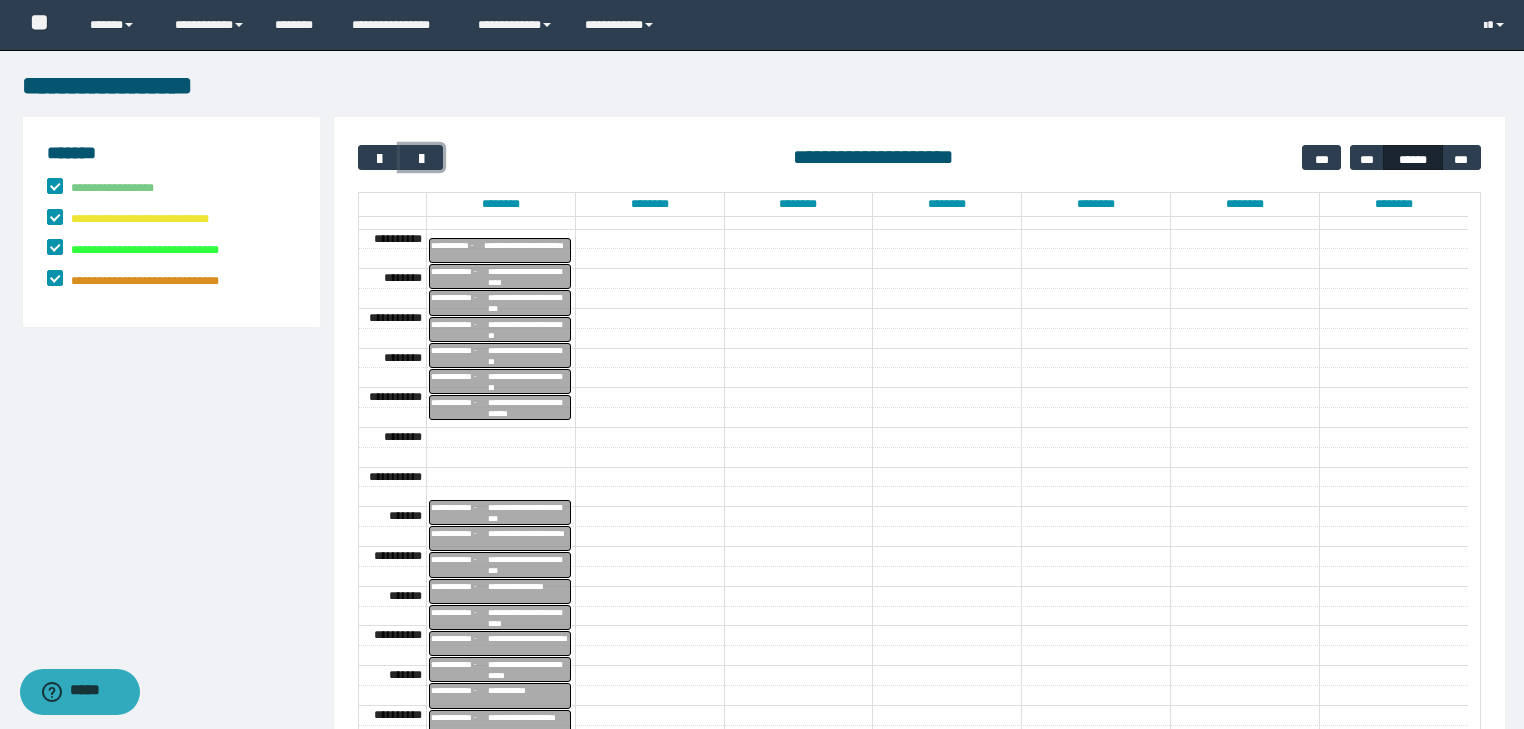 scroll, scrollTop: 449, scrollLeft: 0, axis: vertical 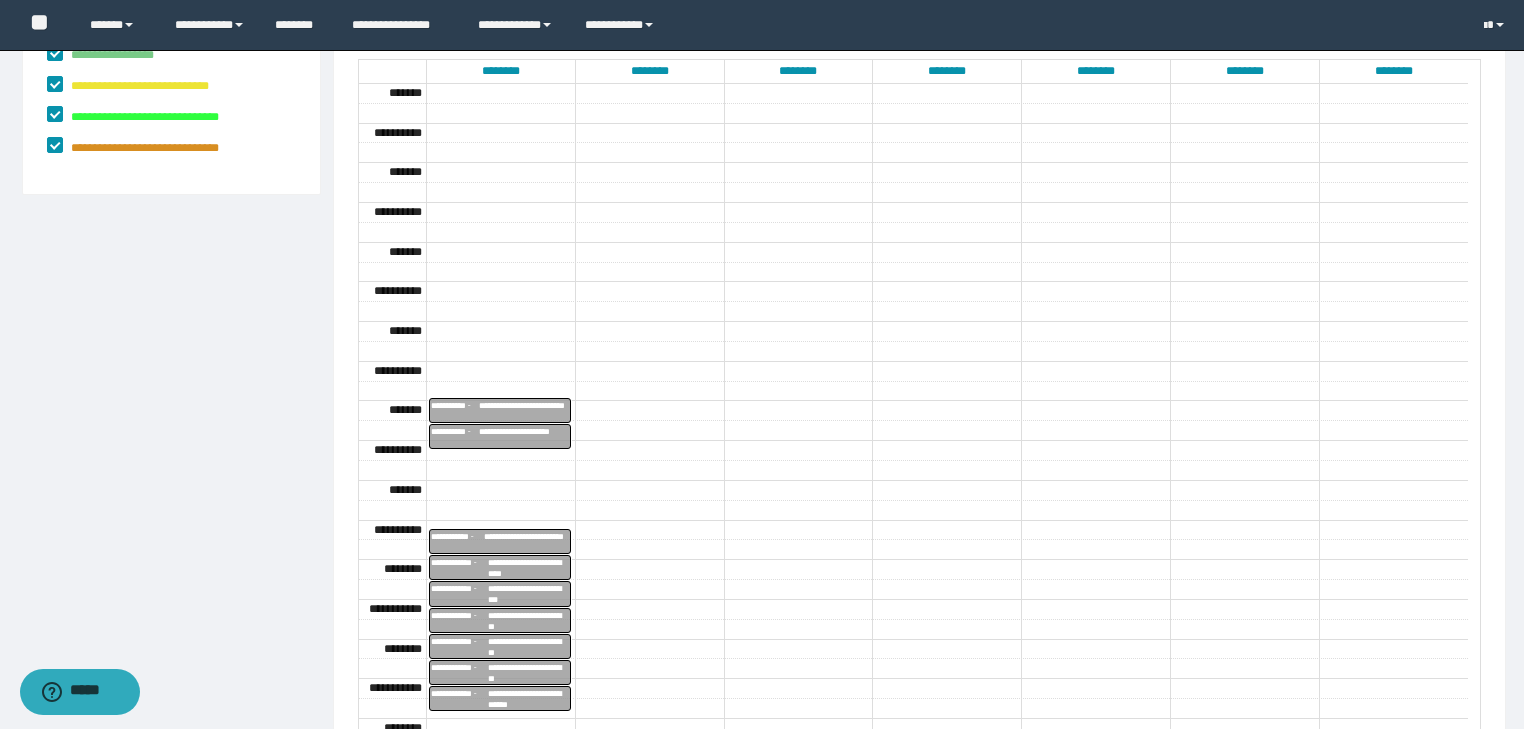 drag, startPoint x: 0, startPoint y: 559, endPoint x: 0, endPoint y: 639, distance: 80 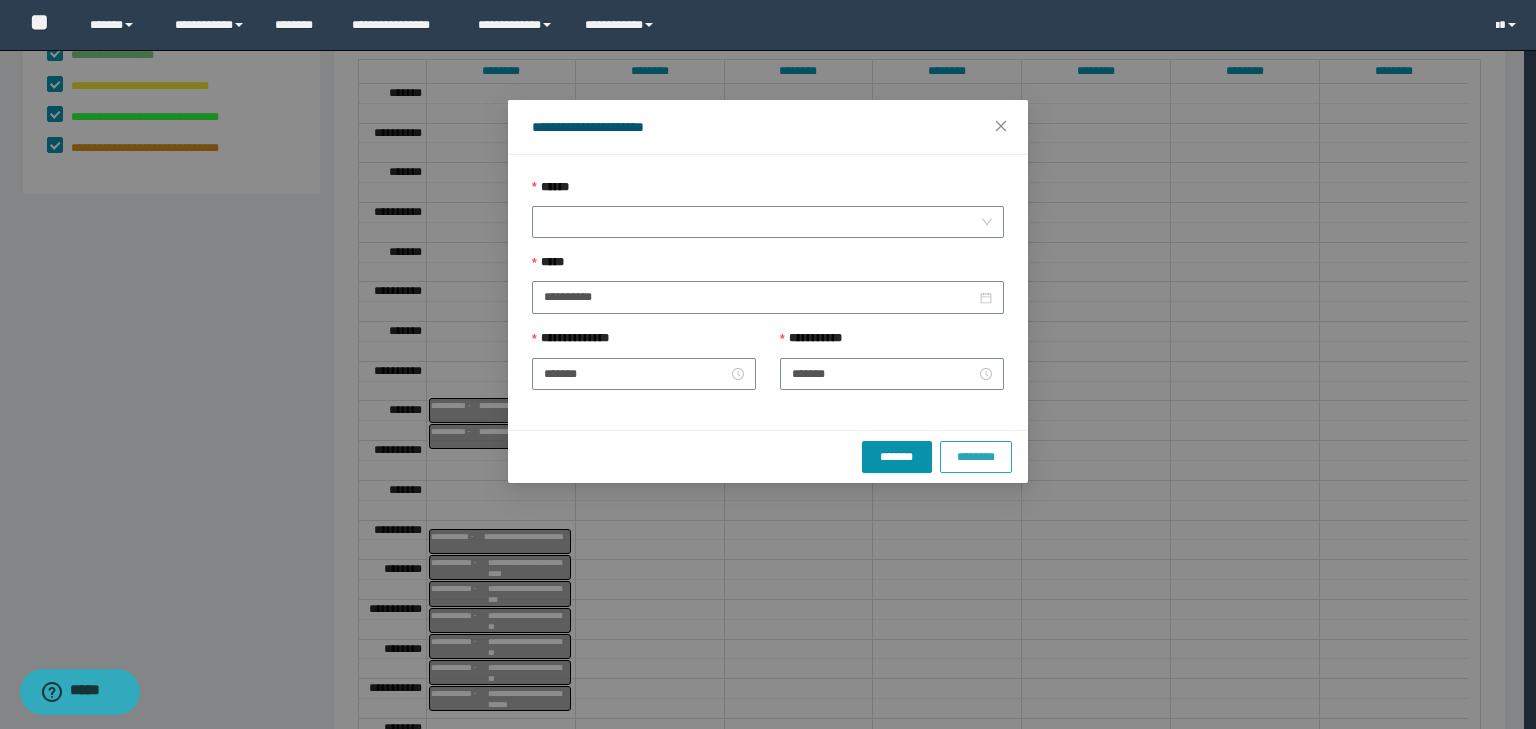 click on "********" at bounding box center (976, 456) 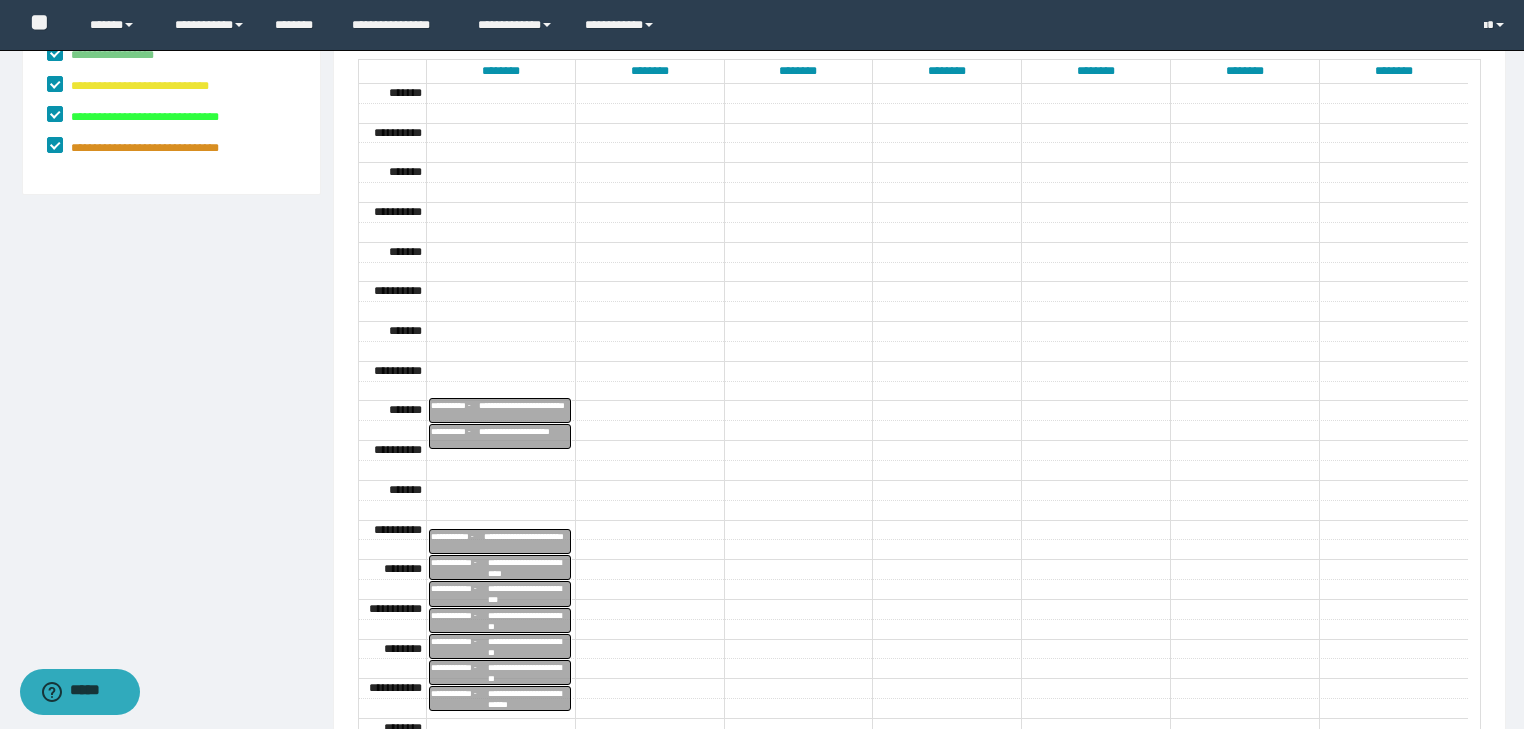 click on "**********" at bounding box center [524, 411] 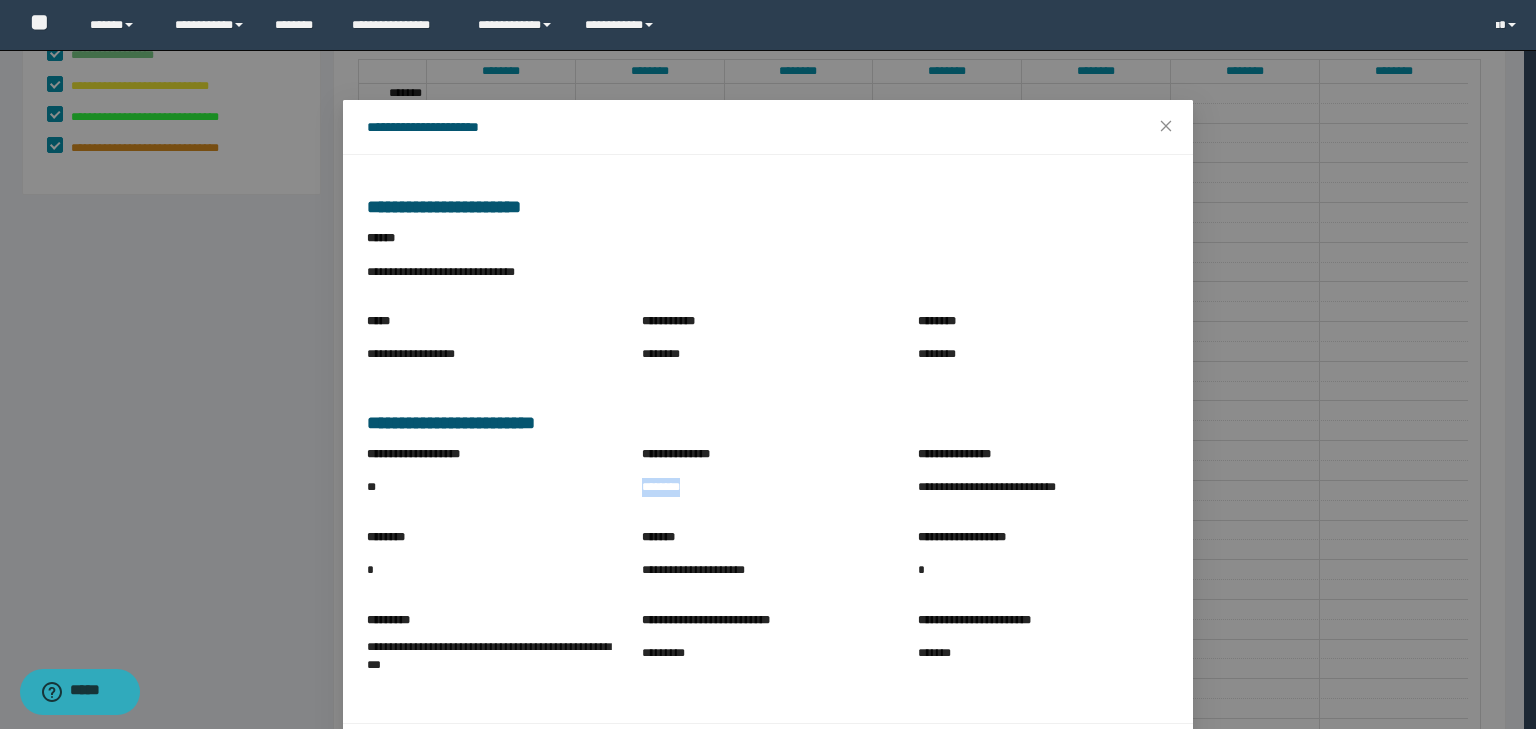 drag, startPoint x: 633, startPoint y: 489, endPoint x: 731, endPoint y: 507, distance: 99.63935 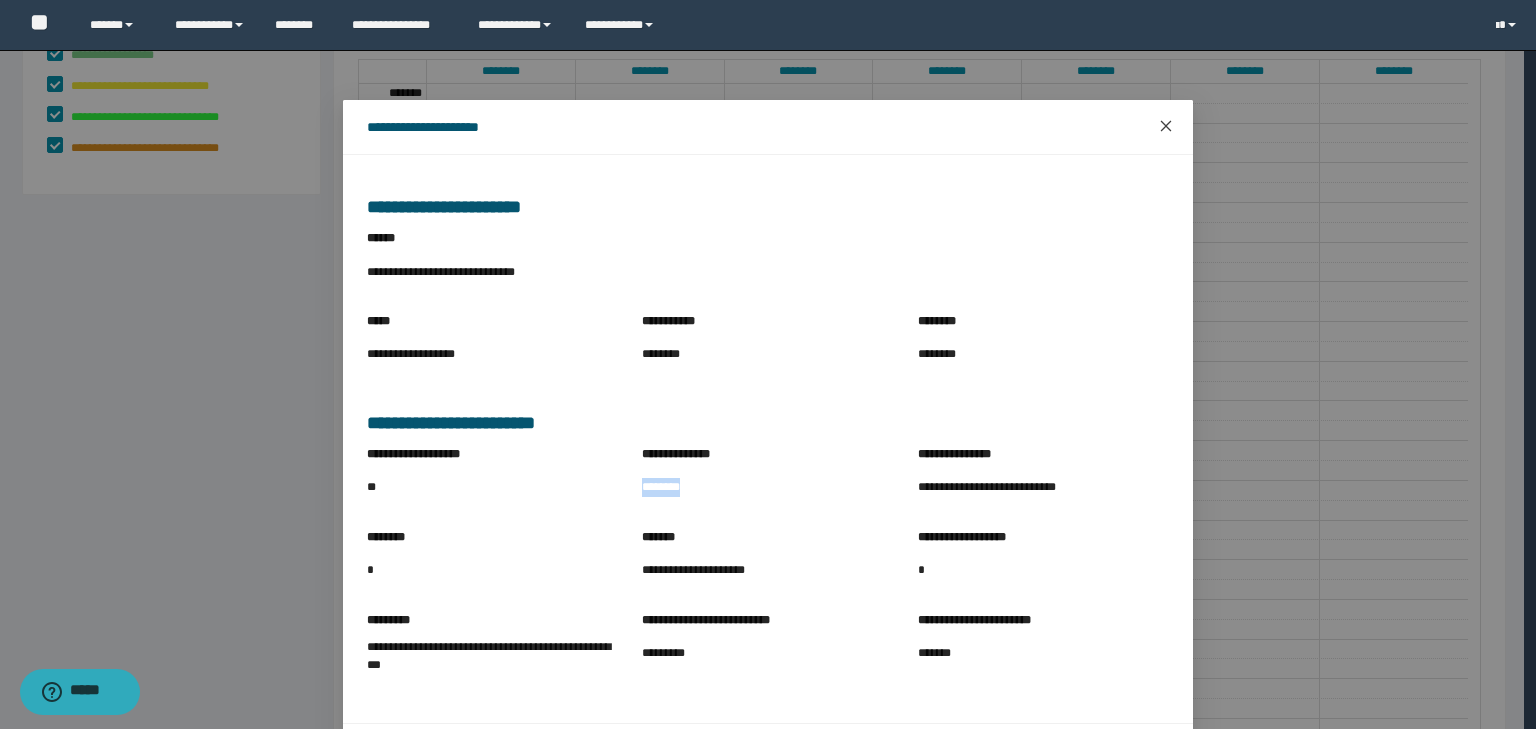 click 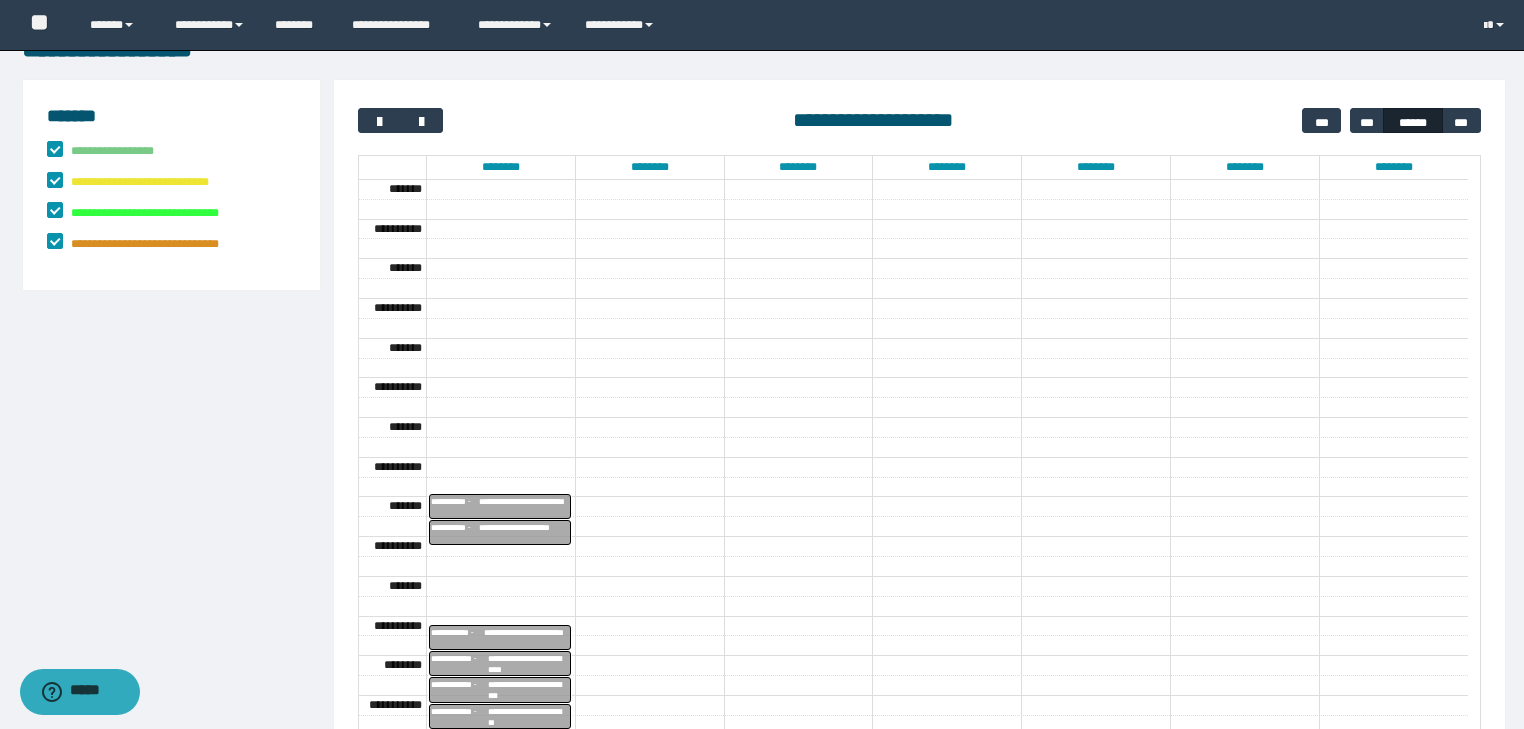 scroll, scrollTop: 0, scrollLeft: 0, axis: both 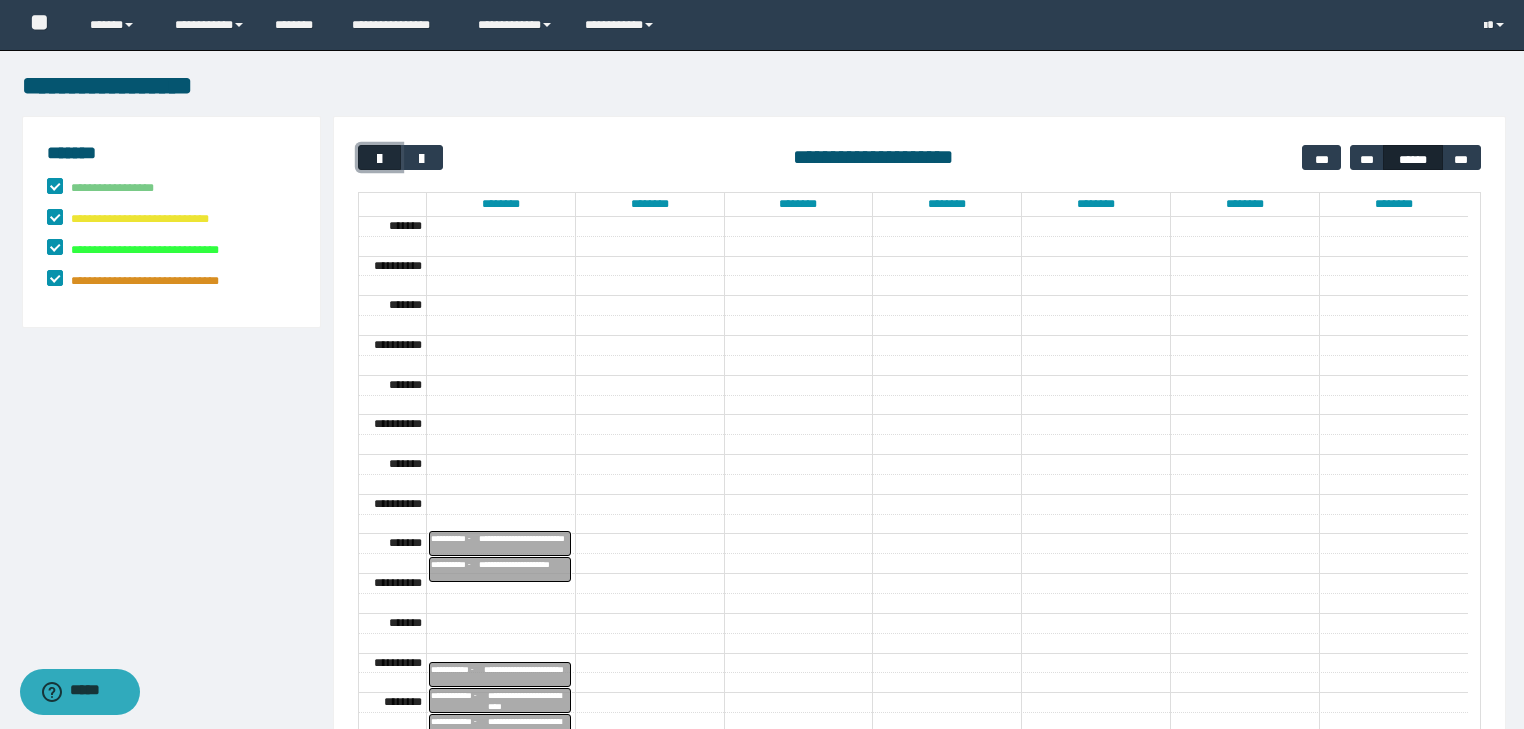 click at bounding box center [380, 159] 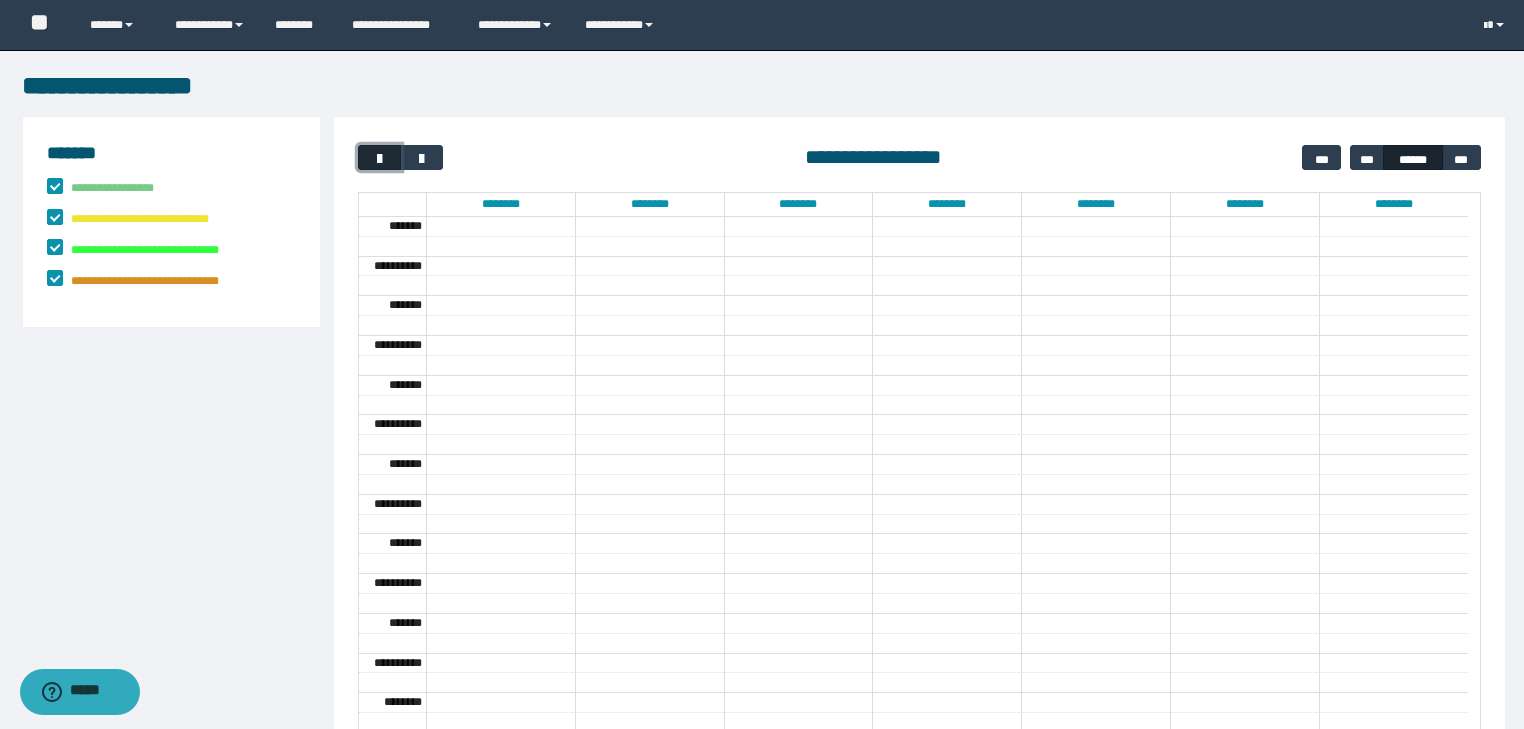 scroll, scrollTop: 158, scrollLeft: 0, axis: vertical 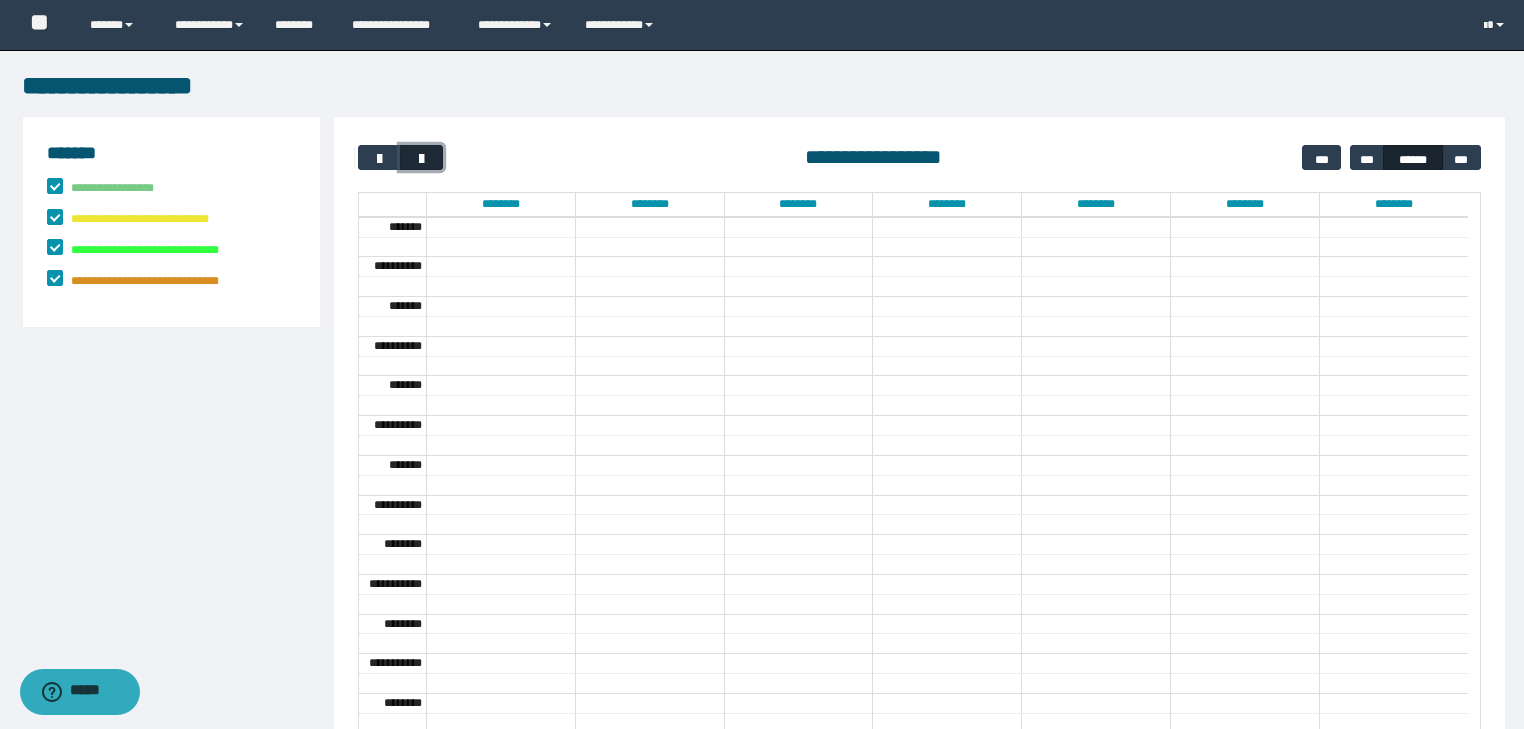 click at bounding box center (422, 159) 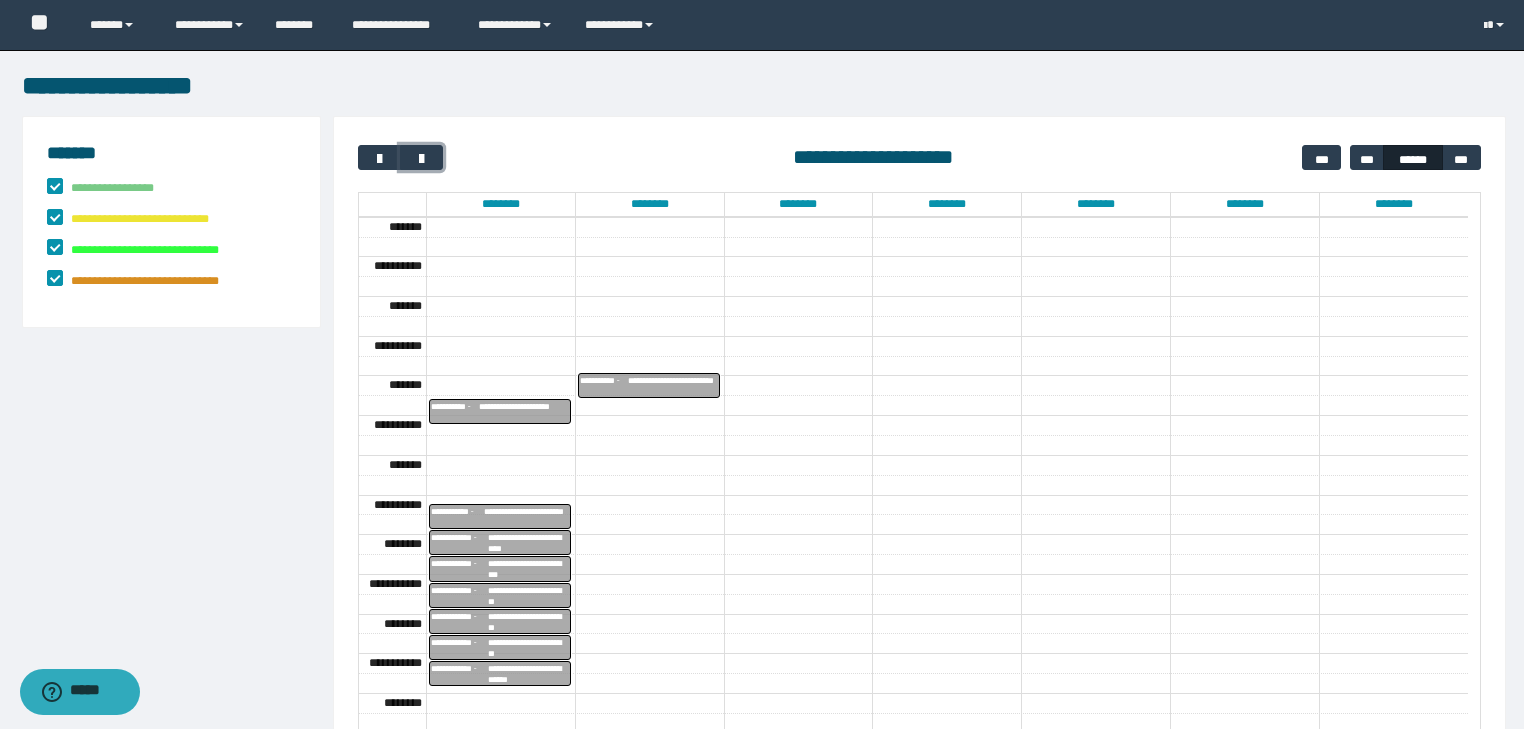 click on "**********" at bounding box center [524, 412] 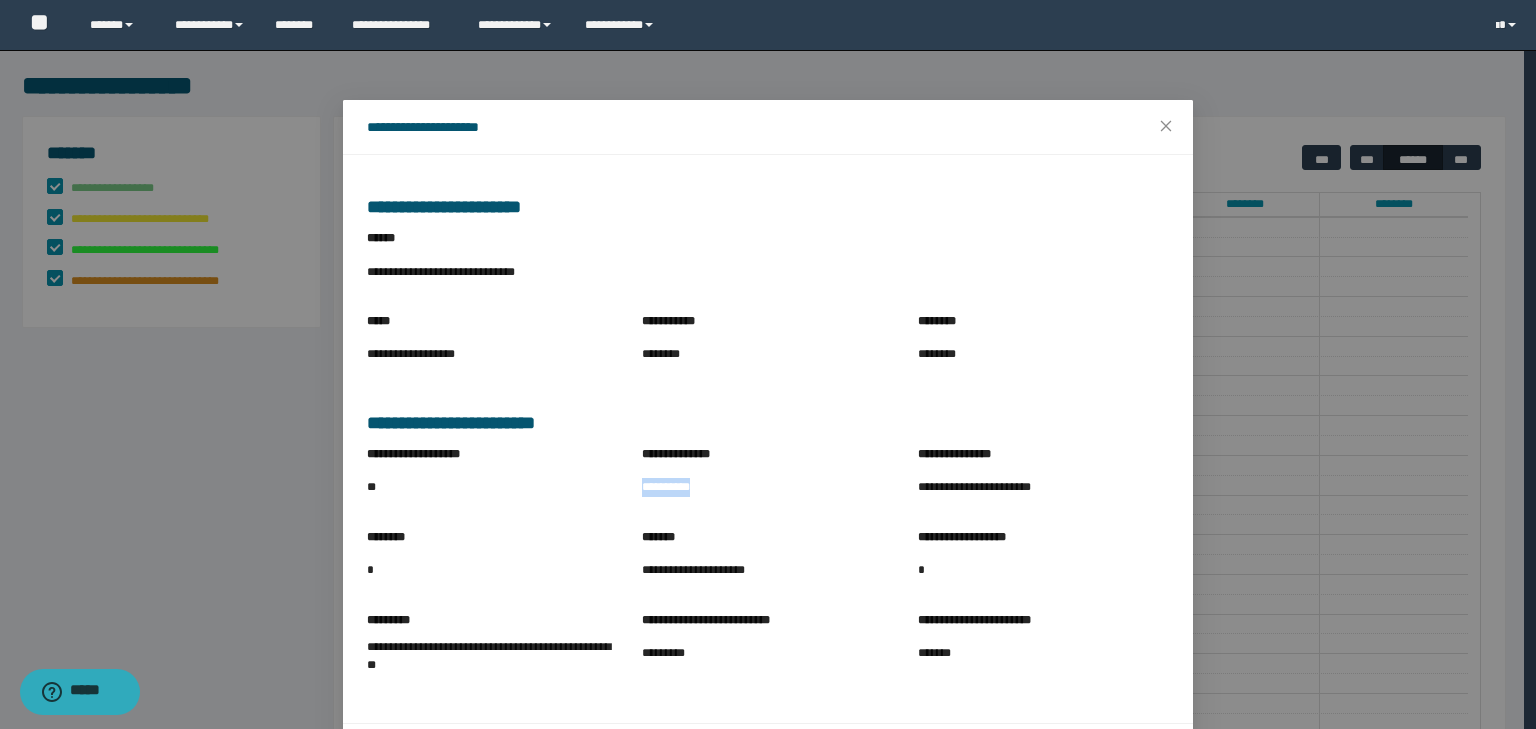 drag, startPoint x: 636, startPoint y: 490, endPoint x: 744, endPoint y: 508, distance: 109.48972 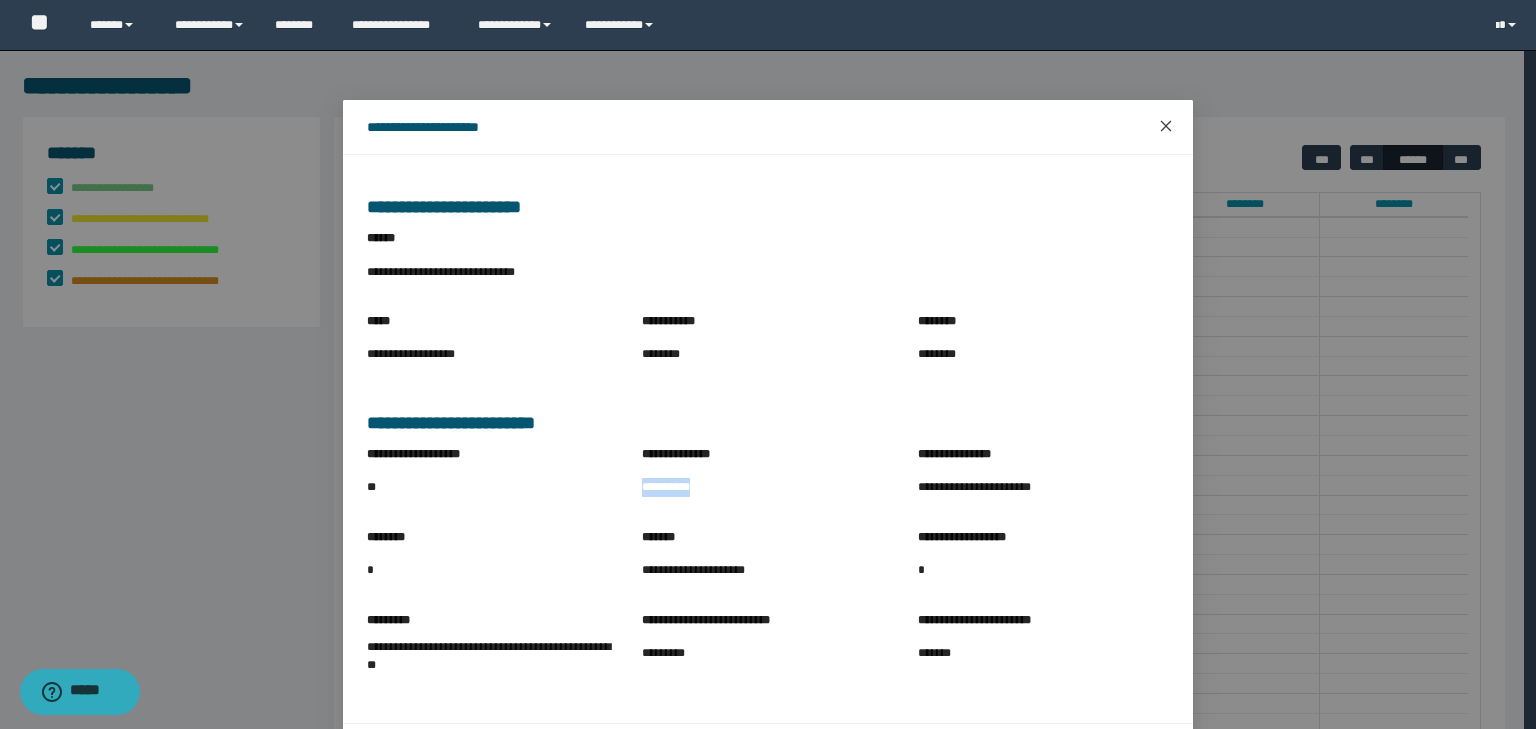 click at bounding box center (1166, 127) 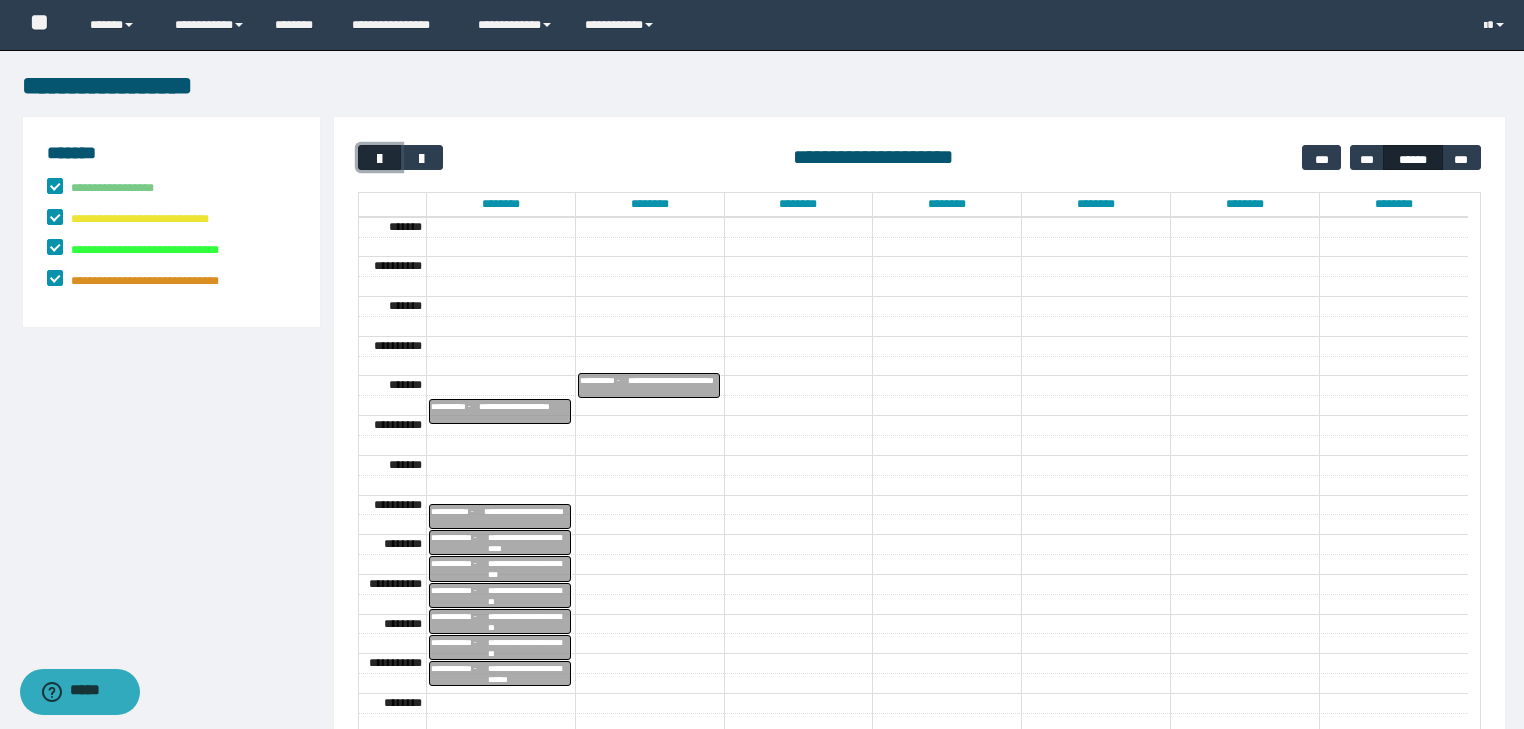 click at bounding box center (380, 159) 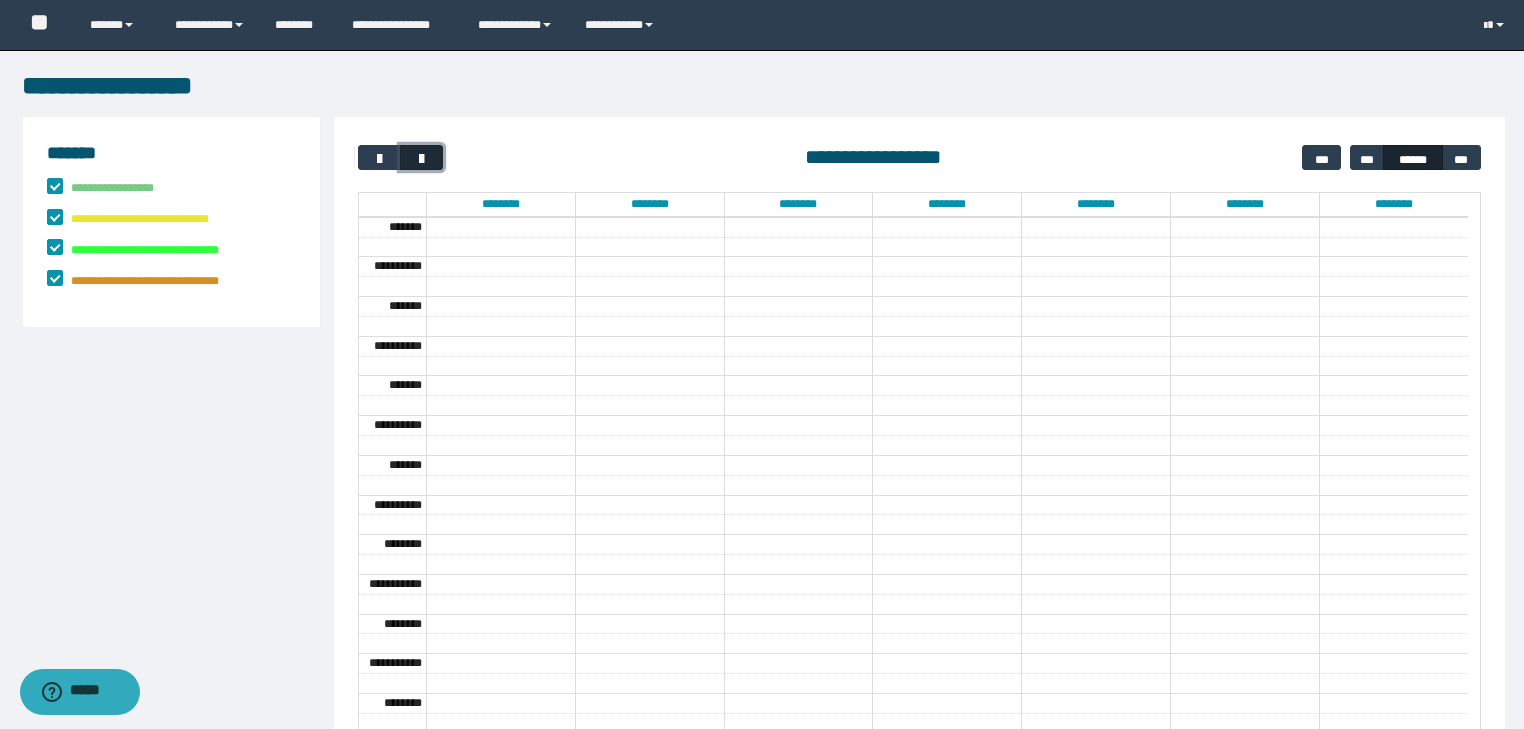 click at bounding box center (422, 159) 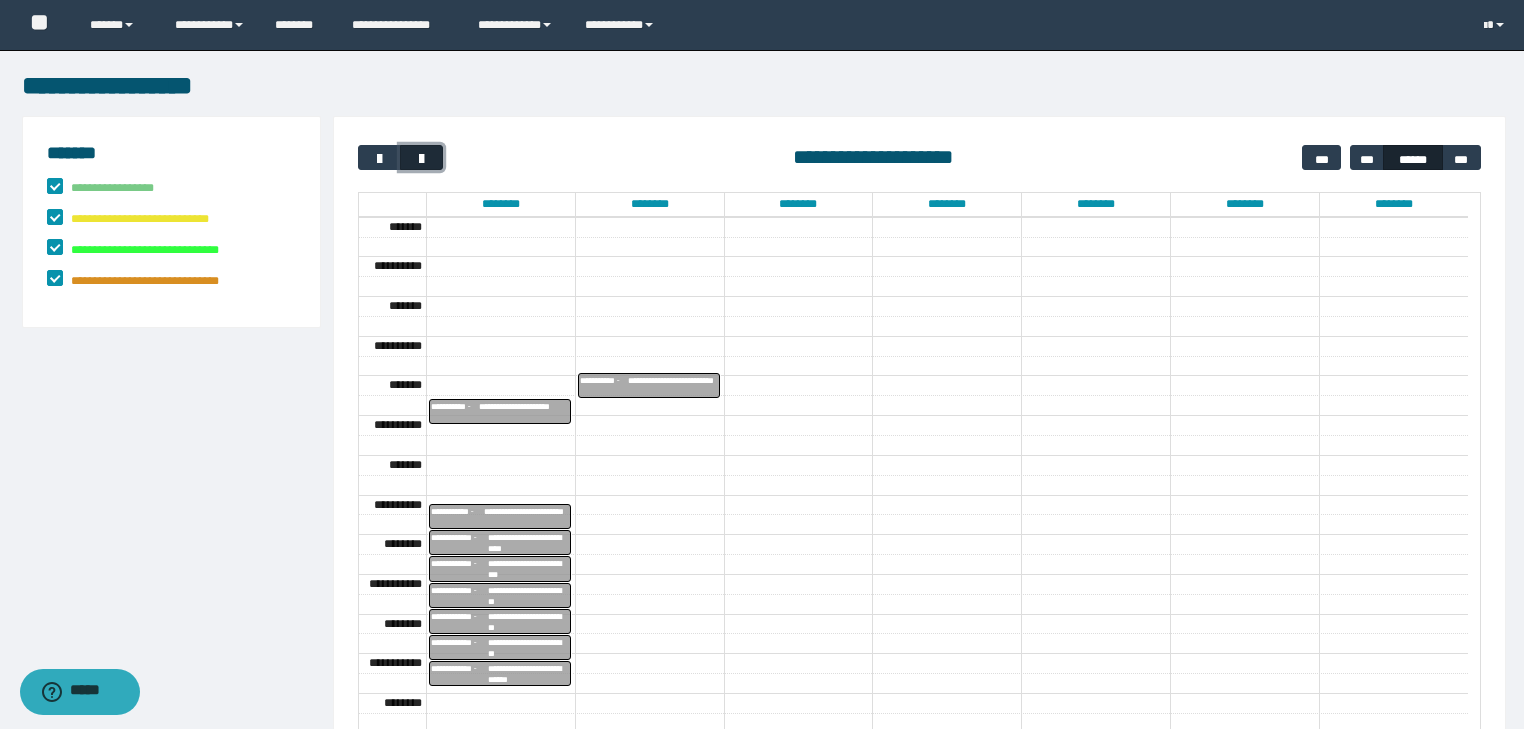 click at bounding box center (422, 159) 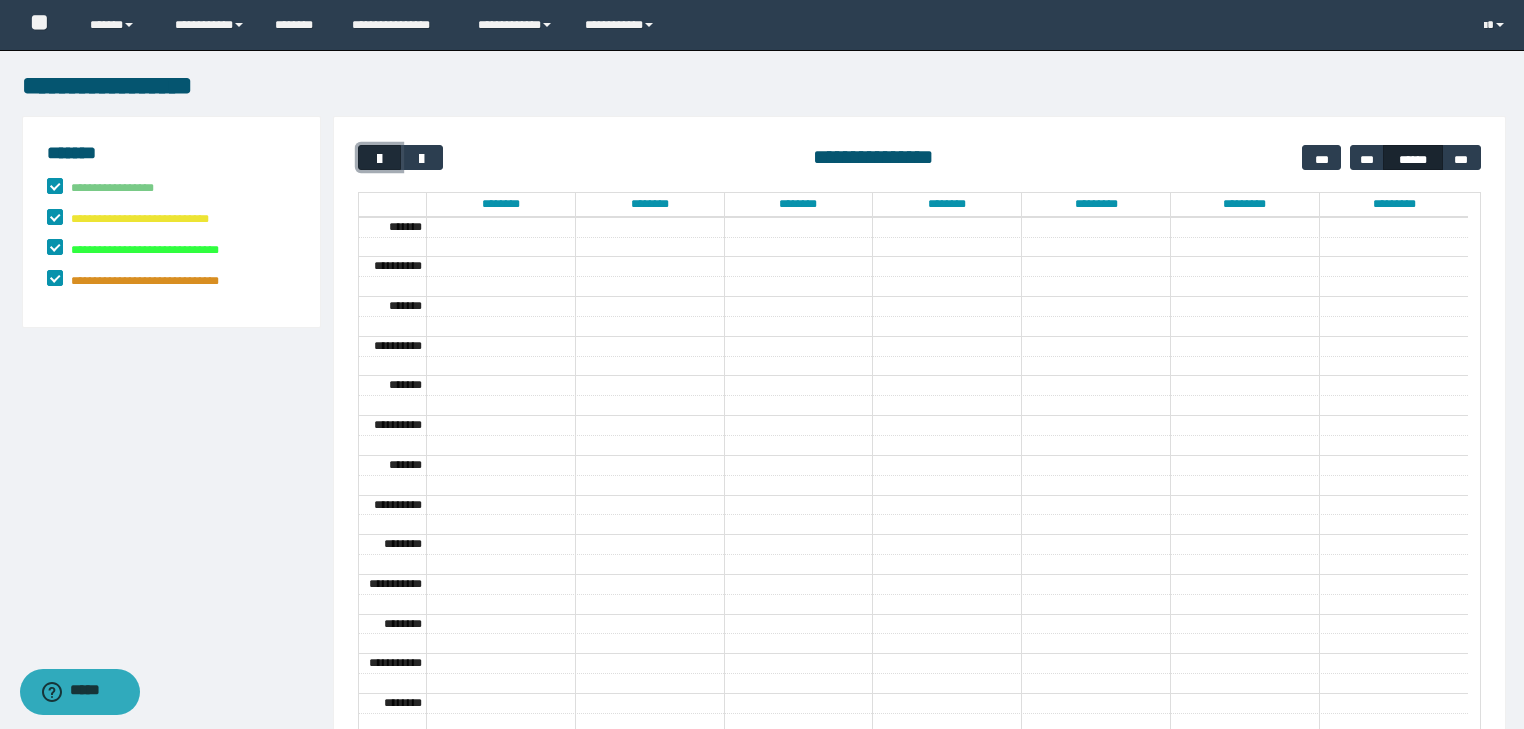 click at bounding box center (380, 159) 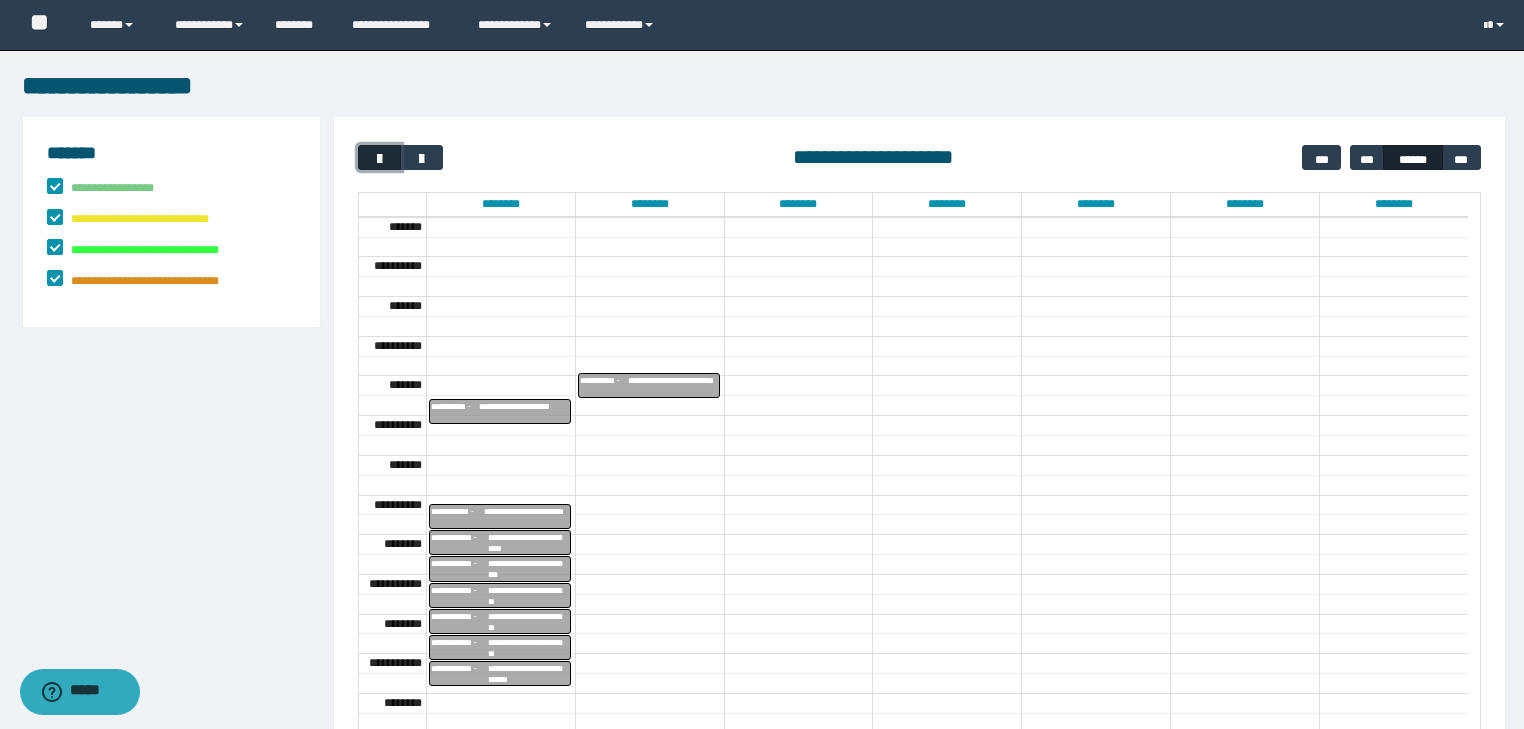 click at bounding box center [379, 157] 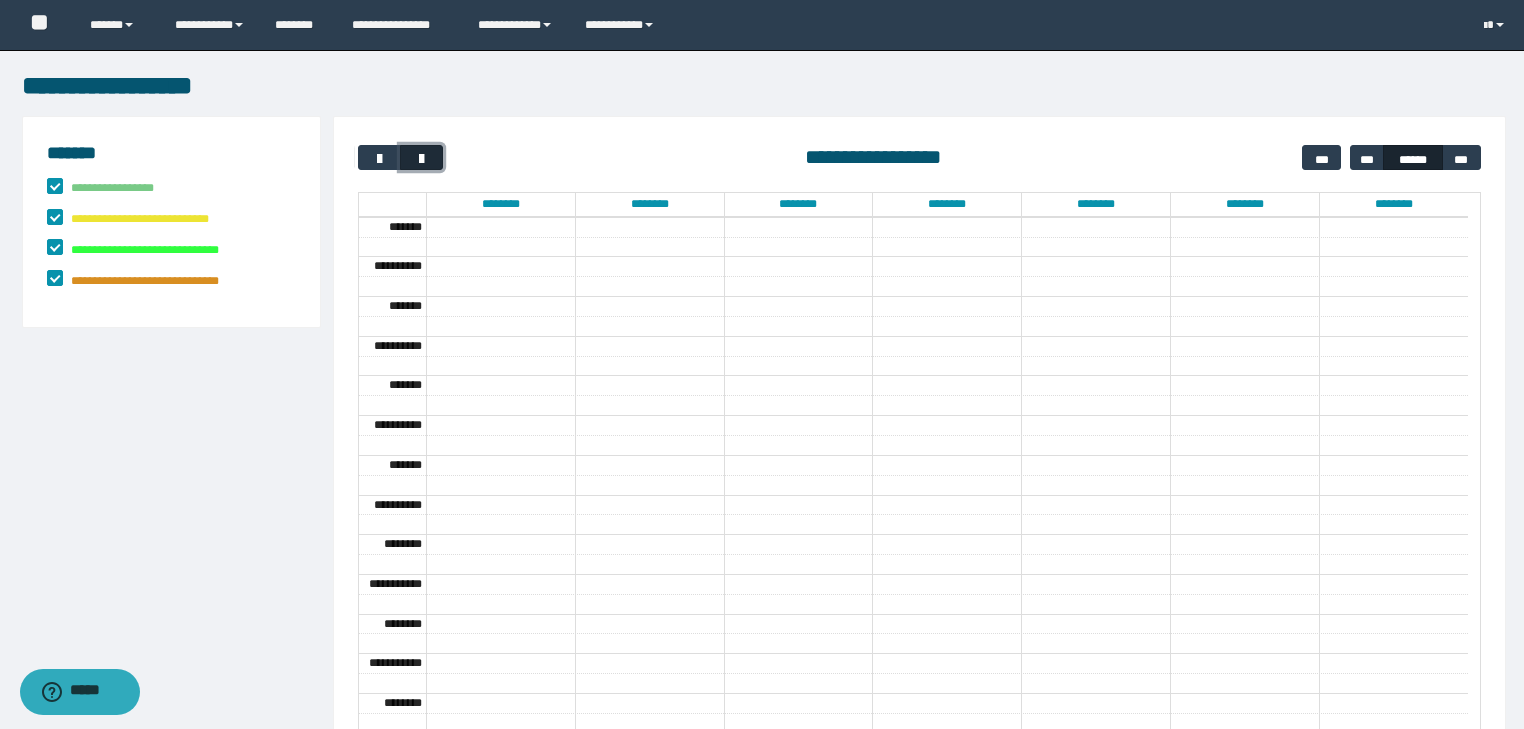 click at bounding box center (422, 159) 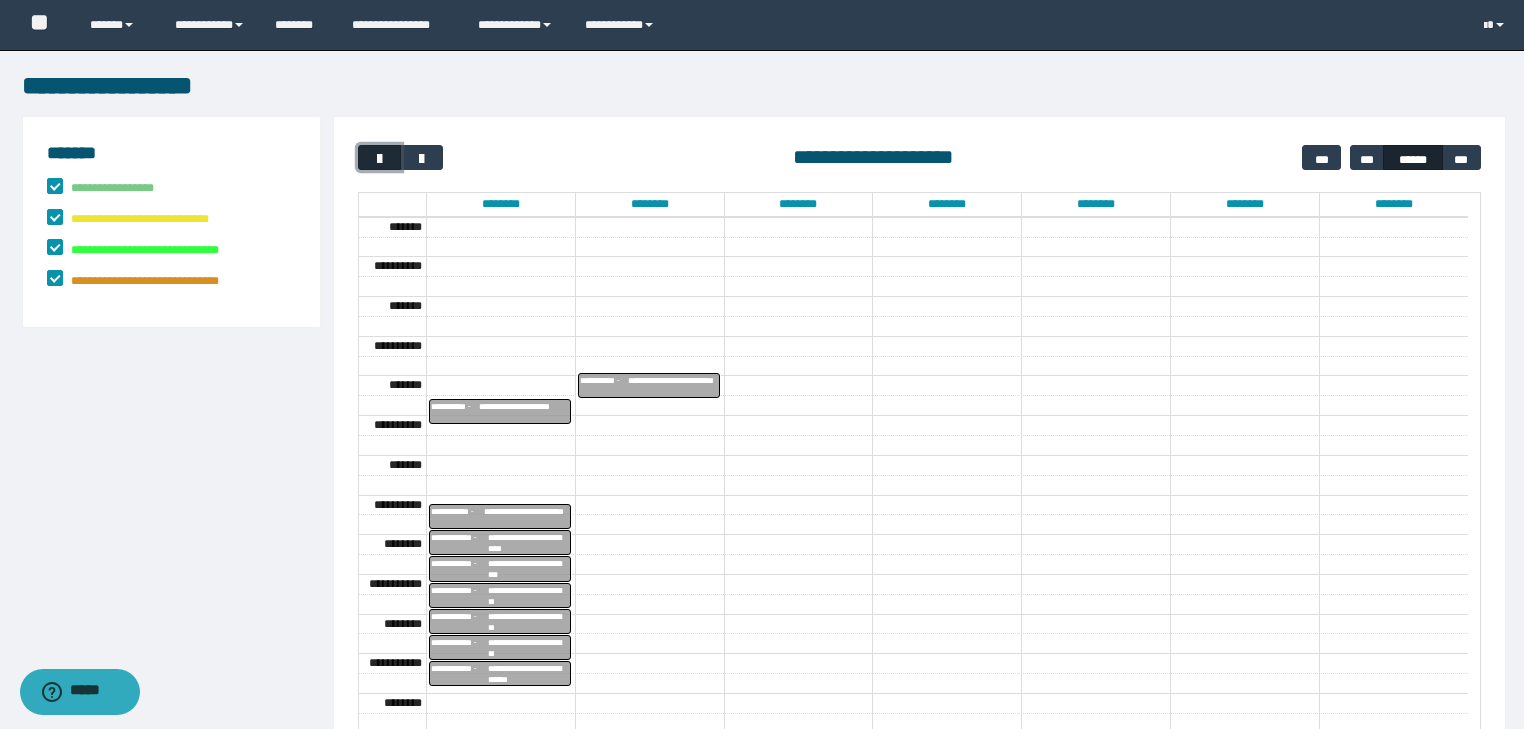 click at bounding box center (380, 159) 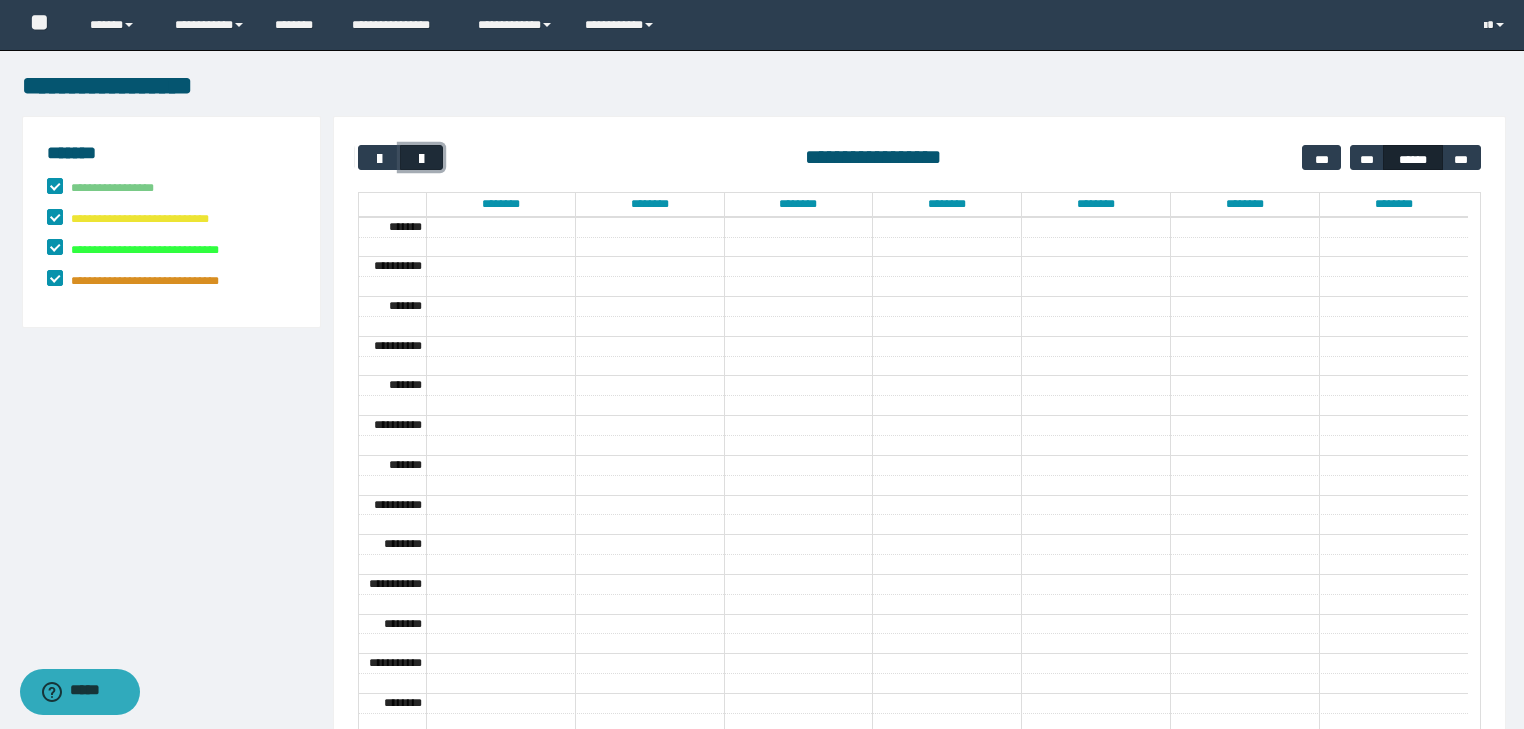click at bounding box center (422, 159) 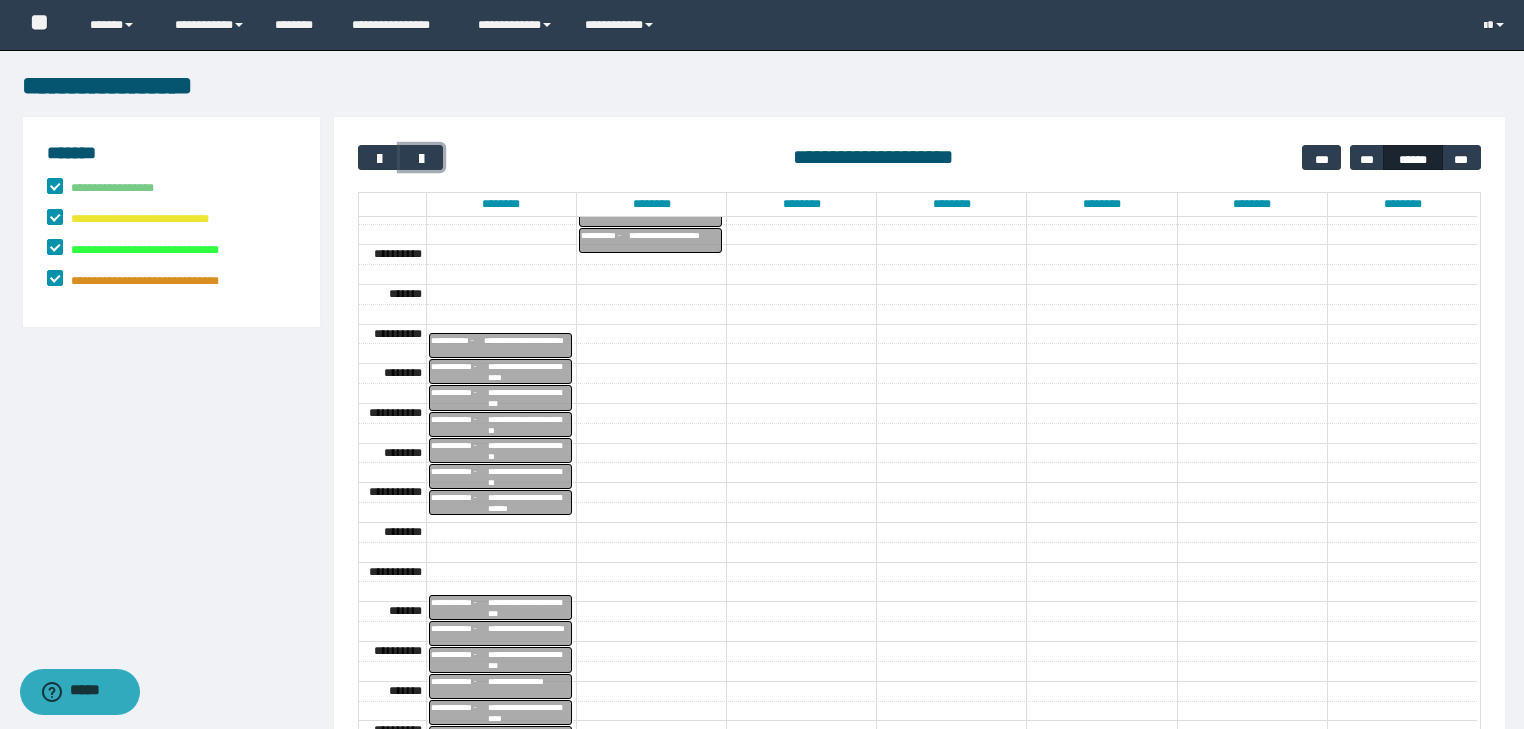 scroll, scrollTop: 292, scrollLeft: 0, axis: vertical 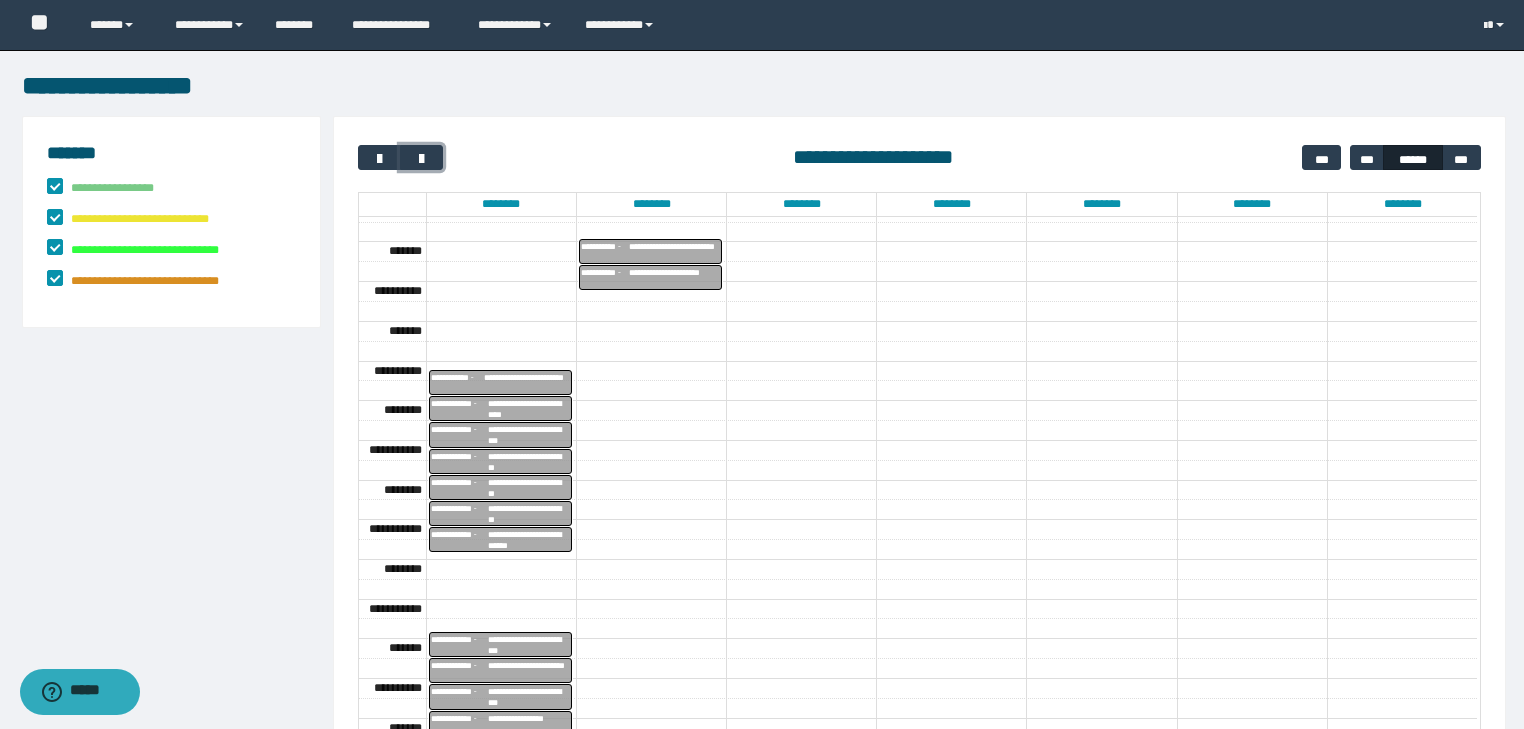 click on "**********" at bounding box center (527, 383) 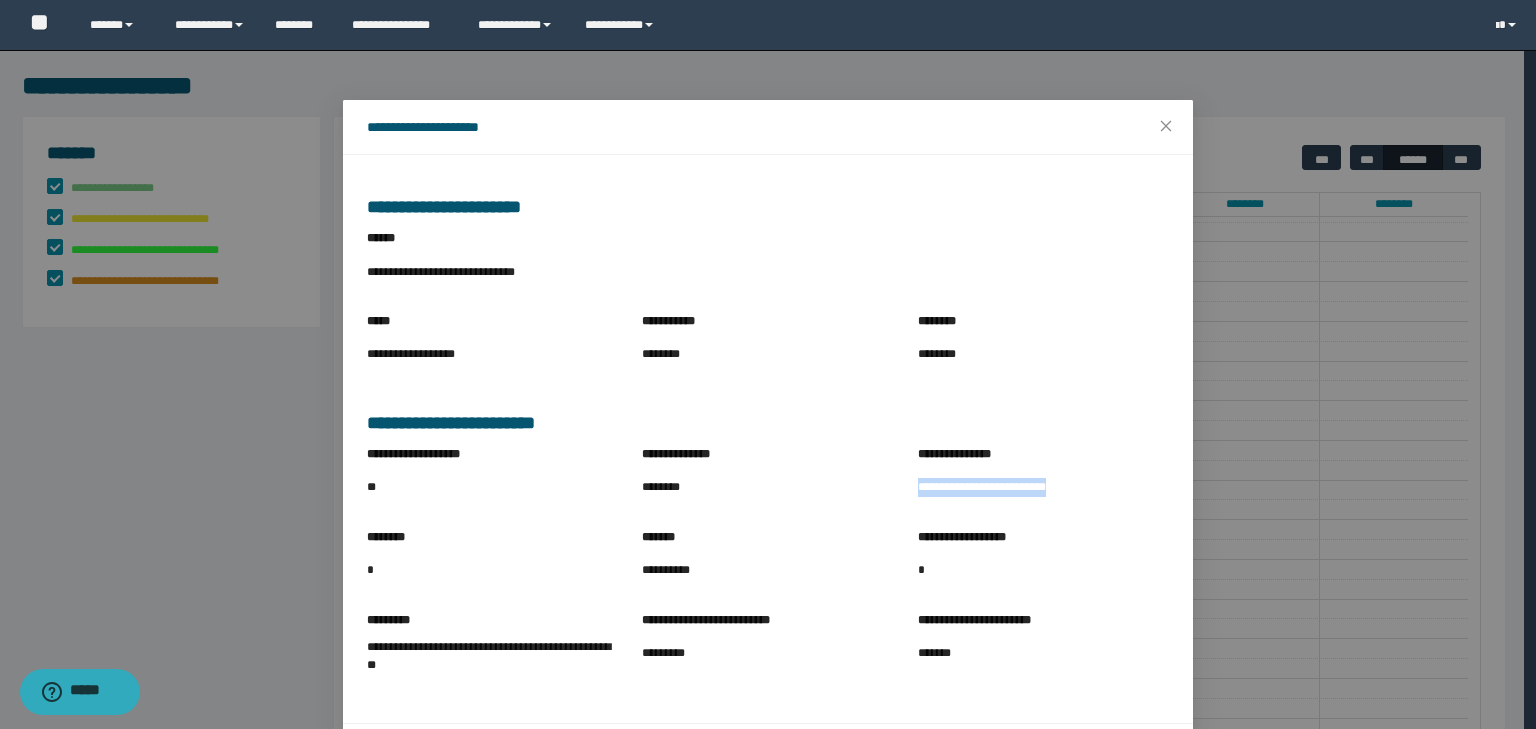 drag, startPoint x: 907, startPoint y: 492, endPoint x: 1092, endPoint y: 499, distance: 185.13239 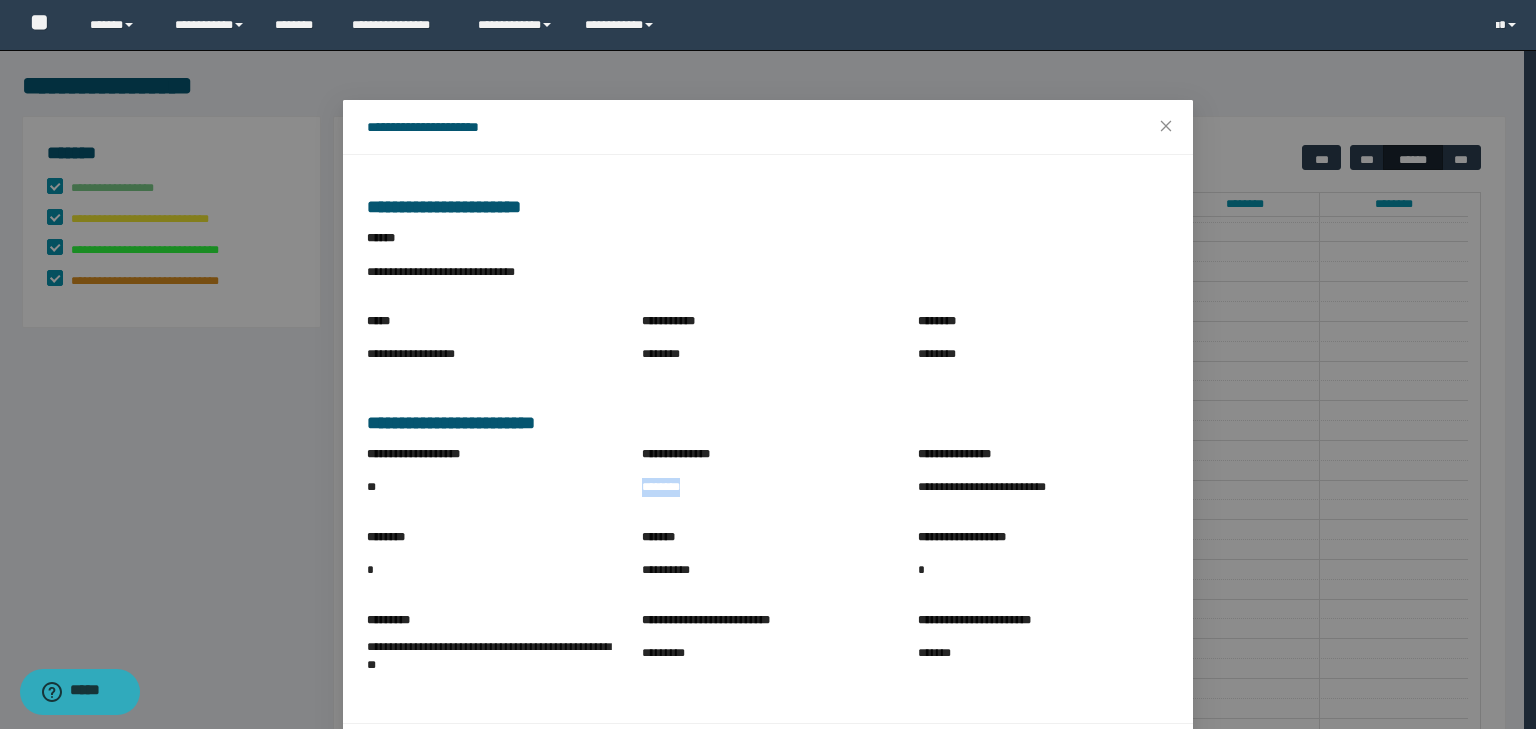 drag, startPoint x: 635, startPoint y: 488, endPoint x: 756, endPoint y: 496, distance: 121.264175 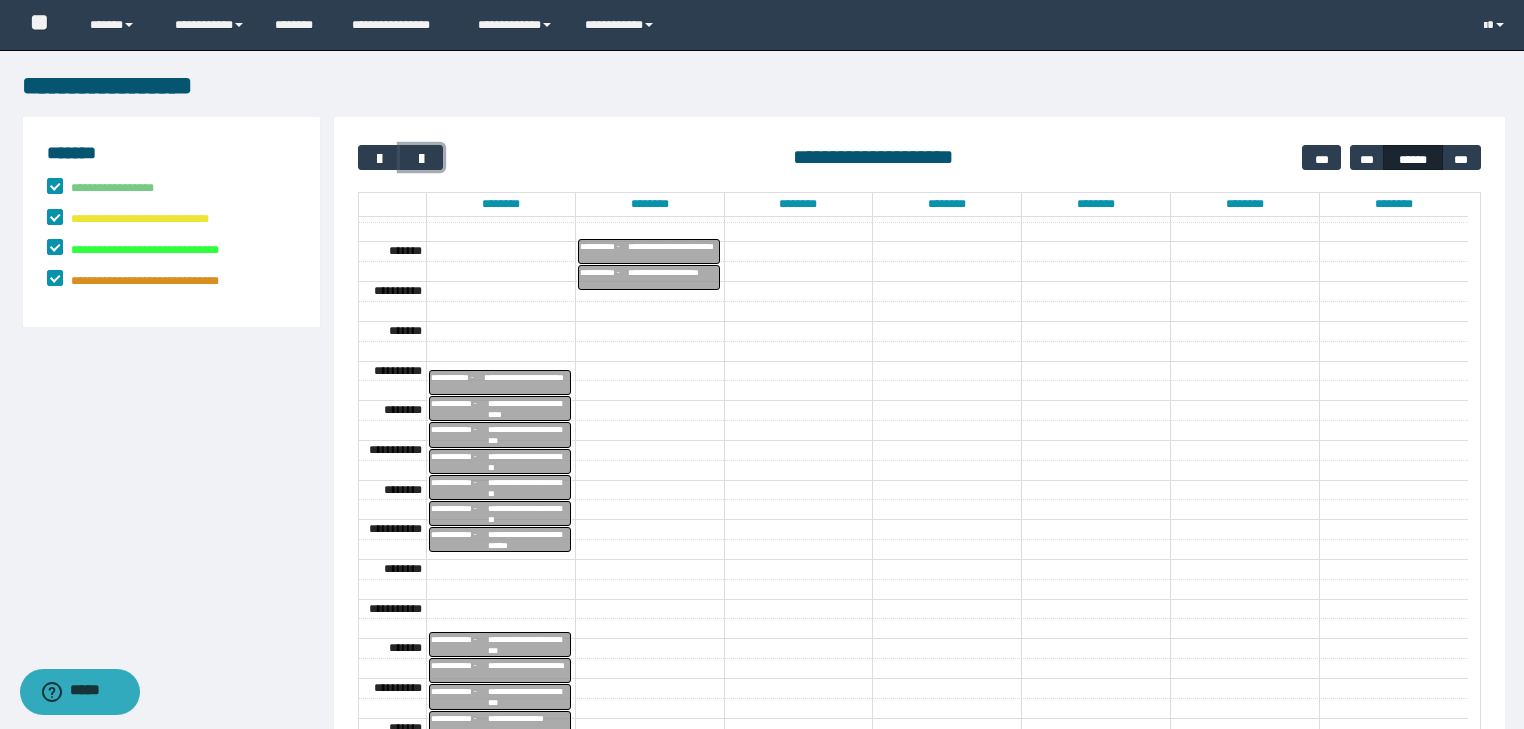 click on "**********" at bounding box center (528, 409) 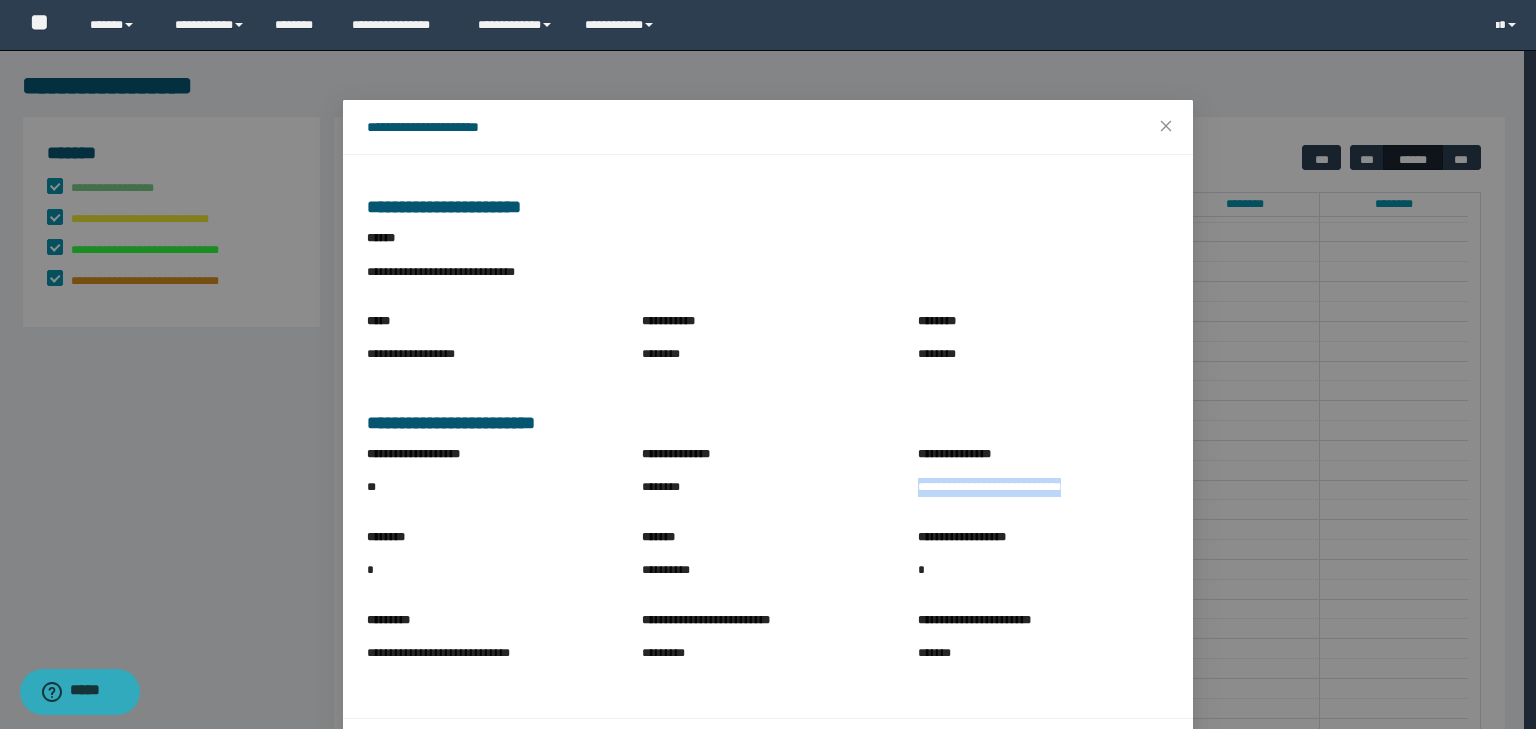drag, startPoint x: 914, startPoint y: 489, endPoint x: 1108, endPoint y: 490, distance: 194.00258 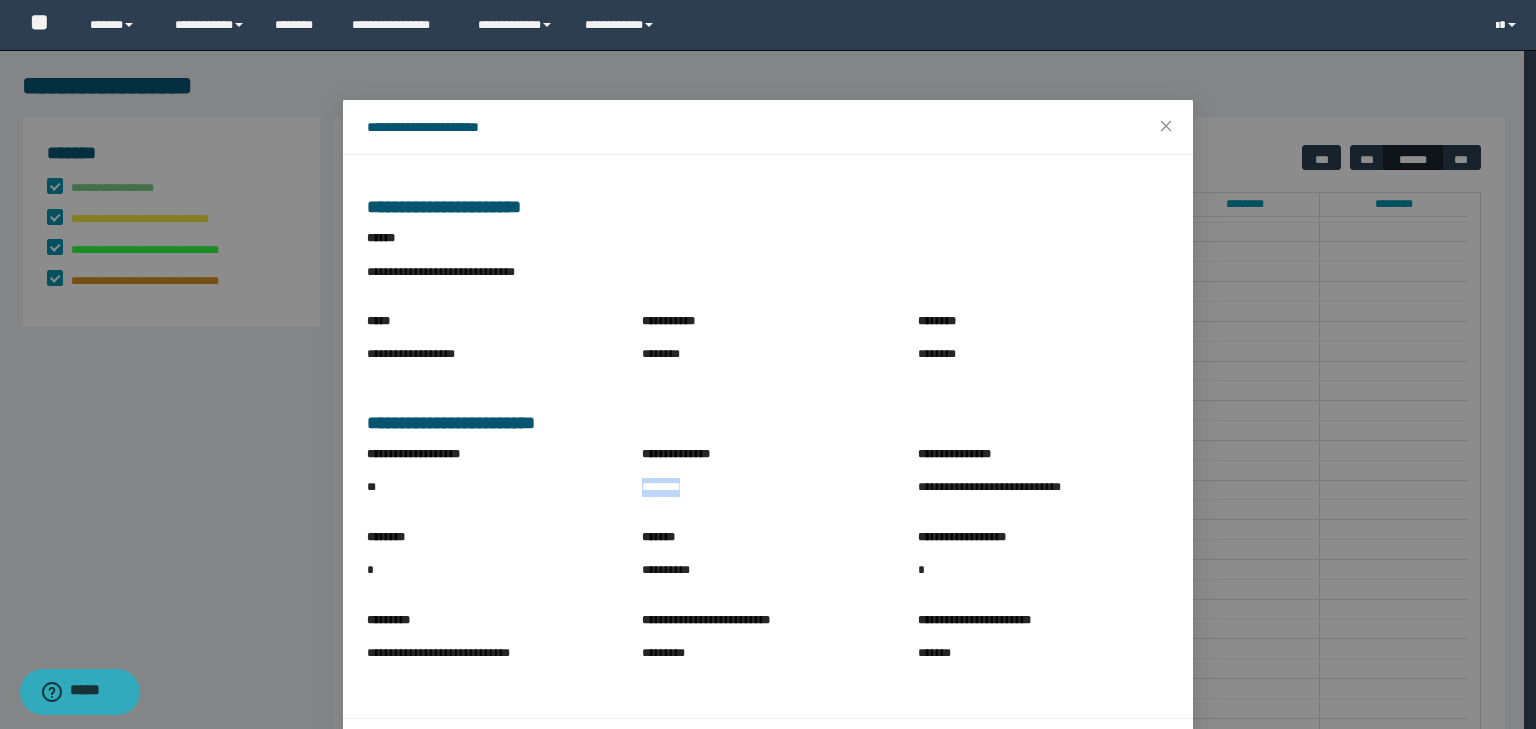 drag, startPoint x: 639, startPoint y: 494, endPoint x: 738, endPoint y: 495, distance: 99.00505 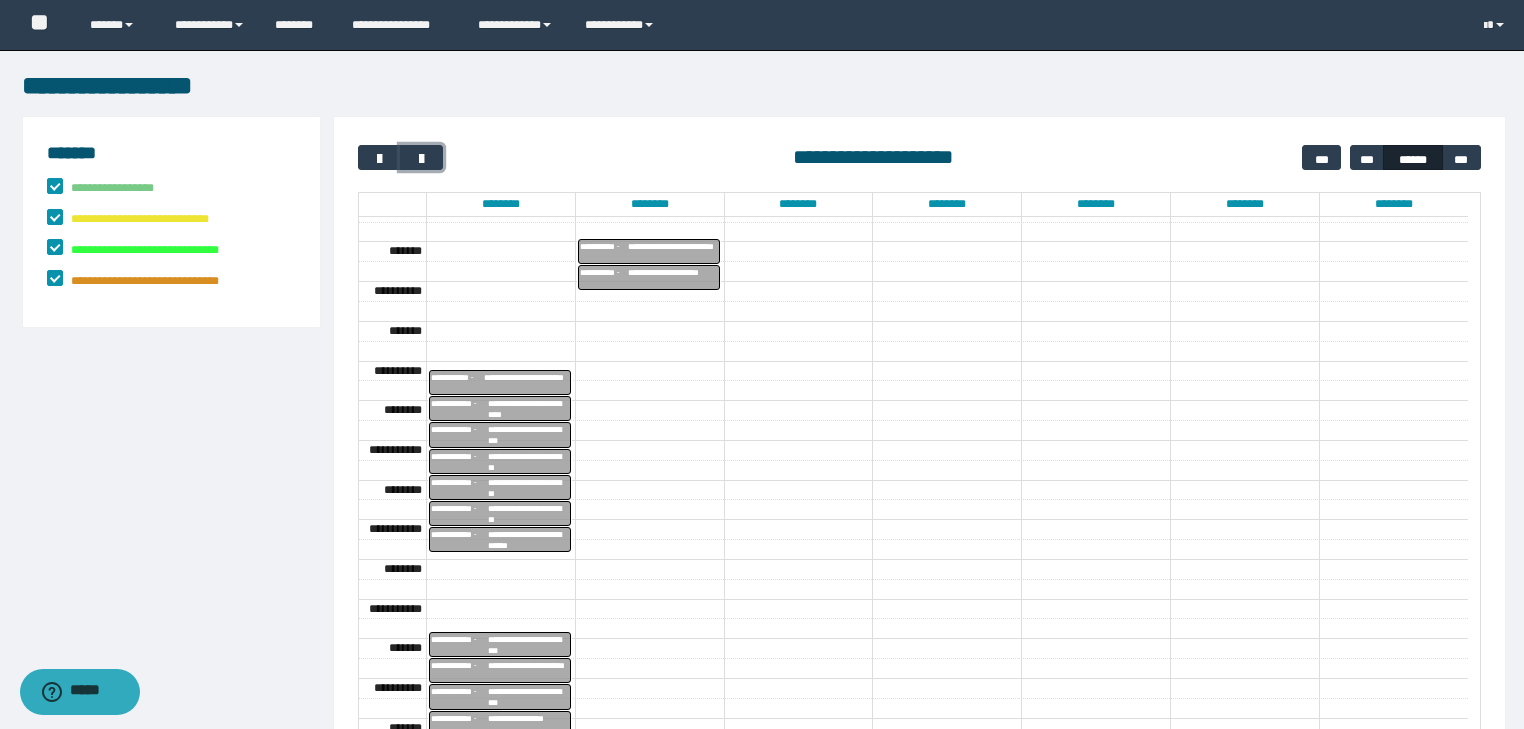 click on "**********" at bounding box center (528, 435) 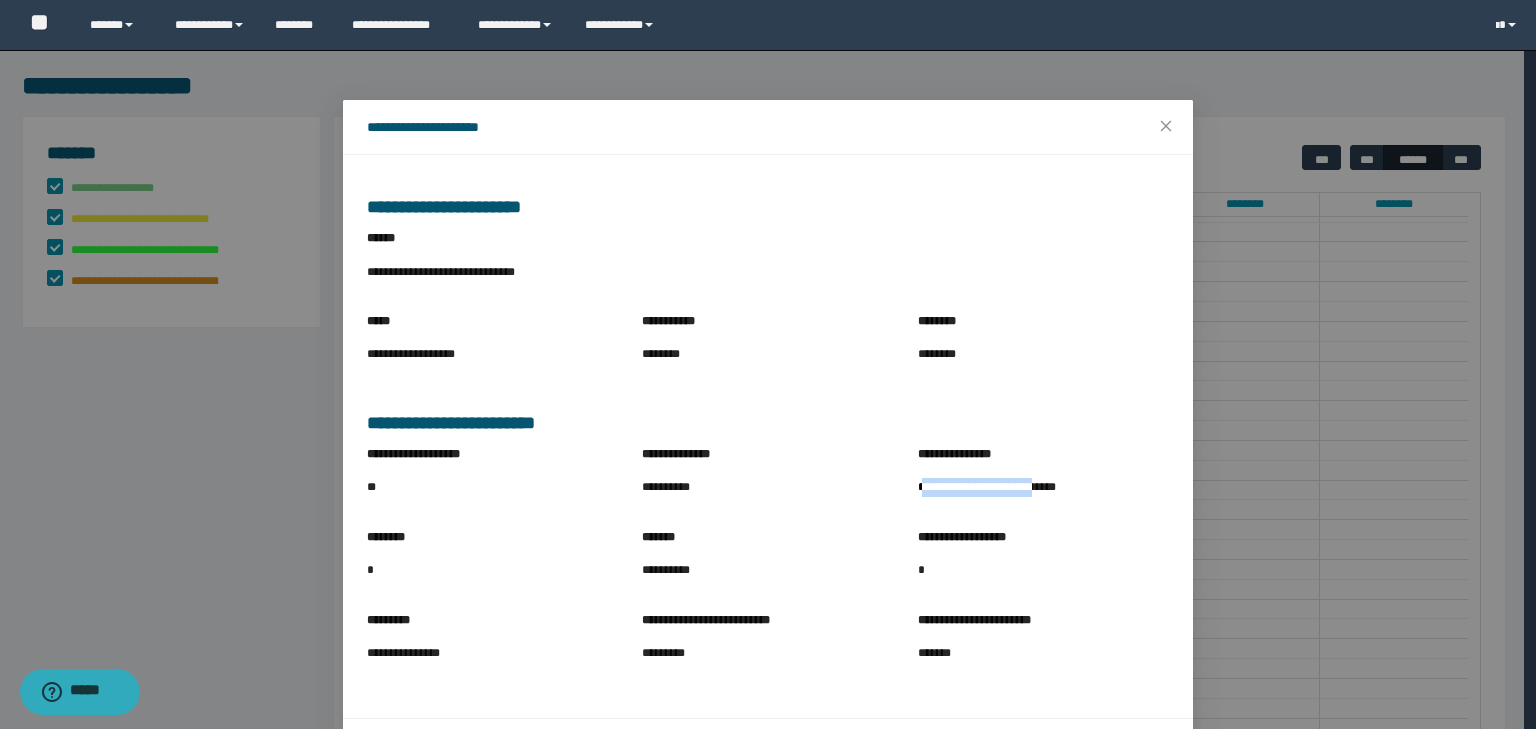 drag, startPoint x: 914, startPoint y: 485, endPoint x: 1056, endPoint y: 492, distance: 142.17242 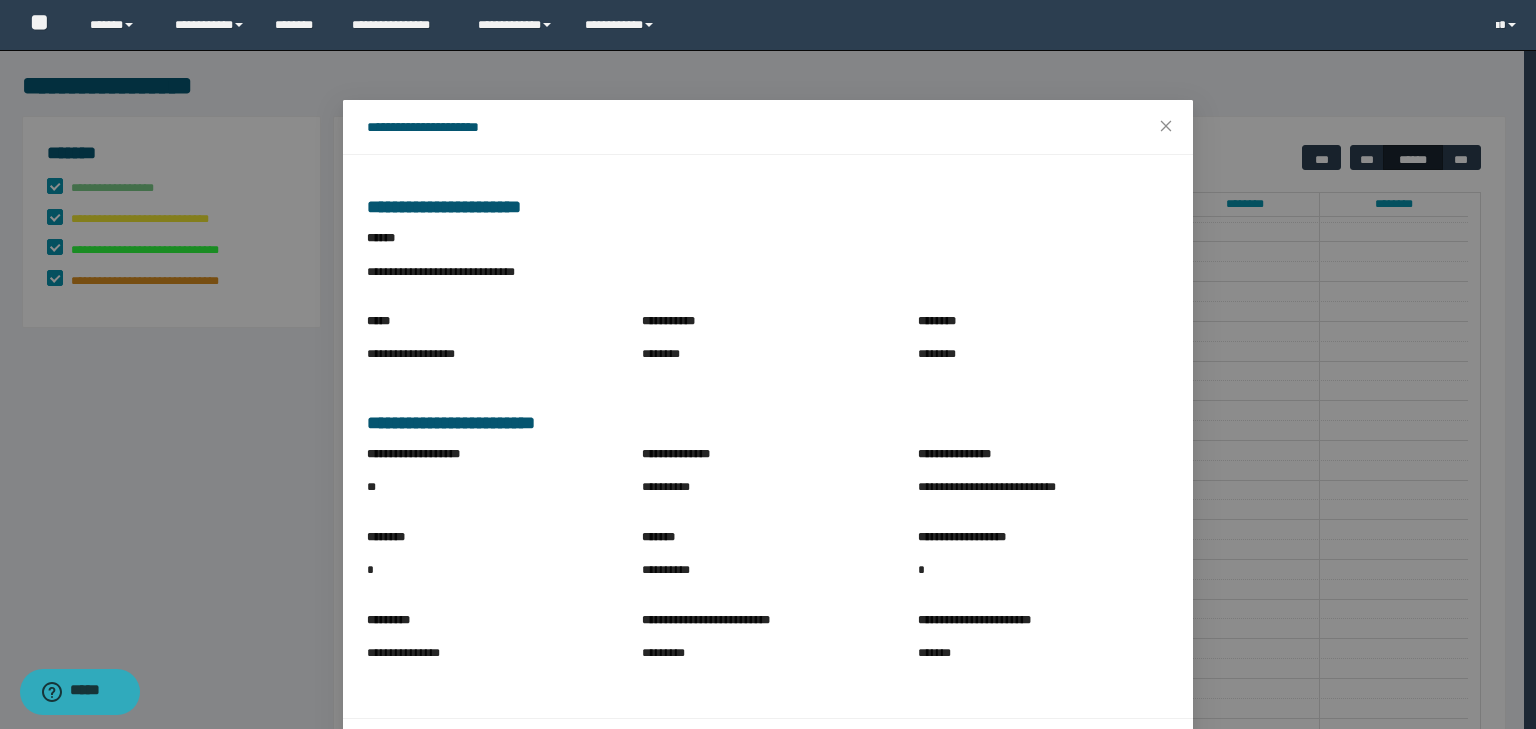 drag, startPoint x: 832, startPoint y: 494, endPoint x: 885, endPoint y: 492, distance: 53.037724 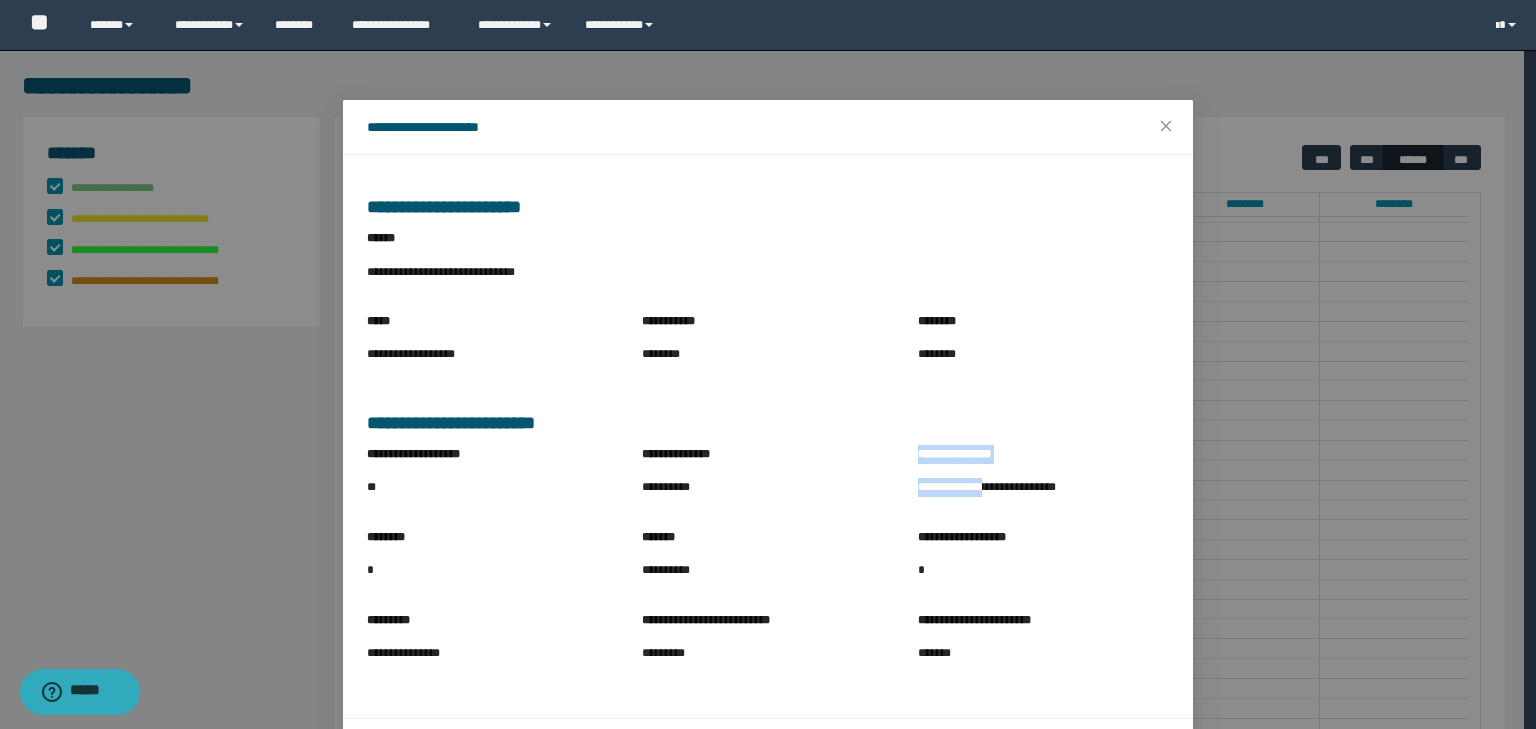 drag, startPoint x: 896, startPoint y: 486, endPoint x: 1009, endPoint y: 488, distance: 113.0177 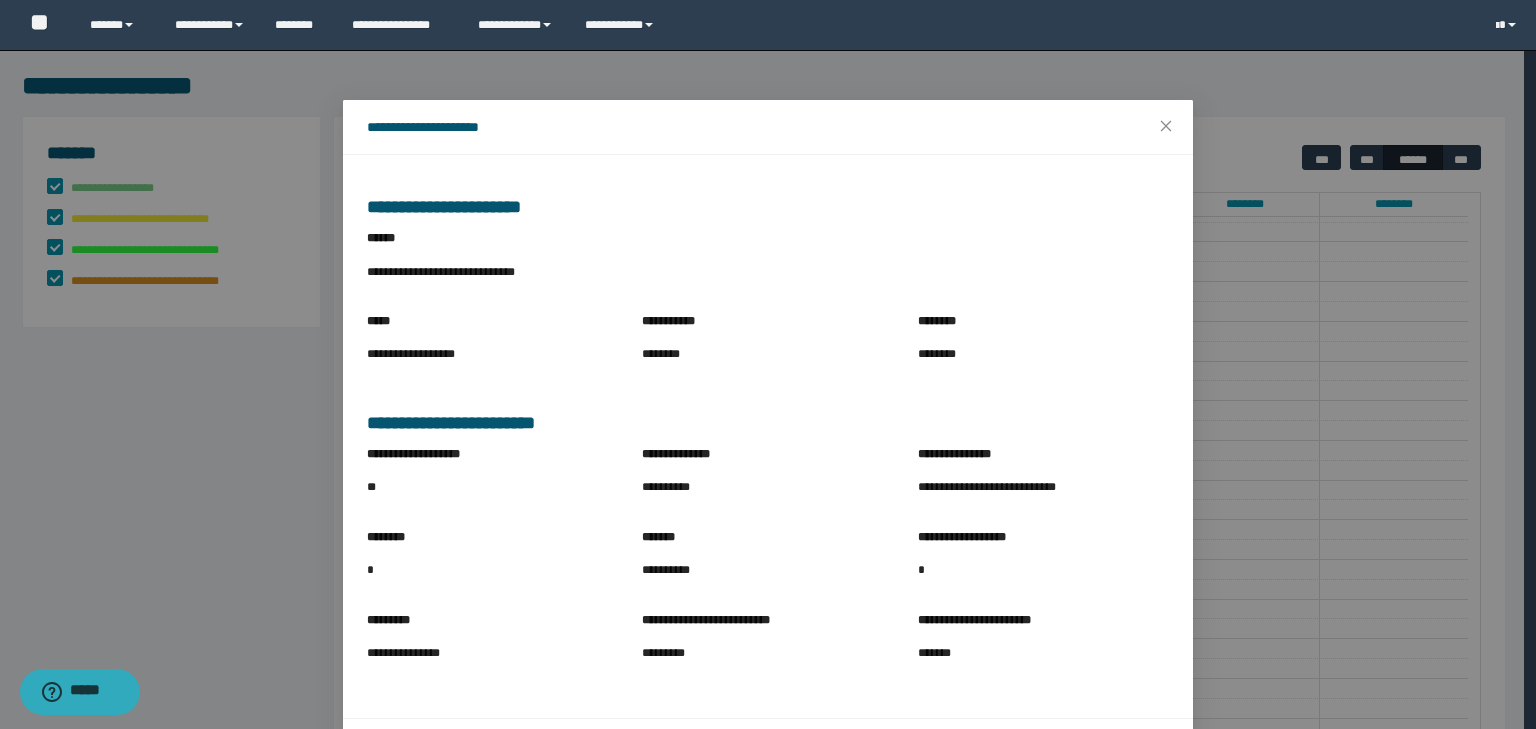 click on "**********" at bounding box center [1043, 487] 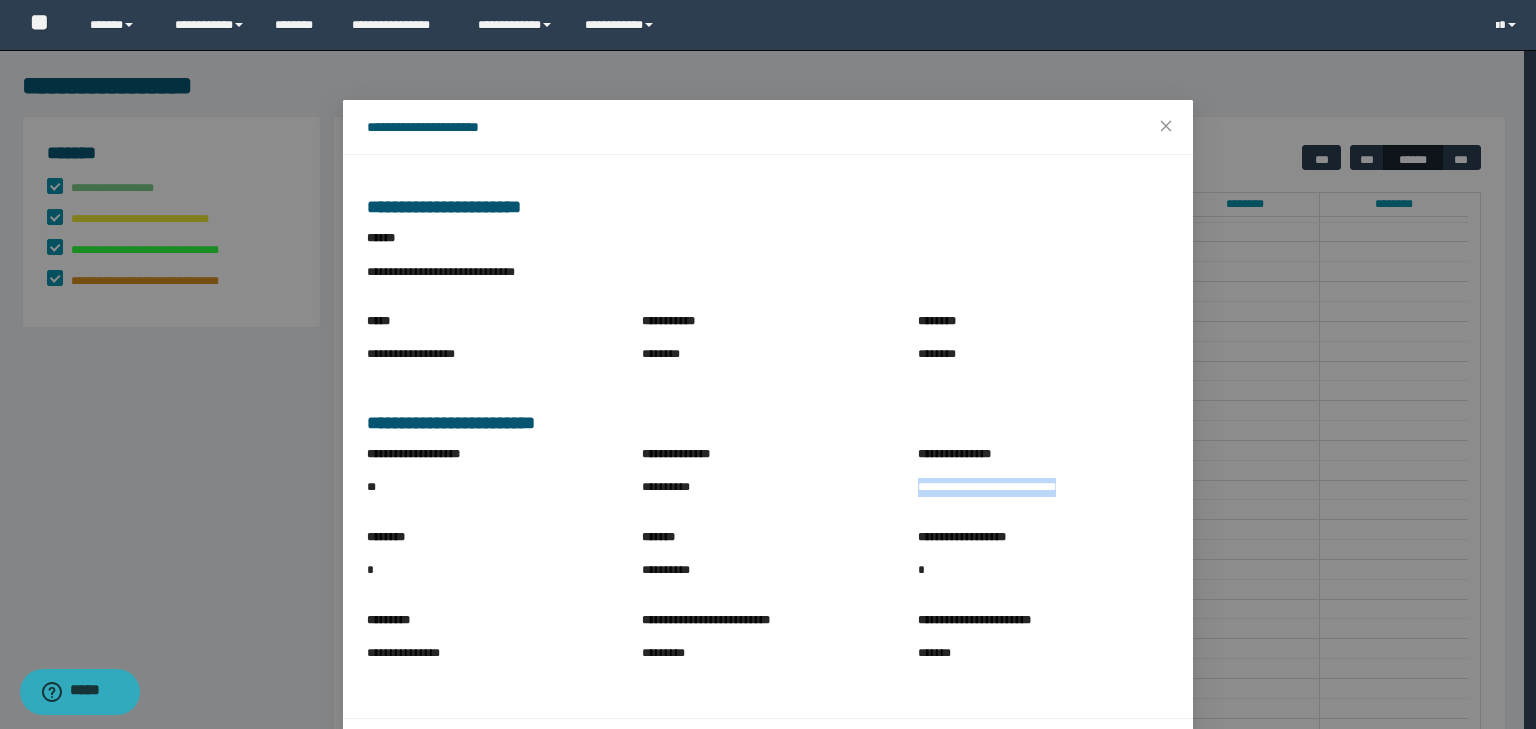 drag, startPoint x: 909, startPoint y: 489, endPoint x: 1082, endPoint y: 491, distance: 173.01157 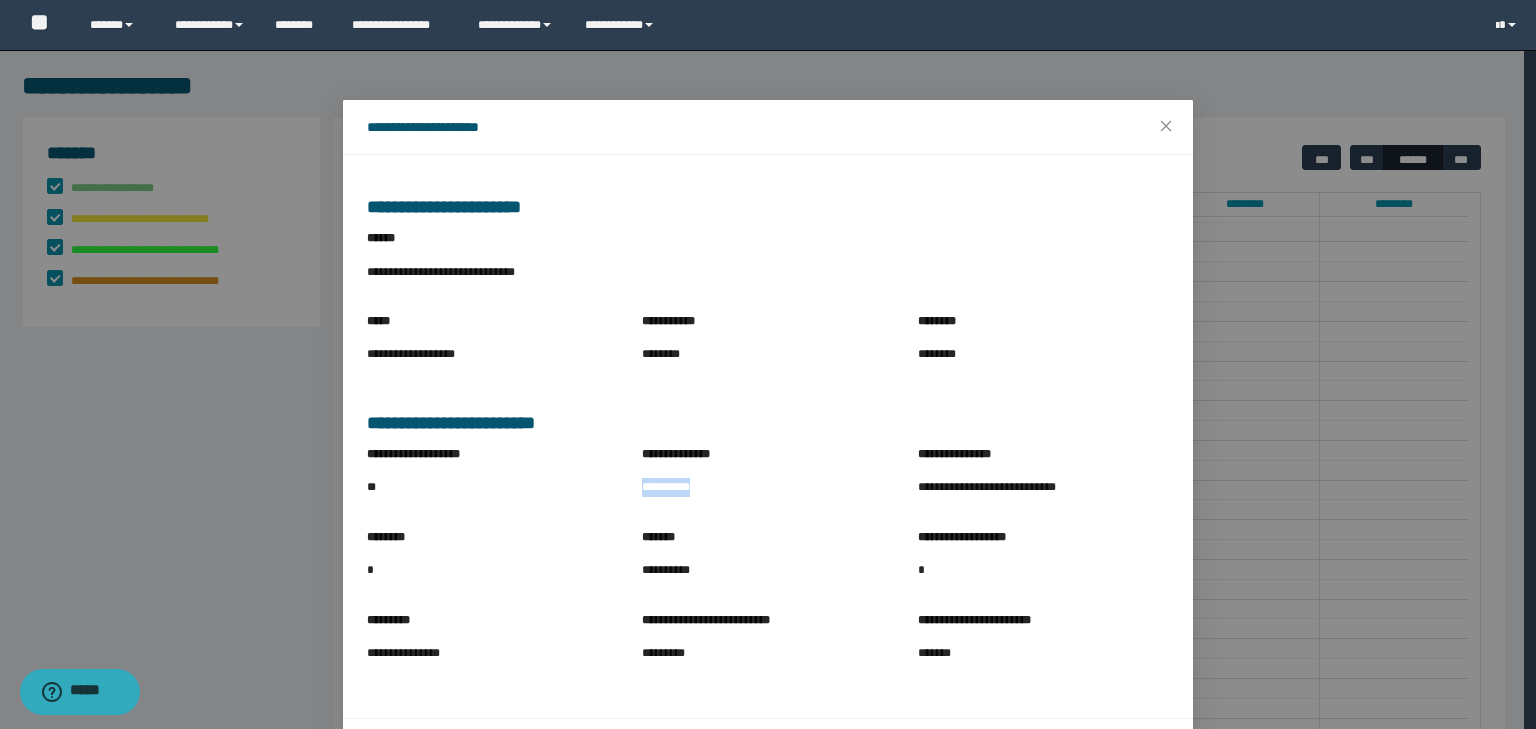 drag, startPoint x: 634, startPoint y: 489, endPoint x: 749, endPoint y: 499, distance: 115.43397 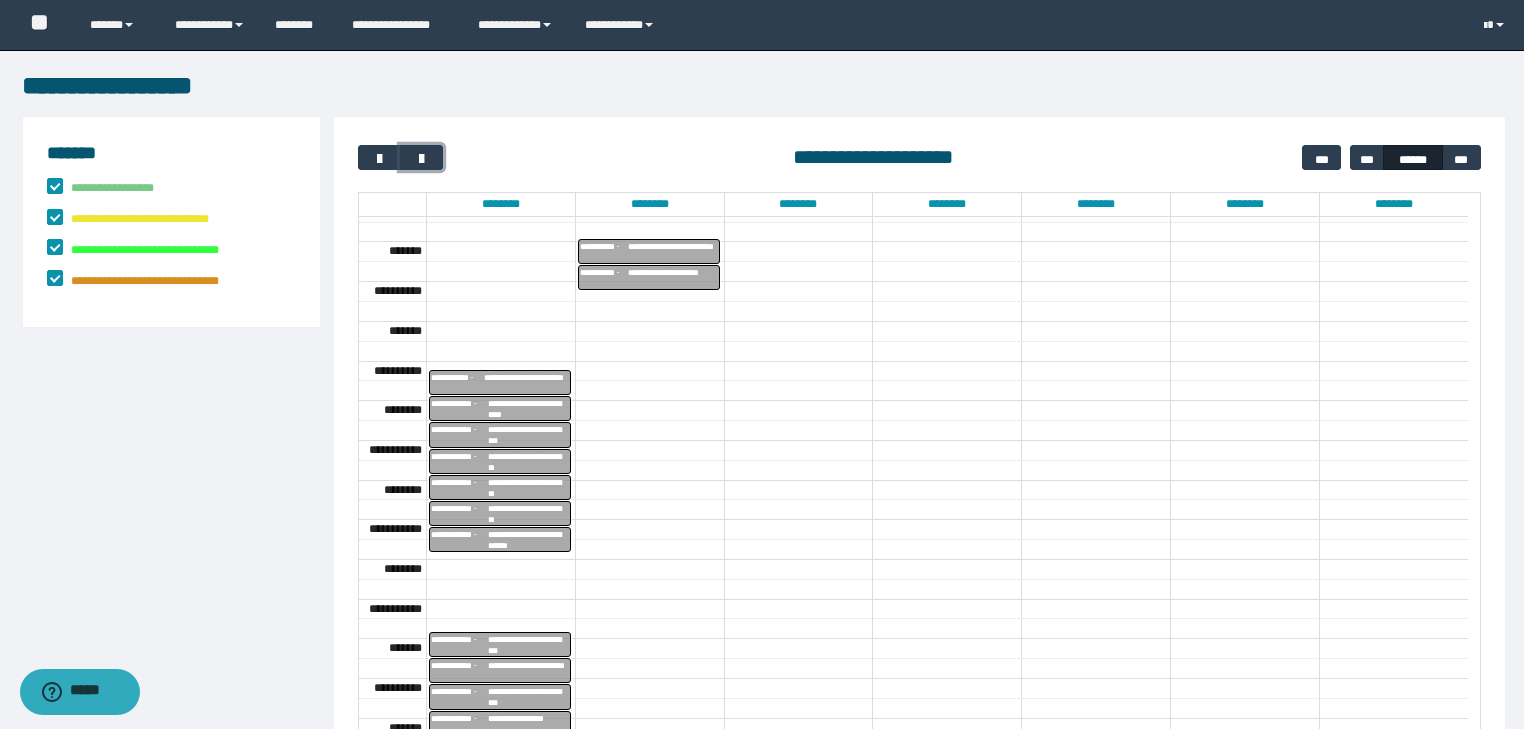 type 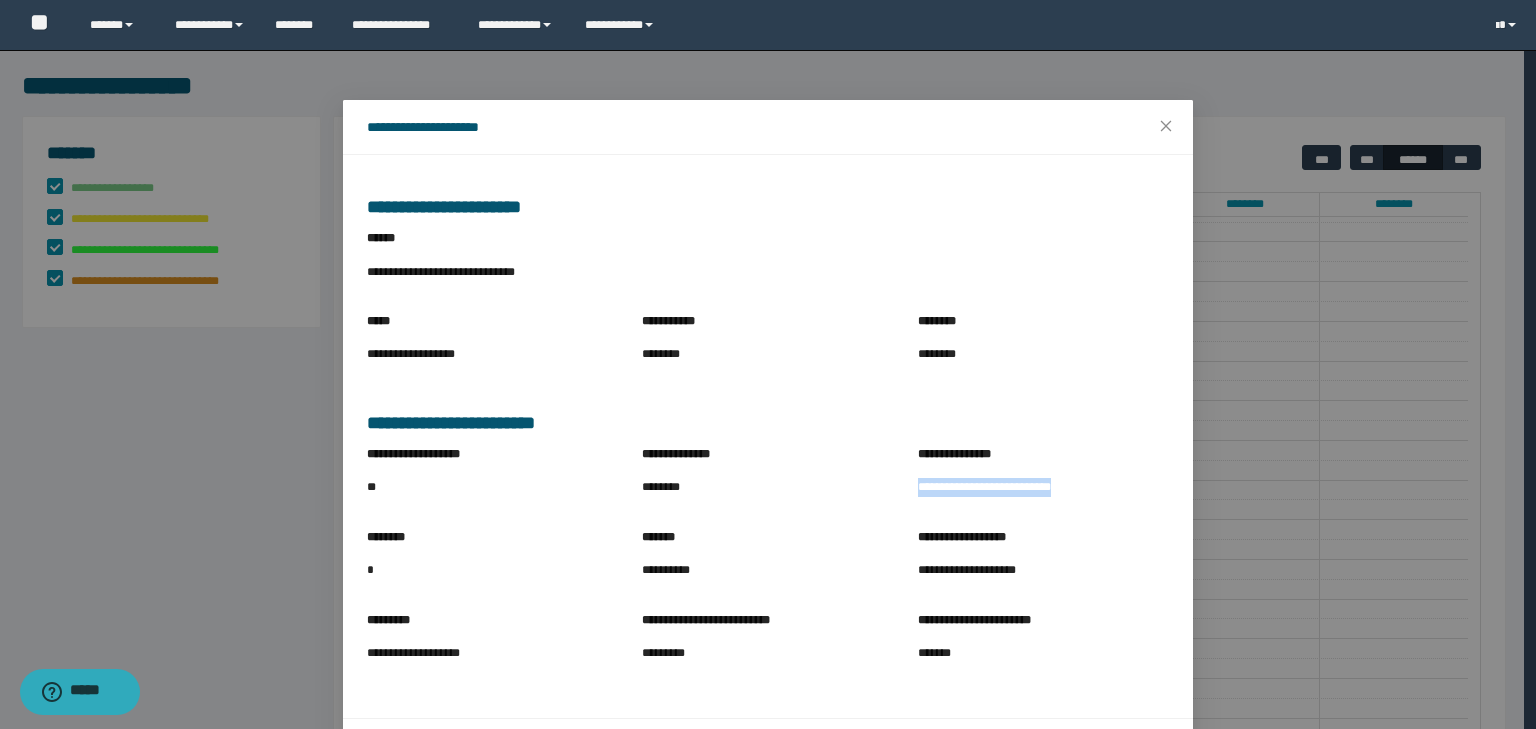 drag, startPoint x: 902, startPoint y: 485, endPoint x: 1131, endPoint y: 493, distance: 229.1397 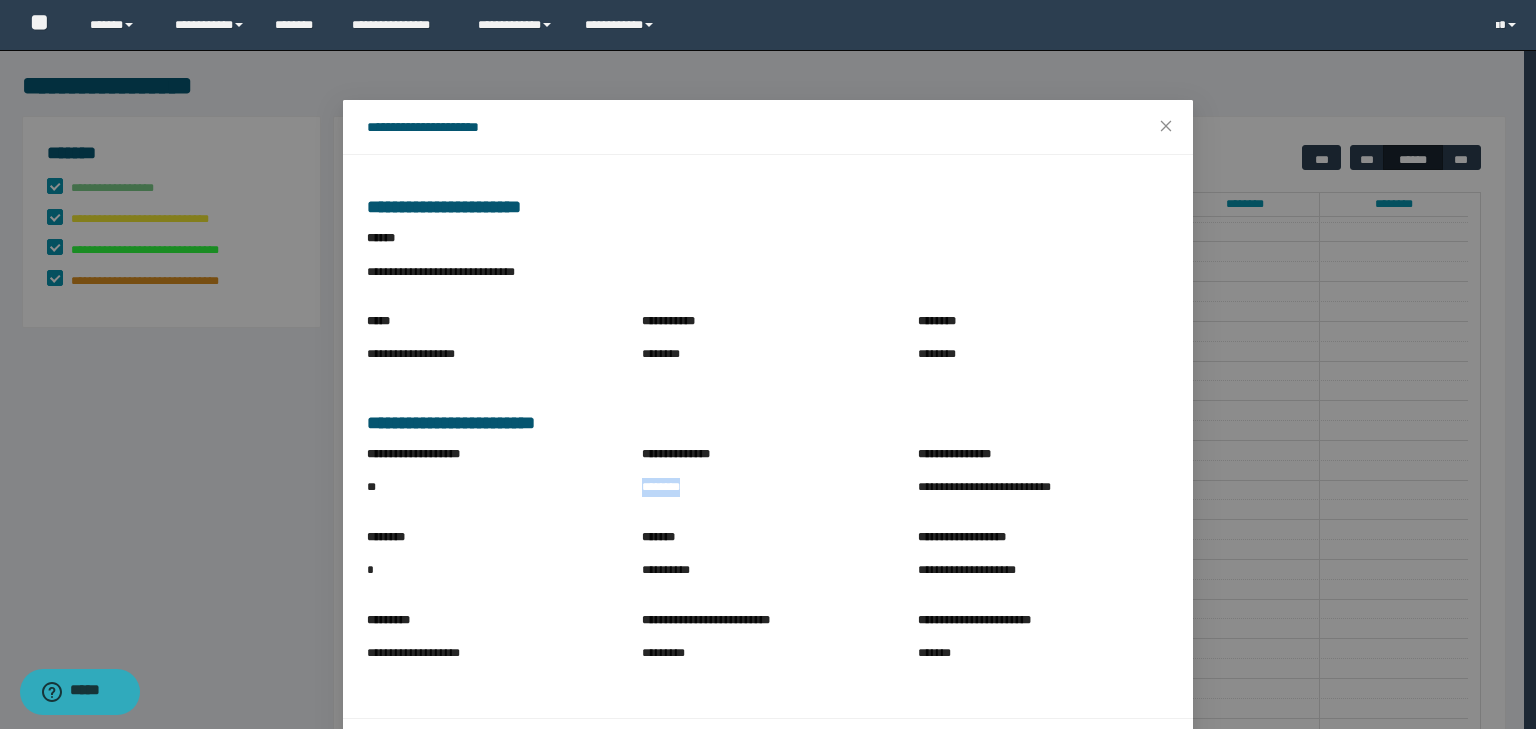drag, startPoint x: 628, startPoint y: 485, endPoint x: 715, endPoint y: 502, distance: 88.64536 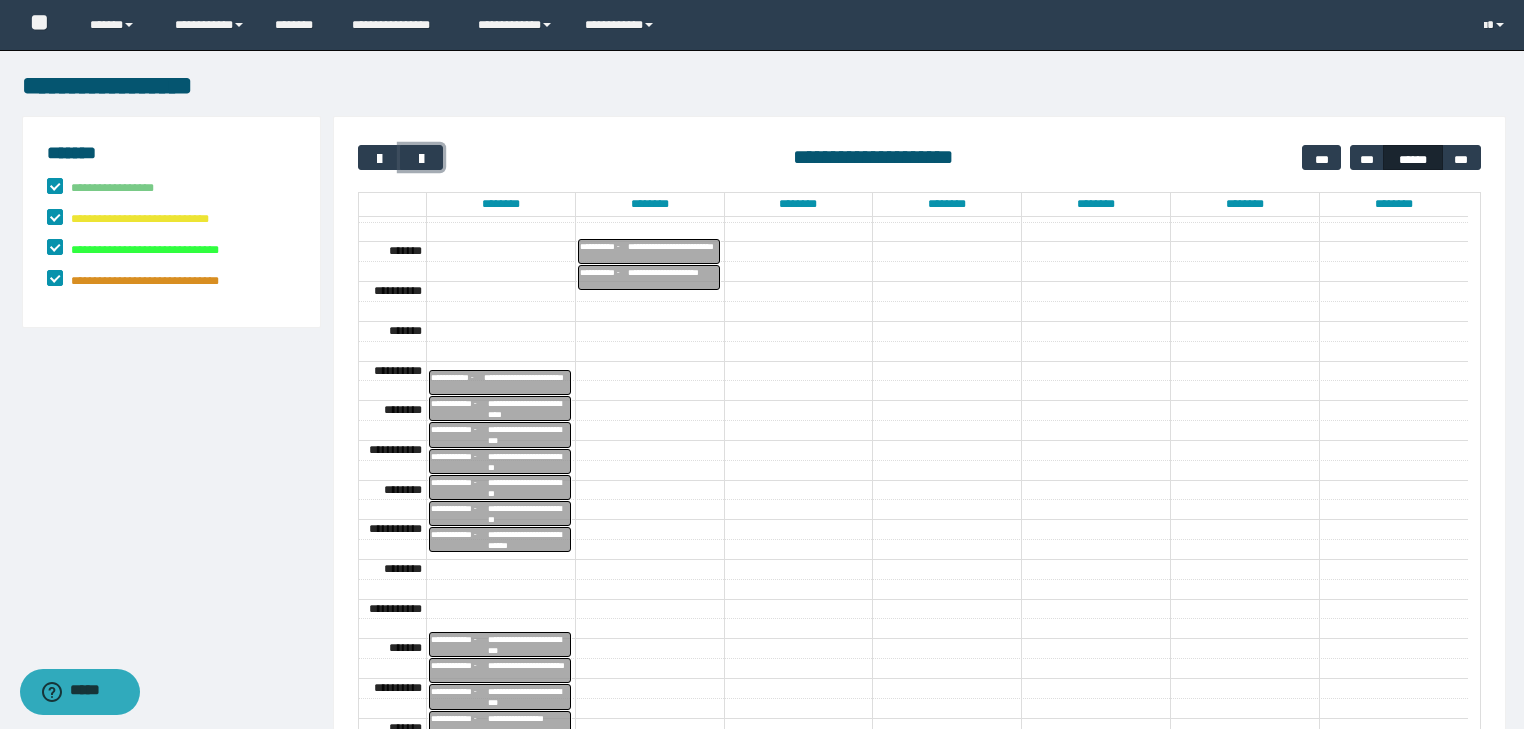 click on "**********" at bounding box center (528, 488) 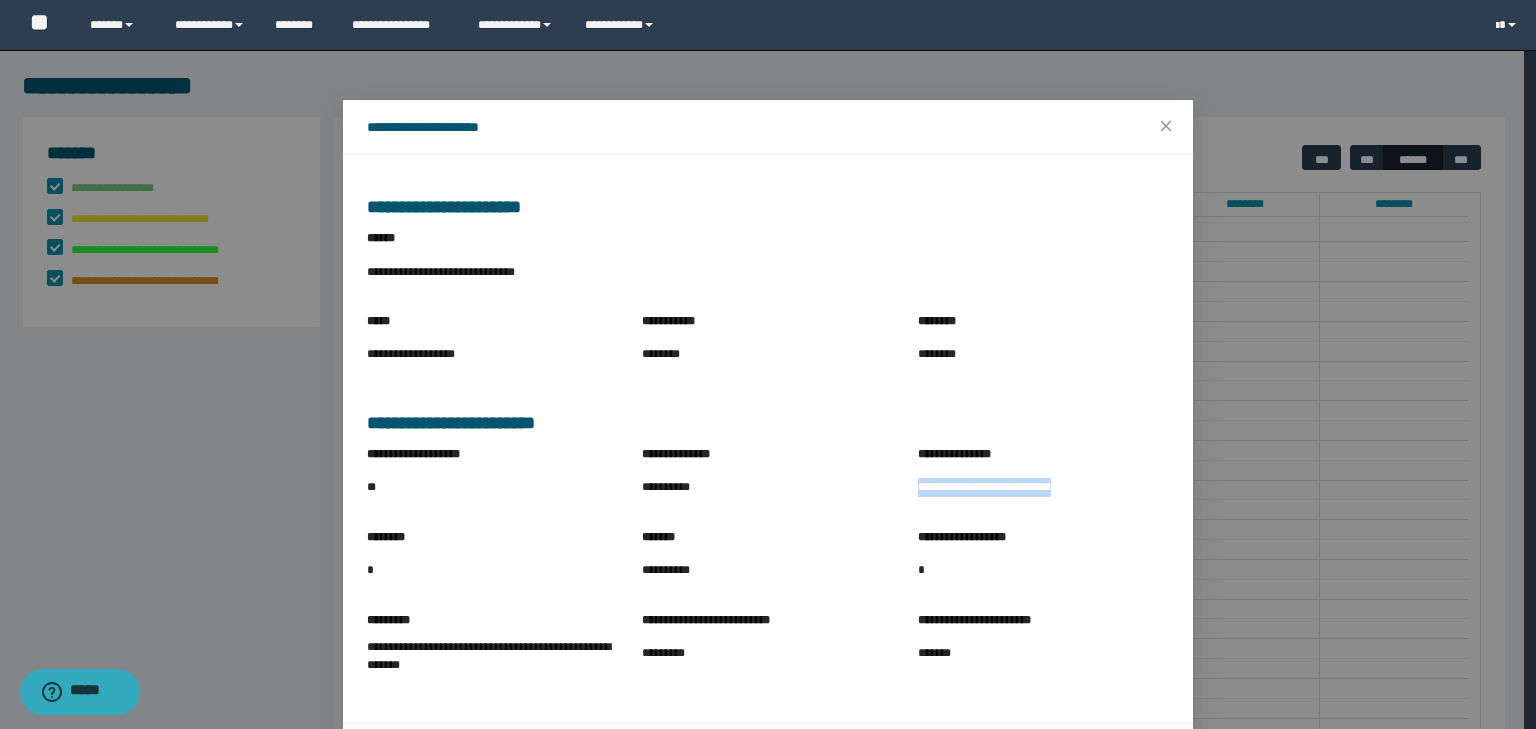 drag, startPoint x: 904, startPoint y: 485, endPoint x: 1125, endPoint y: 488, distance: 221.02036 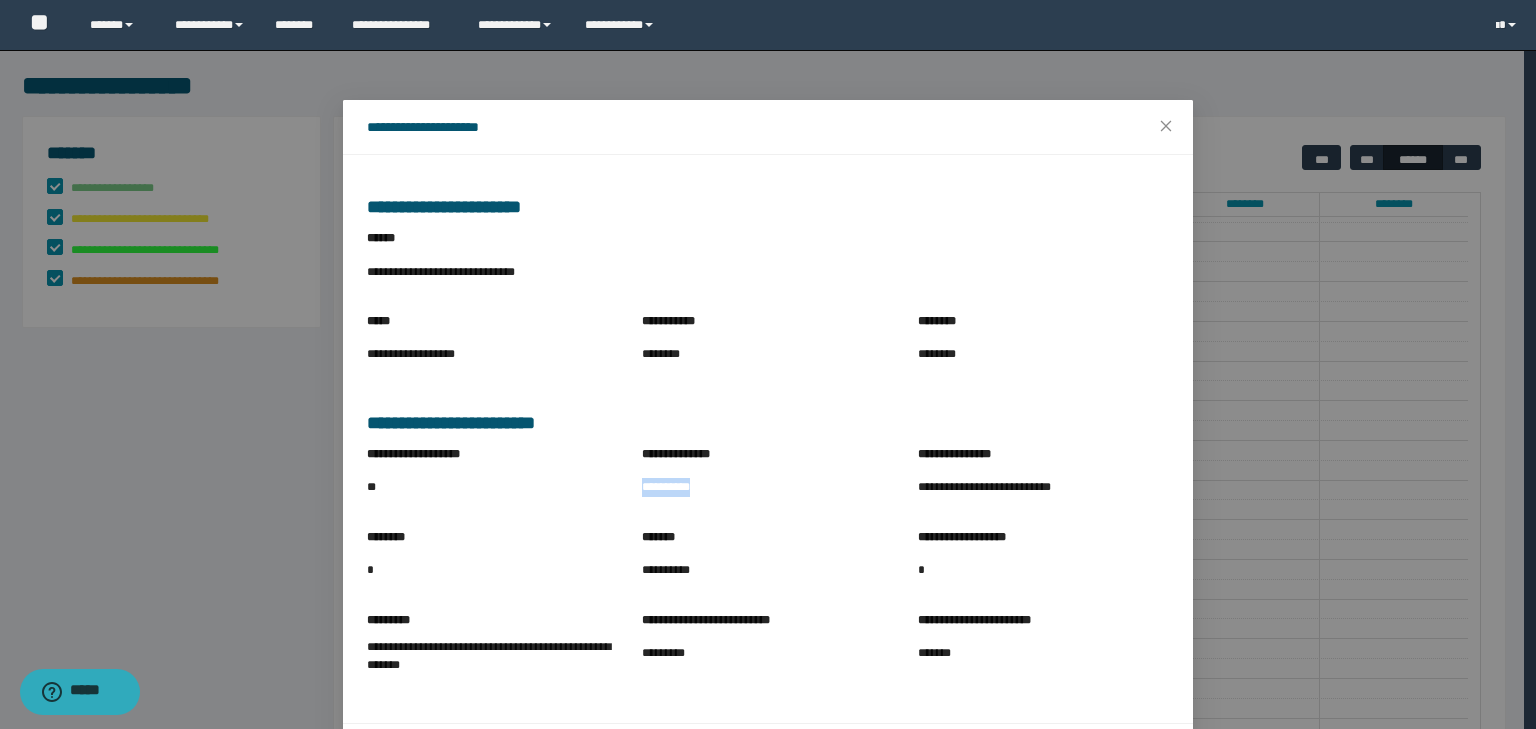 drag, startPoint x: 632, startPoint y: 488, endPoint x: 723, endPoint y: 490, distance: 91.02197 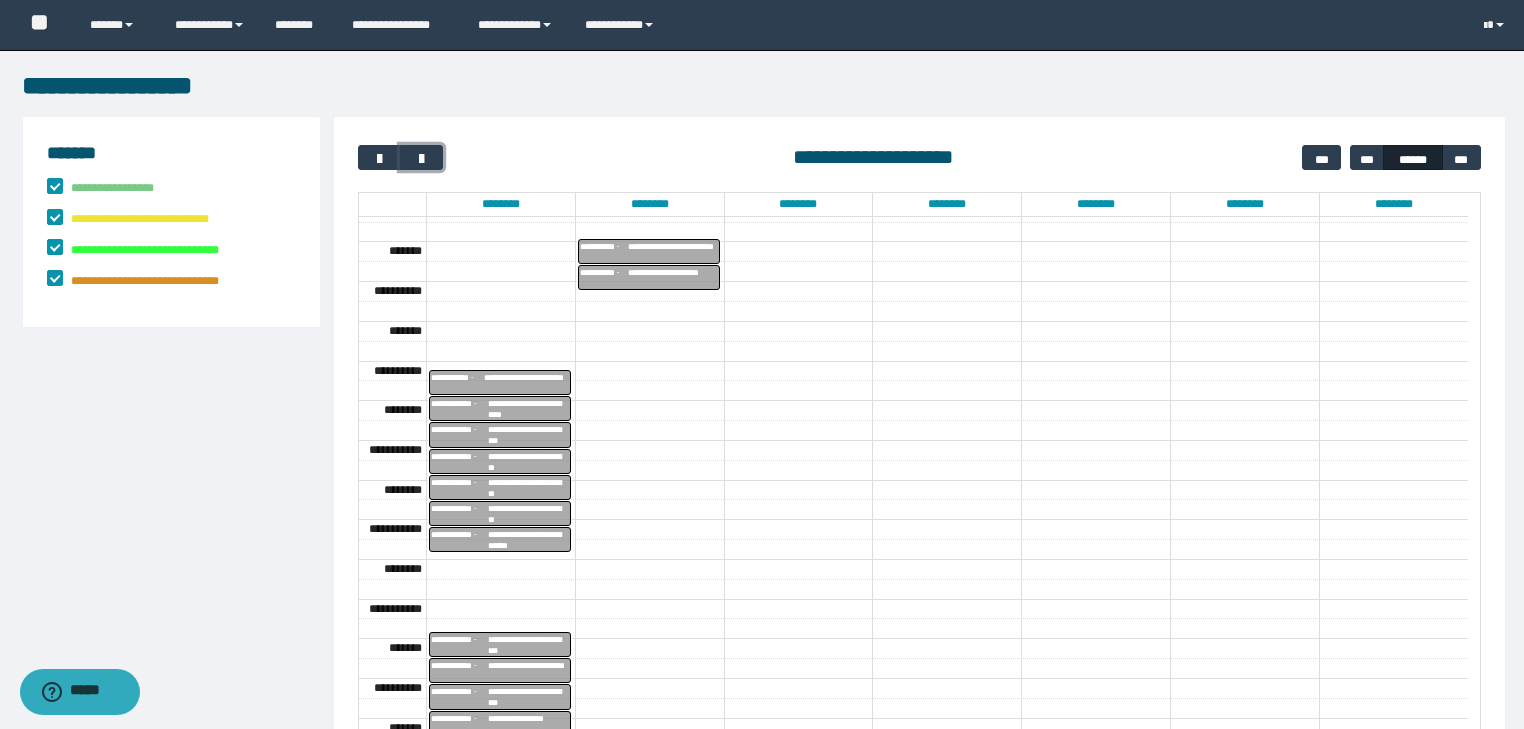 click on "**********" at bounding box center (528, 514) 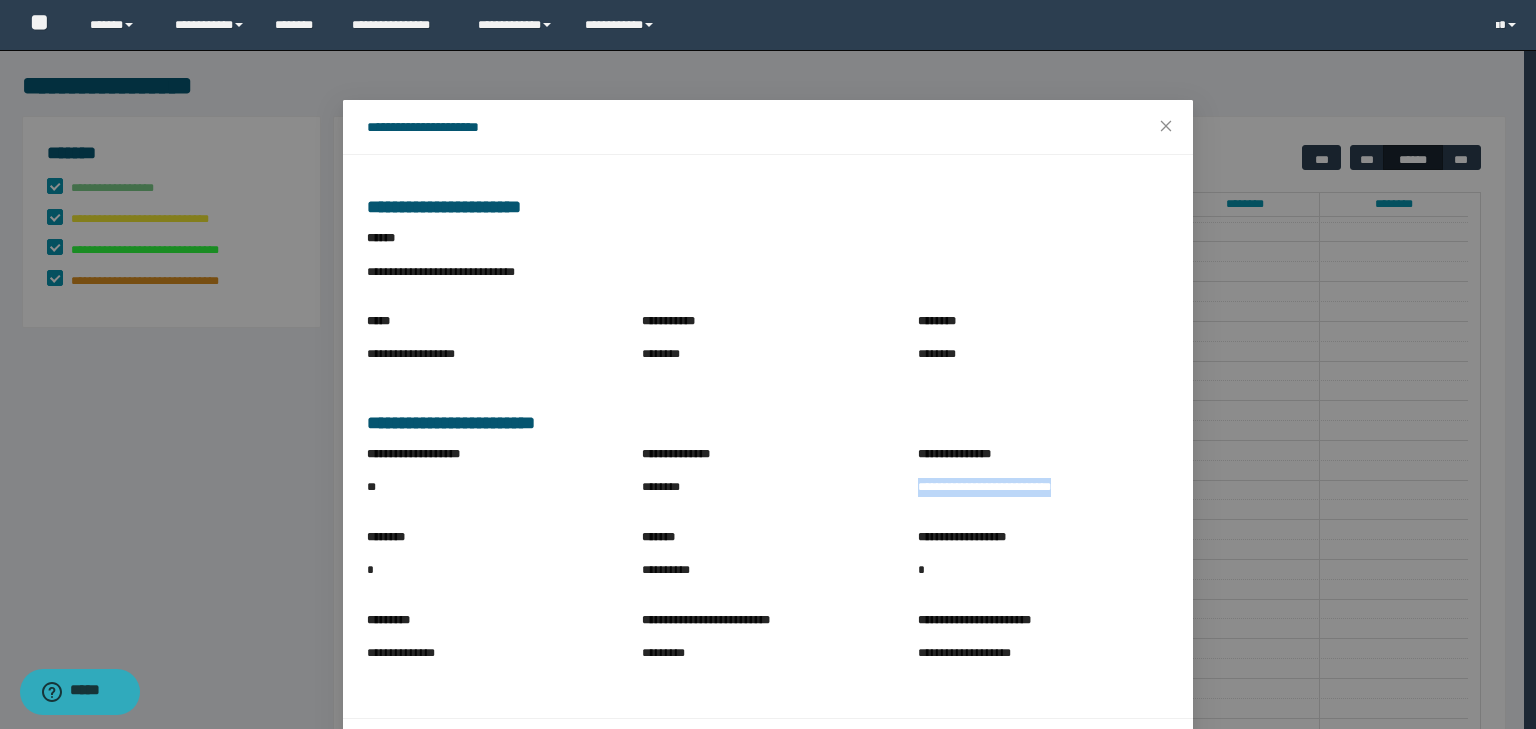 drag, startPoint x: 905, startPoint y: 489, endPoint x: 1116, endPoint y: 504, distance: 211.5325 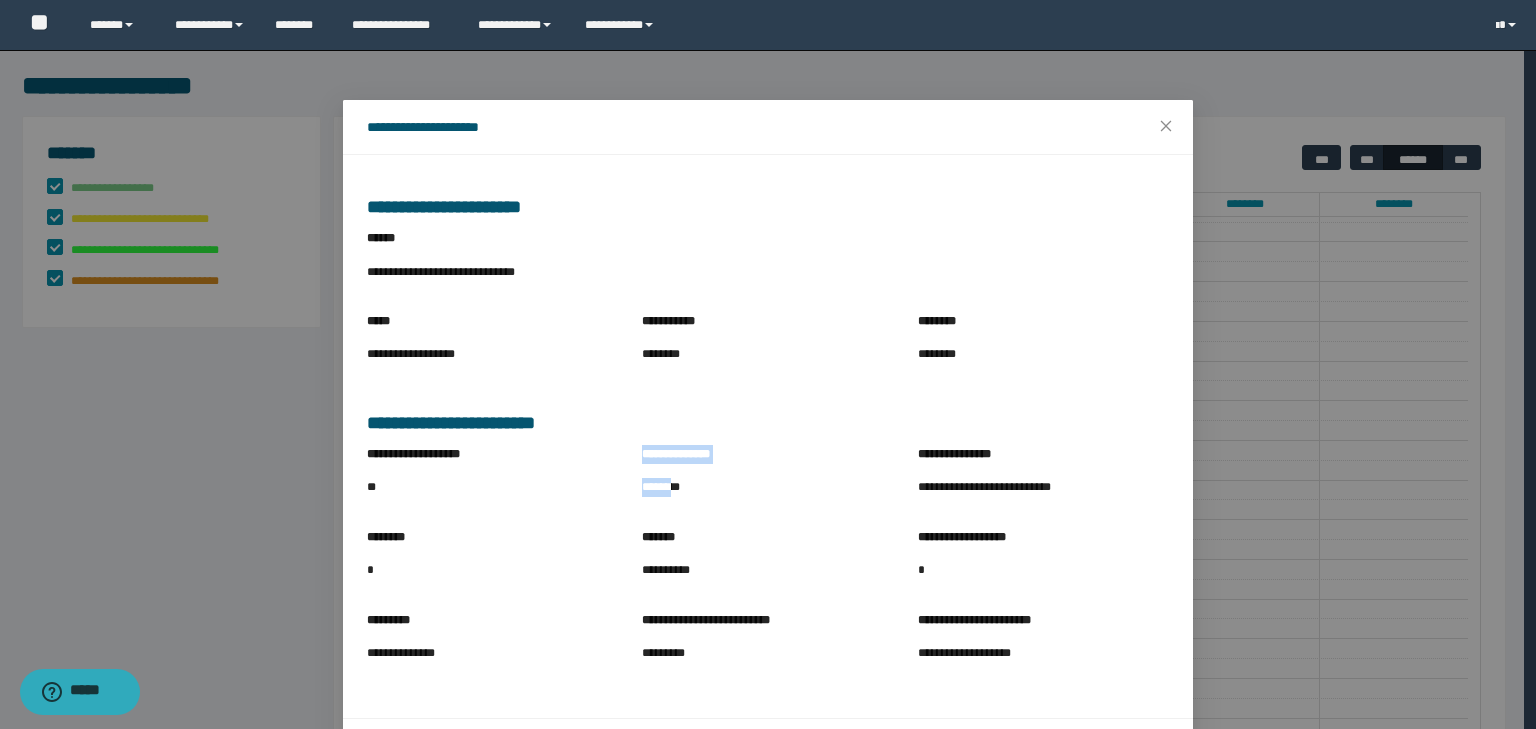 drag, startPoint x: 617, startPoint y: 480, endPoint x: 679, endPoint y: 496, distance: 64.03124 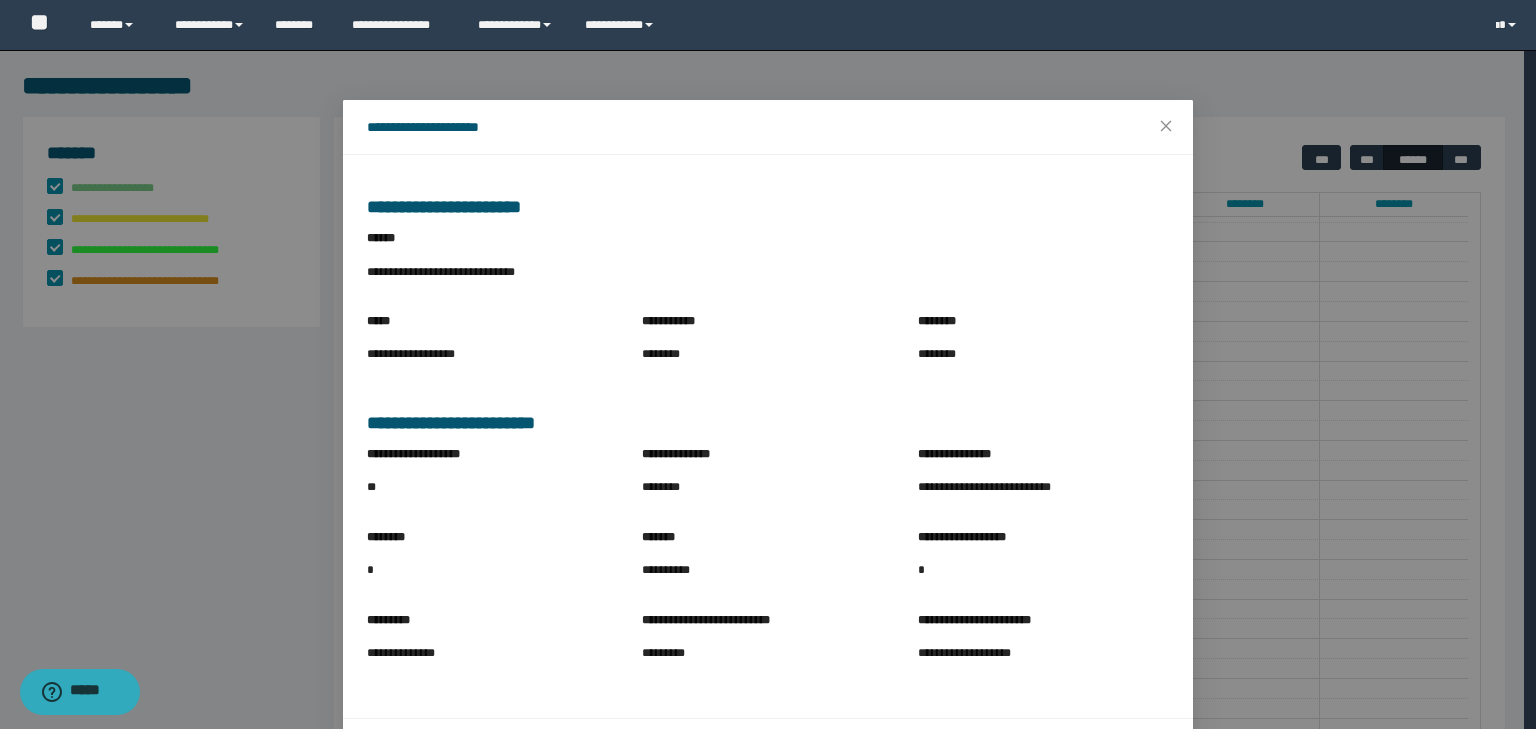 click on "********" at bounding box center (767, 487) 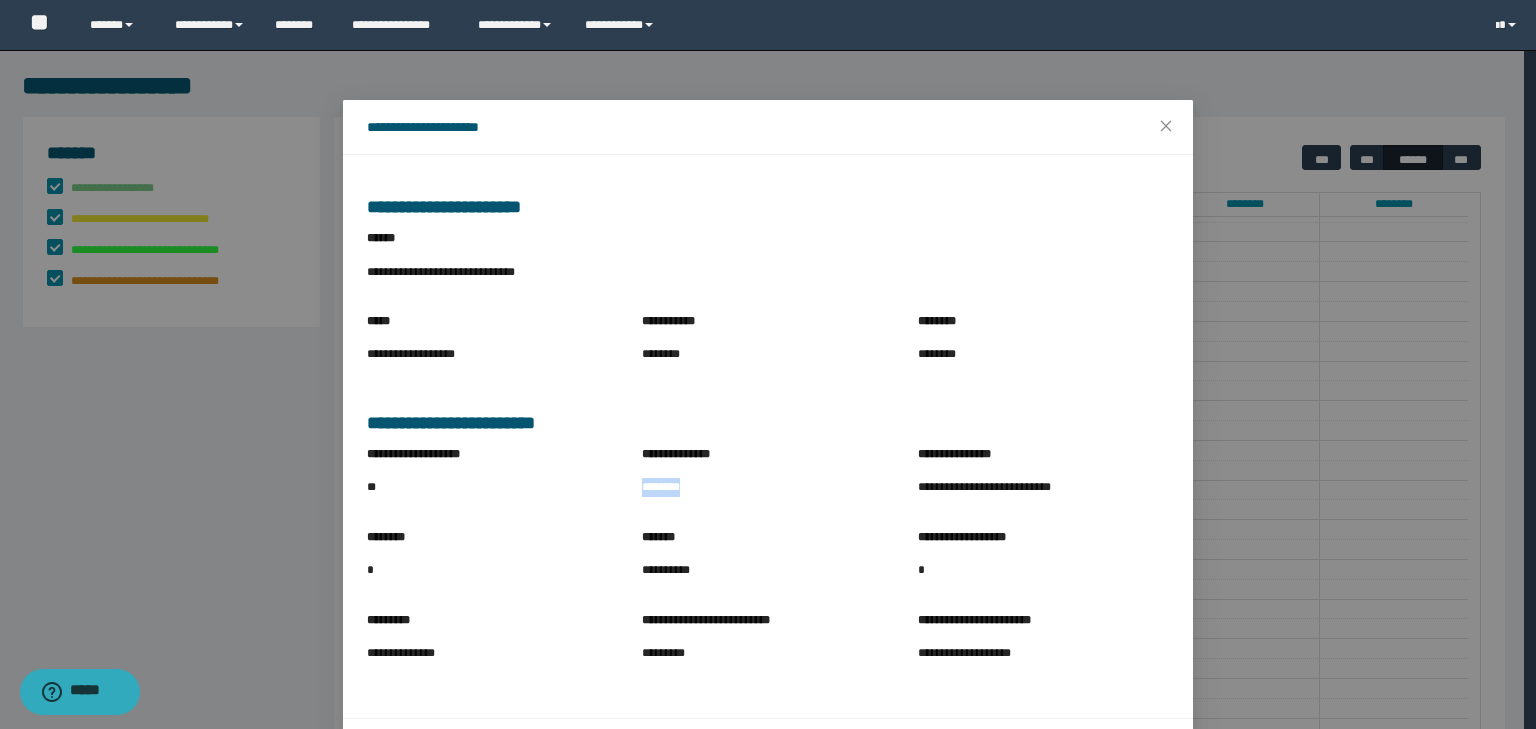 drag, startPoint x: 636, startPoint y: 487, endPoint x: 716, endPoint y: 498, distance: 80.75271 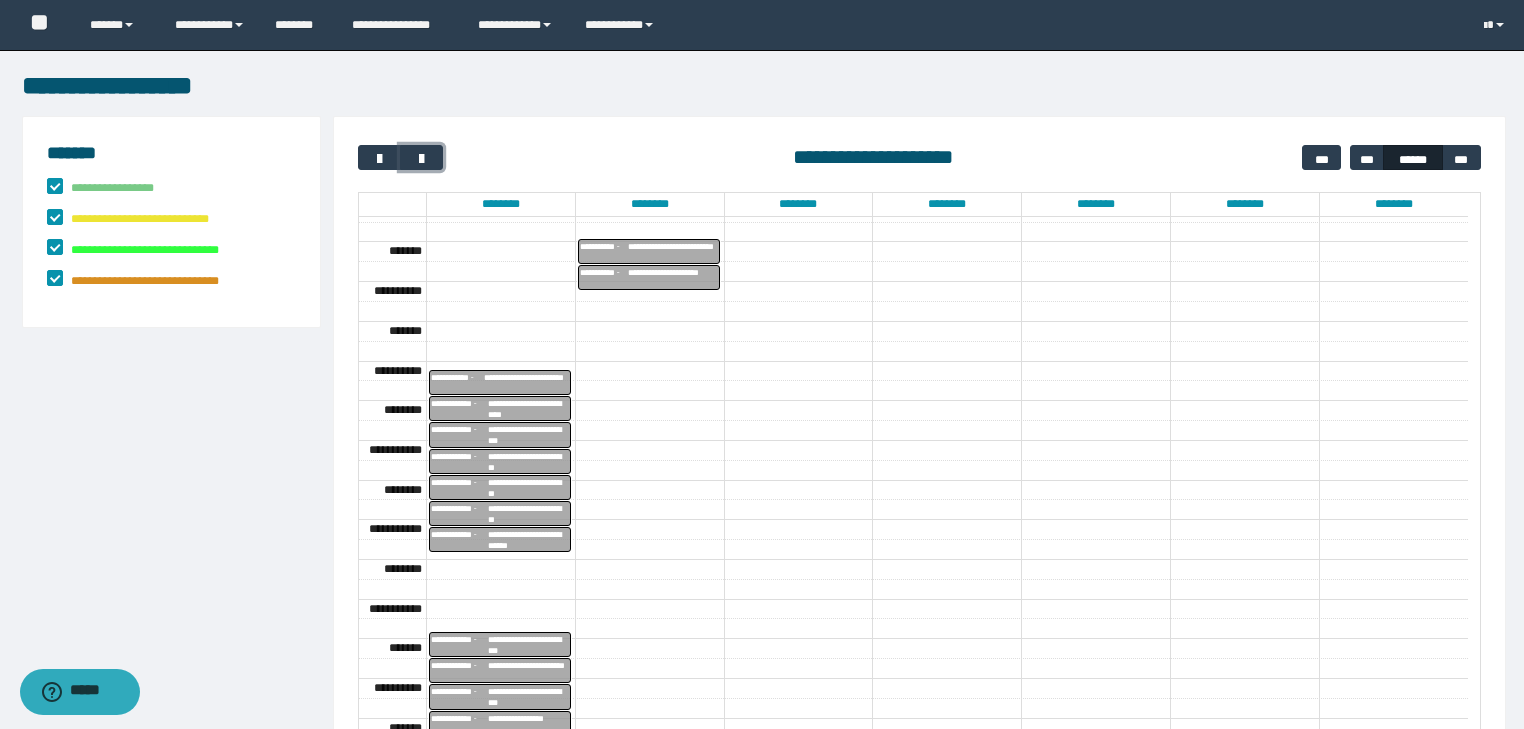 click on "**********" at bounding box center [528, 540] 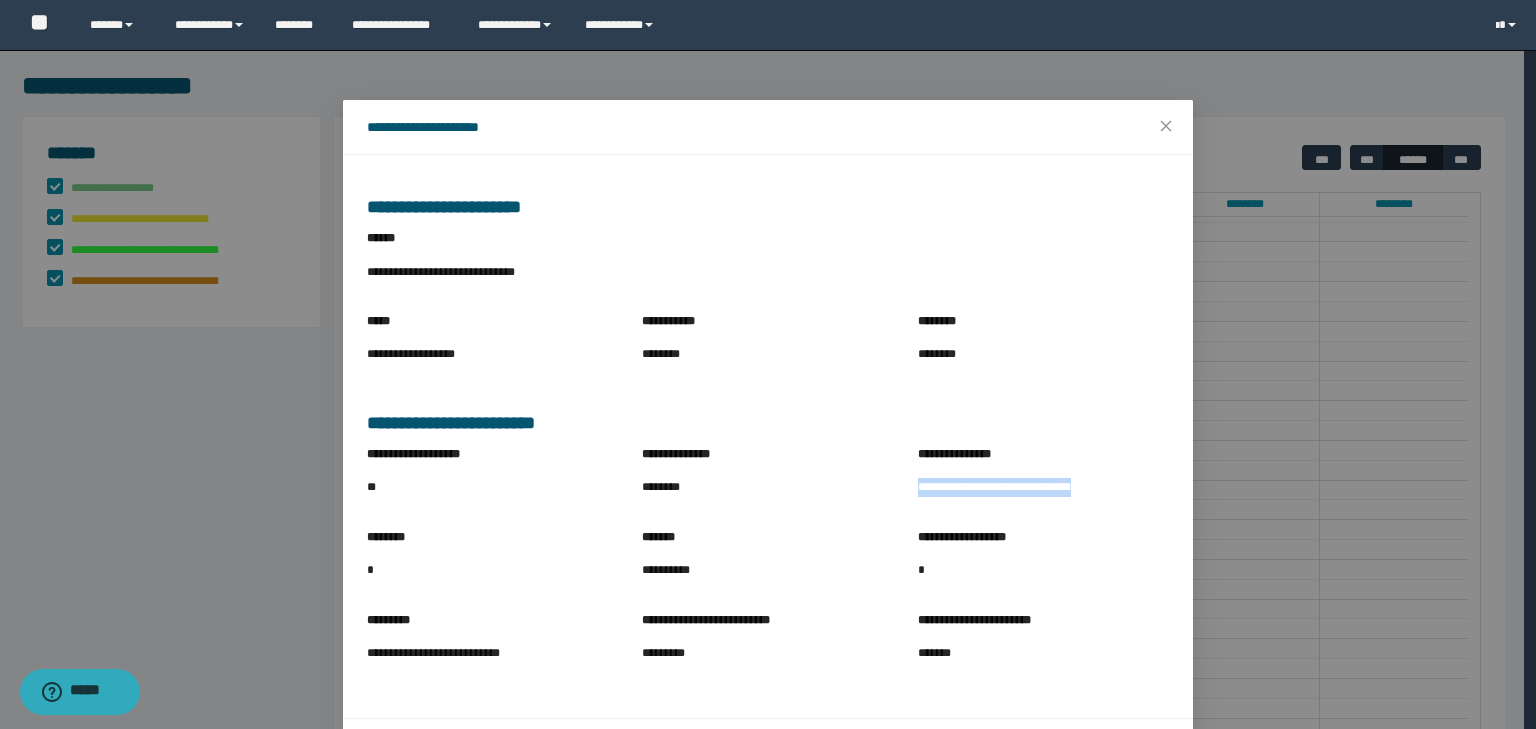 drag, startPoint x: 907, startPoint y: 484, endPoint x: 1104, endPoint y: 494, distance: 197.25365 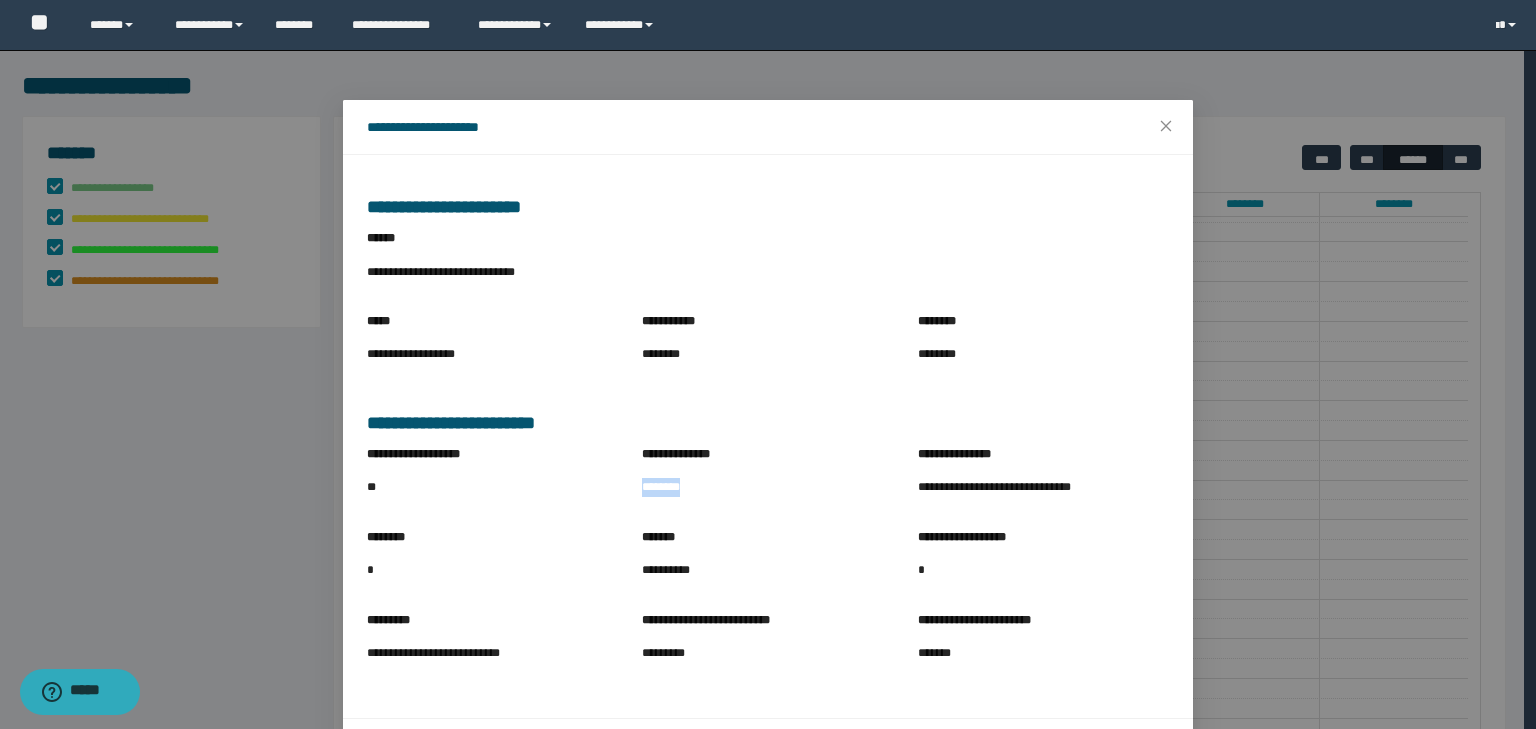 drag, startPoint x: 632, startPoint y: 489, endPoint x: 734, endPoint y: 501, distance: 102.70345 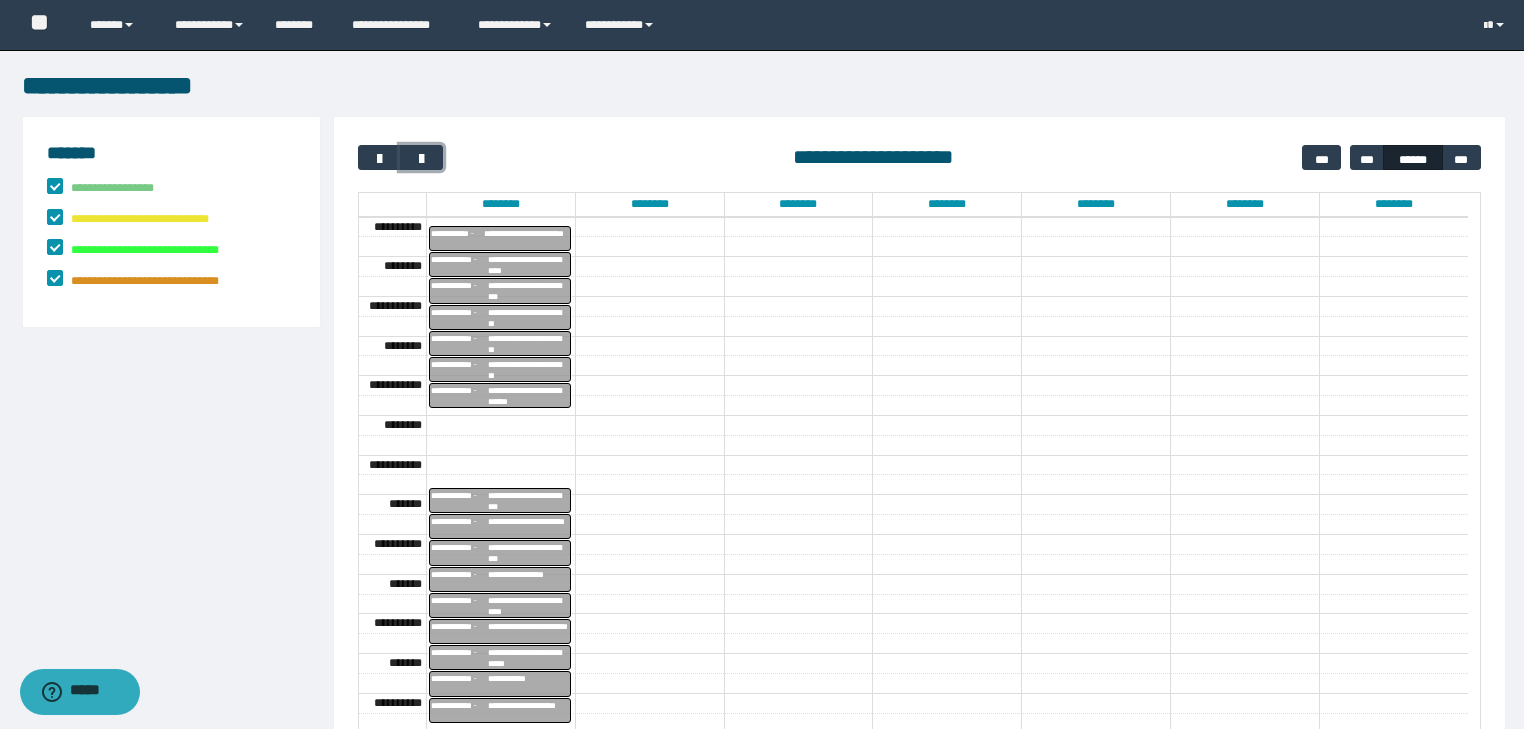 scroll, scrollTop: 442, scrollLeft: 0, axis: vertical 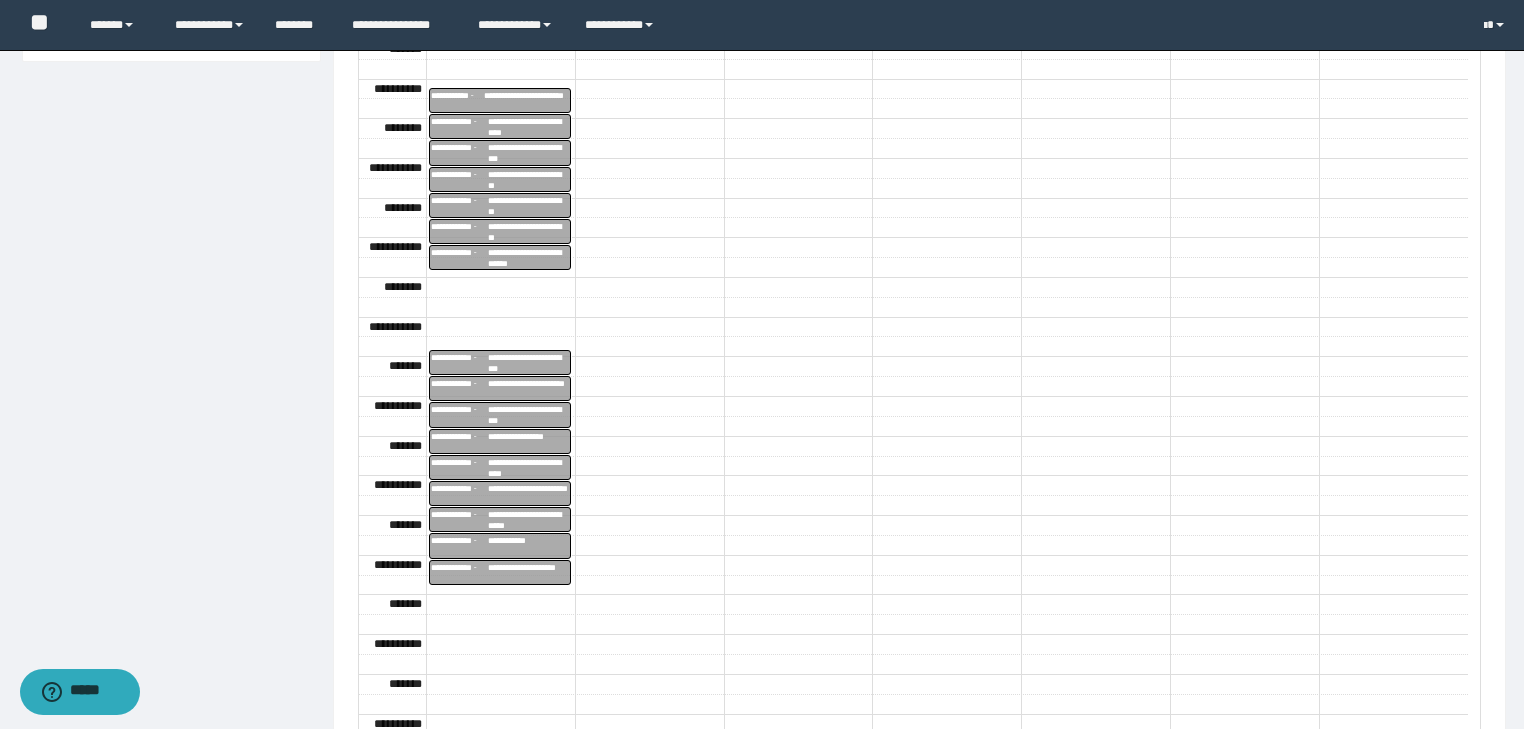 click on "**********" at bounding box center [528, 363] 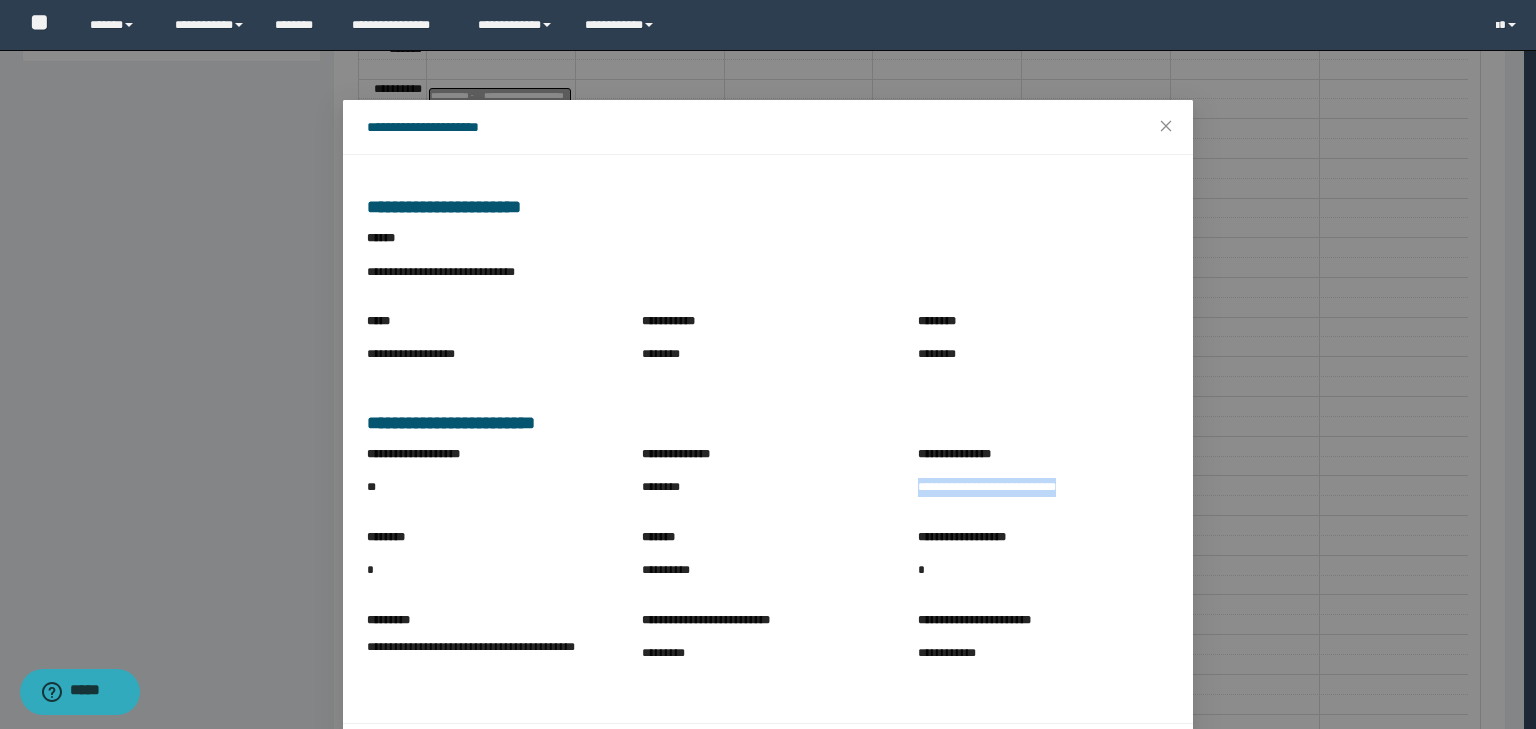 drag, startPoint x: 905, startPoint y: 490, endPoint x: 1110, endPoint y: 486, distance: 205.03902 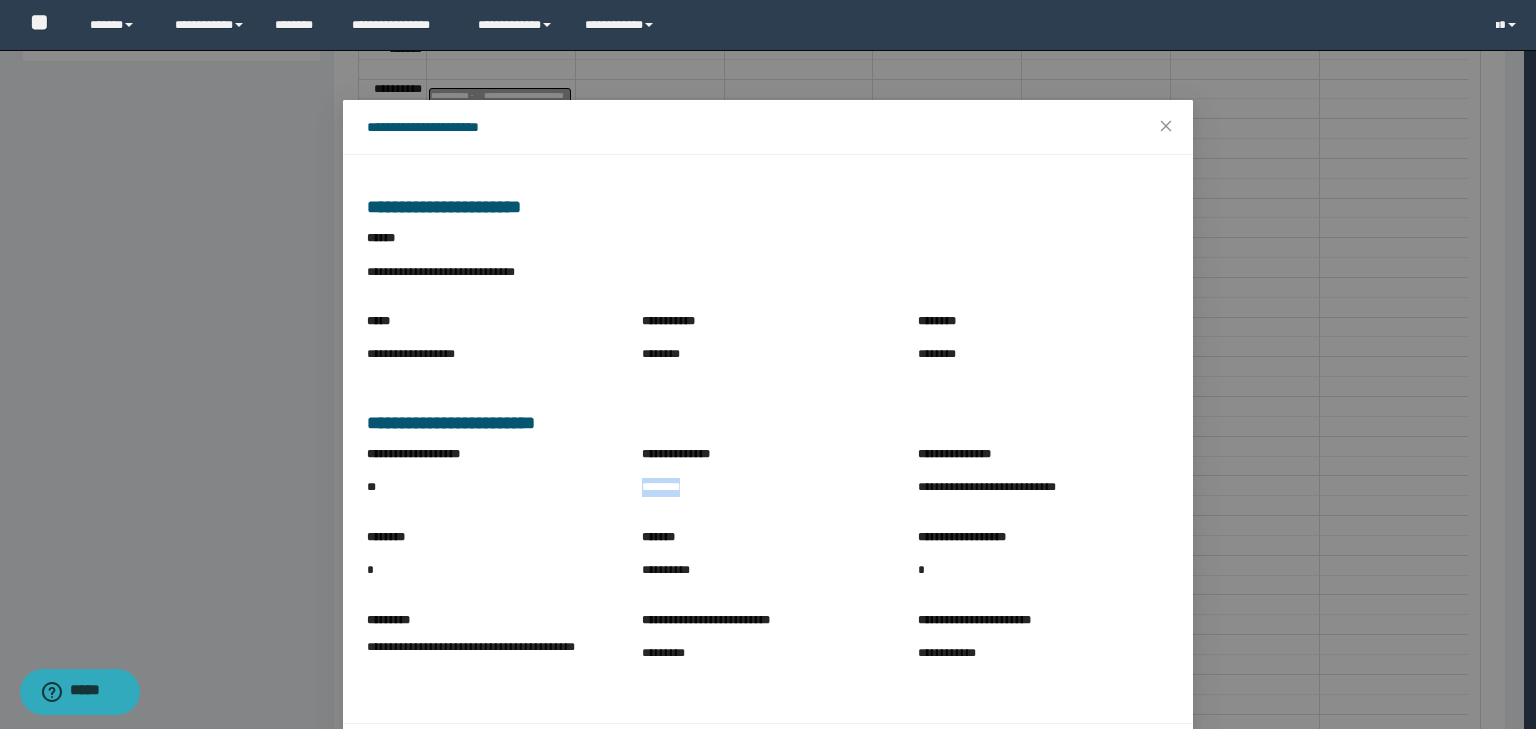 drag, startPoint x: 629, startPoint y: 493, endPoint x: 720, endPoint y: 490, distance: 91.04944 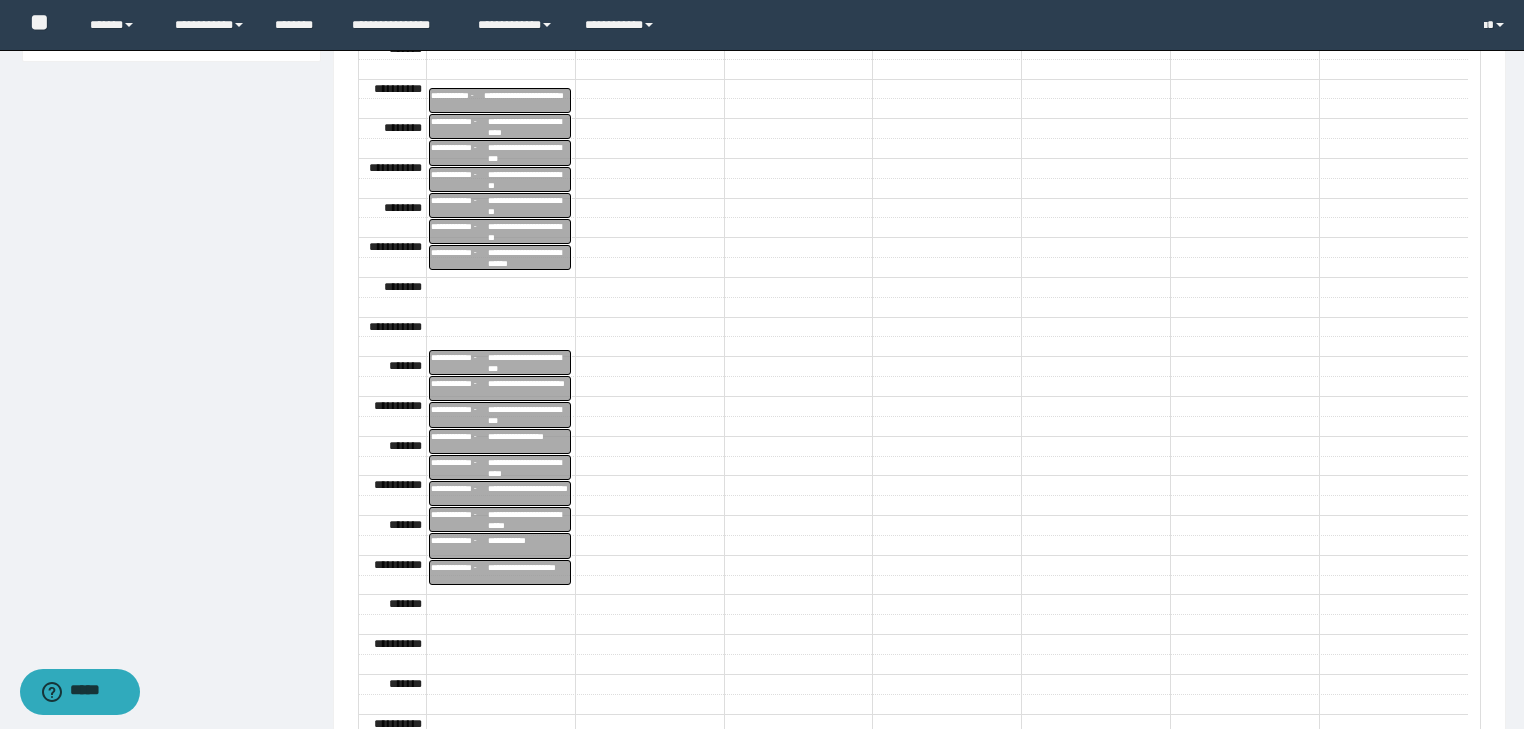 click on "**********" at bounding box center [528, 389] 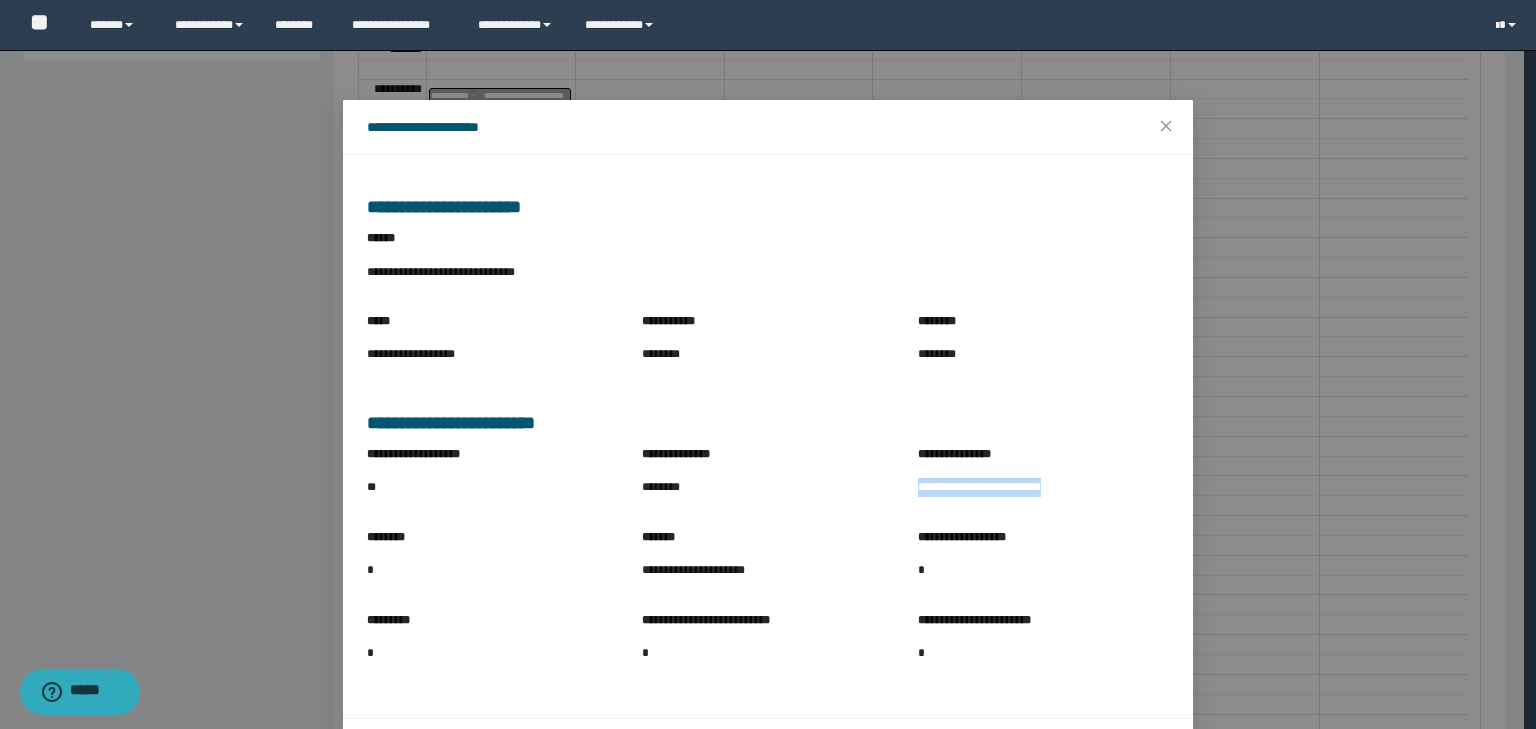 drag, startPoint x: 910, startPoint y: 488, endPoint x: 1132, endPoint y: 508, distance: 222.89908 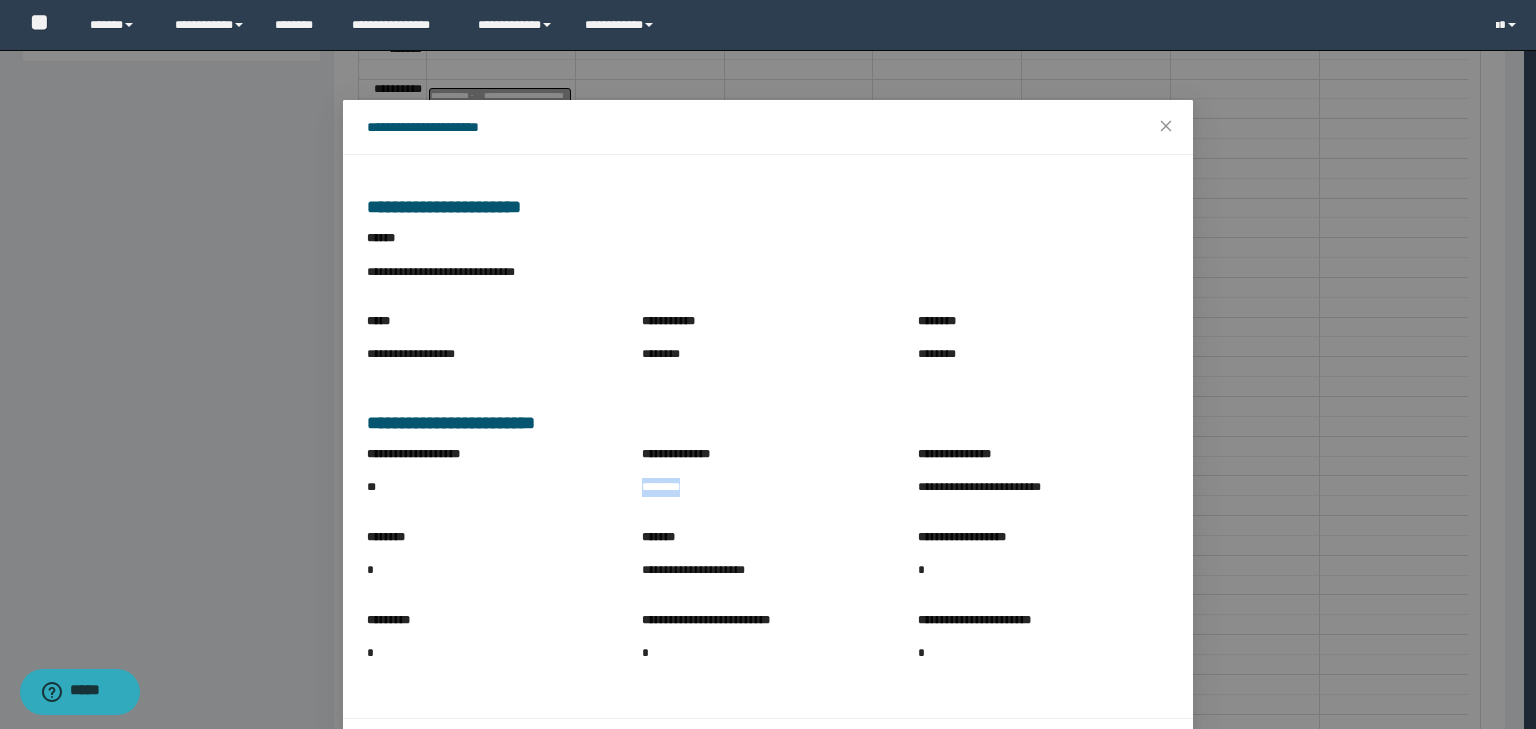 drag, startPoint x: 633, startPoint y: 488, endPoint x: 736, endPoint y: 494, distance: 103.17461 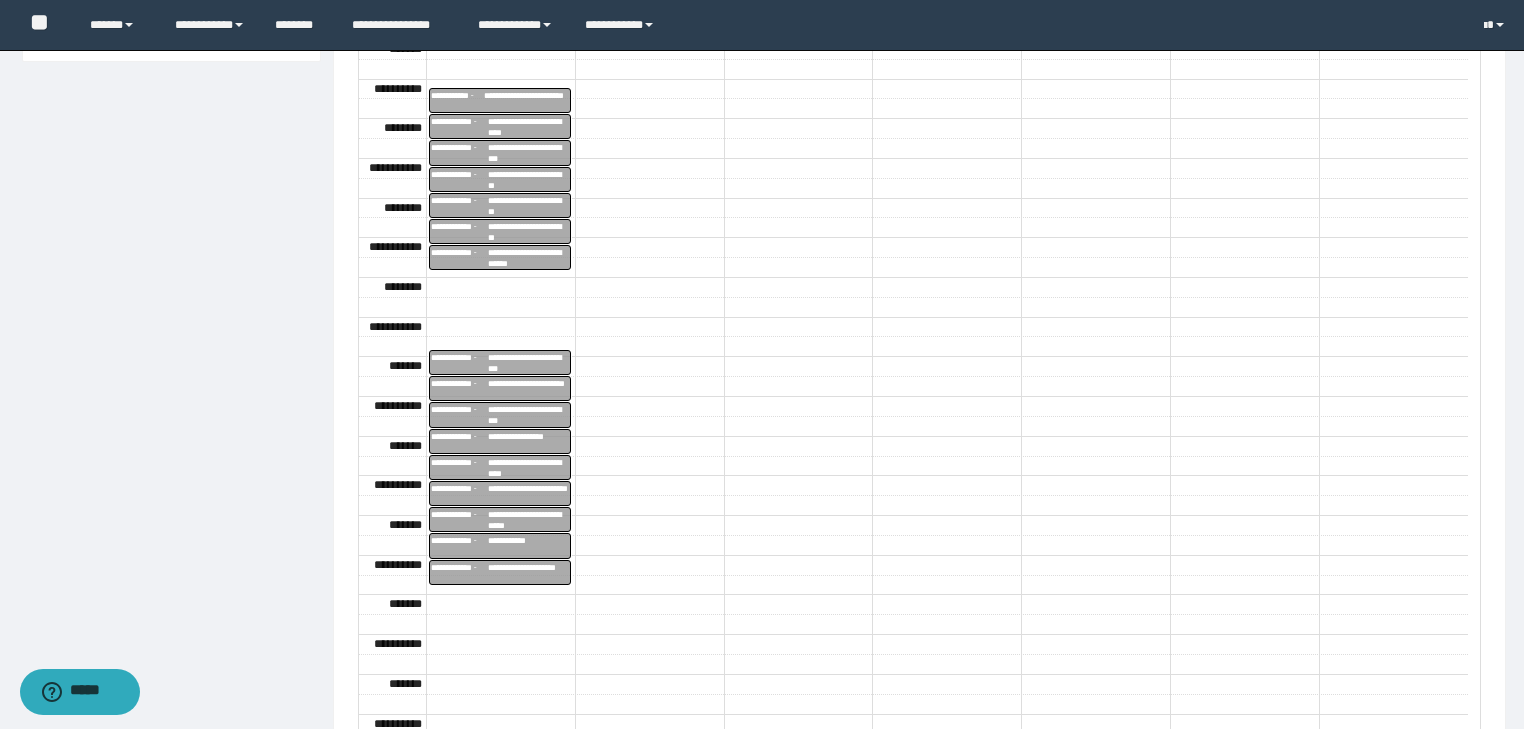 click on "**********" at bounding box center [528, 415] 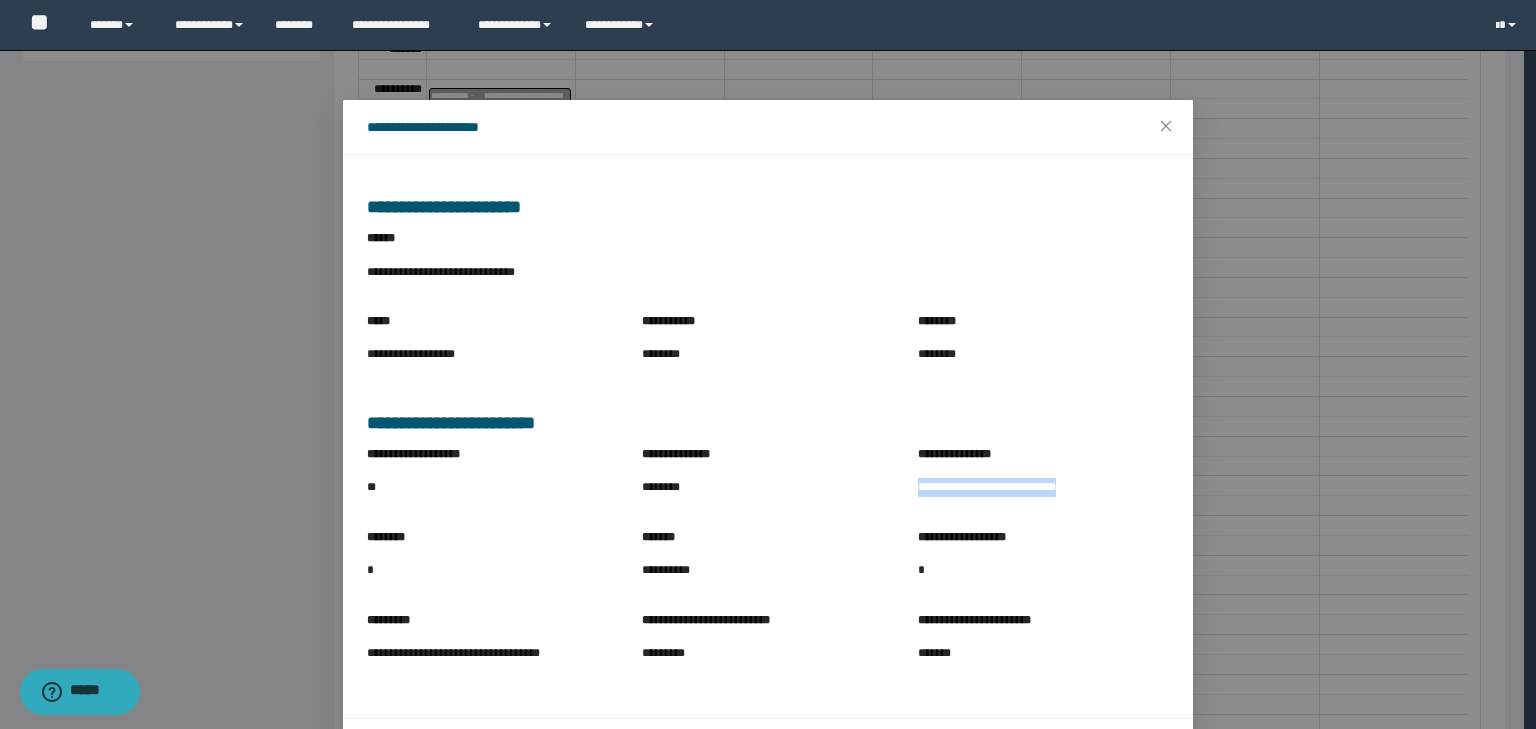 drag, startPoint x: 902, startPoint y: 490, endPoint x: 1108, endPoint y: 497, distance: 206.1189 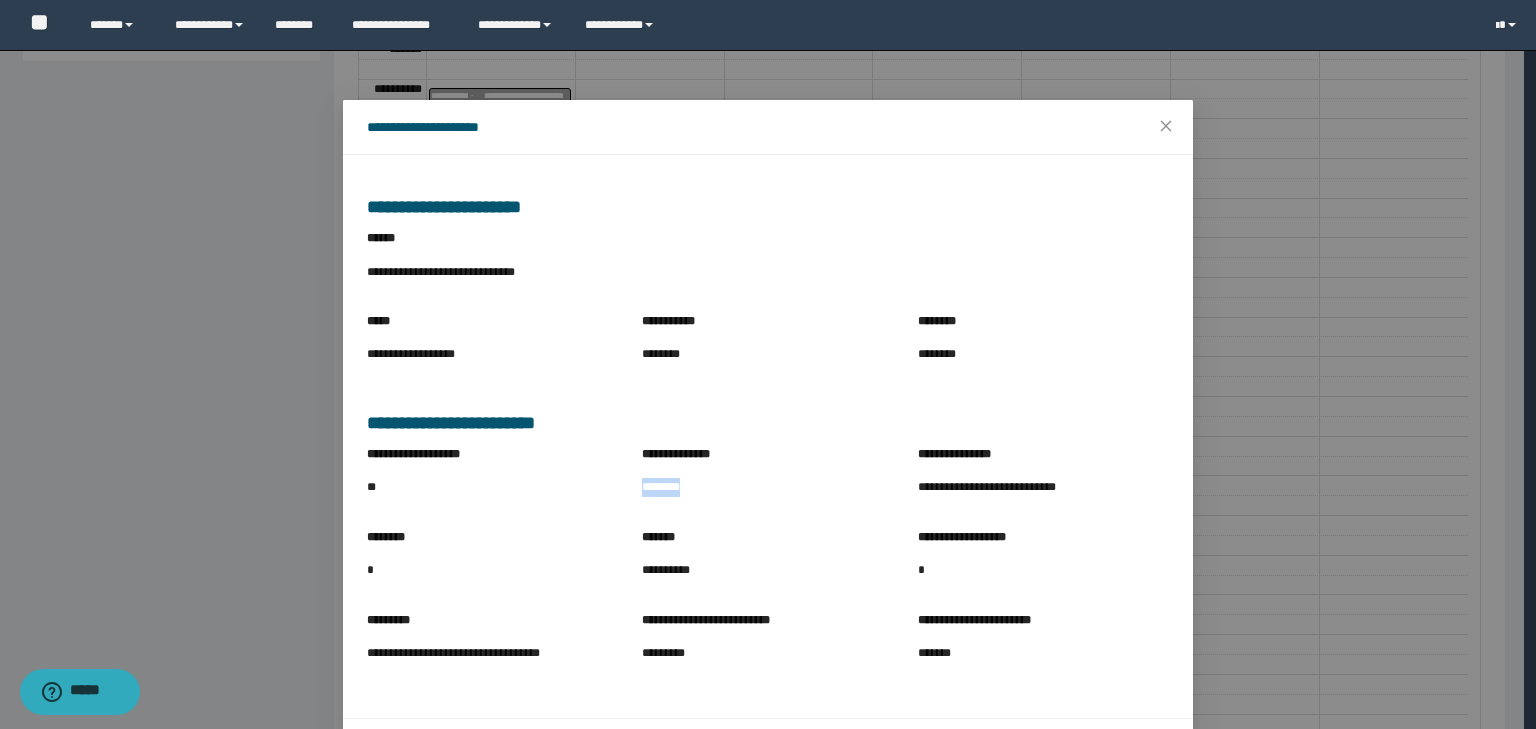 drag, startPoint x: 637, startPoint y: 486, endPoint x: 734, endPoint y: 485, distance: 97.00516 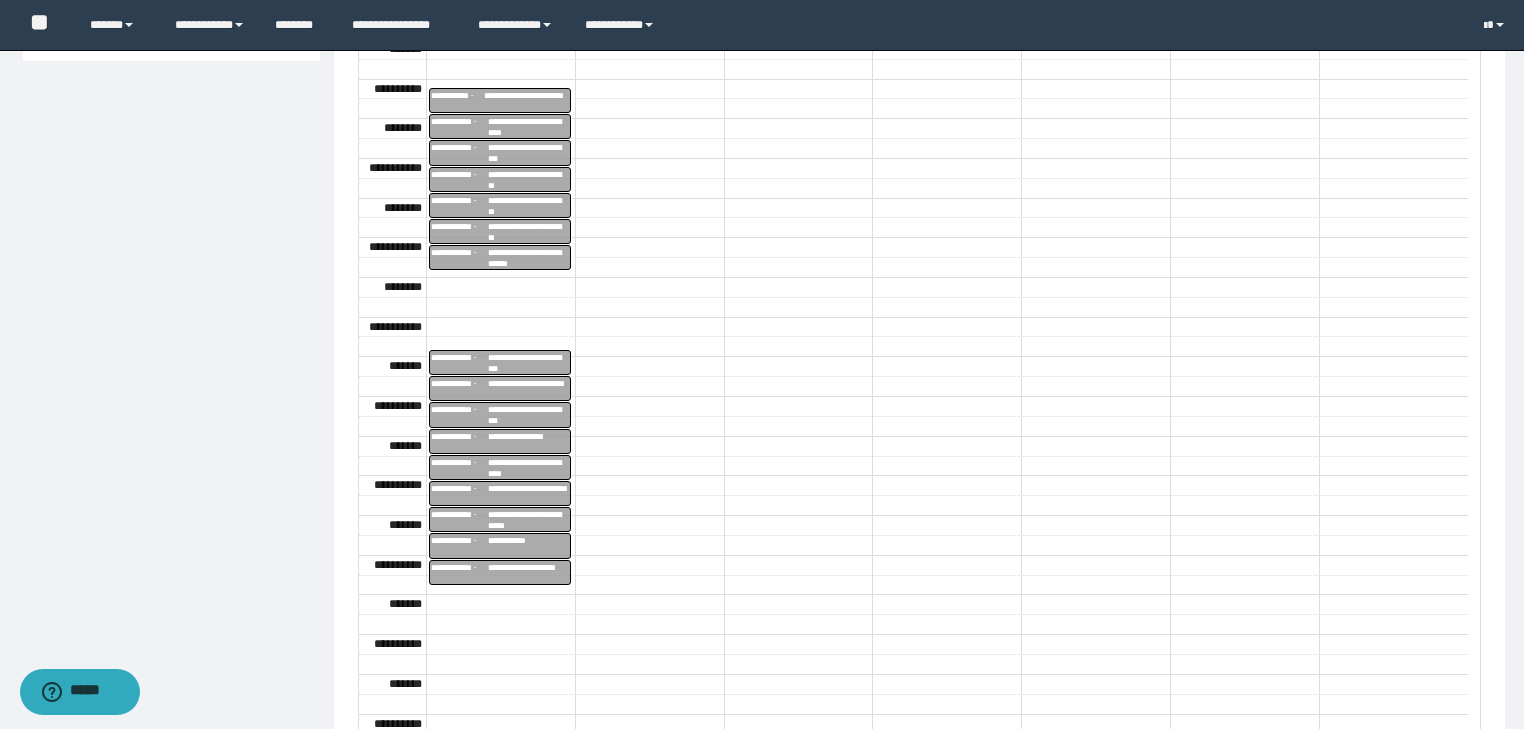 click on "**********" at bounding box center [460, 441] 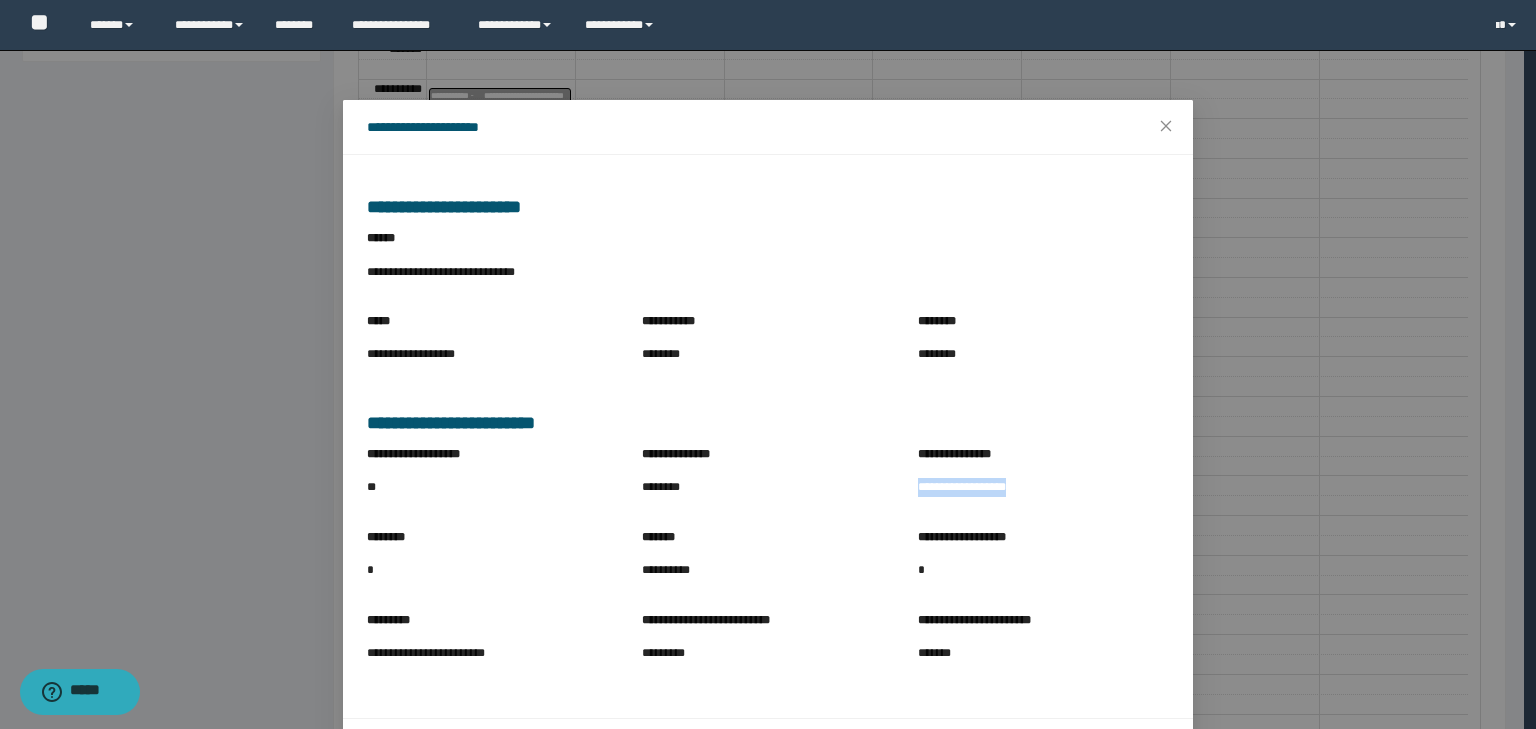 drag, startPoint x: 913, startPoint y: 490, endPoint x: 1066, endPoint y: 500, distance: 153.32645 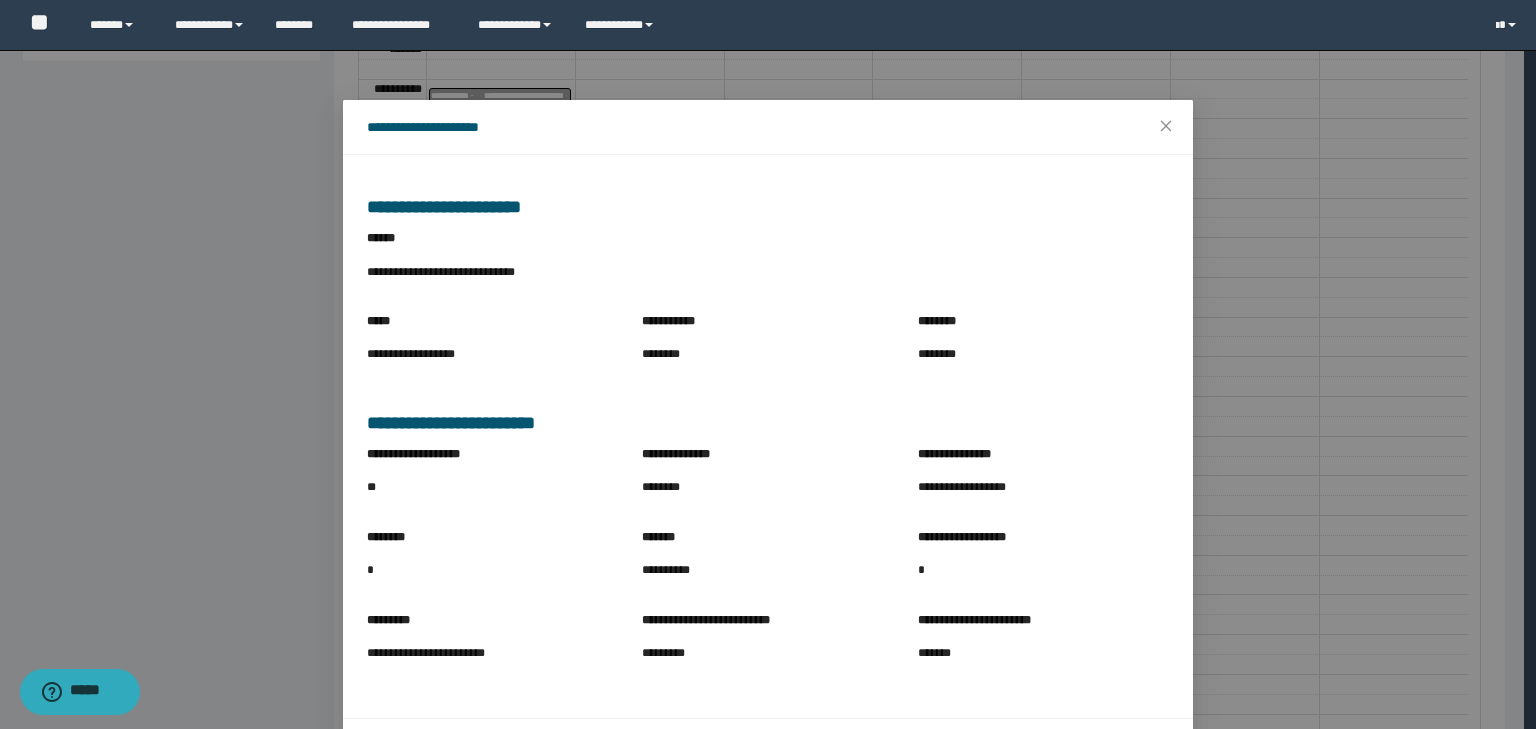 drag, startPoint x: 1064, startPoint y: 502, endPoint x: 870, endPoint y: 328, distance: 260.5993 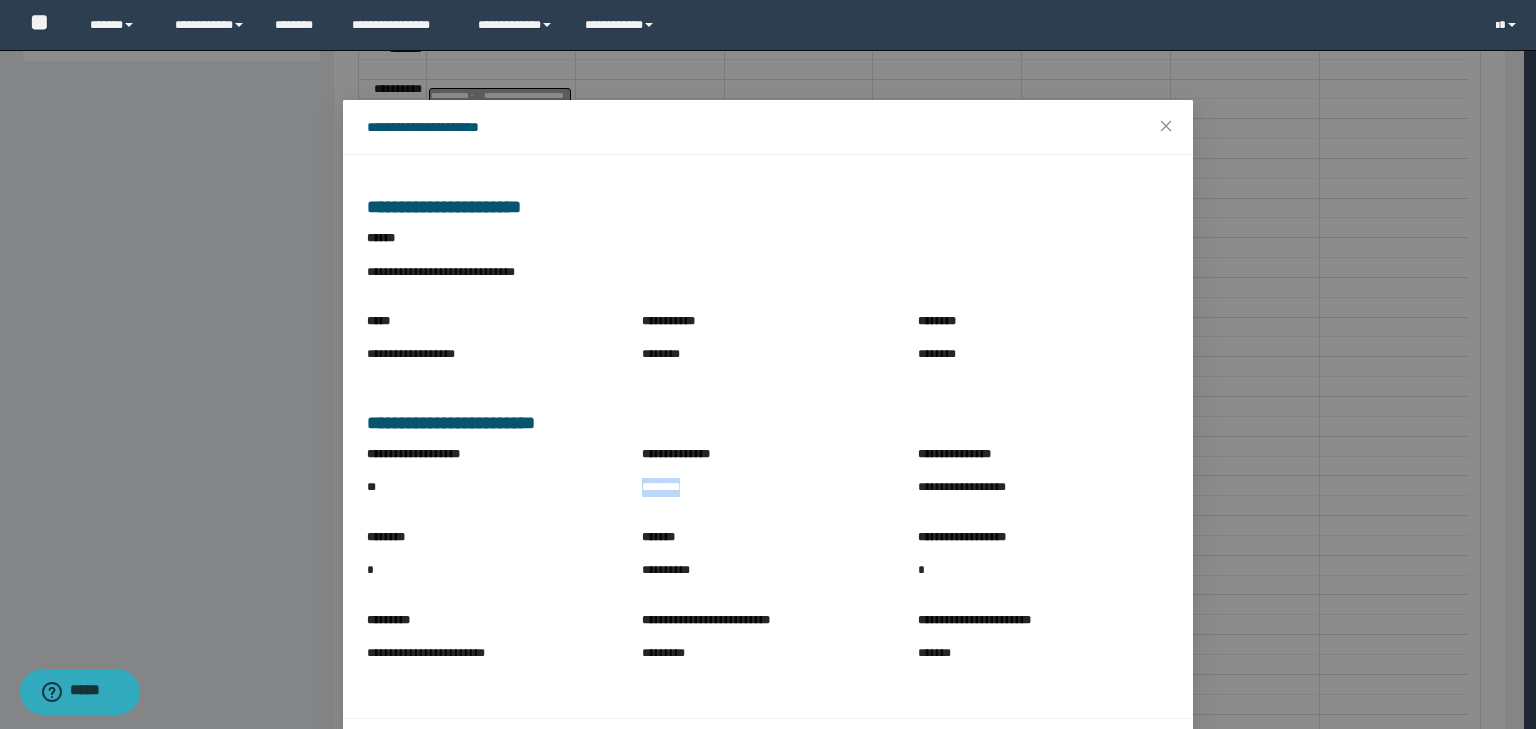 drag, startPoint x: 632, startPoint y: 484, endPoint x: 735, endPoint y: 500, distance: 104.23531 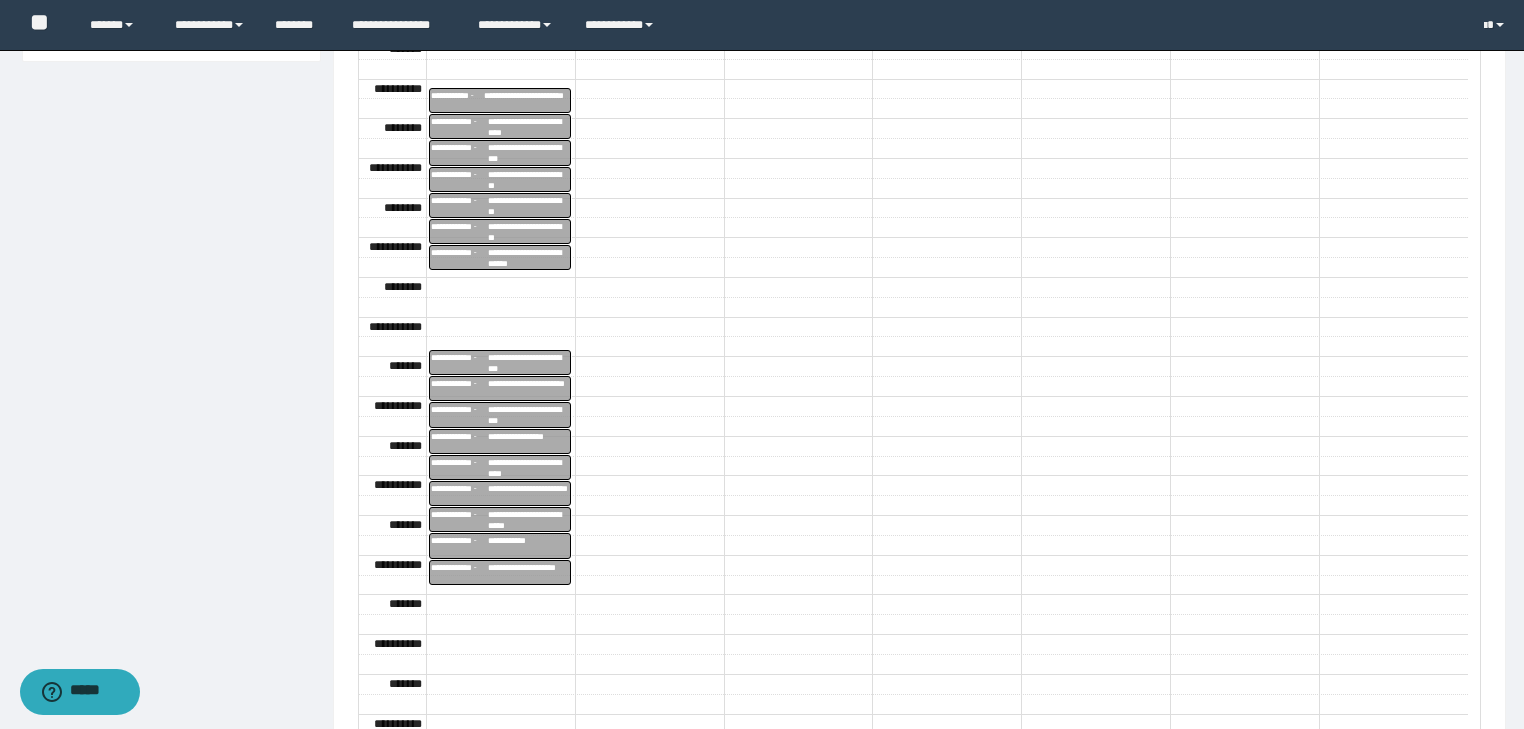 click on "**********" at bounding box center [528, 468] 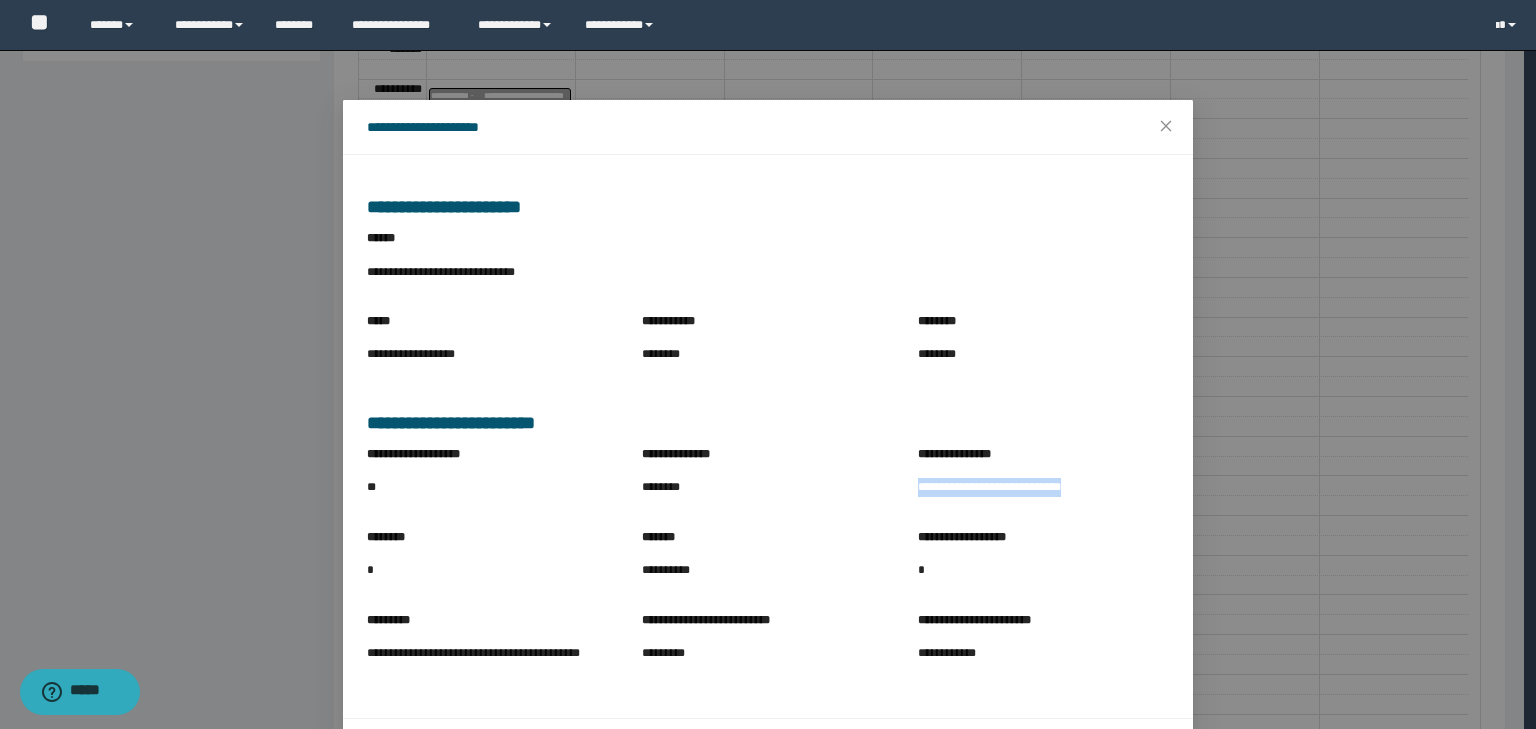 drag, startPoint x: 915, startPoint y: 488, endPoint x: 1135, endPoint y: 489, distance: 220.00227 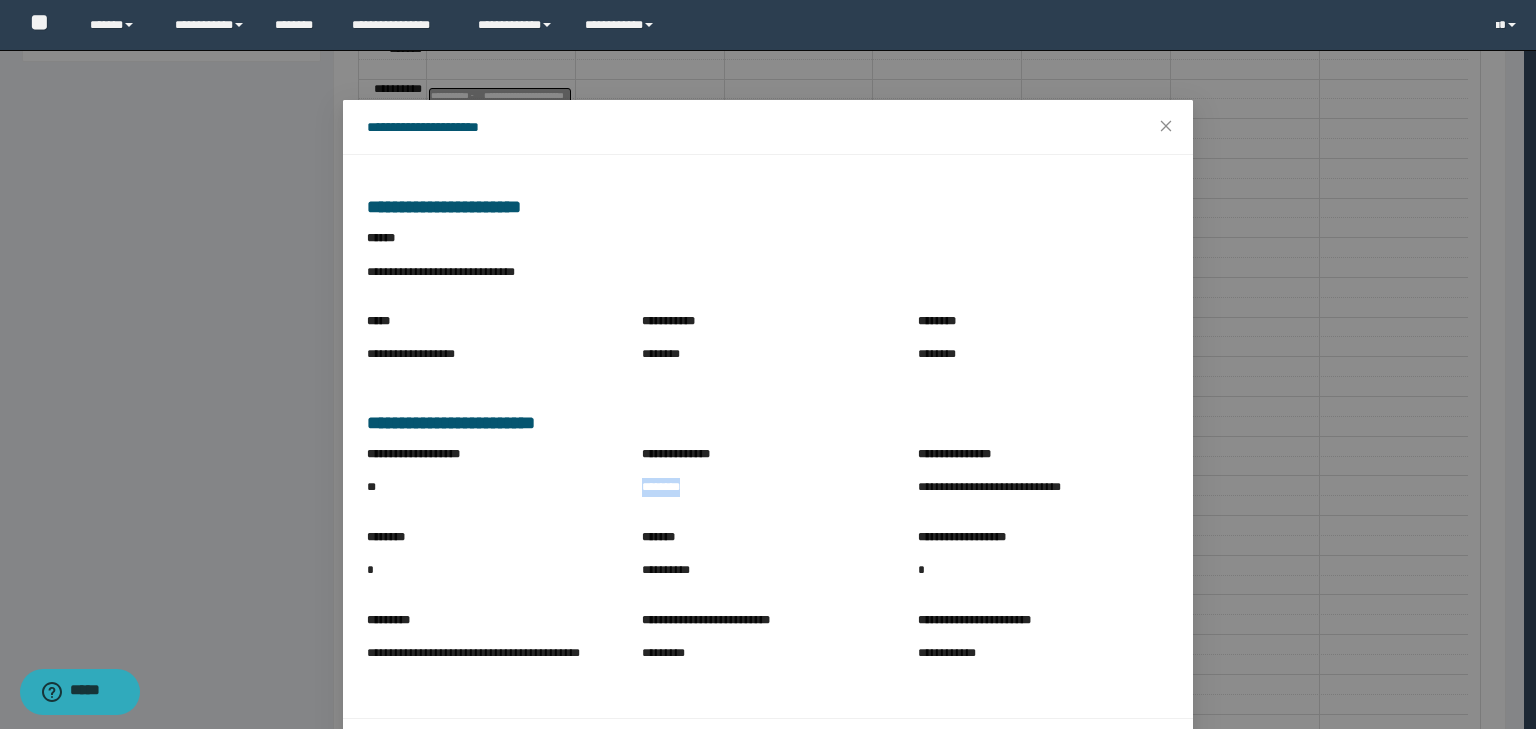 drag, startPoint x: 636, startPoint y: 492, endPoint x: 732, endPoint y: 502, distance: 96.519424 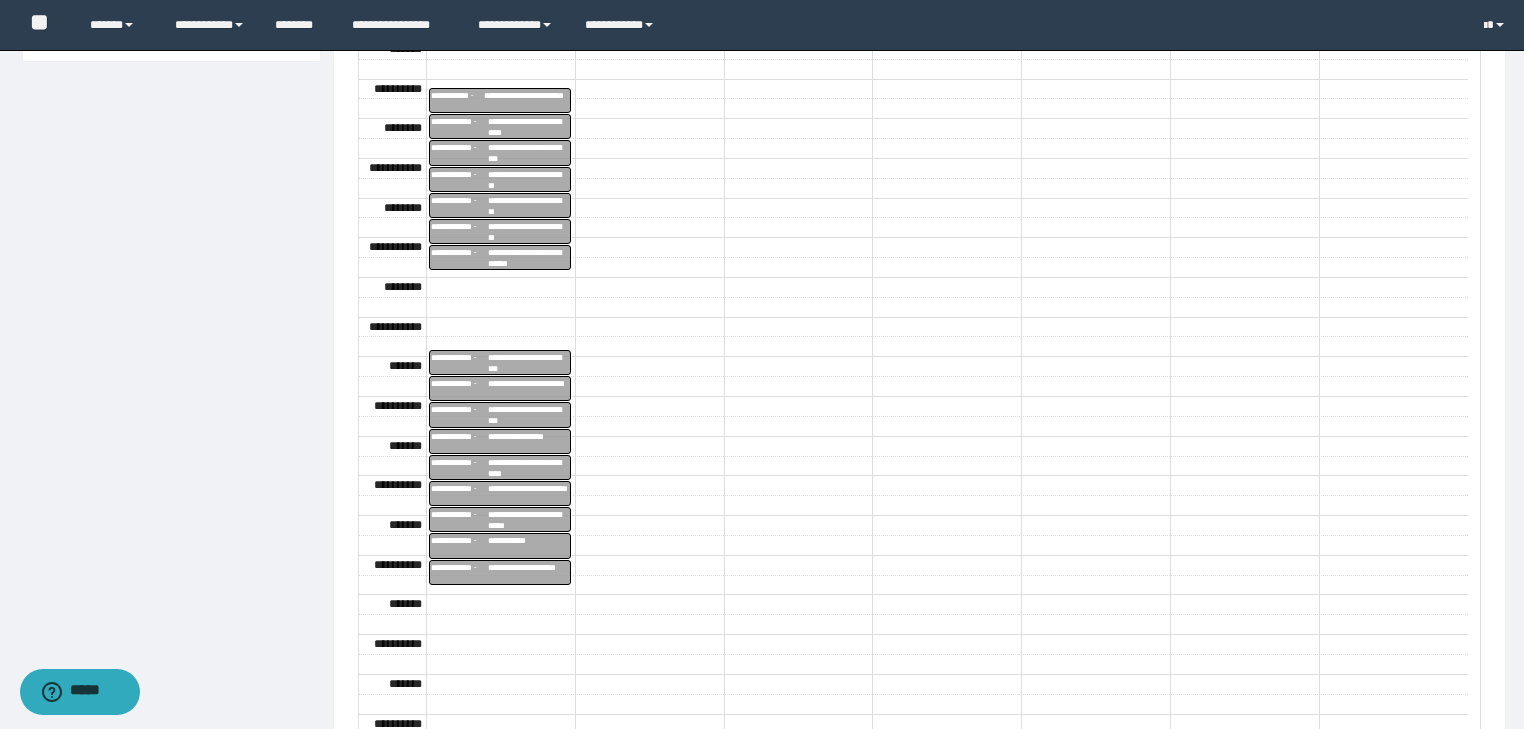 click on "**********" at bounding box center [528, 494] 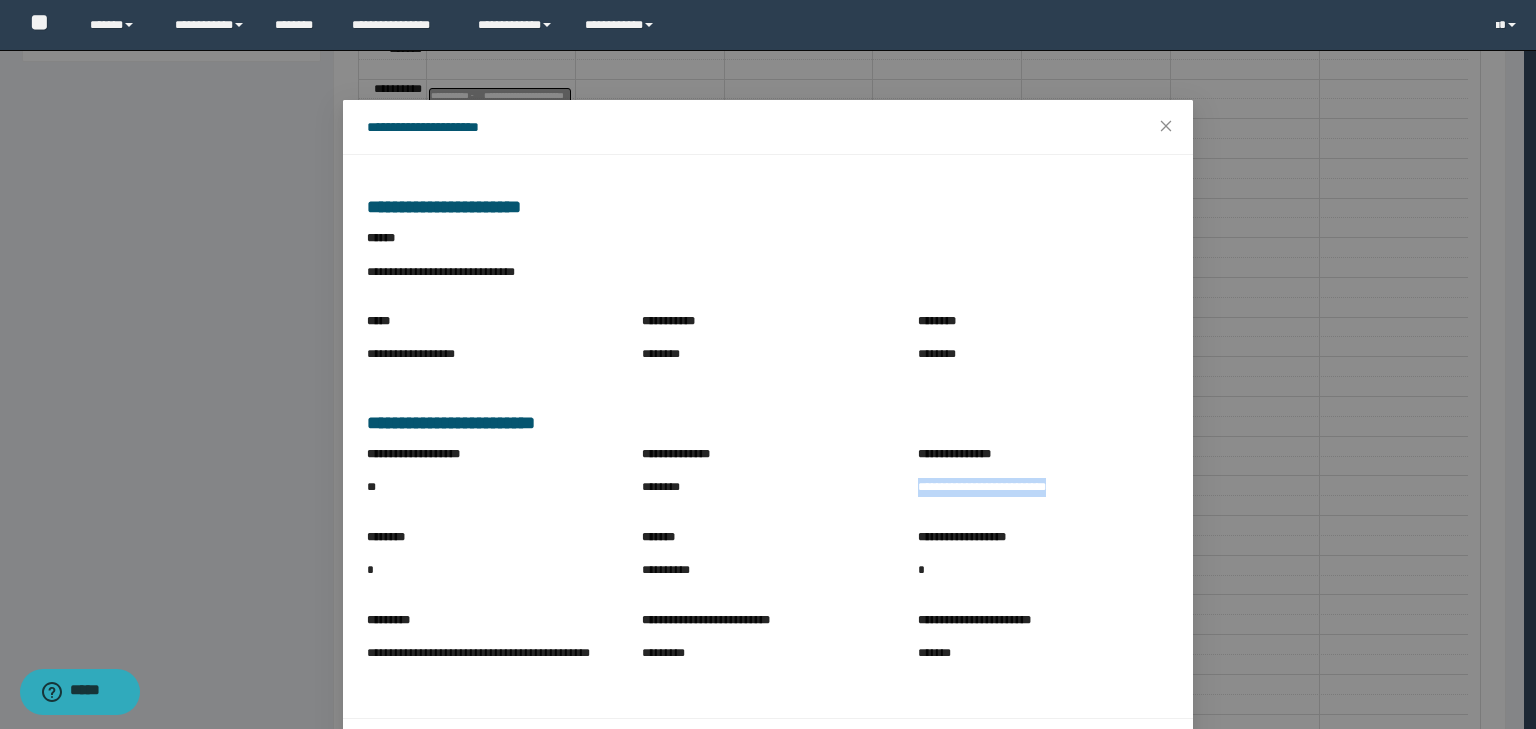 drag, startPoint x: 910, startPoint y: 487, endPoint x: 1079, endPoint y: 503, distance: 169.7557 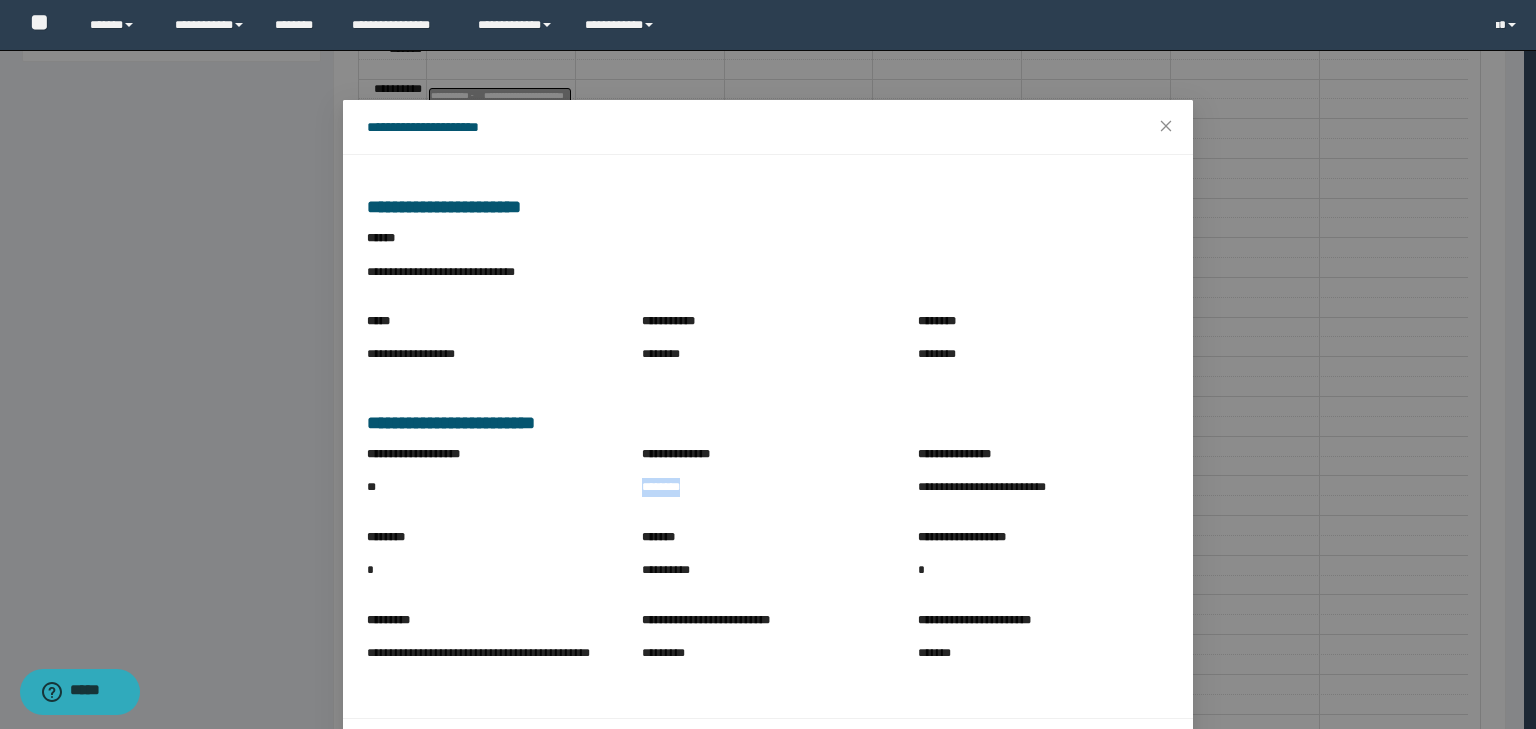 drag, startPoint x: 636, startPoint y: 489, endPoint x: 736, endPoint y: 499, distance: 100.49876 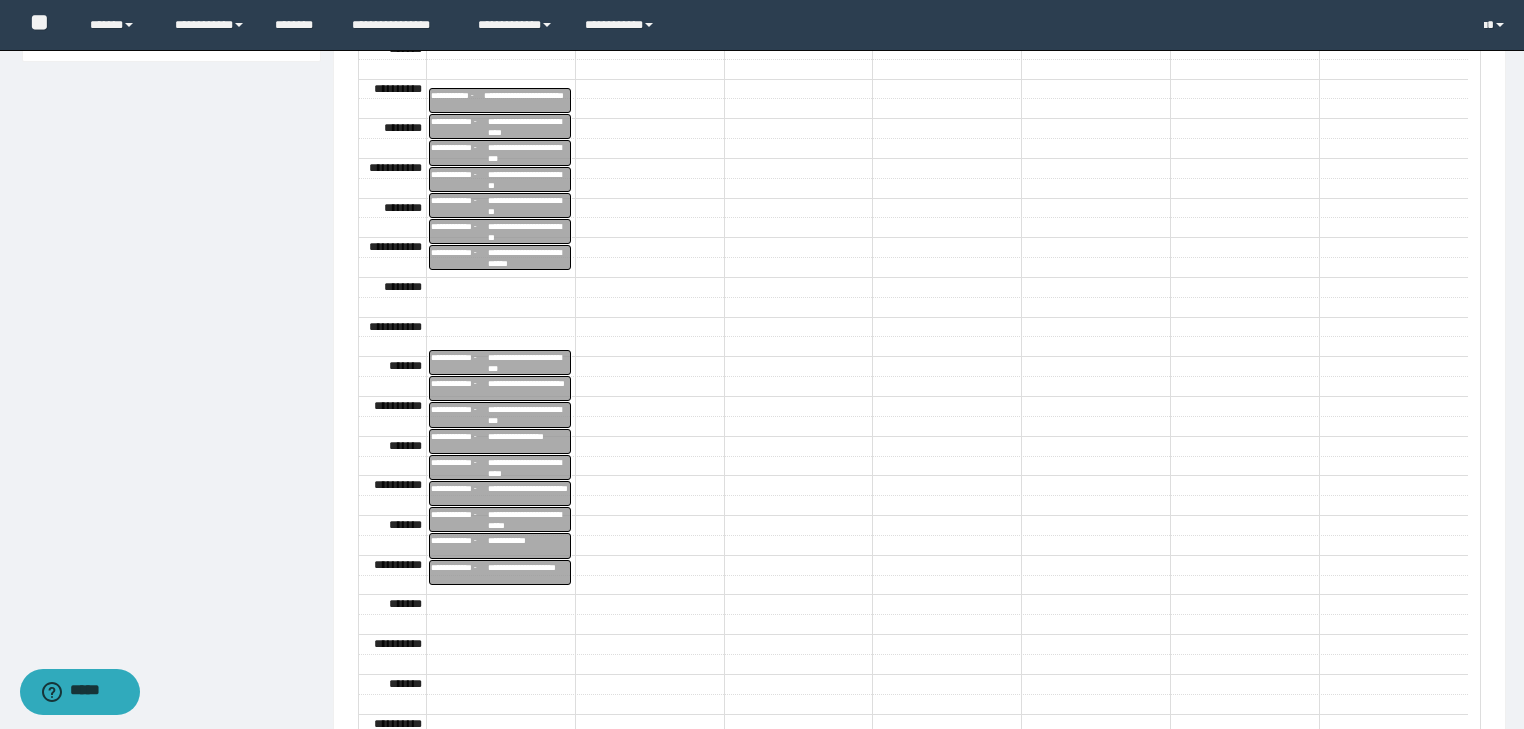 click on "**********" at bounding box center [528, 520] 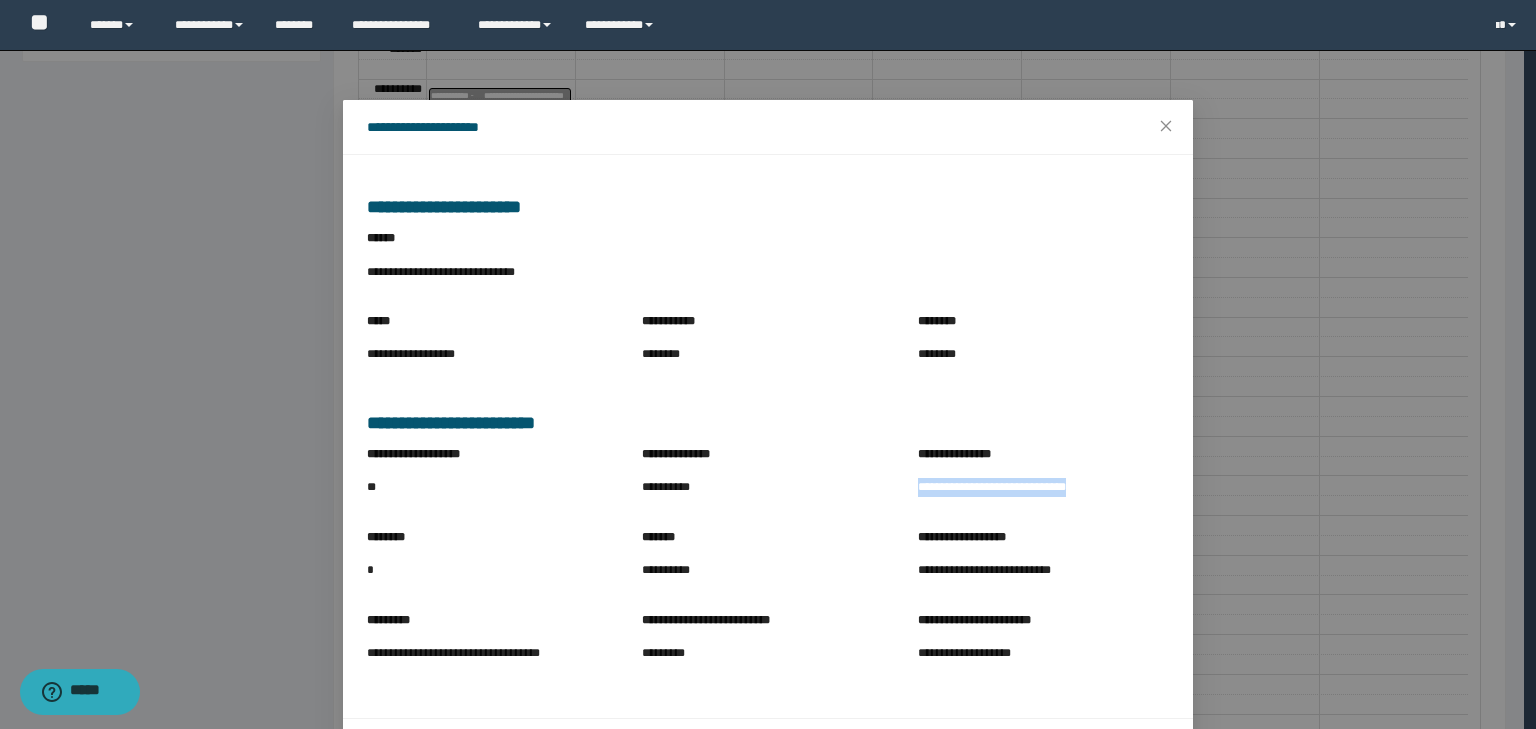 drag, startPoint x: 910, startPoint y: 485, endPoint x: 1119, endPoint y: 504, distance: 209.86186 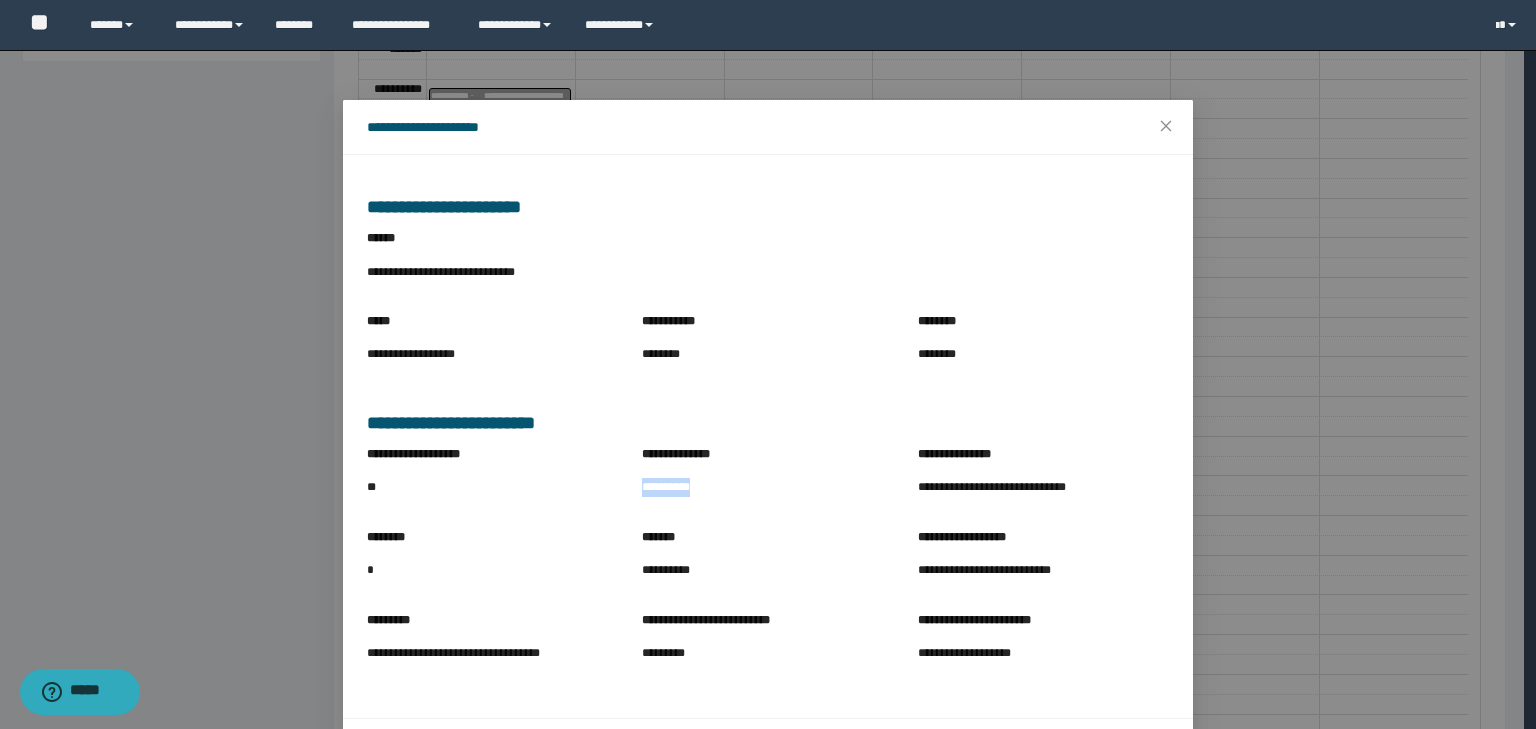drag, startPoint x: 630, startPoint y: 488, endPoint x: 756, endPoint y: 499, distance: 126.47925 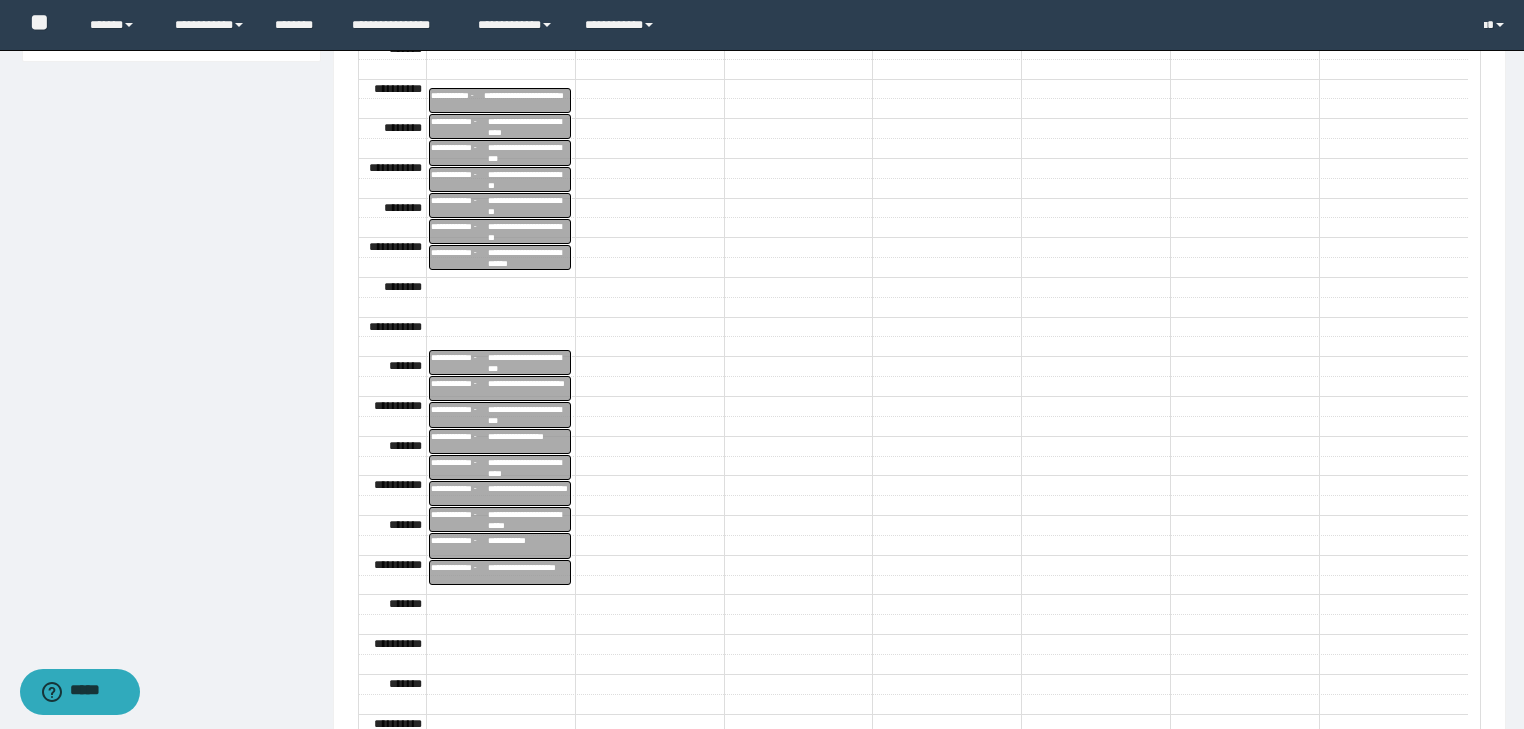 click on "**********" at bounding box center [528, 546] 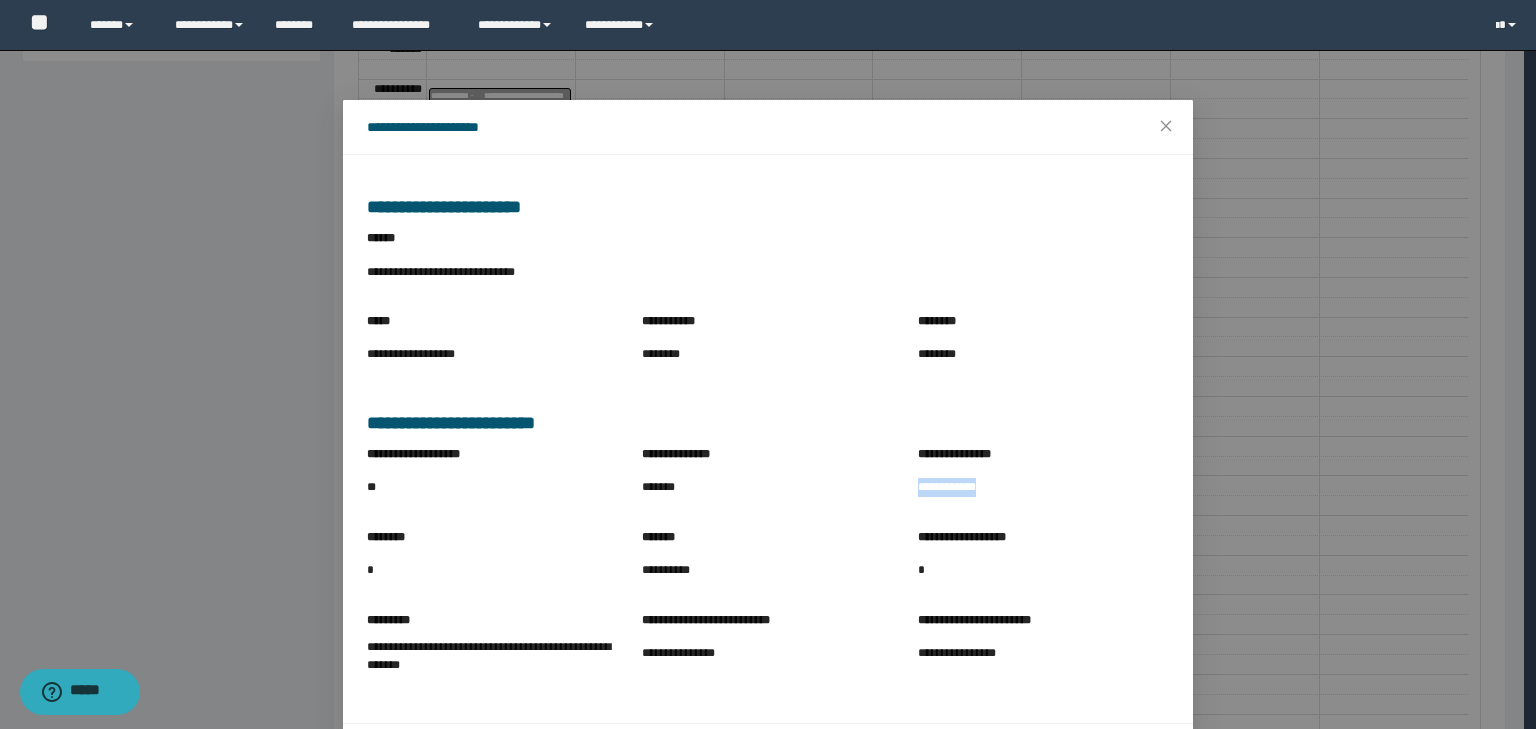 drag, startPoint x: 911, startPoint y: 486, endPoint x: 1041, endPoint y: 500, distance: 130.75168 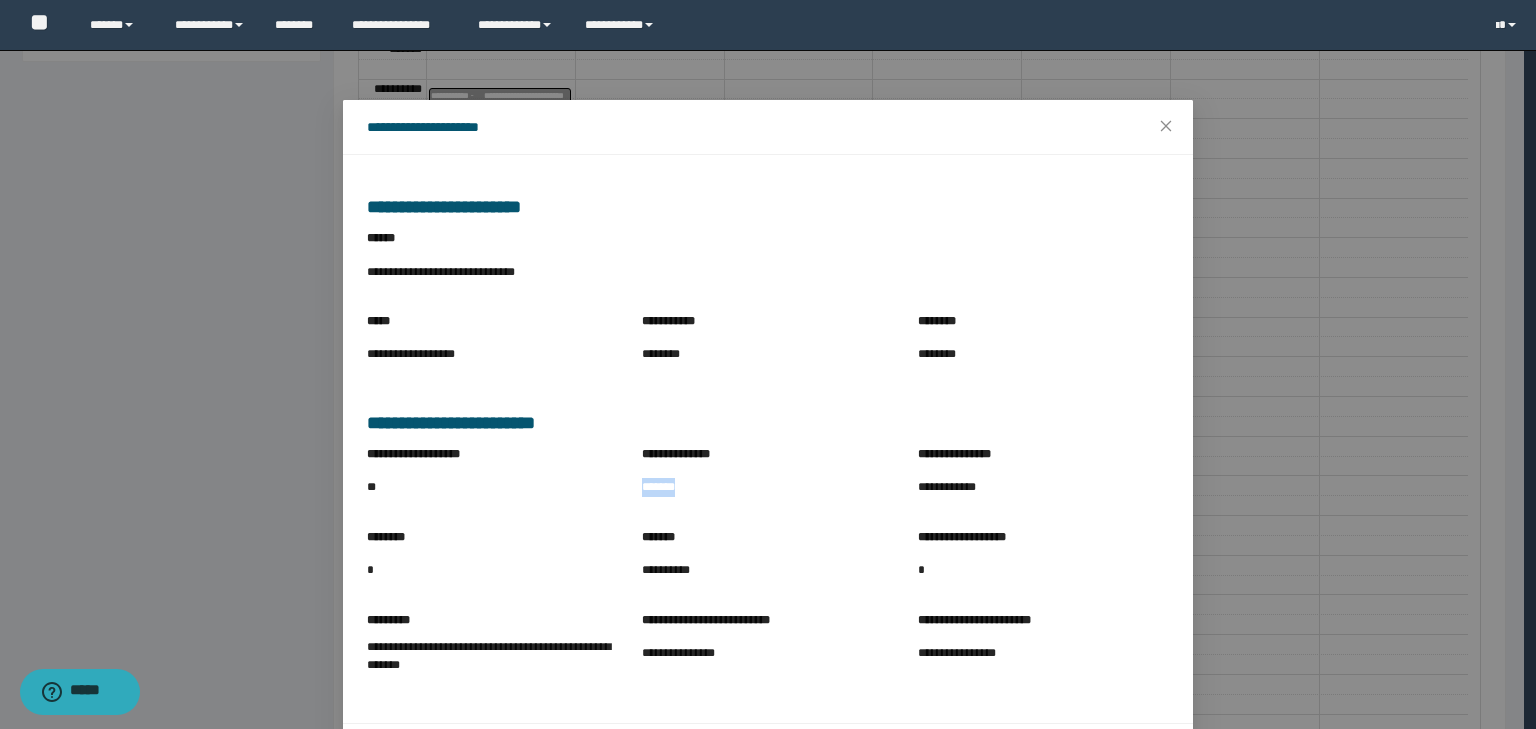 drag, startPoint x: 628, startPoint y: 496, endPoint x: 736, endPoint y: 496, distance: 108 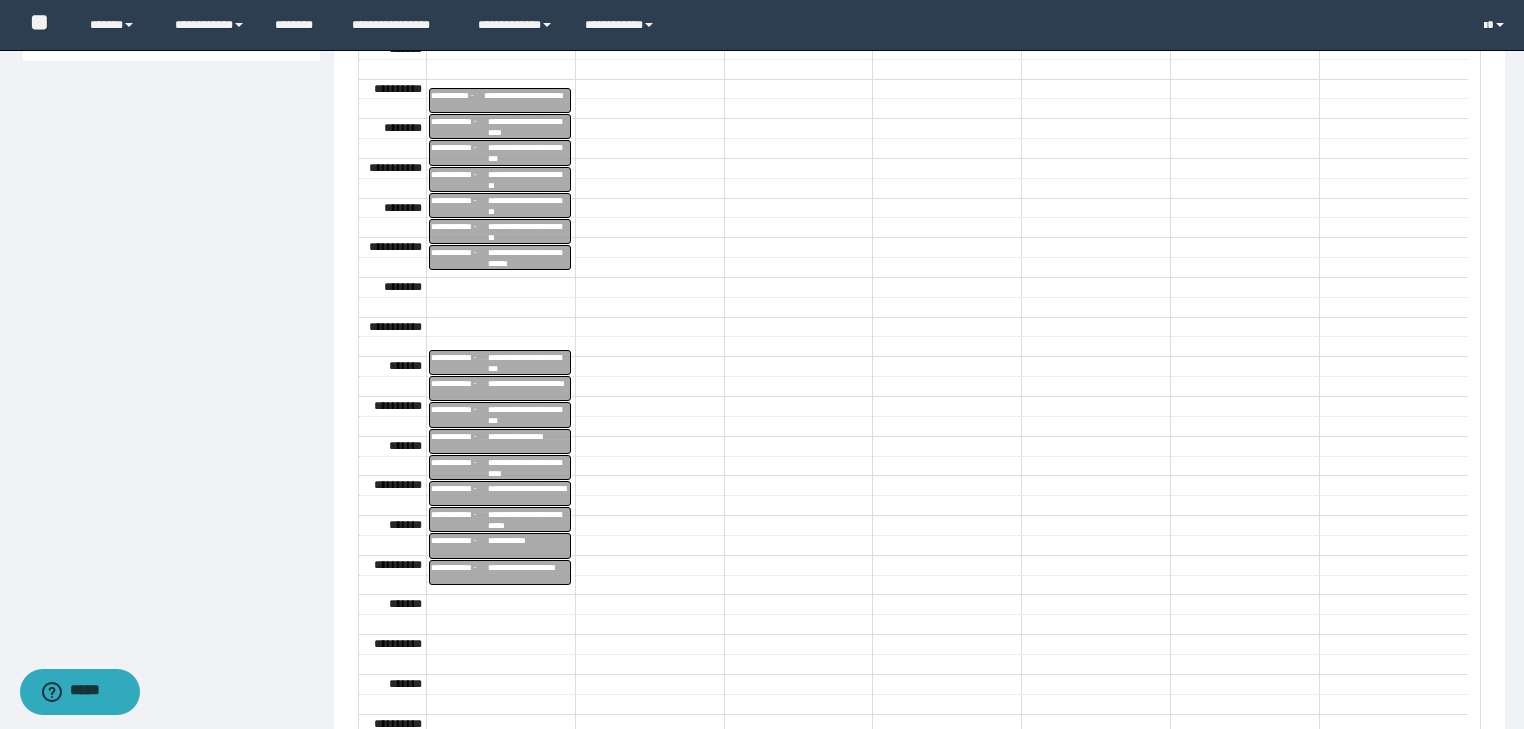click on "**********" at bounding box center [528, 573] 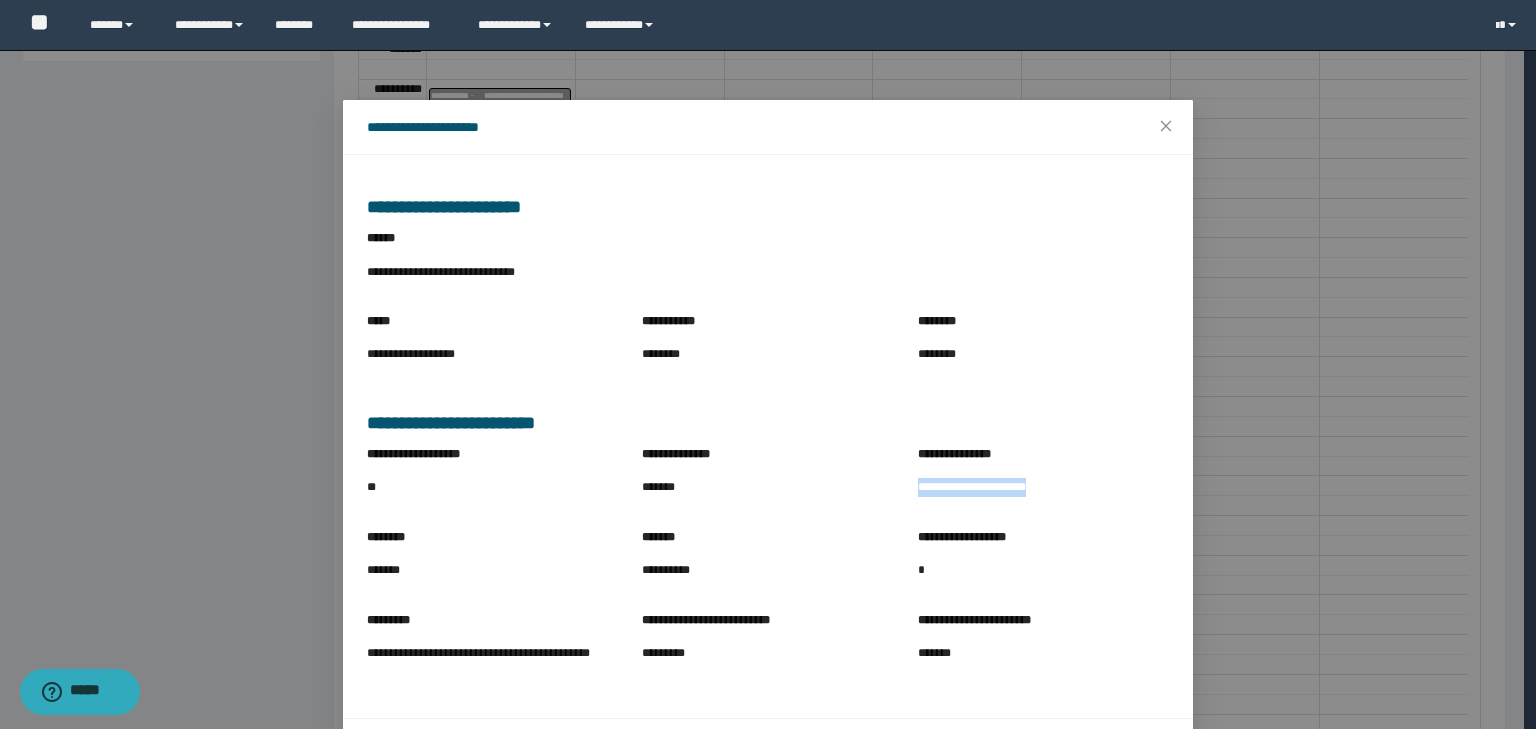 drag, startPoint x: 908, startPoint y: 488, endPoint x: 1088, endPoint y: 499, distance: 180.3358 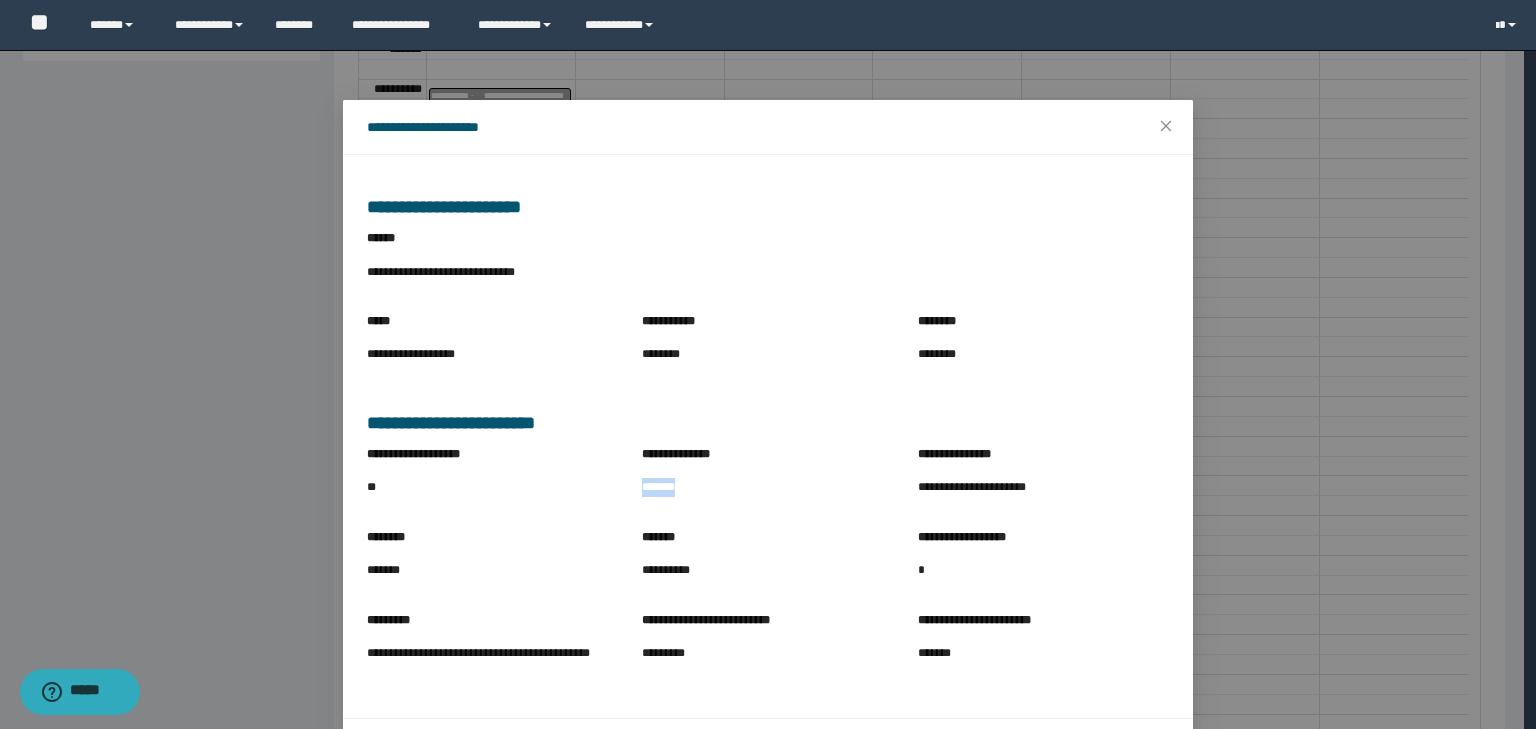 drag, startPoint x: 636, startPoint y: 489, endPoint x: 734, endPoint y: 496, distance: 98.24968 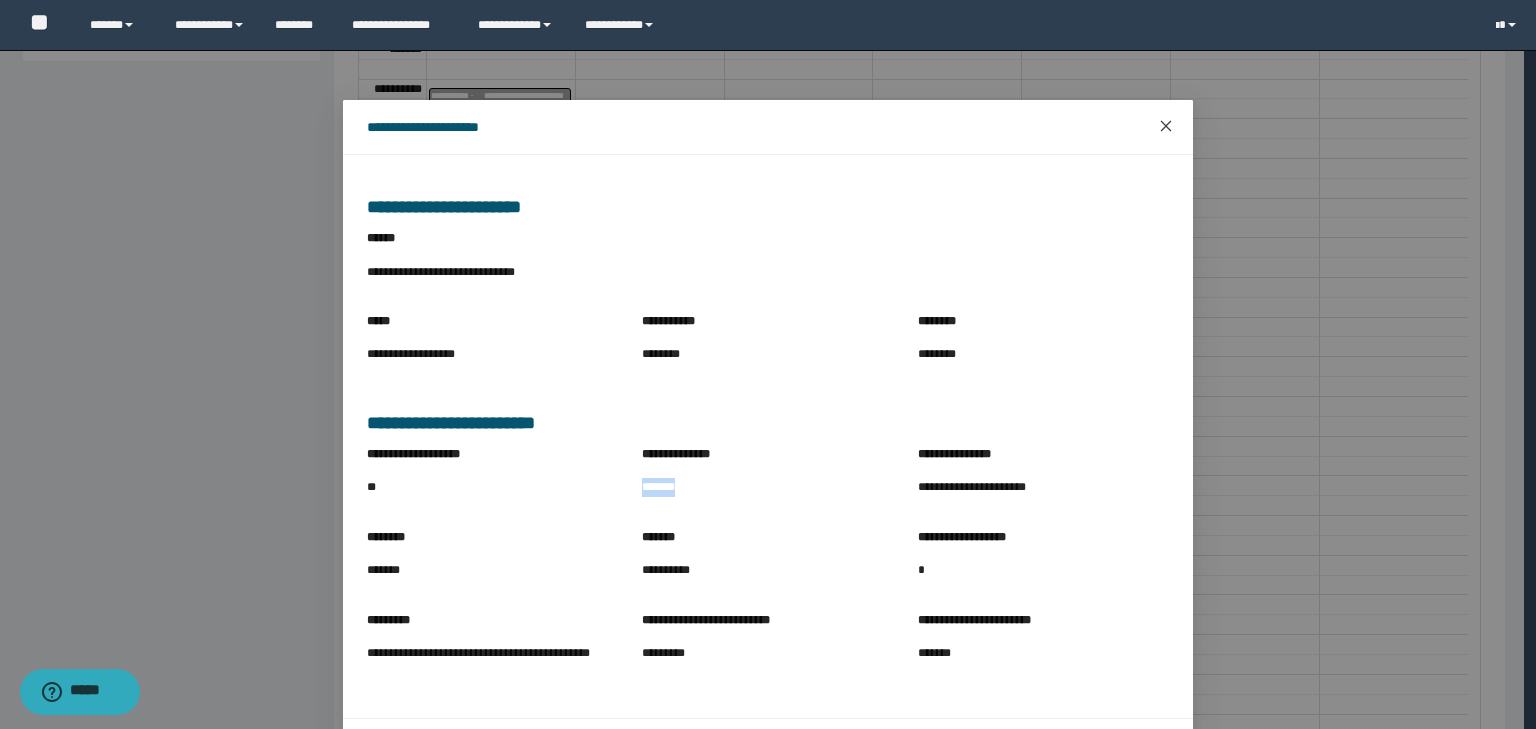 click 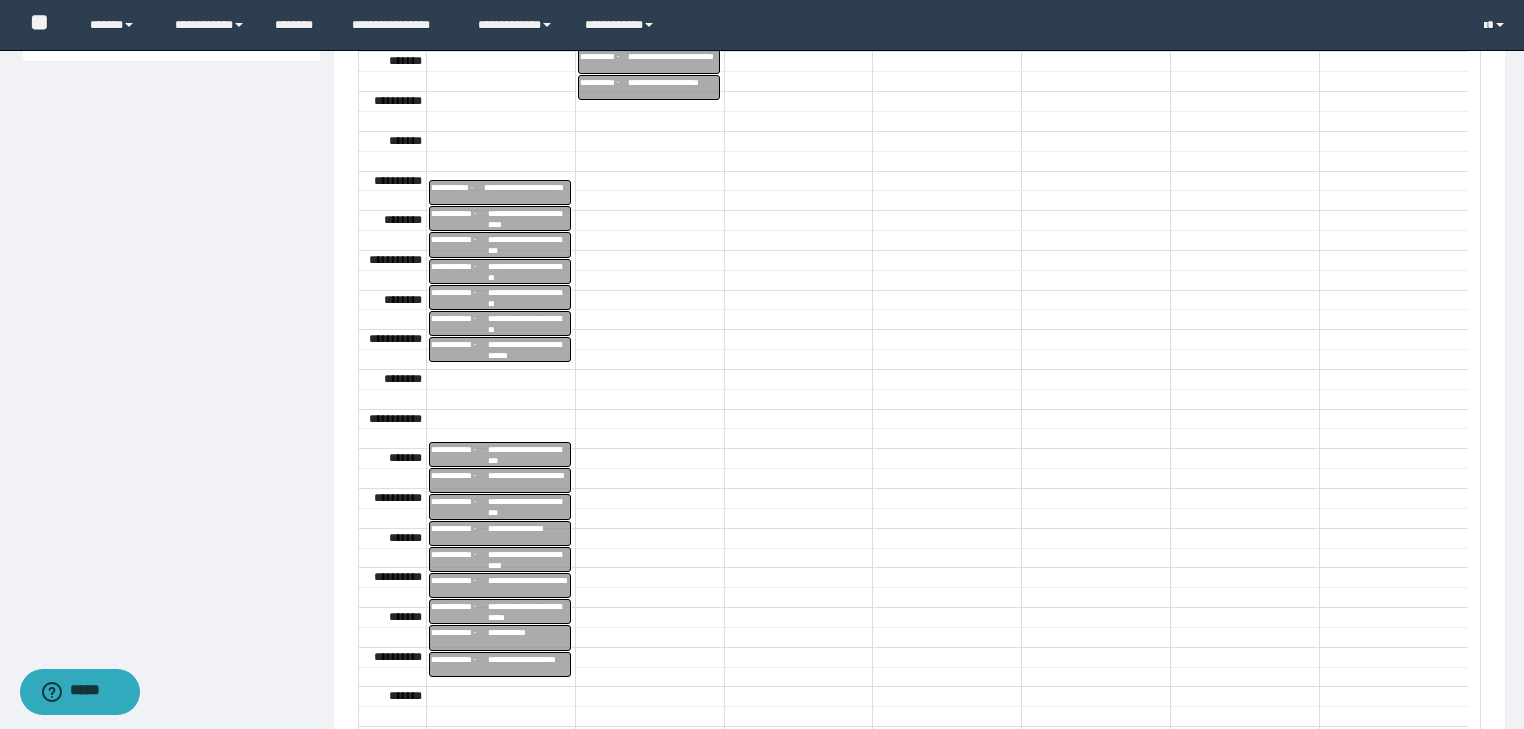 scroll, scrollTop: 0, scrollLeft: 0, axis: both 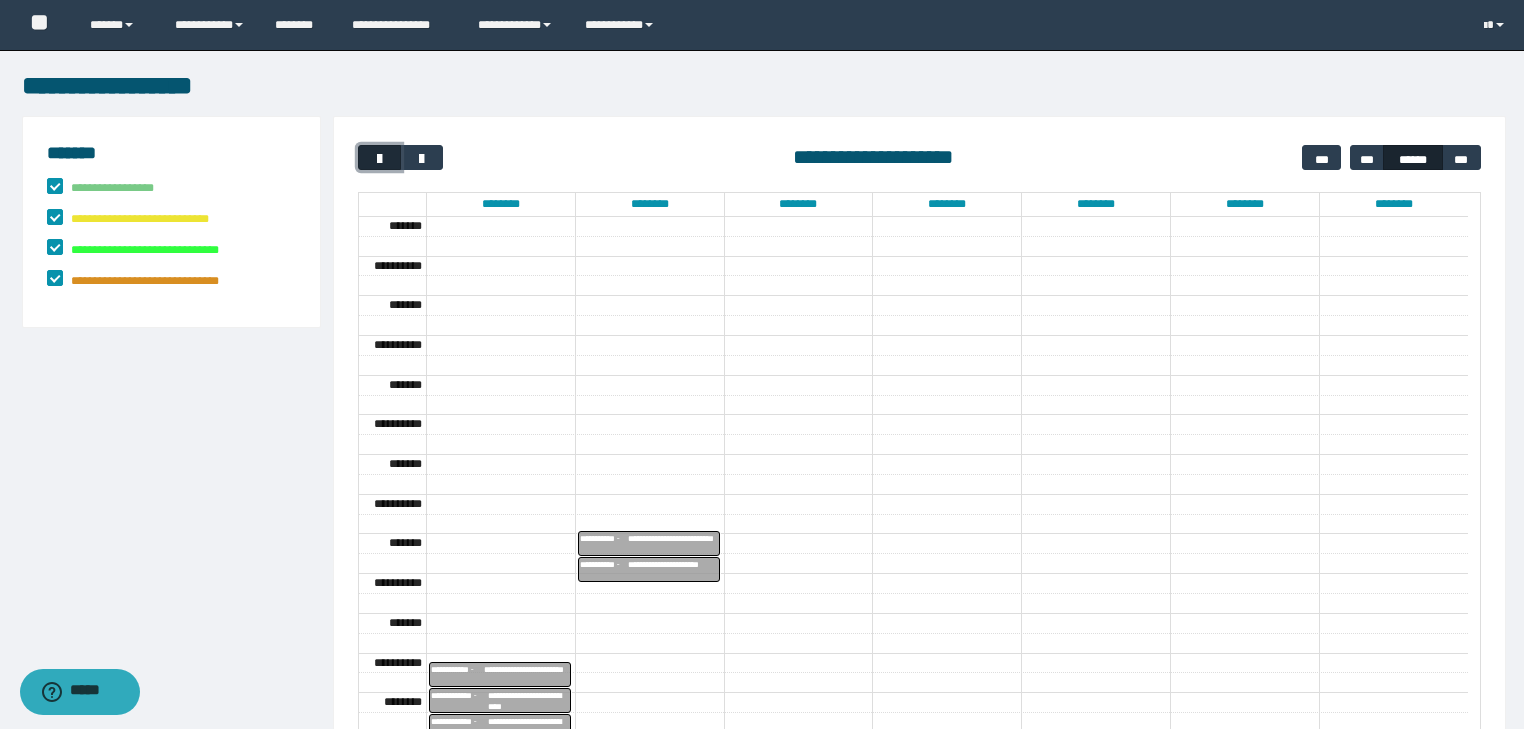 click at bounding box center (380, 159) 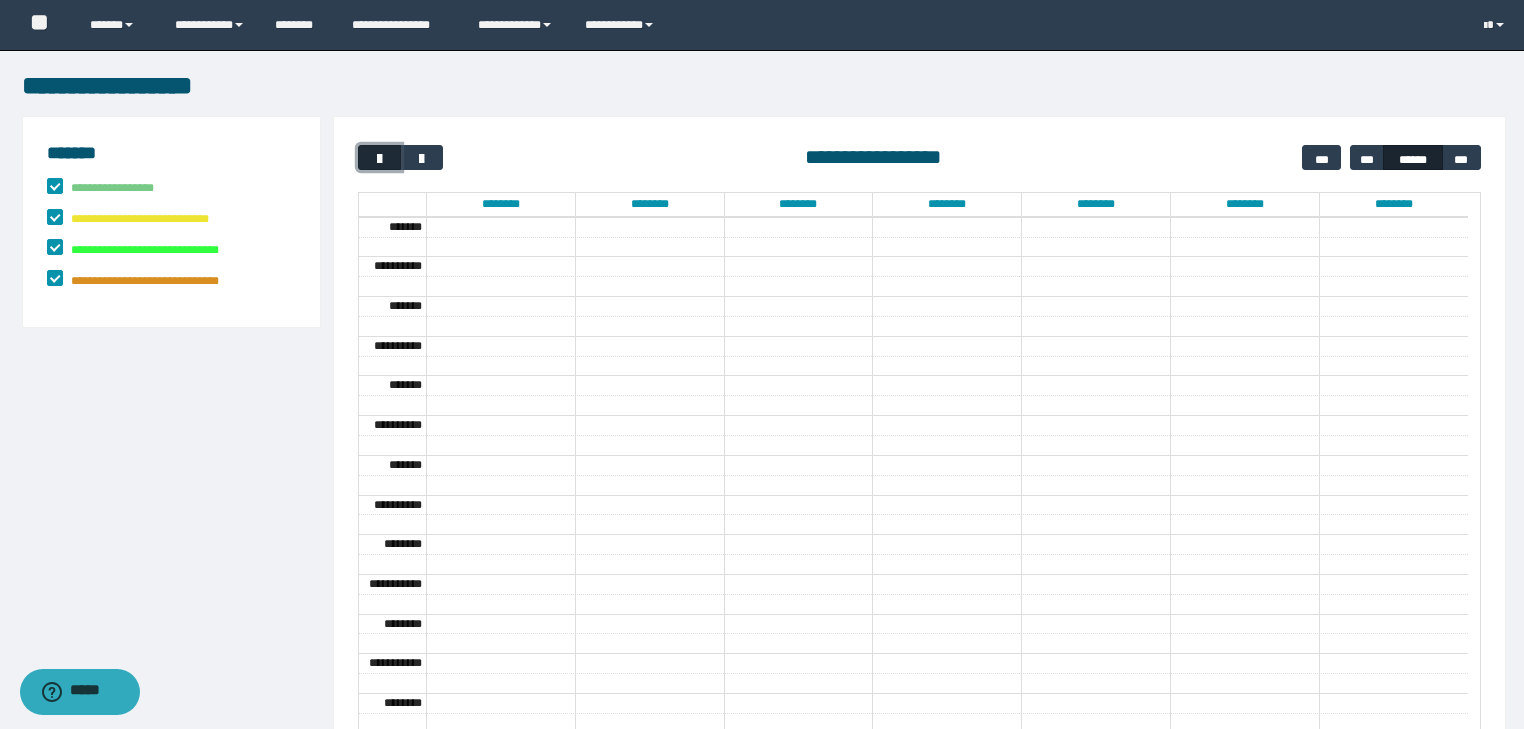 click at bounding box center [380, 159] 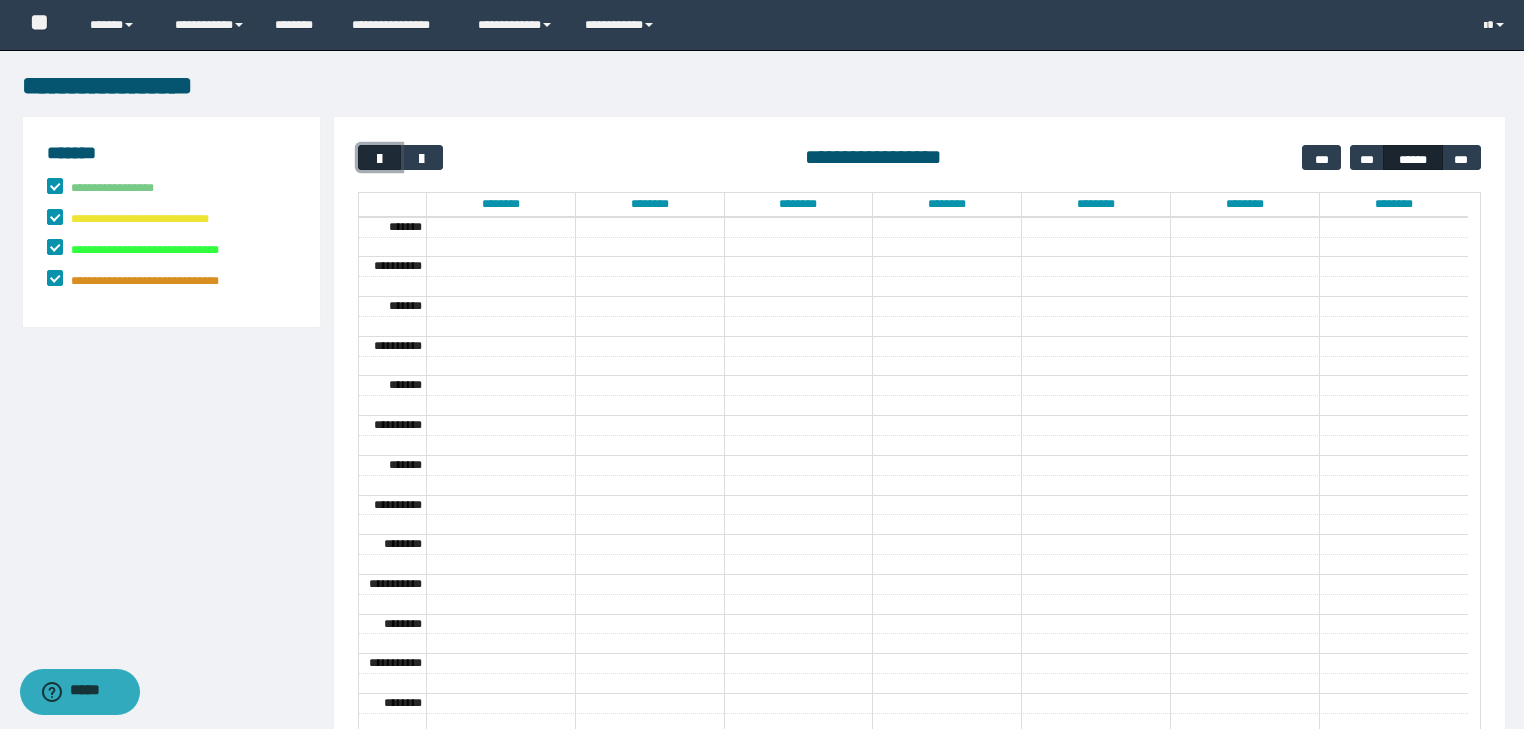 click at bounding box center (380, 159) 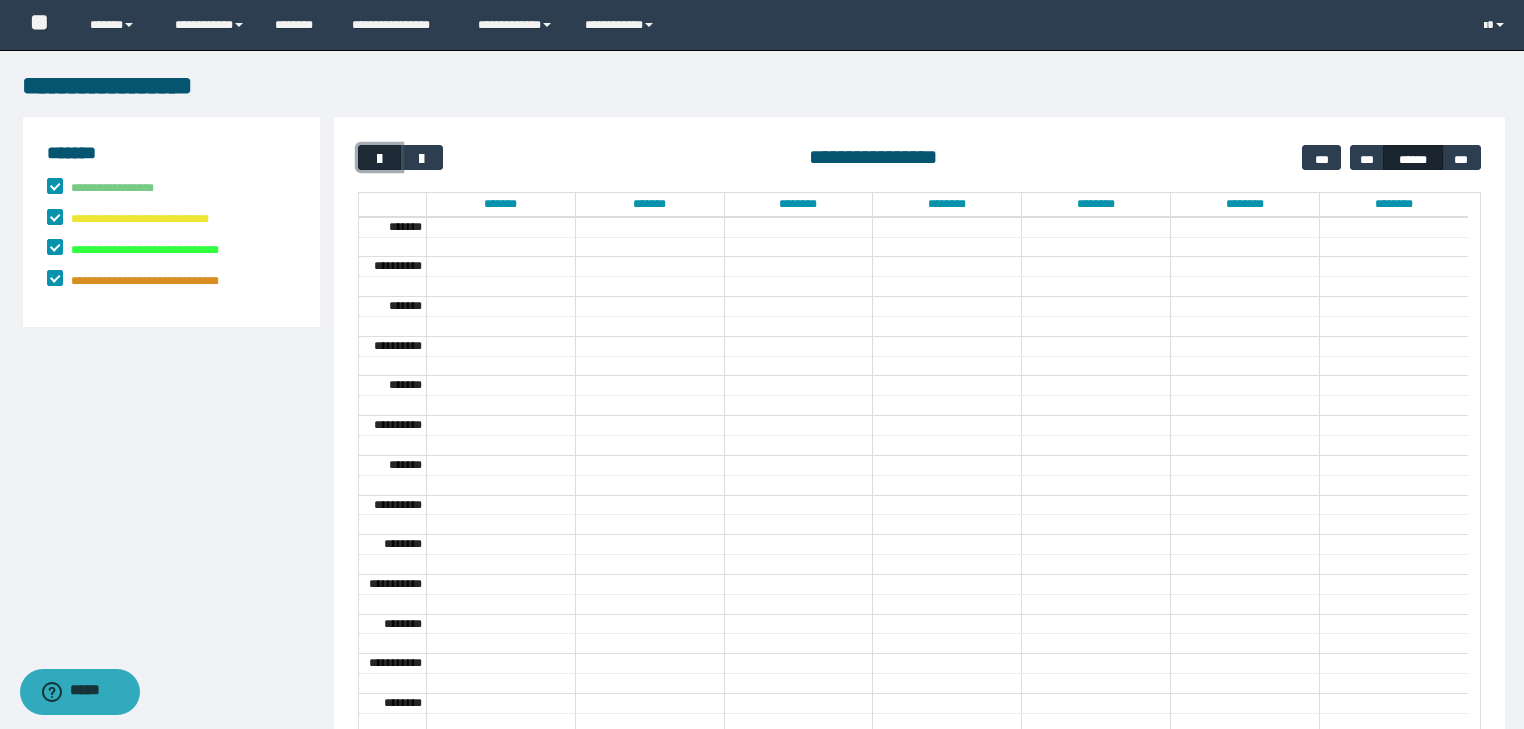 click at bounding box center [380, 159] 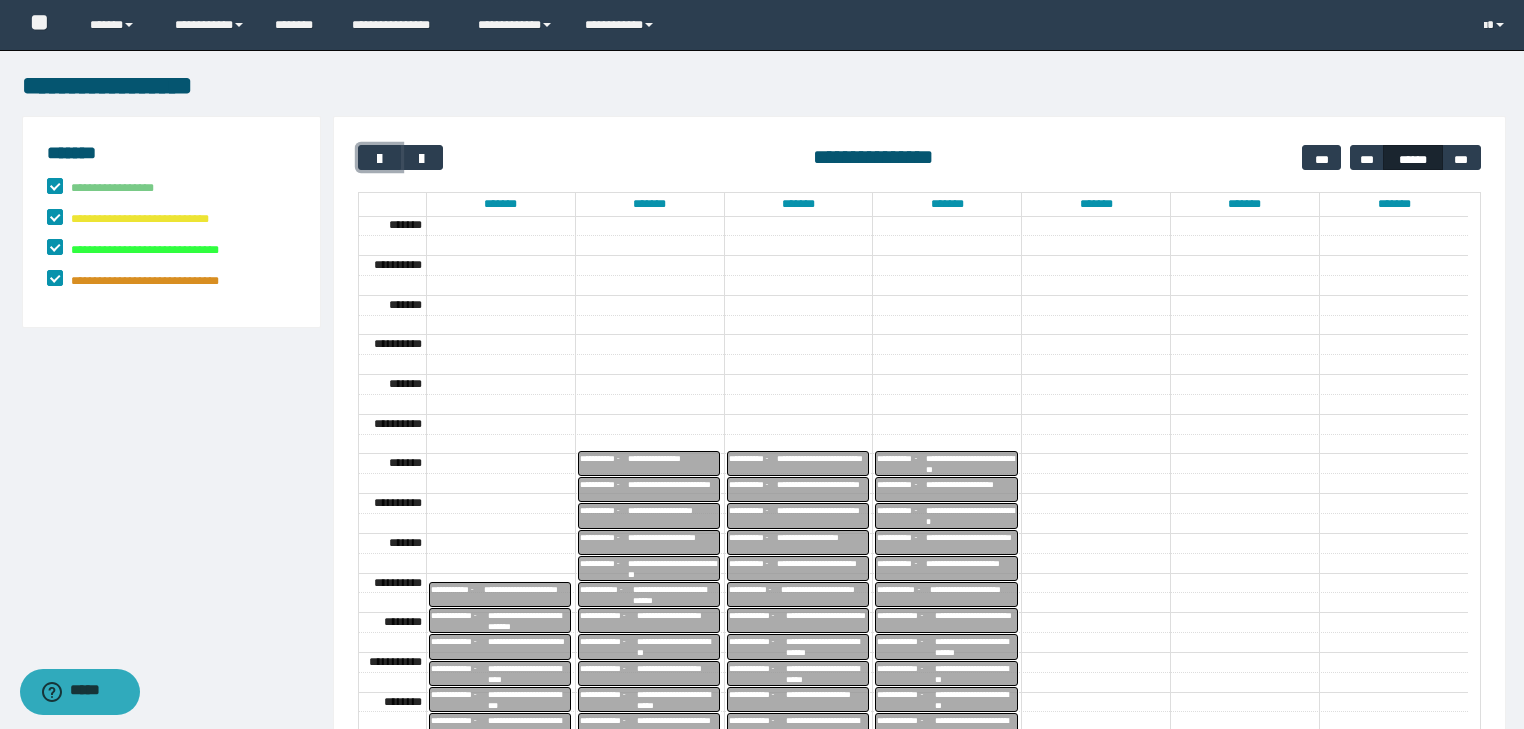scroll, scrollTop: 42, scrollLeft: 0, axis: vertical 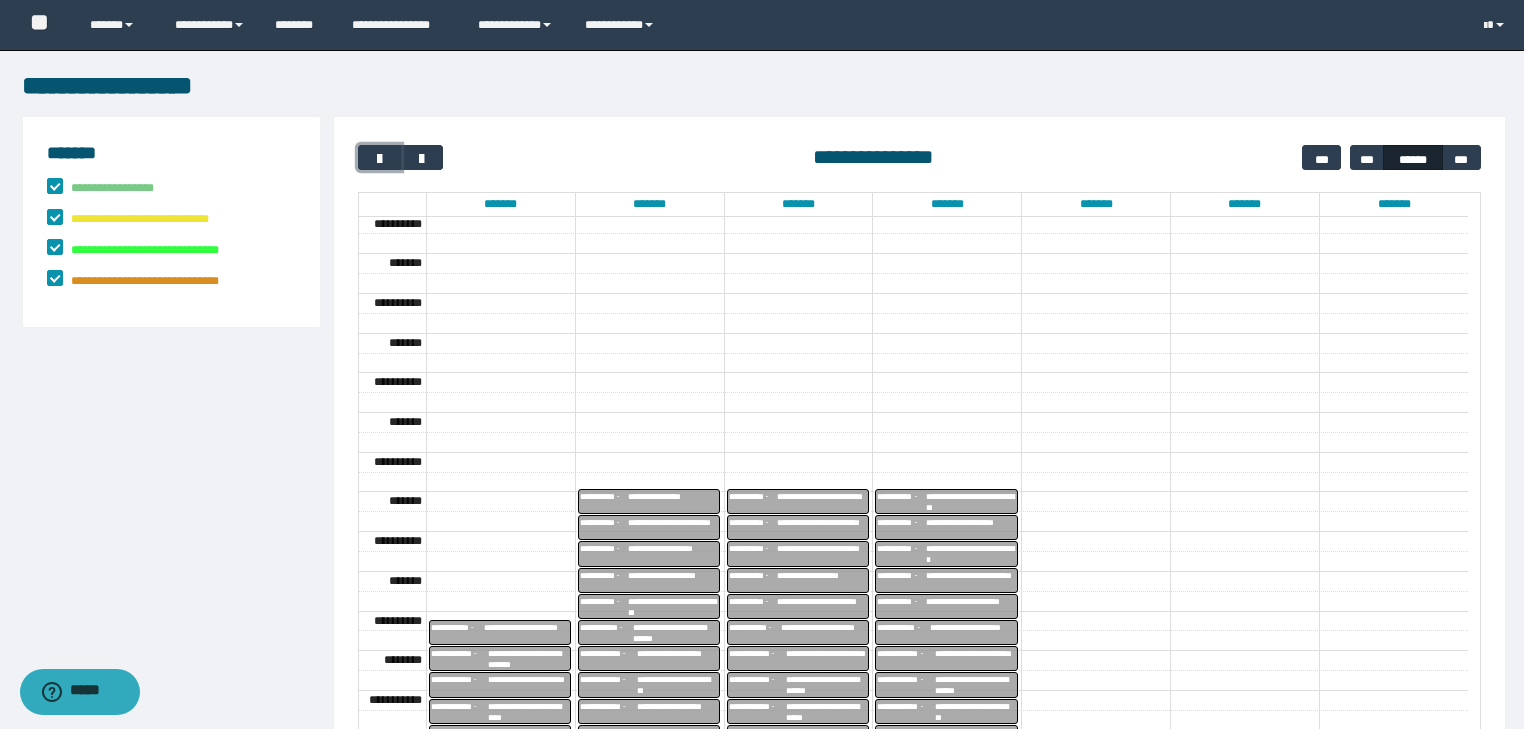 click on "**********" at bounding box center [822, 502] 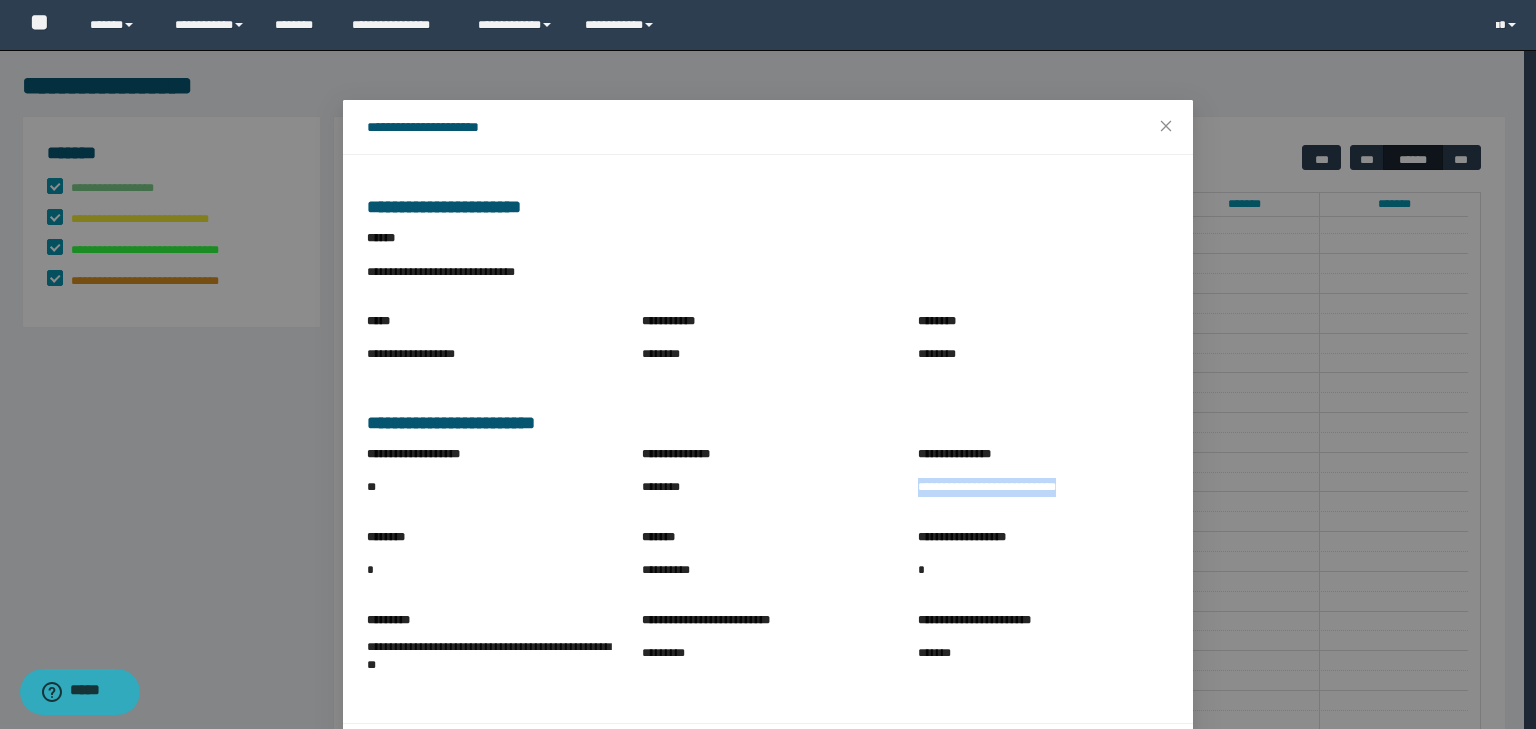drag, startPoint x: 902, startPoint y: 486, endPoint x: 1150, endPoint y: 496, distance: 248.20154 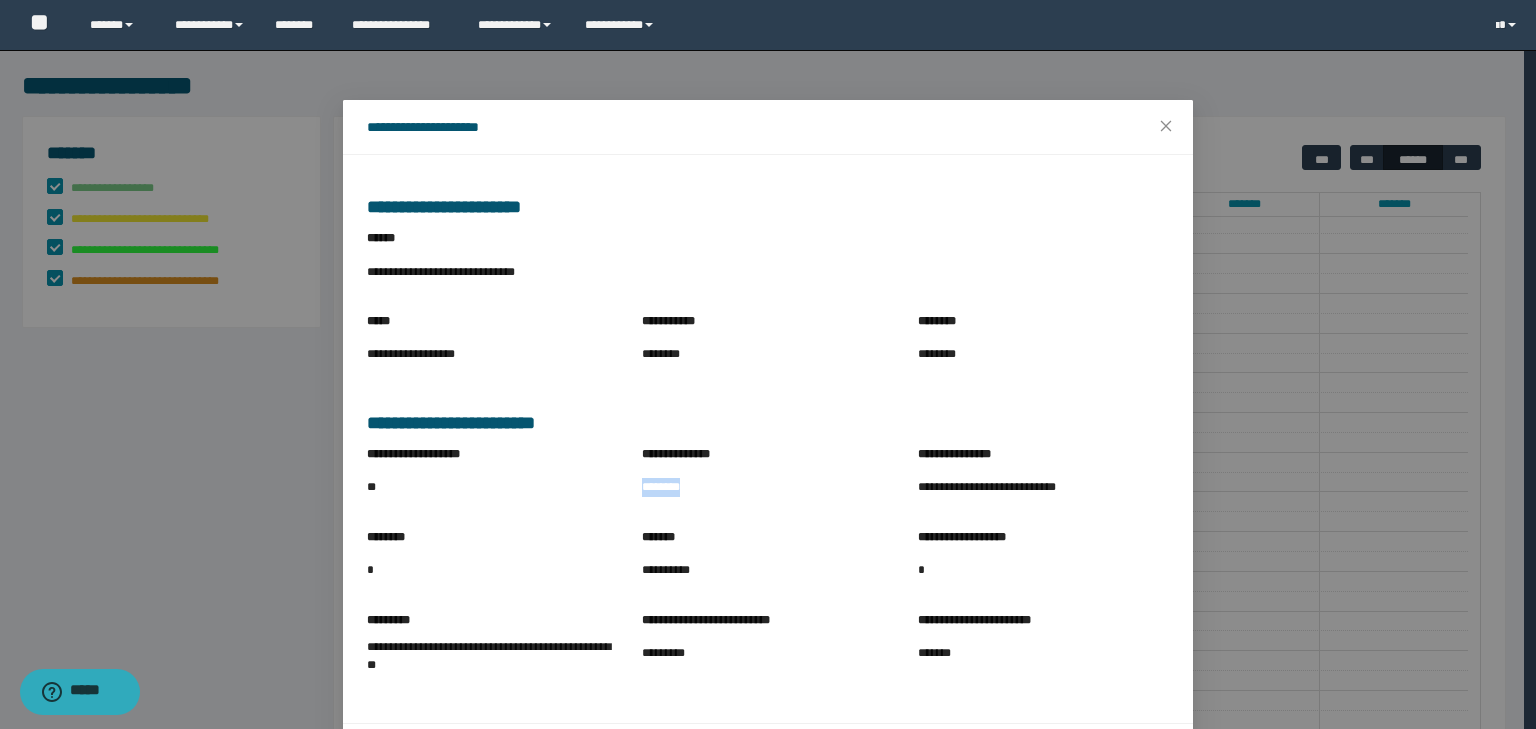 drag, startPoint x: 633, startPoint y: 485, endPoint x: 745, endPoint y: 492, distance: 112.21854 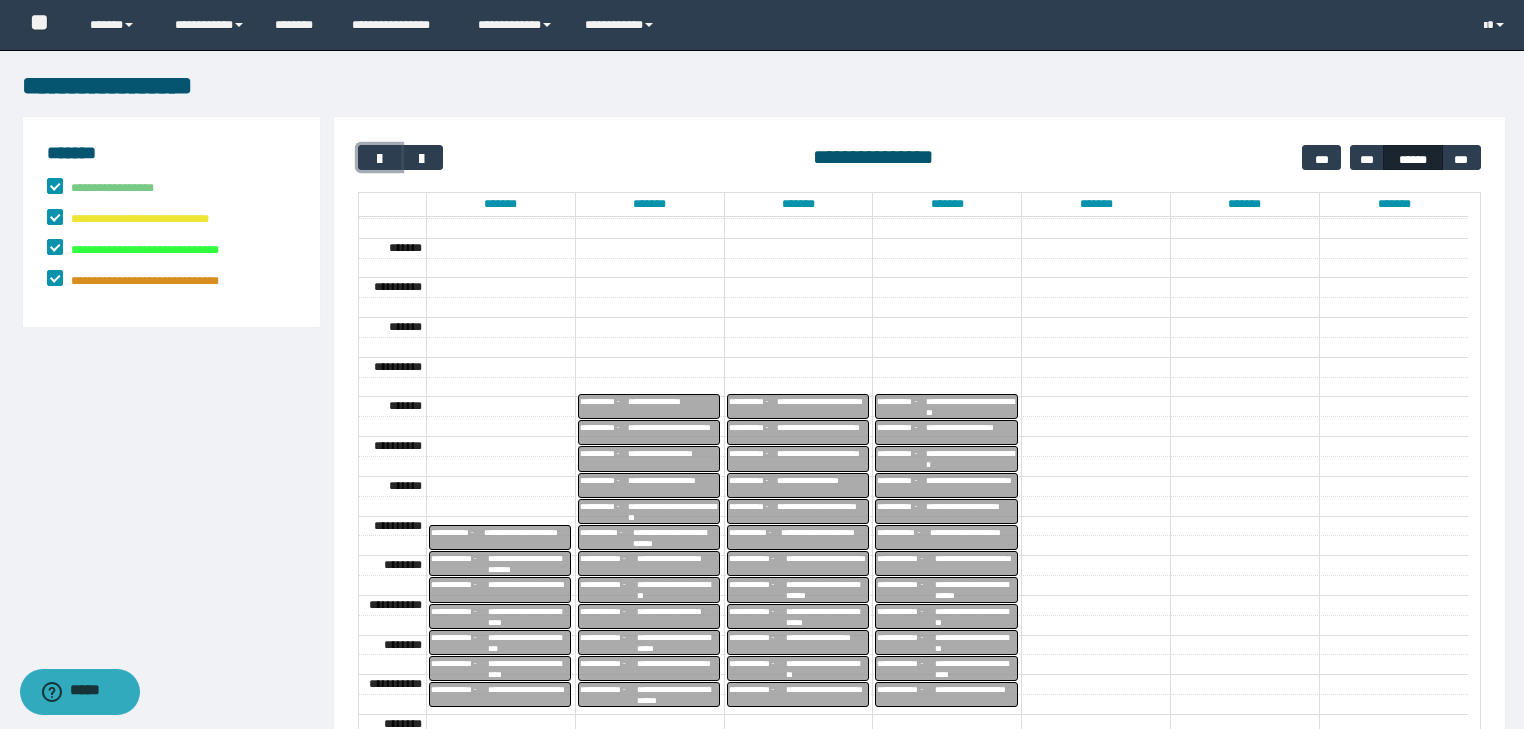 scroll, scrollTop: 176, scrollLeft: 0, axis: vertical 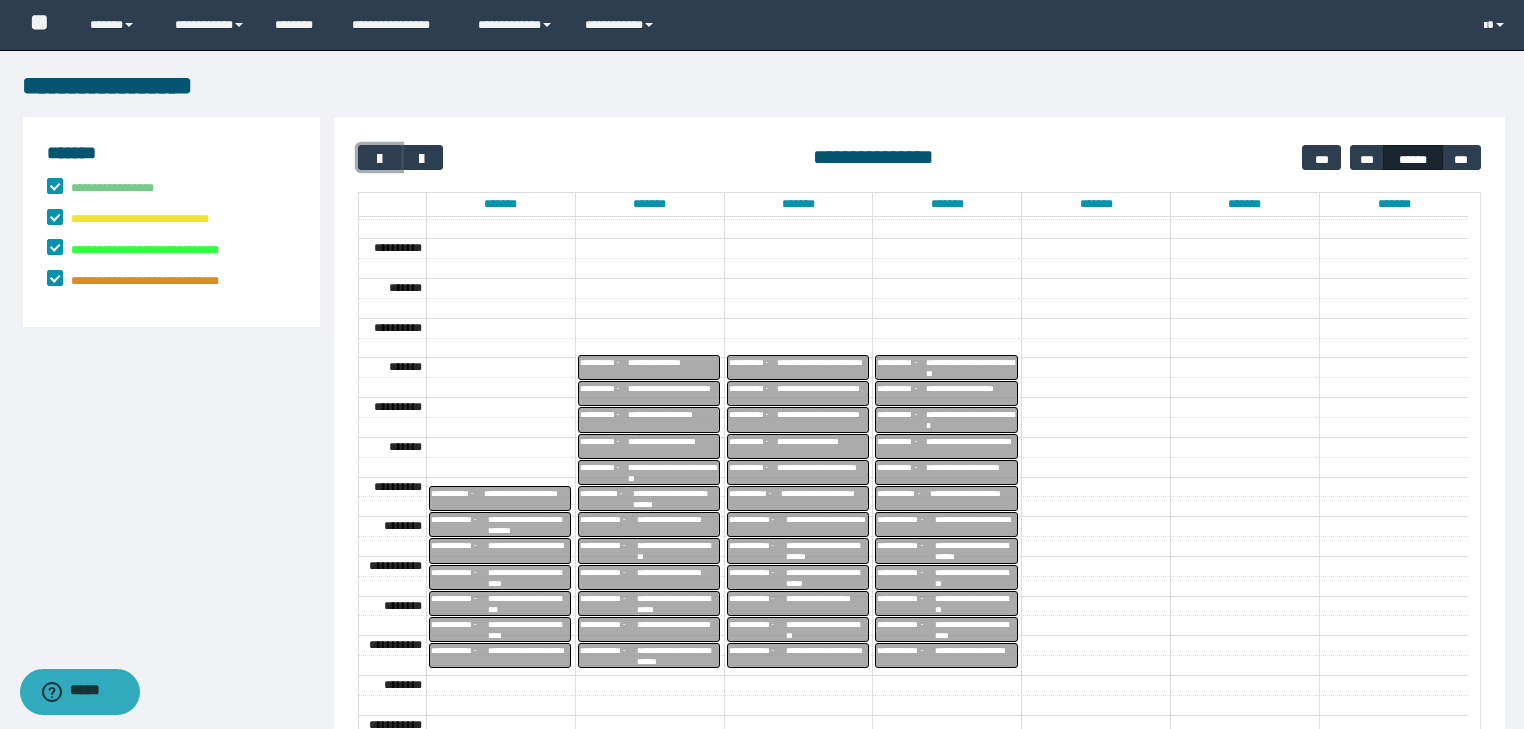 click on "**********" at bounding box center (822, 394) 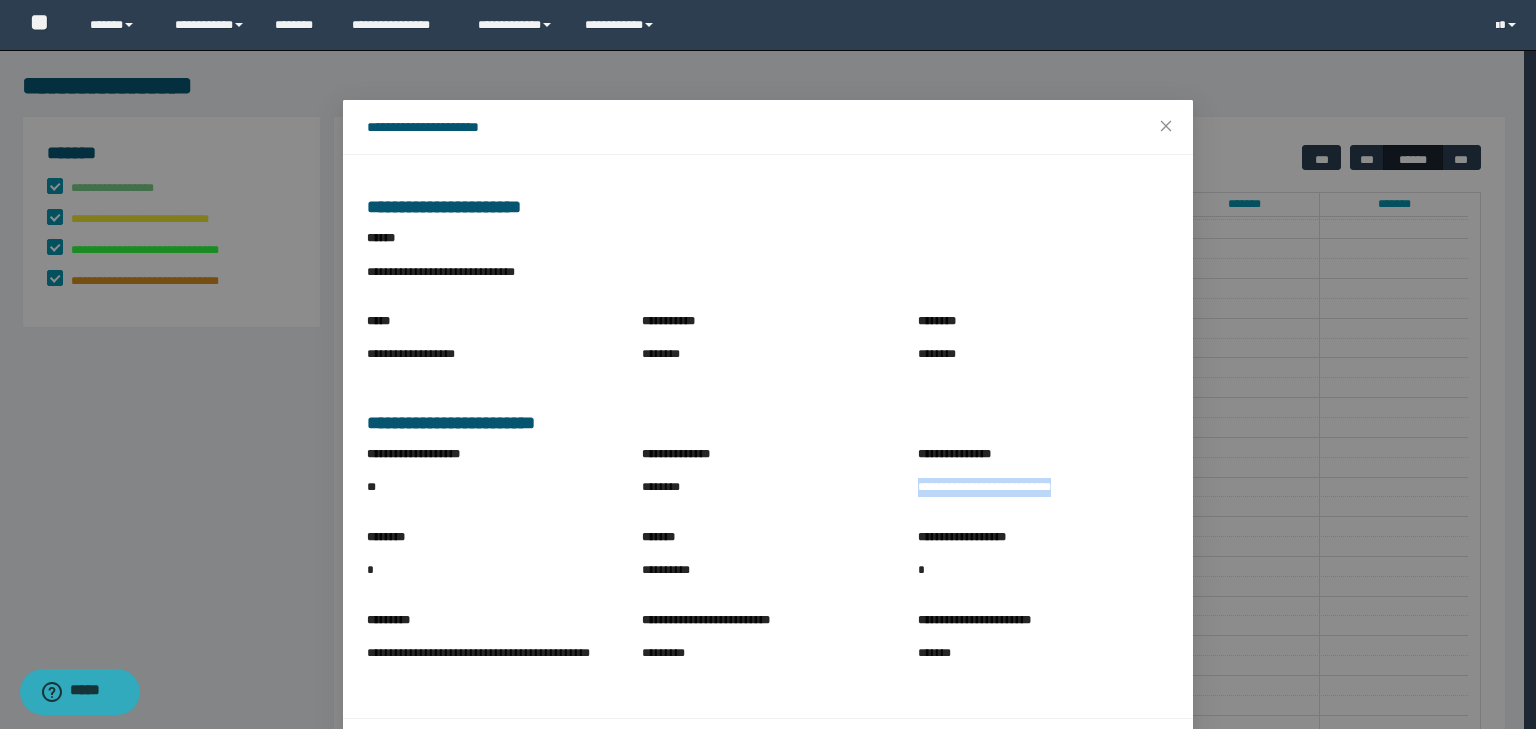 drag, startPoint x: 911, startPoint y: 490, endPoint x: 1109, endPoint y: 496, distance: 198.09088 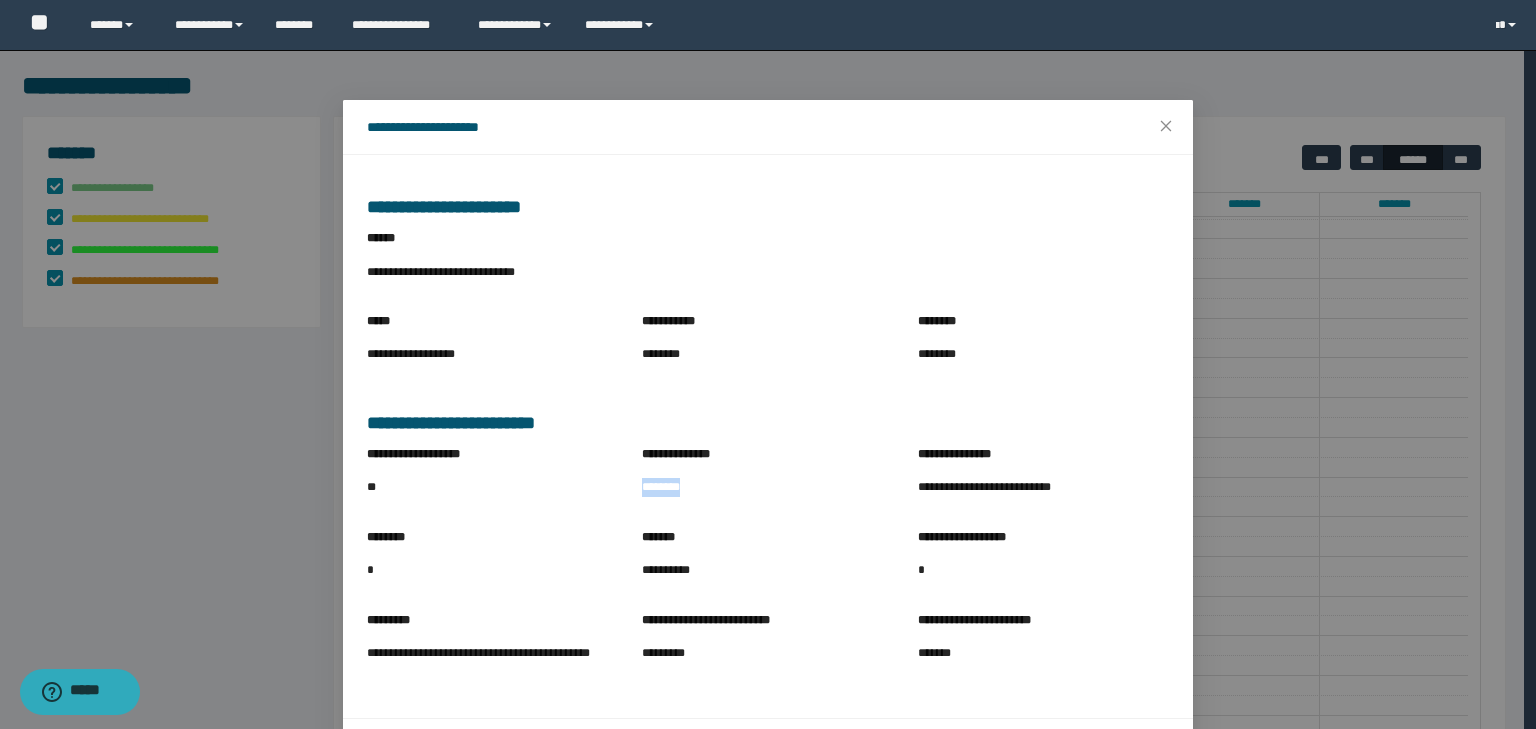 drag, startPoint x: 636, startPoint y: 488, endPoint x: 742, endPoint y: 493, distance: 106.11786 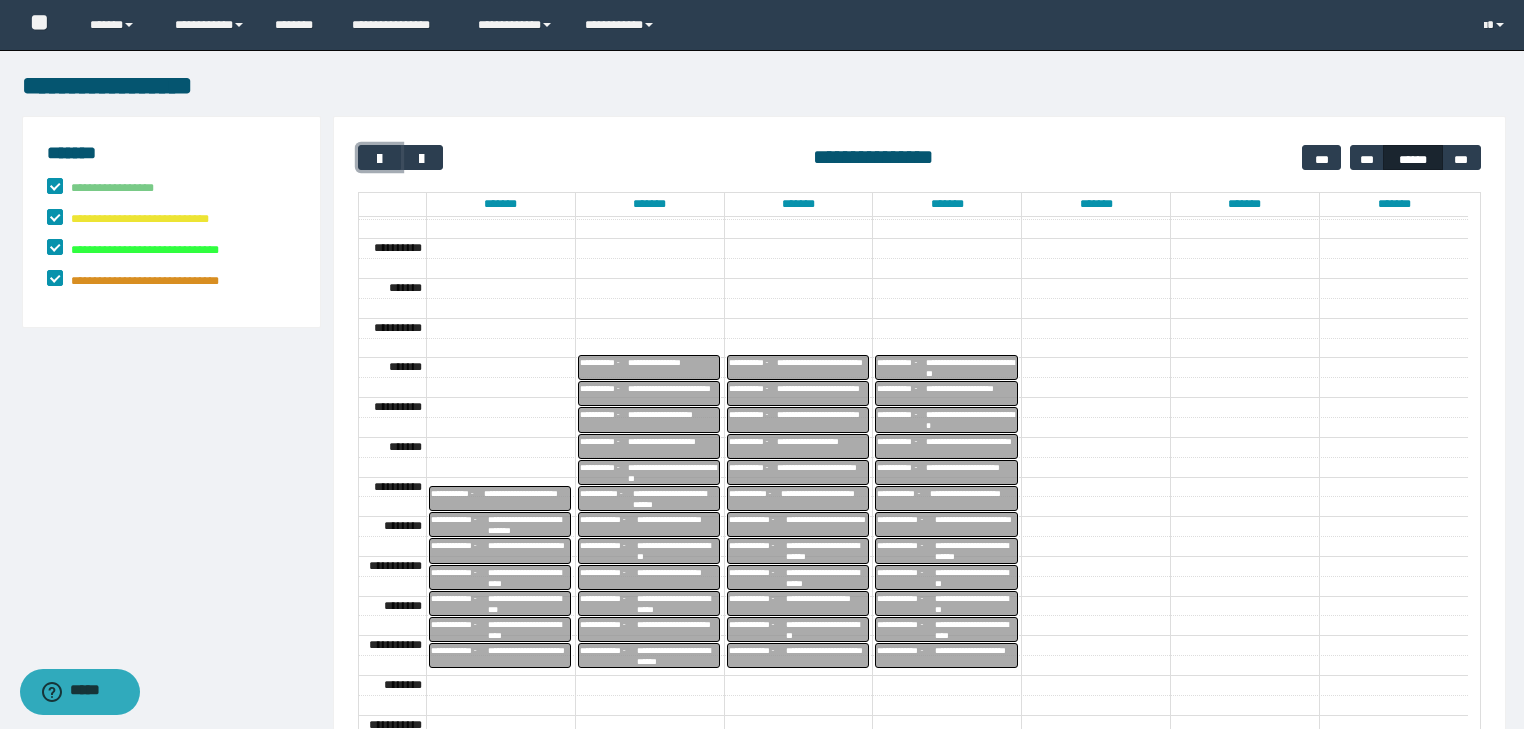 click on "**********" at bounding box center (822, 420) 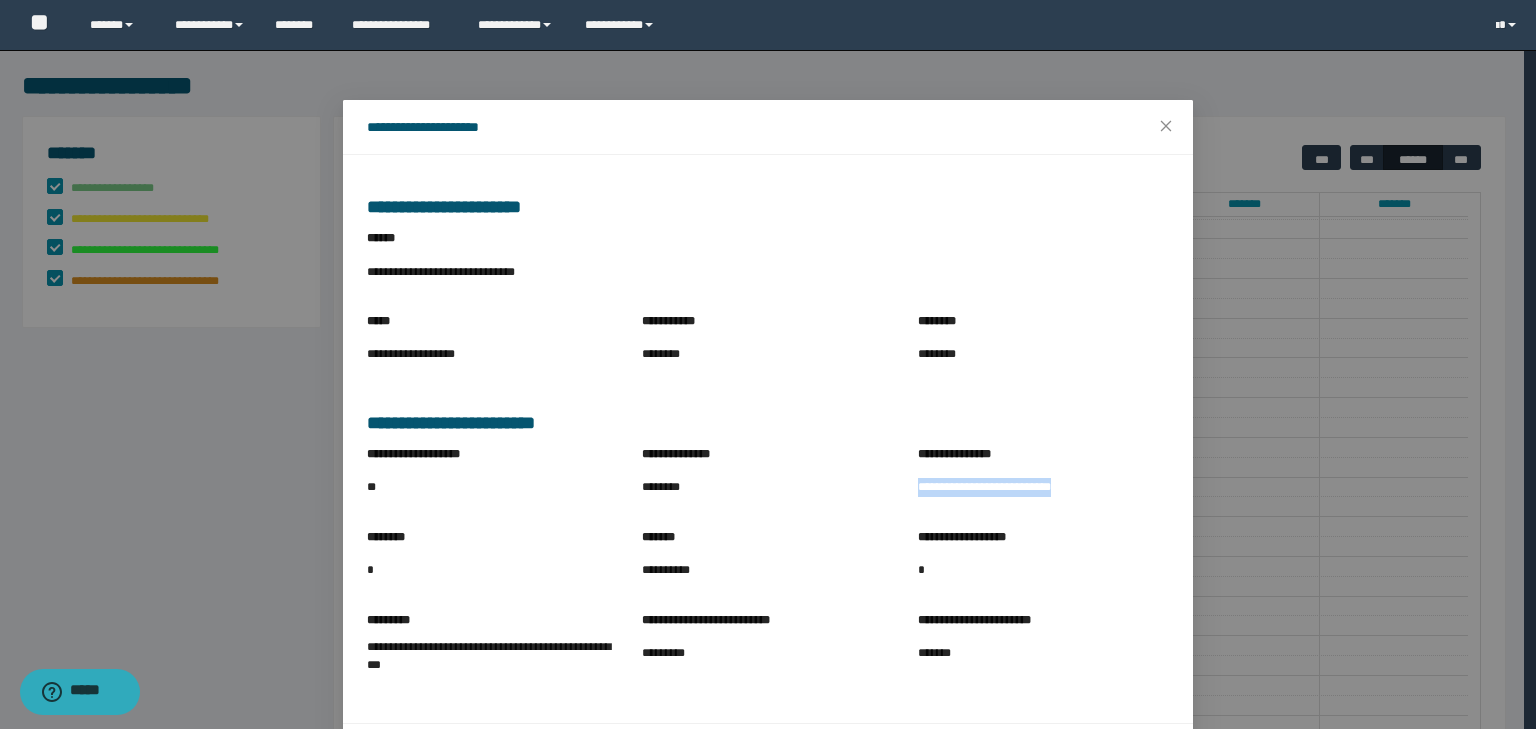 drag, startPoint x: 912, startPoint y: 489, endPoint x: 1106, endPoint y: 495, distance: 194.09276 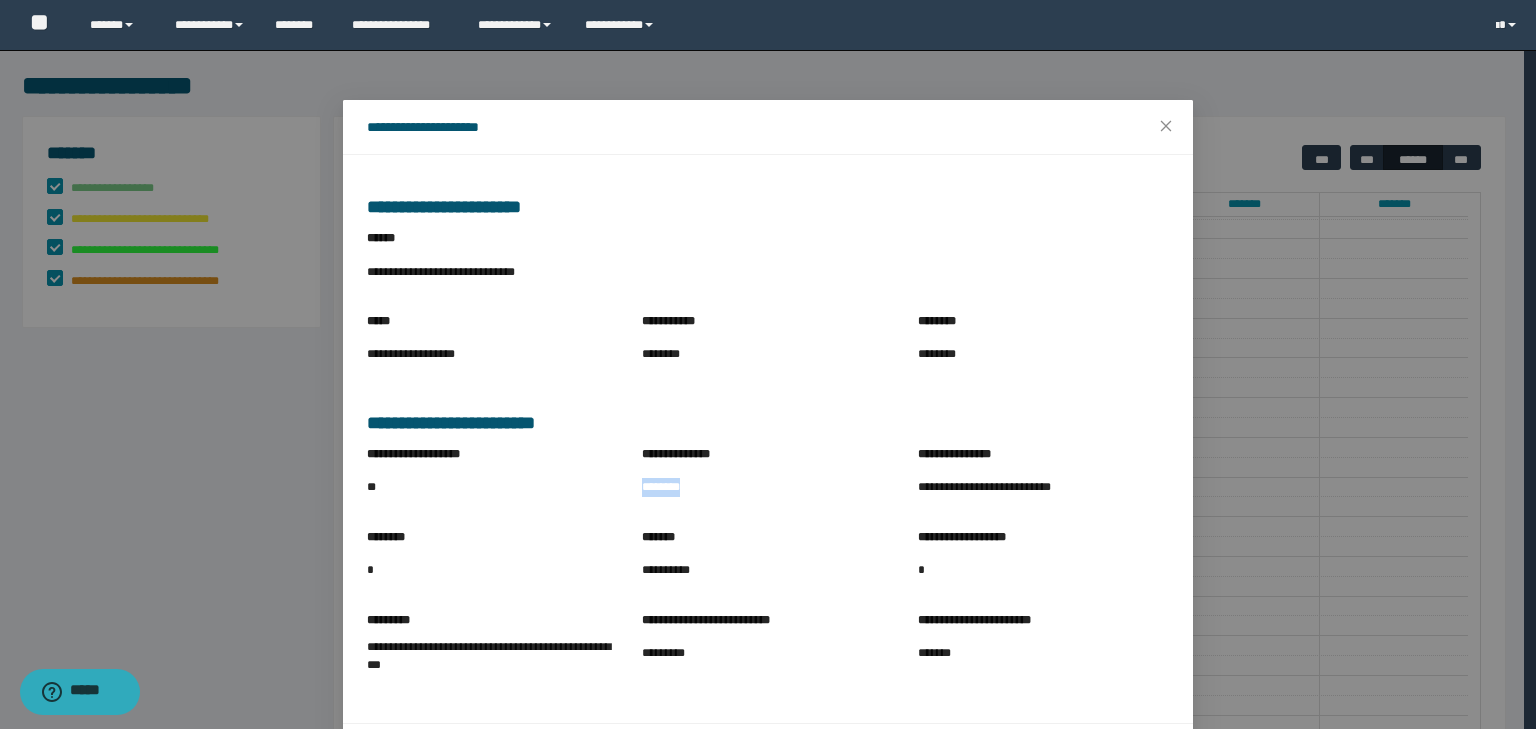drag, startPoint x: 631, startPoint y: 486, endPoint x: 755, endPoint y: 500, distance: 124.78782 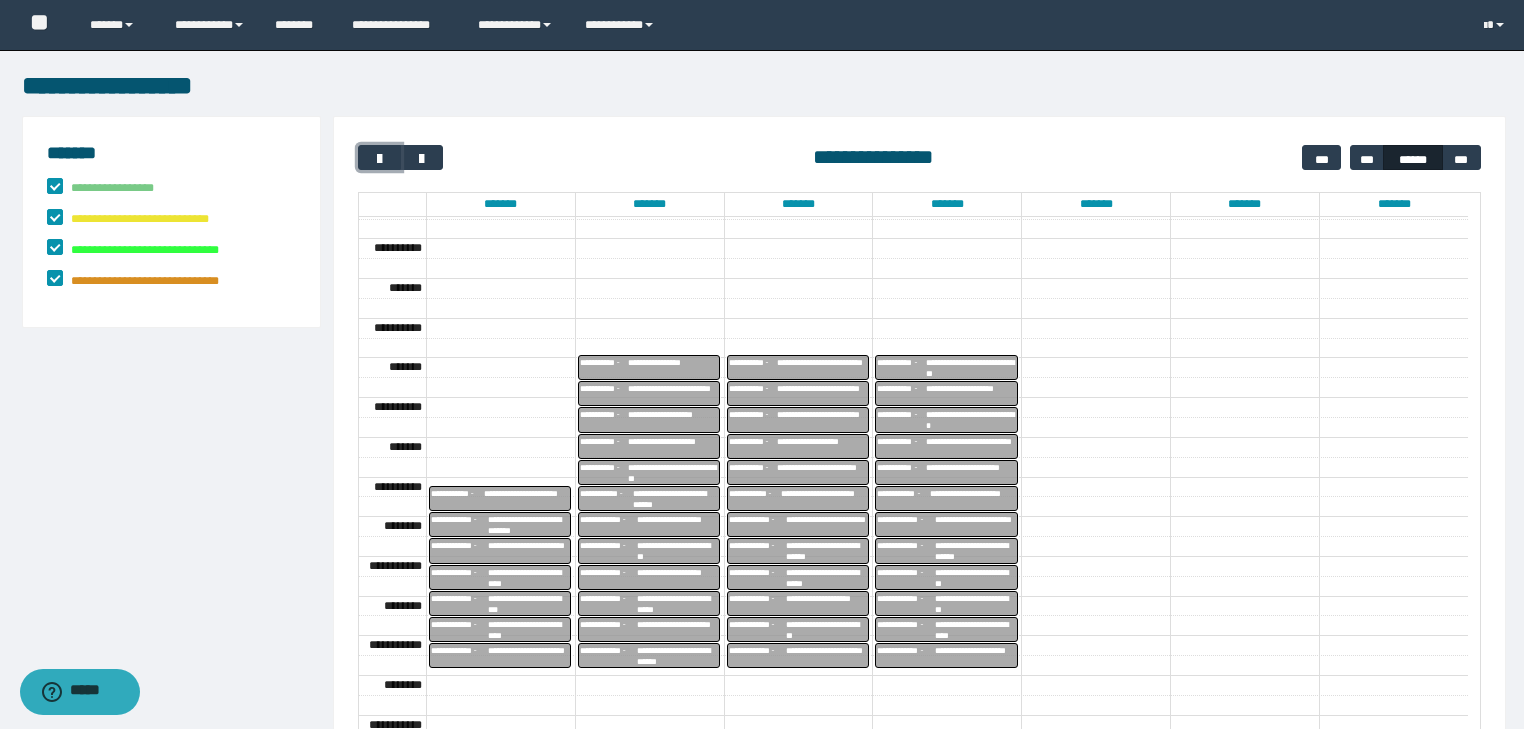 click on "**********" at bounding box center (822, 447) 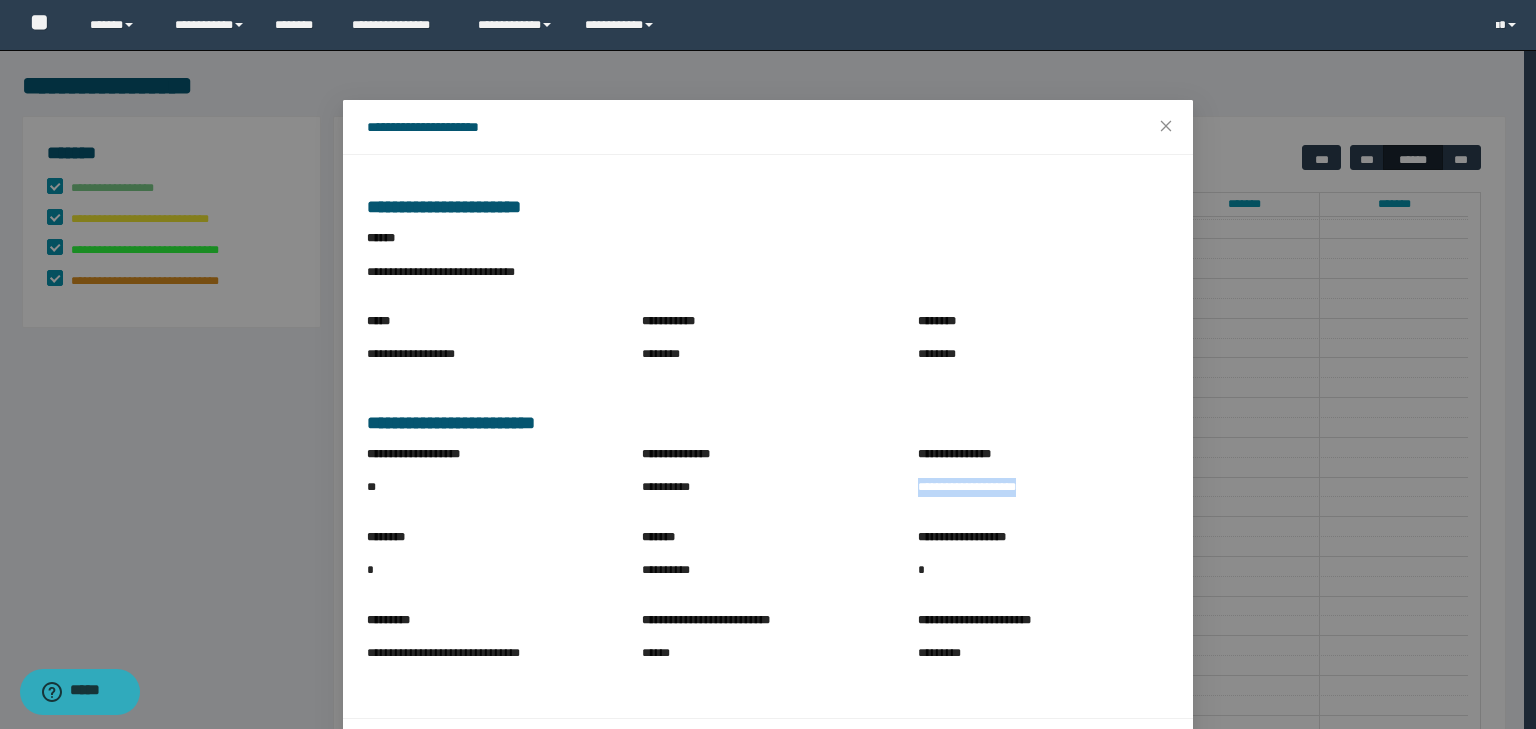 drag, startPoint x: 907, startPoint y: 493, endPoint x: 1086, endPoint y: 485, distance: 179.17868 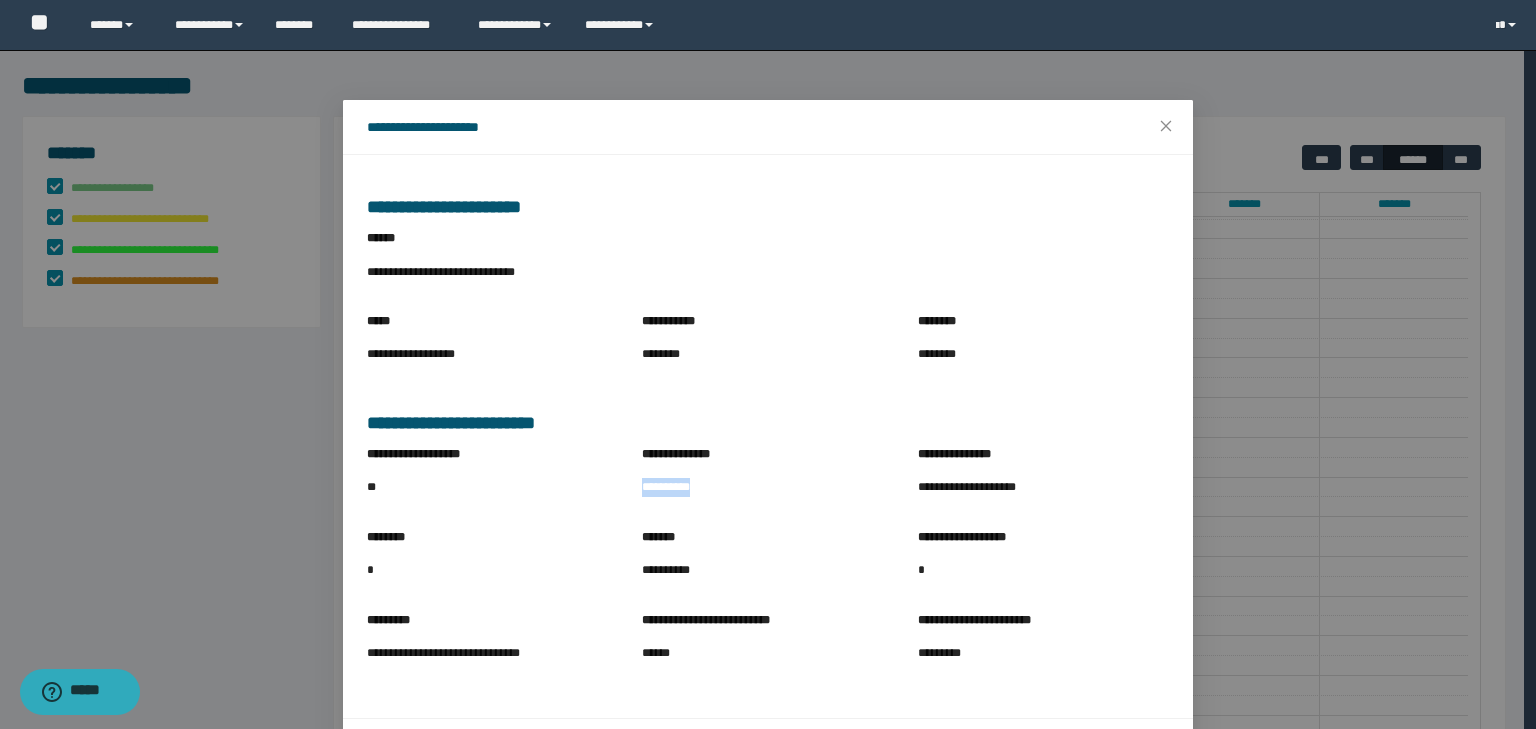 drag, startPoint x: 637, startPoint y: 492, endPoint x: 757, endPoint y: 506, distance: 120.8139 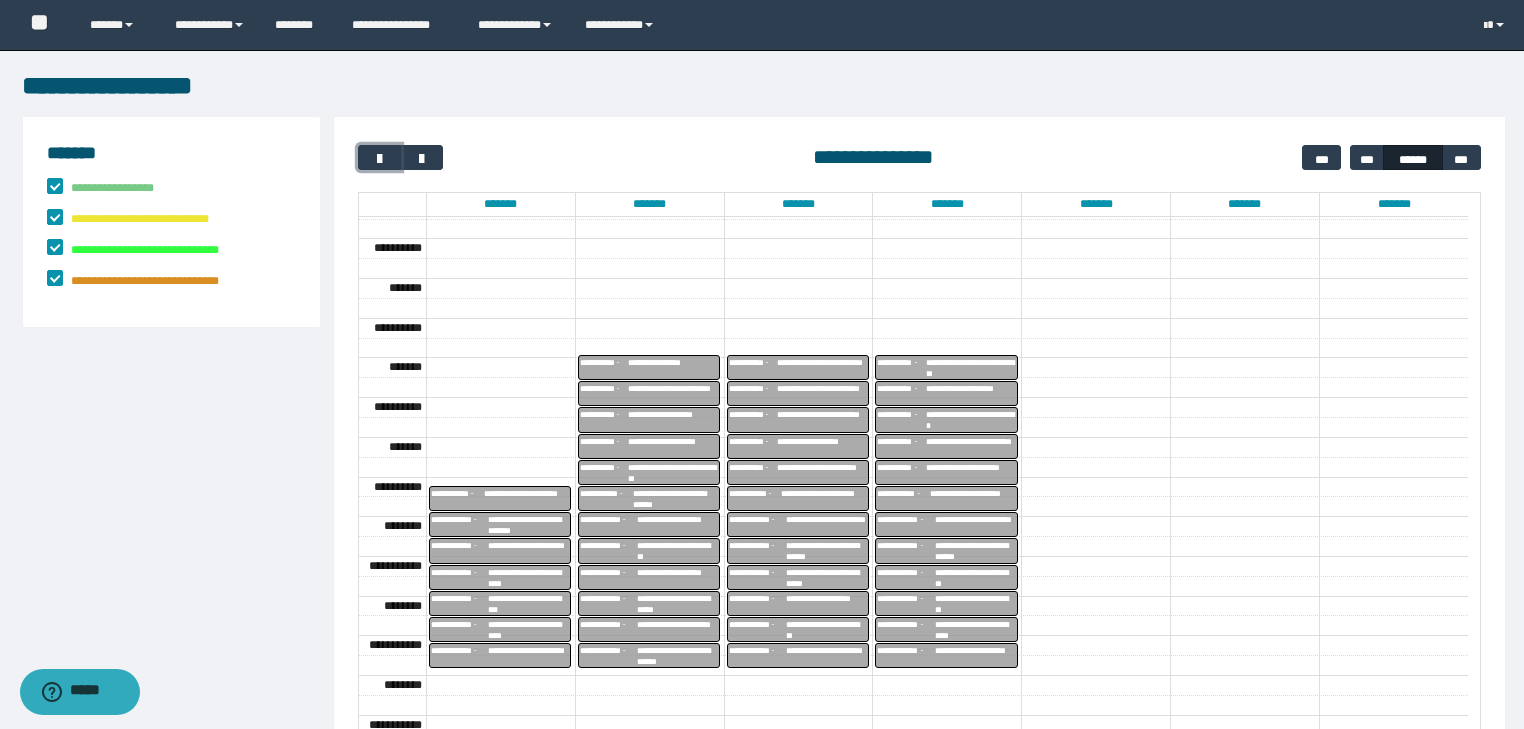 click on "**********" at bounding box center (822, 473) 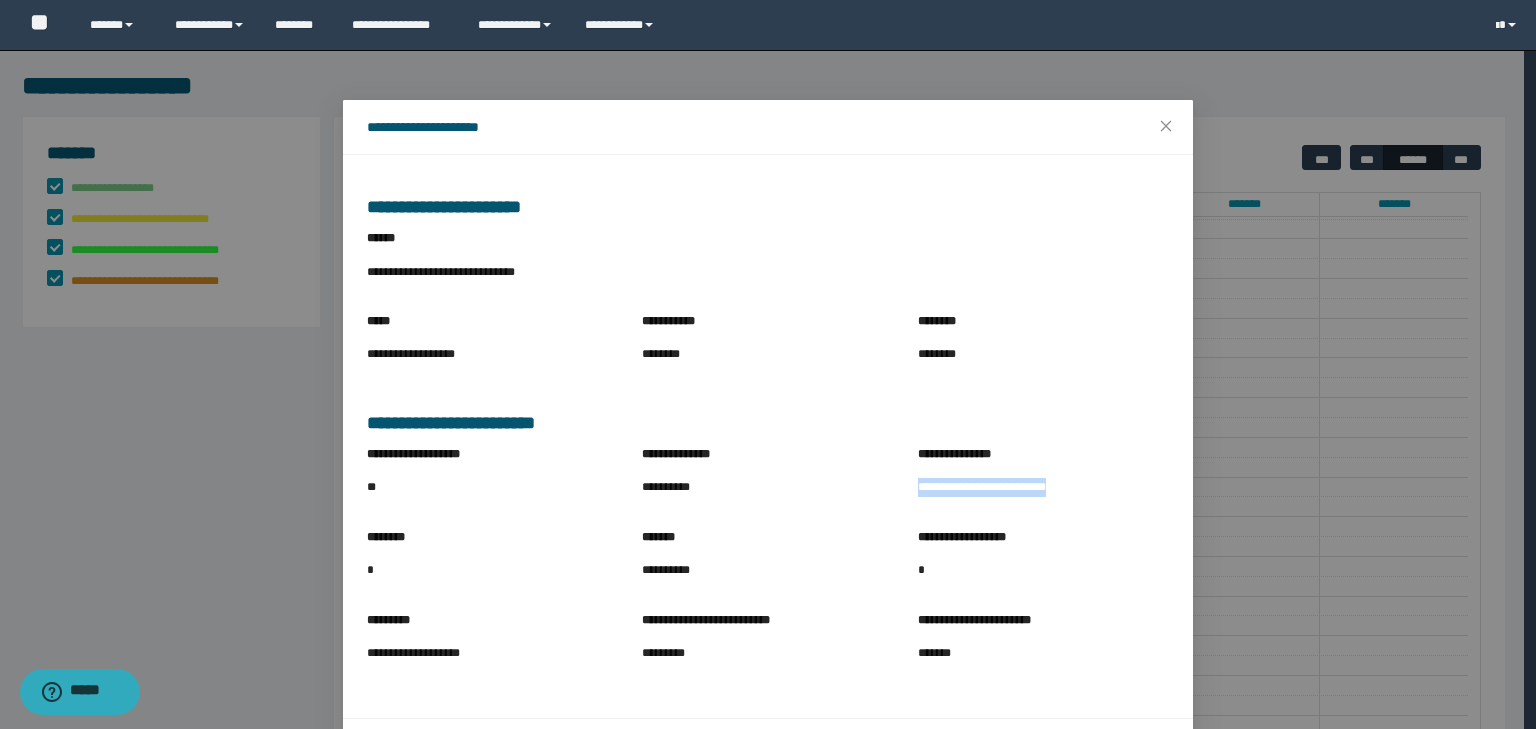 drag, startPoint x: 906, startPoint y: 490, endPoint x: 1091, endPoint y: 494, distance: 185.04324 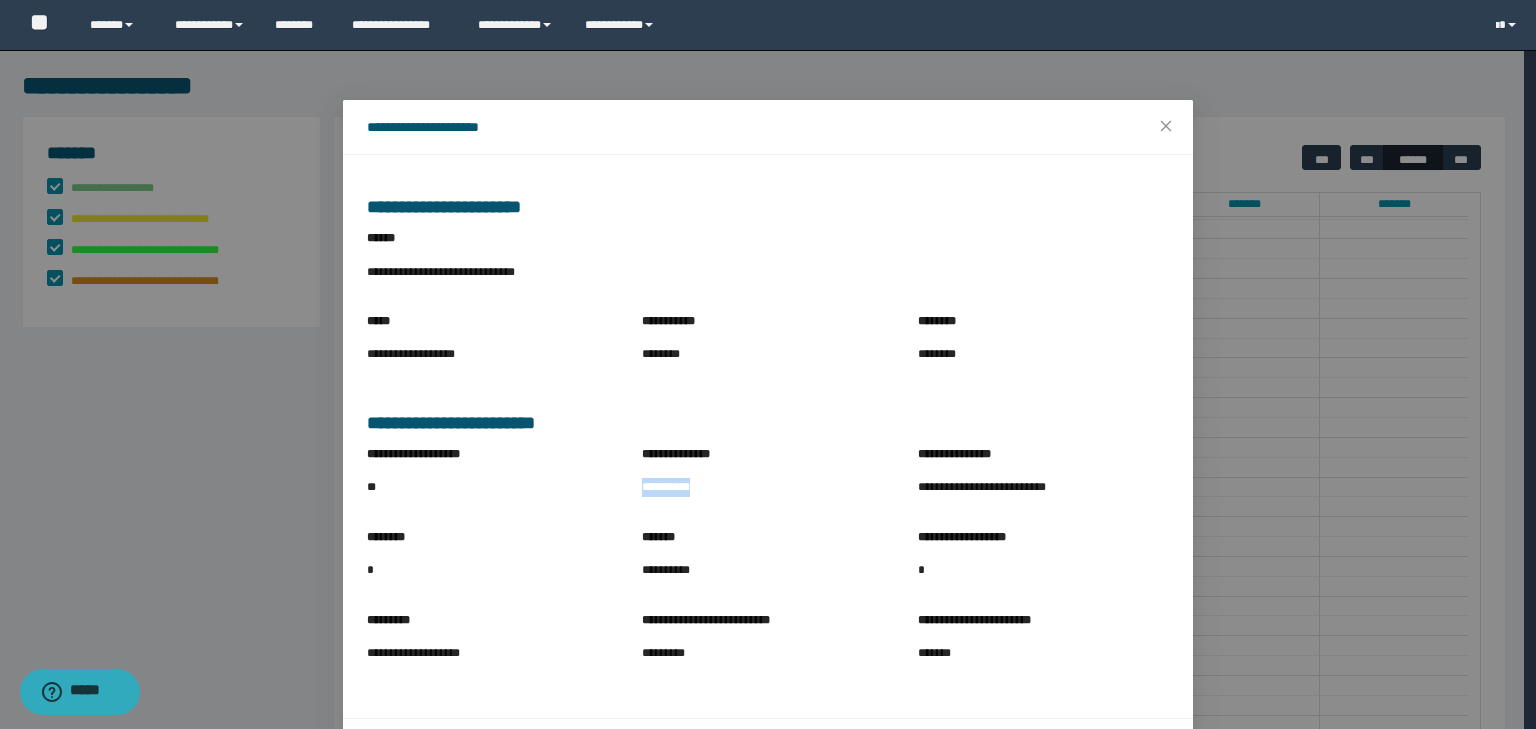 drag, startPoint x: 625, startPoint y: 484, endPoint x: 784, endPoint y: 497, distance: 159.53056 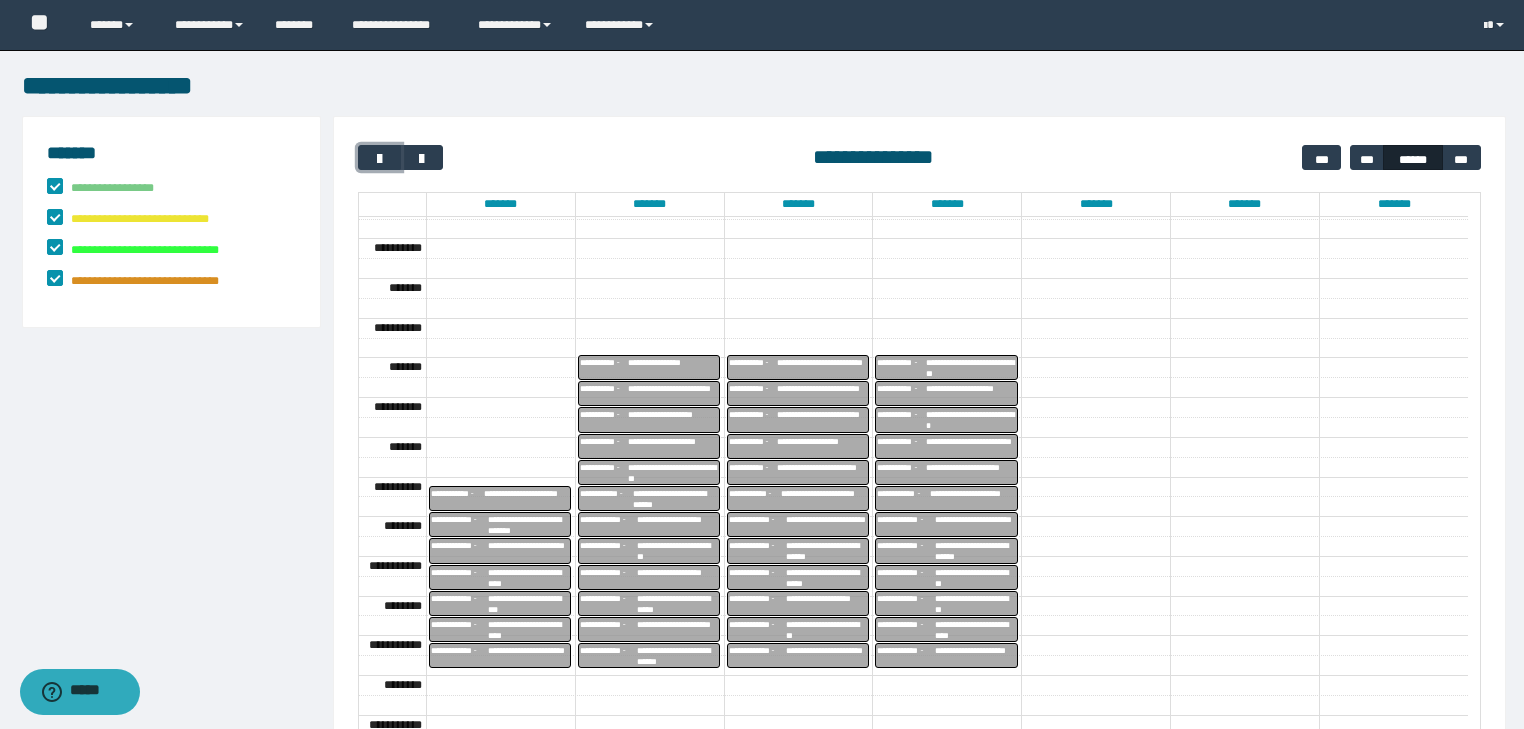 click on "**********" at bounding box center (824, 499) 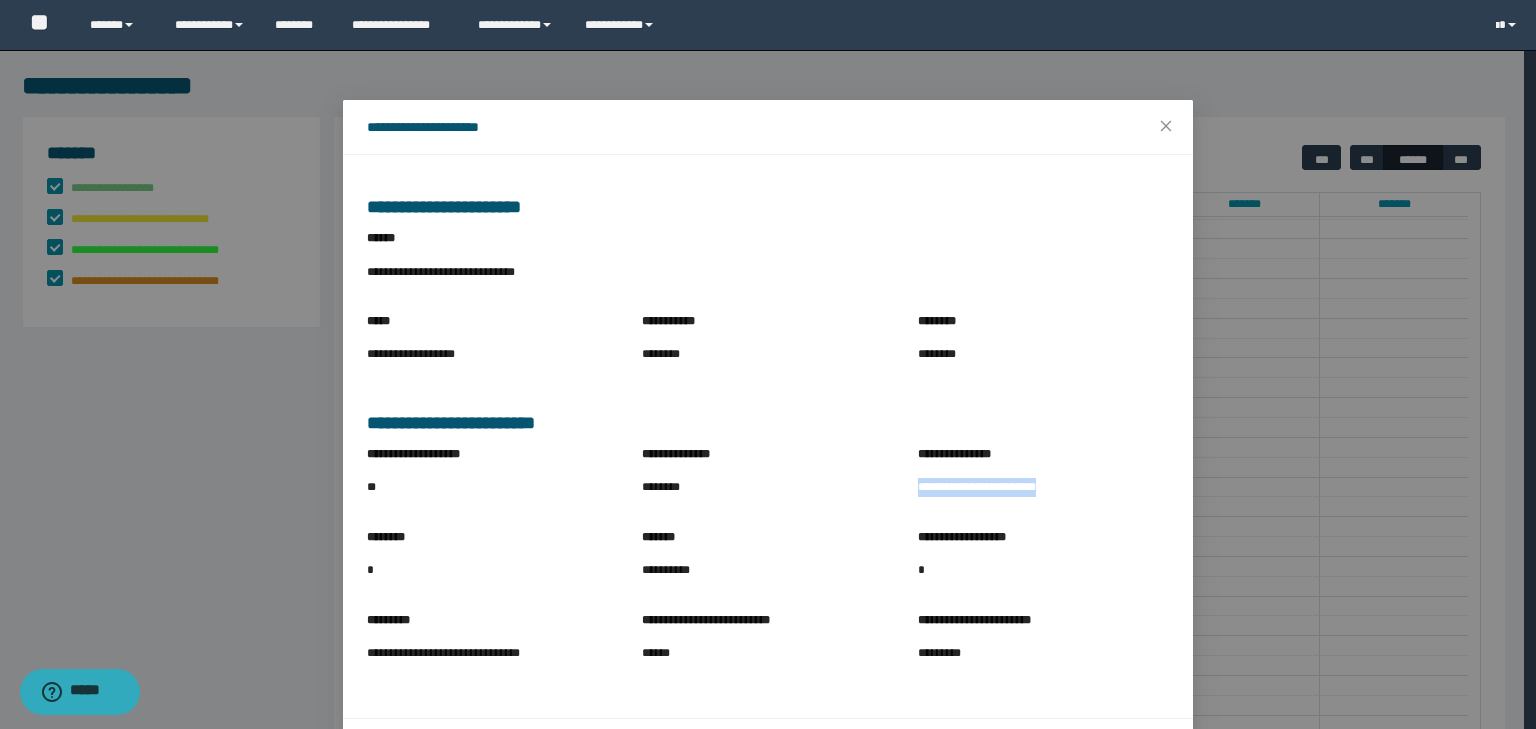 drag, startPoint x: 904, startPoint y: 485, endPoint x: 1104, endPoint y: 498, distance: 200.42206 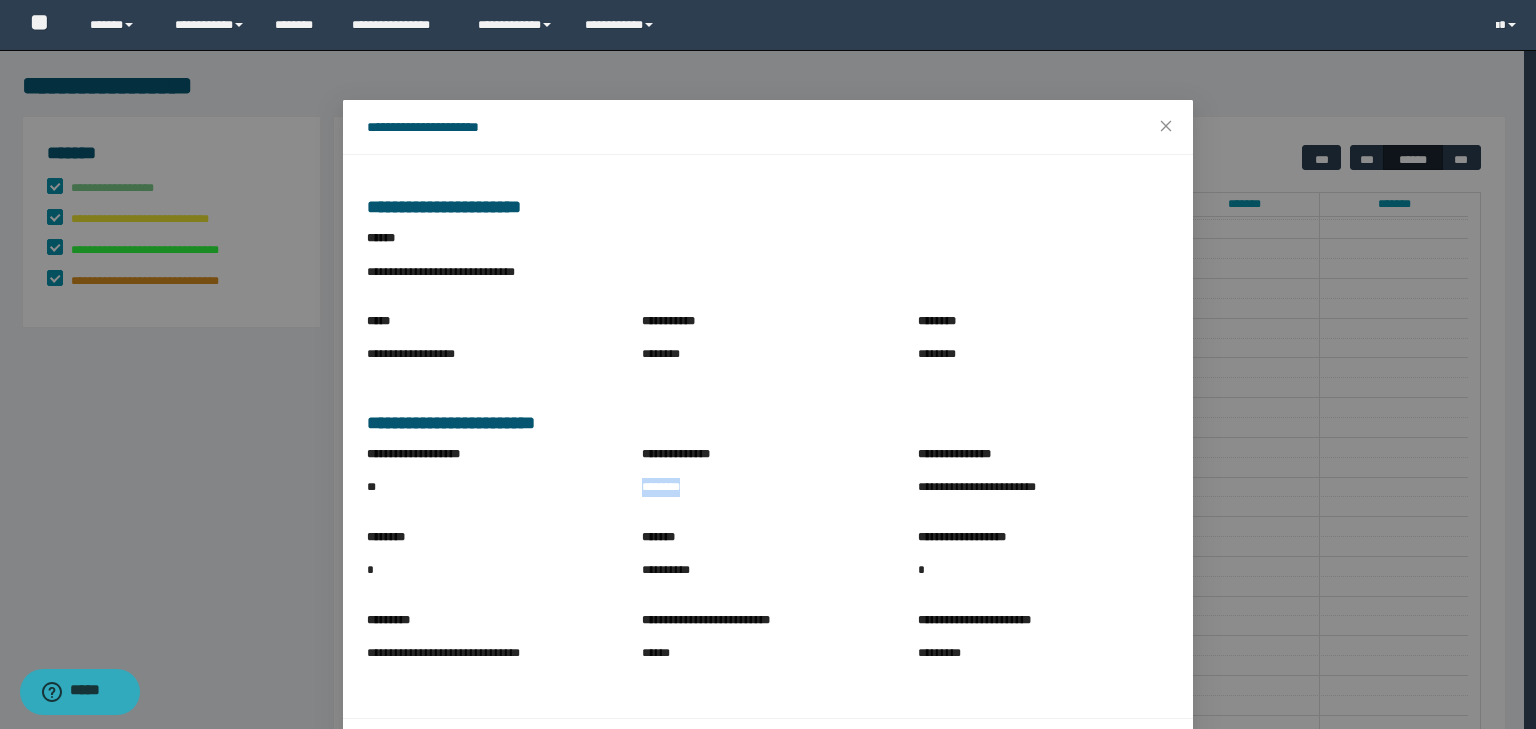 drag, startPoint x: 624, startPoint y: 484, endPoint x: 746, endPoint y: 501, distance: 123.178734 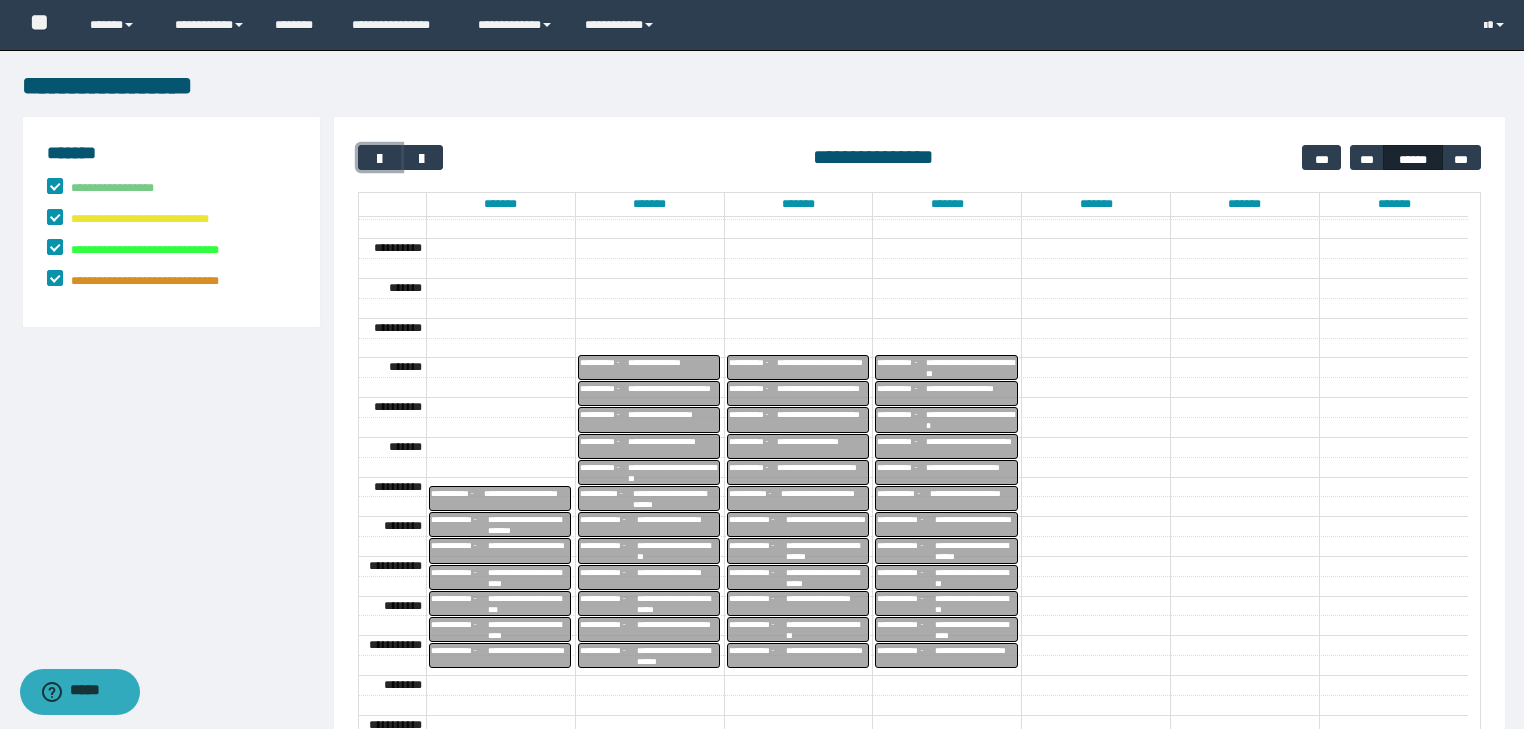 click on "**********" at bounding box center (826, 525) 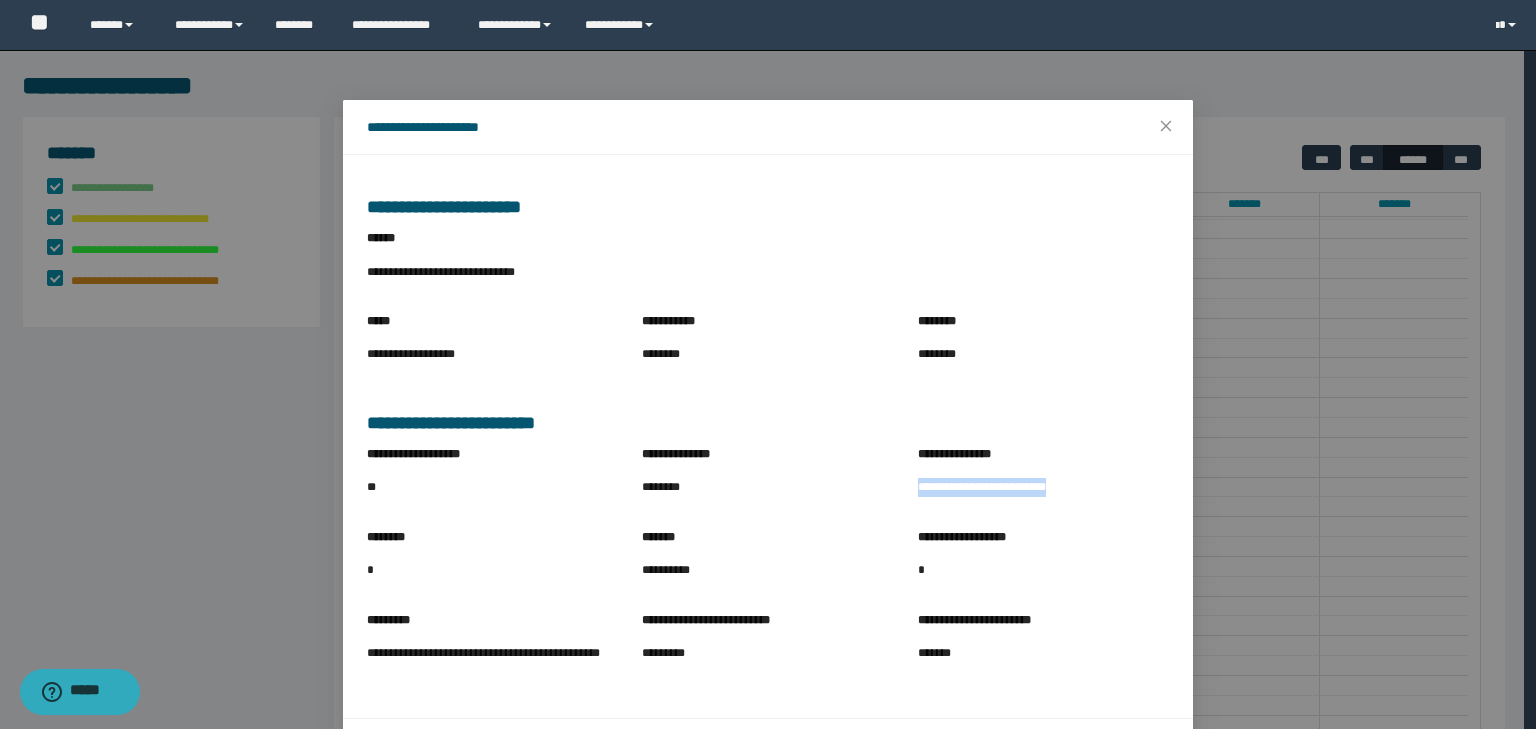drag, startPoint x: 909, startPoint y: 488, endPoint x: 1147, endPoint y: 492, distance: 238.03362 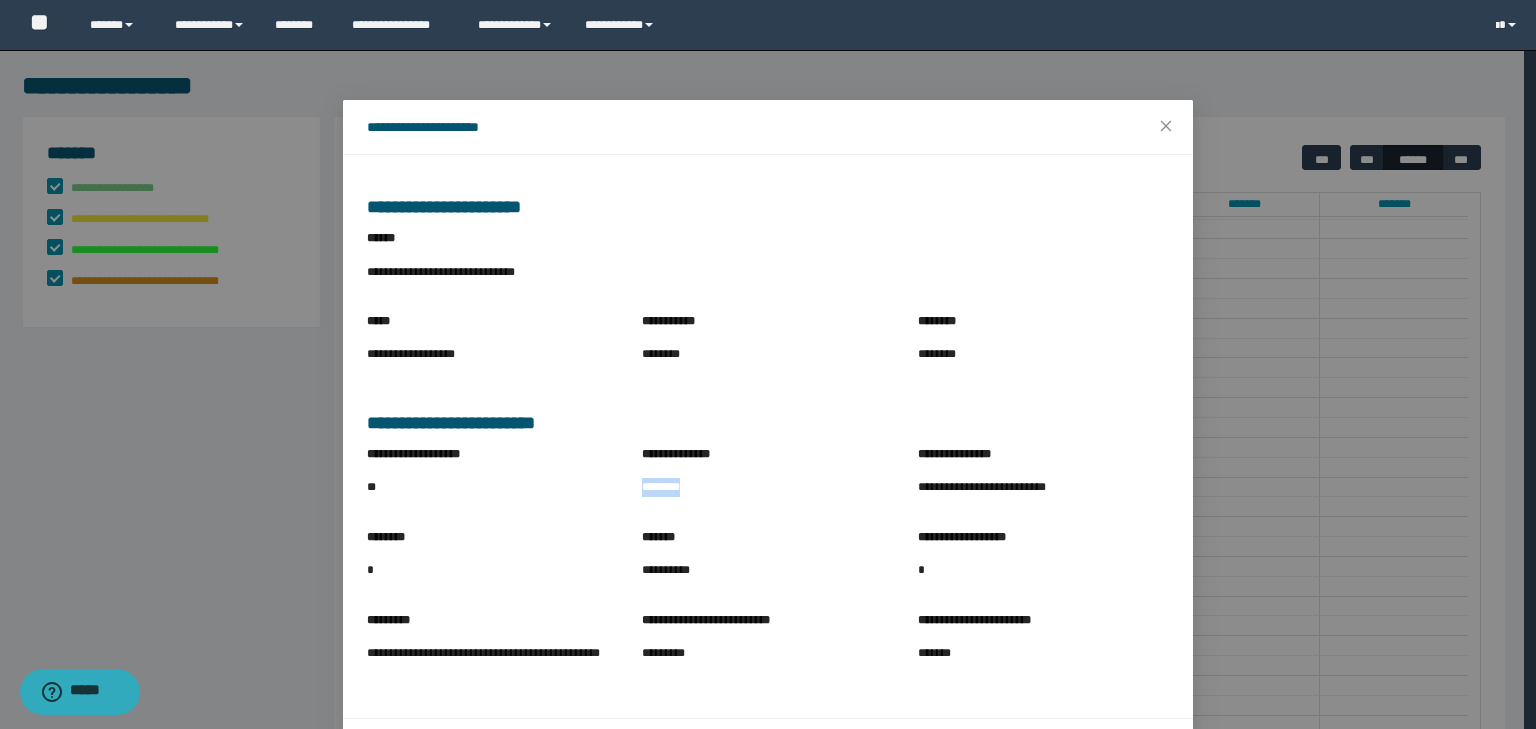 drag, startPoint x: 629, startPoint y: 483, endPoint x: 756, endPoint y: 496, distance: 127.66362 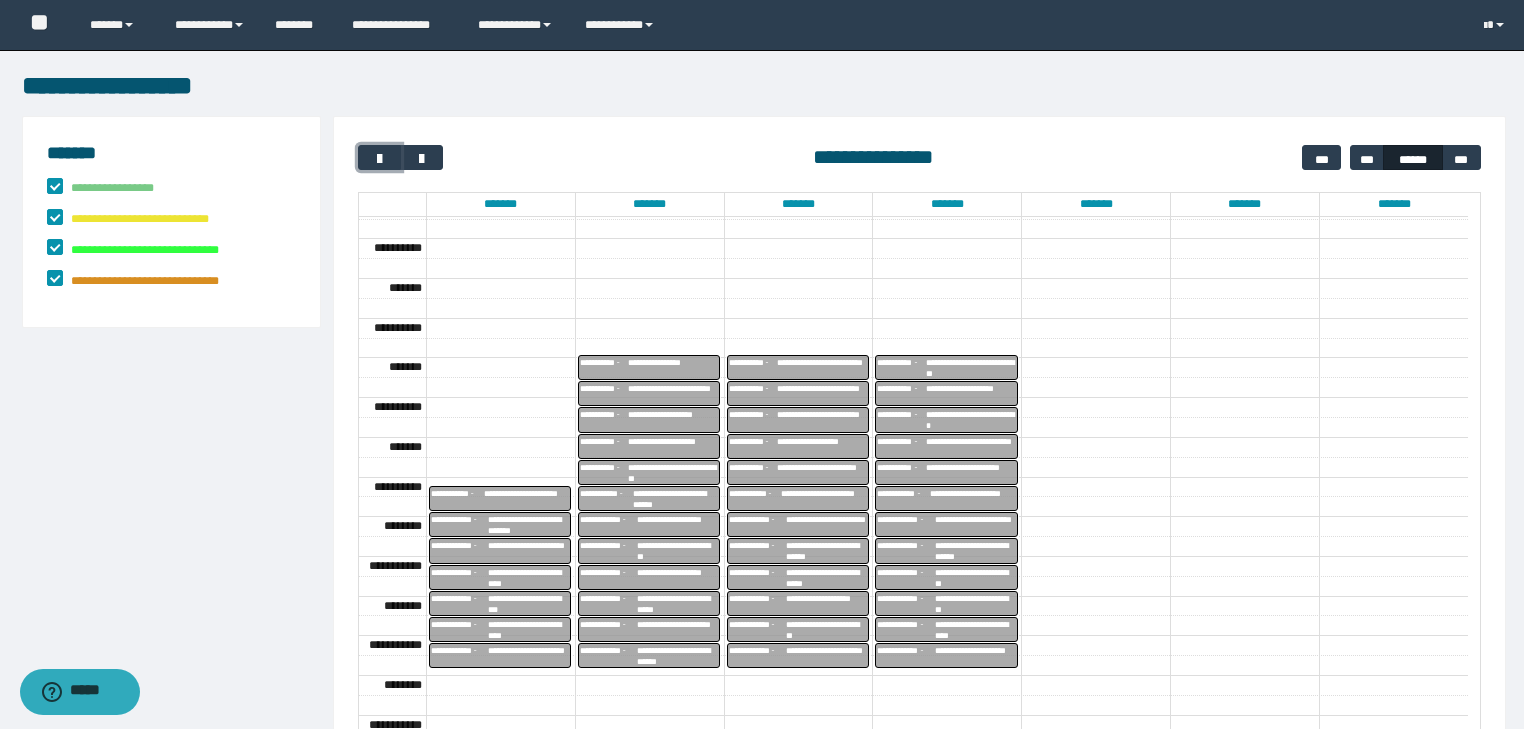click on "**********" at bounding box center (826, 551) 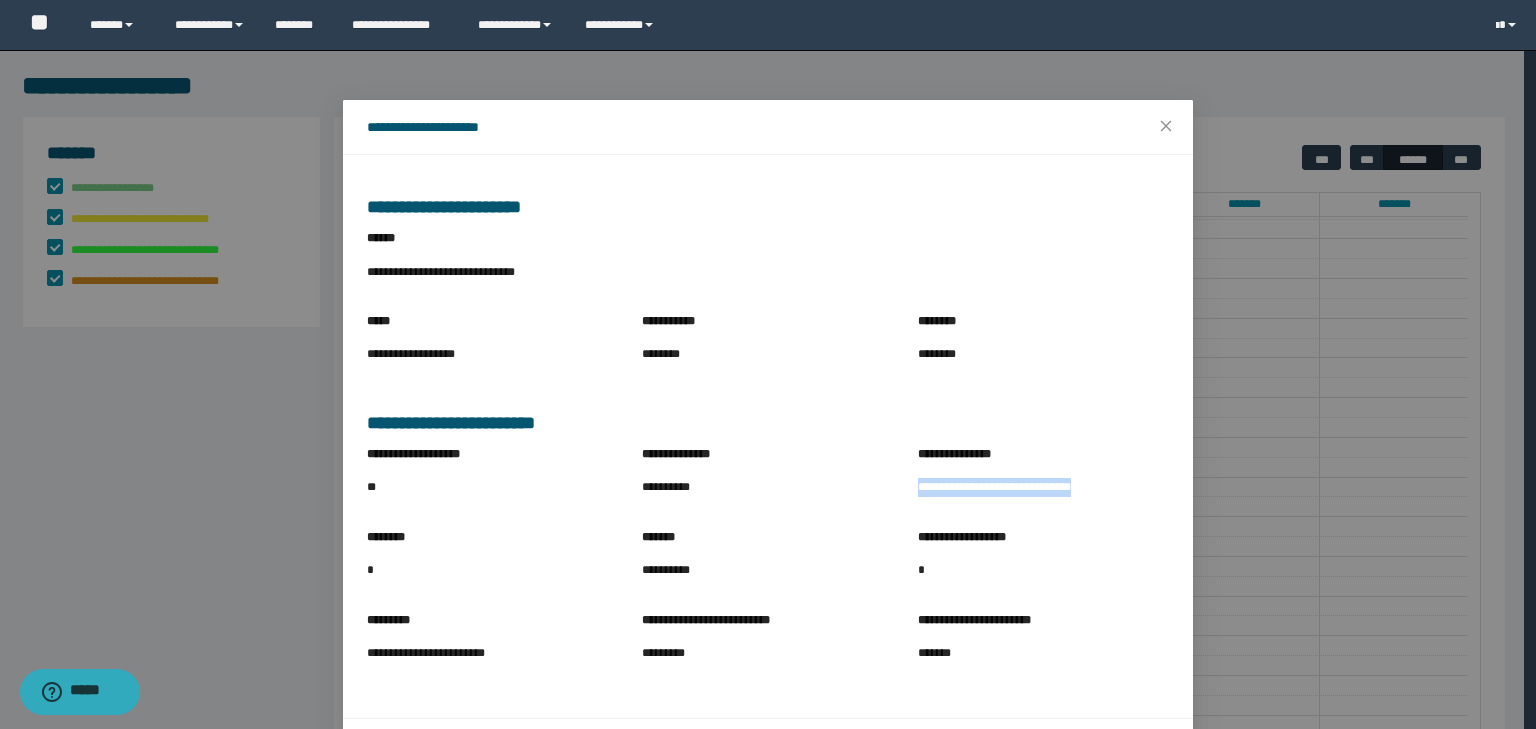 drag, startPoint x: 904, startPoint y: 492, endPoint x: 1102, endPoint y: 493, distance: 198.00252 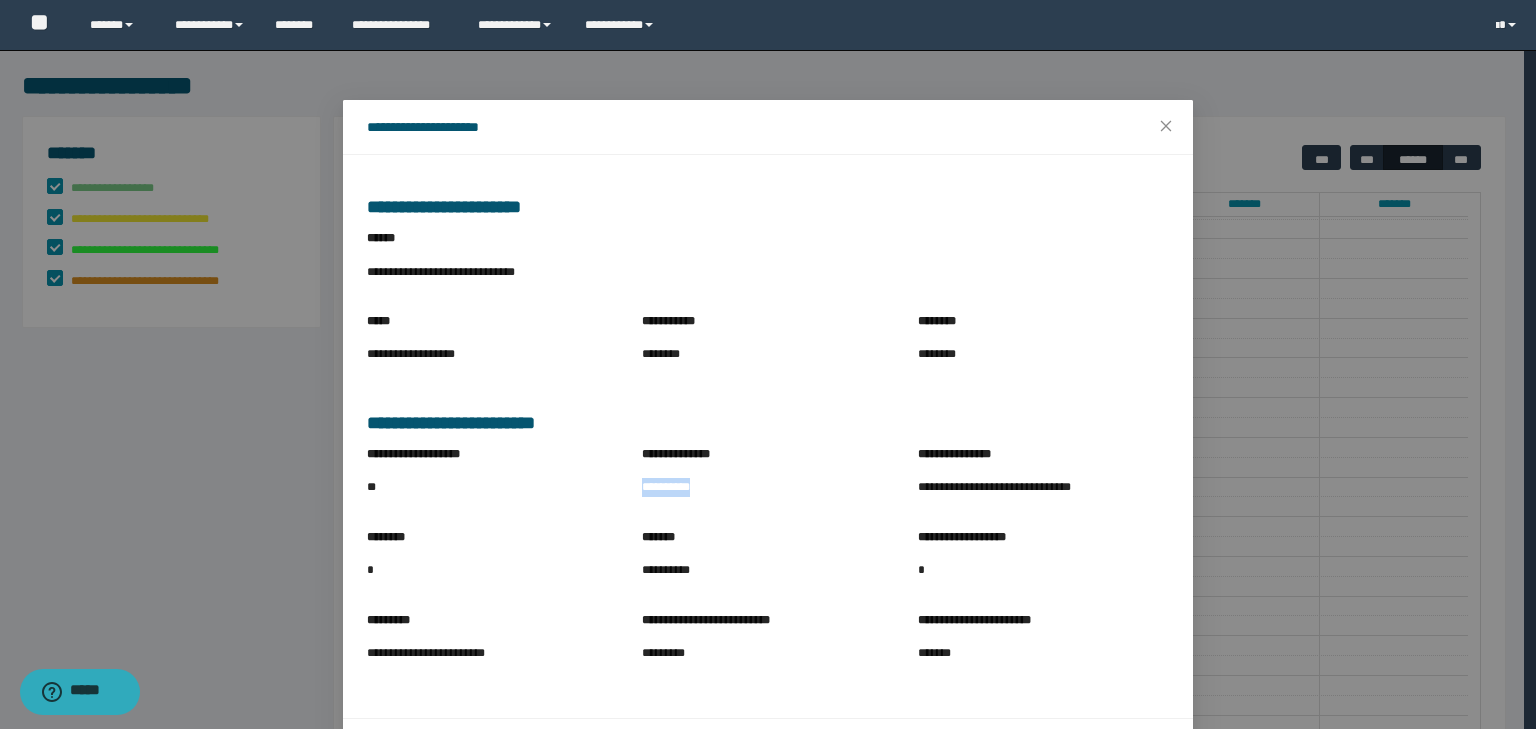 drag, startPoint x: 633, startPoint y: 484, endPoint x: 754, endPoint y: 496, distance: 121.59358 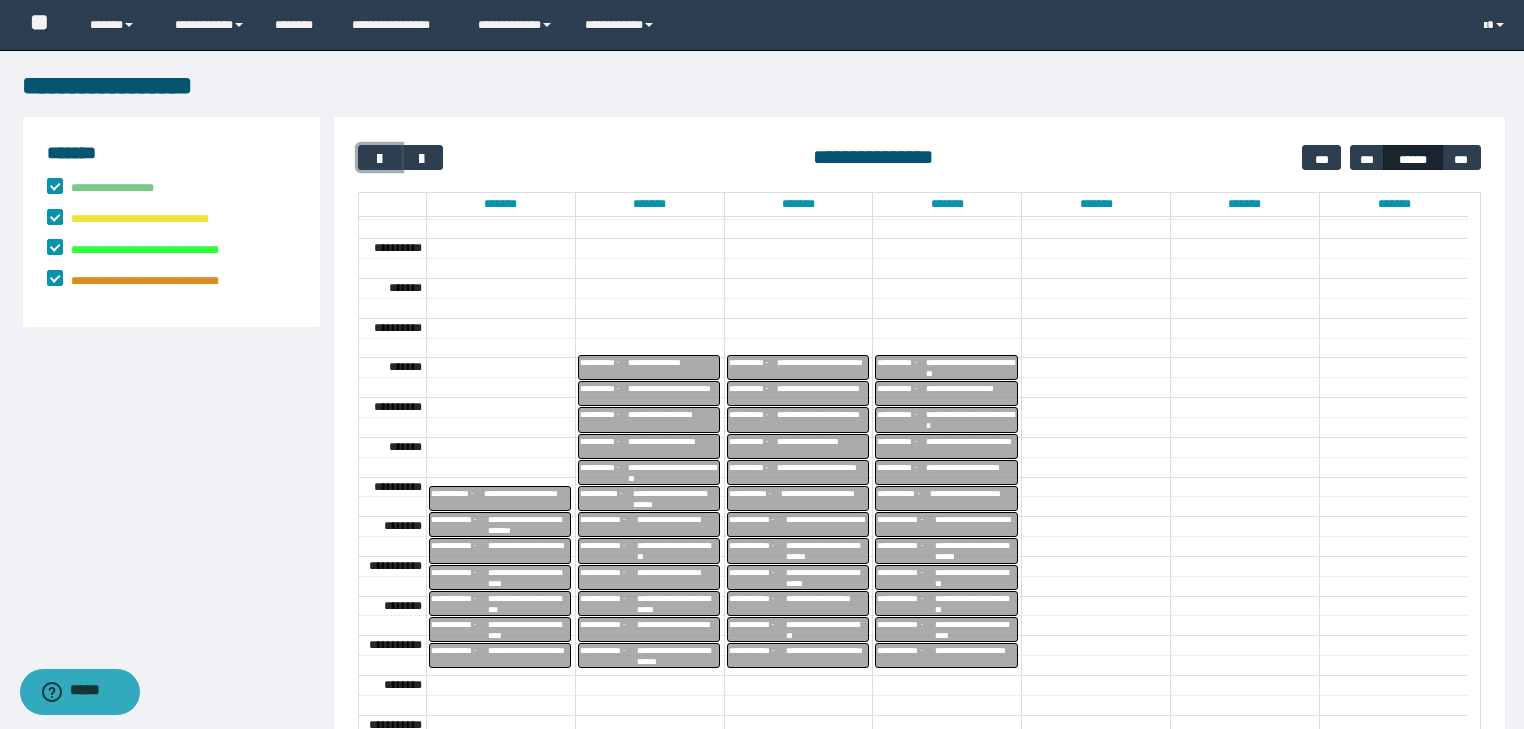 scroll, scrollTop: 308, scrollLeft: 0, axis: vertical 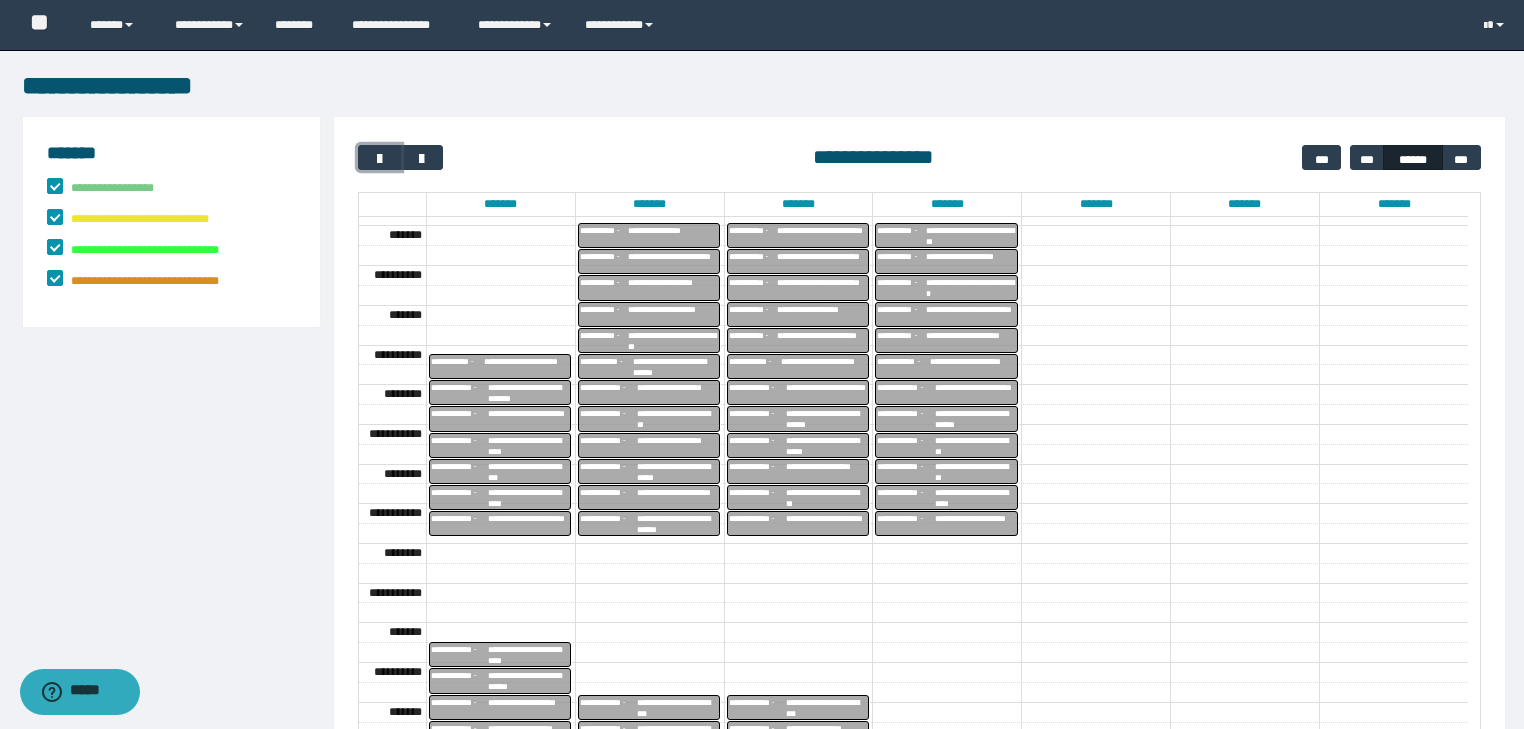 click on "**********" at bounding box center (826, 446) 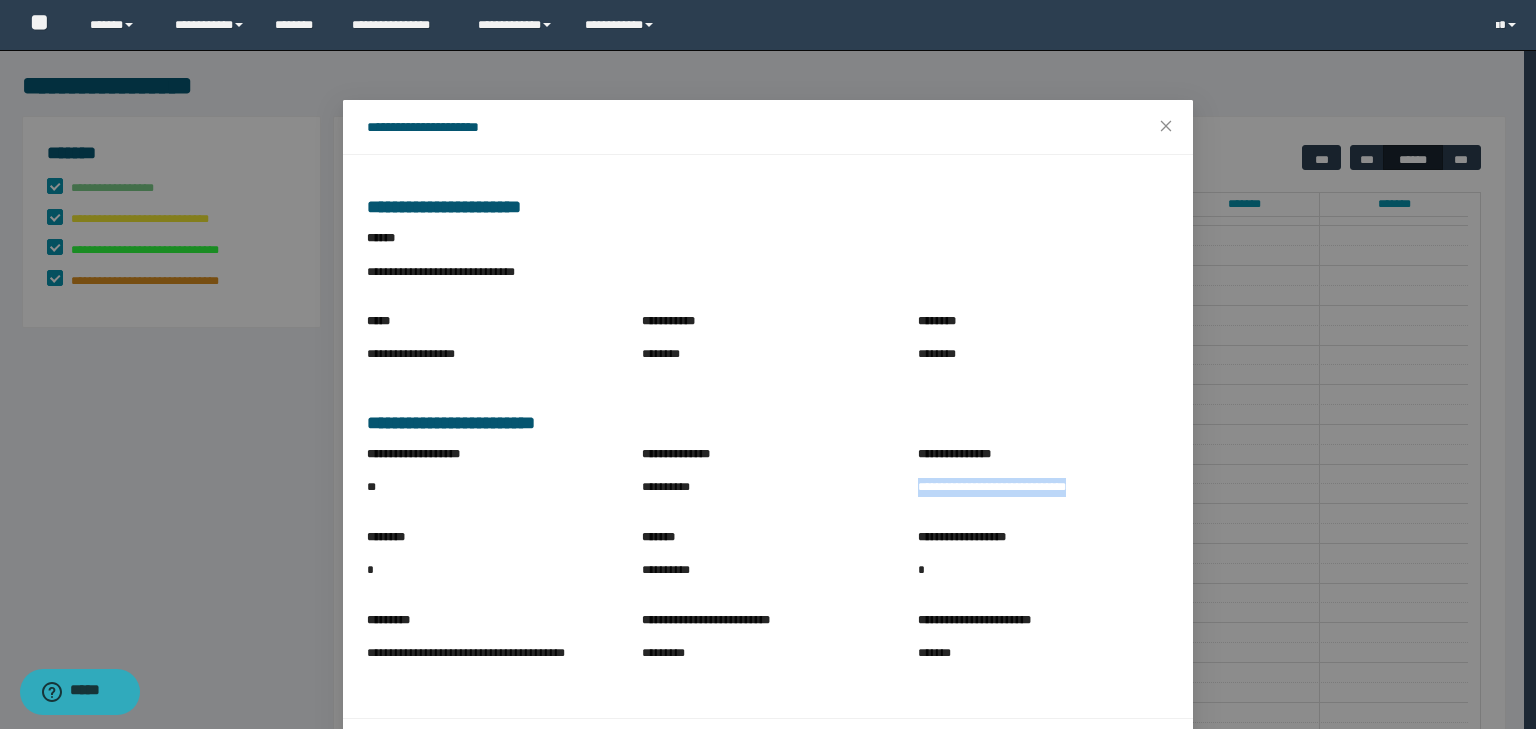drag, startPoint x: 902, startPoint y: 489, endPoint x: 1124, endPoint y: 498, distance: 222.18236 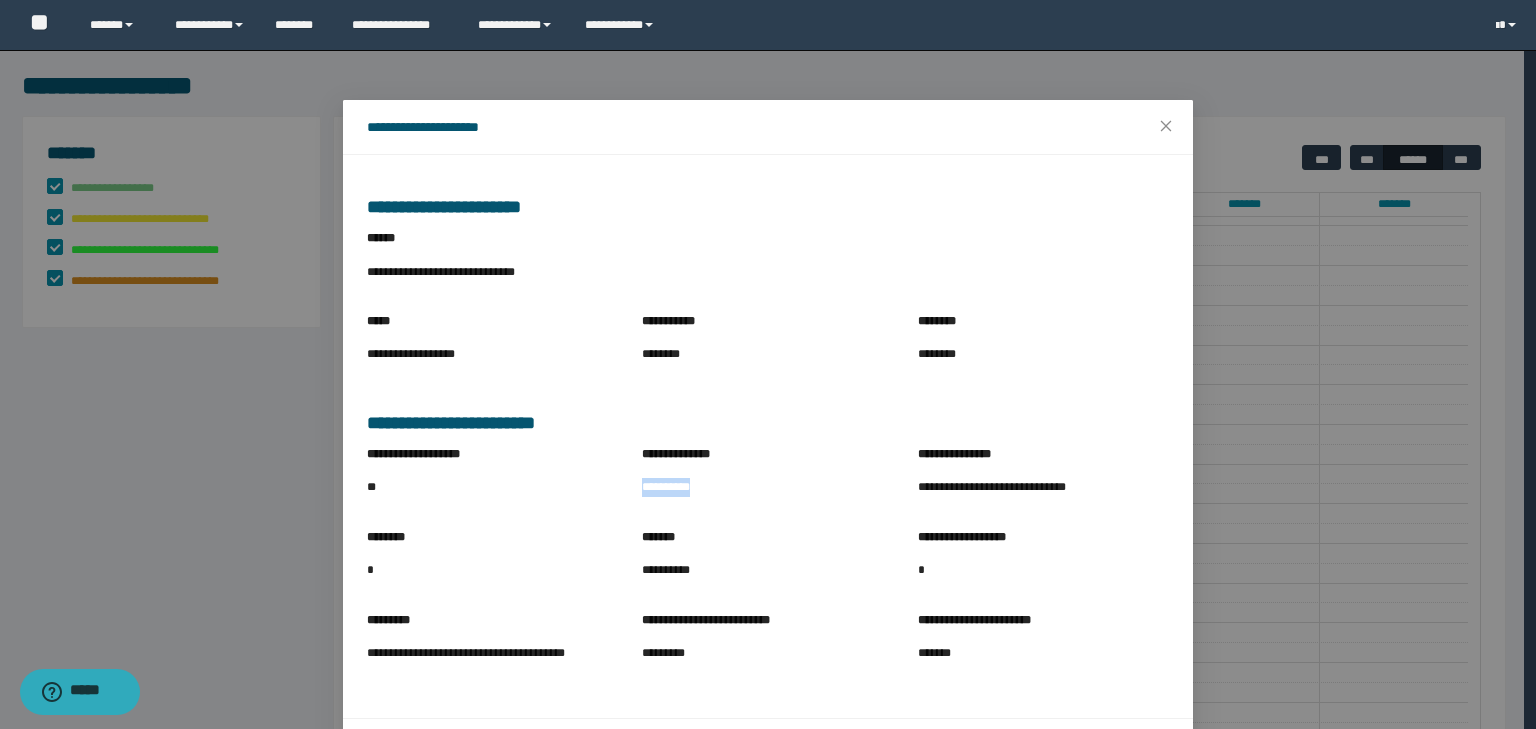 drag, startPoint x: 637, startPoint y: 492, endPoint x: 741, endPoint y: 494, distance: 104.019226 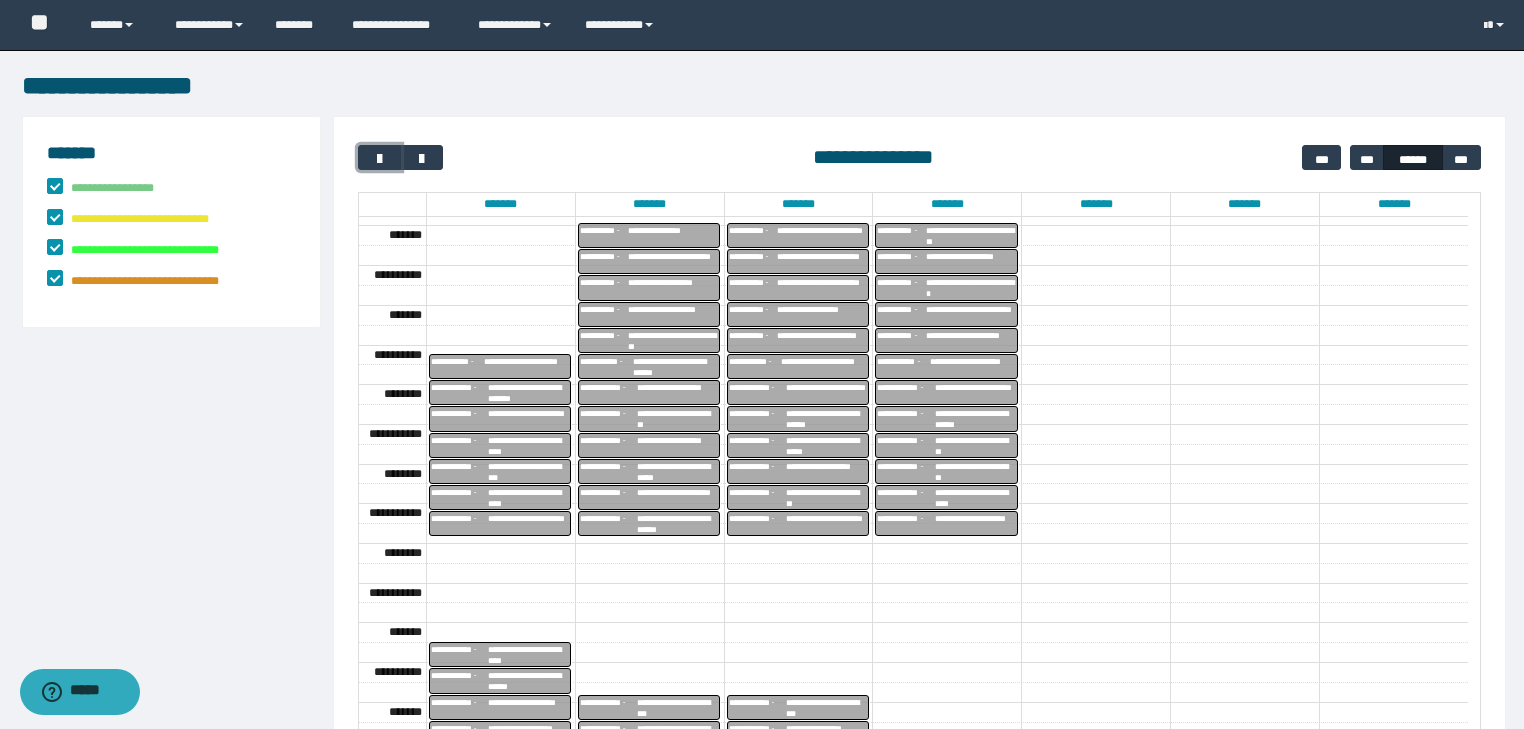 click on "**********" at bounding box center [826, 498] 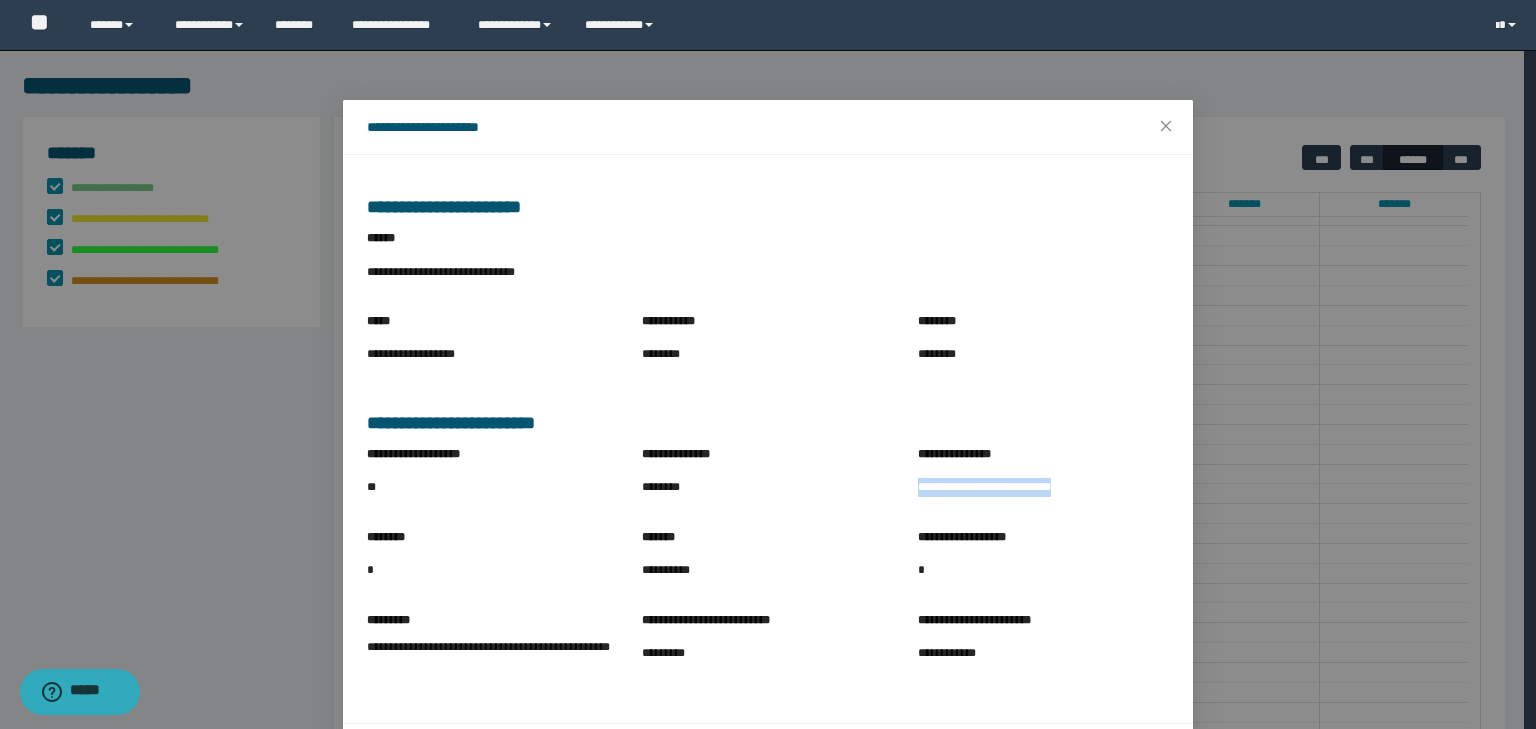 drag, startPoint x: 913, startPoint y: 485, endPoint x: 1082, endPoint y: 487, distance: 169.01184 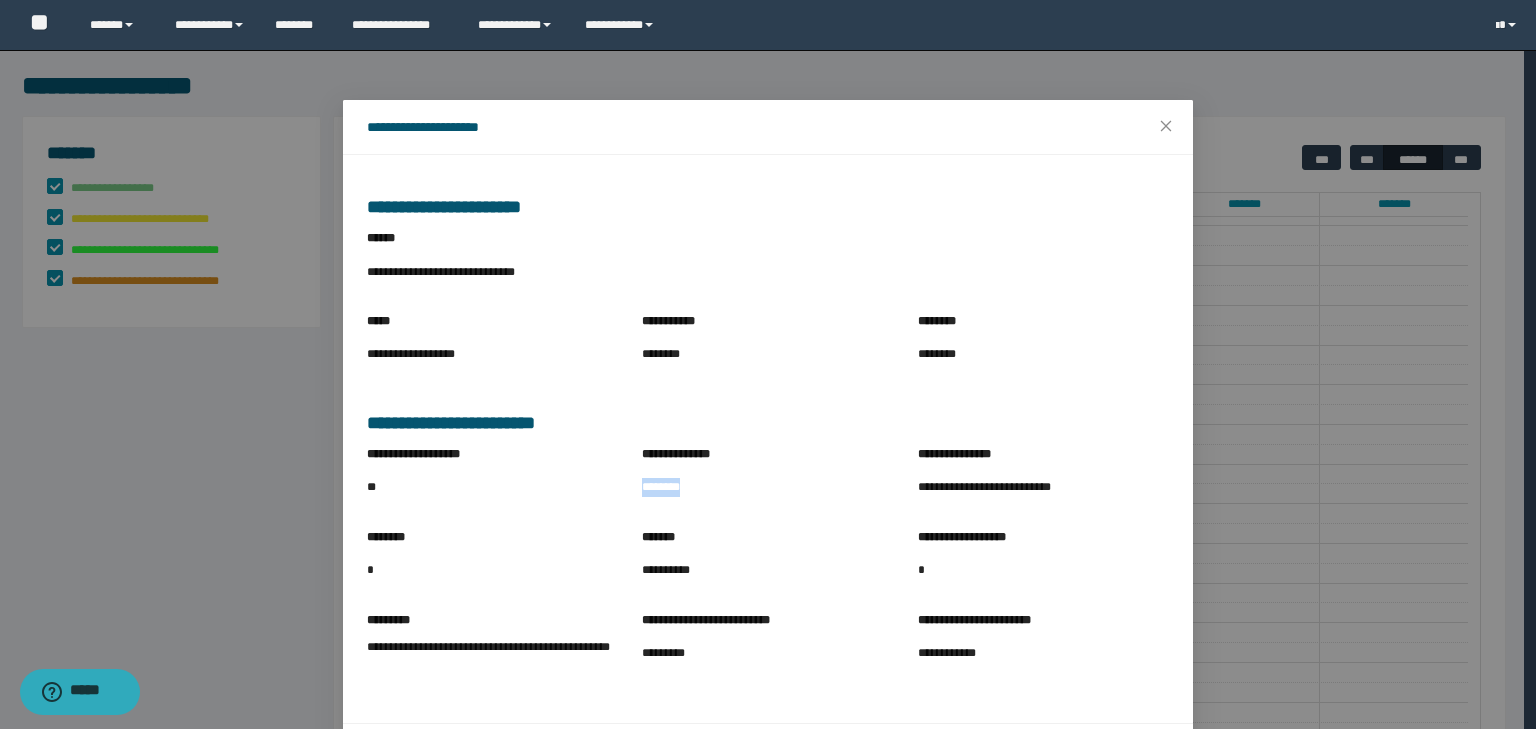 drag, startPoint x: 634, startPoint y: 484, endPoint x: 726, endPoint y: 494, distance: 92.541885 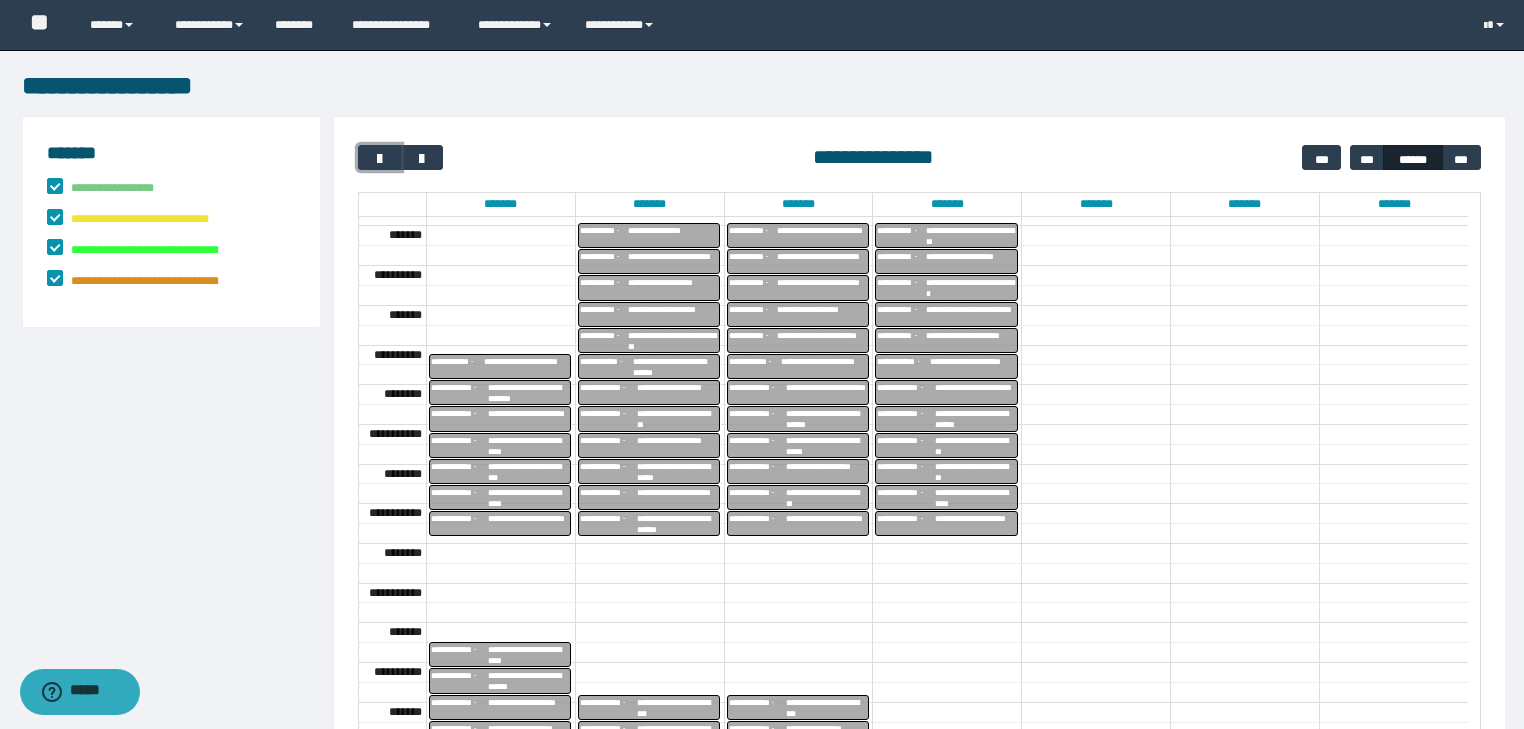 click on "**********" at bounding box center (826, 524) 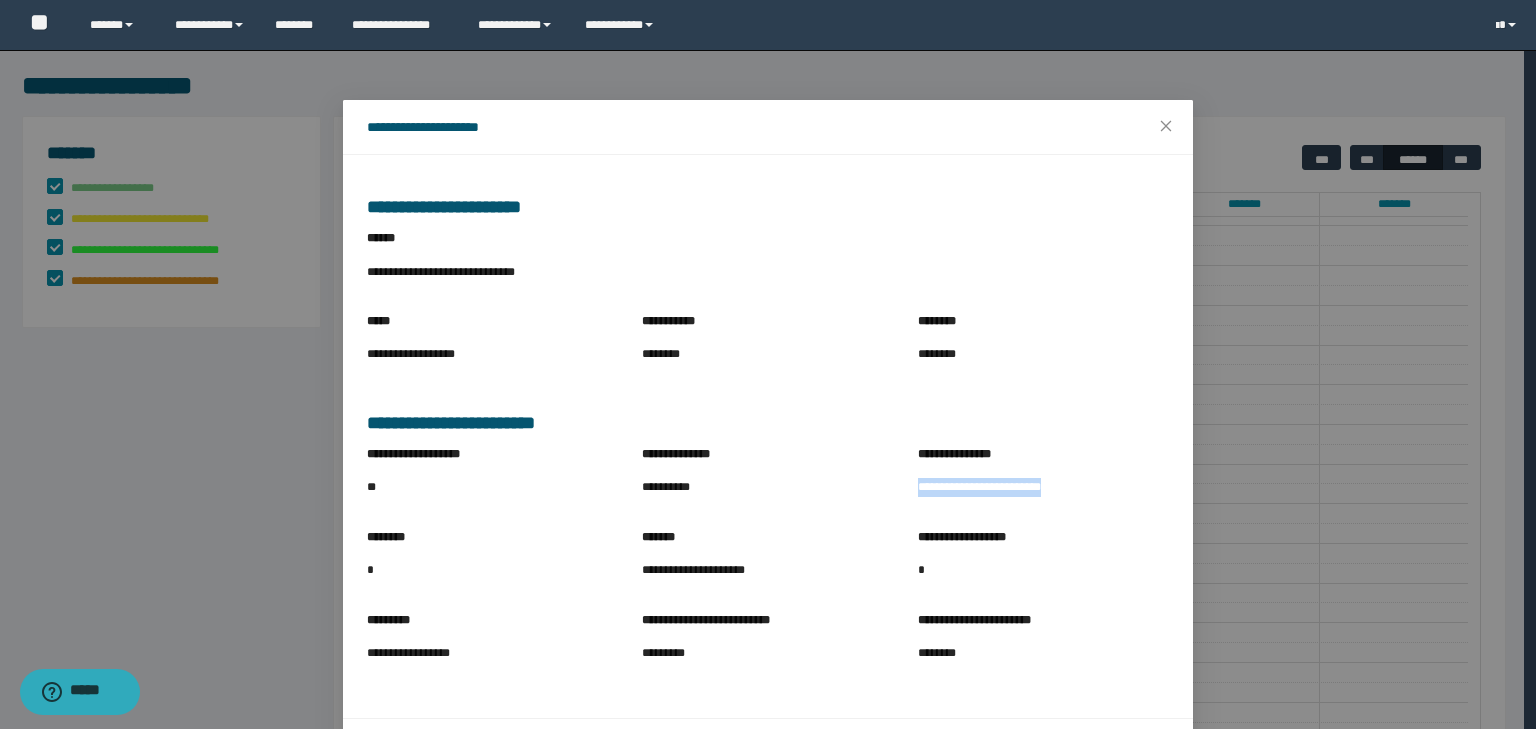 drag, startPoint x: 912, startPoint y: 488, endPoint x: 1117, endPoint y: 492, distance: 205.03902 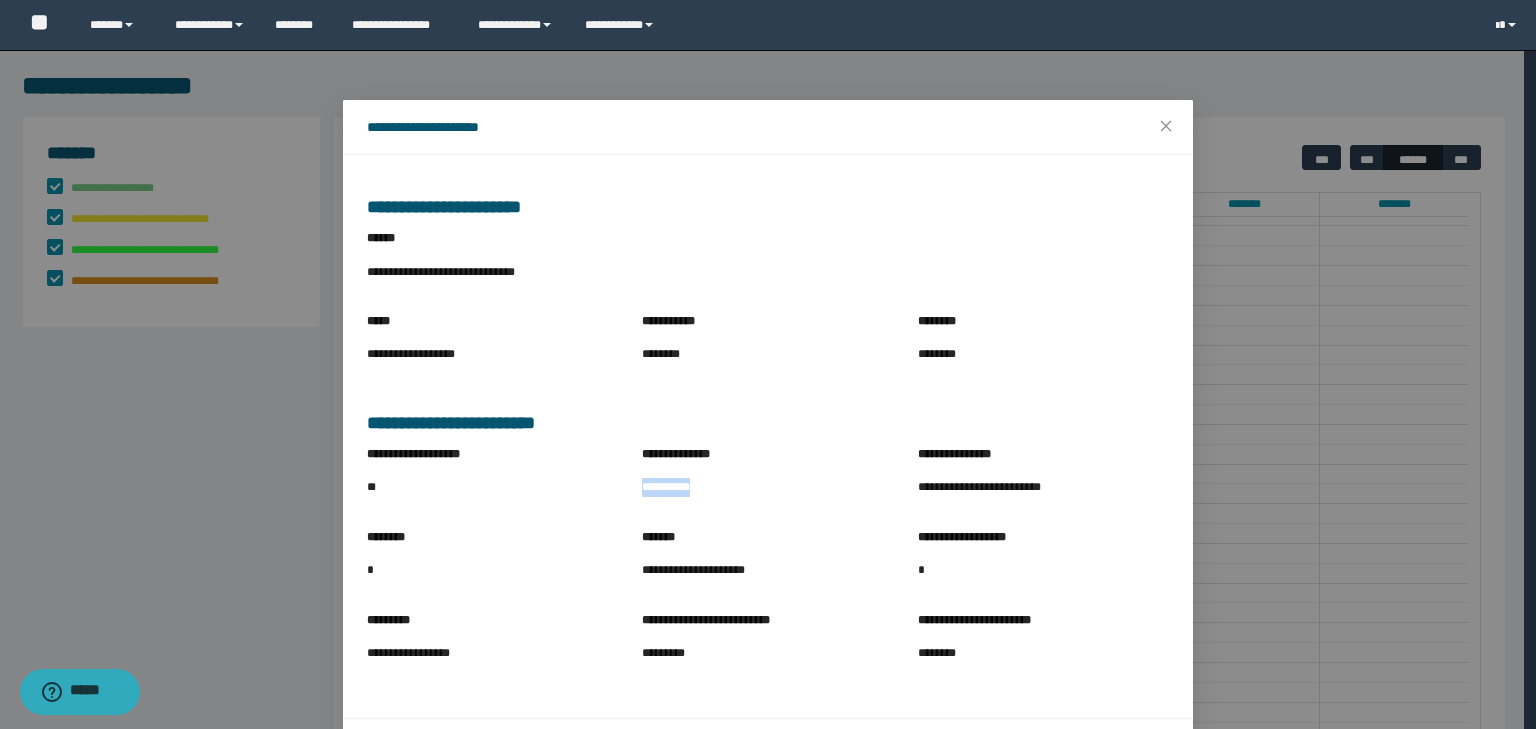 drag, startPoint x: 633, startPoint y: 492, endPoint x: 728, endPoint y: 500, distance: 95.33625 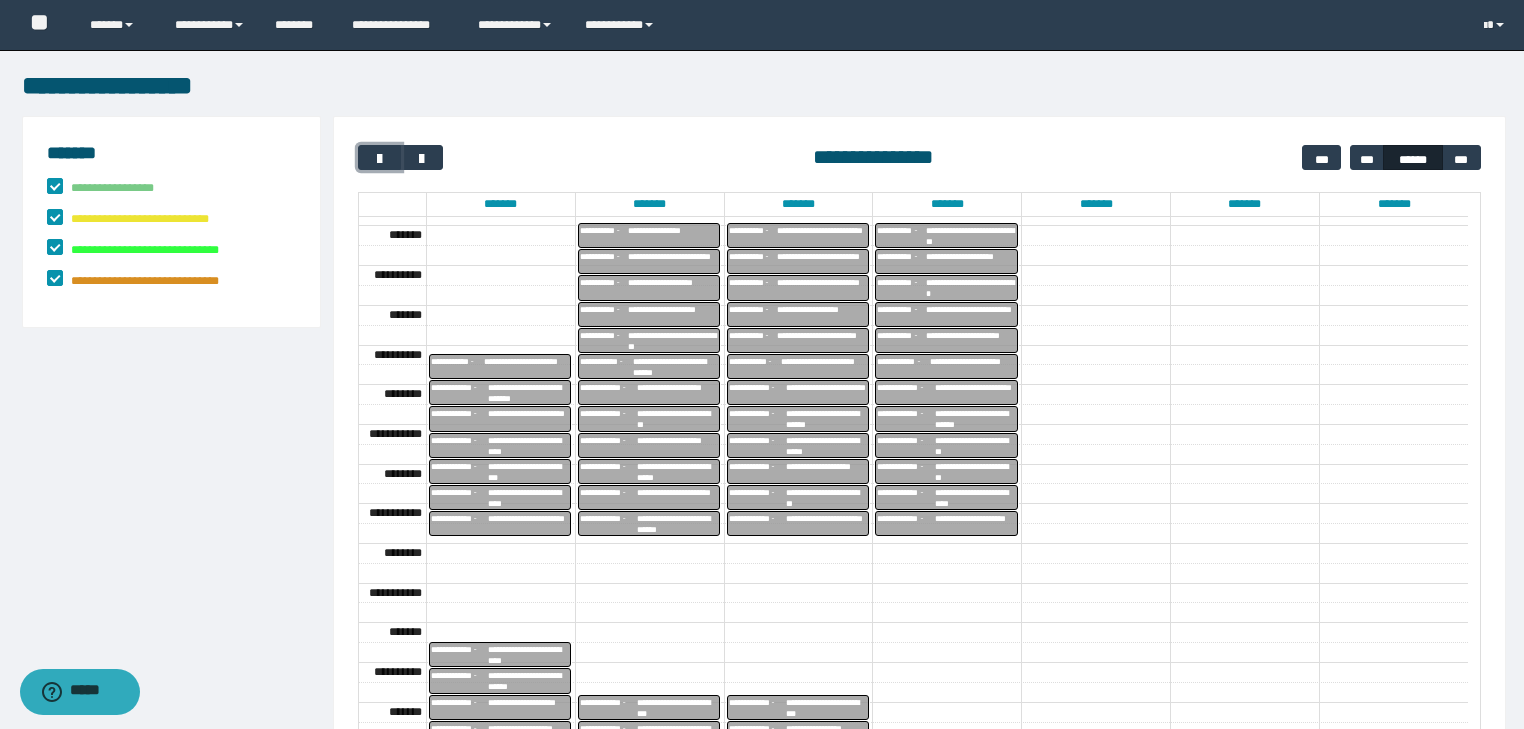 type 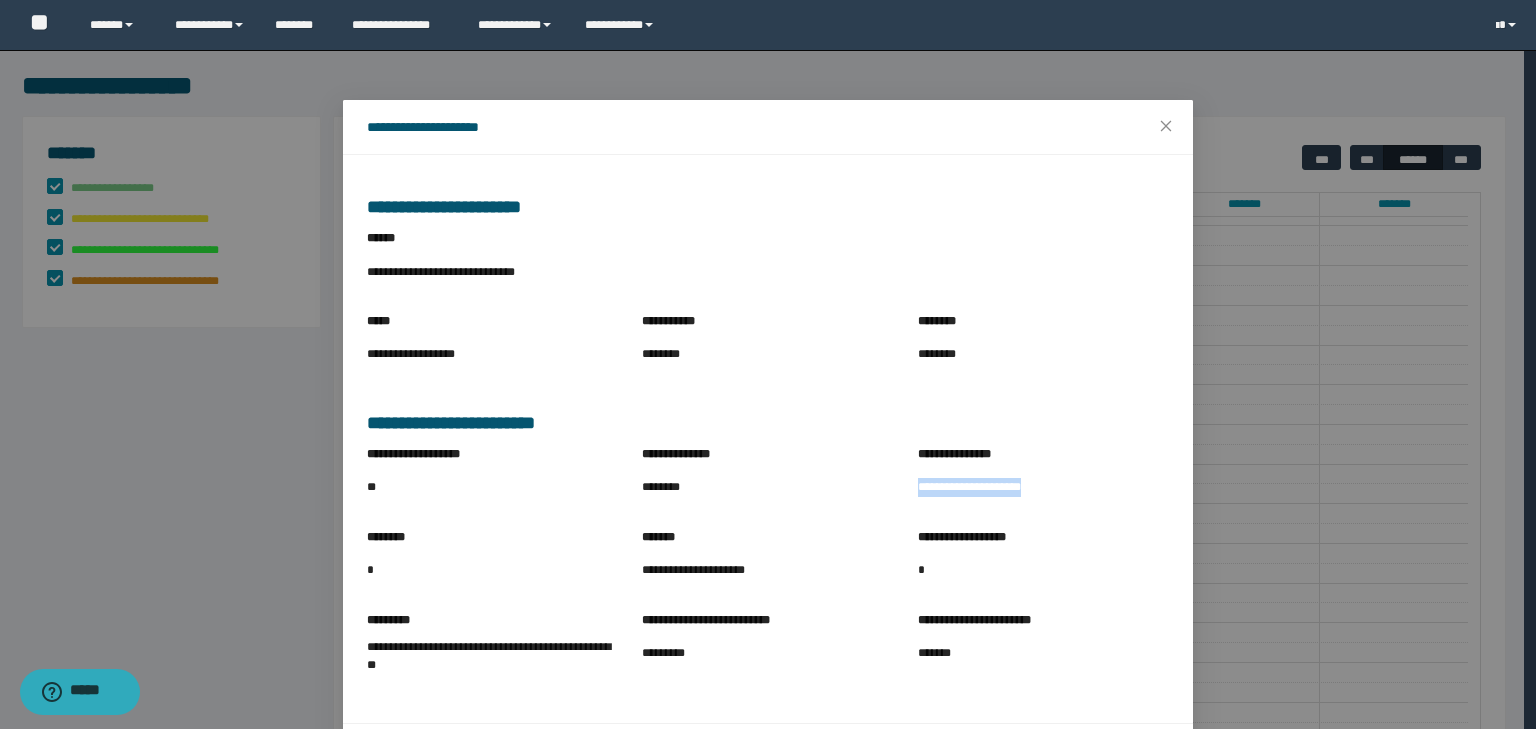 drag, startPoint x: 906, startPoint y: 489, endPoint x: 1077, endPoint y: 496, distance: 171.14322 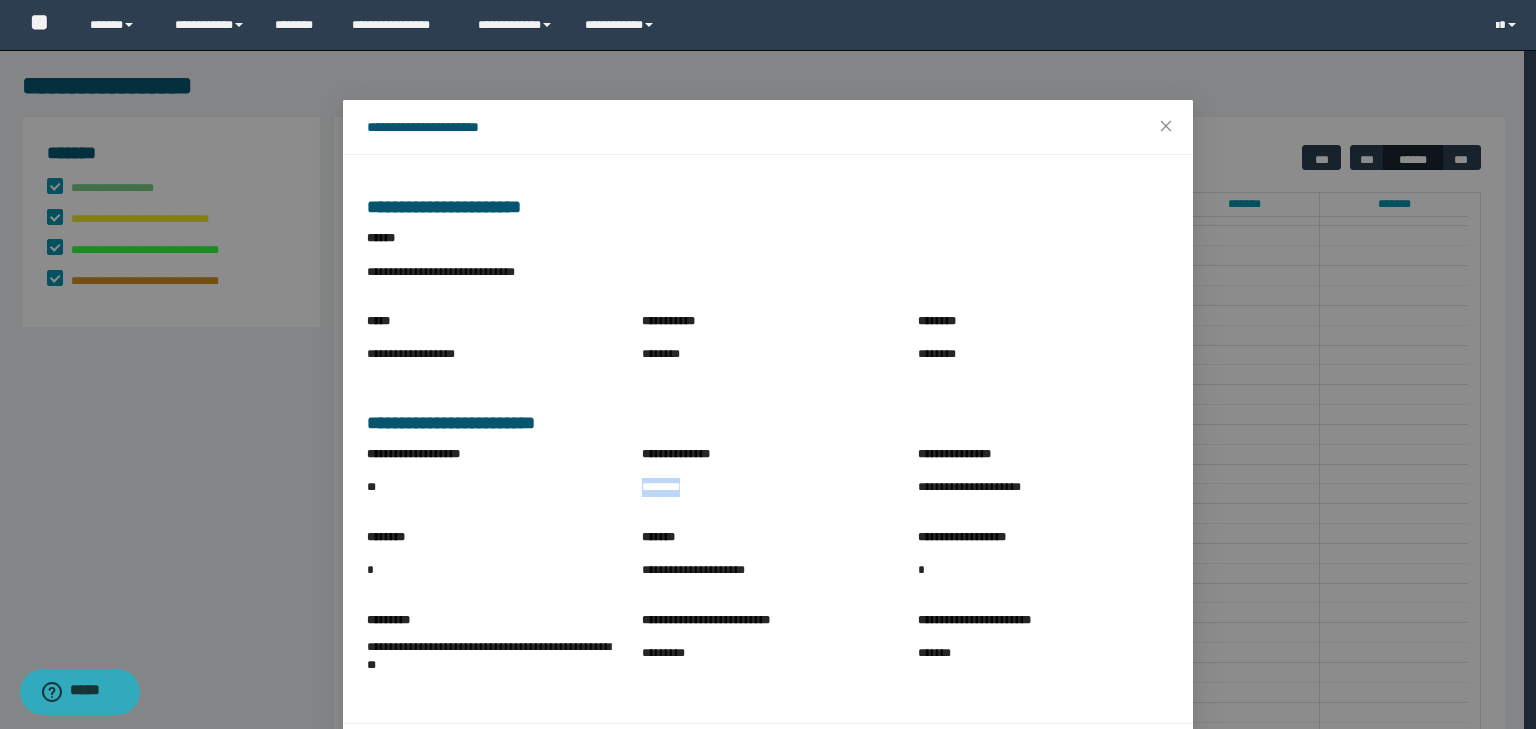 drag, startPoint x: 626, startPoint y: 488, endPoint x: 750, endPoint y: 499, distance: 124.486946 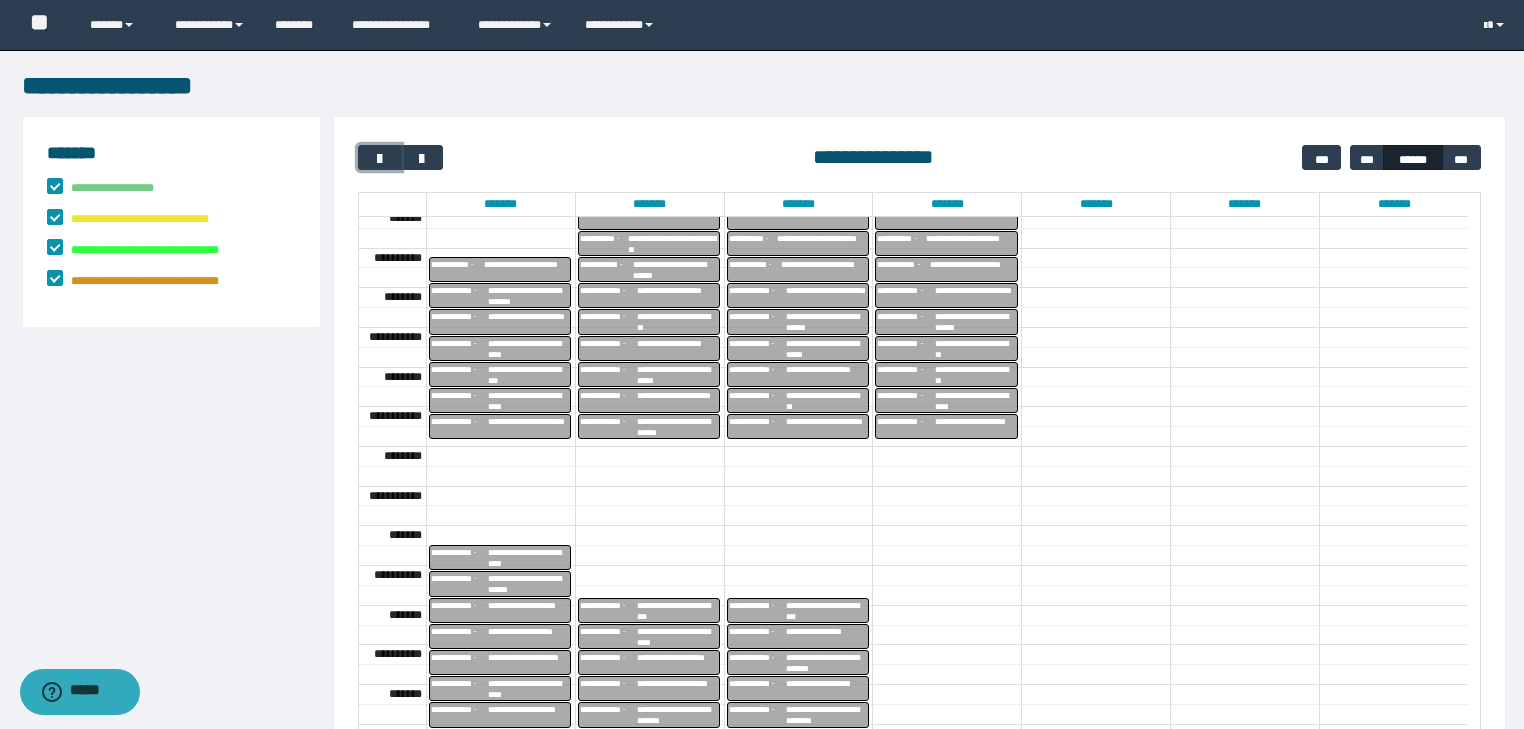 scroll, scrollTop: 442, scrollLeft: 0, axis: vertical 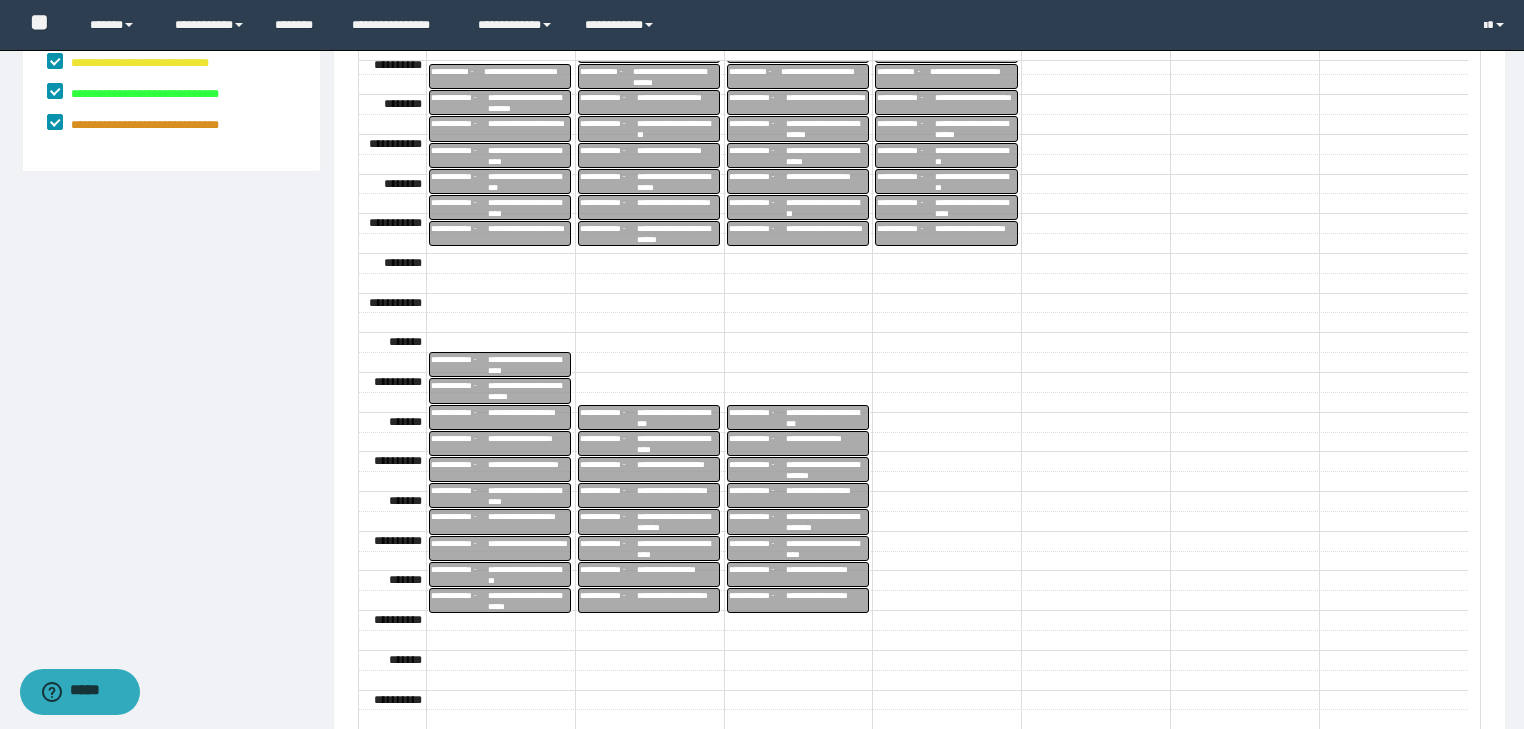 click on "**********" at bounding box center (758, 417) 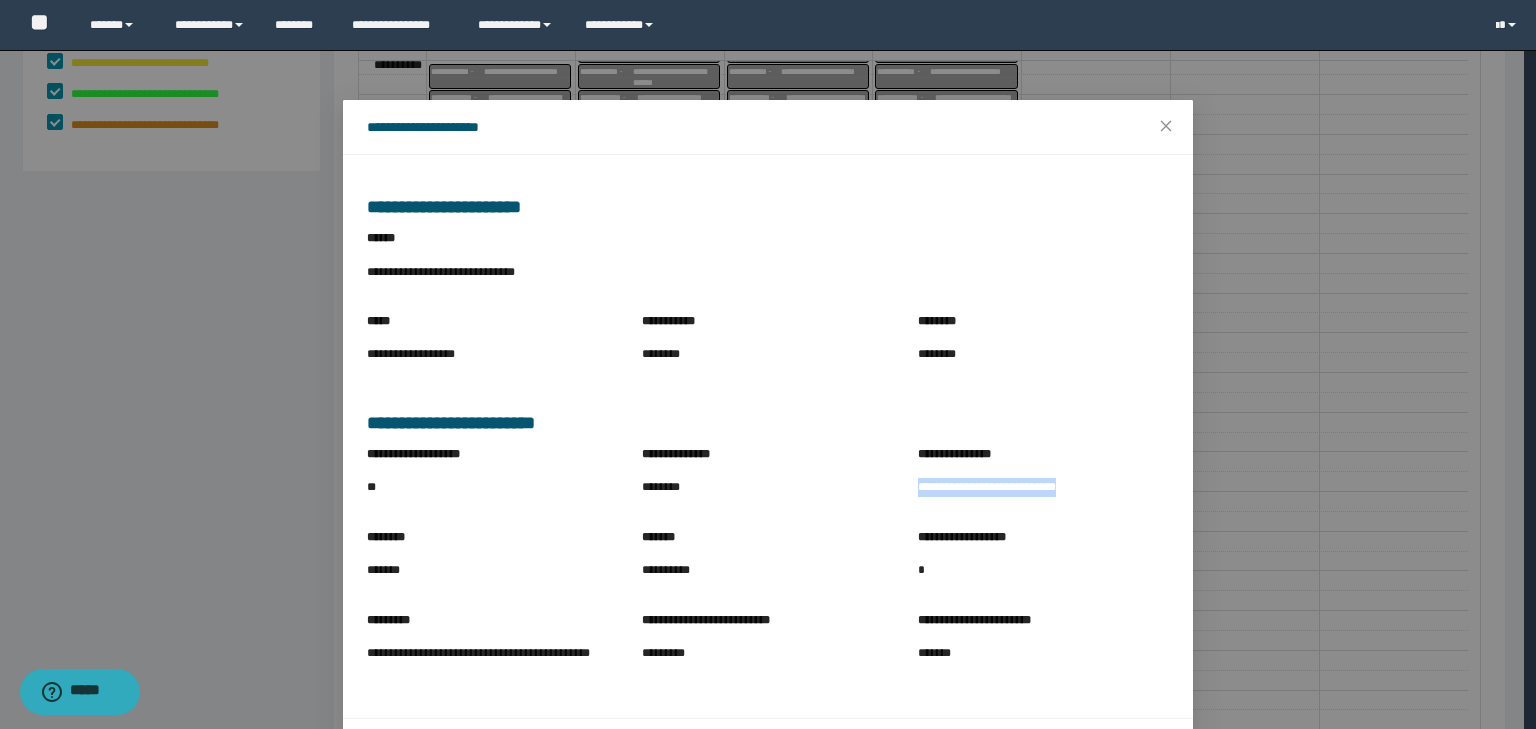 drag, startPoint x: 908, startPoint y: 488, endPoint x: 1090, endPoint y: 495, distance: 182.13457 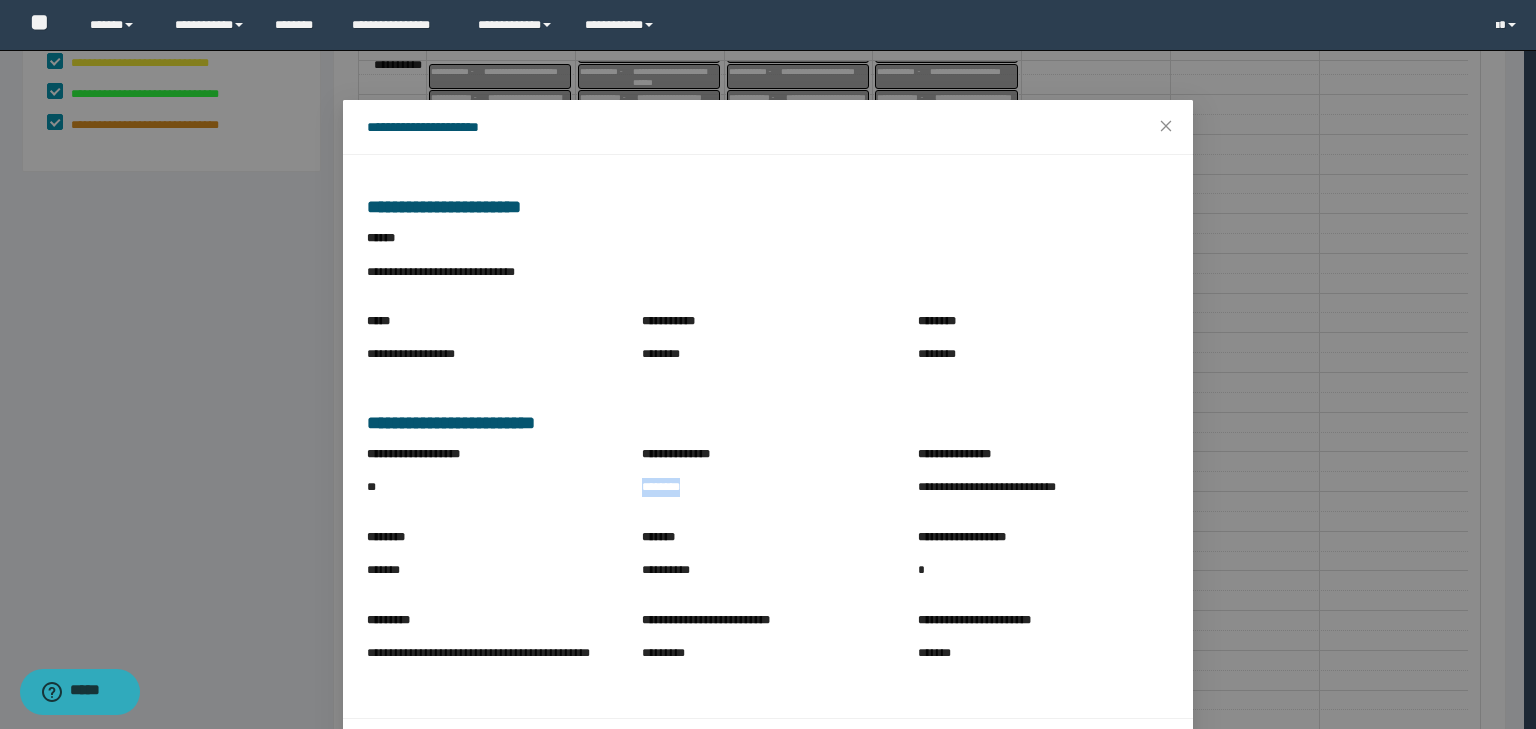 drag, startPoint x: 636, startPoint y: 488, endPoint x: 736, endPoint y: 492, distance: 100.07997 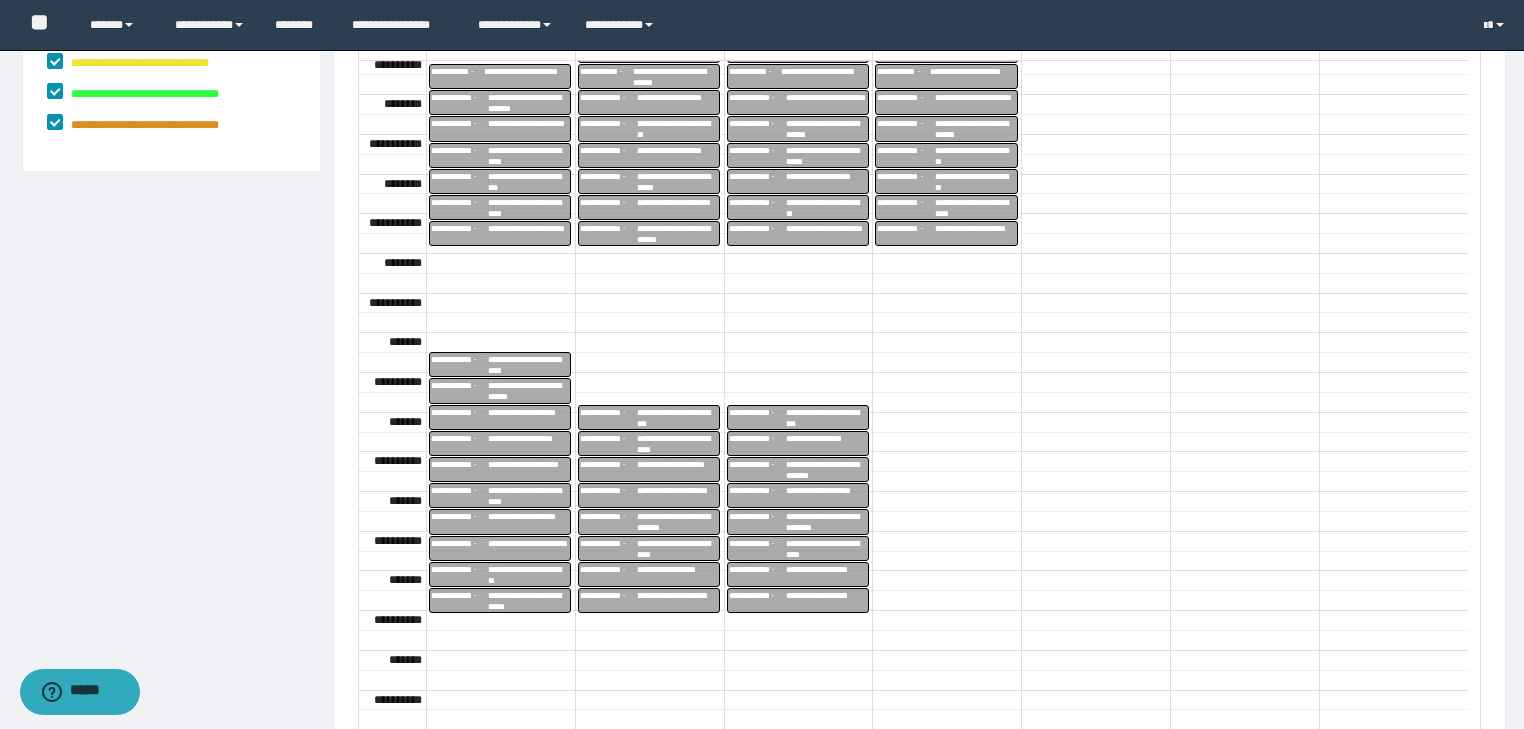click on "**********" at bounding box center (758, 443) 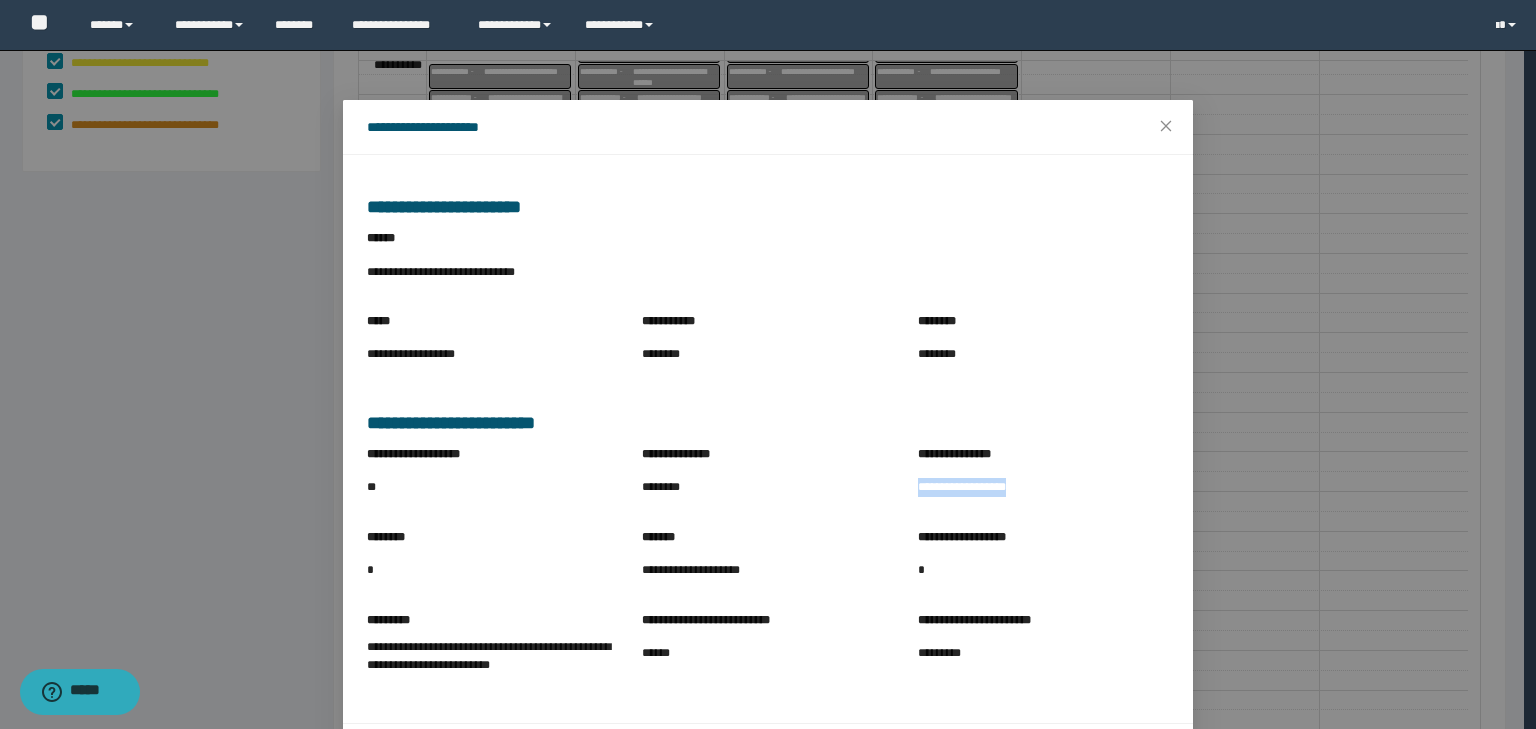 drag, startPoint x: 902, startPoint y: 495, endPoint x: 1052, endPoint y: 496, distance: 150.00333 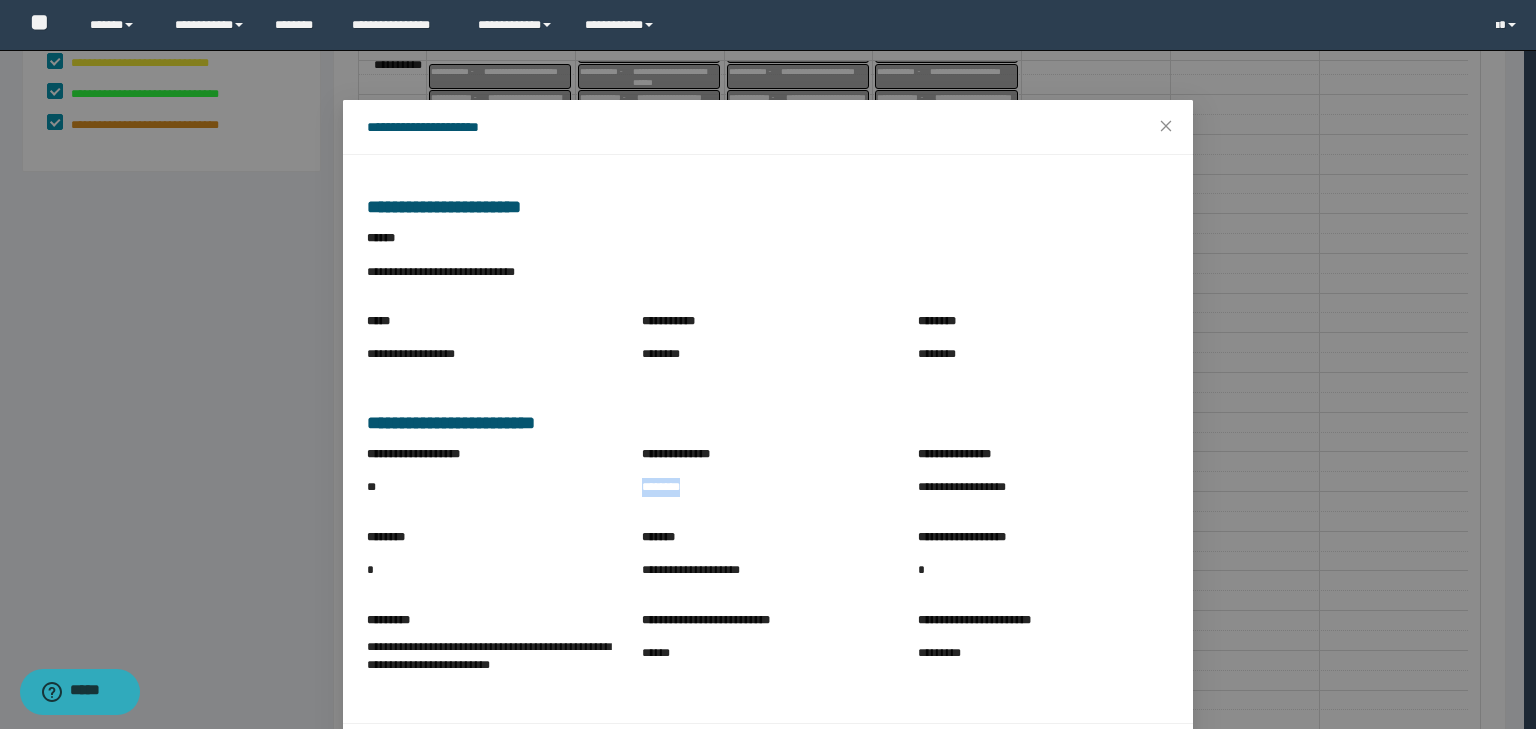 drag, startPoint x: 632, startPoint y: 488, endPoint x: 736, endPoint y: 491, distance: 104.04326 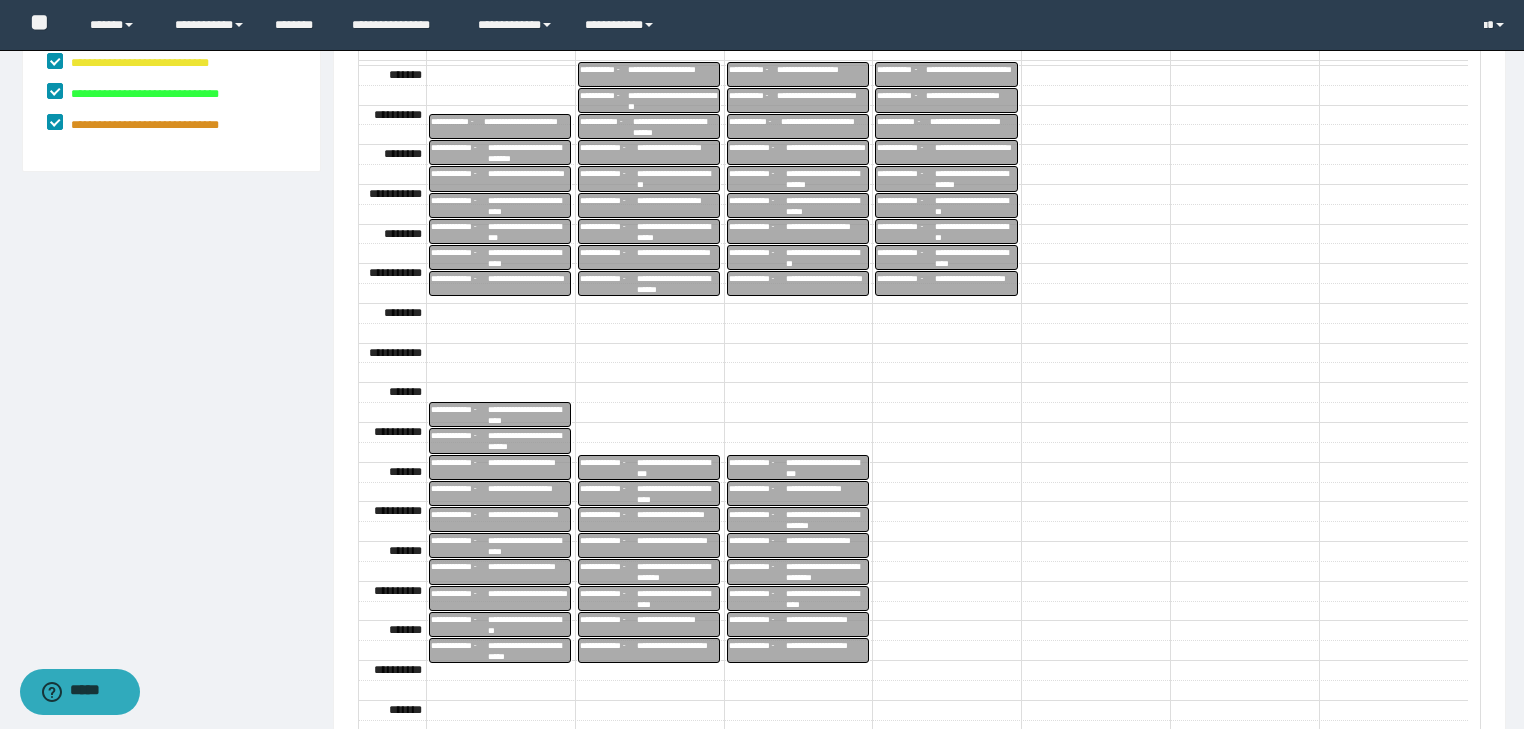 scroll, scrollTop: 400, scrollLeft: 0, axis: vertical 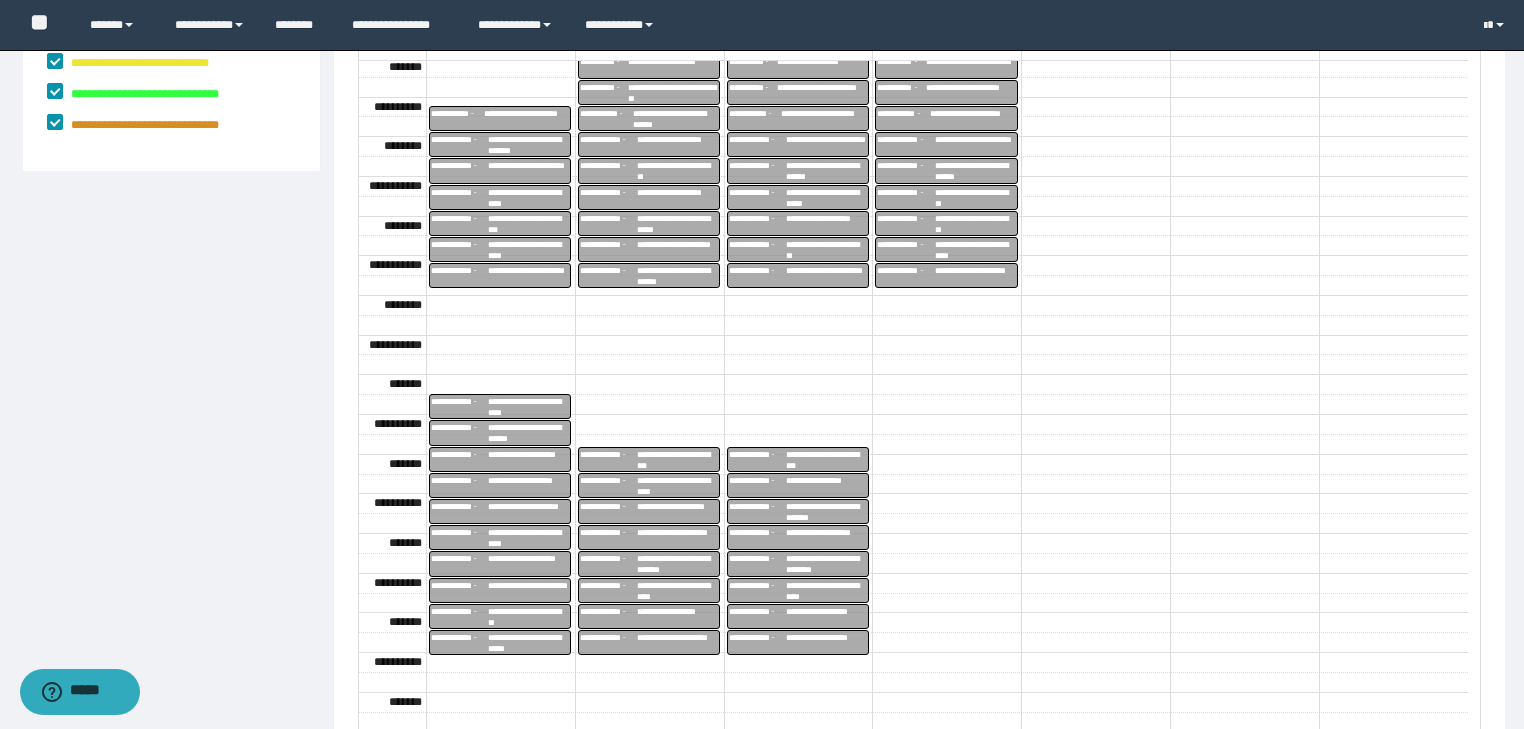 click on "**********" at bounding box center [826, 512] 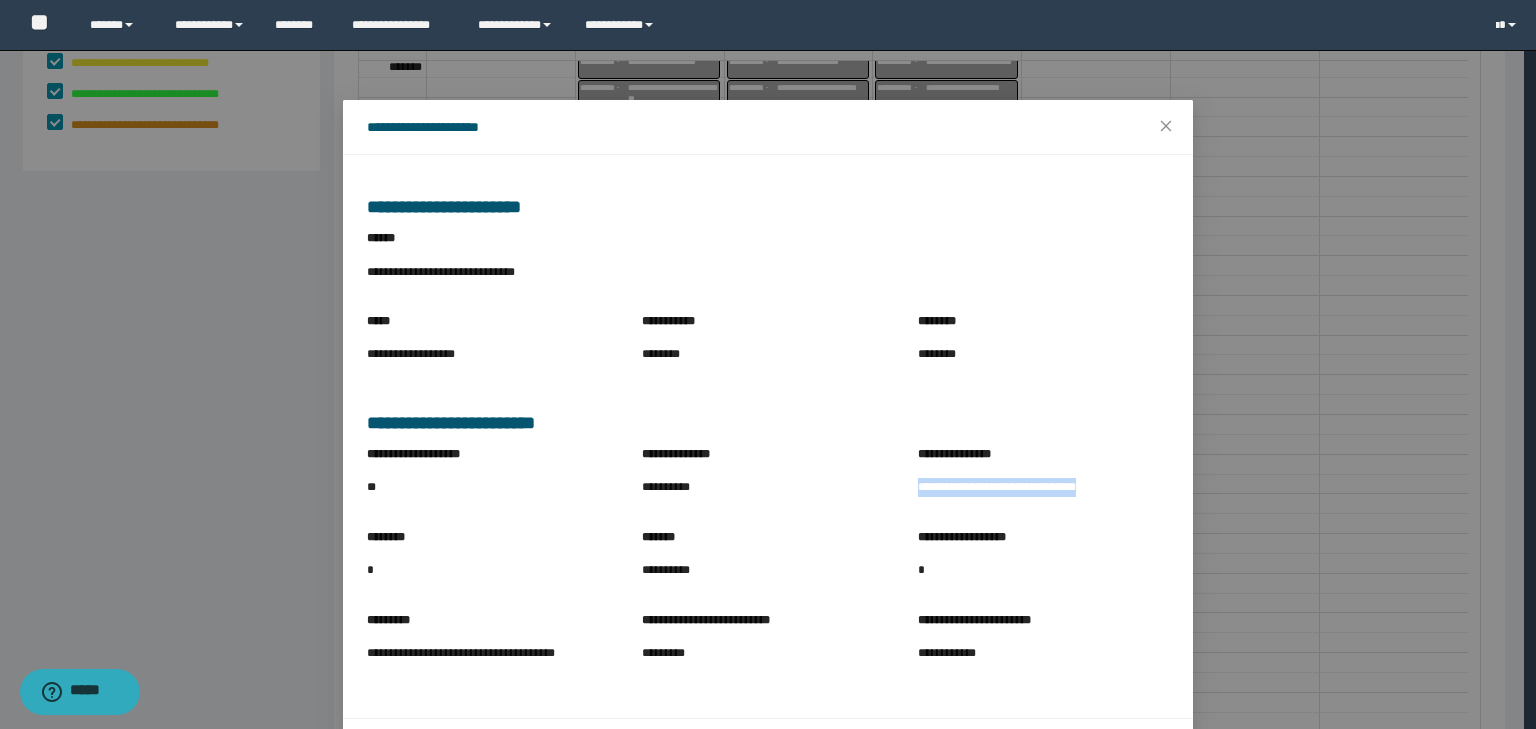 drag, startPoint x: 908, startPoint y: 485, endPoint x: 1131, endPoint y: 484, distance: 223.00224 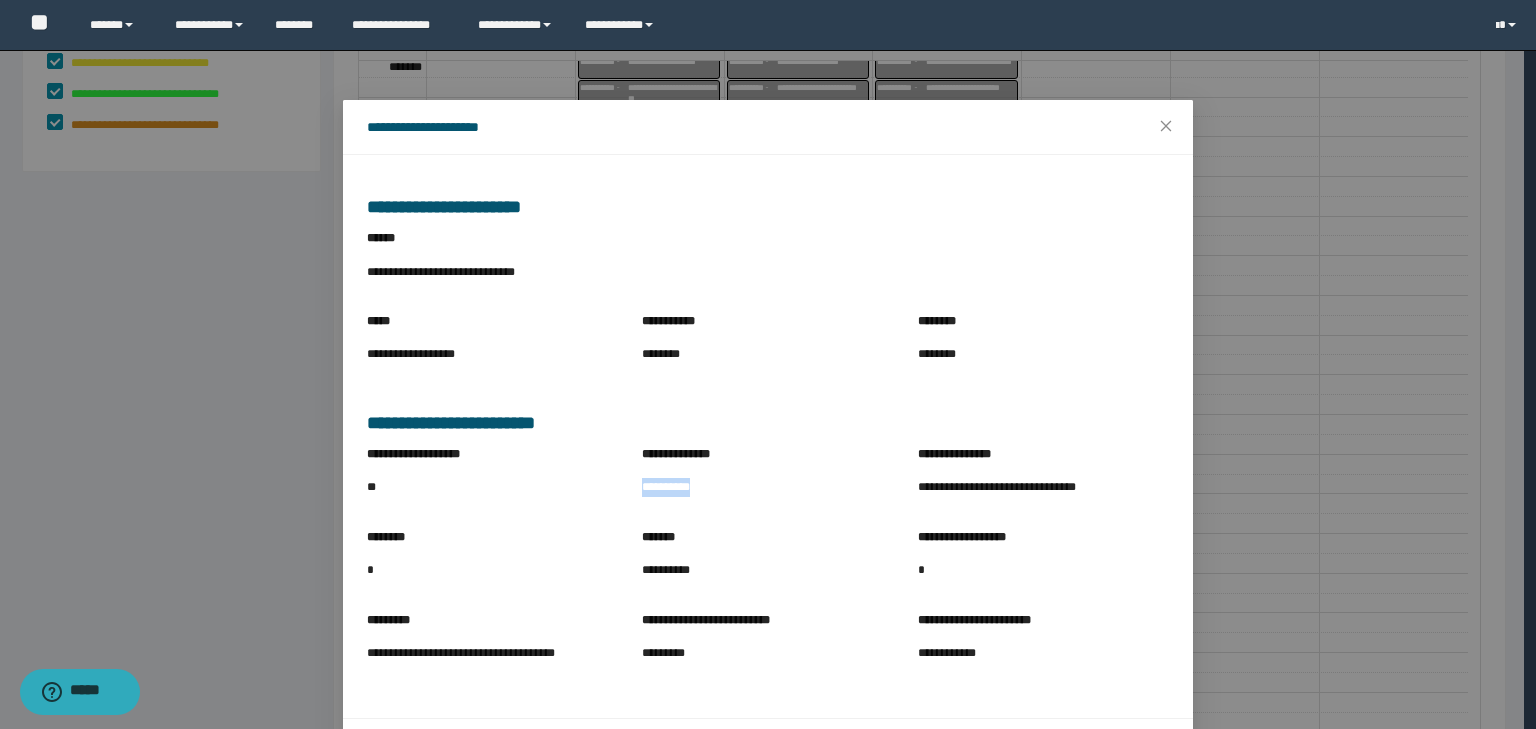 drag, startPoint x: 632, startPoint y: 493, endPoint x: 739, endPoint y: 490, distance: 107.042046 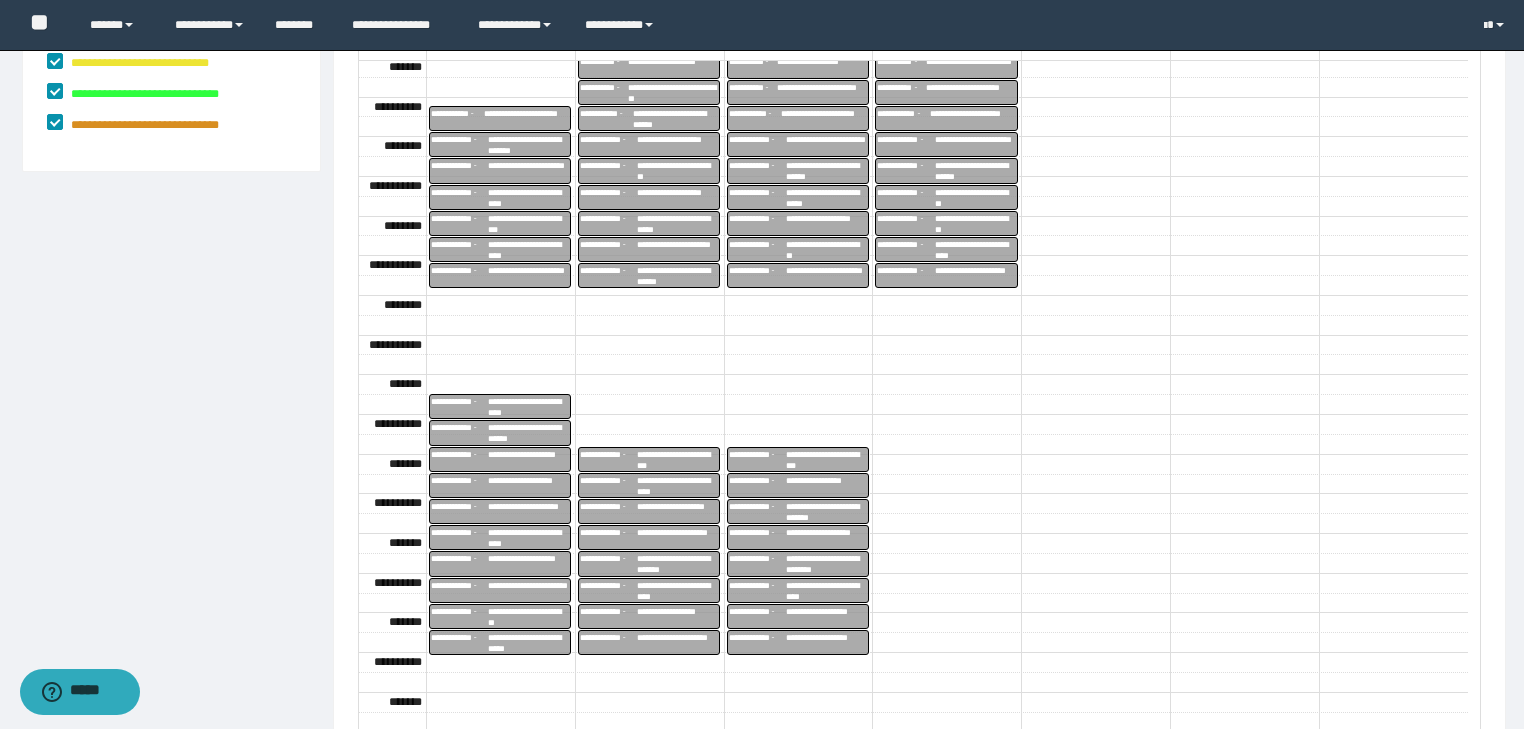click on "**********" at bounding box center [826, 538] 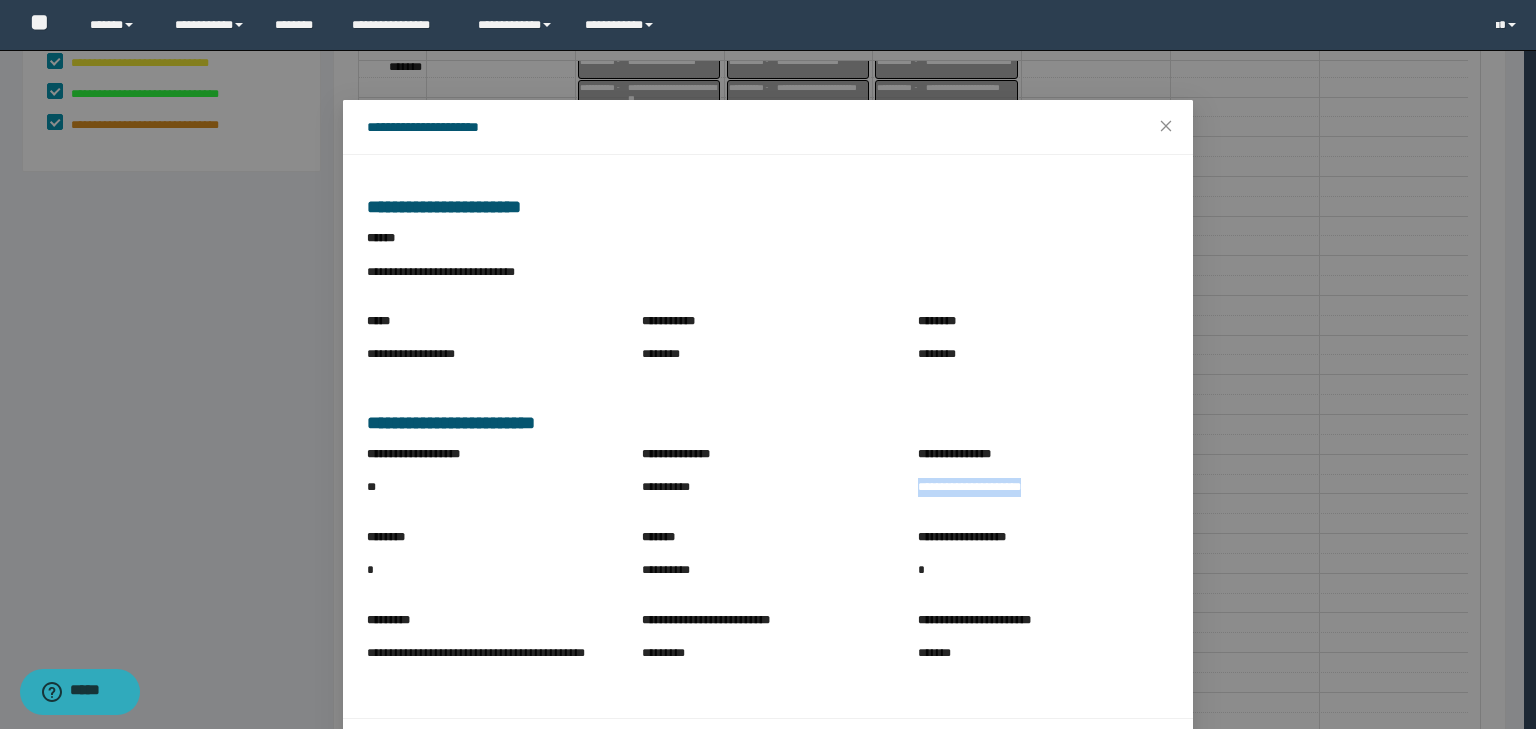 drag, startPoint x: 920, startPoint y: 490, endPoint x: 1066, endPoint y: 489, distance: 146.00342 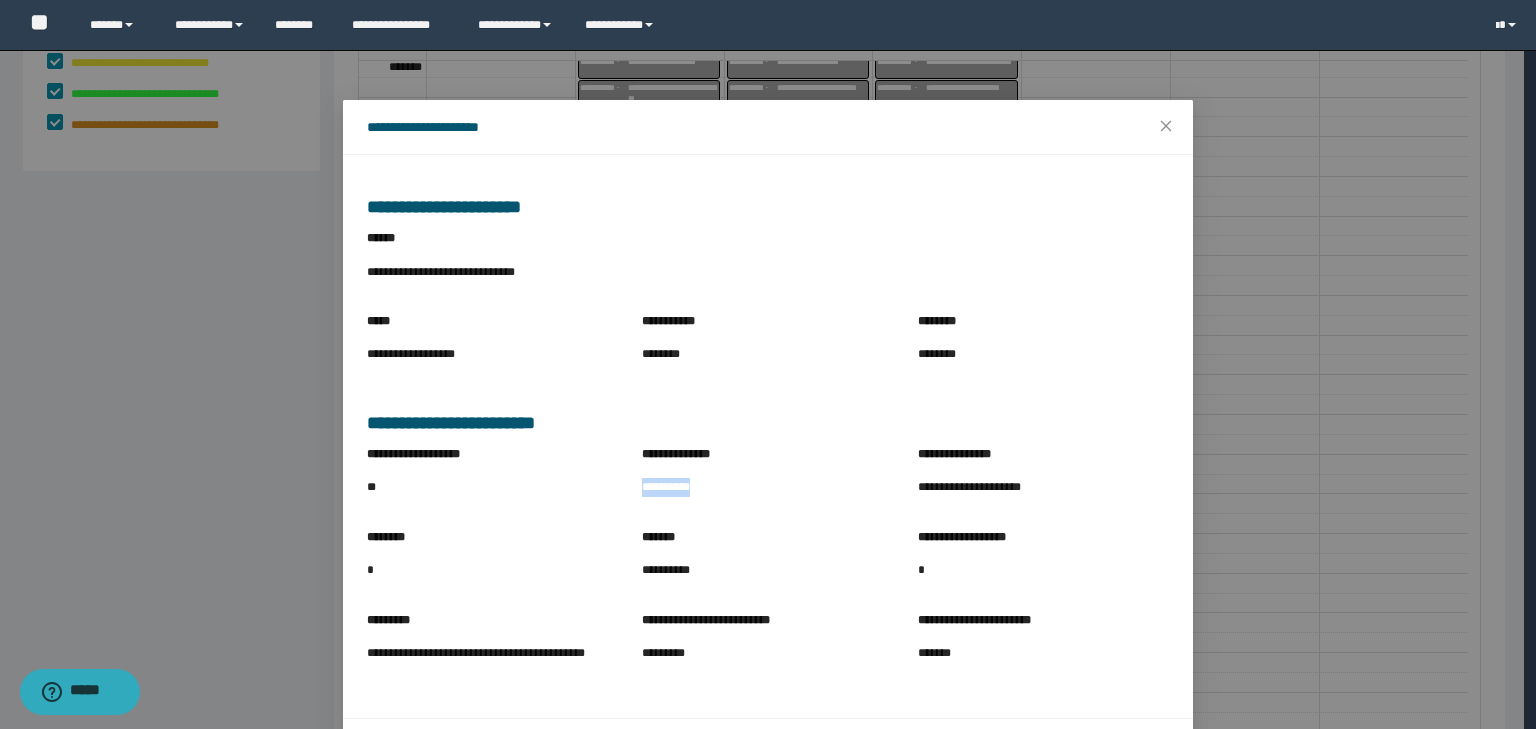drag, startPoint x: 634, startPoint y: 488, endPoint x: 752, endPoint y: 492, distance: 118.06778 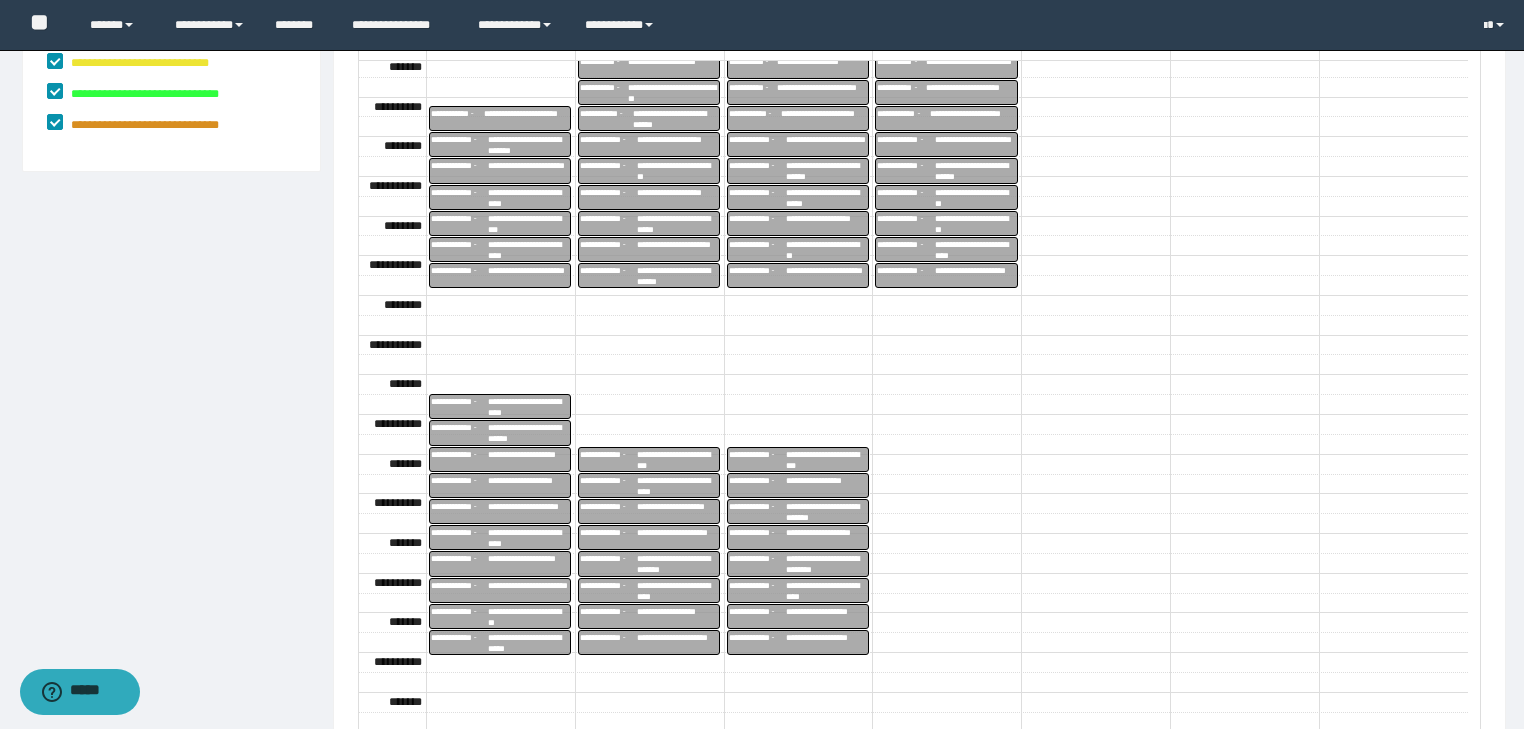 click on "**********" at bounding box center (826, 564) 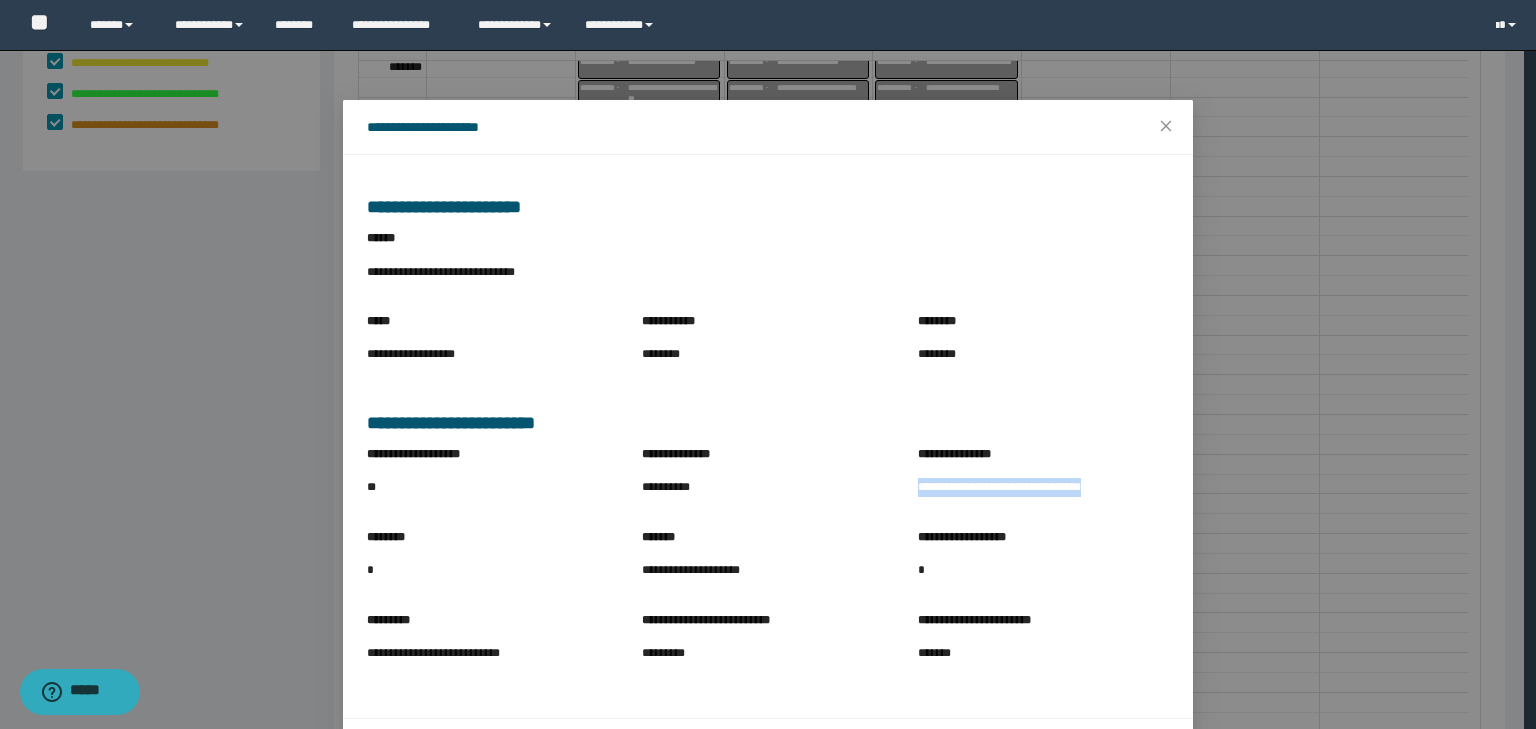 drag, startPoint x: 912, startPoint y: 487, endPoint x: 1125, endPoint y: 485, distance: 213.00938 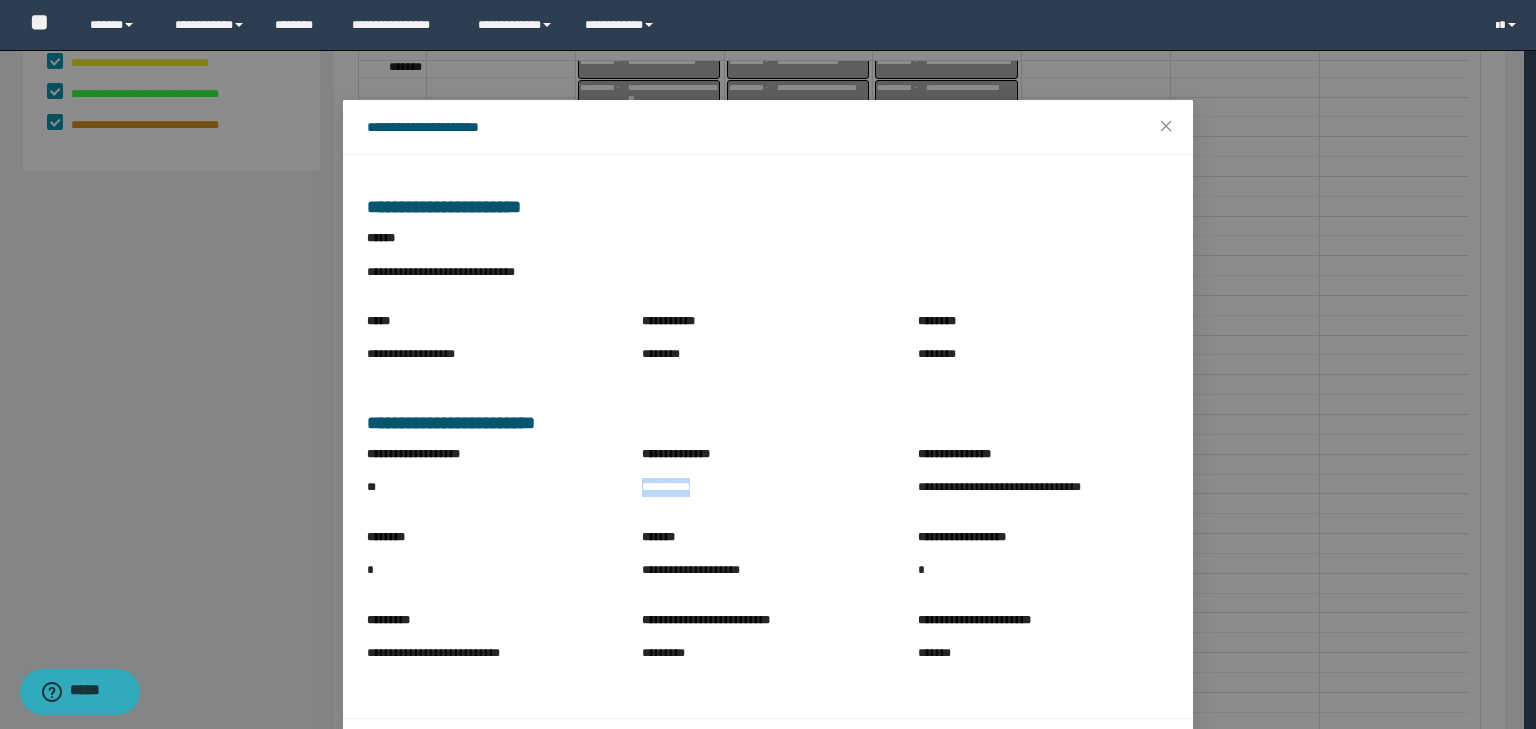 drag, startPoint x: 632, startPoint y: 485, endPoint x: 757, endPoint y: 493, distance: 125.25574 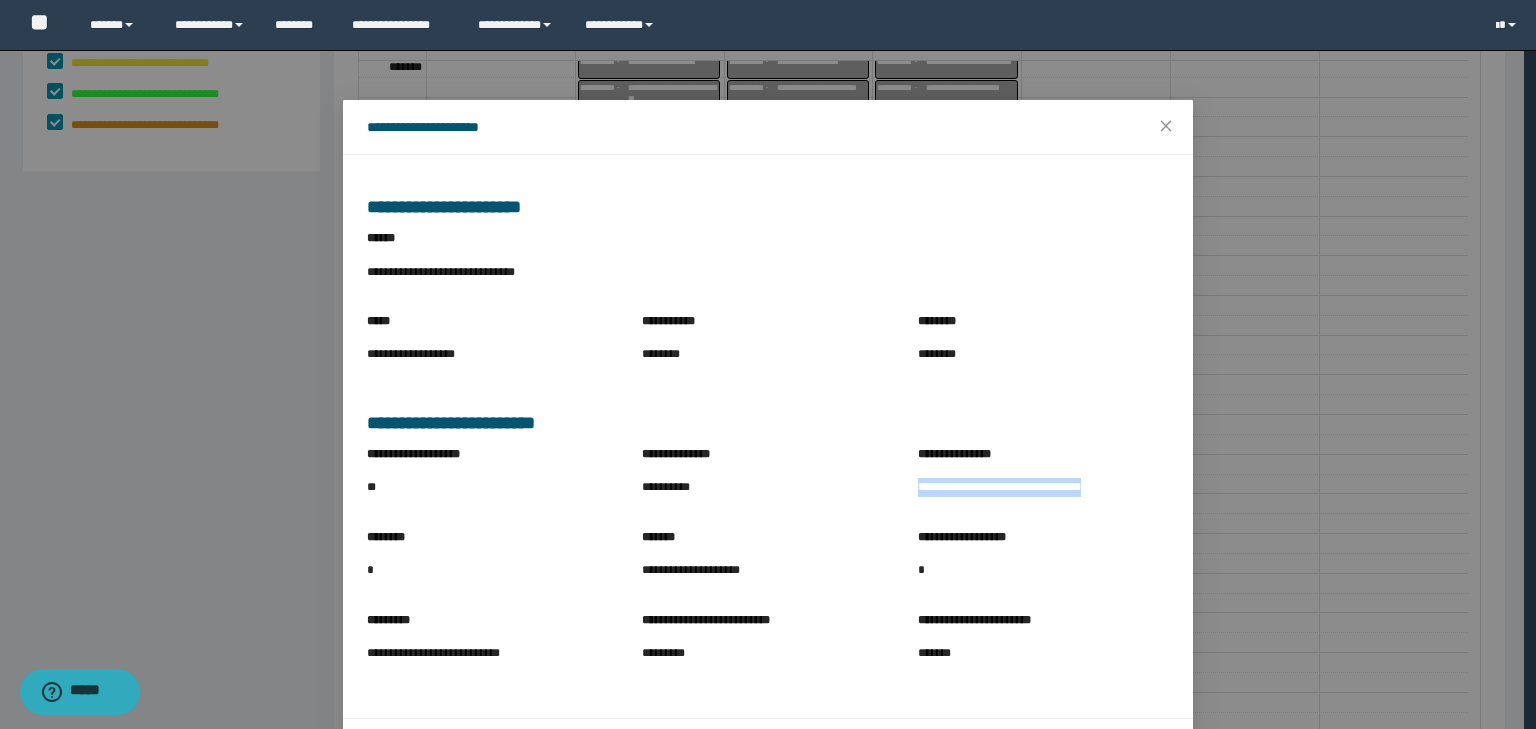 drag, startPoint x: 904, startPoint y: 484, endPoint x: 1115, endPoint y: 497, distance: 211.4001 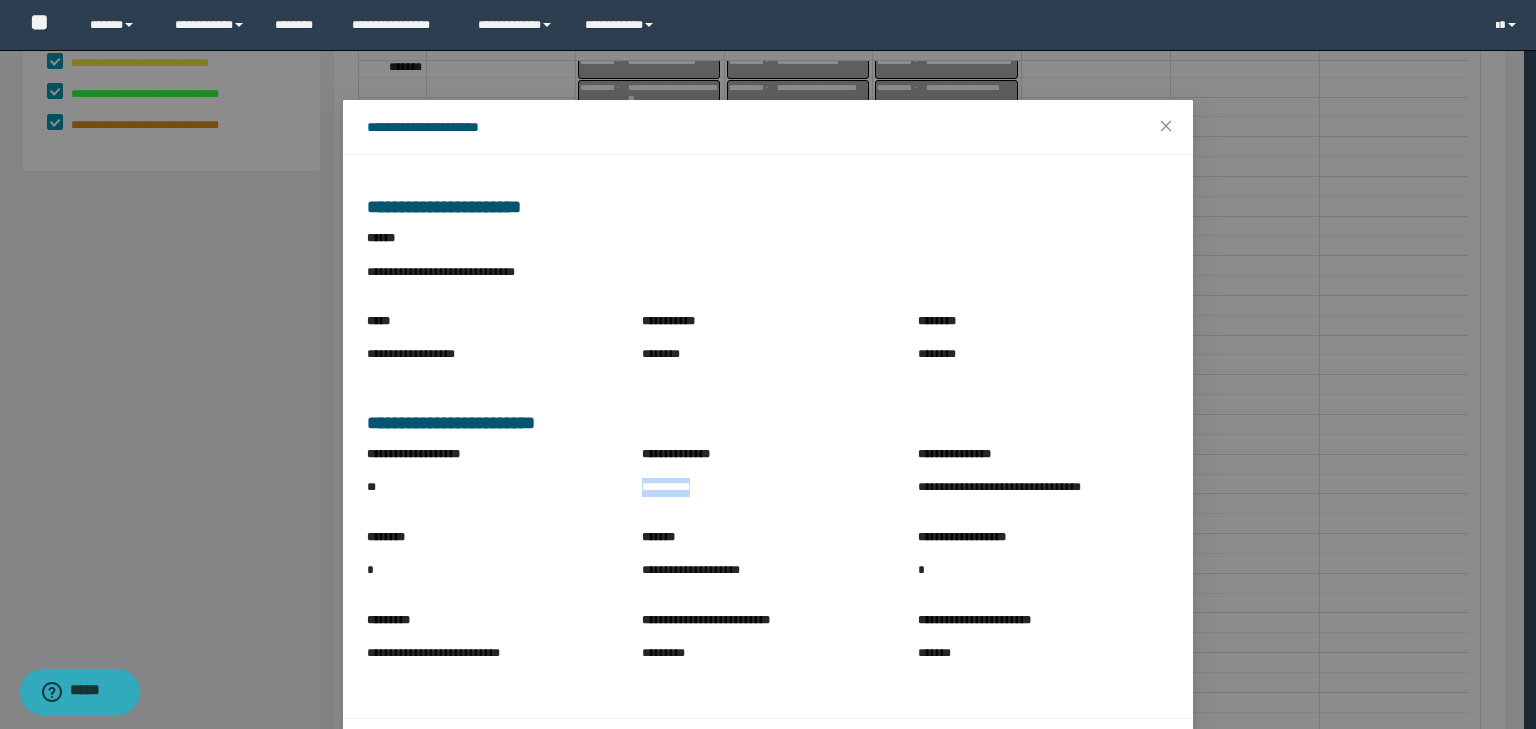 drag, startPoint x: 631, startPoint y: 480, endPoint x: 754, endPoint y: 488, distance: 123.25989 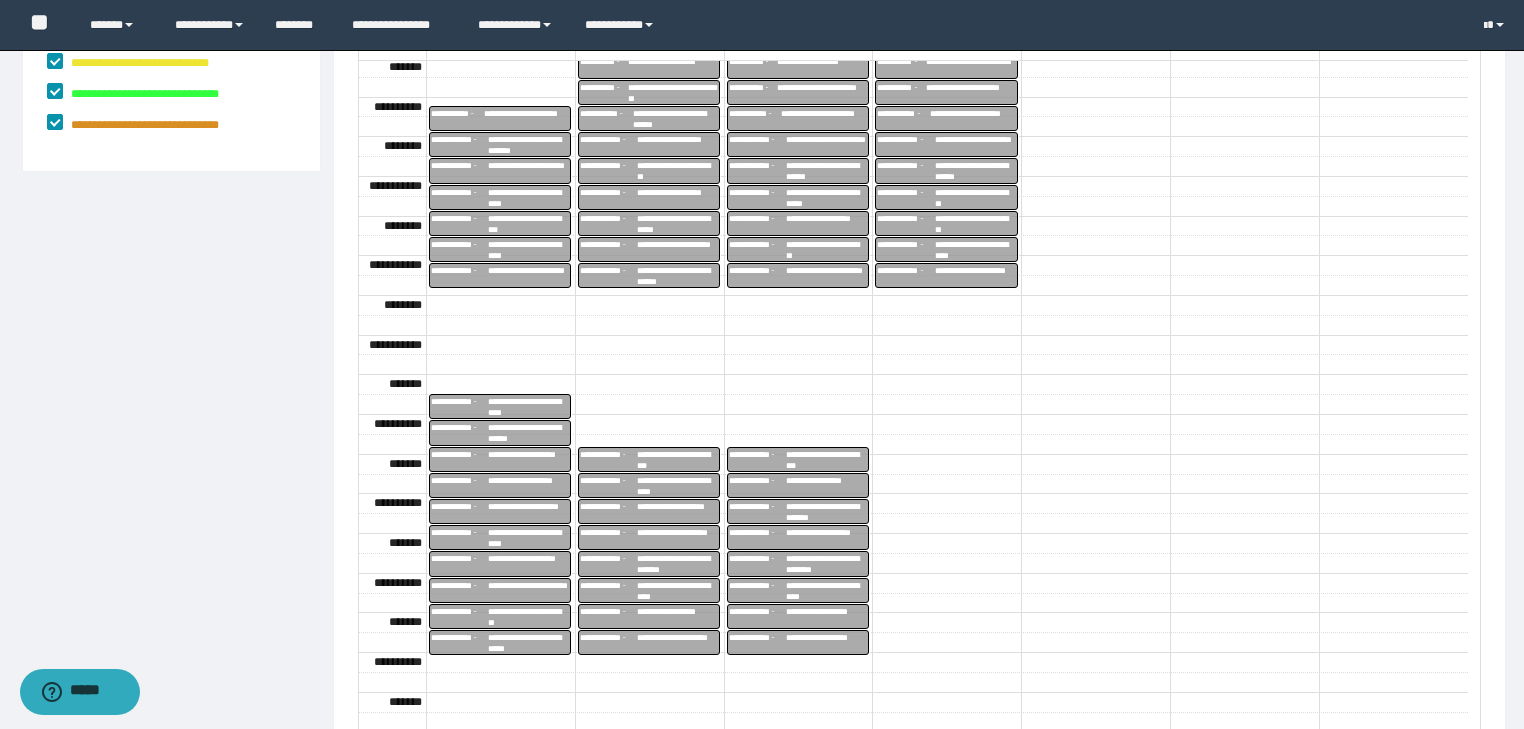 click on "**********" at bounding box center (826, 591) 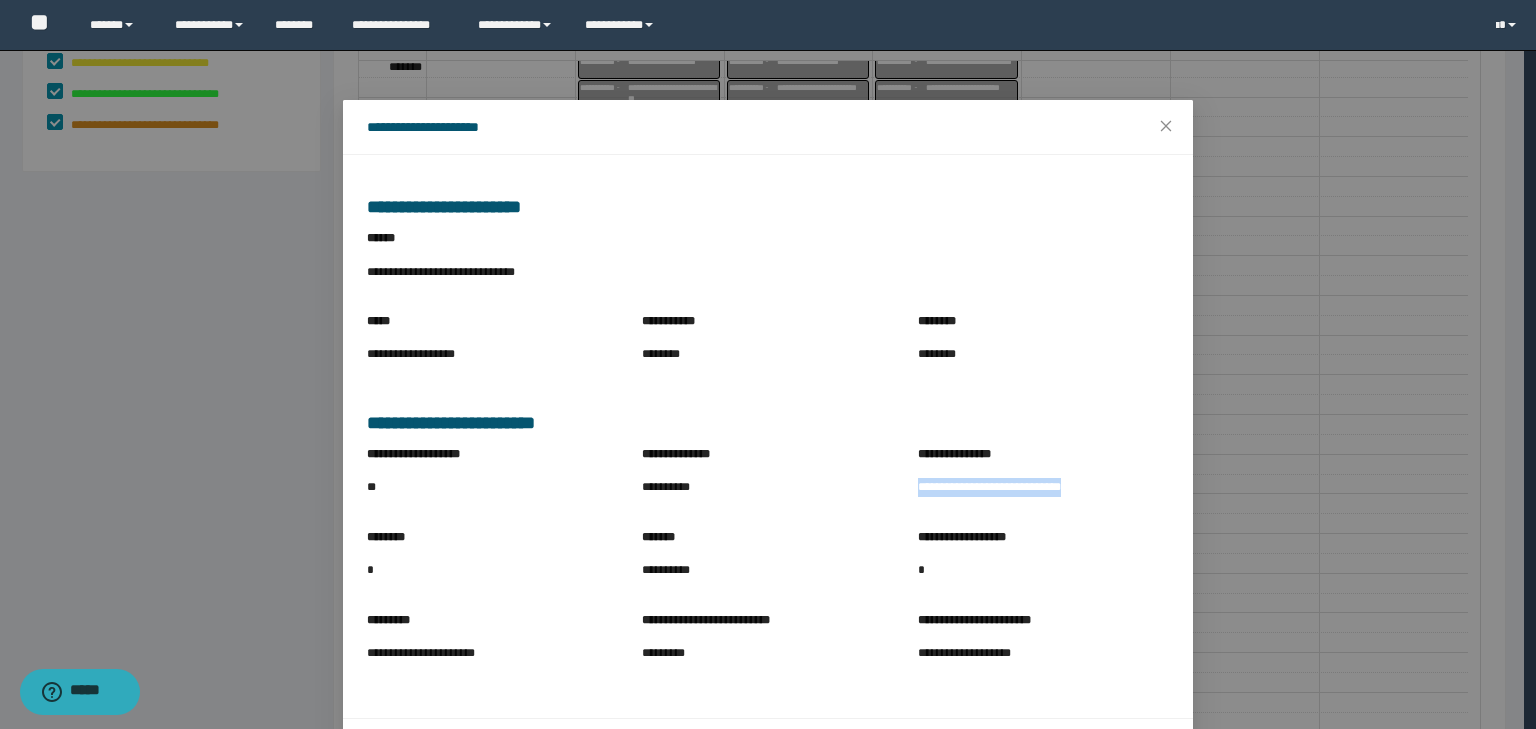 drag, startPoint x: 906, startPoint y: 492, endPoint x: 1107, endPoint y: 493, distance: 201.00249 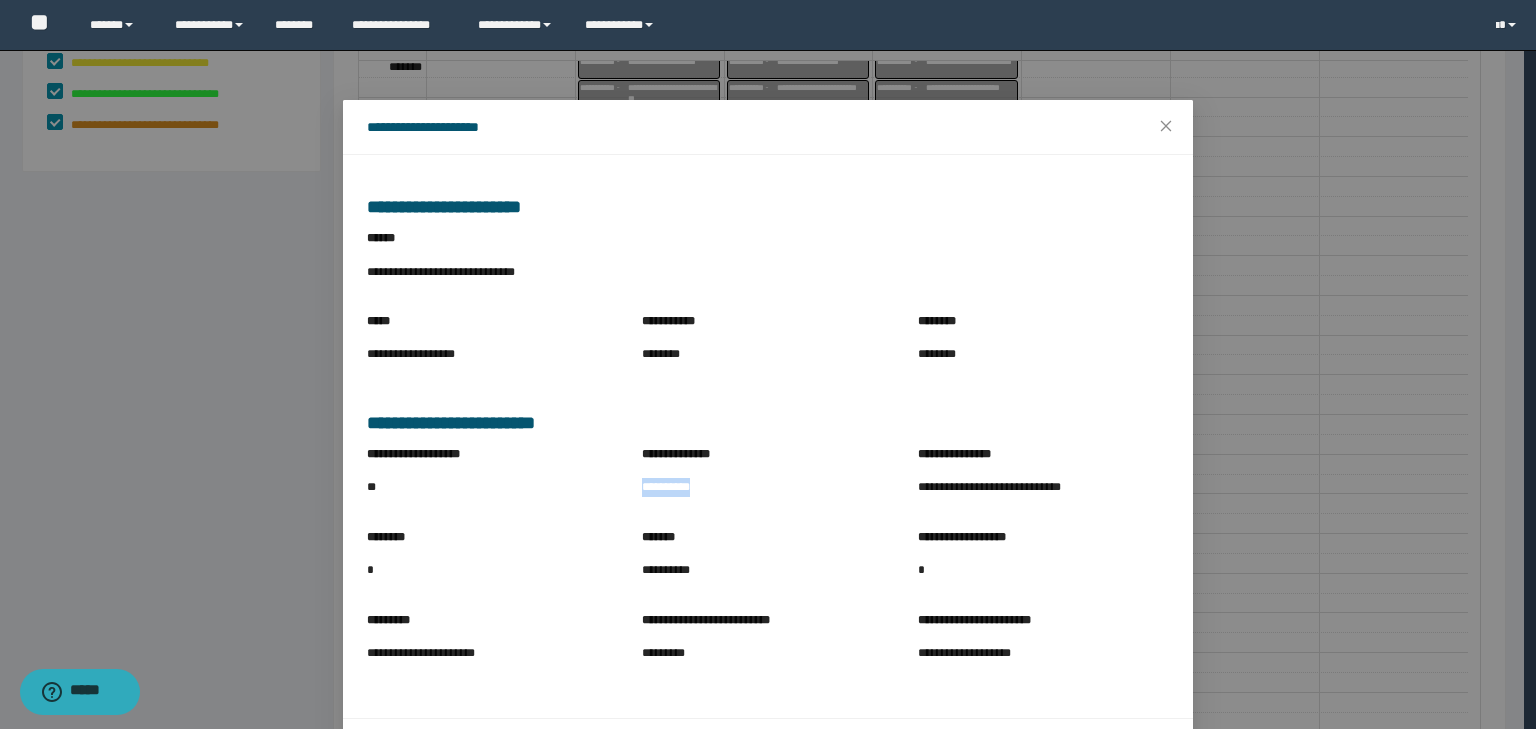 drag, startPoint x: 635, startPoint y: 484, endPoint x: 756, endPoint y: 488, distance: 121.0661 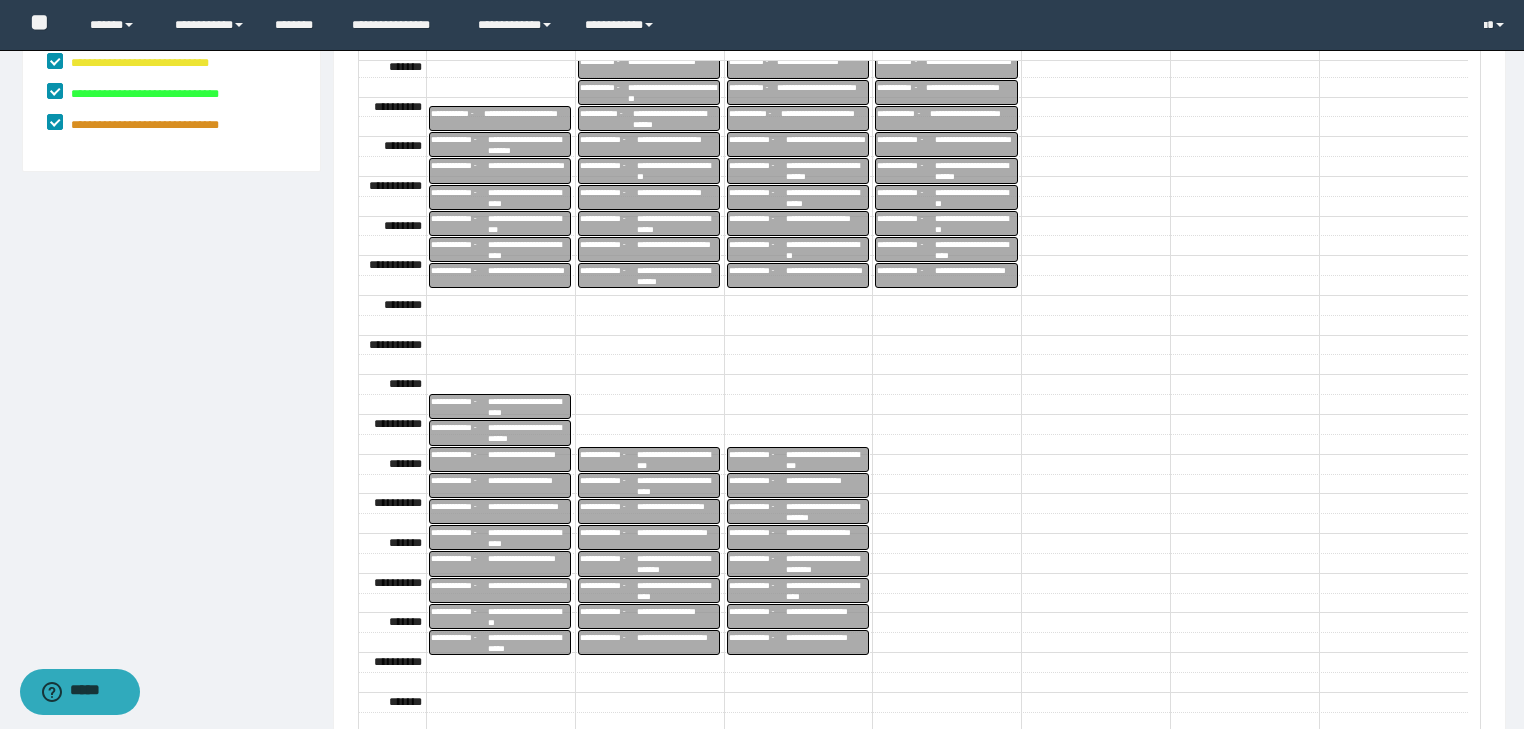 click on "**********" at bounding box center (826, 617) 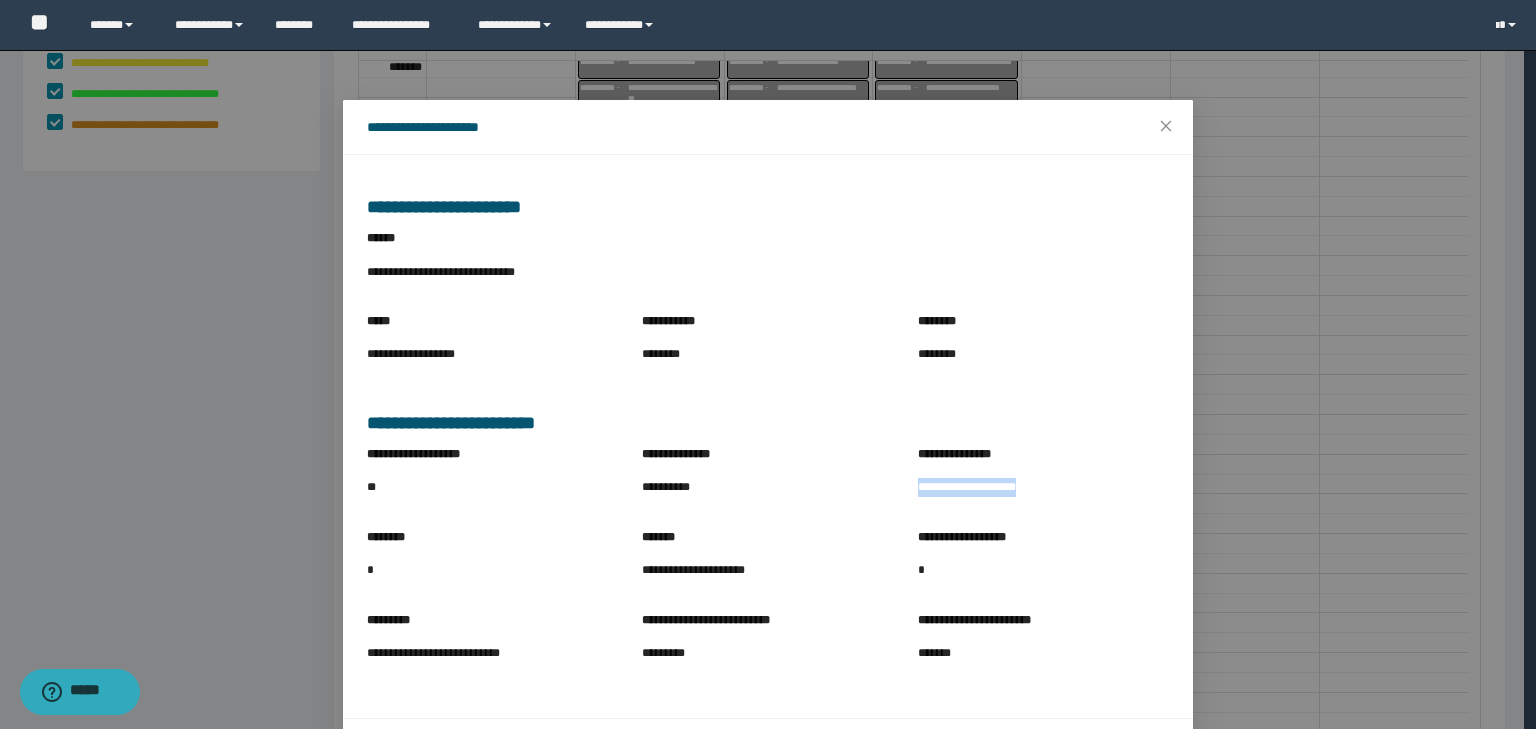 drag, startPoint x: 904, startPoint y: 488, endPoint x: 1076, endPoint y: 504, distance: 172.74258 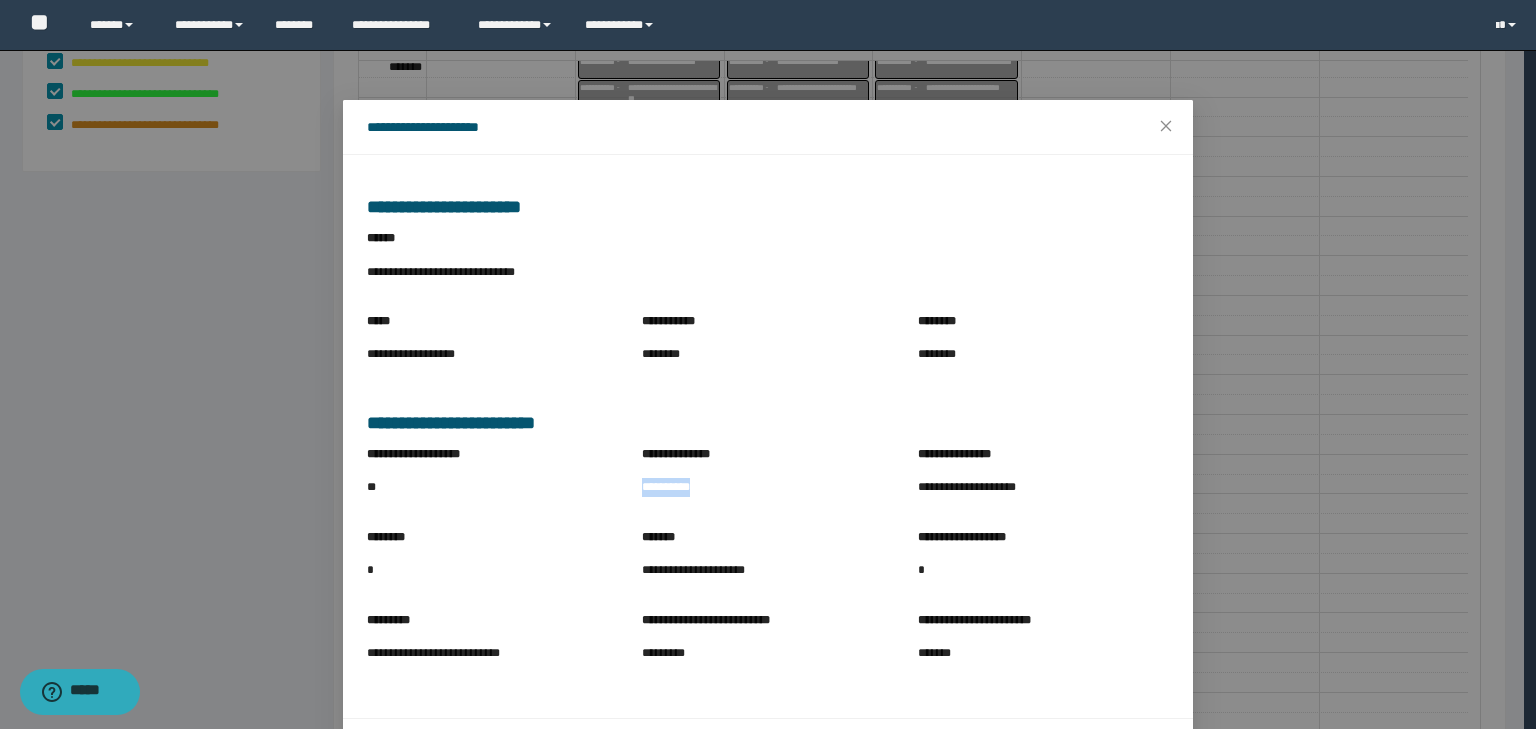 drag, startPoint x: 635, startPoint y: 488, endPoint x: 771, endPoint y: 497, distance: 136.29747 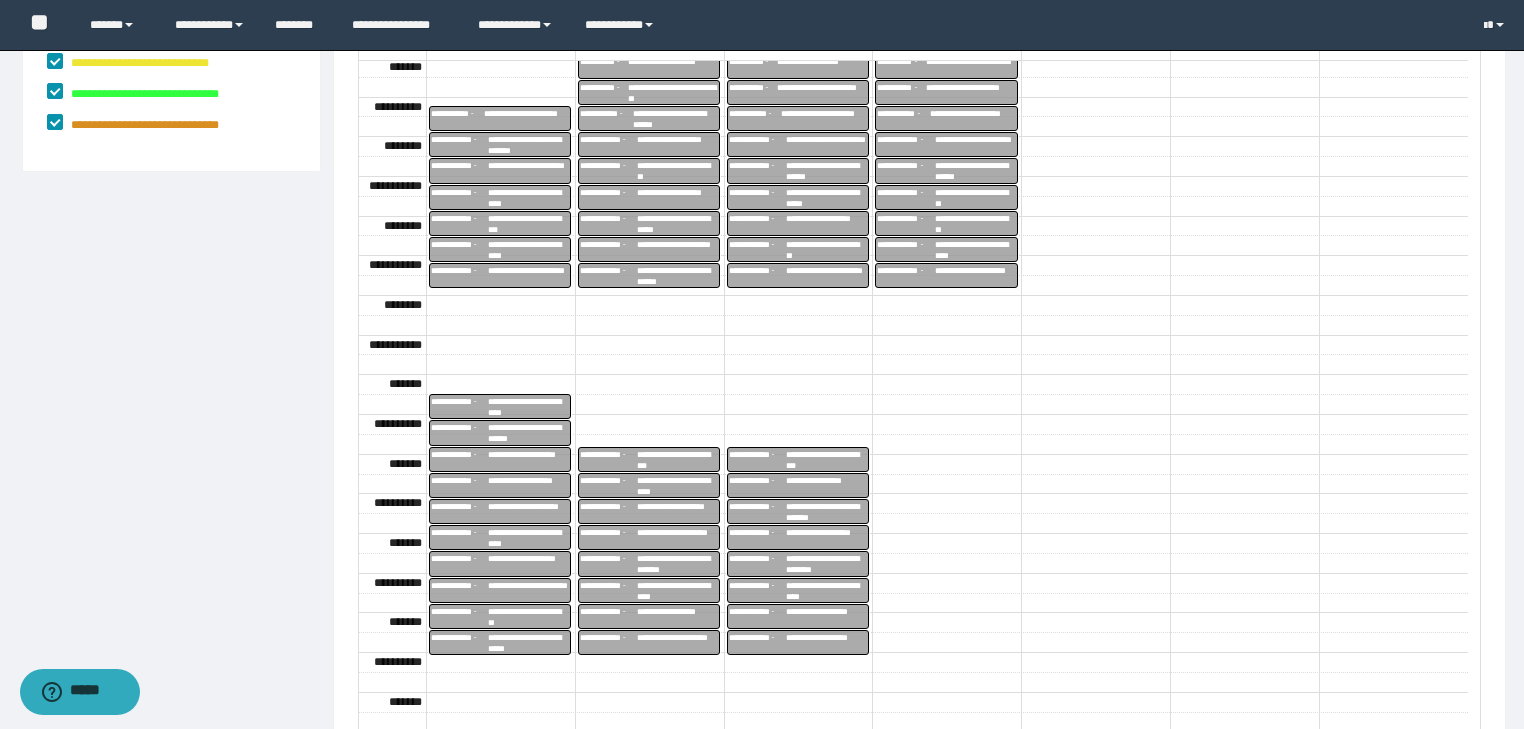 click on "**********" at bounding box center (826, 637) 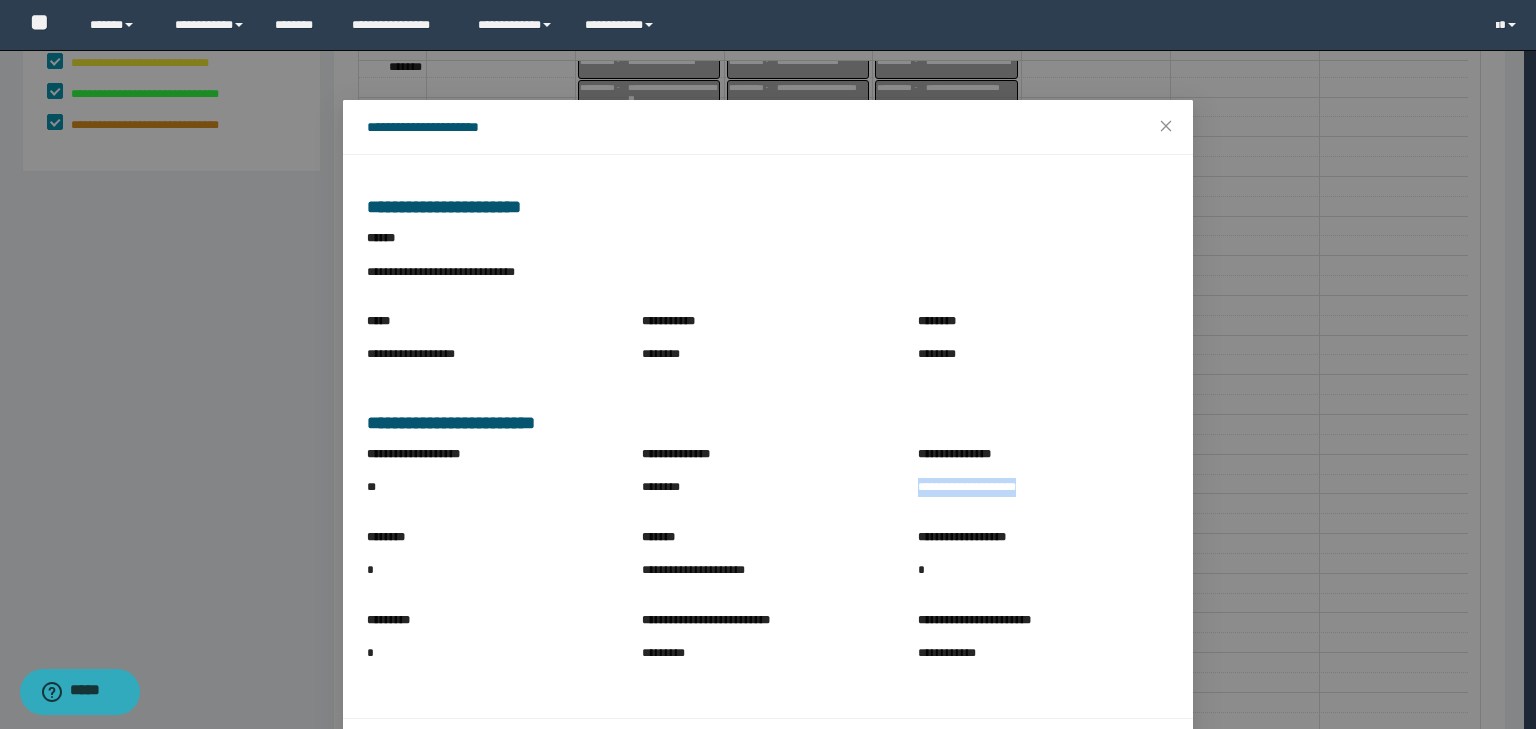 drag, startPoint x: 909, startPoint y: 487, endPoint x: 1056, endPoint y: 488, distance: 147.0034 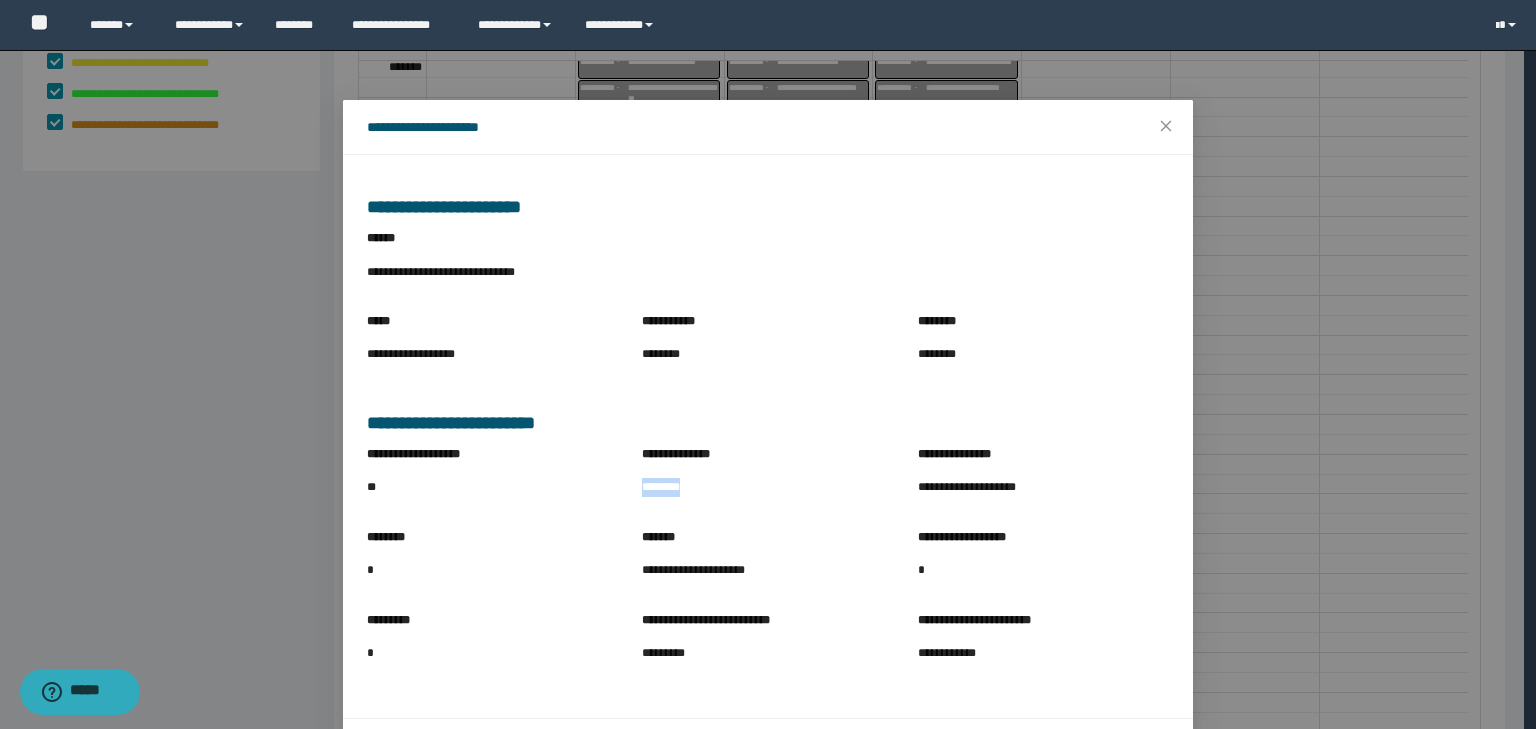 drag, startPoint x: 626, startPoint y: 490, endPoint x: 770, endPoint y: 490, distance: 144 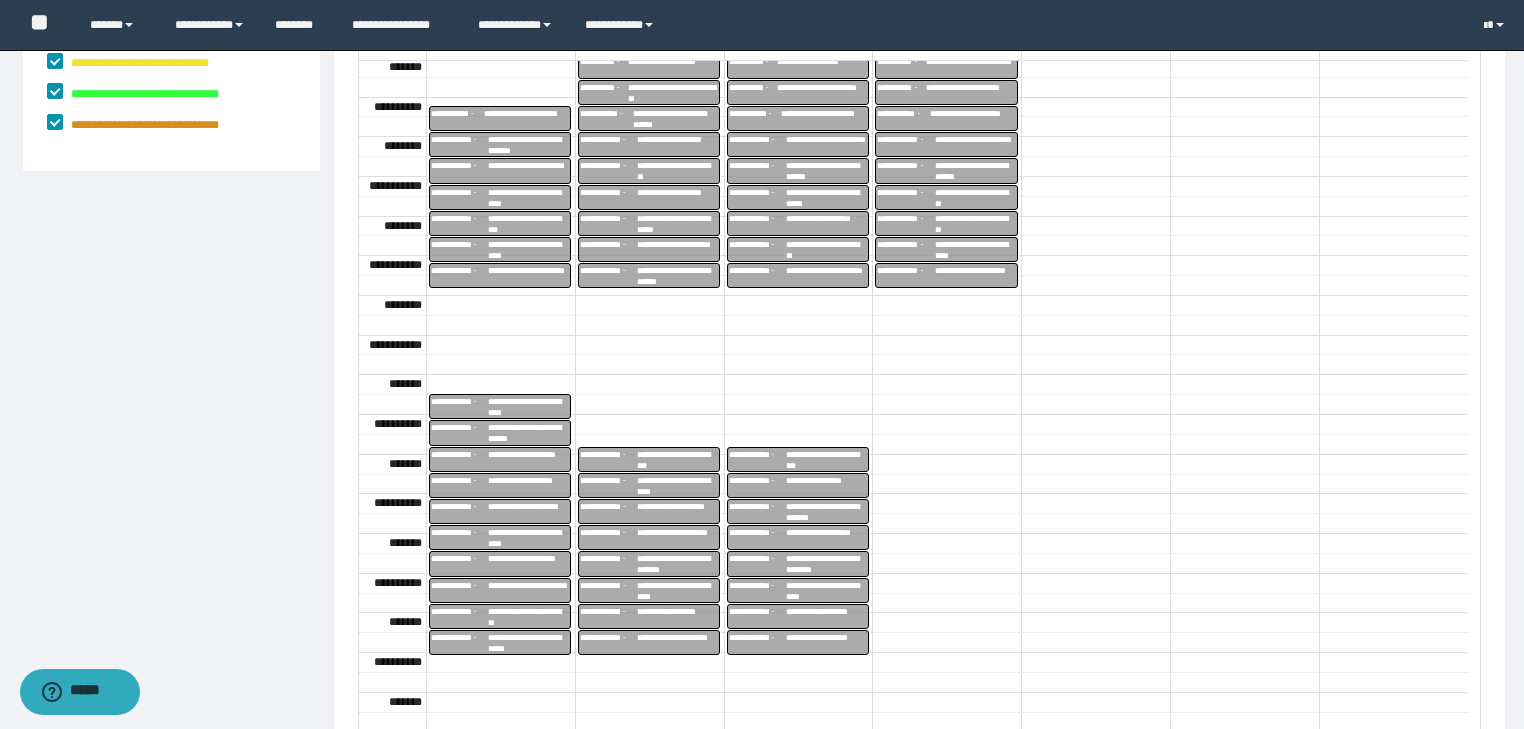 scroll, scrollTop: 0, scrollLeft: 0, axis: both 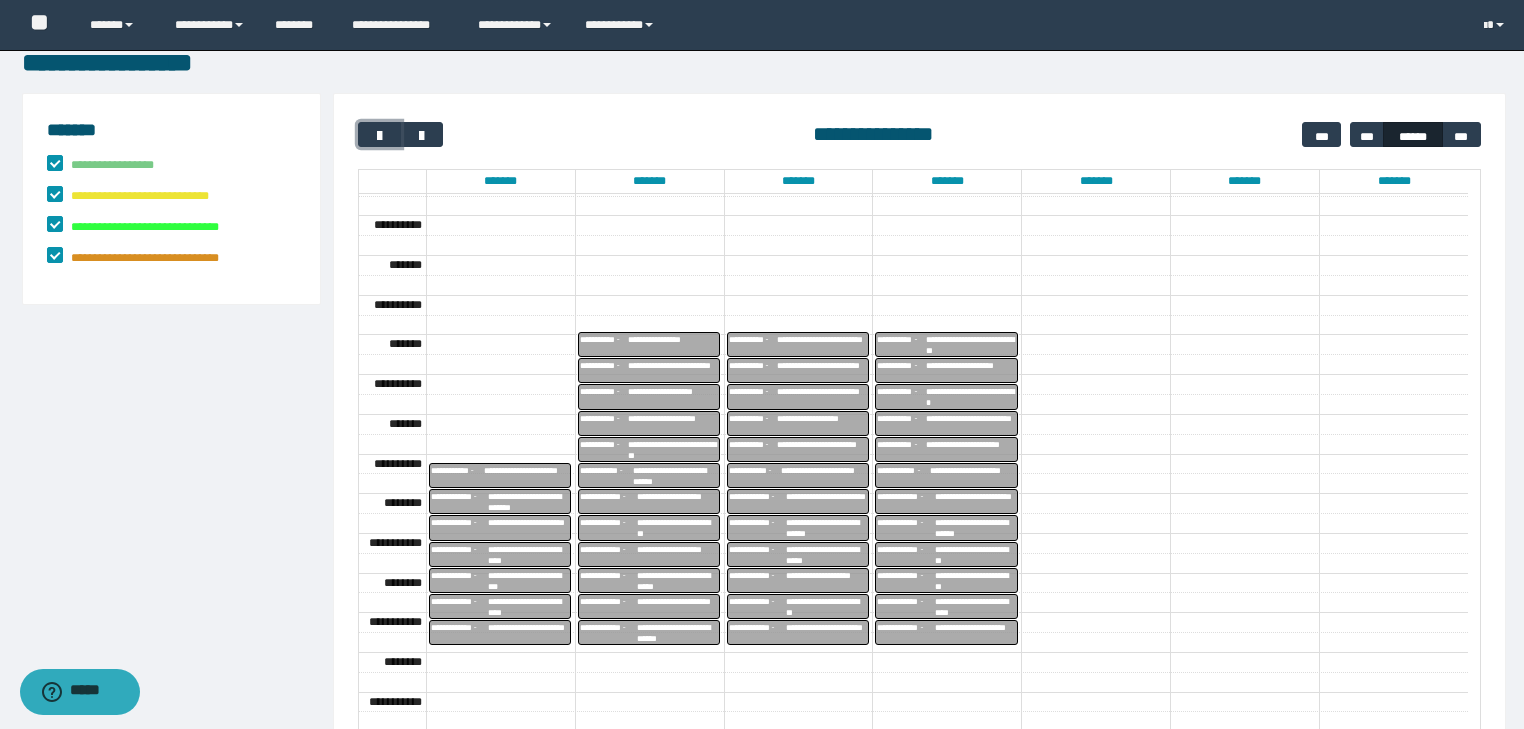 click on "**********" at bounding box center [971, 345] 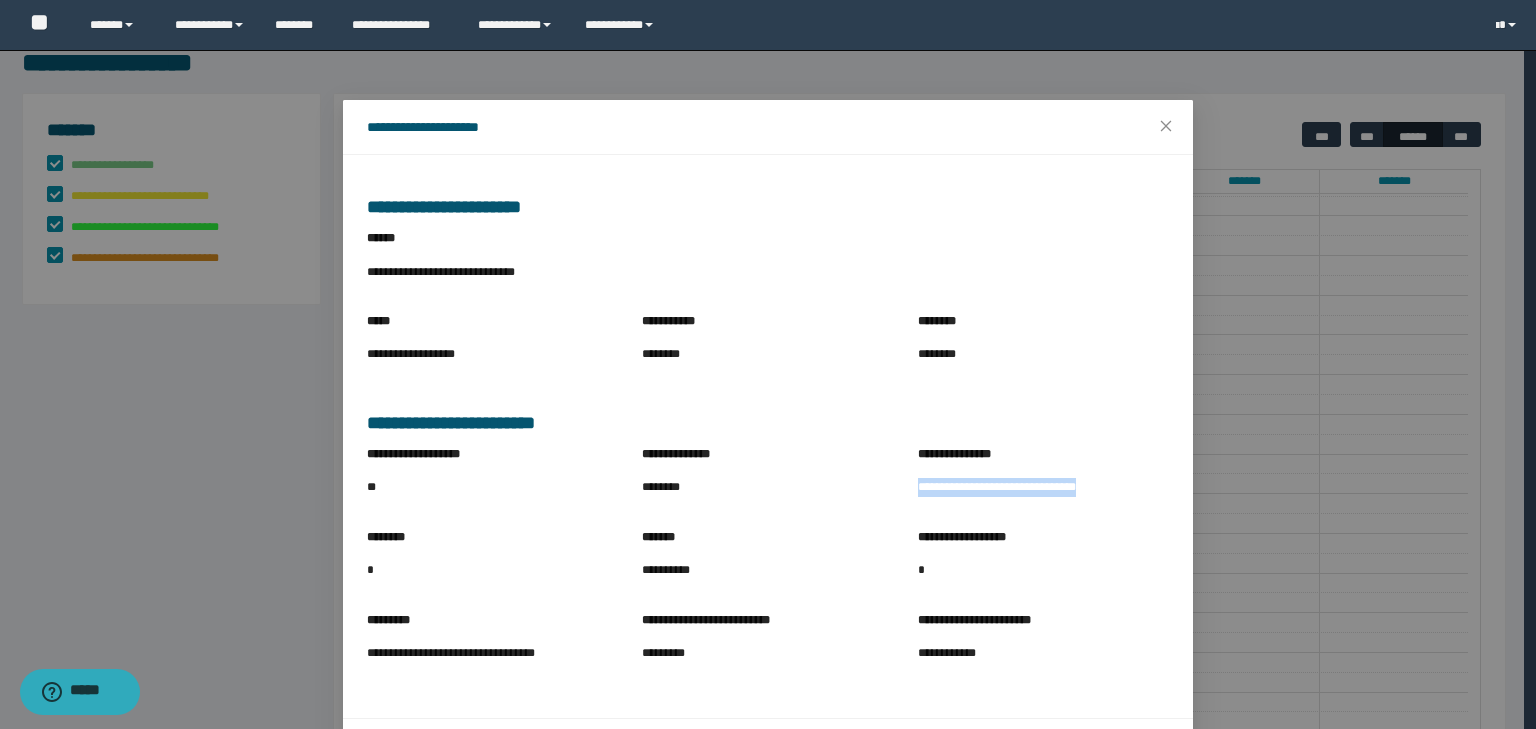drag, startPoint x: 909, startPoint y: 488, endPoint x: 1136, endPoint y: 488, distance: 227 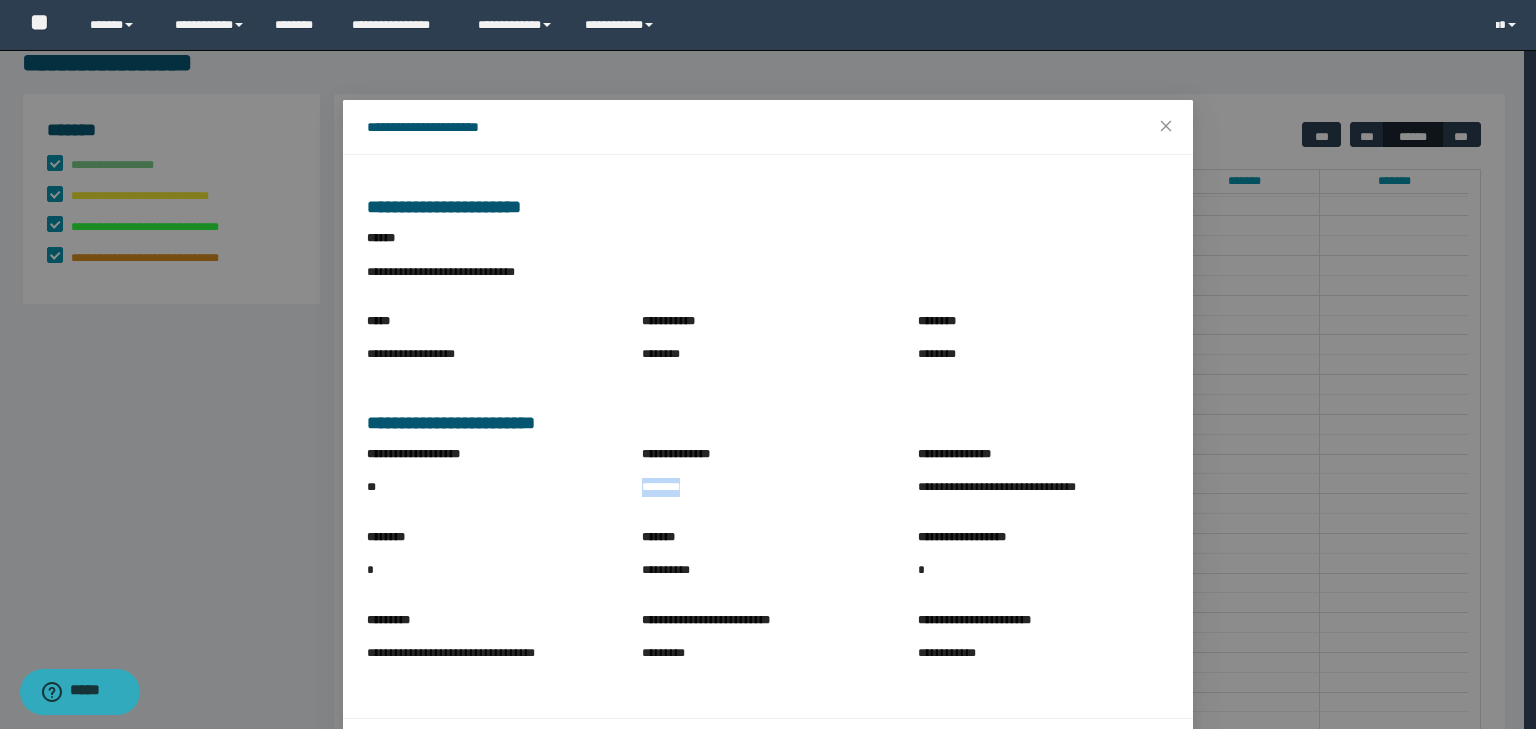 drag, startPoint x: 631, startPoint y: 488, endPoint x: 738, endPoint y: 487, distance: 107.00467 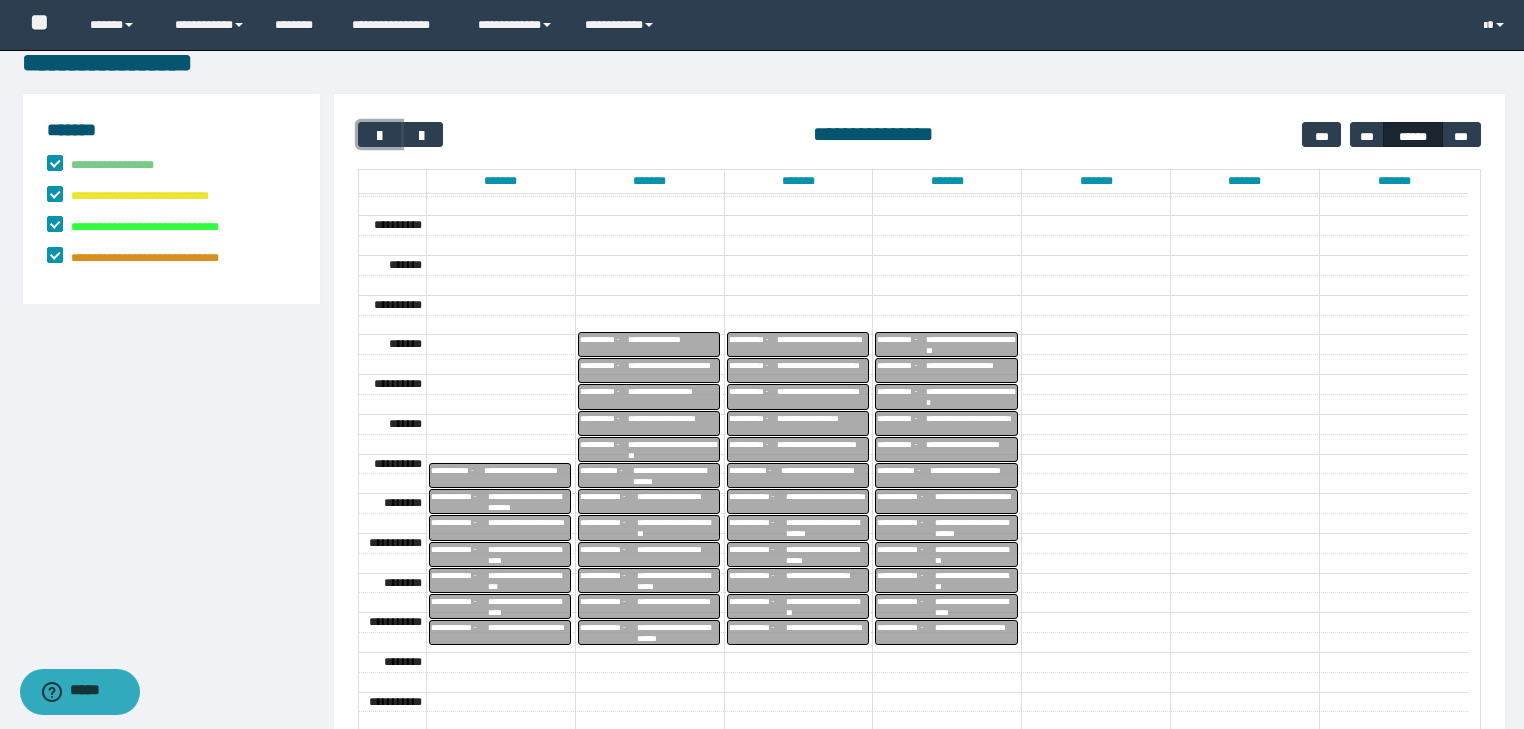 click on "**********" at bounding box center [971, 371] 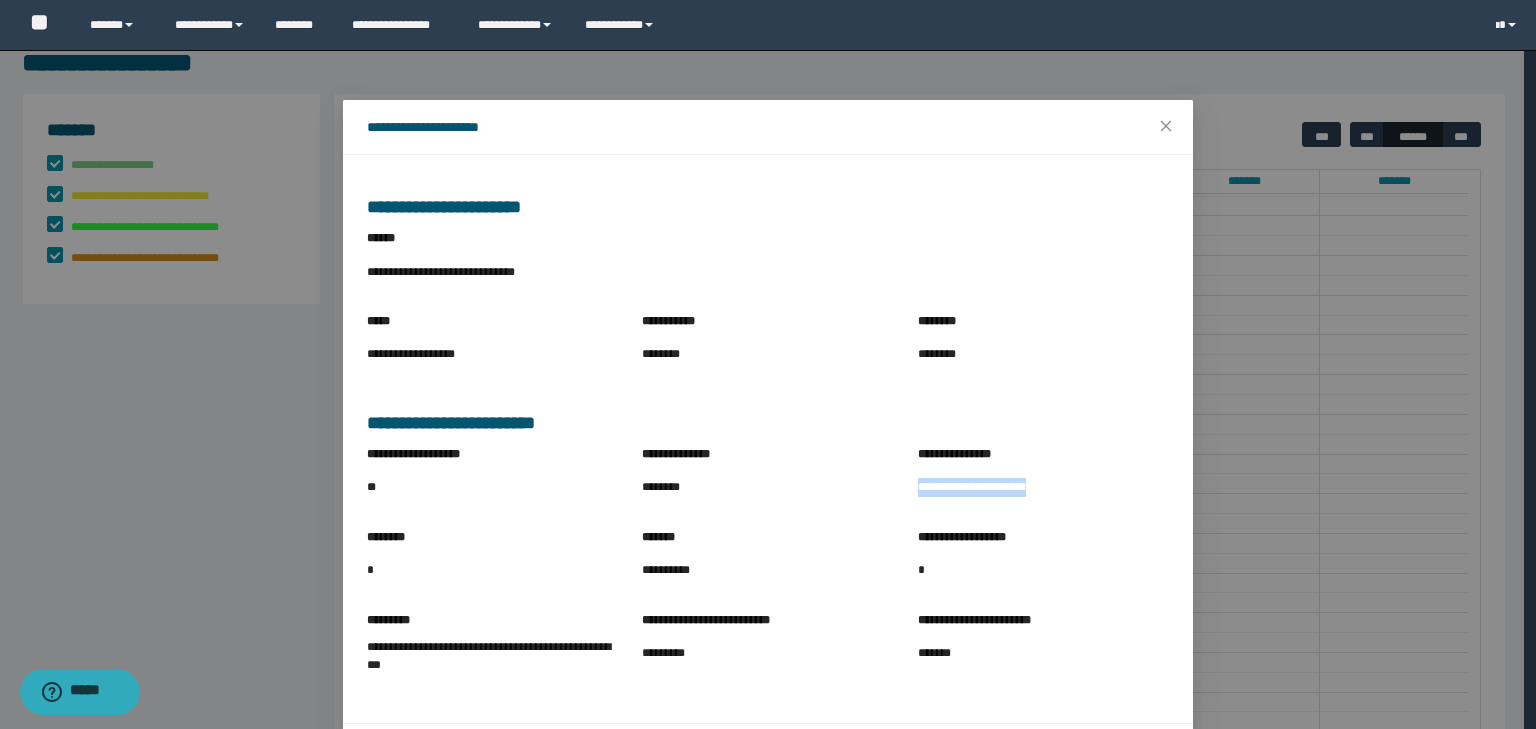 drag, startPoint x: 912, startPoint y: 490, endPoint x: 1082, endPoint y: 500, distance: 170.29387 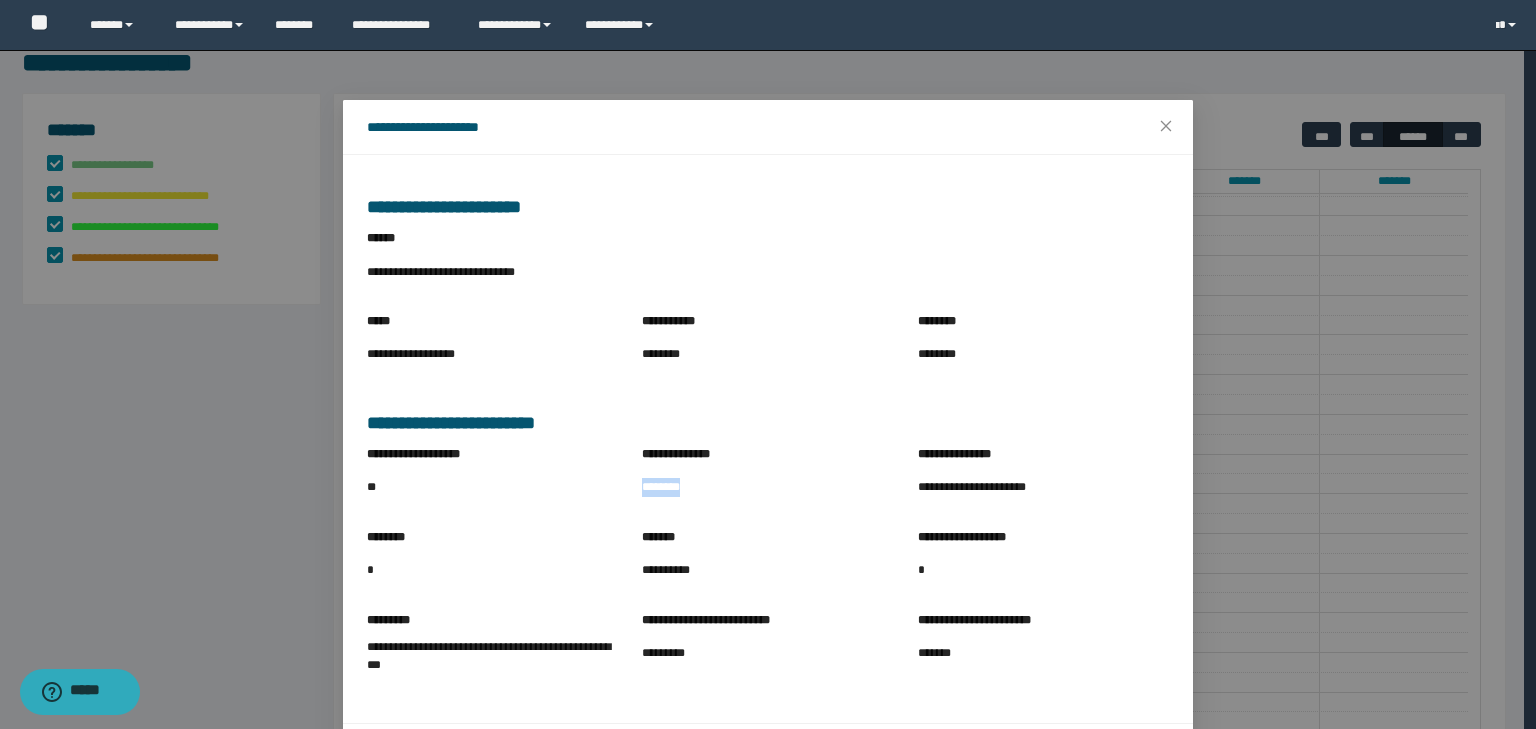 drag, startPoint x: 628, startPoint y: 490, endPoint x: 724, endPoint y: 503, distance: 96.87621 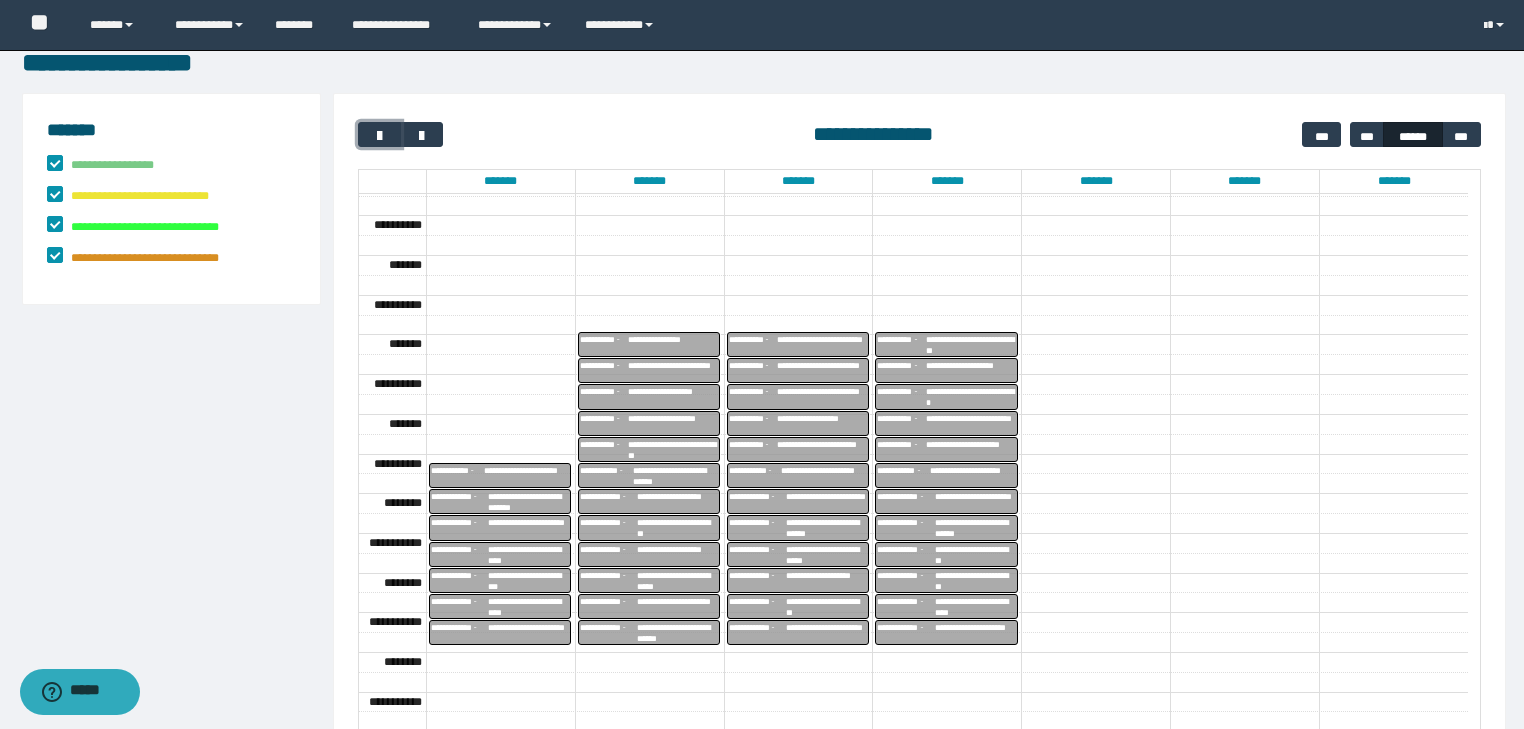 click on "**********" at bounding box center [971, 397] 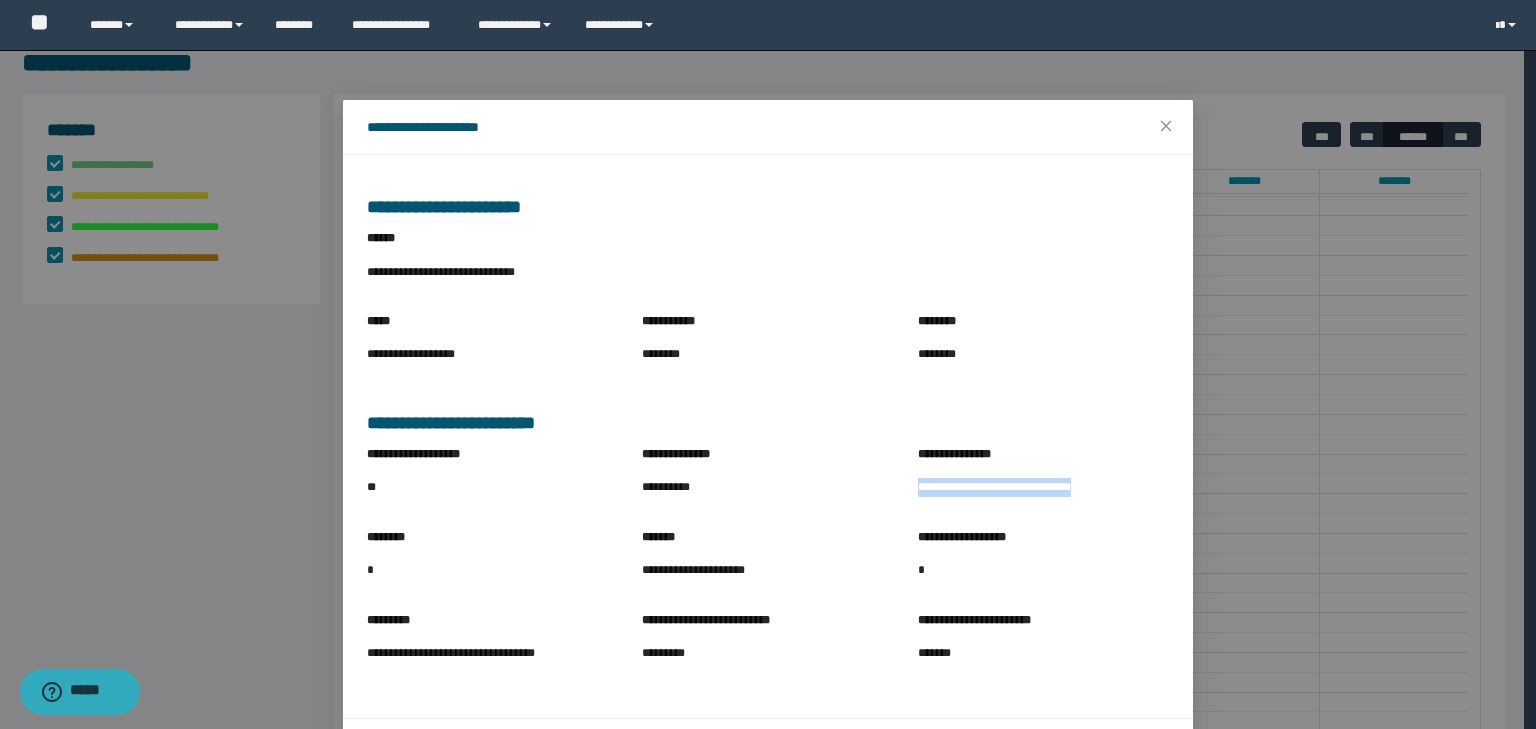 drag, startPoint x: 912, startPoint y: 485, endPoint x: 1099, endPoint y: 503, distance: 187.86432 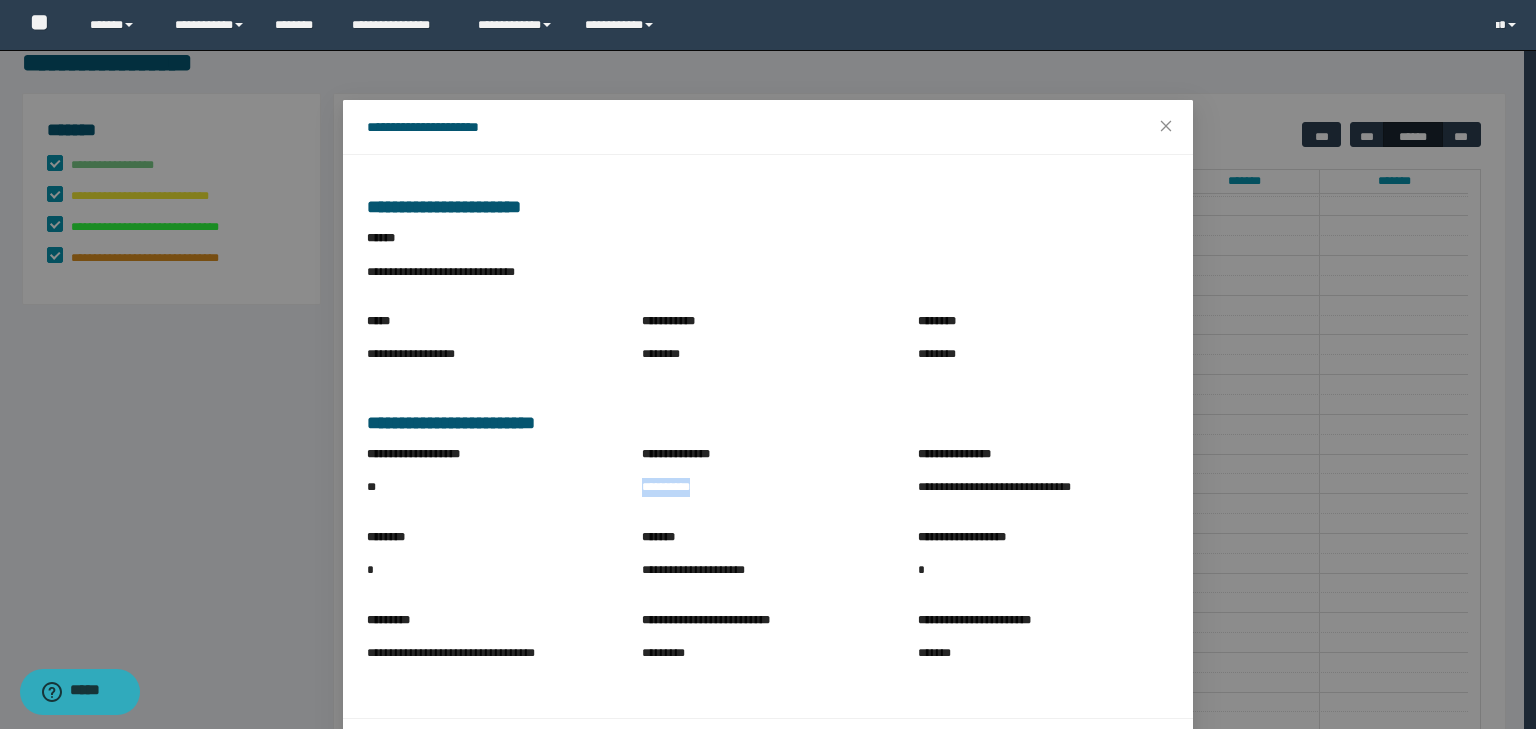 drag, startPoint x: 630, startPoint y: 489, endPoint x: 764, endPoint y: 507, distance: 135.20355 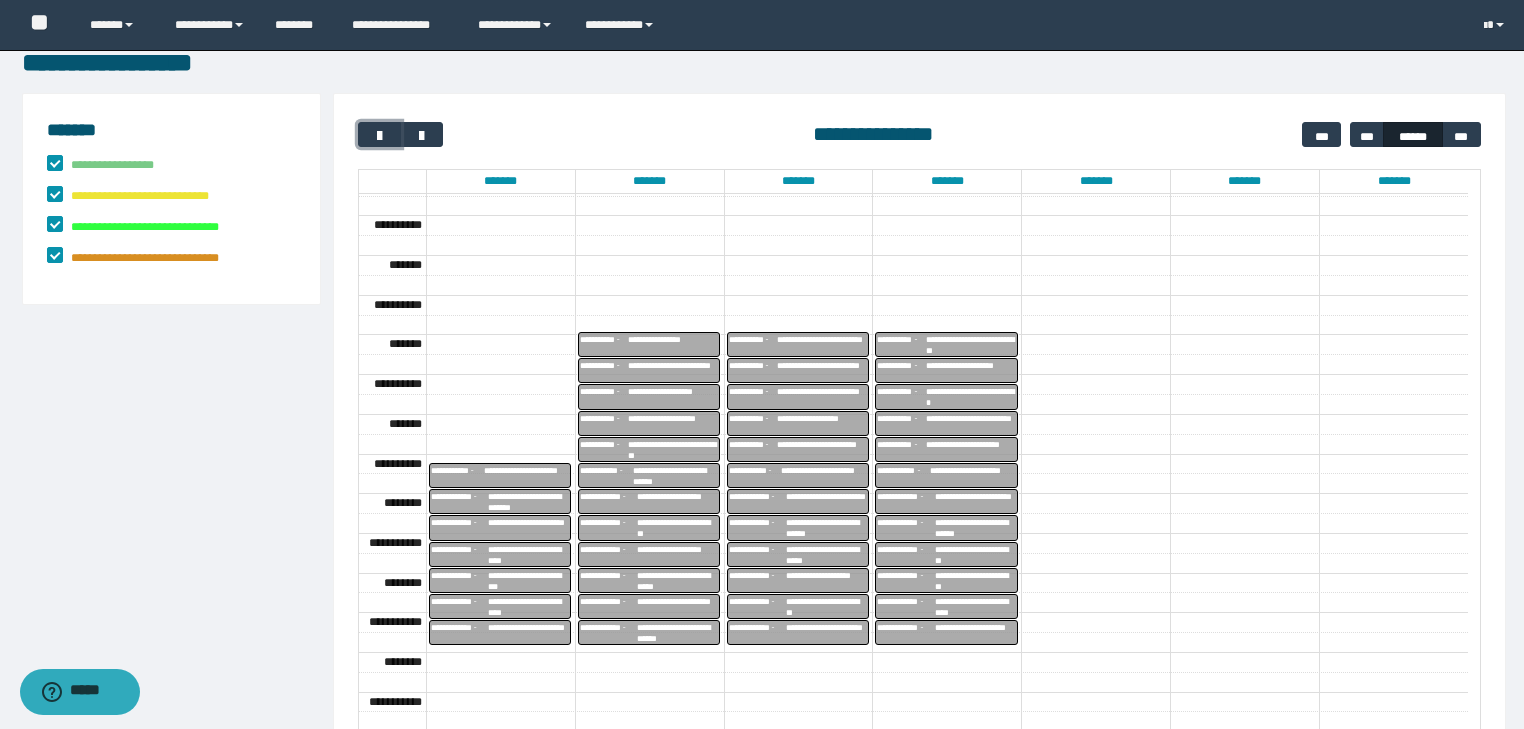 click on "**********" at bounding box center (971, 424) 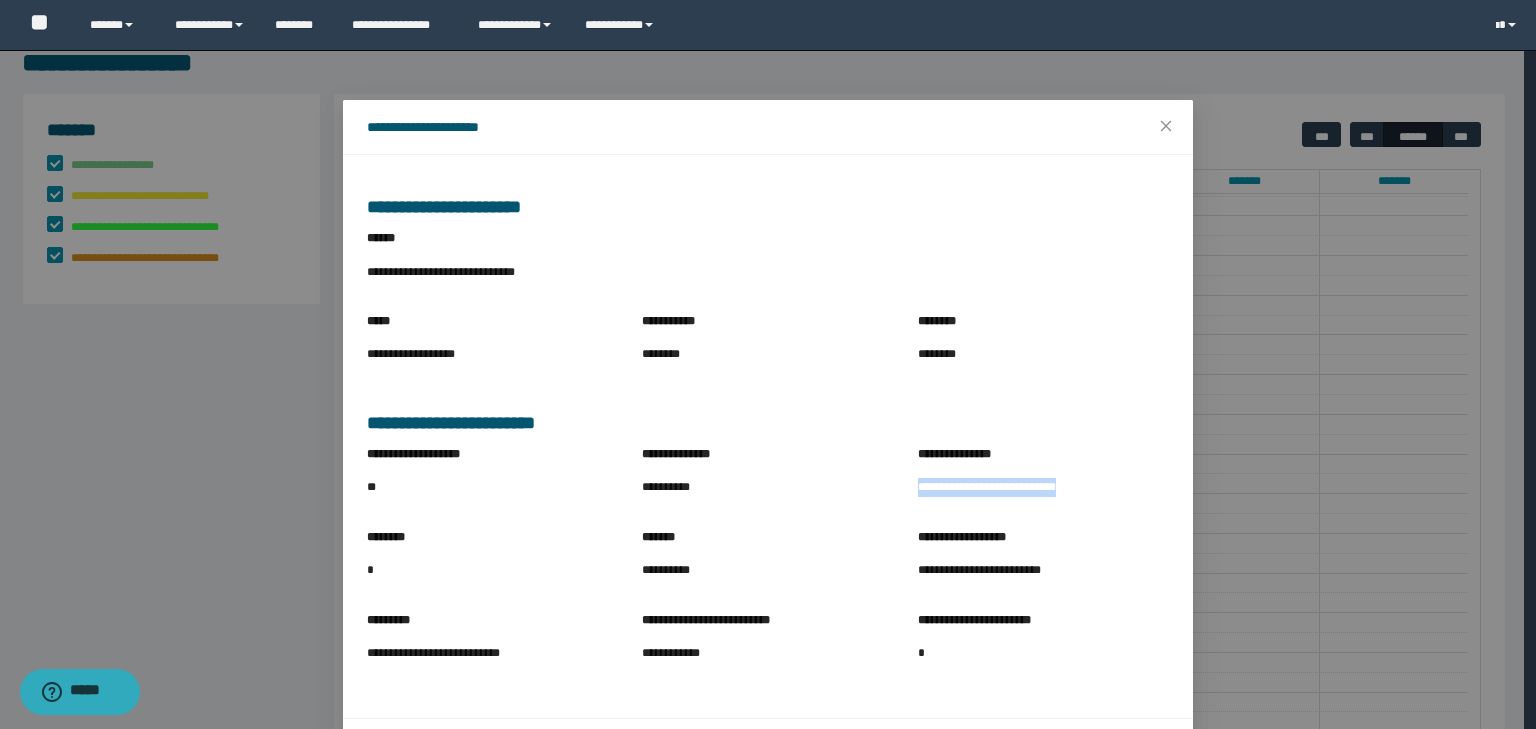 drag, startPoint x: 905, startPoint y: 486, endPoint x: 1108, endPoint y: 496, distance: 203.24615 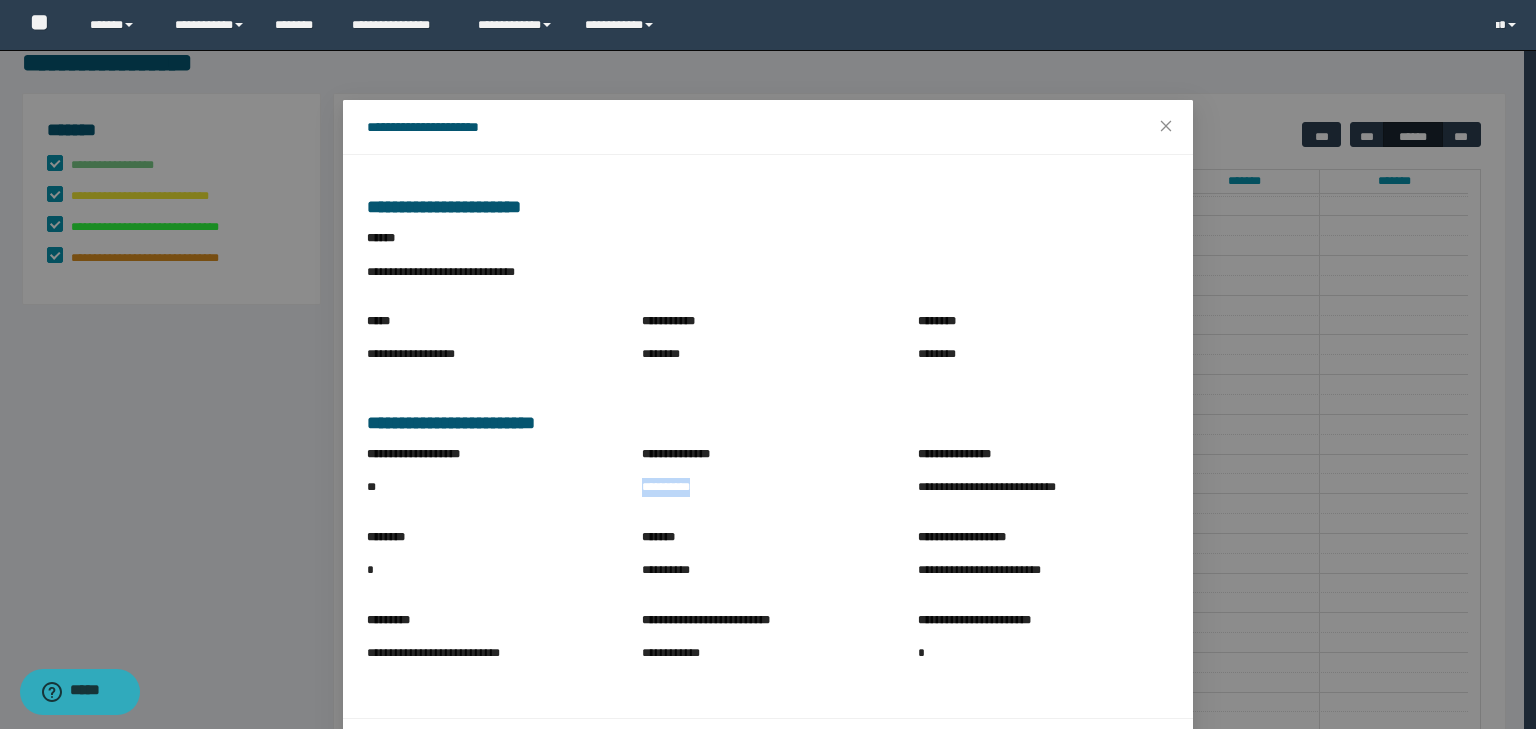 drag, startPoint x: 626, startPoint y: 491, endPoint x: 764, endPoint y: 494, distance: 138.03261 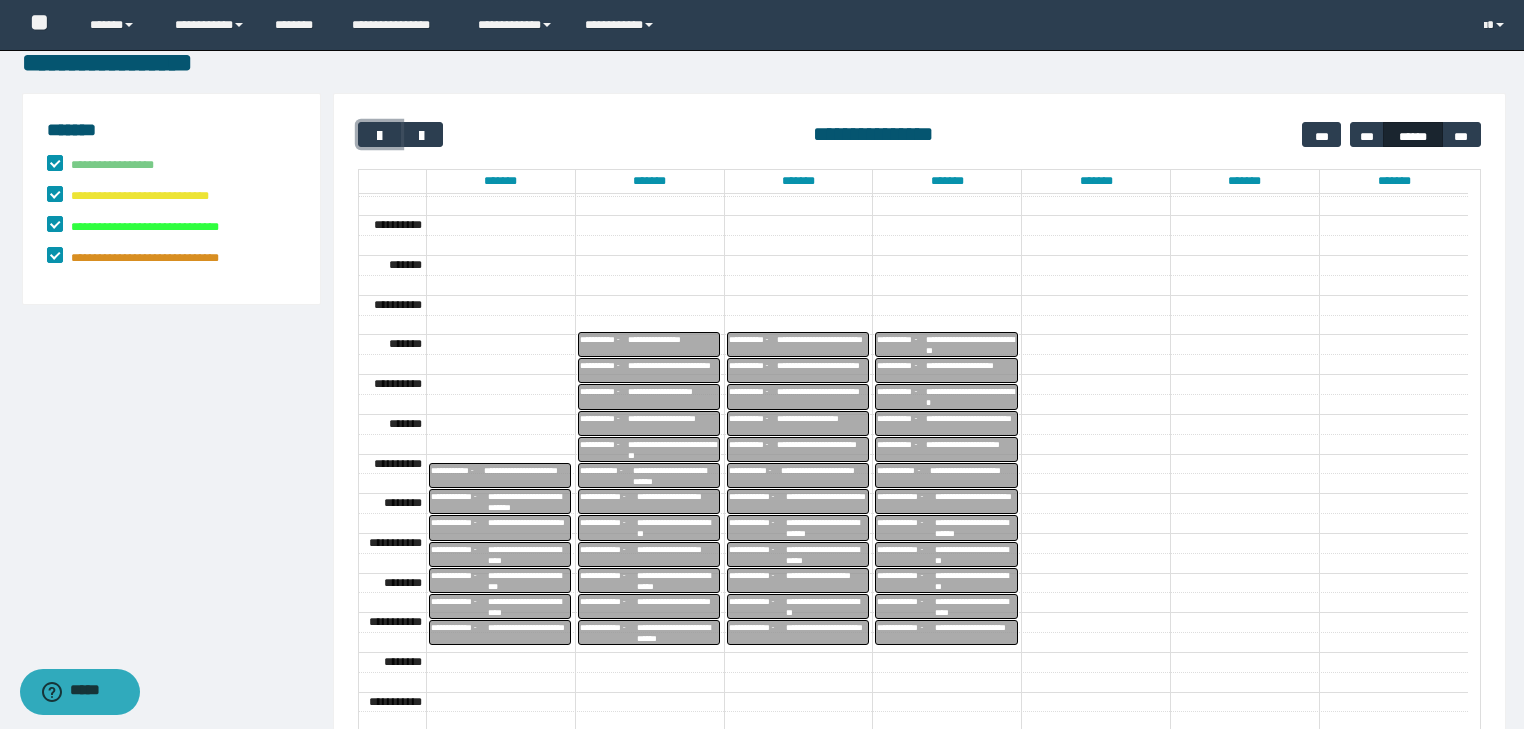 click on "**********" at bounding box center (971, 450) 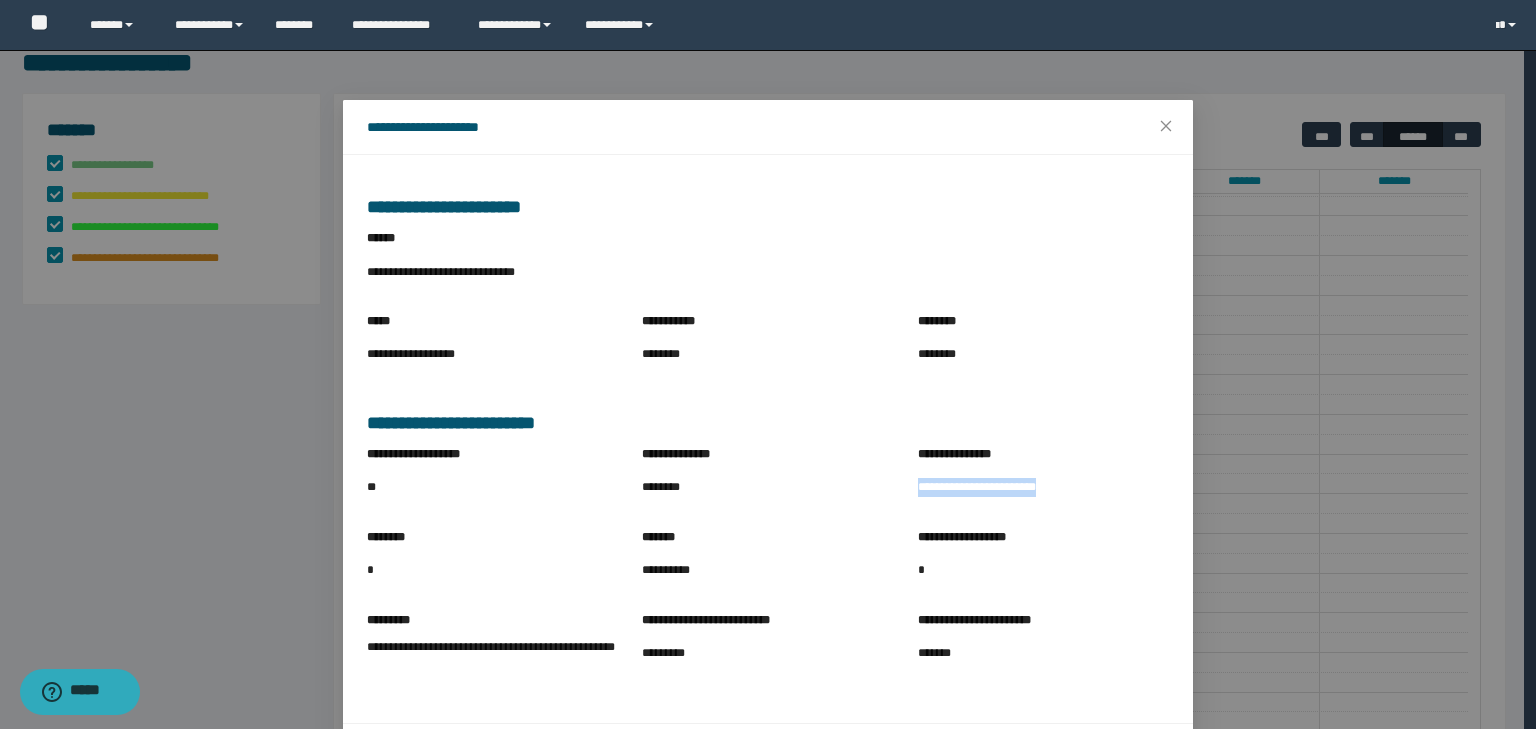 drag, startPoint x: 903, startPoint y: 488, endPoint x: 1049, endPoint y: 496, distance: 146.21901 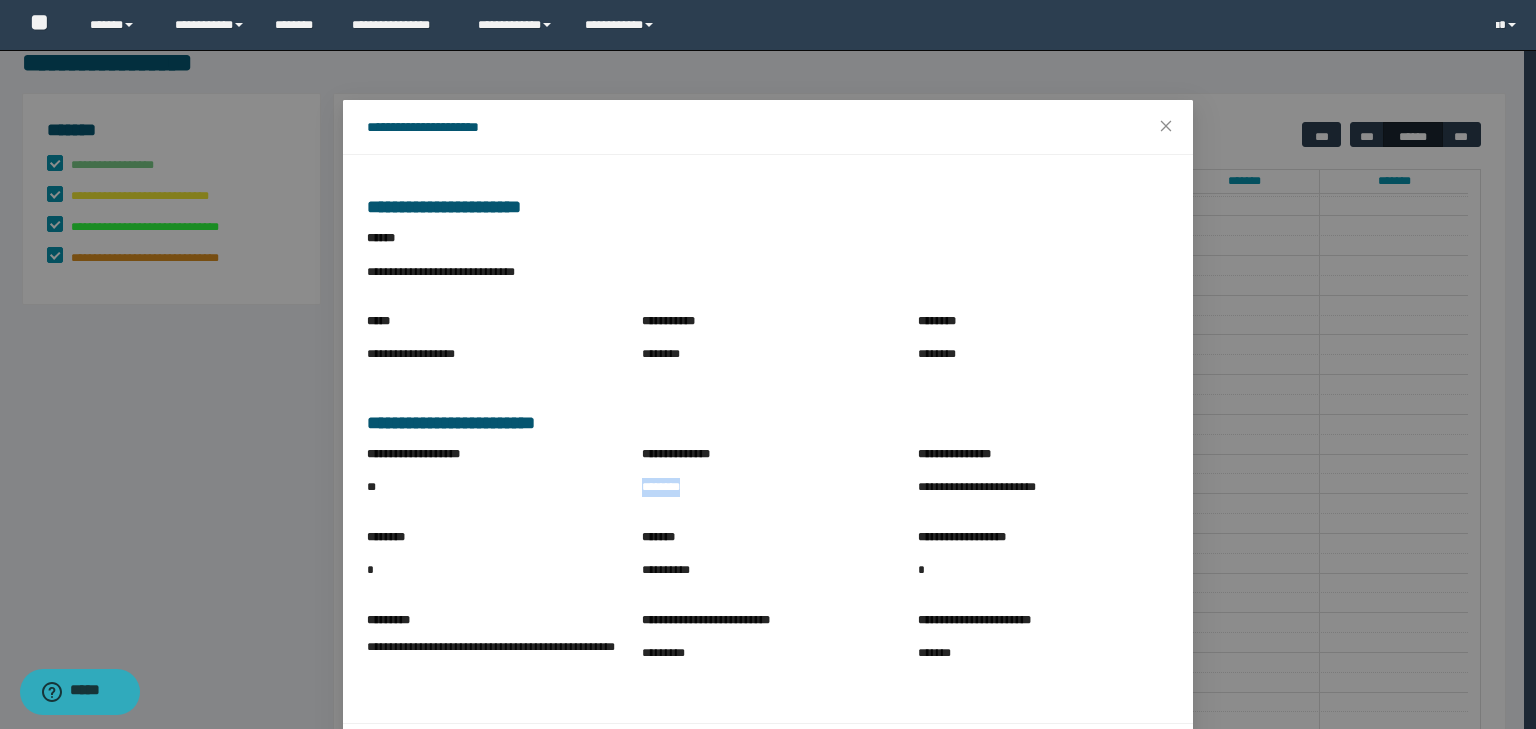 drag, startPoint x: 629, startPoint y: 484, endPoint x: 736, endPoint y: 493, distance: 107.37784 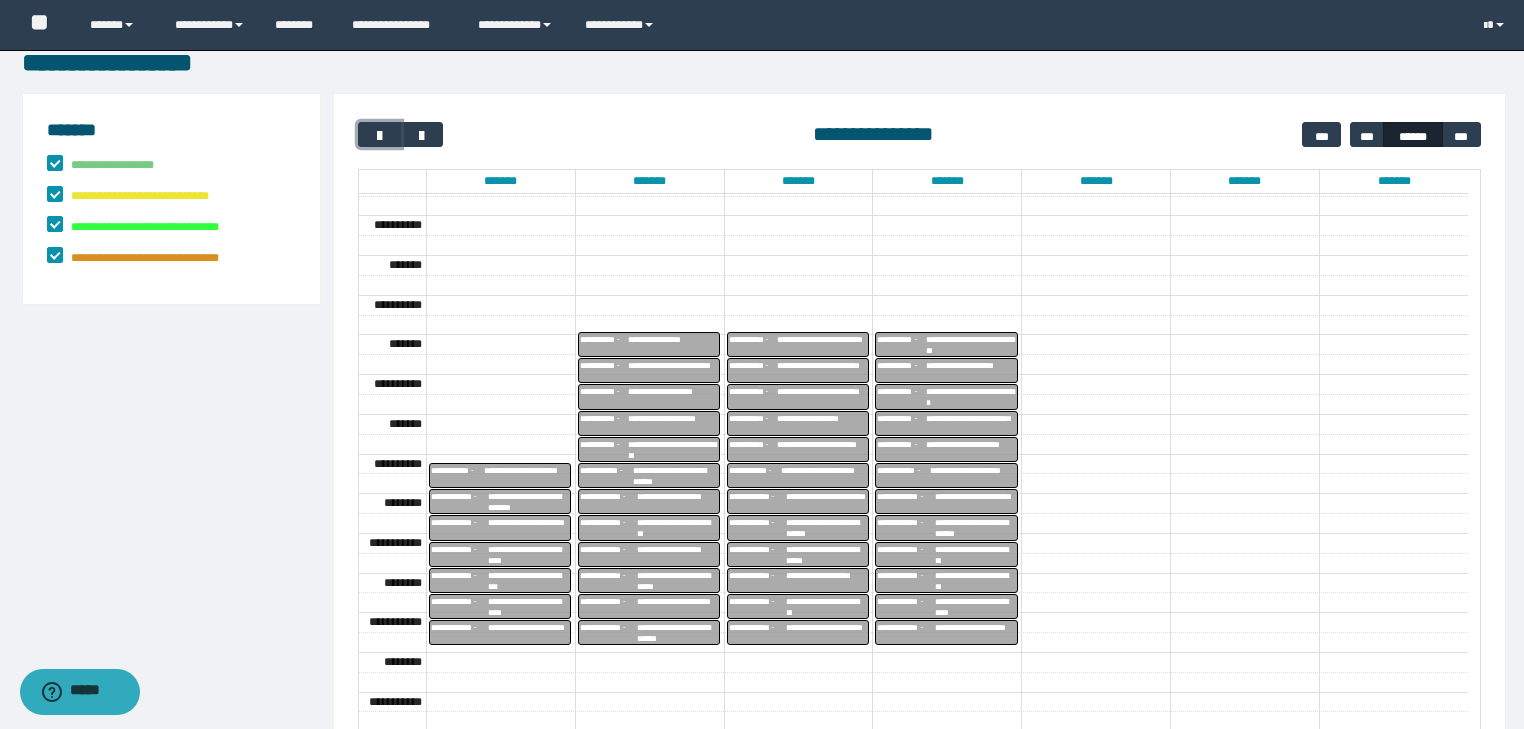 click on "**********" at bounding box center [973, 476] 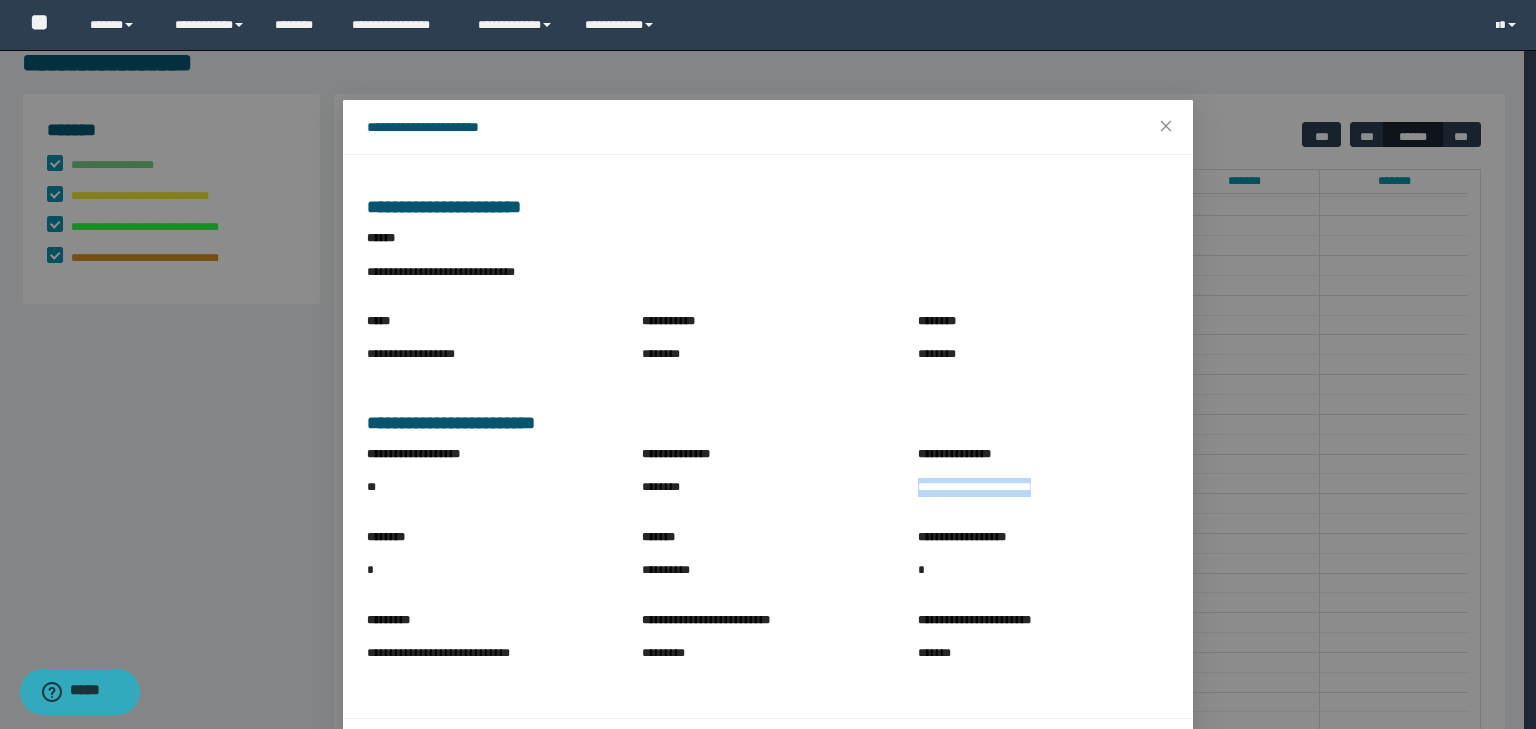 drag, startPoint x: 904, startPoint y: 490, endPoint x: 1088, endPoint y: 503, distance: 184.45866 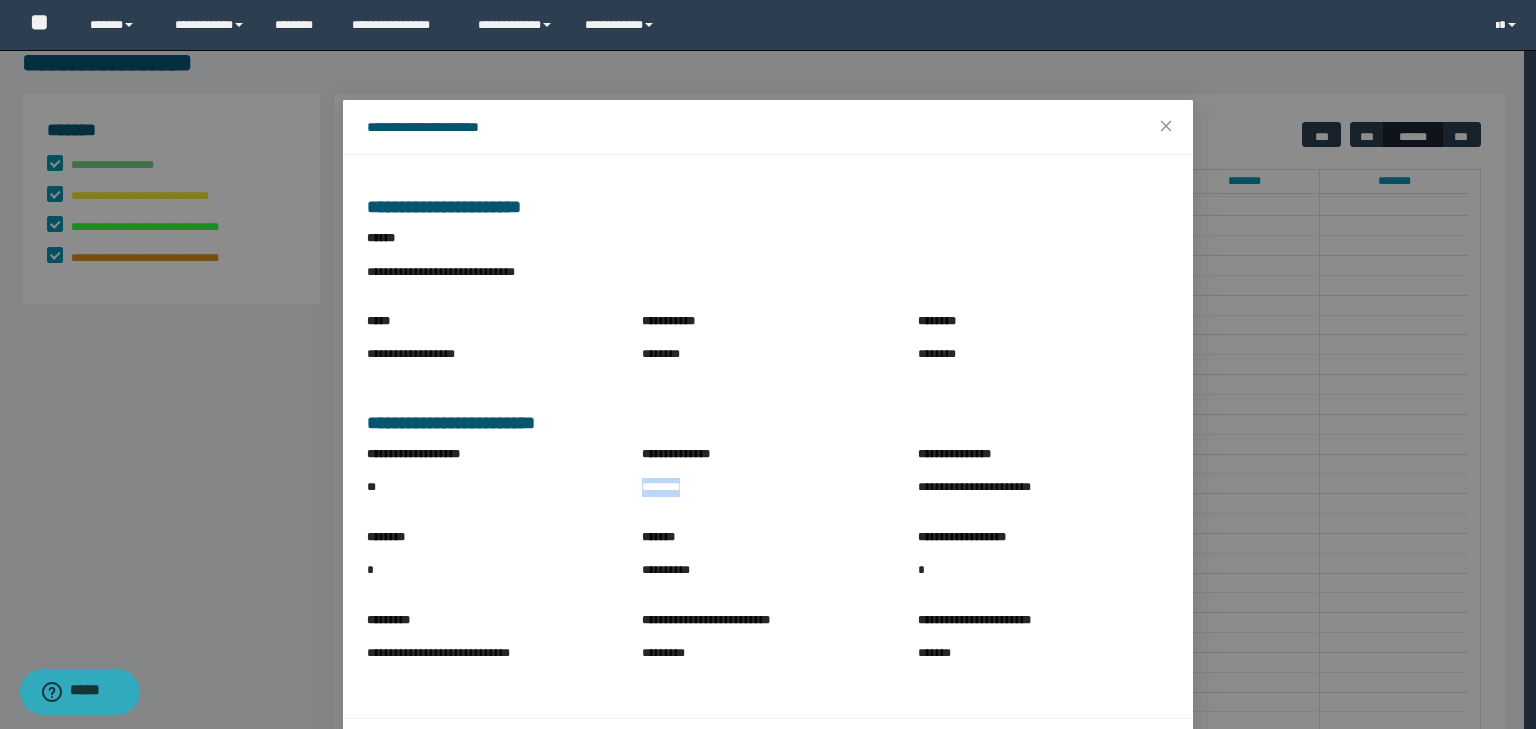 drag, startPoint x: 631, startPoint y: 487, endPoint x: 751, endPoint y: 496, distance: 120.33703 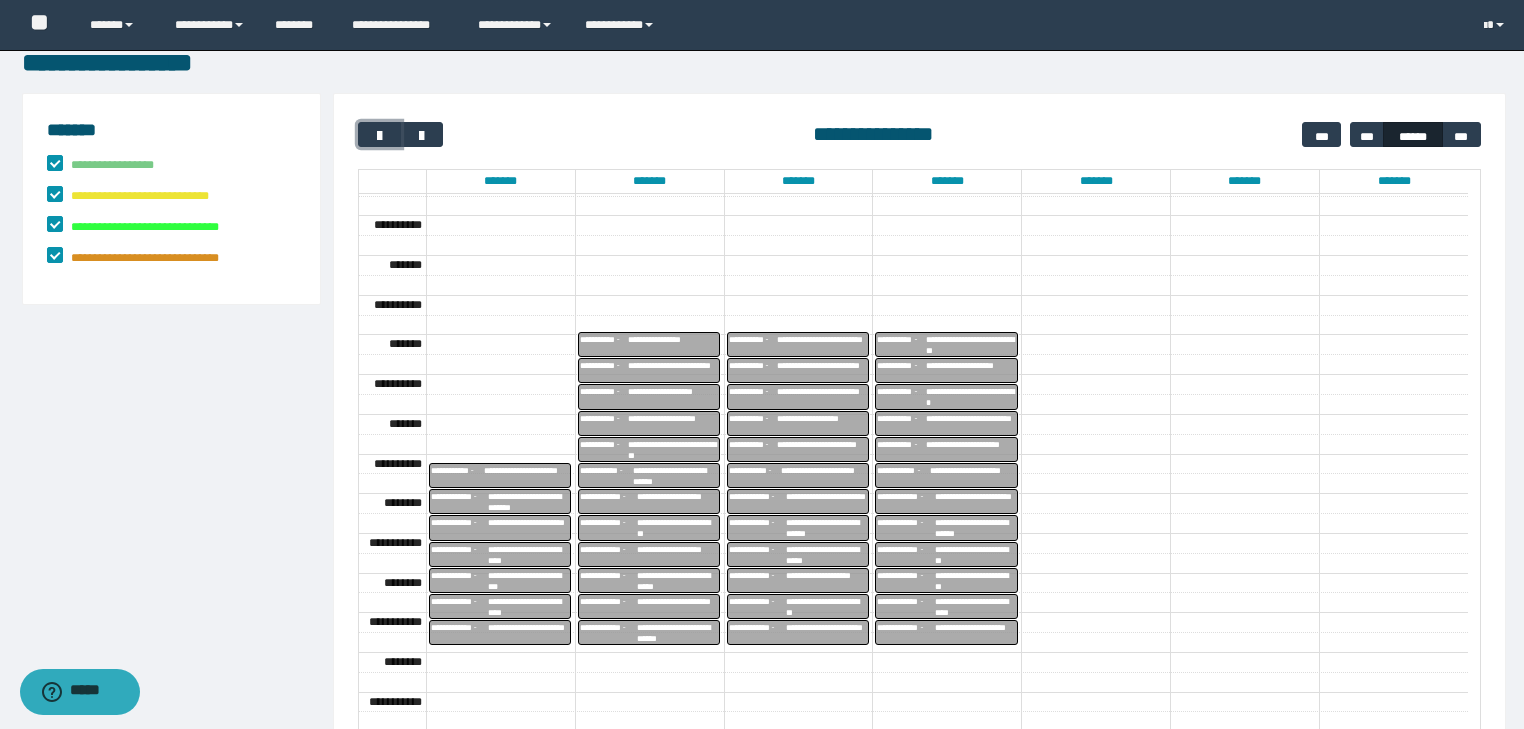 click on "**********" at bounding box center [975, 502] 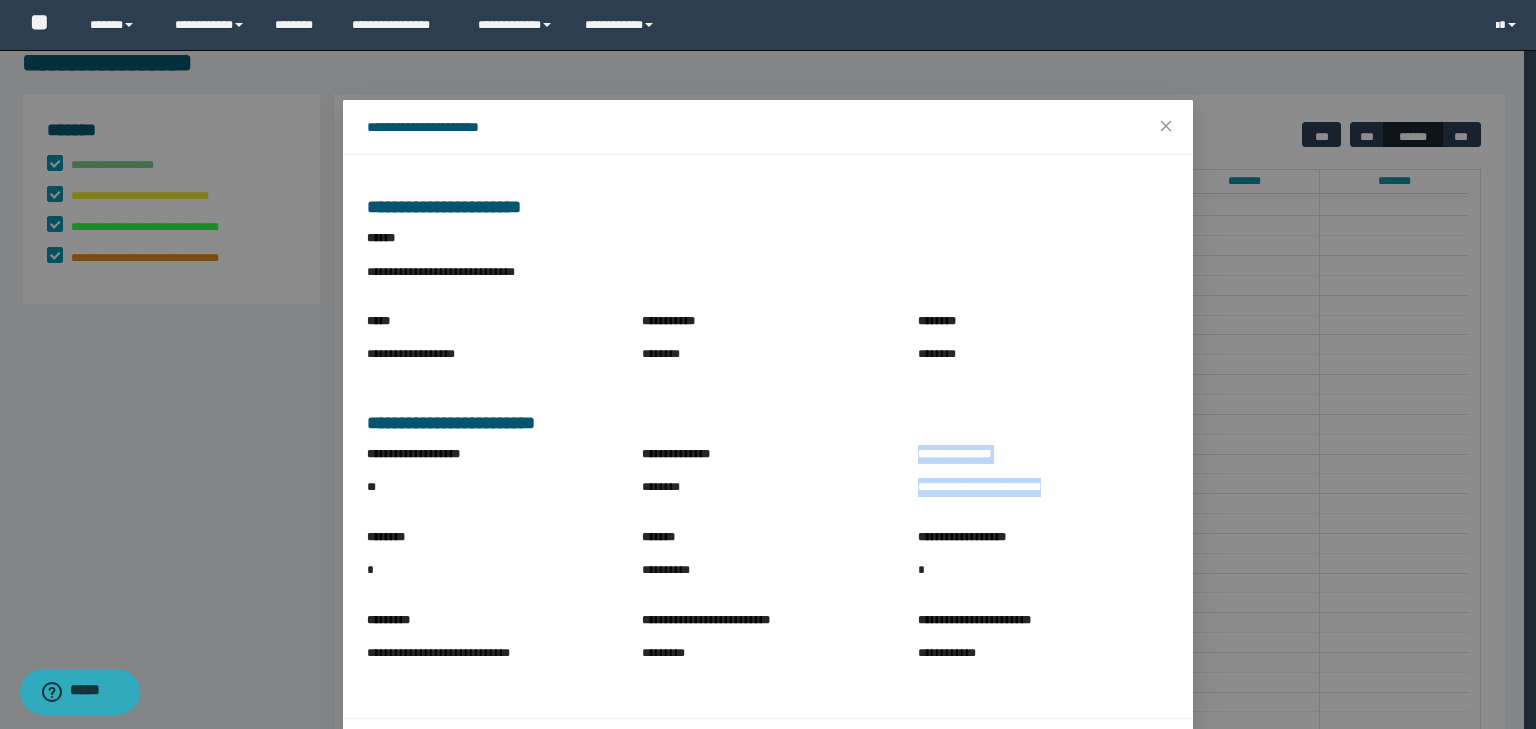 drag, startPoint x: 920, startPoint y: 492, endPoint x: 1088, endPoint y: 508, distance: 168.76018 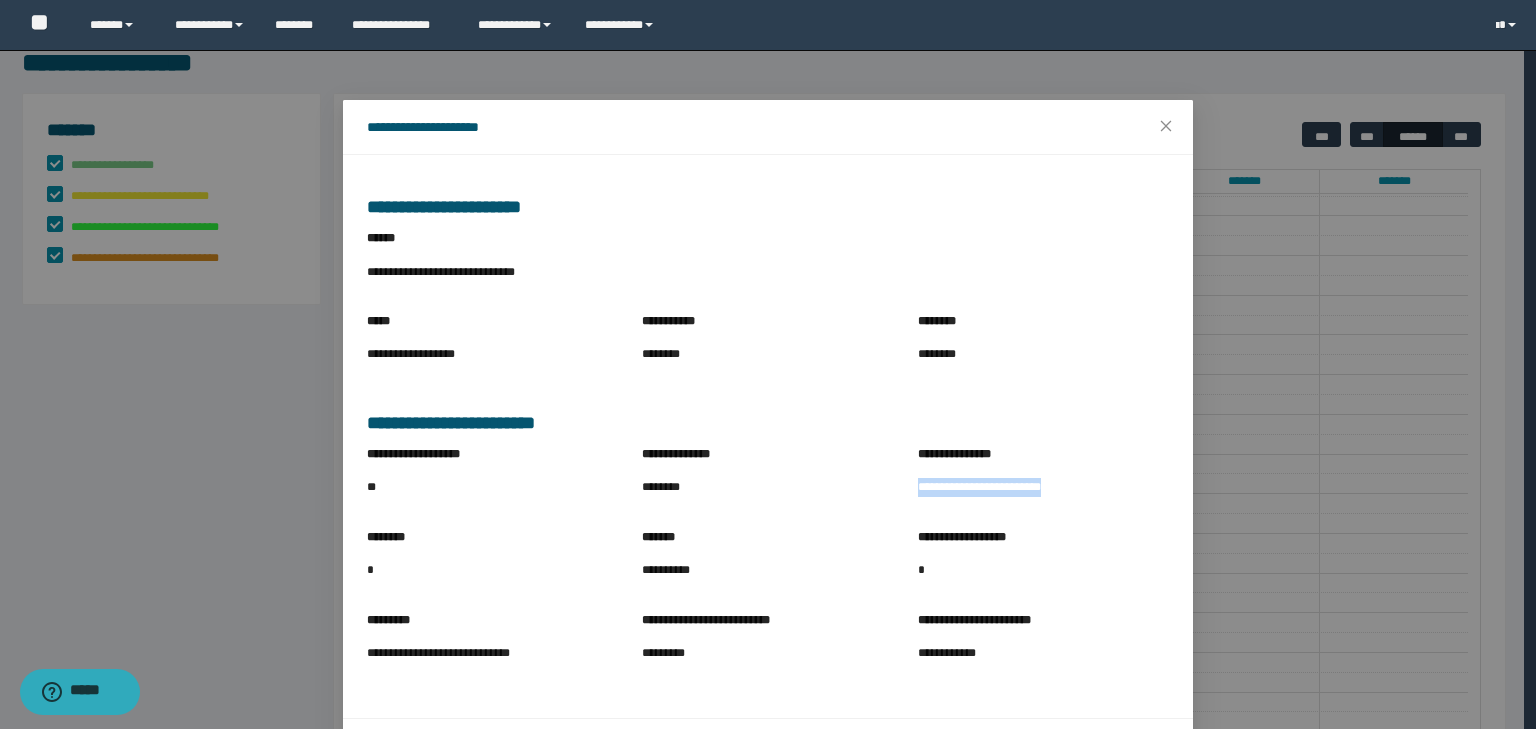 drag, startPoint x: 901, startPoint y: 490, endPoint x: 1073, endPoint y: 501, distance: 172.35138 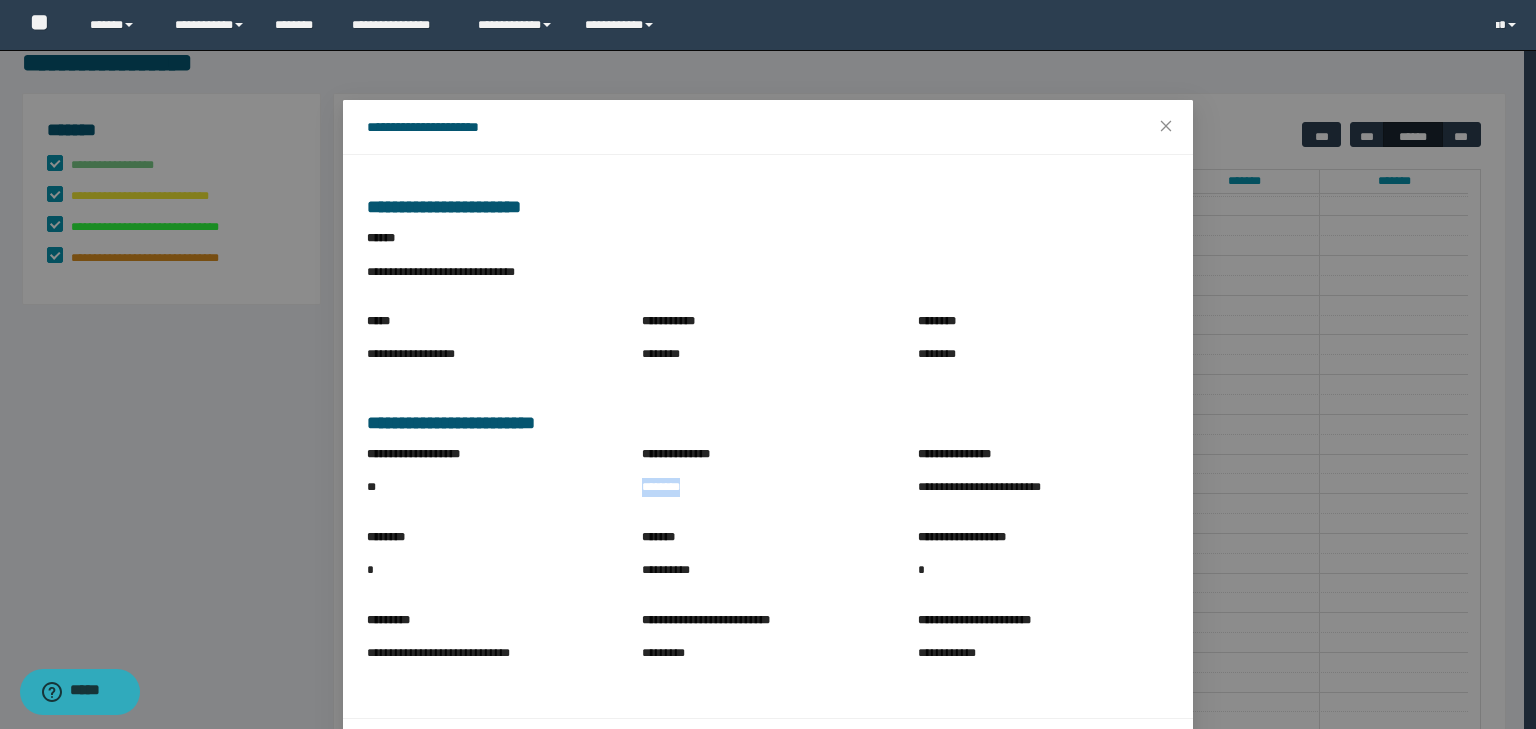 drag, startPoint x: 636, startPoint y: 487, endPoint x: 763, endPoint y: 492, distance: 127.09839 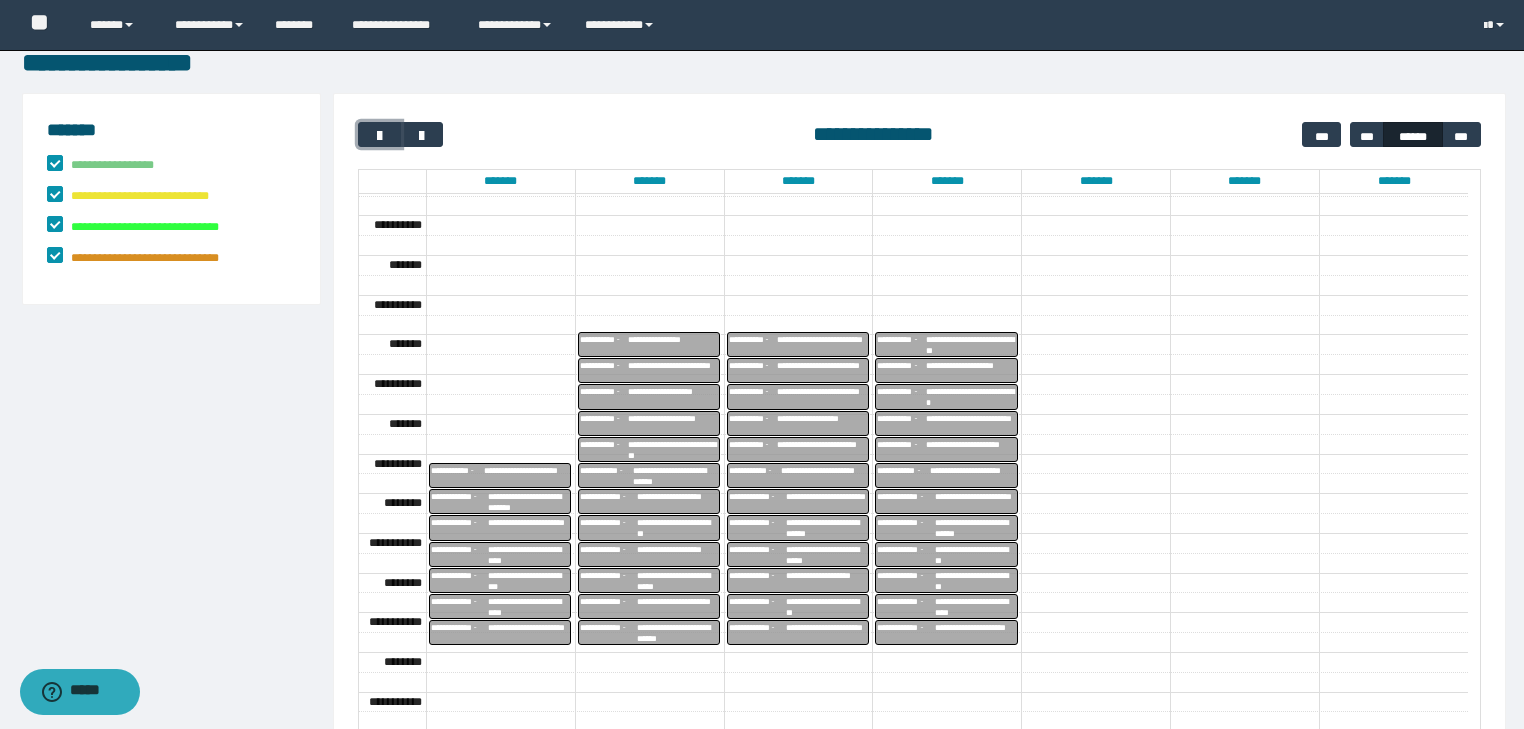 click on "**********" at bounding box center [975, 528] 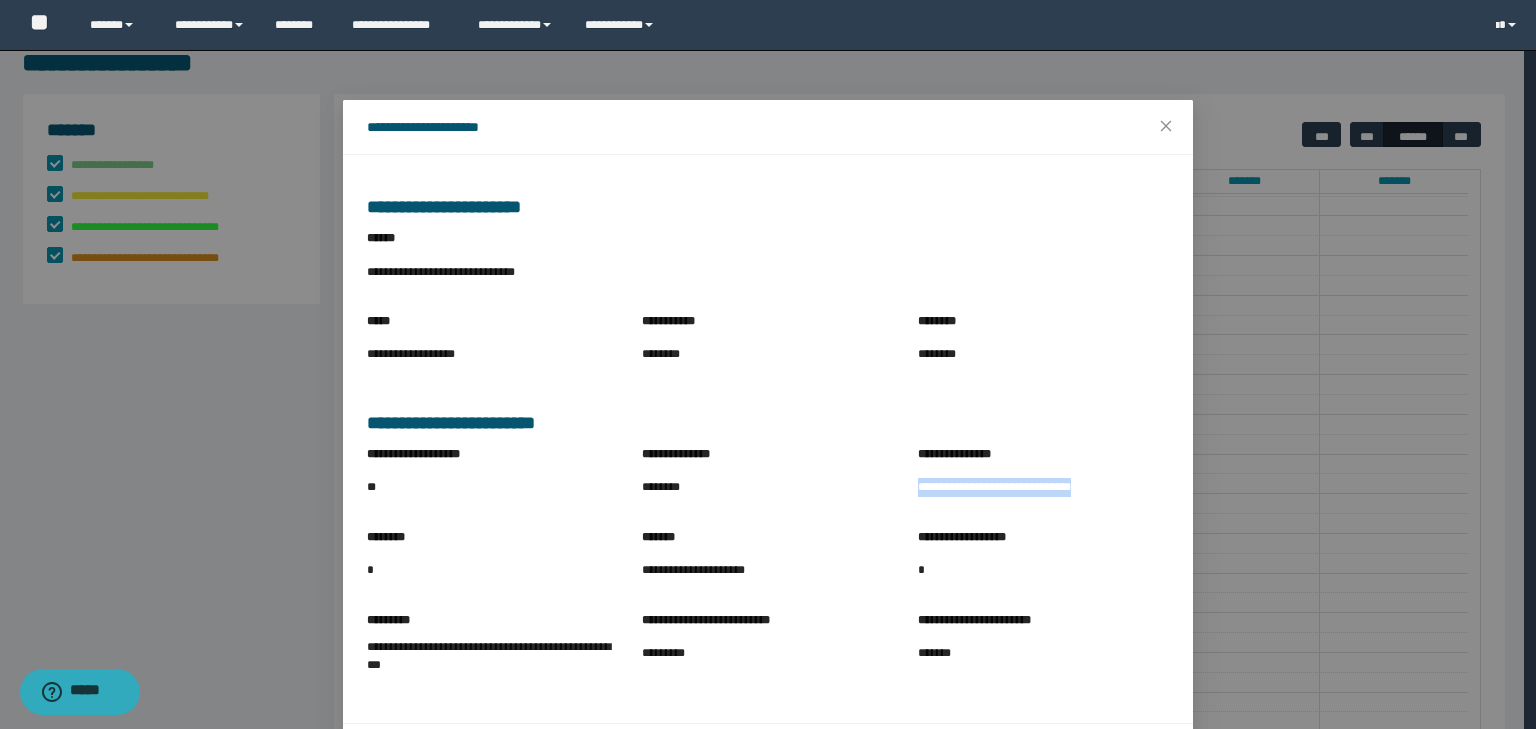 drag, startPoint x: 904, startPoint y: 492, endPoint x: 1088, endPoint y: 499, distance: 184.1331 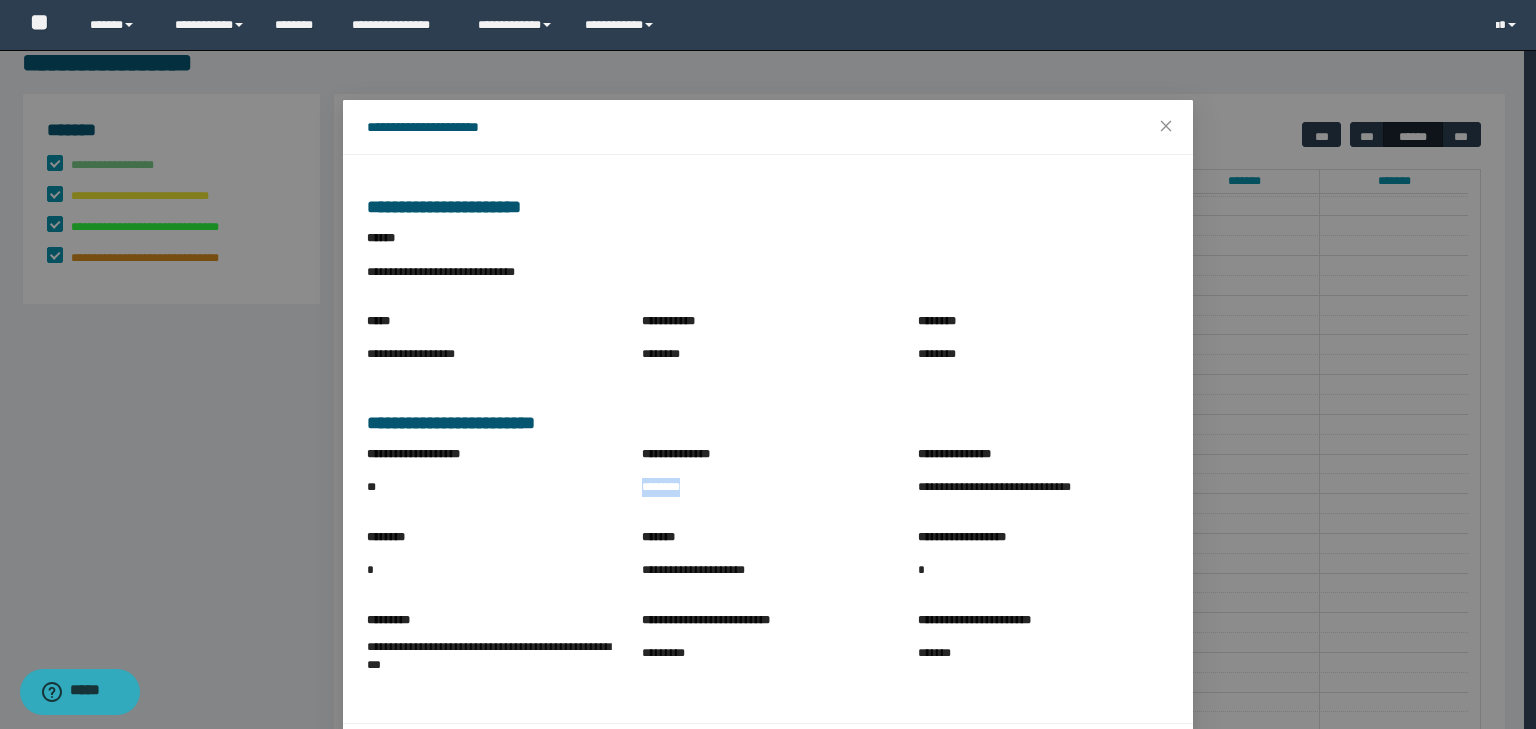 drag, startPoint x: 631, startPoint y: 484, endPoint x: 745, endPoint y: 500, distance: 115.11733 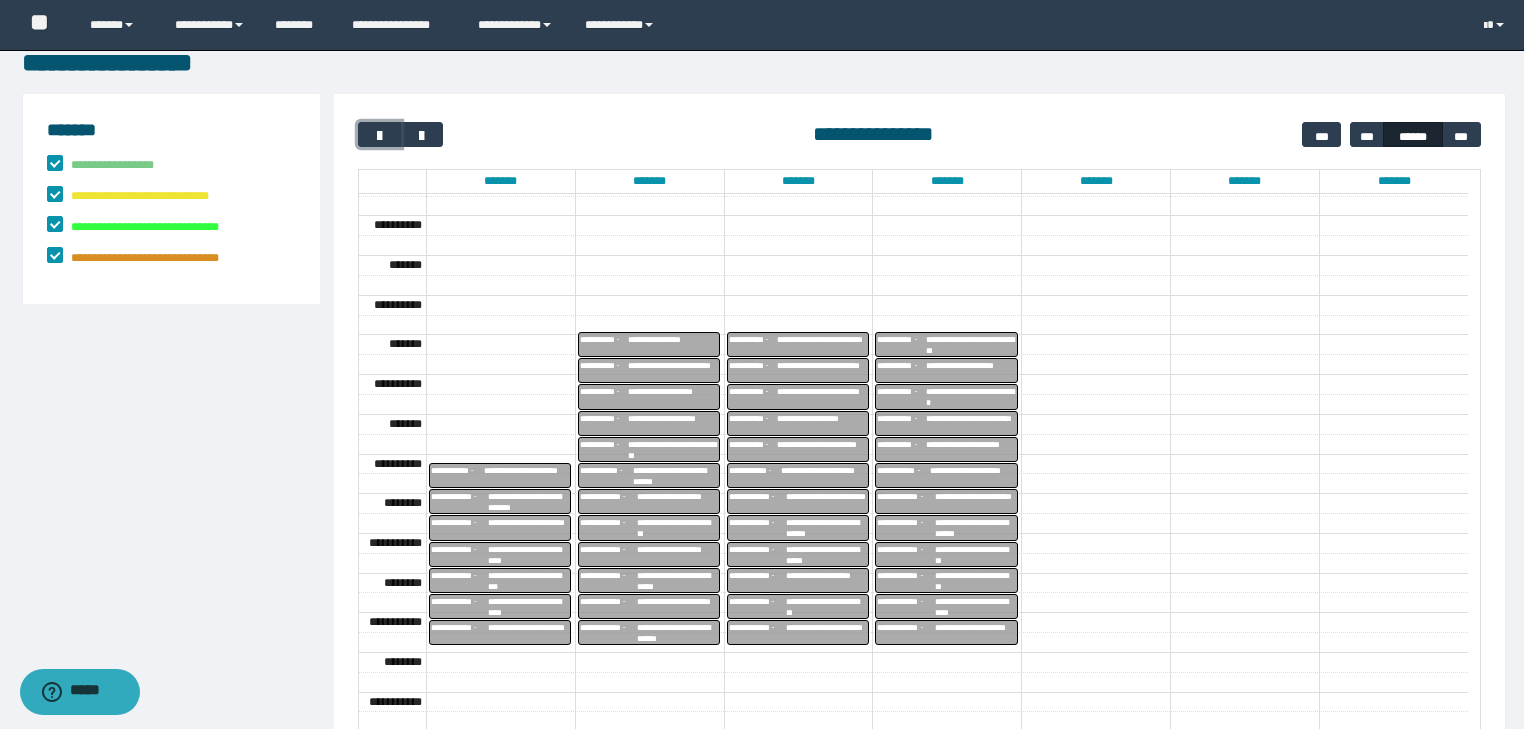 click on "**********" at bounding box center (975, 555) 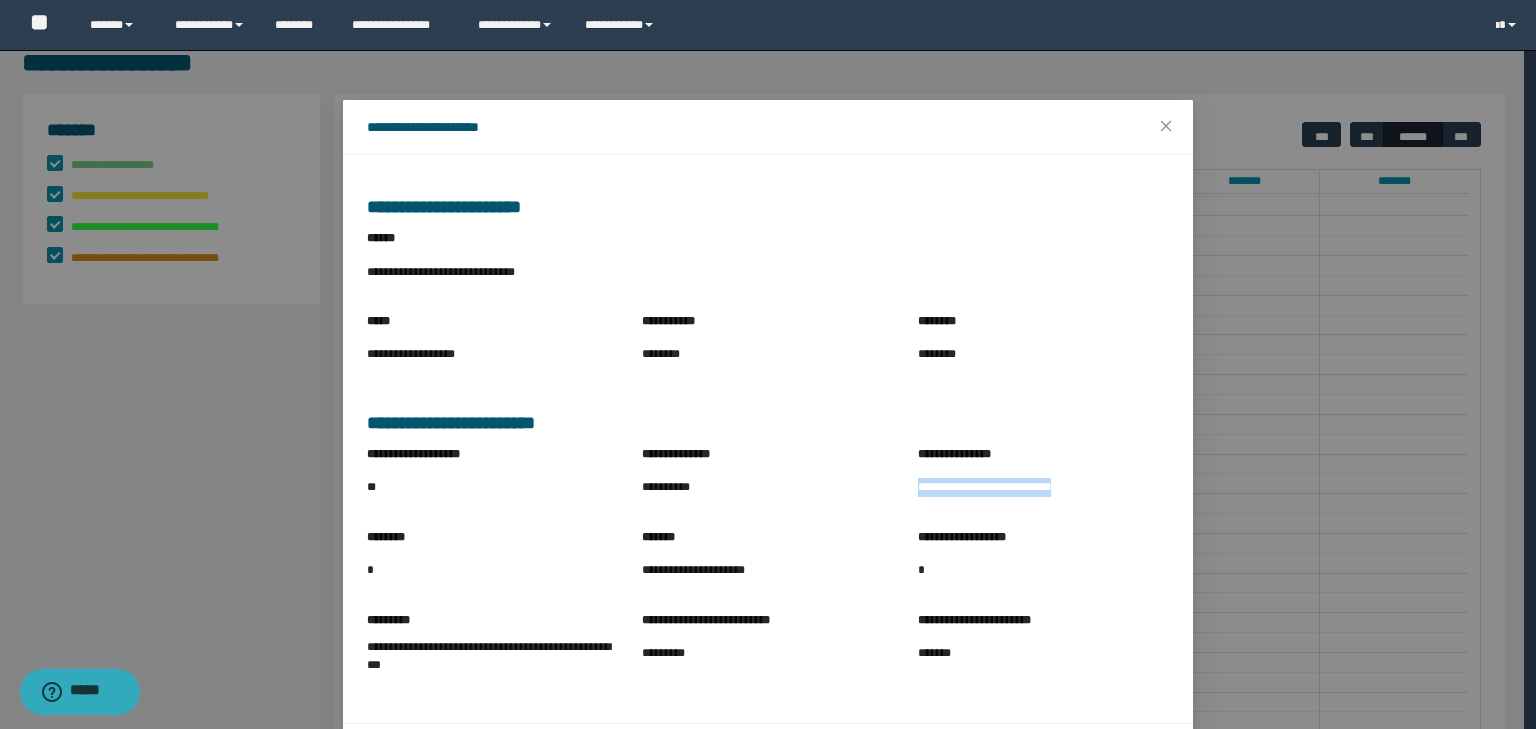 drag, startPoint x: 900, startPoint y: 486, endPoint x: 1132, endPoint y: 504, distance: 232.69724 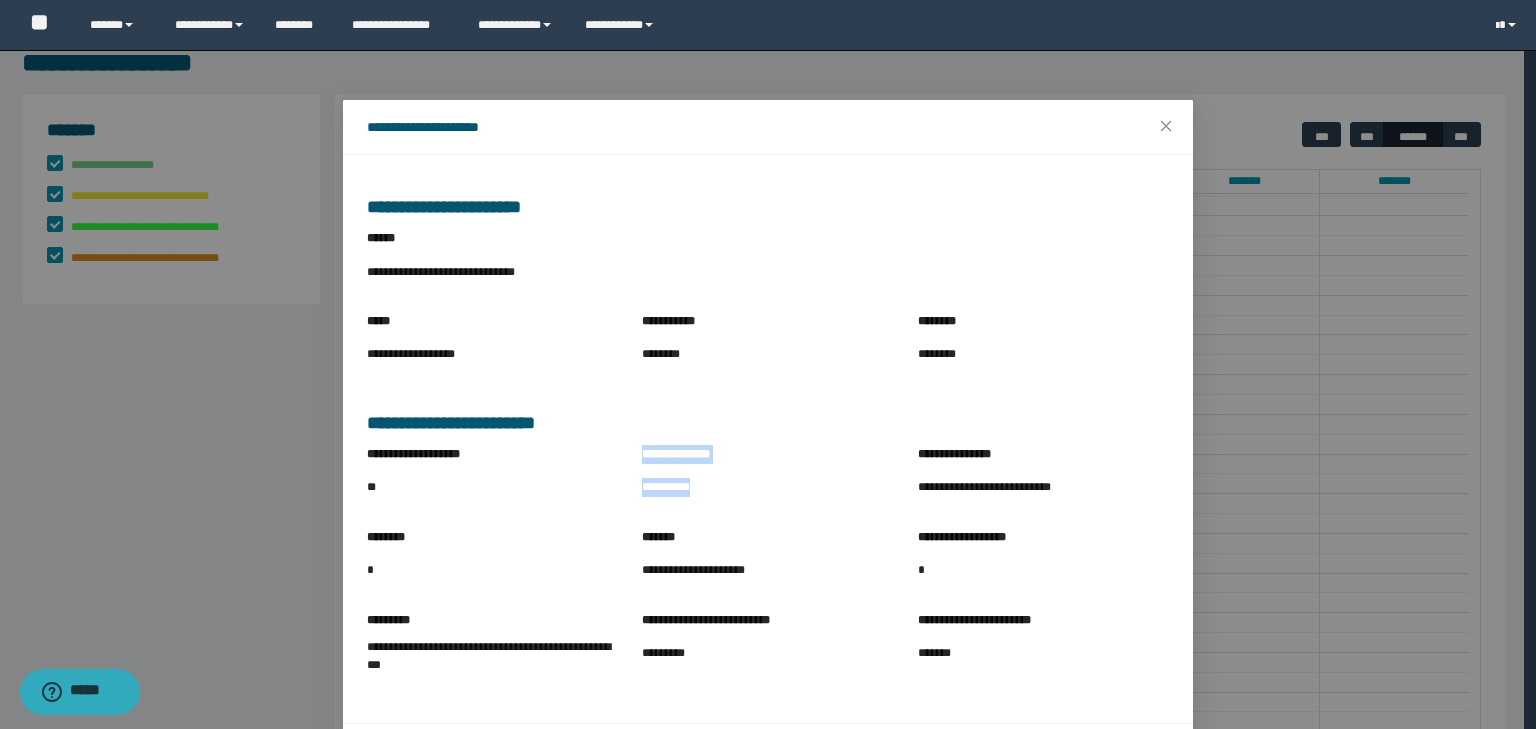 drag, startPoint x: 623, startPoint y: 488, endPoint x: 748, endPoint y: 495, distance: 125.19585 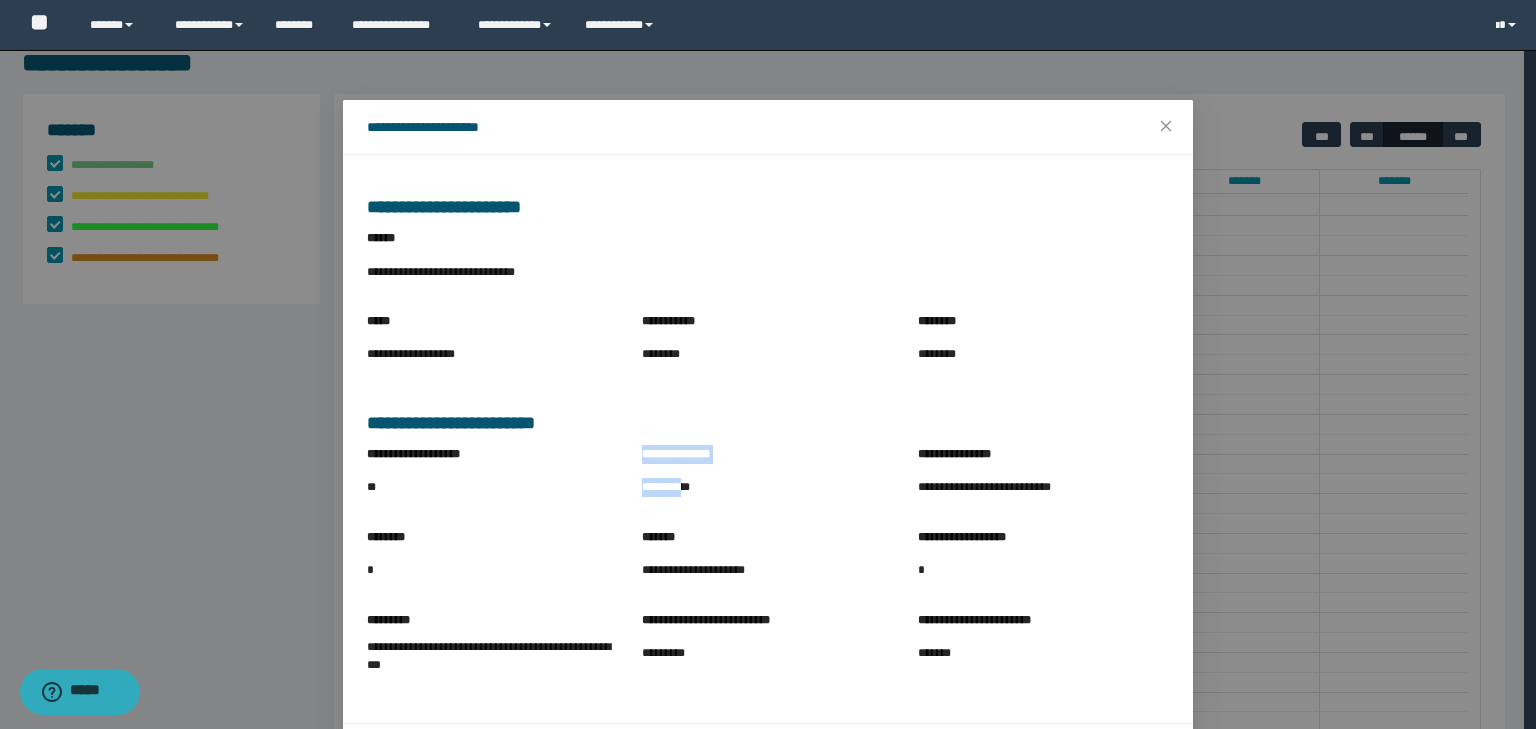 drag, startPoint x: 612, startPoint y: 491, endPoint x: 692, endPoint y: 495, distance: 80.09994 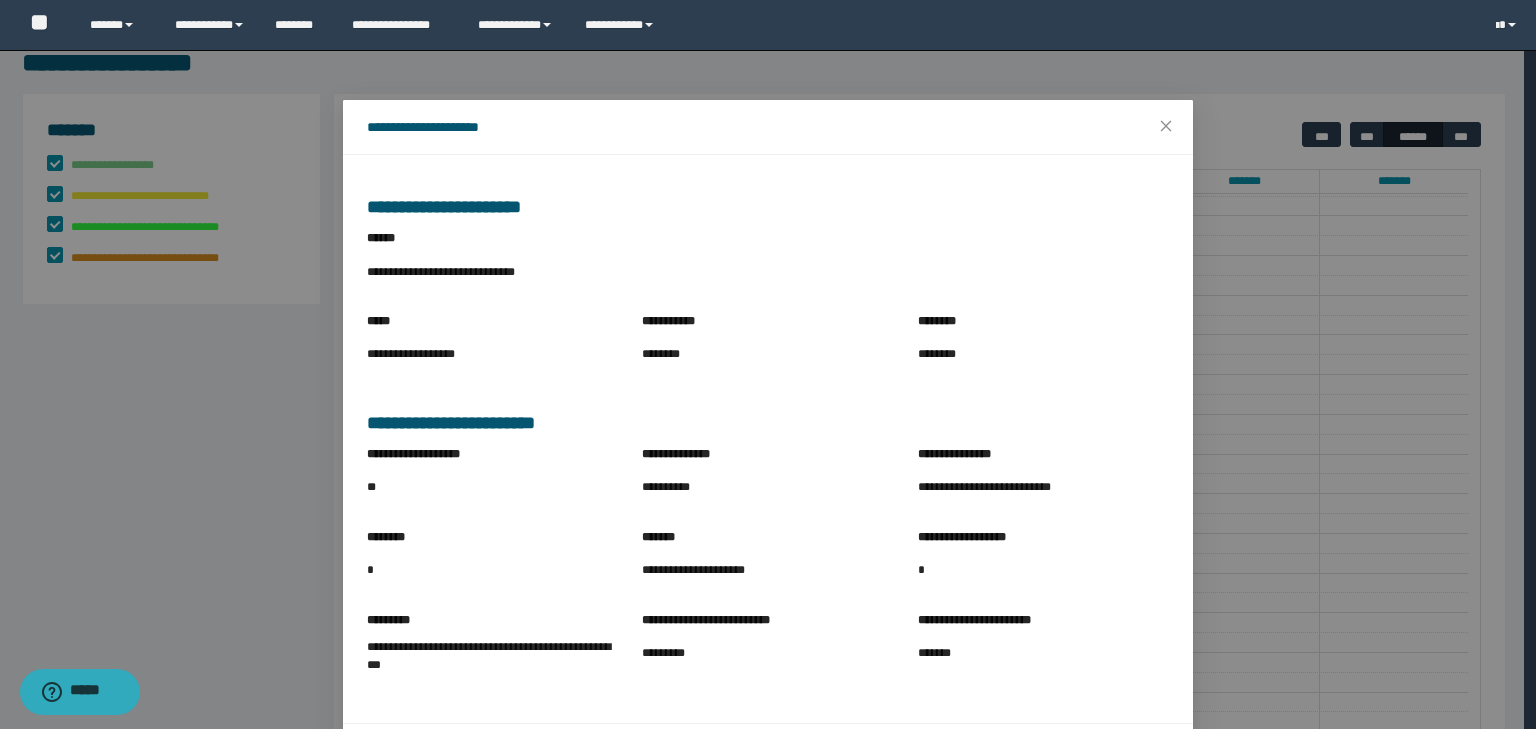 click on "**********" at bounding box center [767, 488] 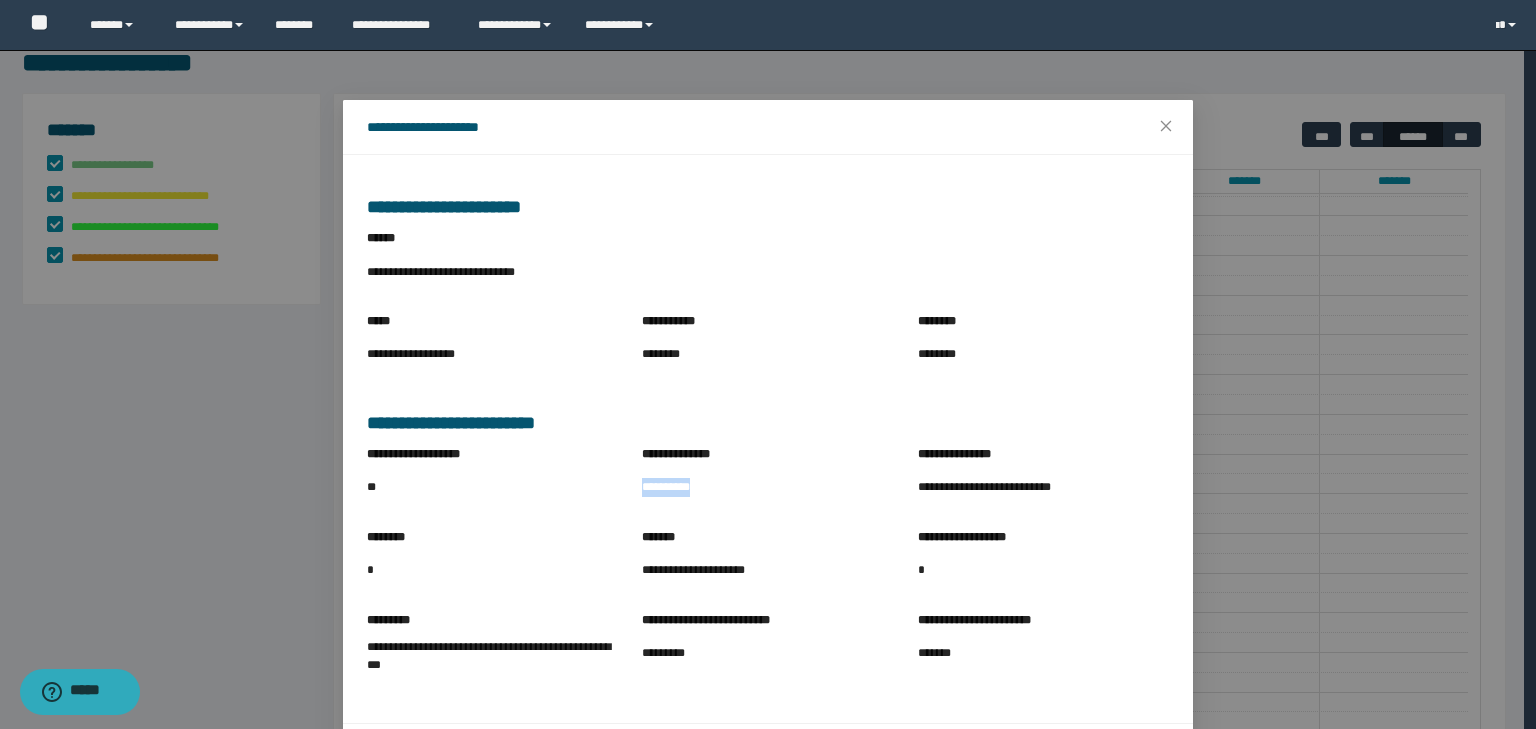 drag, startPoint x: 672, startPoint y: 492, endPoint x: 731, endPoint y: 498, distance: 59.3043 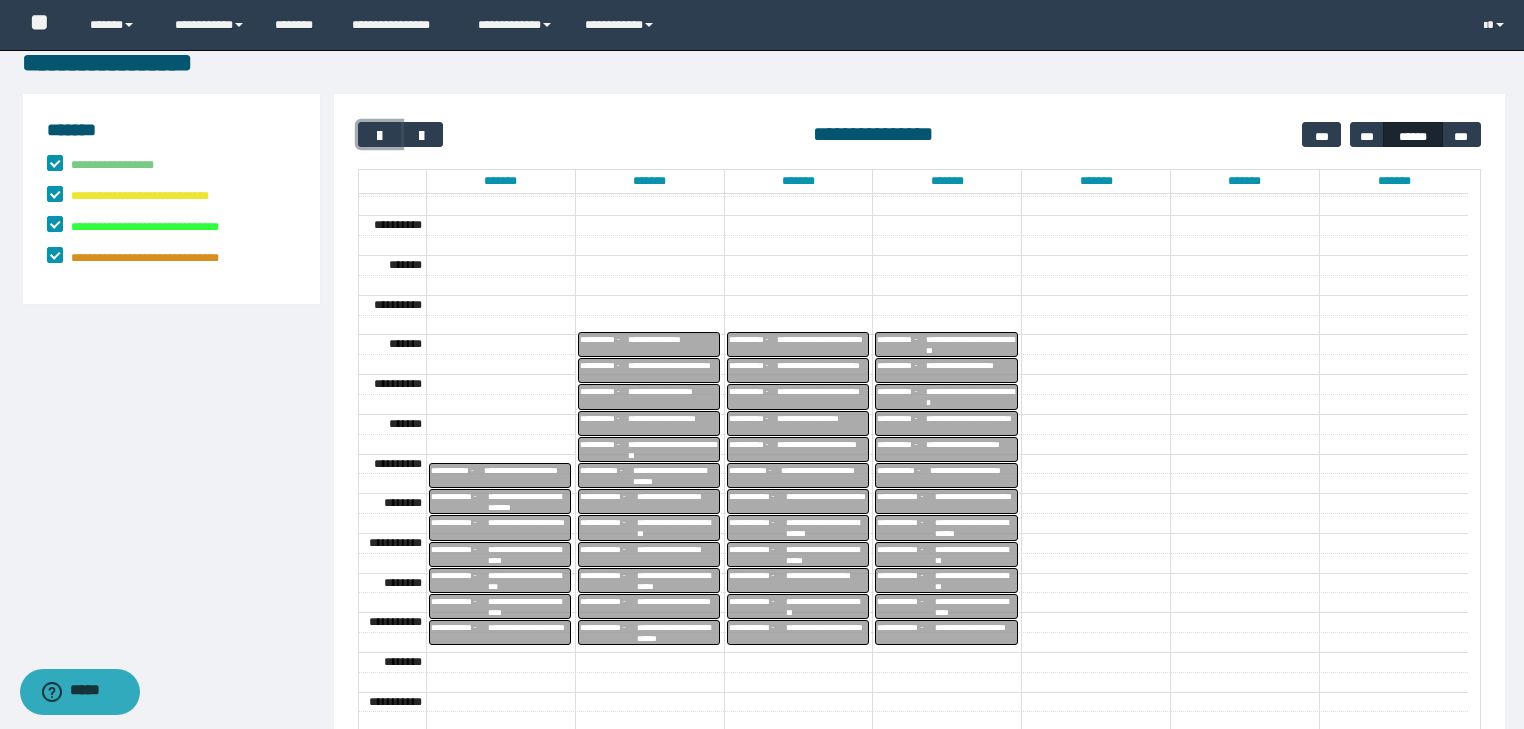 click on "**********" at bounding box center (975, 581) 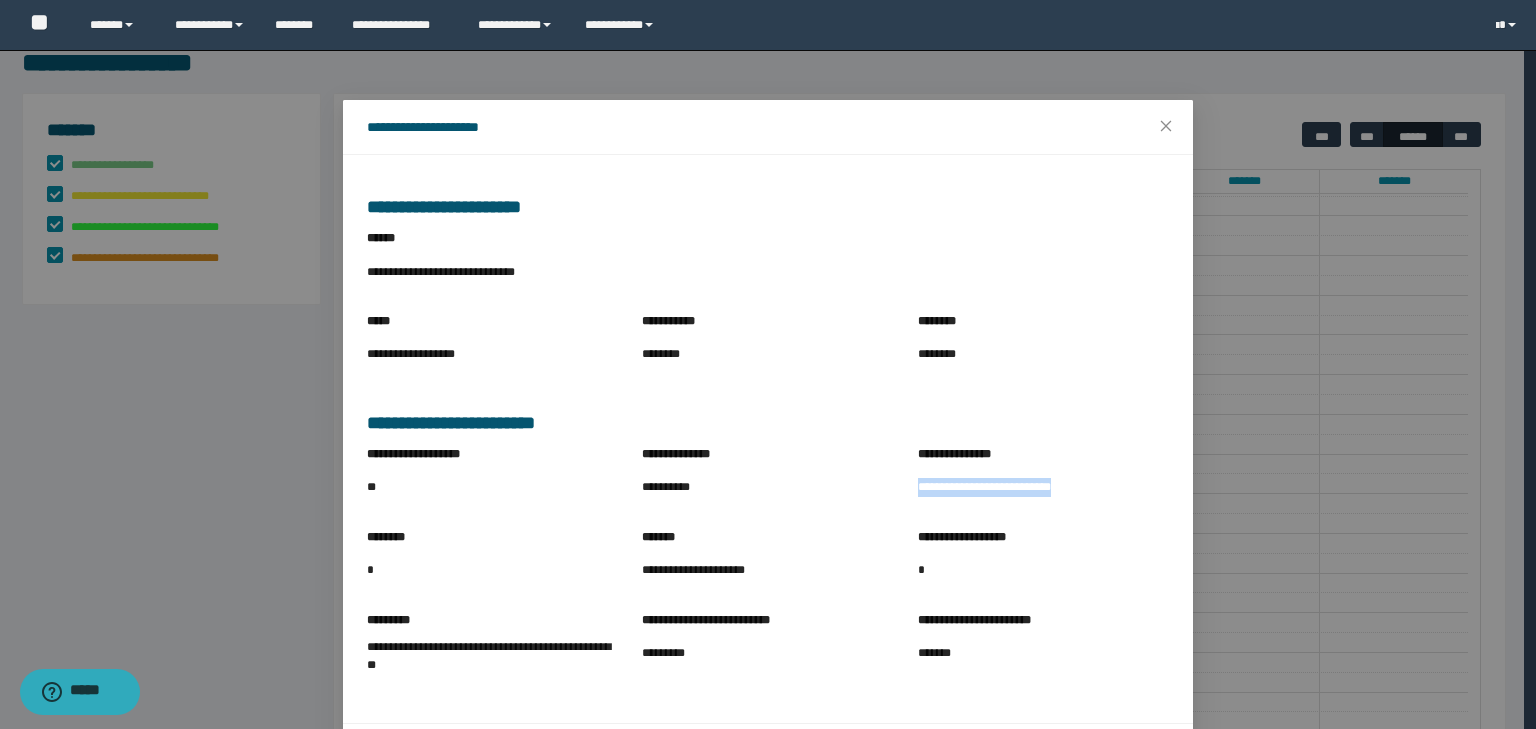 drag, startPoint x: 908, startPoint y: 487, endPoint x: 1105, endPoint y: 500, distance: 197.42847 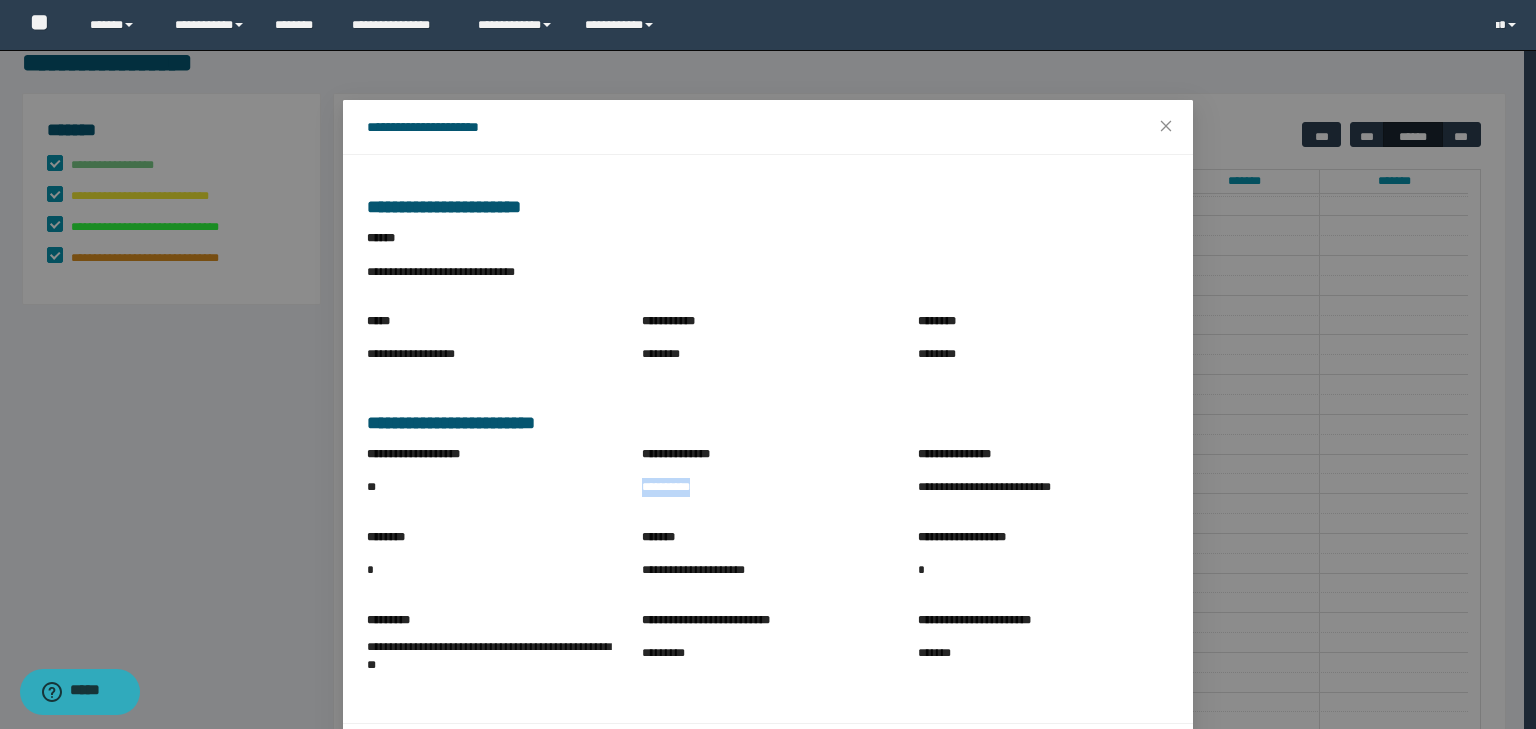 drag, startPoint x: 624, startPoint y: 486, endPoint x: 752, endPoint y: 486, distance: 128 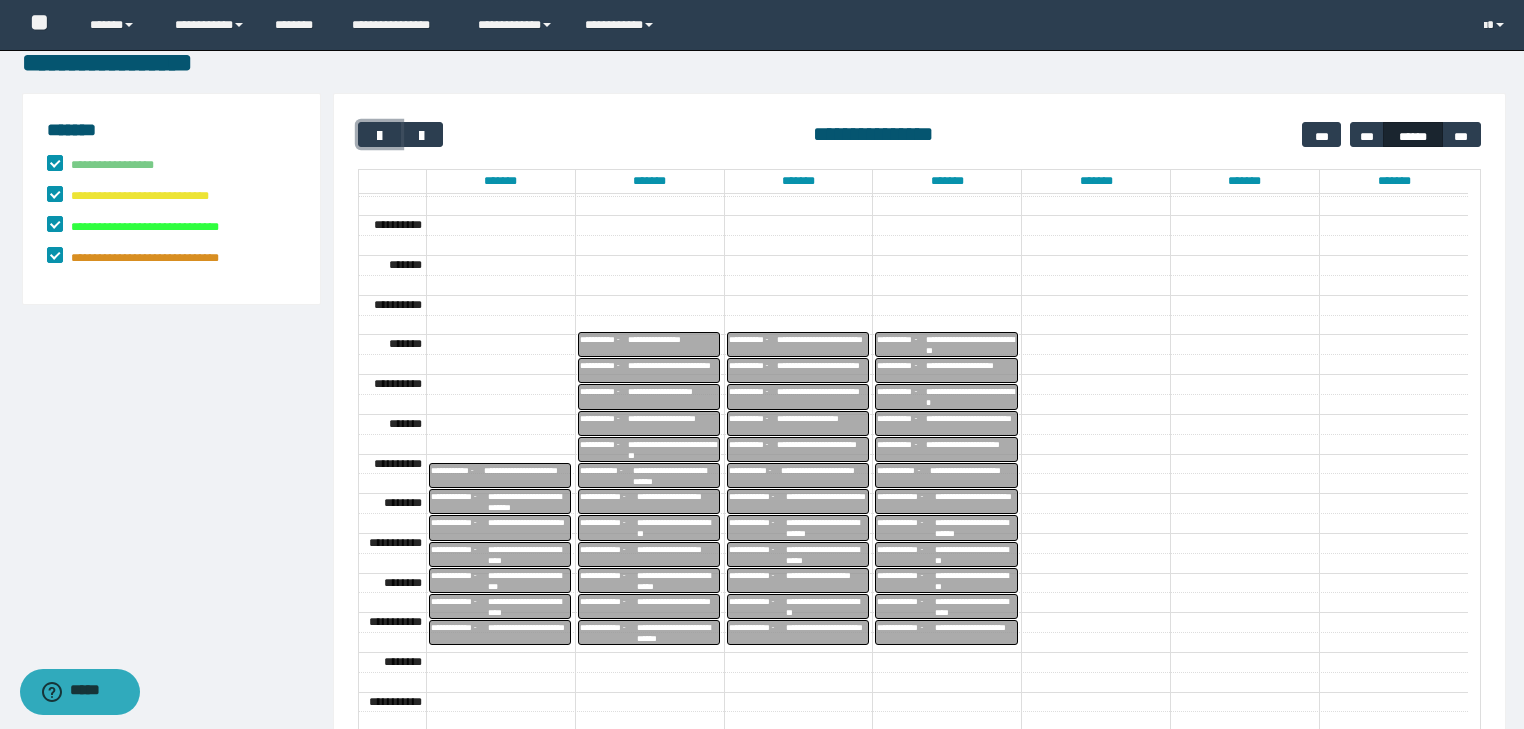 click on "**********" at bounding box center (975, 607) 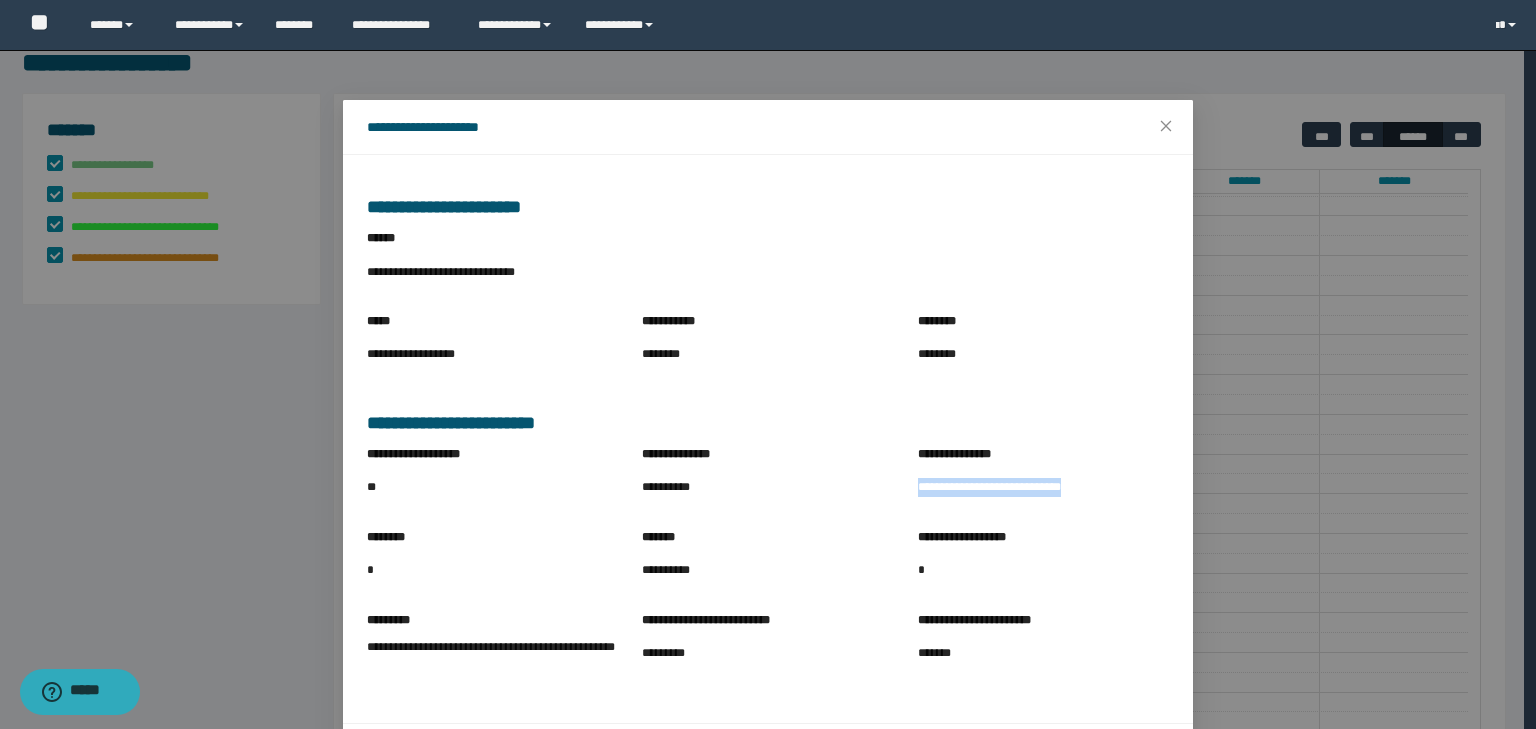 drag, startPoint x: 904, startPoint y: 490, endPoint x: 1100, endPoint y: 497, distance: 196.12495 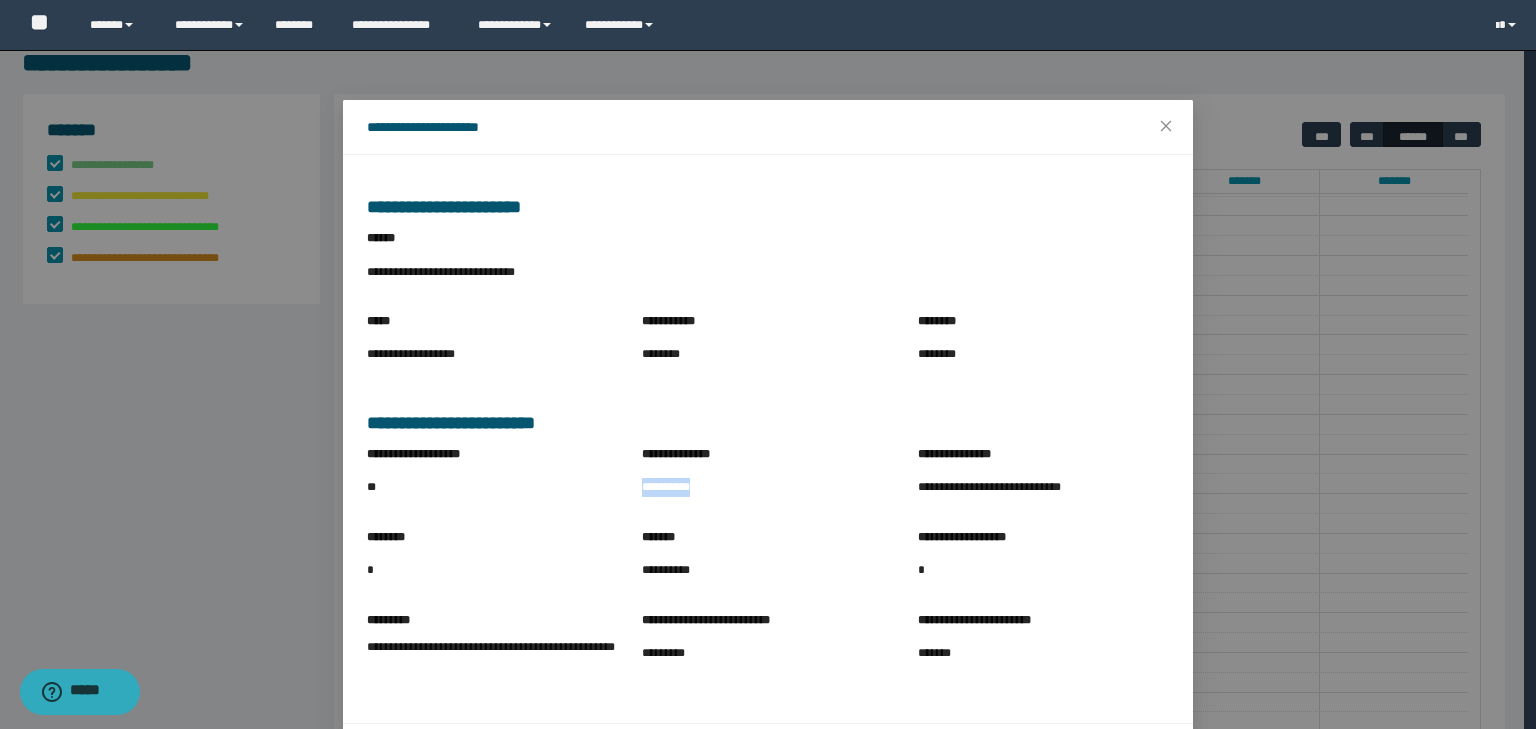 drag, startPoint x: 633, startPoint y: 484, endPoint x: 738, endPoint y: 492, distance: 105.30432 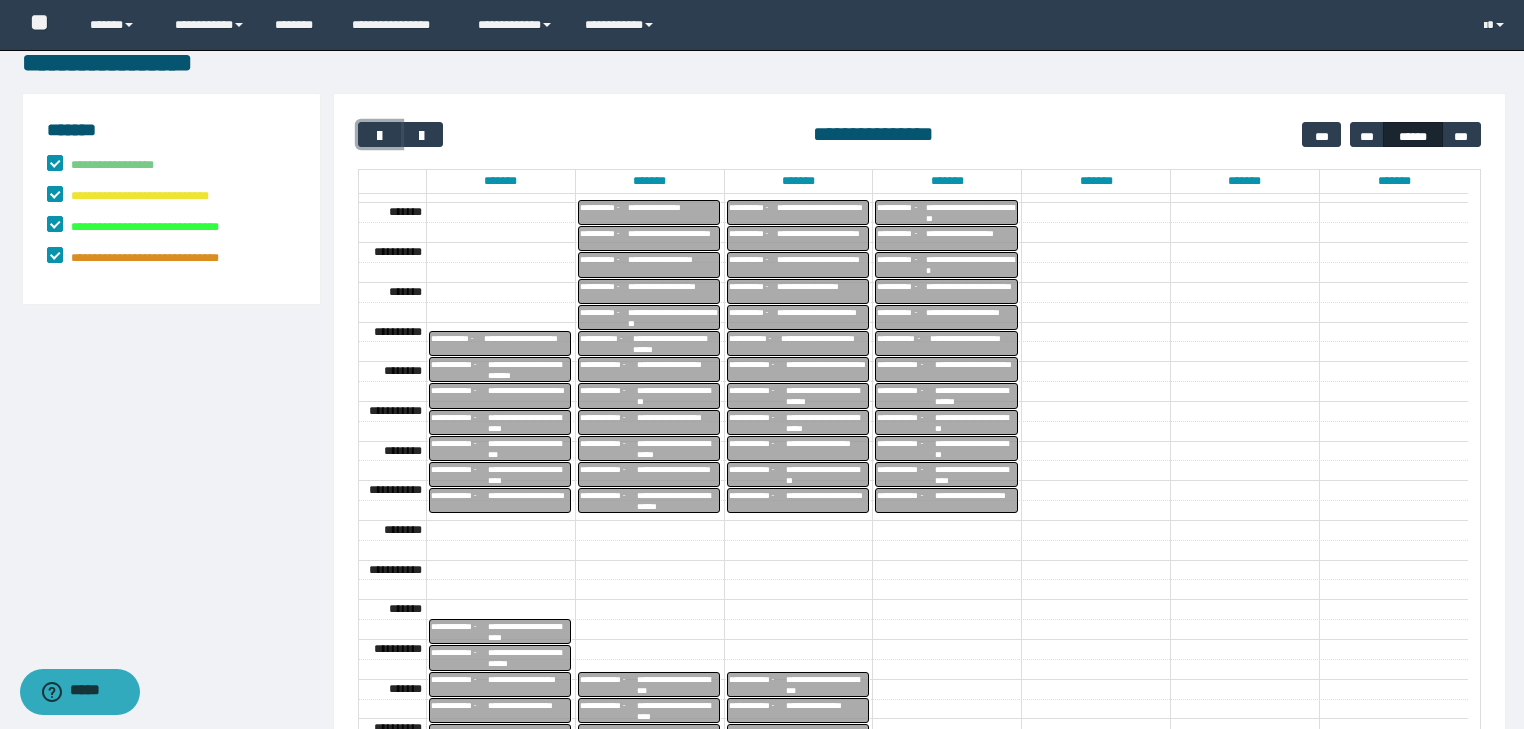 scroll, scrollTop: 442, scrollLeft: 0, axis: vertical 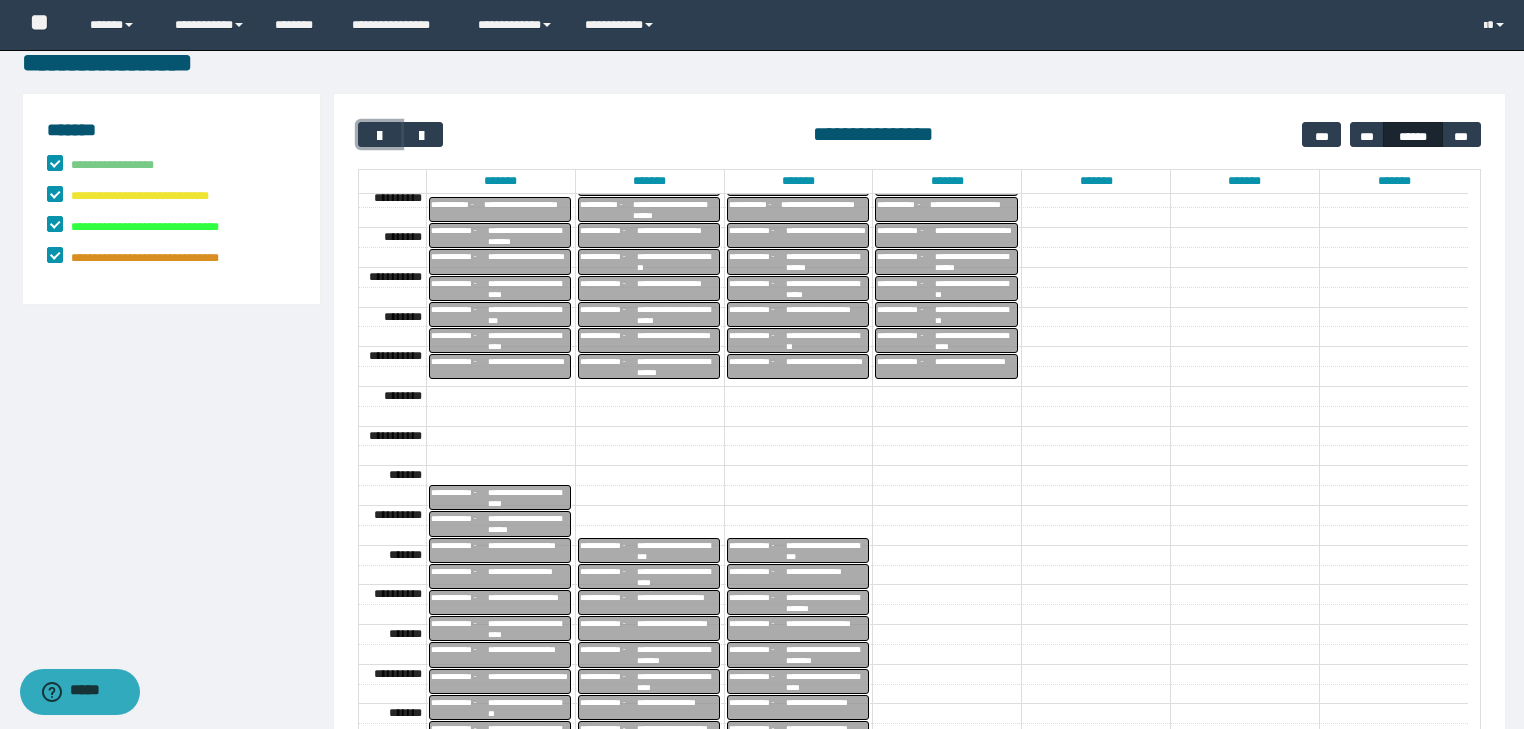 click on "**********" at bounding box center [975, 367] 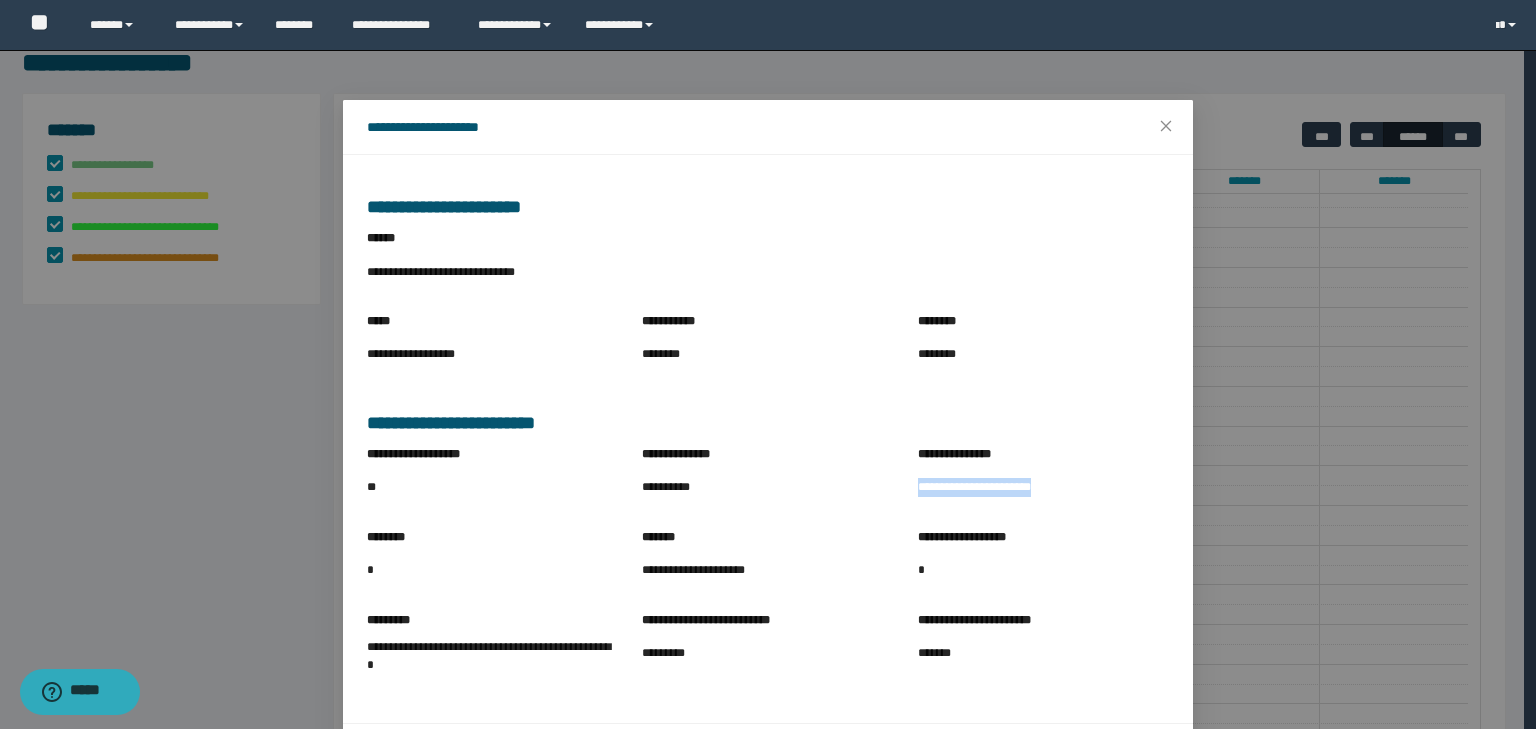drag, startPoint x: 906, startPoint y: 492, endPoint x: 1092, endPoint y: 510, distance: 186.86894 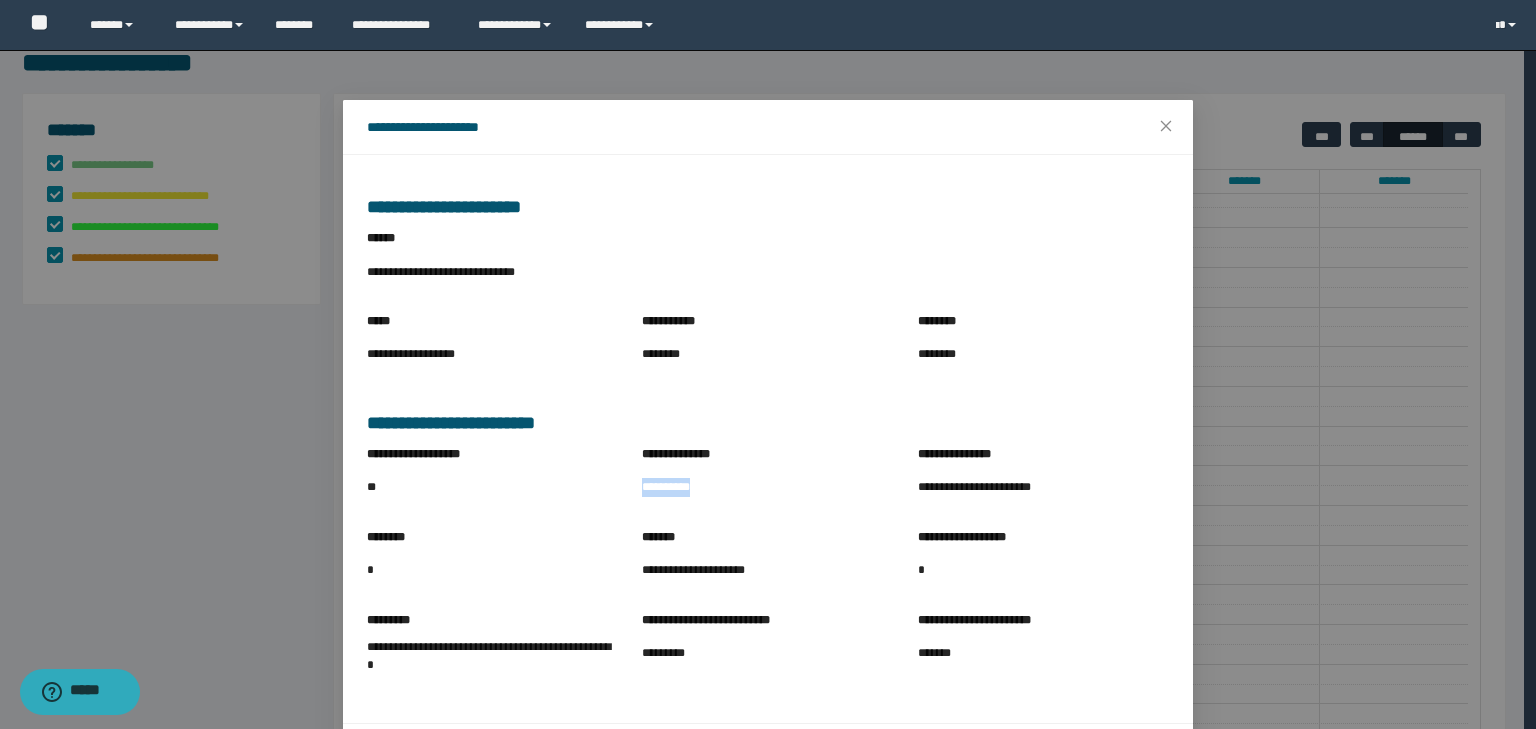 drag, startPoint x: 629, startPoint y: 490, endPoint x: 752, endPoint y: 496, distance: 123.146255 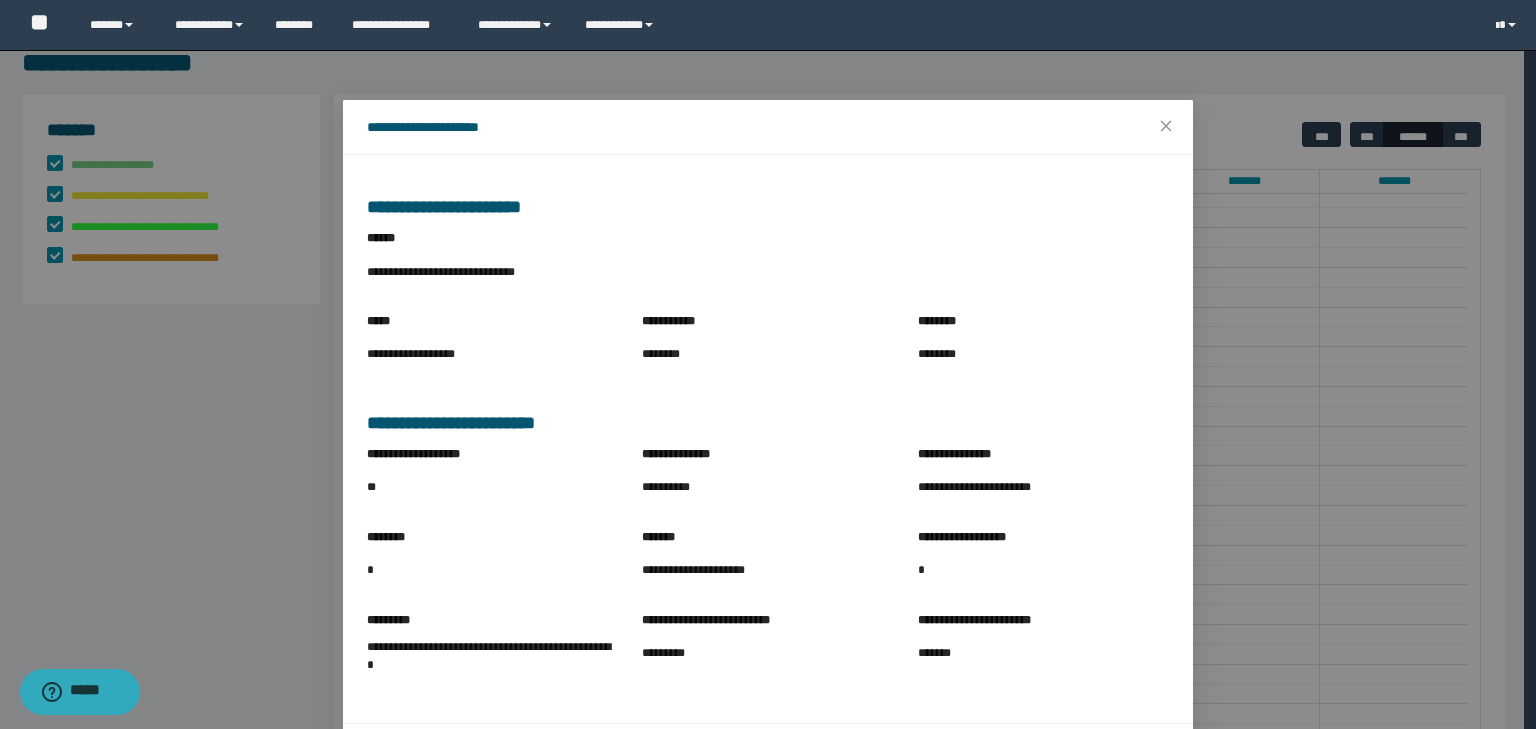 click on "**********" at bounding box center (768, 364) 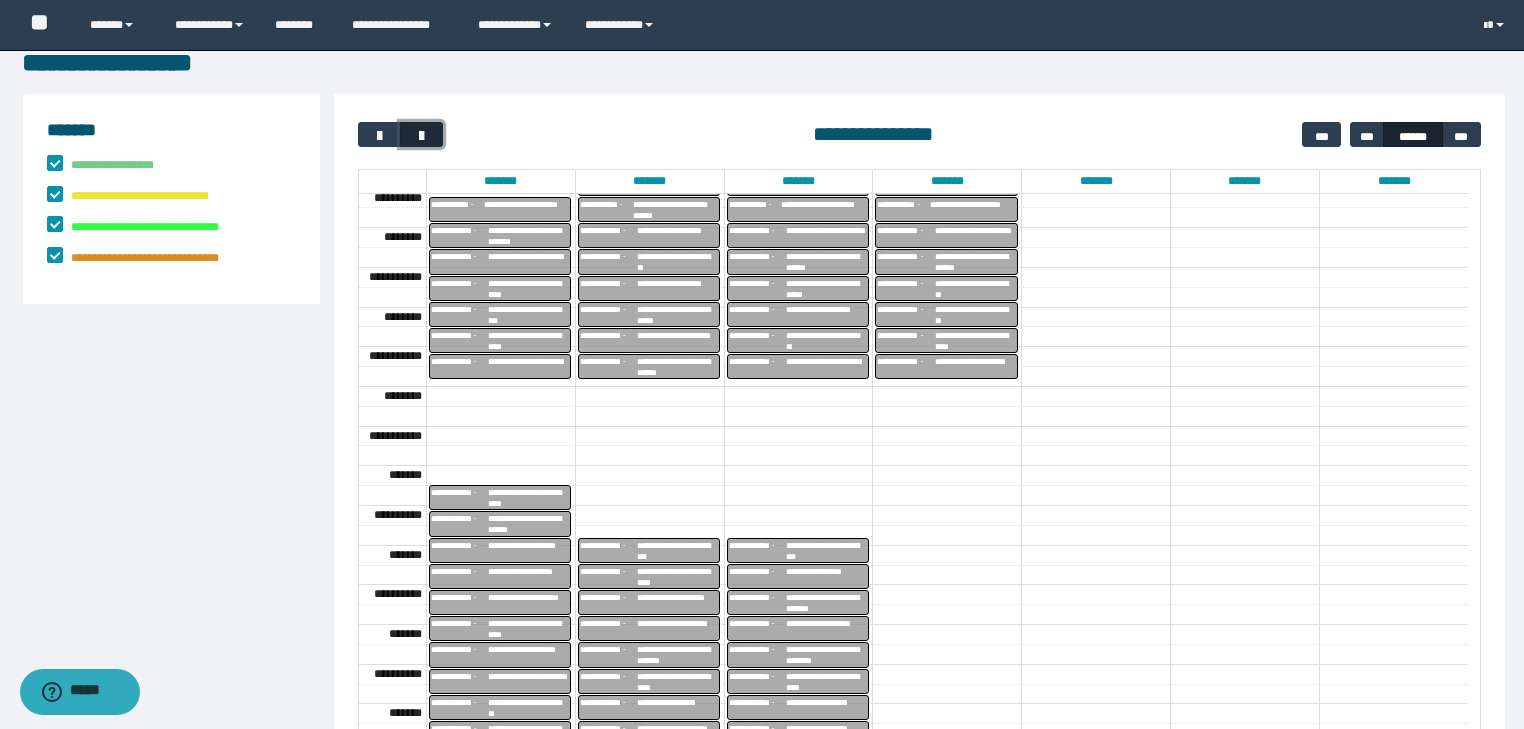 click at bounding box center (421, 134) 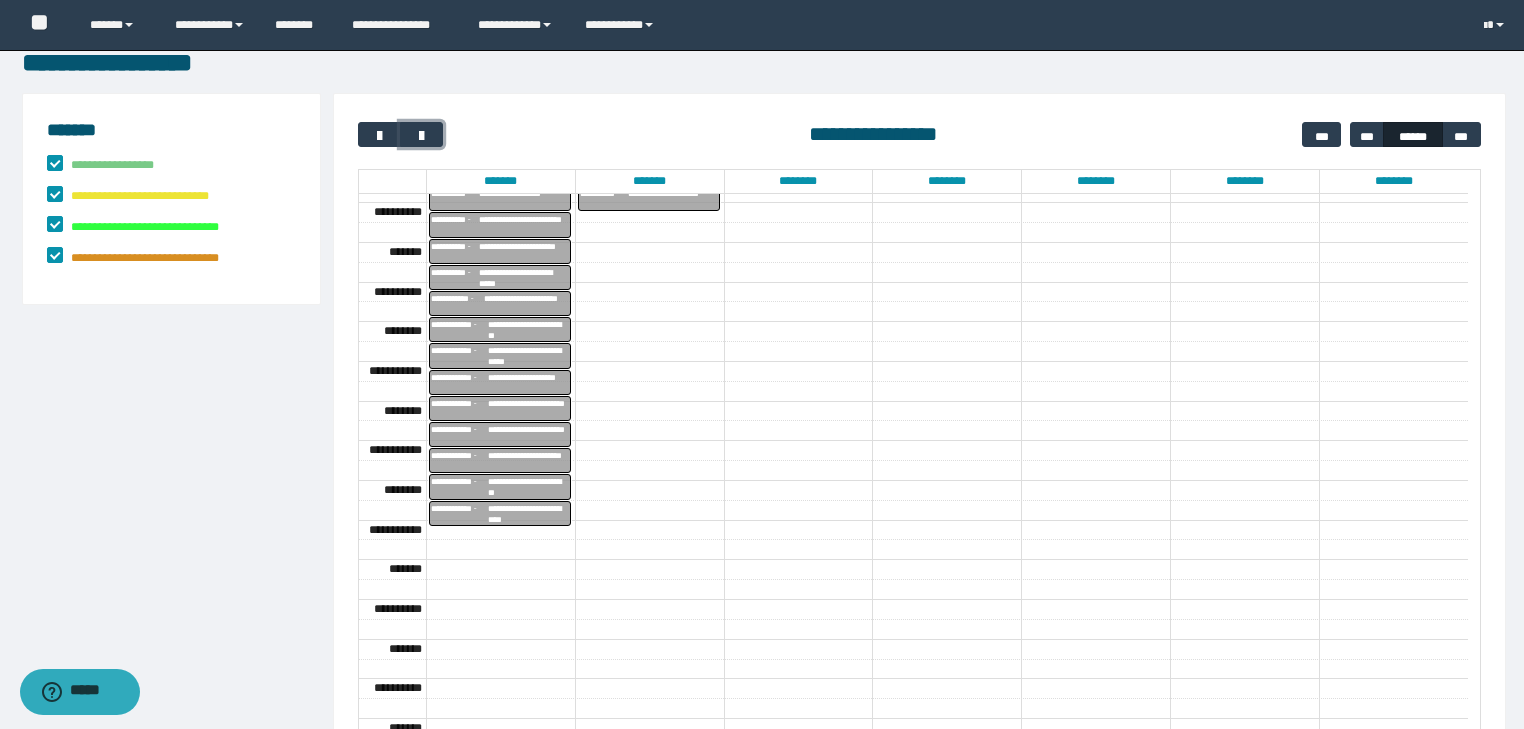 scroll, scrollTop: 292, scrollLeft: 0, axis: vertical 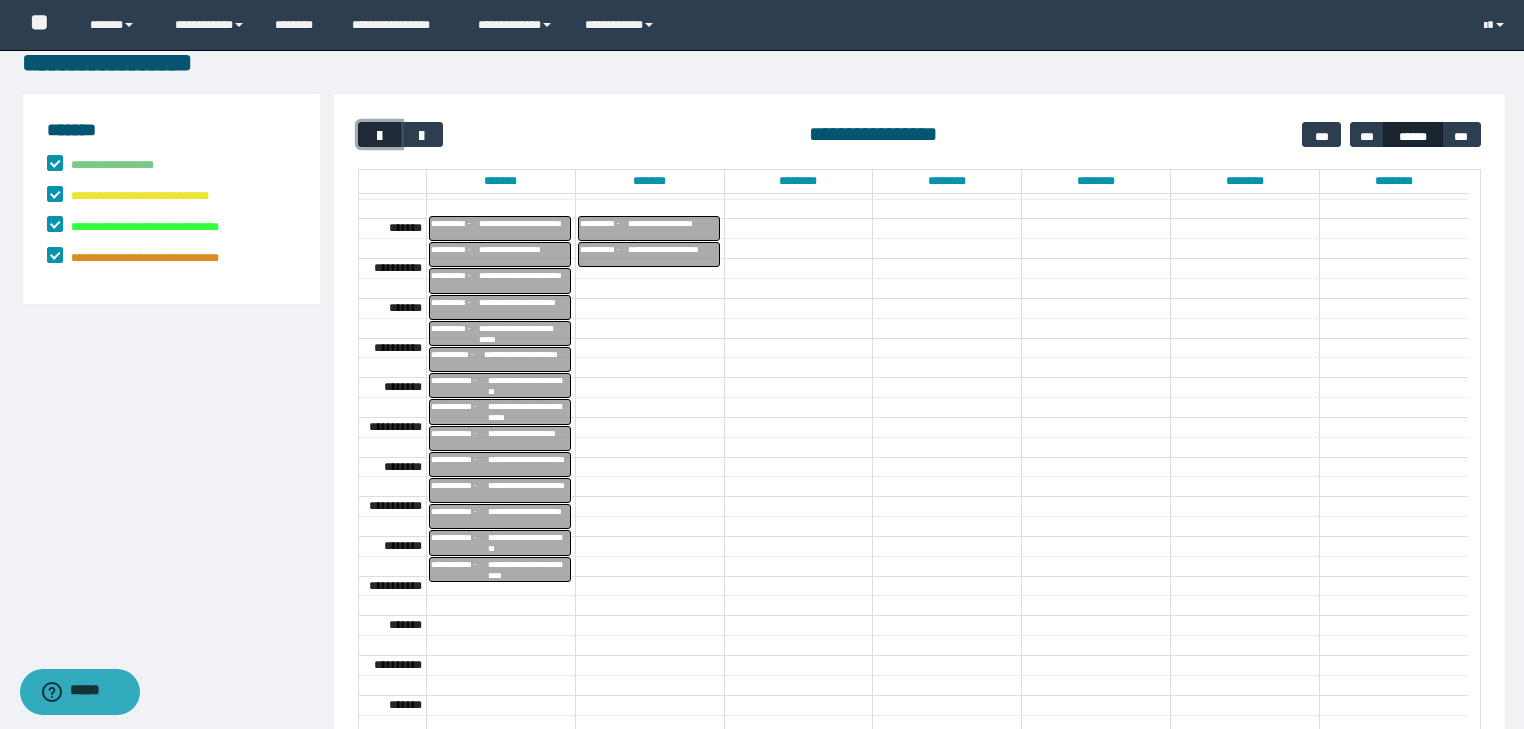 click at bounding box center [379, 134] 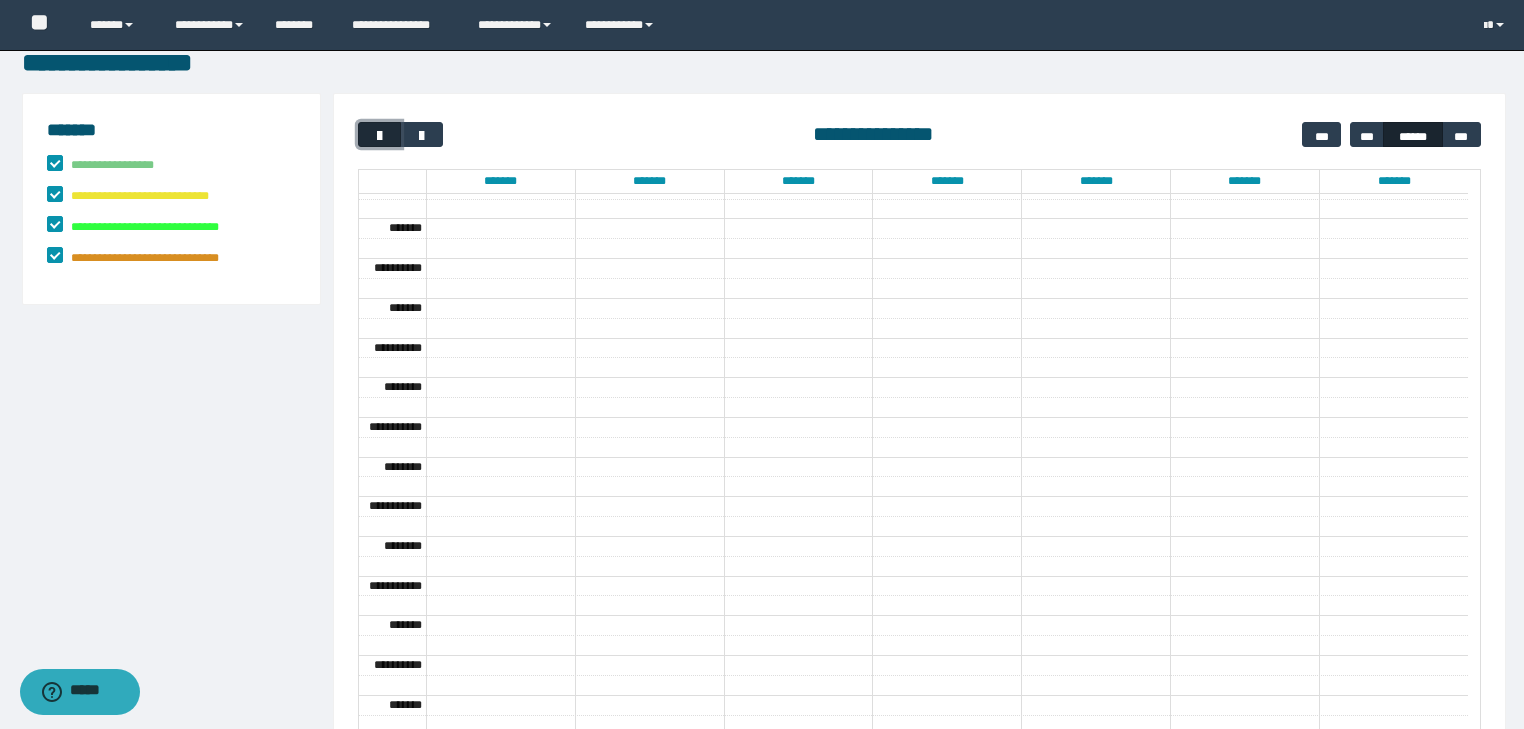 scroll, scrollTop: 158, scrollLeft: 0, axis: vertical 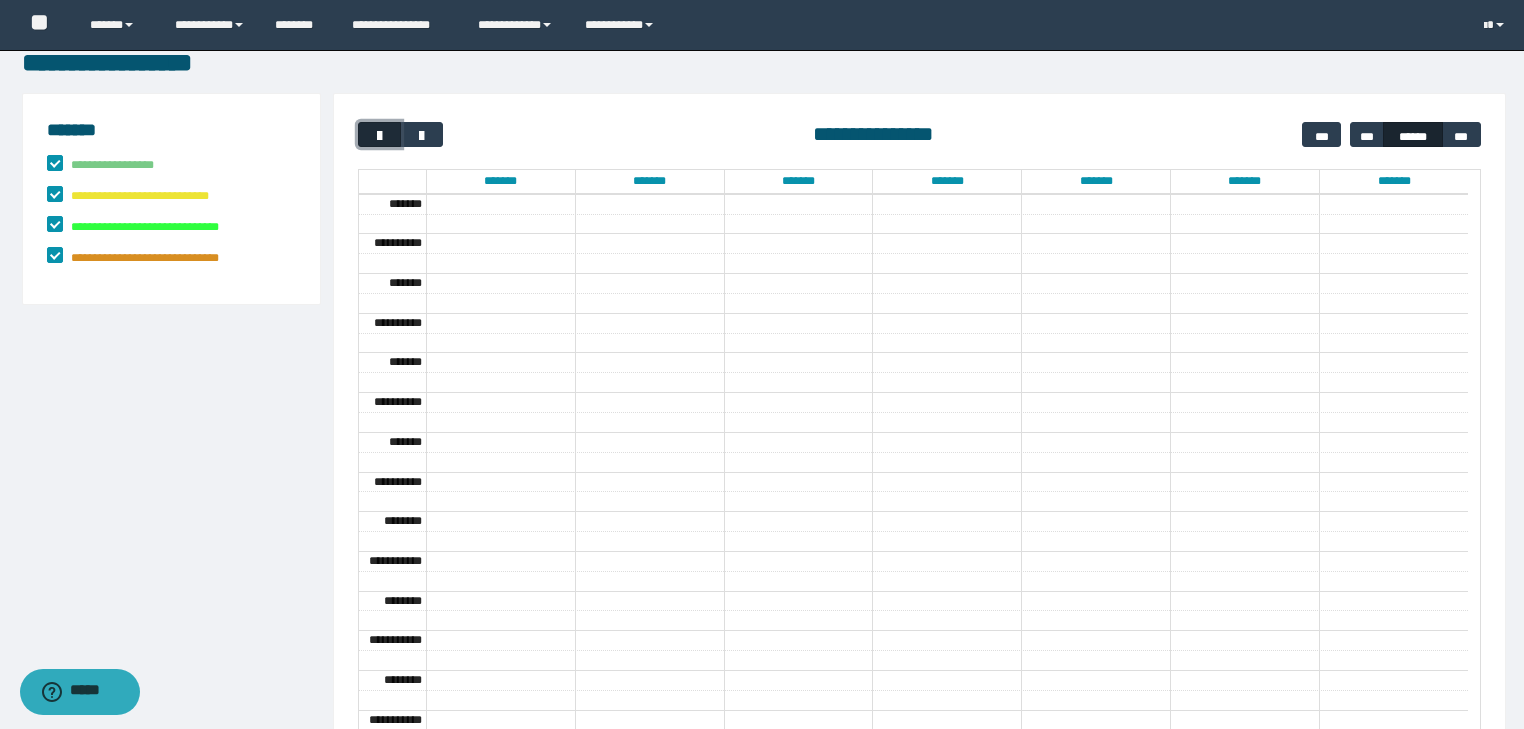 click at bounding box center [379, 134] 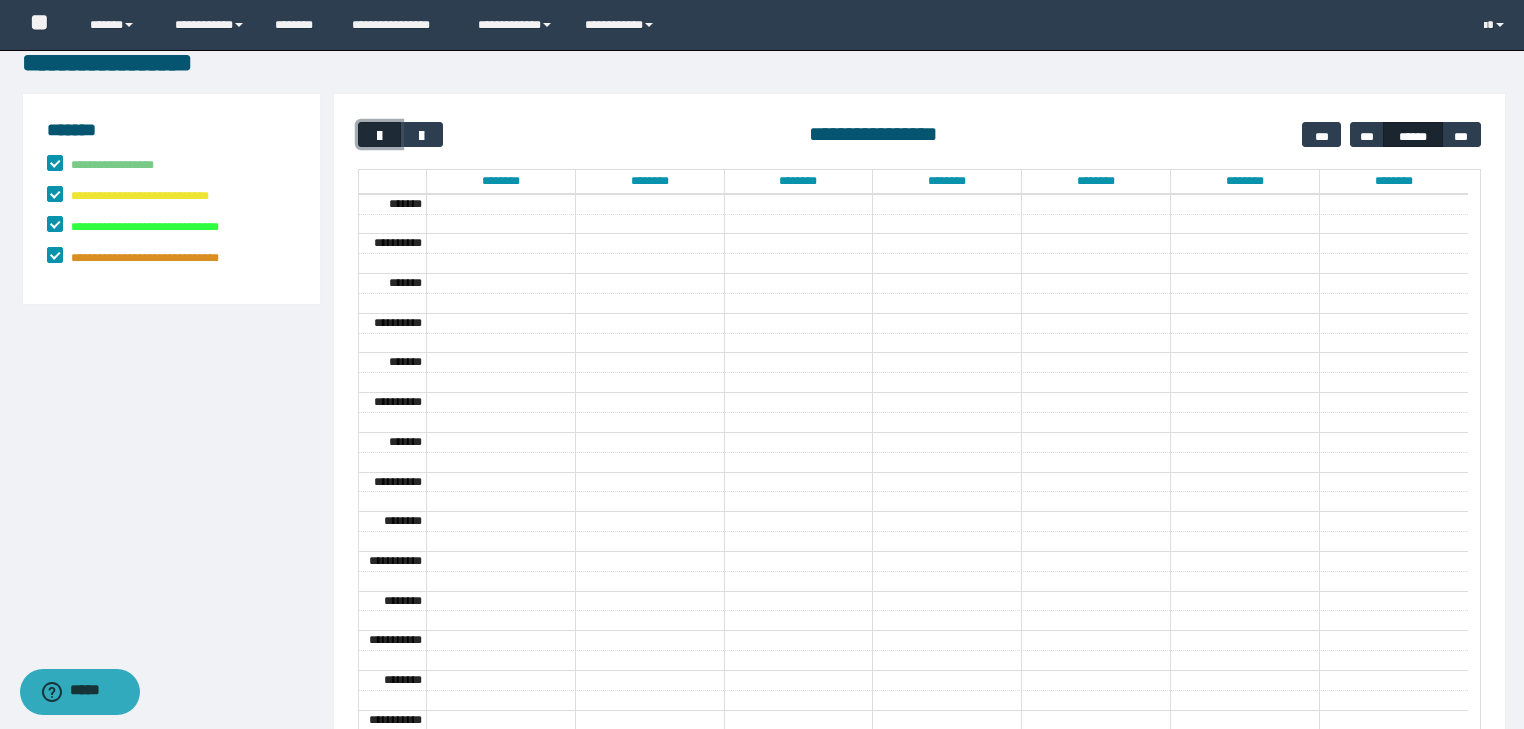 click at bounding box center (379, 134) 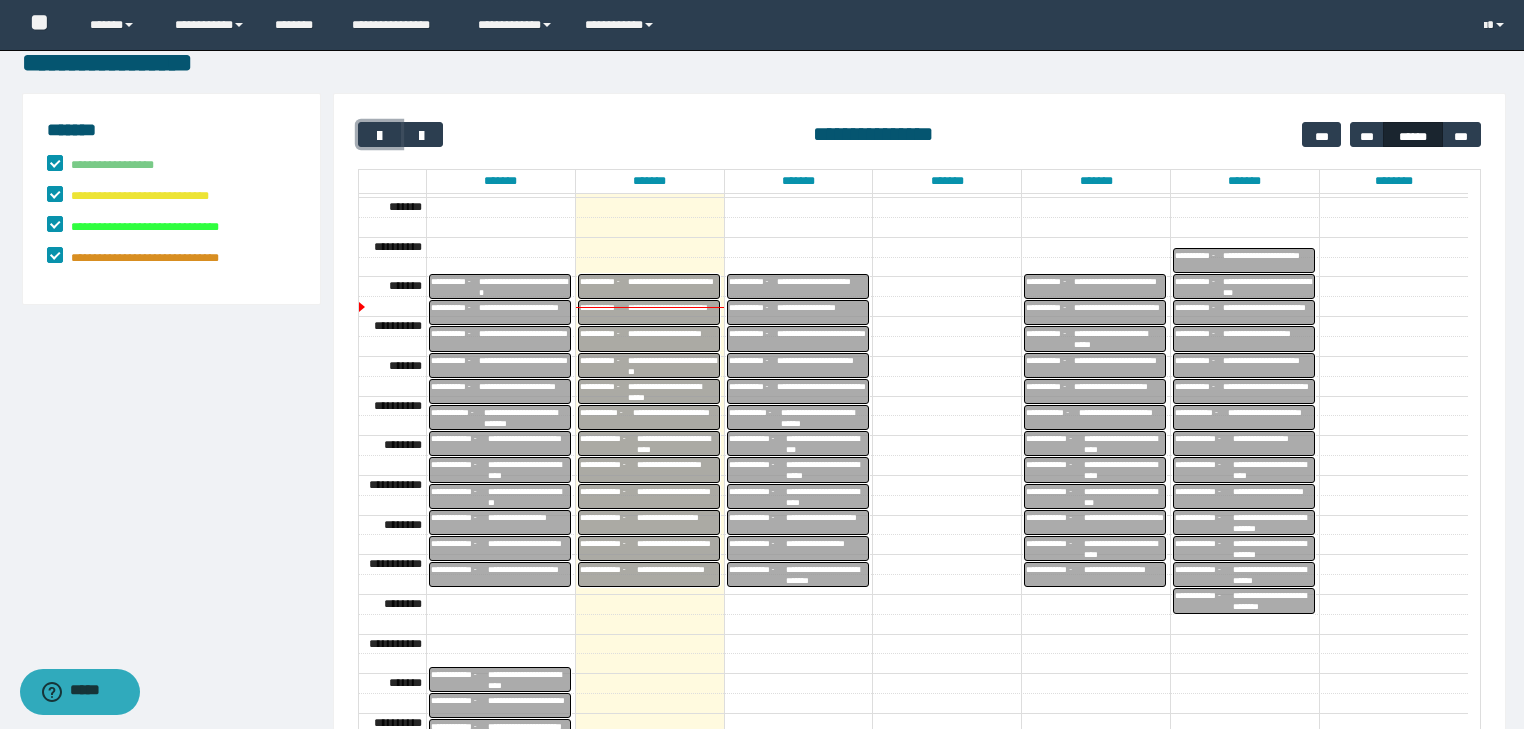 scroll, scrollTop: 291, scrollLeft: 0, axis: vertical 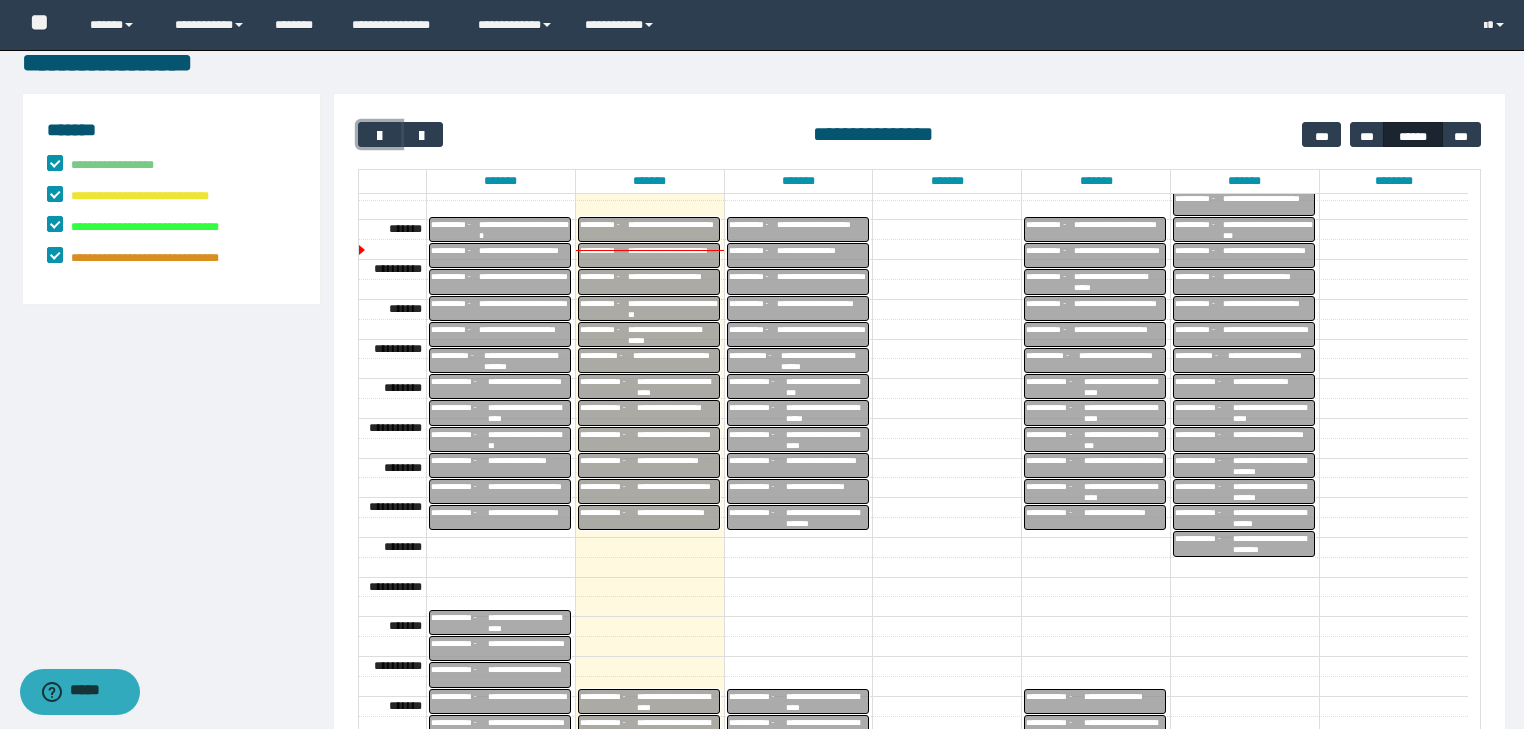 click on "**********" at bounding box center (1124, 466) 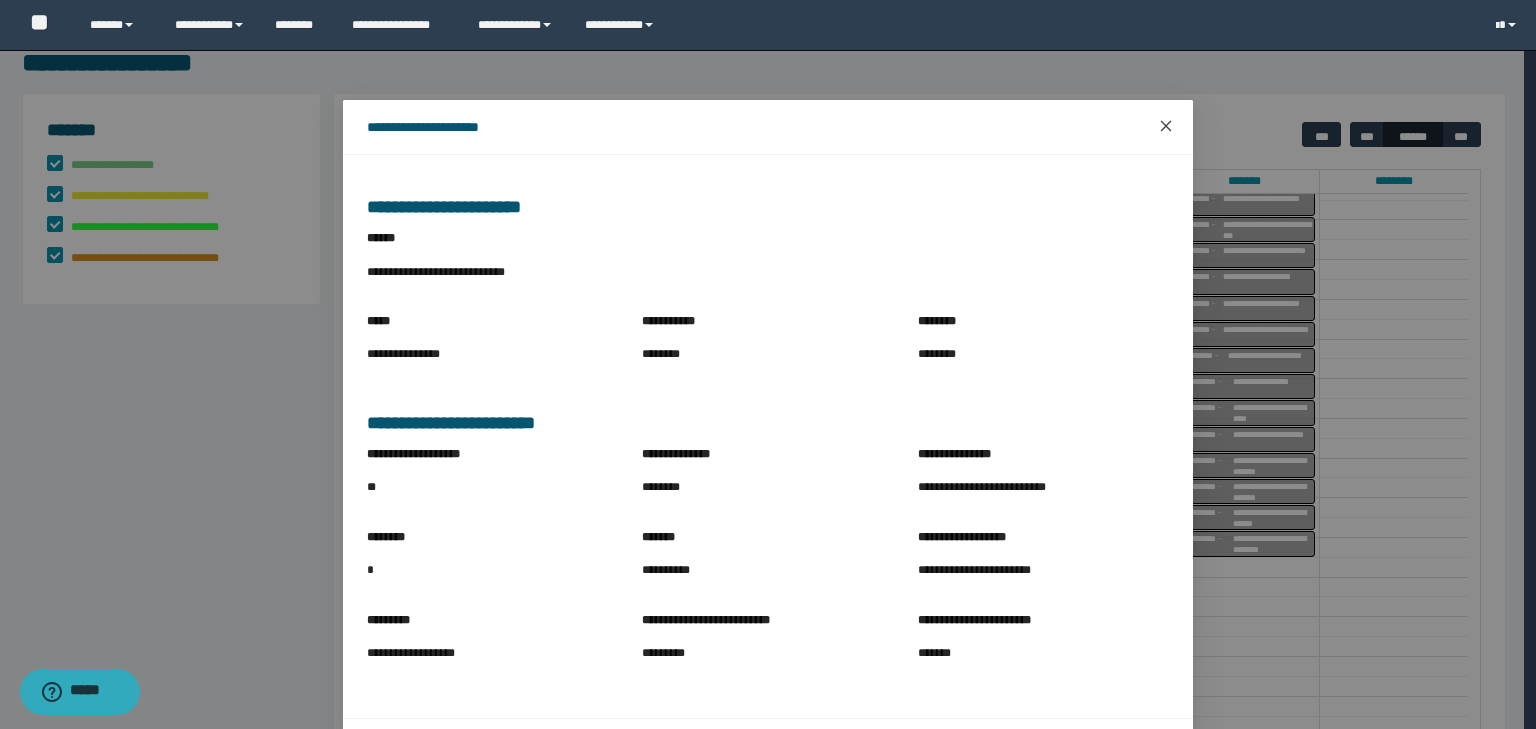 click 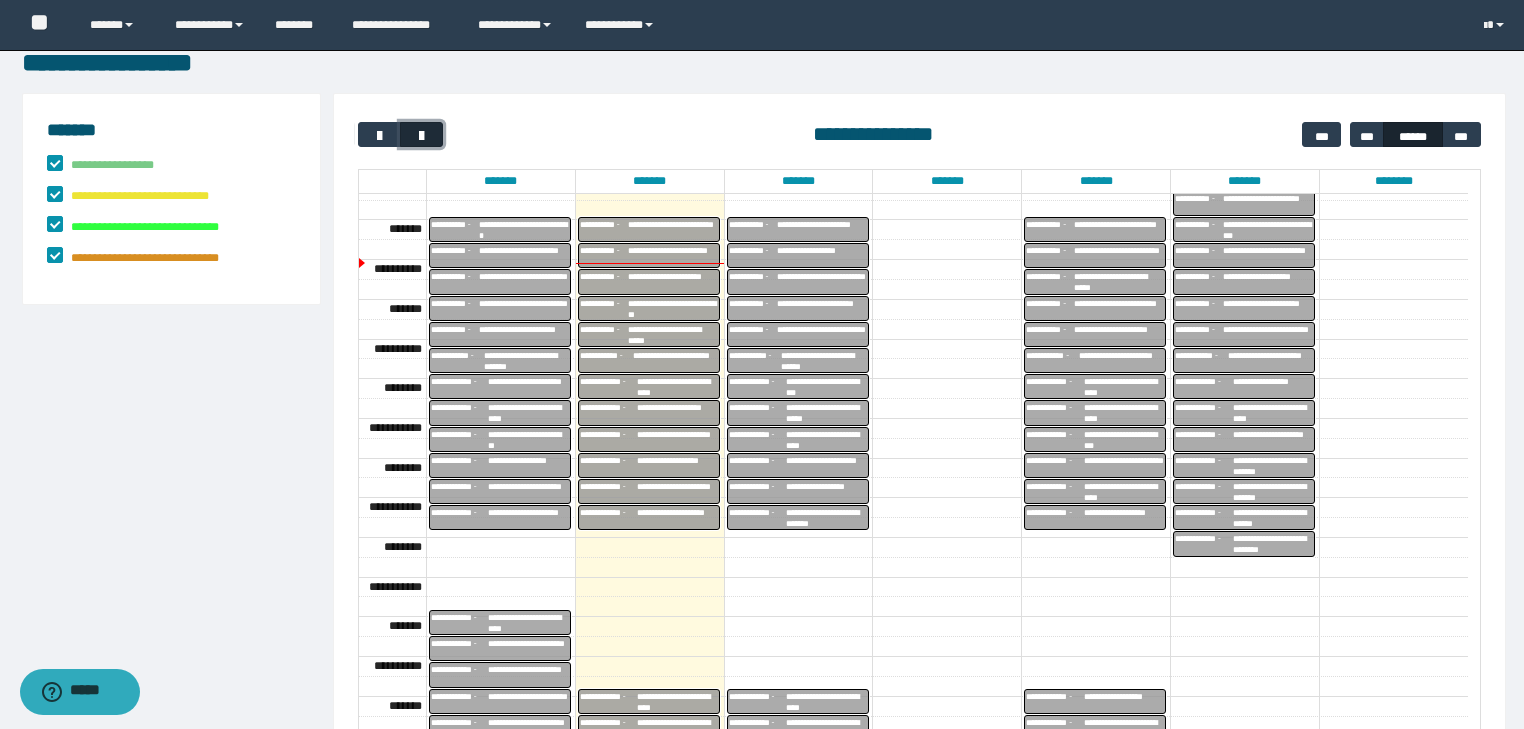 click at bounding box center (422, 136) 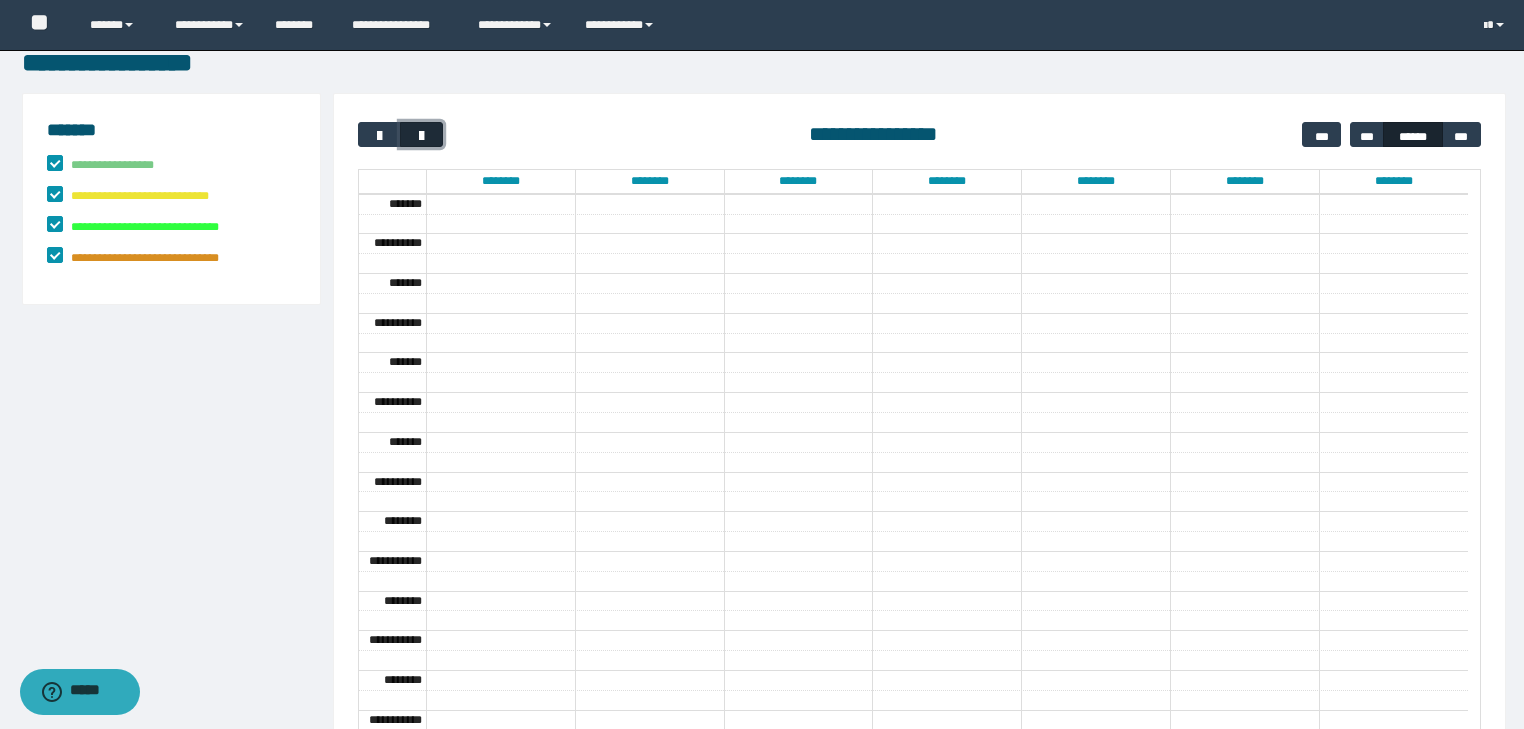 click at bounding box center (422, 136) 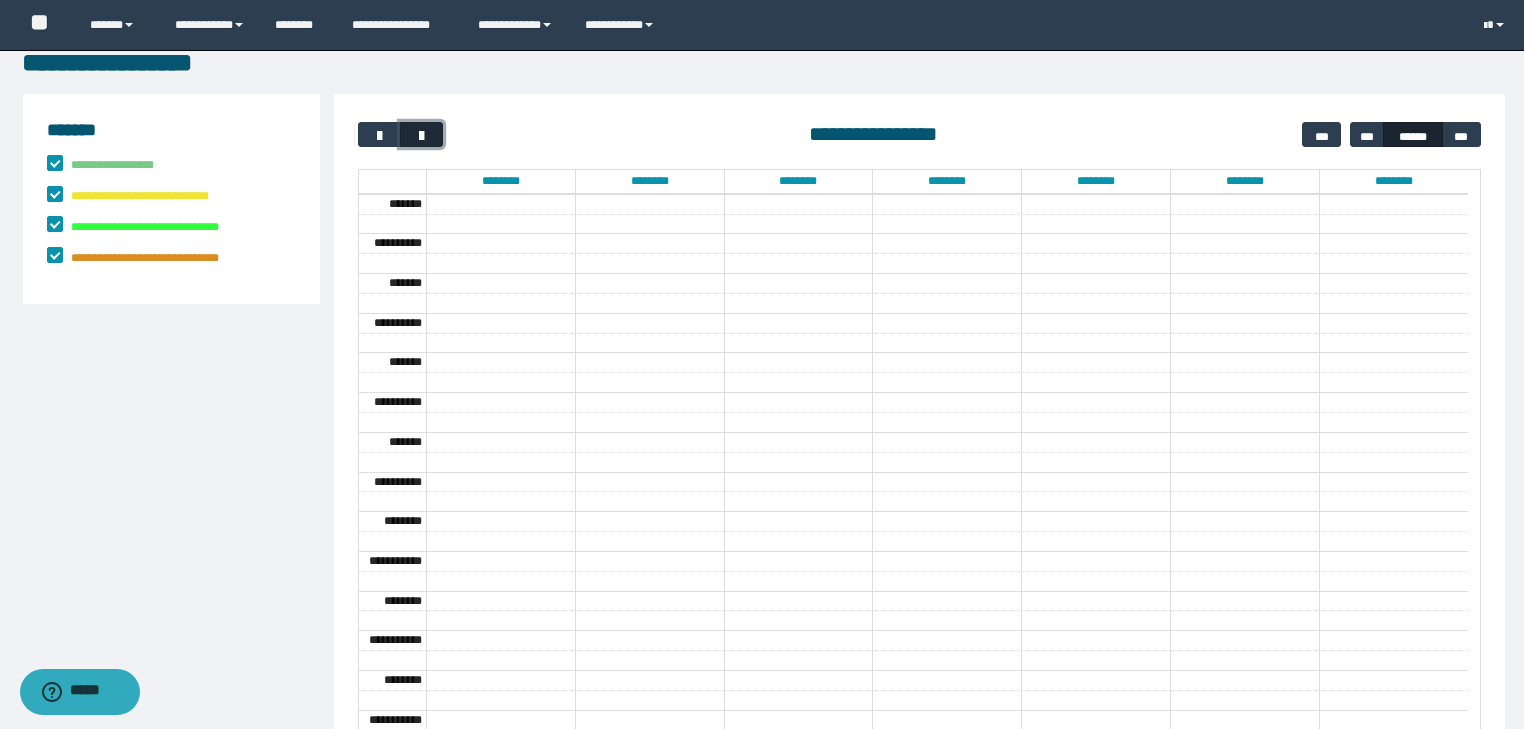 click at bounding box center (422, 136) 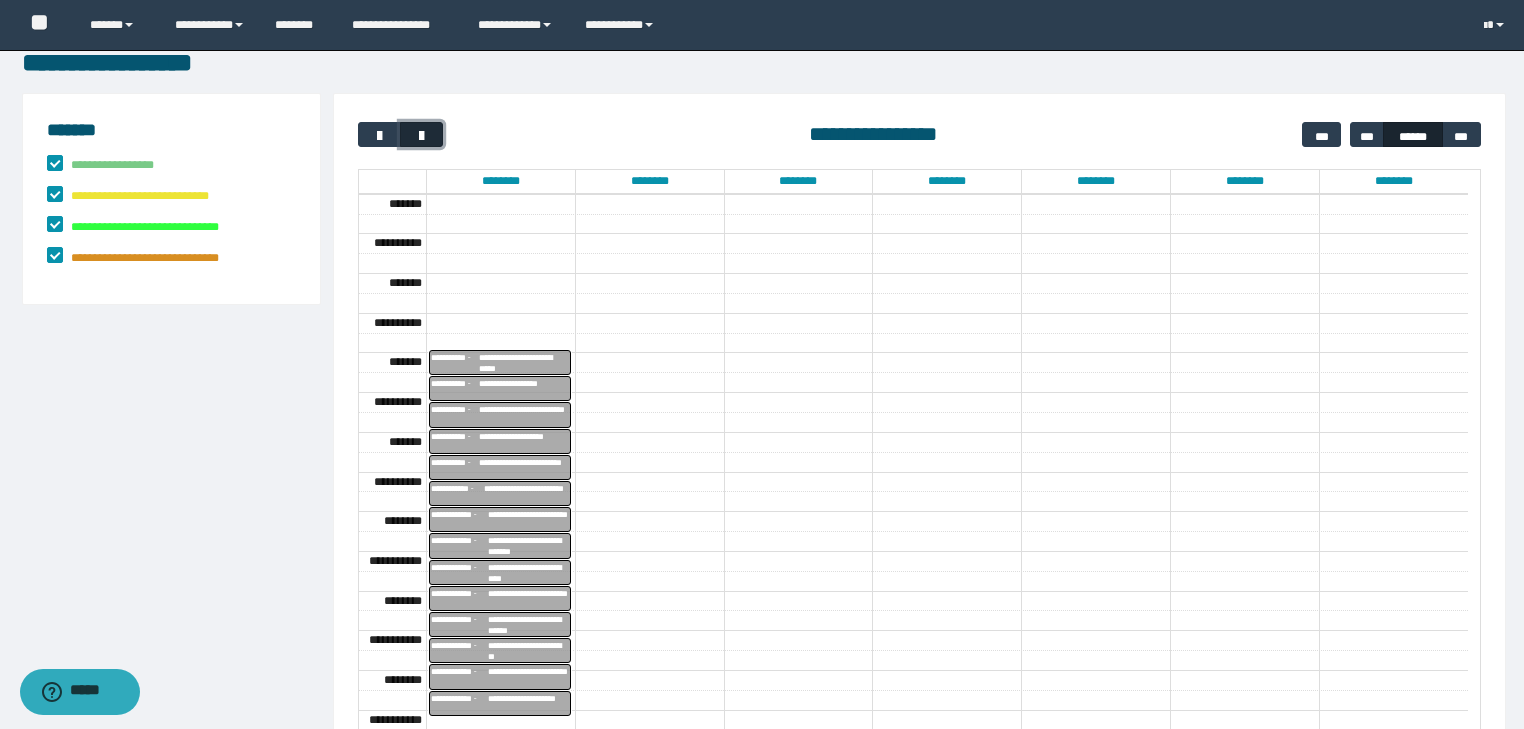 click at bounding box center (422, 136) 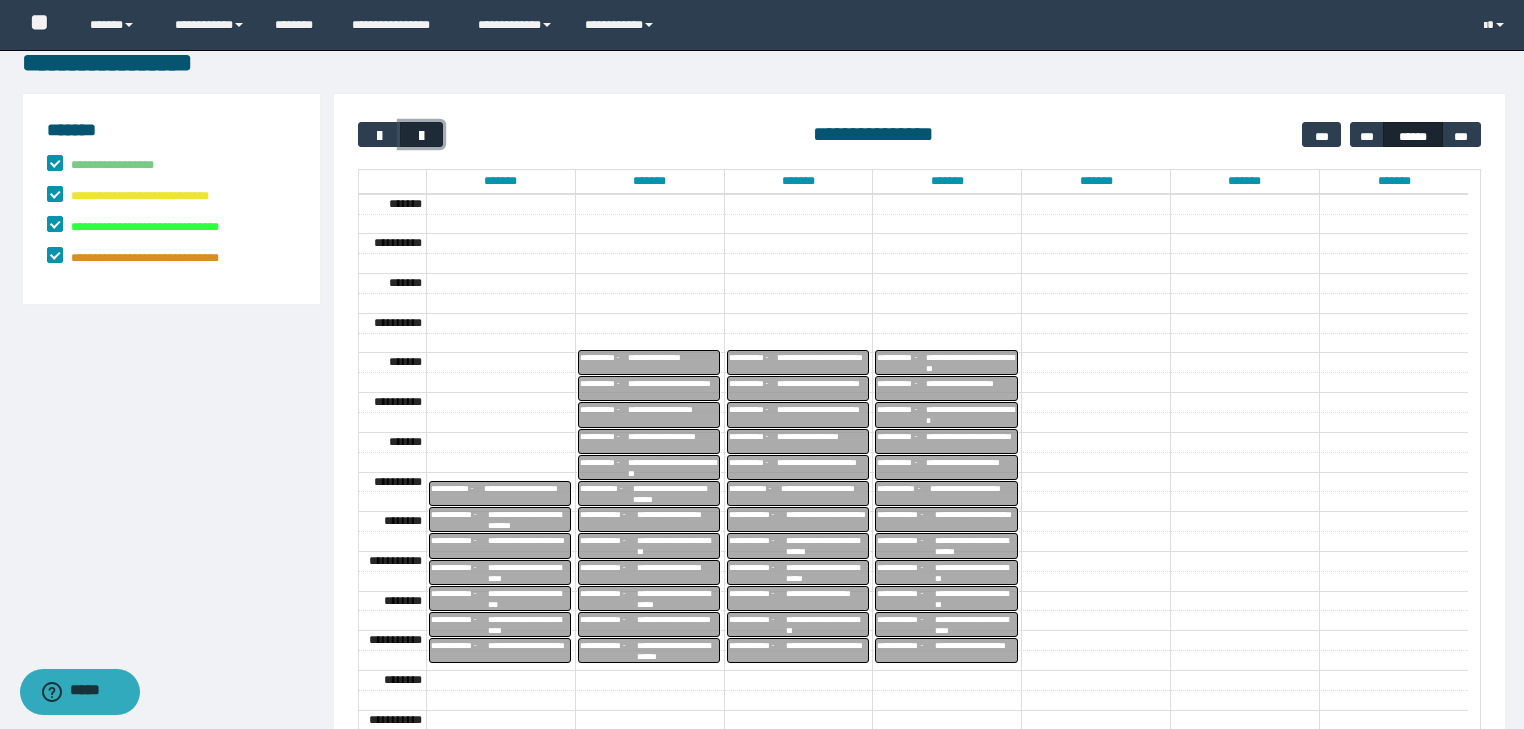 click at bounding box center [422, 136] 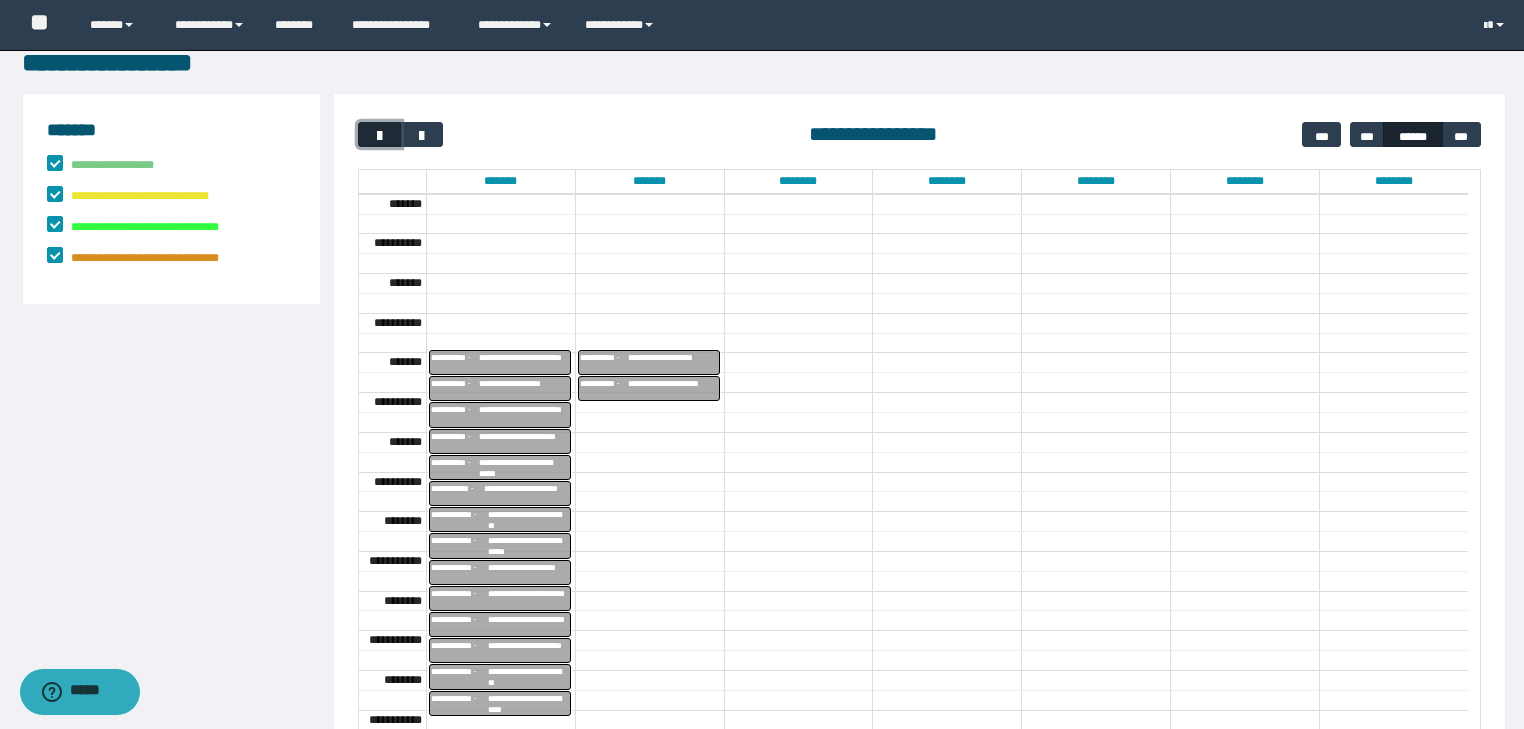click at bounding box center [380, 136] 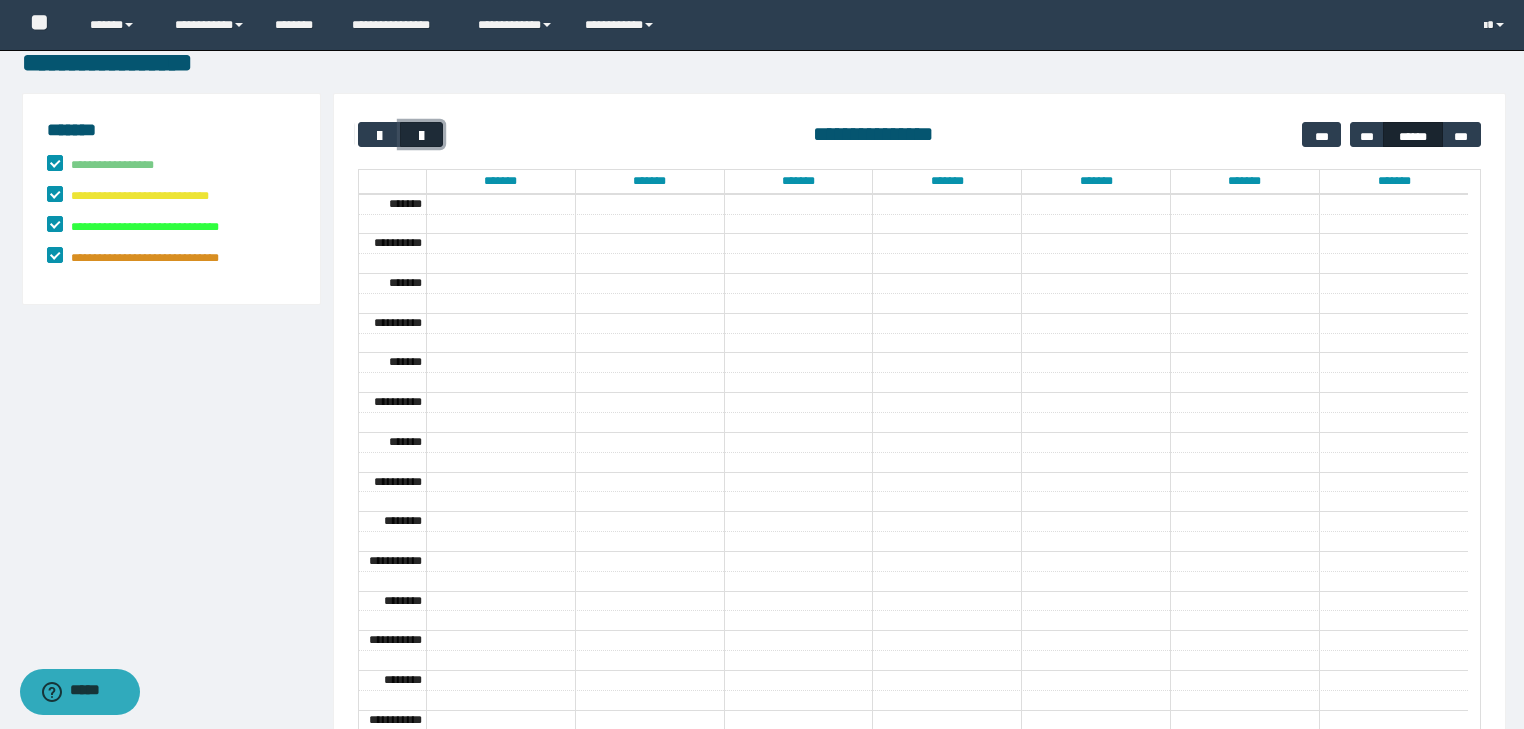 click at bounding box center [422, 136] 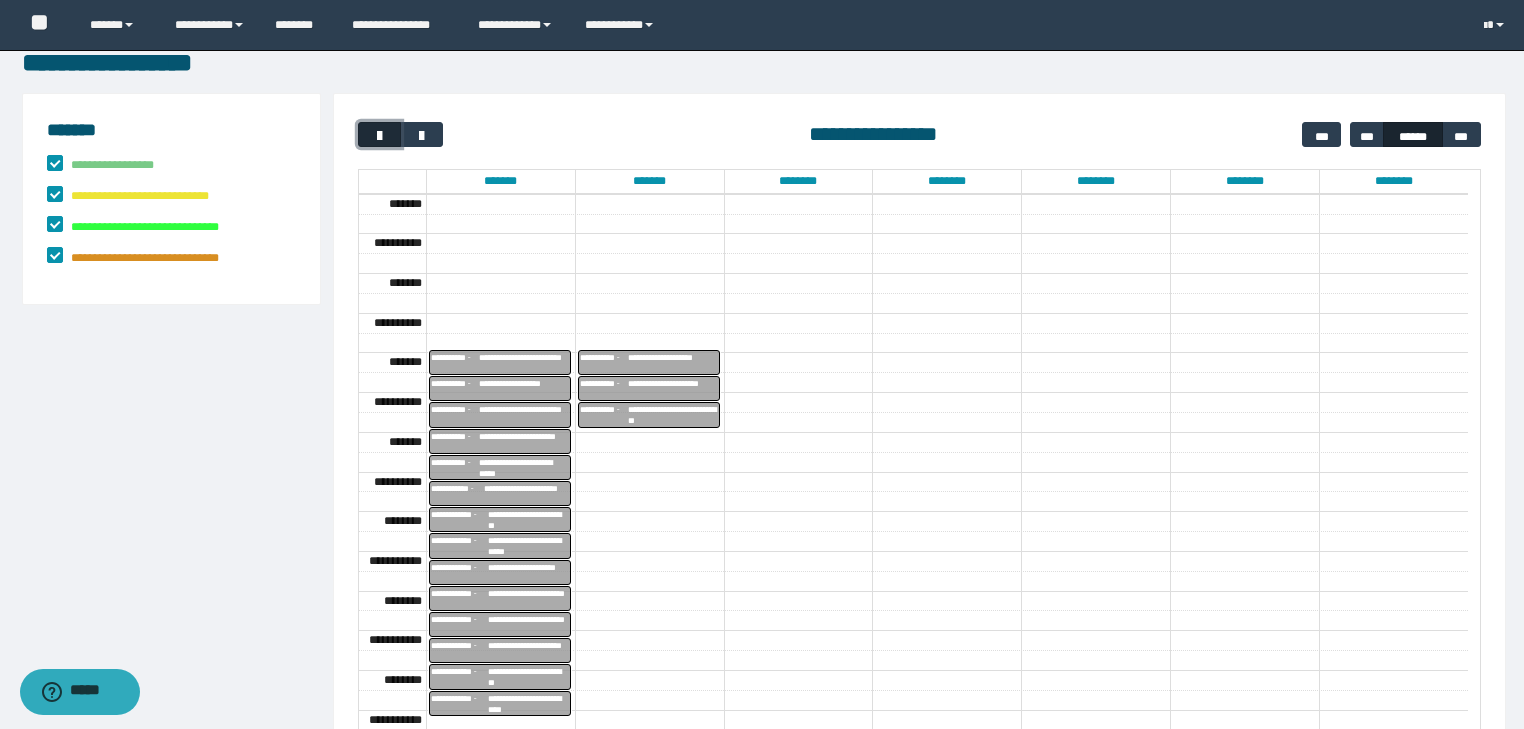 drag, startPoint x: 365, startPoint y: 131, endPoint x: 416, endPoint y: 134, distance: 51.088158 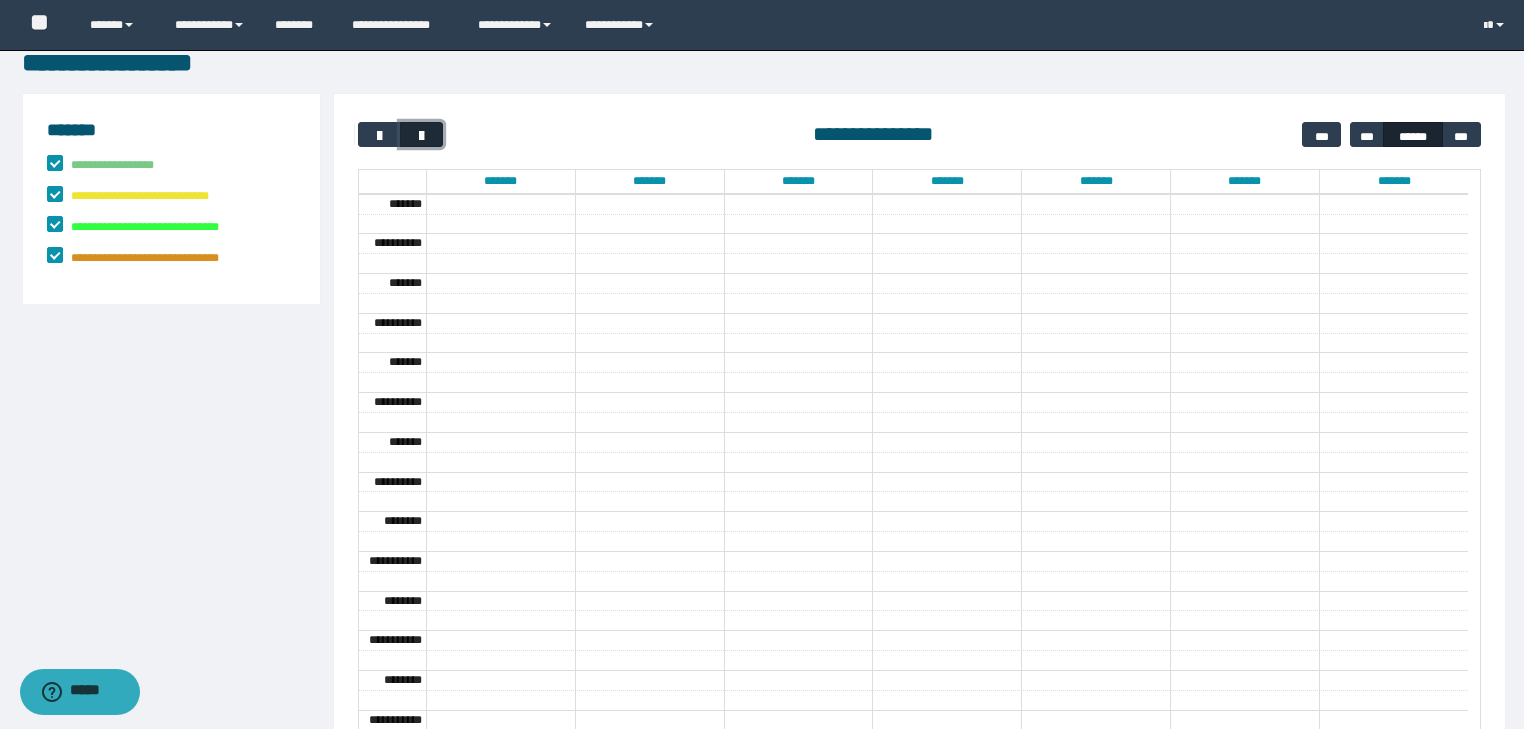 click at bounding box center [422, 136] 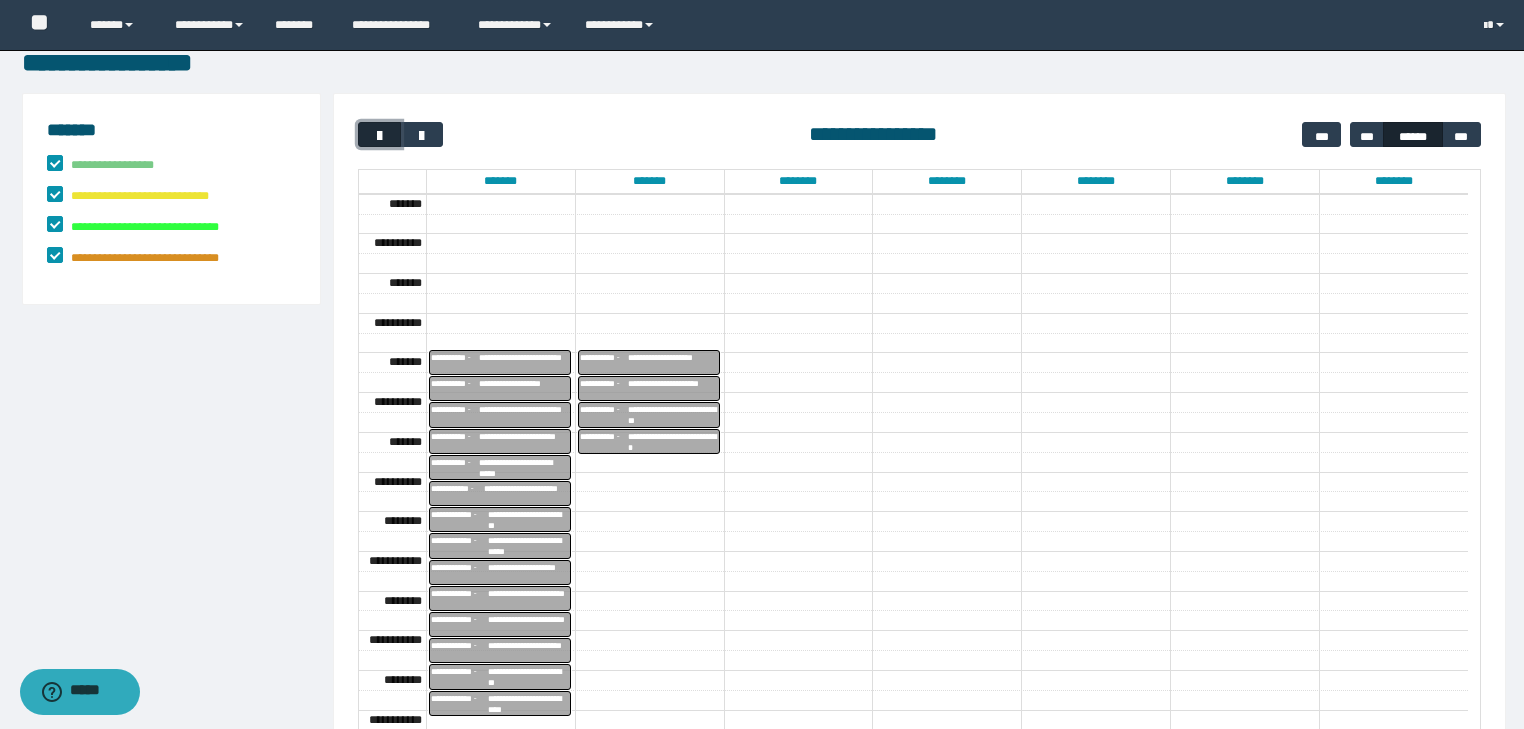 click at bounding box center (379, 134) 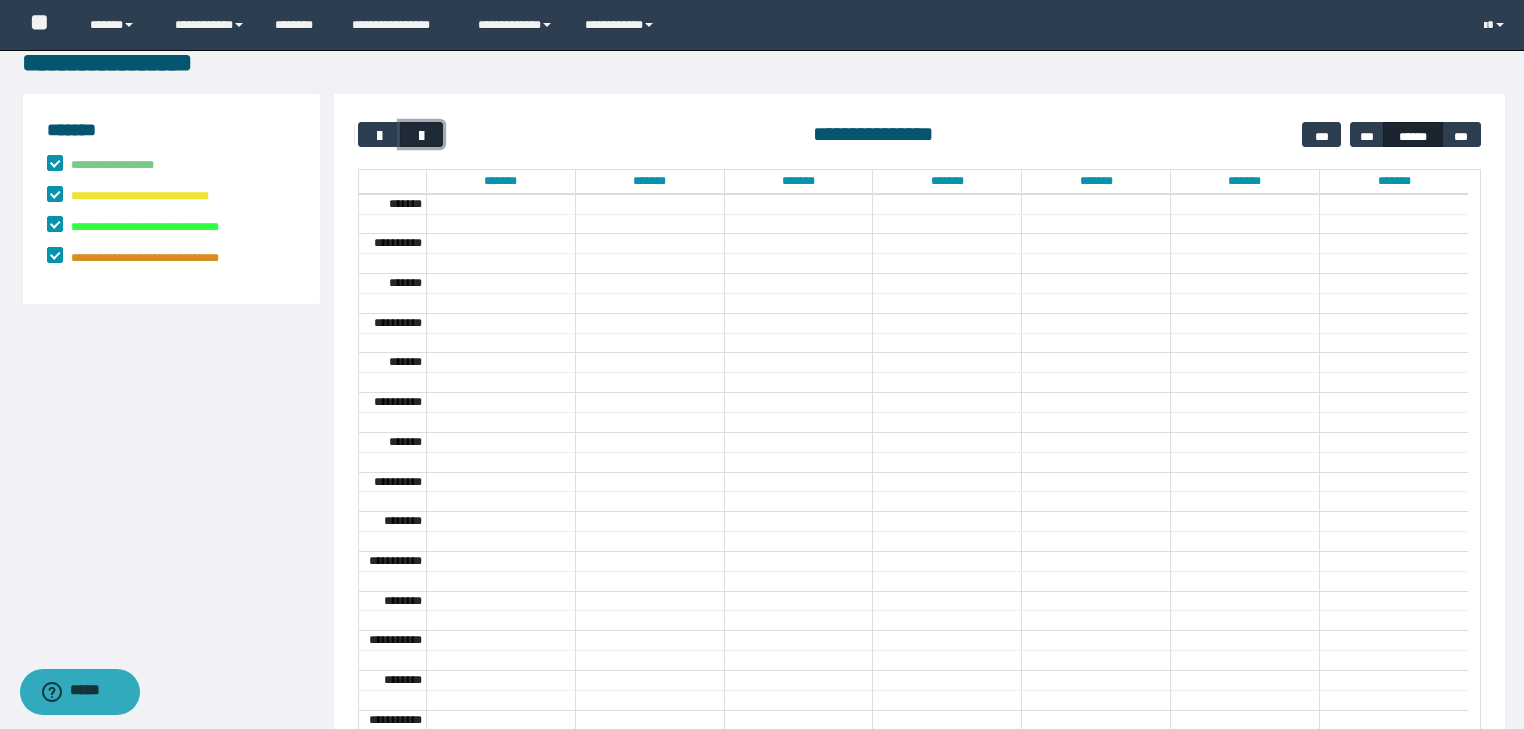 click at bounding box center (422, 136) 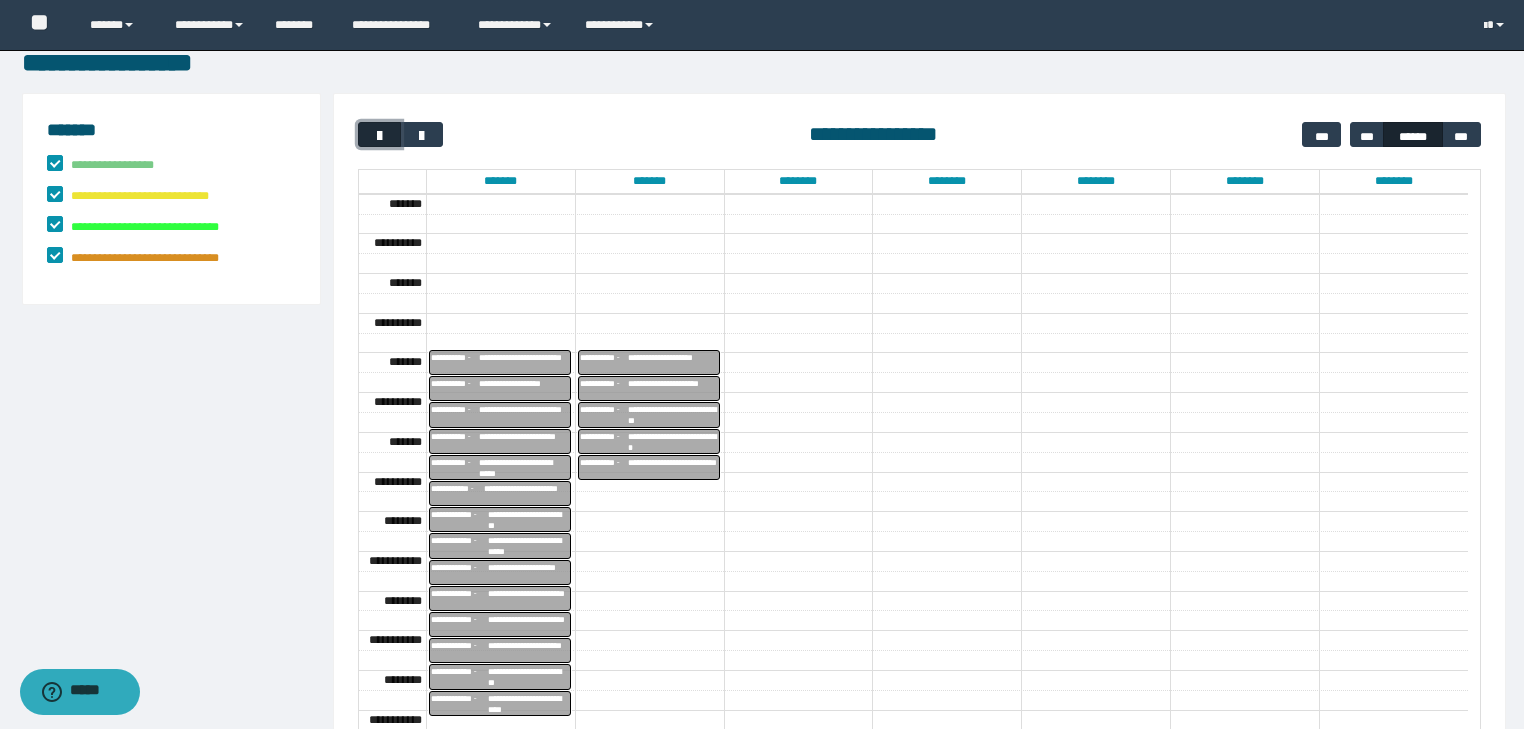 click at bounding box center [379, 134] 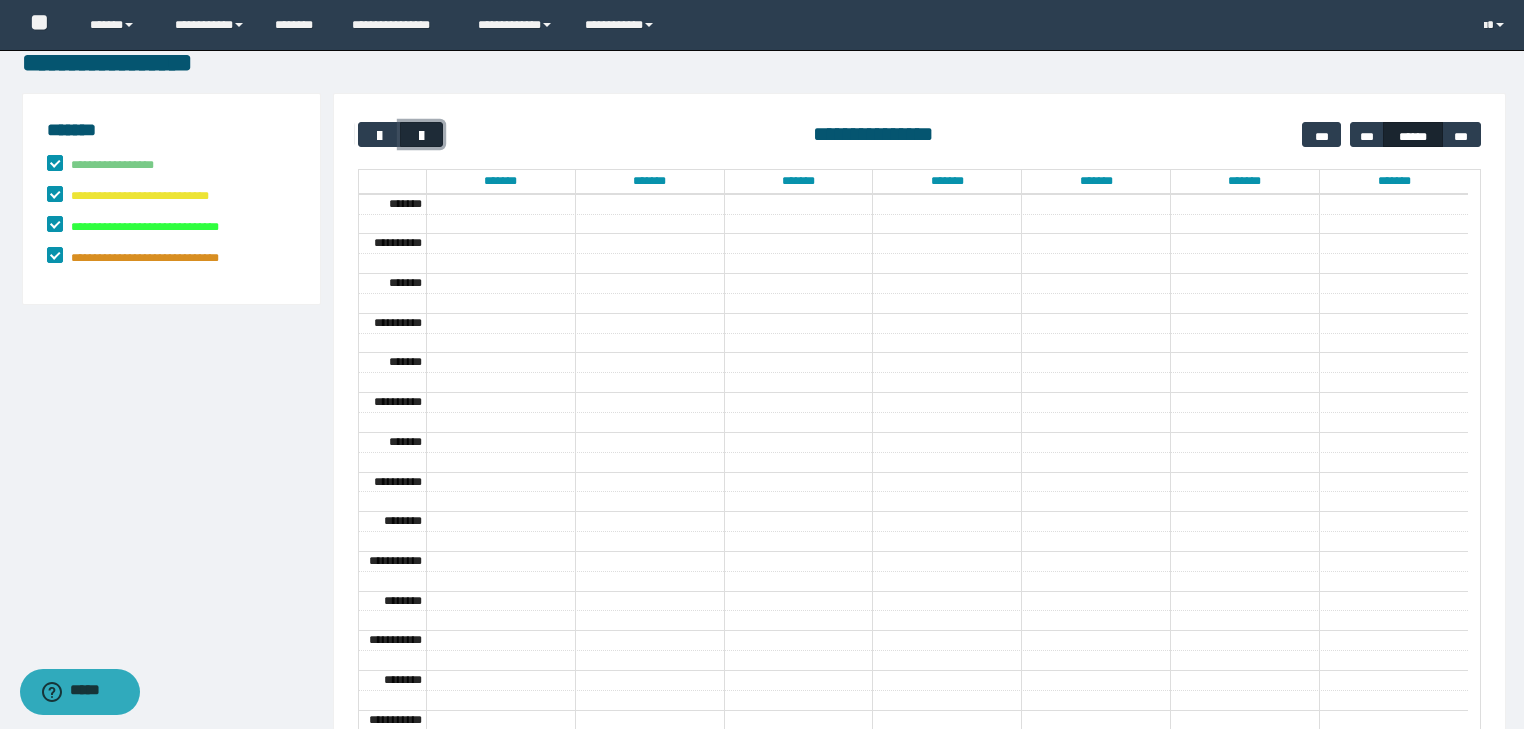 click at bounding box center [422, 136] 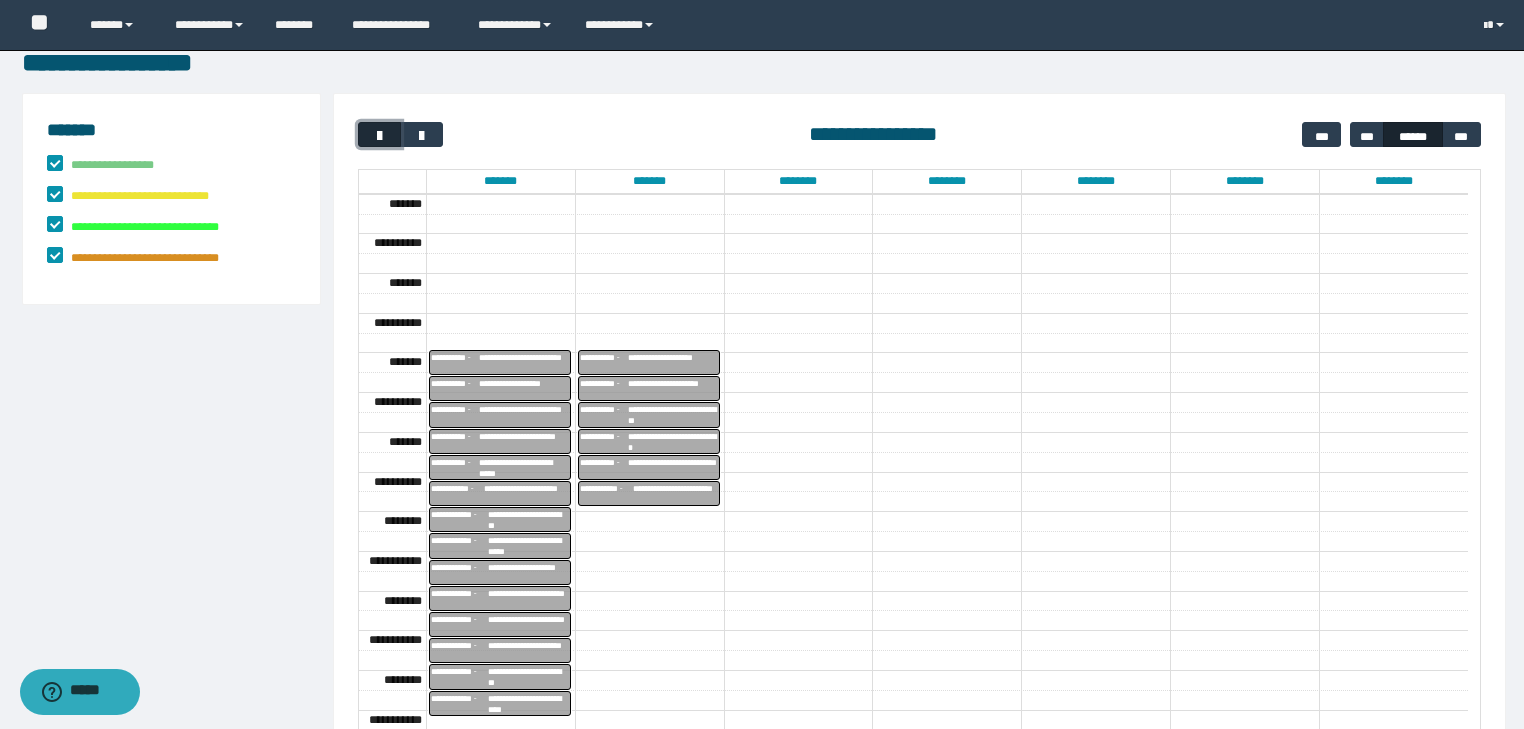 click at bounding box center (379, 134) 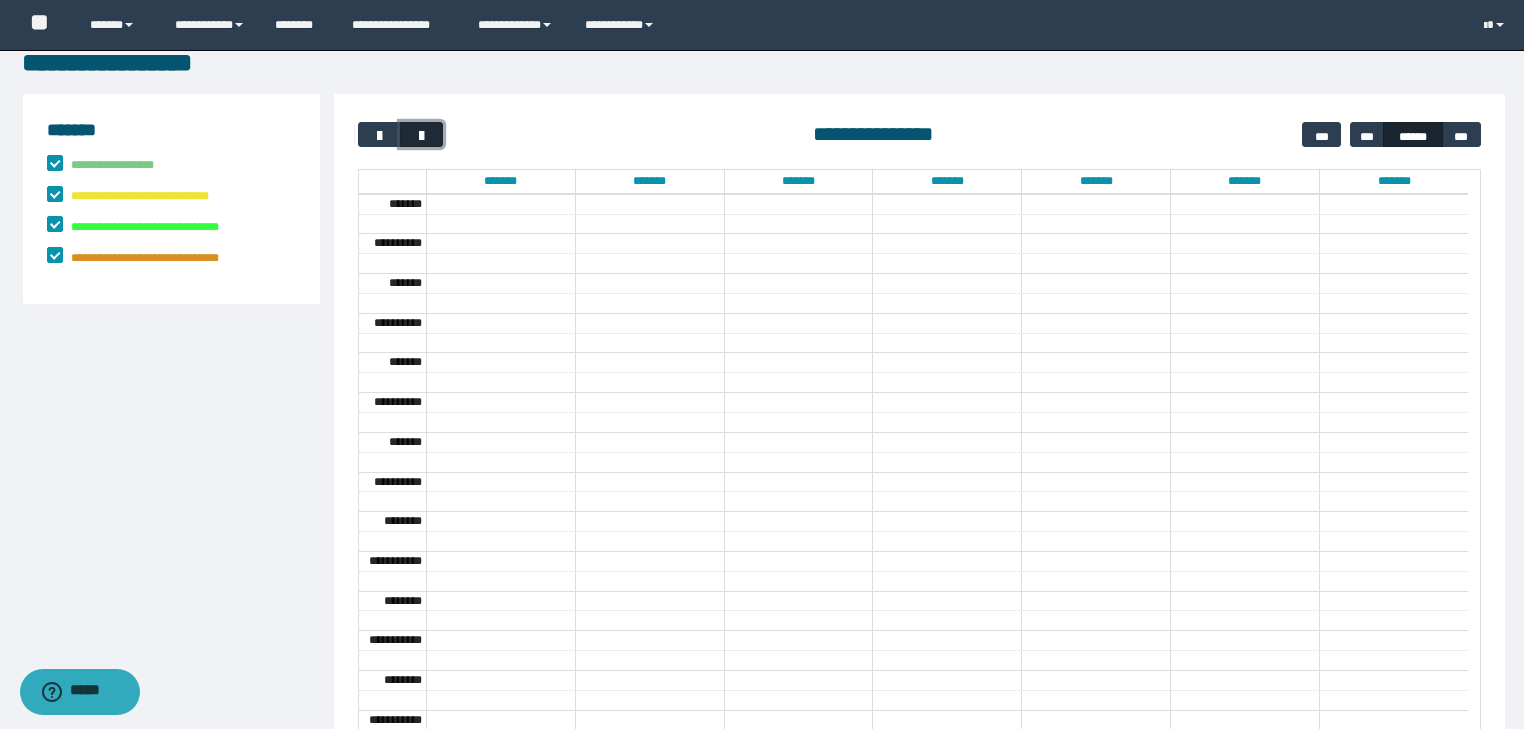 click at bounding box center (422, 136) 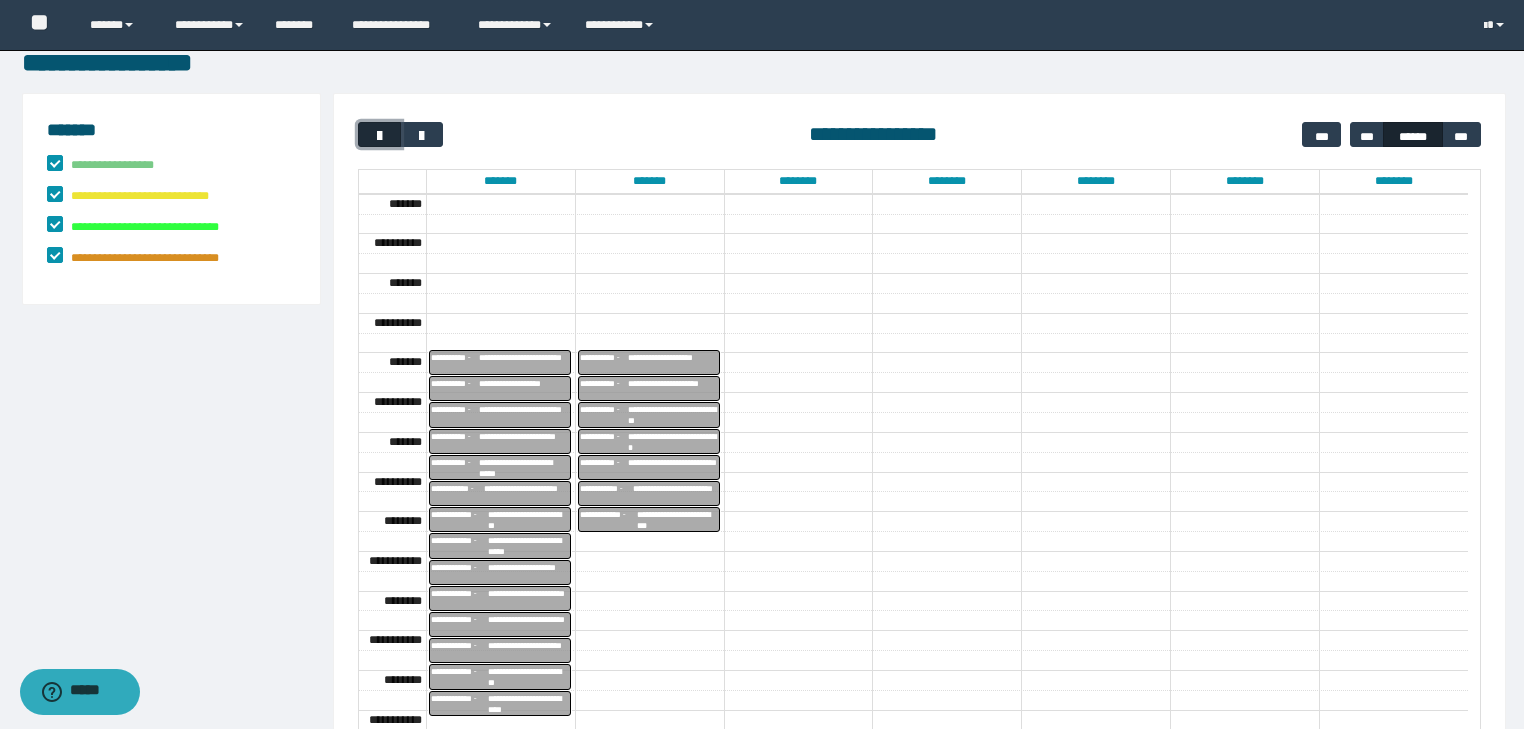 click at bounding box center (380, 136) 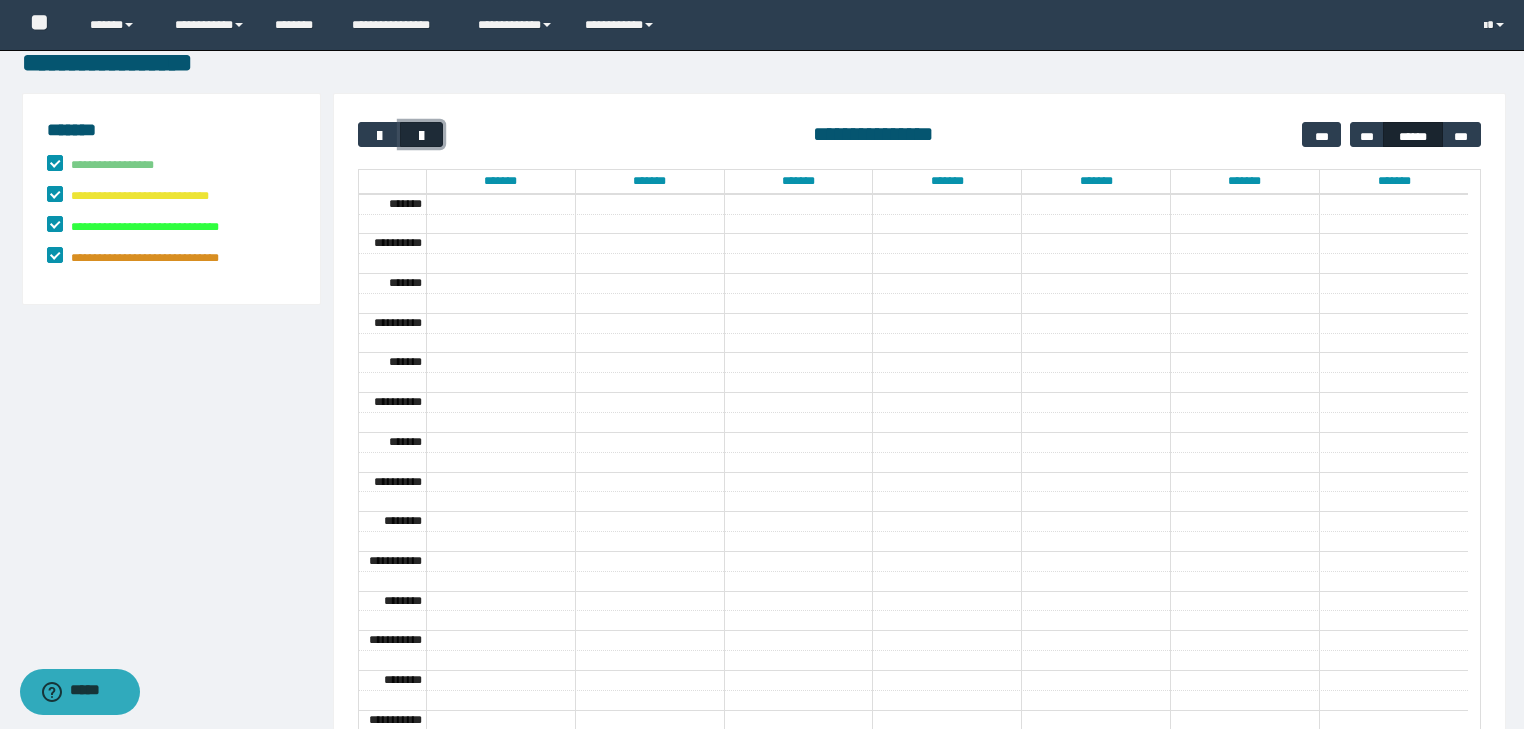 click at bounding box center [422, 136] 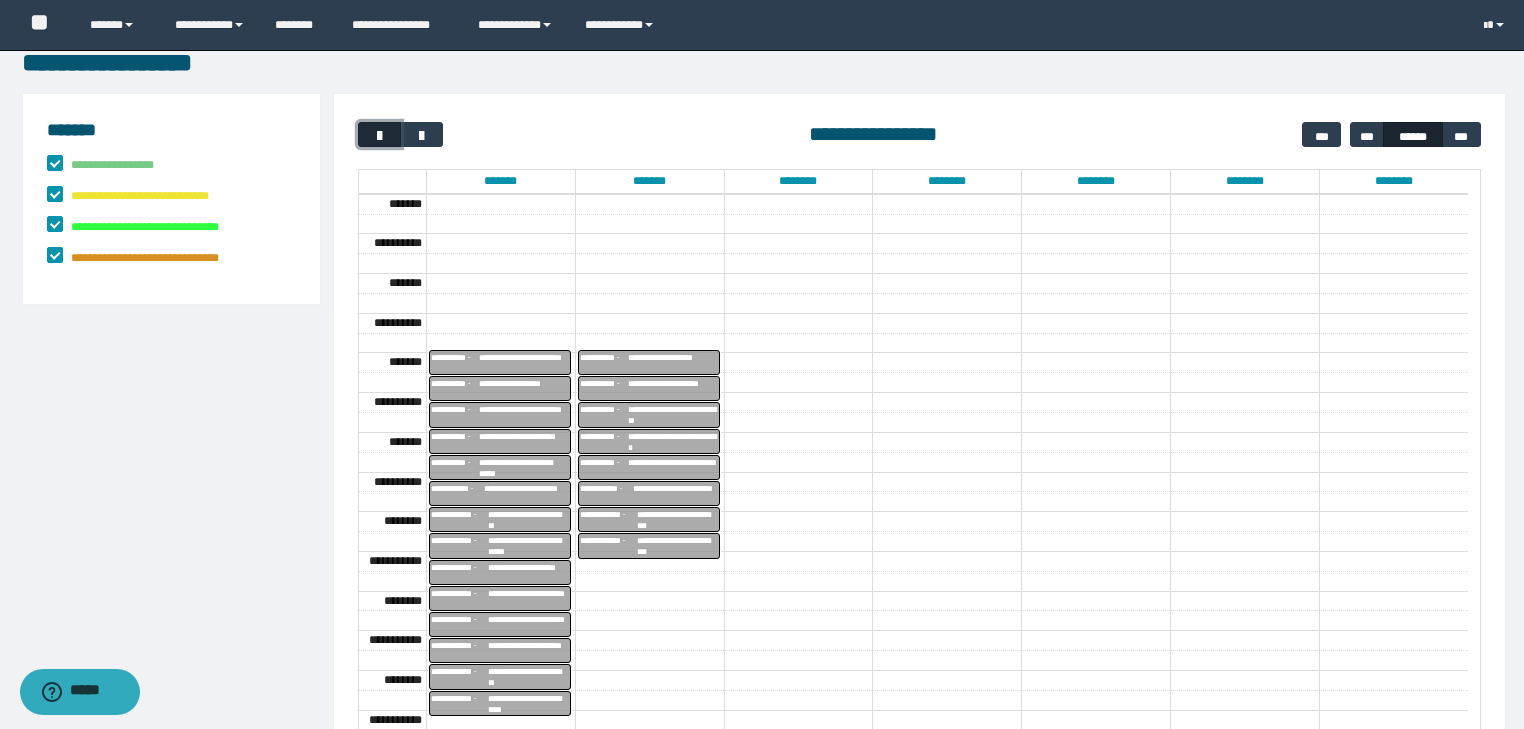 click at bounding box center (380, 136) 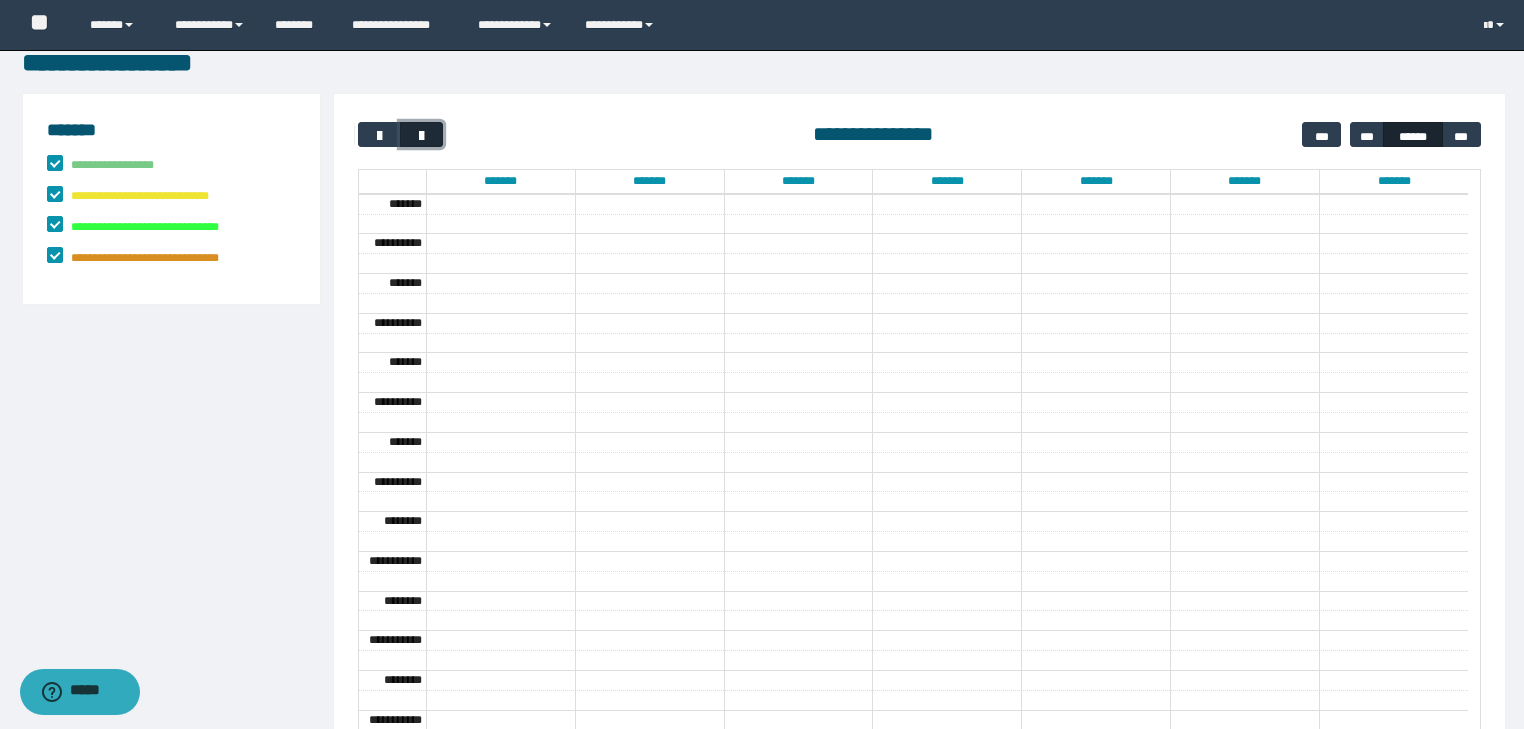 click at bounding box center [422, 136] 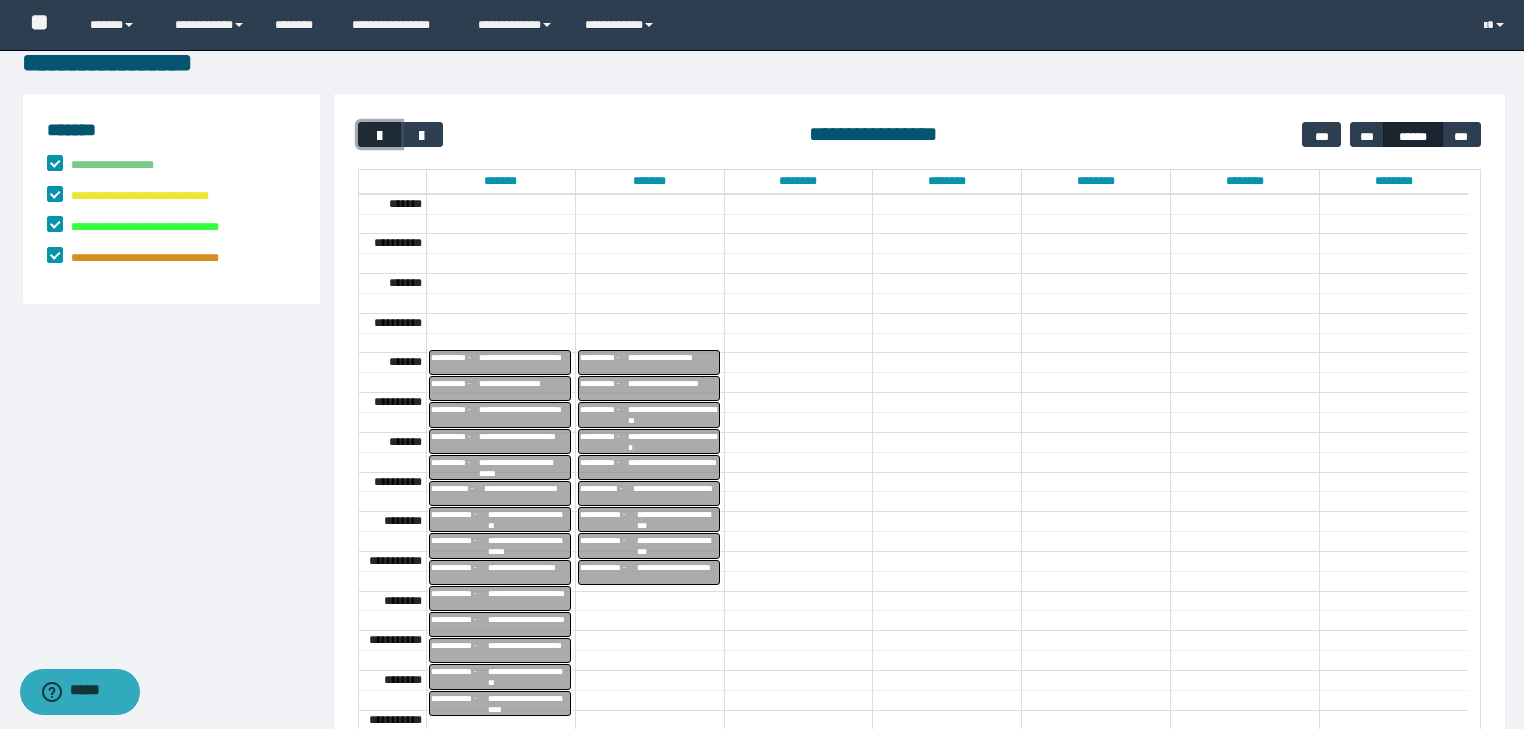 click at bounding box center (380, 136) 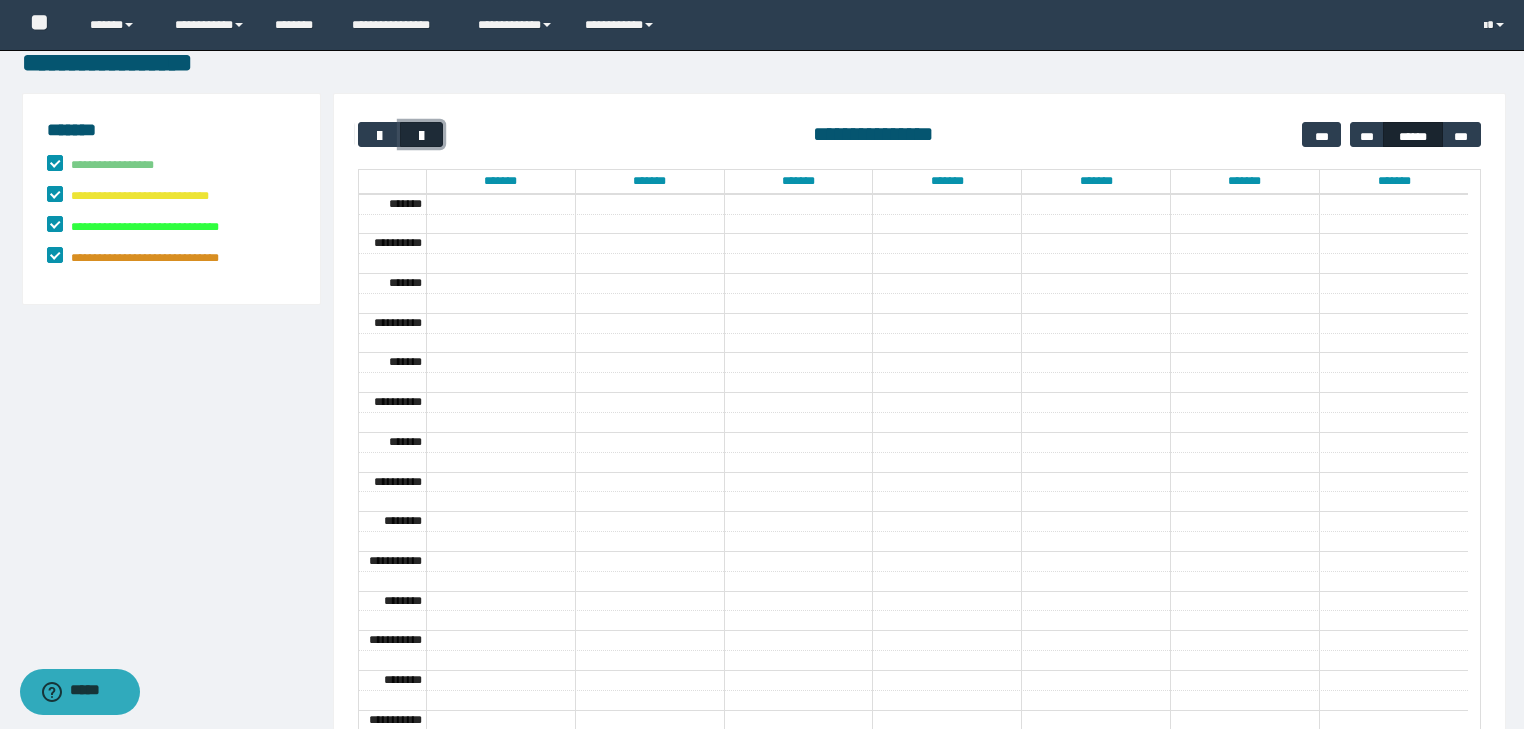 click at bounding box center (421, 134) 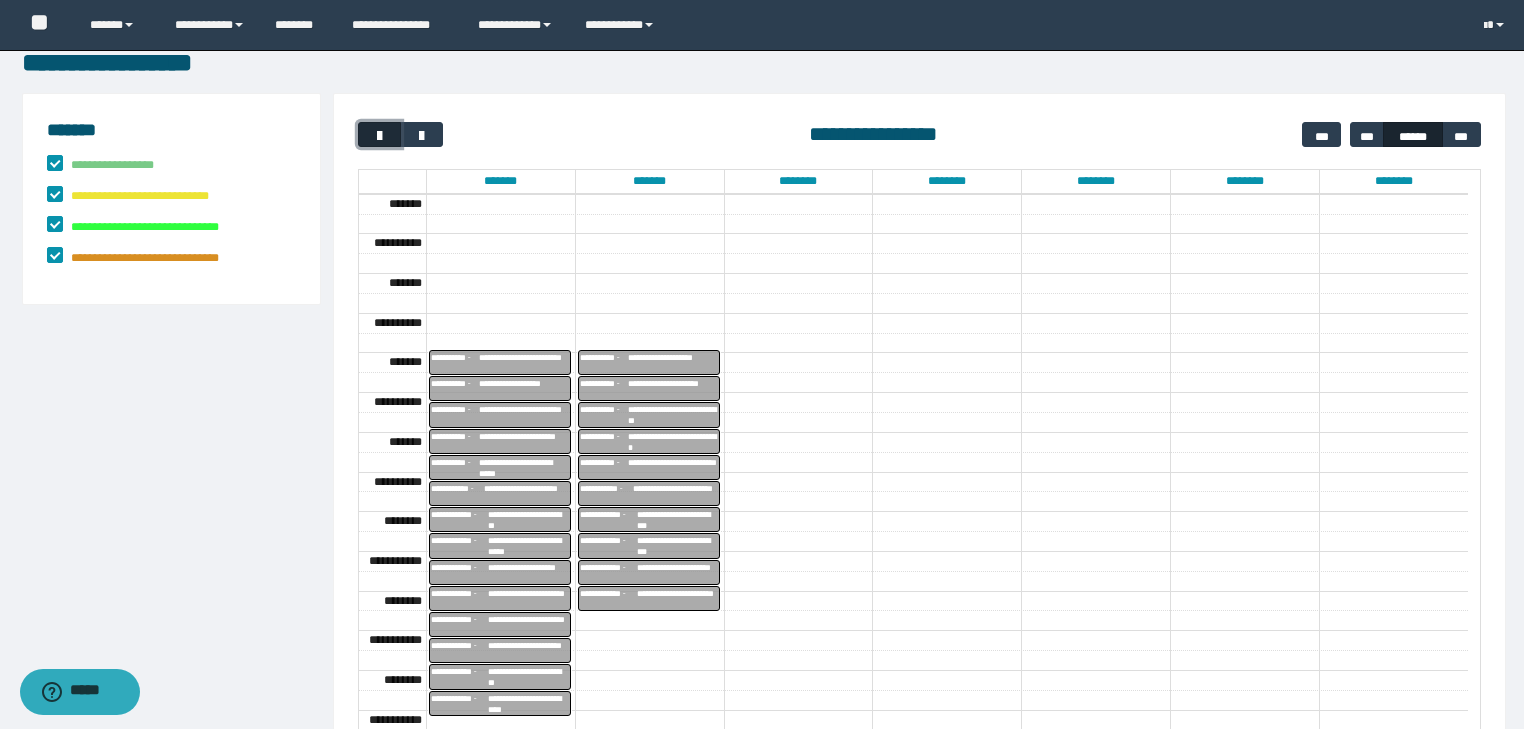 click at bounding box center [380, 136] 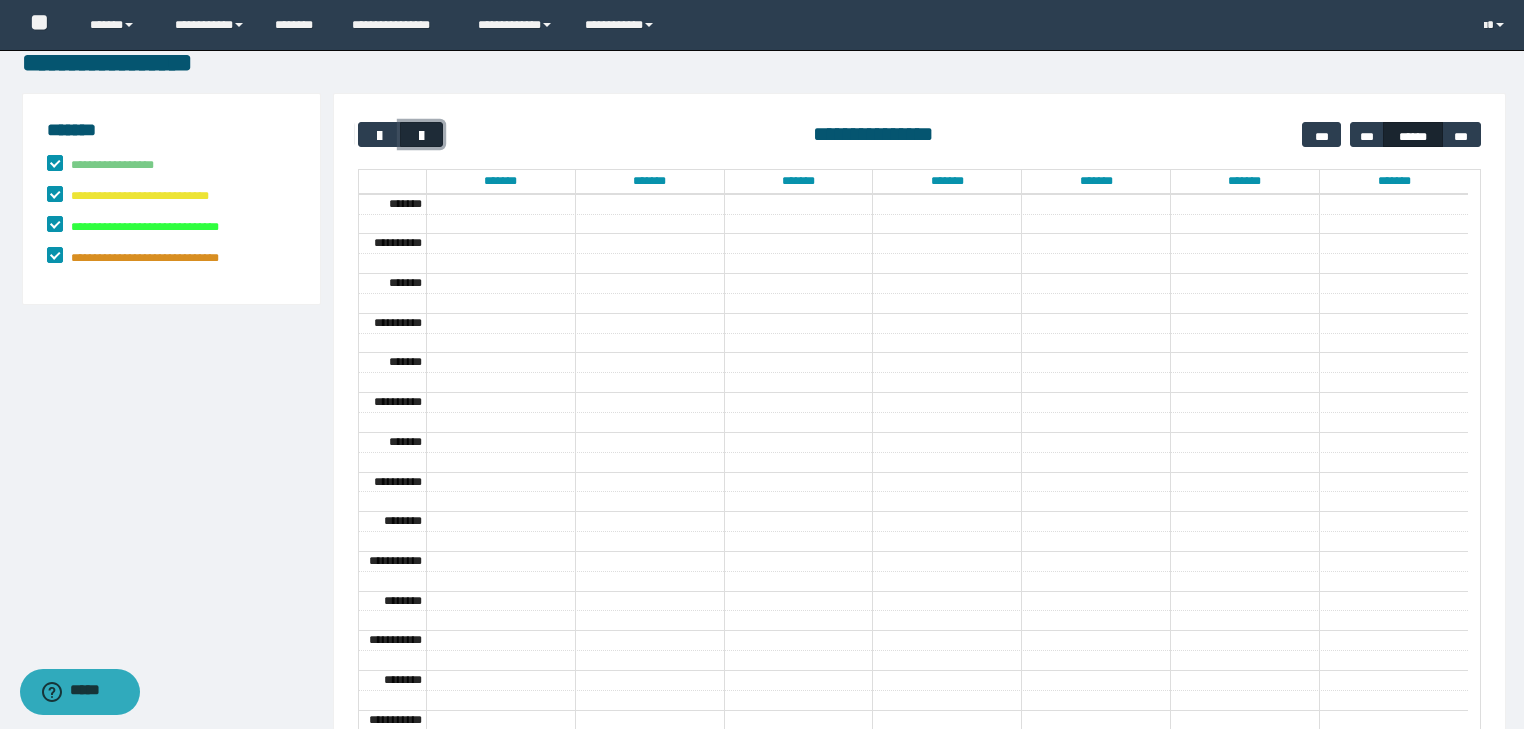 click at bounding box center (421, 134) 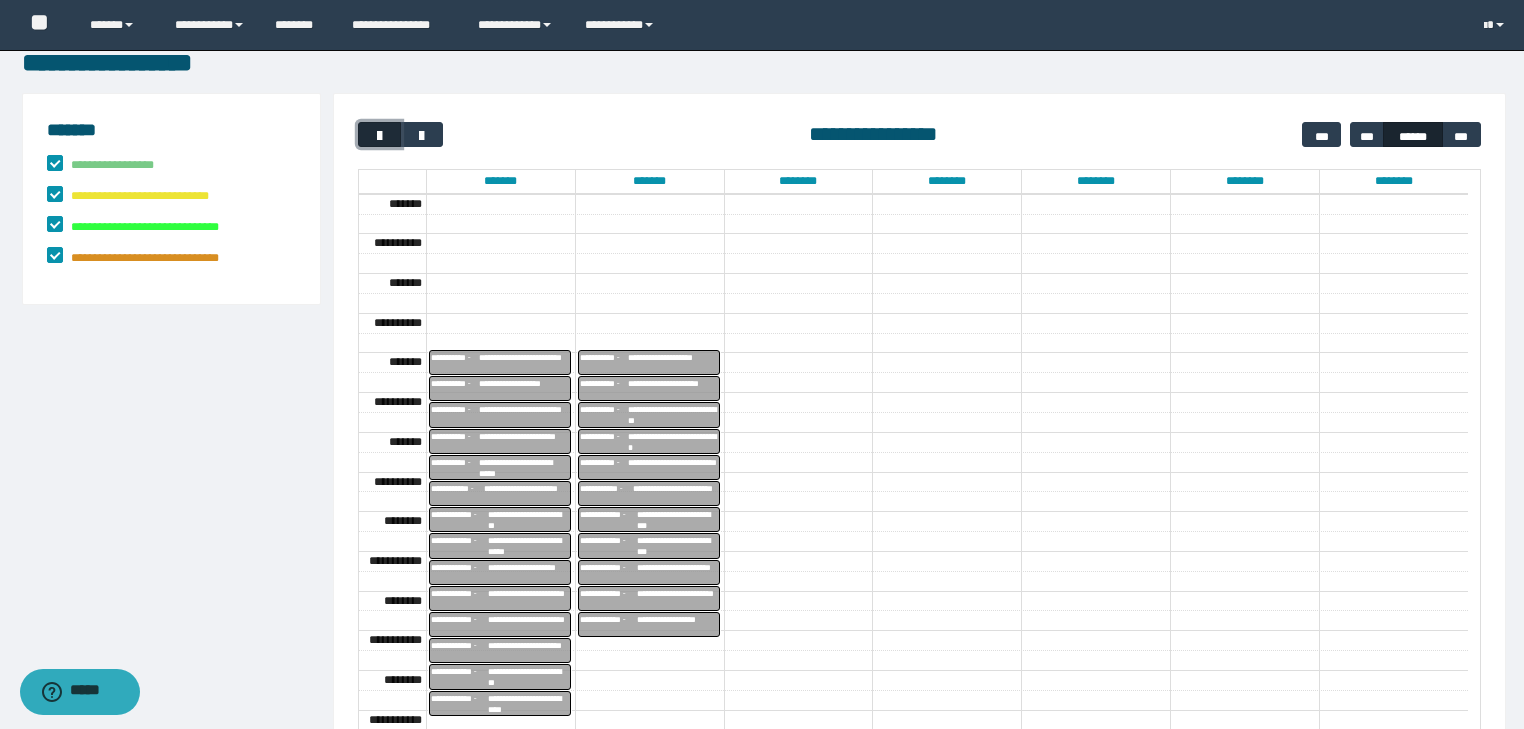 click at bounding box center (380, 136) 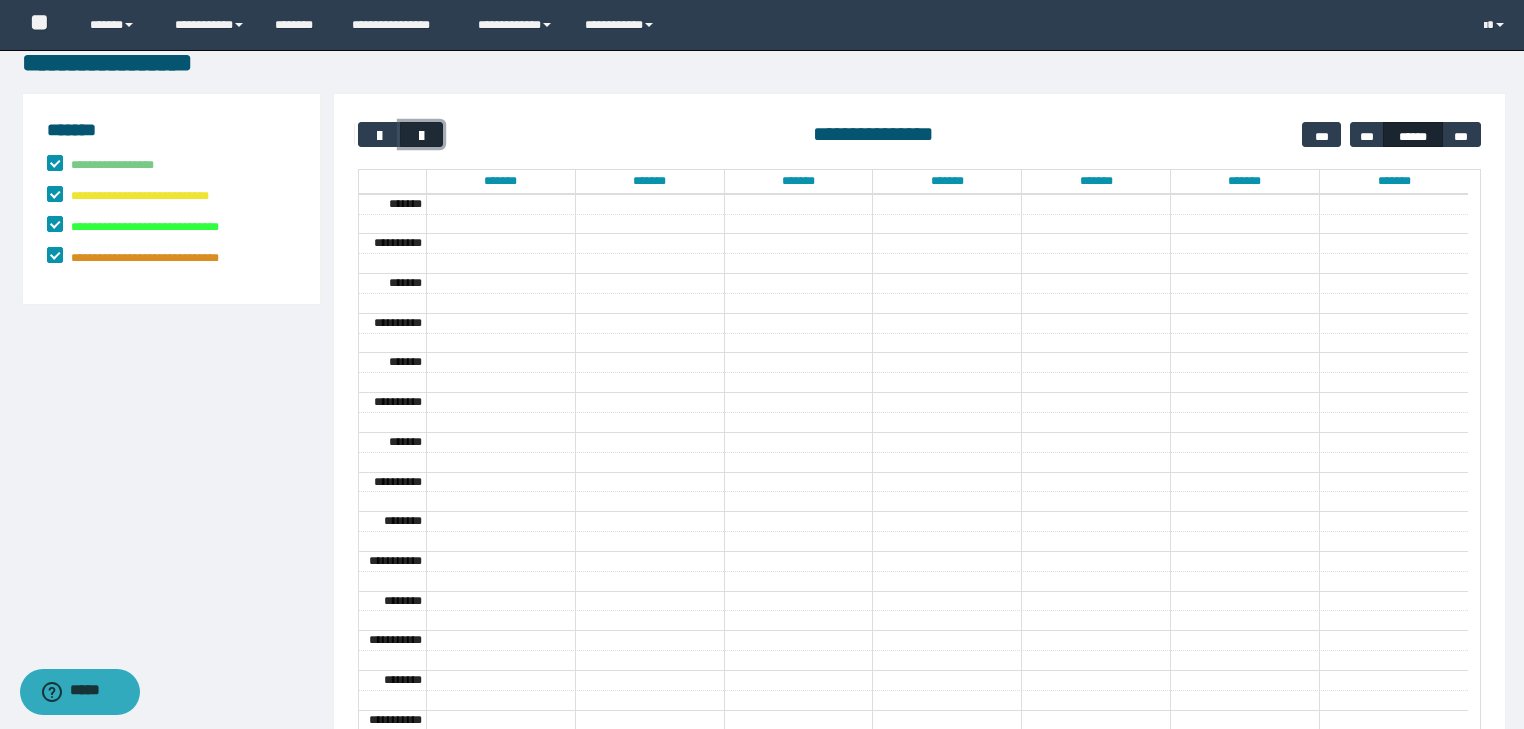 click at bounding box center [422, 136] 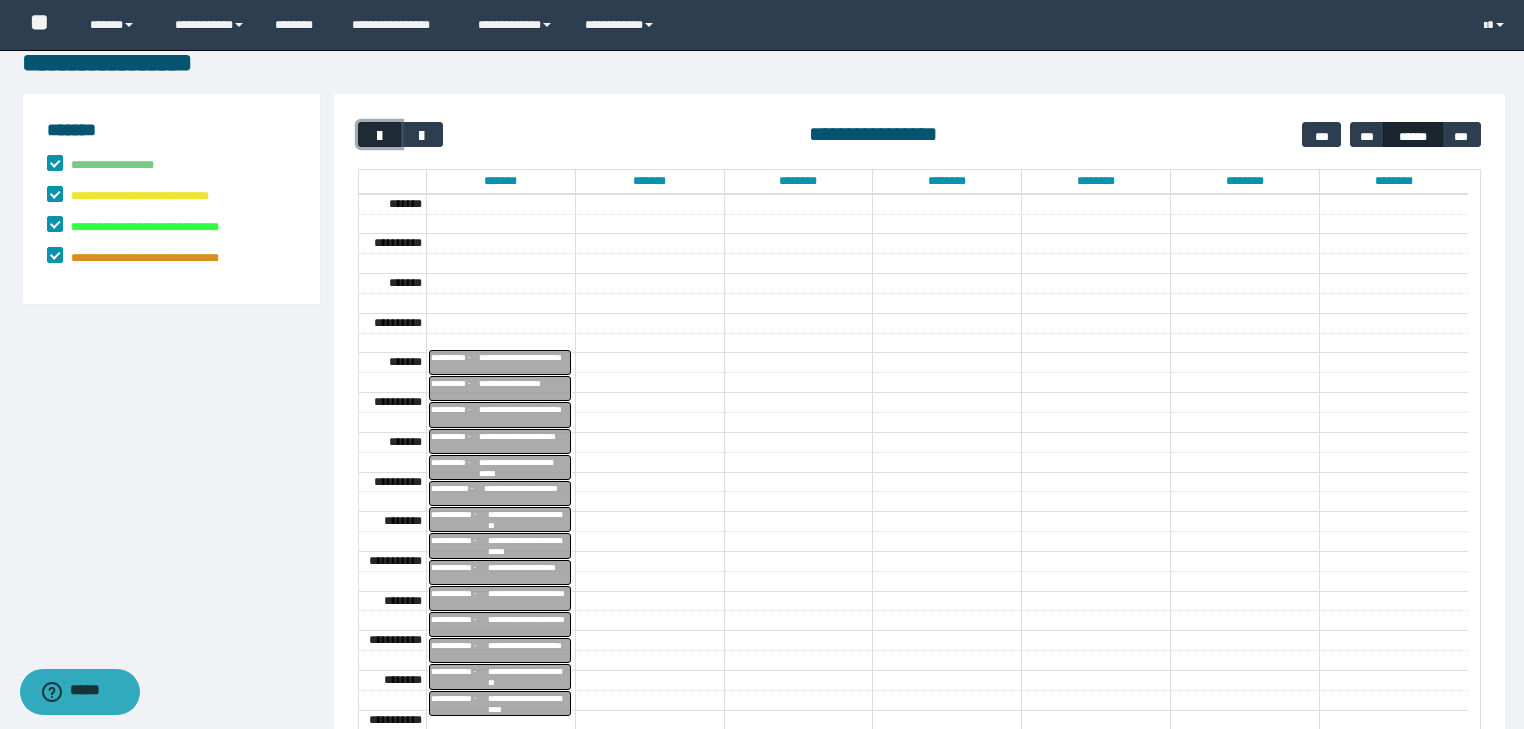click at bounding box center (380, 136) 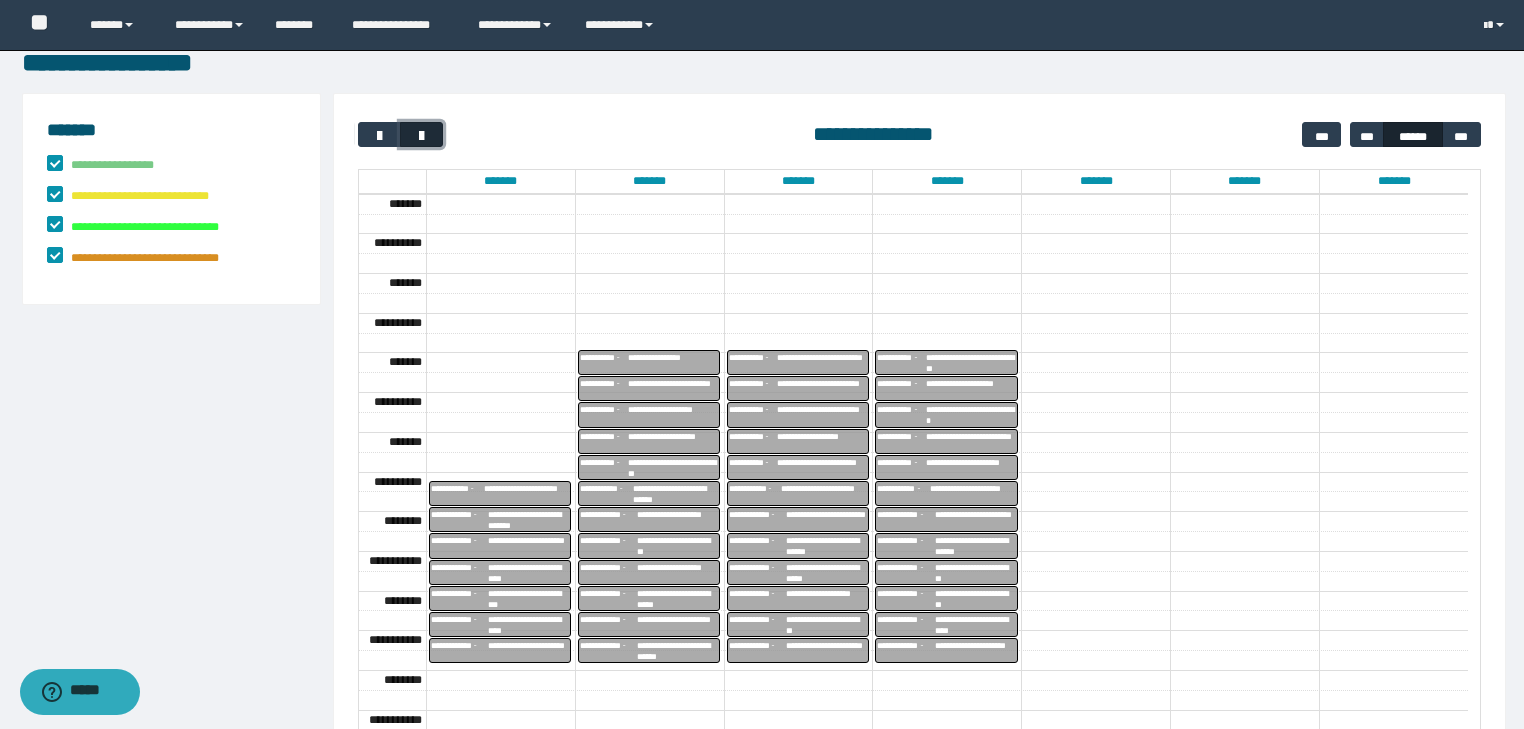 click at bounding box center (422, 136) 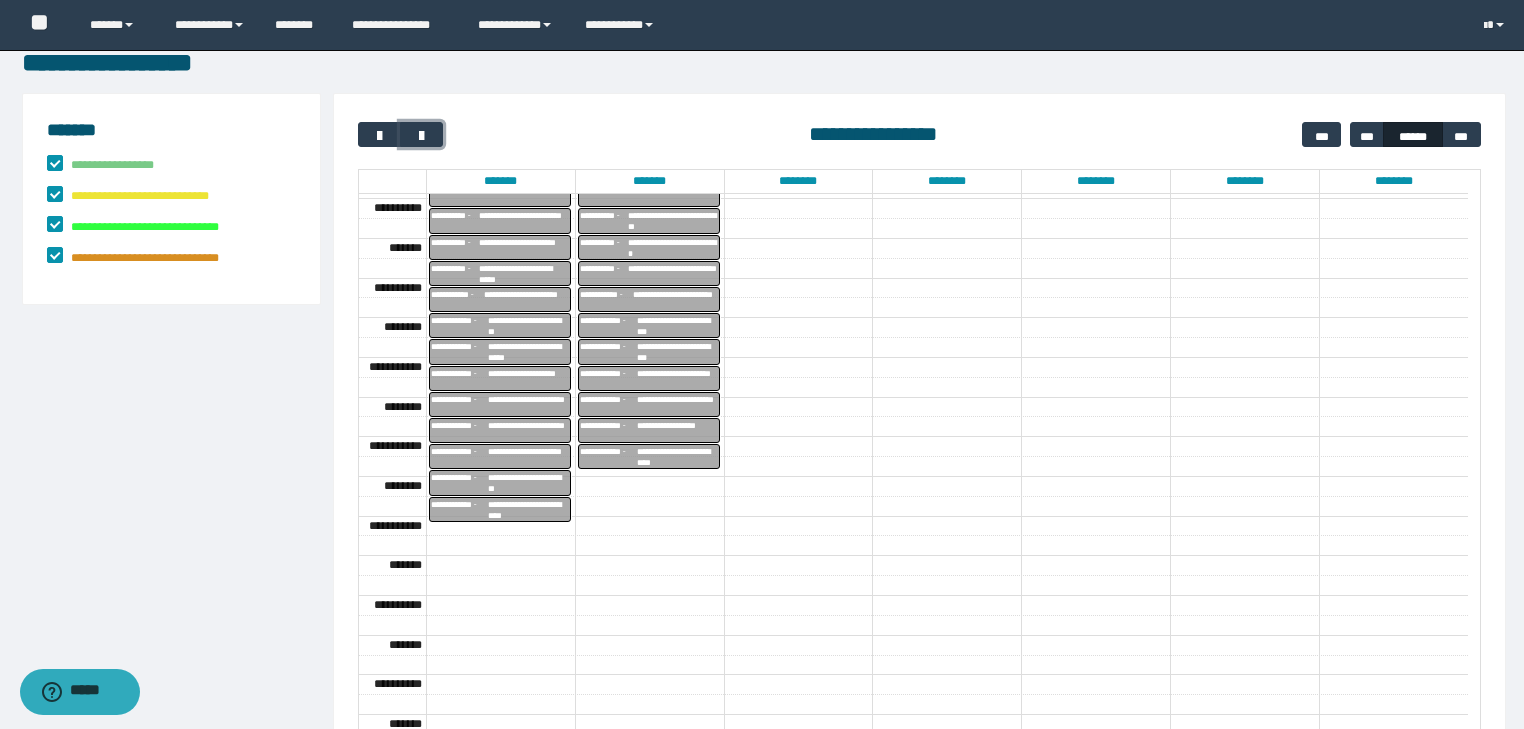 scroll, scrollTop: 425, scrollLeft: 0, axis: vertical 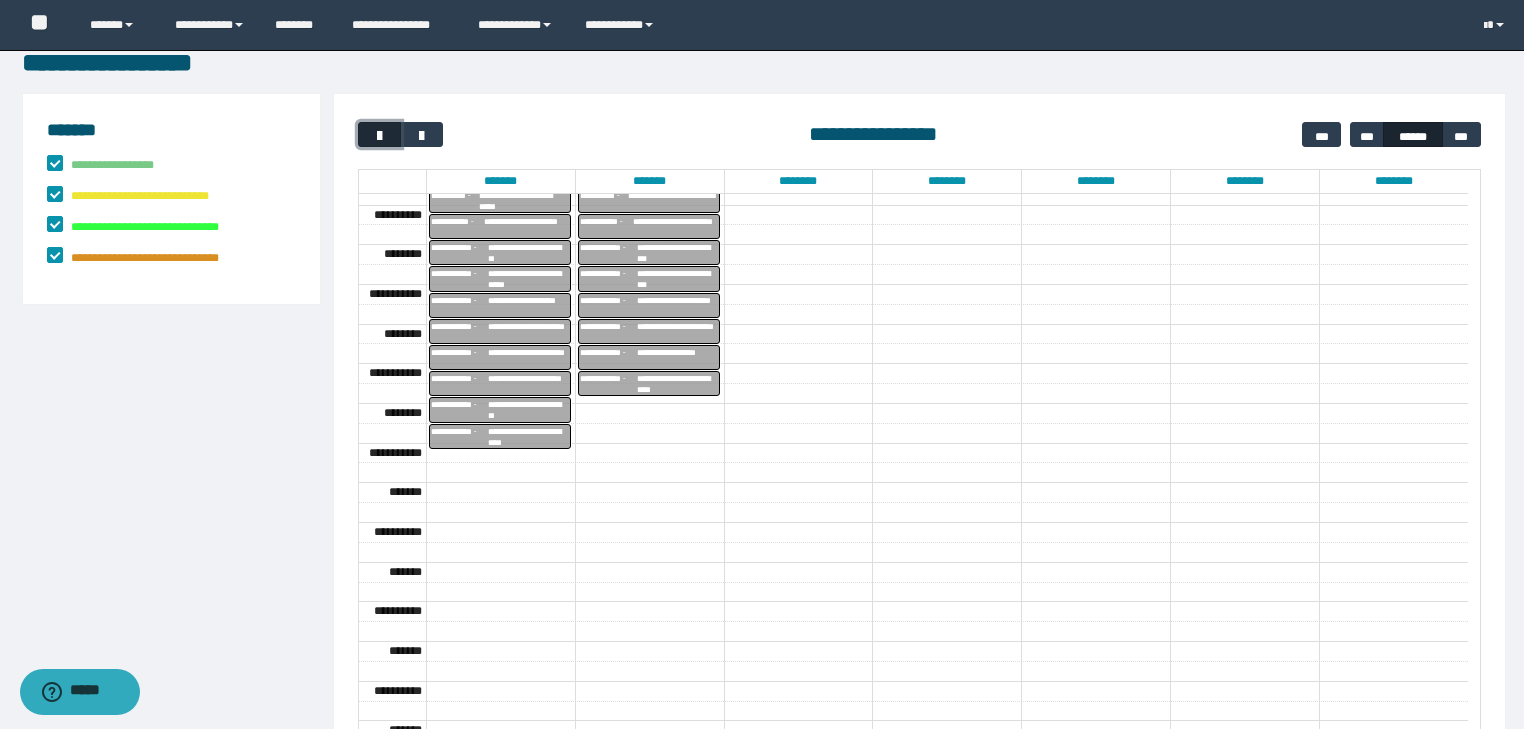 click at bounding box center [380, 136] 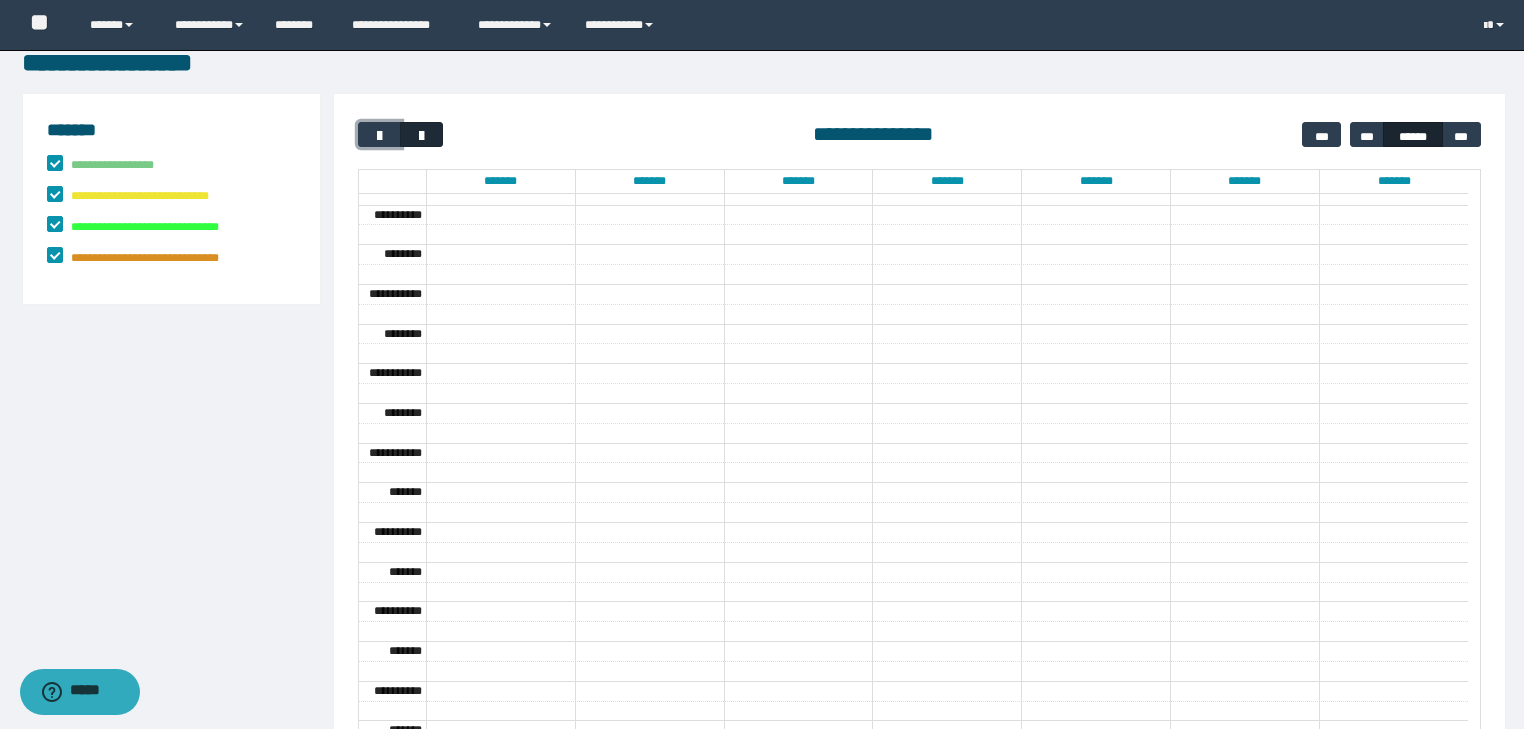 scroll, scrollTop: 158, scrollLeft: 0, axis: vertical 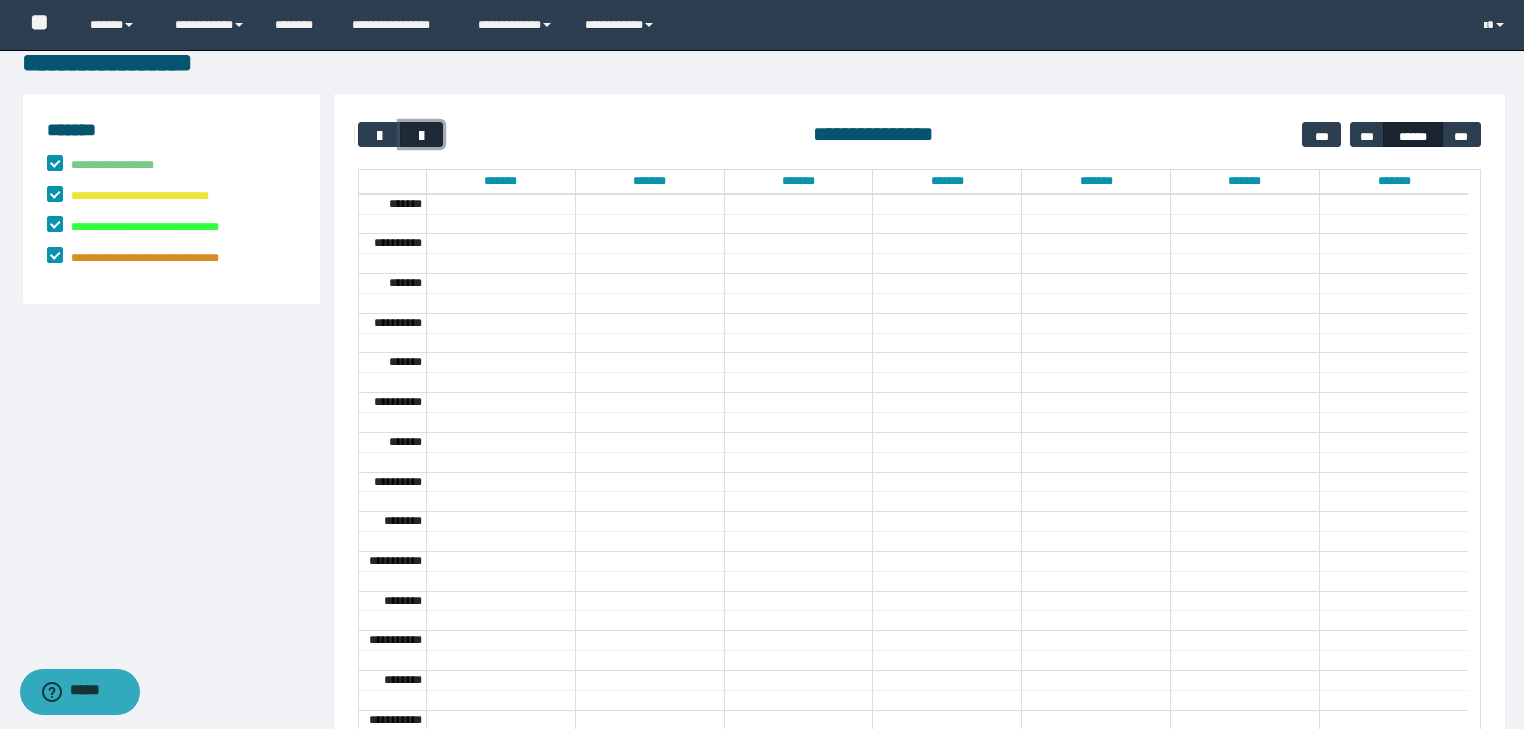 click at bounding box center [422, 136] 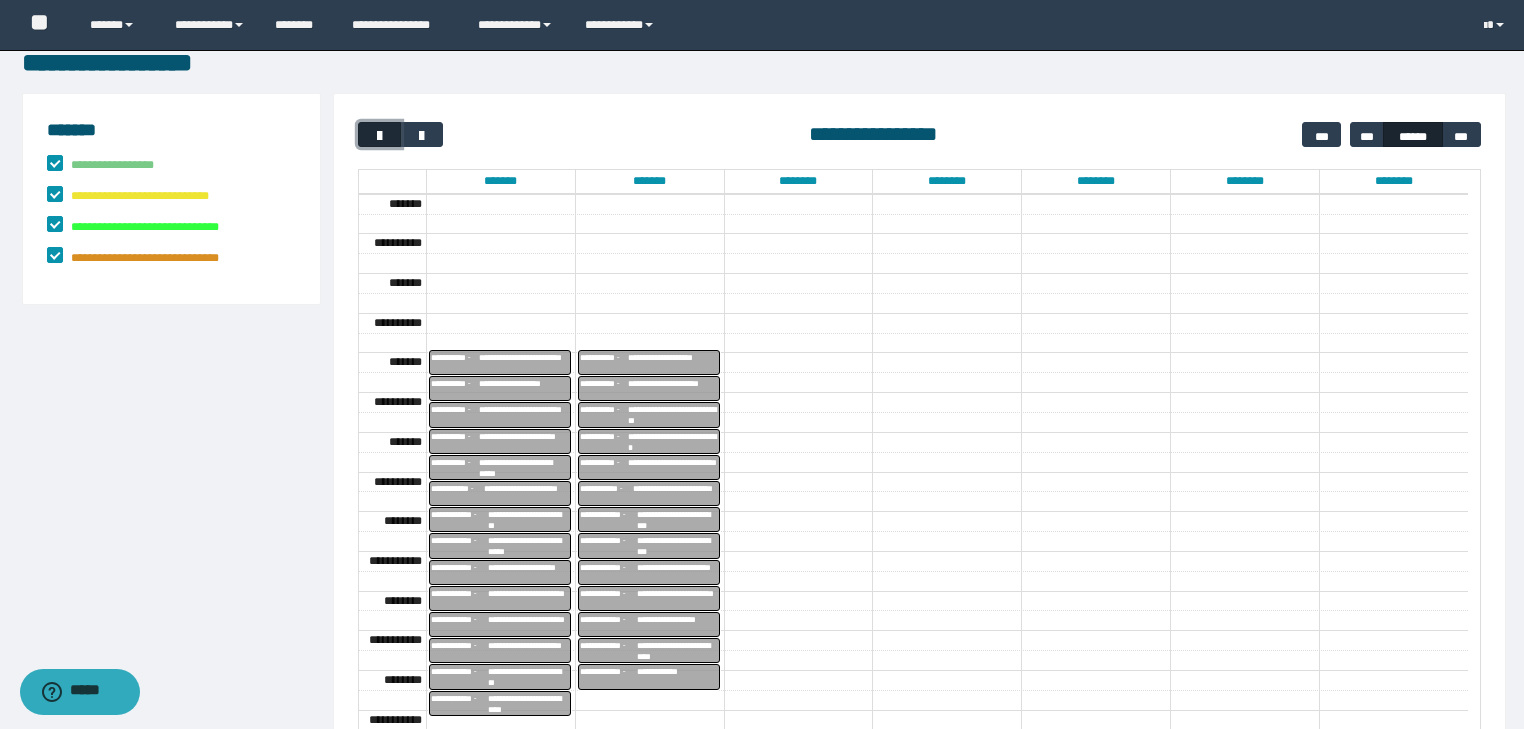 click at bounding box center (380, 136) 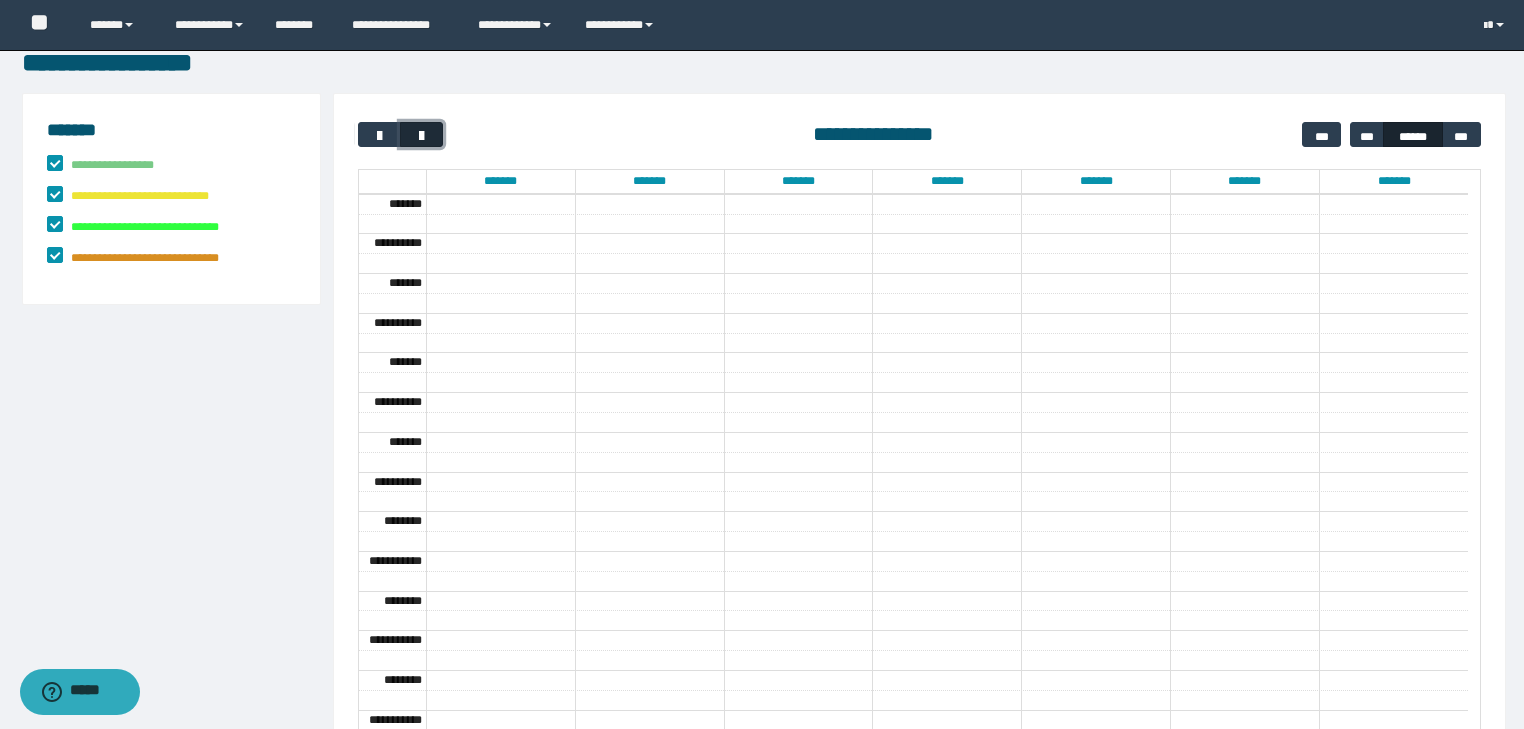 click at bounding box center [422, 136] 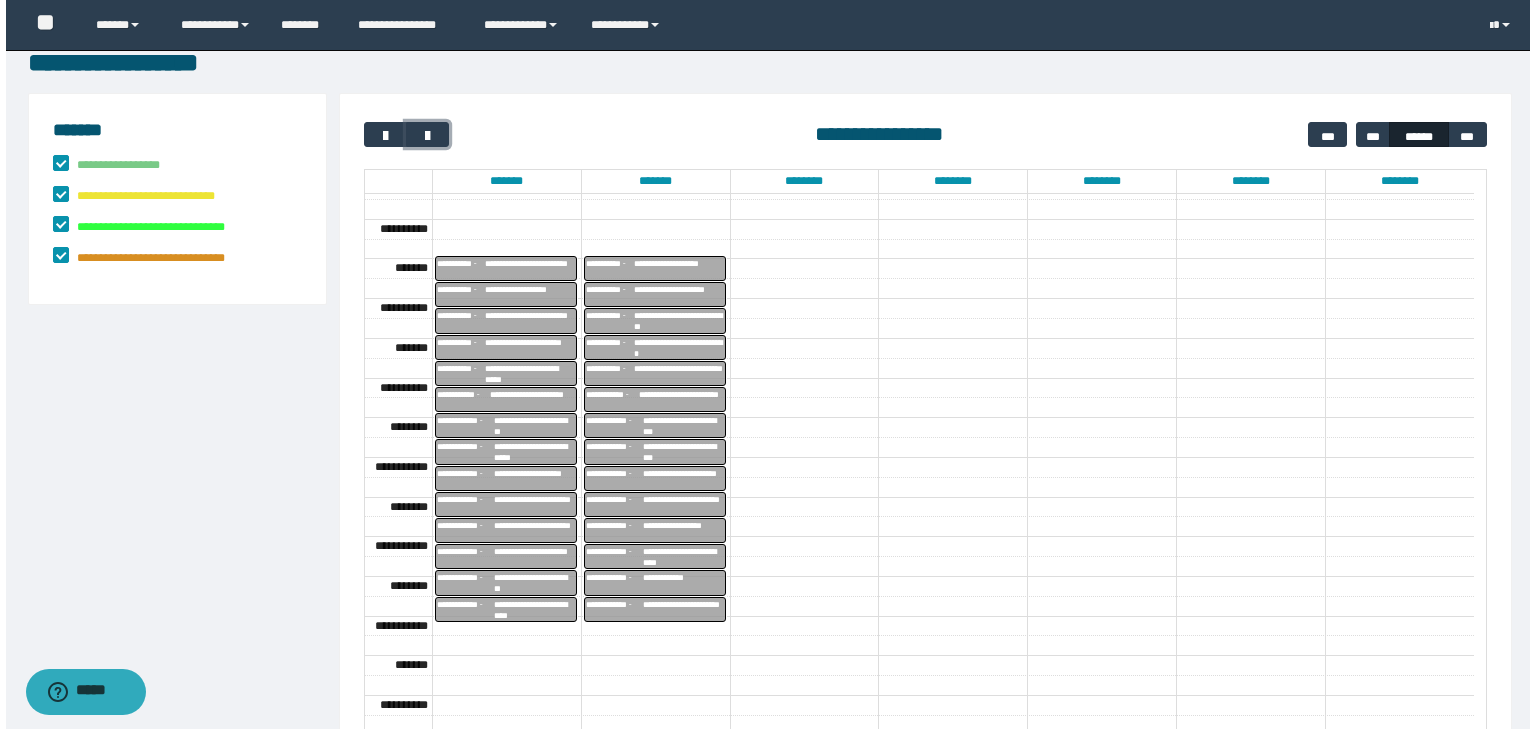 scroll, scrollTop: 291, scrollLeft: 0, axis: vertical 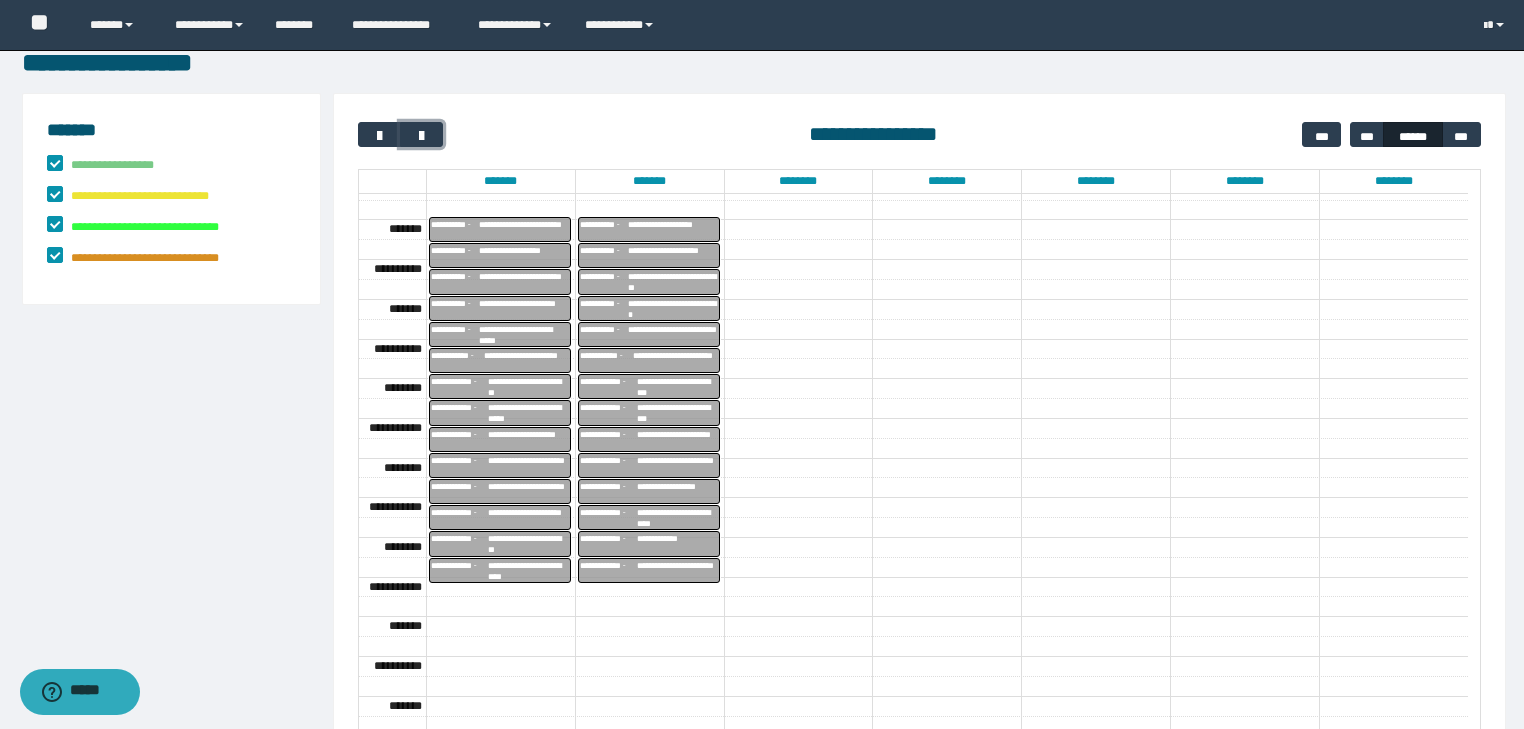 click on "**********" at bounding box center [673, 224] 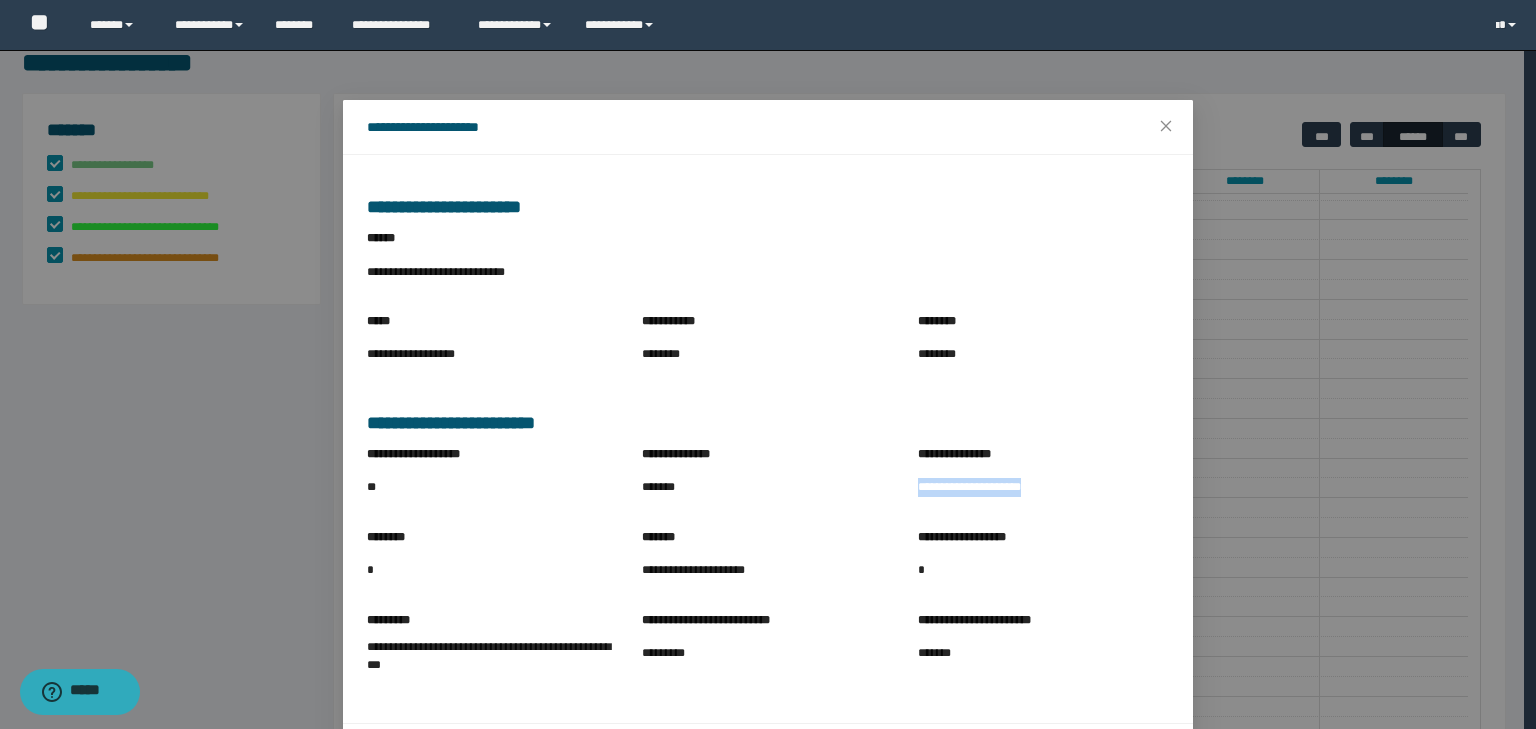 drag, startPoint x: 912, startPoint y: 481, endPoint x: 1088, endPoint y: 492, distance: 176.34341 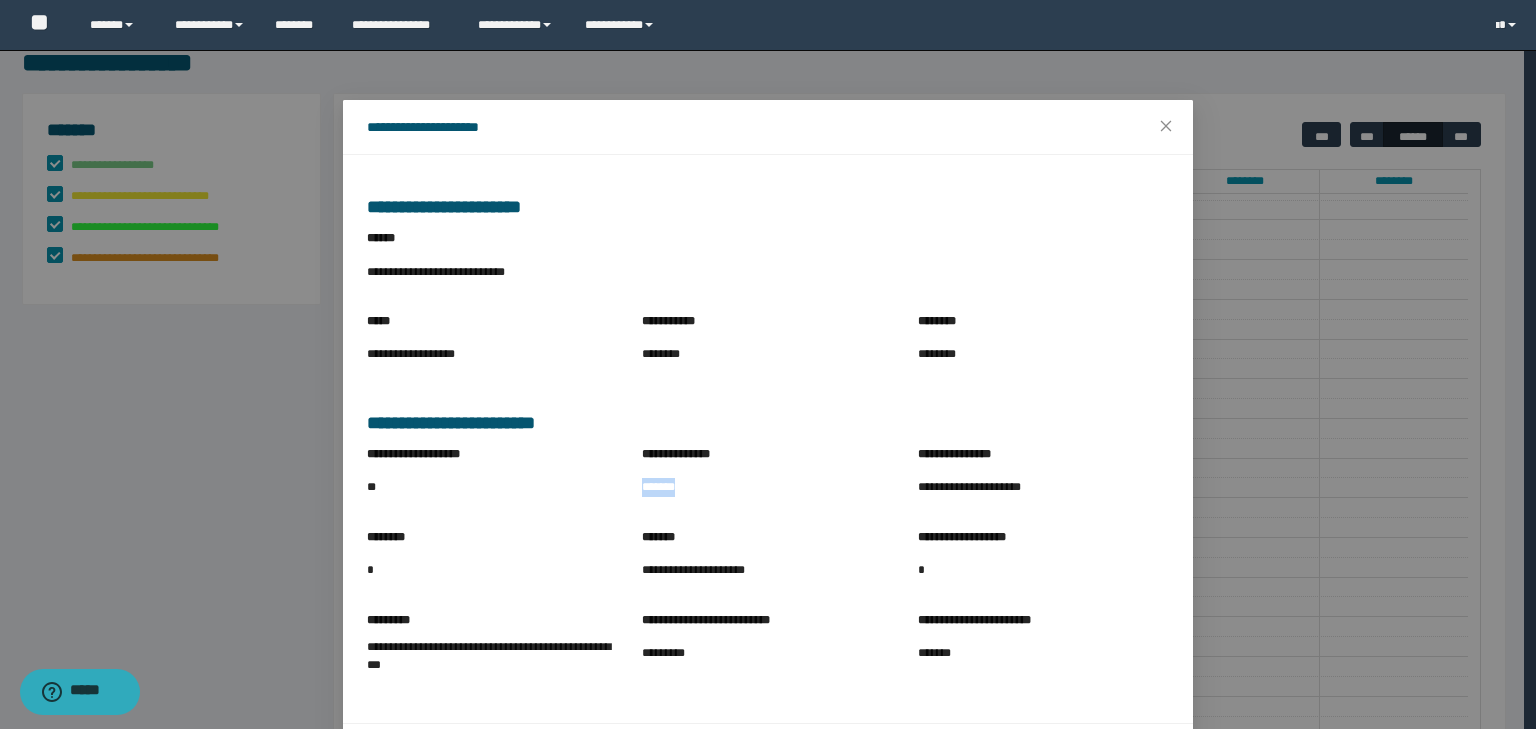 drag, startPoint x: 663, startPoint y: 488, endPoint x: 712, endPoint y: 488, distance: 49 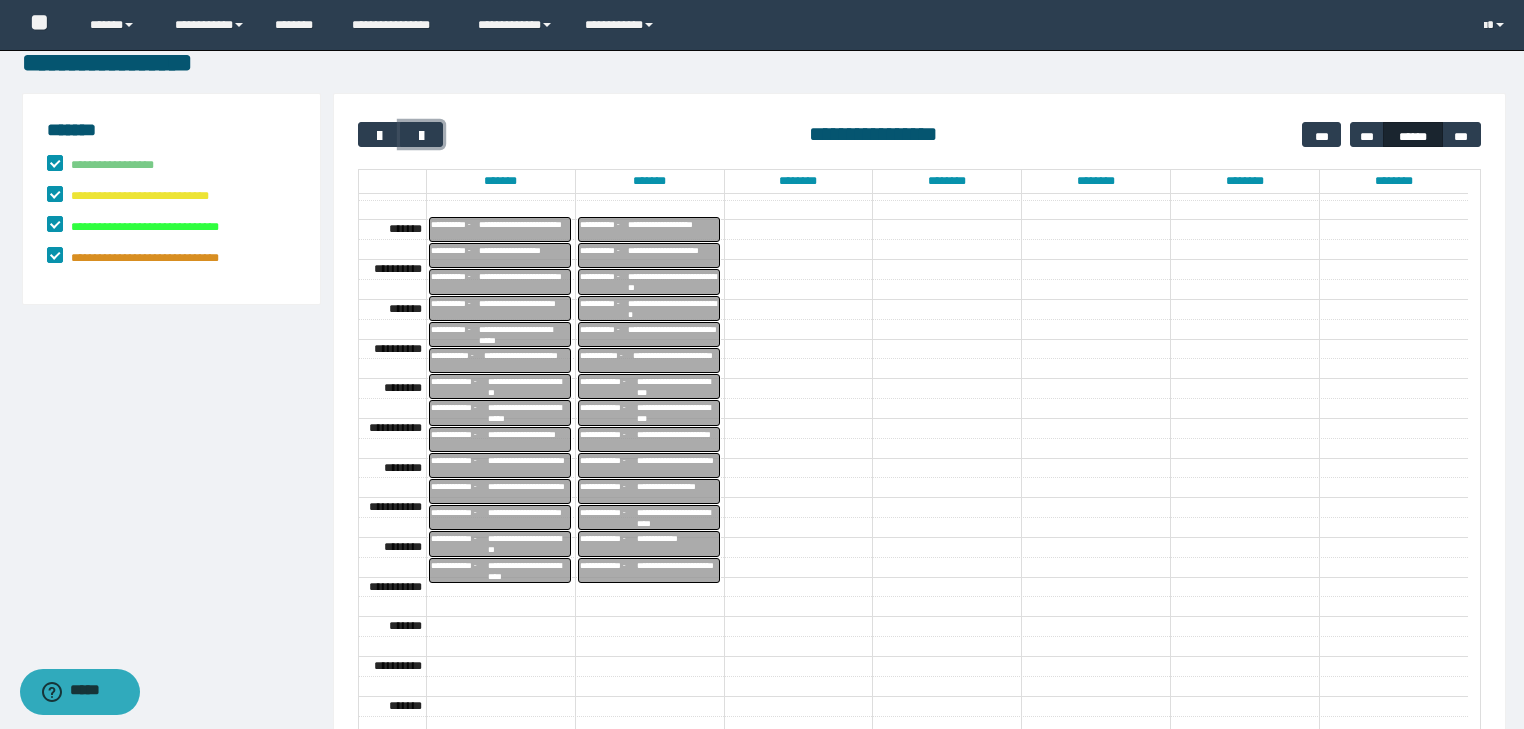 click on "**********" at bounding box center [673, 256] 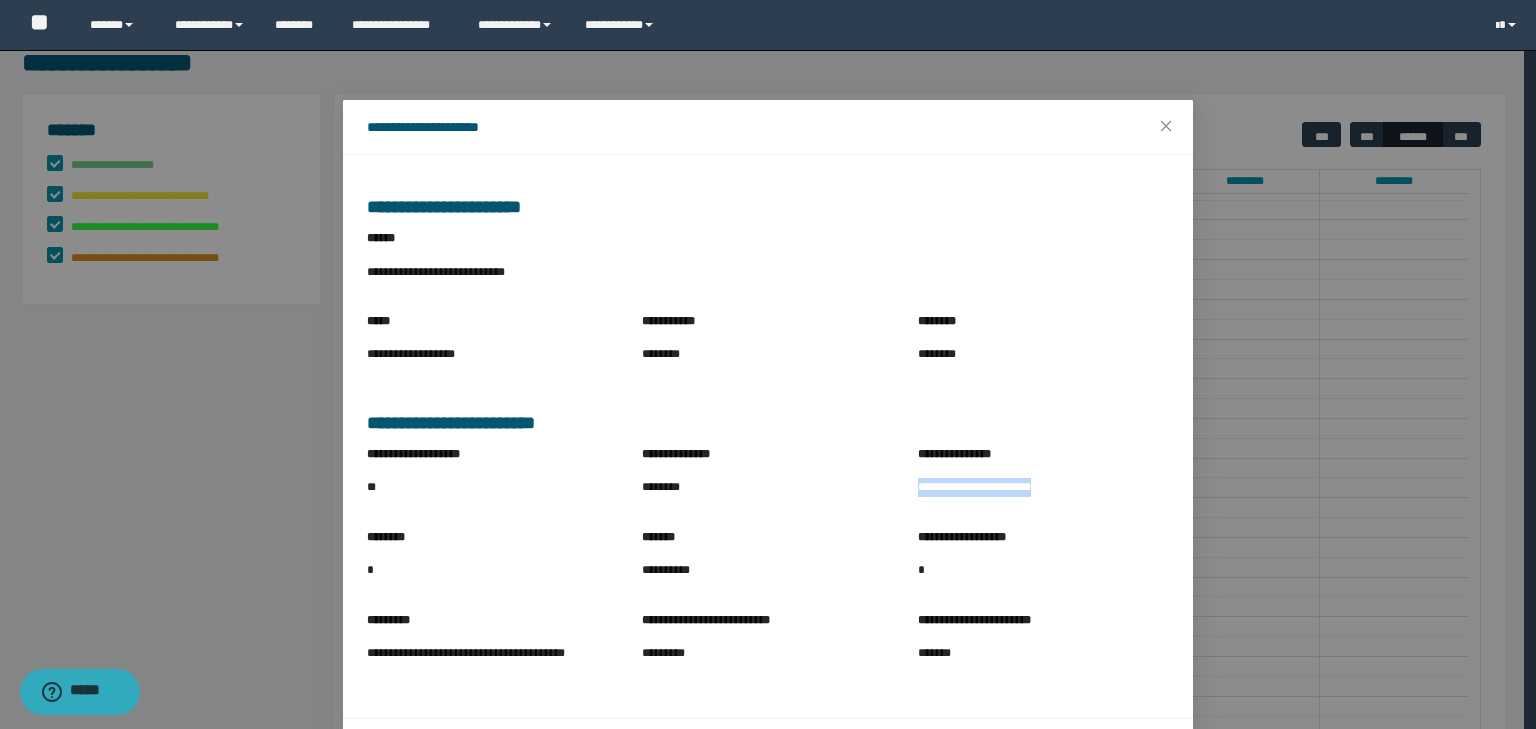 drag, startPoint x: 908, startPoint y: 484, endPoint x: 1083, endPoint y: 490, distance: 175.10283 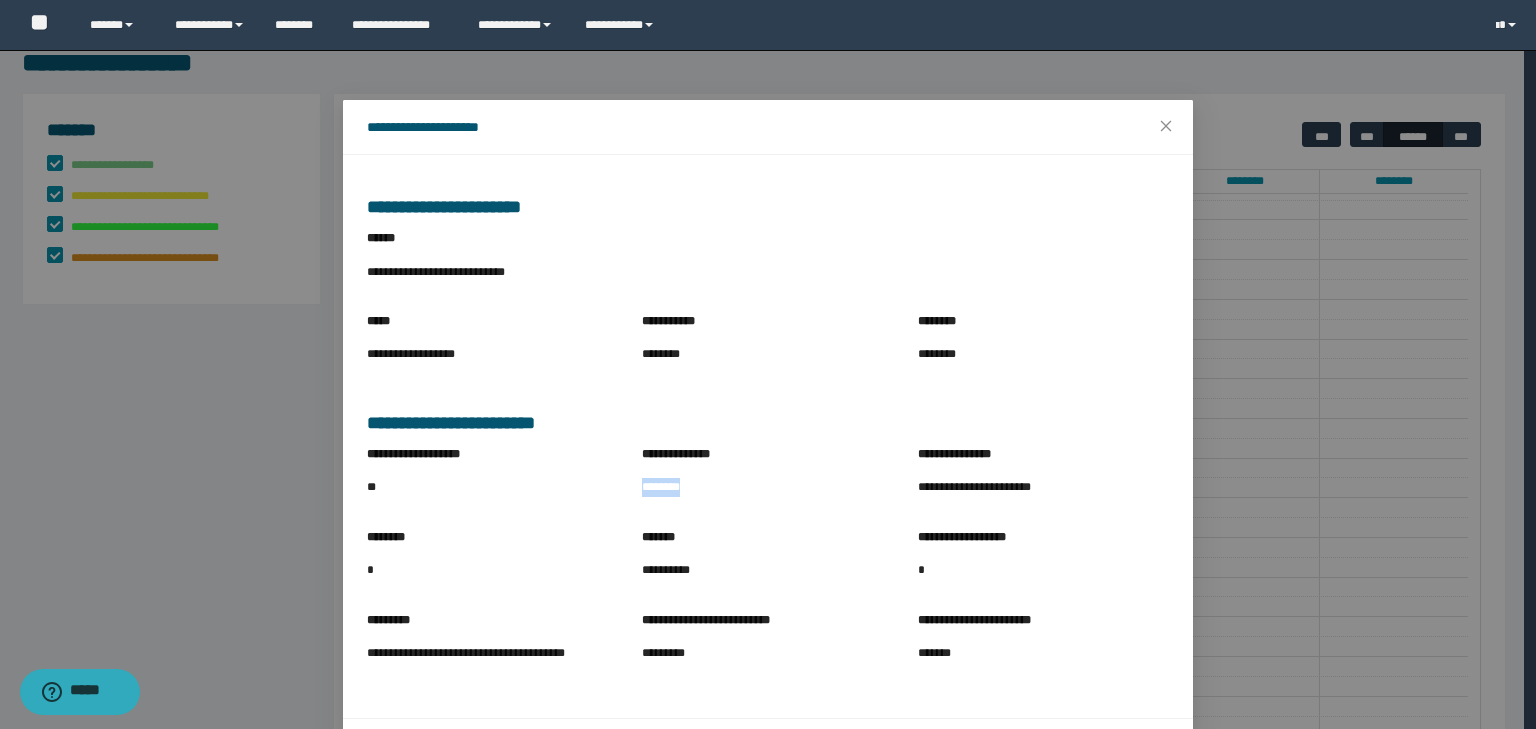 drag, startPoint x: 633, startPoint y: 488, endPoint x: 740, endPoint y: 489, distance: 107.00467 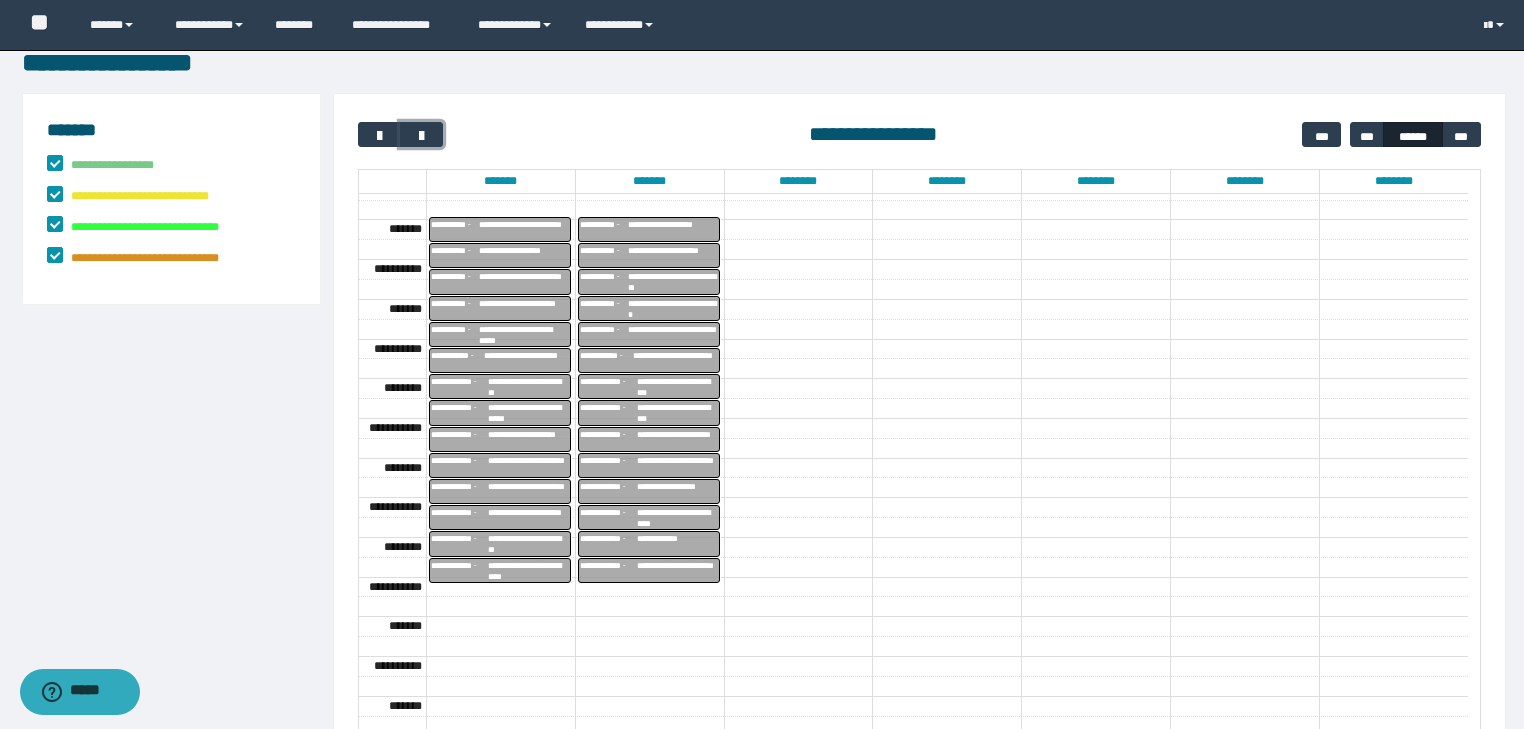click on "**********" at bounding box center [673, 282] 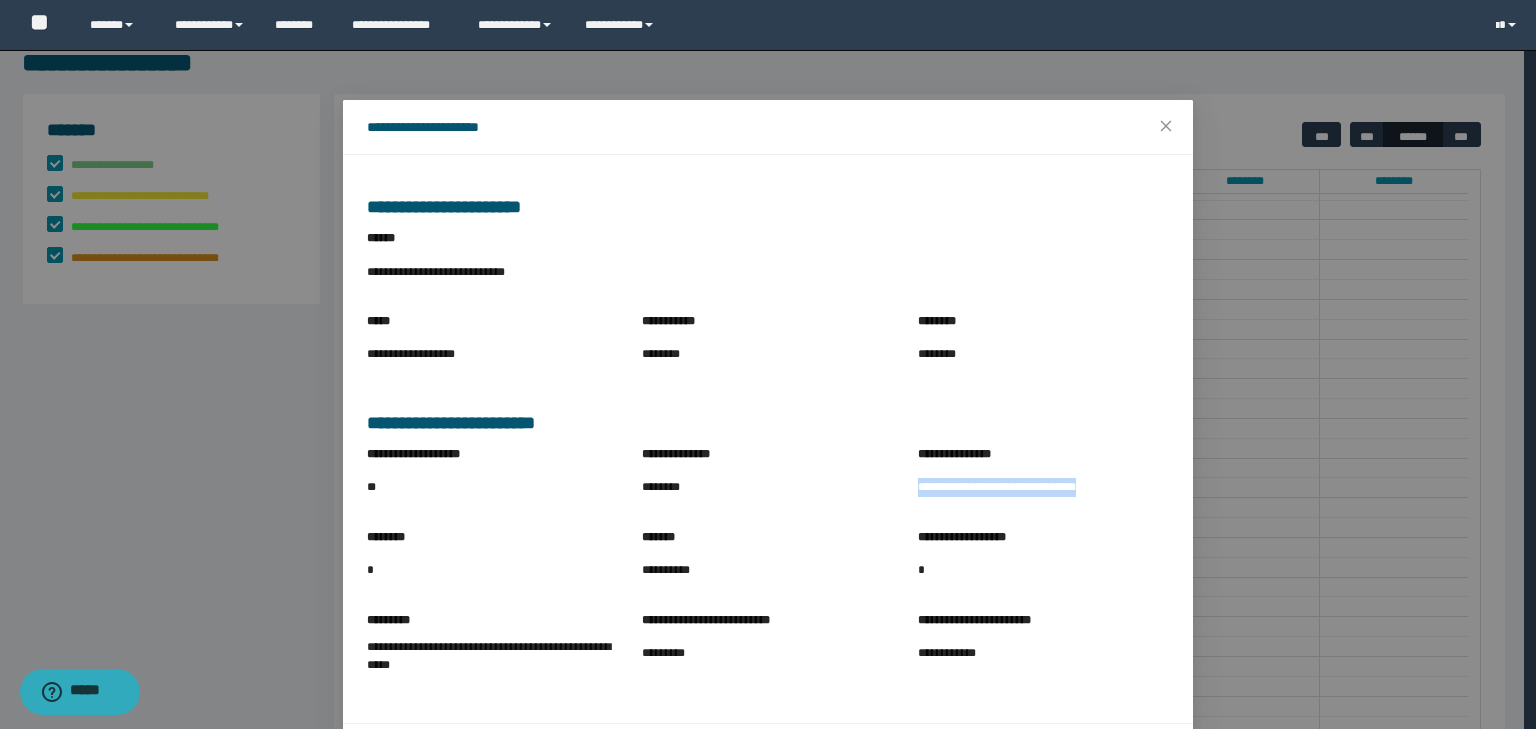 drag, startPoint x: 908, startPoint y: 488, endPoint x: 1101, endPoint y: 493, distance: 193.06476 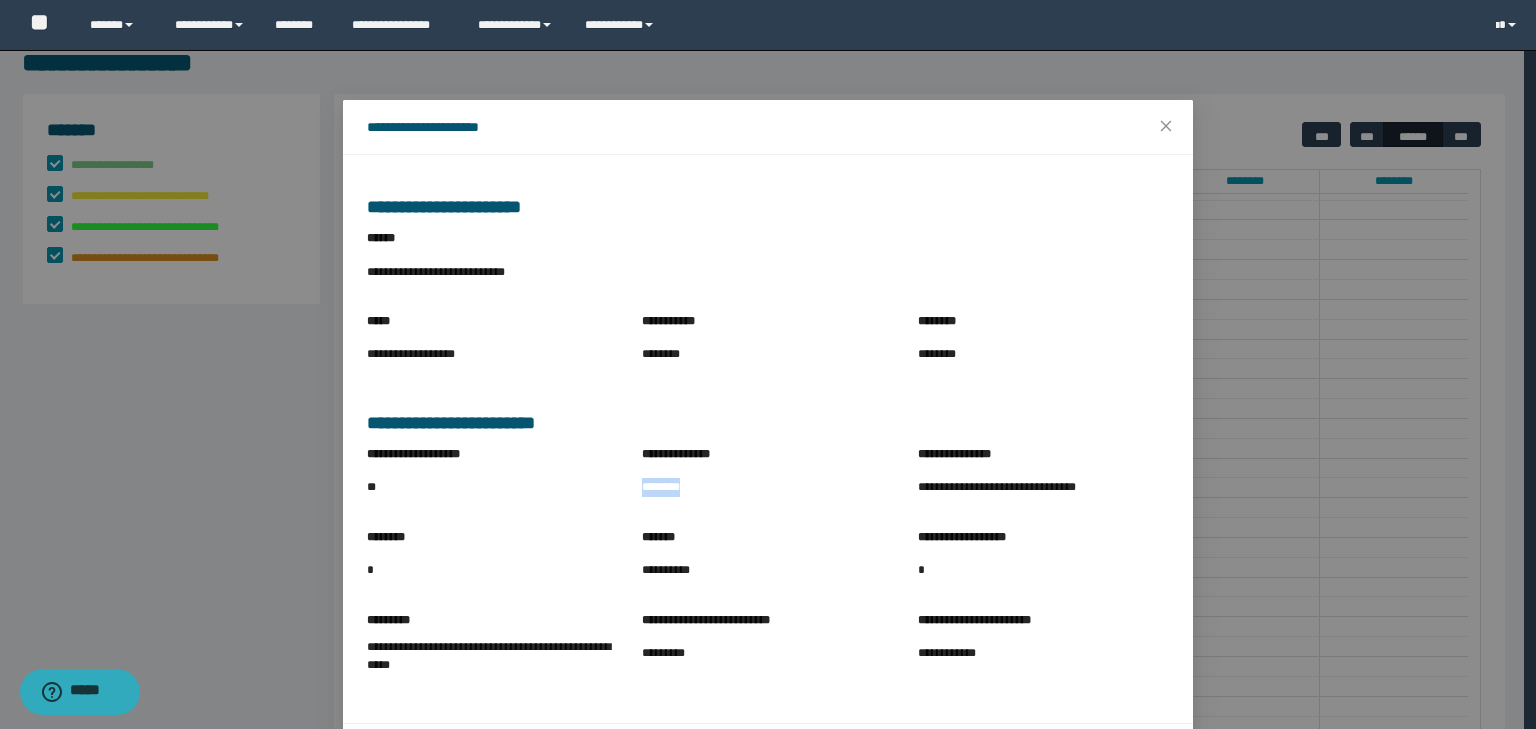 drag, startPoint x: 636, startPoint y: 484, endPoint x: 733, endPoint y: 488, distance: 97.082436 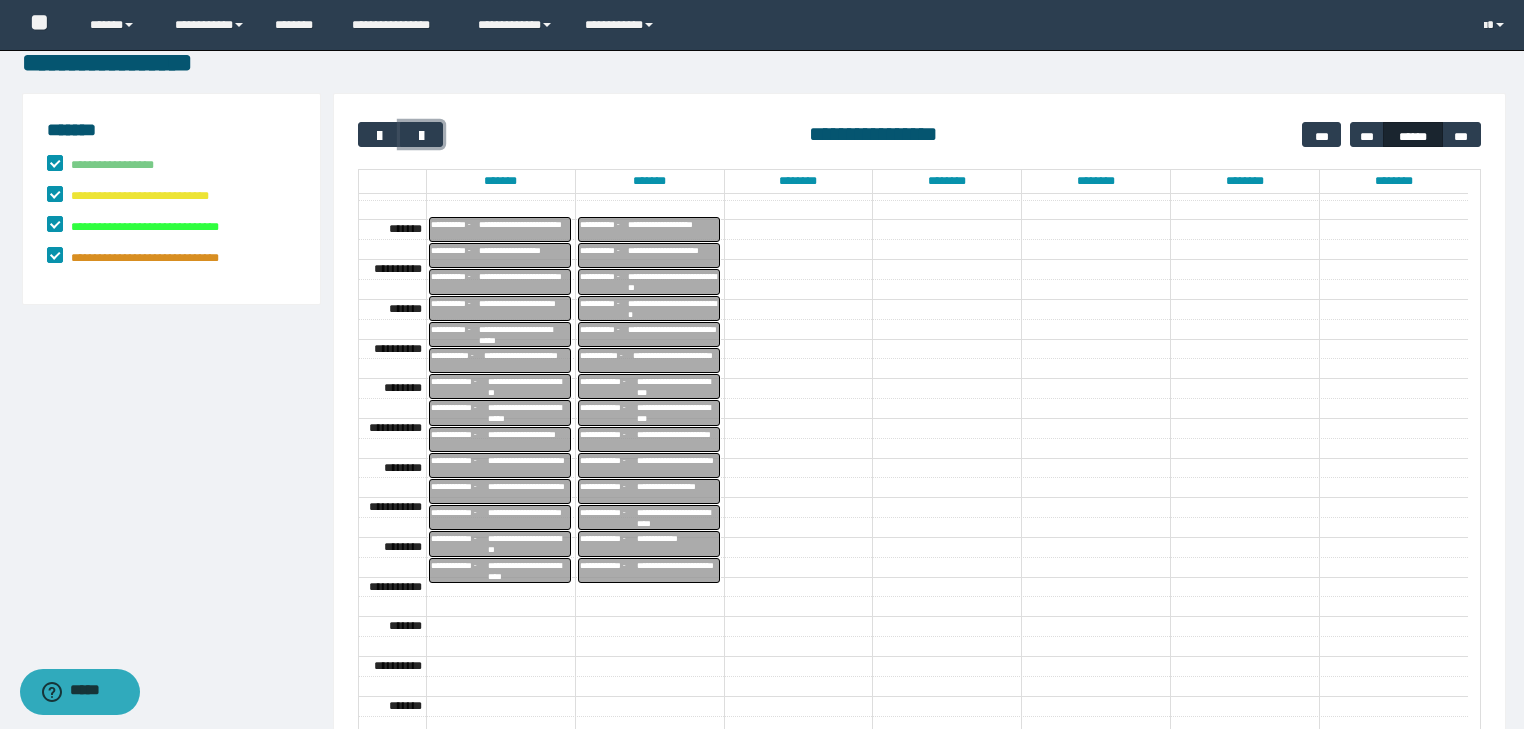 click on "**********" at bounding box center [673, 309] 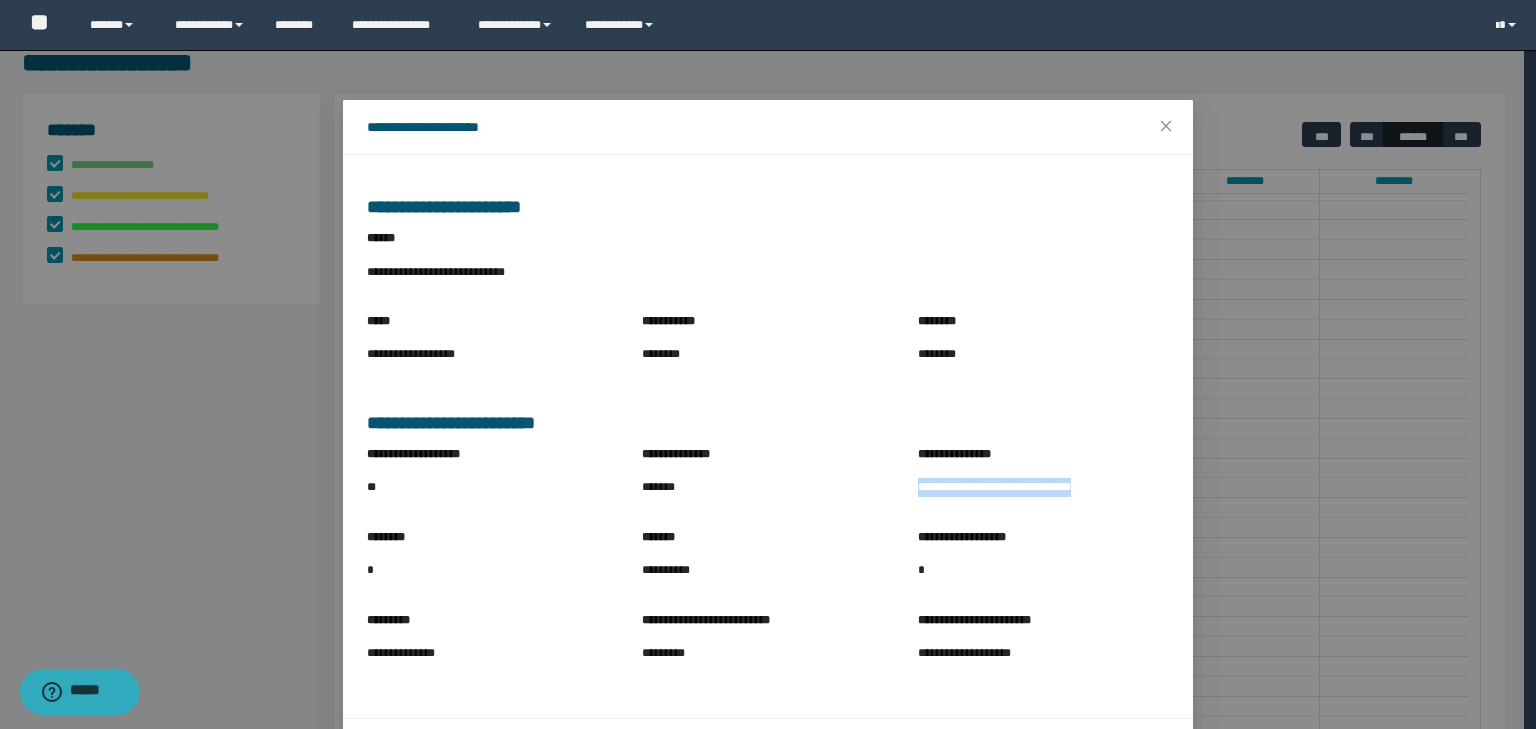 drag, startPoint x: 903, startPoint y: 484, endPoint x: 1105, endPoint y: 491, distance: 202.12125 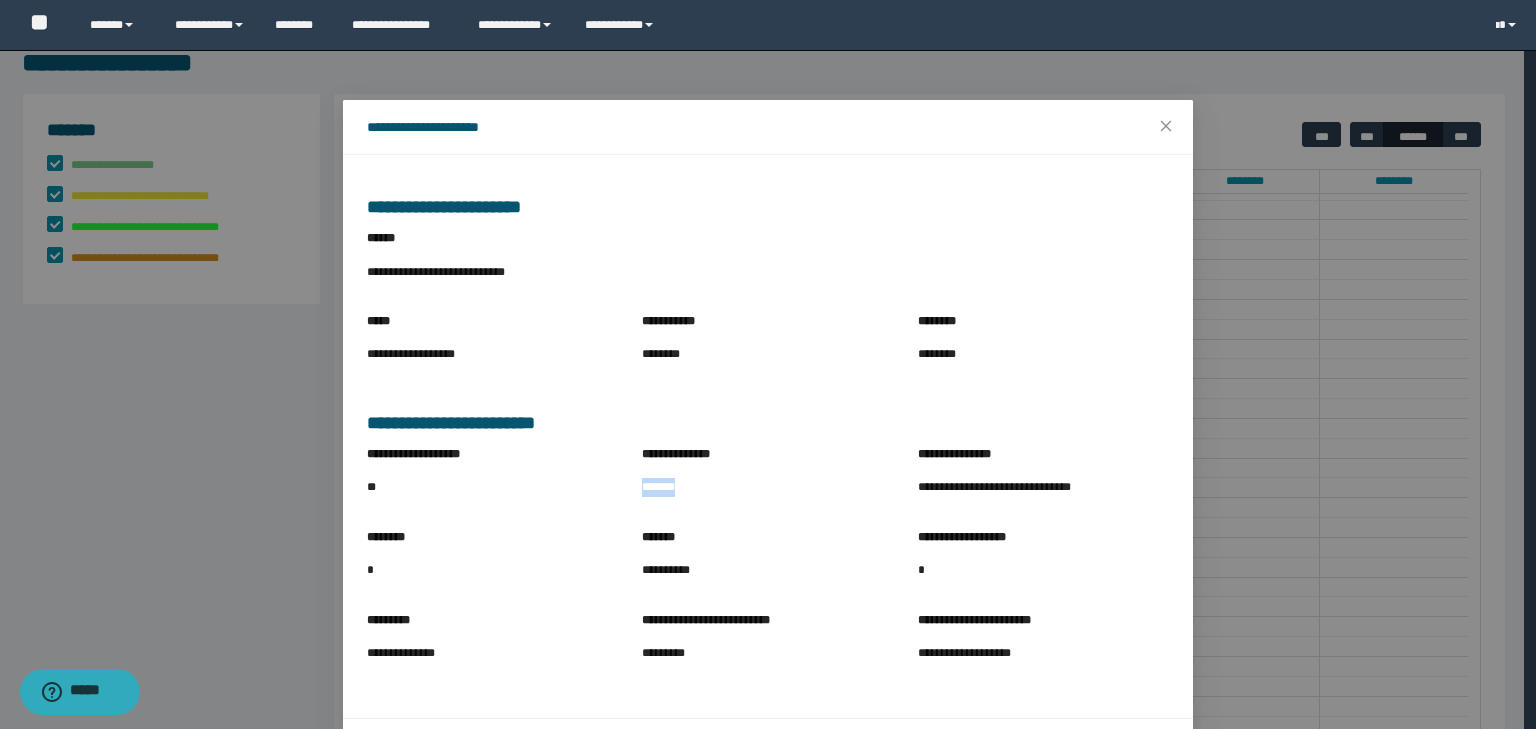 drag, startPoint x: 628, startPoint y: 480, endPoint x: 757, endPoint y: 483, distance: 129.03488 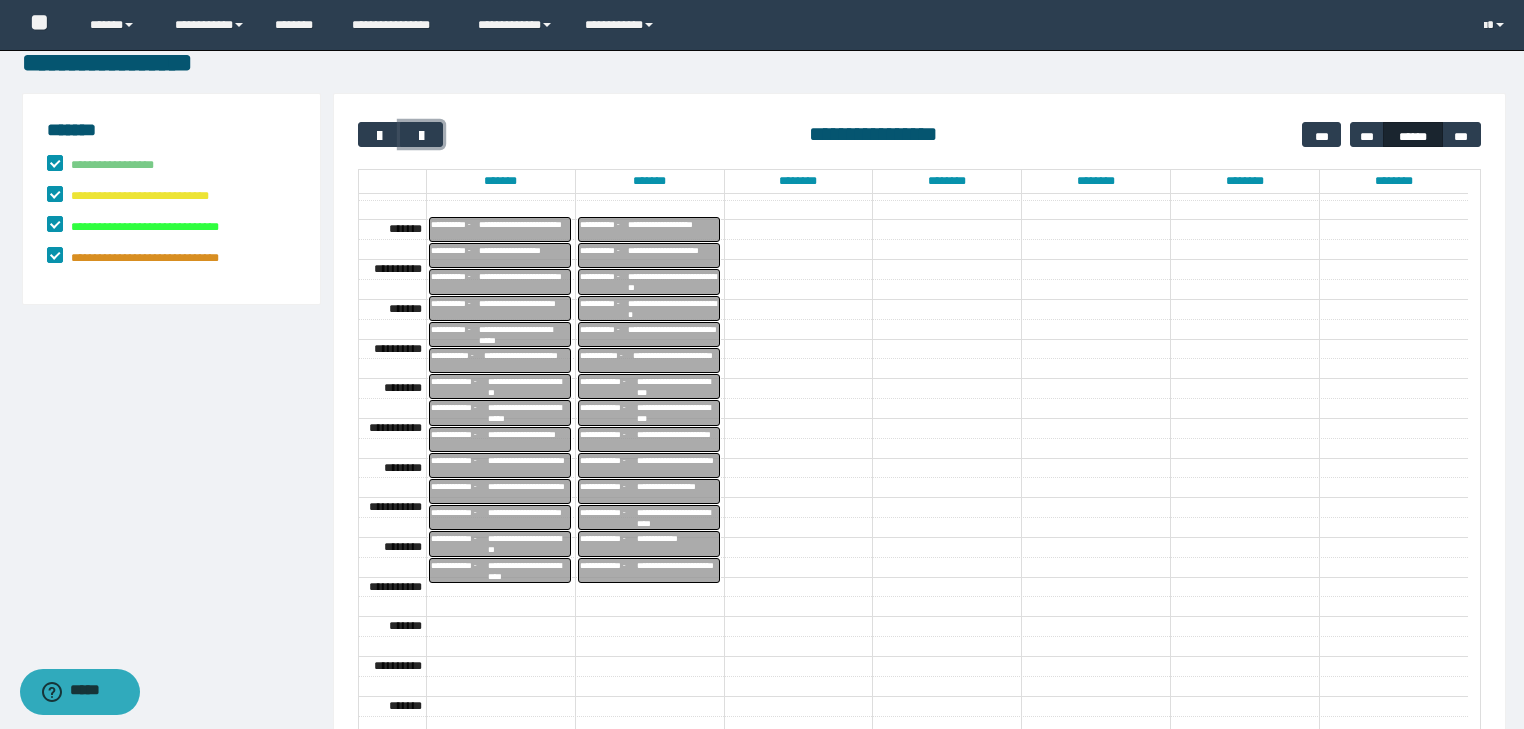 click on "**********" at bounding box center [673, 335] 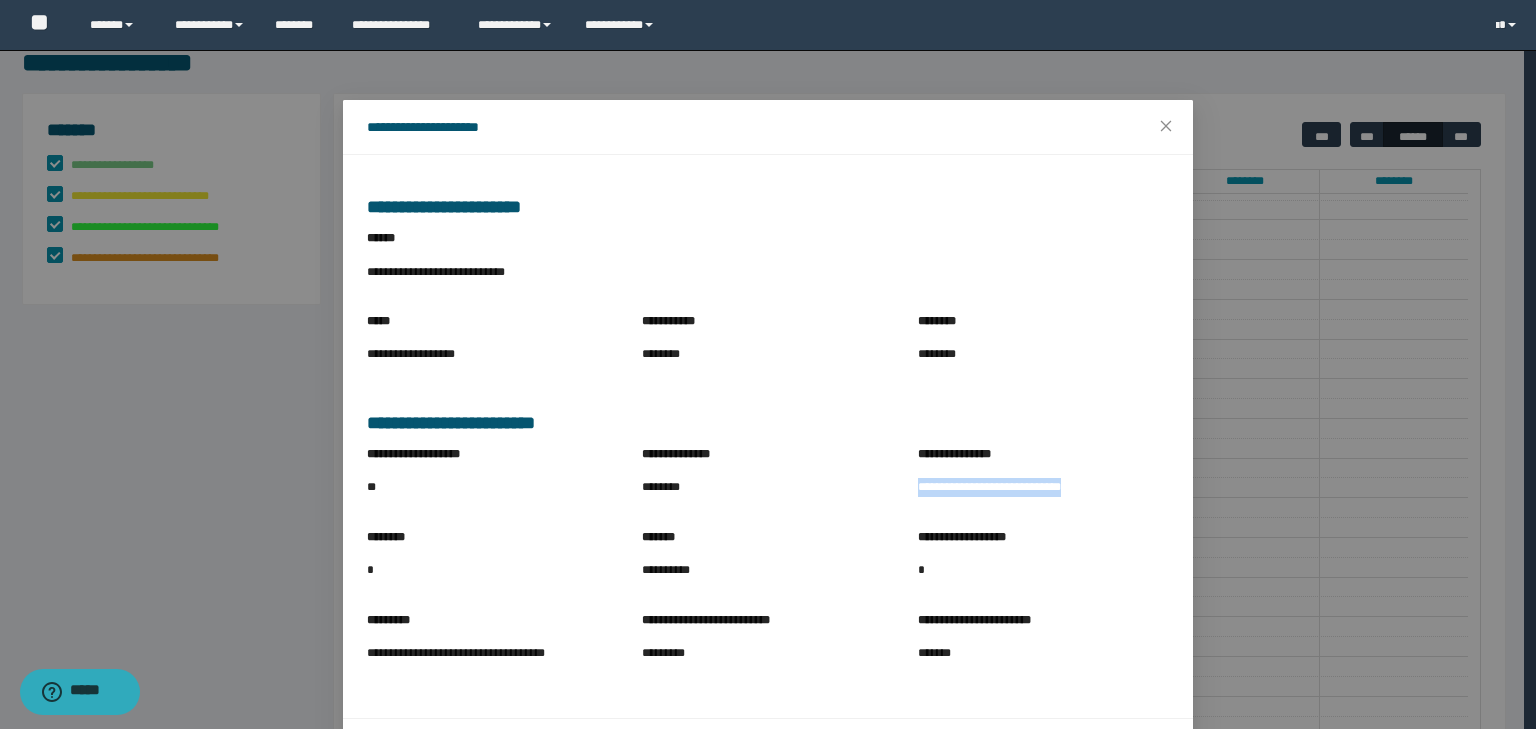 drag, startPoint x: 909, startPoint y: 488, endPoint x: 1108, endPoint y: 498, distance: 199.2511 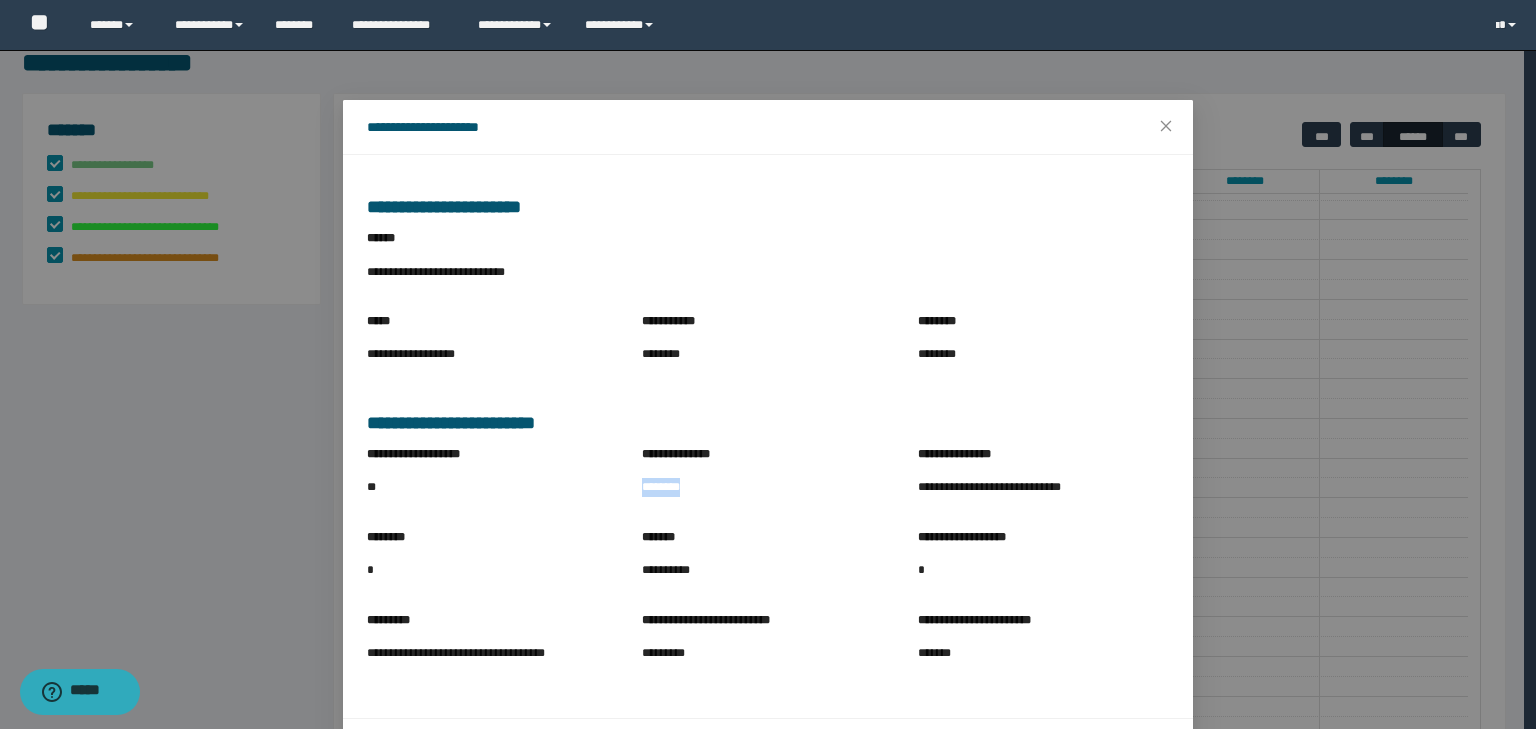 drag, startPoint x: 631, startPoint y: 490, endPoint x: 733, endPoint y: 493, distance: 102.044106 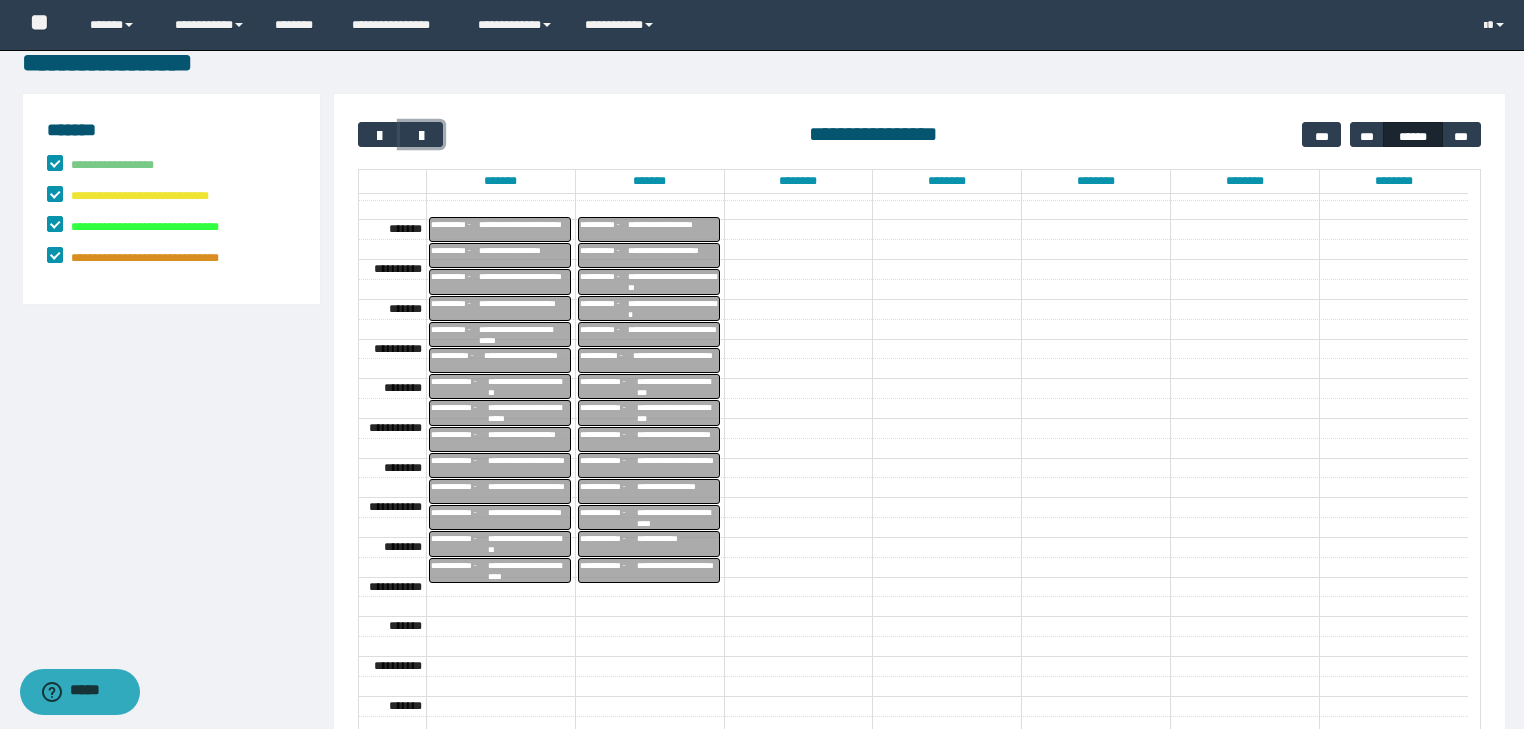 click on "**********" at bounding box center [676, 361] 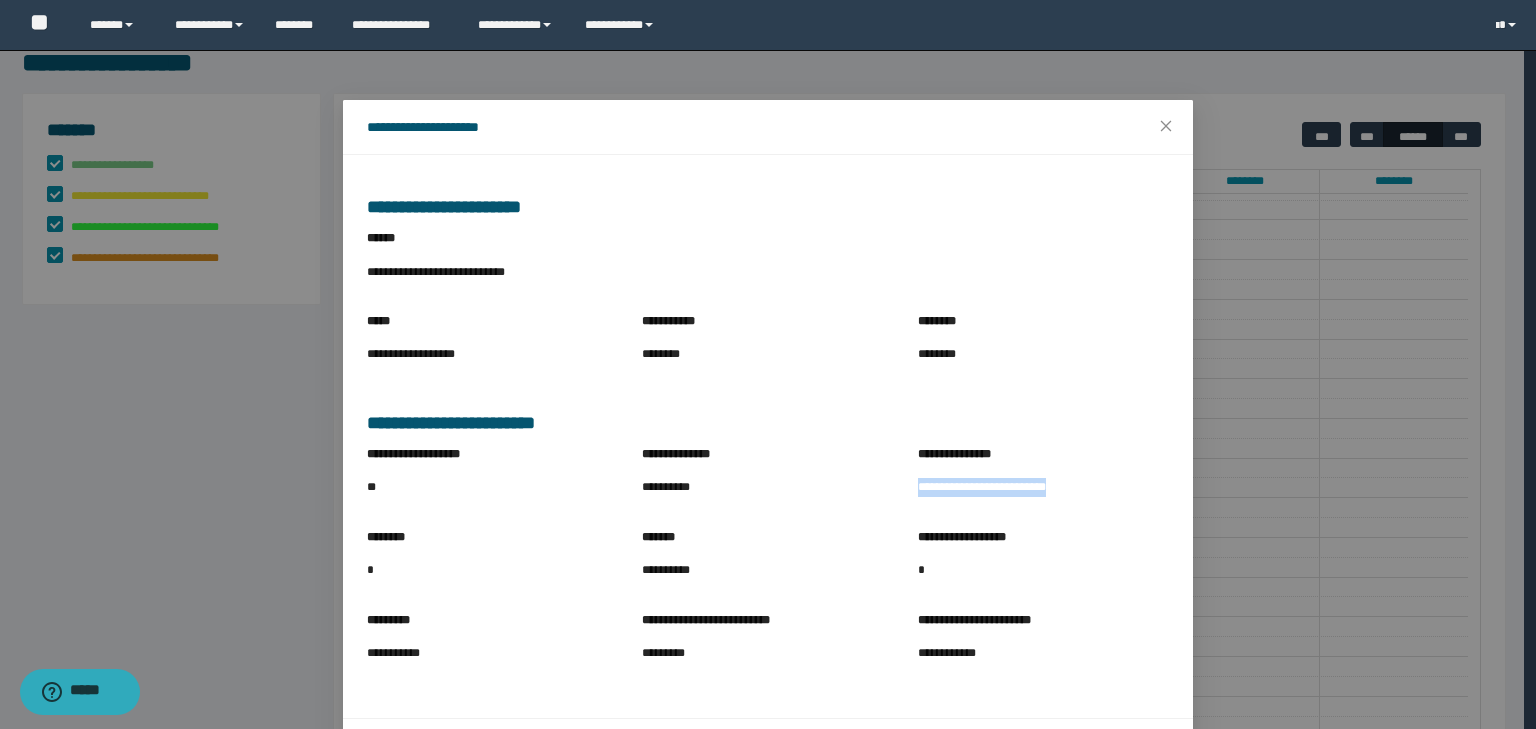 drag, startPoint x: 908, startPoint y: 488, endPoint x: 1087, endPoint y: 491, distance: 179.02513 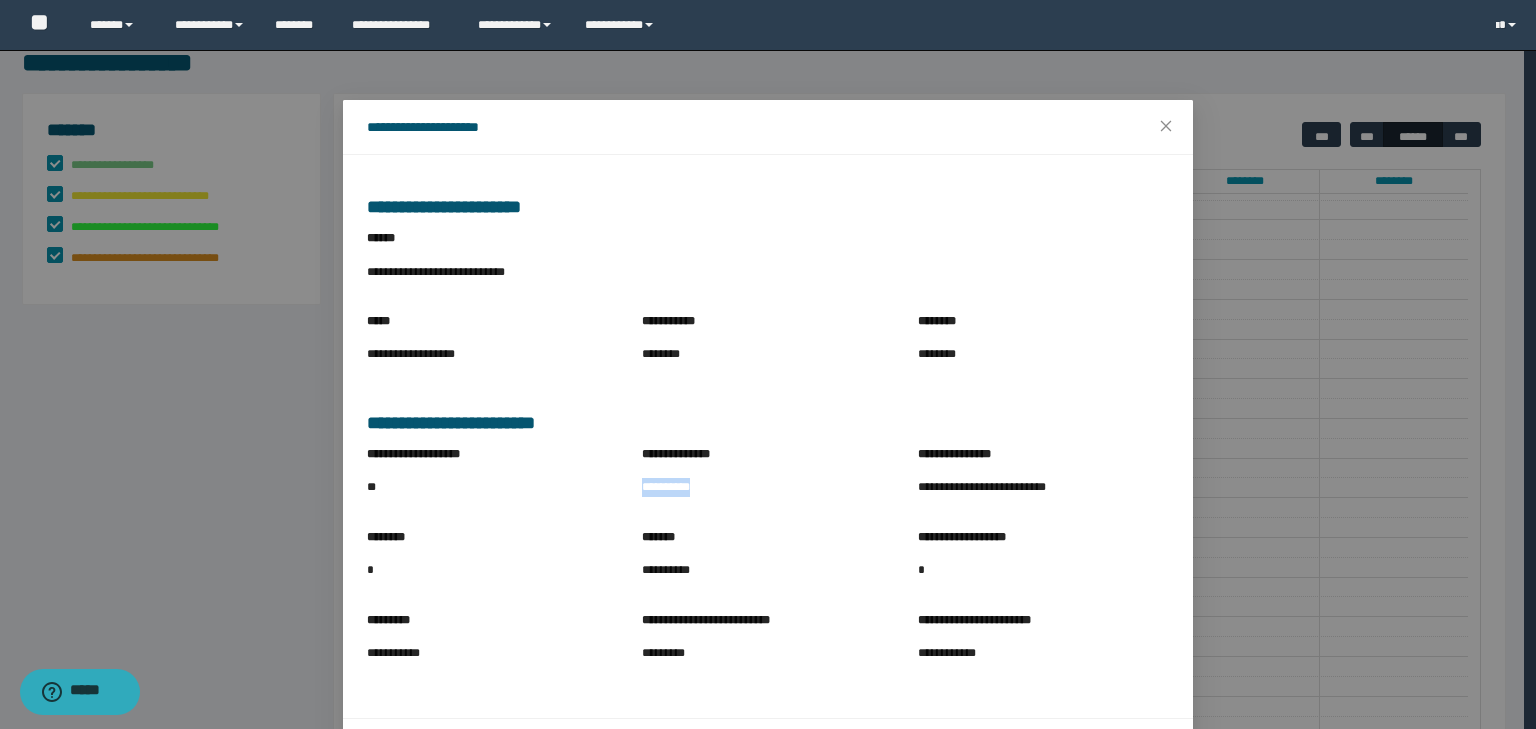 drag, startPoint x: 629, startPoint y: 489, endPoint x: 753, endPoint y: 490, distance: 124.004036 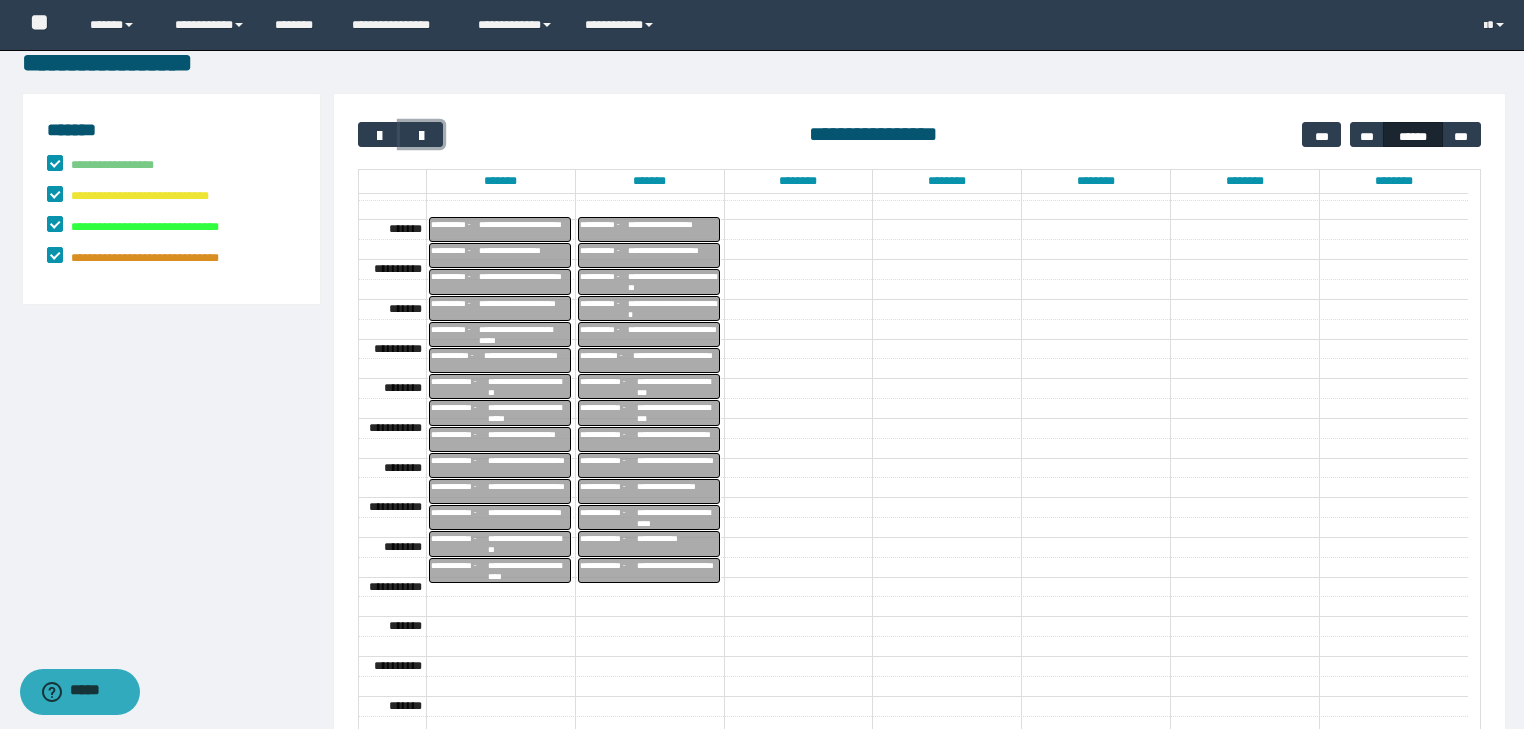 click on "**********" at bounding box center (677, 387) 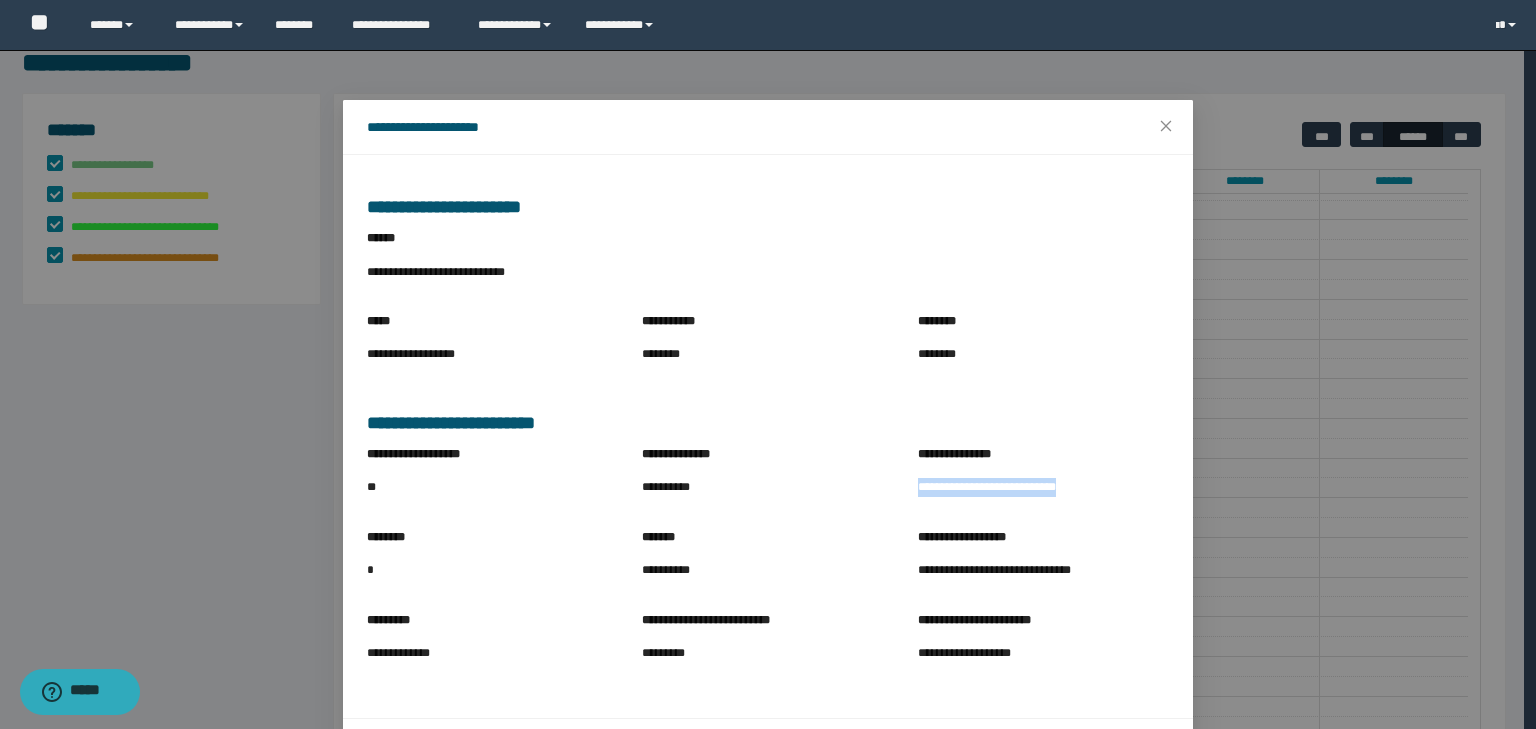 drag, startPoint x: 899, startPoint y: 488, endPoint x: 1102, endPoint y: 506, distance: 203.79646 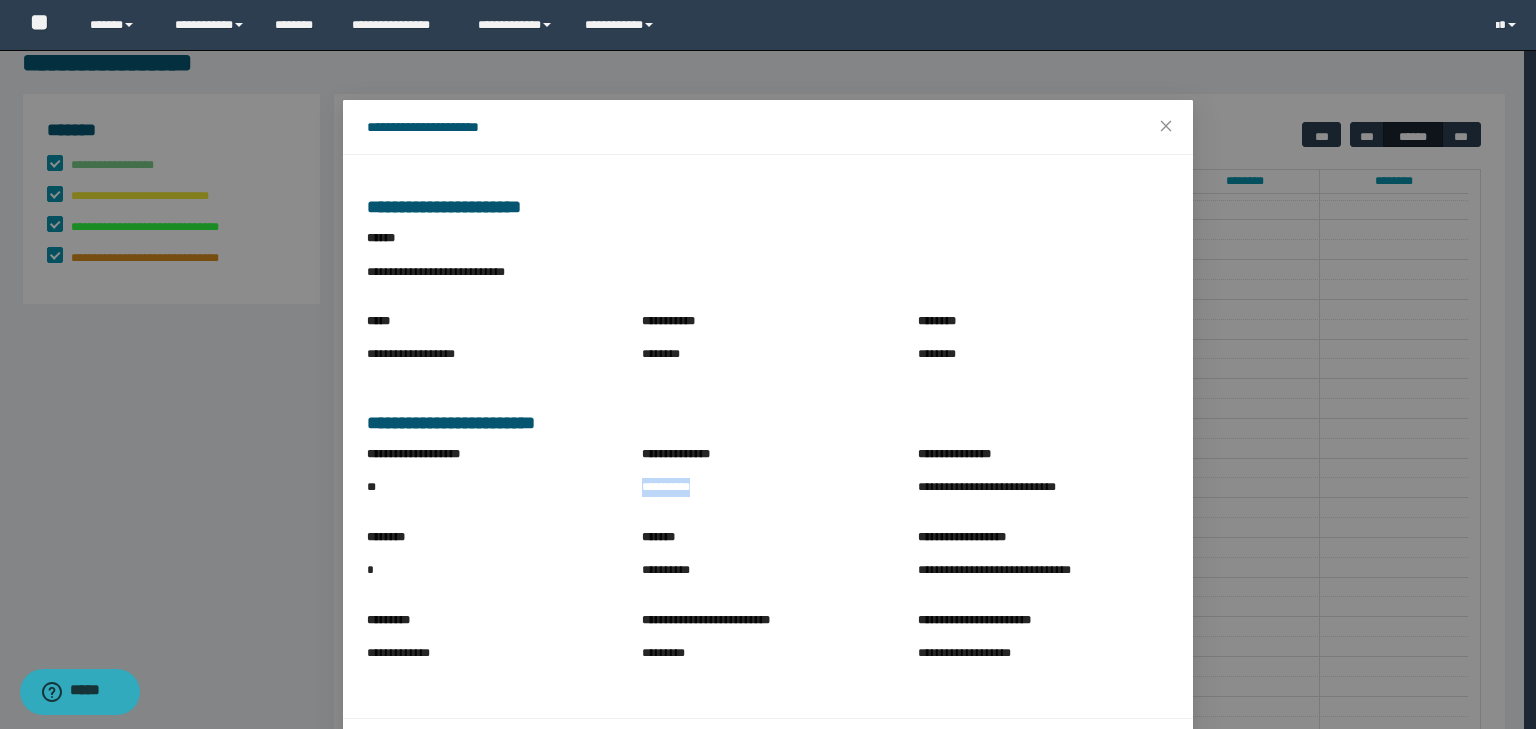 drag, startPoint x: 628, startPoint y: 492, endPoint x: 768, endPoint y: 498, distance: 140.12851 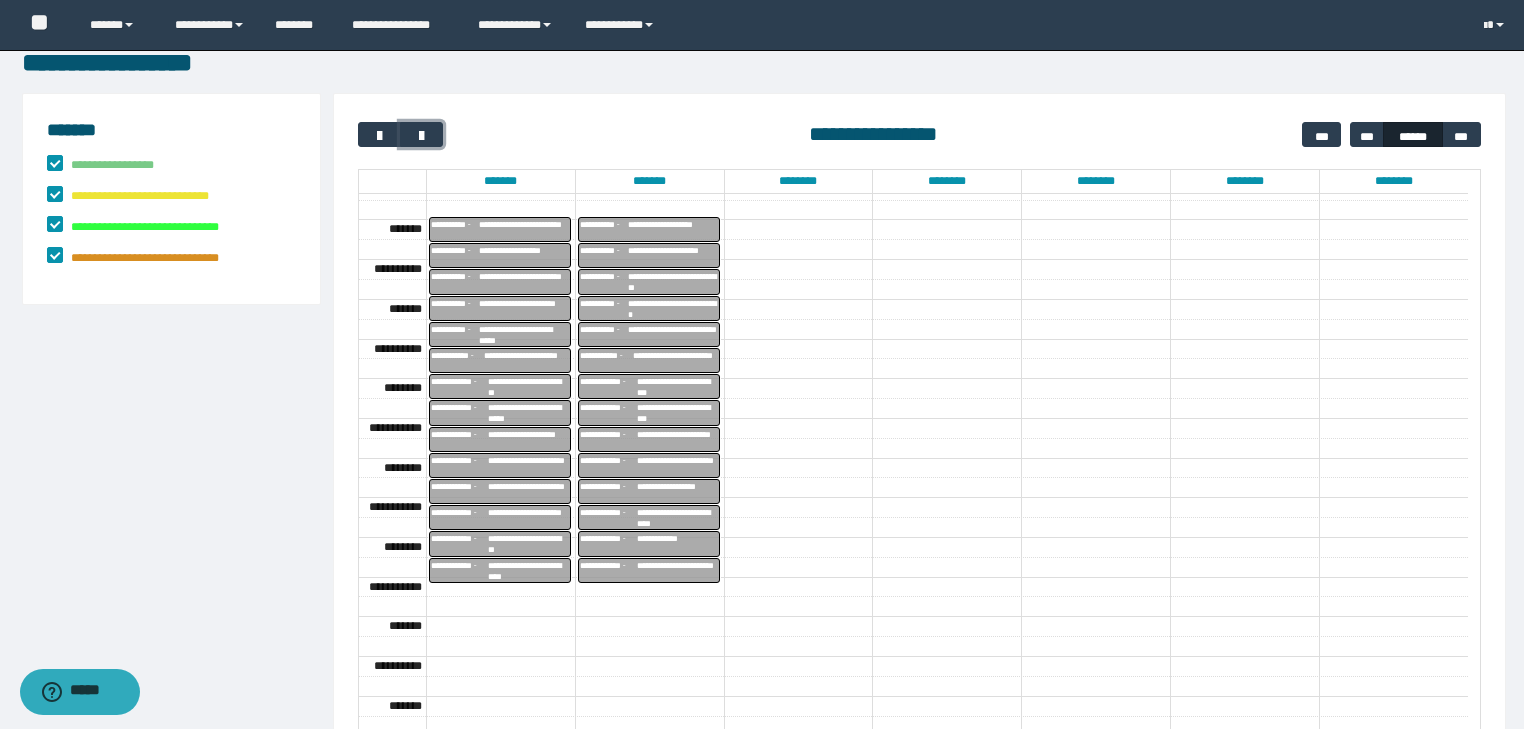 click on "**********" at bounding box center [677, 413] 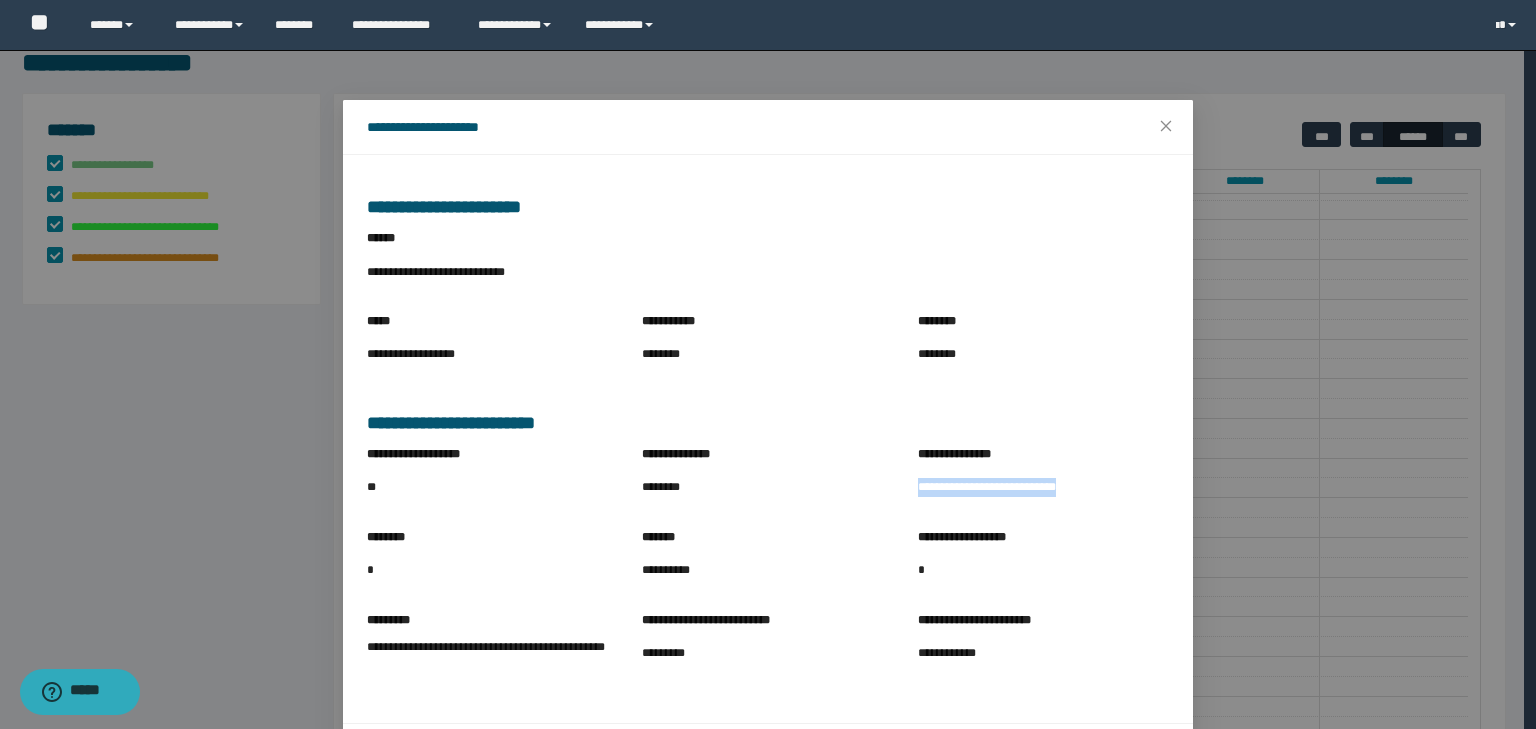 drag, startPoint x: 902, startPoint y: 499, endPoint x: 1100, endPoint y: 495, distance: 198.0404 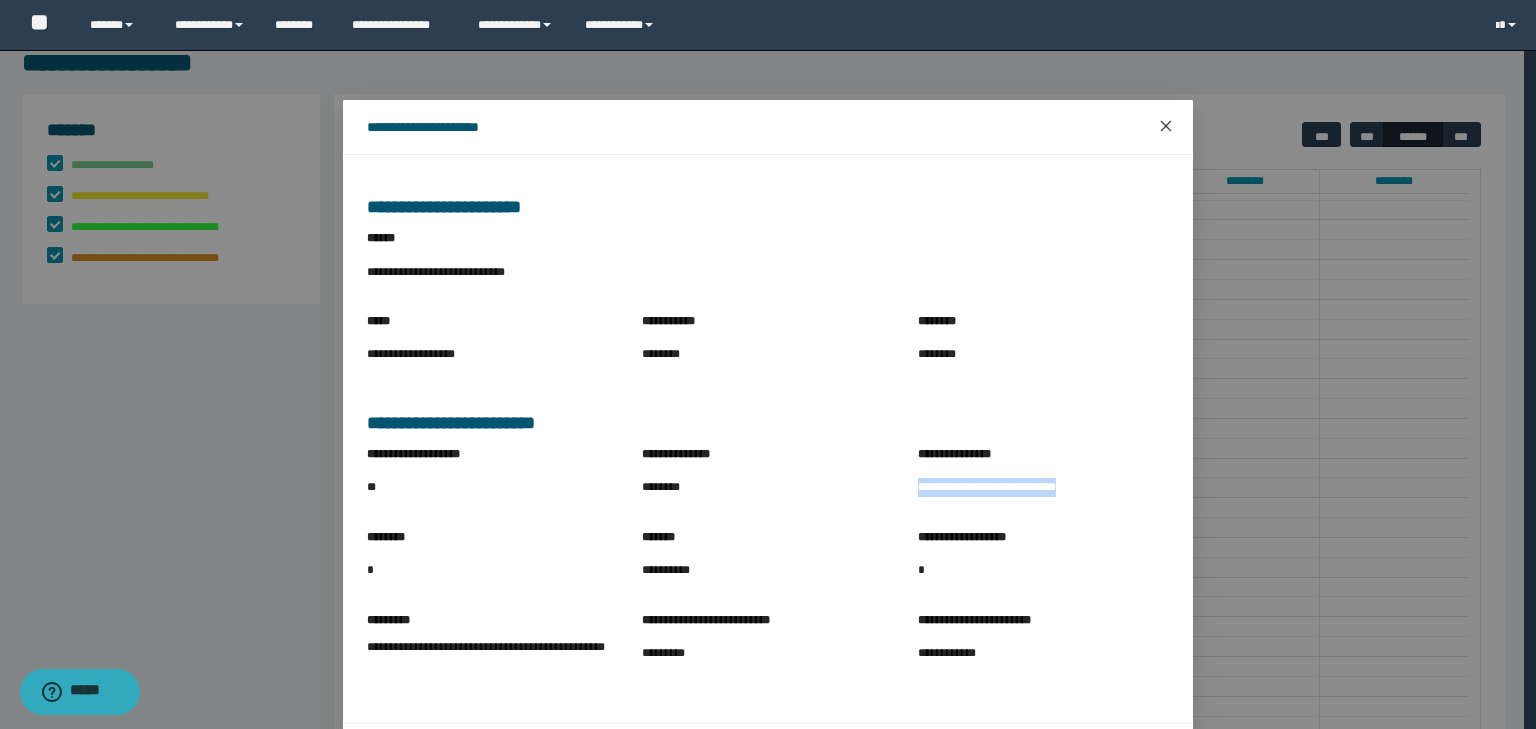 click at bounding box center [1166, 127] 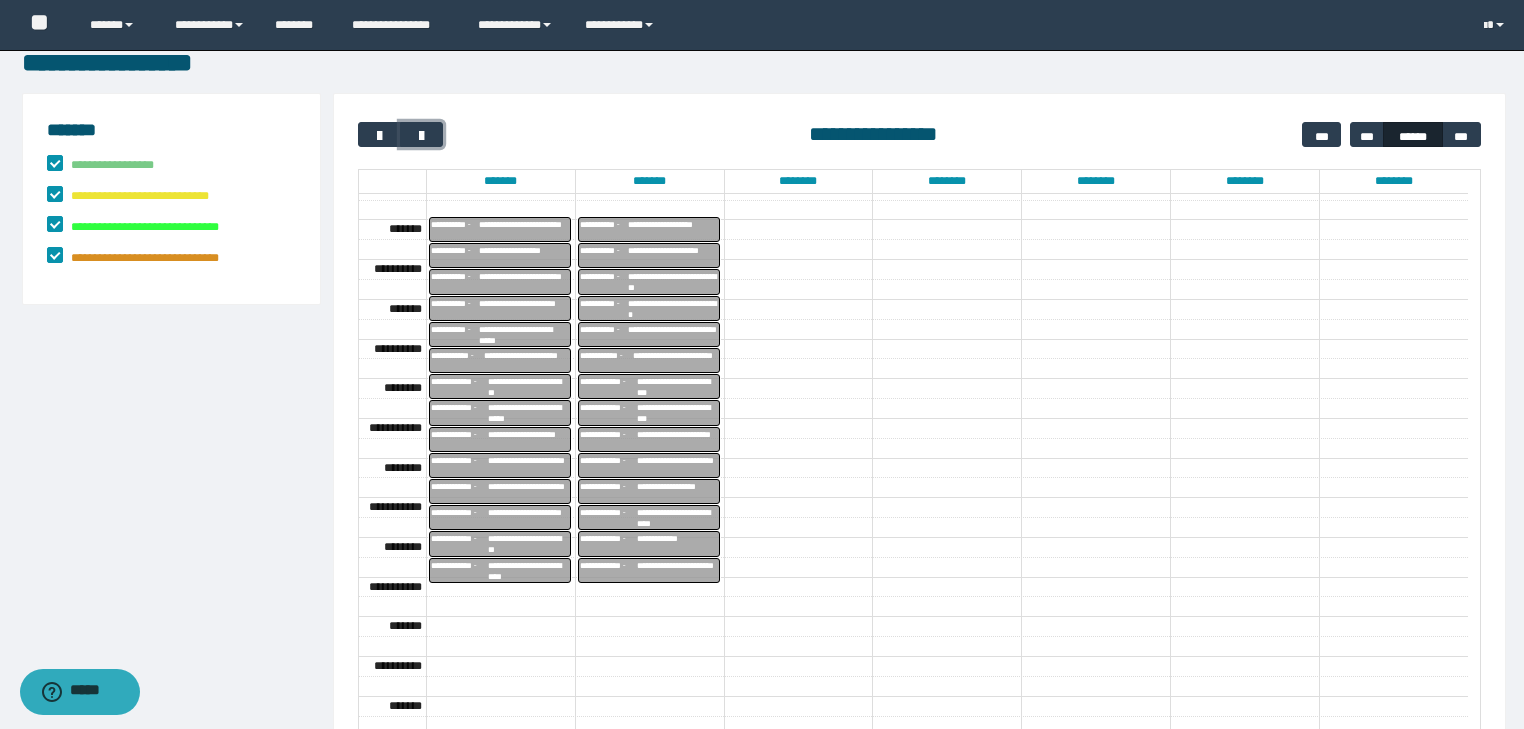 click on "**********" at bounding box center (677, 413) 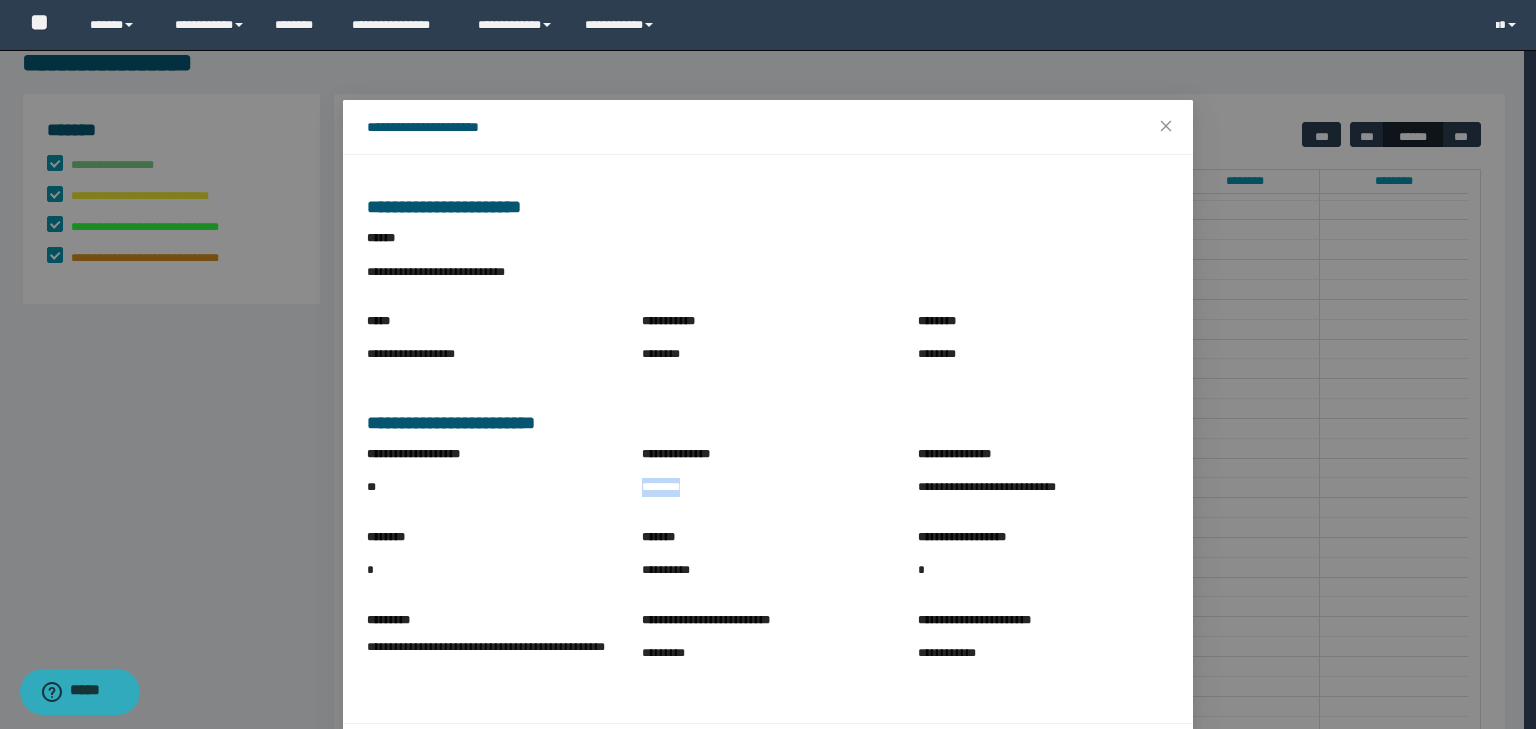 drag, startPoint x: 634, startPoint y: 487, endPoint x: 724, endPoint y: 493, distance: 90.199776 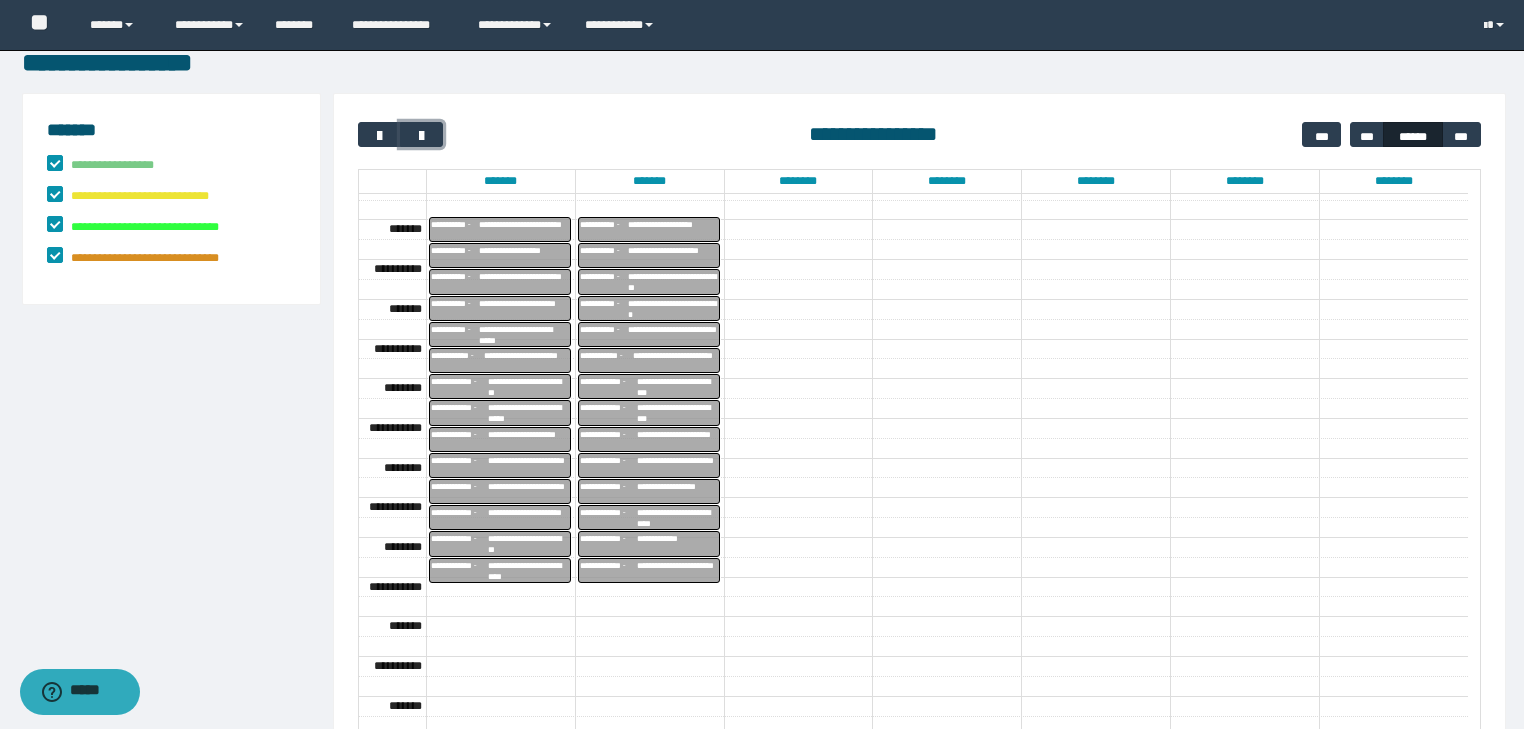 drag, startPoint x: 637, startPoint y: 436, endPoint x: 650, endPoint y: 437, distance: 13.038404 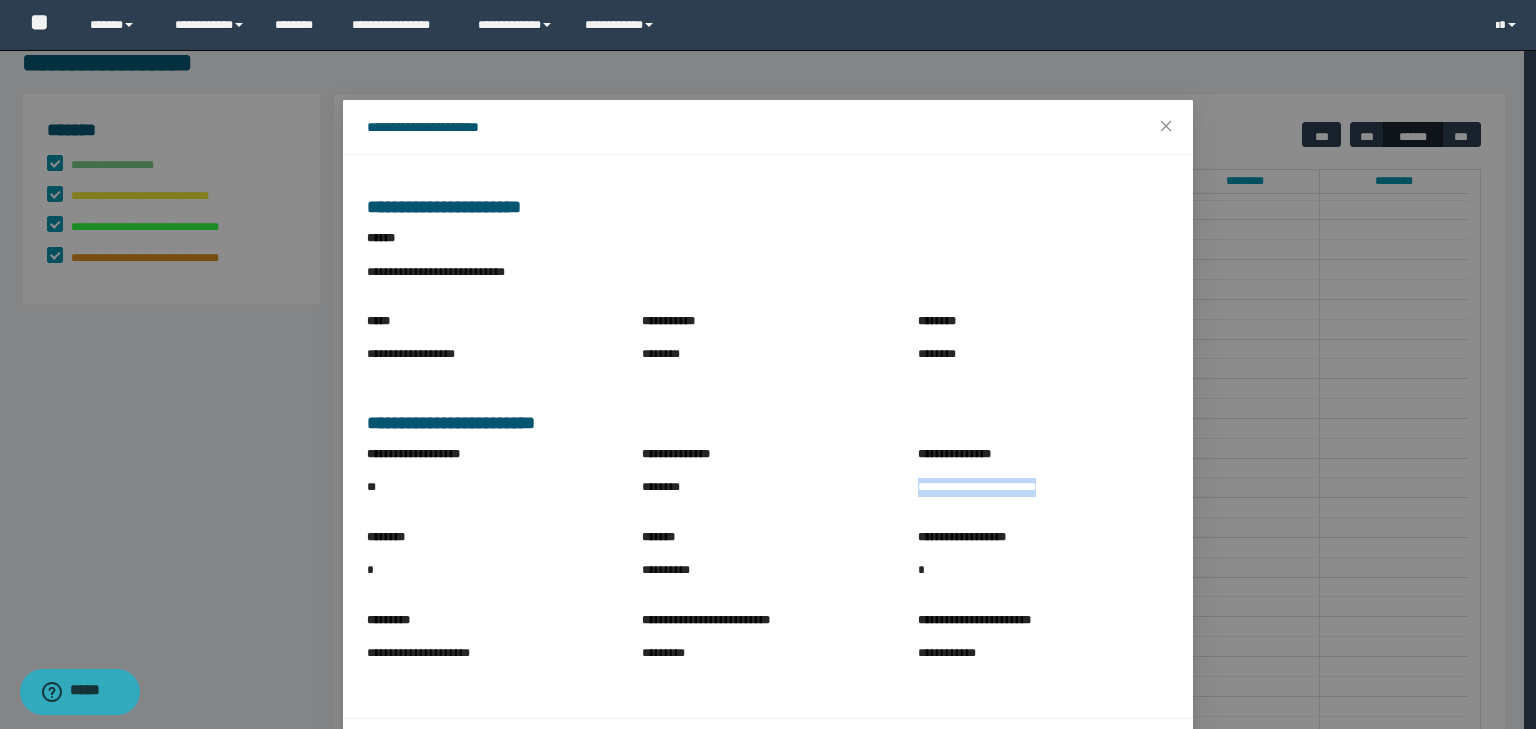 drag, startPoint x: 908, startPoint y: 492, endPoint x: 1090, endPoint y: 492, distance: 182 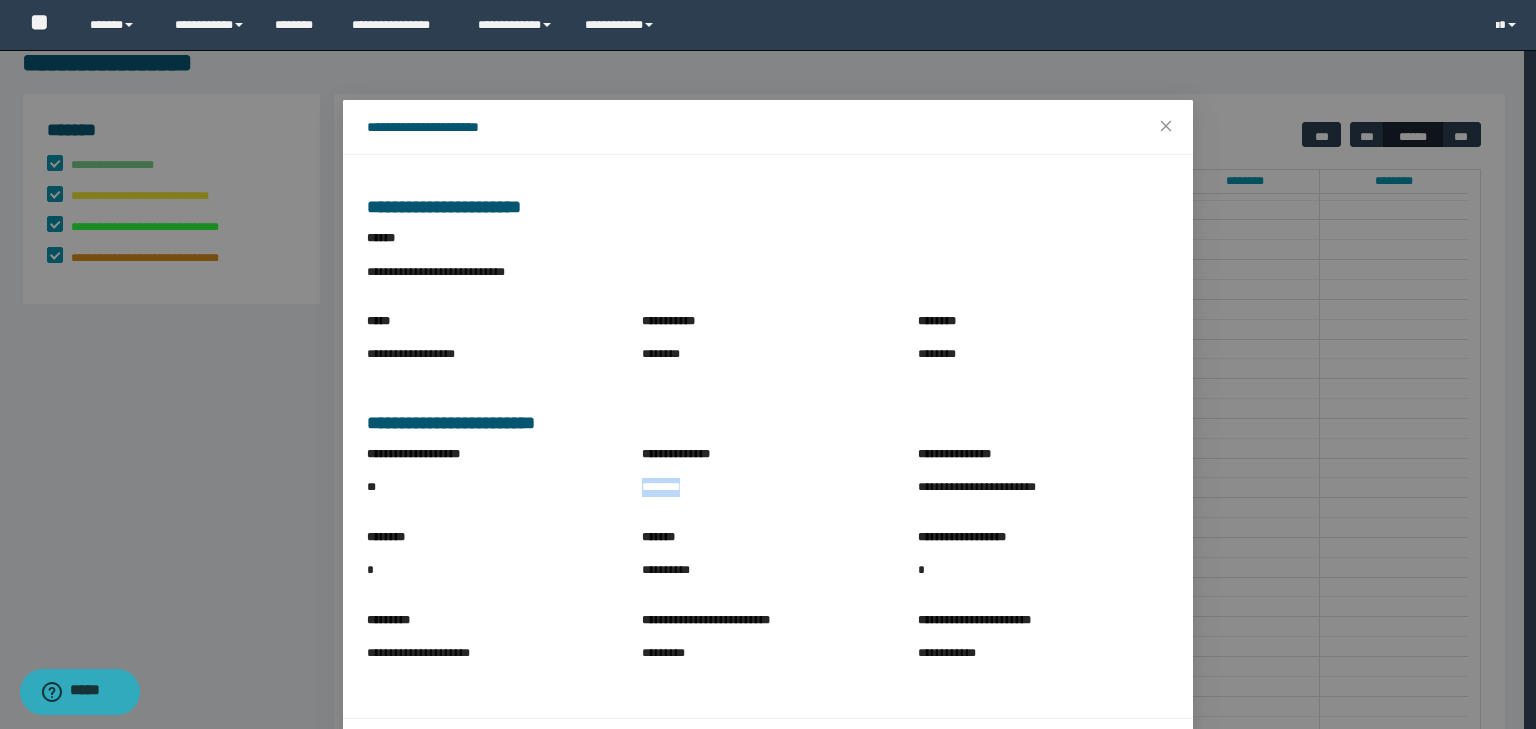 drag, startPoint x: 633, startPoint y: 485, endPoint x: 754, endPoint y: 493, distance: 121.264175 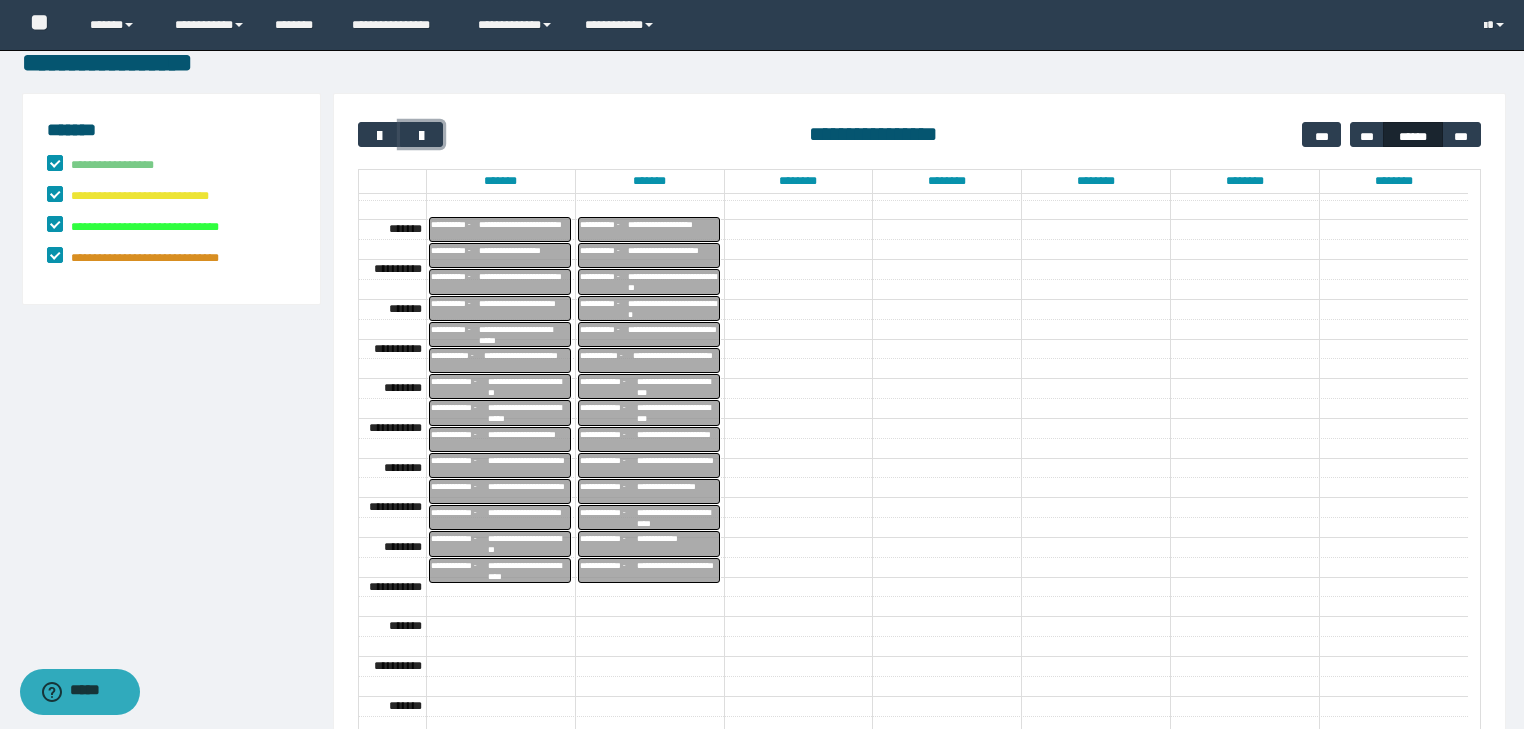 click on "**********" at bounding box center (677, 466) 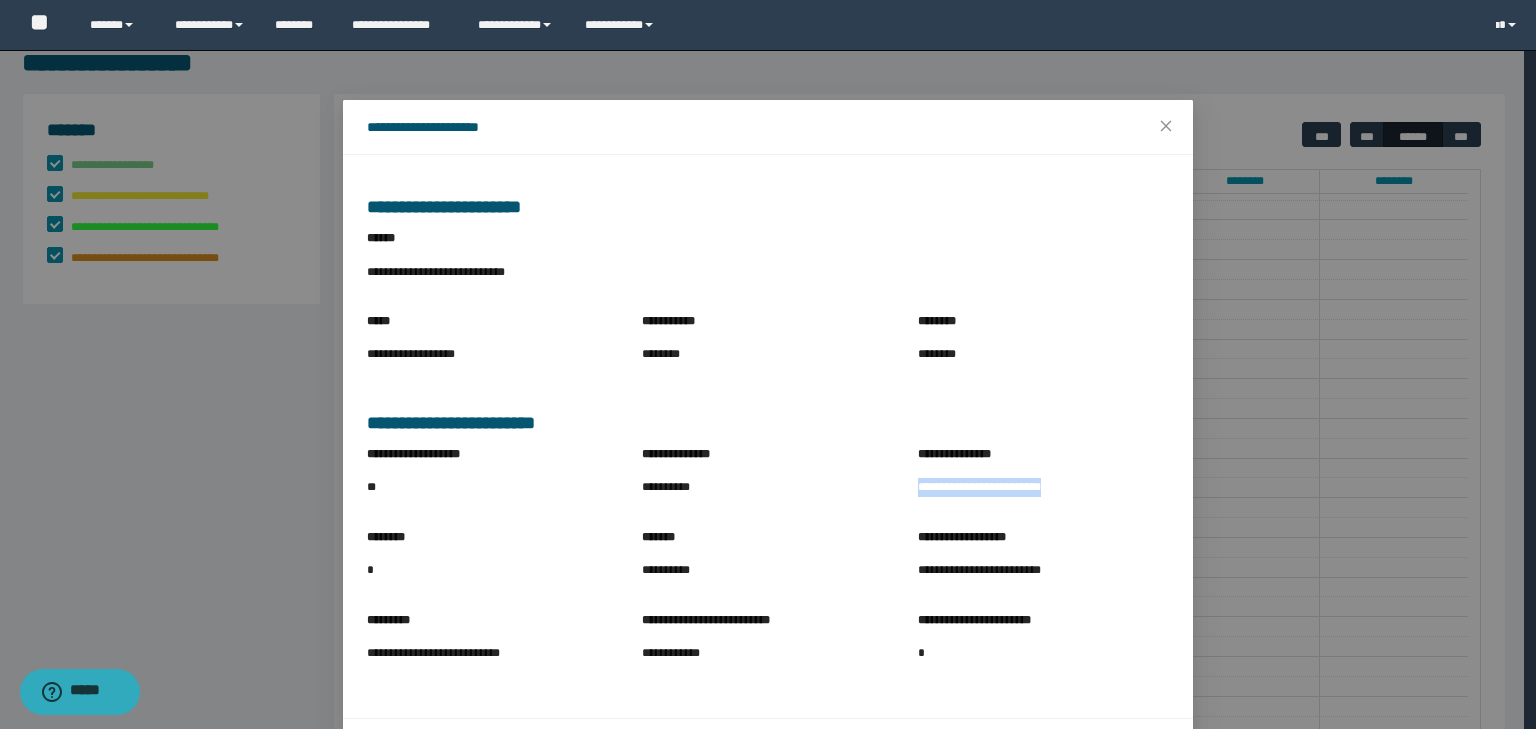 drag, startPoint x: 910, startPoint y: 487, endPoint x: 1092, endPoint y: 491, distance: 182.04395 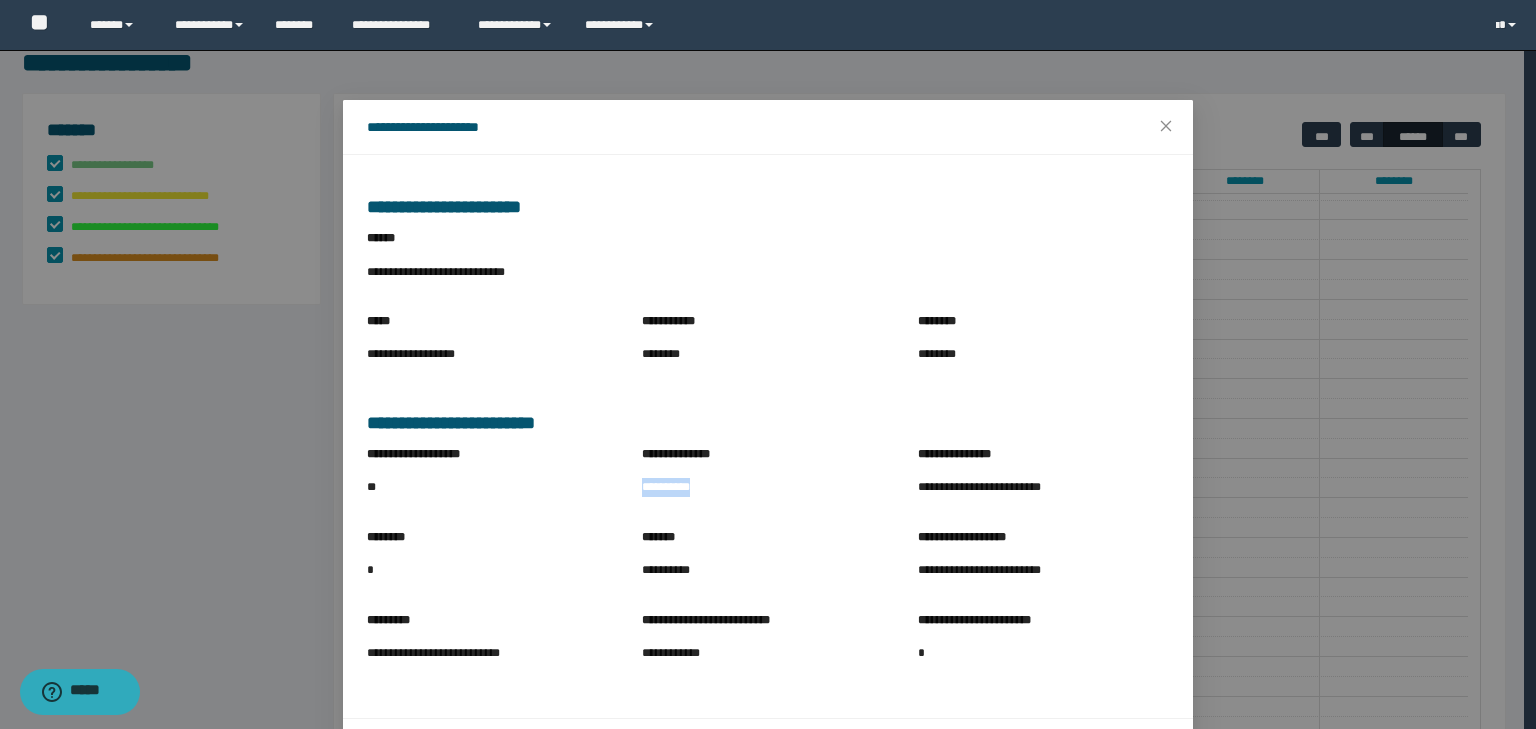 drag, startPoint x: 634, startPoint y: 491, endPoint x: 784, endPoint y: 490, distance: 150.00333 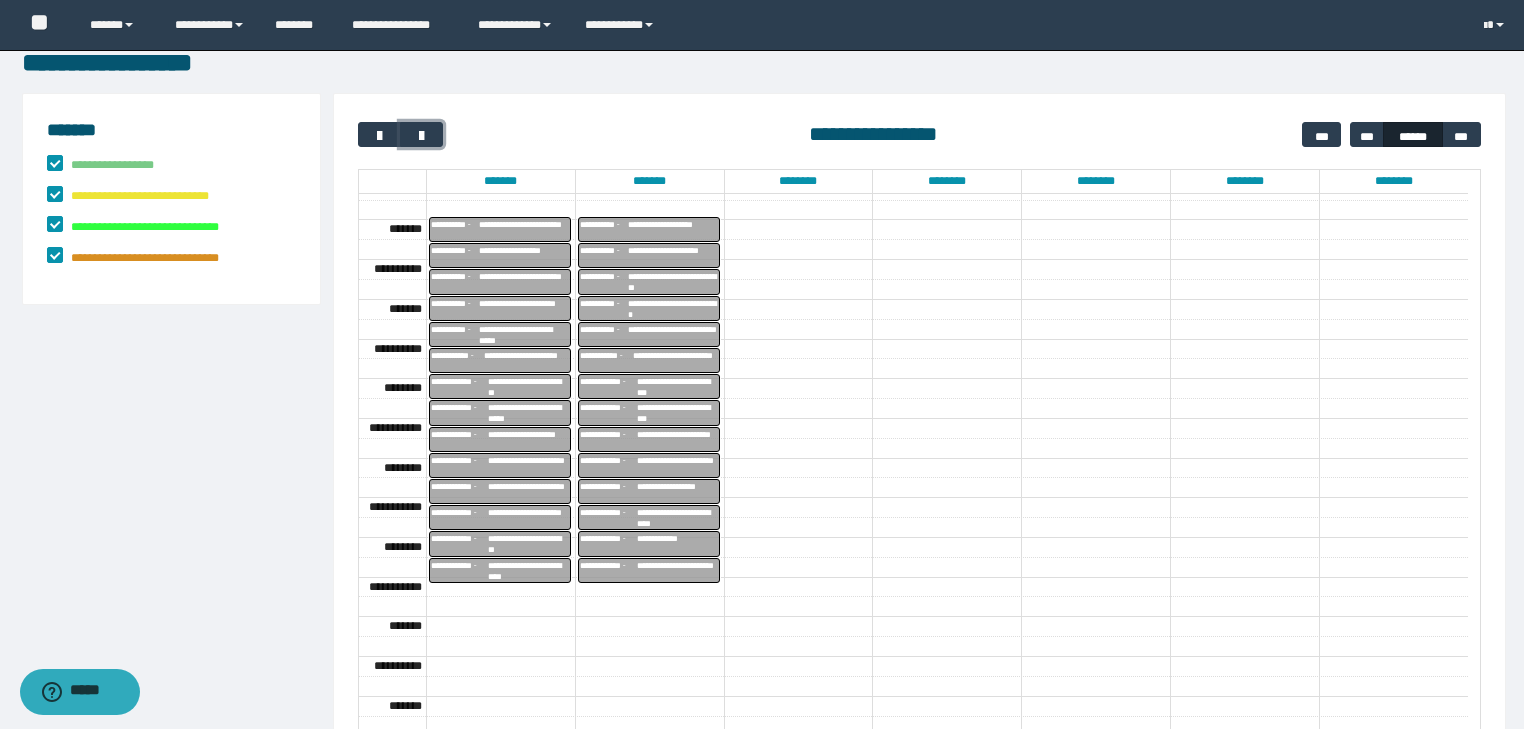 click on "**********" at bounding box center [677, 486] 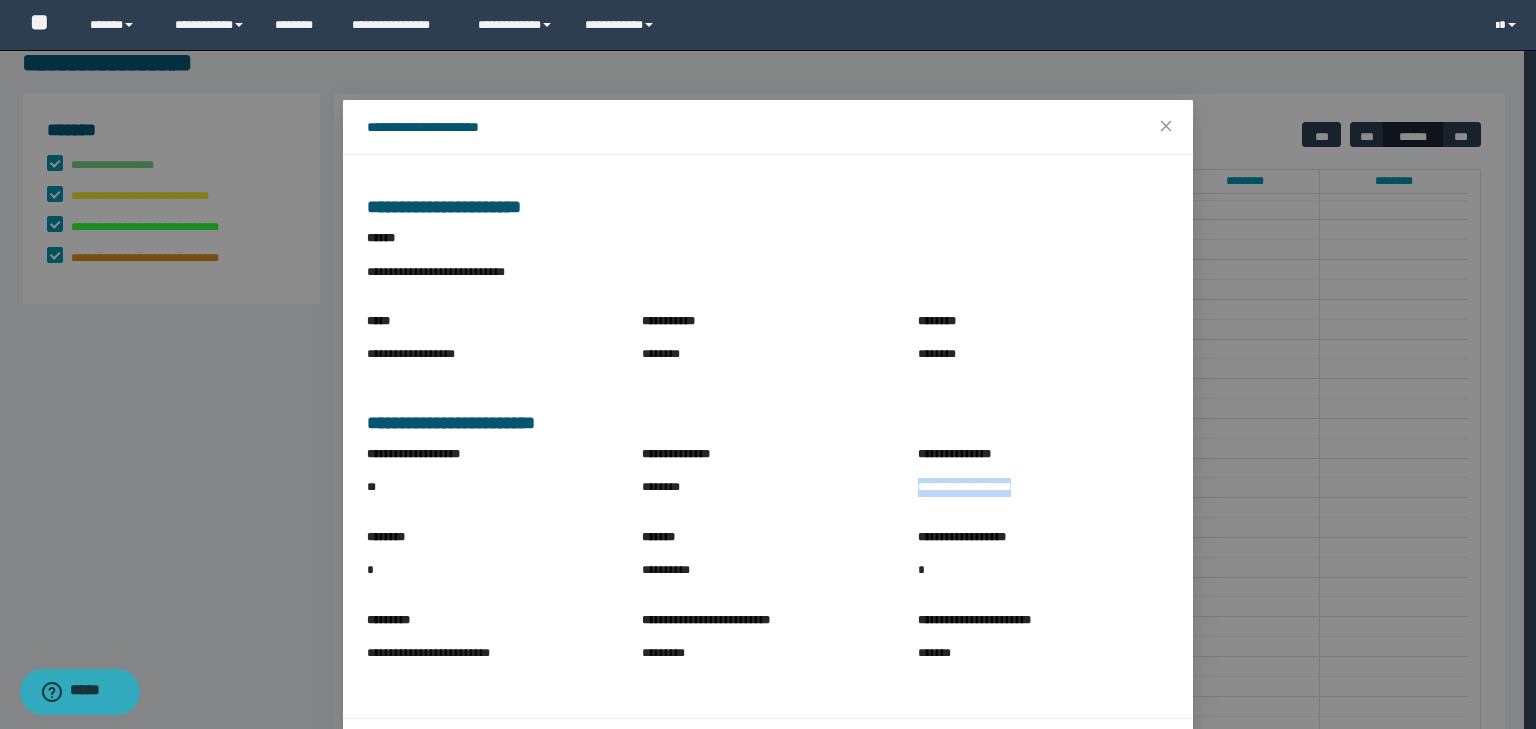 drag, startPoint x: 910, startPoint y: 489, endPoint x: 1088, endPoint y: 488, distance: 178.0028 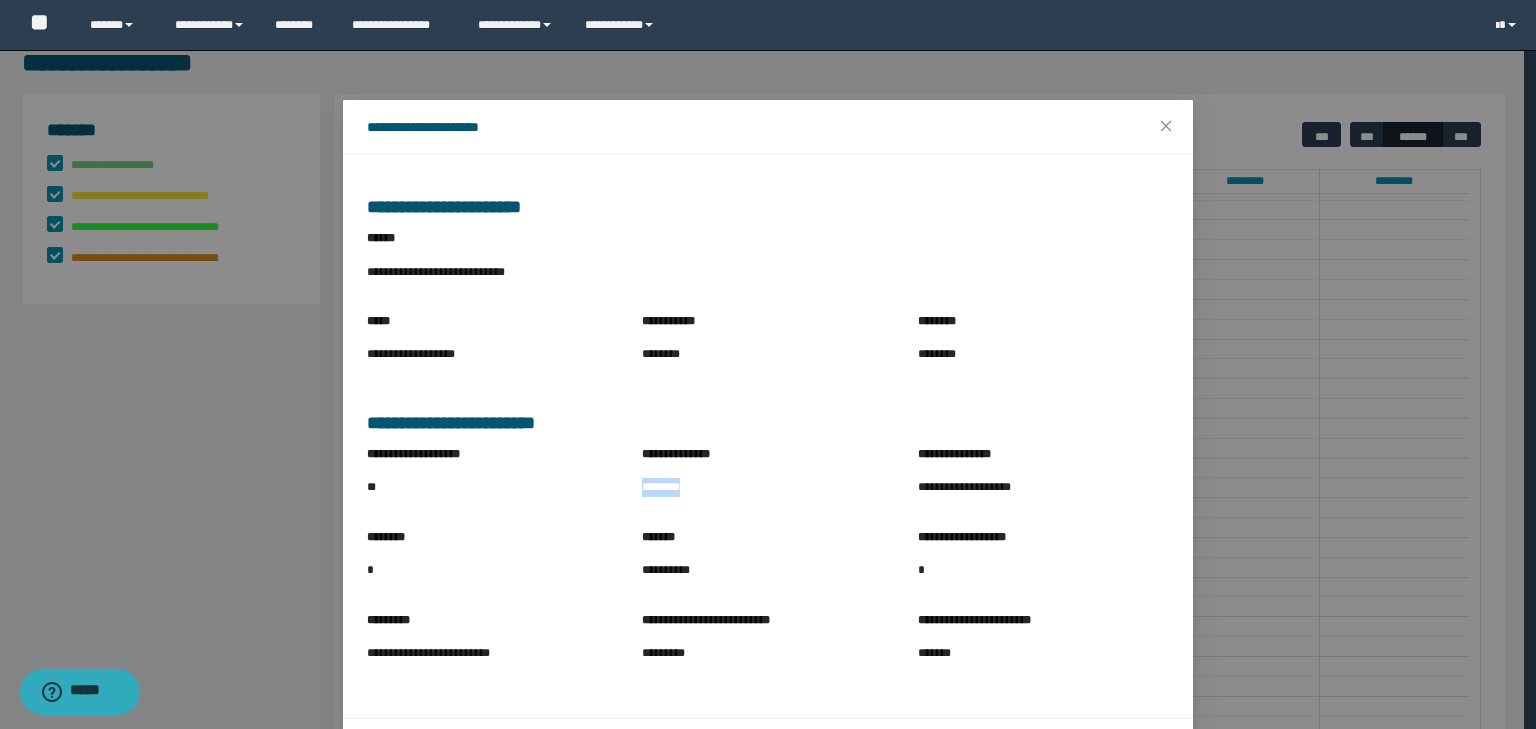 drag, startPoint x: 630, startPoint y: 487, endPoint x: 768, endPoint y: 491, distance: 138.05795 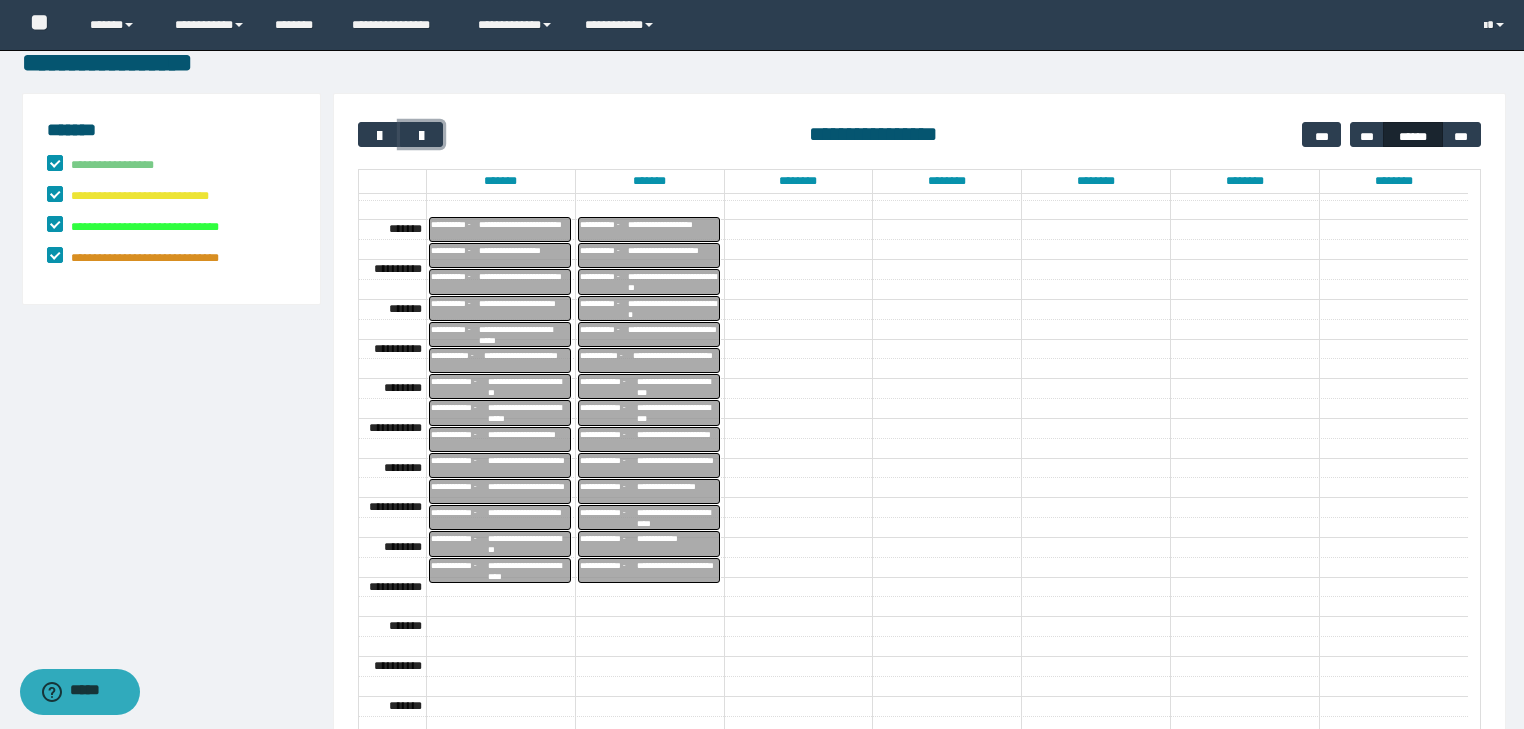 click on "**********" at bounding box center (677, 518) 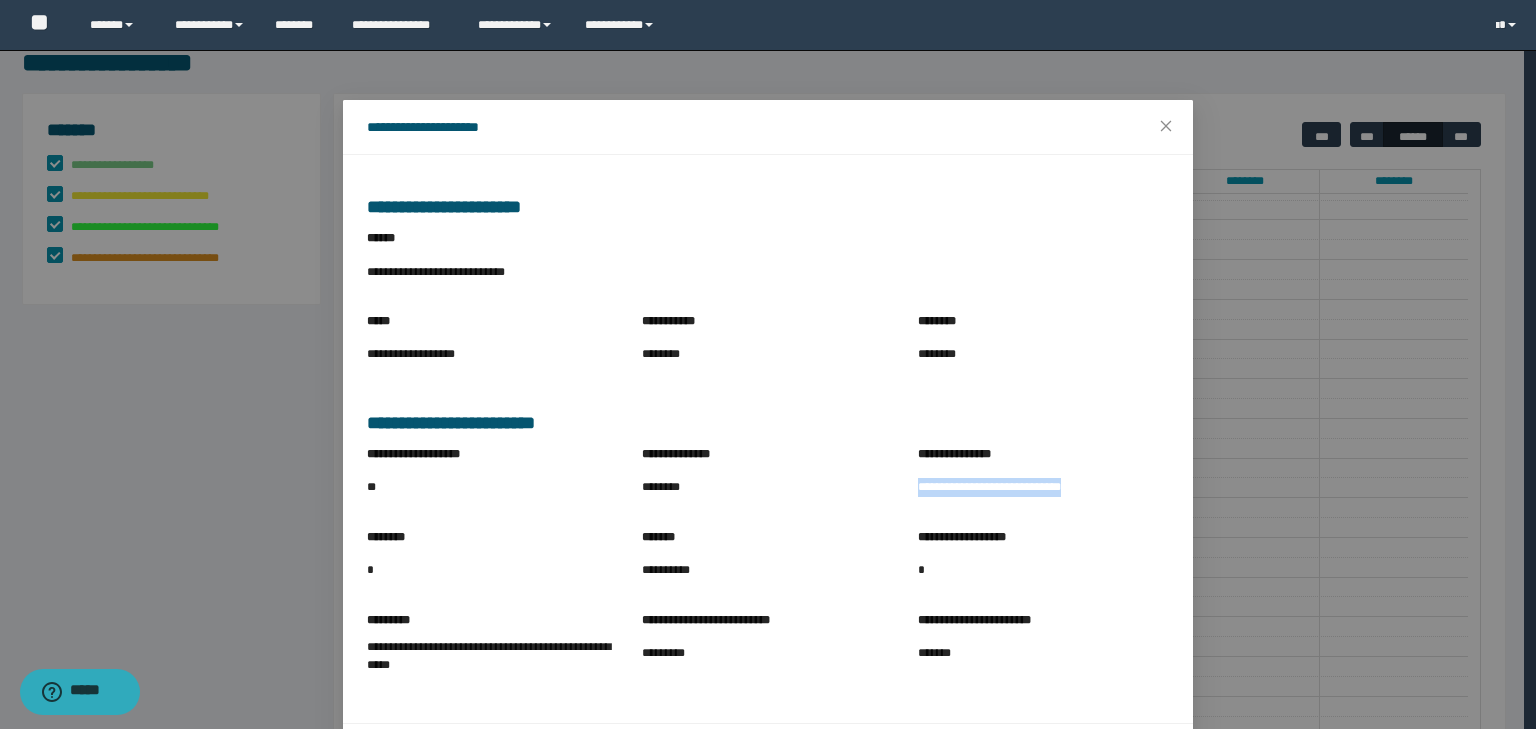 drag, startPoint x: 911, startPoint y: 492, endPoint x: 1124, endPoint y: 495, distance: 213.02112 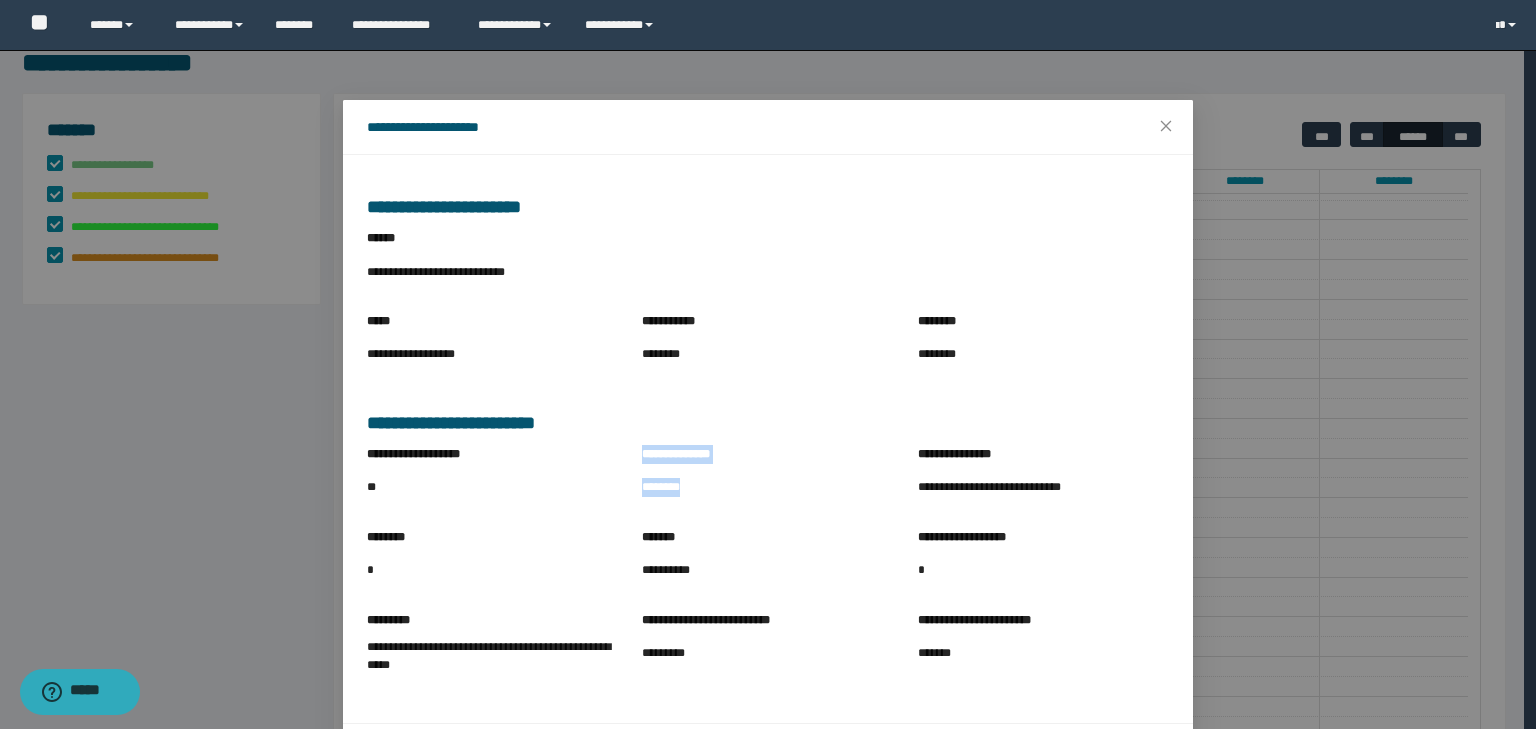 drag, startPoint x: 622, startPoint y: 492, endPoint x: 768, endPoint y: 496, distance: 146.05478 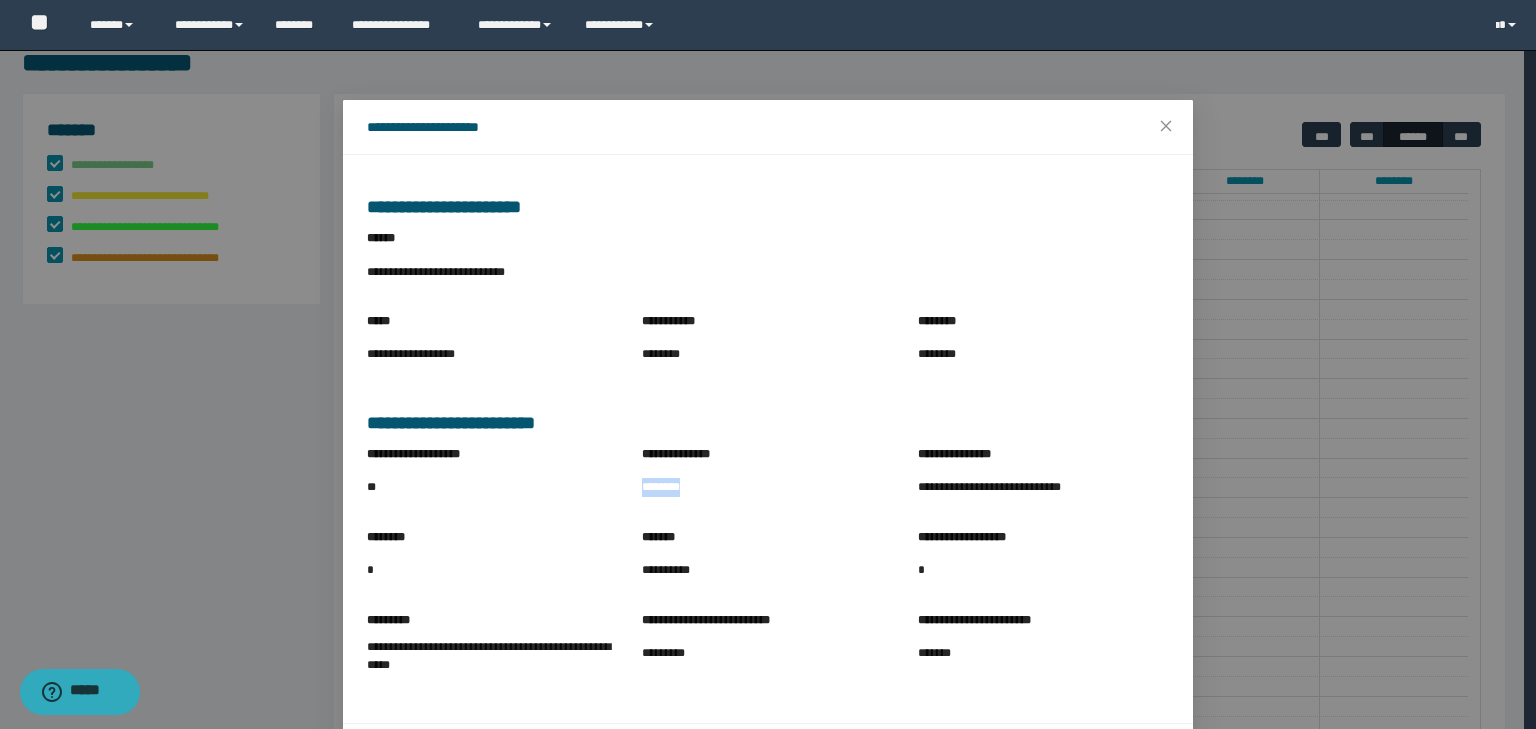 drag, startPoint x: 626, startPoint y: 491, endPoint x: 732, endPoint y: 496, distance: 106.11786 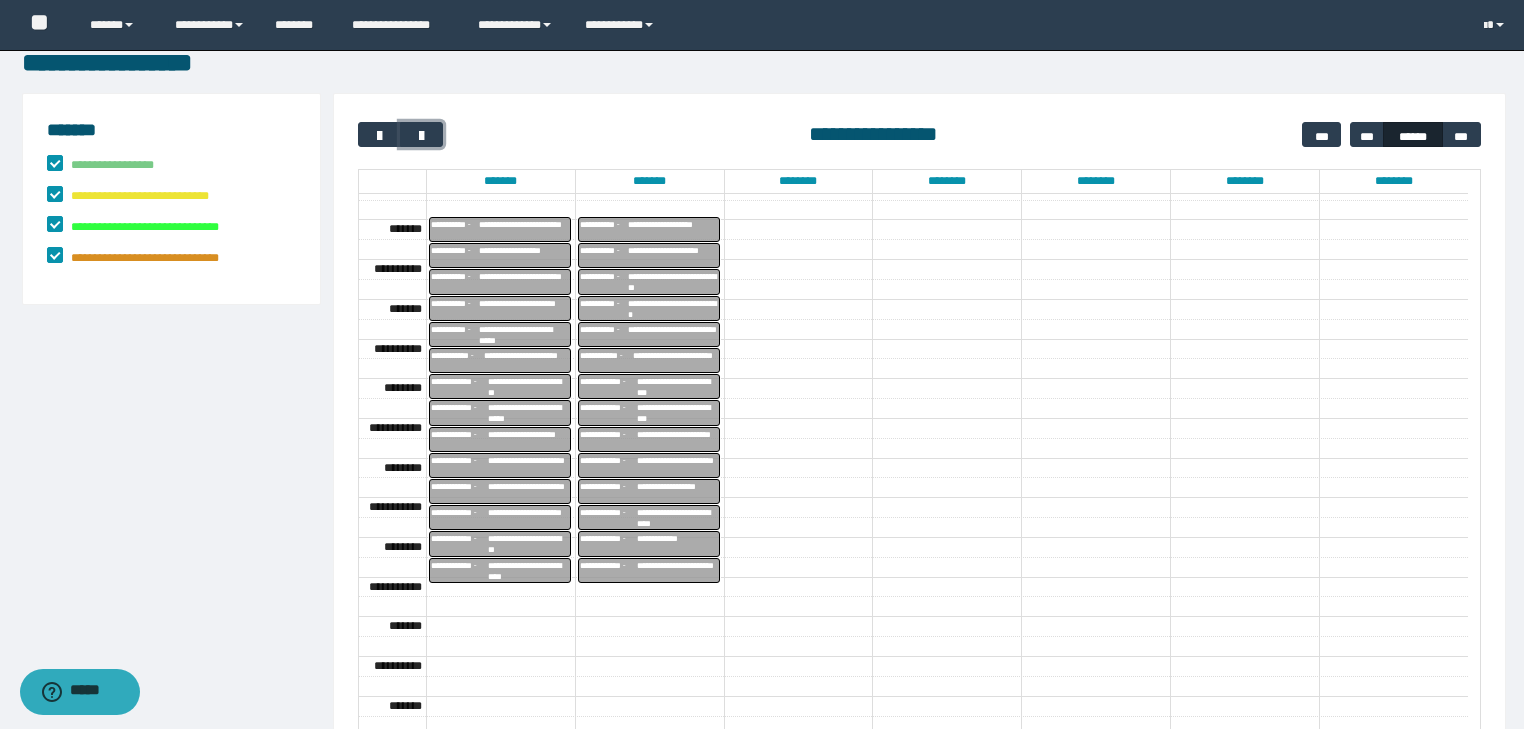 click on "**********" at bounding box center [677, 538] 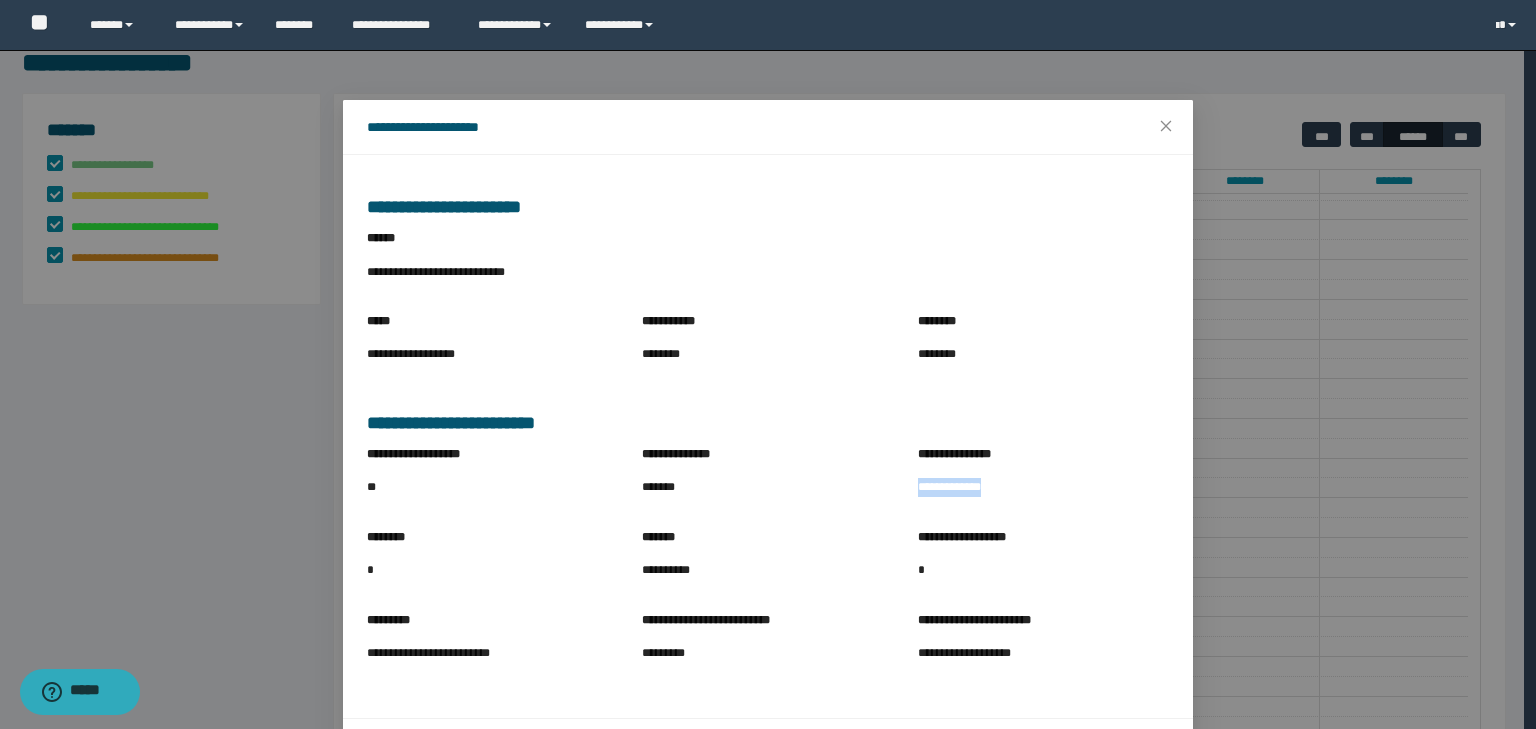 drag, startPoint x: 911, startPoint y: 492, endPoint x: 1046, endPoint y: 497, distance: 135.09256 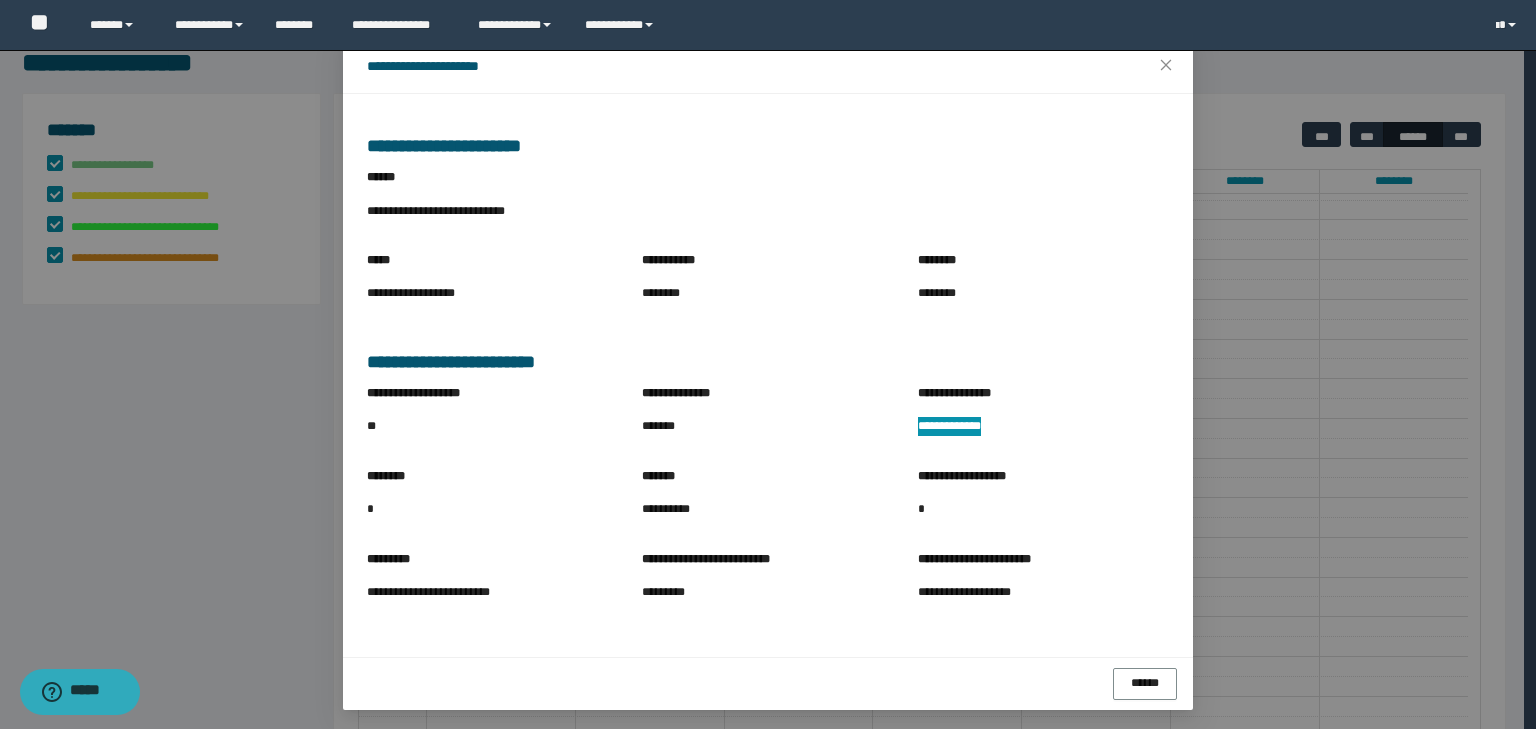 scroll, scrollTop: 65, scrollLeft: 0, axis: vertical 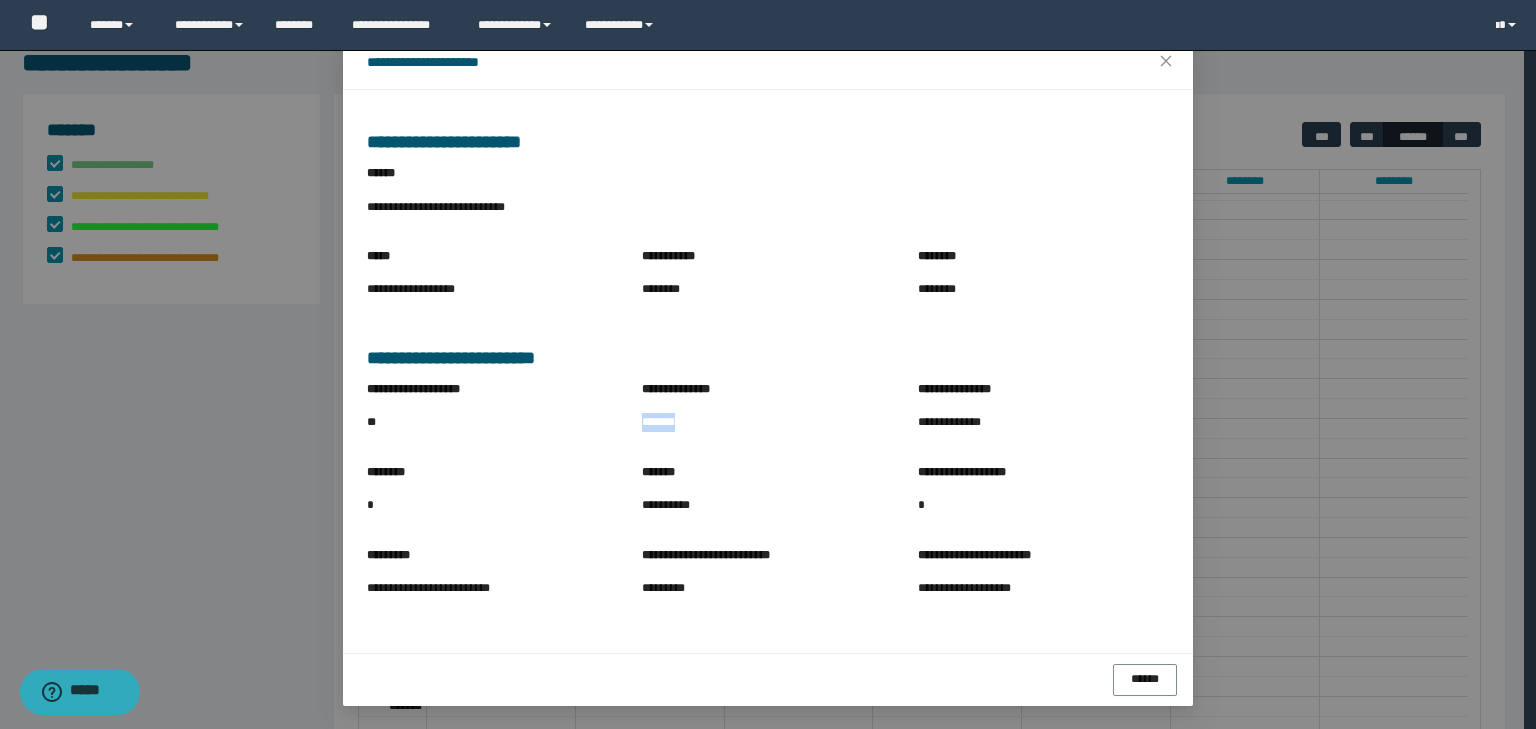 drag, startPoint x: 628, startPoint y: 420, endPoint x: 748, endPoint y: 423, distance: 120.03749 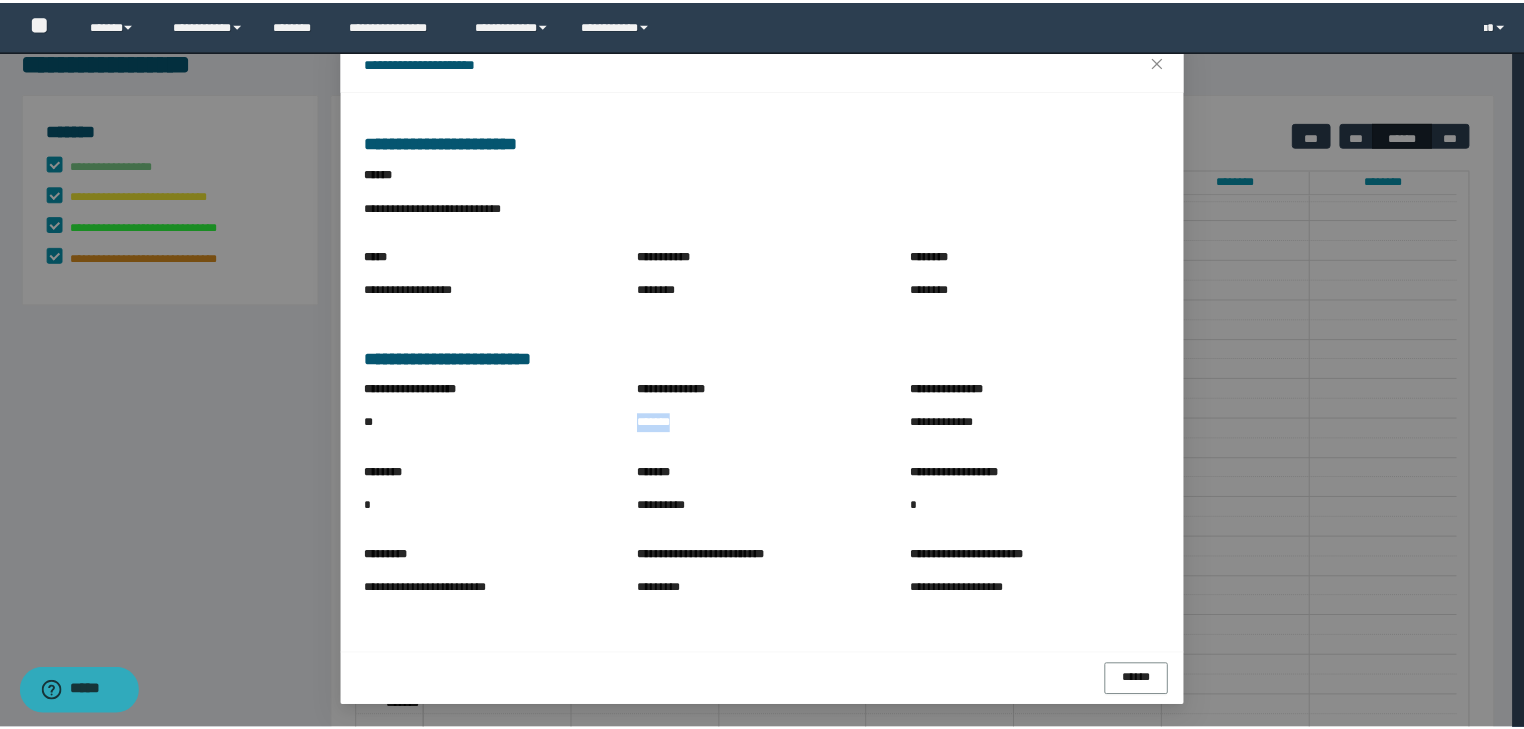 scroll, scrollTop: 0, scrollLeft: 0, axis: both 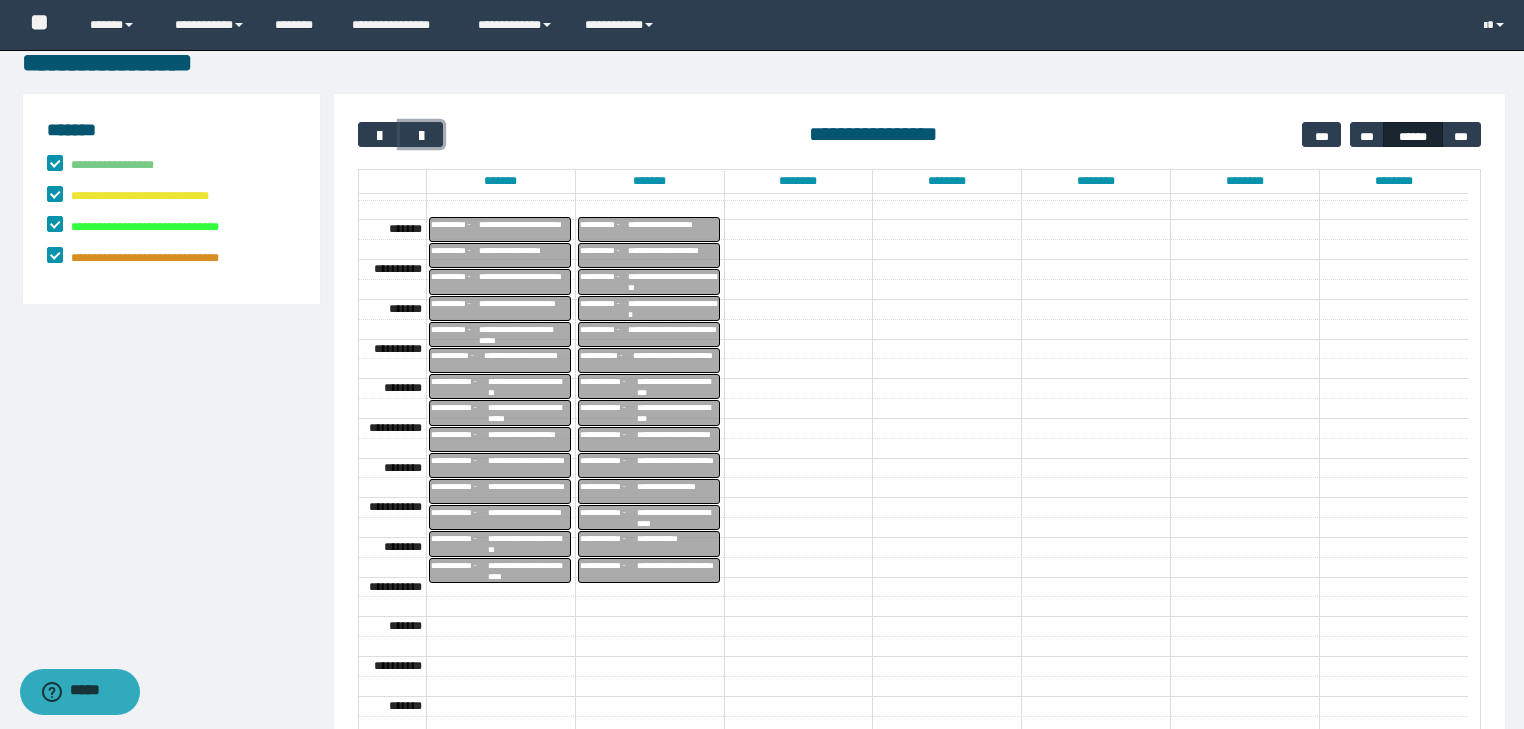 click on "**********" at bounding box center (677, 571) 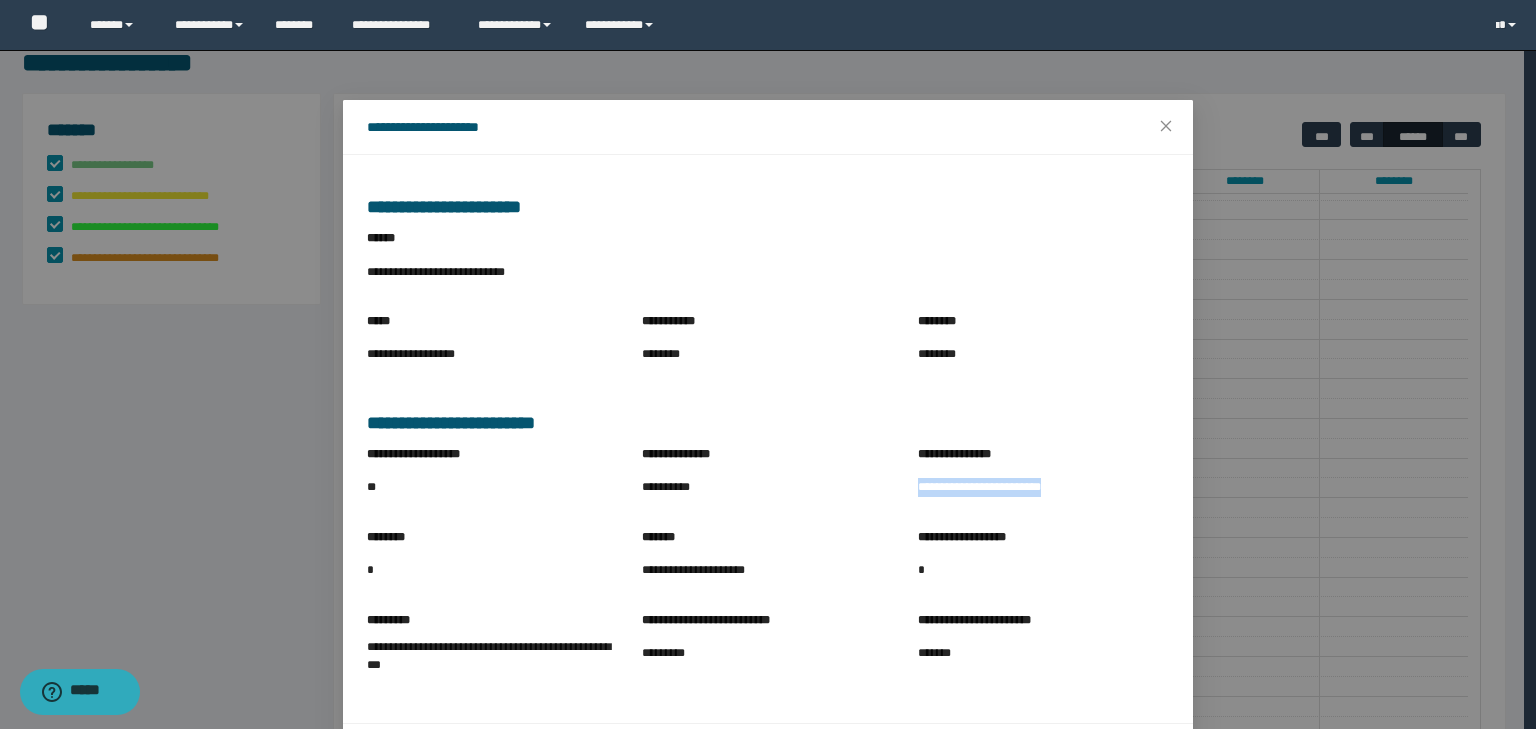 drag, startPoint x: 900, startPoint y: 488, endPoint x: 1076, endPoint y: 490, distance: 176.01137 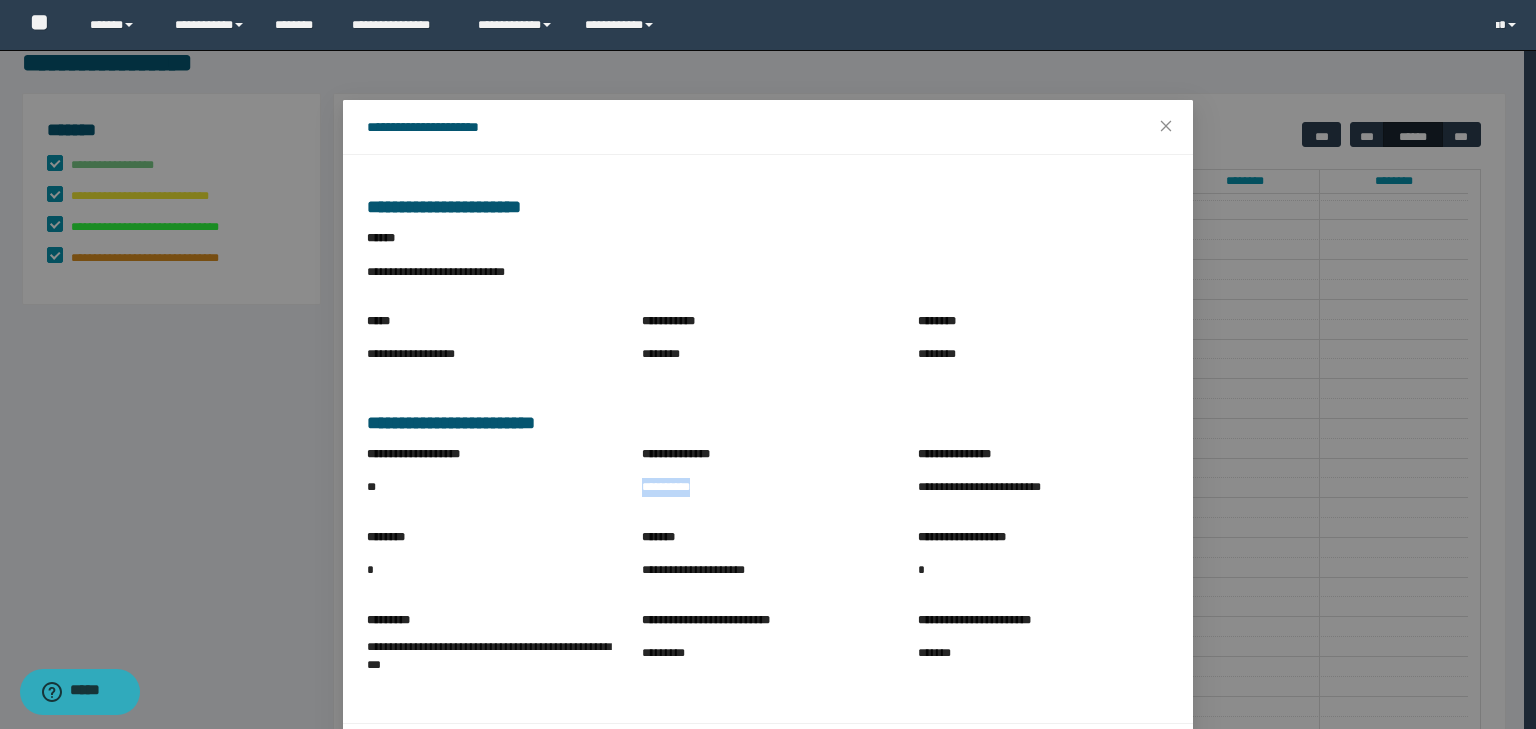 drag, startPoint x: 624, startPoint y: 487, endPoint x: 768, endPoint y: 493, distance: 144.12494 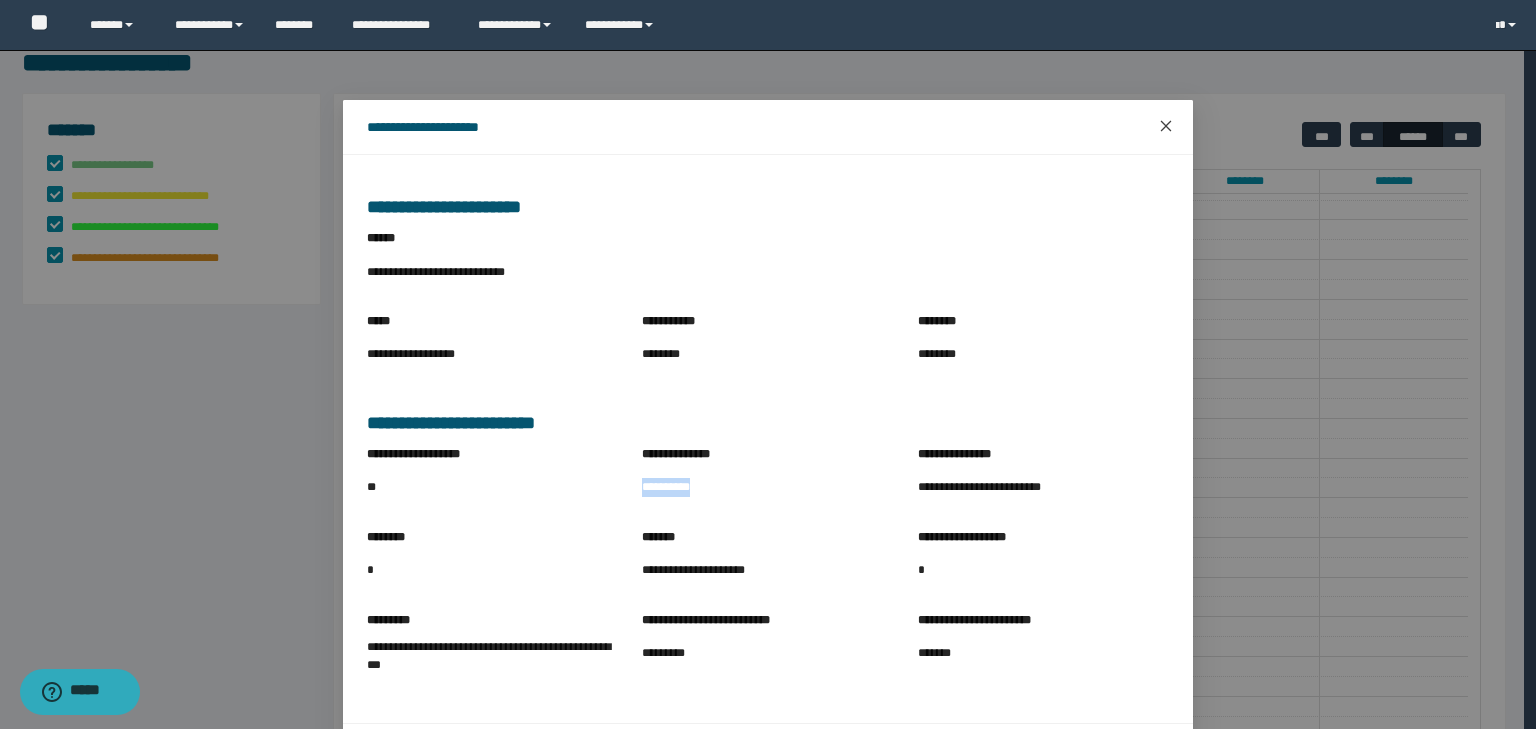 click 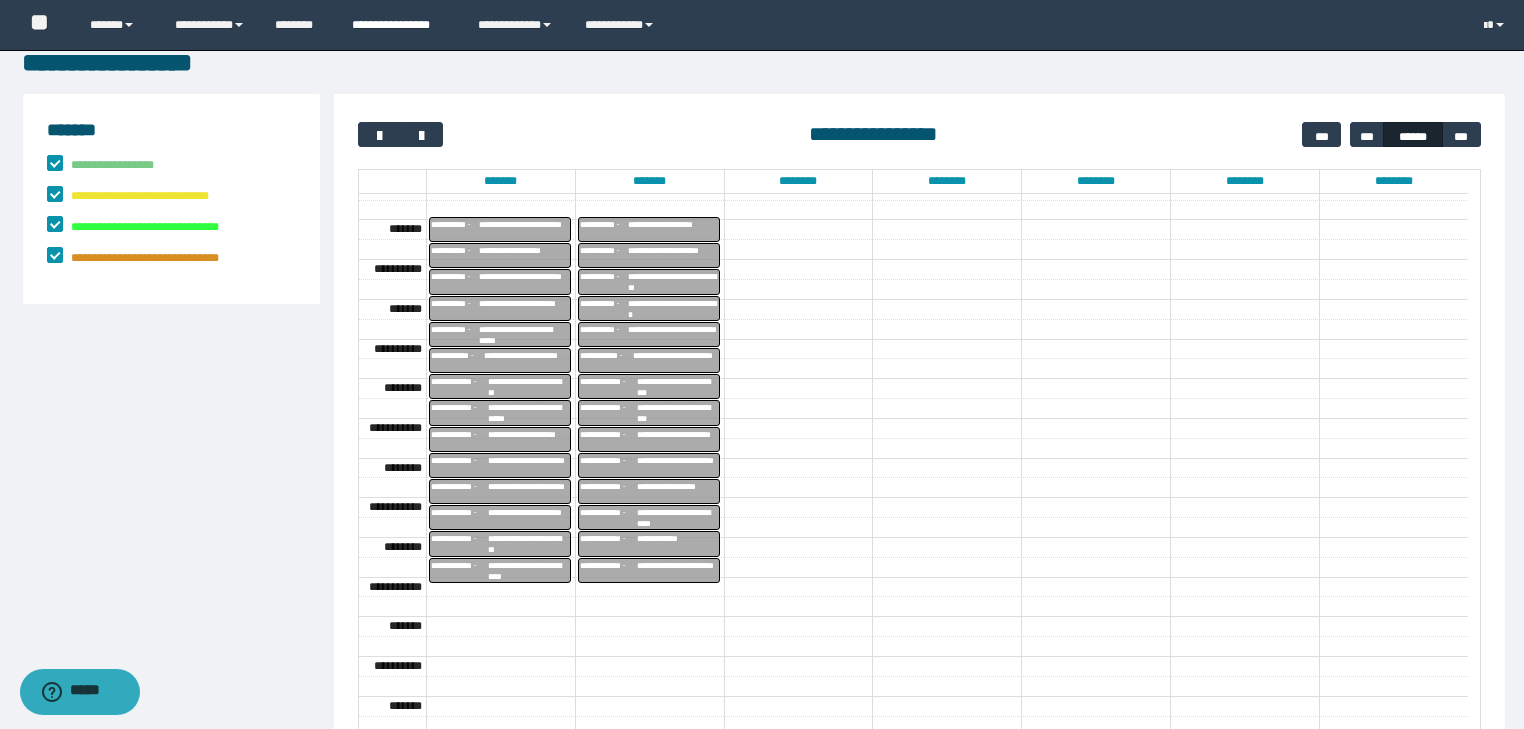 click on "**********" at bounding box center [400, 25] 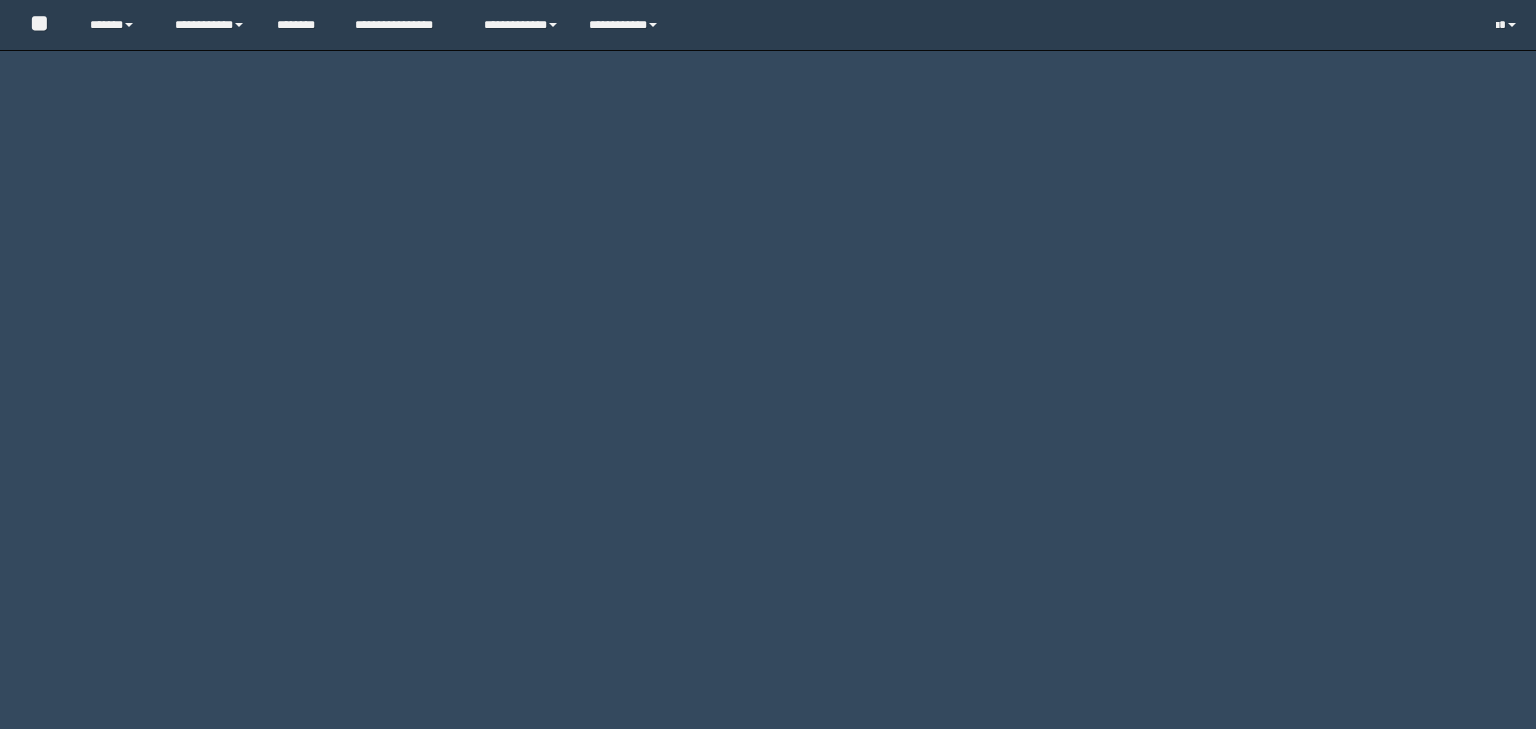 scroll, scrollTop: 0, scrollLeft: 0, axis: both 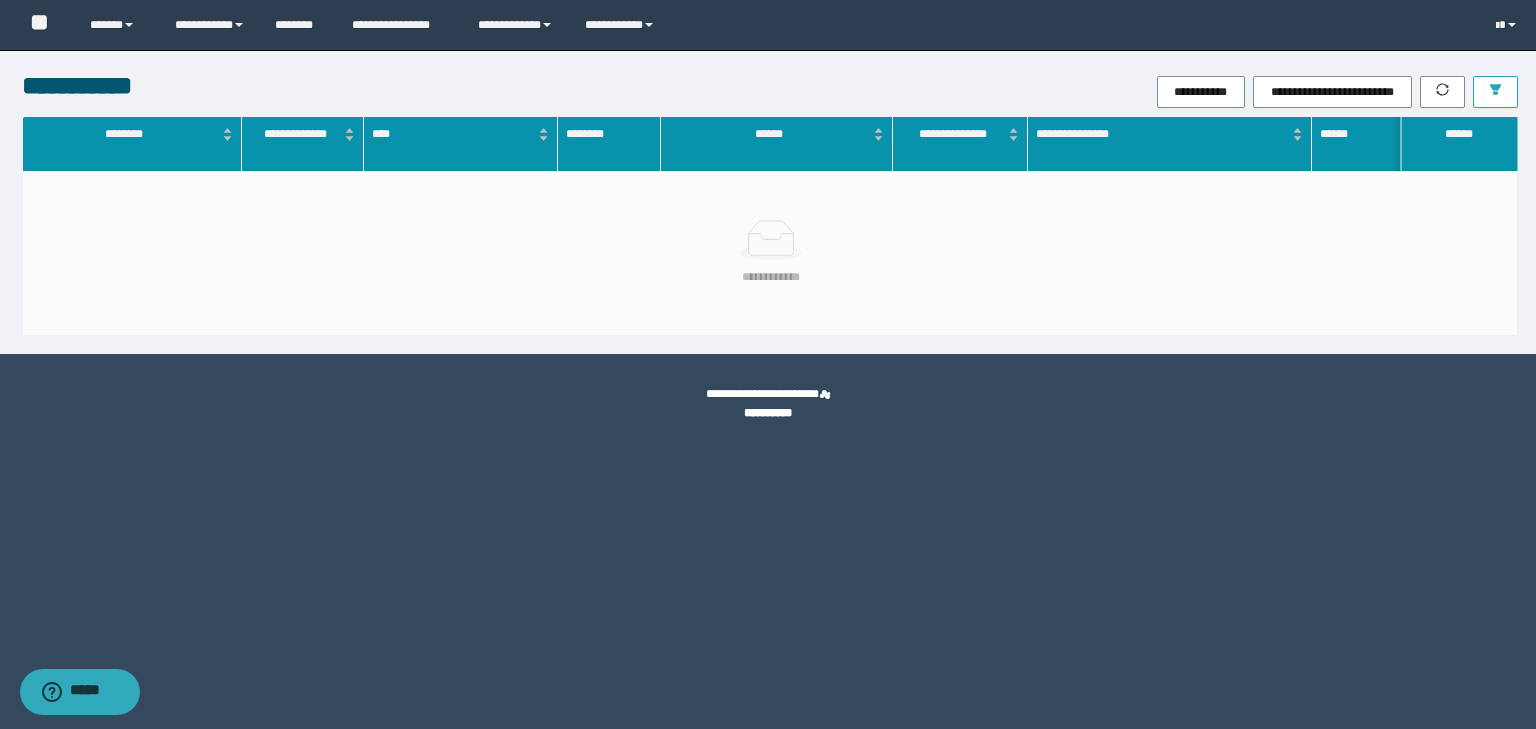 click at bounding box center (1495, 92) 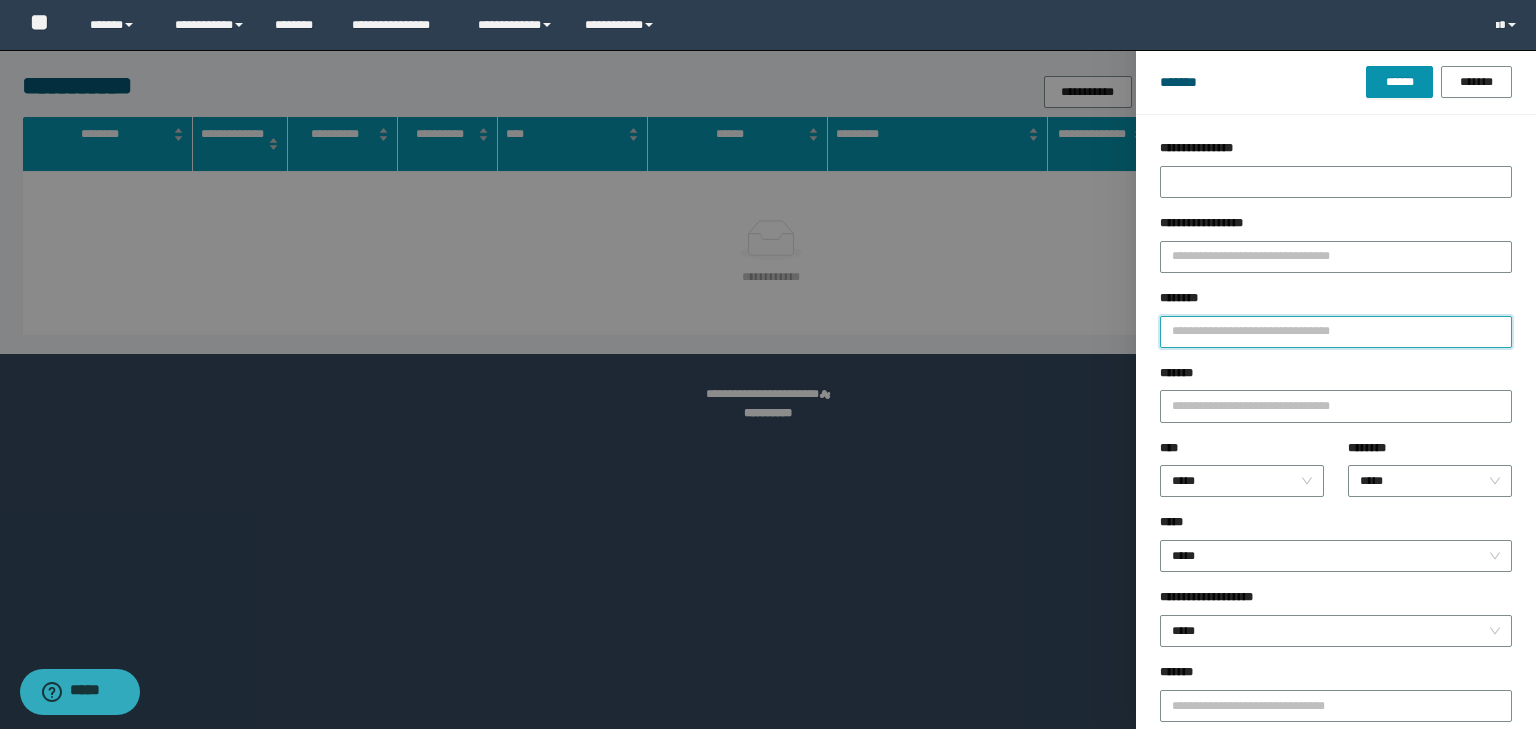 click on "********" at bounding box center [1336, 332] 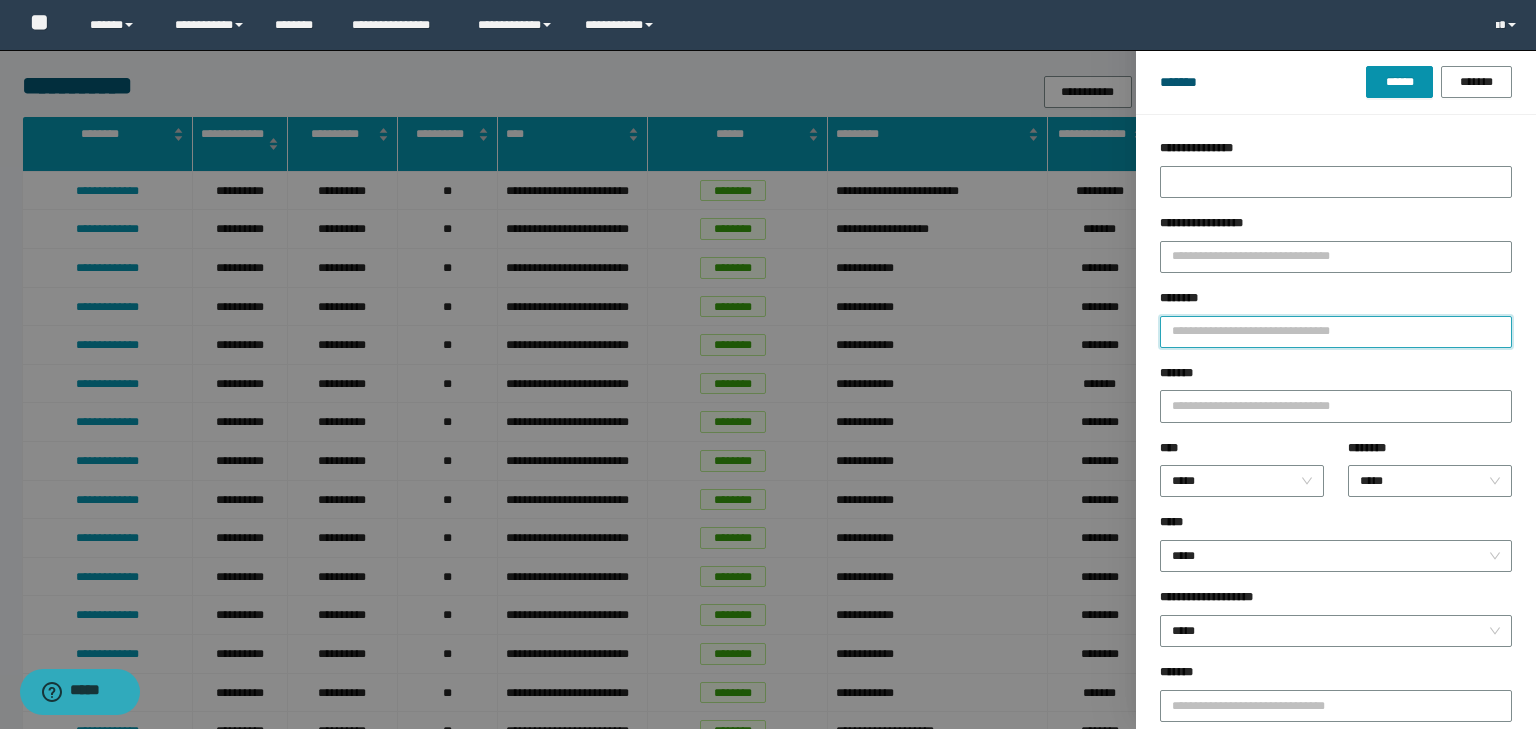 type on "*" 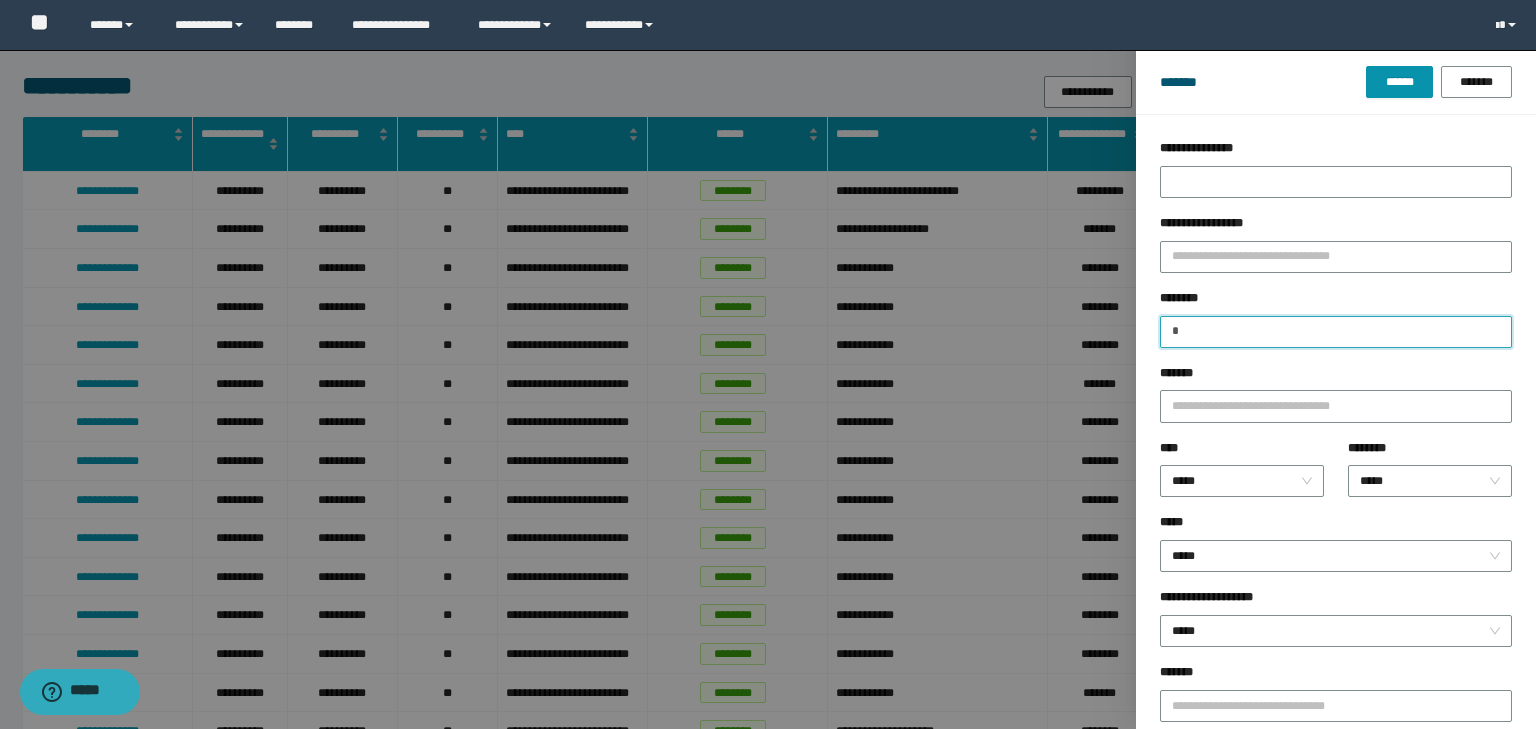 type 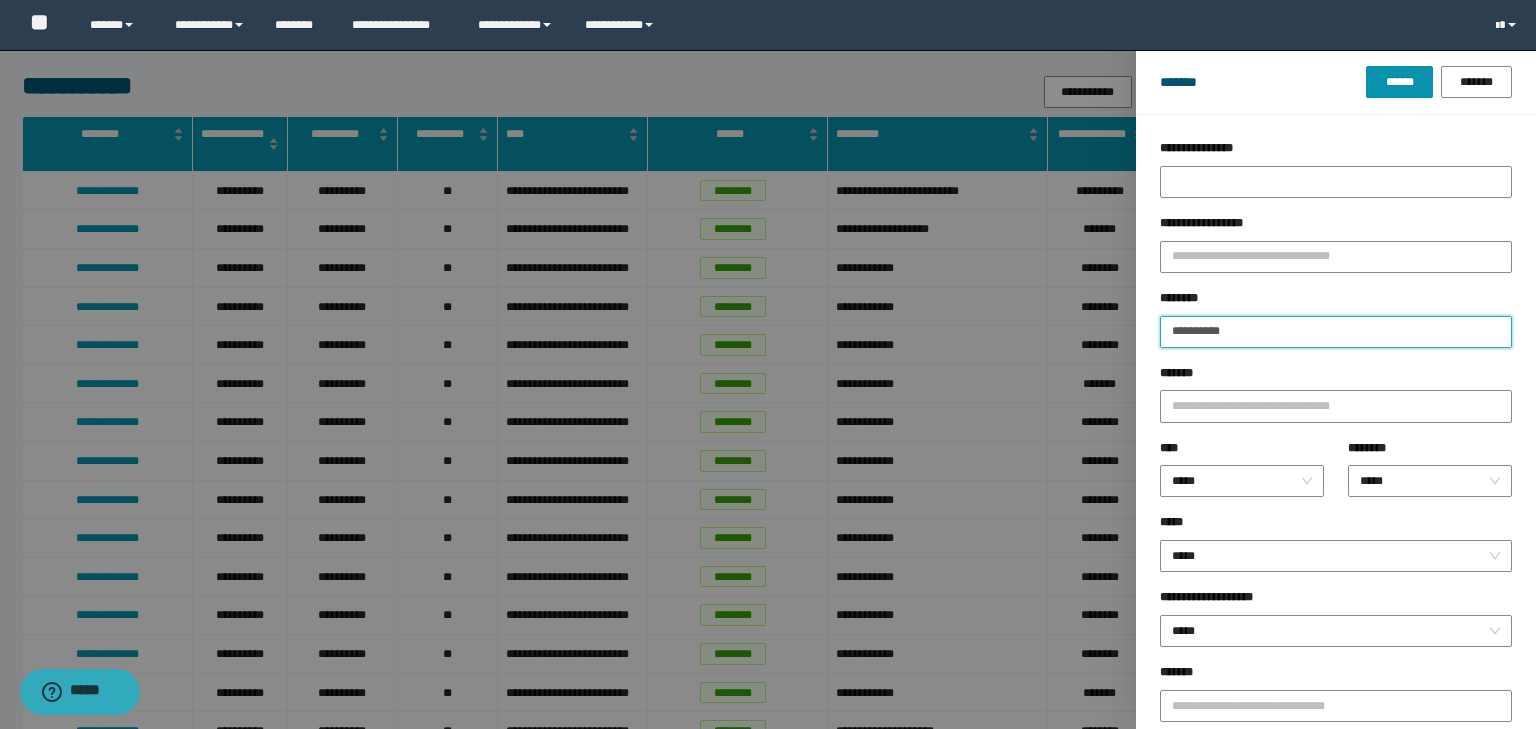 type on "**********" 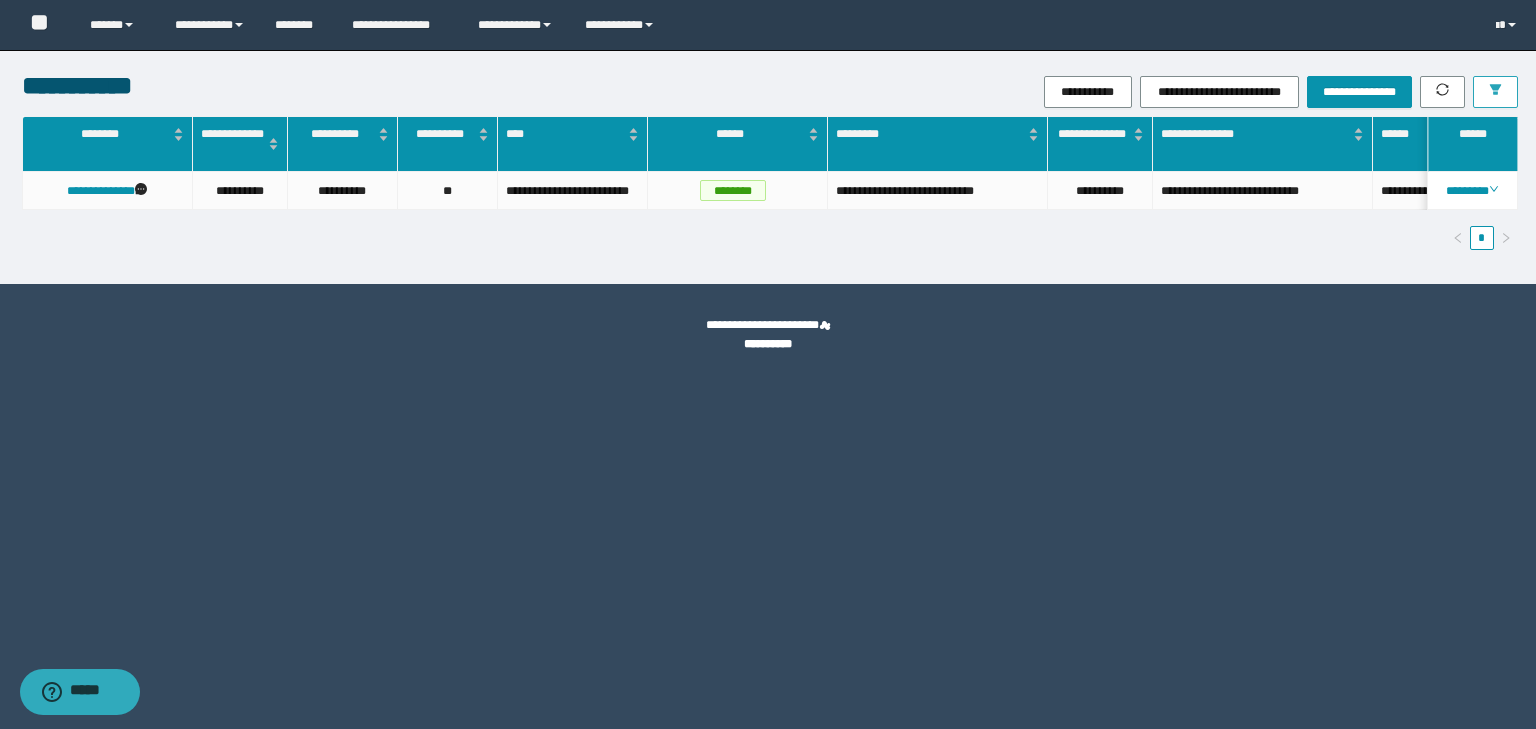click at bounding box center [1495, 92] 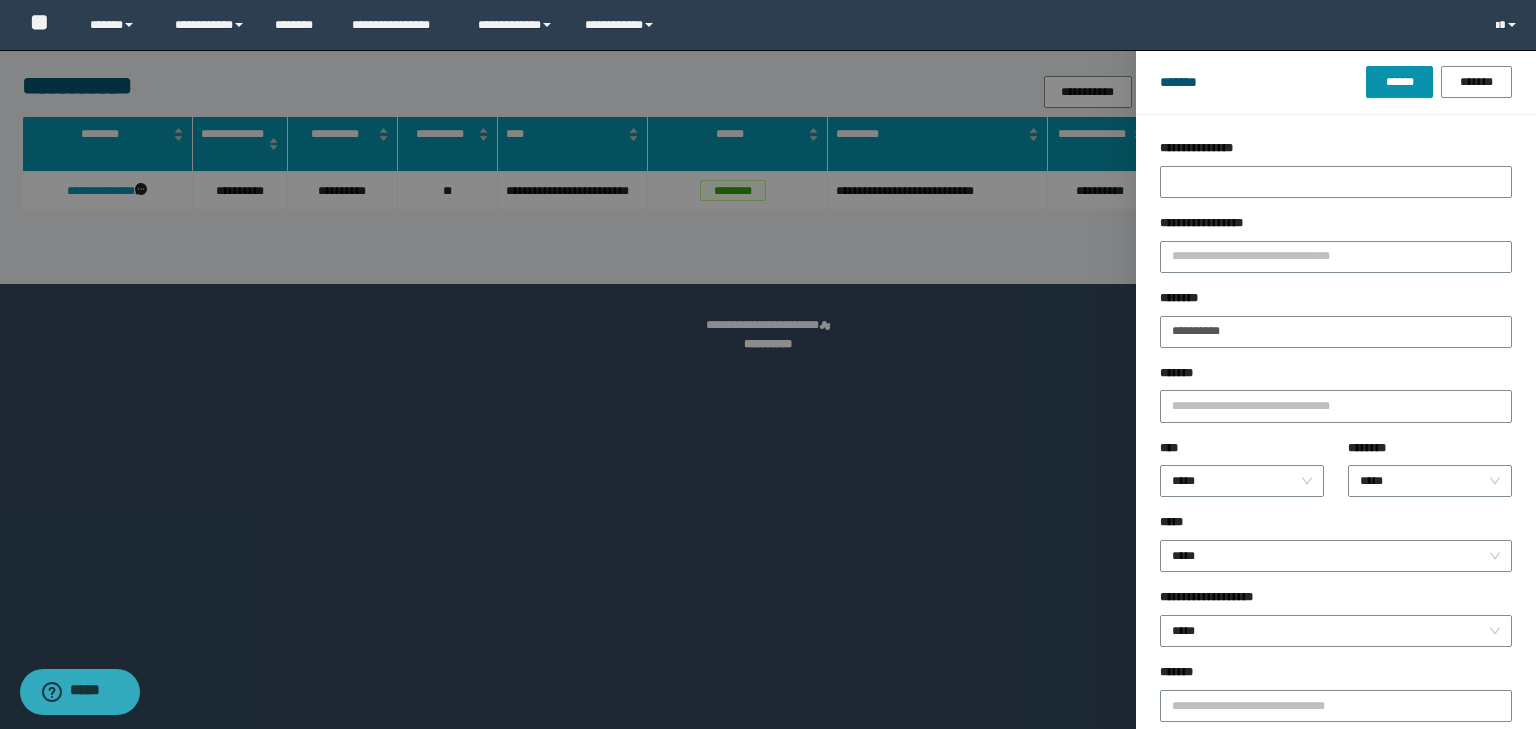 click at bounding box center [768, 364] 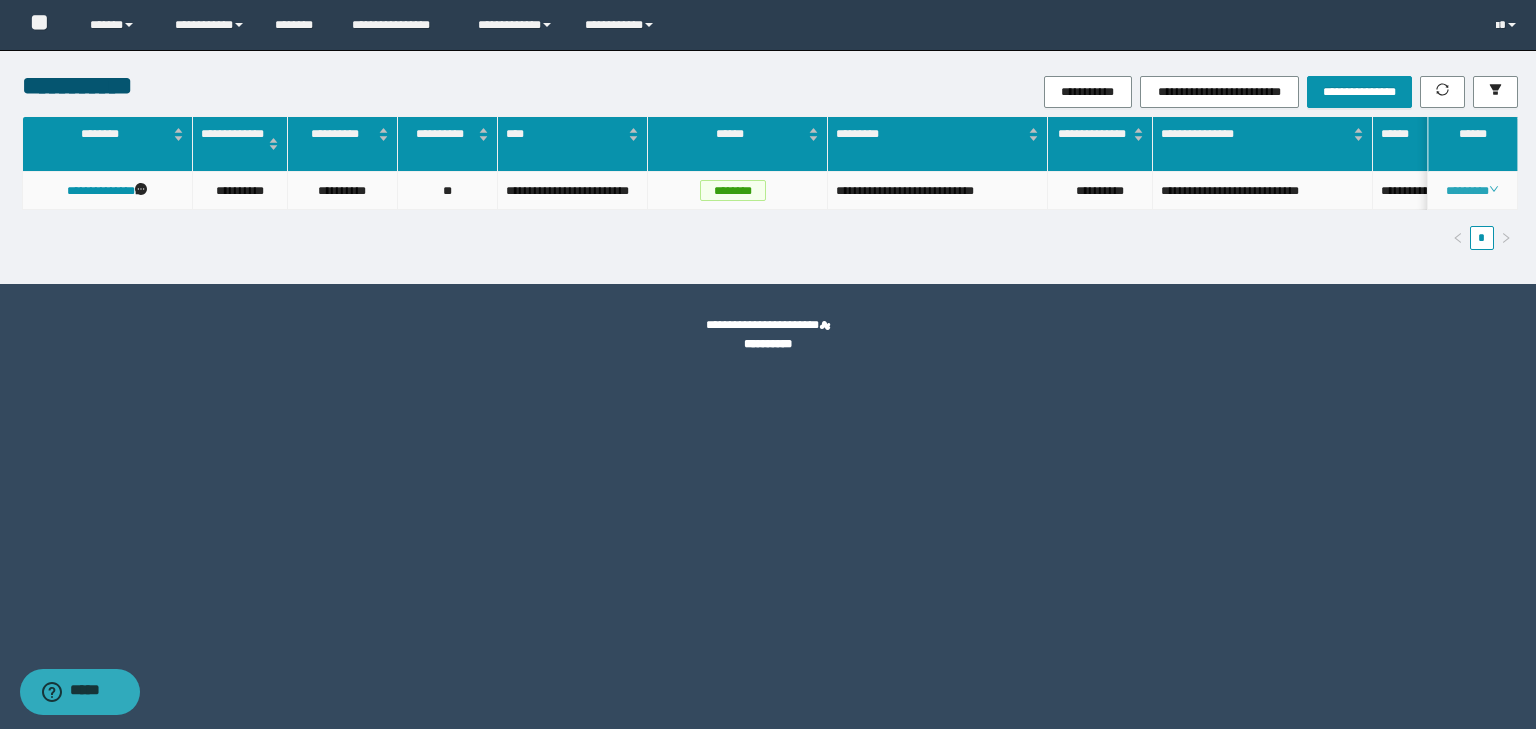 click on "********" at bounding box center (1472, 191) 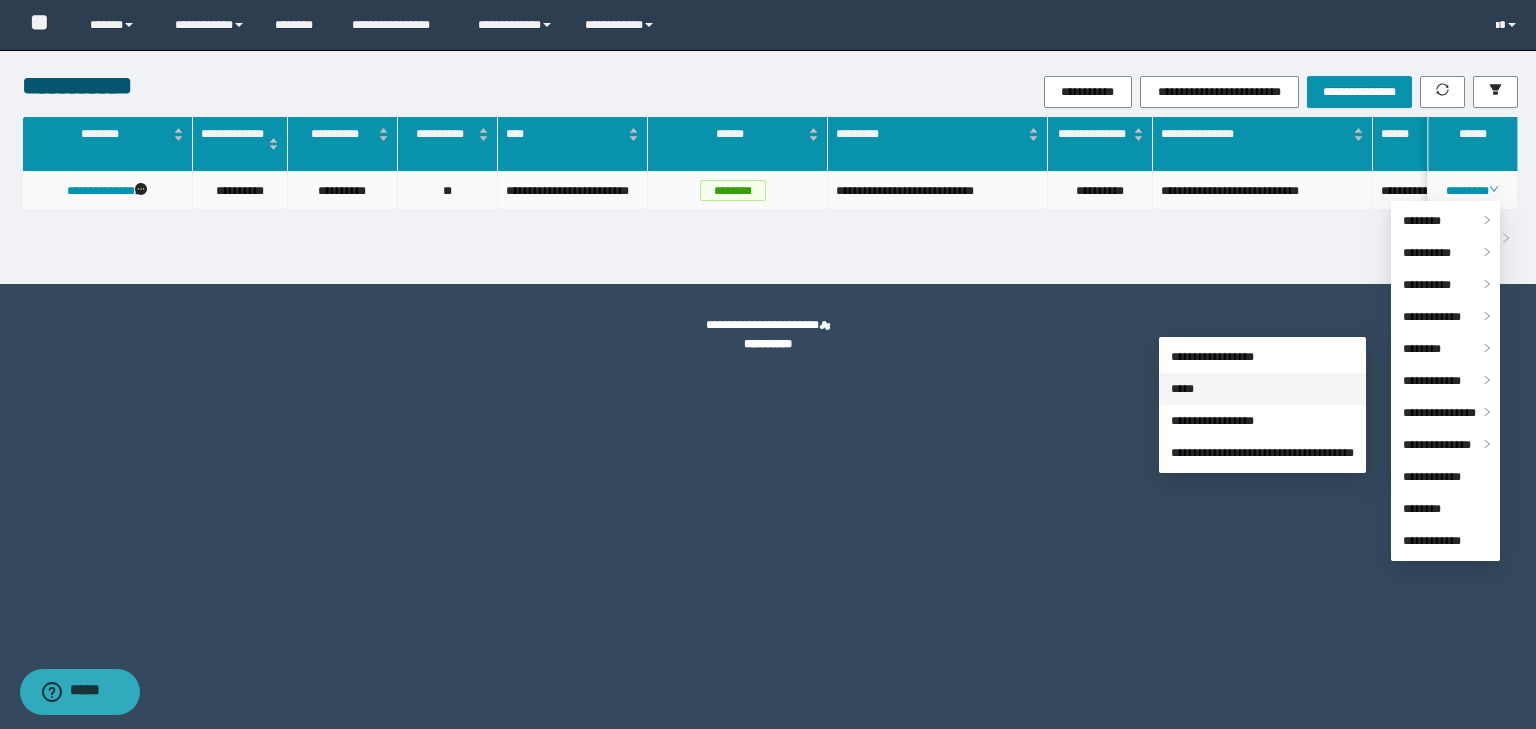 click on "*****" at bounding box center (1182, 389) 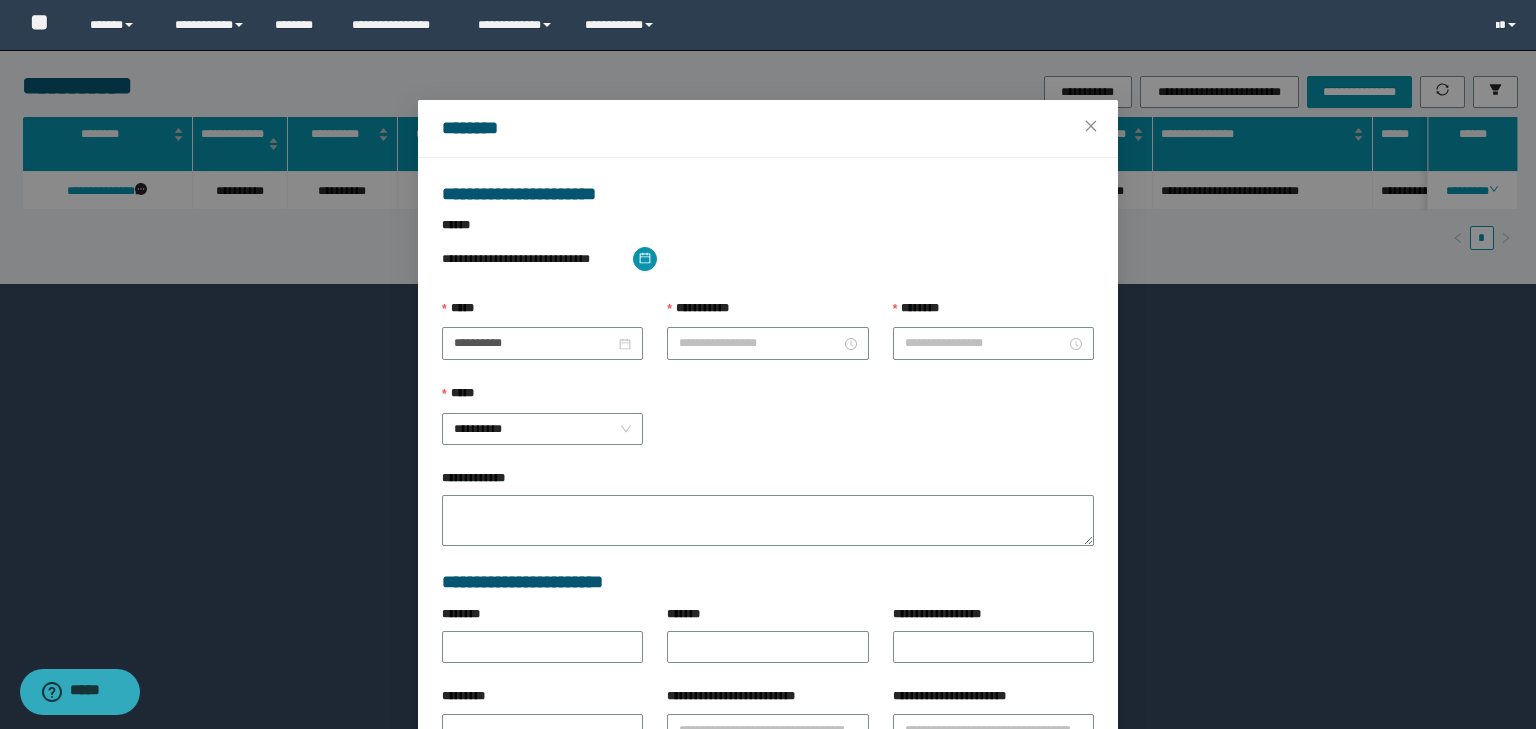 type on "**********" 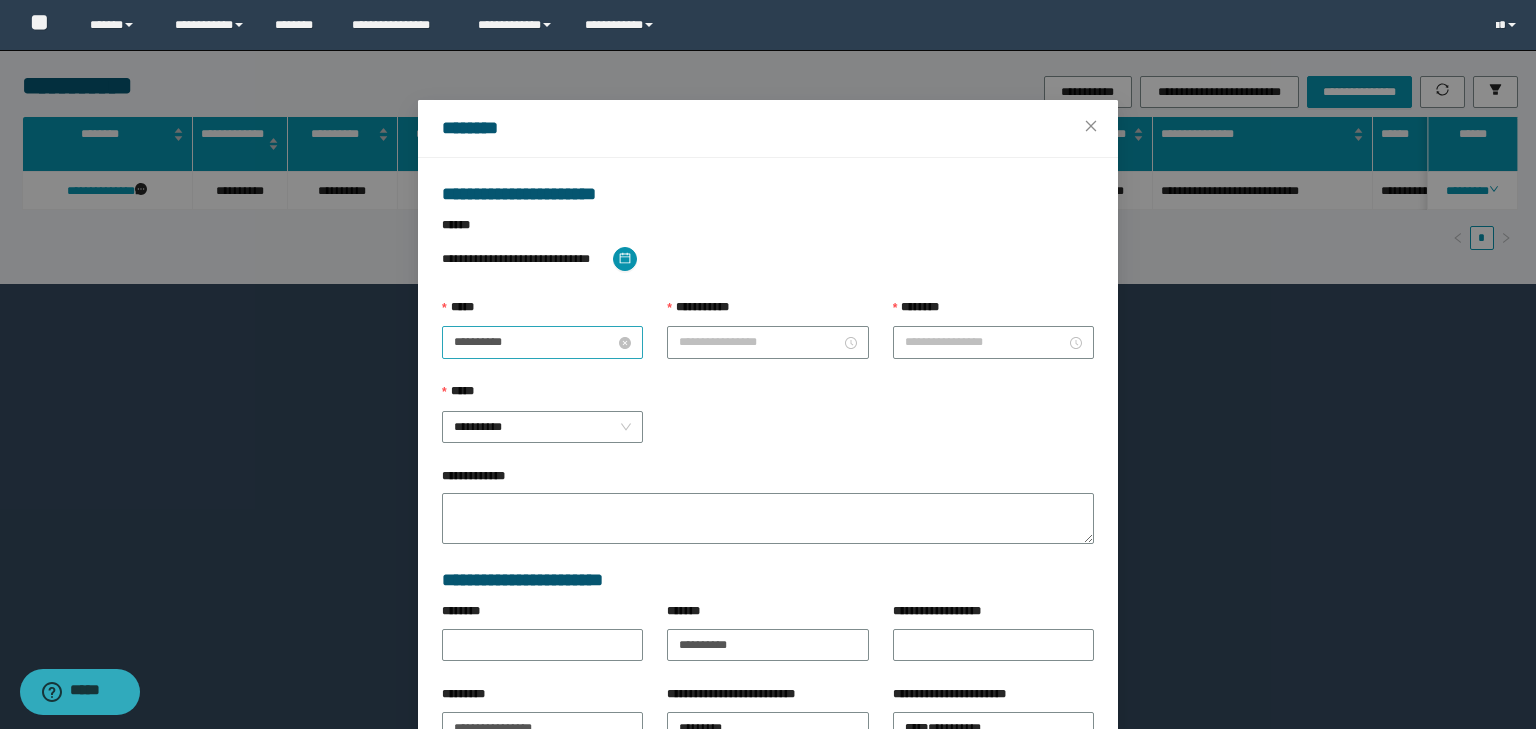 click on "**********" at bounding box center (534, 342) 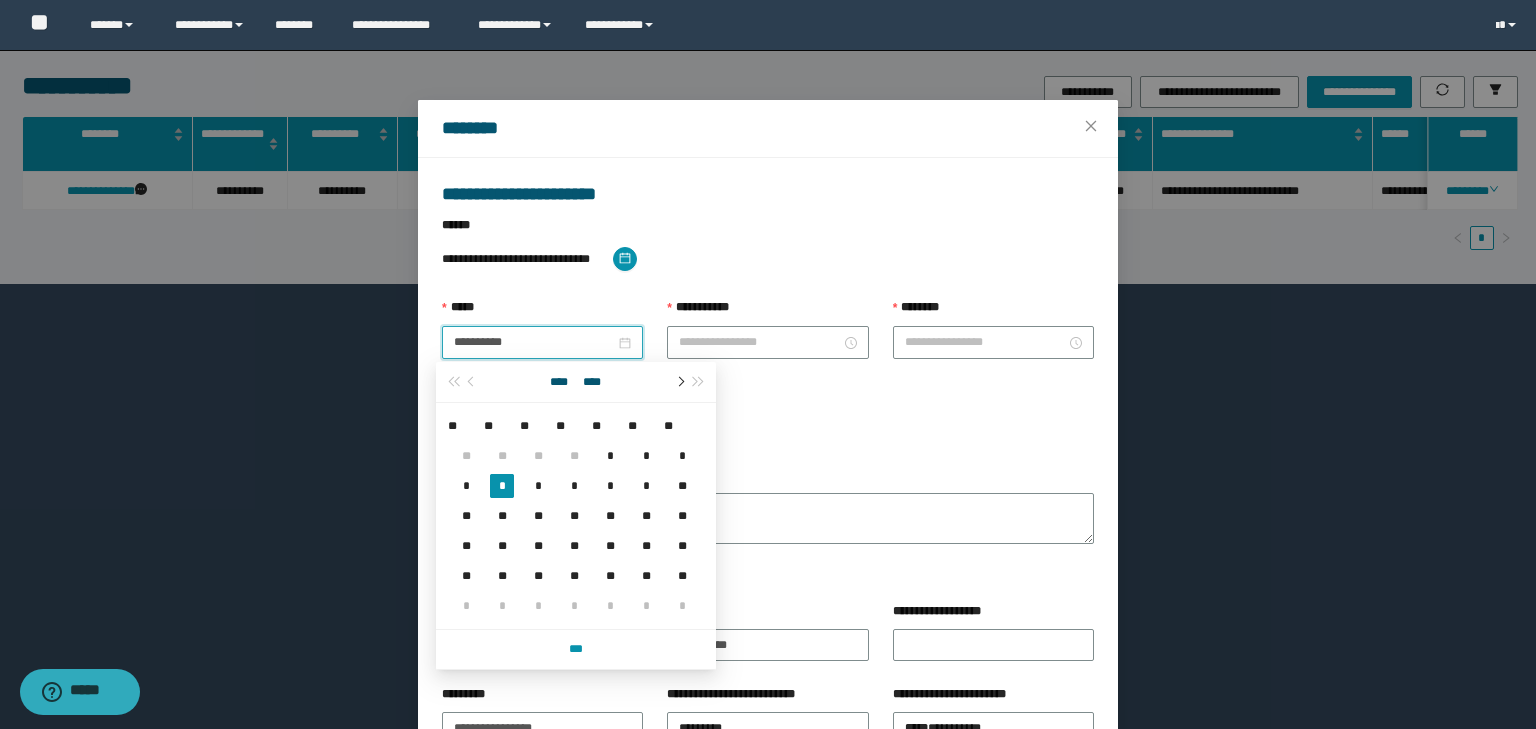 click at bounding box center [679, 382] 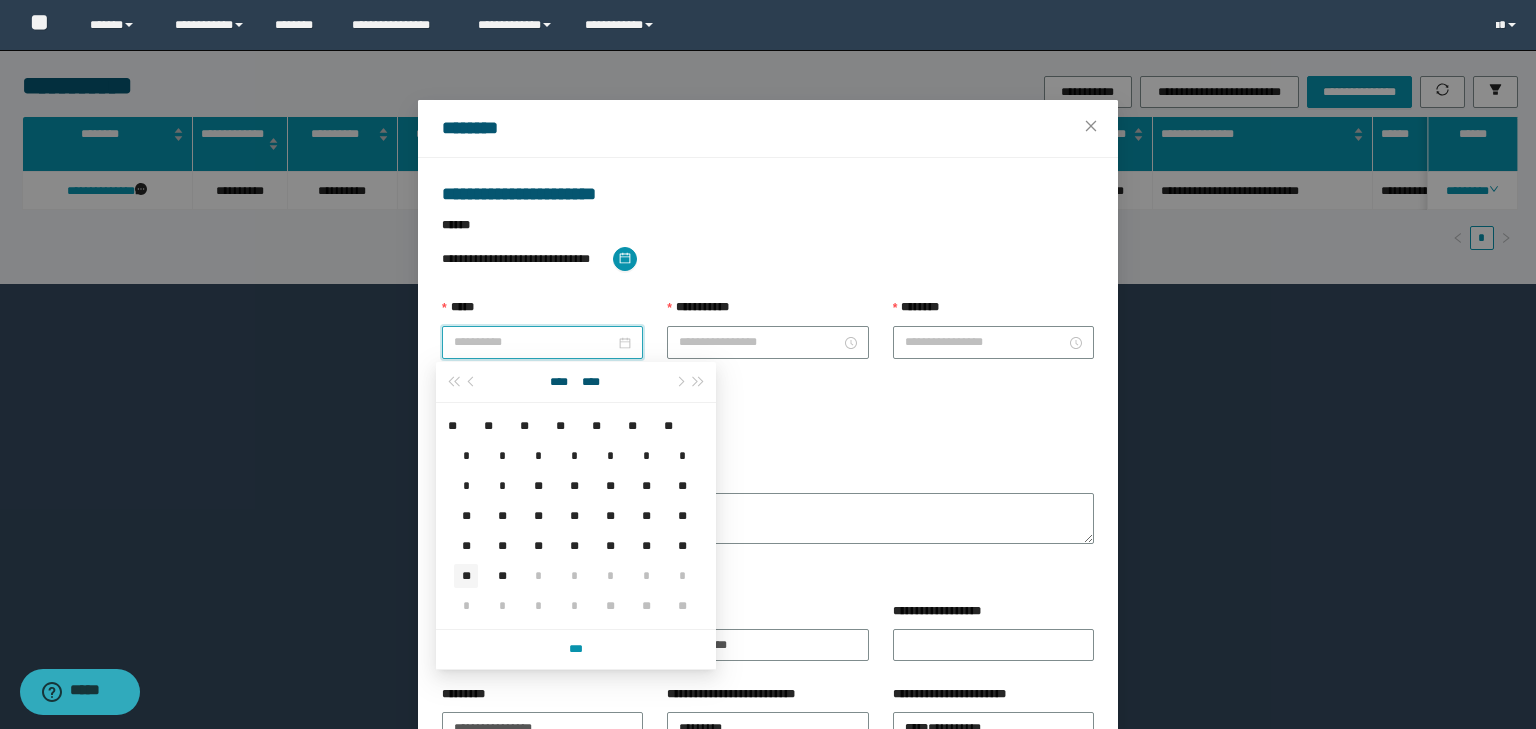 type on "**********" 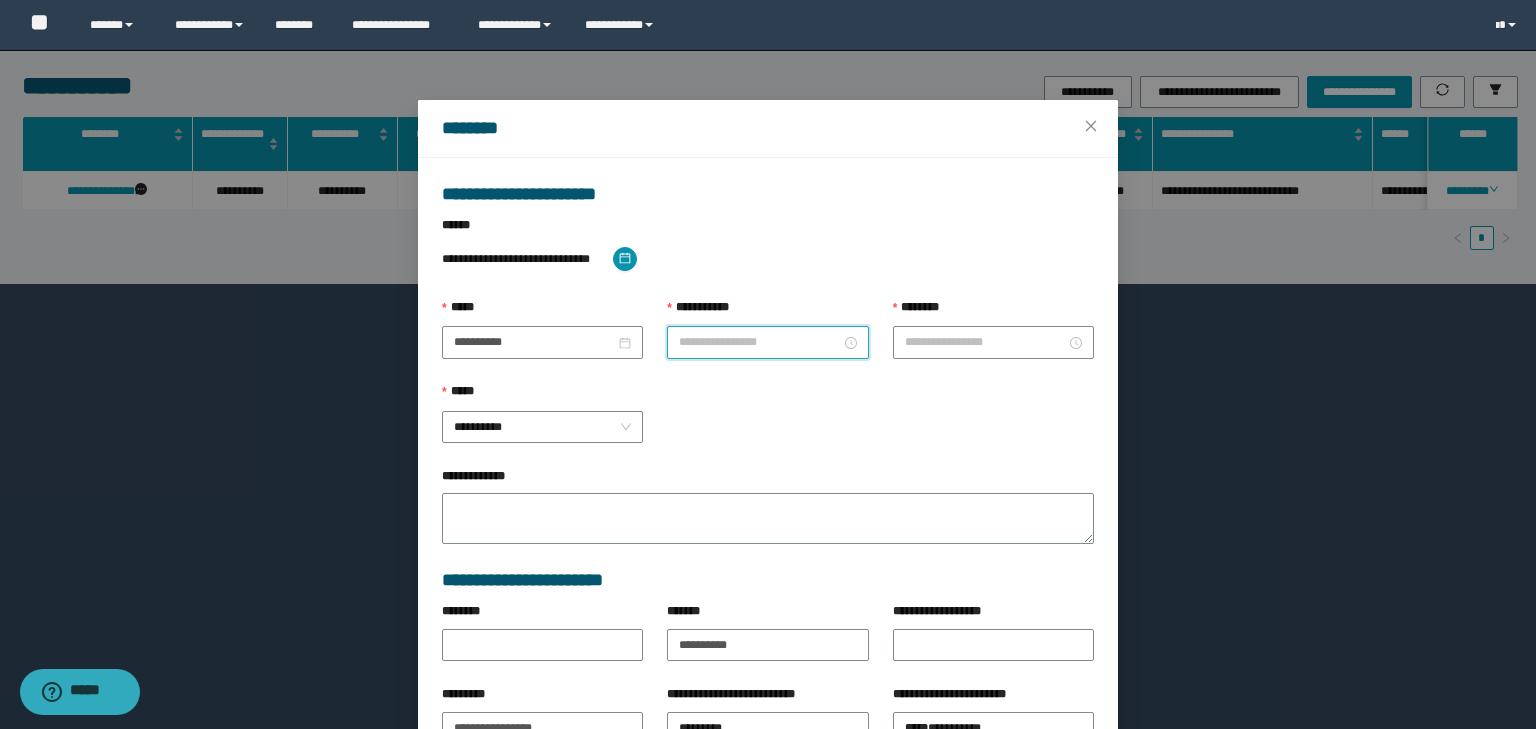 click on "**********" at bounding box center (759, 342) 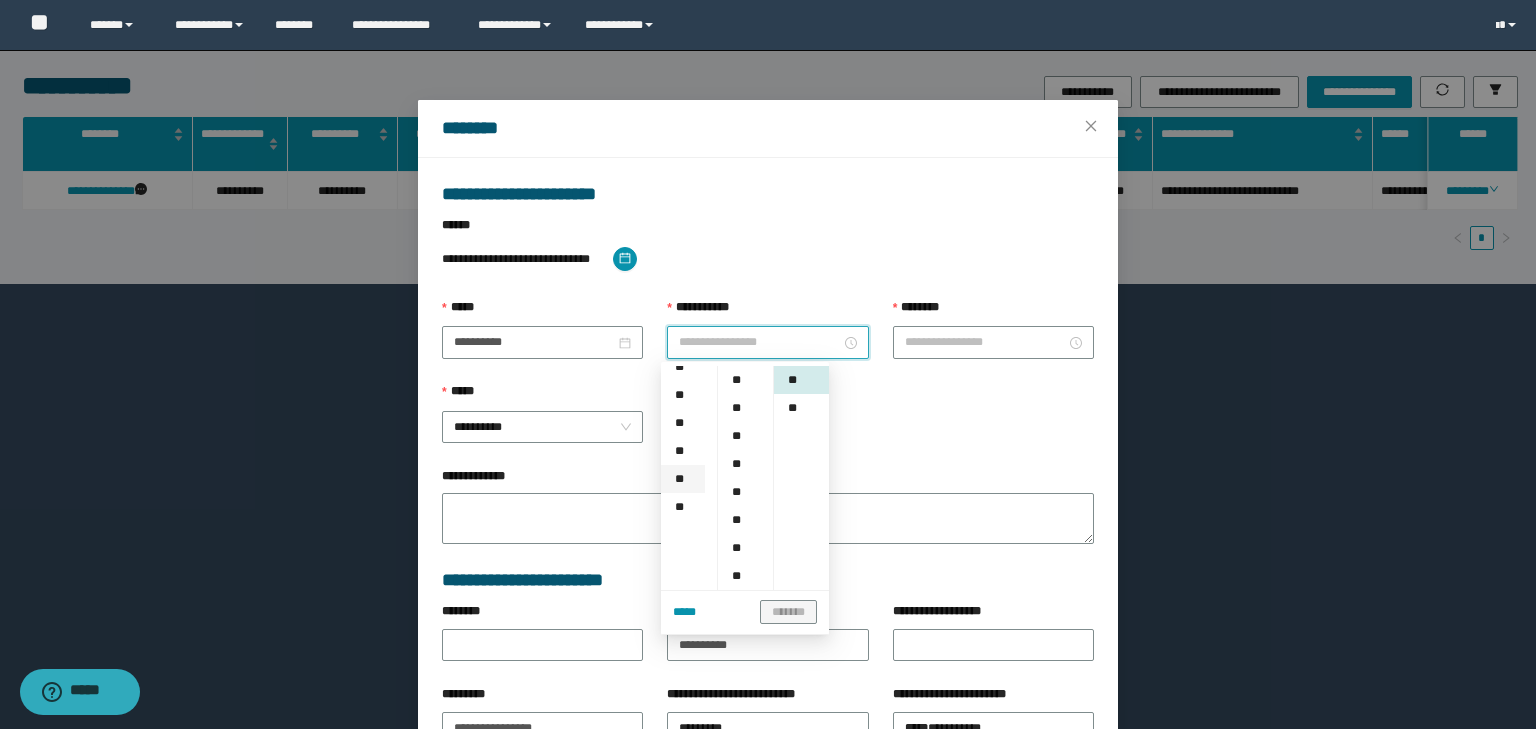click on "**" at bounding box center (683, 479) 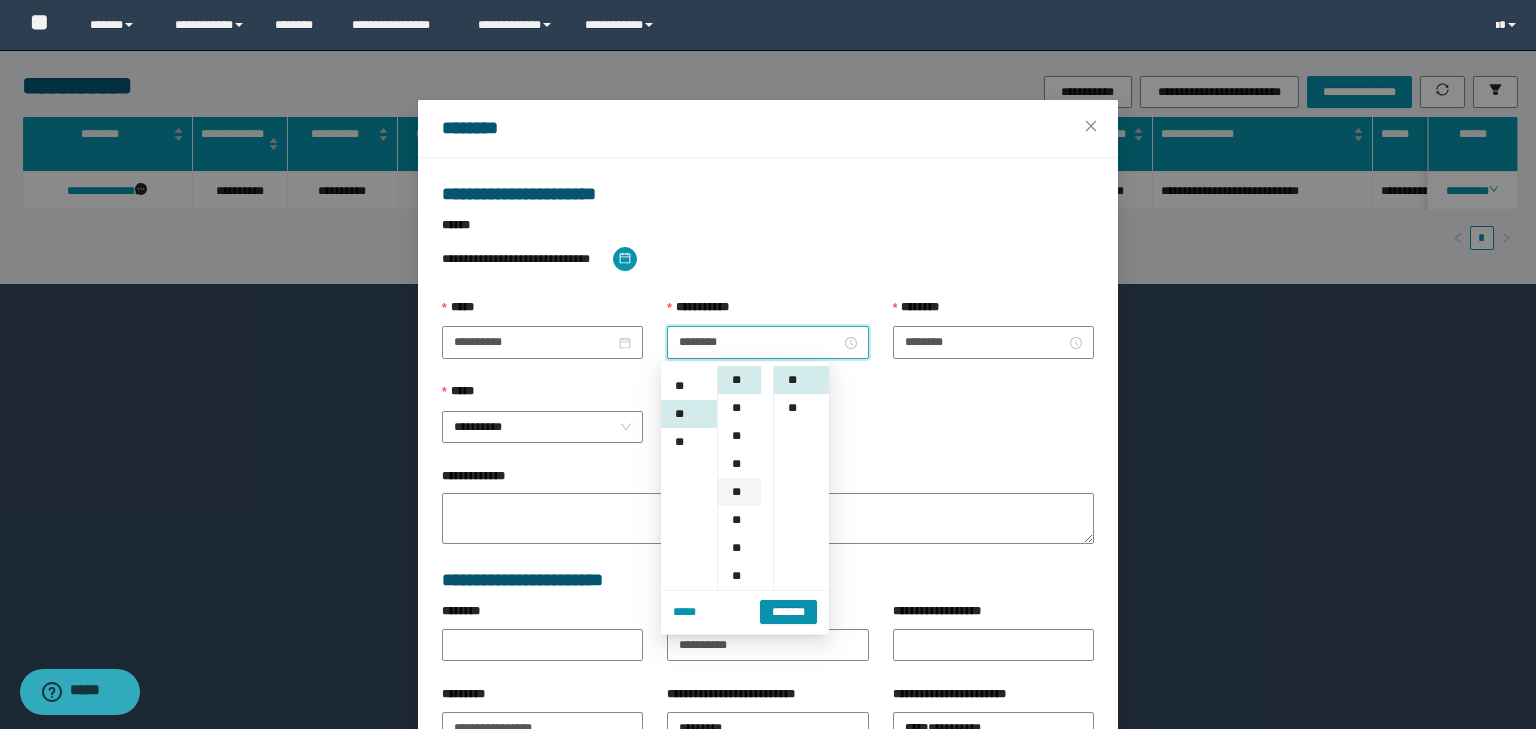 scroll, scrollTop: 280, scrollLeft: 0, axis: vertical 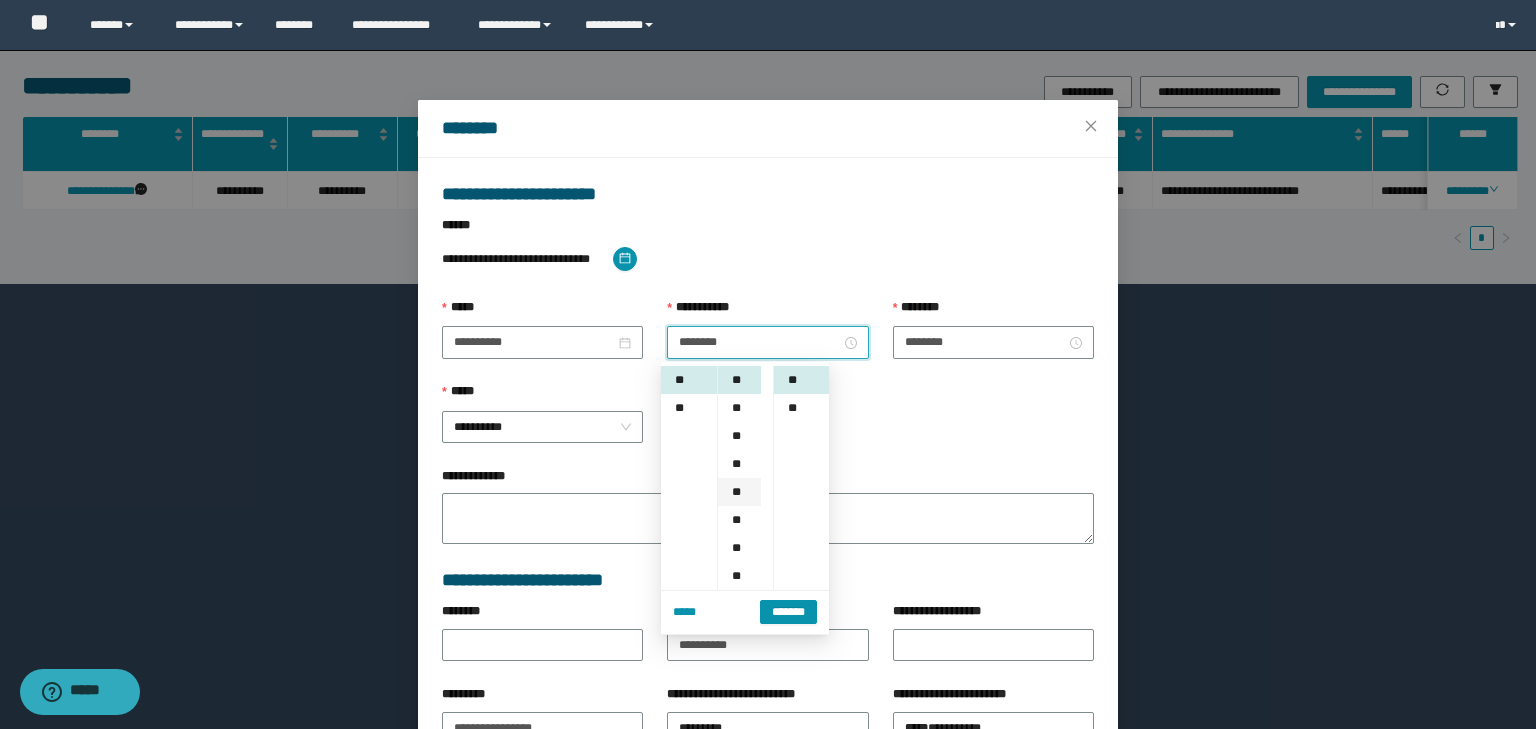 click on "**" at bounding box center (739, 492) 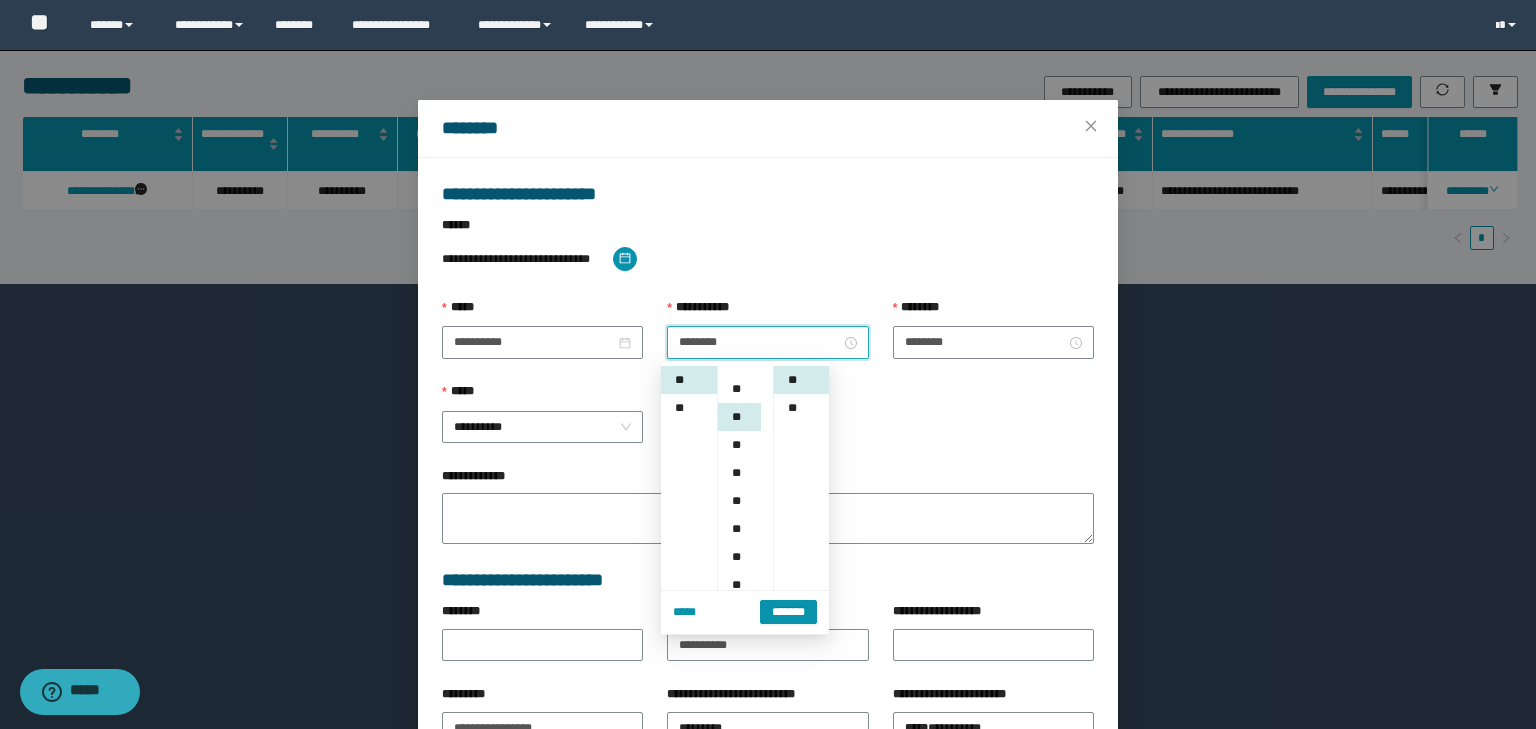 scroll, scrollTop: 112, scrollLeft: 0, axis: vertical 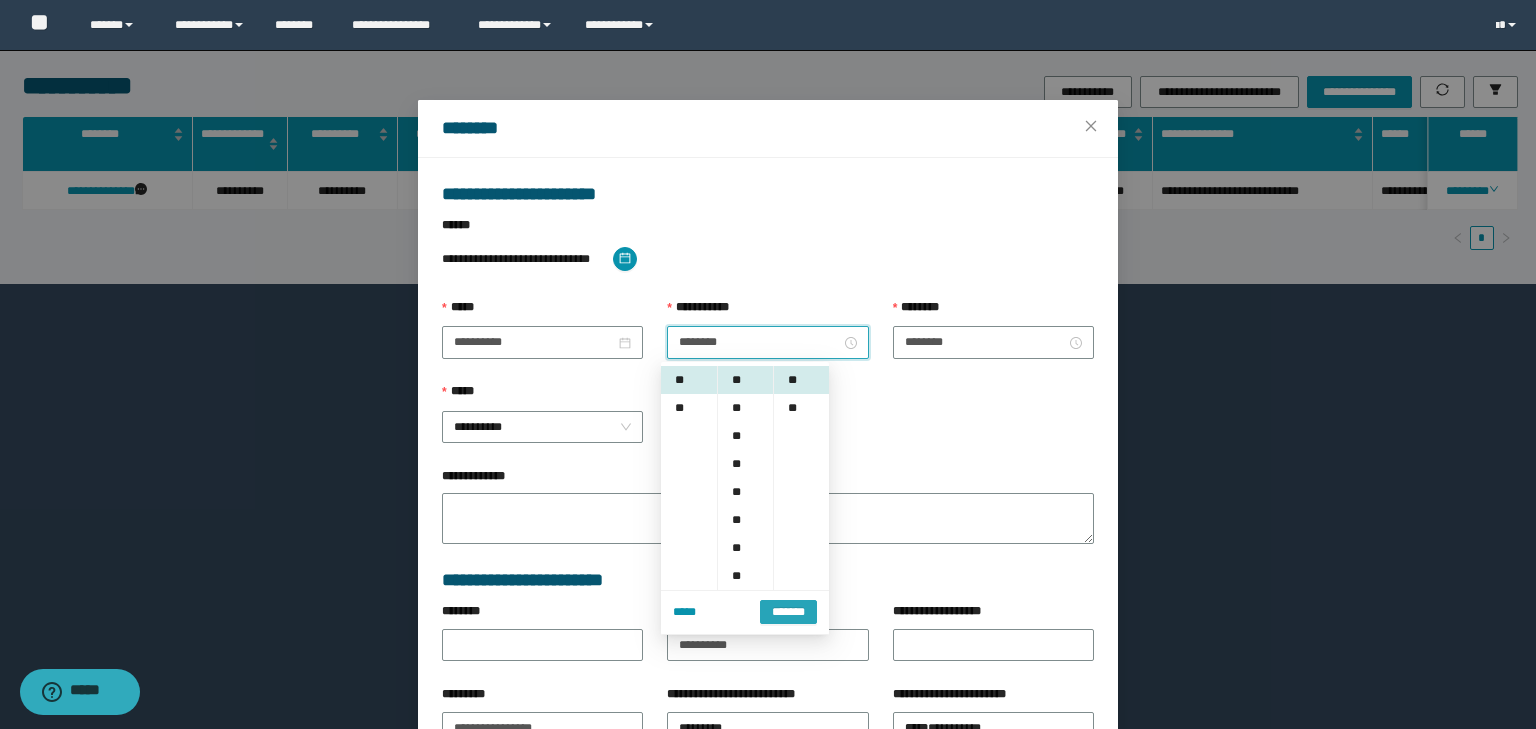 click on "*******" at bounding box center [788, 611] 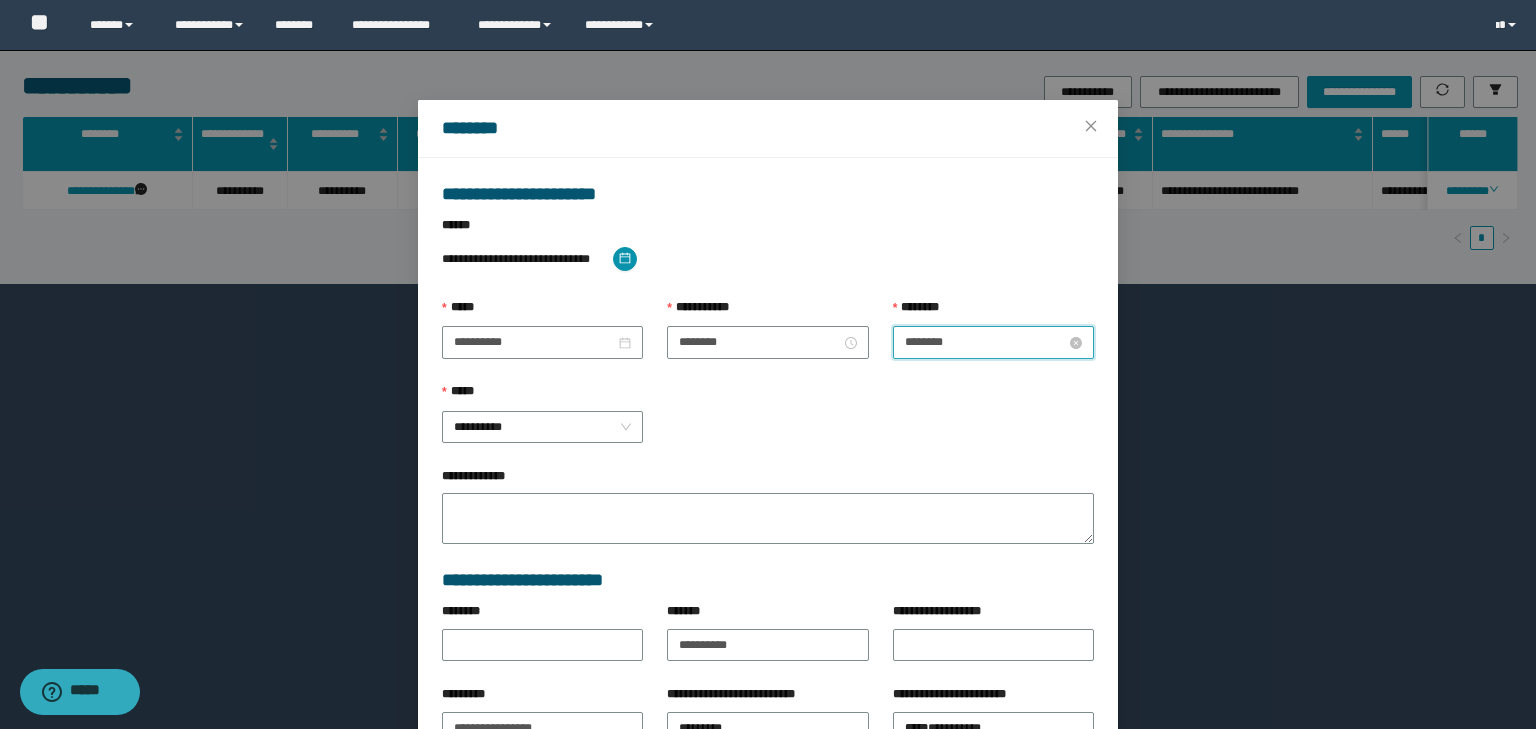 click on "********" at bounding box center (985, 342) 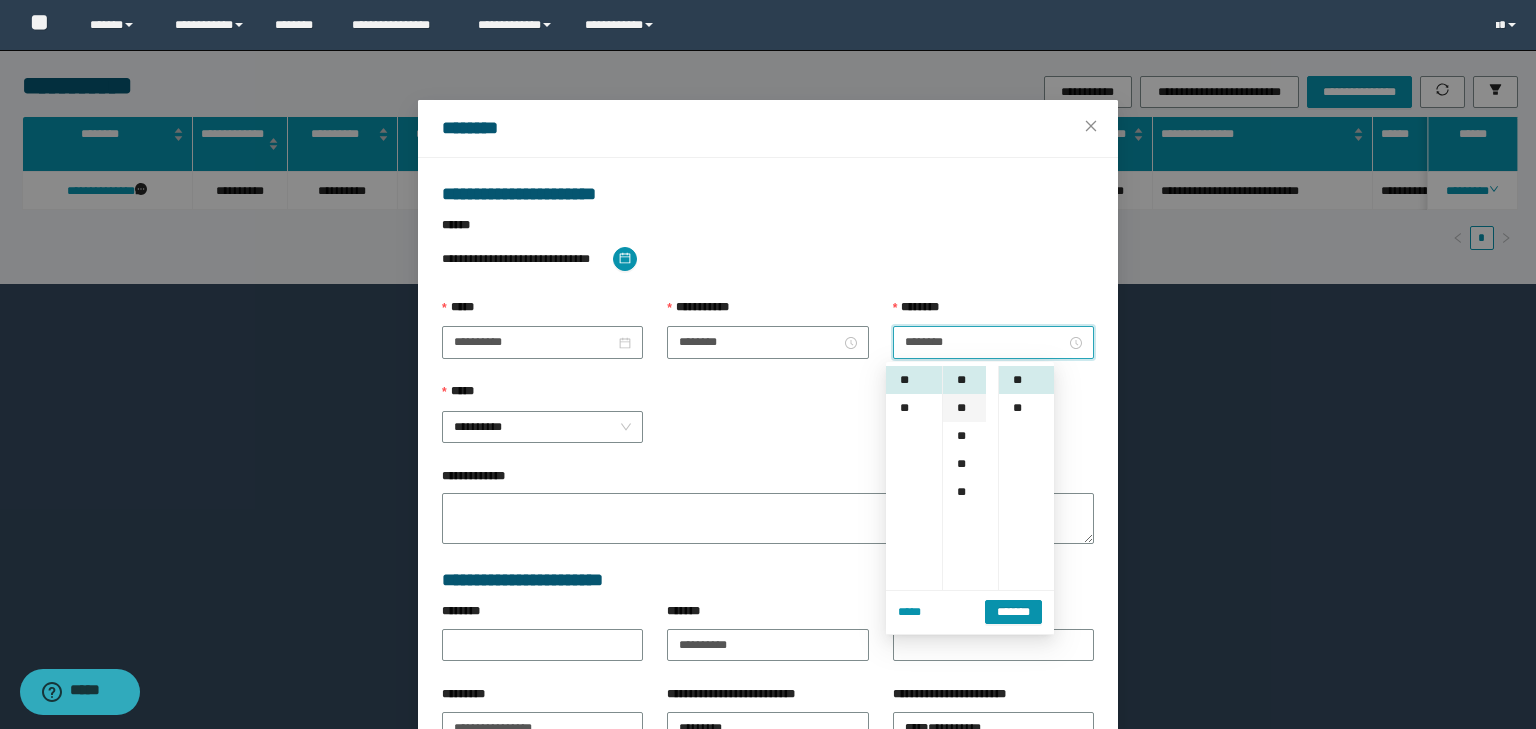 click on "**" at bounding box center (964, 408) 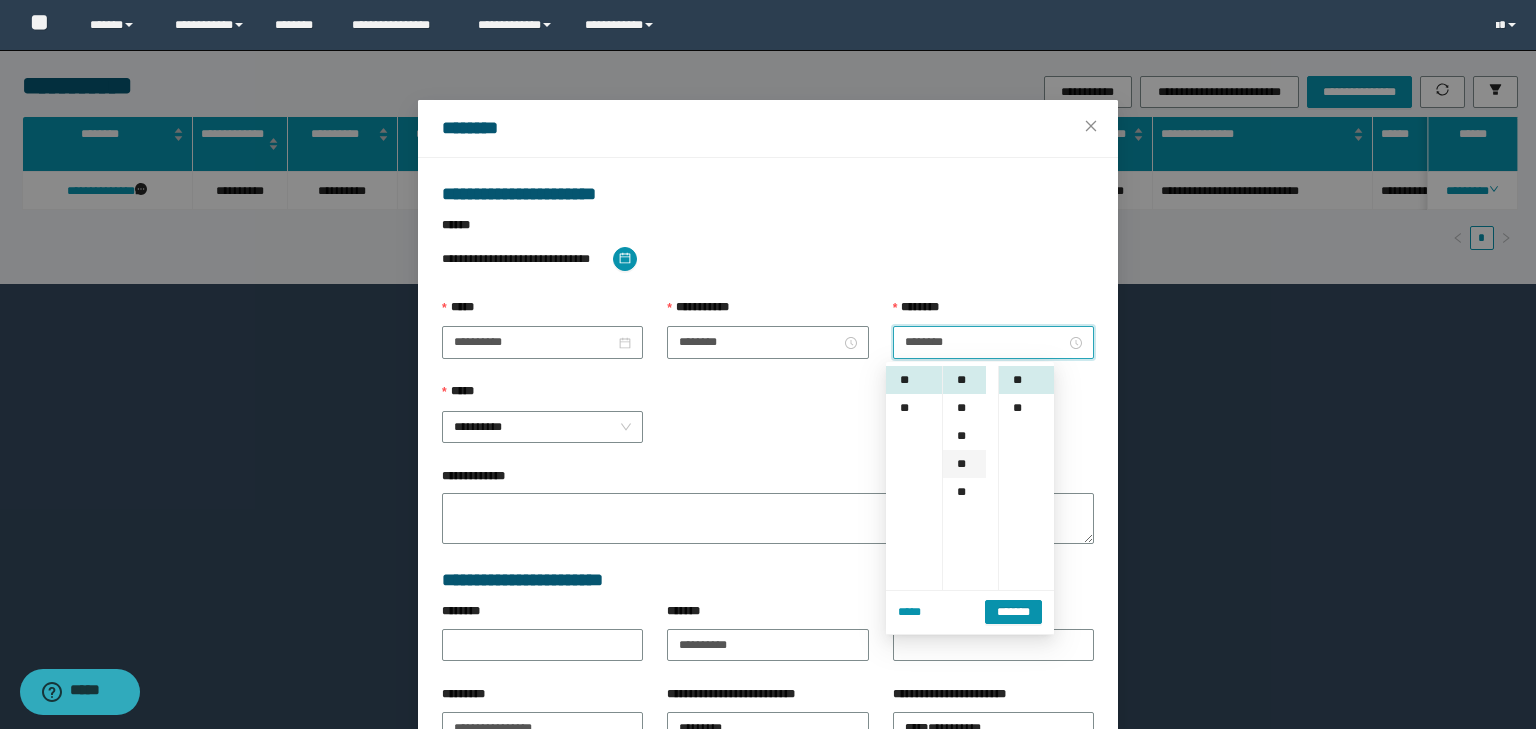 type on "********" 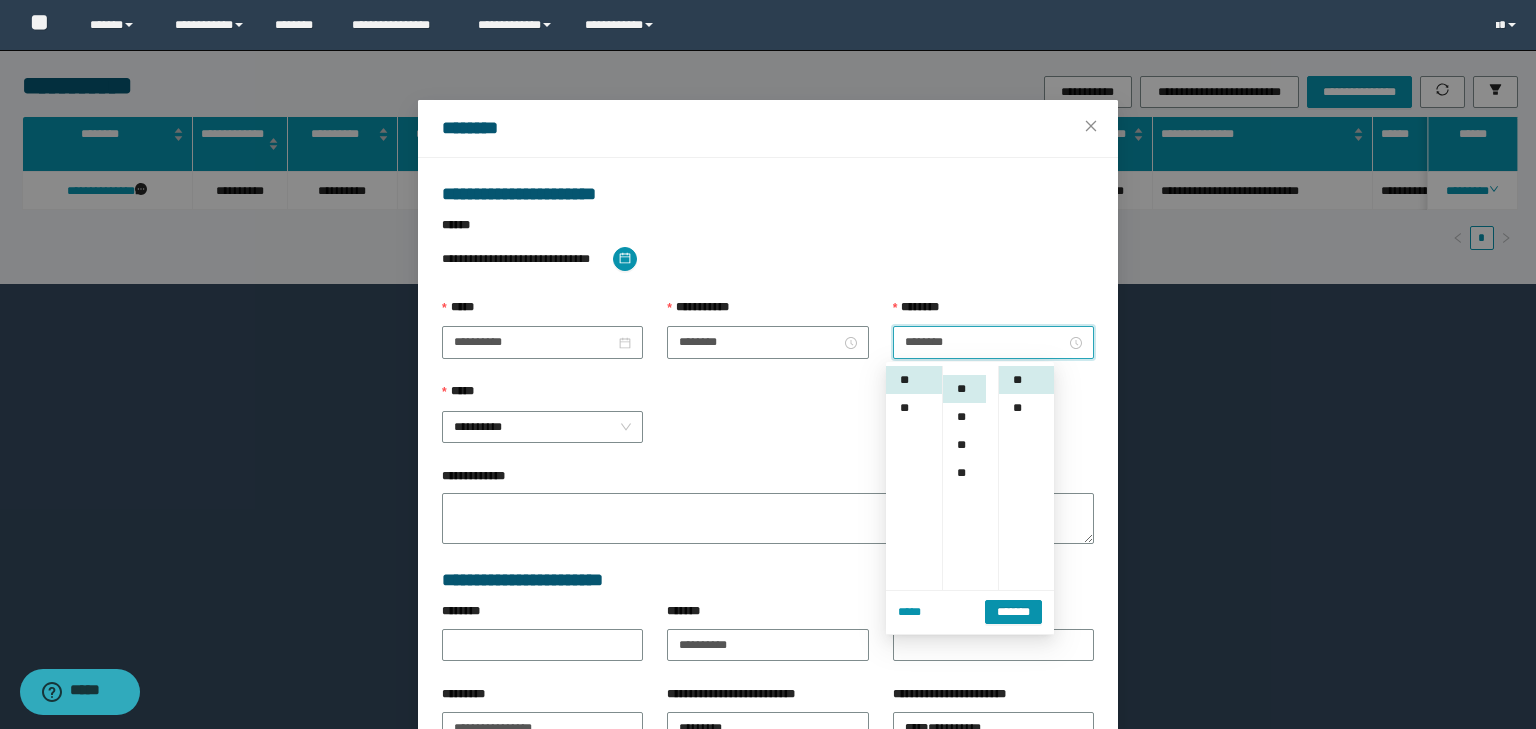 scroll, scrollTop: 224, scrollLeft: 0, axis: vertical 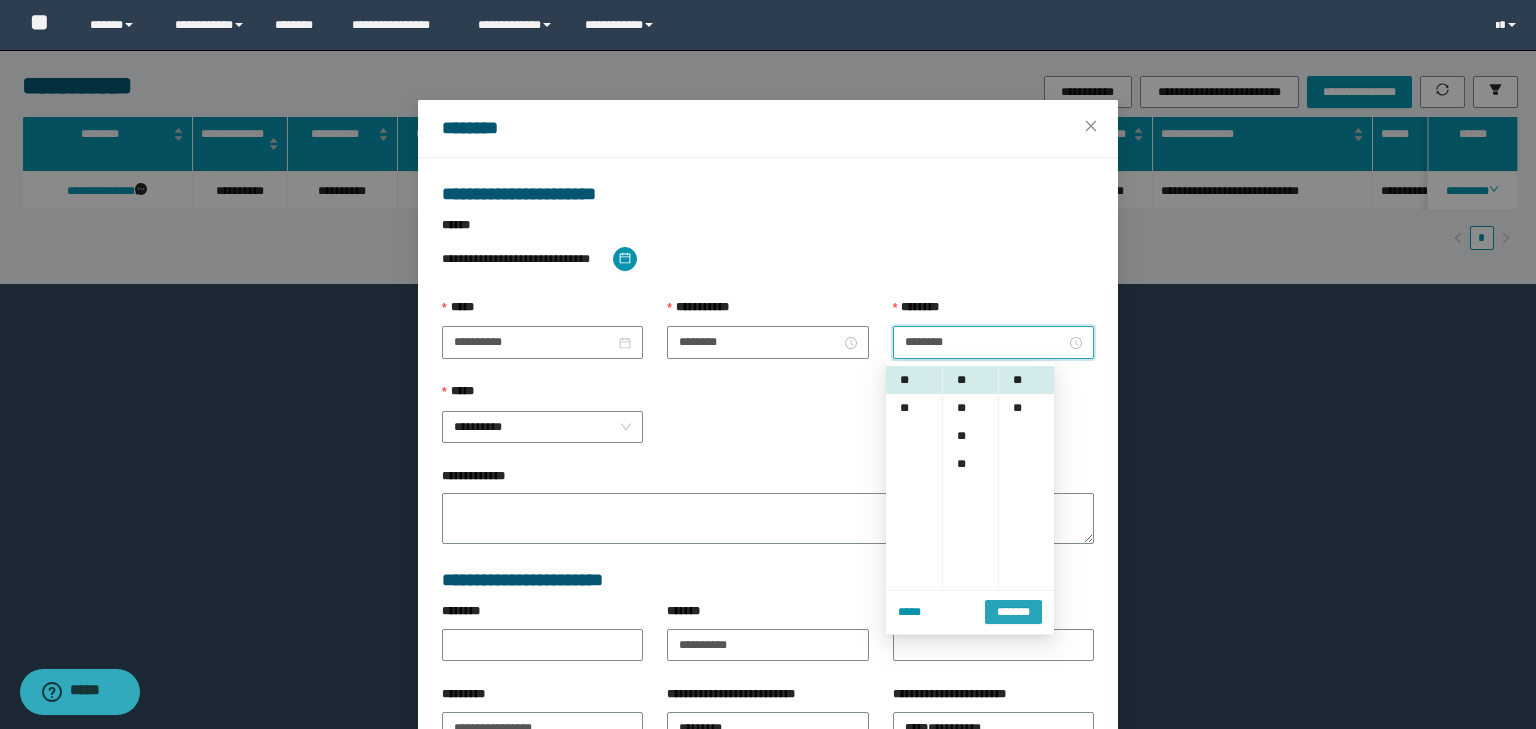 click on "*******" at bounding box center [1013, 611] 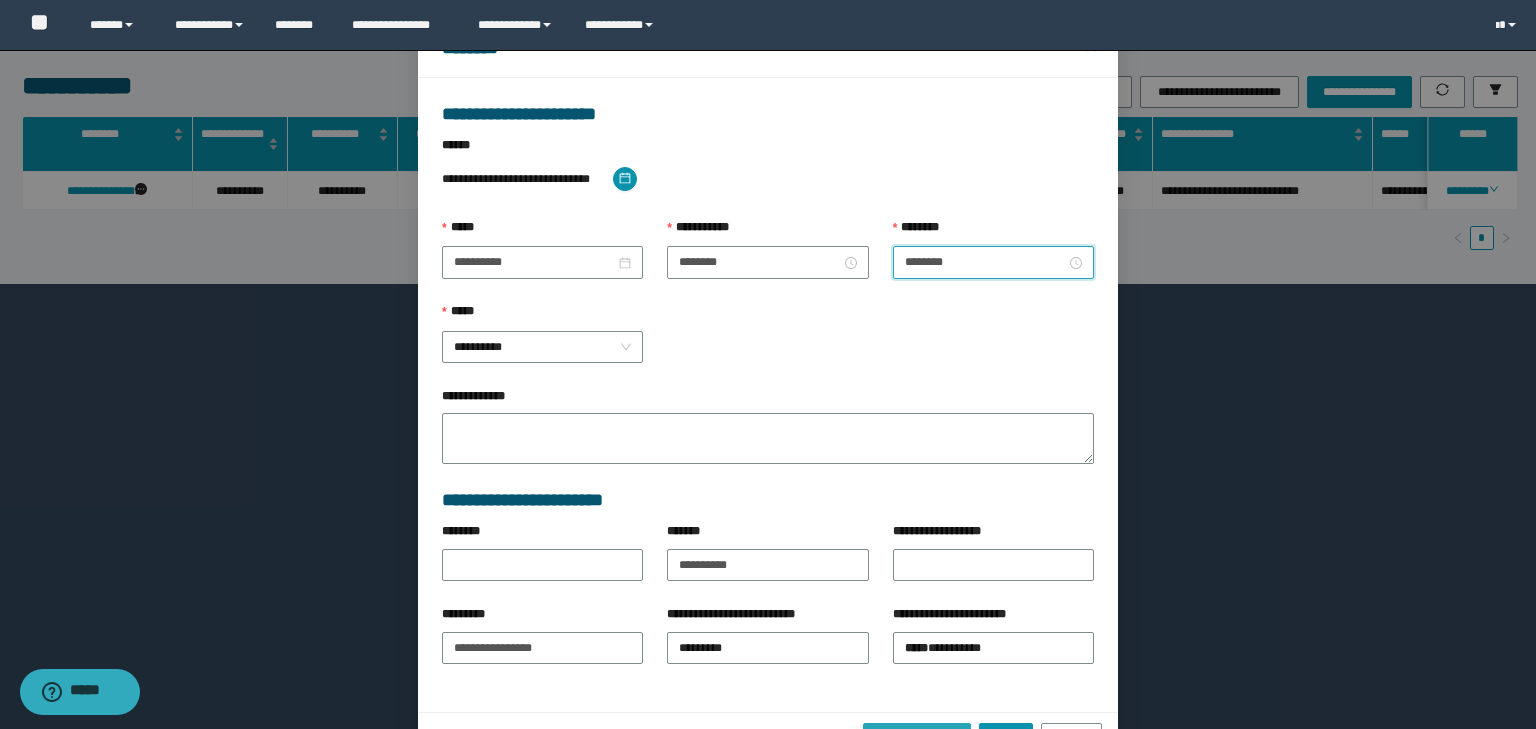 scroll, scrollTop: 139, scrollLeft: 0, axis: vertical 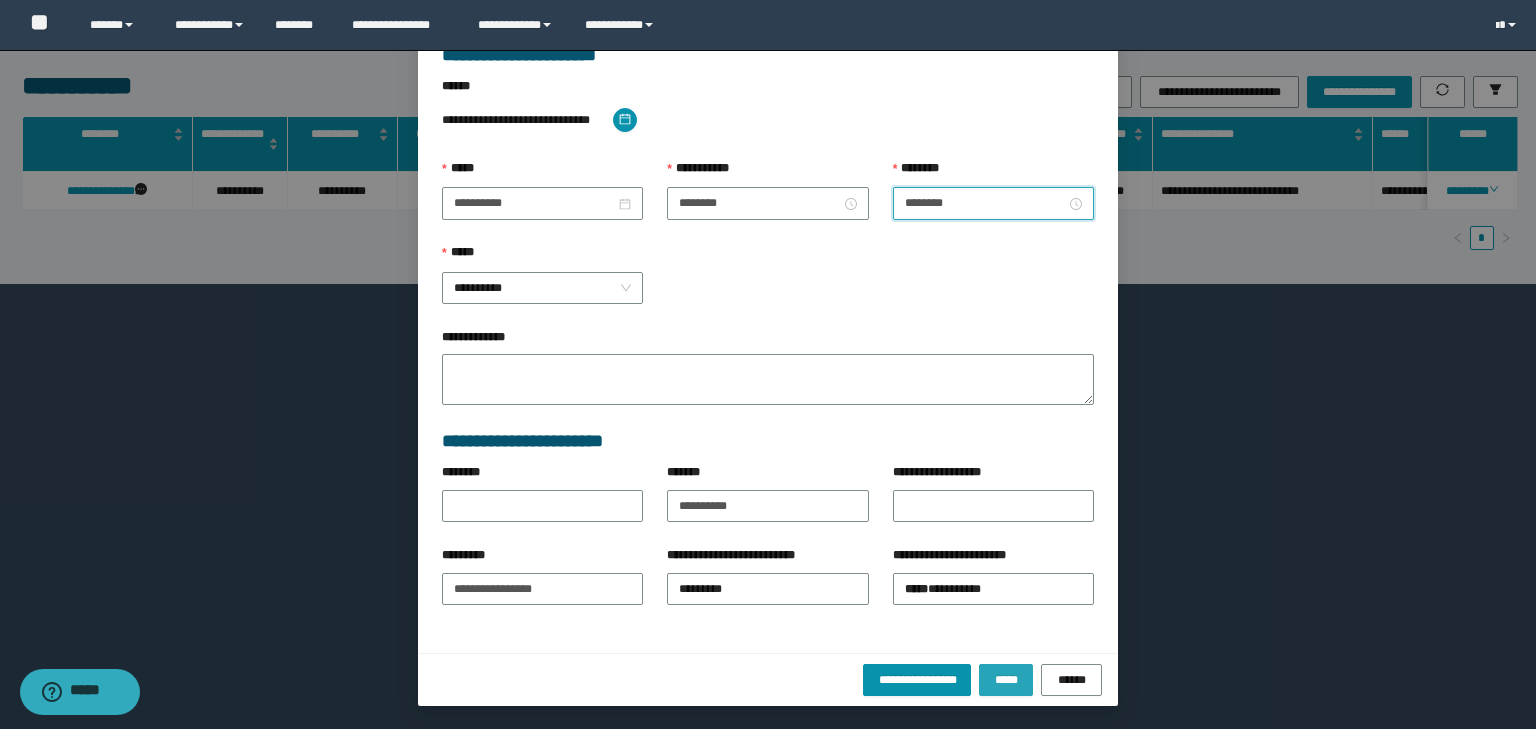 click on "*****" at bounding box center [1006, 680] 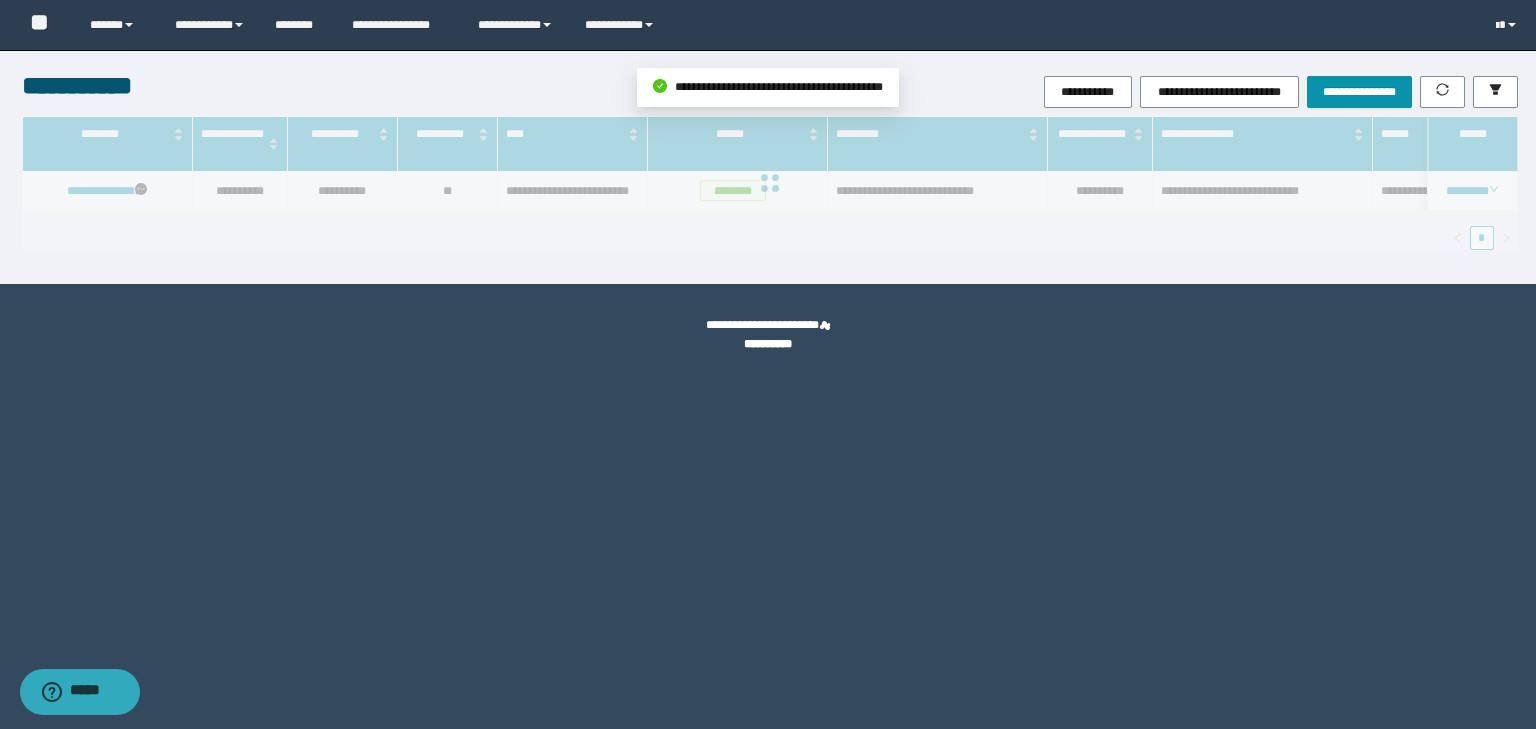 scroll, scrollTop: 39, scrollLeft: 0, axis: vertical 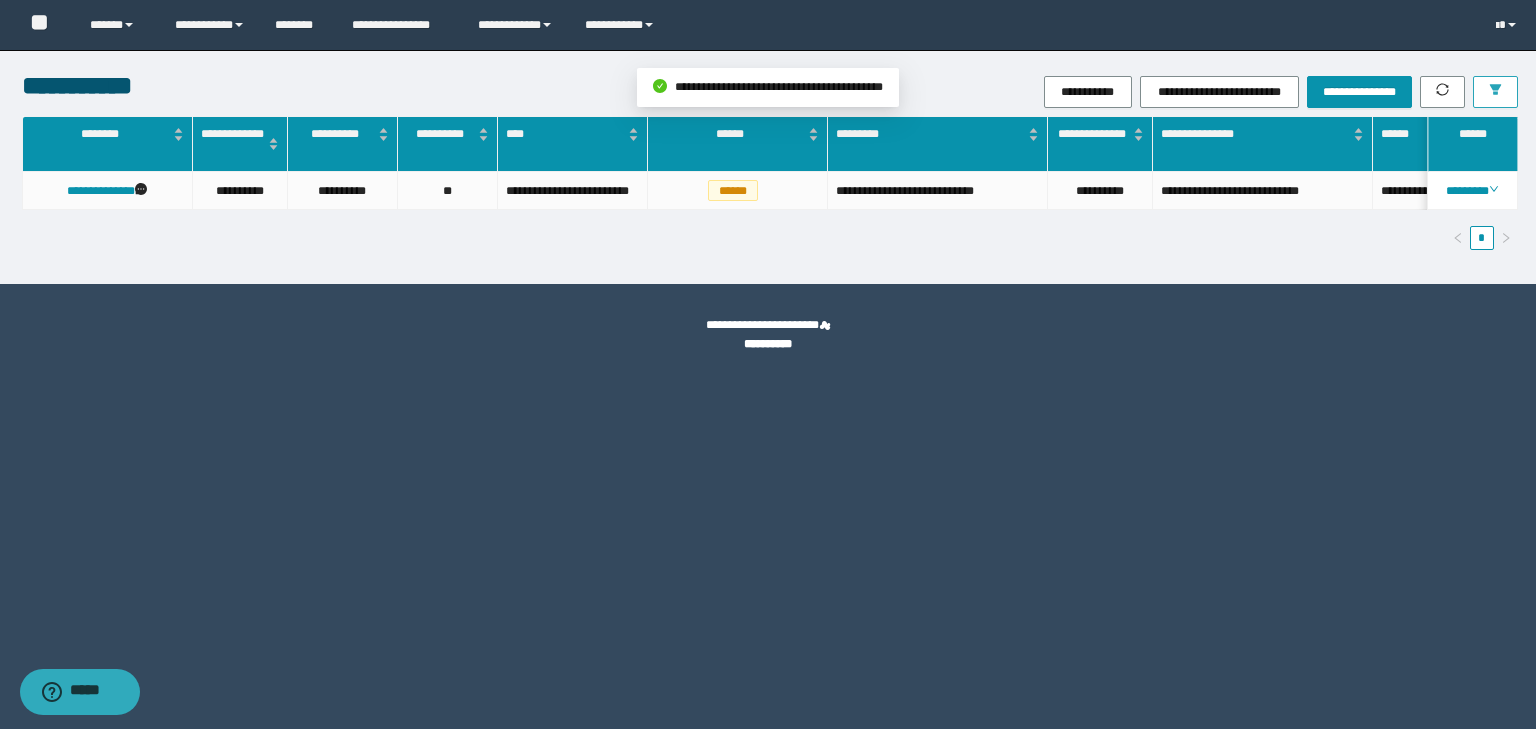 click at bounding box center [1495, 92] 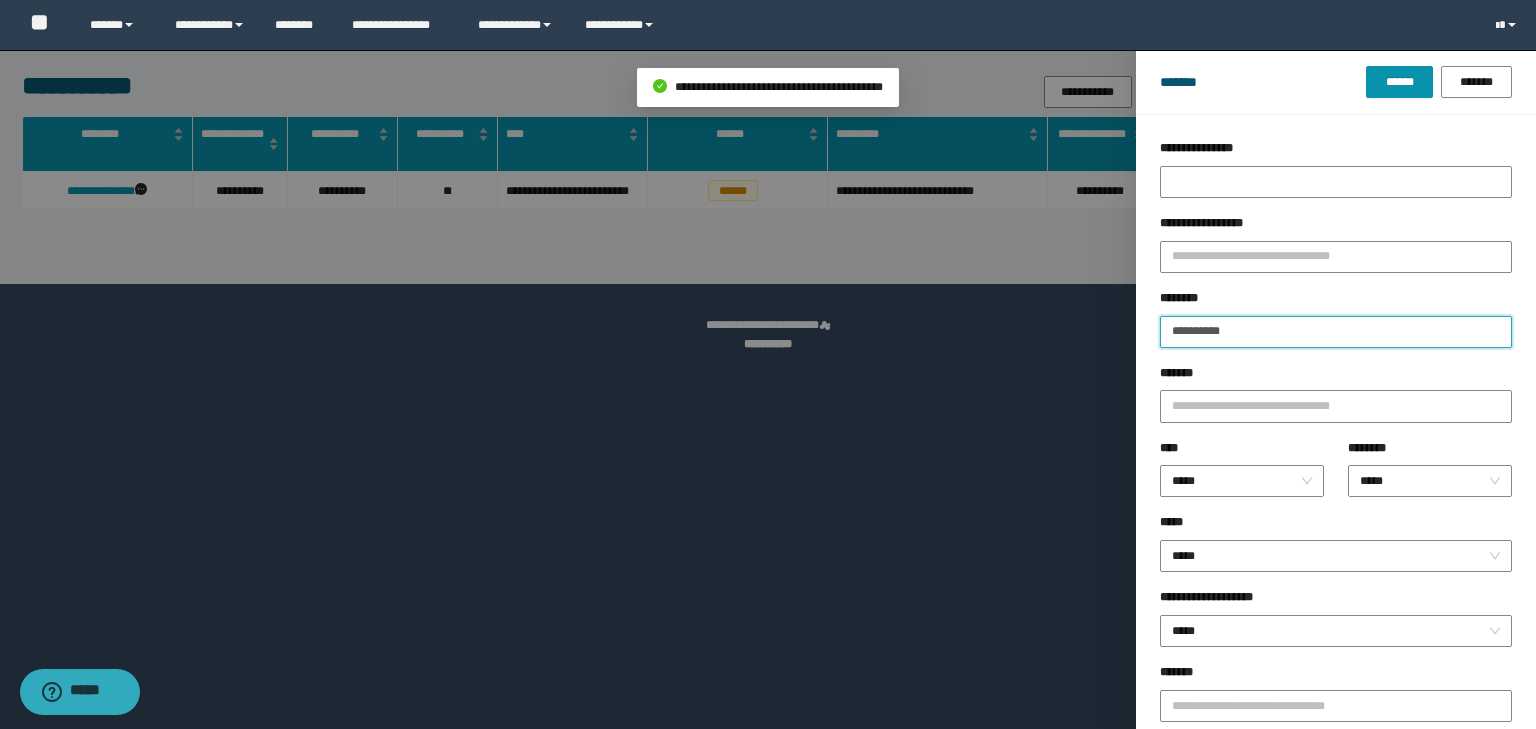 click on "**********" at bounding box center [1336, 332] 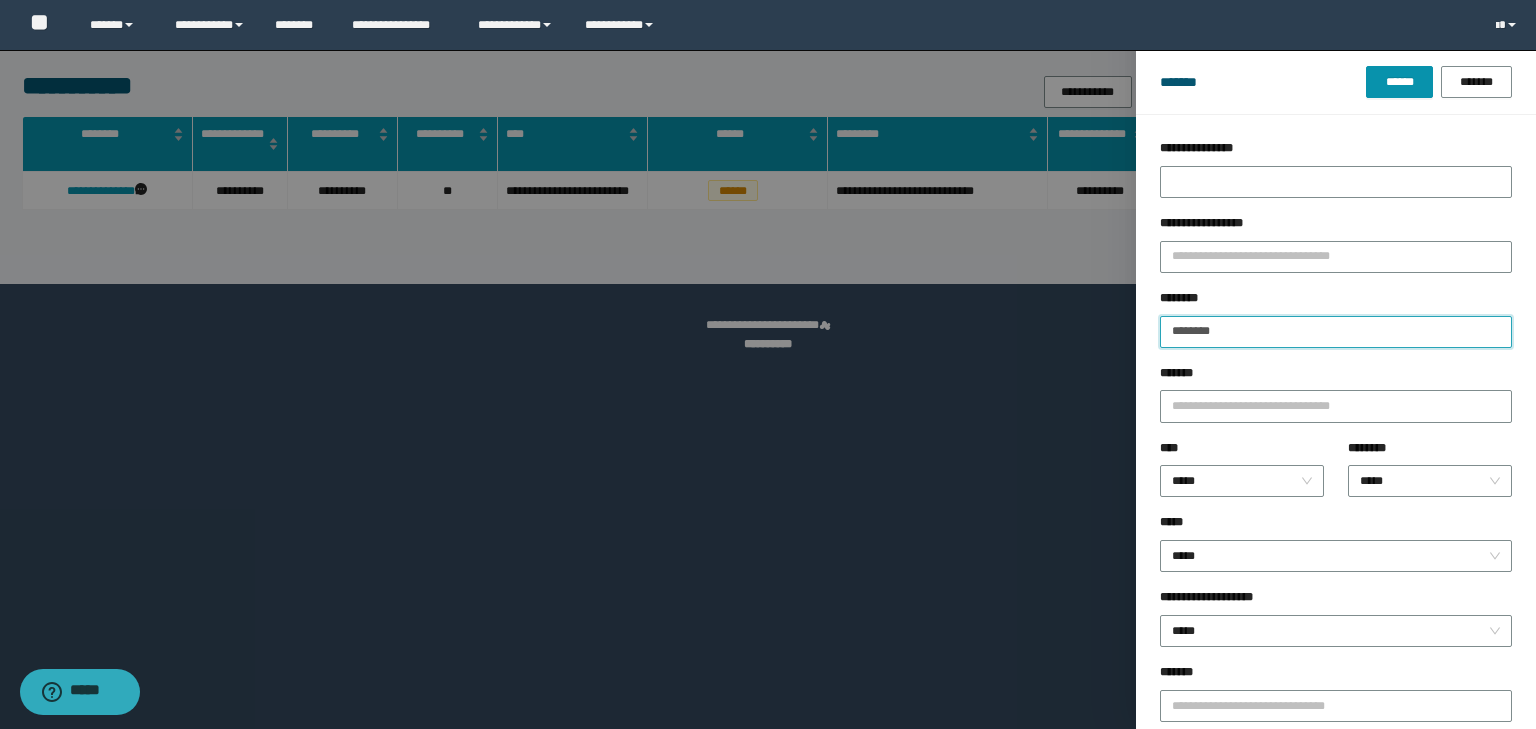 type on "********" 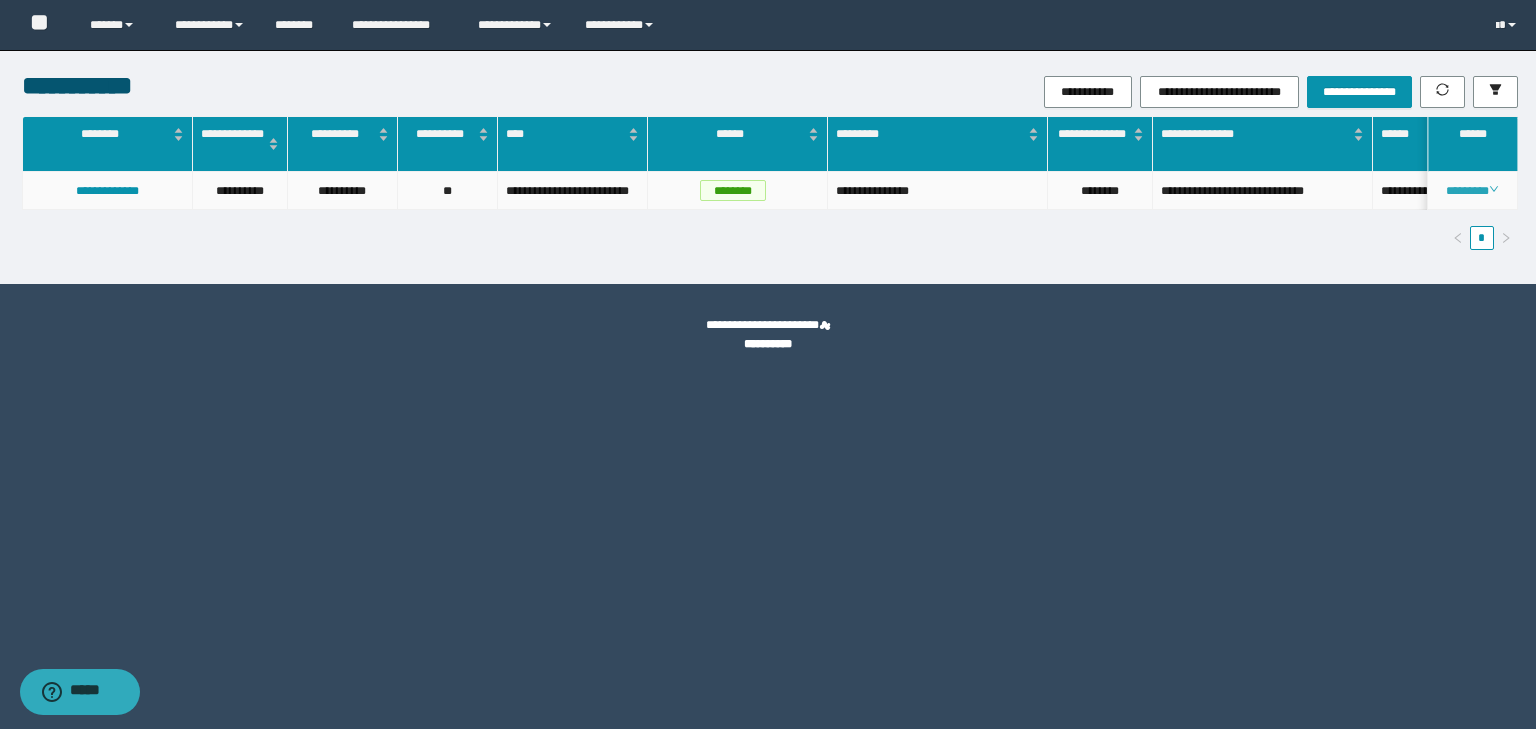 click 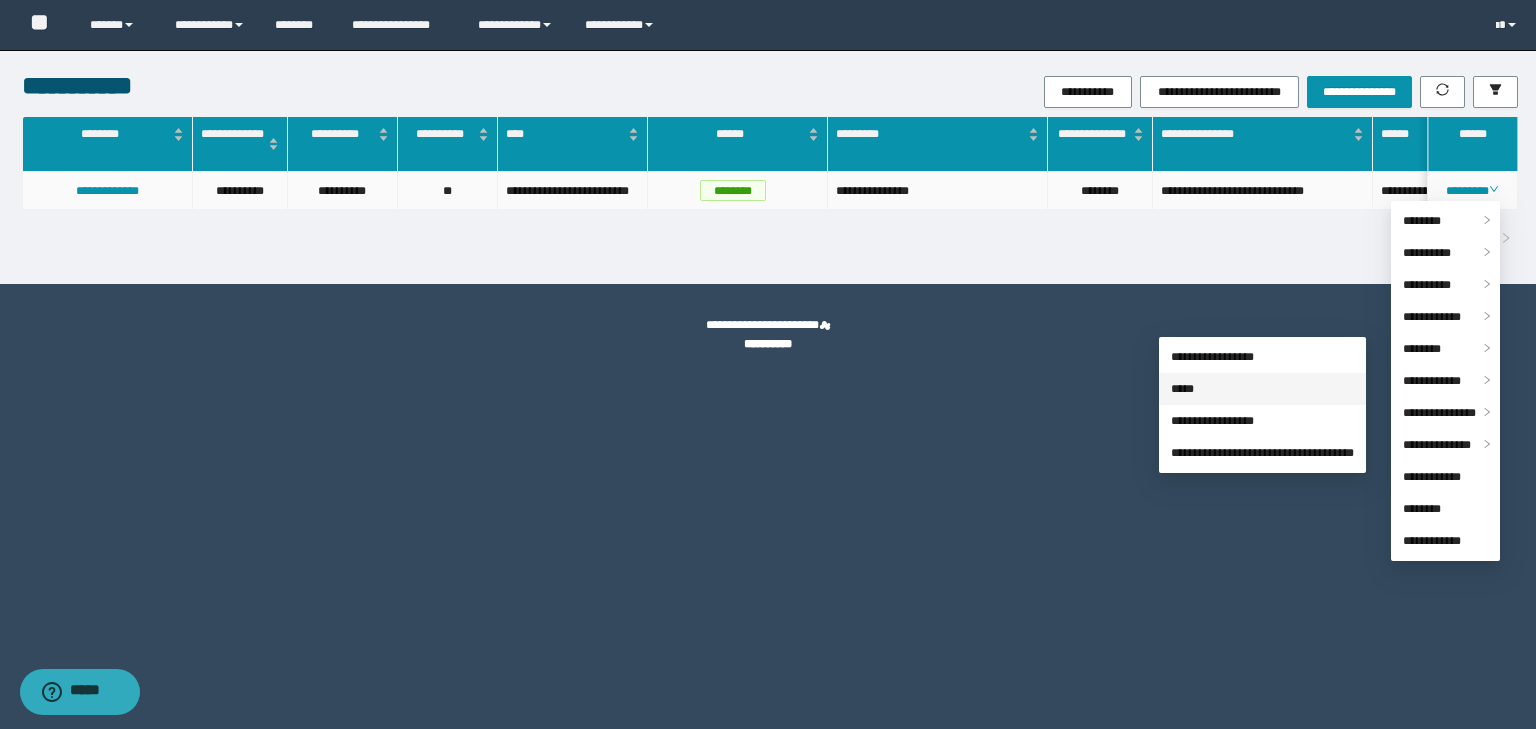 click on "*****" at bounding box center (1182, 389) 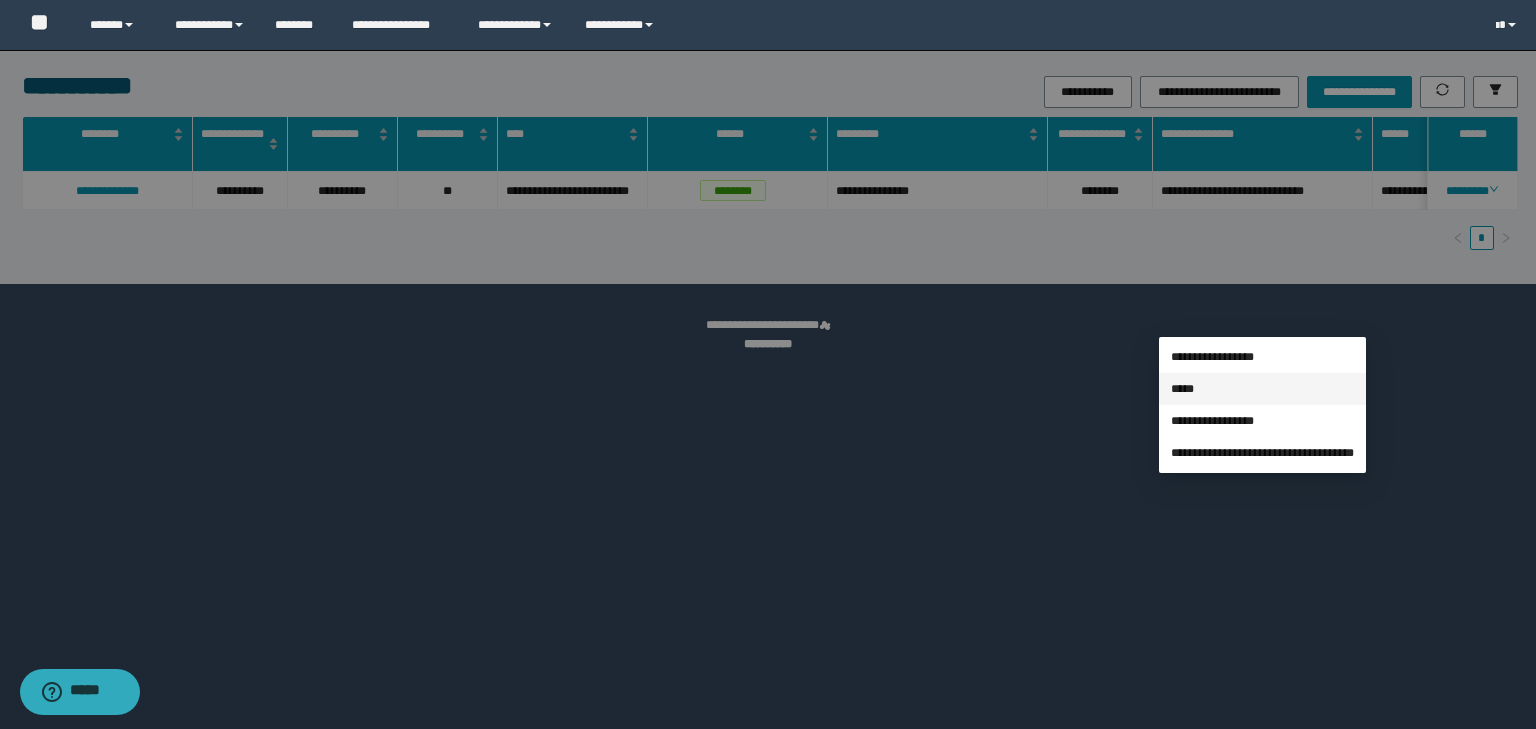 type on "**********" 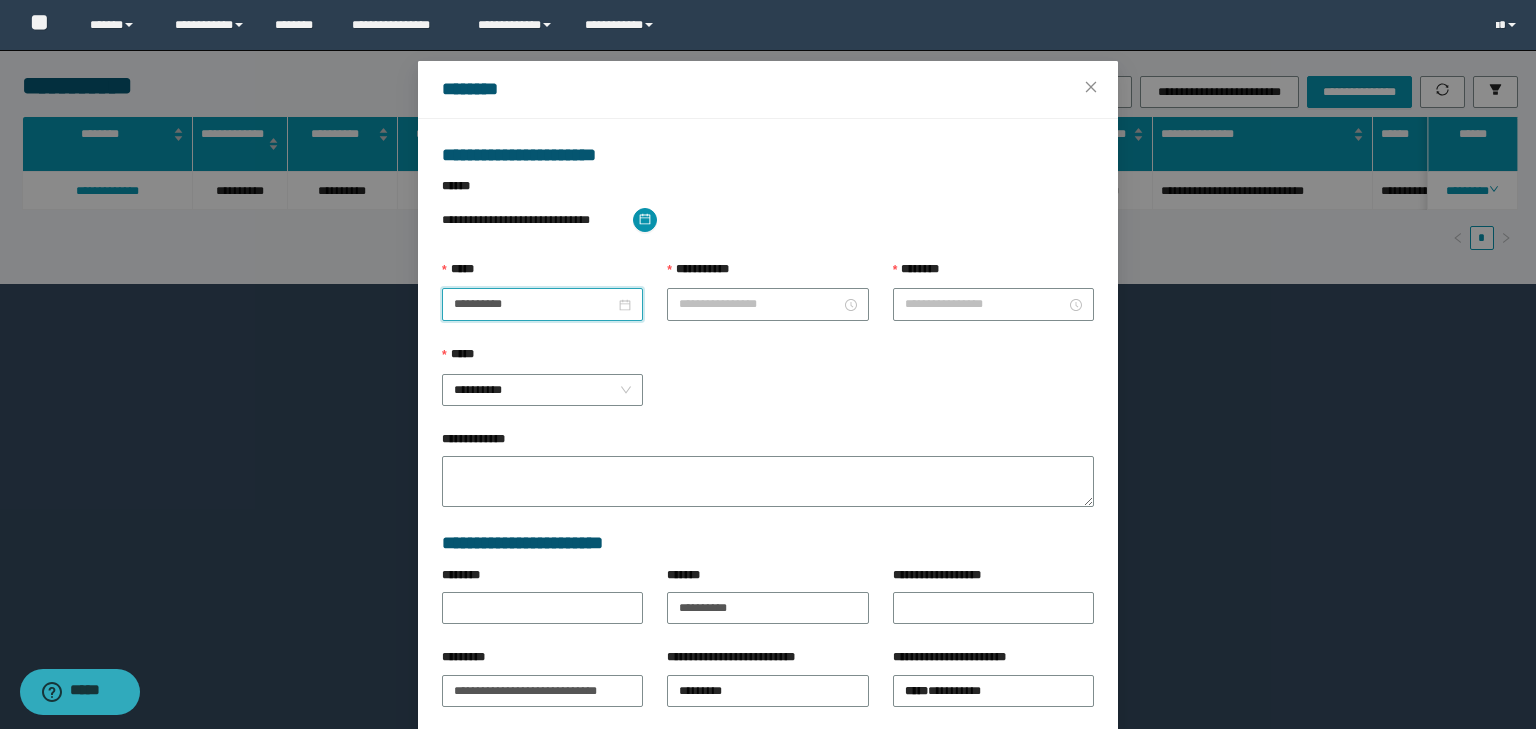 drag, startPoint x: 556, startPoint y: 305, endPoint x: 564, endPoint y: 319, distance: 16.124516 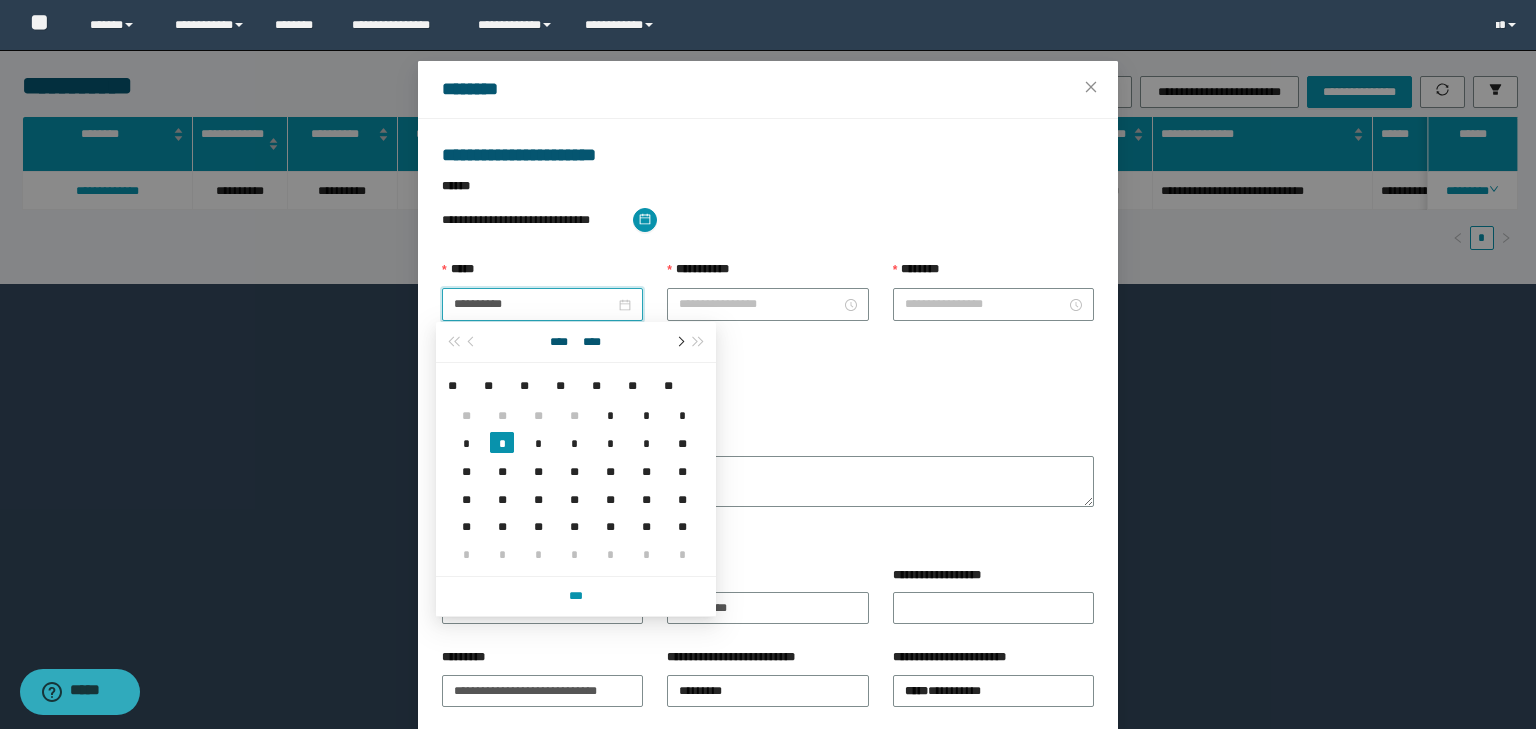 click at bounding box center [679, 342] 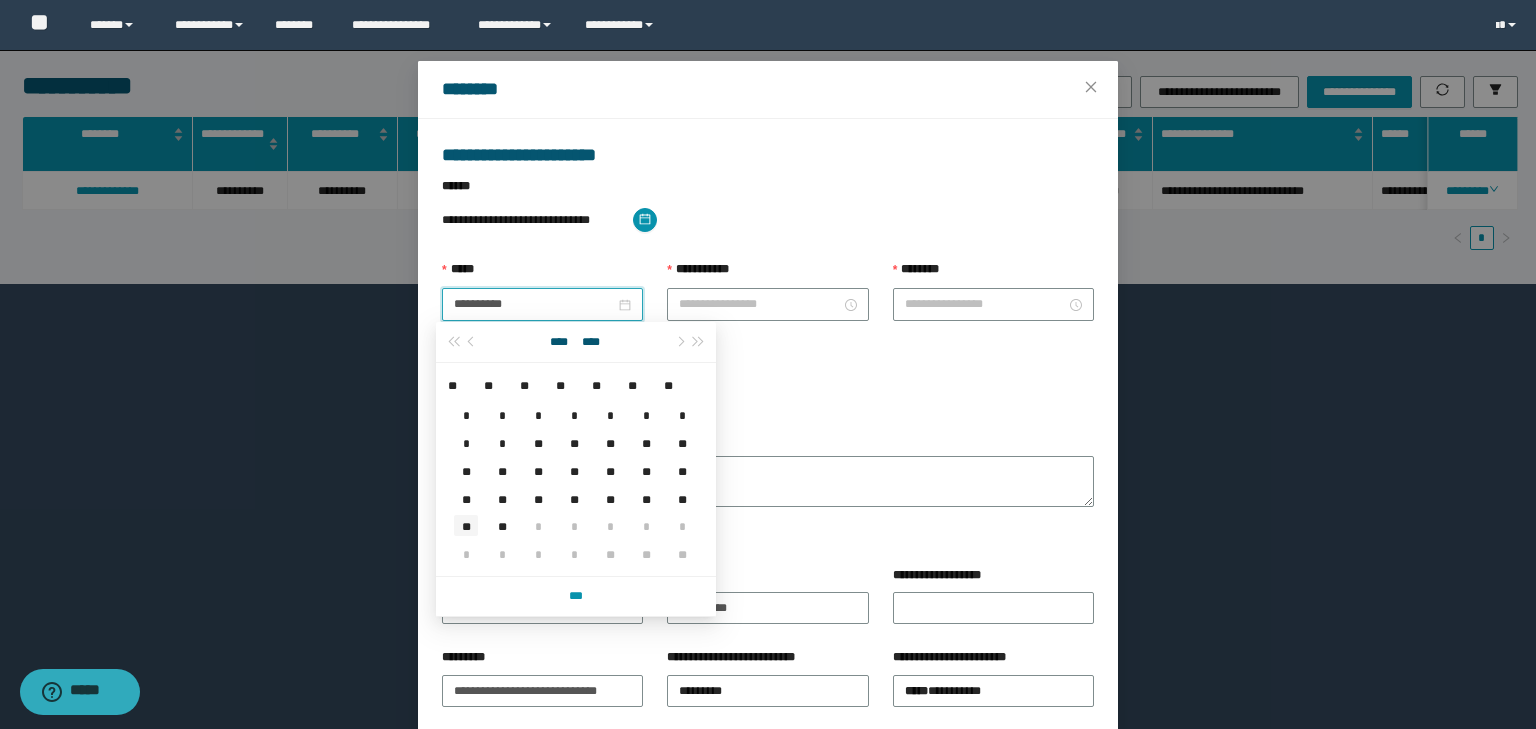 type on "**********" 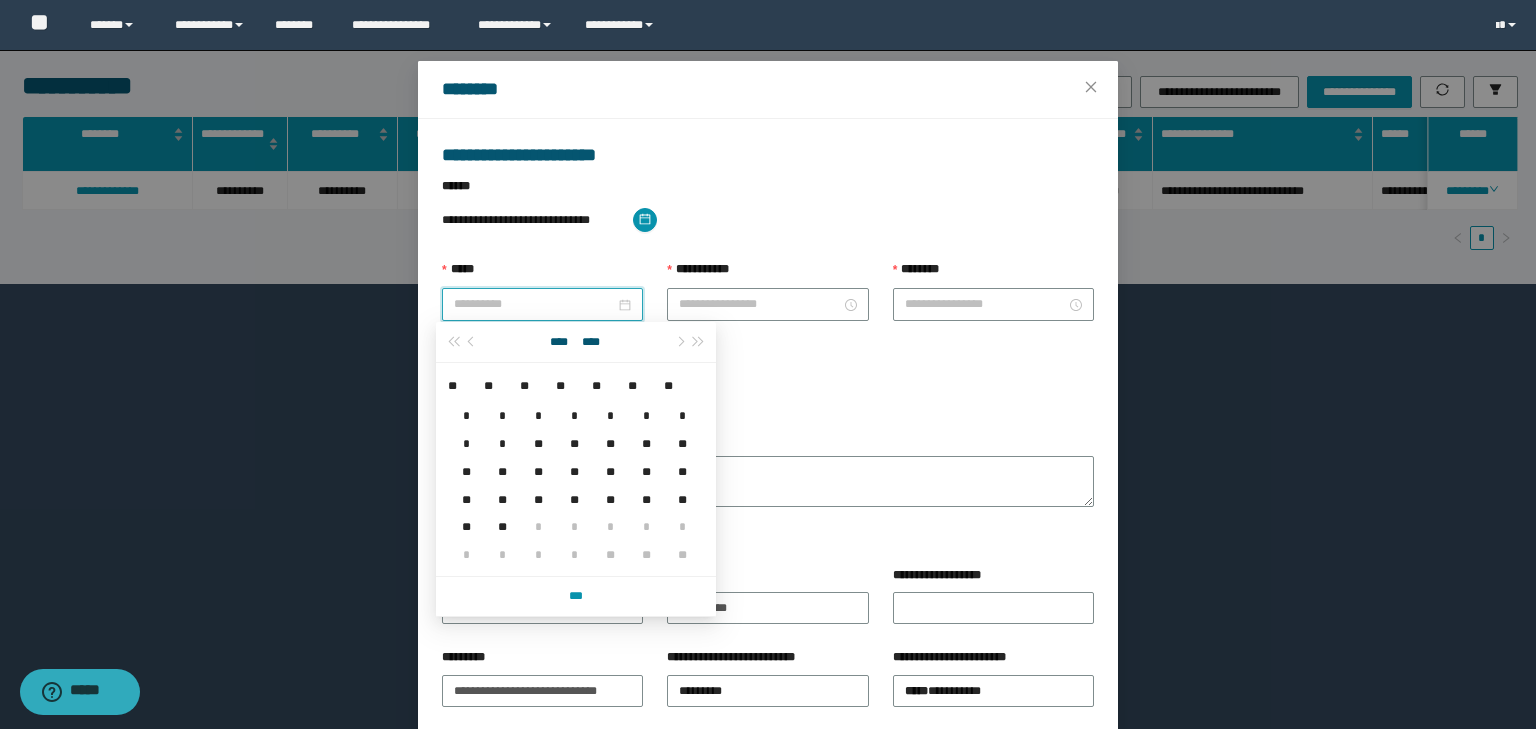click on "**" at bounding box center (466, 525) 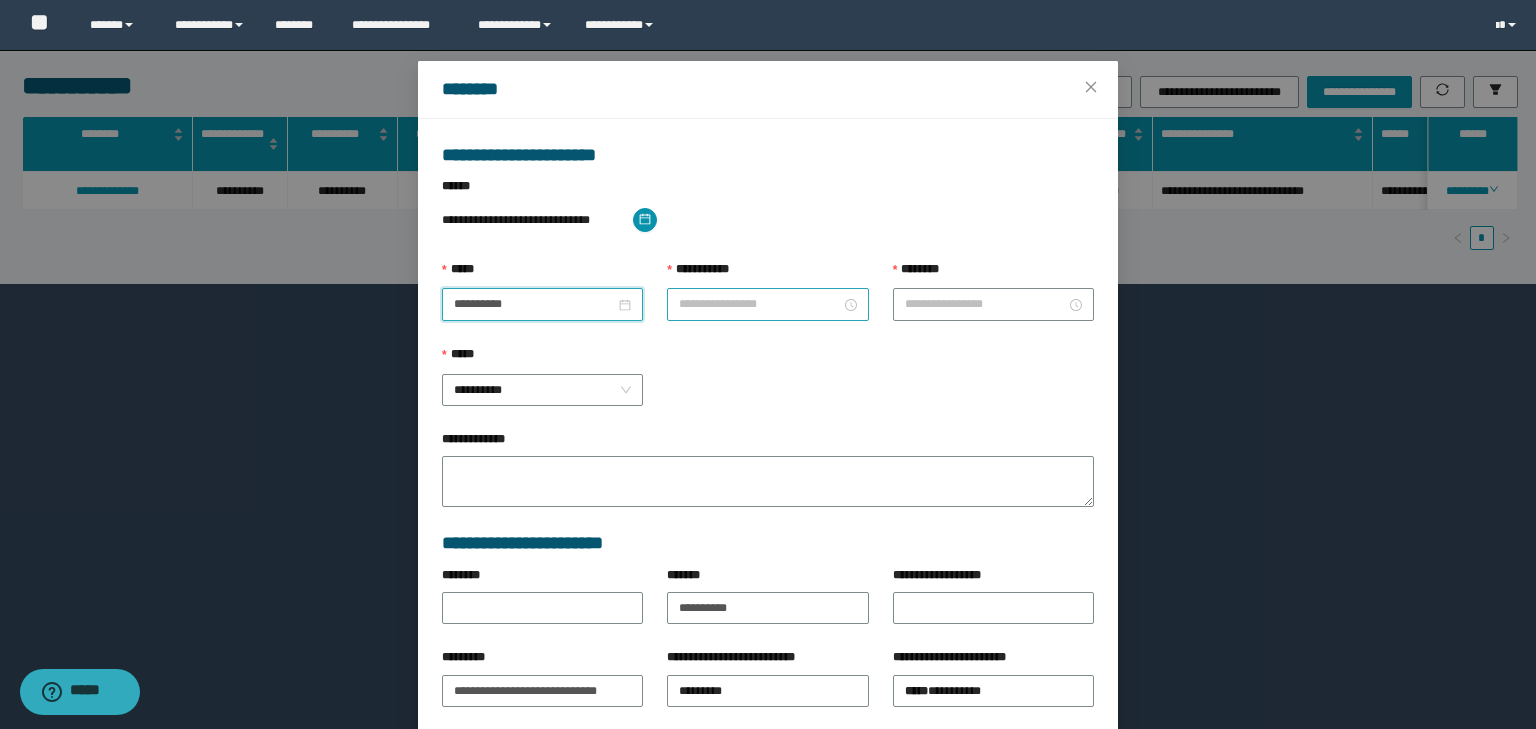 click on "**********" at bounding box center (767, 290) 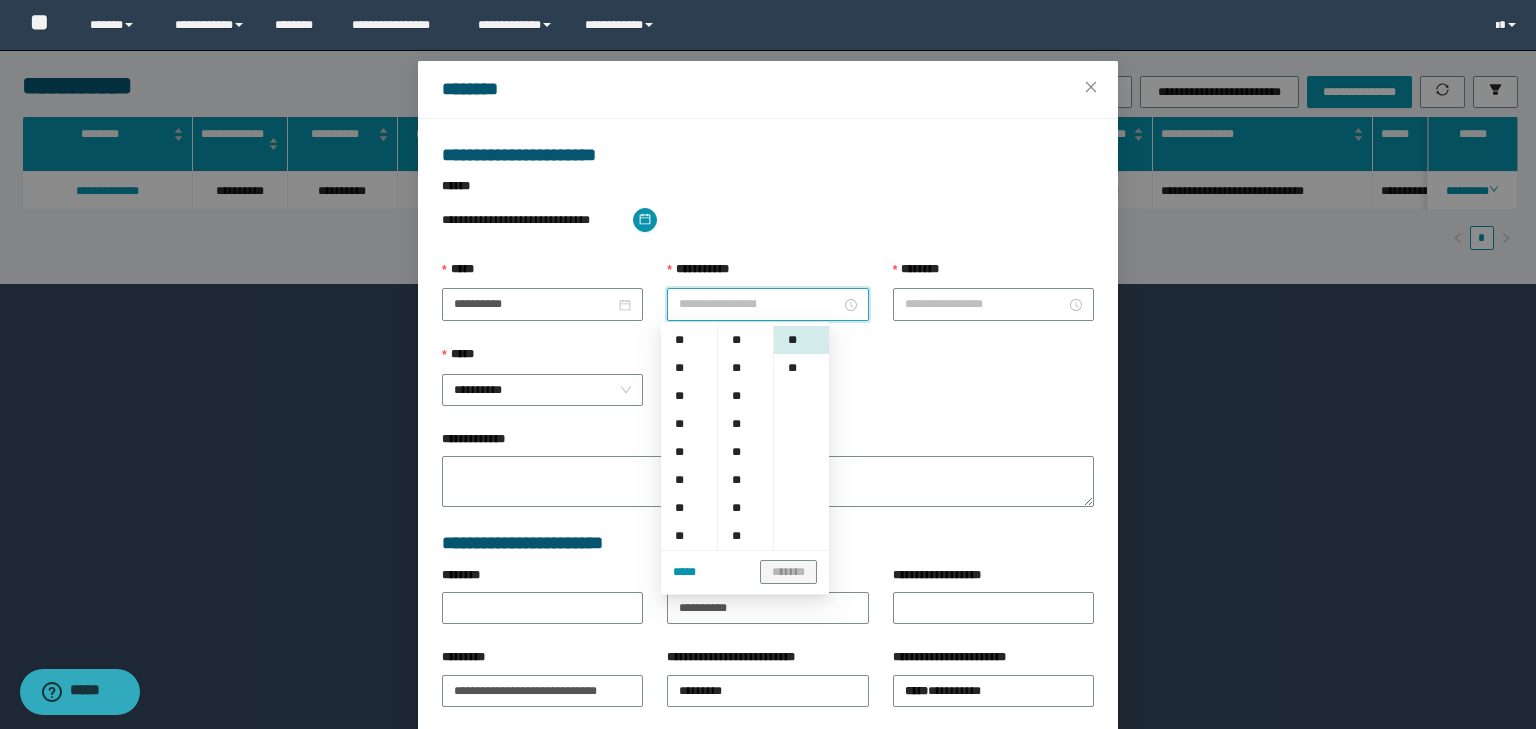 click on "**********" at bounding box center (759, 304) 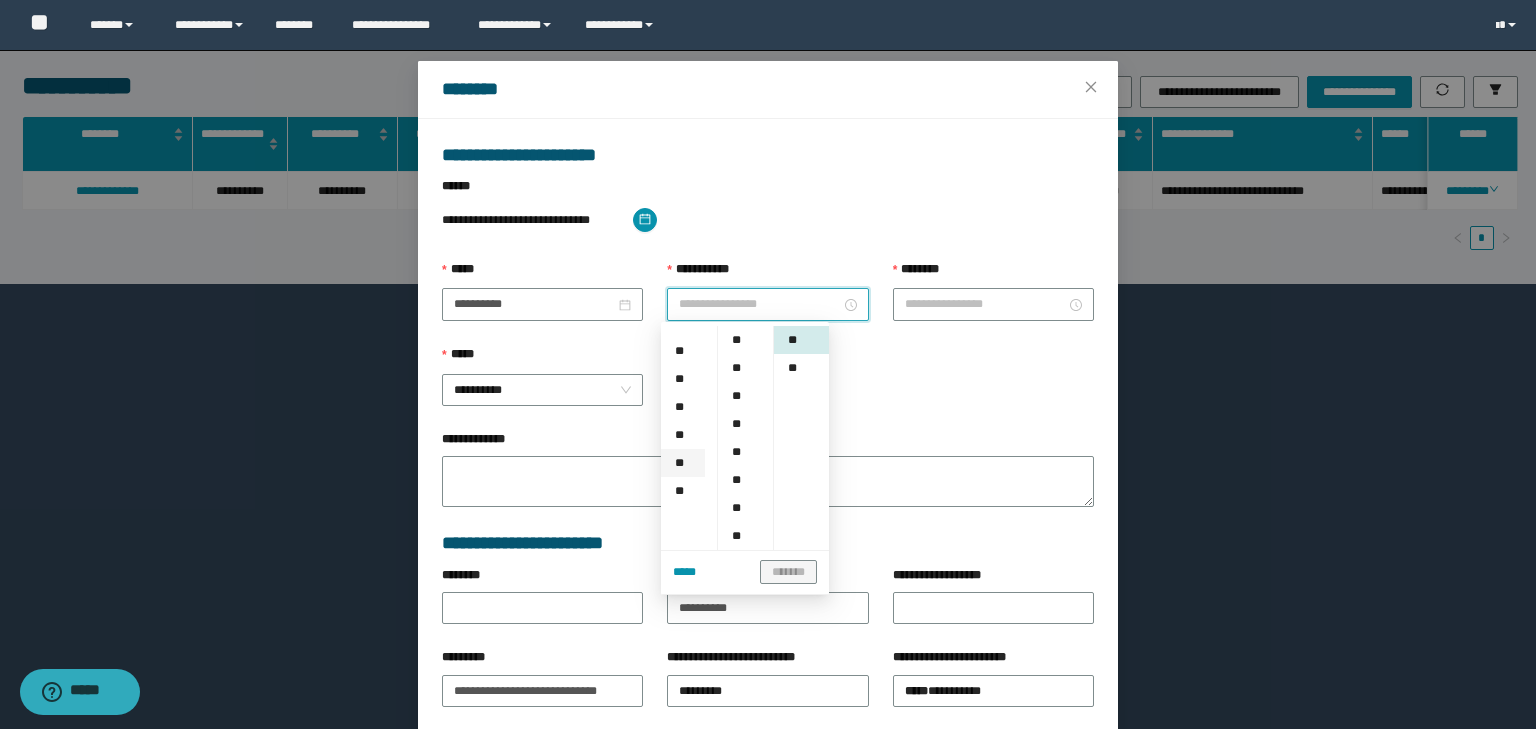 click on "**" at bounding box center (683, 463) 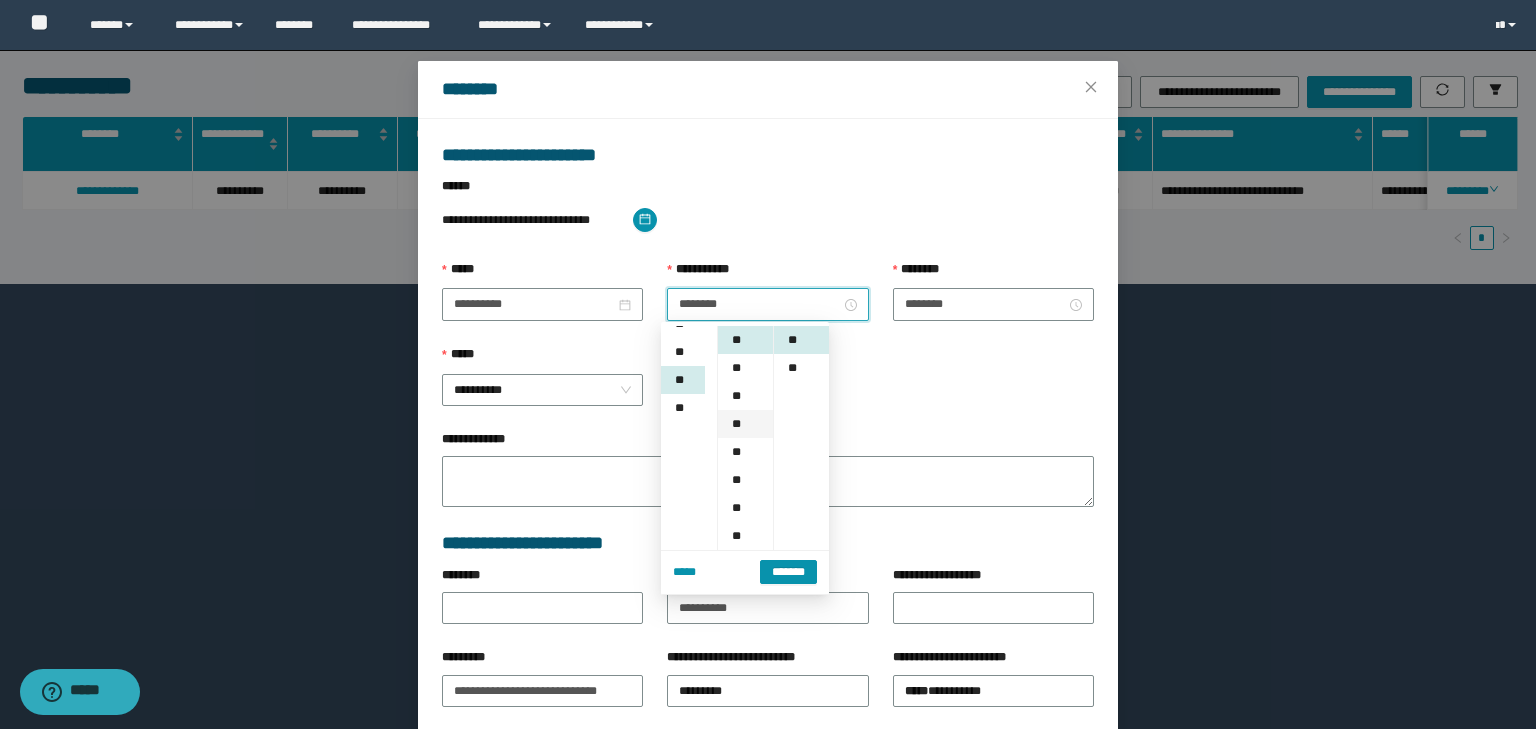 scroll, scrollTop: 280, scrollLeft: 0, axis: vertical 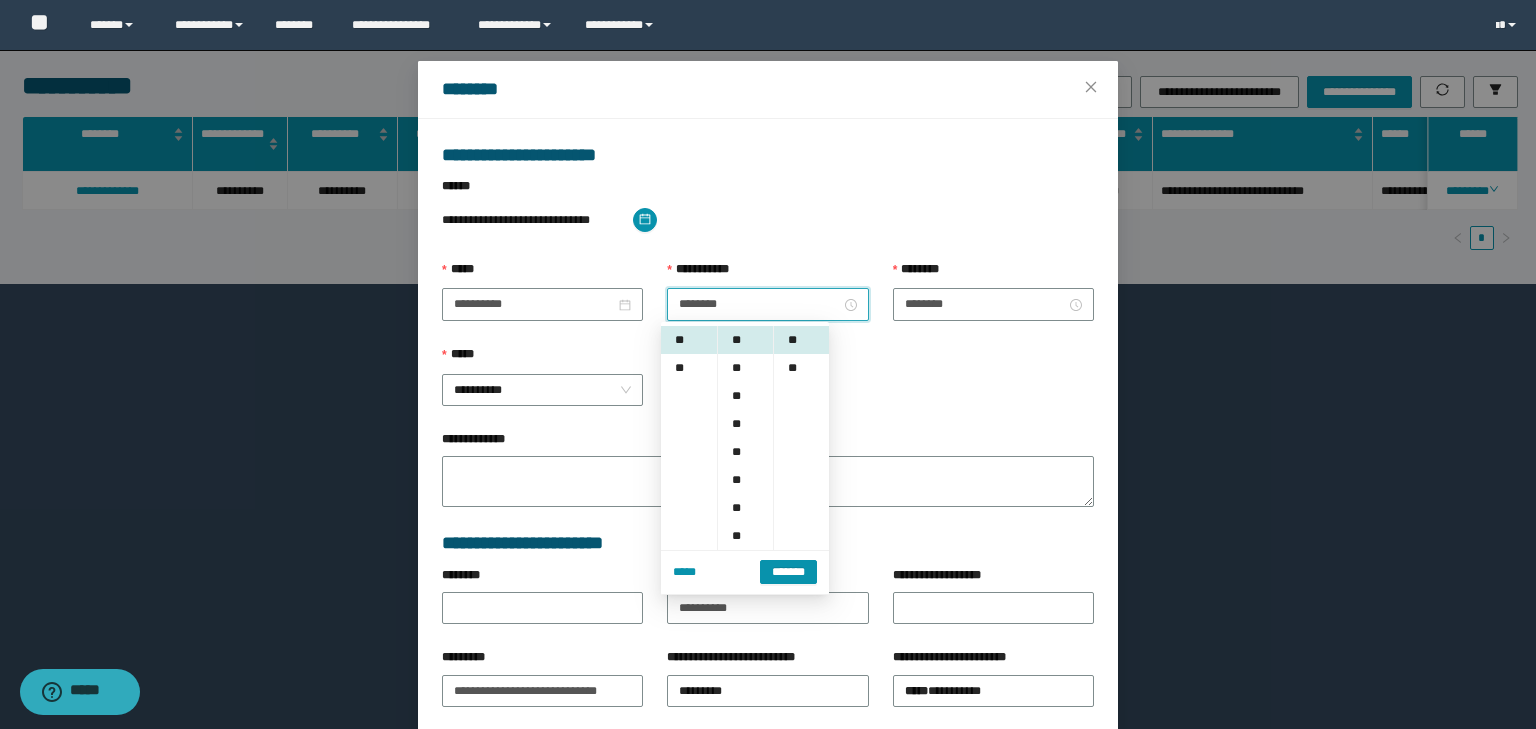 click on "*******" at bounding box center (788, 572) 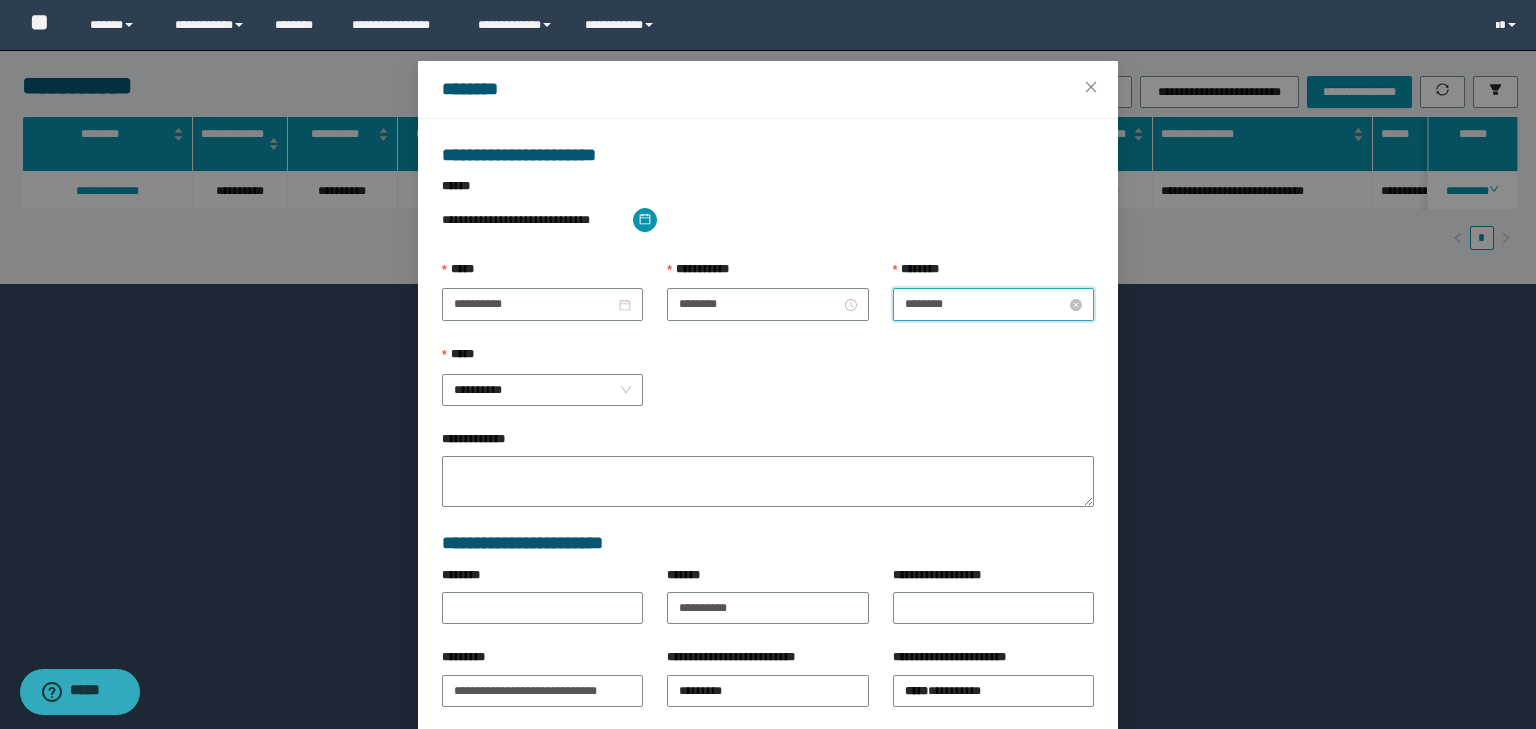 click on "********" at bounding box center [985, 304] 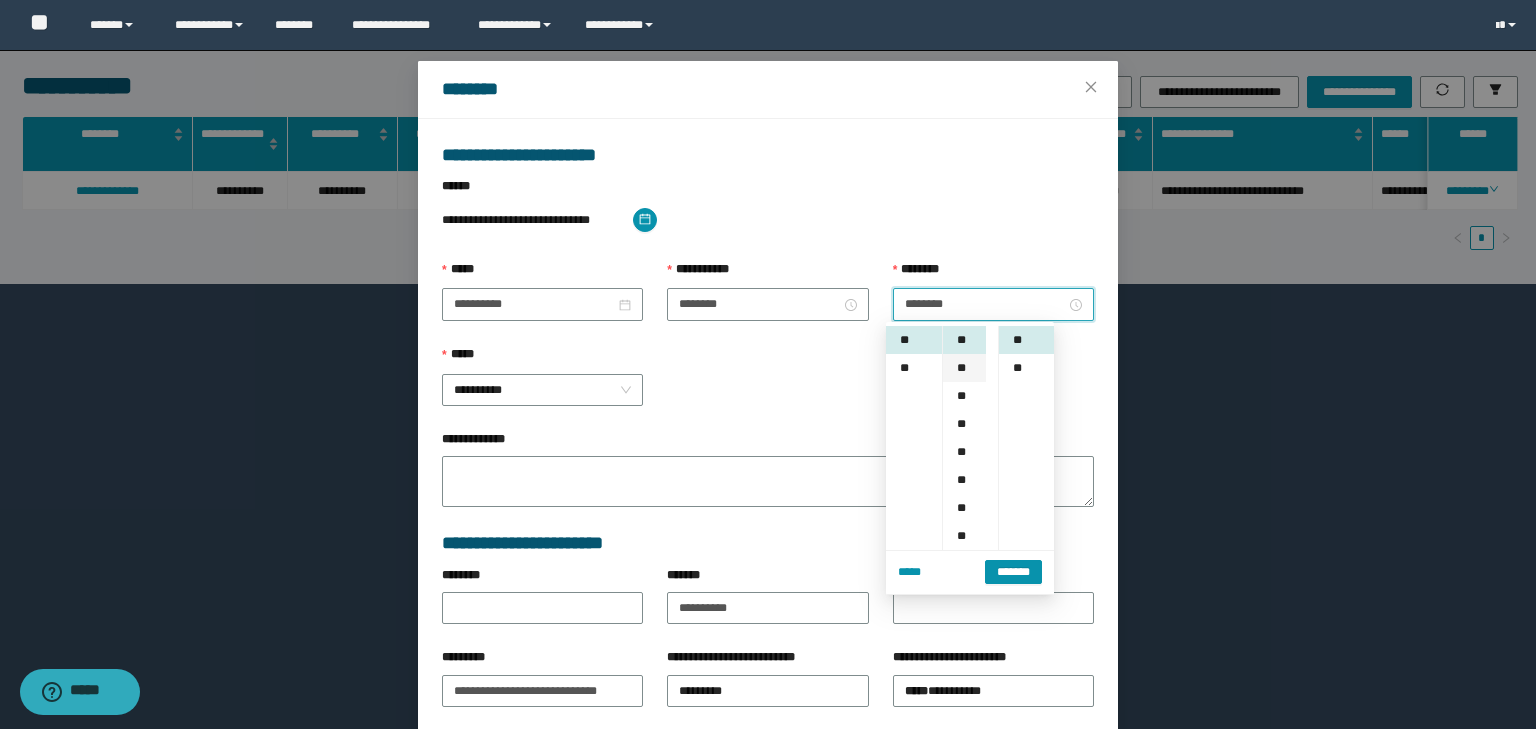 click on "**" at bounding box center [964, 368] 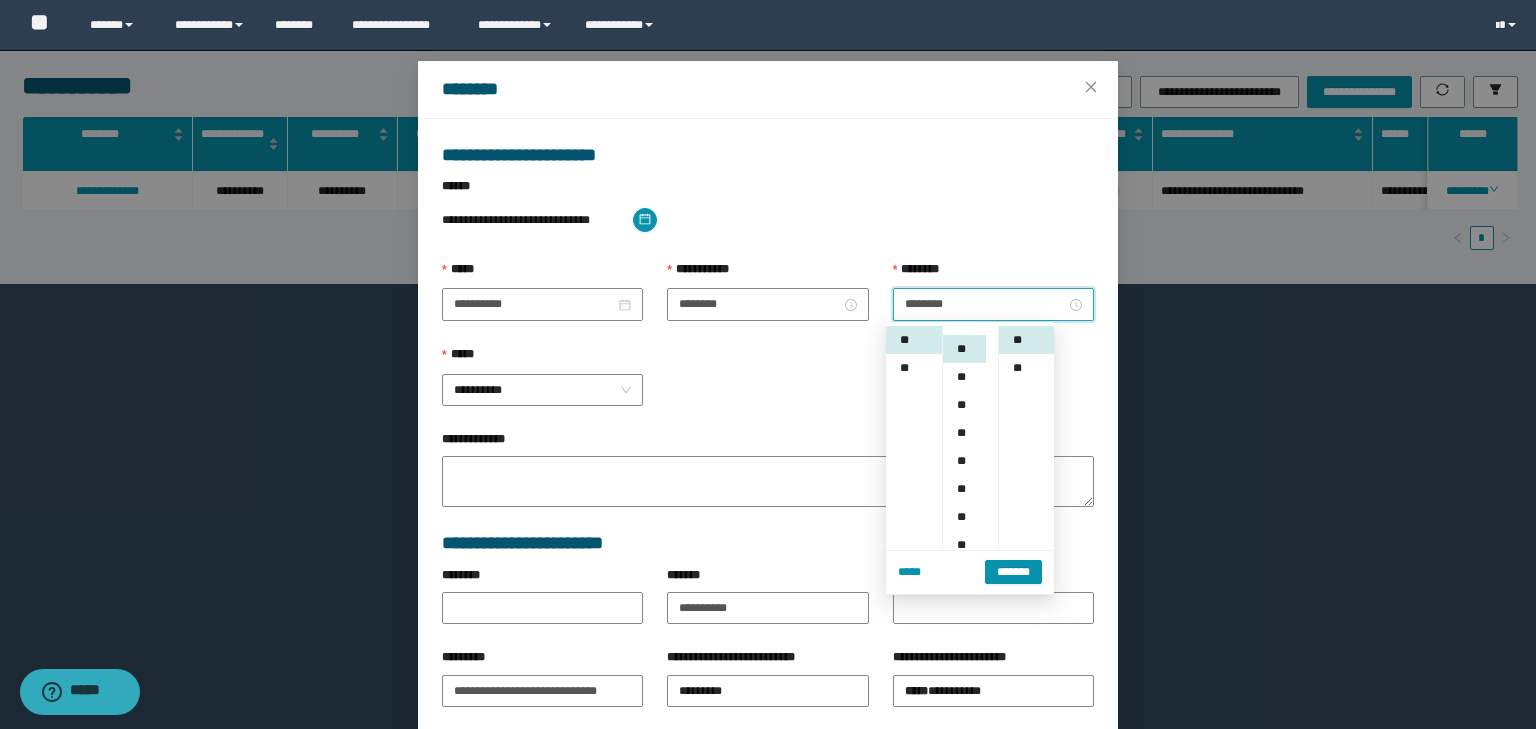 scroll, scrollTop: 112, scrollLeft: 0, axis: vertical 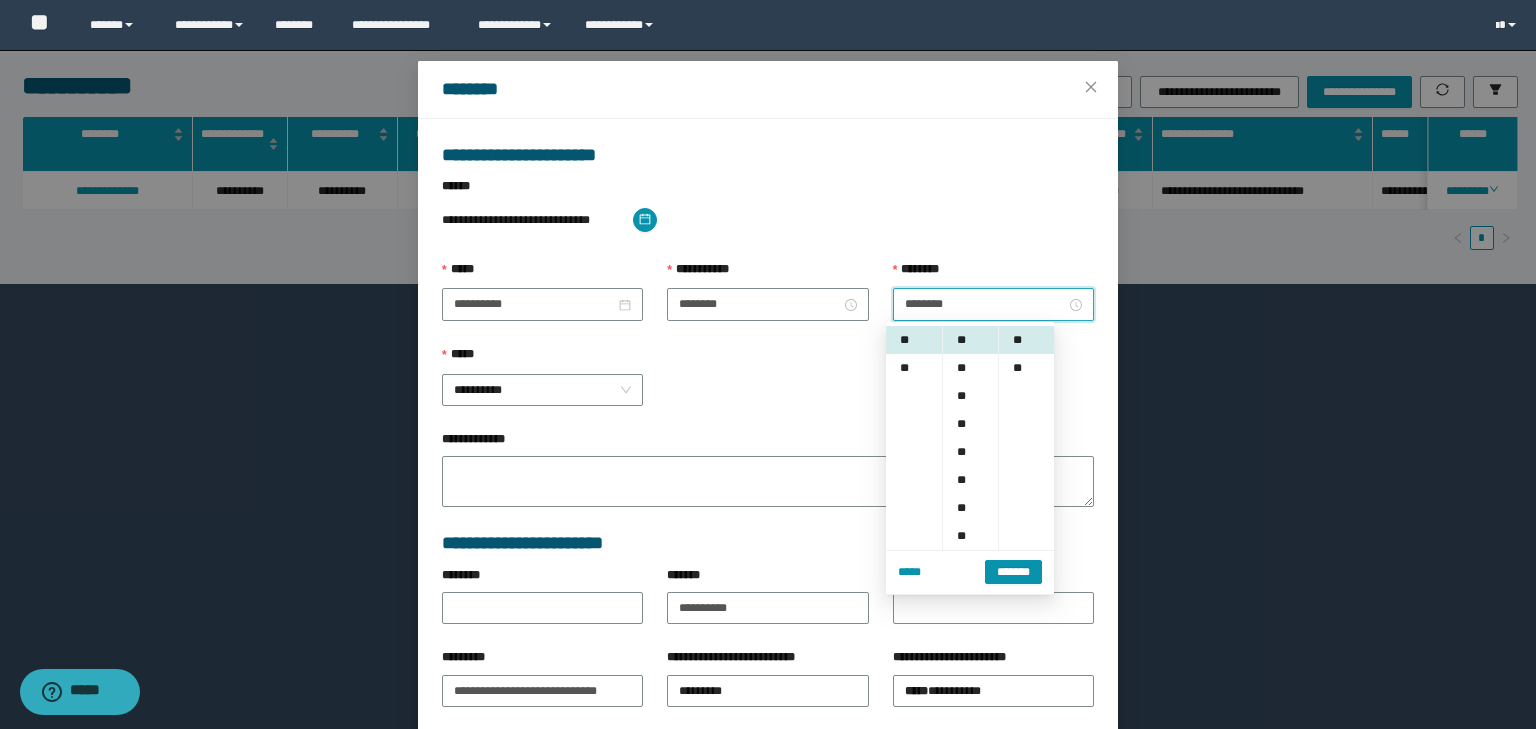 click on "*******" at bounding box center [1013, 572] 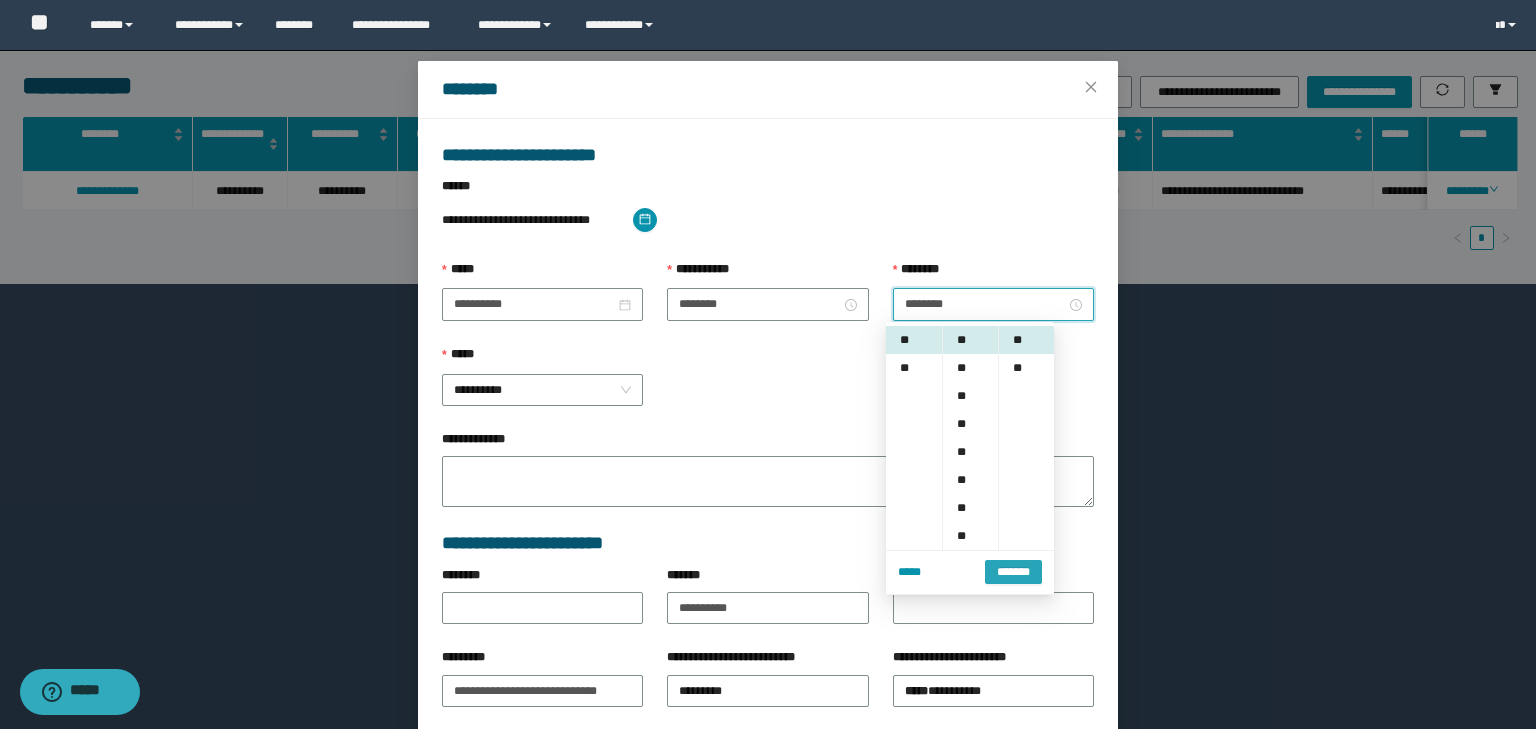click on "*******" at bounding box center (1013, 571) 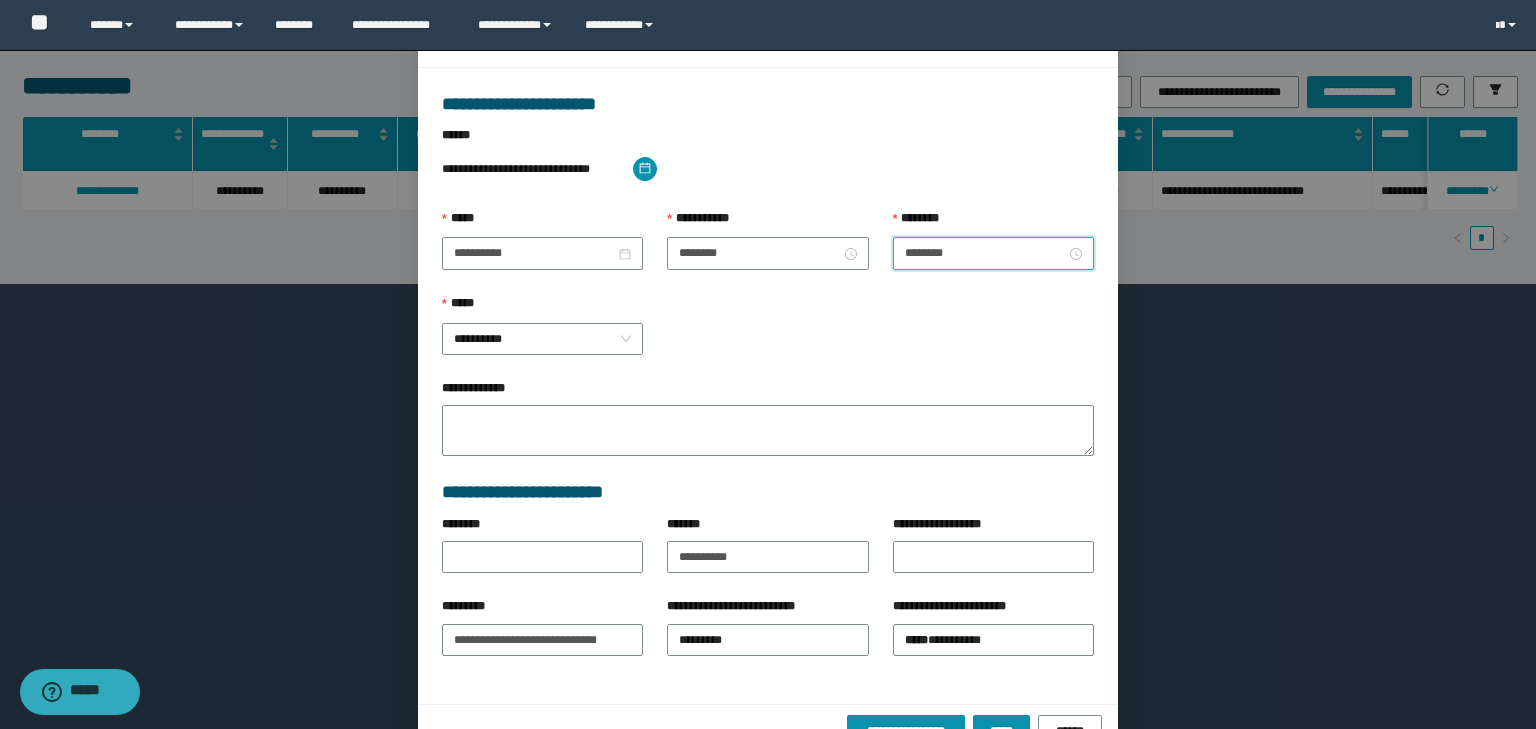 scroll, scrollTop: 139, scrollLeft: 0, axis: vertical 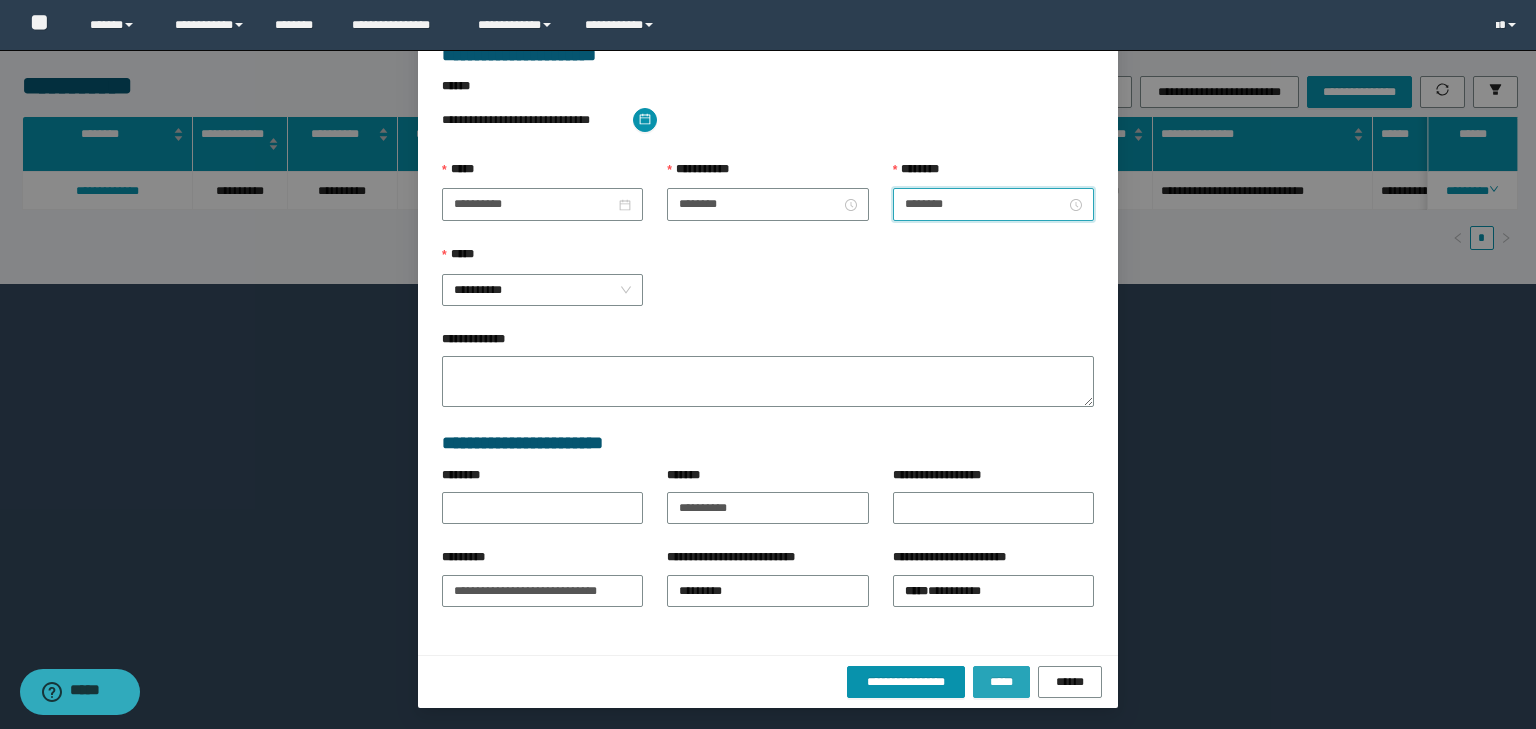 click on "*****" at bounding box center (1001, 682) 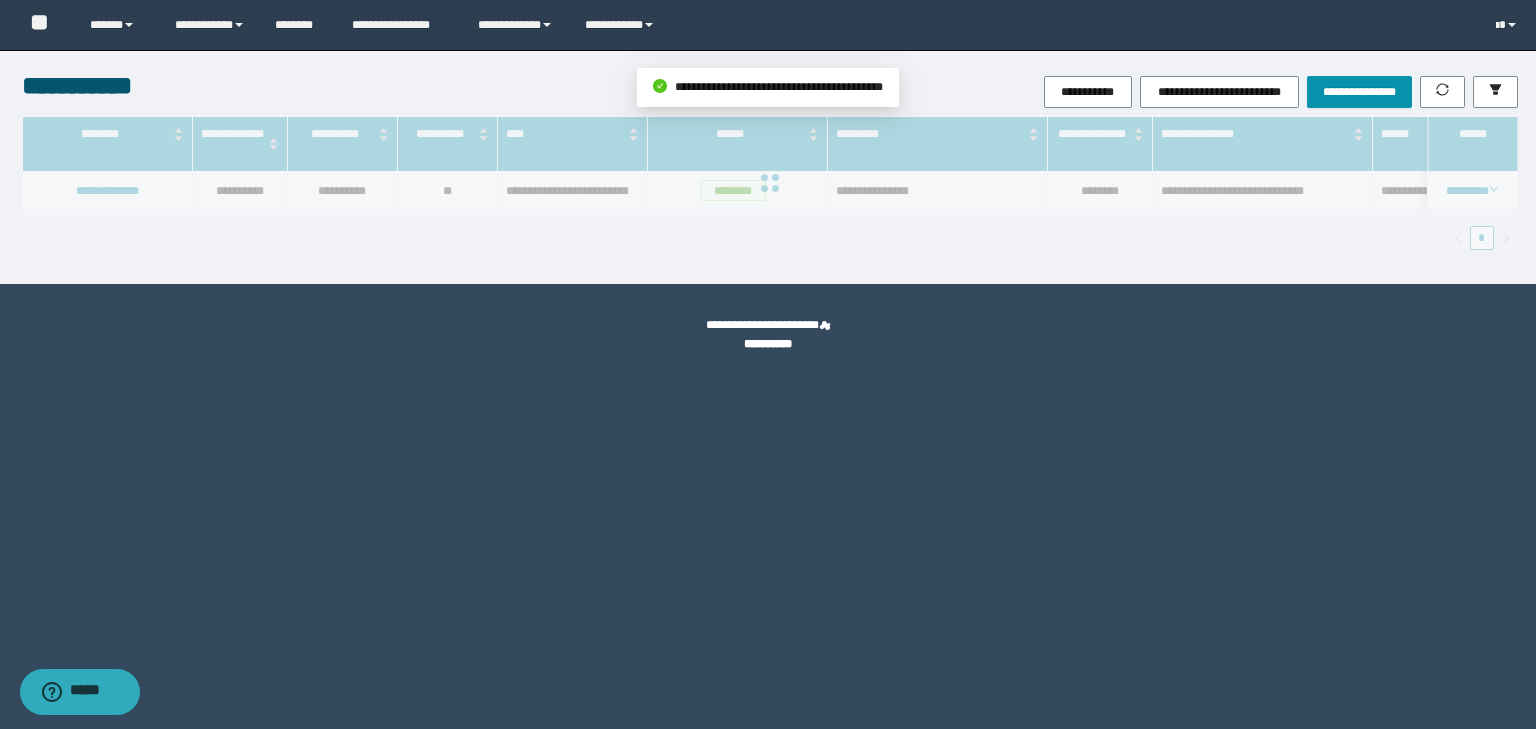 scroll, scrollTop: 39, scrollLeft: 0, axis: vertical 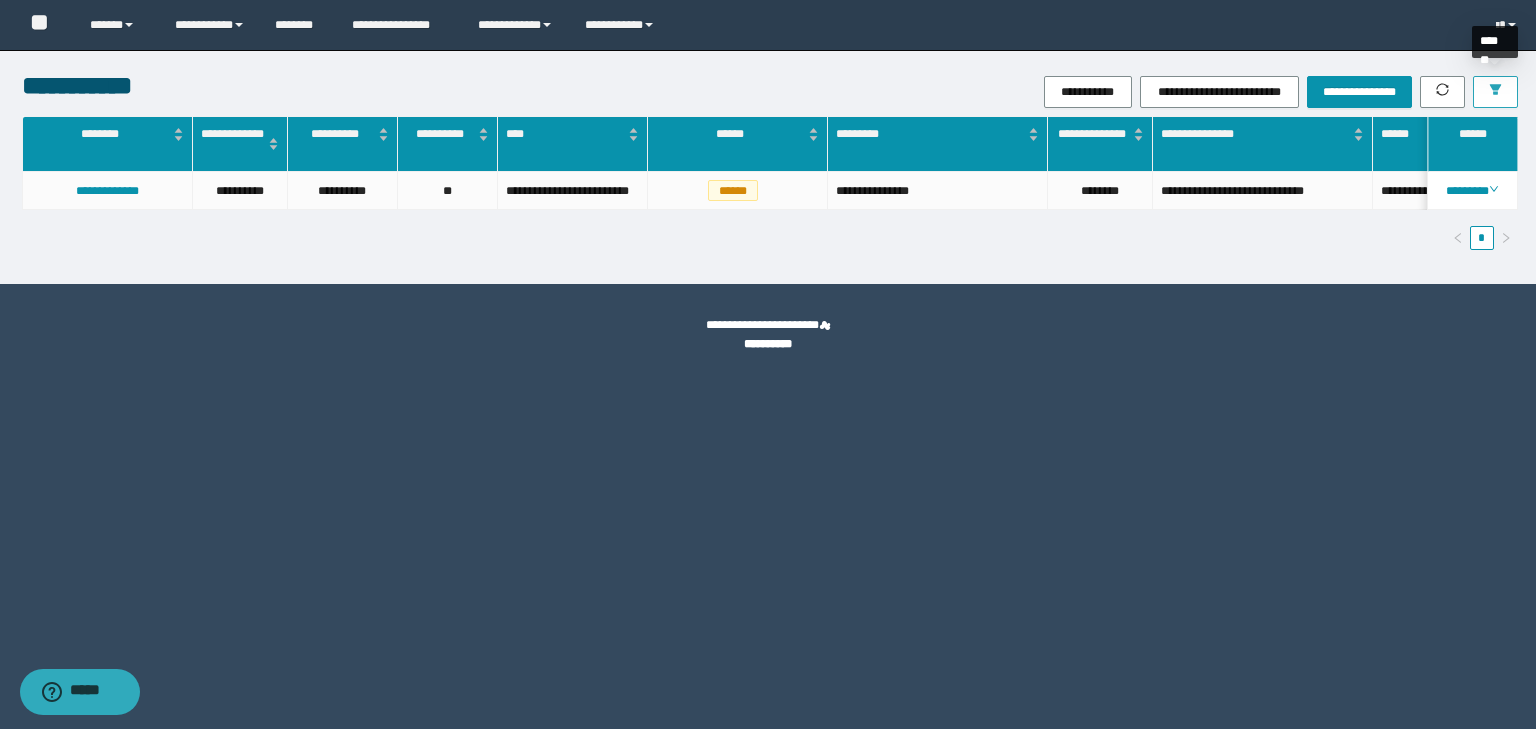click 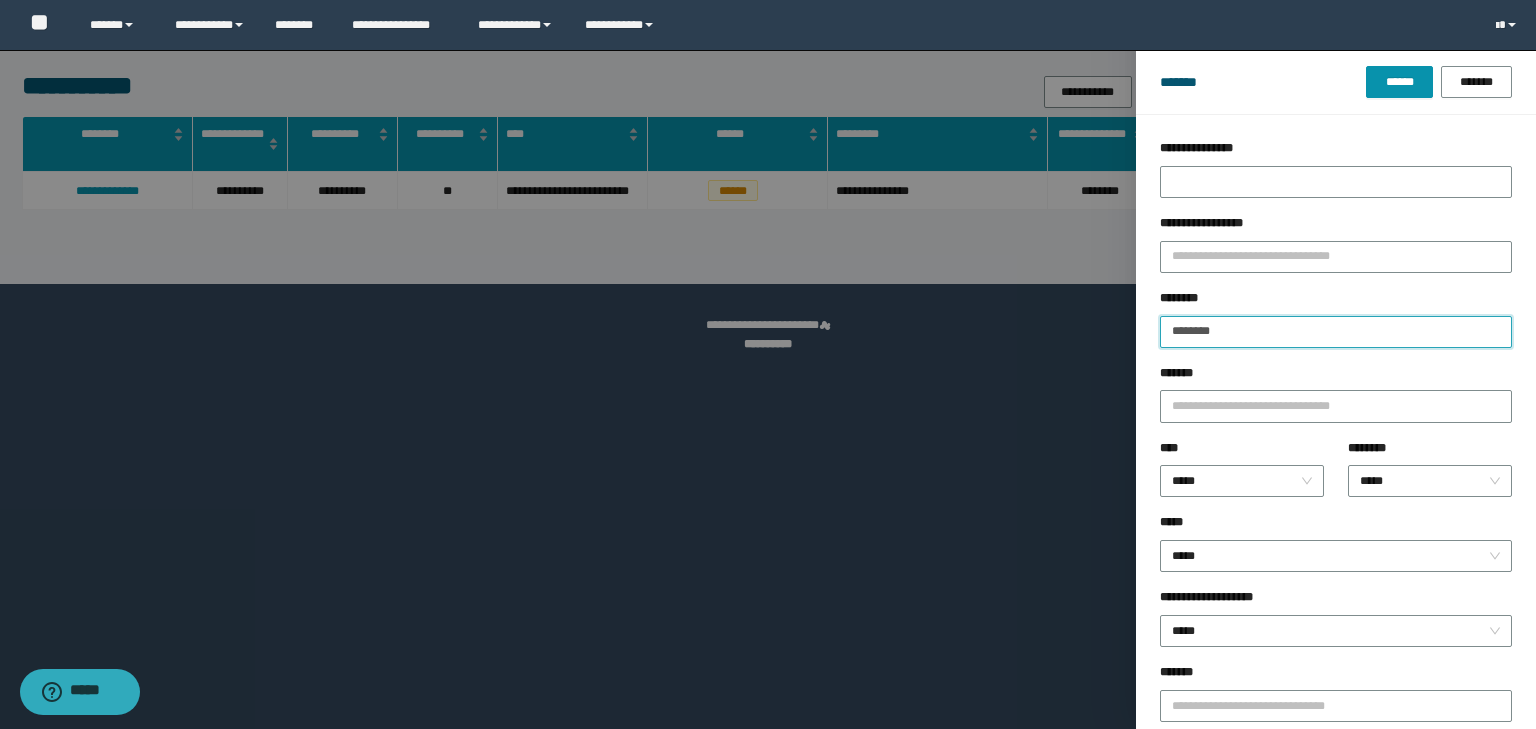 click on "********" at bounding box center [1336, 332] 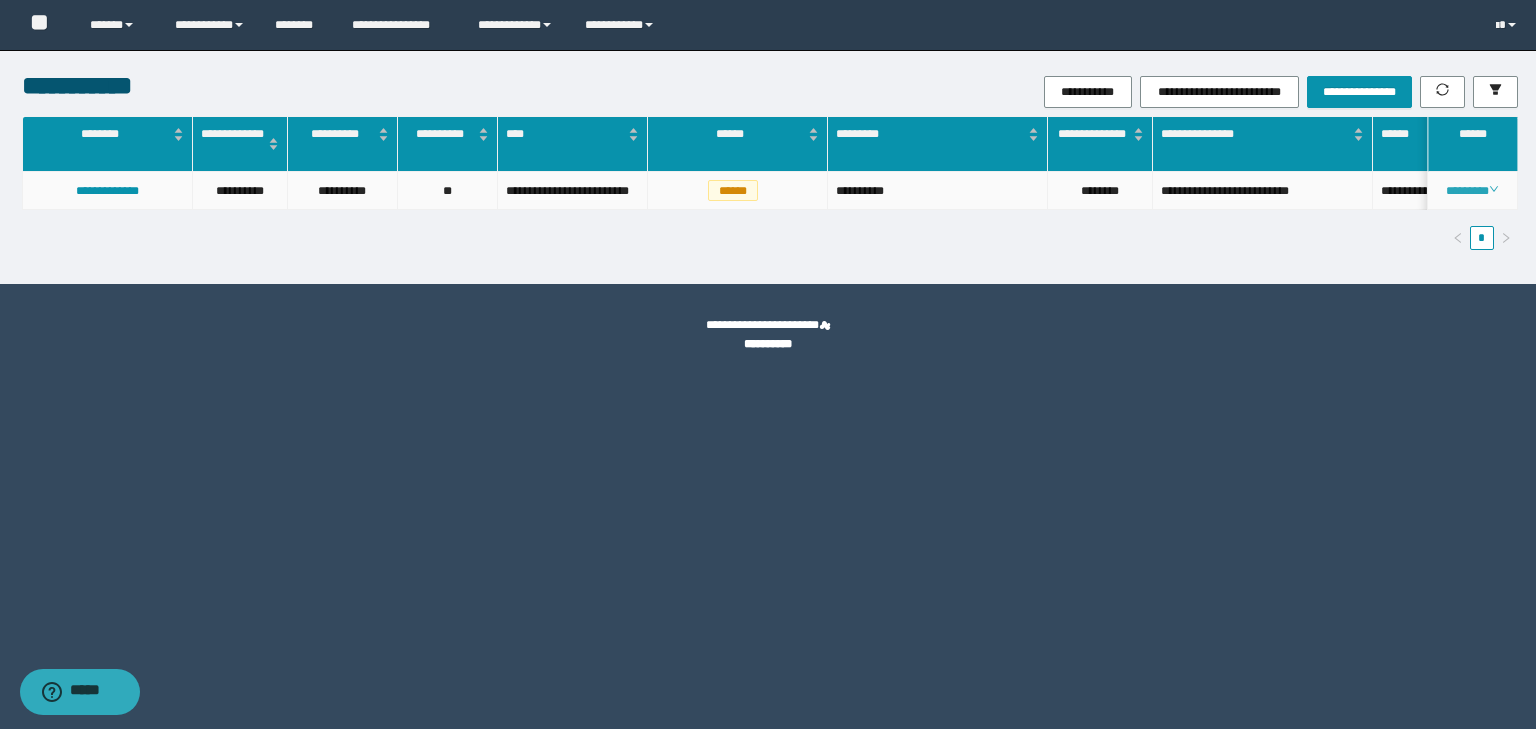 click 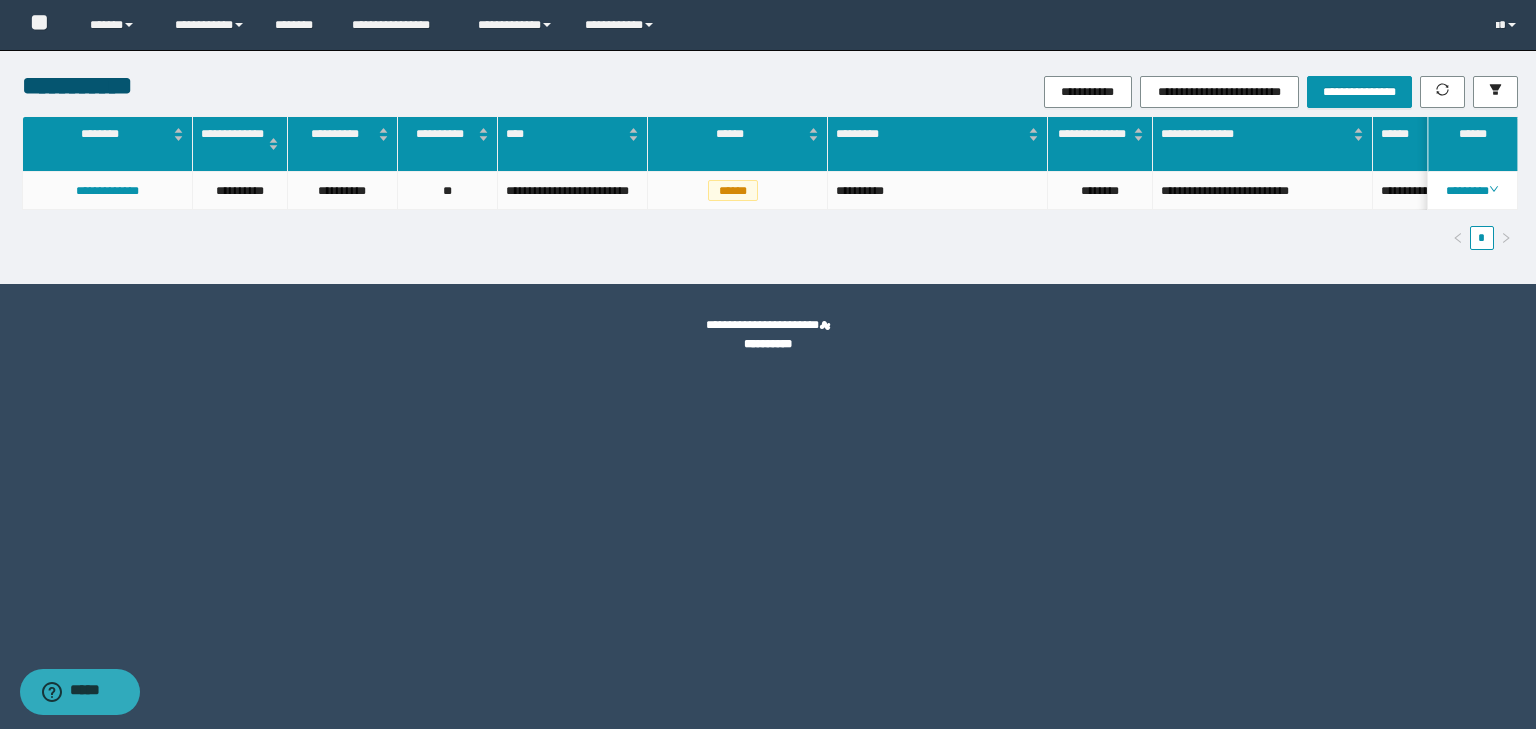 click on "**********" at bounding box center (768, 344) 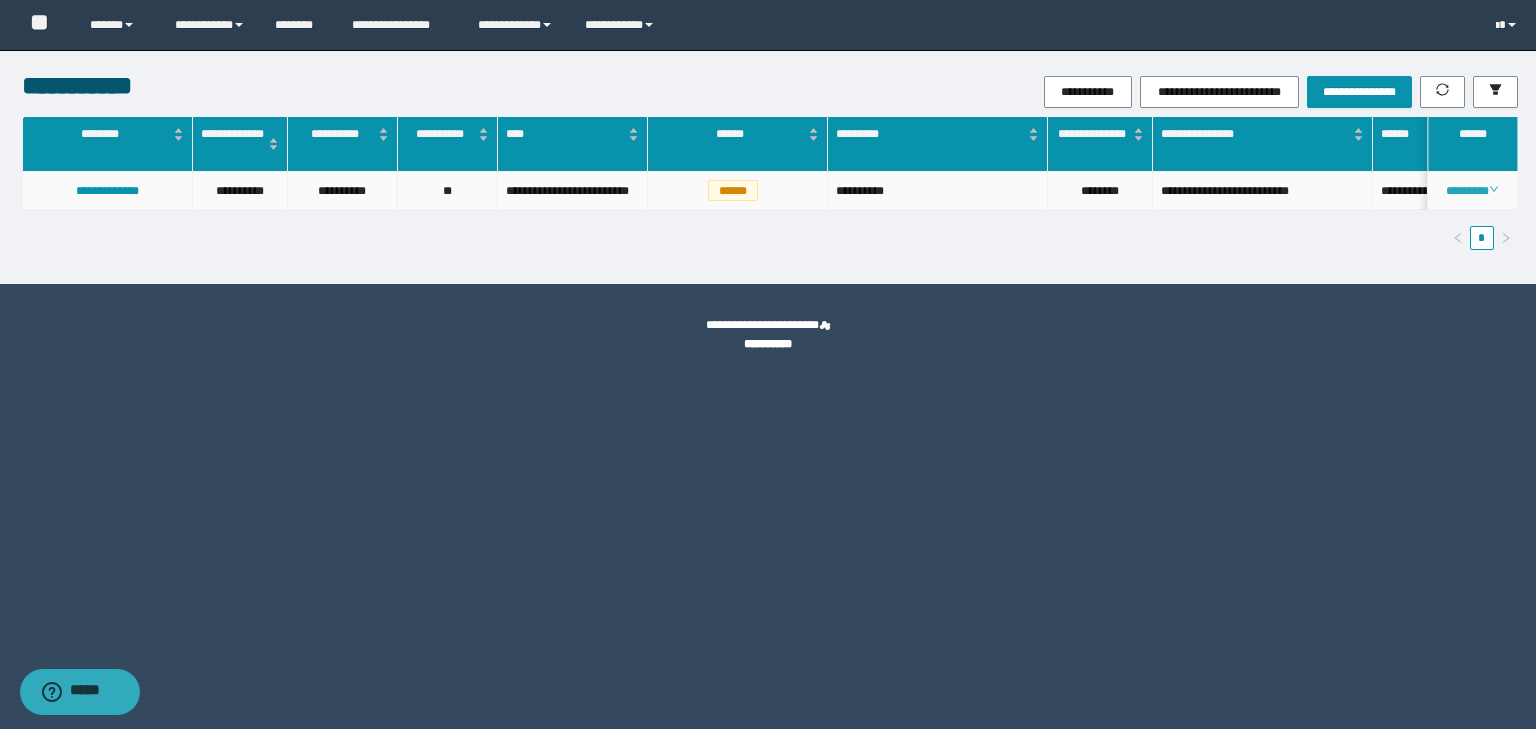 click 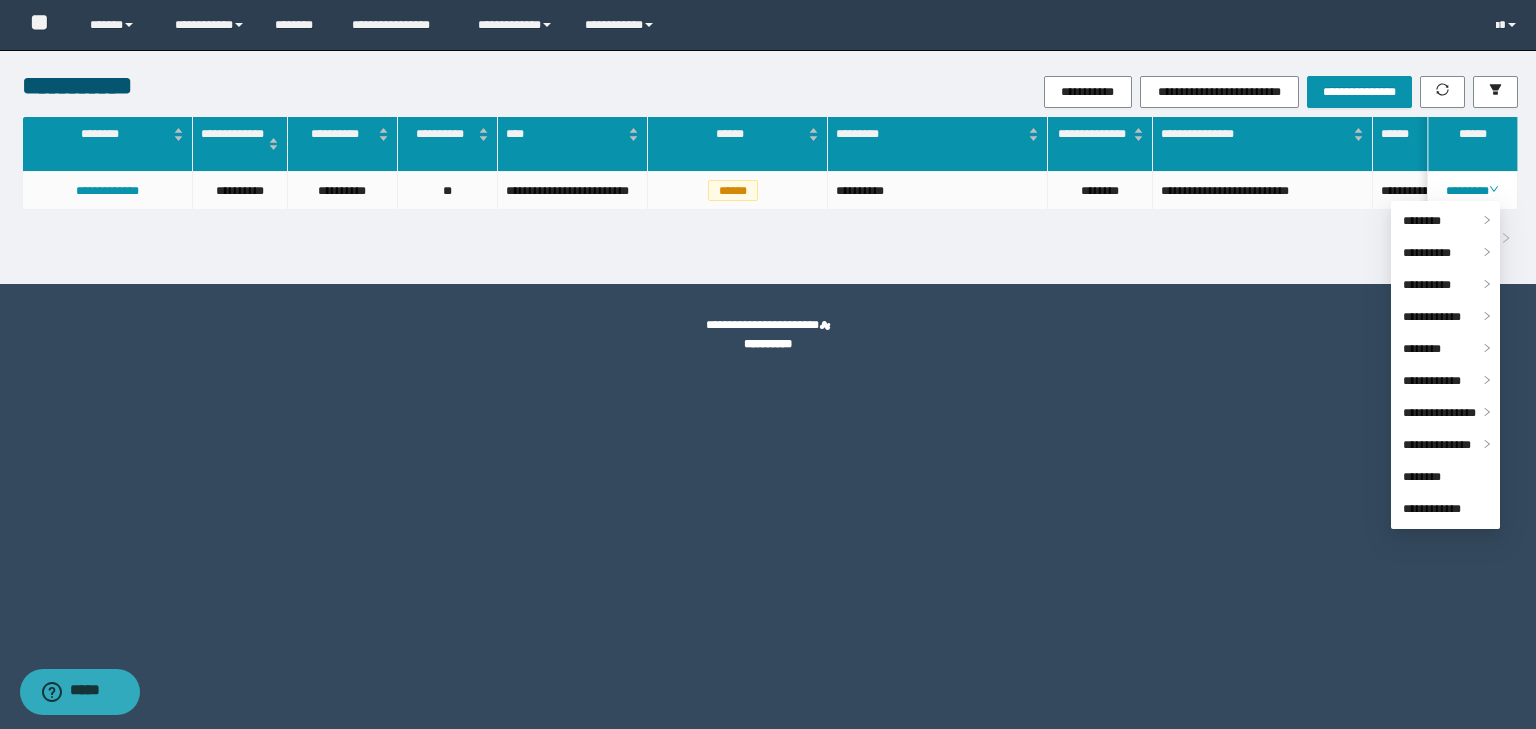 click on "**********" at bounding box center [768, 364] 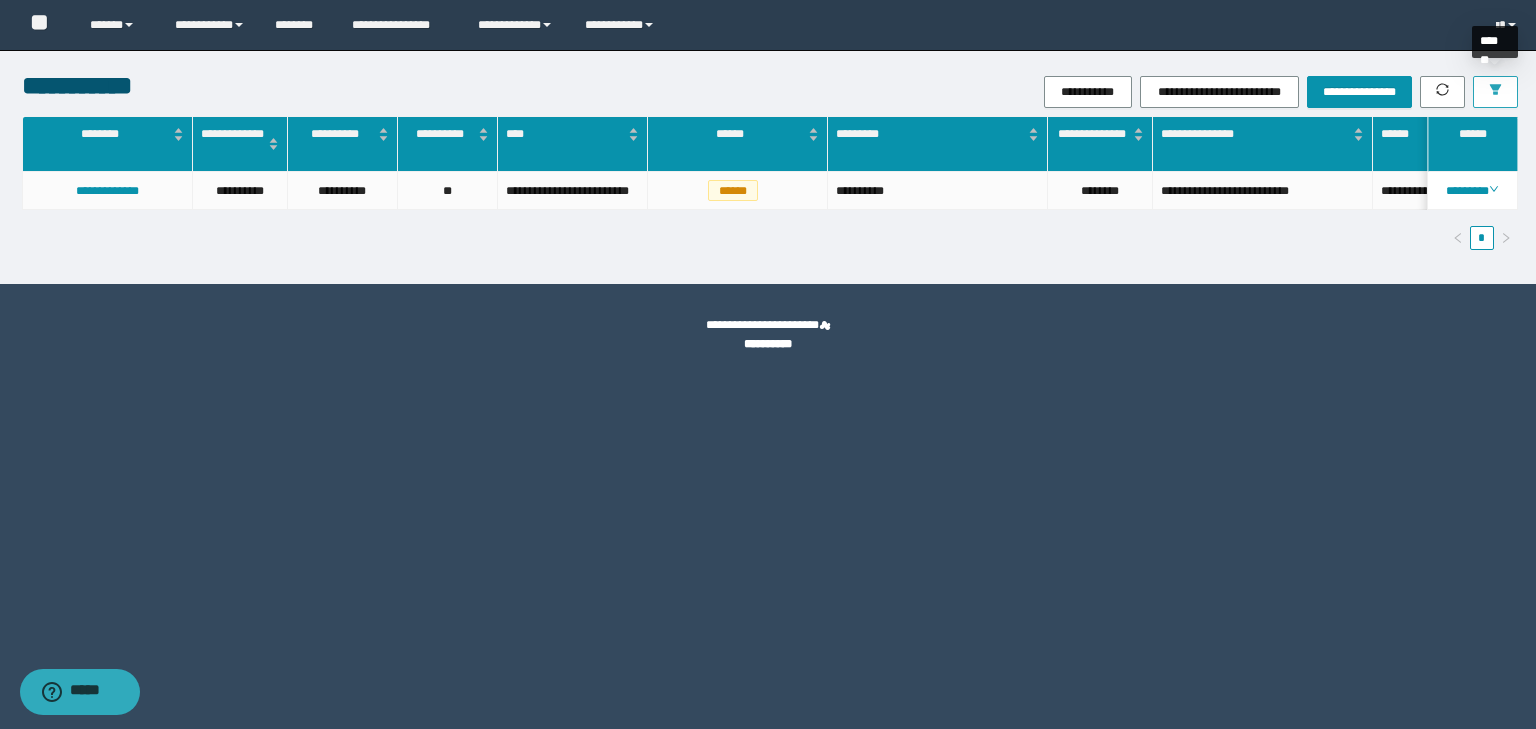 click at bounding box center [1495, 92] 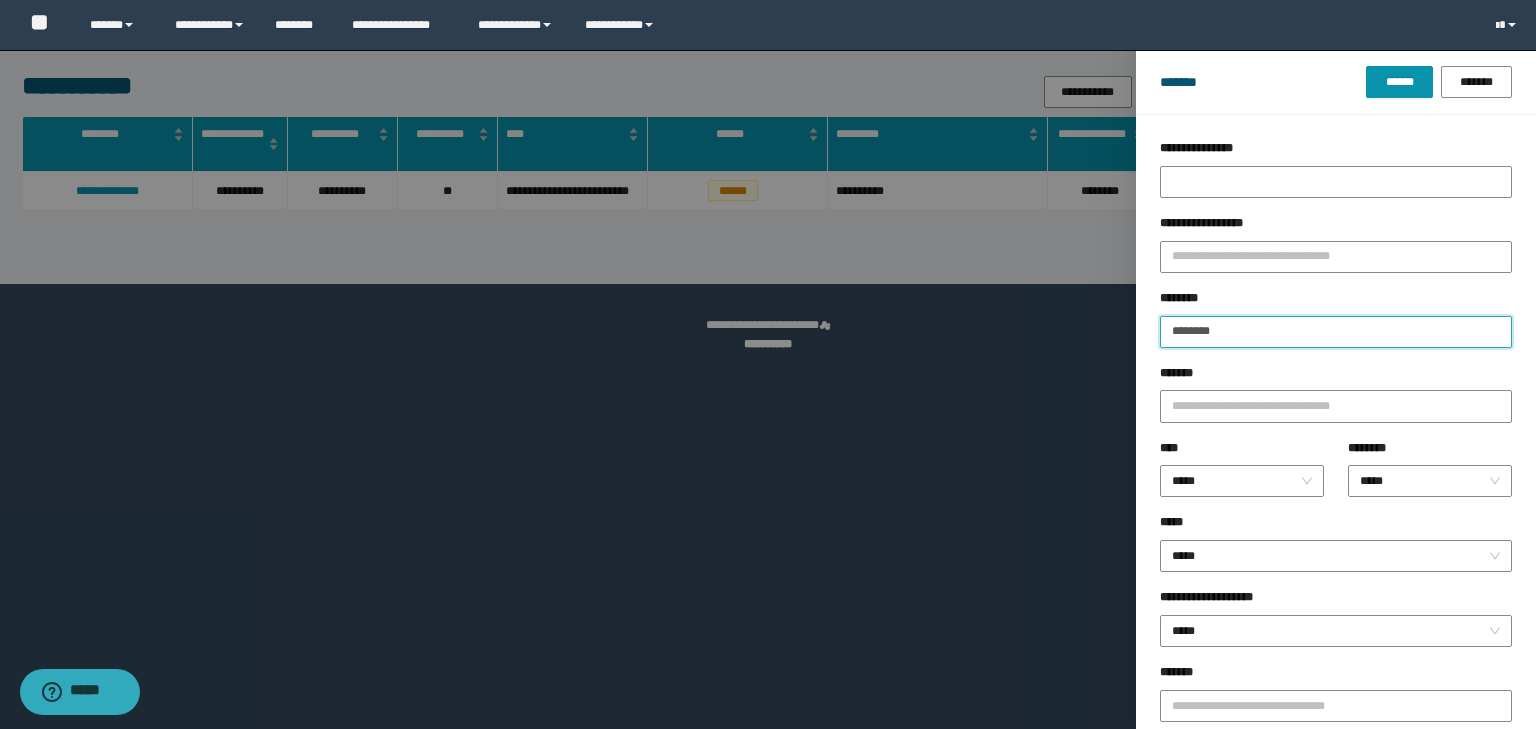 click on "********" at bounding box center (1336, 332) 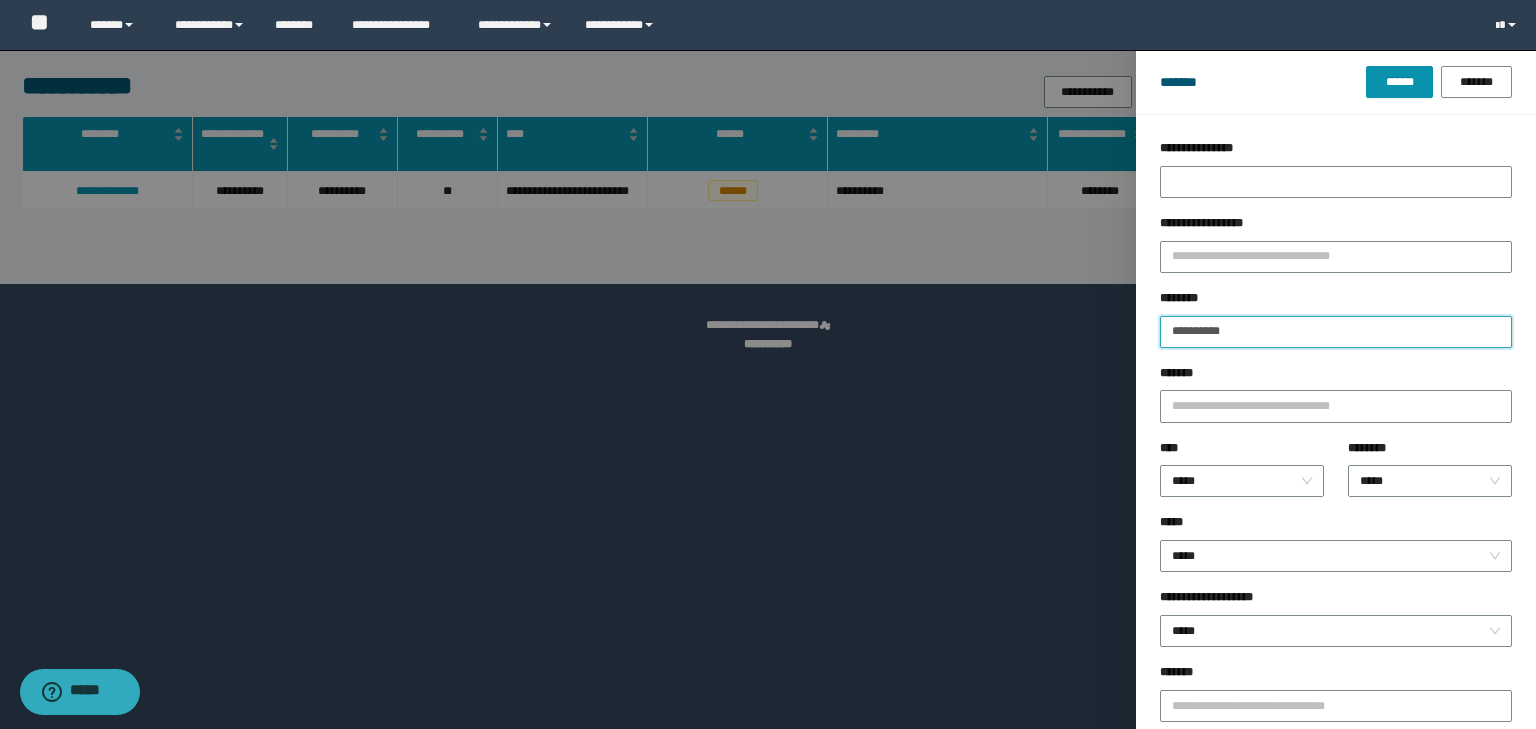 type on "**********" 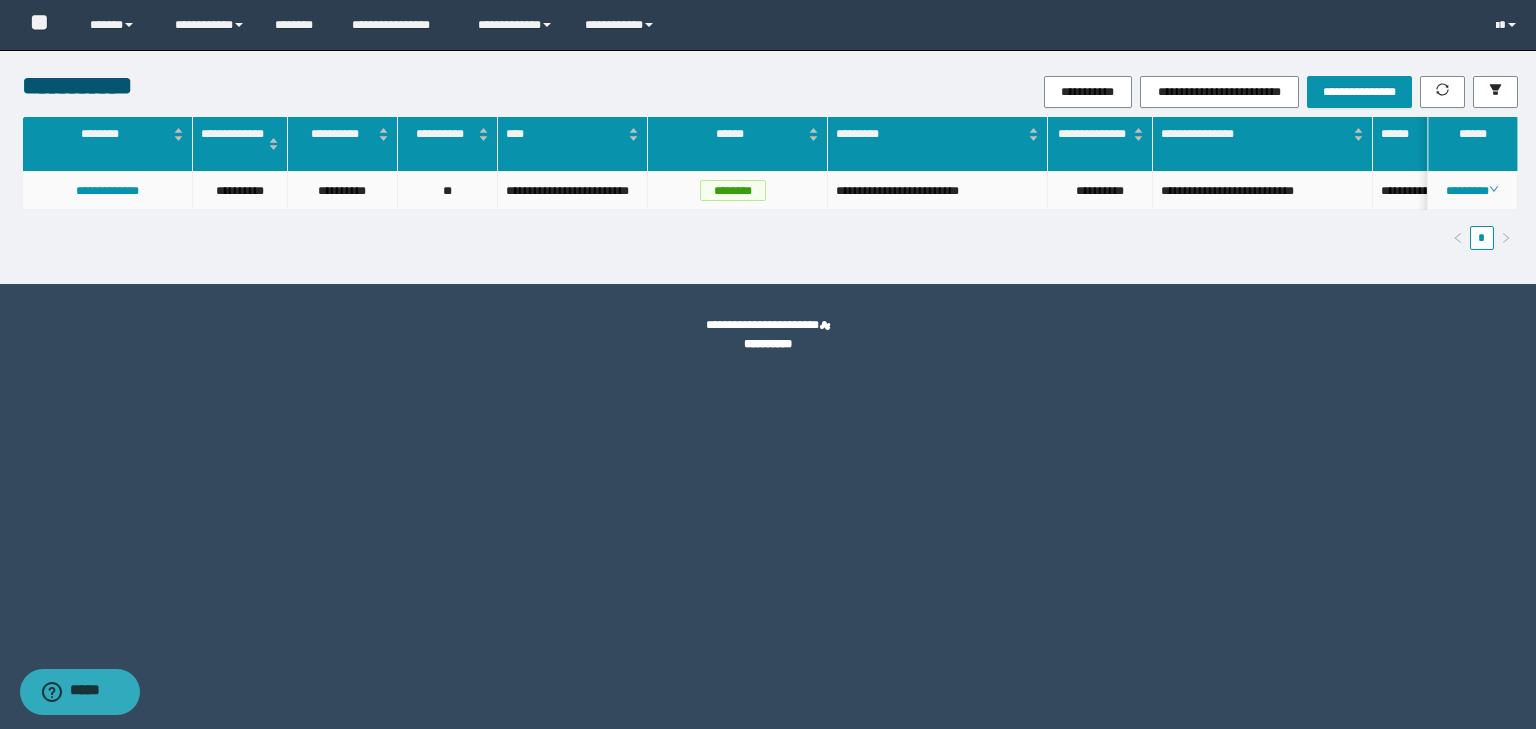 click on "********" at bounding box center (1473, 191) 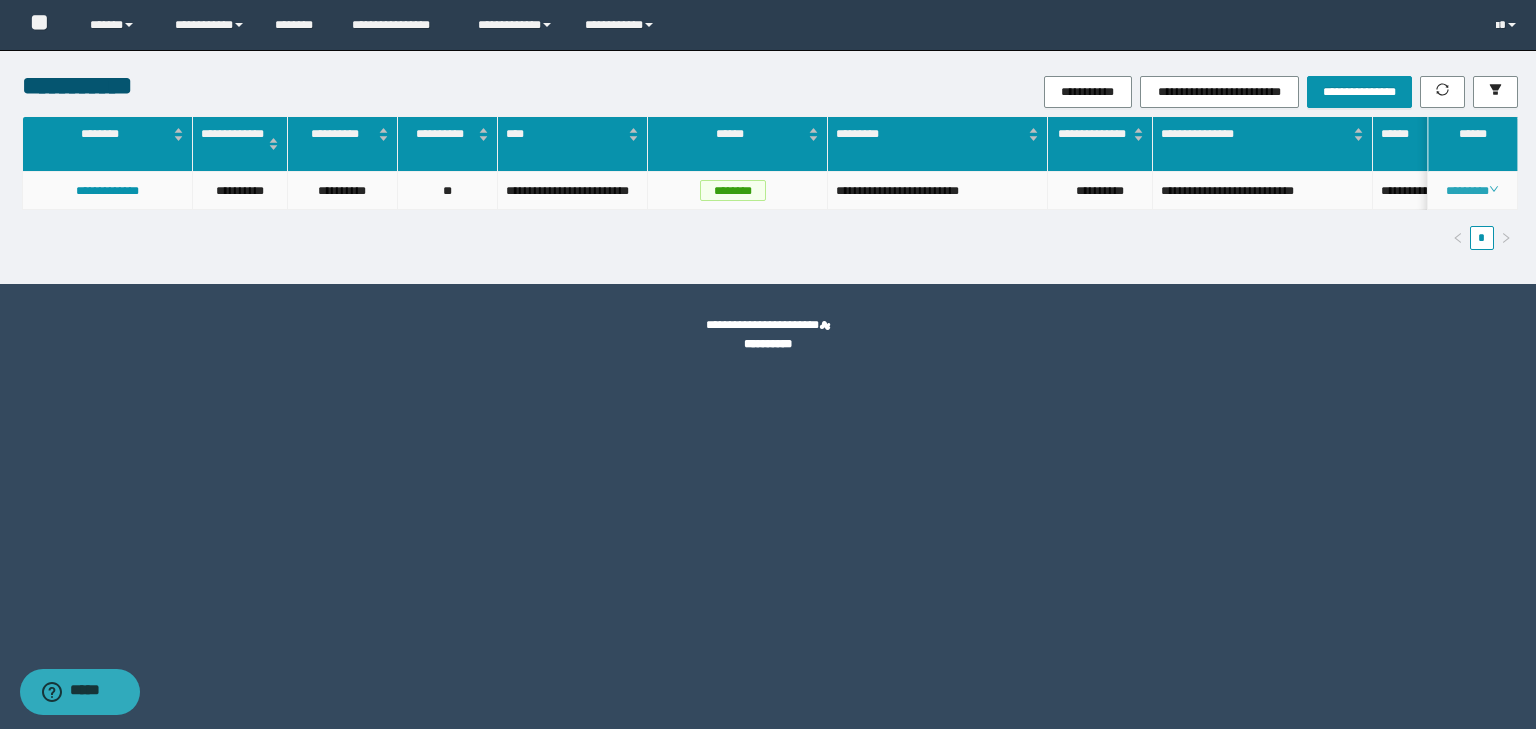 click 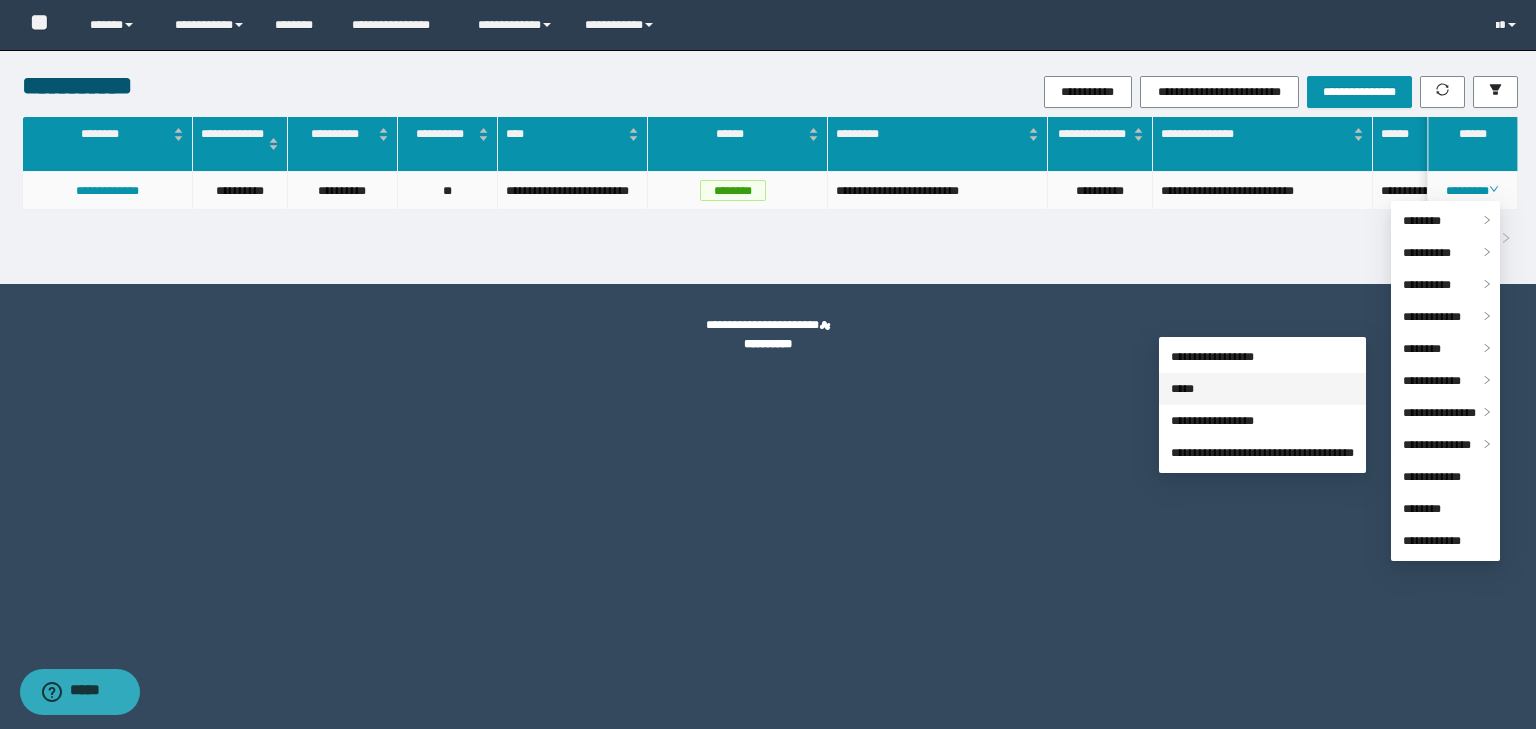 click on "*****" at bounding box center [1182, 389] 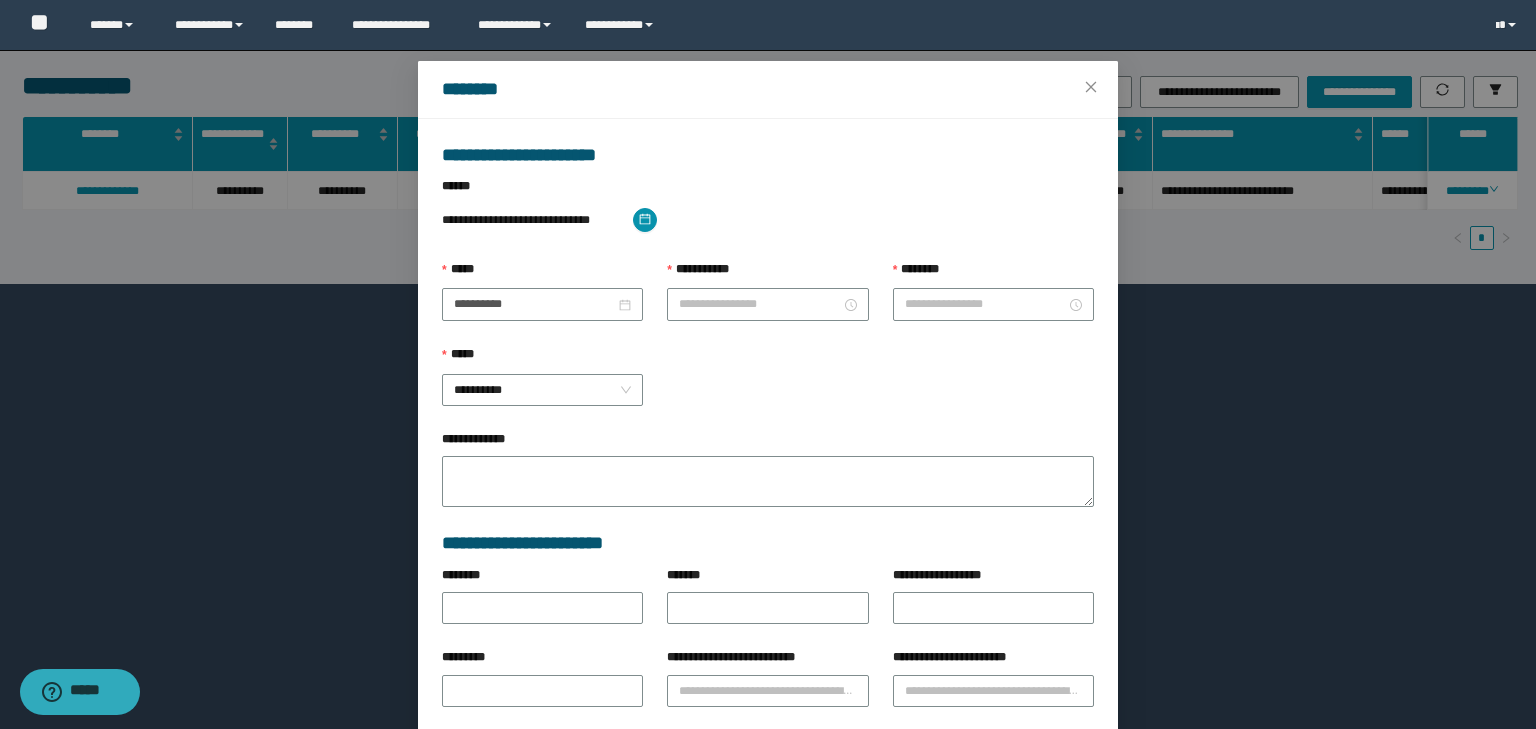 type on "**********" 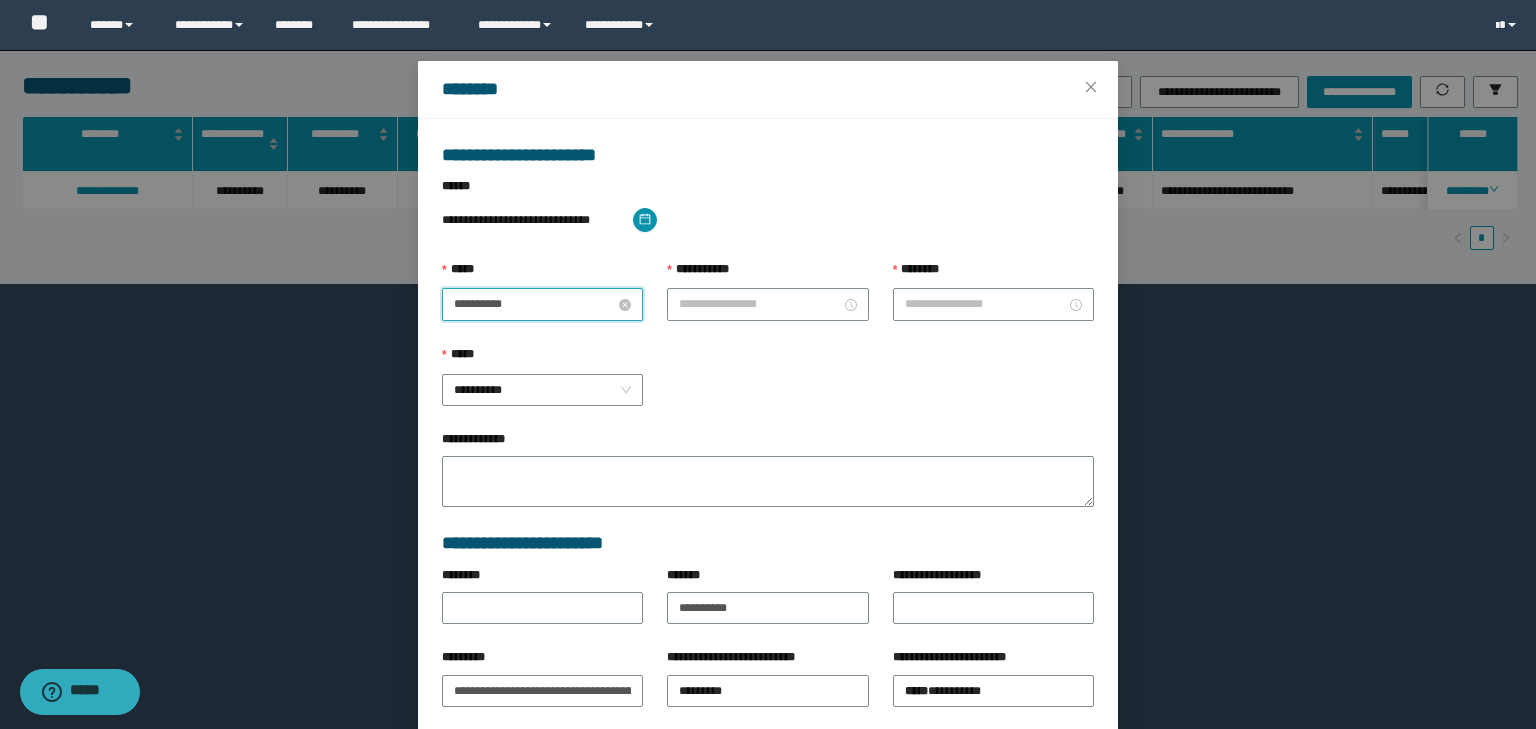 click on "**********" at bounding box center (534, 304) 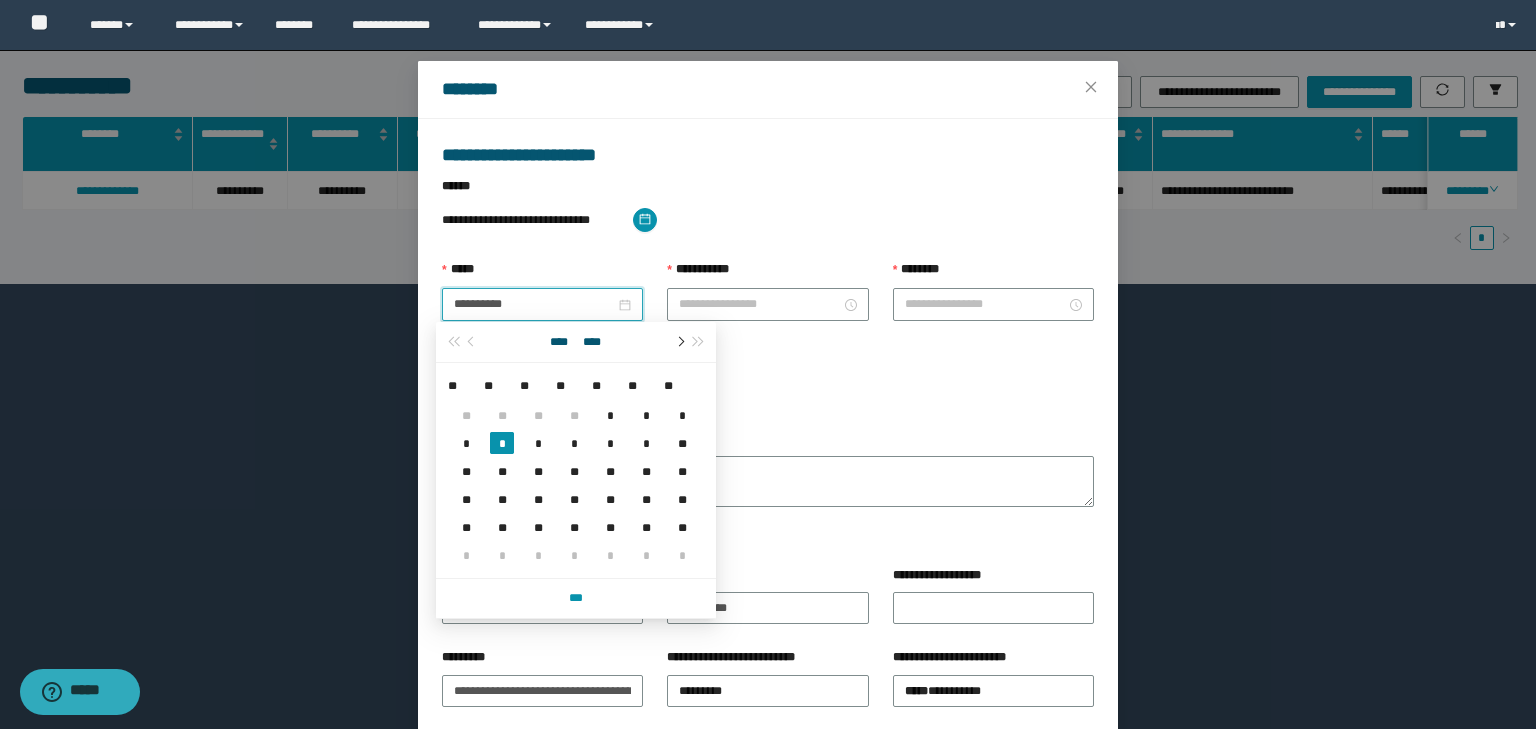 click at bounding box center (679, 342) 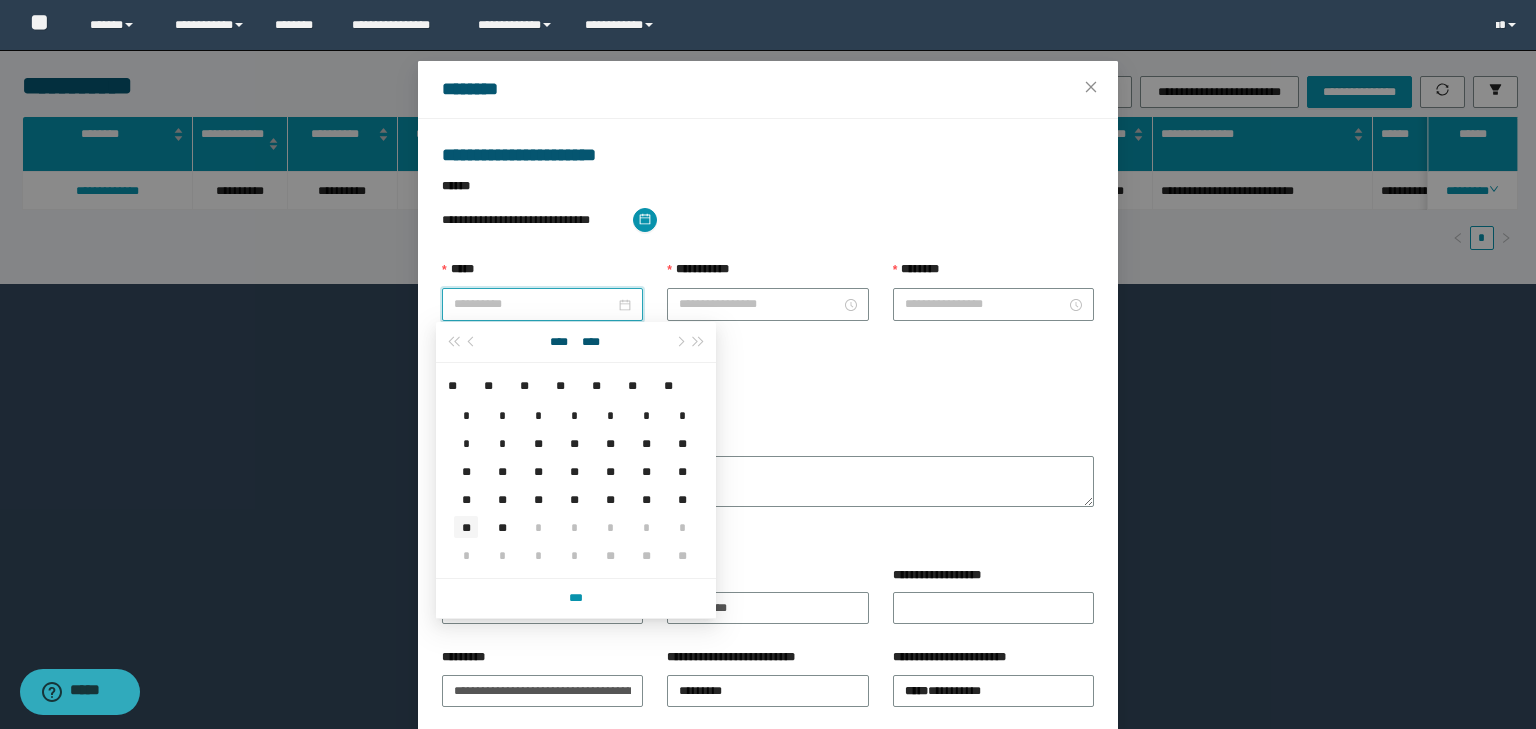 type on "**********" 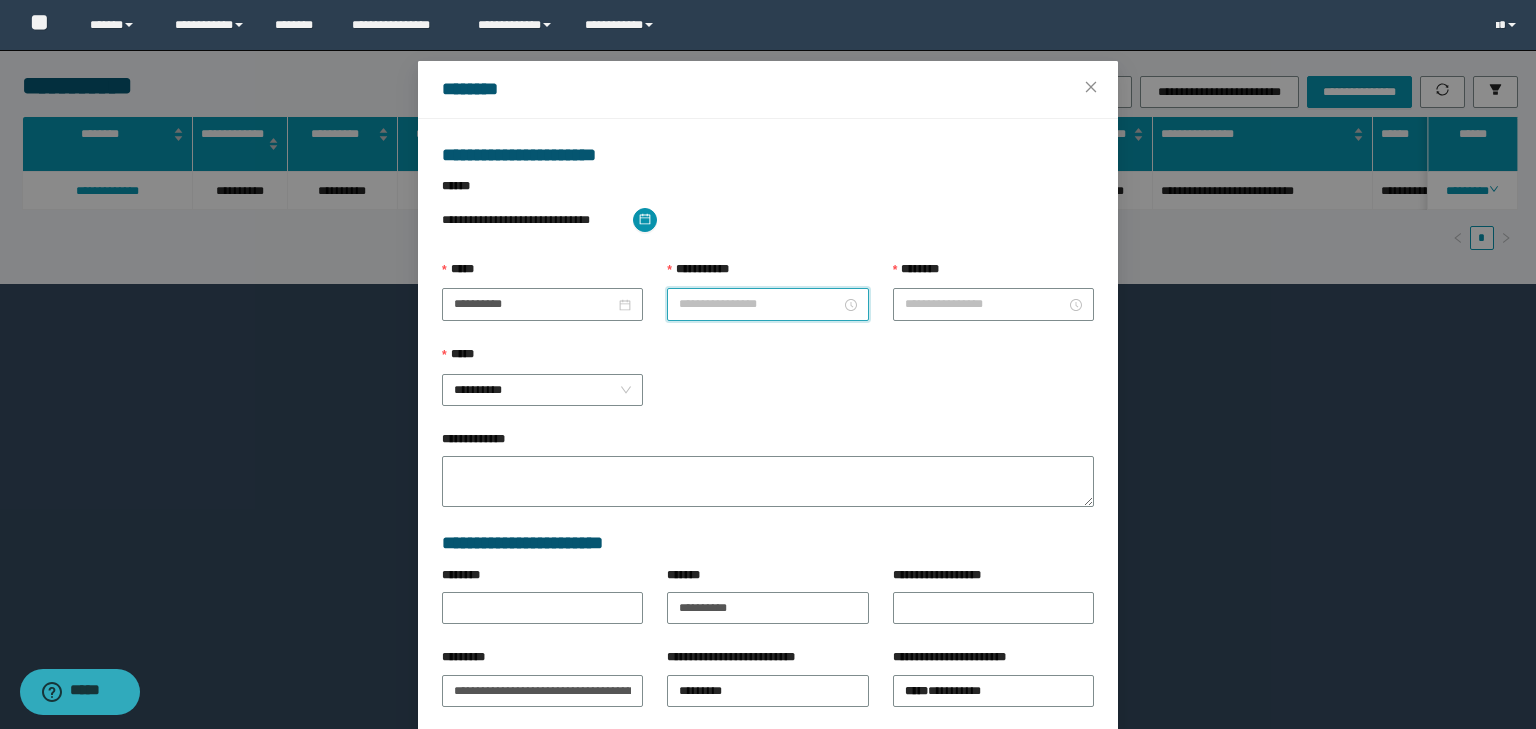 click on "**********" at bounding box center (759, 304) 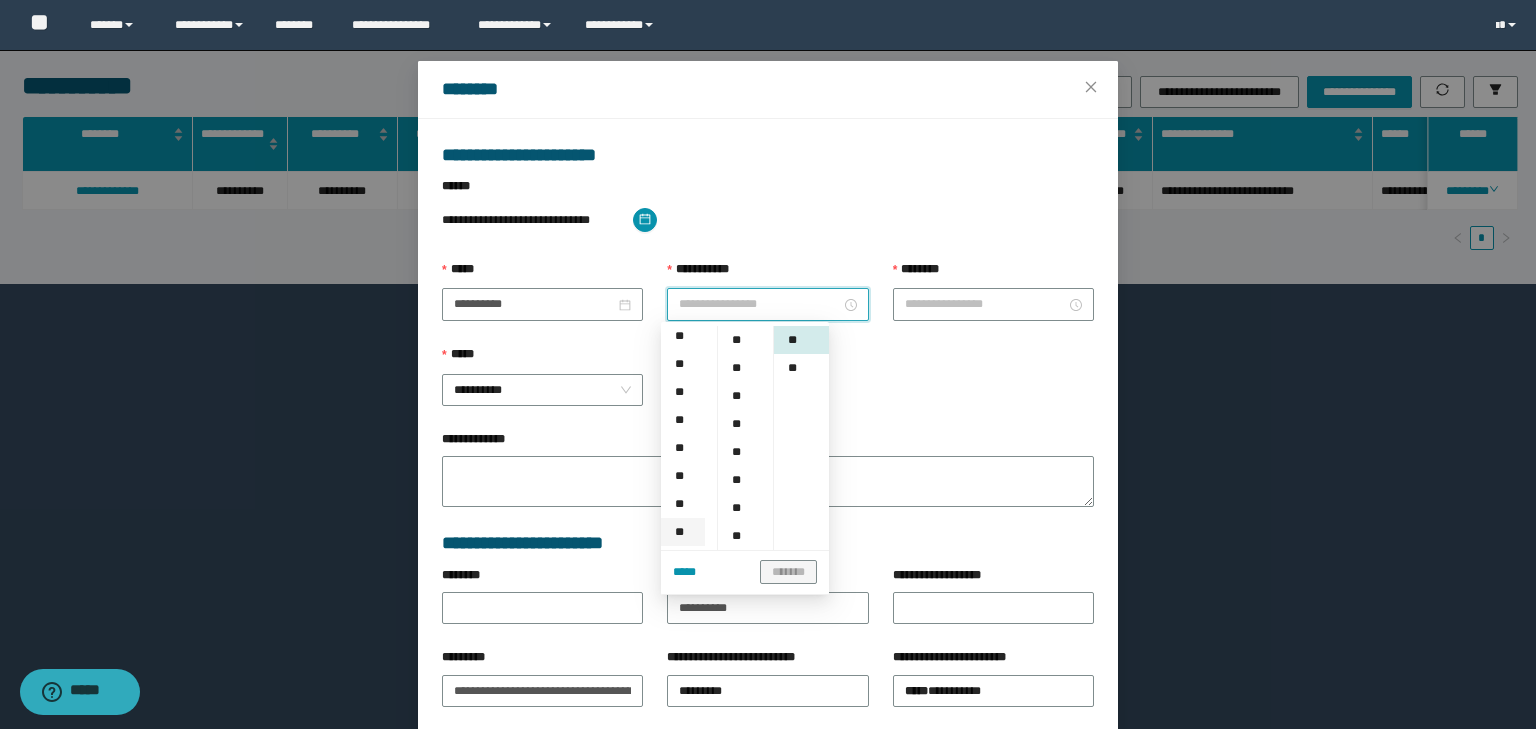 click on "**" at bounding box center [683, 532] 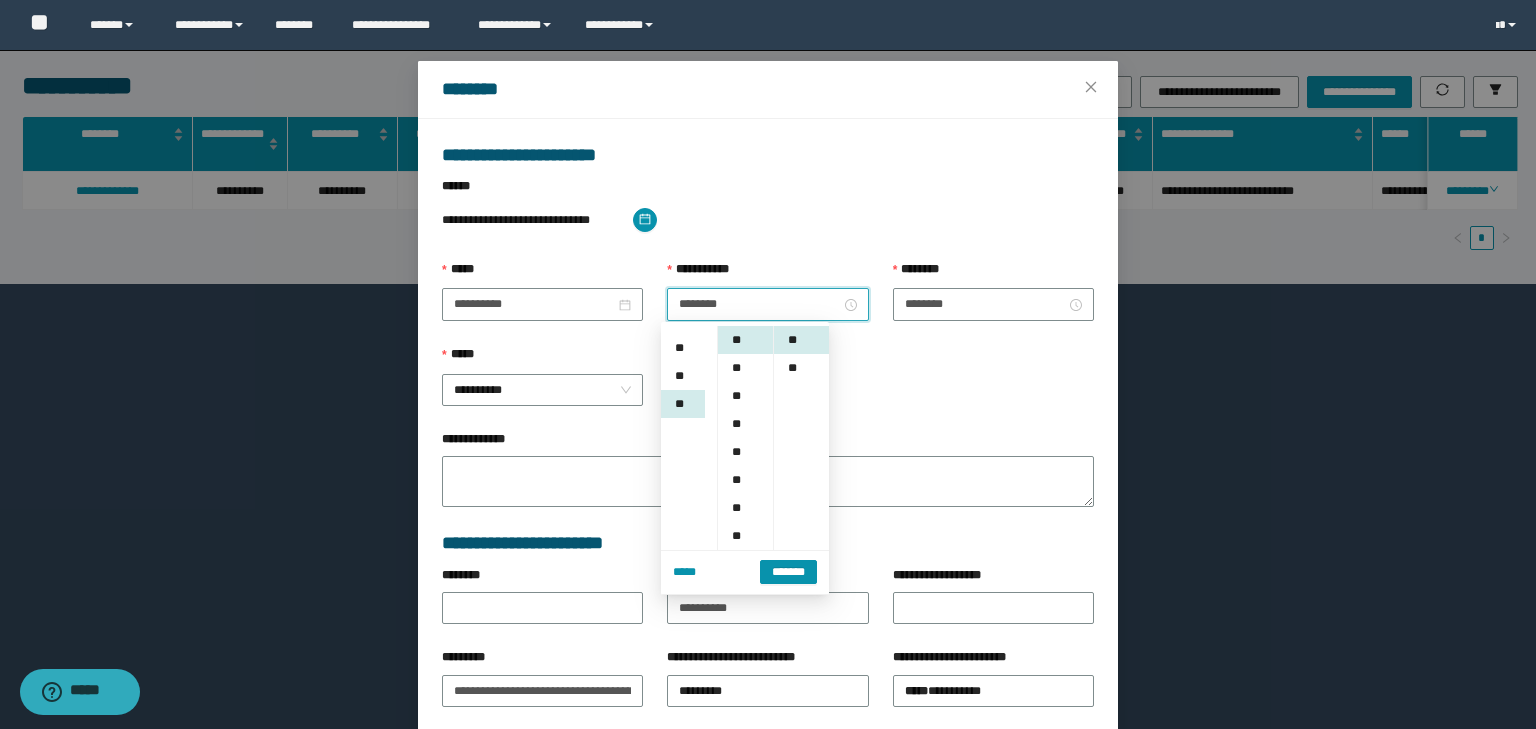 scroll, scrollTop: 308, scrollLeft: 0, axis: vertical 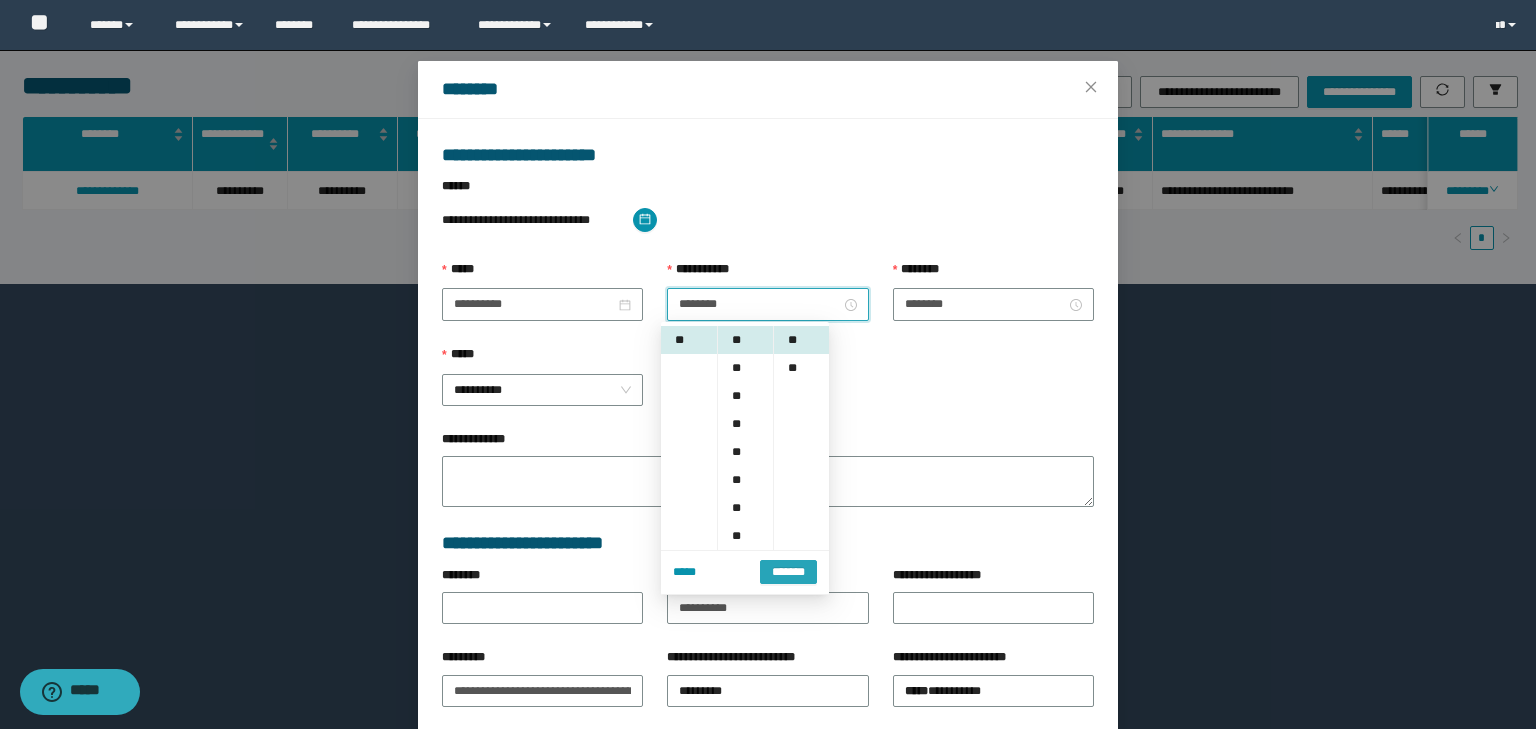 click on "*******" at bounding box center (788, 571) 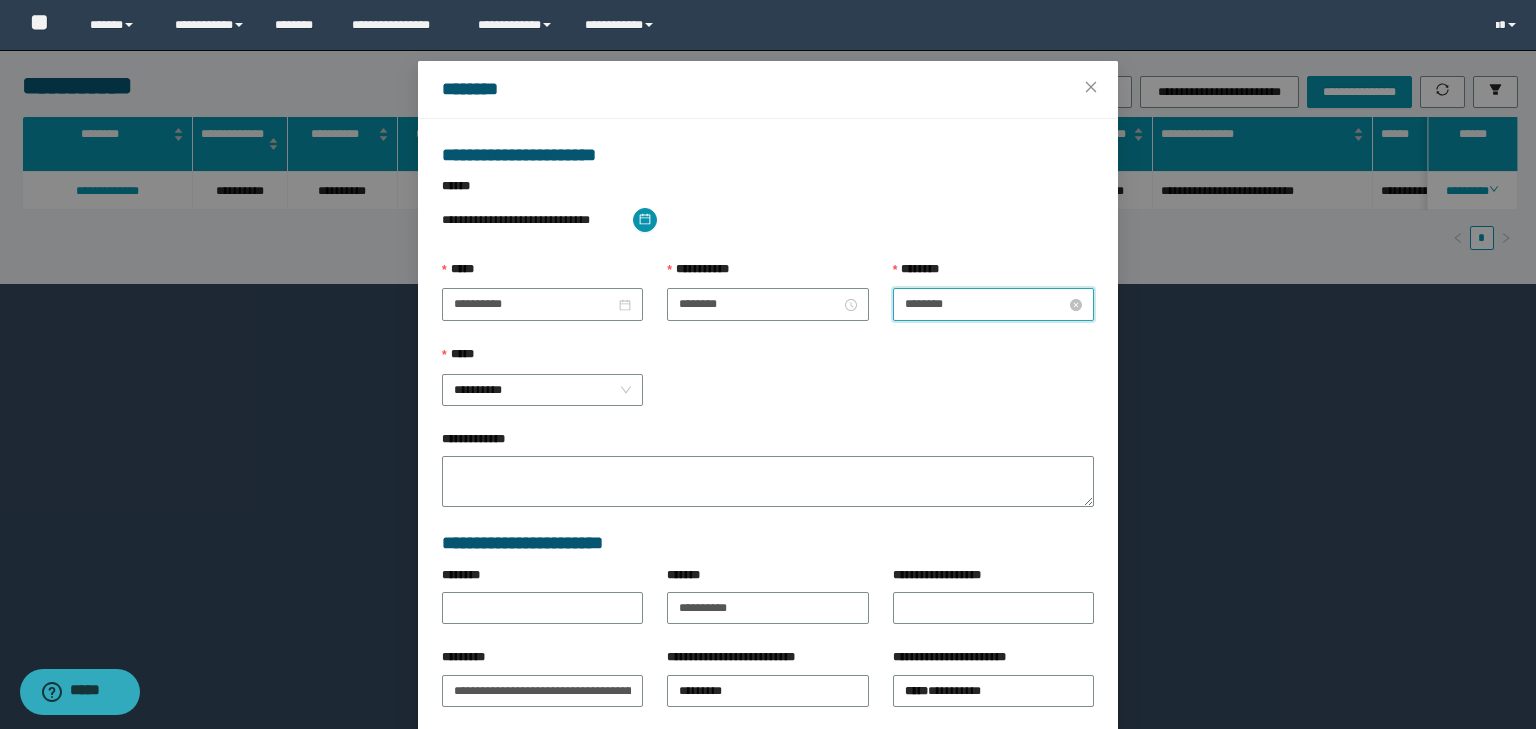 click on "********" at bounding box center (985, 304) 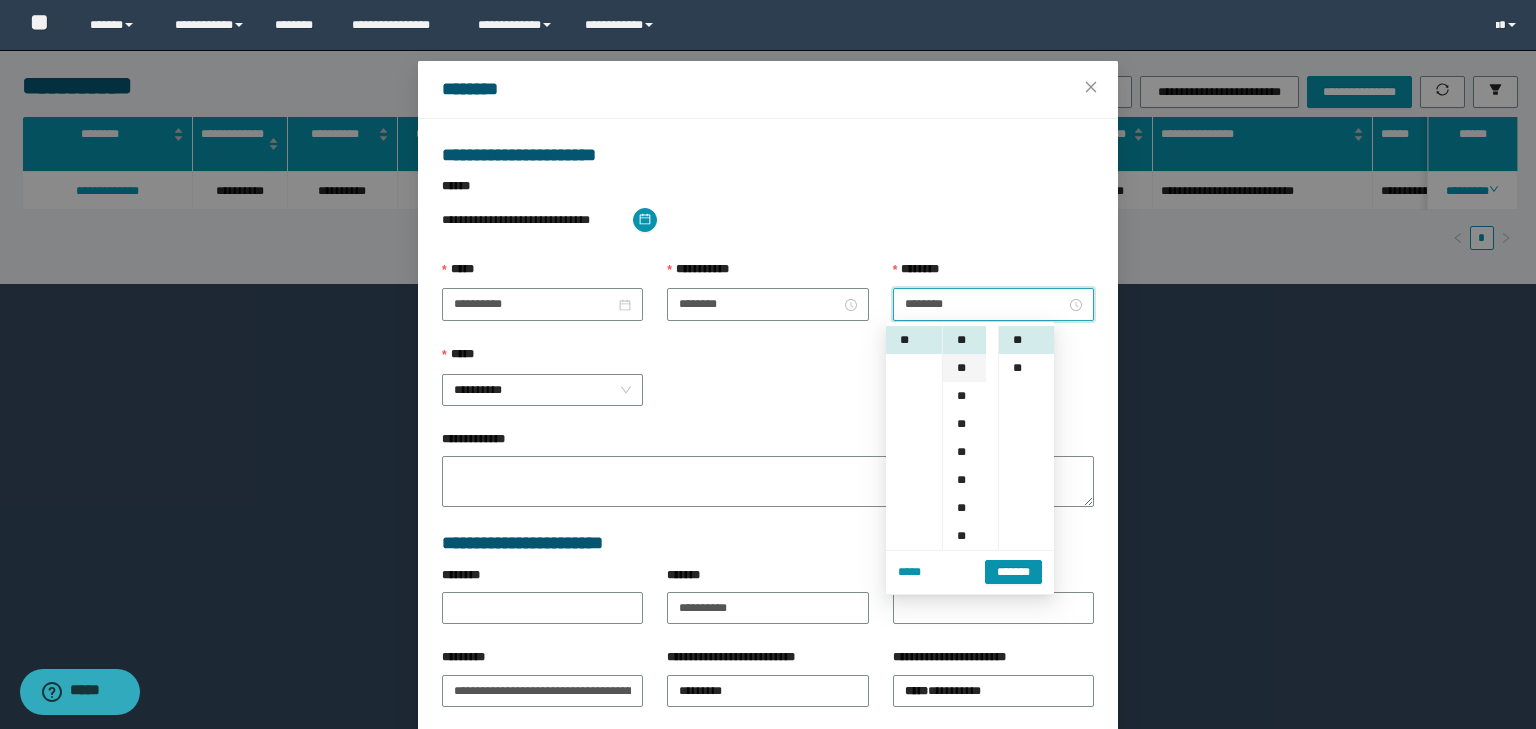 click on "**" at bounding box center [964, 368] 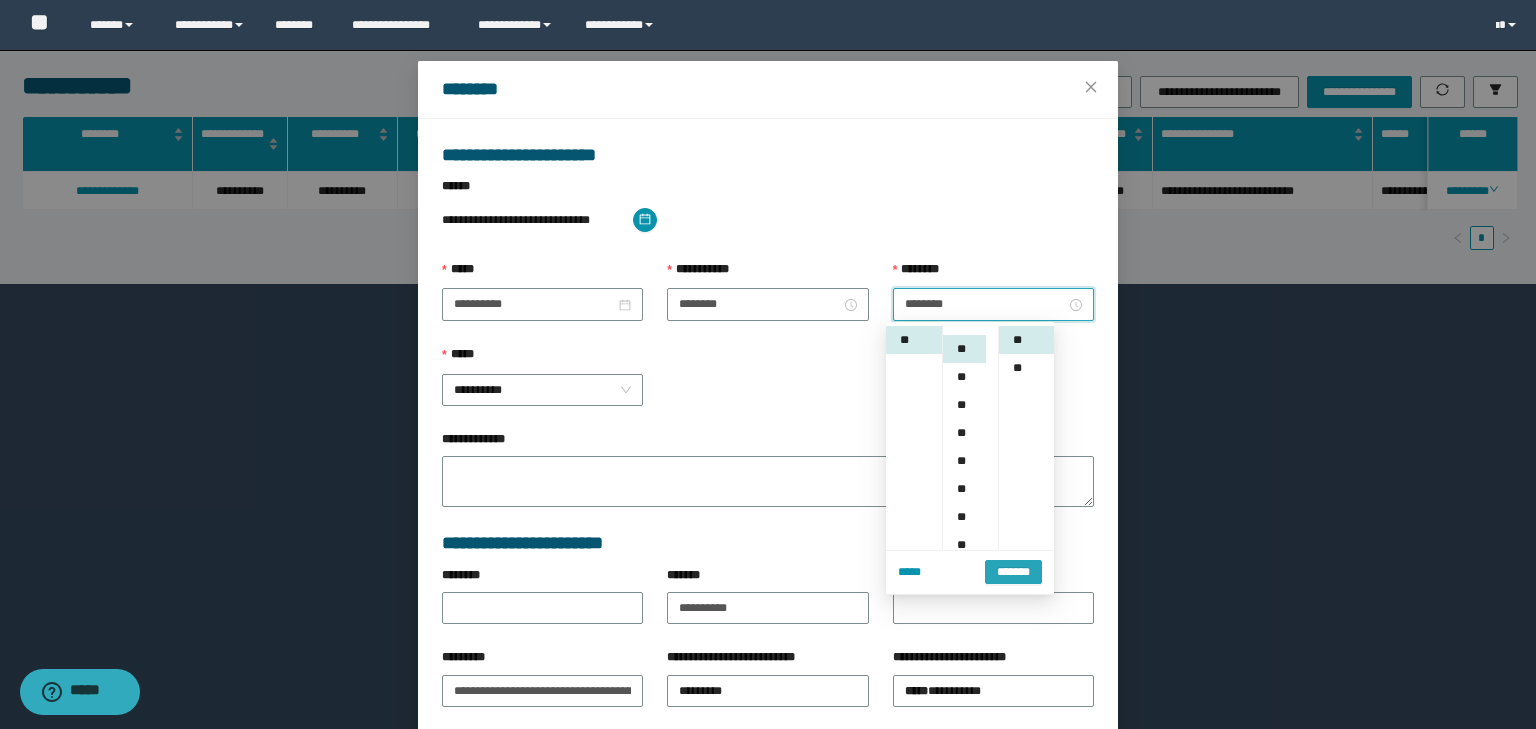 scroll, scrollTop: 112, scrollLeft: 0, axis: vertical 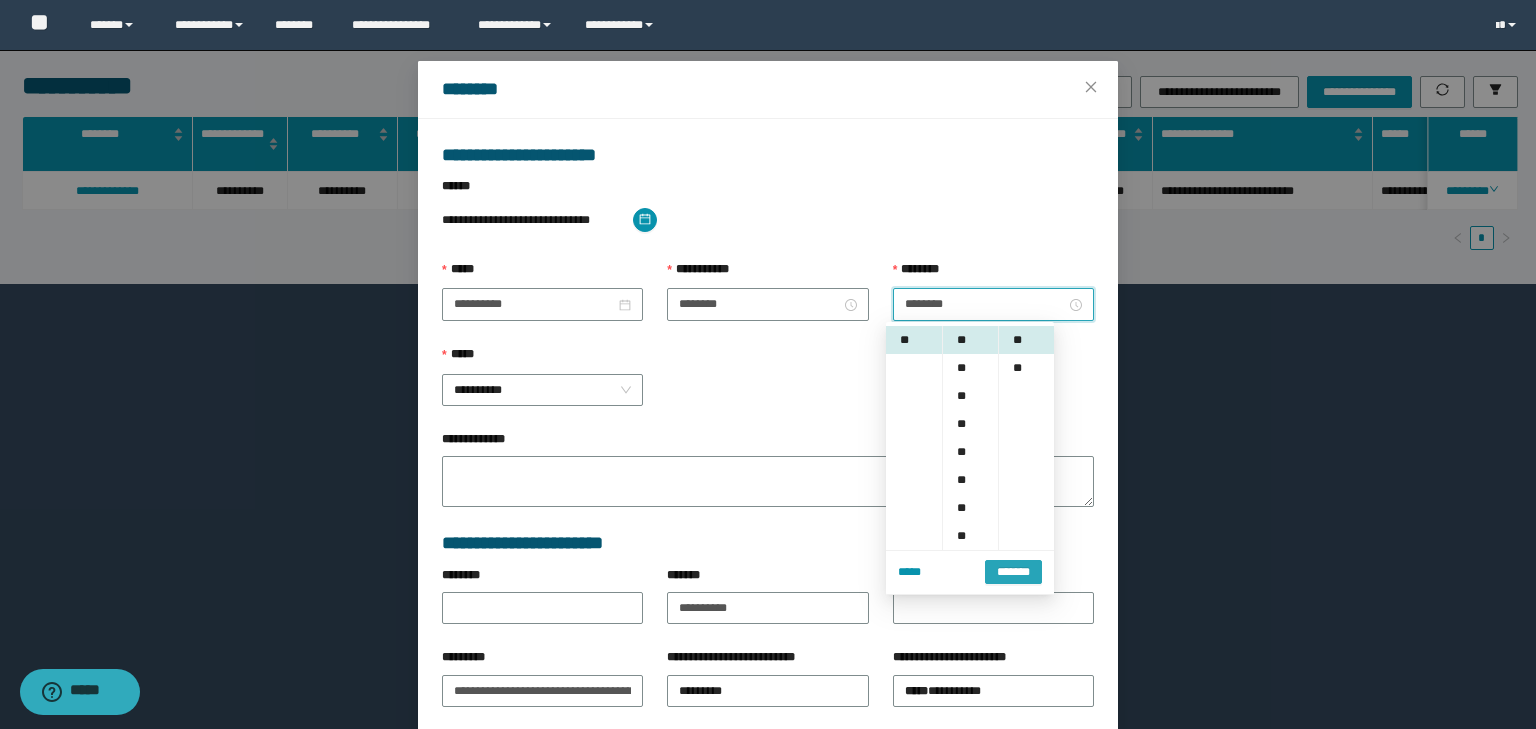 click on "*******" at bounding box center (1013, 572) 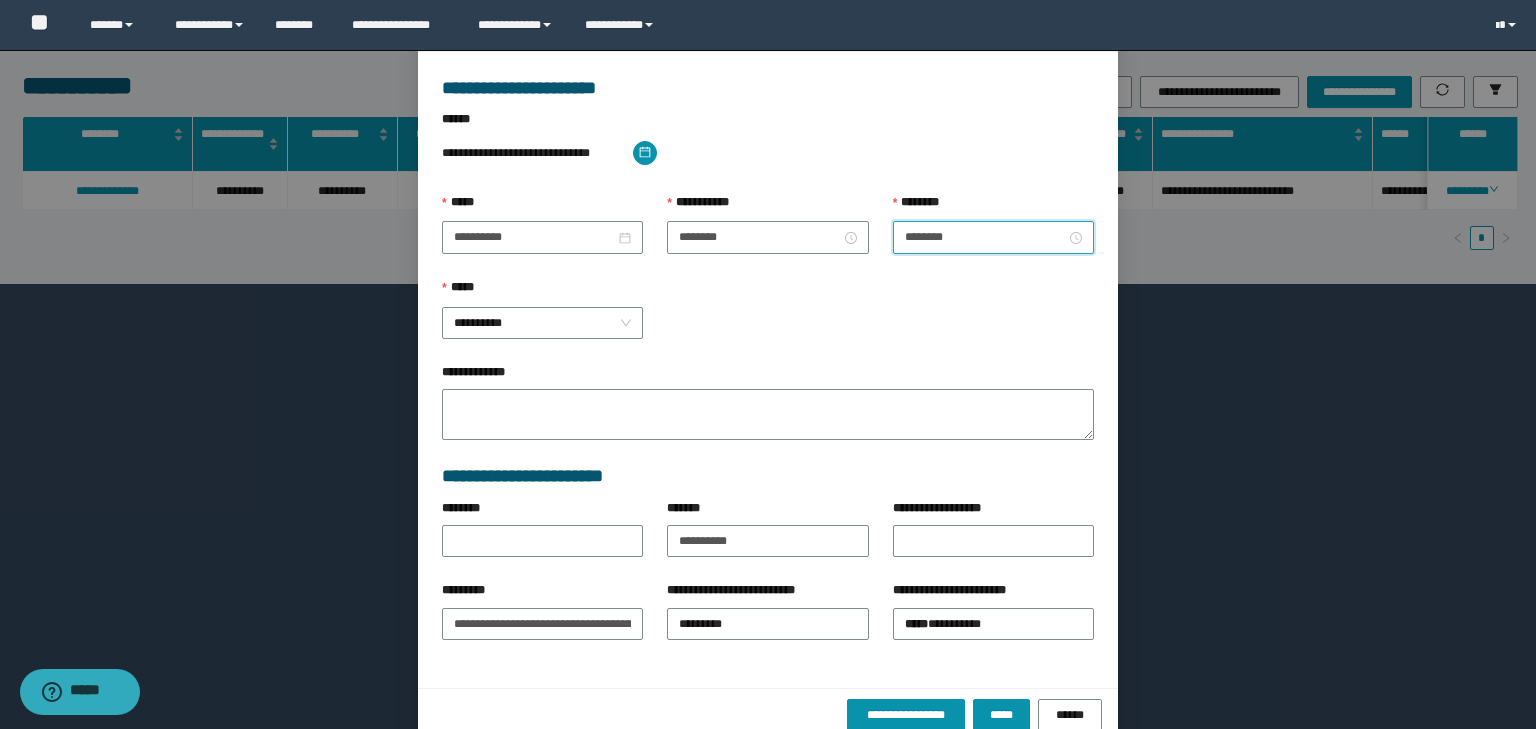 scroll, scrollTop: 139, scrollLeft: 0, axis: vertical 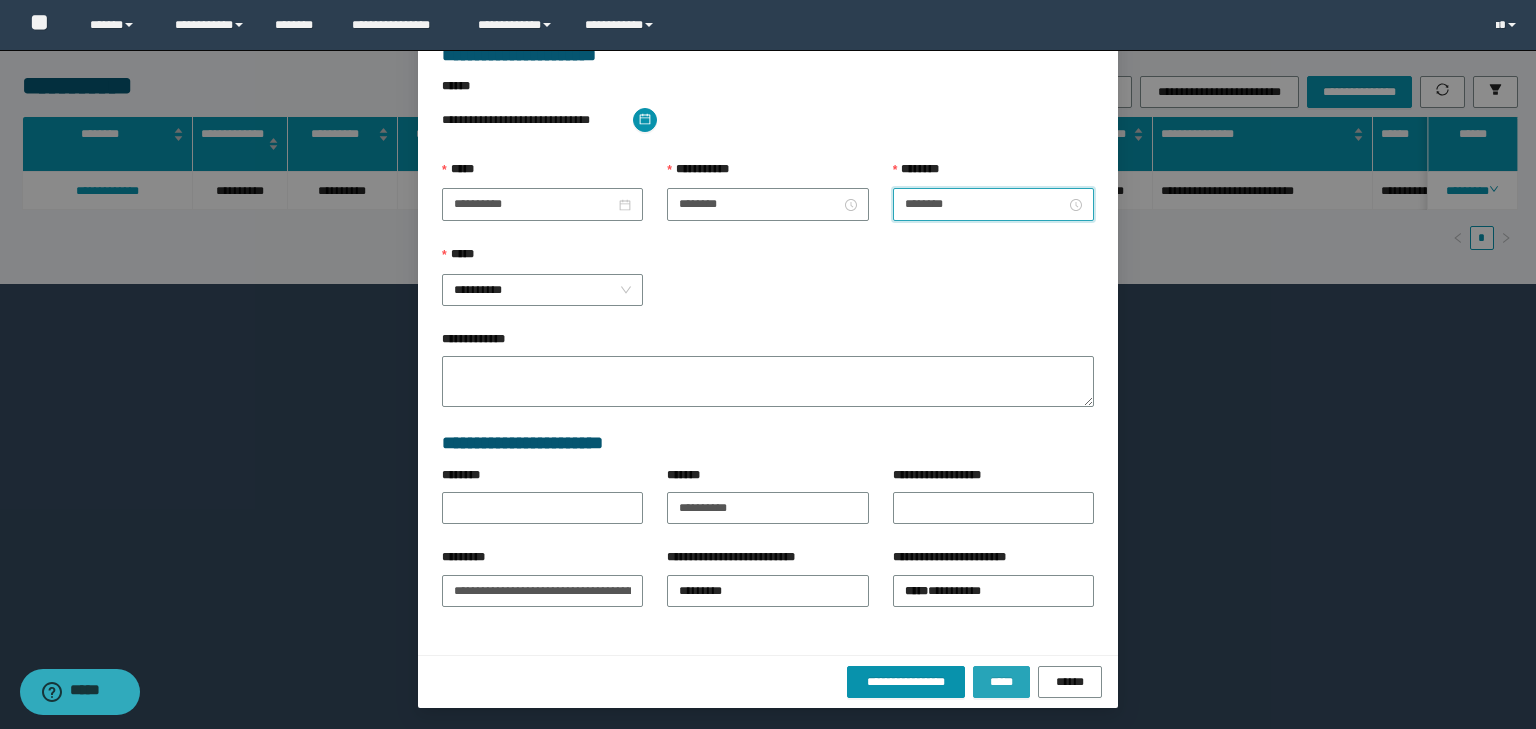 click on "*****" at bounding box center [1001, 682] 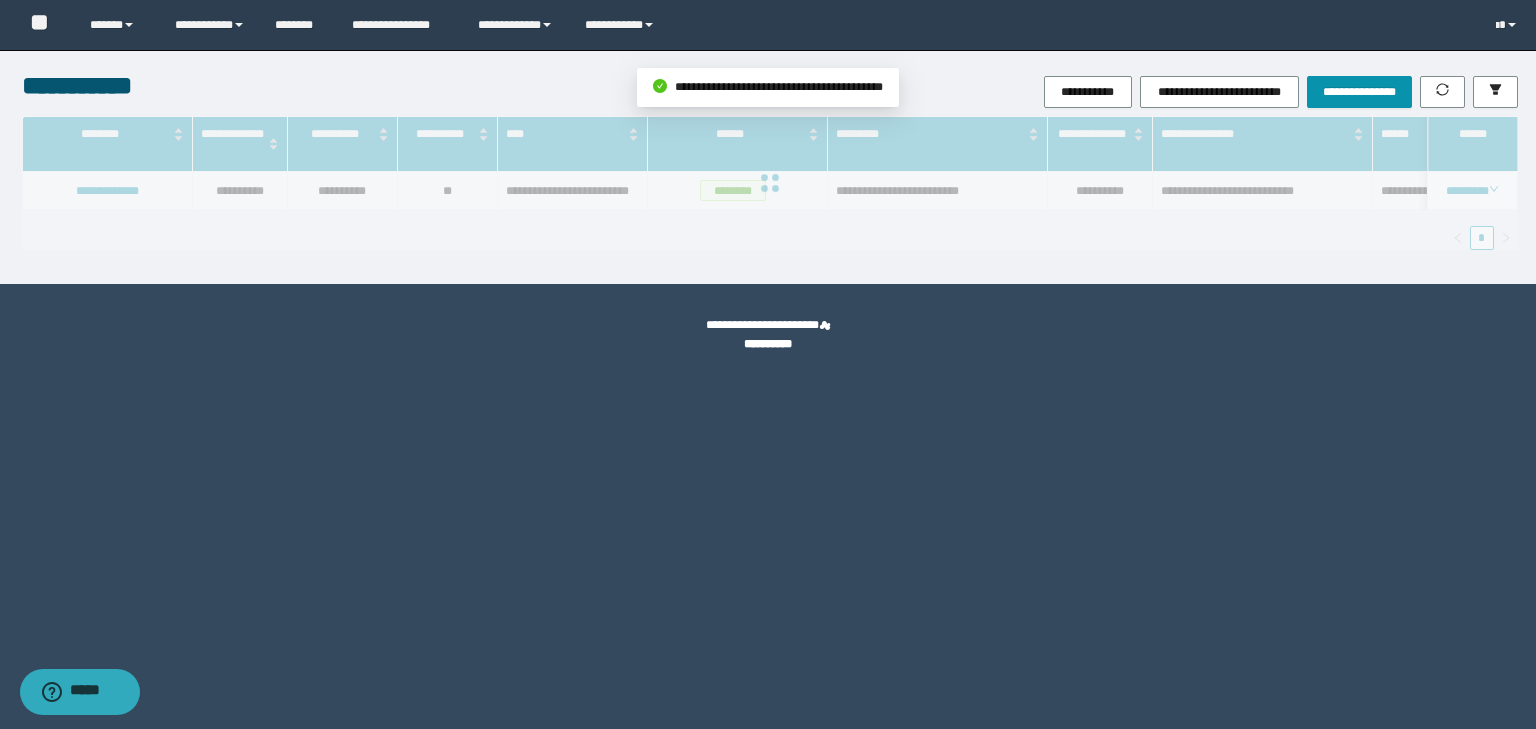 scroll, scrollTop: 39, scrollLeft: 0, axis: vertical 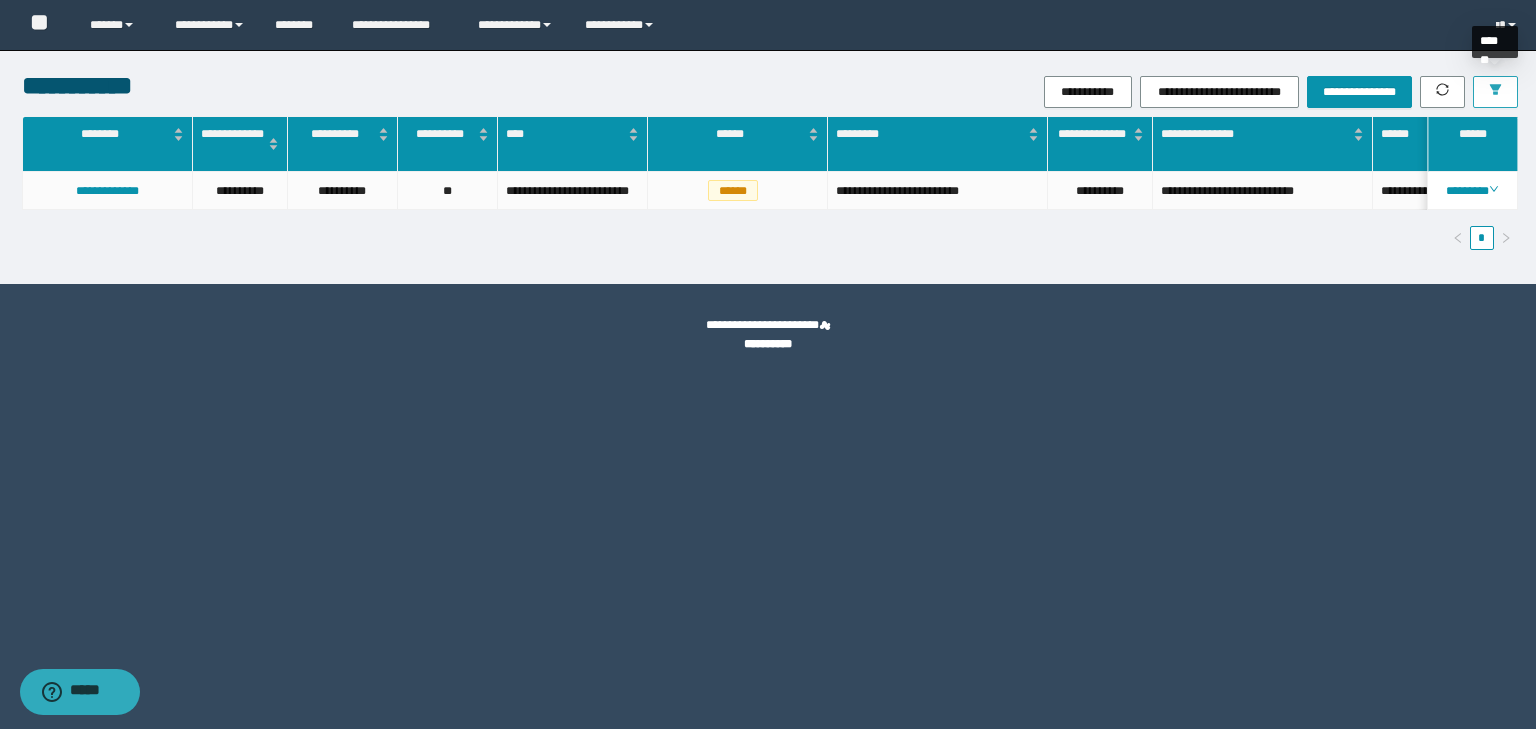 click at bounding box center (1495, 92) 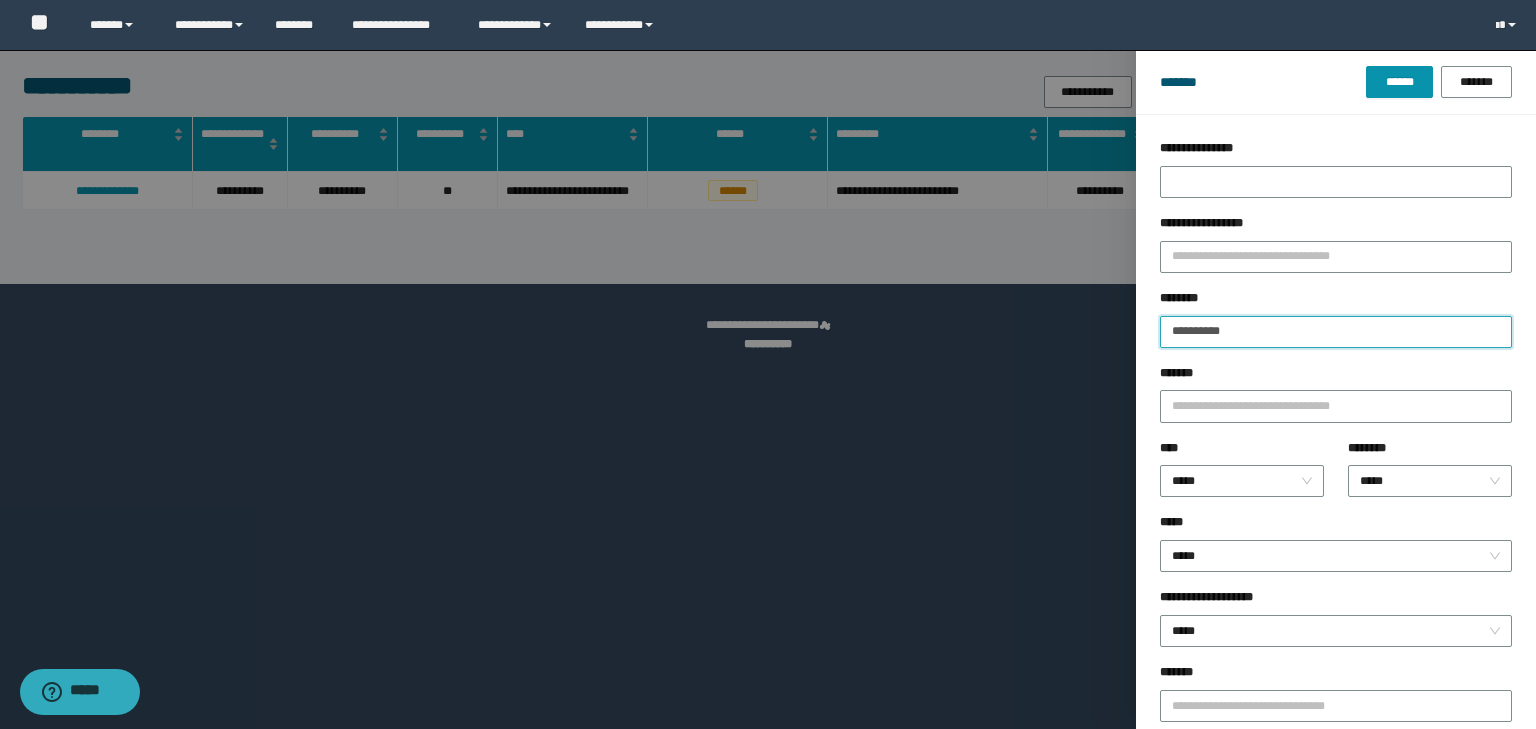 click on "**********" at bounding box center [1336, 332] 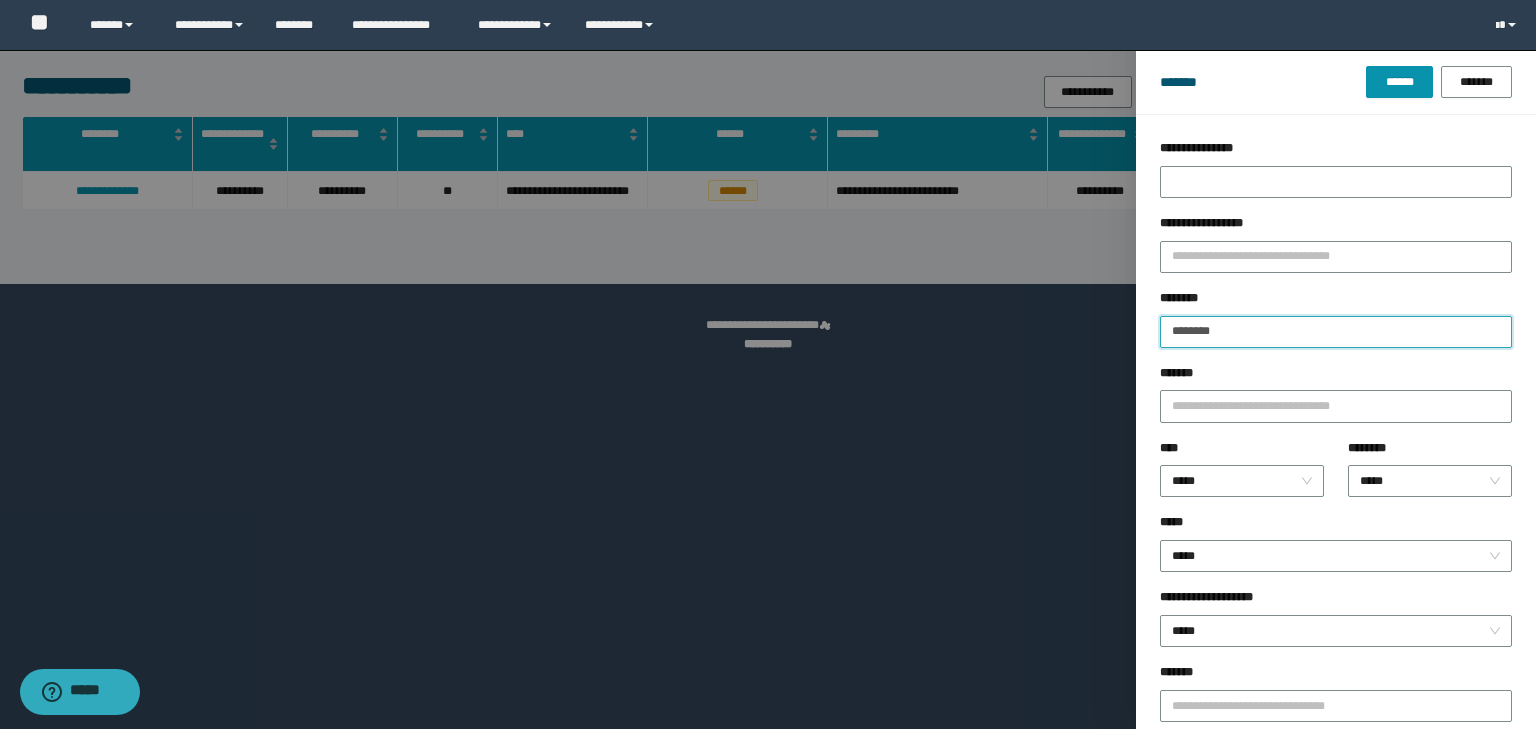 click on "******" at bounding box center [1399, 82] 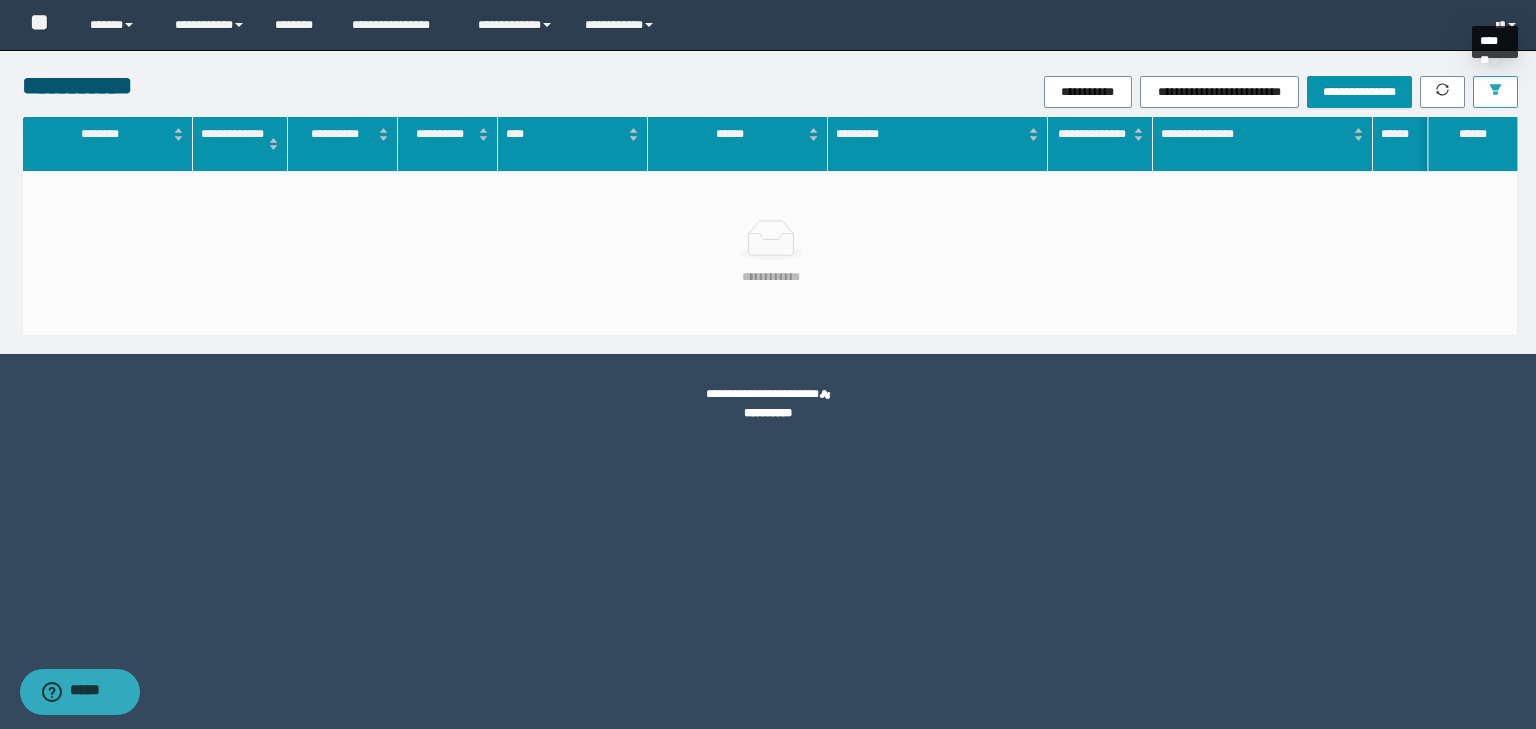 click at bounding box center [1495, 92] 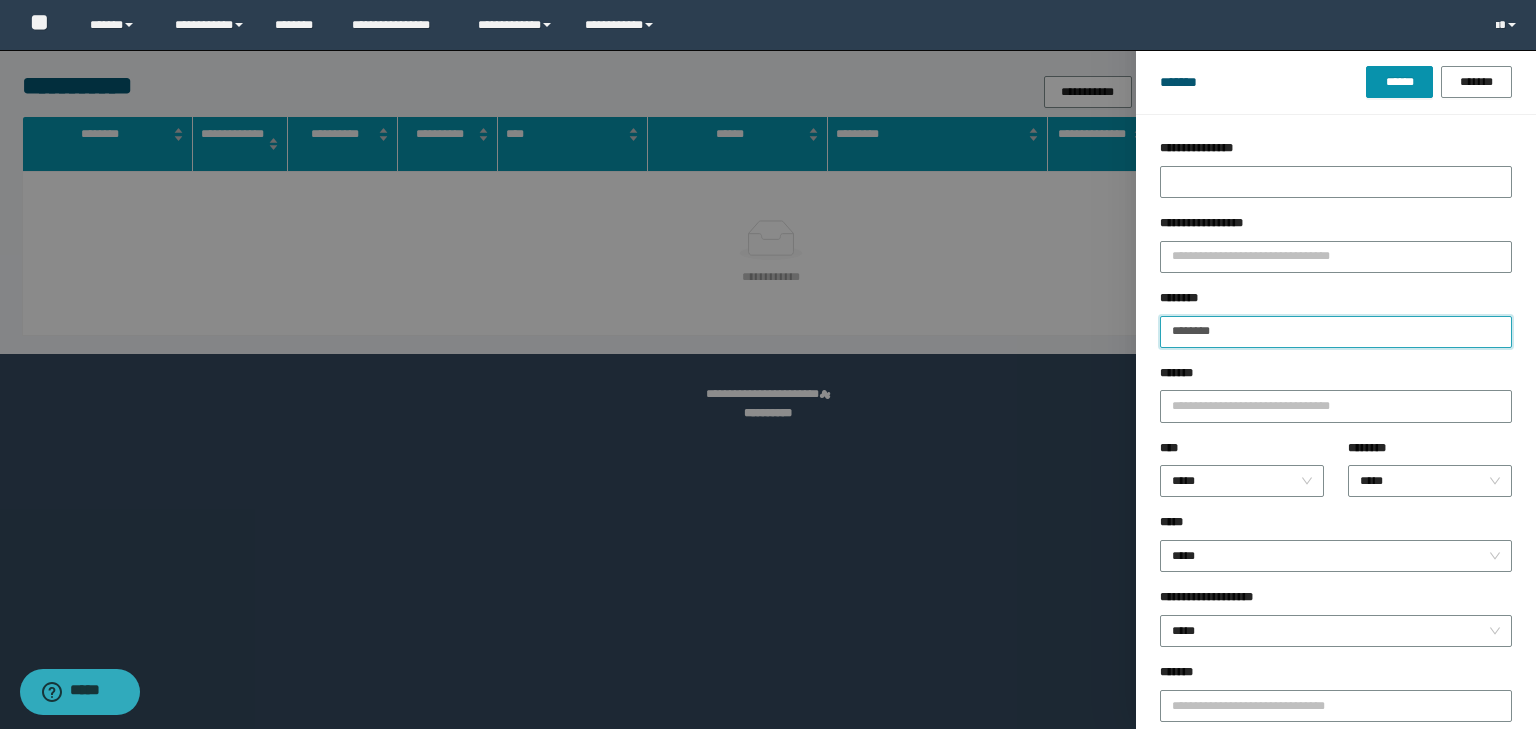 click on "********" at bounding box center (1336, 332) 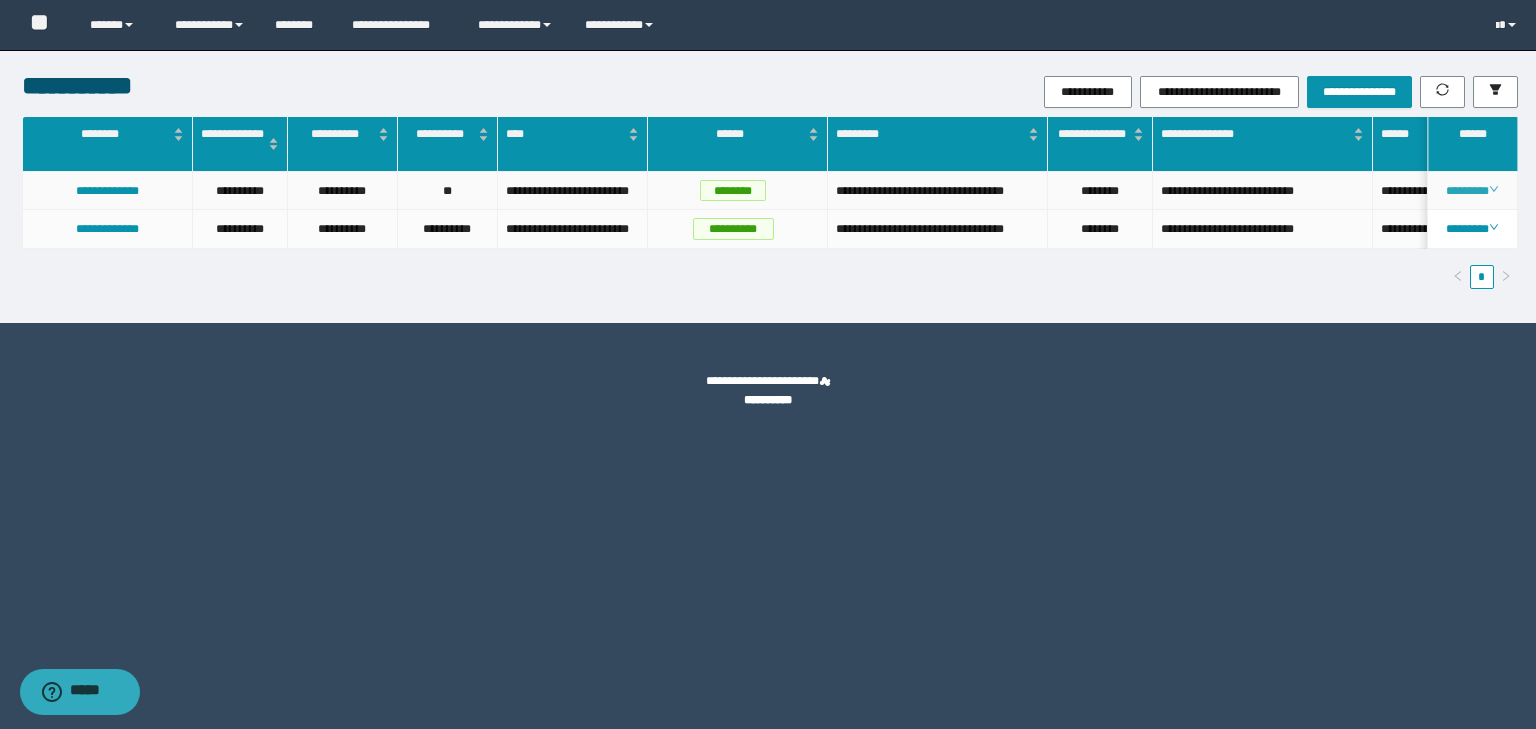 click 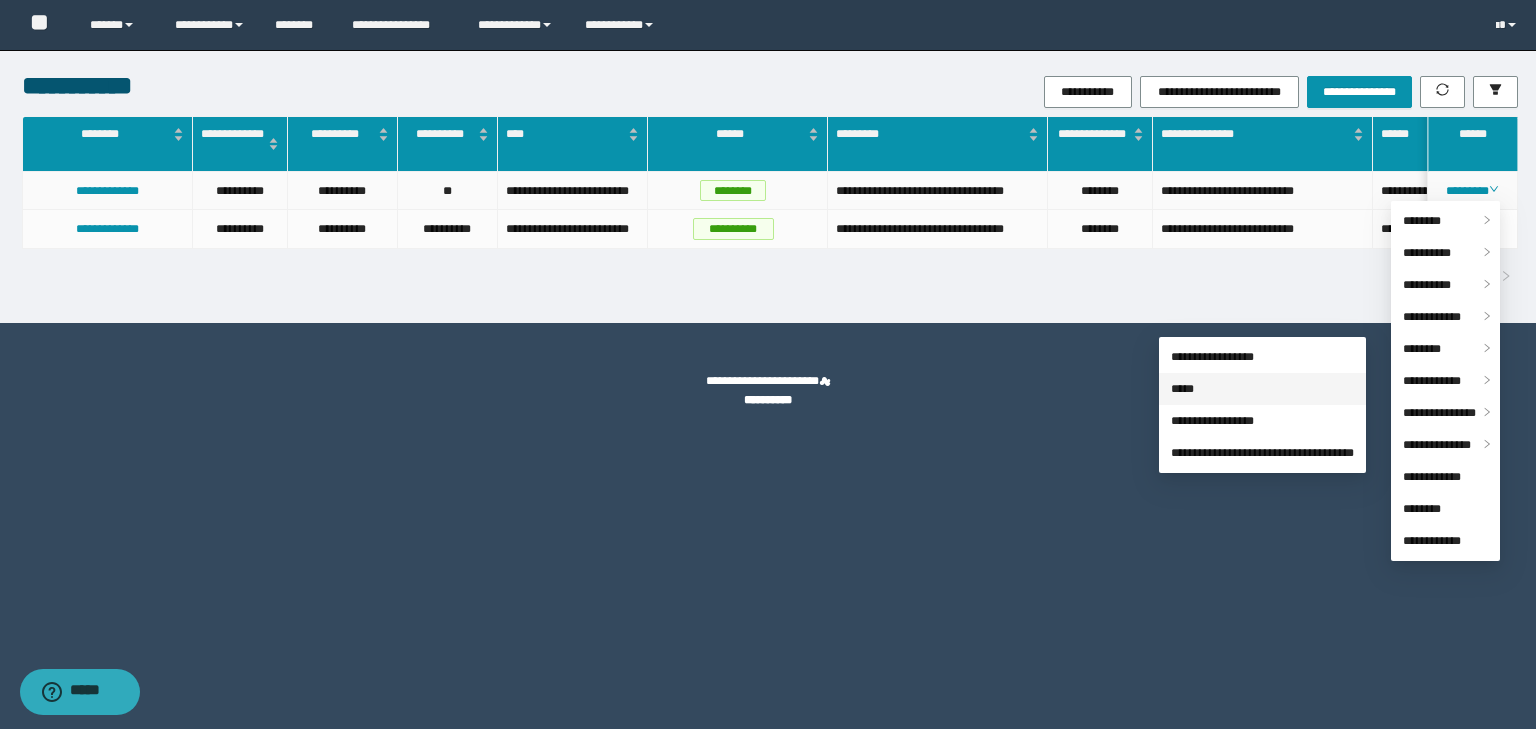 click on "*****" at bounding box center (1182, 389) 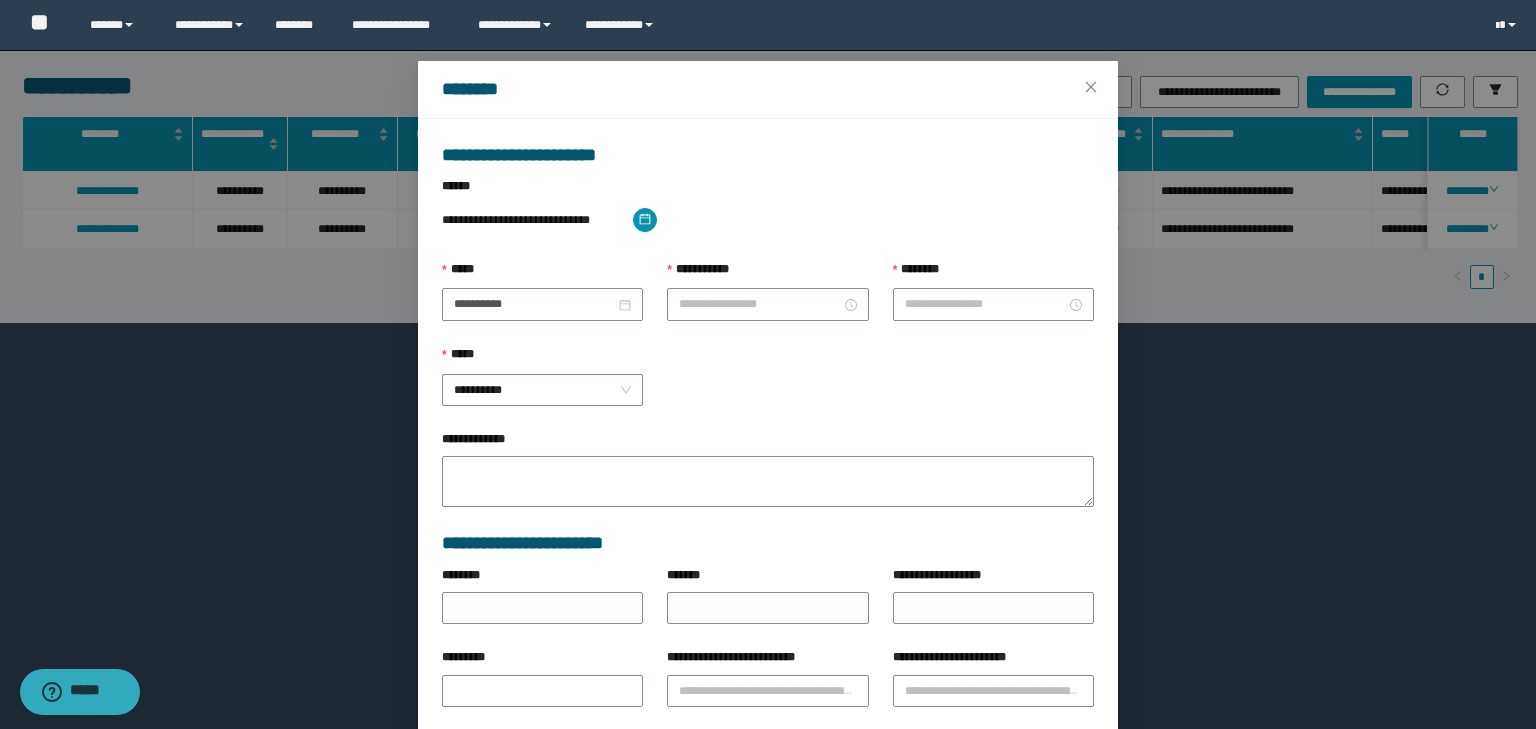 type on "**********" 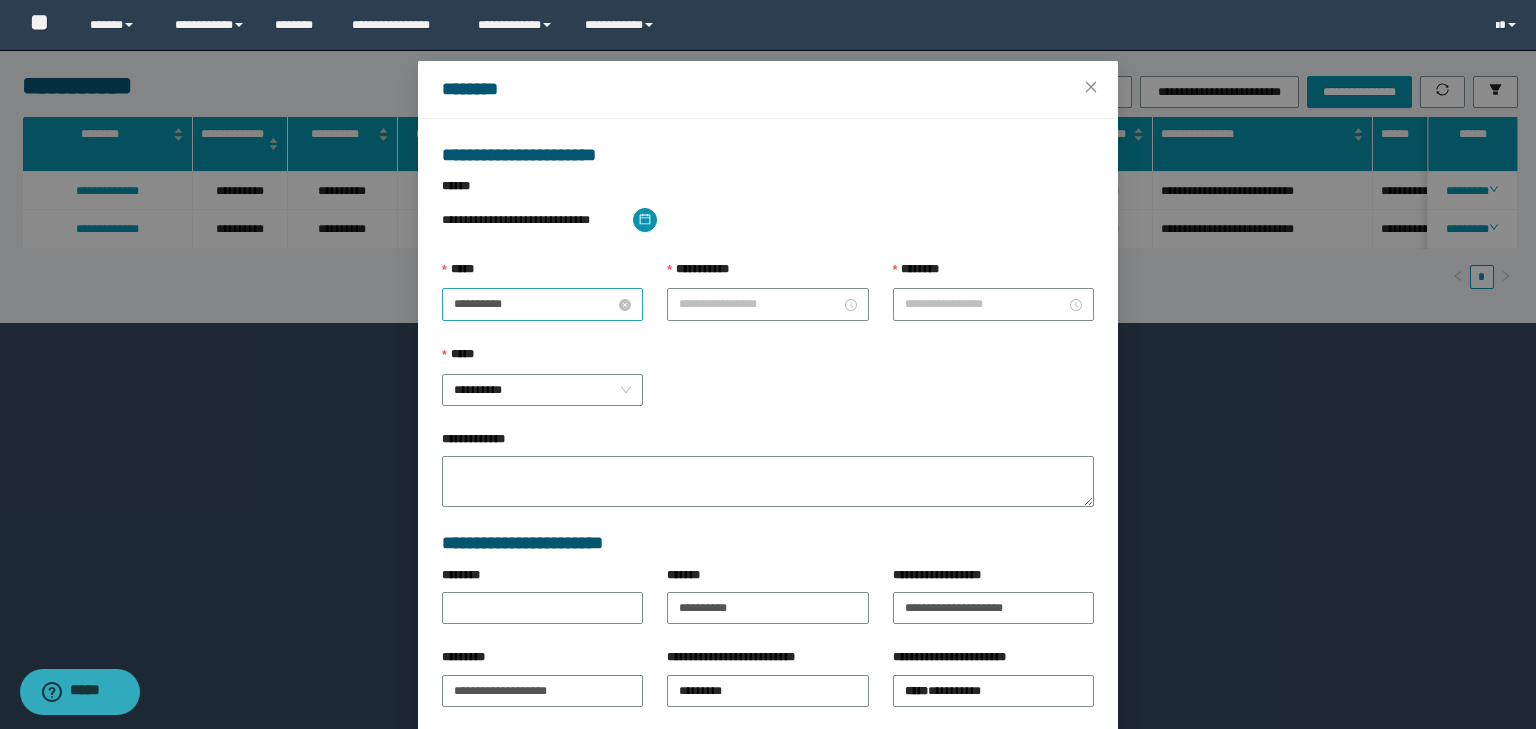 click on "**********" at bounding box center (534, 304) 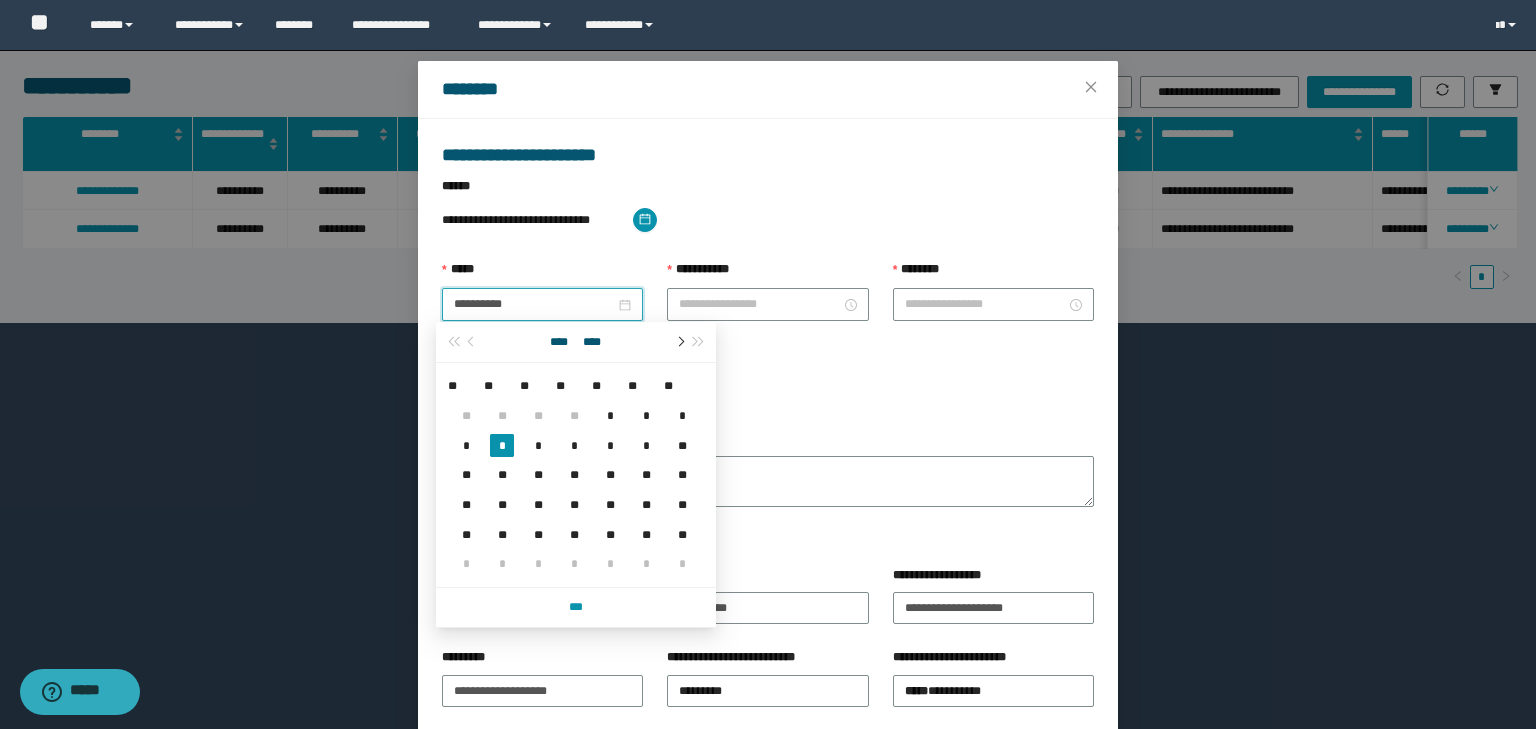 click at bounding box center [679, 342] 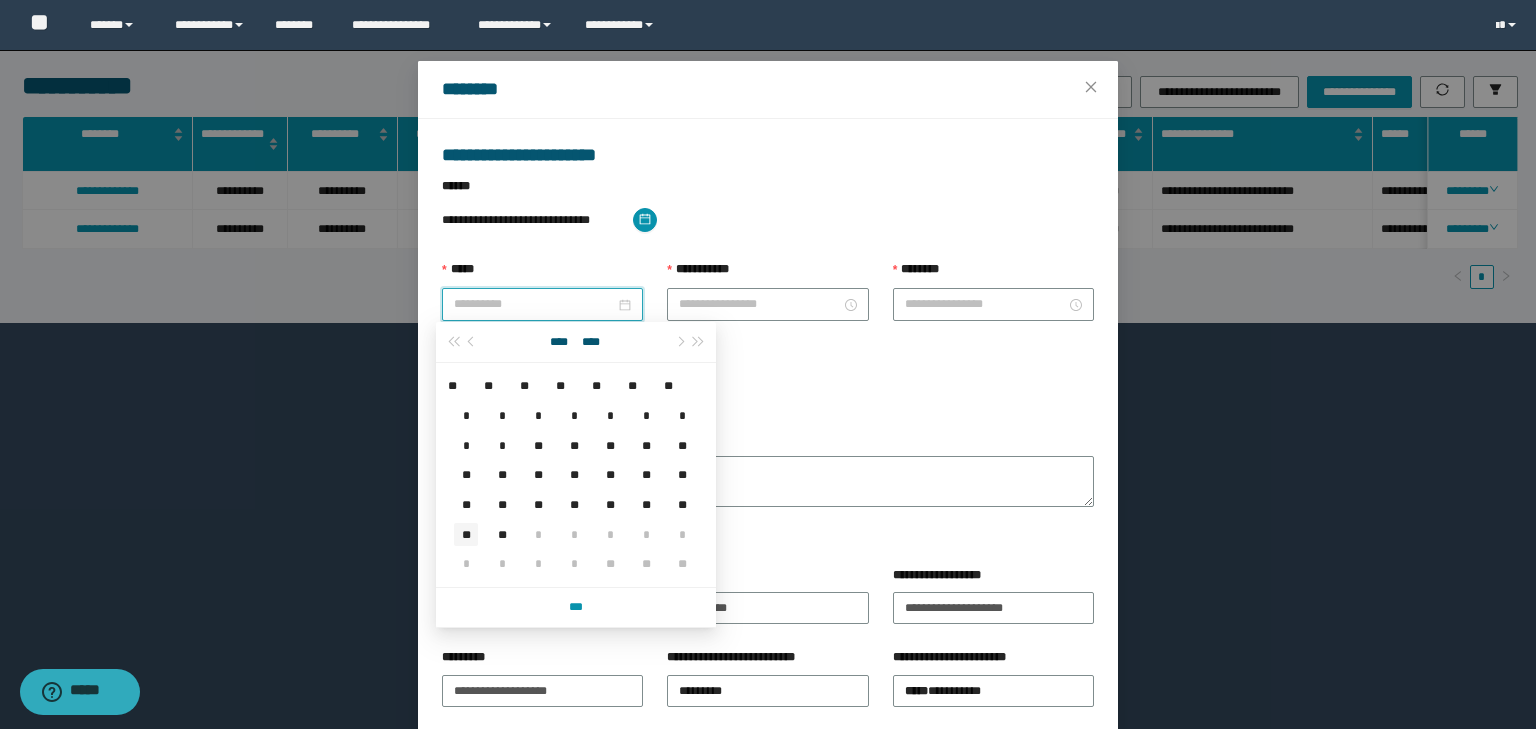 type on "**********" 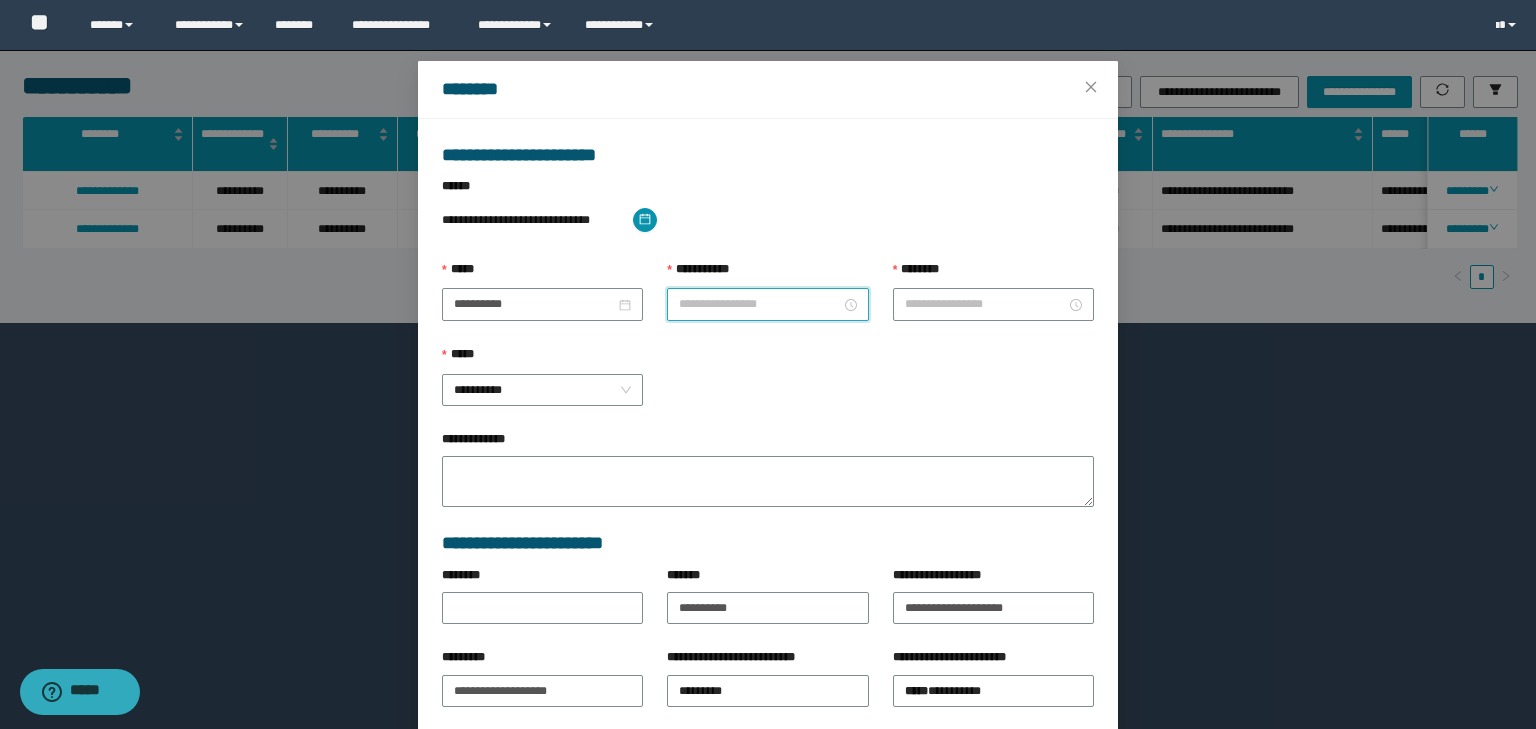 click on "**********" at bounding box center [759, 304] 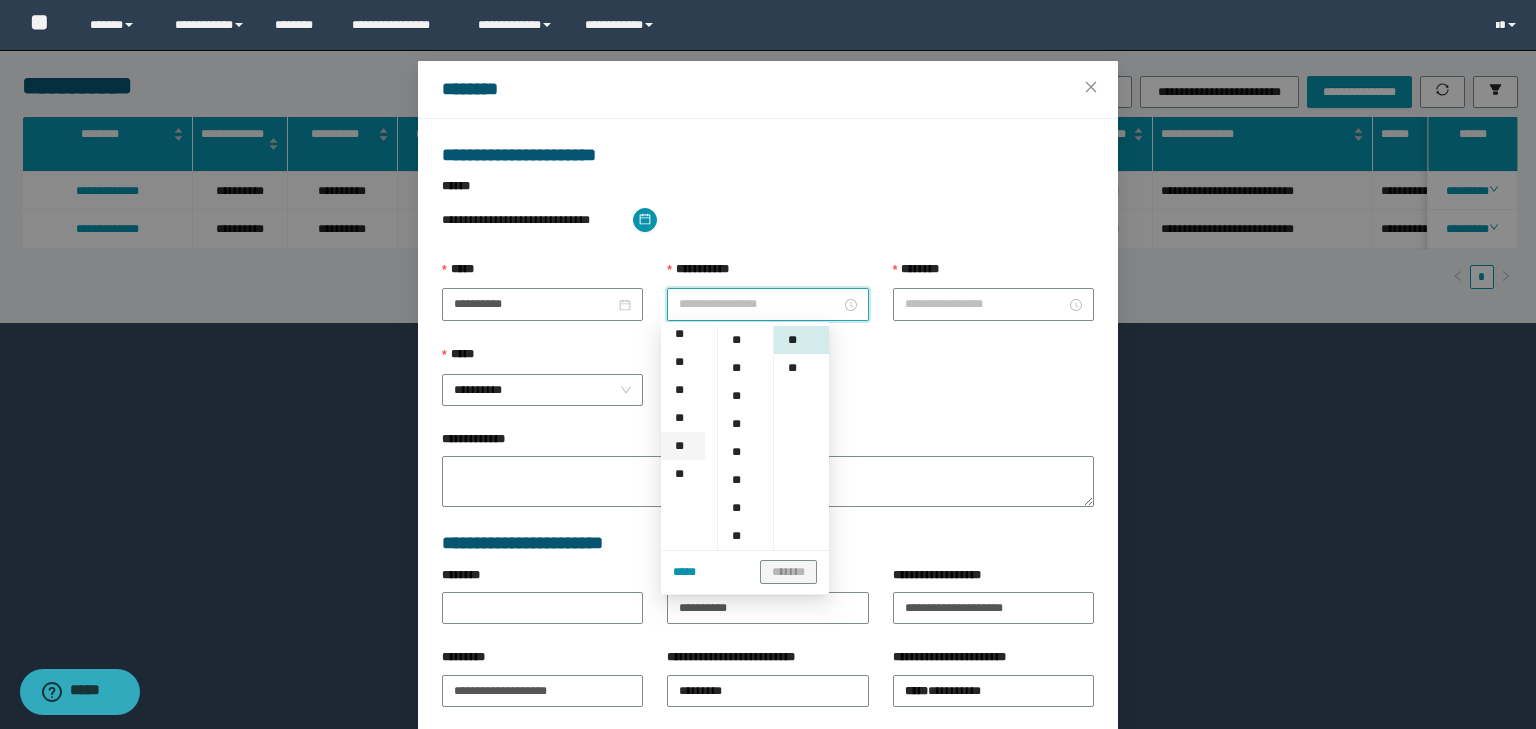 click on "**" at bounding box center (683, 446) 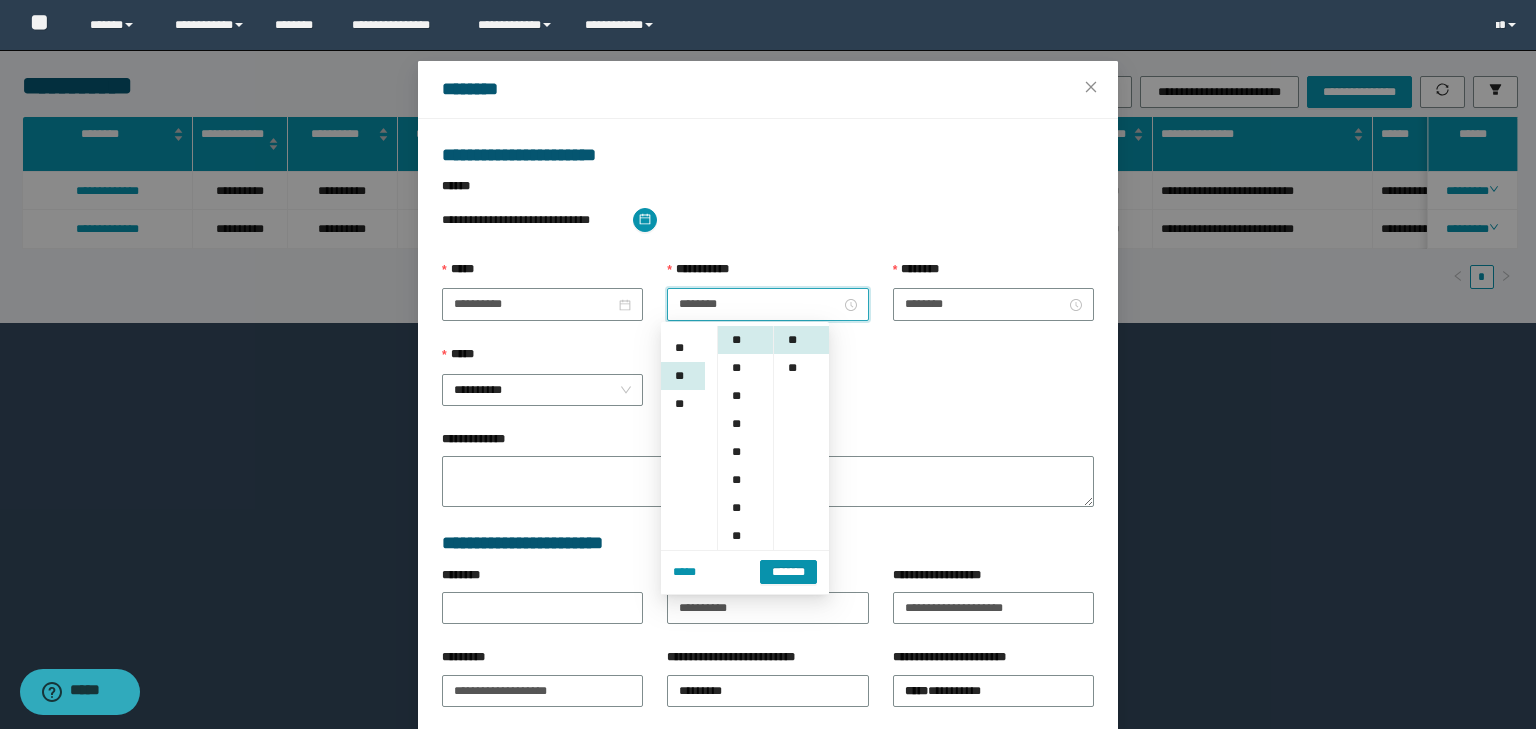 scroll, scrollTop: 280, scrollLeft: 0, axis: vertical 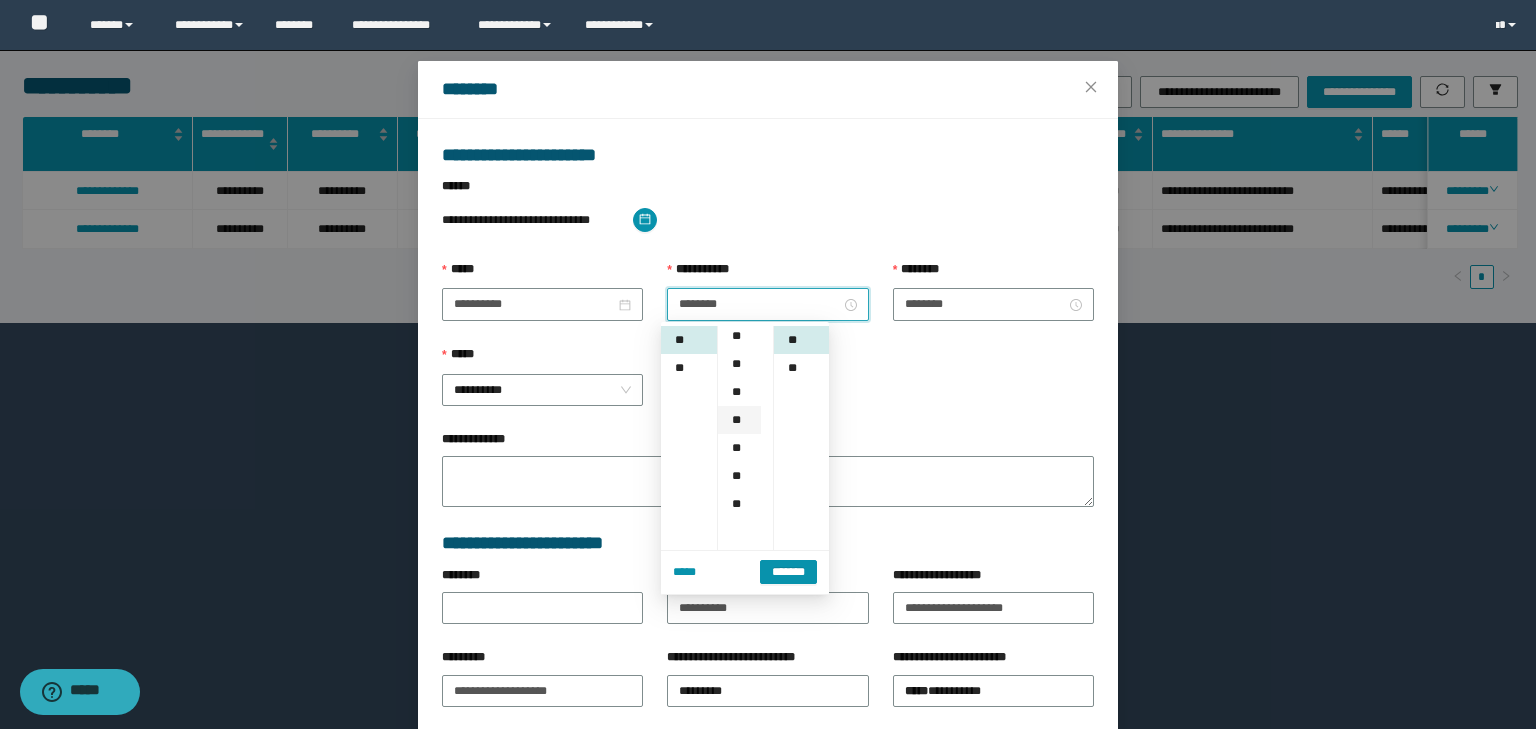 click on "**" at bounding box center (739, 420) 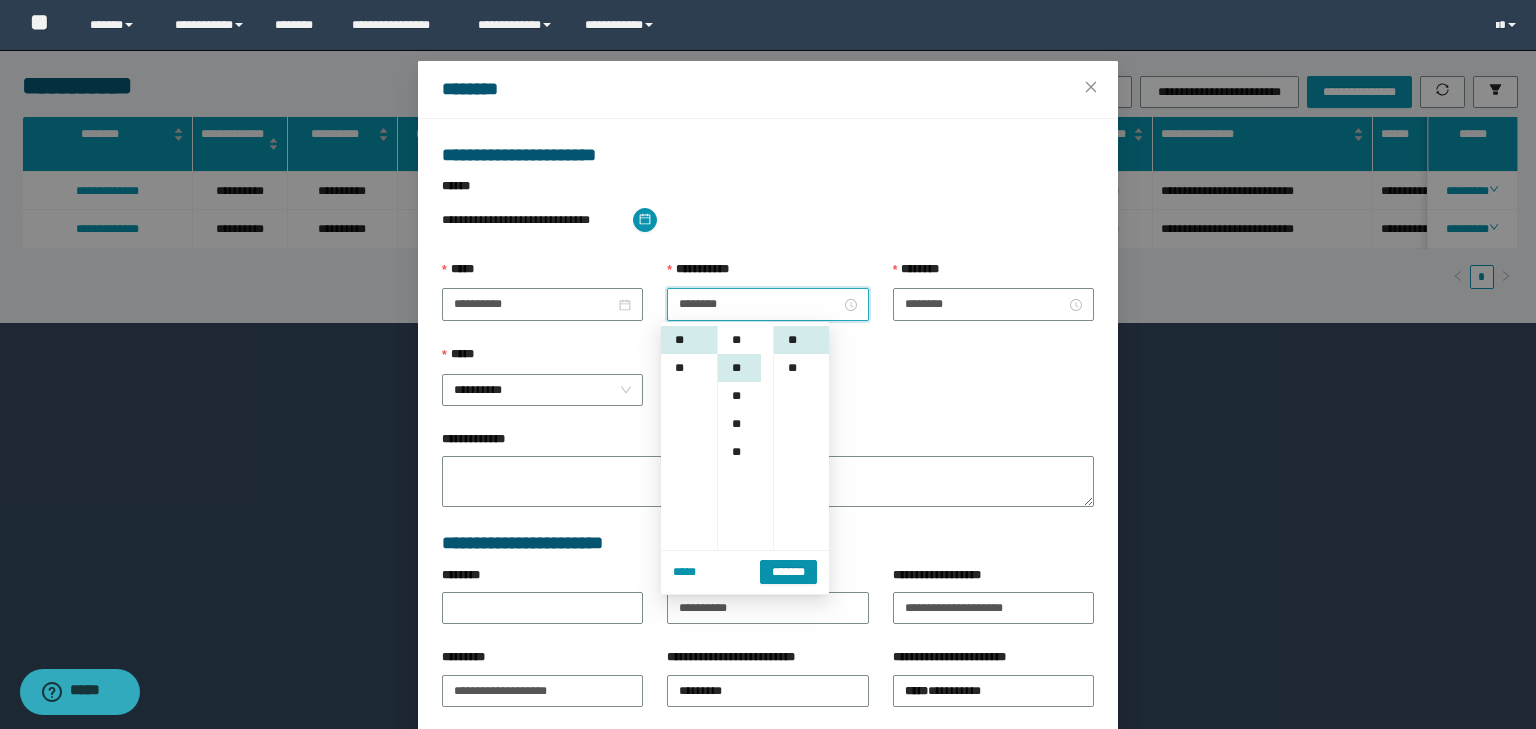 scroll, scrollTop: 224, scrollLeft: 0, axis: vertical 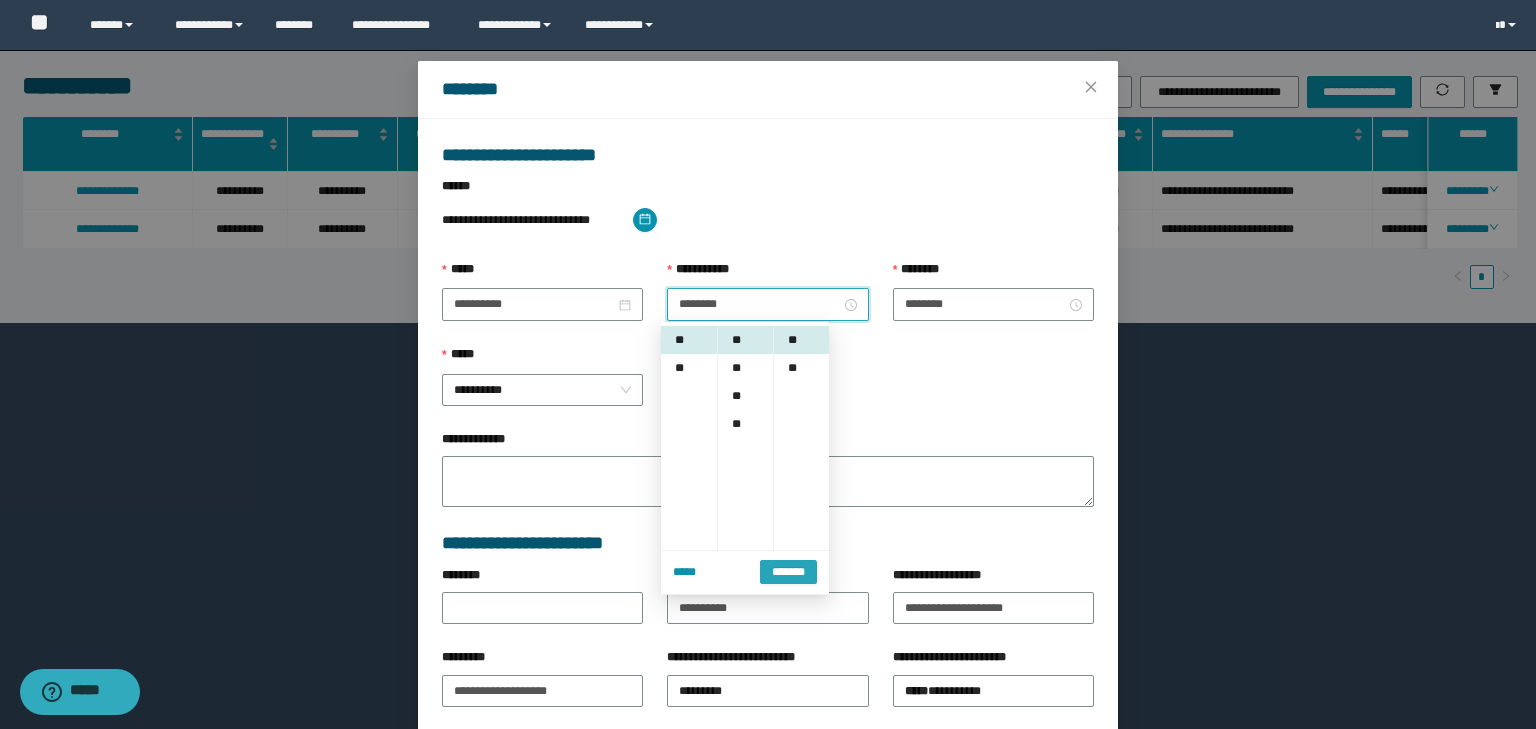 click on "*******" at bounding box center (788, 571) 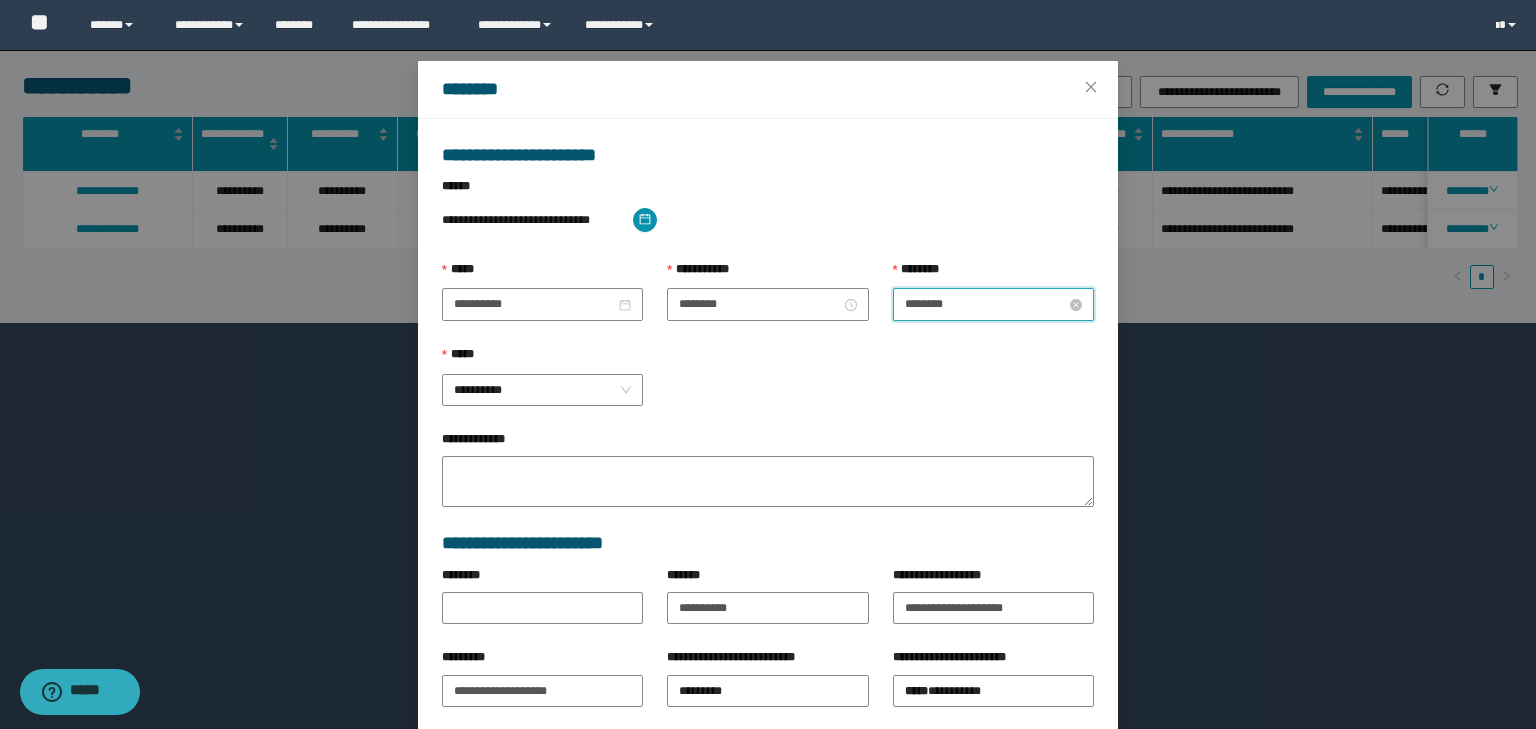 click on "********" at bounding box center [985, 304] 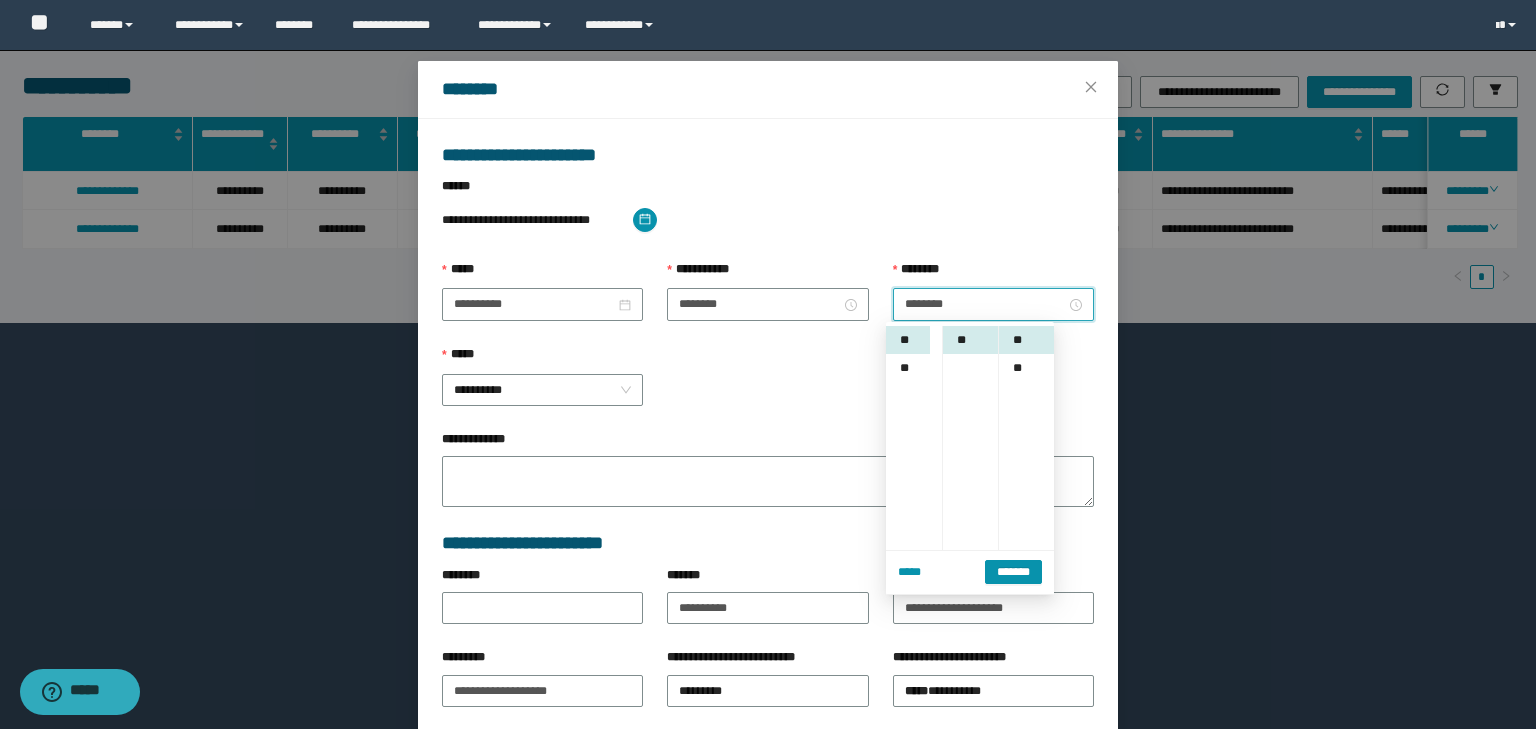 drag, startPoint x: 893, startPoint y: 373, endPoint x: 944, endPoint y: 371, distance: 51.0392 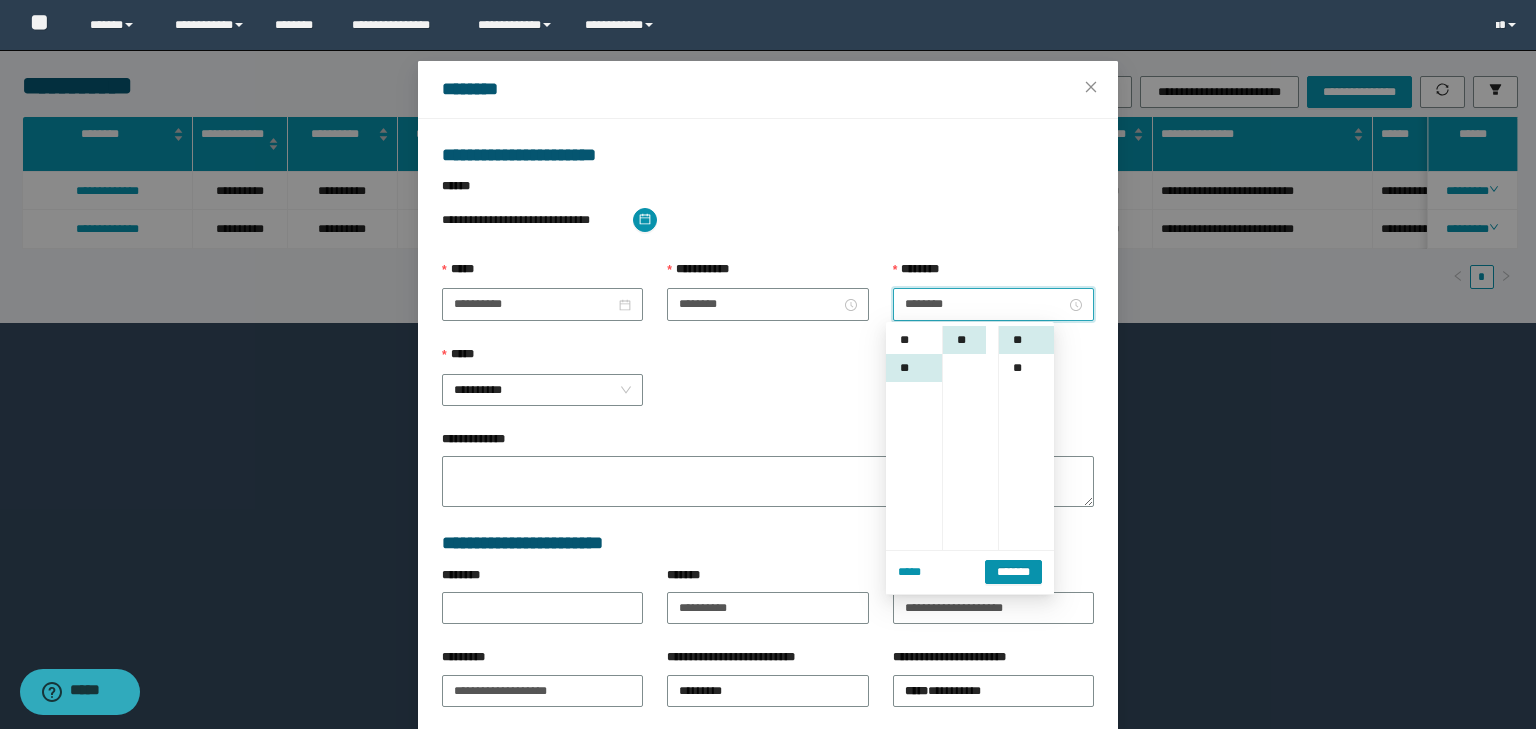scroll, scrollTop: 308, scrollLeft: 0, axis: vertical 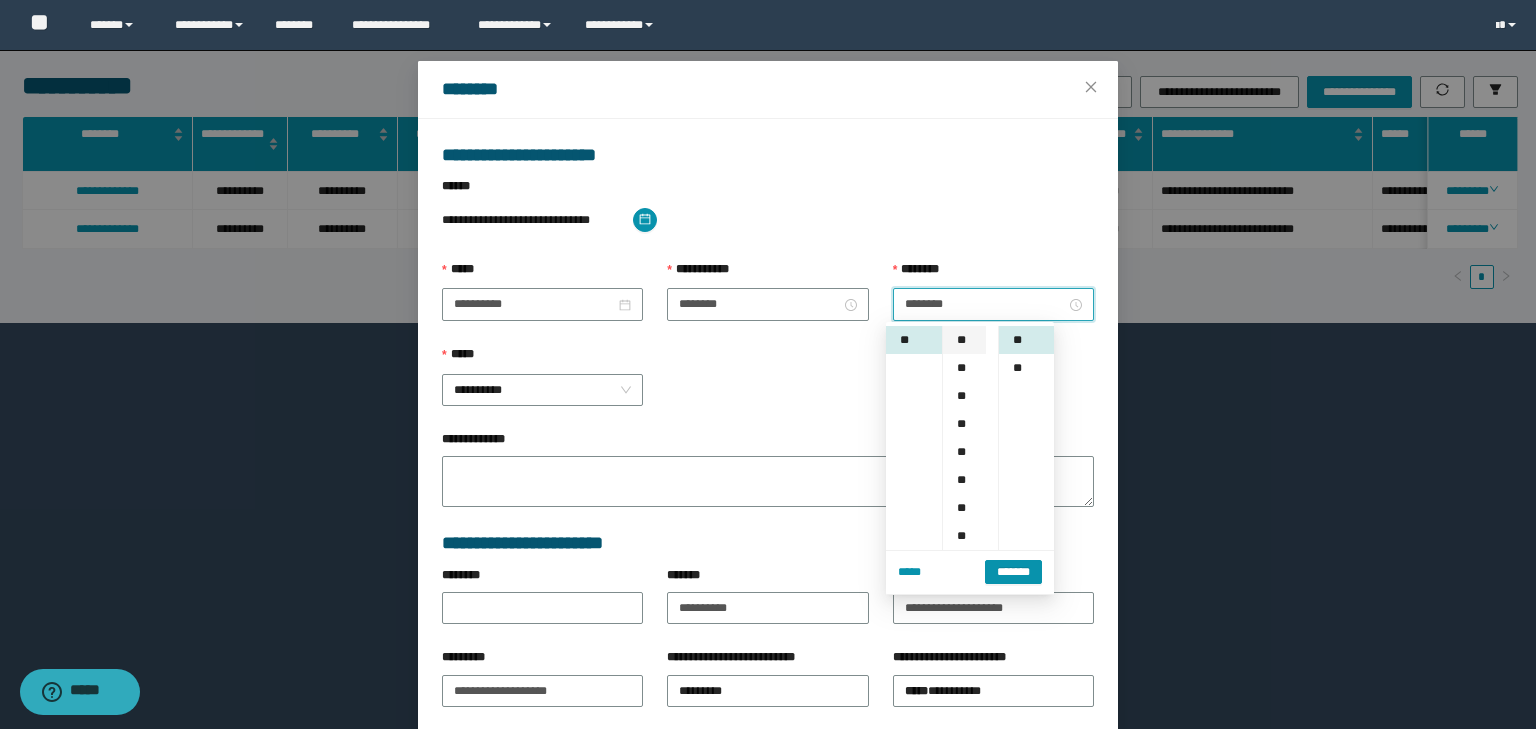 click on "**" at bounding box center [964, 340] 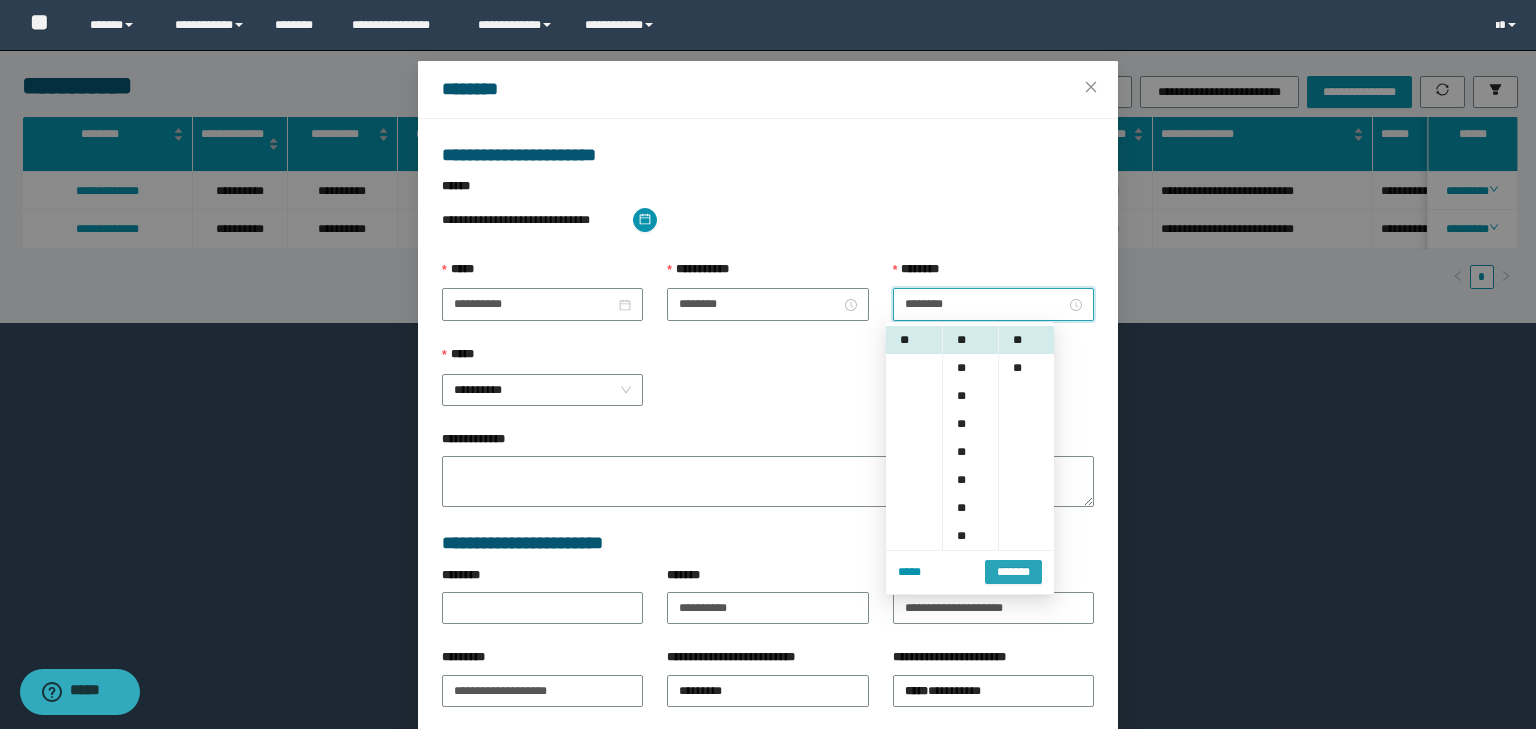 click on "*******" at bounding box center [1013, 572] 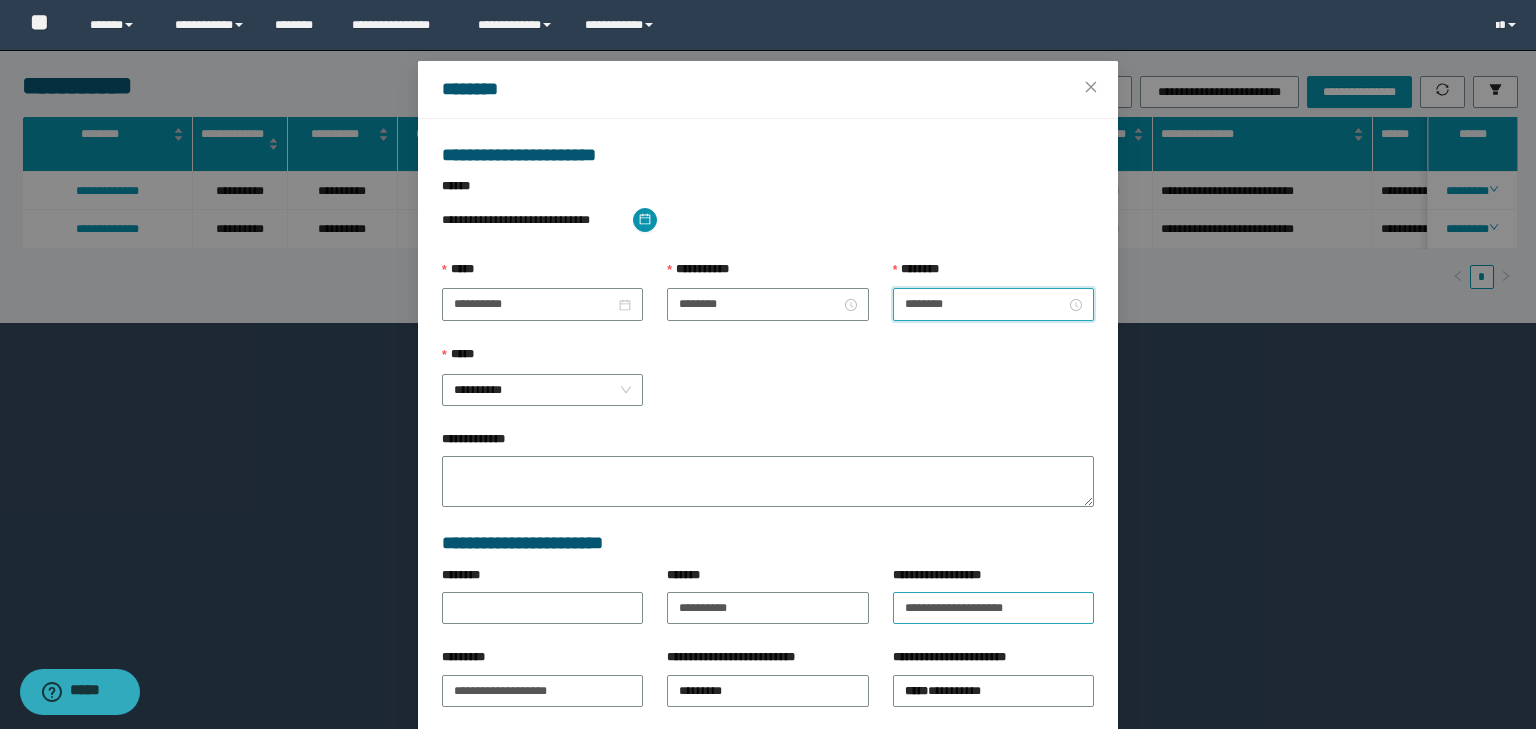 scroll, scrollTop: 139, scrollLeft: 0, axis: vertical 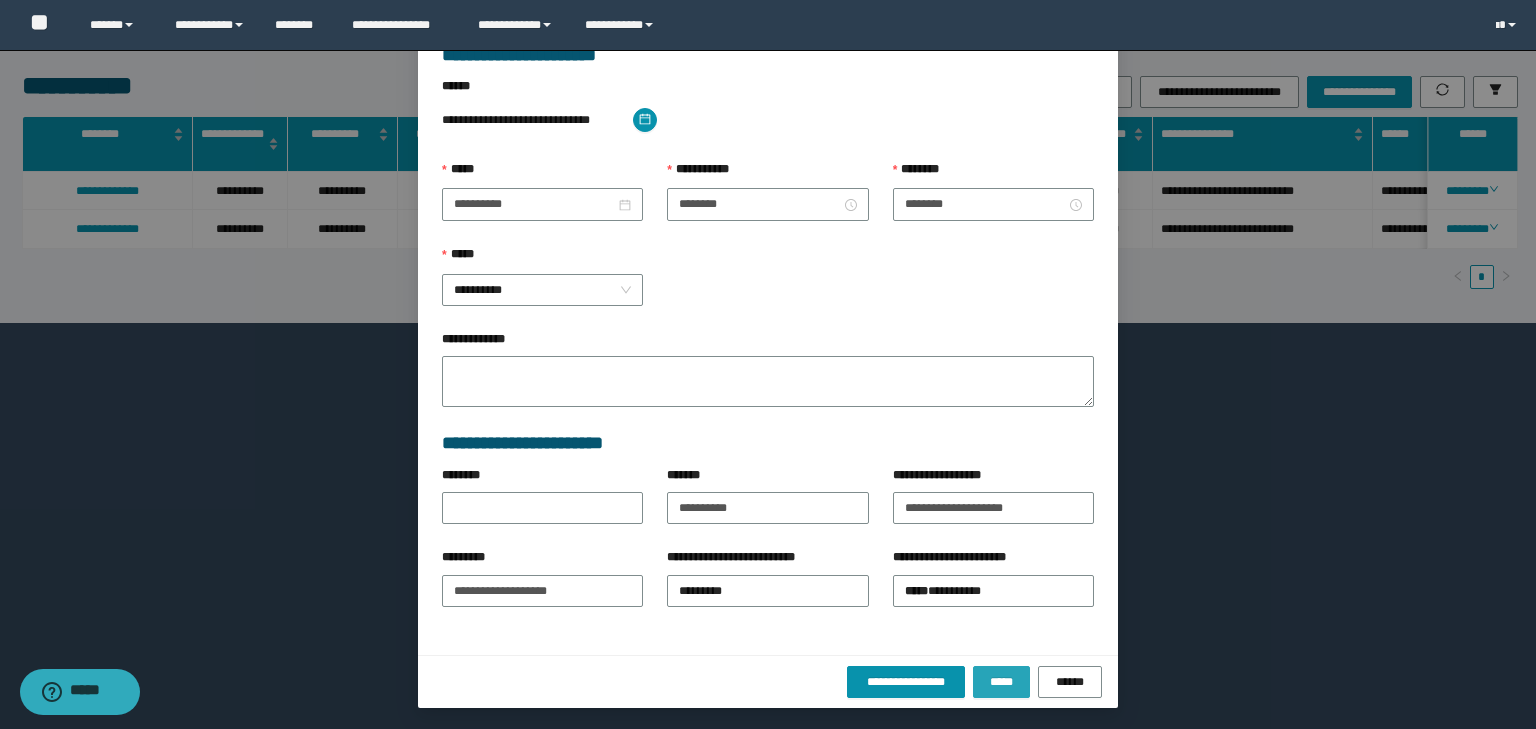 click on "*****" at bounding box center (1001, 682) 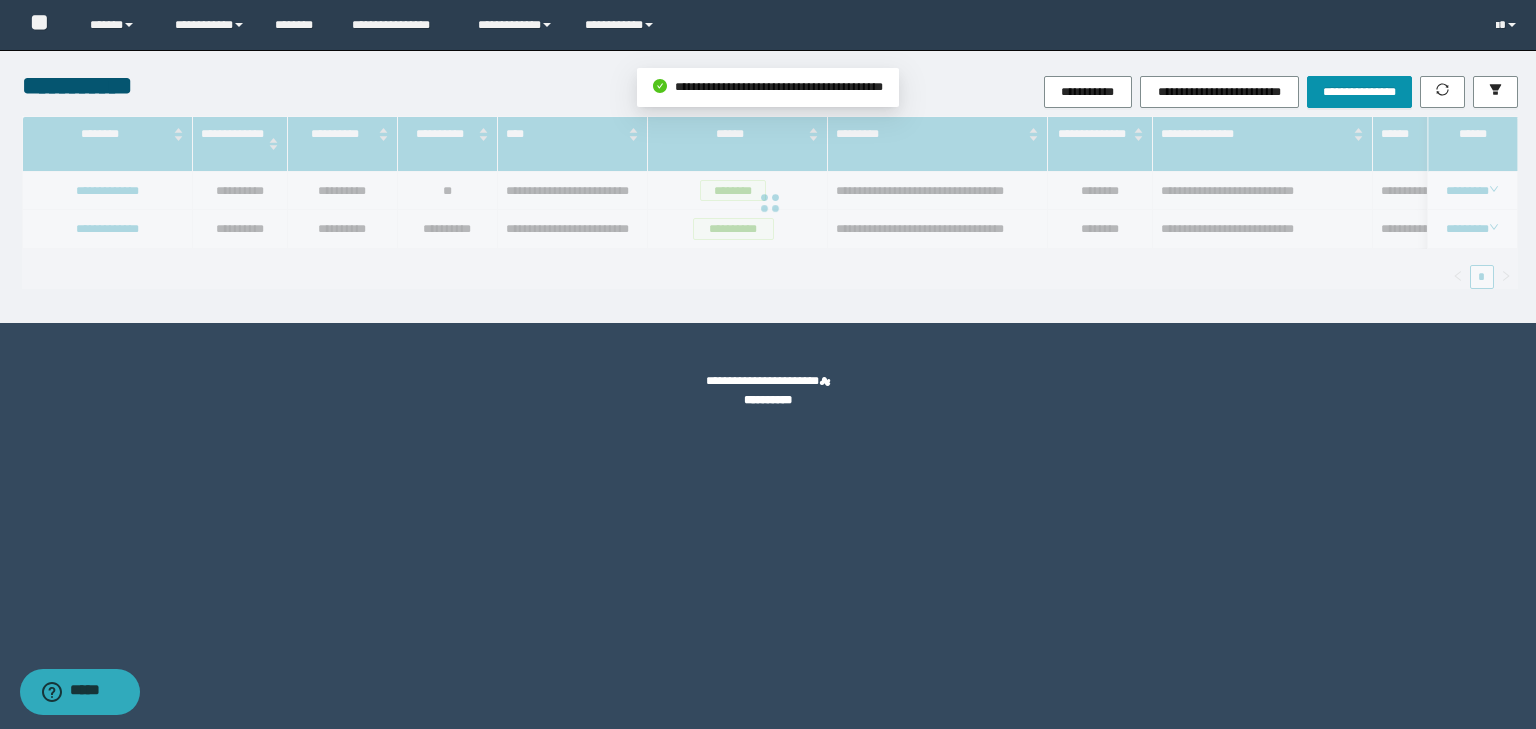 scroll, scrollTop: 39, scrollLeft: 0, axis: vertical 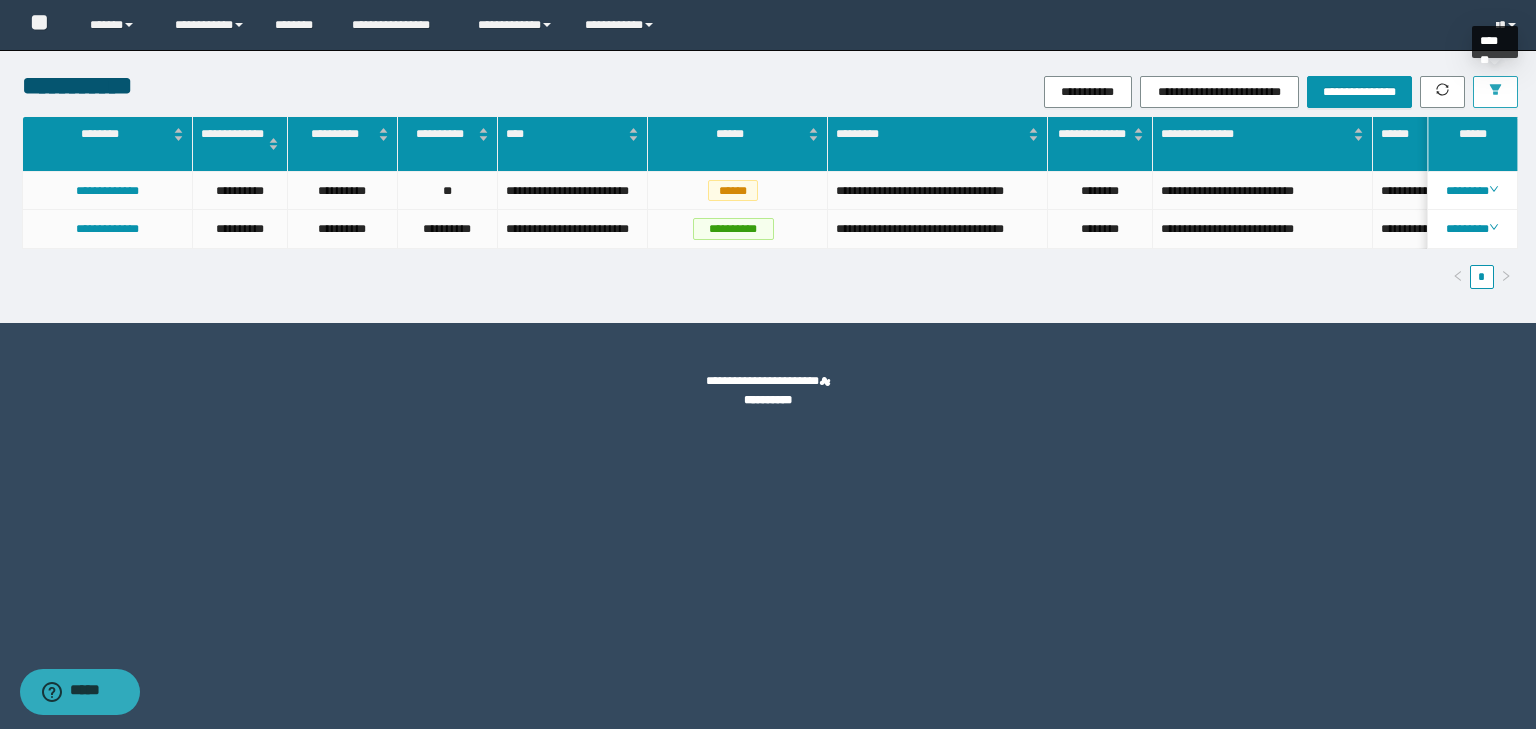 click at bounding box center [1495, 92] 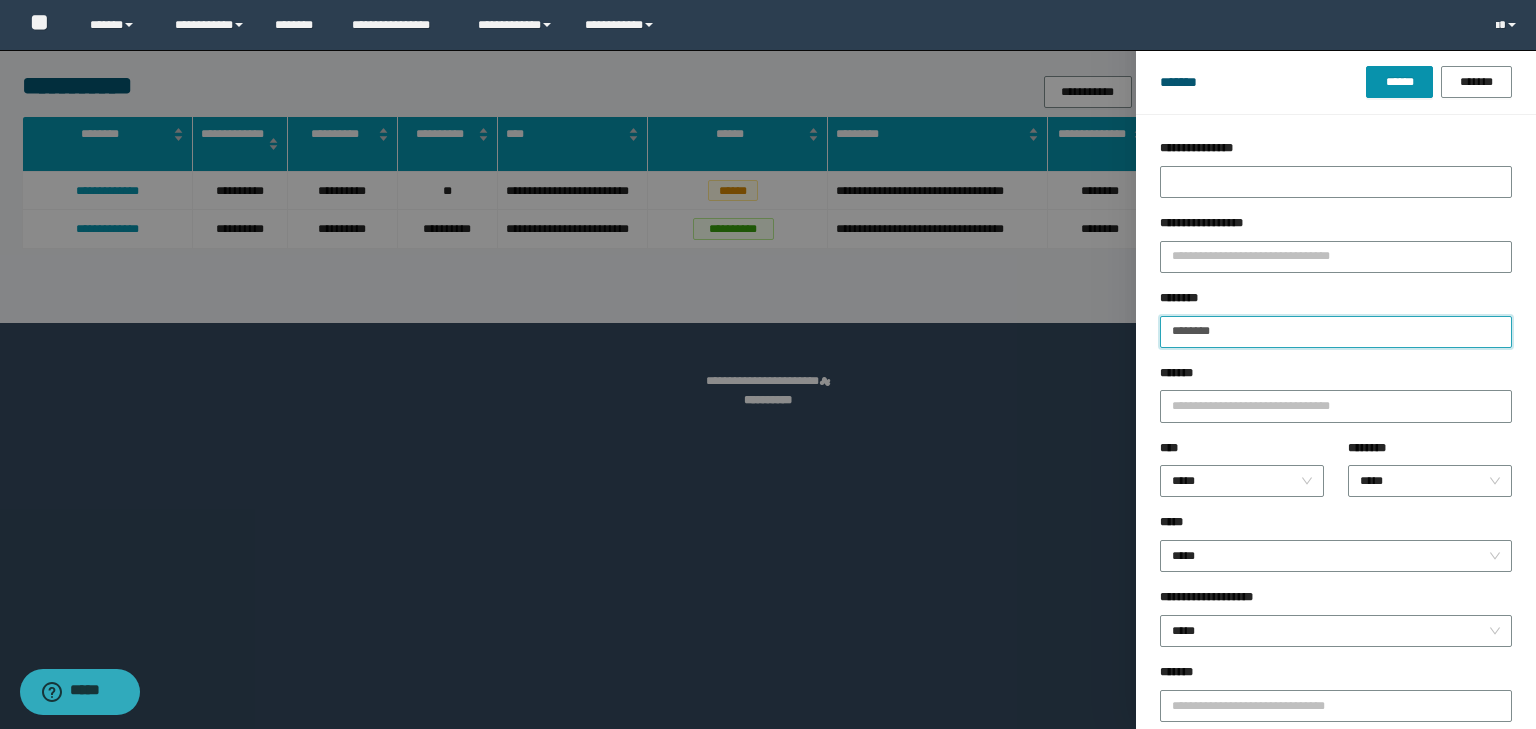 click on "********" at bounding box center [1336, 332] 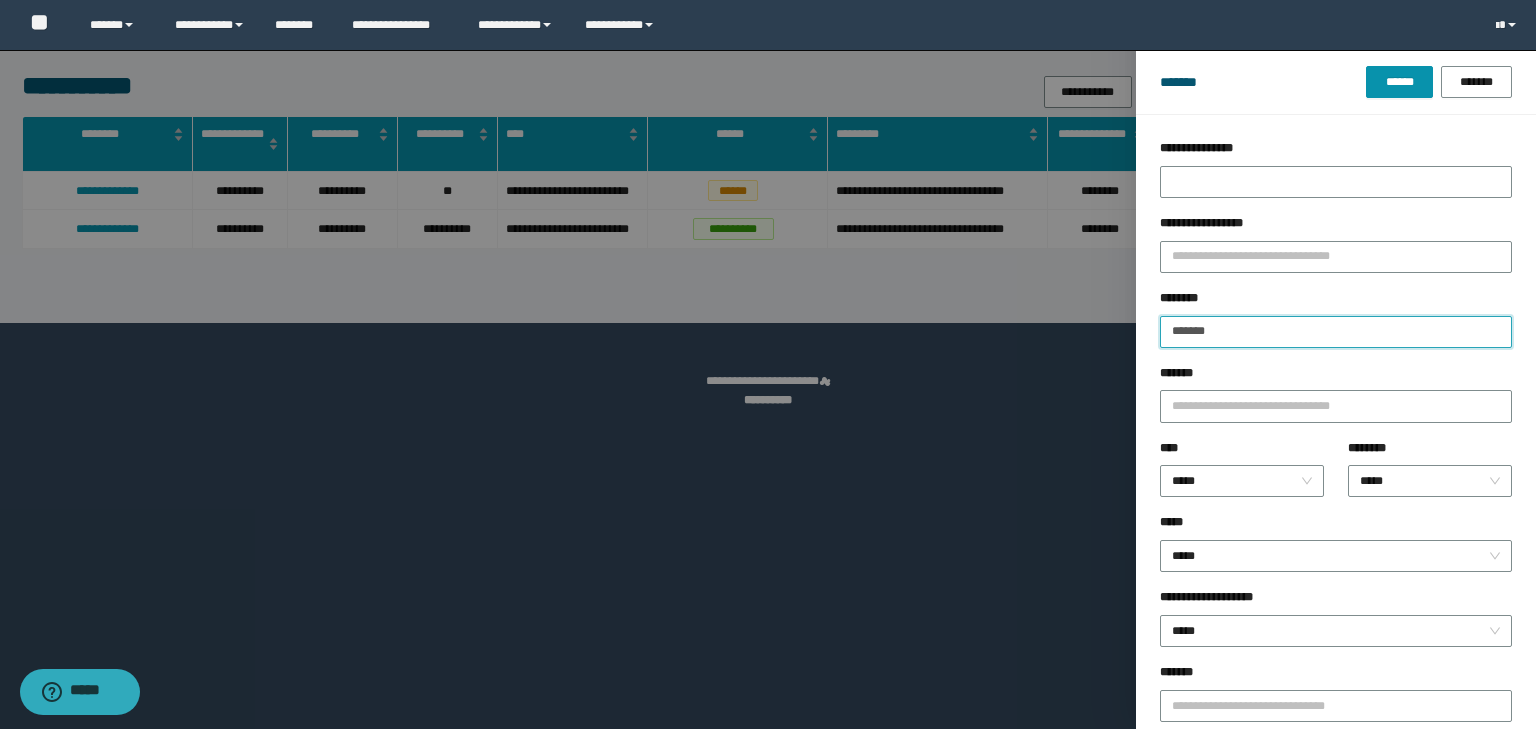 type on "*******" 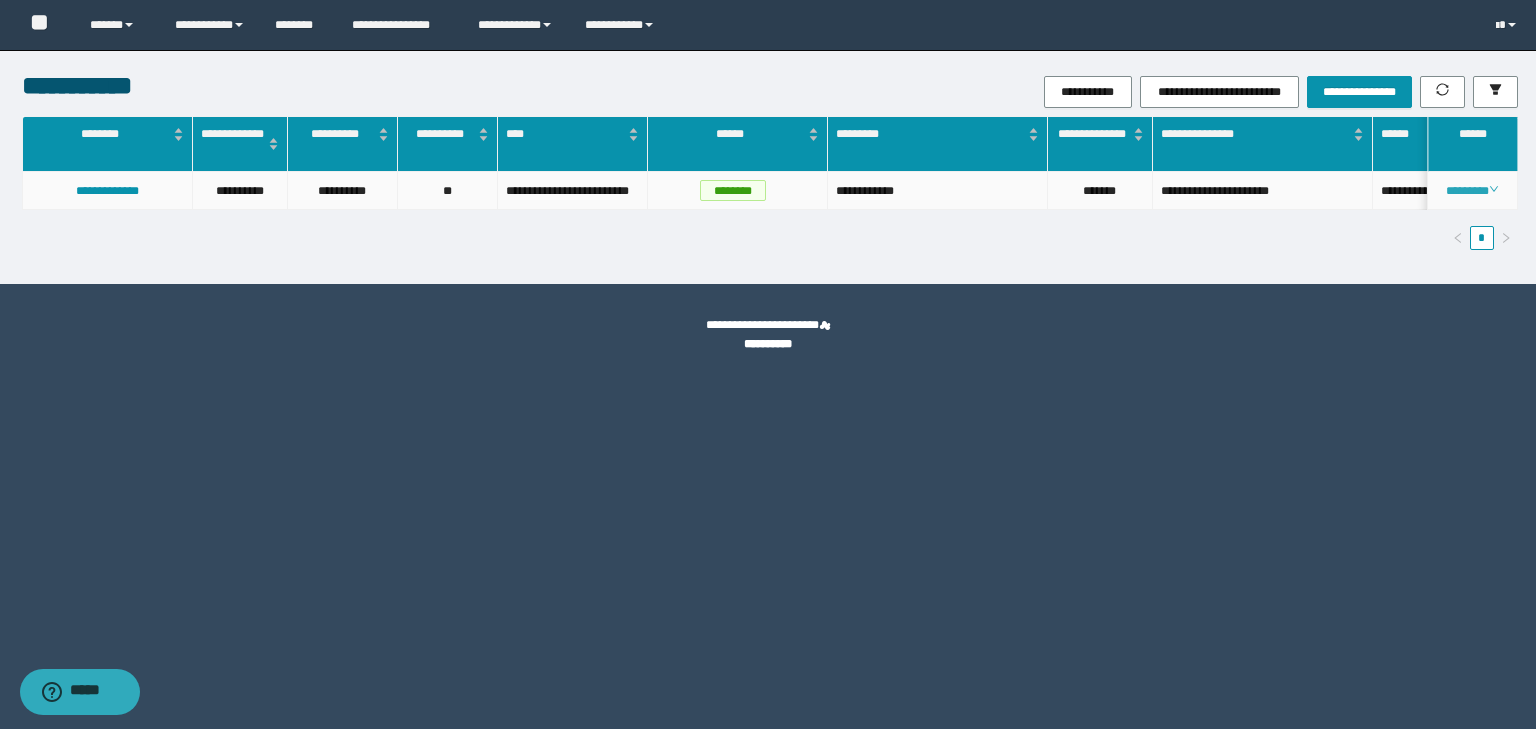 click 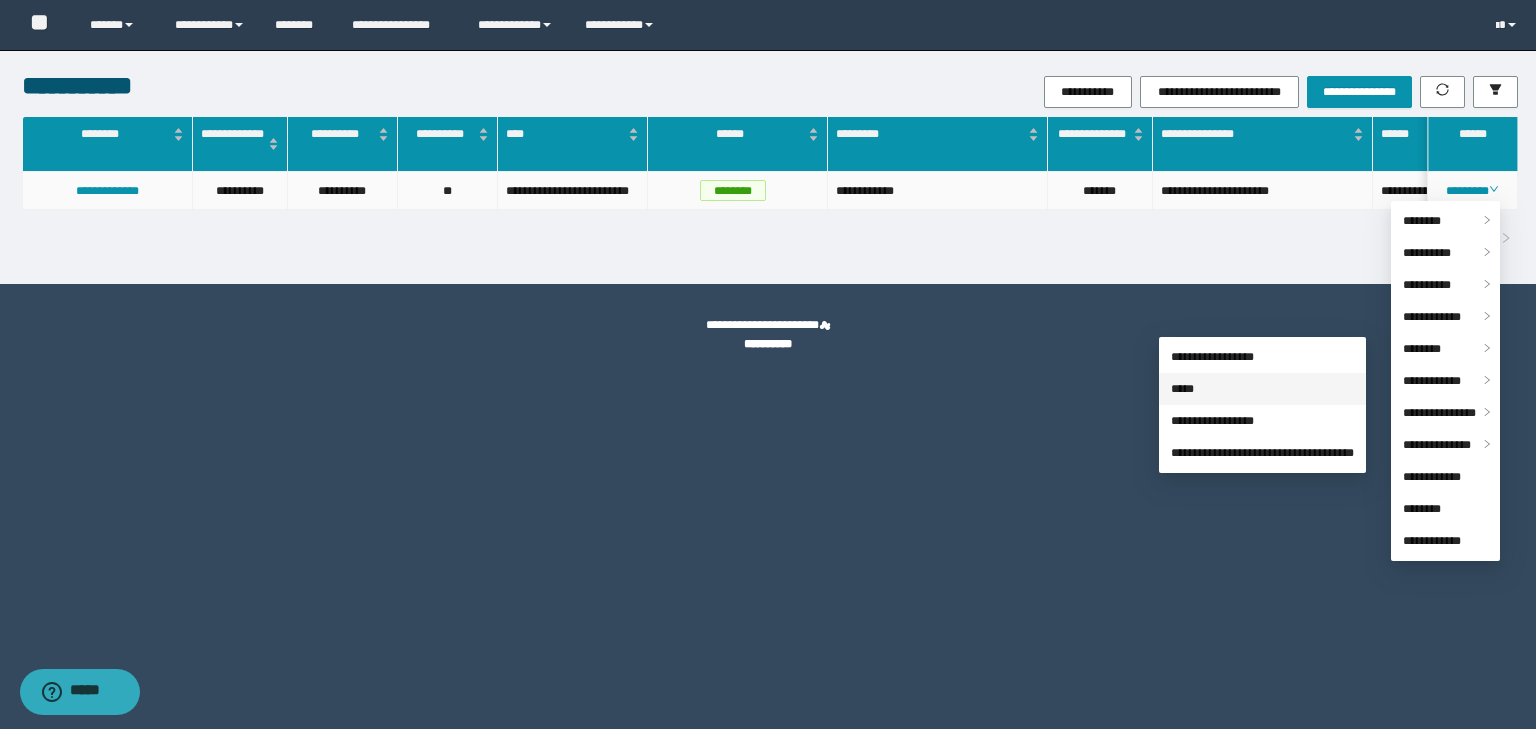 click on "*****" at bounding box center [1182, 389] 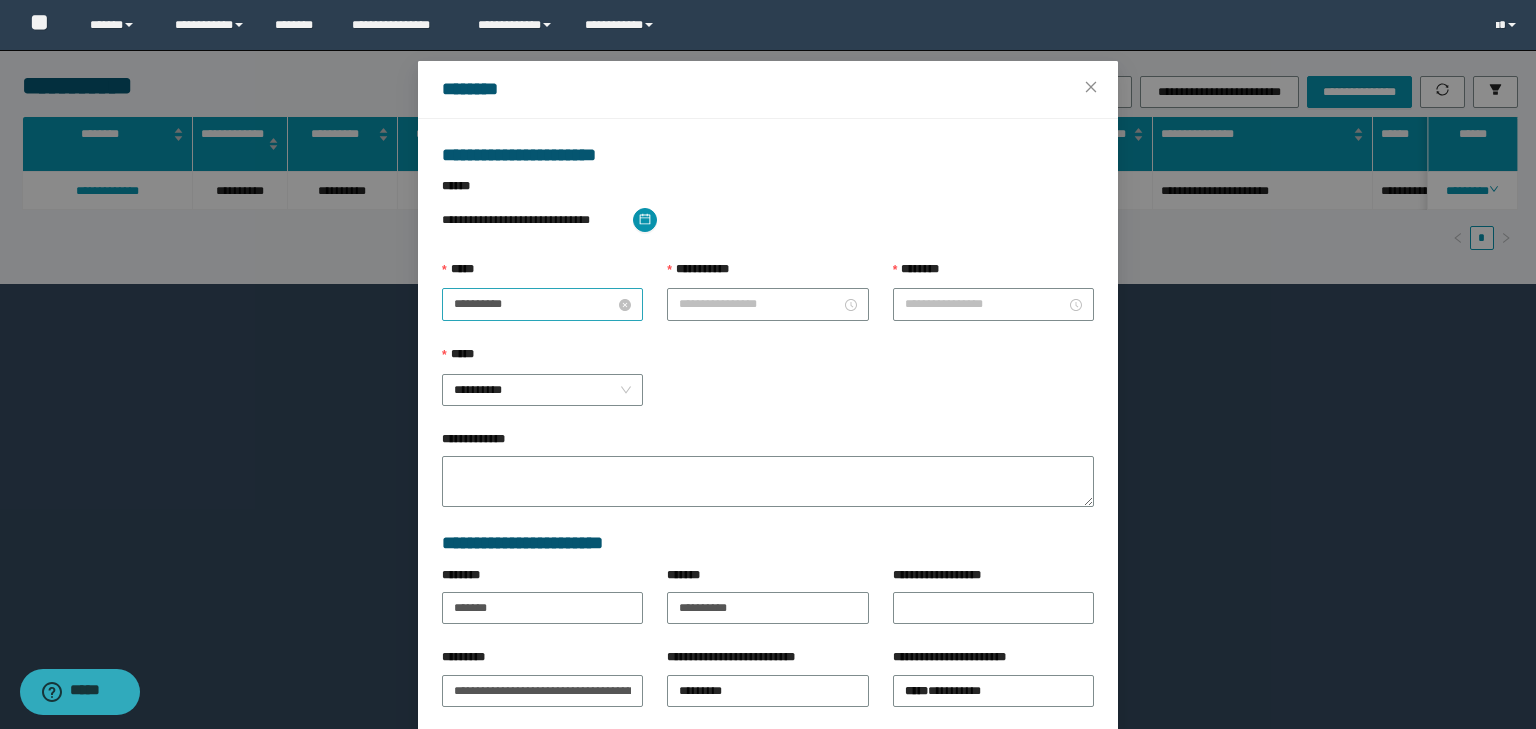 click on "**********" at bounding box center (534, 304) 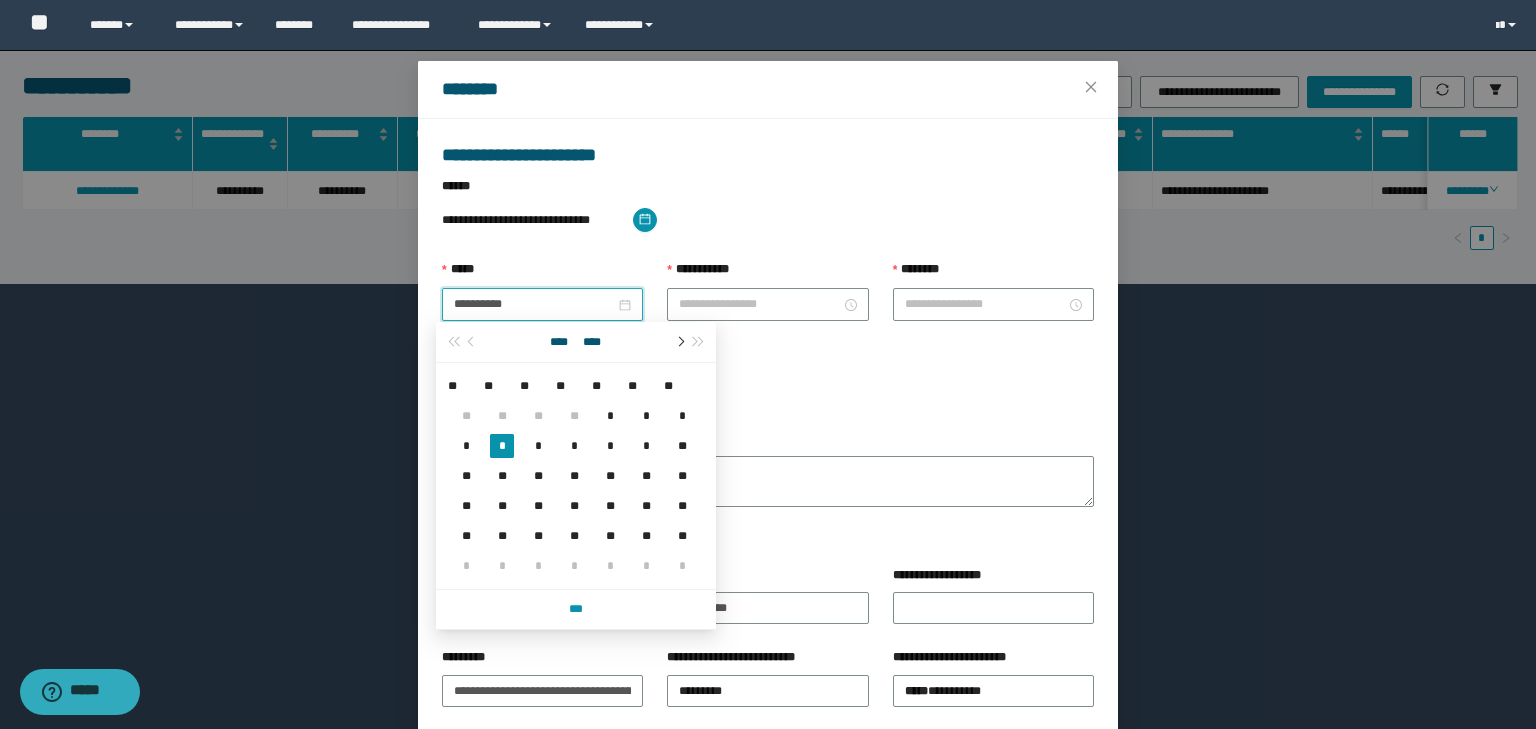 click at bounding box center [679, 342] 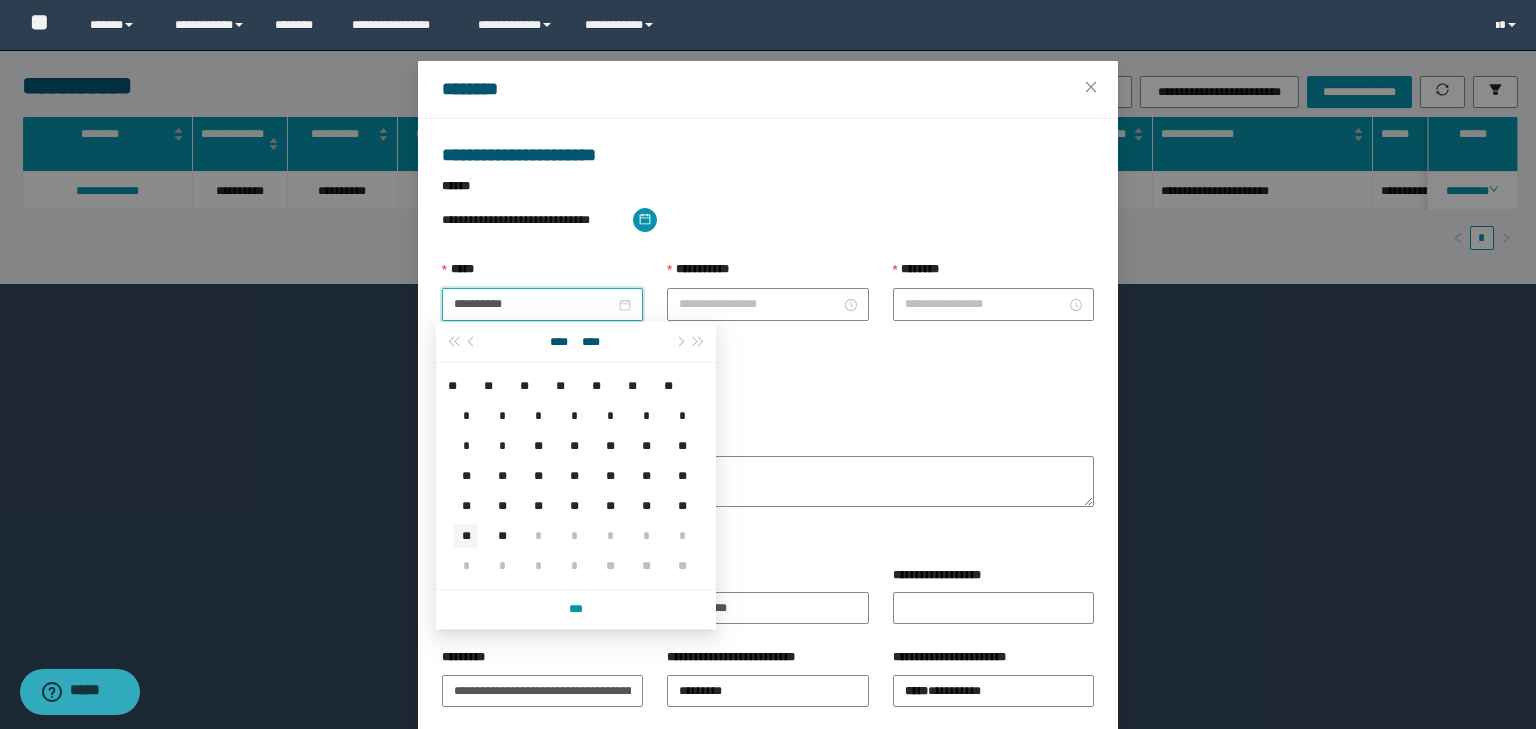 type on "**********" 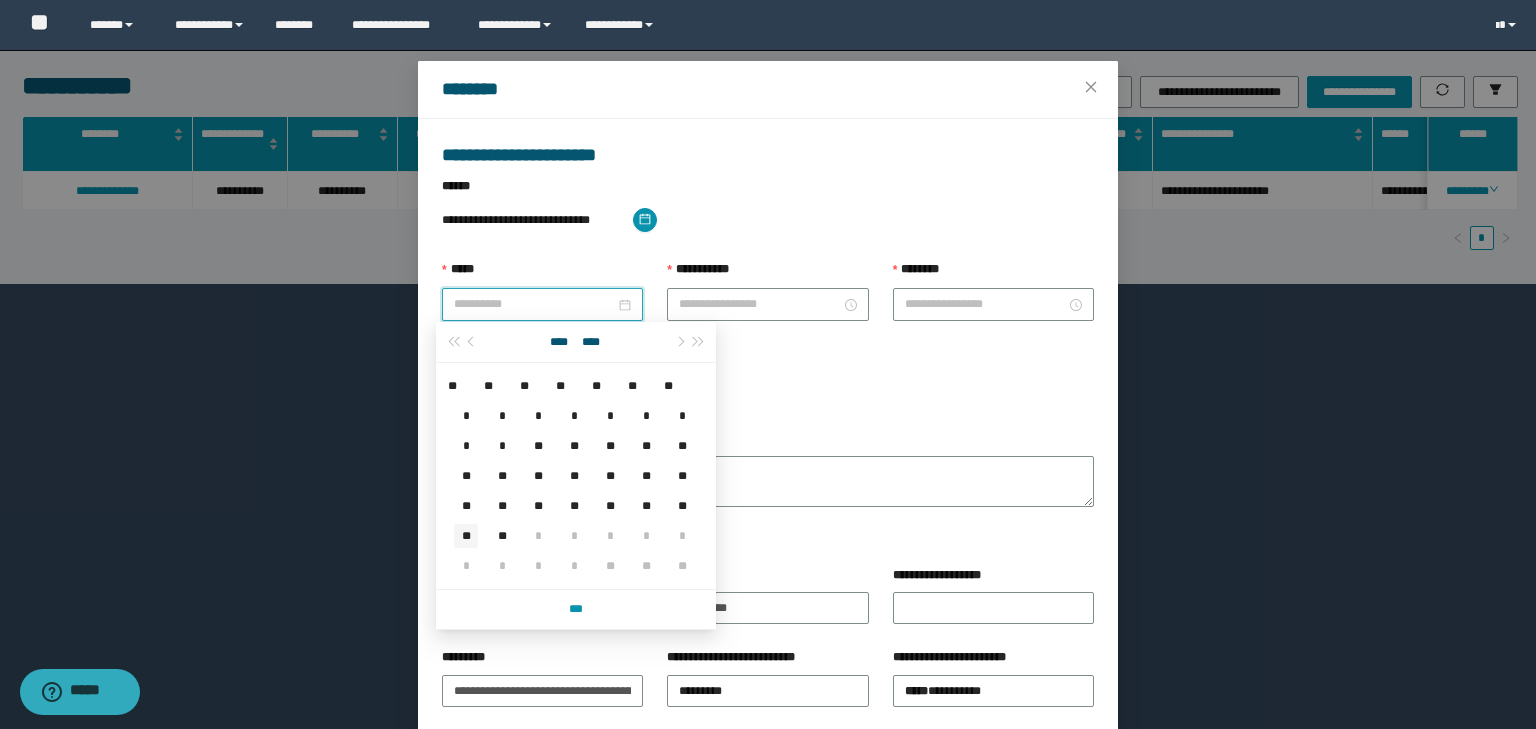click on "**" at bounding box center (466, 536) 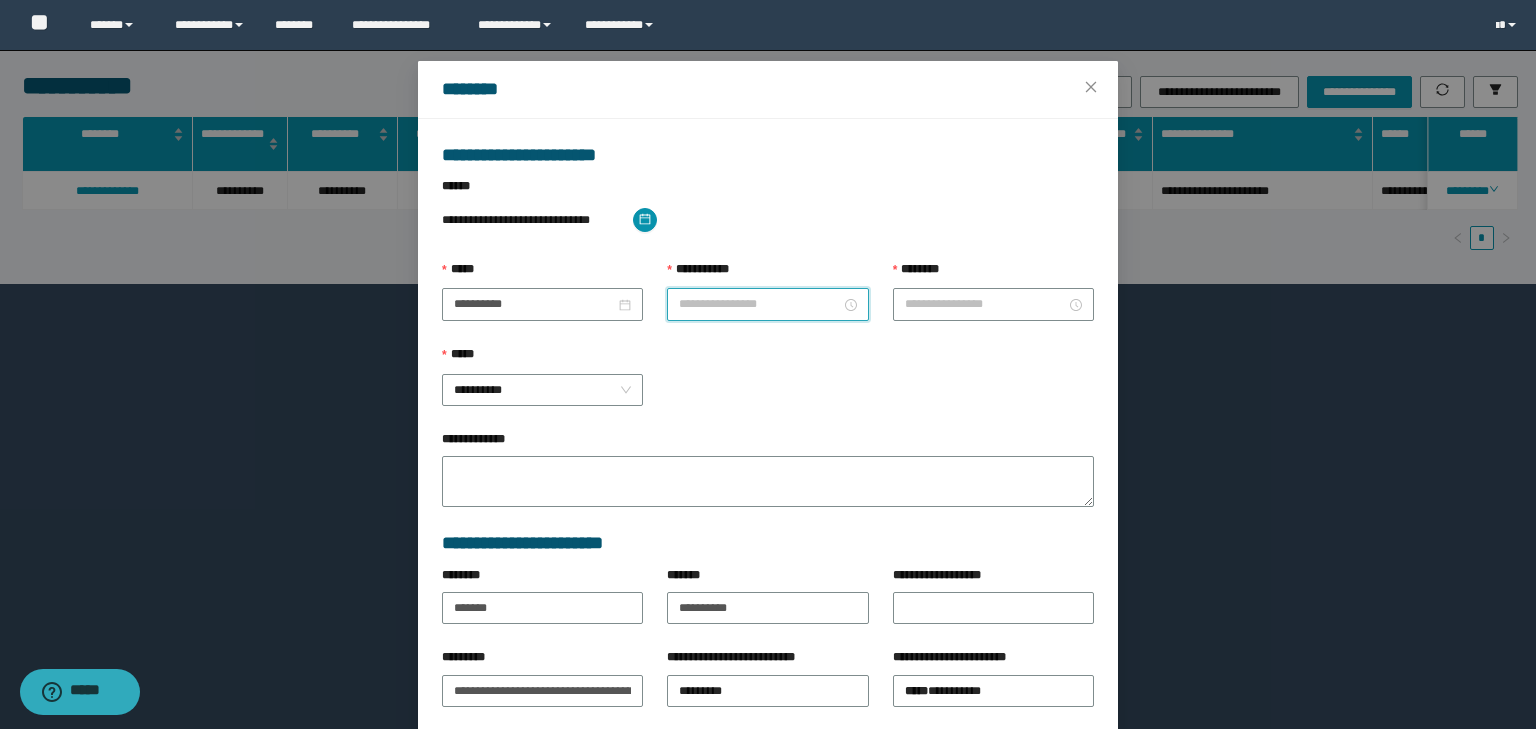 click on "**********" at bounding box center (759, 304) 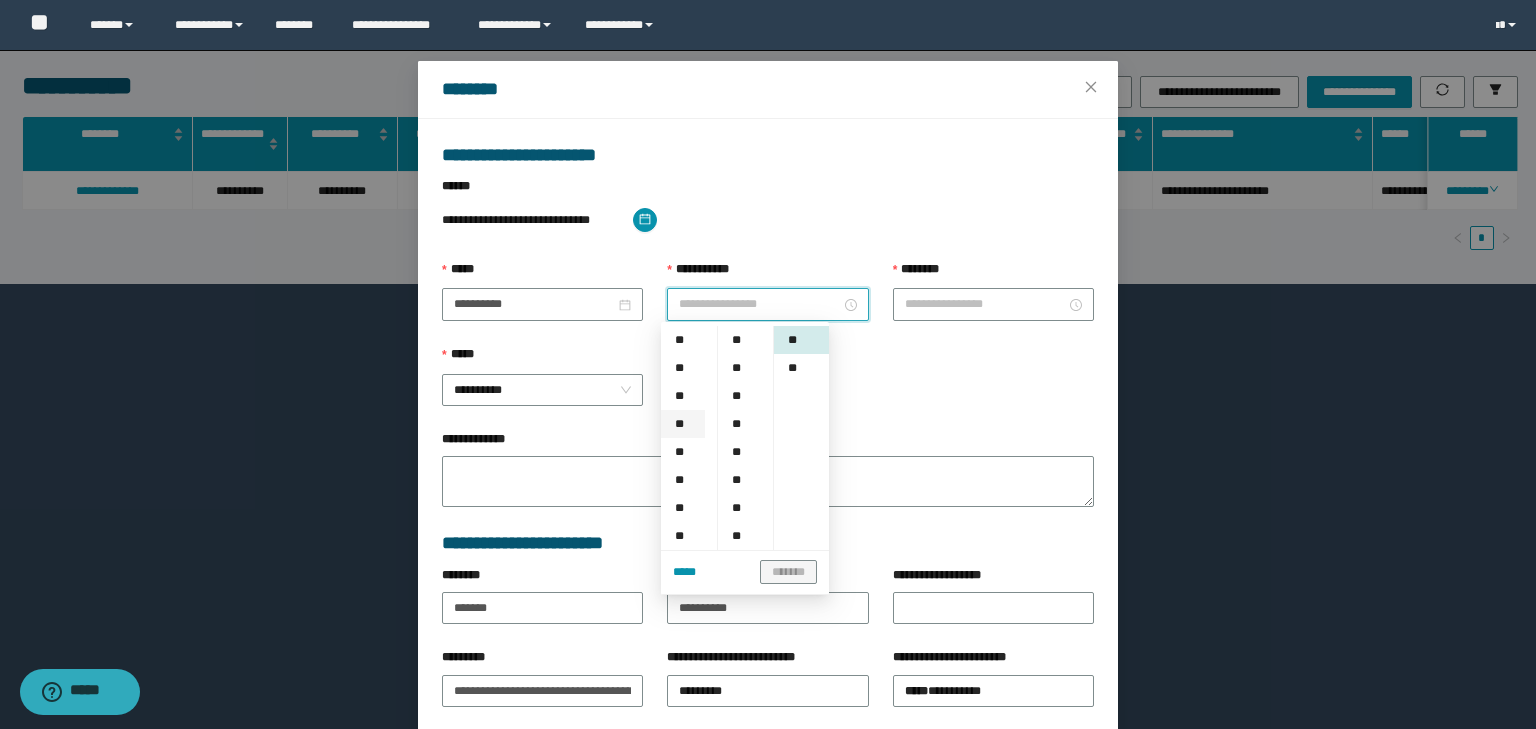 click on "**" at bounding box center [683, 424] 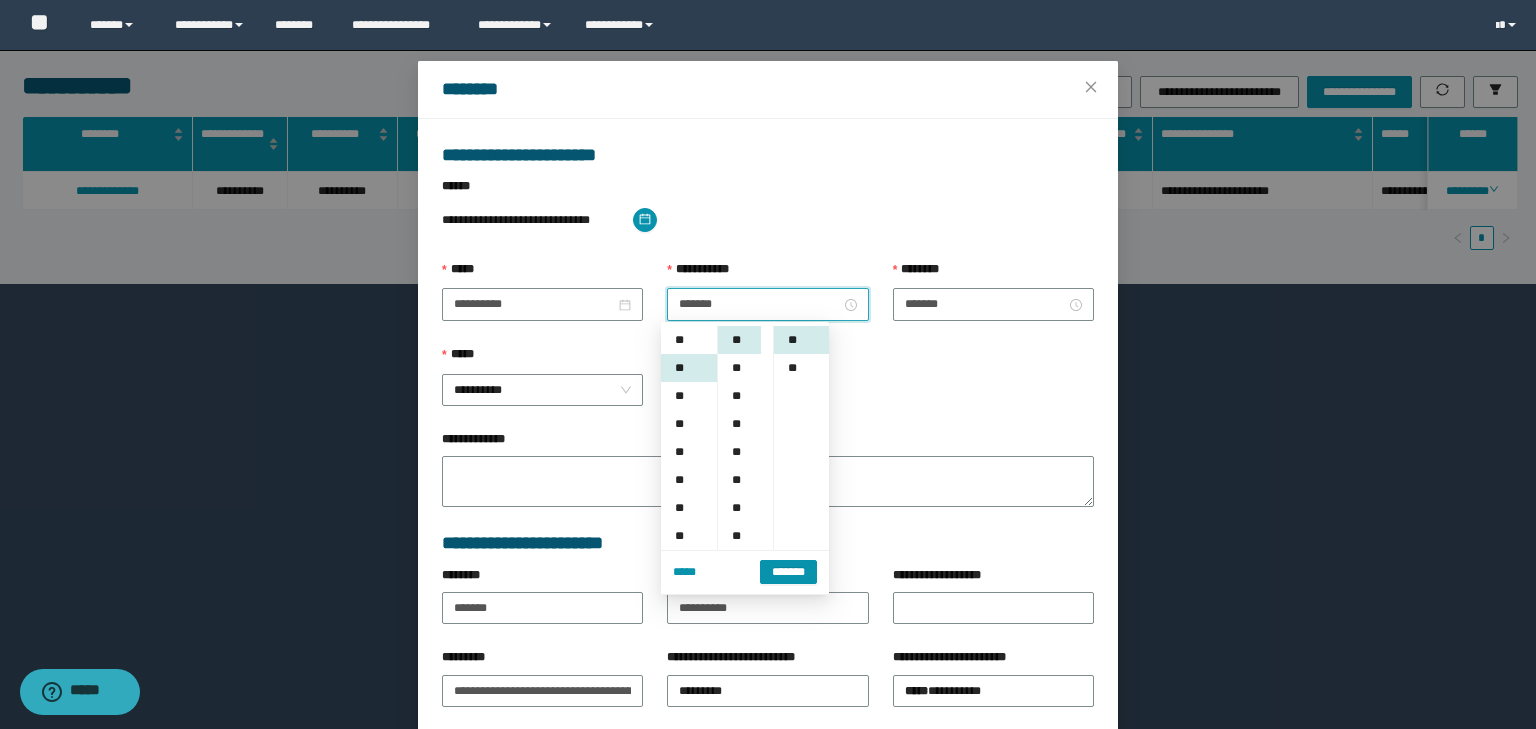 scroll, scrollTop: 84, scrollLeft: 0, axis: vertical 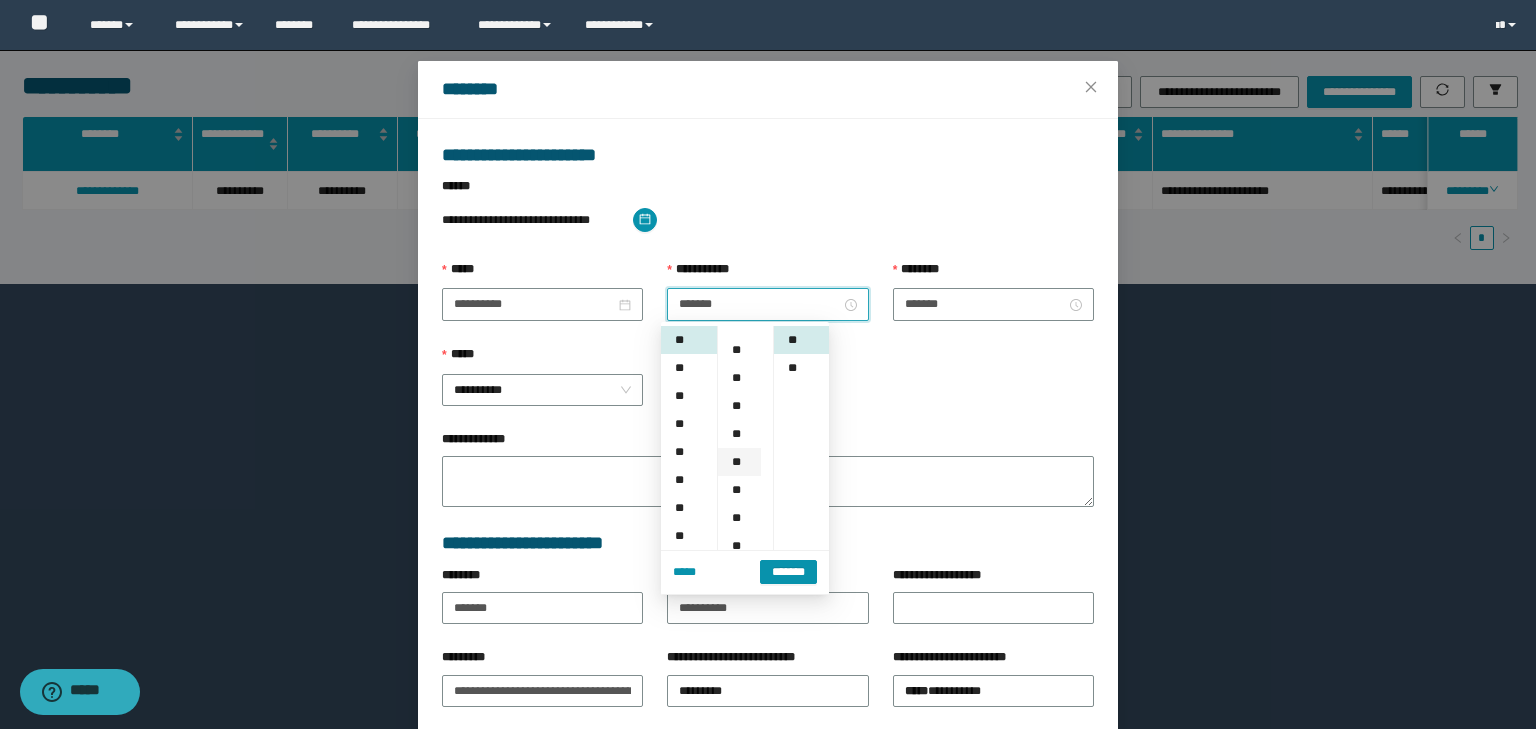 click on "**" at bounding box center [739, 462] 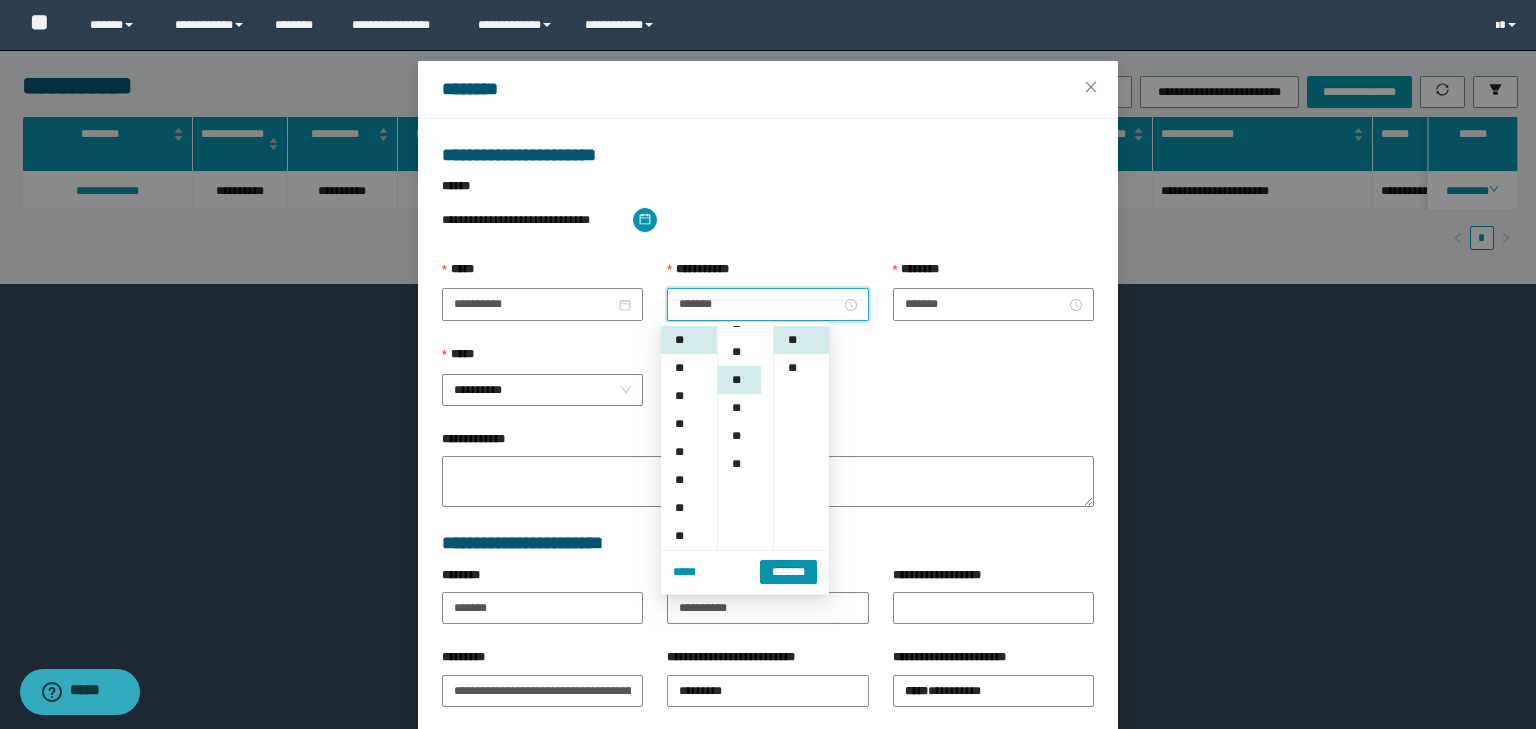 scroll, scrollTop: 224, scrollLeft: 0, axis: vertical 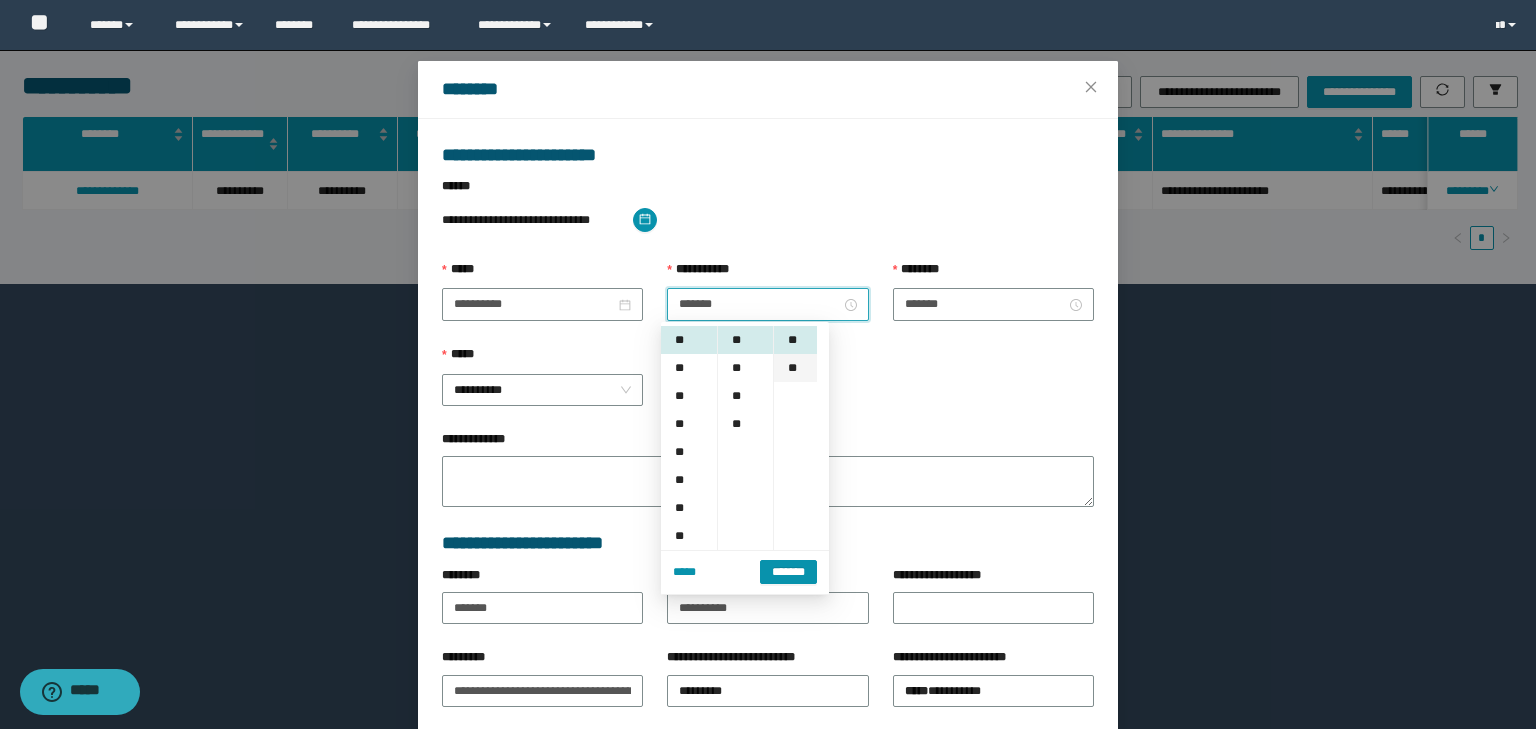 click on "**" at bounding box center [795, 368] 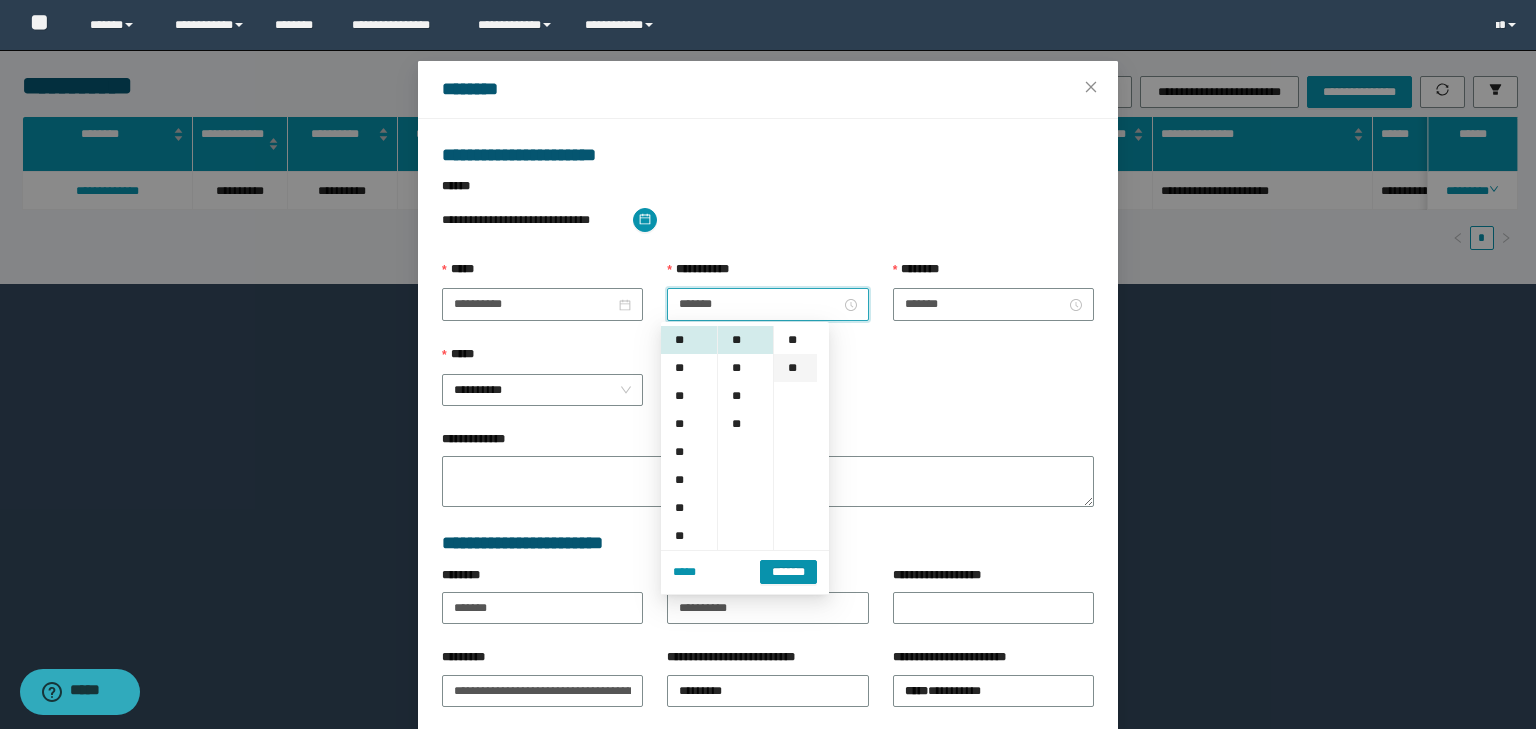 scroll, scrollTop: 28, scrollLeft: 0, axis: vertical 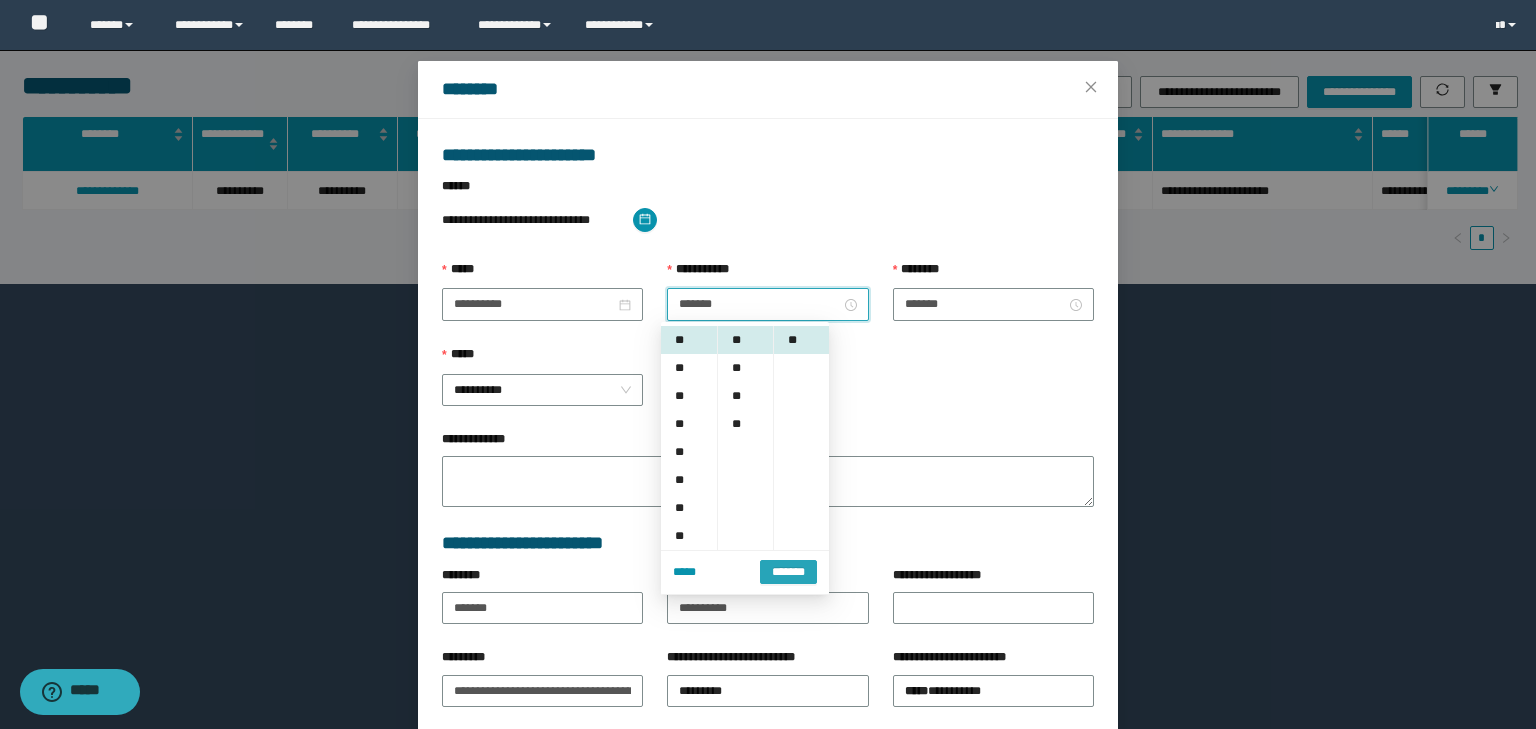 click on "*******" at bounding box center (788, 571) 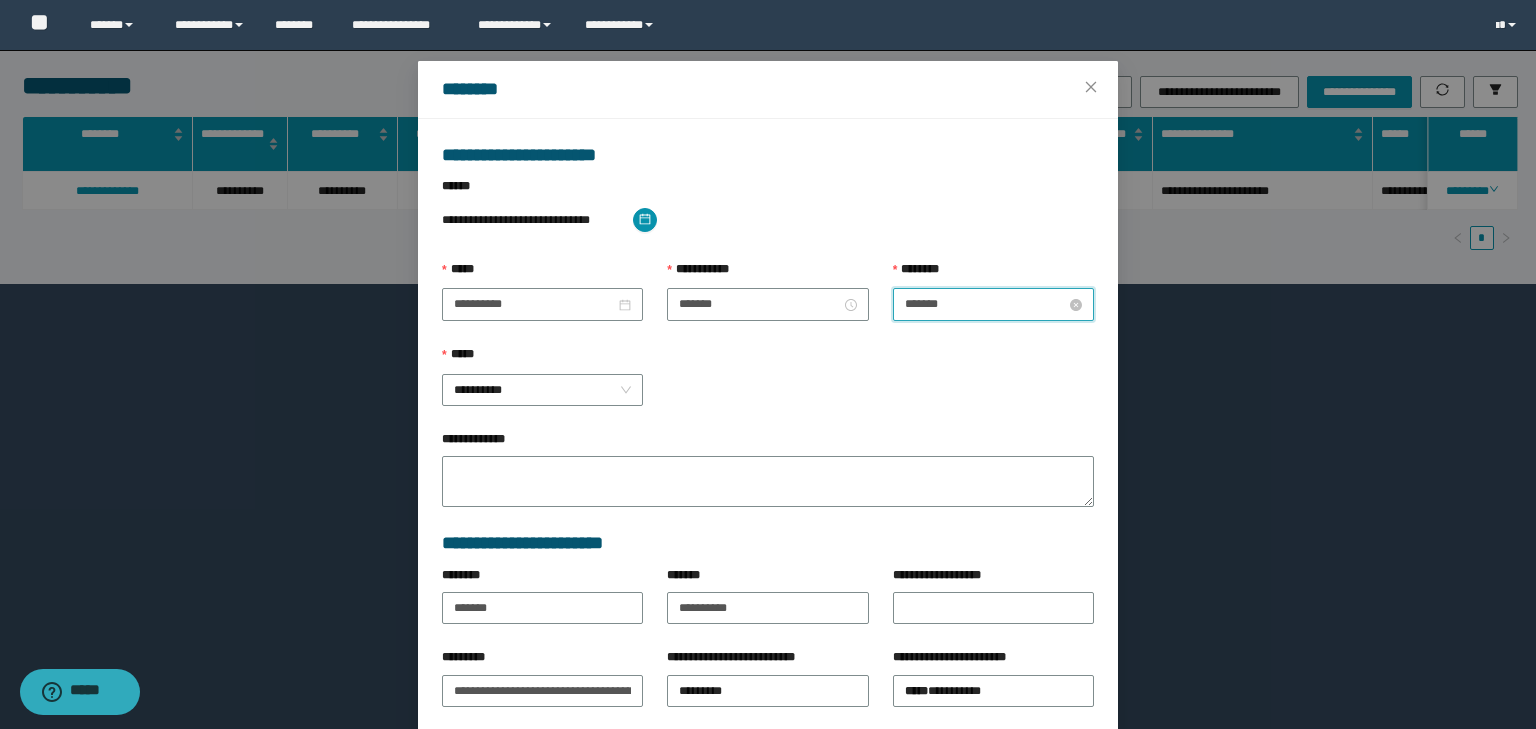 click on "*******" at bounding box center (985, 304) 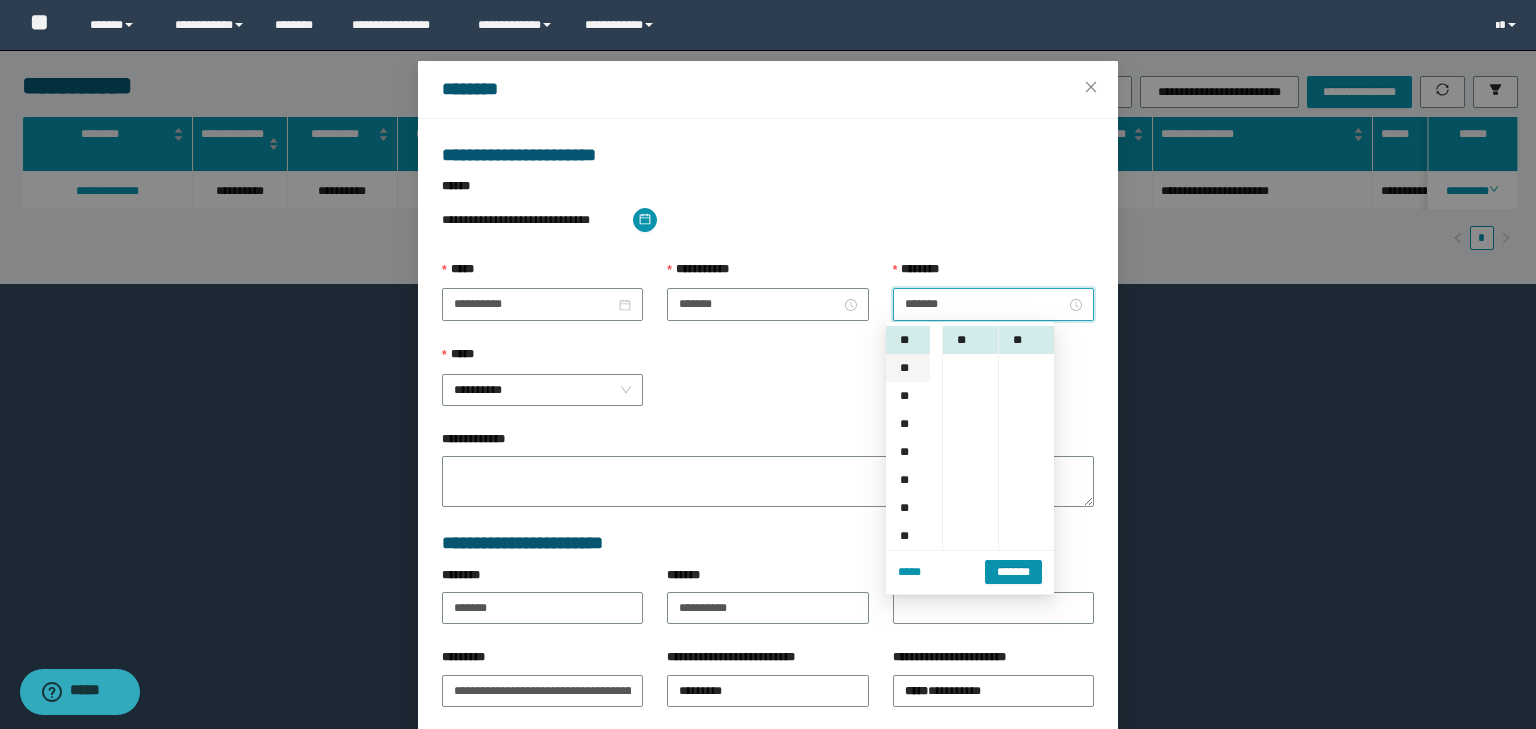 click on "**" at bounding box center (908, 368) 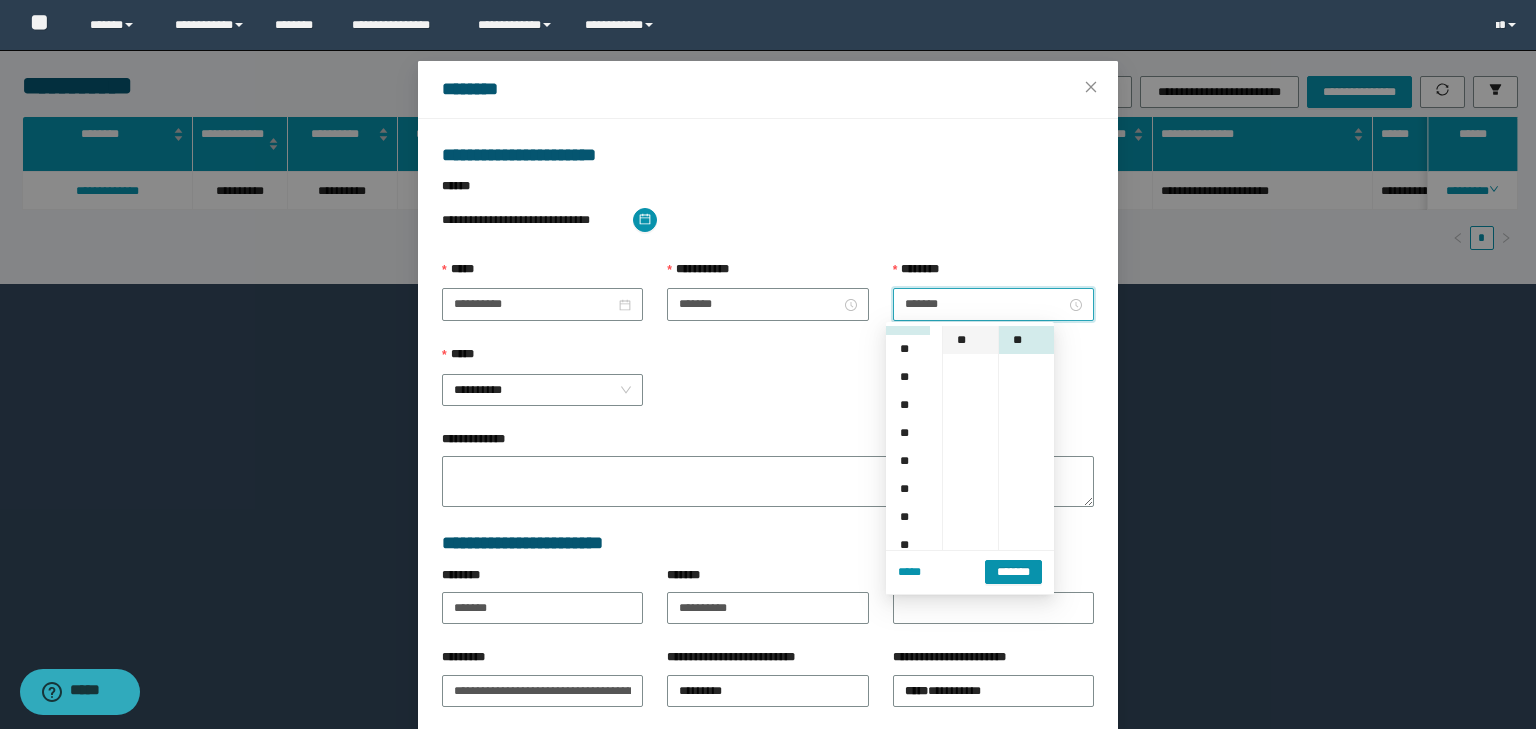 scroll, scrollTop: 112, scrollLeft: 0, axis: vertical 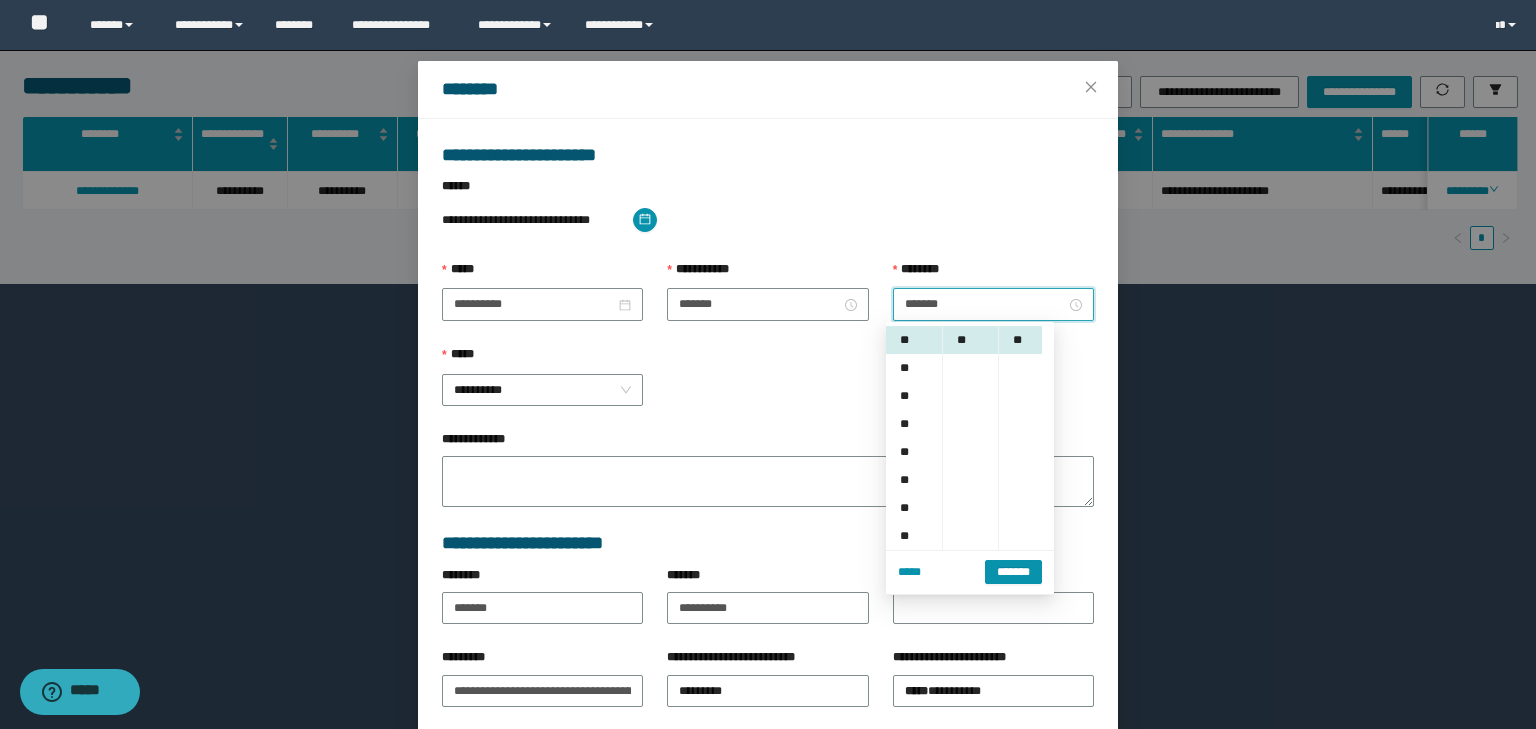 click on "** **" at bounding box center (1026, 438) 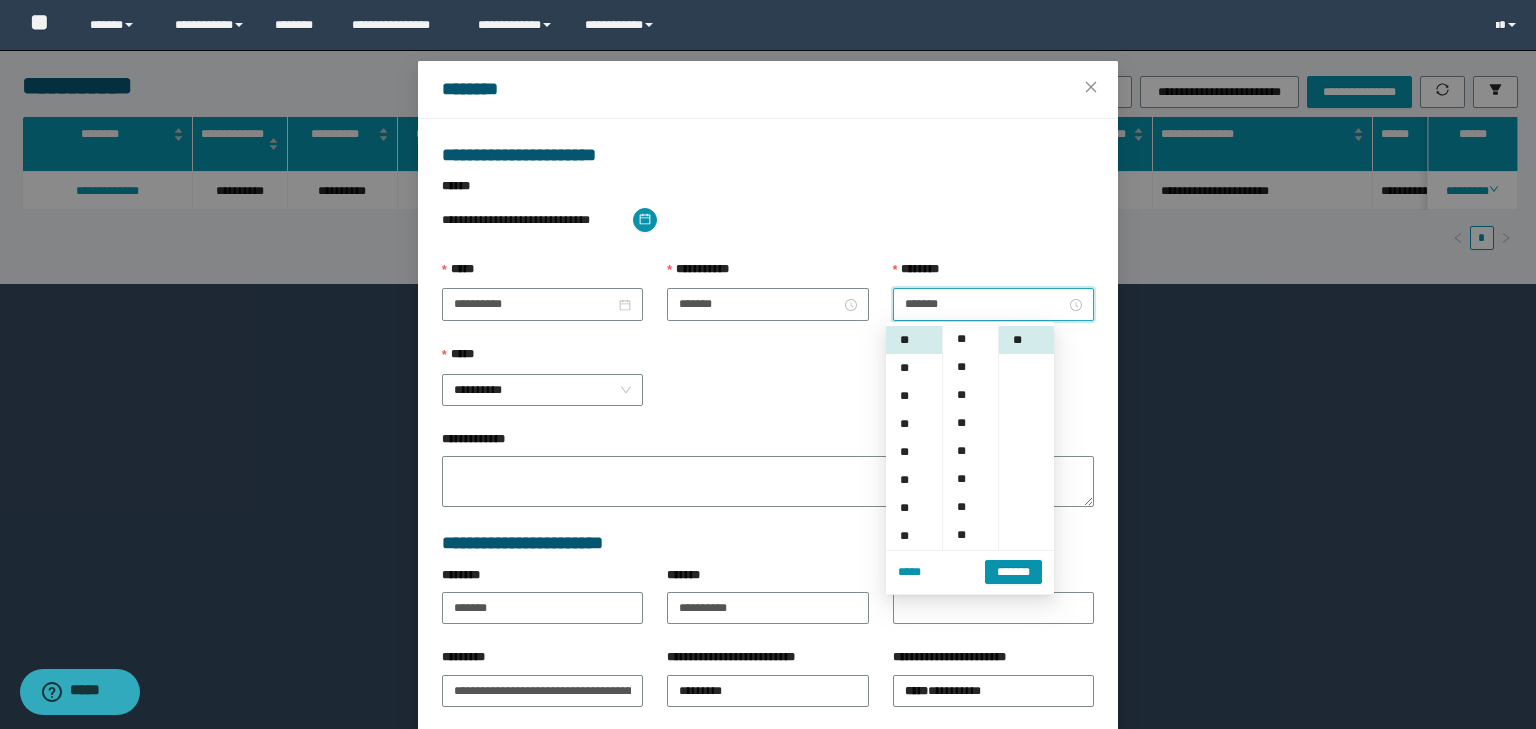 scroll, scrollTop: 0, scrollLeft: 0, axis: both 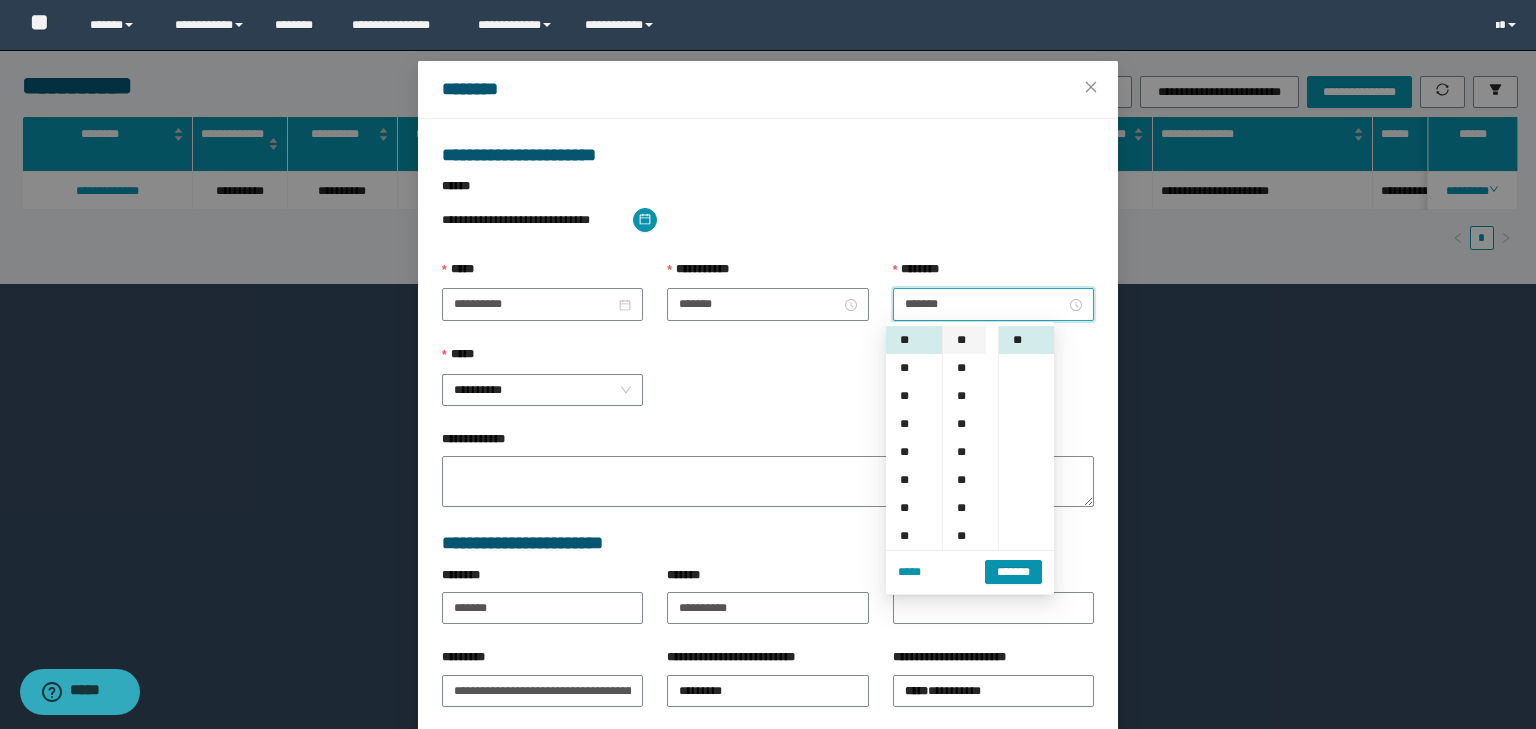 click on "**" at bounding box center [964, 340] 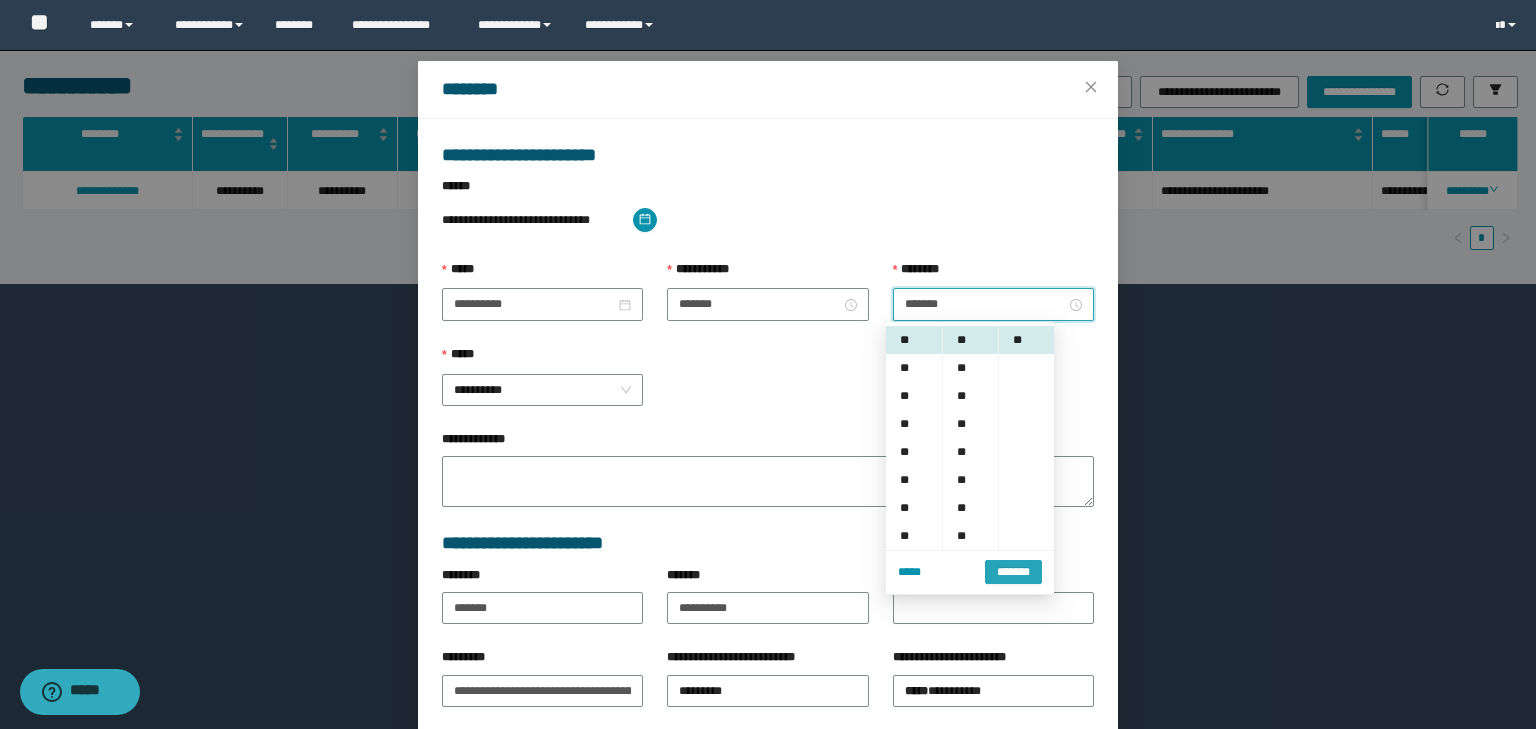 click on "*******" at bounding box center (1013, 570) 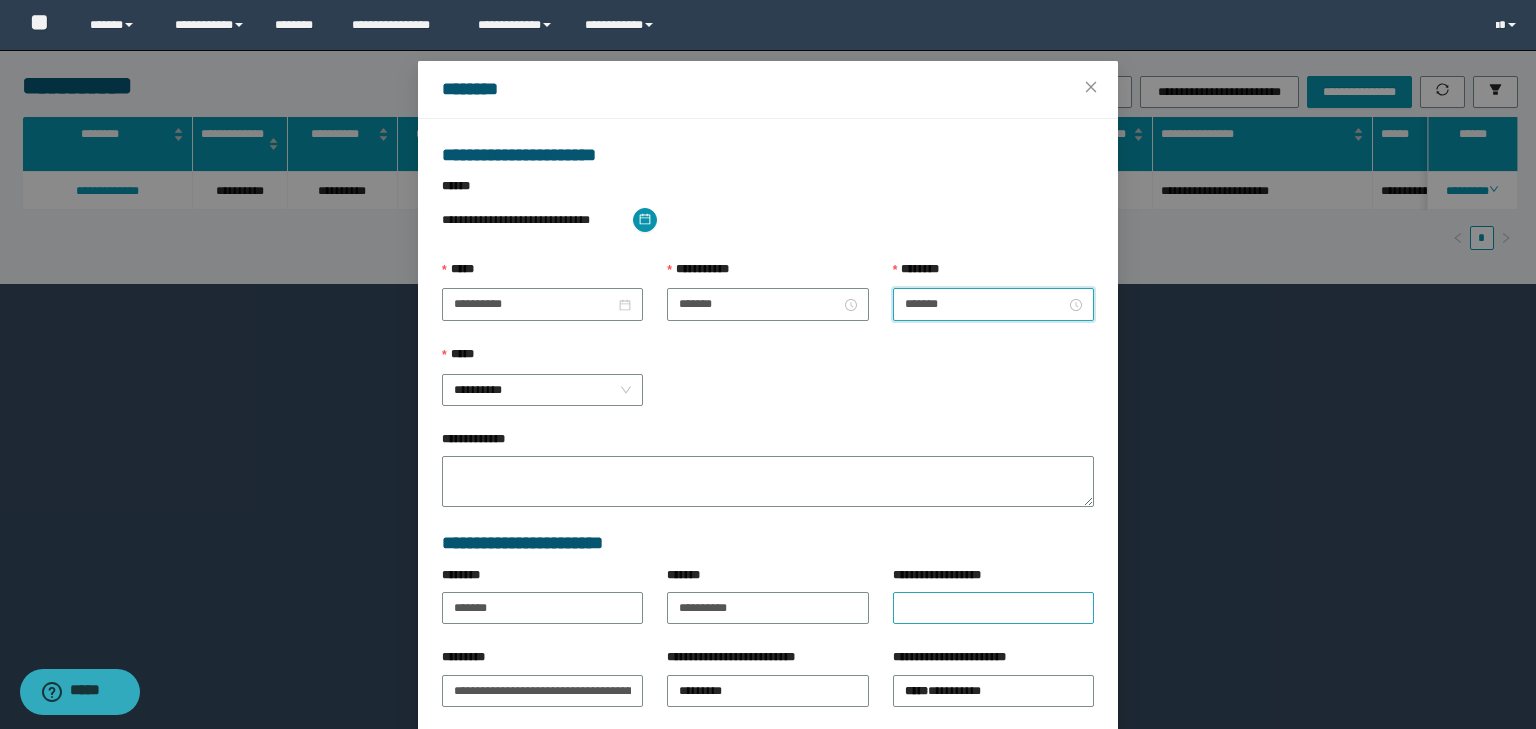 scroll, scrollTop: 139, scrollLeft: 0, axis: vertical 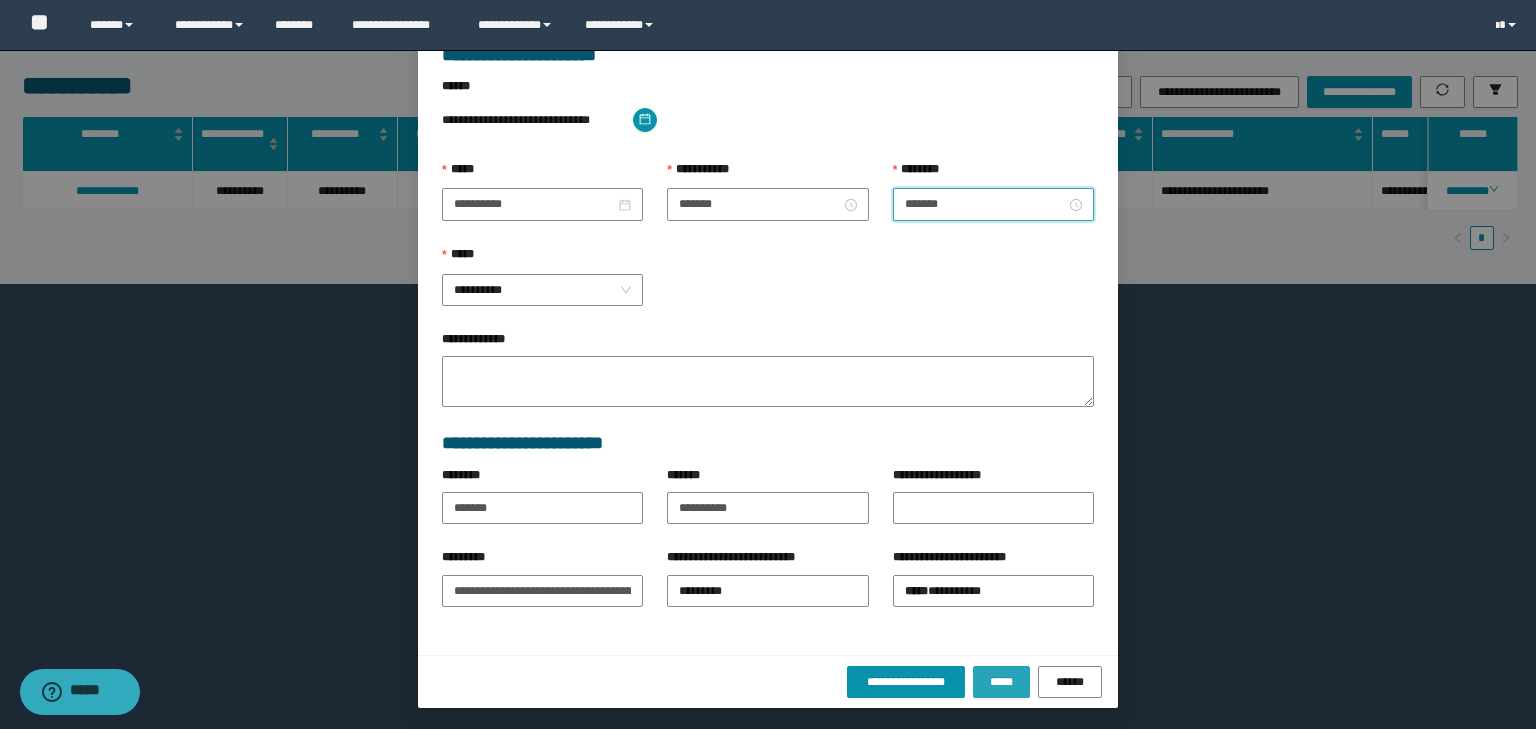 click on "*****" at bounding box center (1001, 682) 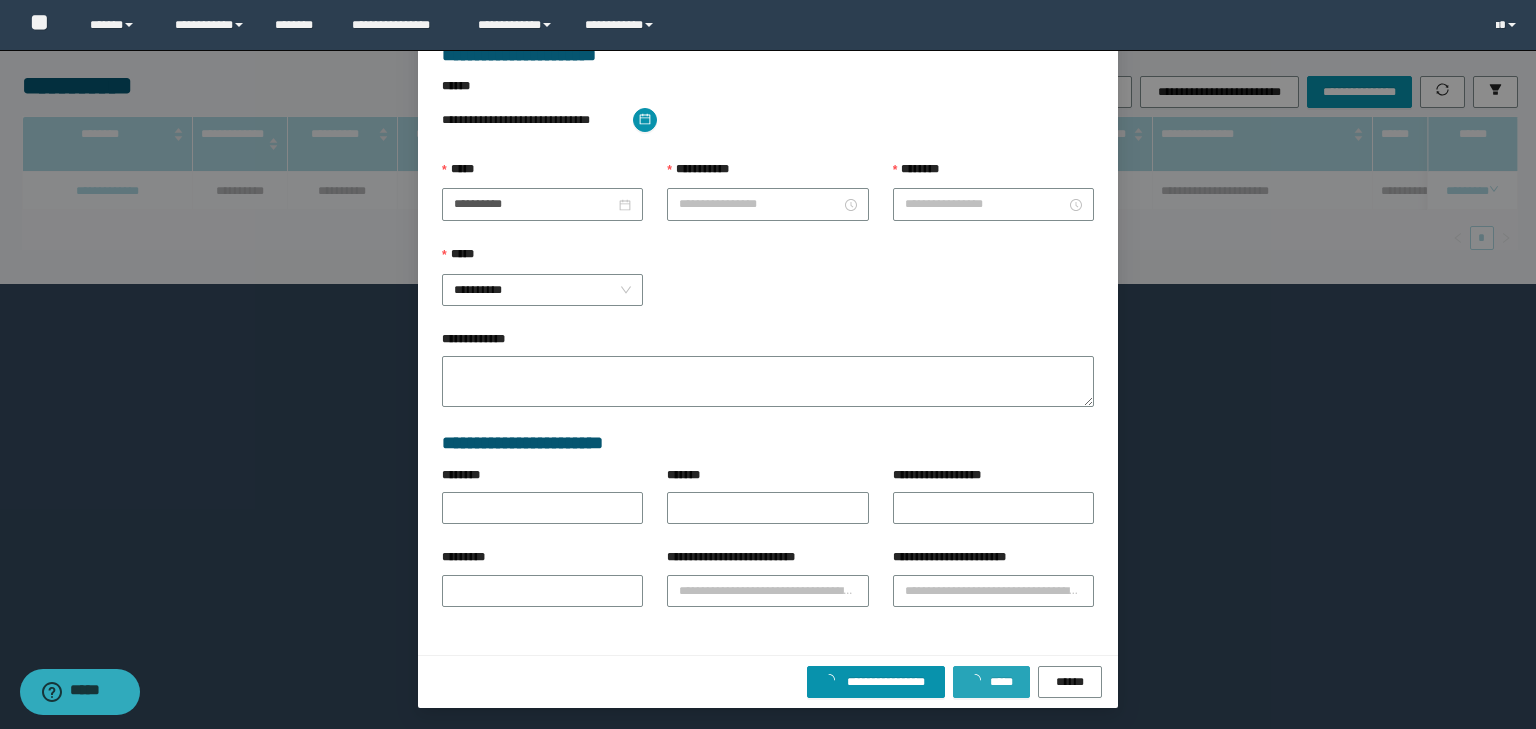 scroll, scrollTop: 39, scrollLeft: 0, axis: vertical 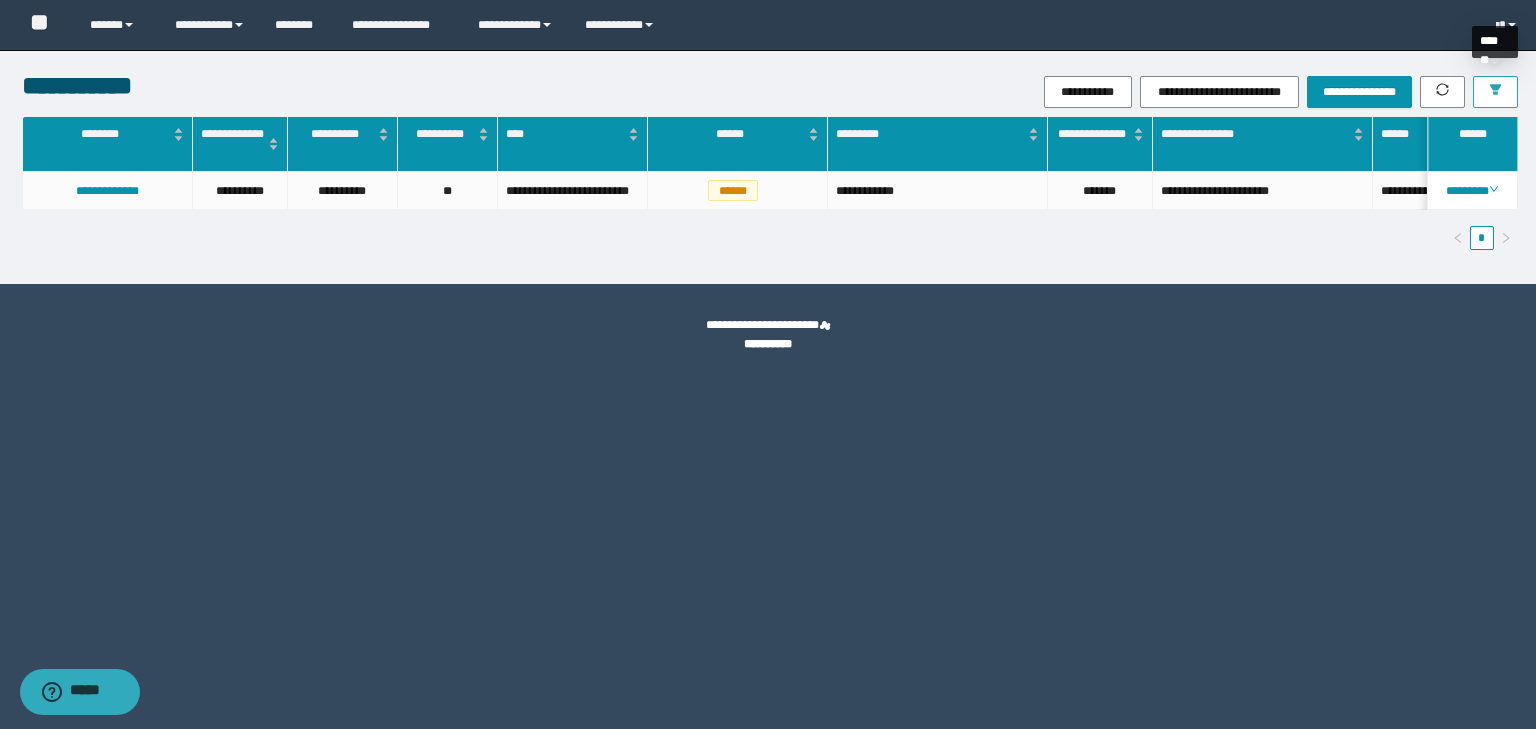 click at bounding box center [1495, 92] 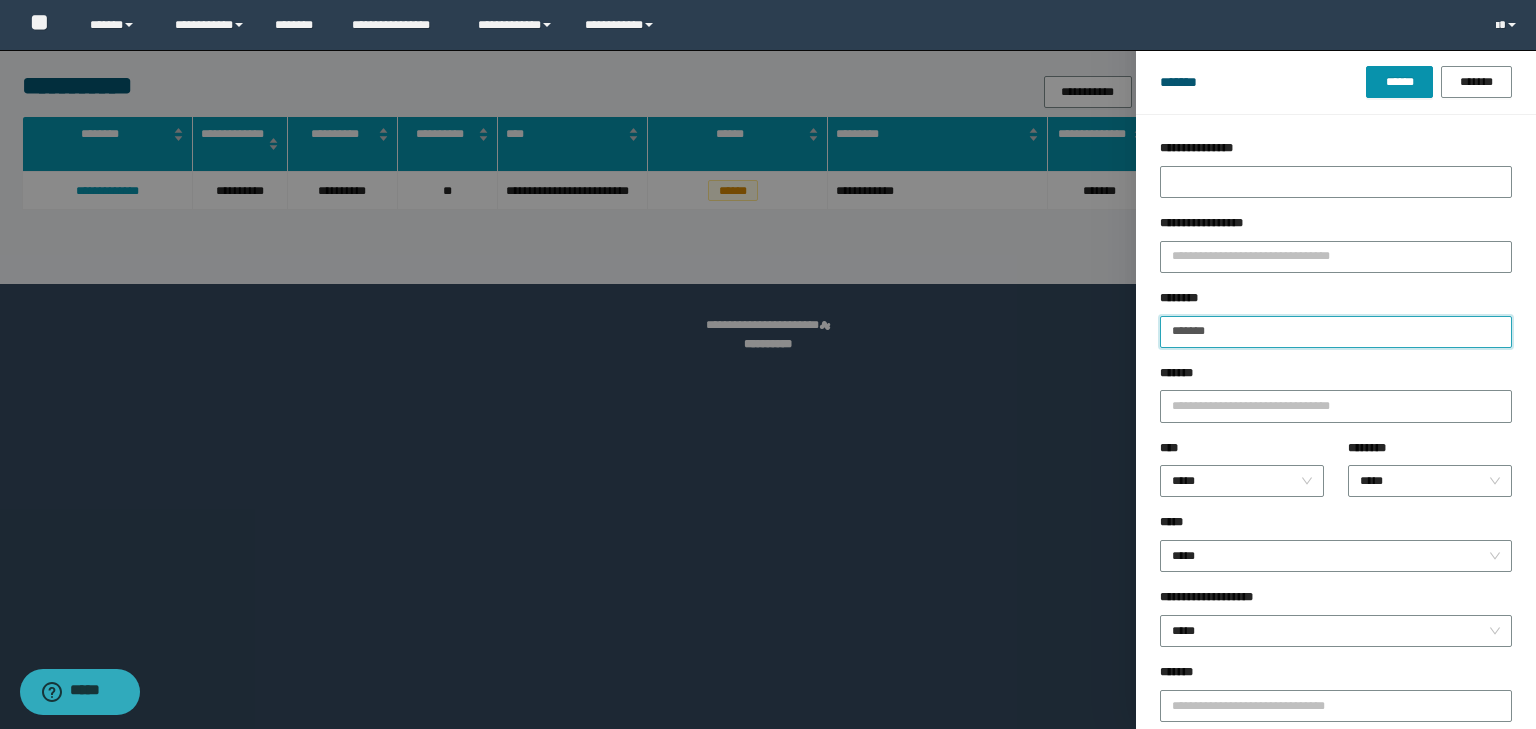 click on "*******" at bounding box center (1336, 332) 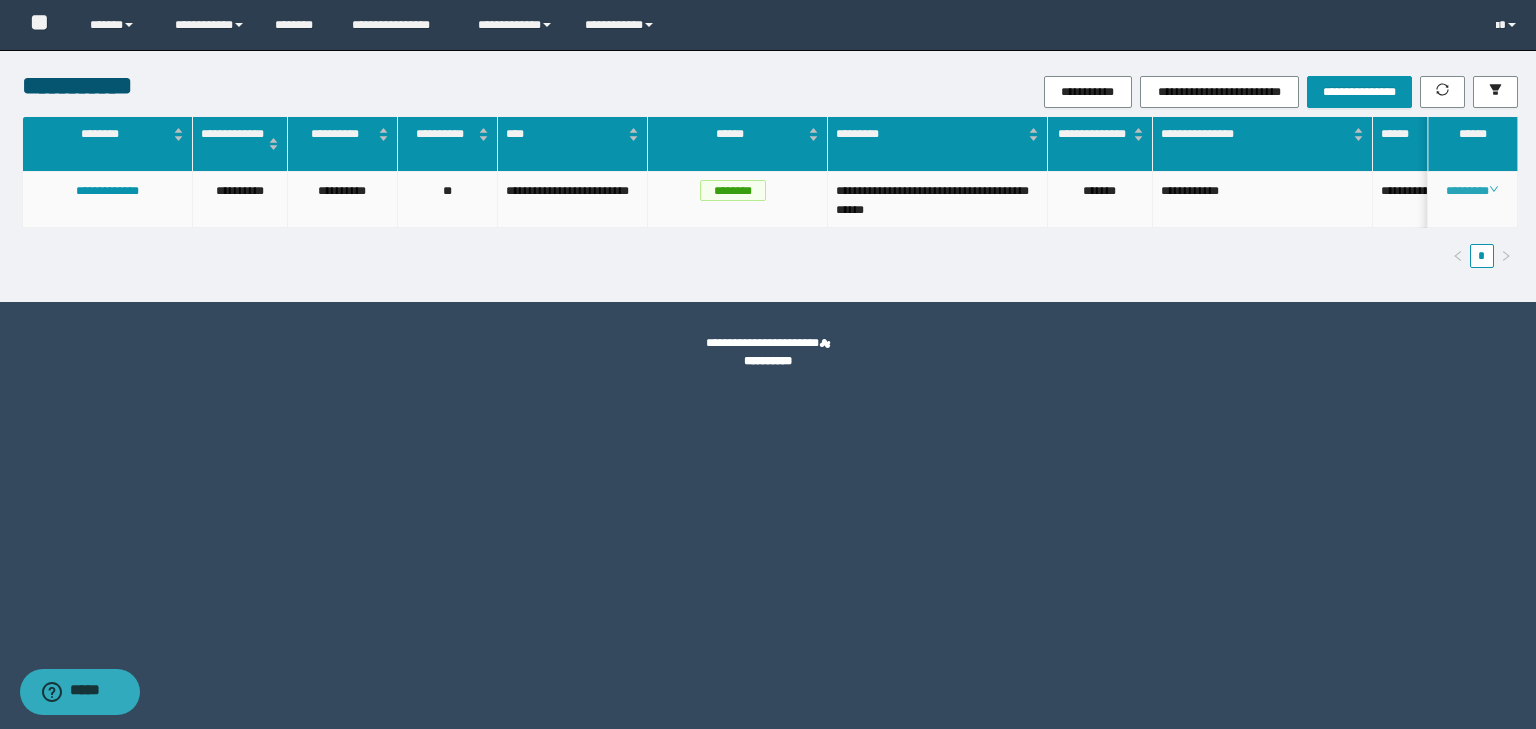 click 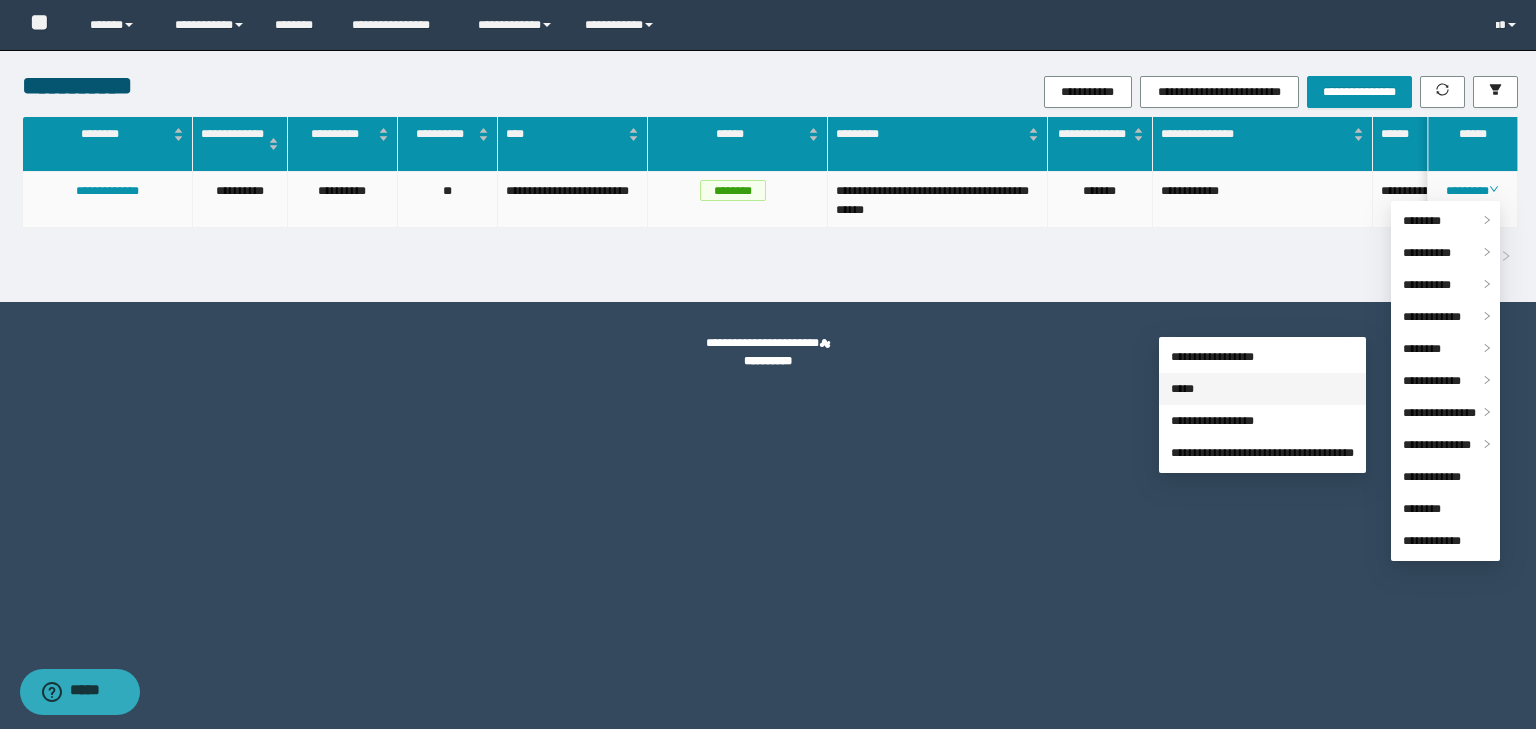 click on "*****" at bounding box center [1182, 389] 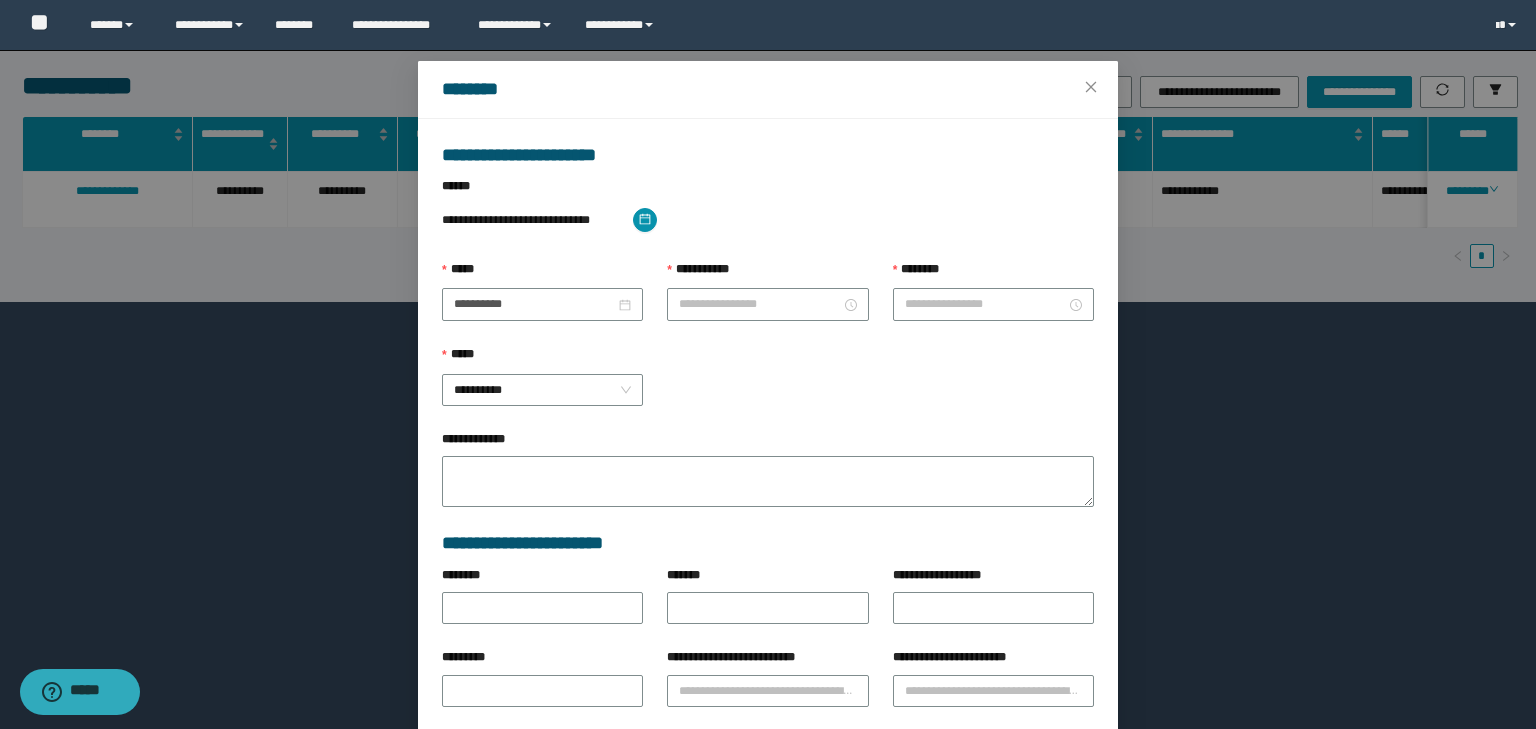 type on "**********" 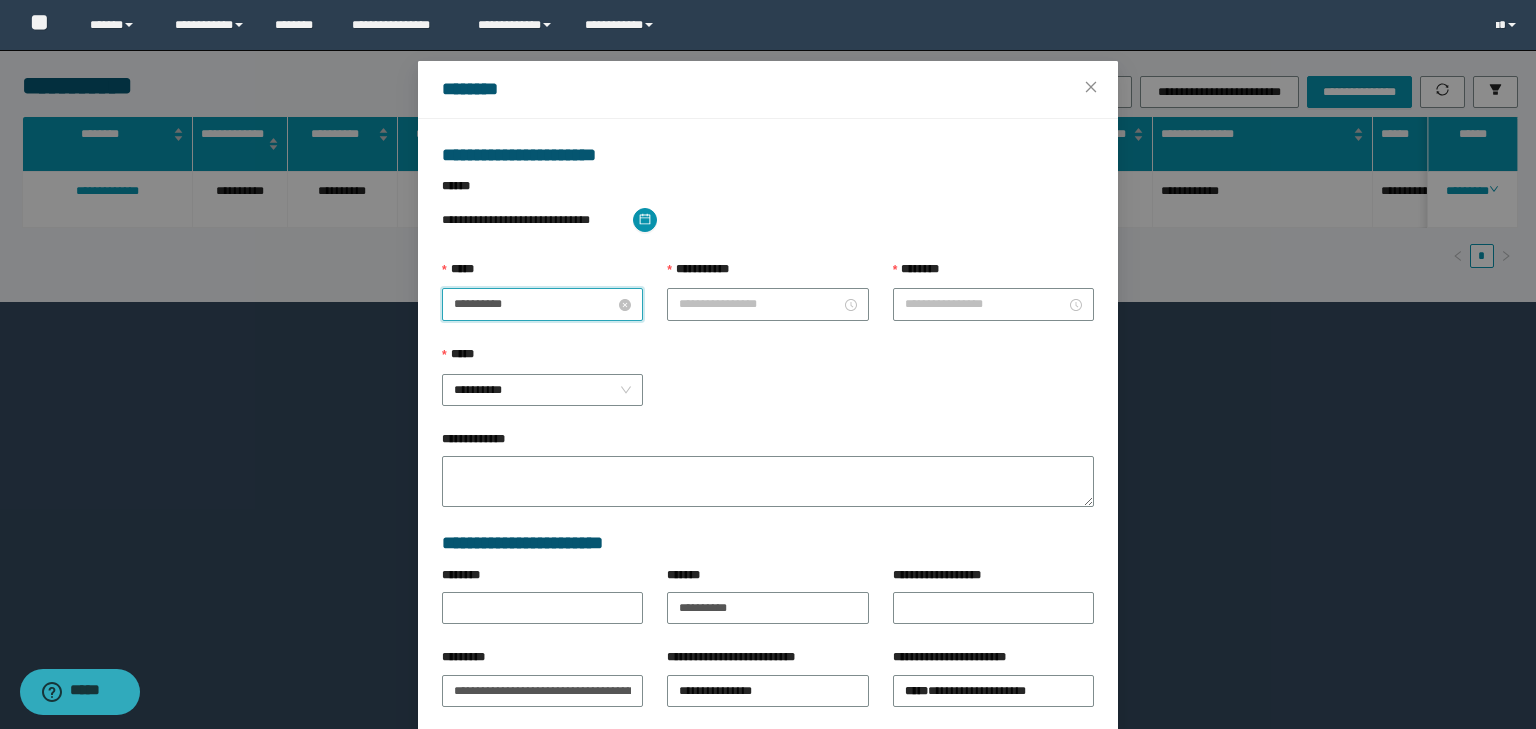 click on "**********" at bounding box center (534, 304) 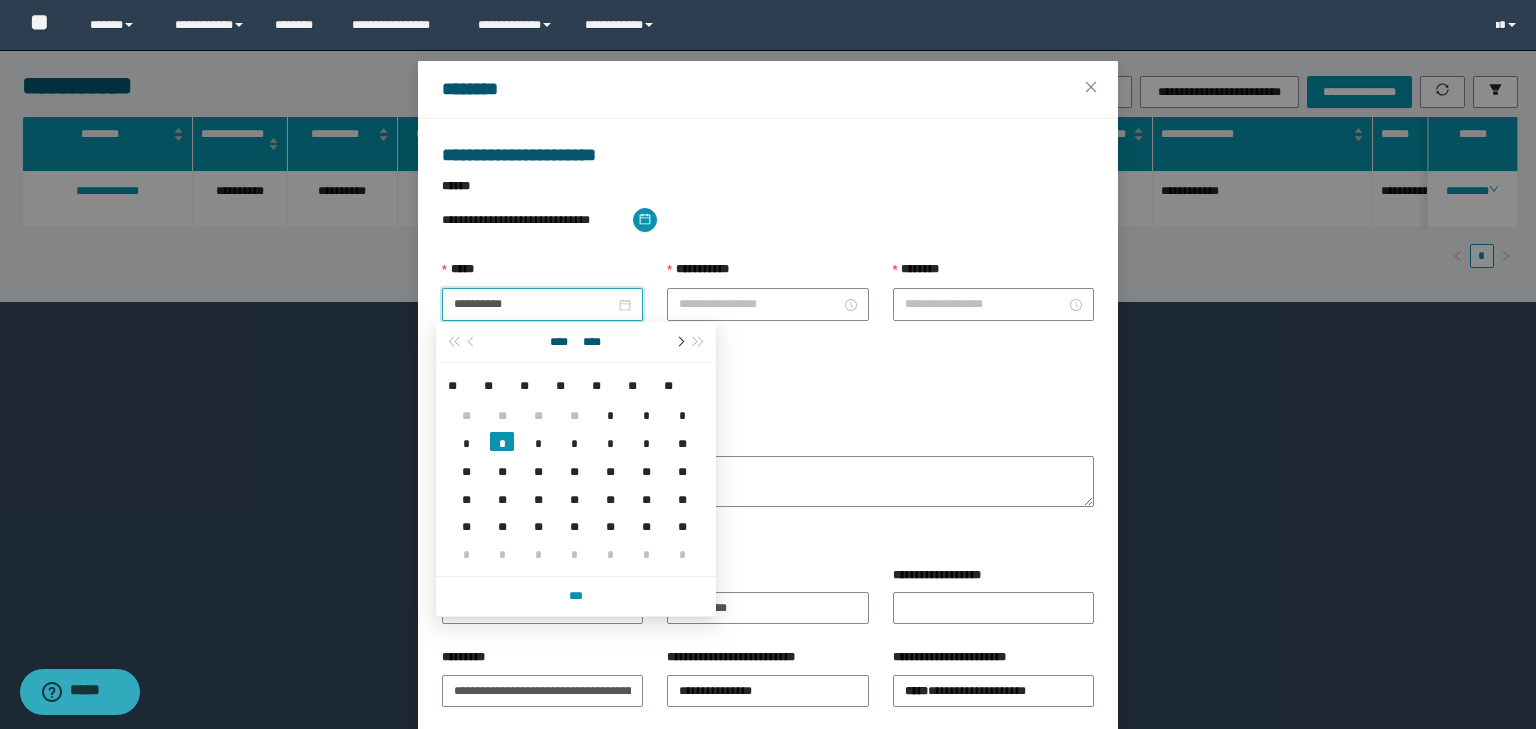 click at bounding box center [679, 342] 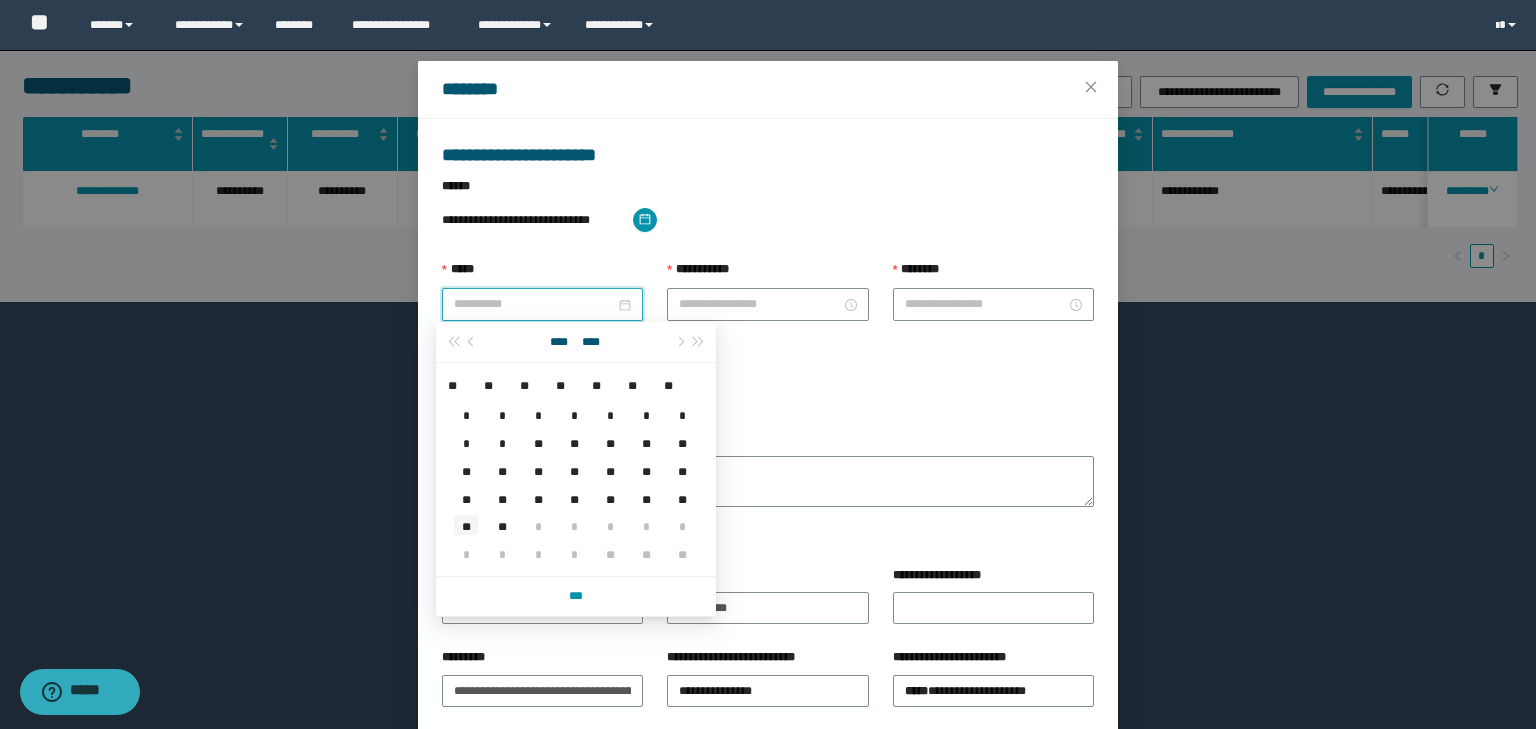 type on "**********" 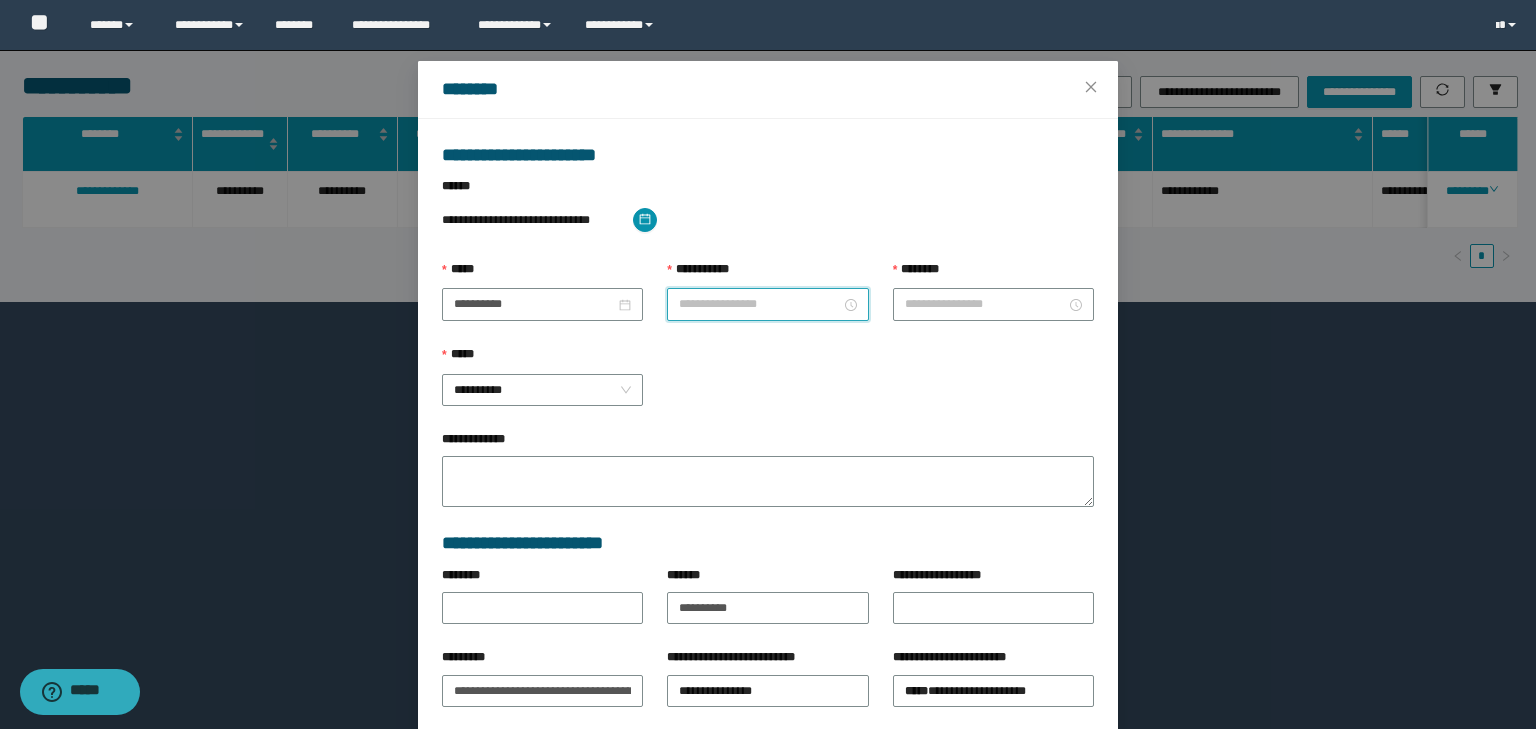 click on "**********" at bounding box center [759, 304] 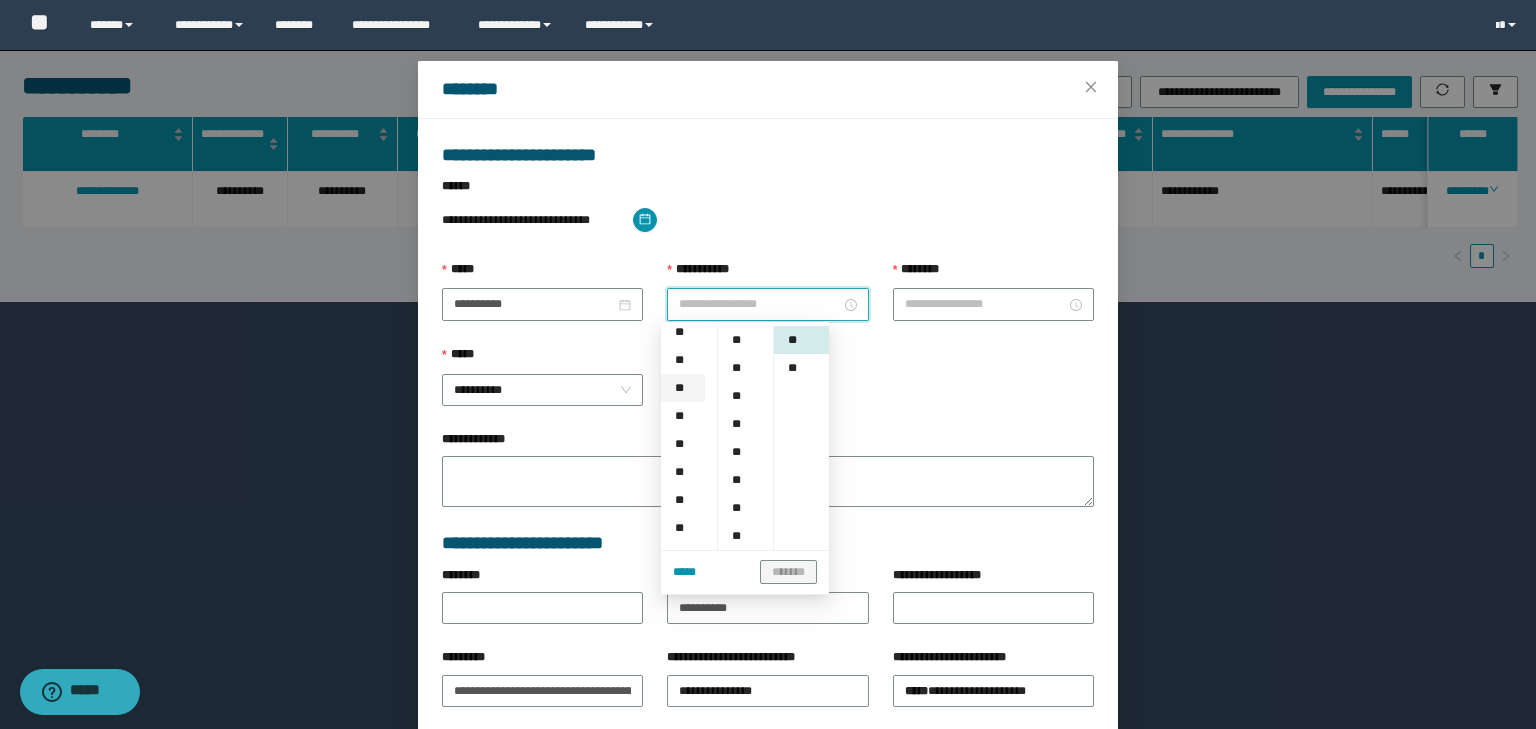 click on "**" at bounding box center (683, 388) 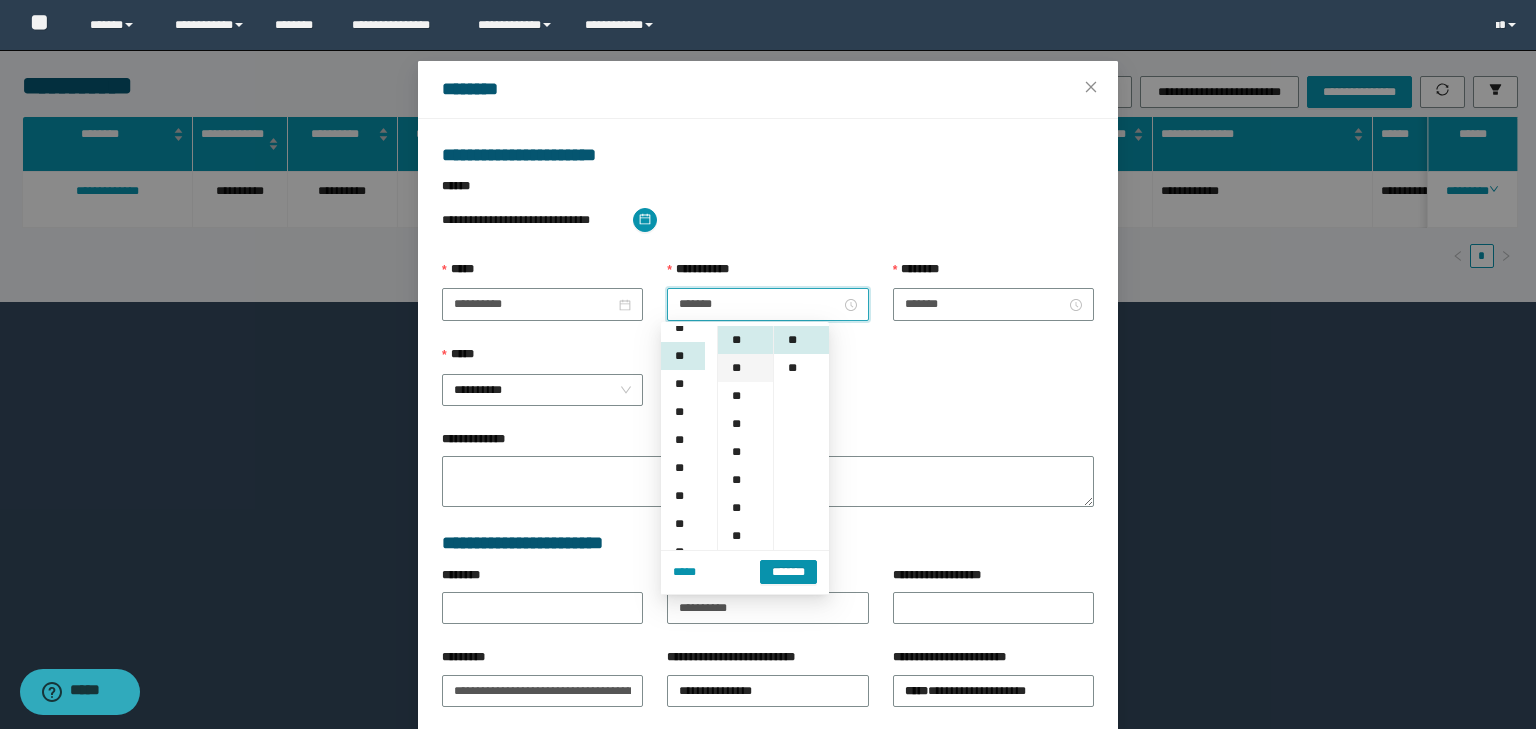 scroll, scrollTop: 84, scrollLeft: 0, axis: vertical 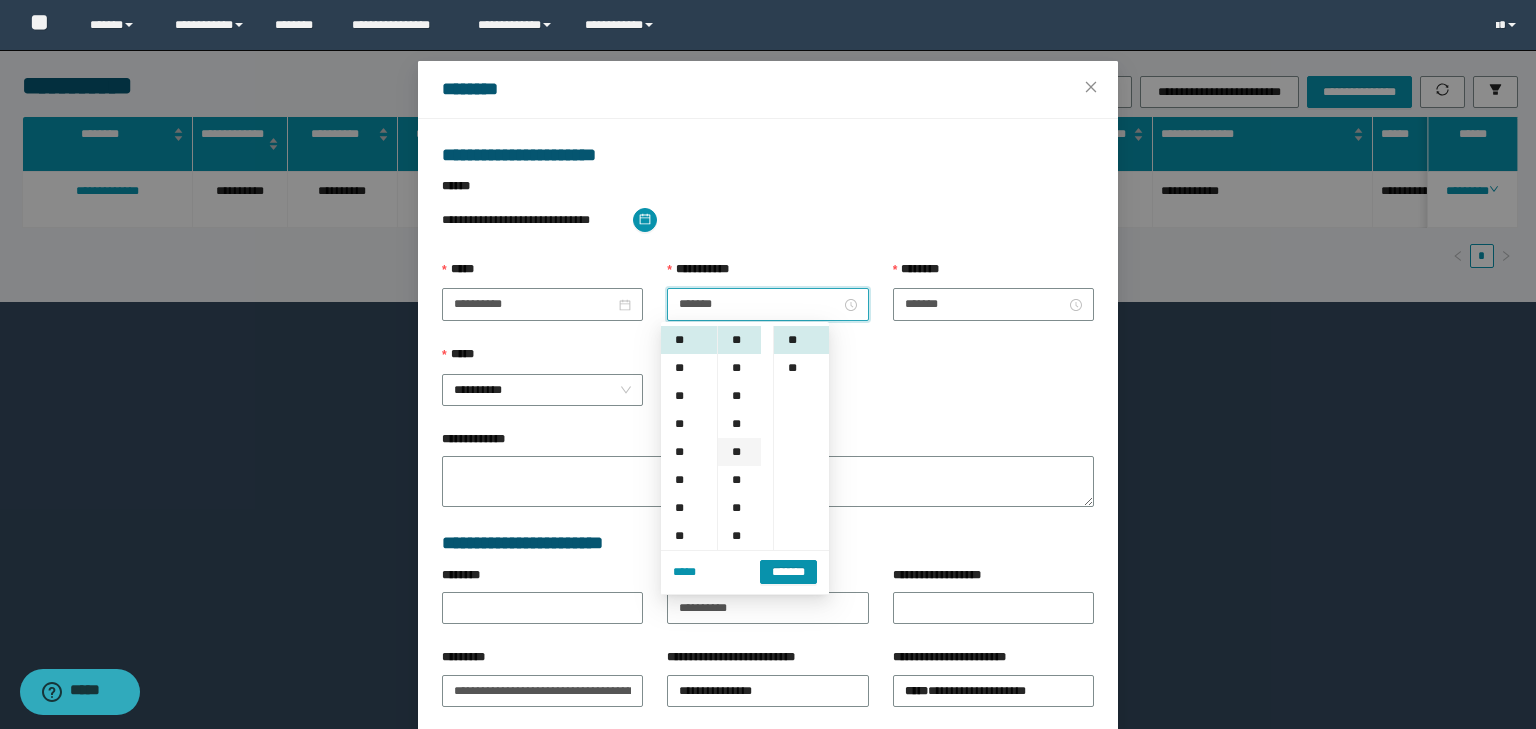 click on "**" at bounding box center [739, 452] 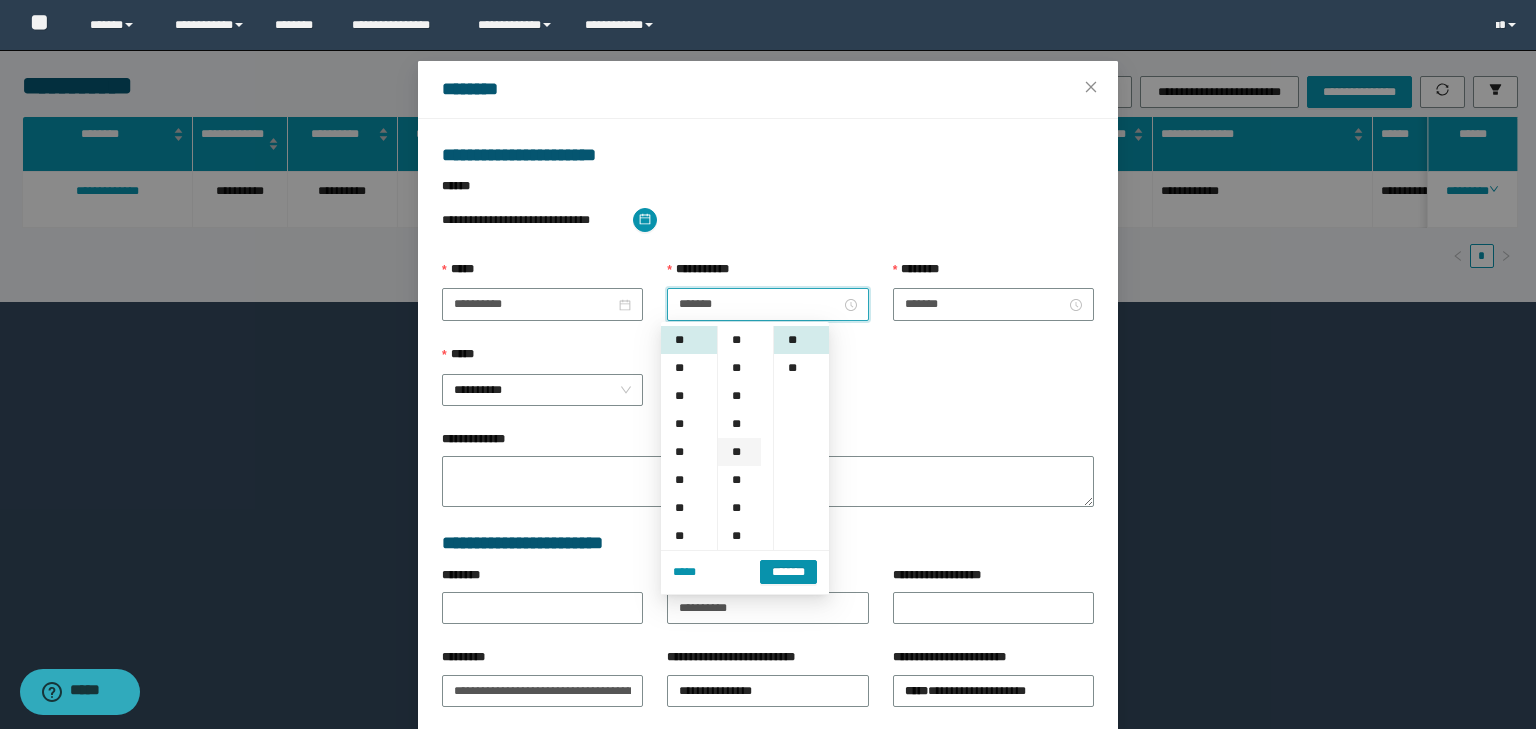 scroll, scrollTop: 112, scrollLeft: 0, axis: vertical 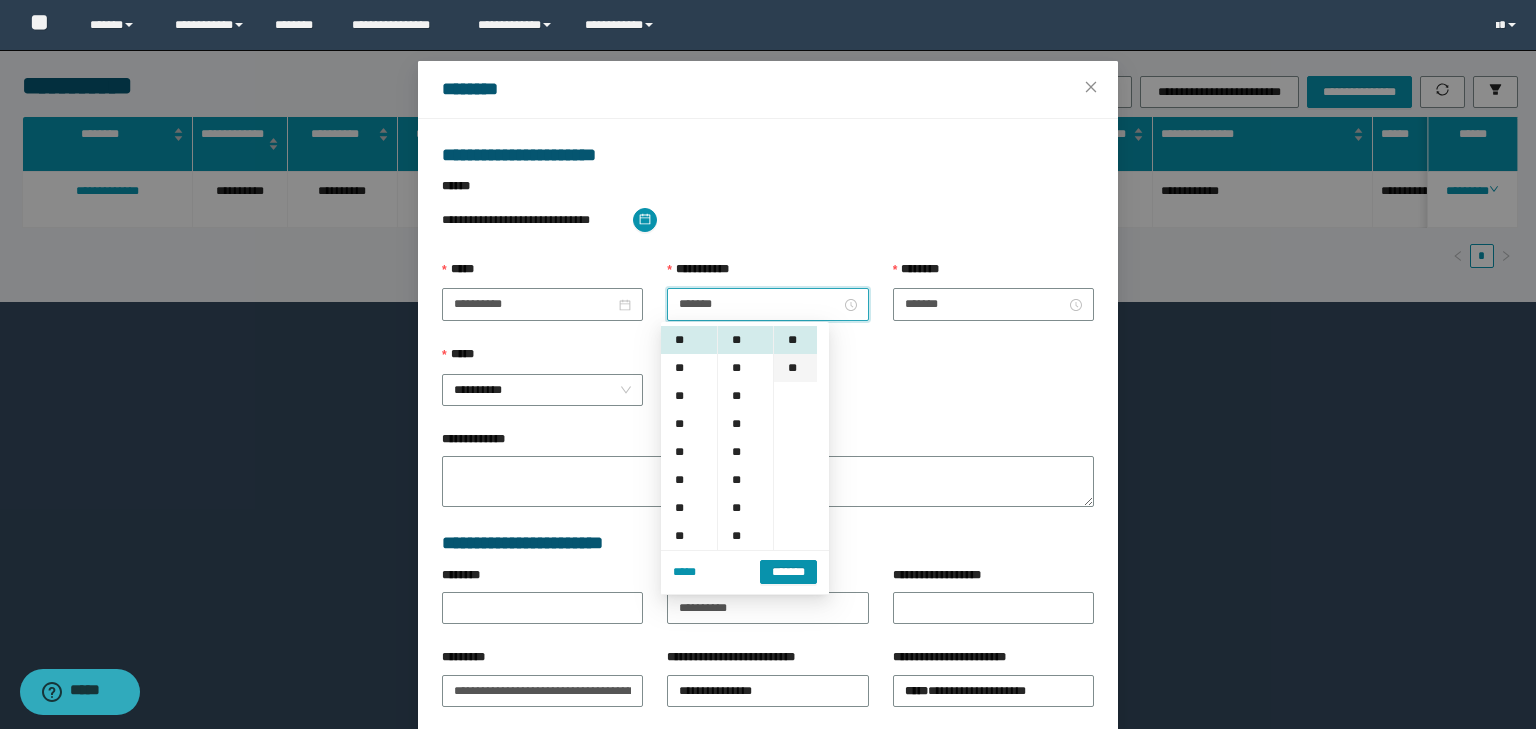 click on "**" at bounding box center (795, 368) 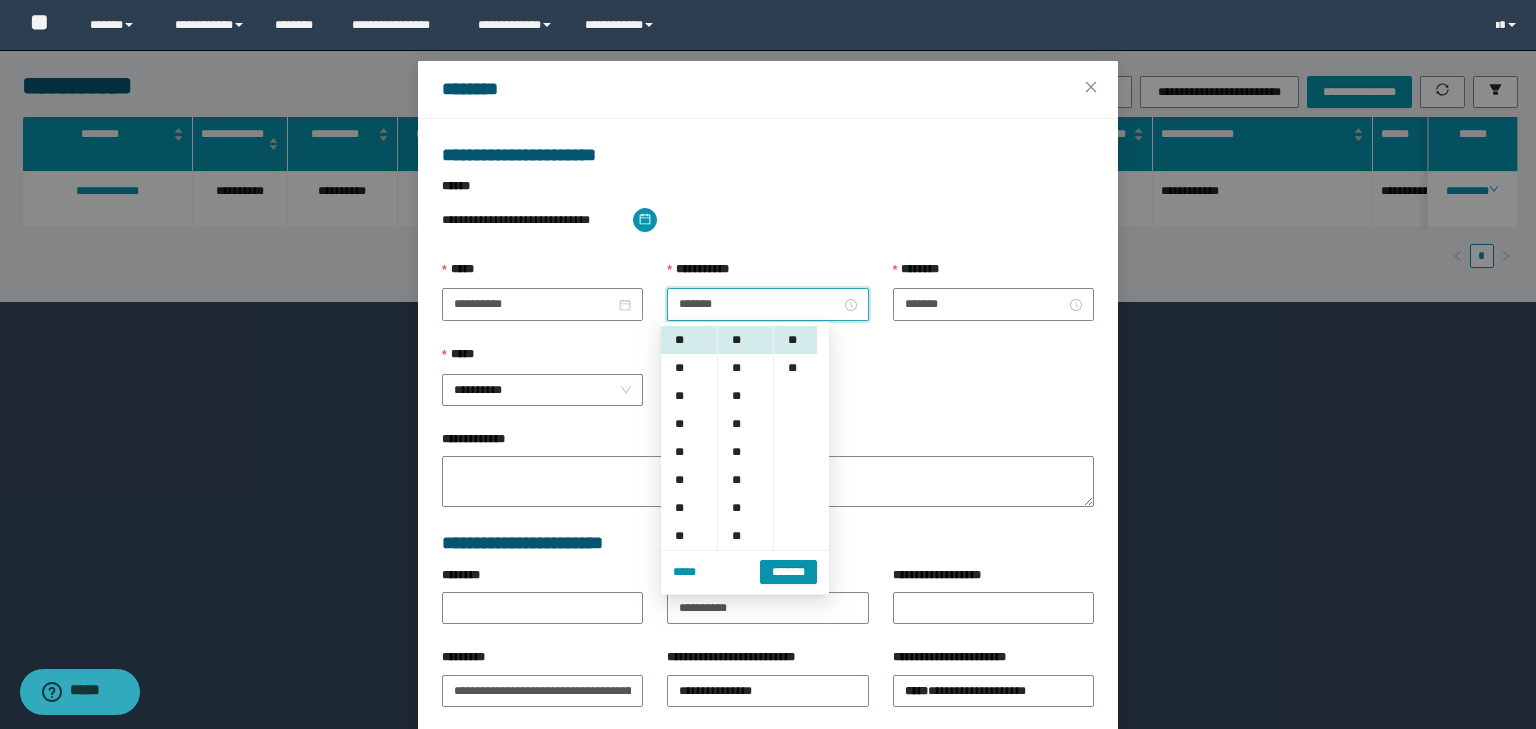 scroll, scrollTop: 28, scrollLeft: 0, axis: vertical 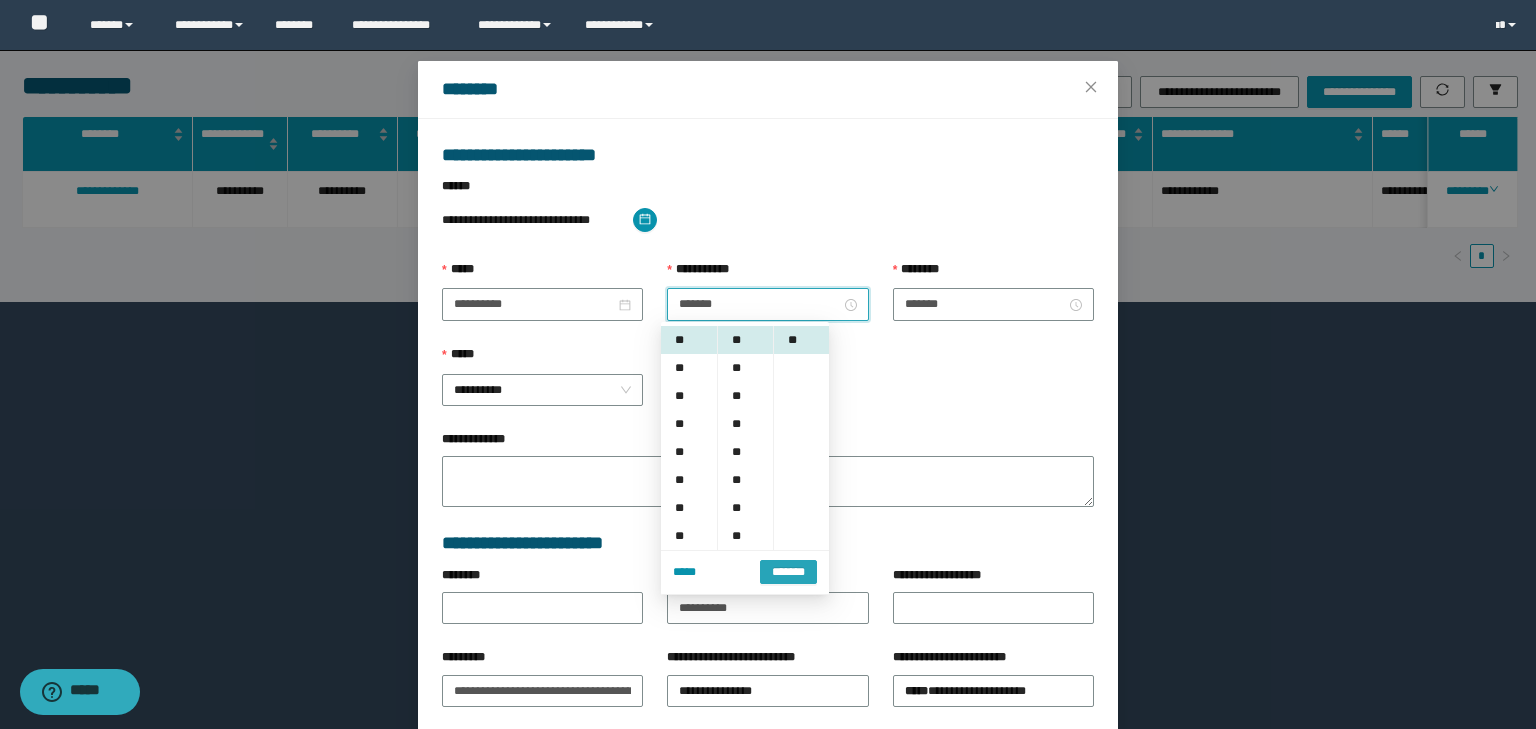 click on "*******" at bounding box center [788, 572] 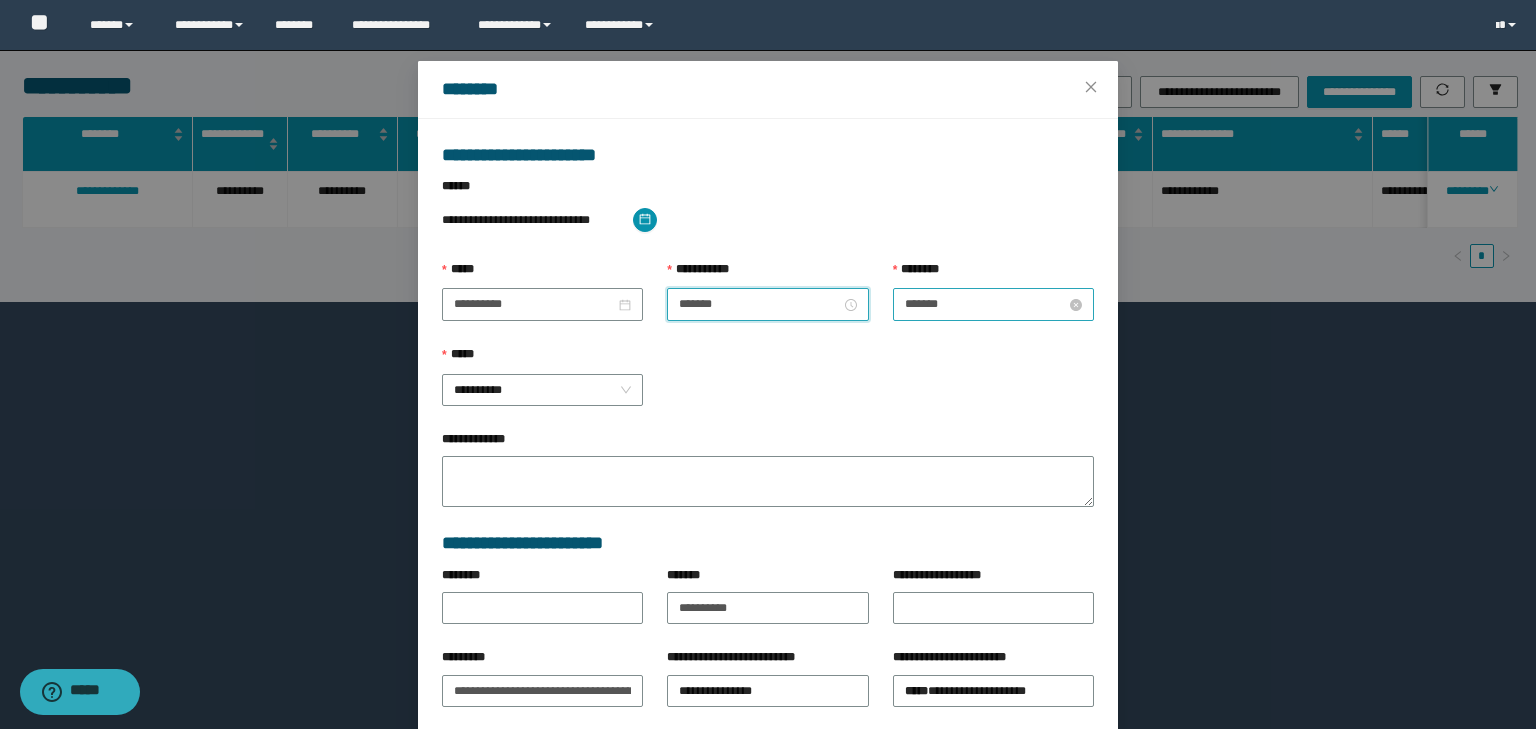 click on "*******" at bounding box center [985, 304] 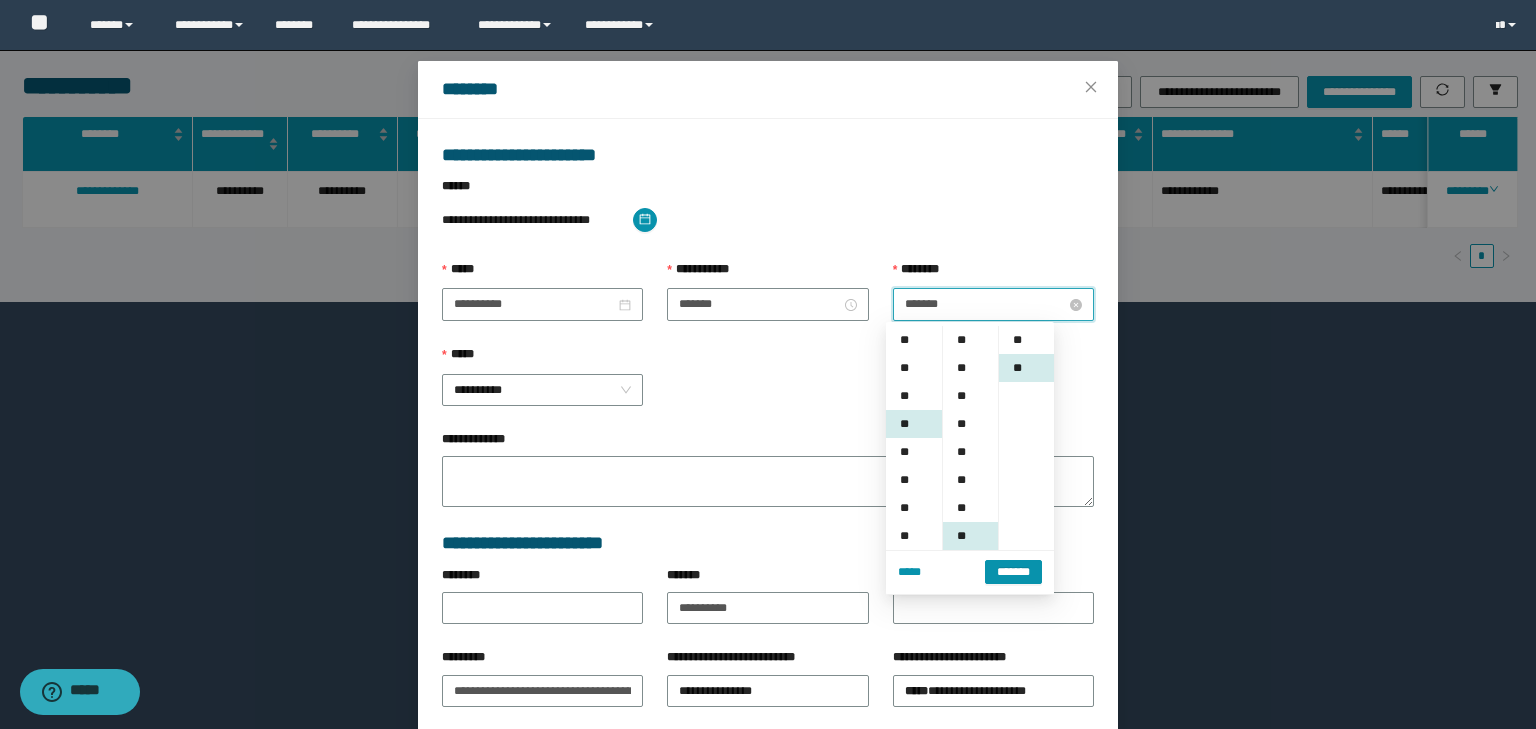 scroll, scrollTop: 84, scrollLeft: 0, axis: vertical 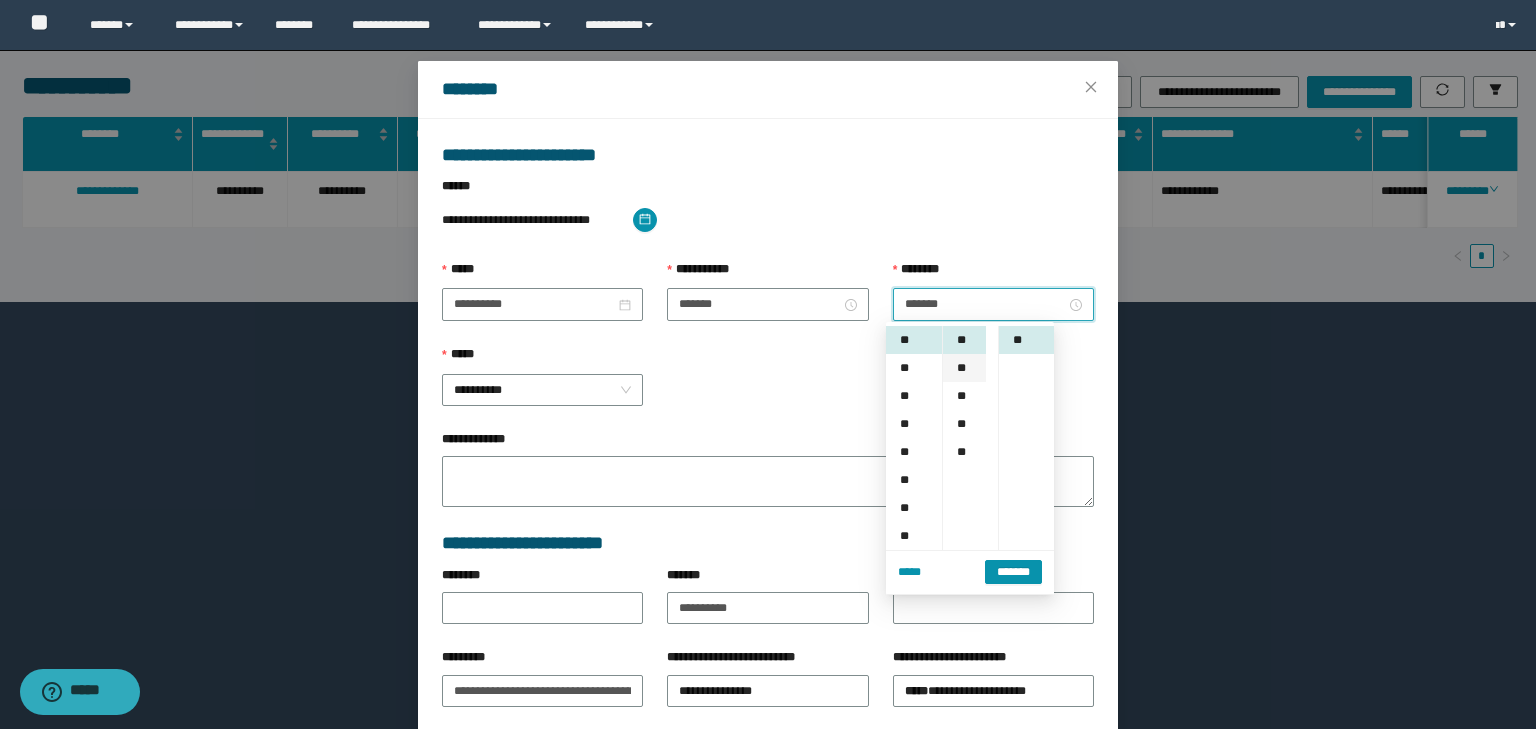 click on "**" at bounding box center (964, 368) 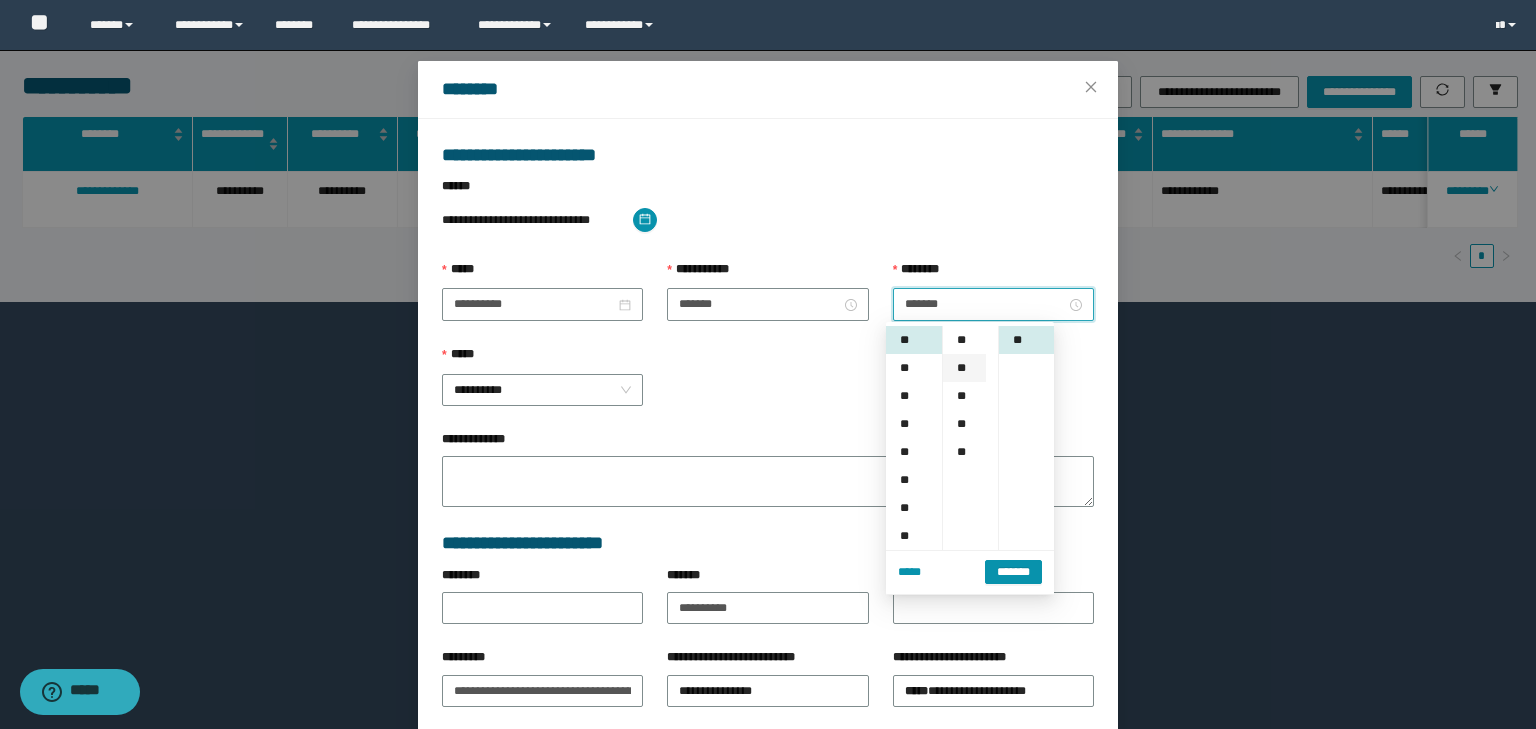 scroll, scrollTop: 224, scrollLeft: 0, axis: vertical 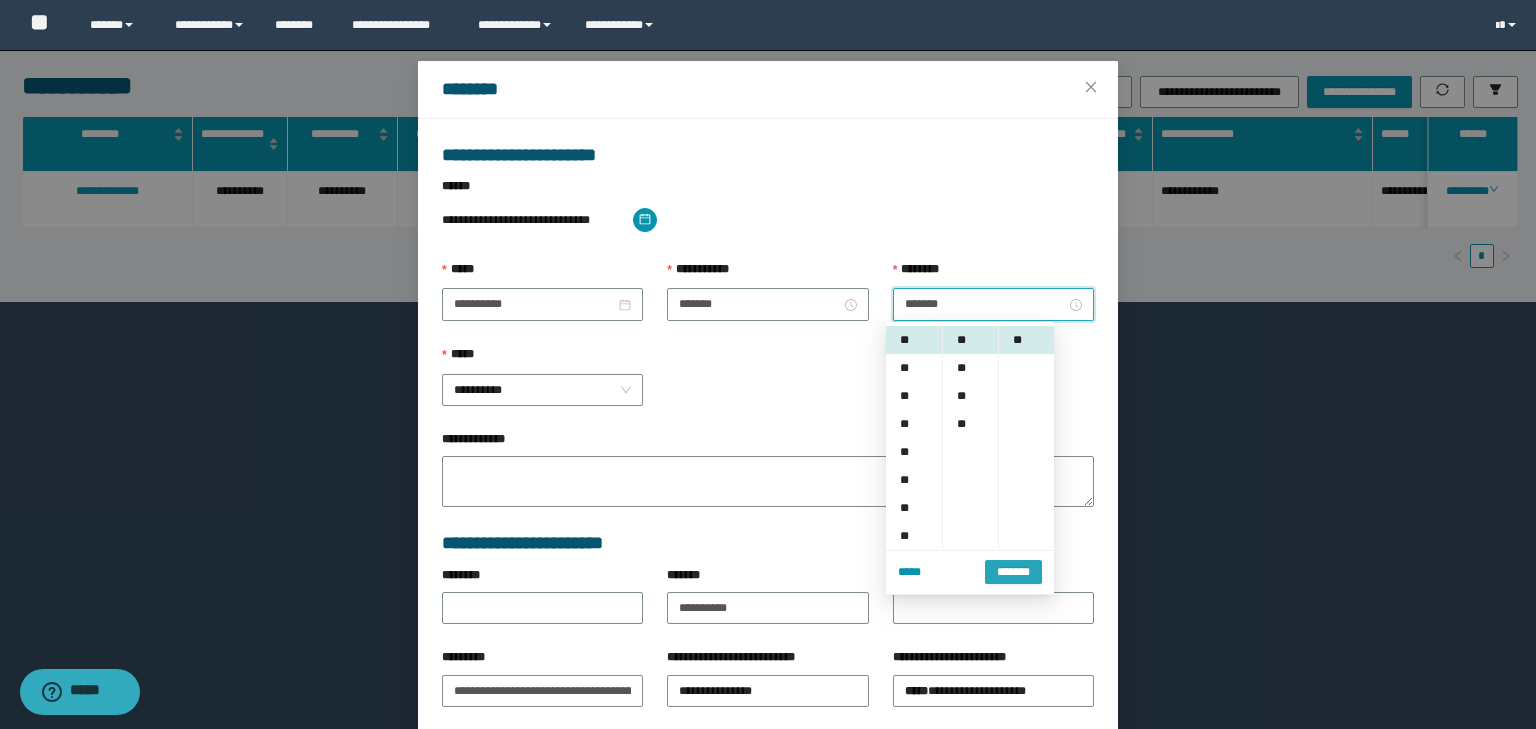 click on "*******" at bounding box center (1013, 572) 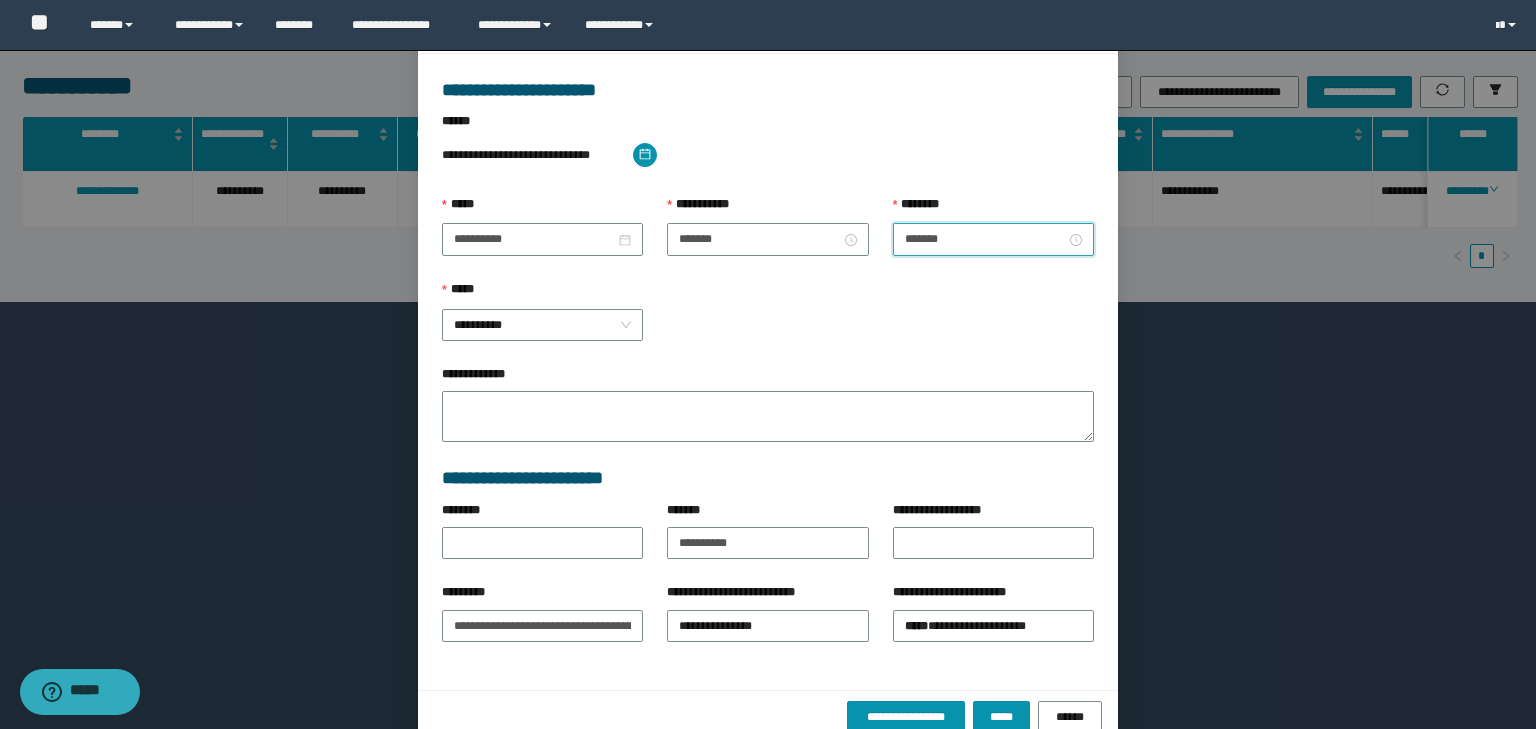 scroll, scrollTop: 139, scrollLeft: 0, axis: vertical 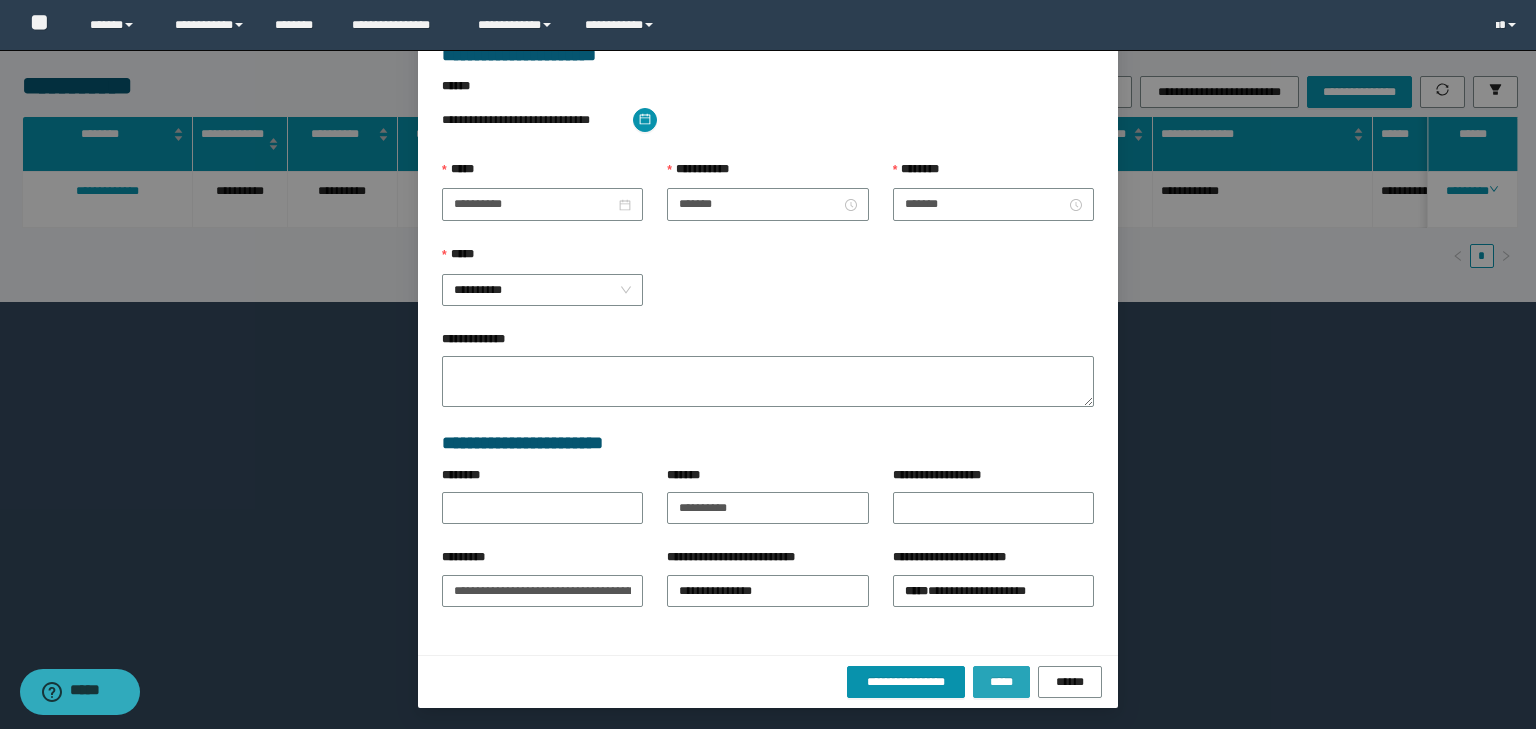 click on "*****" at bounding box center (1001, 682) 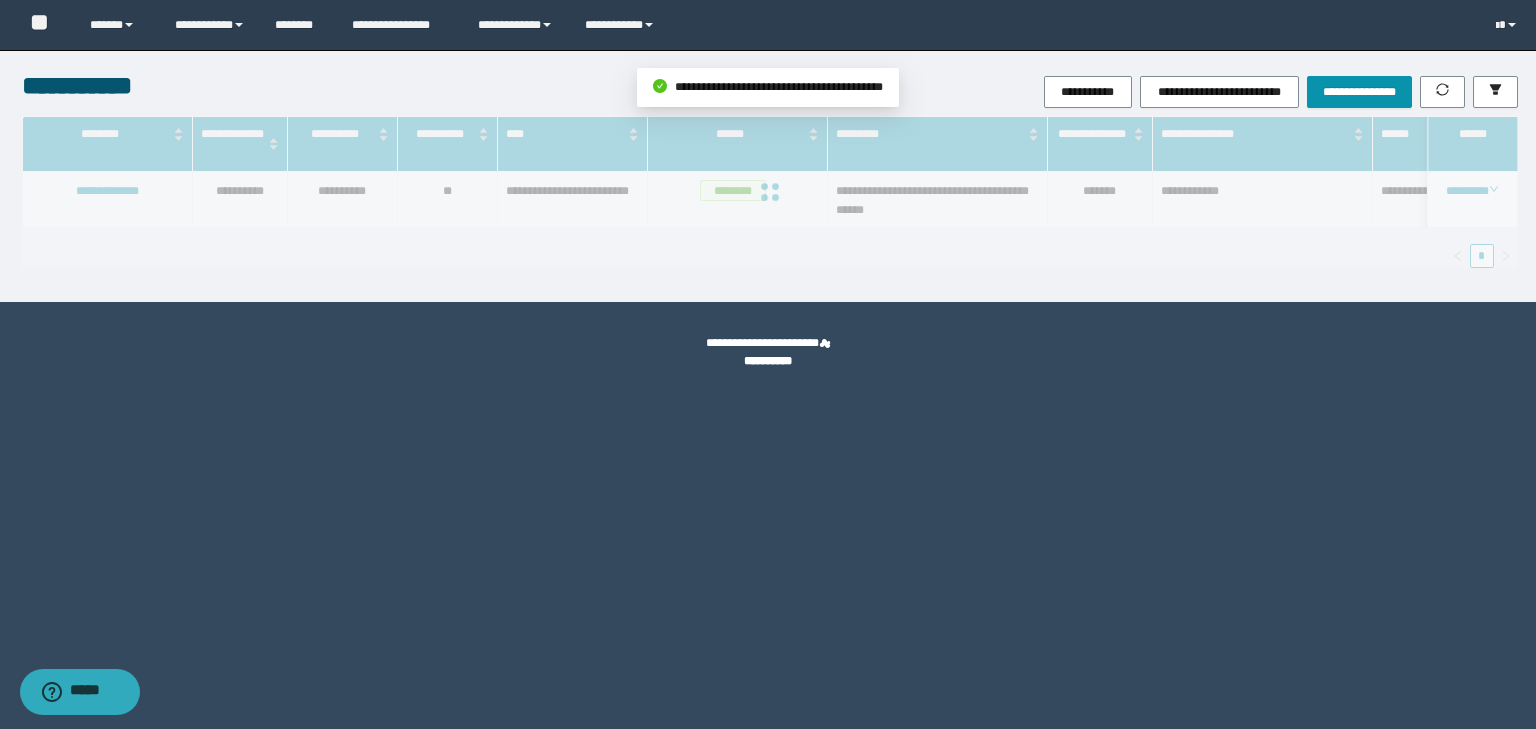 scroll, scrollTop: 39, scrollLeft: 0, axis: vertical 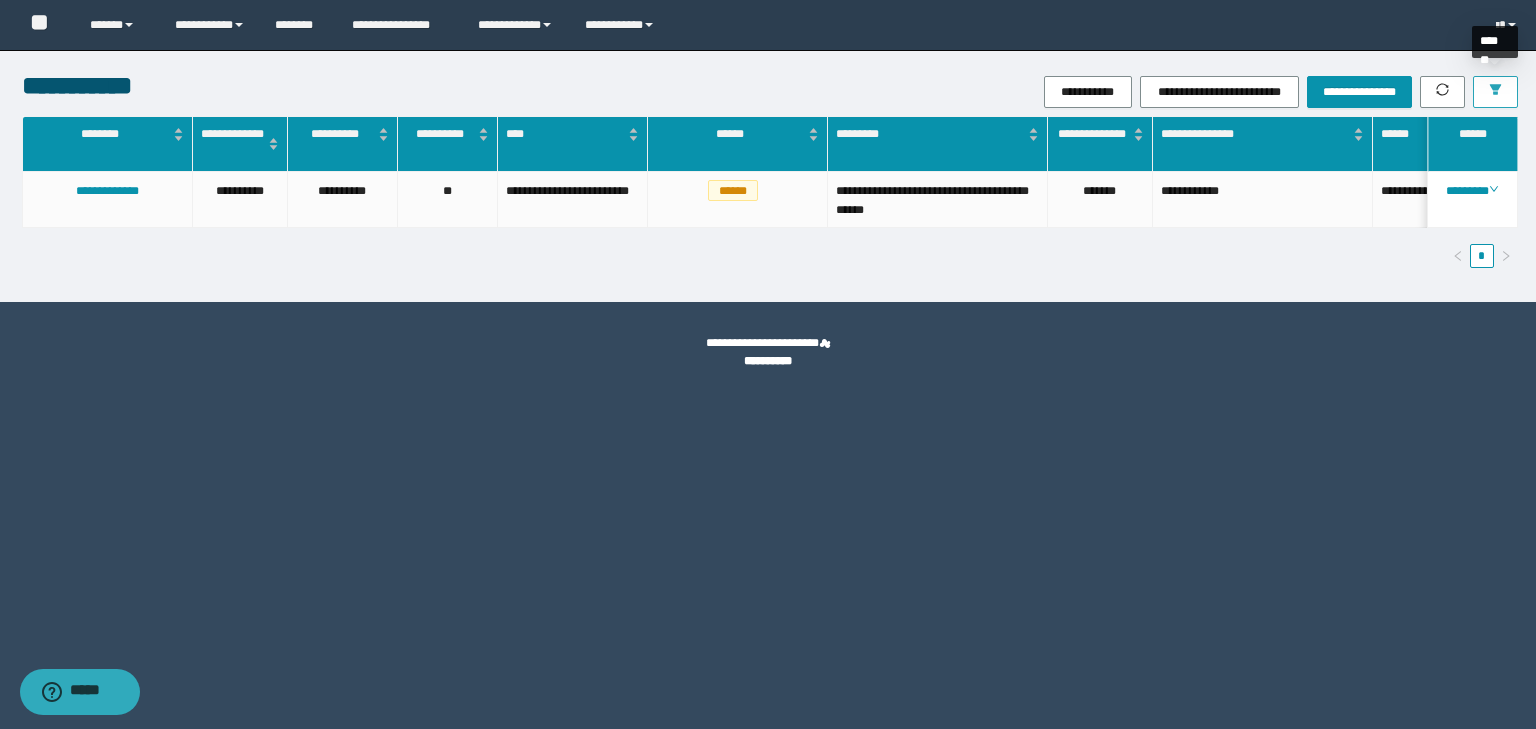click at bounding box center [1495, 92] 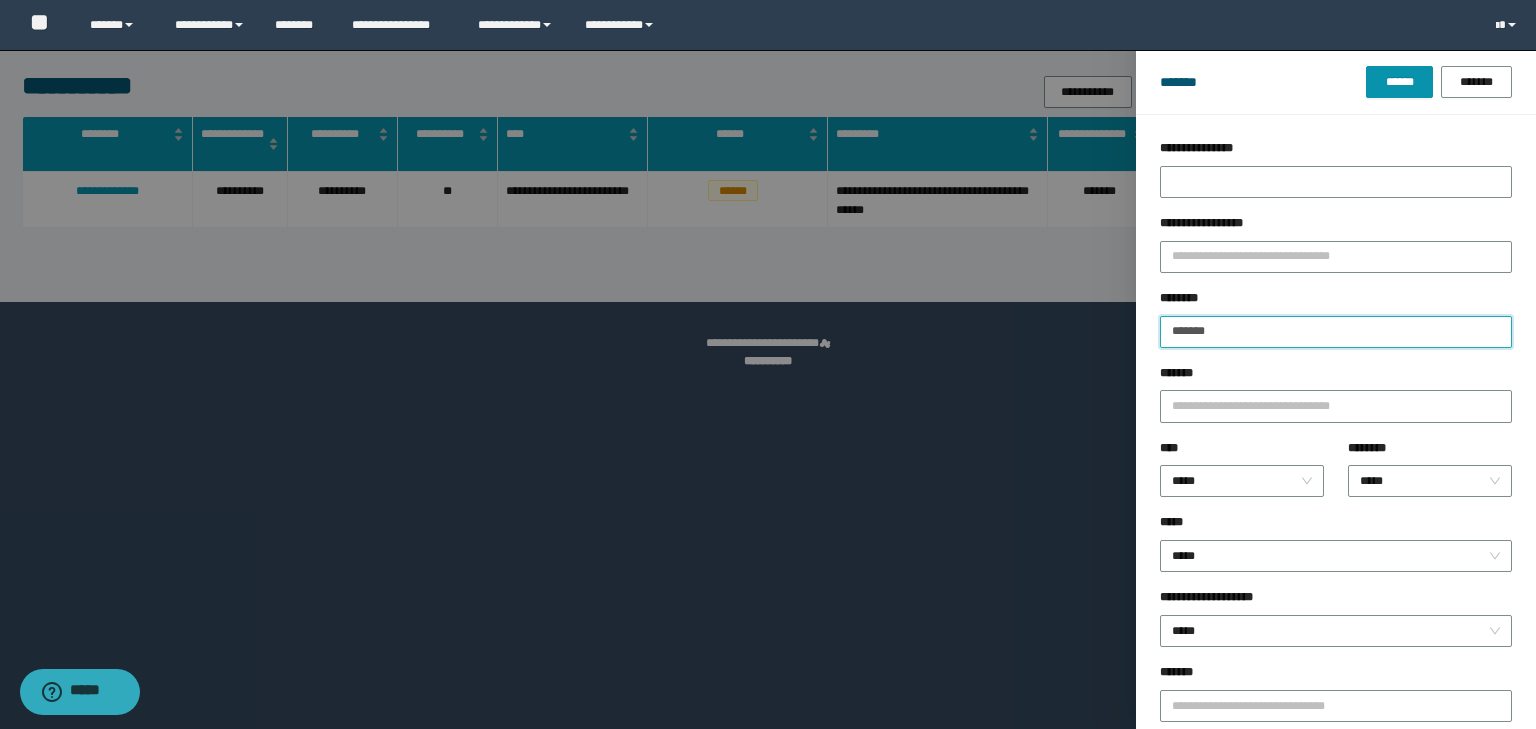 click on "*******" at bounding box center (1336, 332) 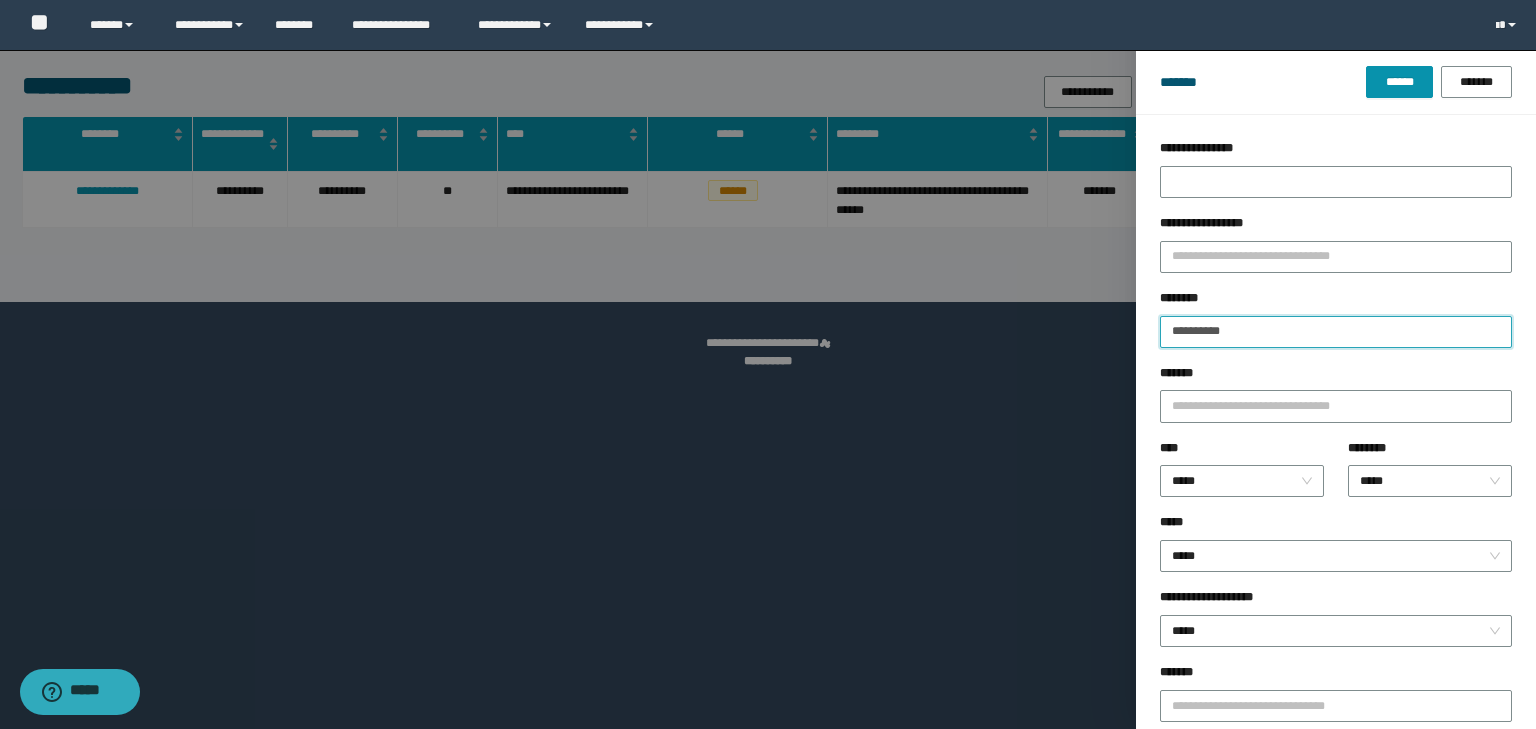 type on "**********" 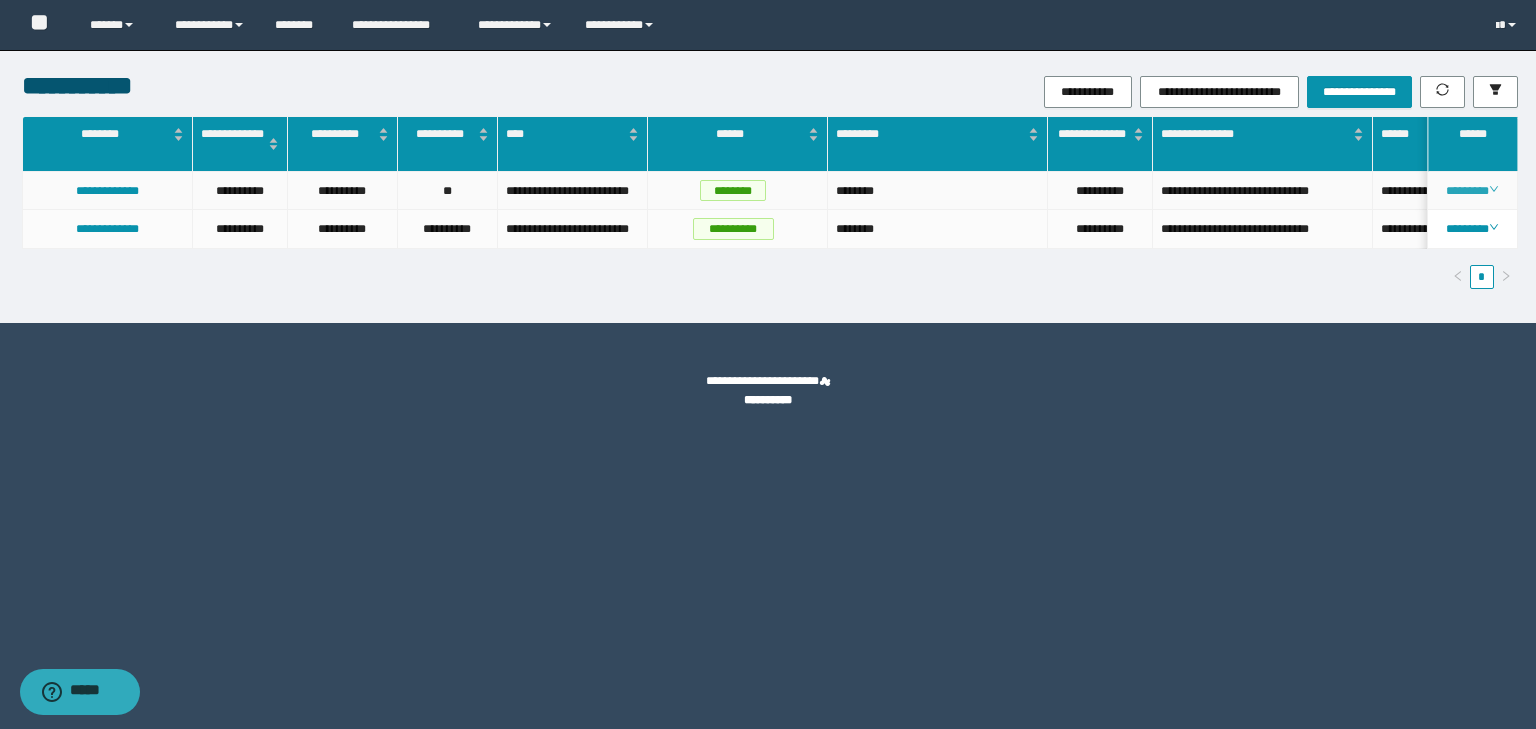 click 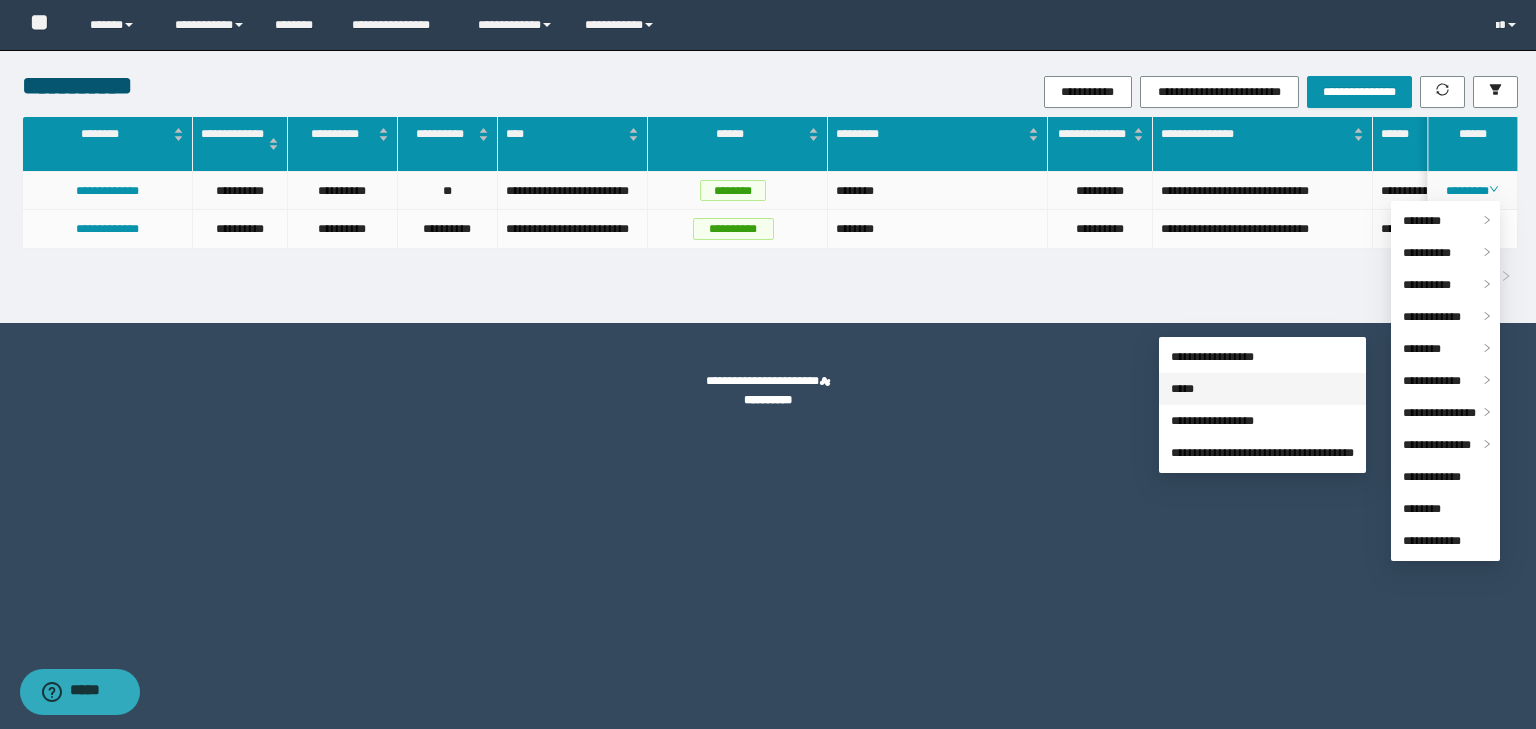 click on "*****" at bounding box center [1182, 389] 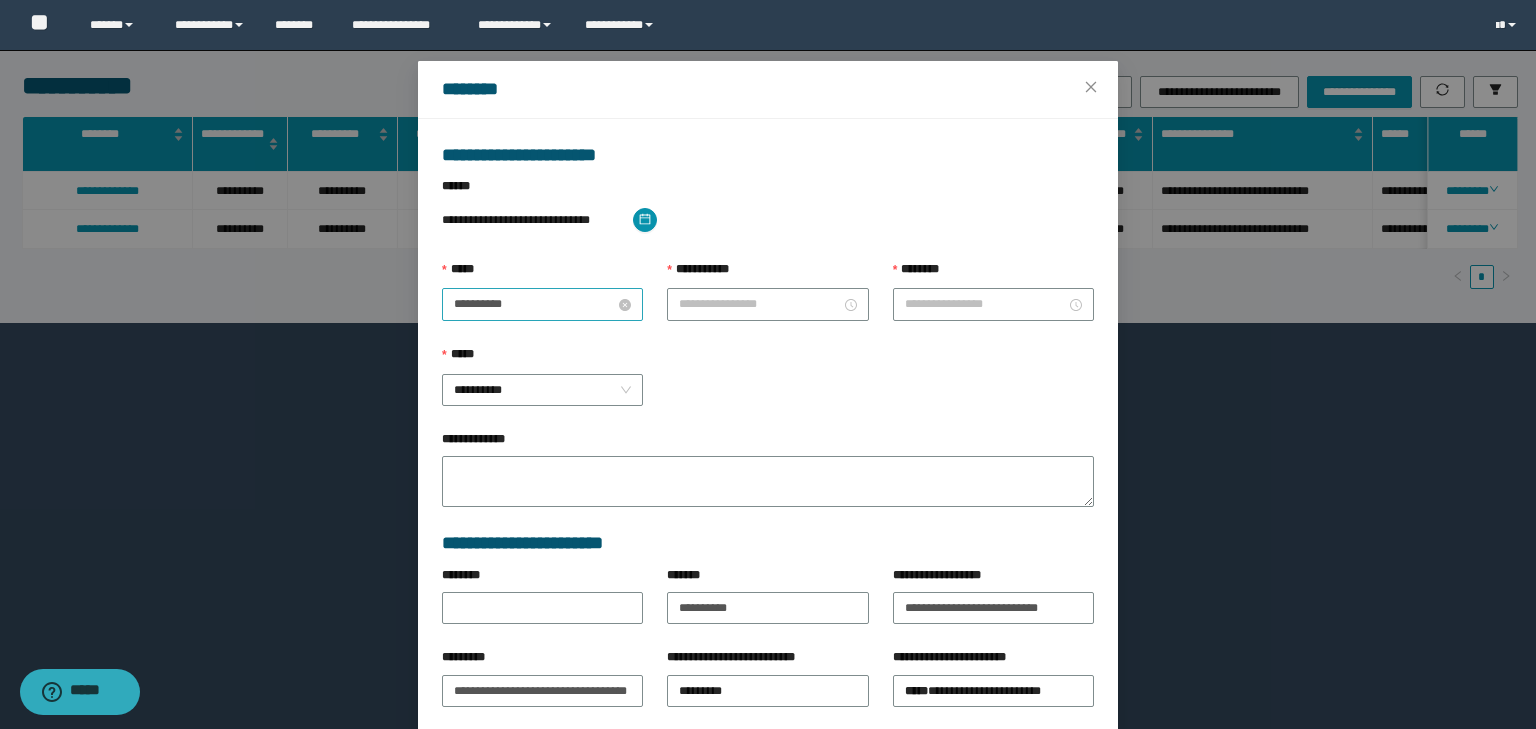 click on "**********" at bounding box center [534, 304] 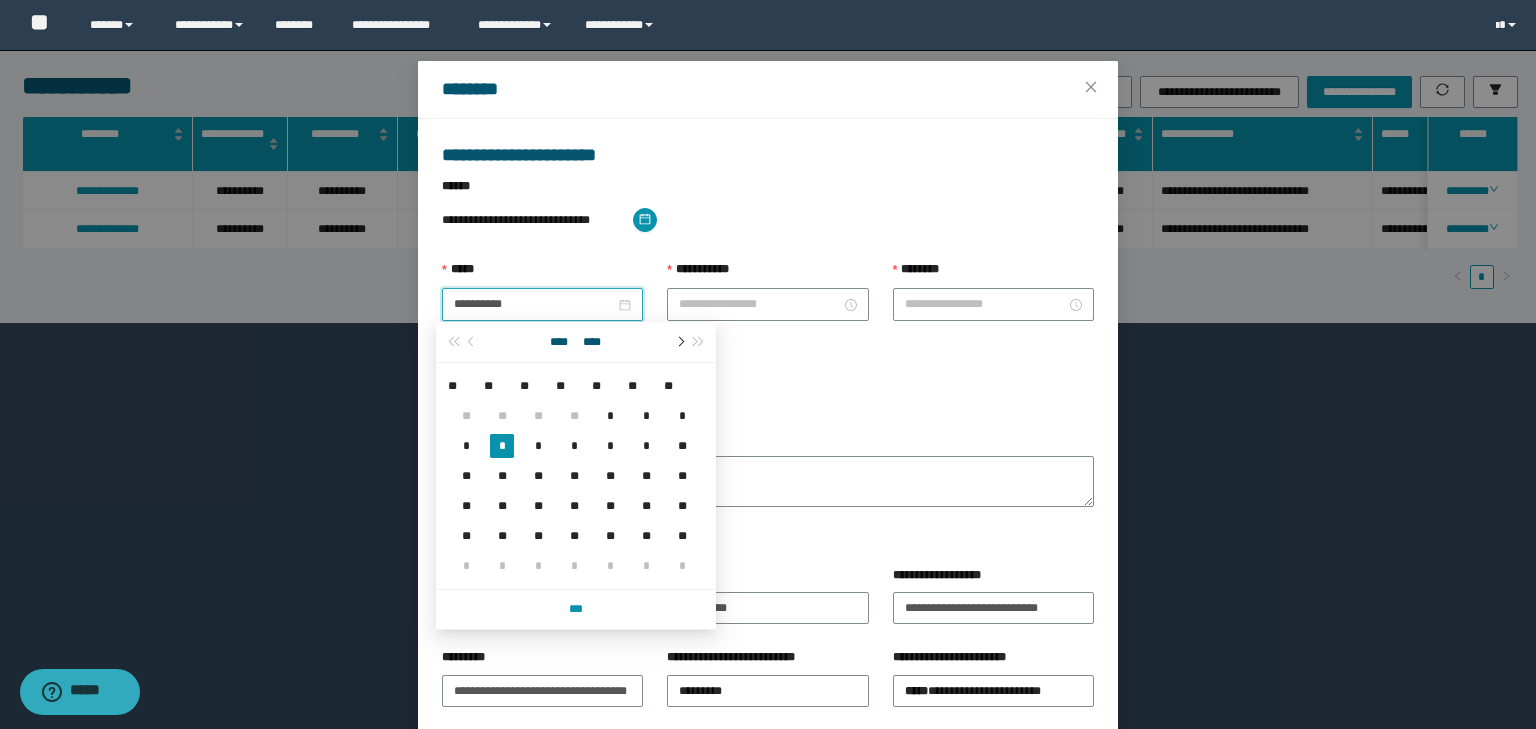 click at bounding box center (679, 342) 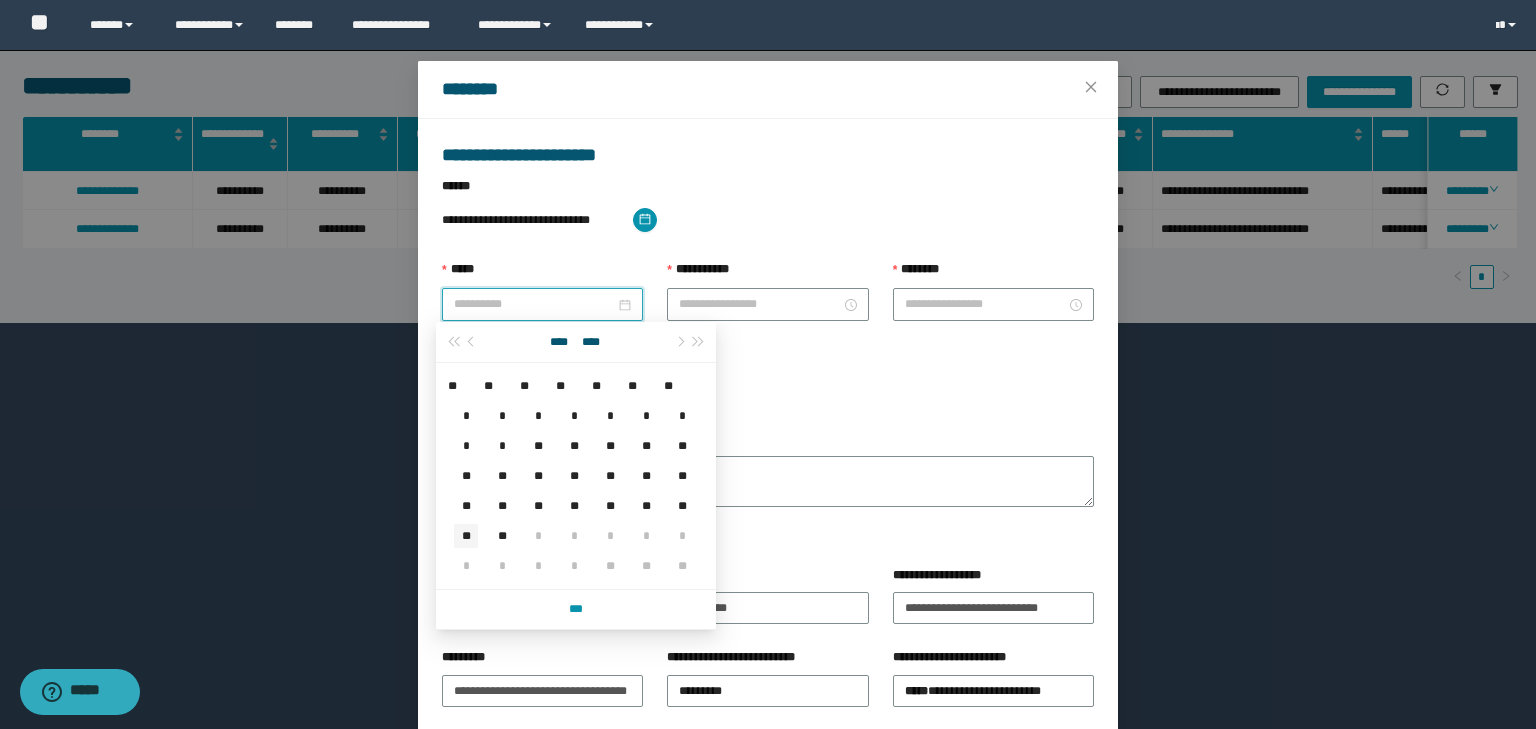 type on "**********" 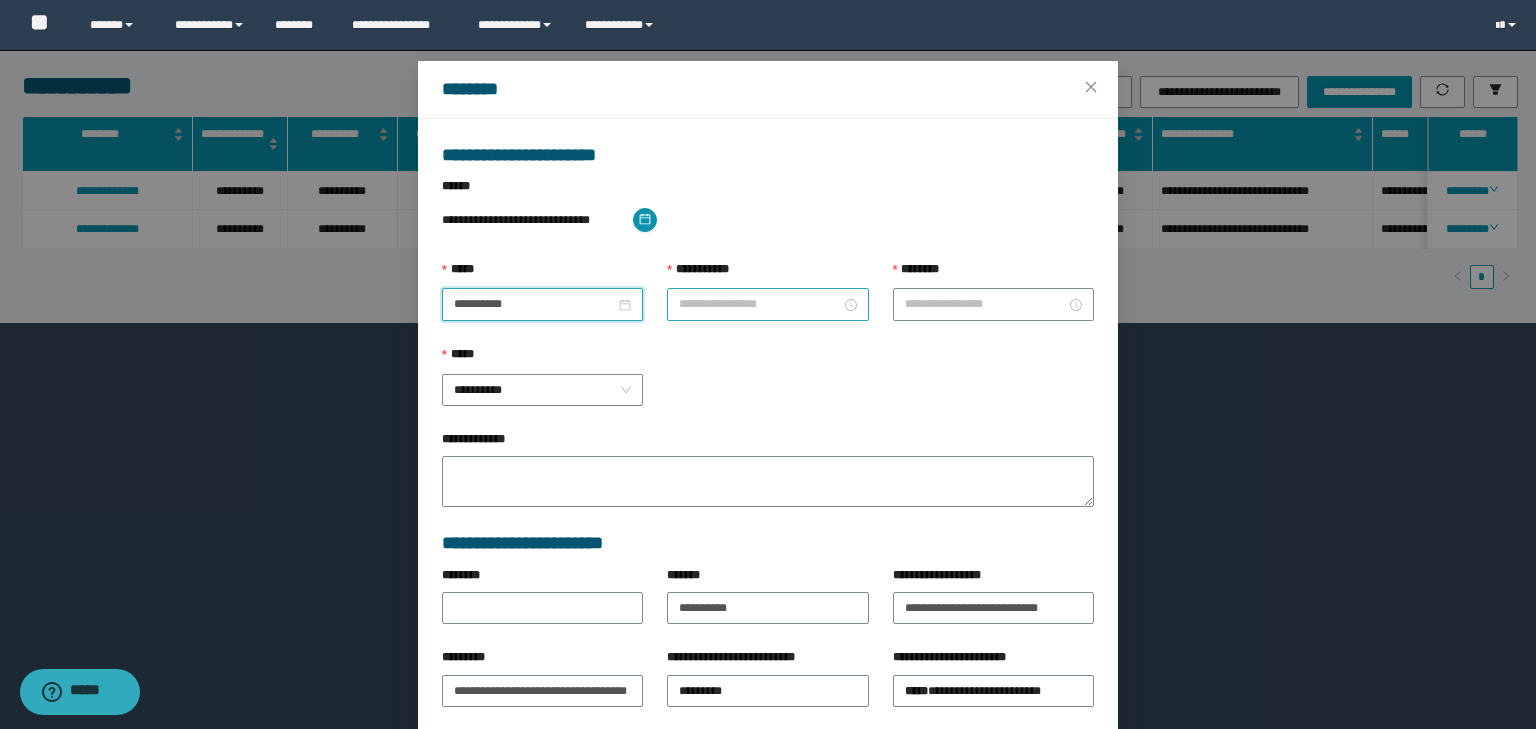 click on "**********" at bounding box center [759, 304] 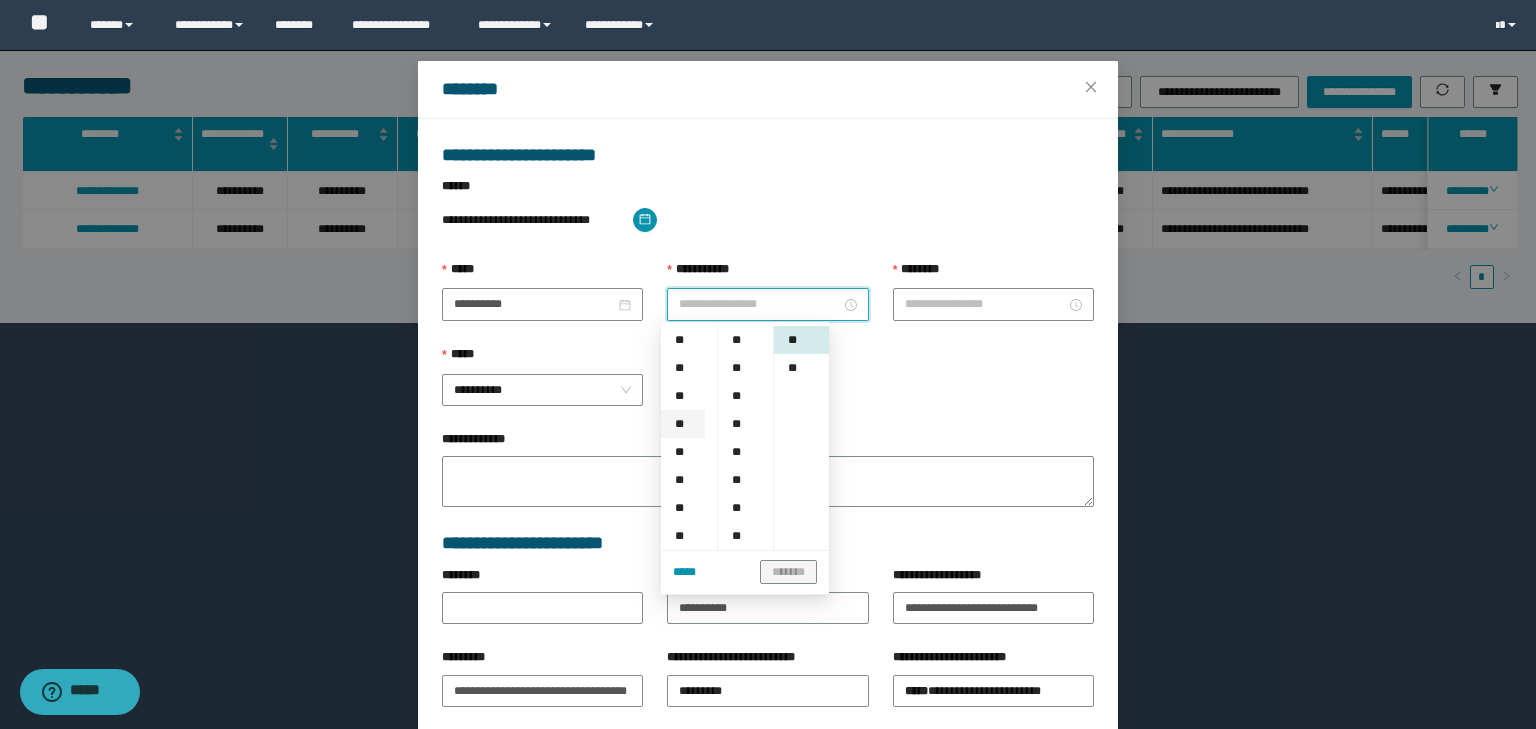 click on "**" at bounding box center (683, 424) 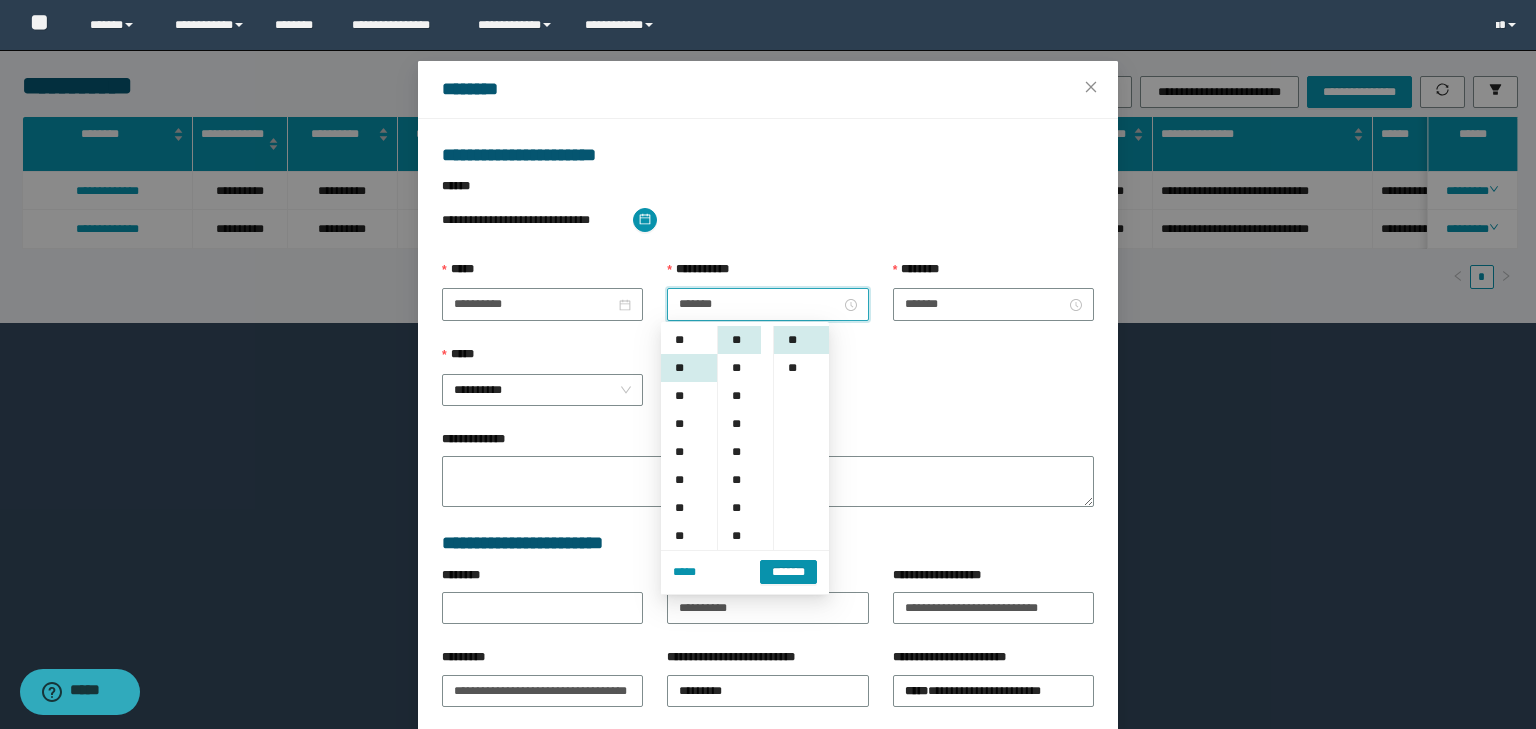 scroll, scrollTop: 84, scrollLeft: 0, axis: vertical 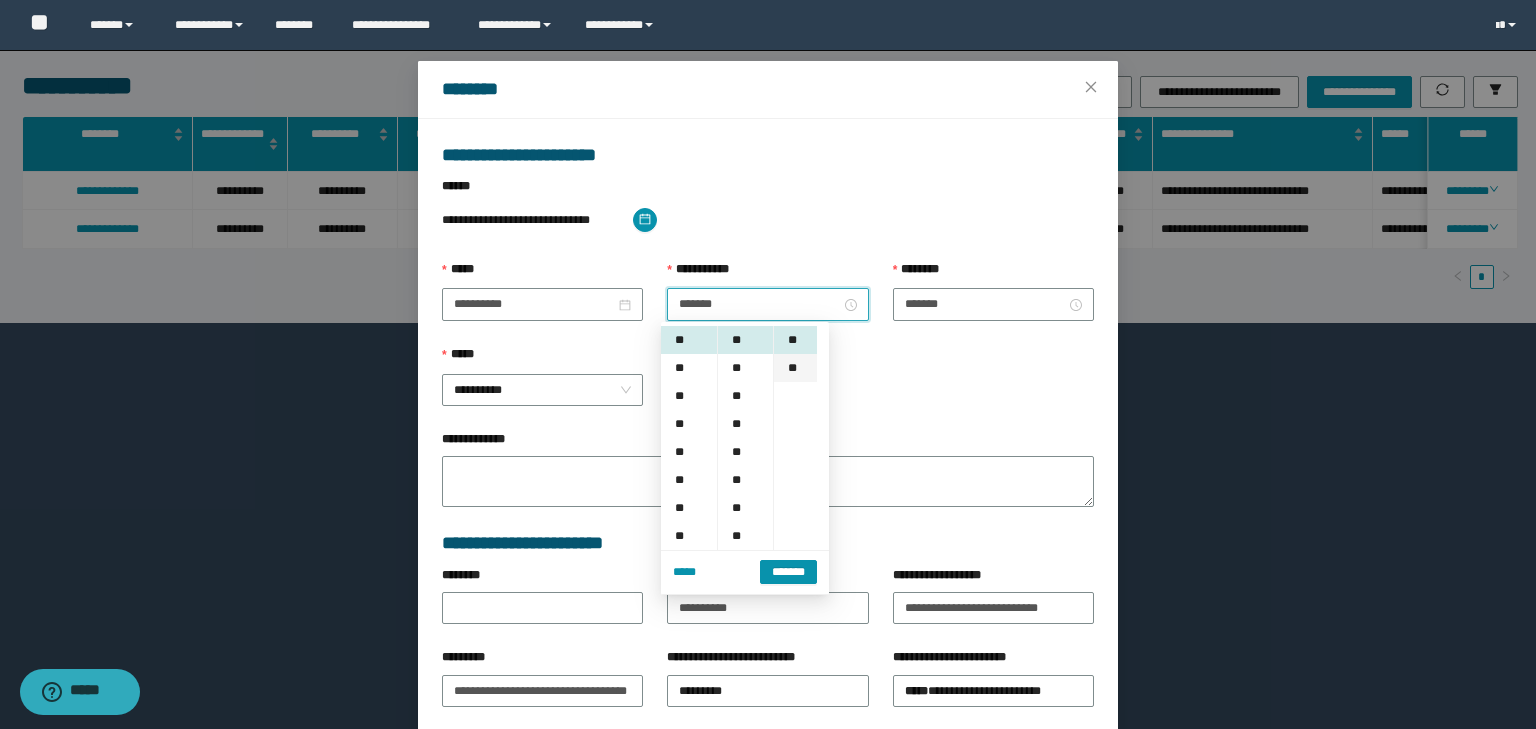 click on "**" at bounding box center (795, 368) 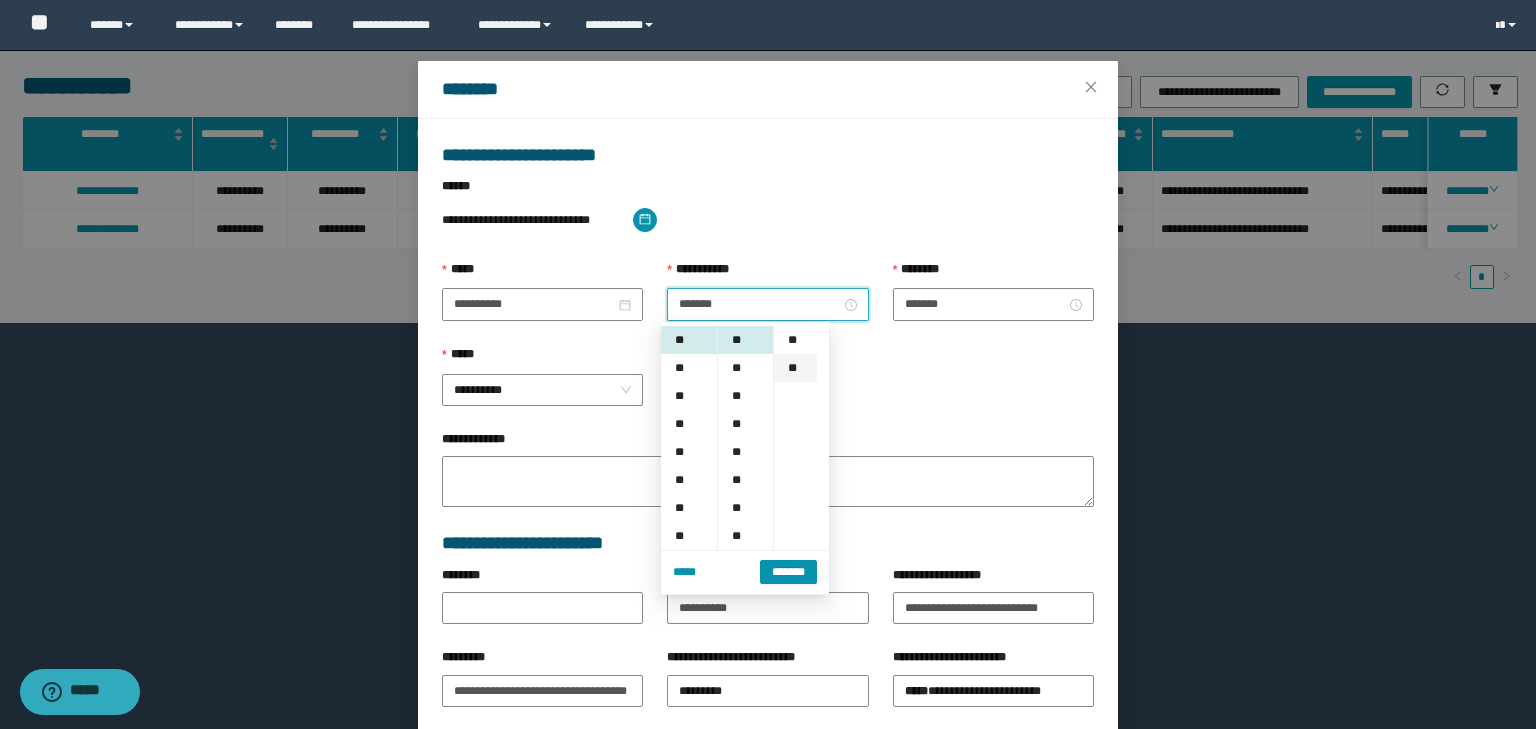 scroll, scrollTop: 28, scrollLeft: 0, axis: vertical 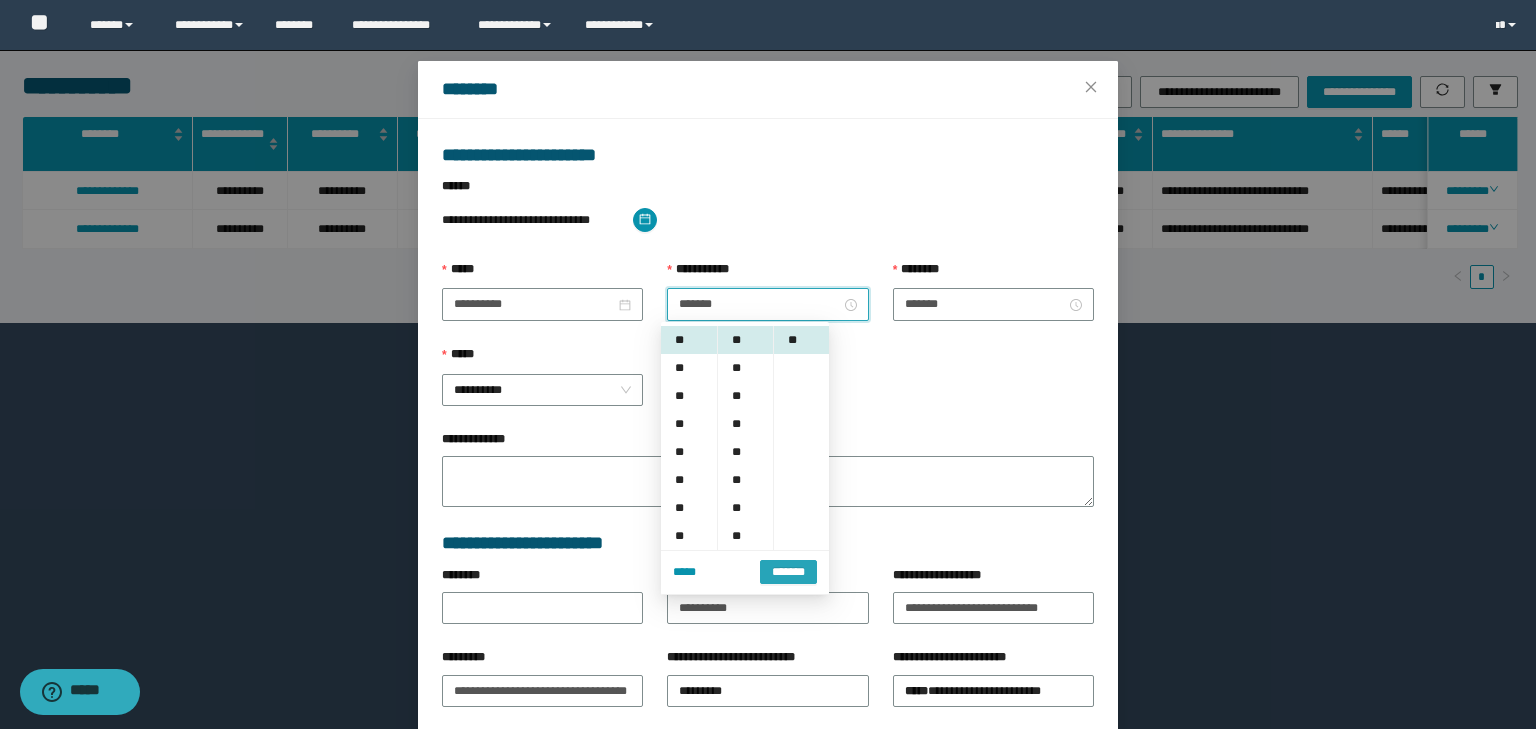 click on "*******" at bounding box center [788, 572] 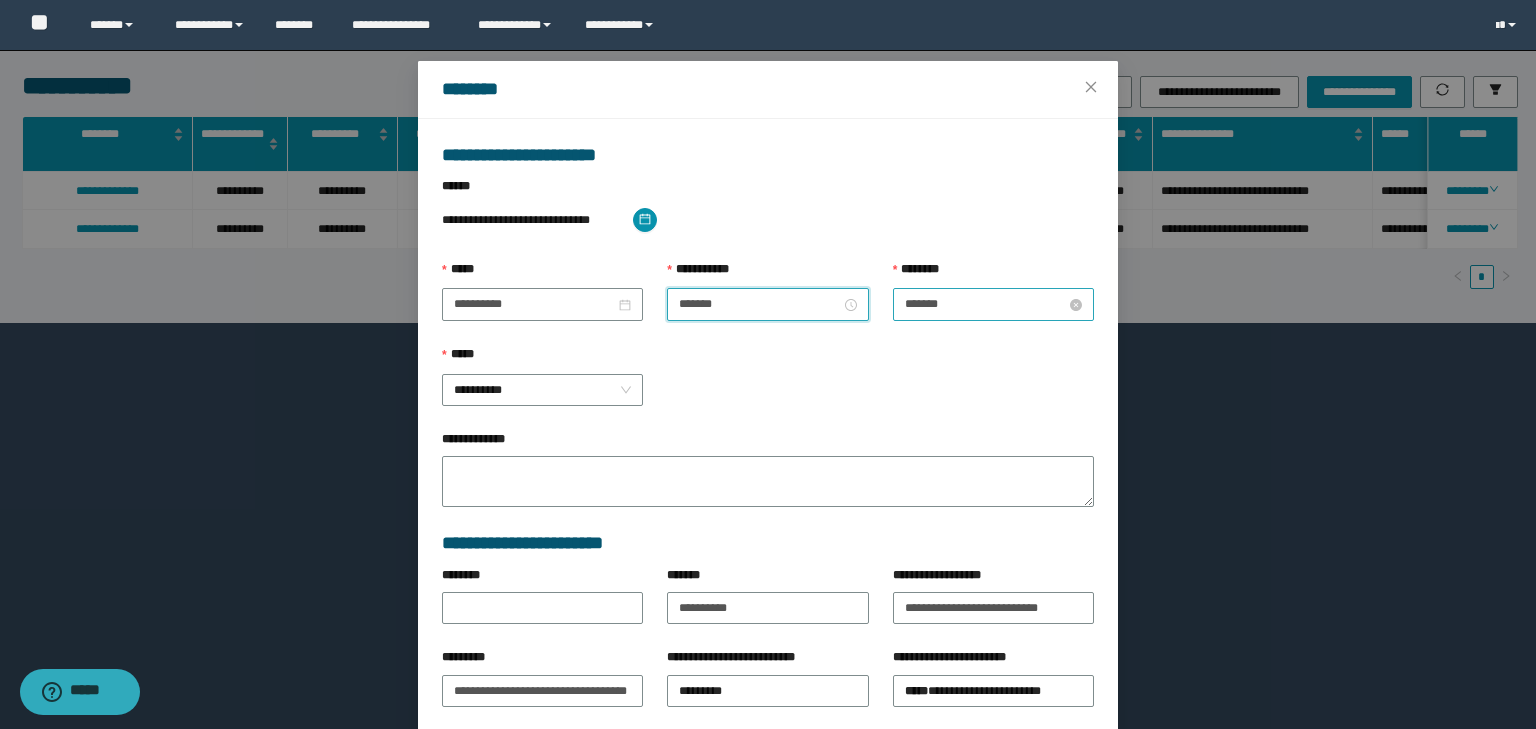 click on "*******" at bounding box center [985, 304] 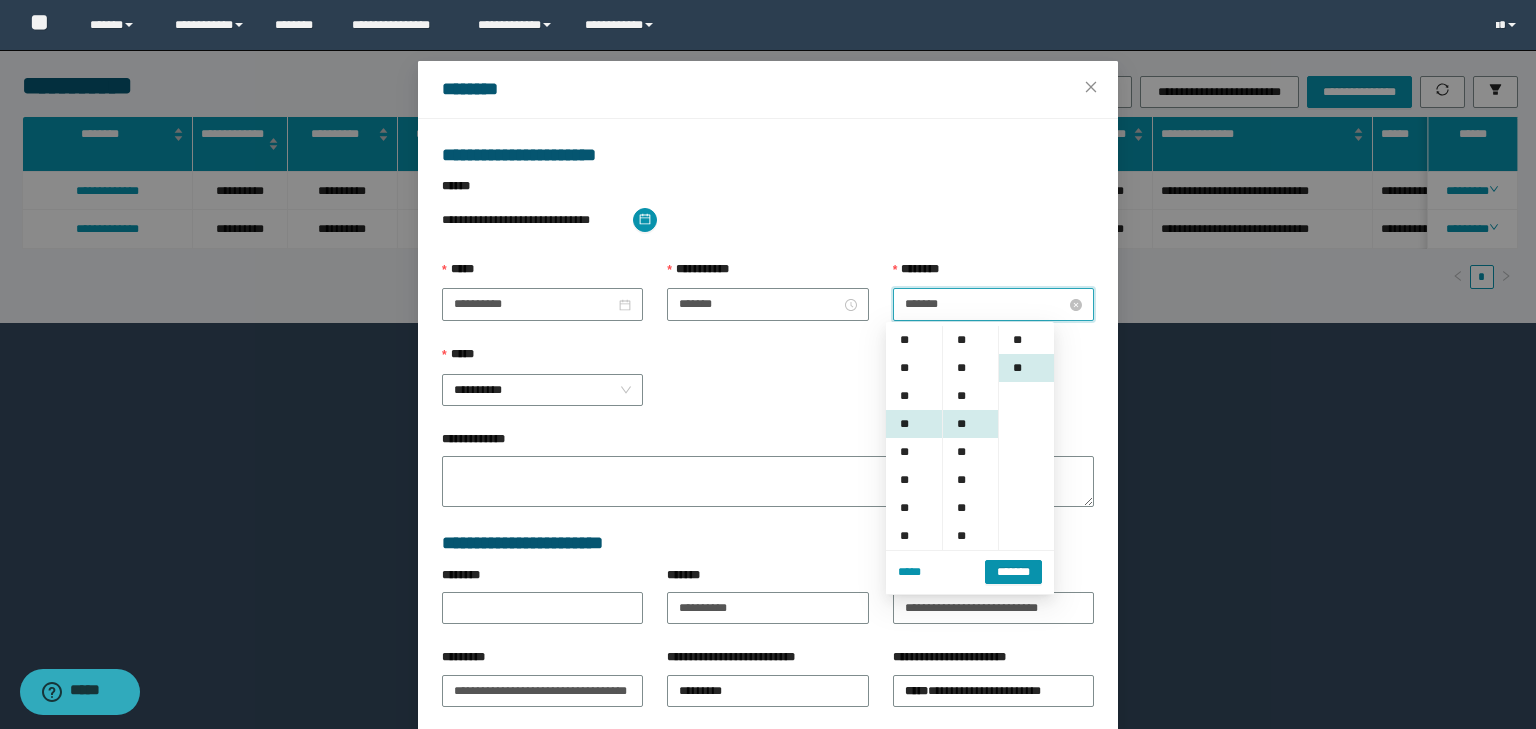 scroll, scrollTop: 84, scrollLeft: 0, axis: vertical 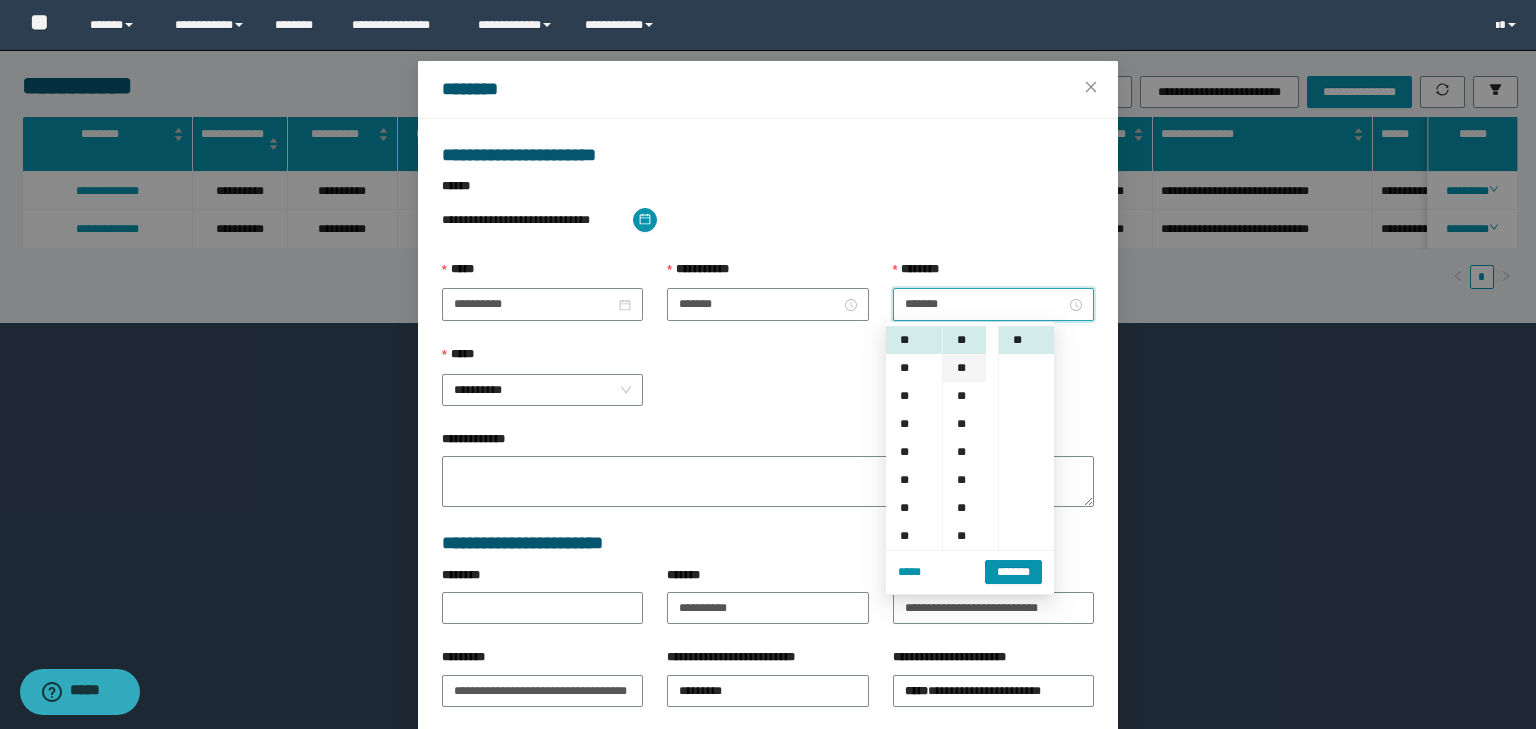 click on "**" at bounding box center (964, 368) 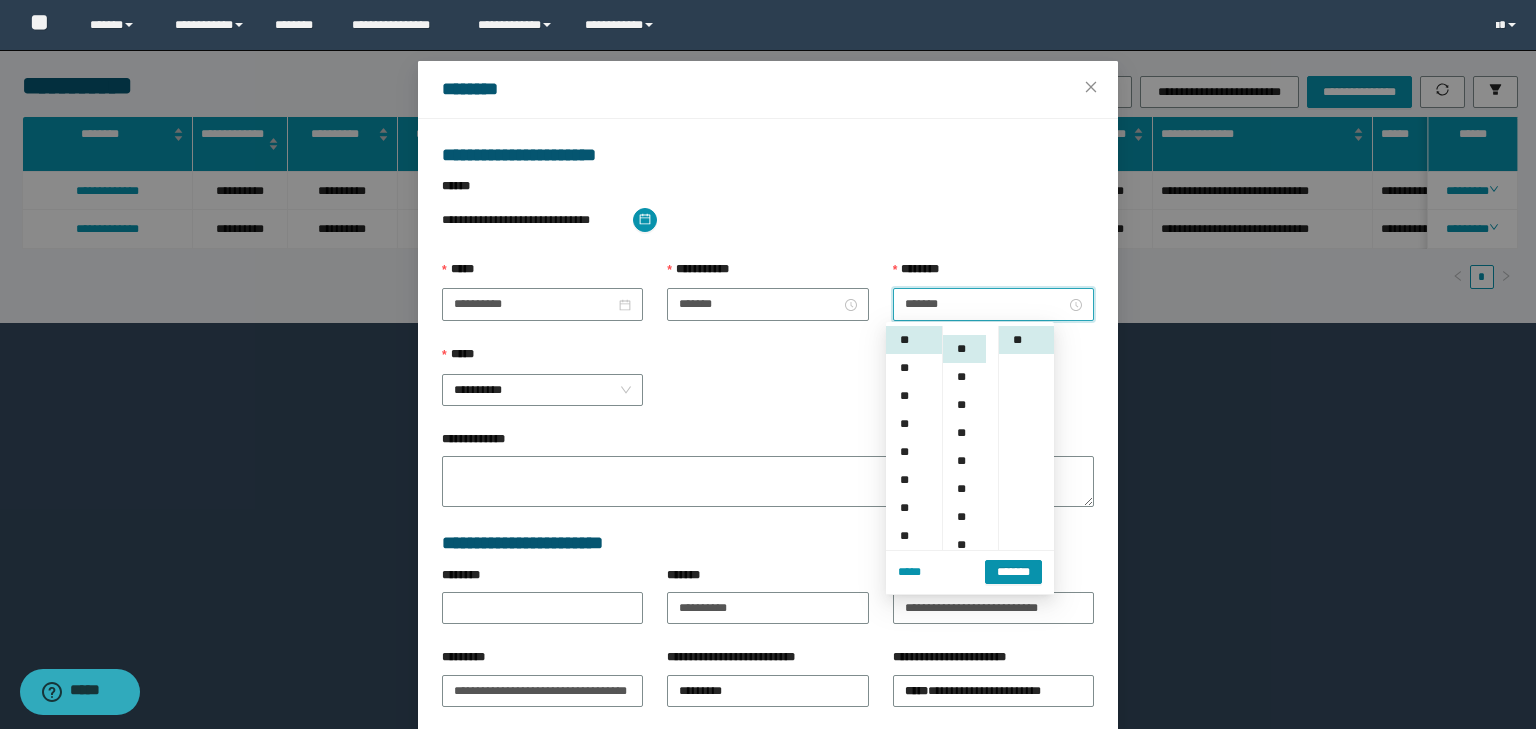 scroll, scrollTop: 112, scrollLeft: 0, axis: vertical 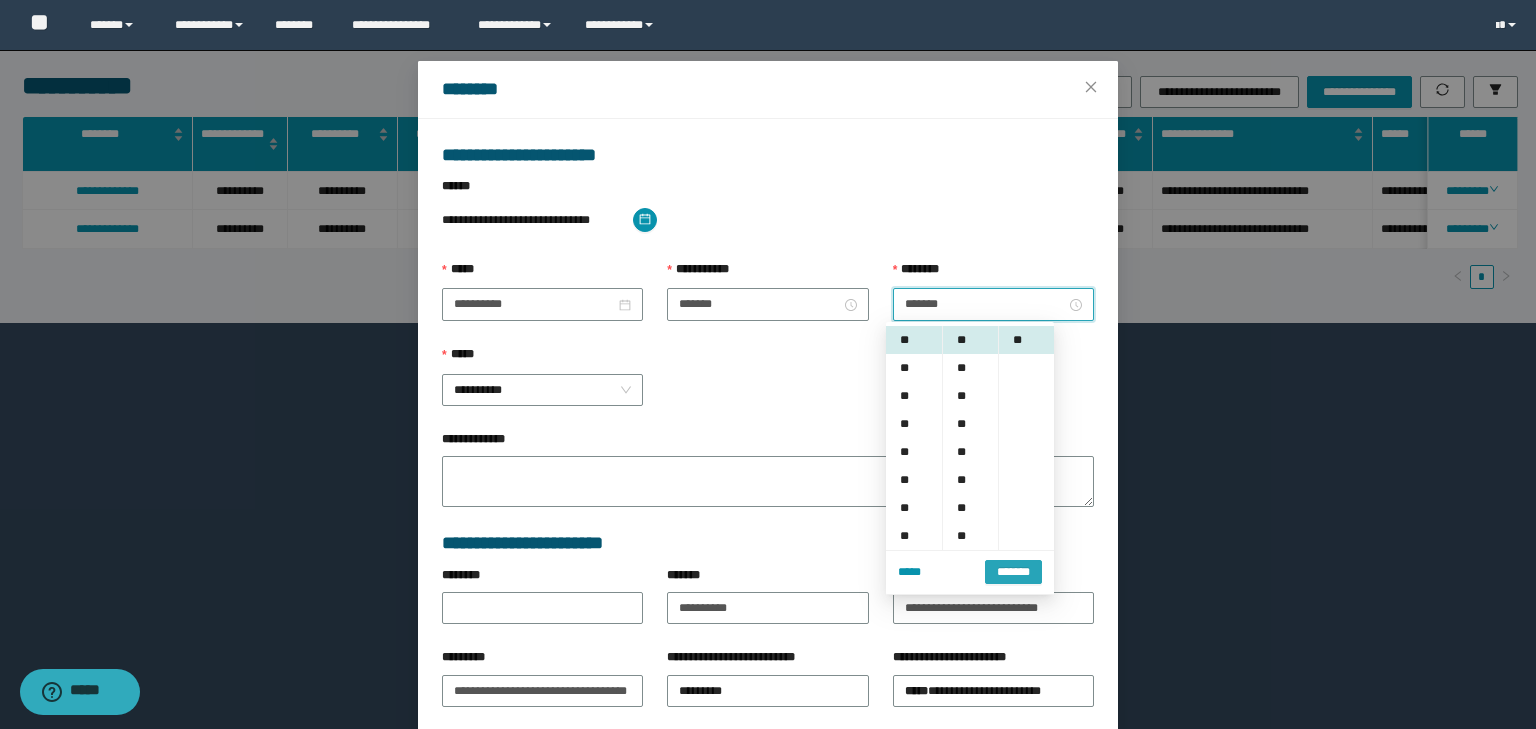 click on "*******" at bounding box center [1013, 572] 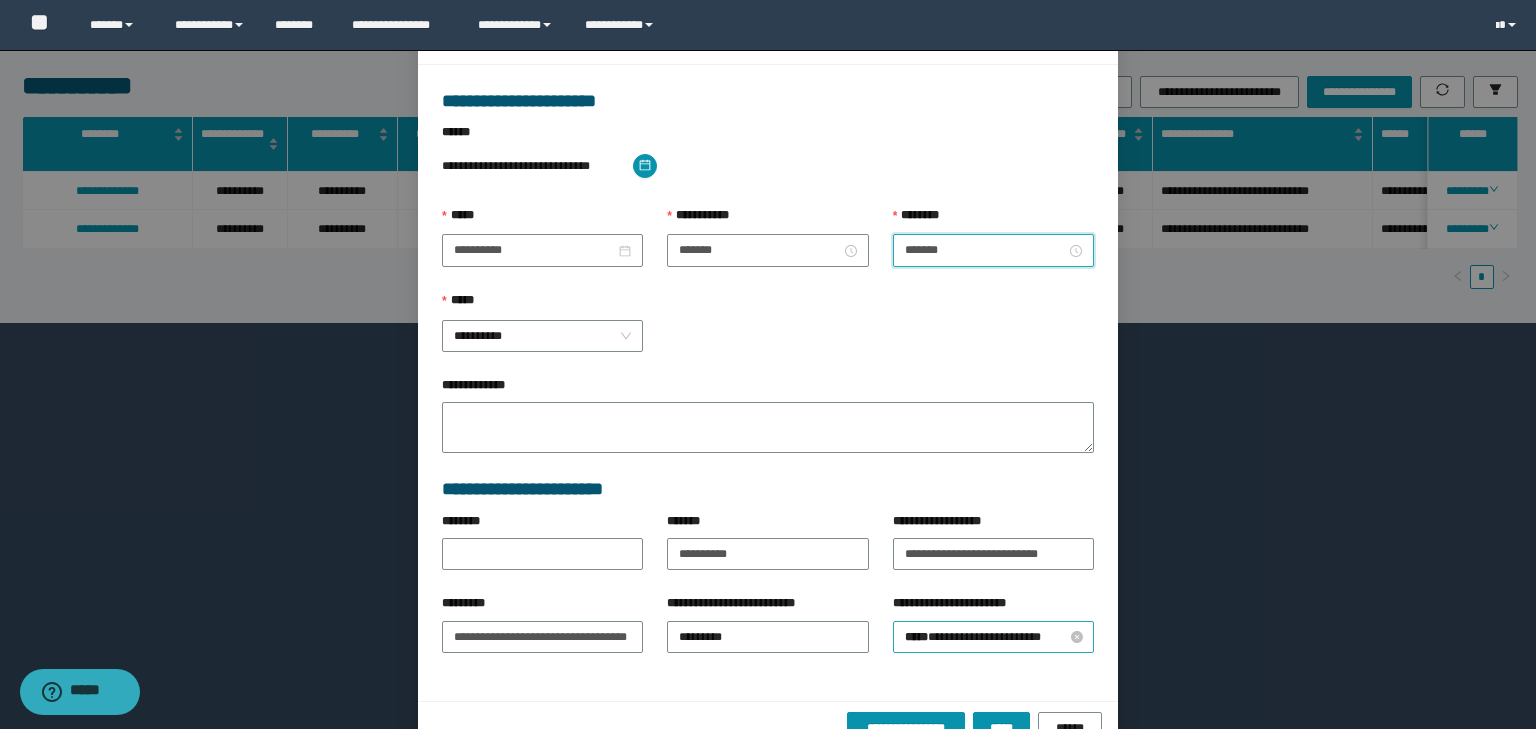 scroll, scrollTop: 139, scrollLeft: 0, axis: vertical 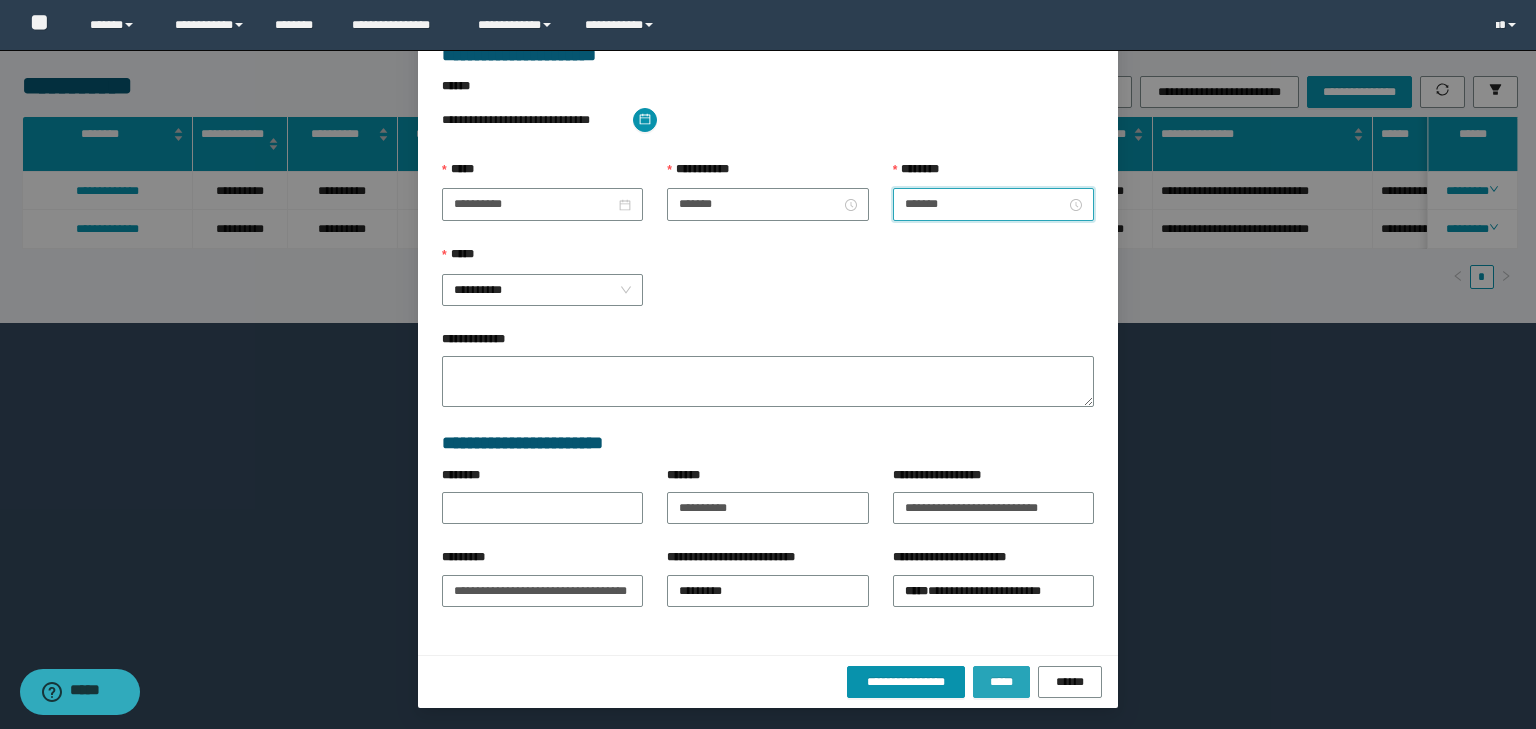 click on "*****" at bounding box center (1001, 682) 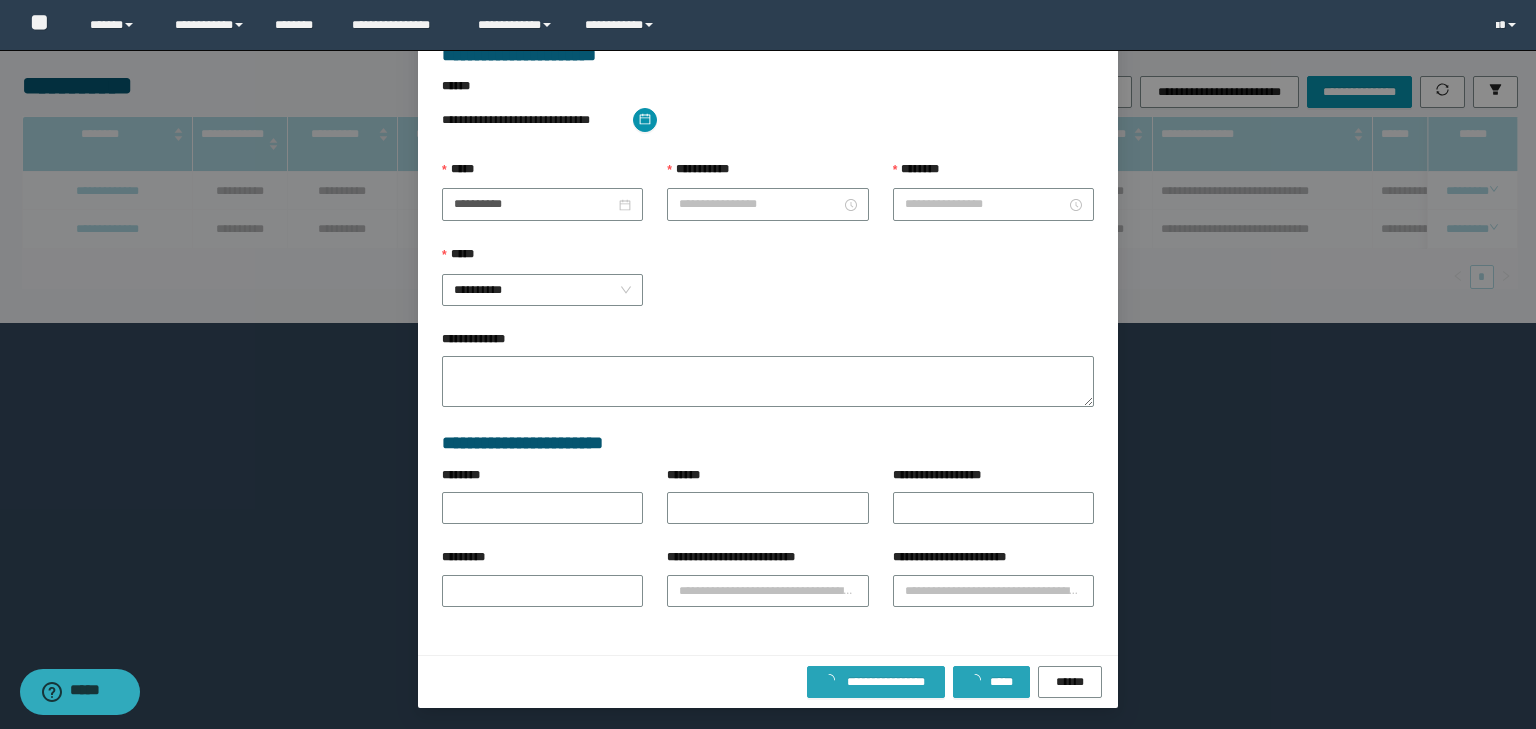 scroll, scrollTop: 39, scrollLeft: 0, axis: vertical 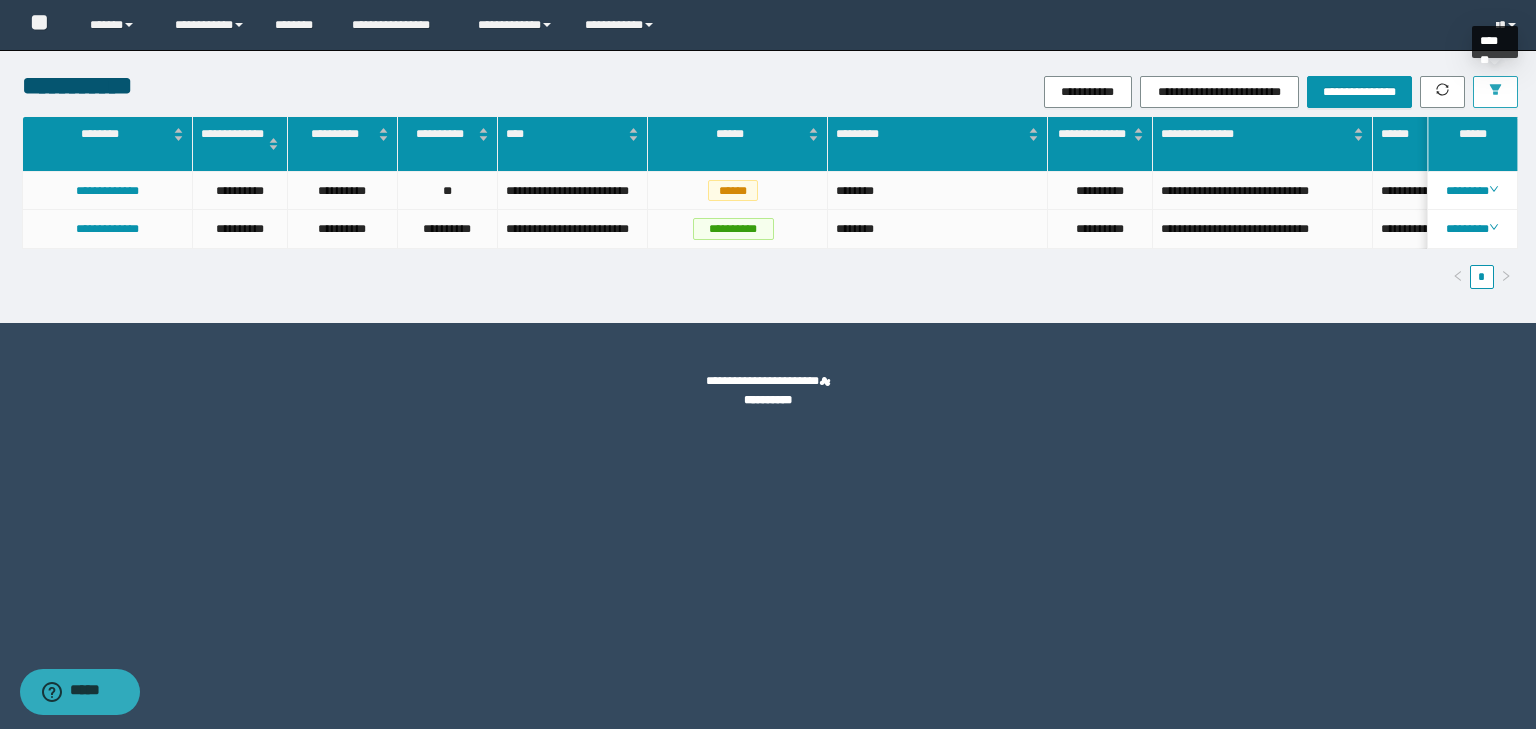 click 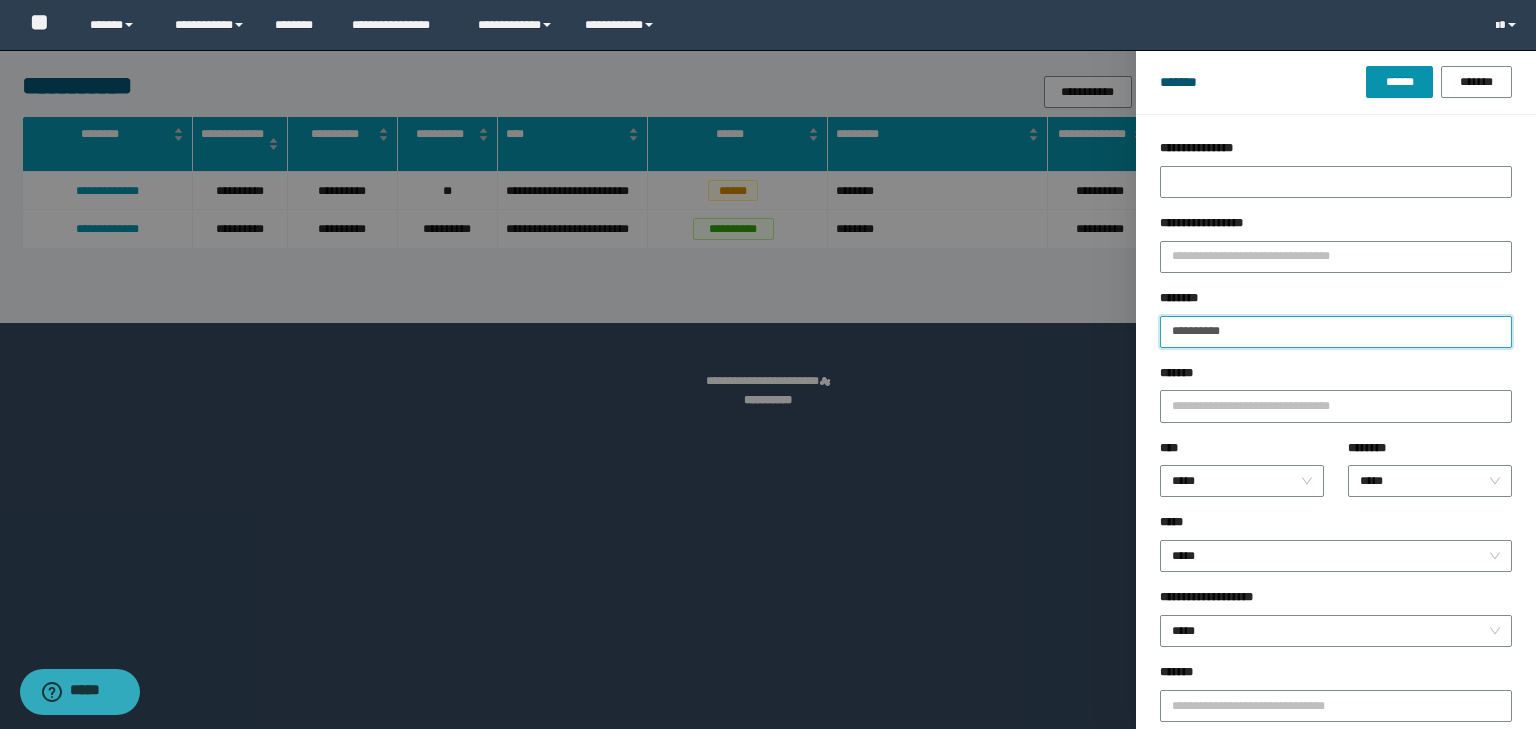click on "**********" at bounding box center [1336, 332] 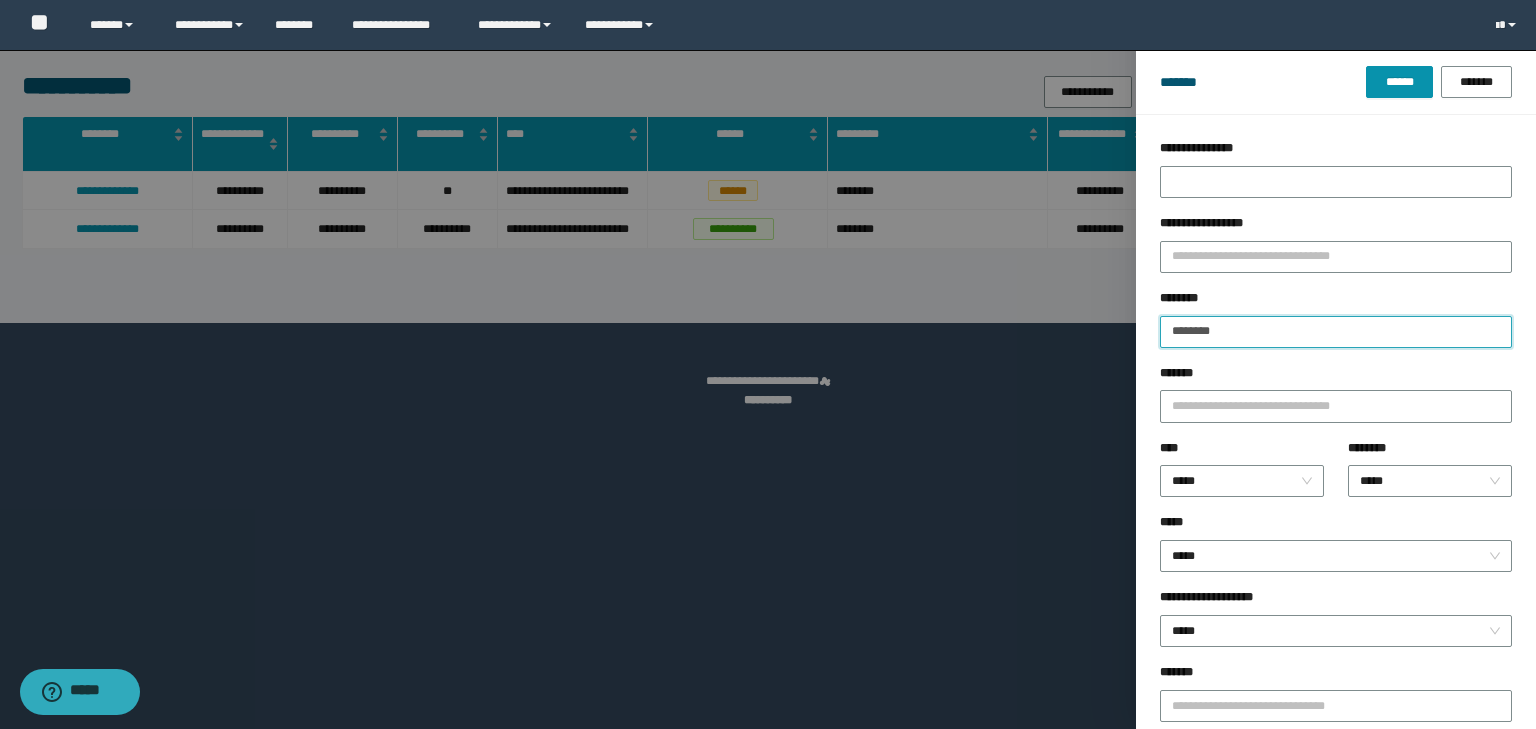 type on "********" 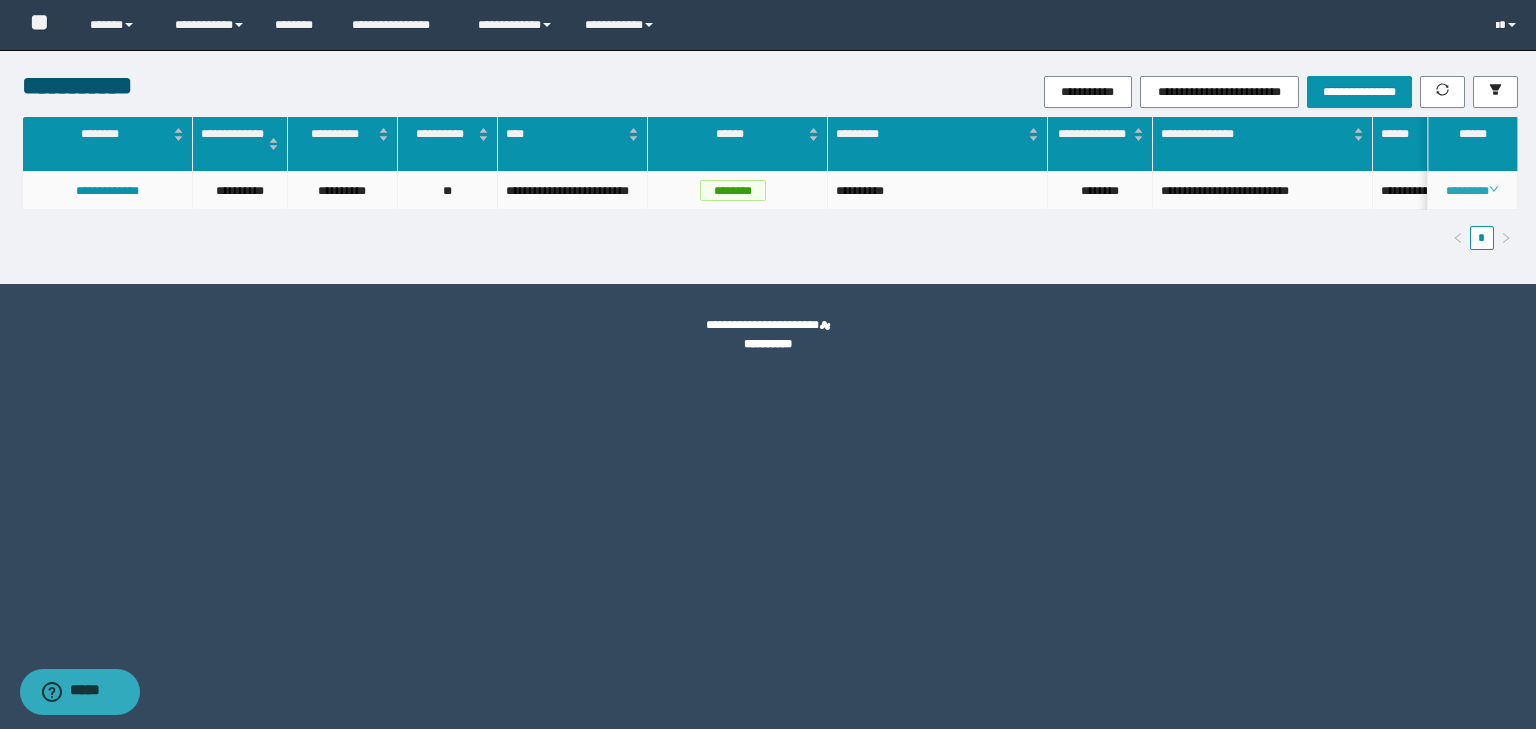 click 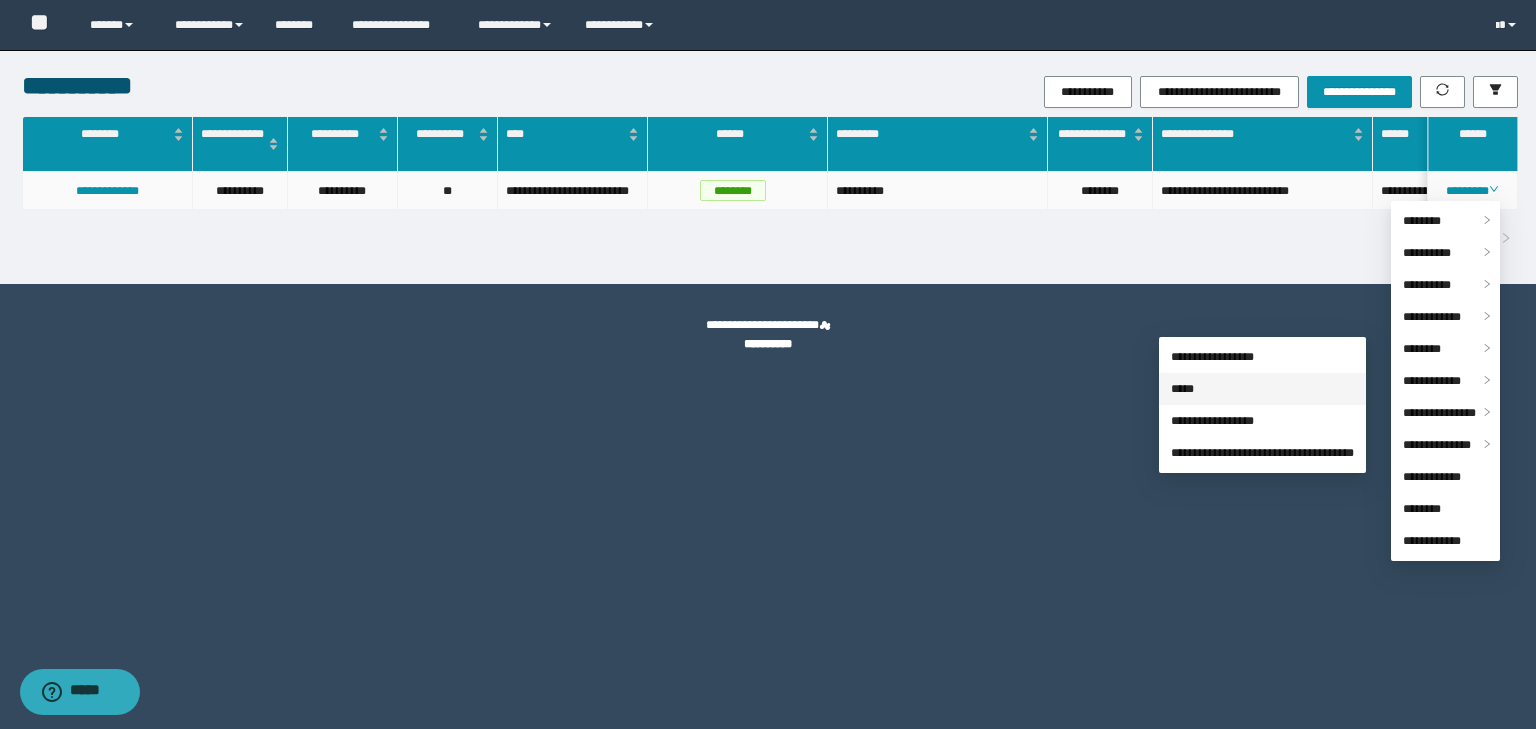 click on "*****" at bounding box center (1182, 389) 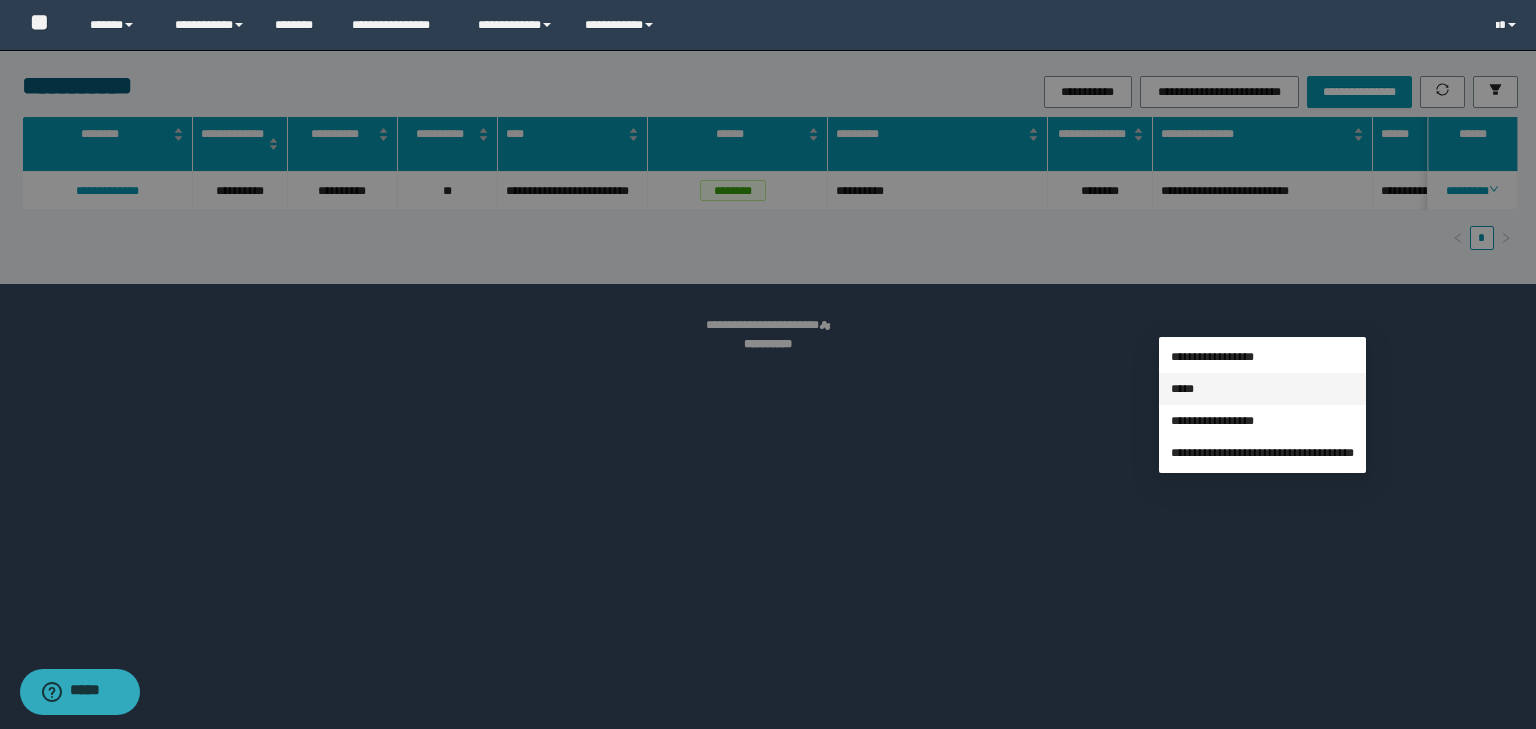 type on "**********" 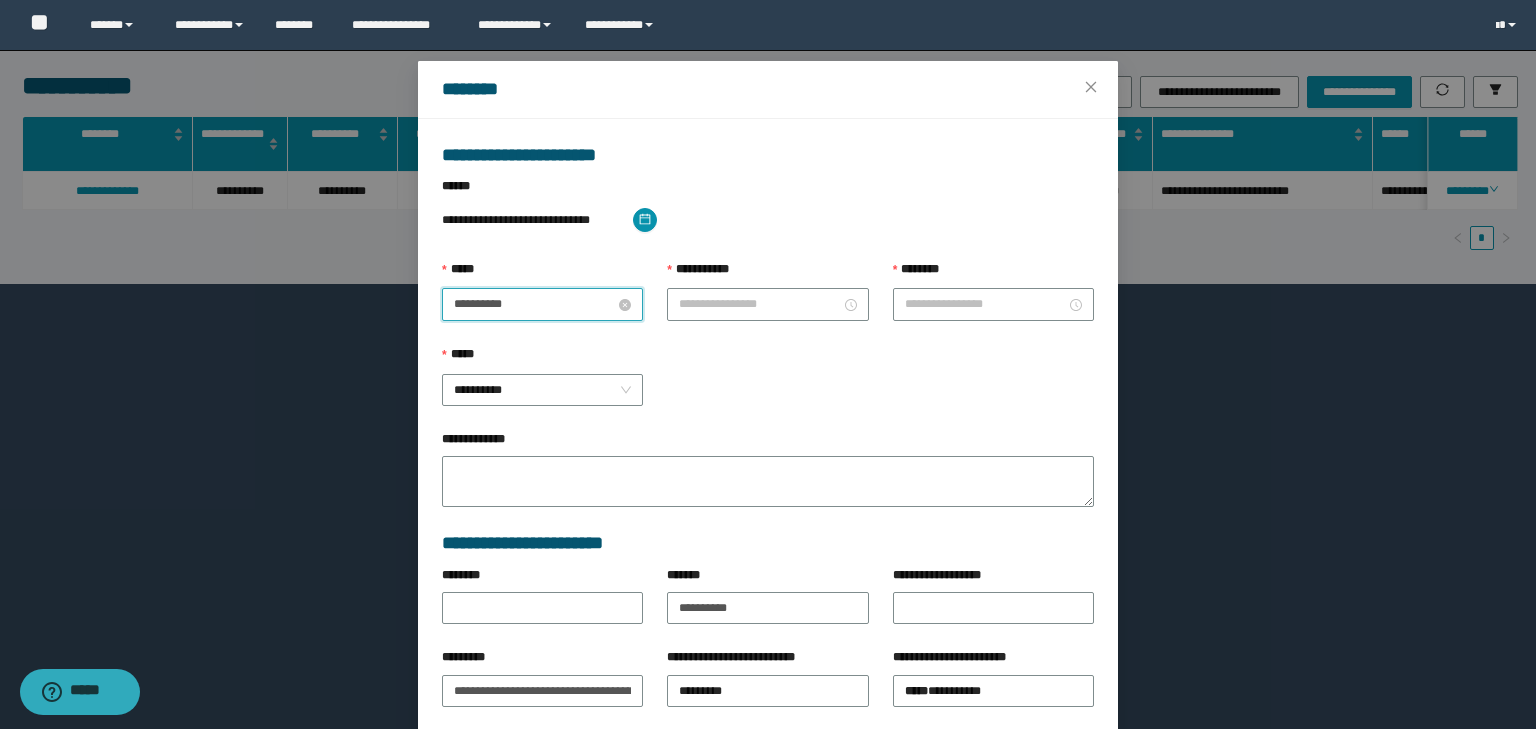 click on "**********" at bounding box center (534, 304) 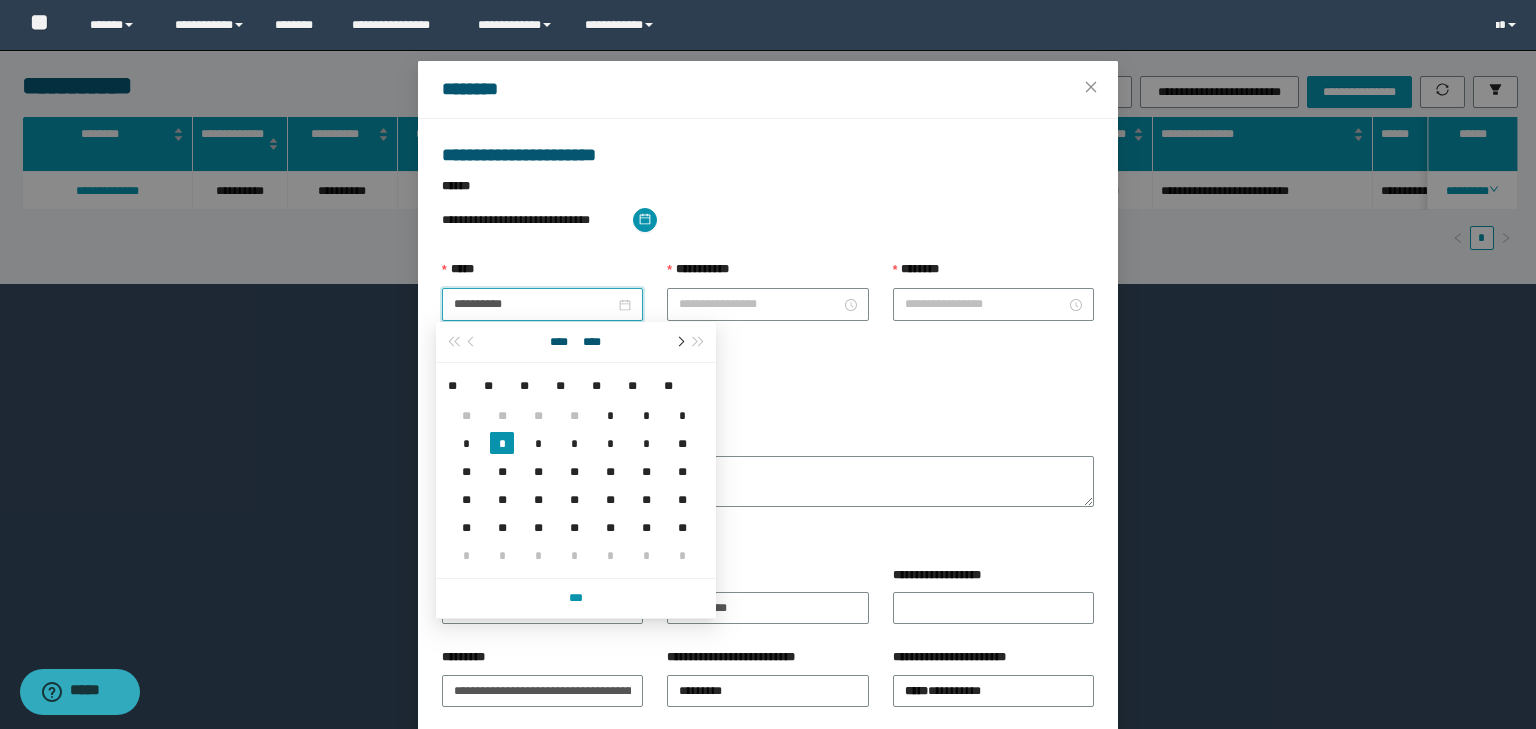 click at bounding box center (679, 342) 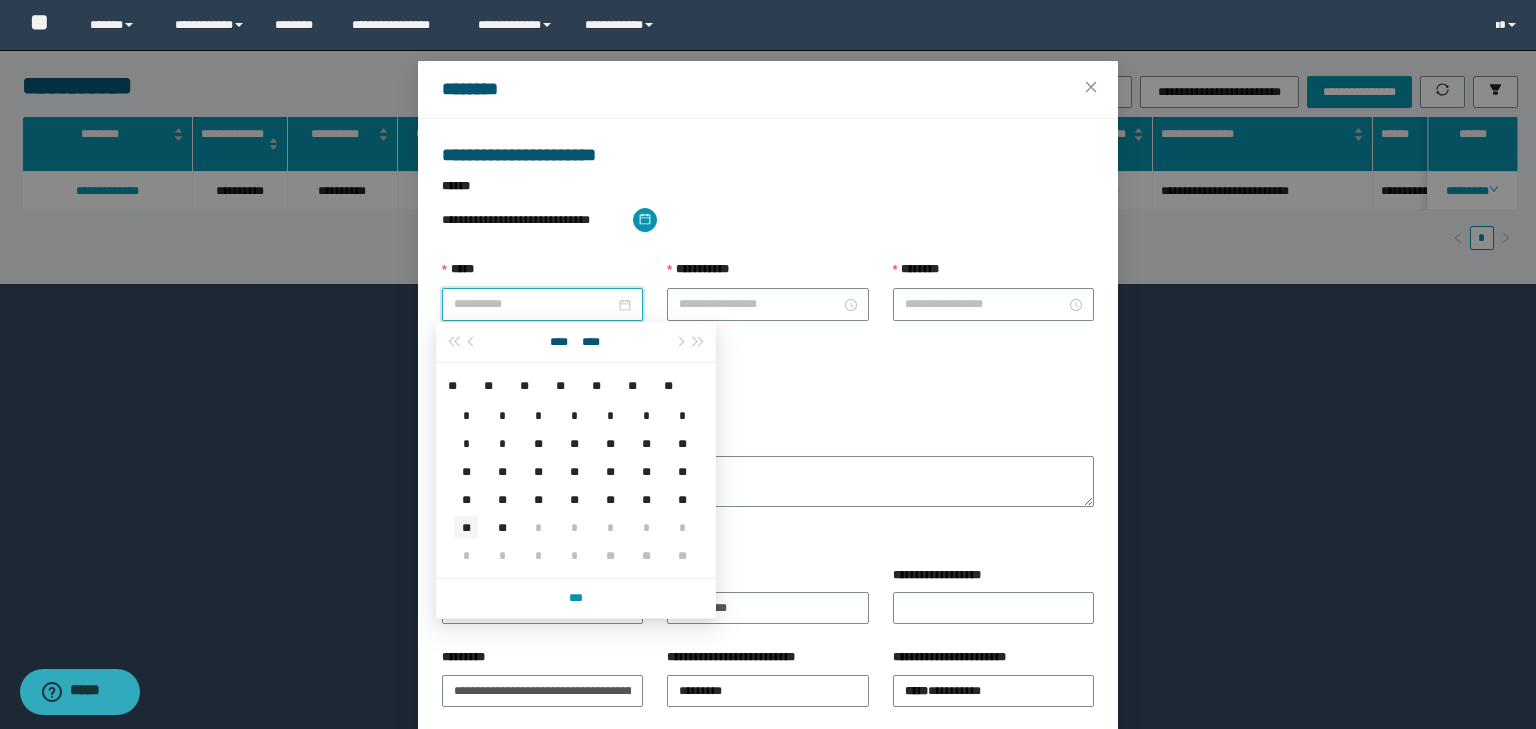 type on "**********" 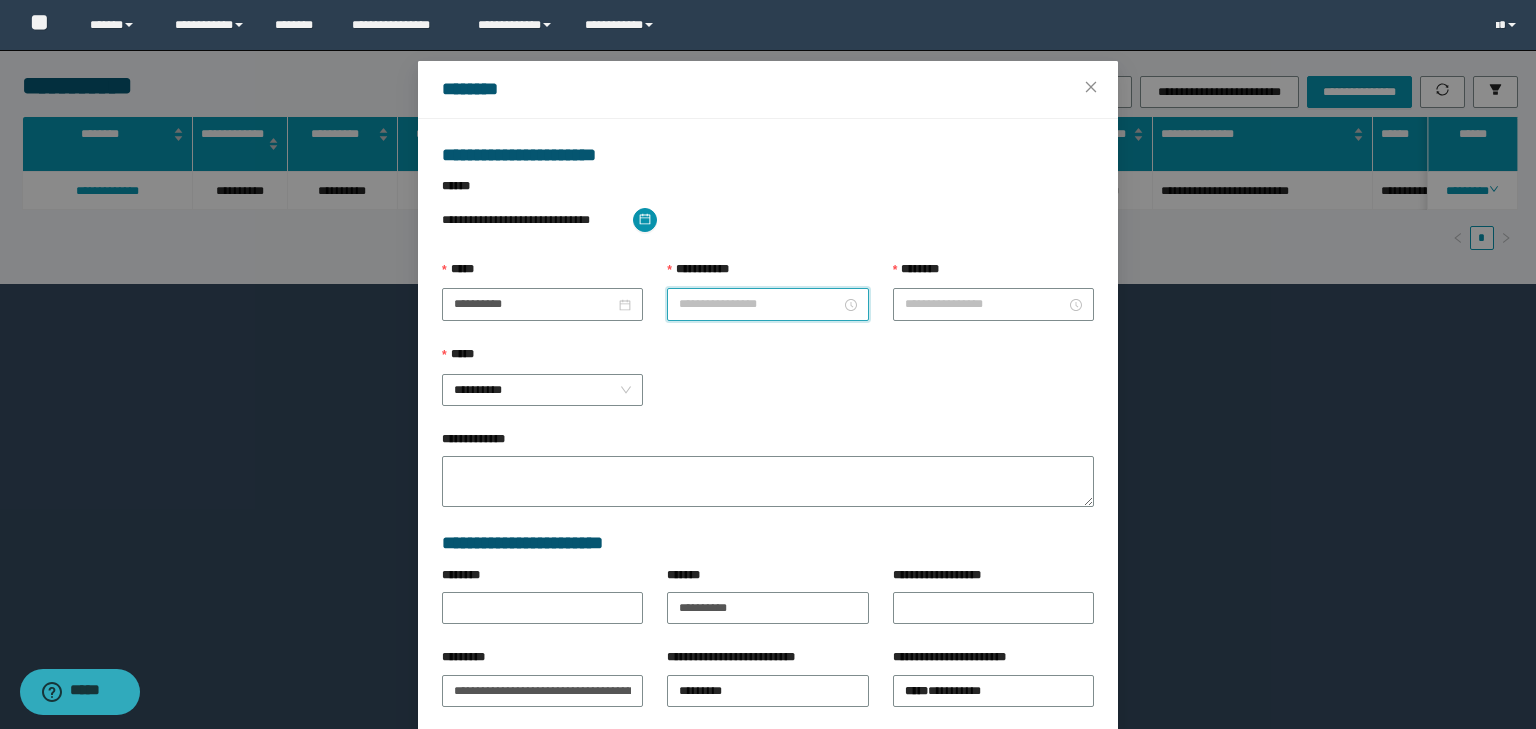 click on "**********" at bounding box center [759, 304] 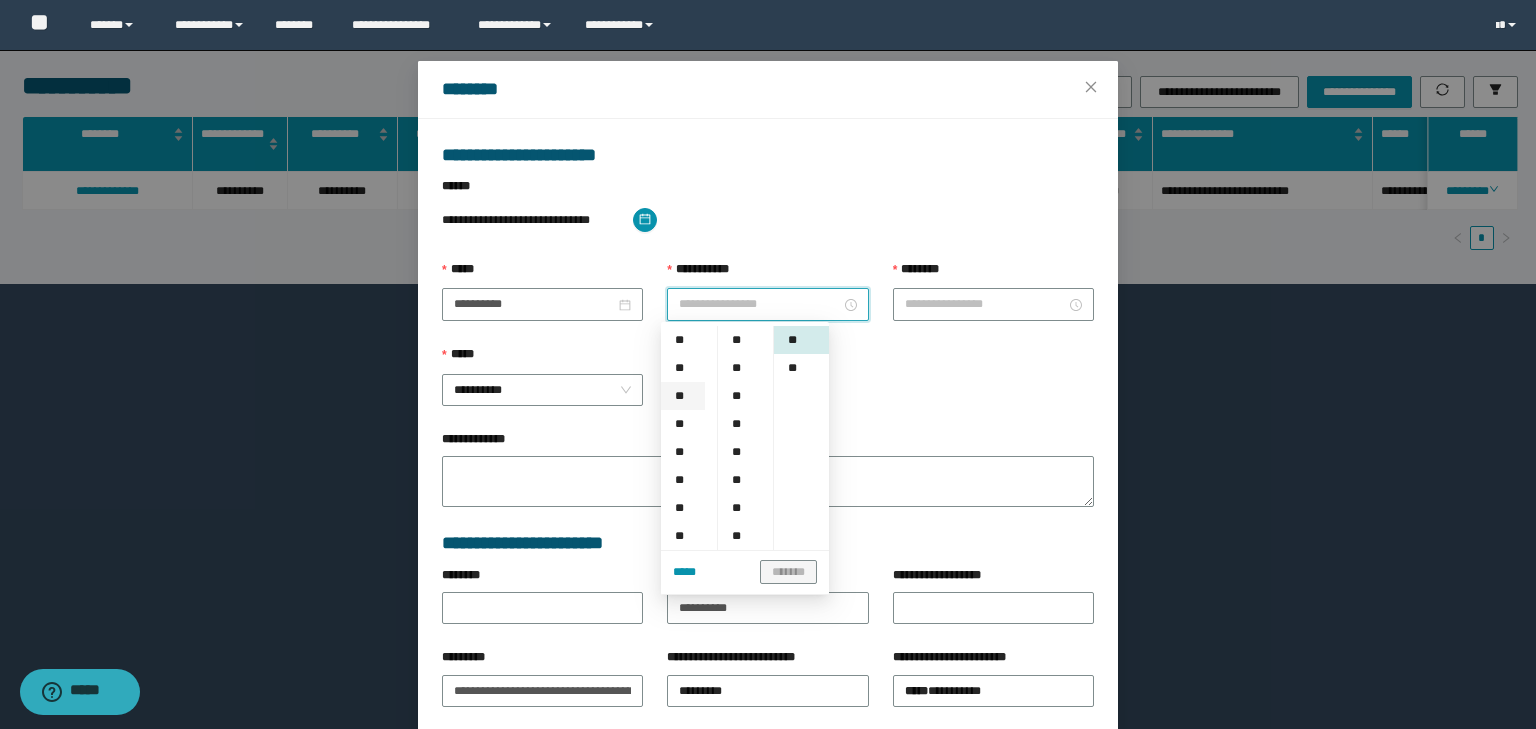 click on "**" at bounding box center [683, 396] 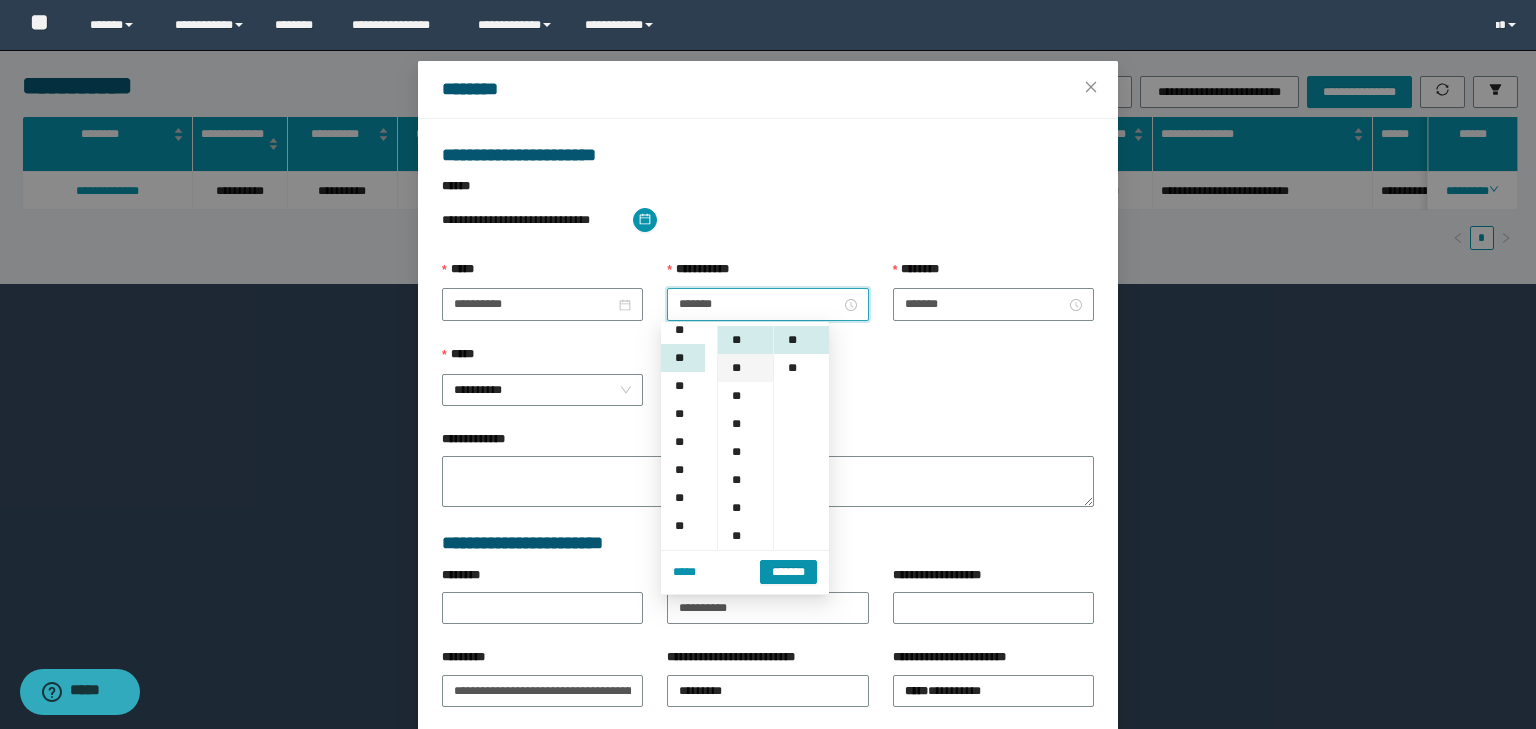 scroll, scrollTop: 56, scrollLeft: 0, axis: vertical 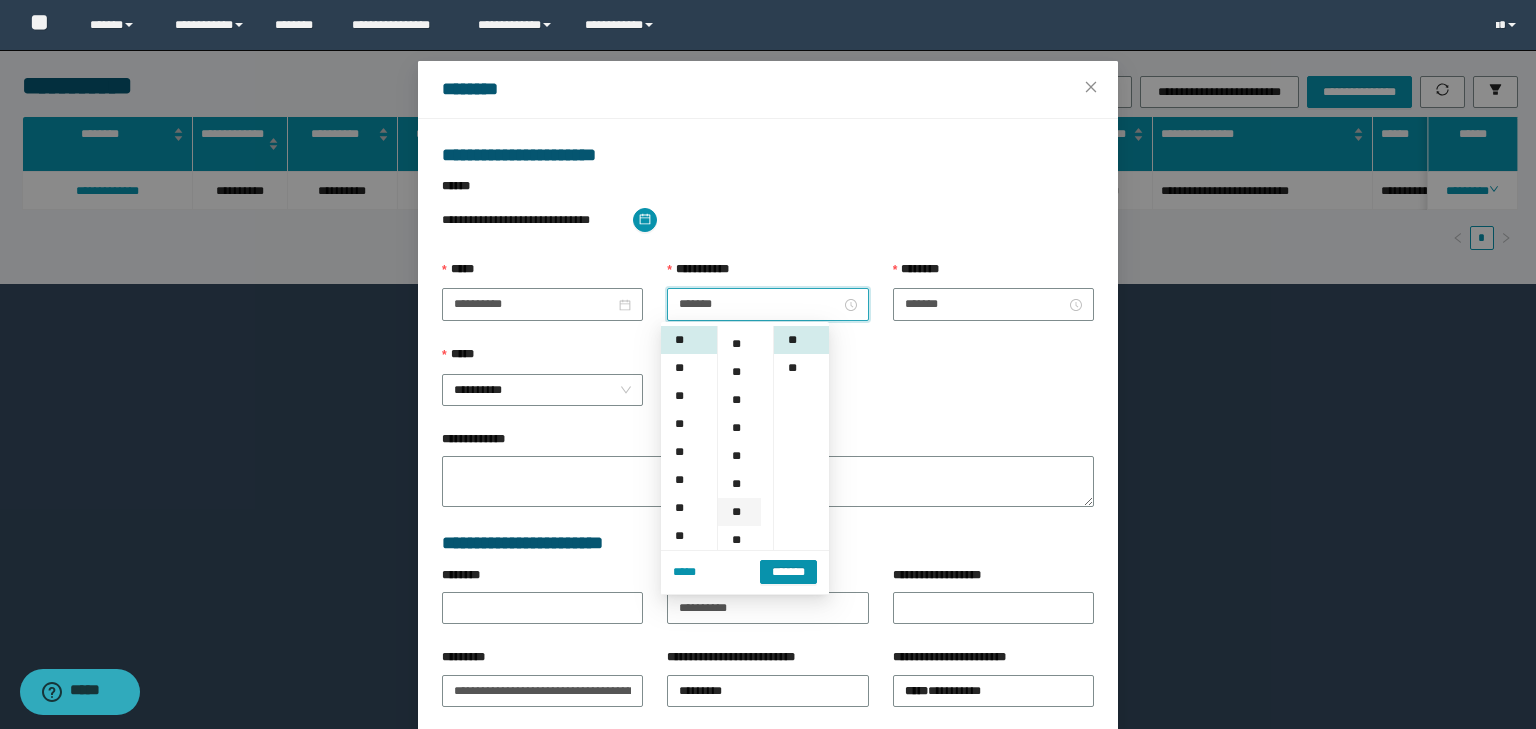 click on "**" at bounding box center [739, 512] 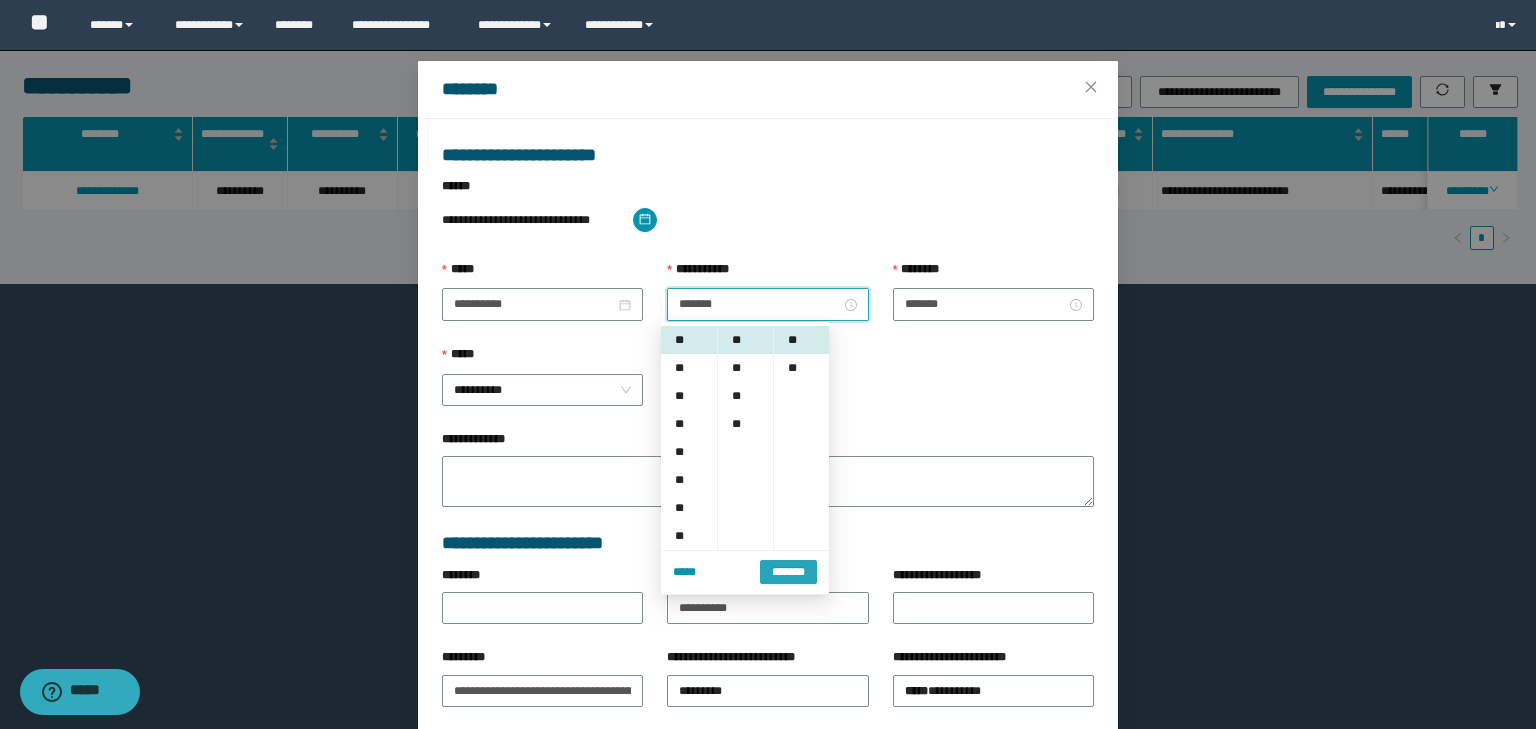 click on "*******" at bounding box center [788, 571] 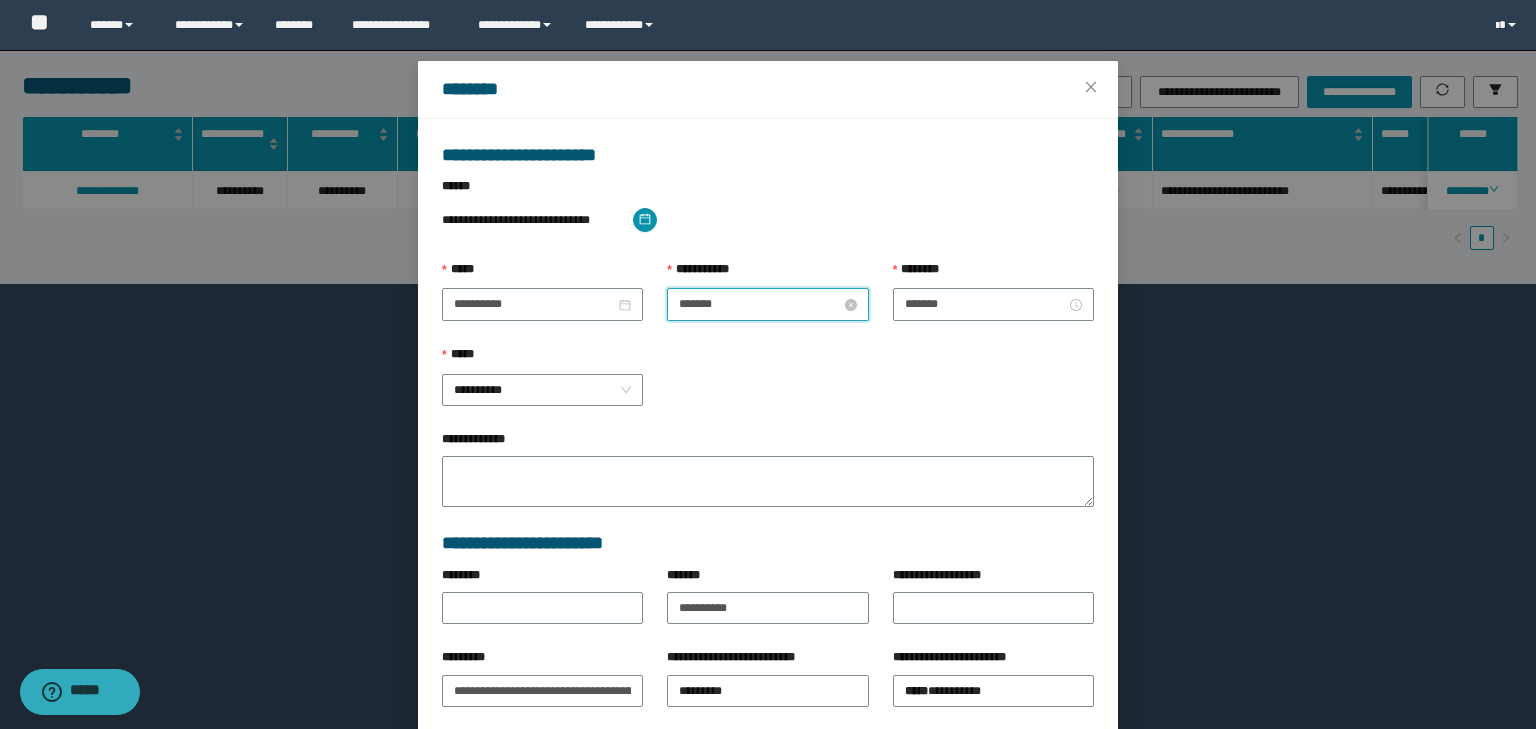 click on "*******" at bounding box center [759, 304] 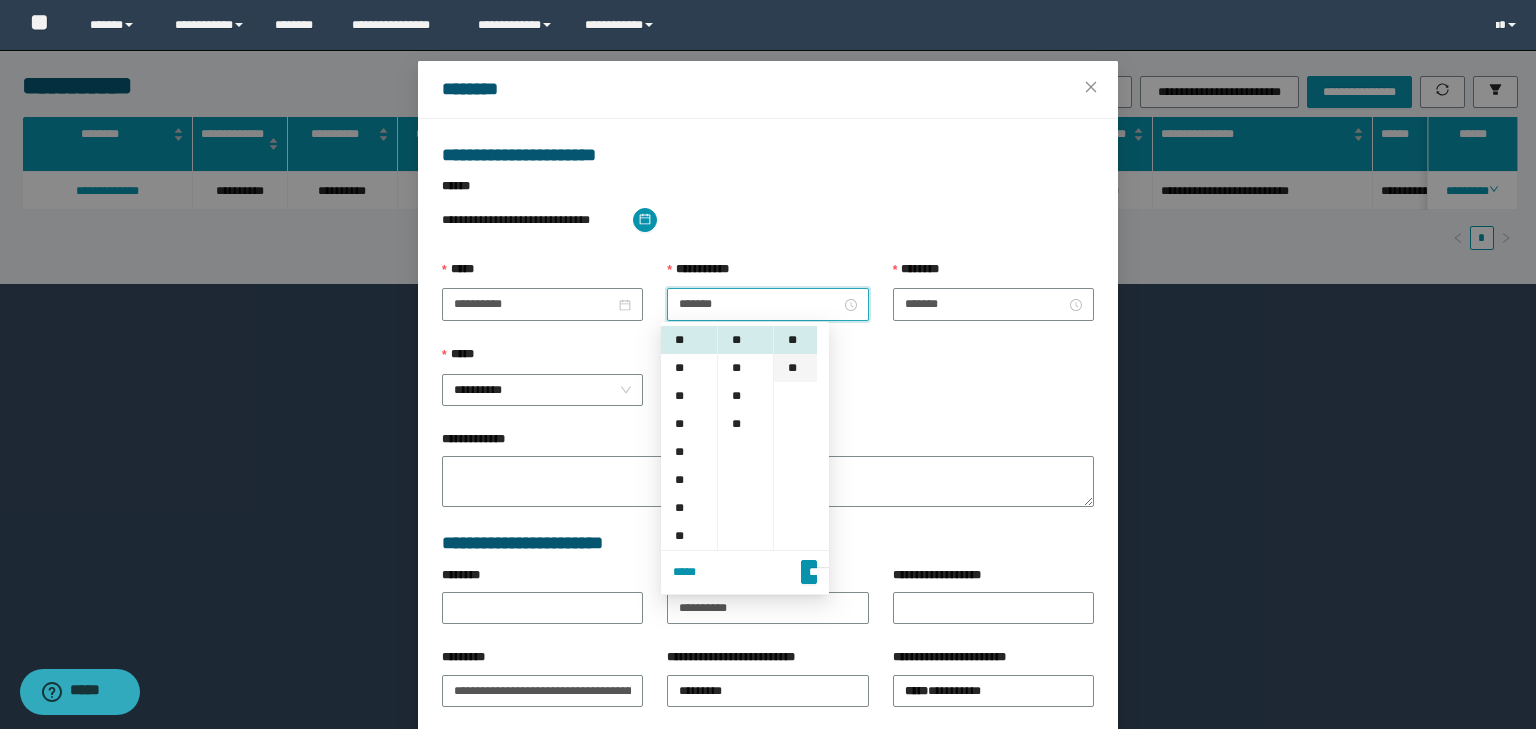 click on "**" at bounding box center [795, 368] 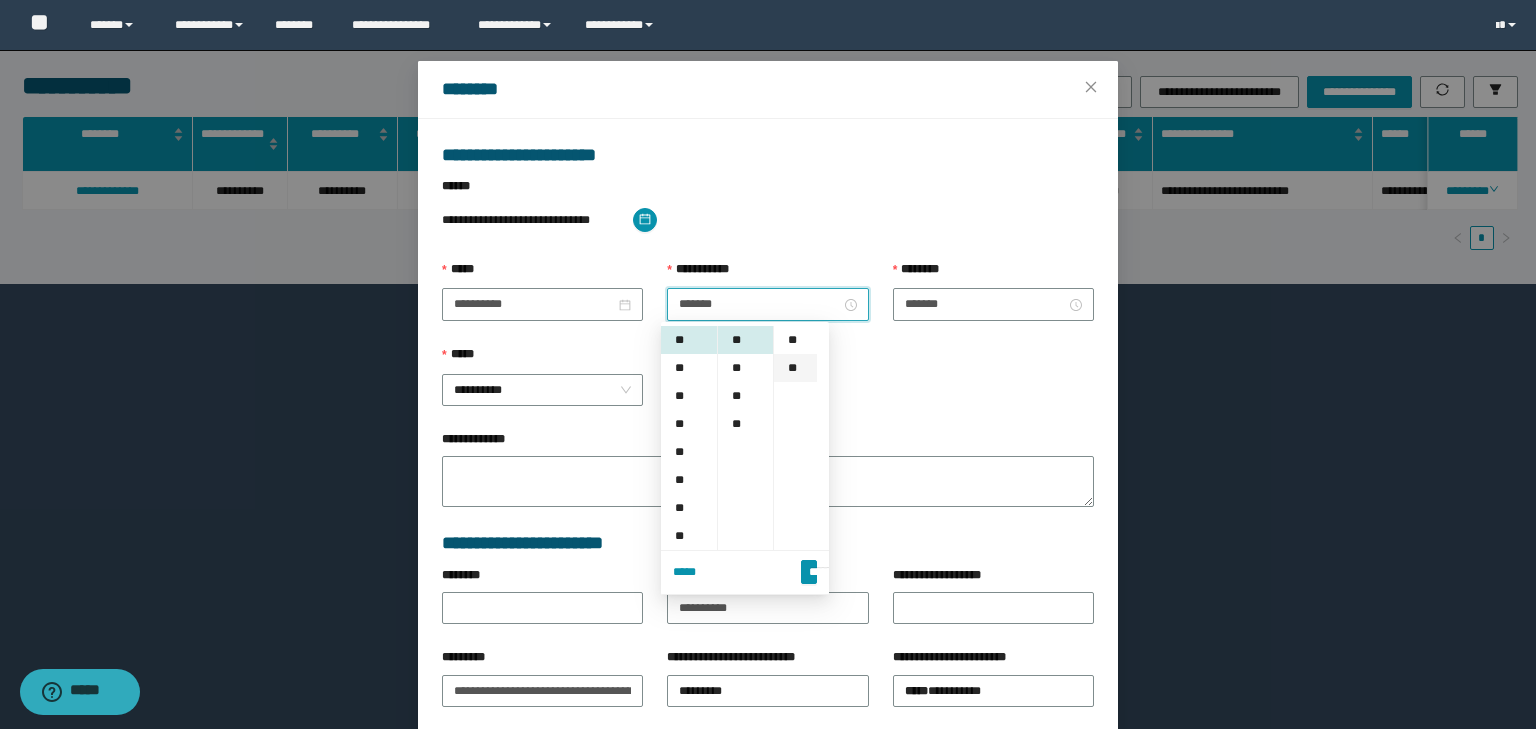 scroll, scrollTop: 28, scrollLeft: 0, axis: vertical 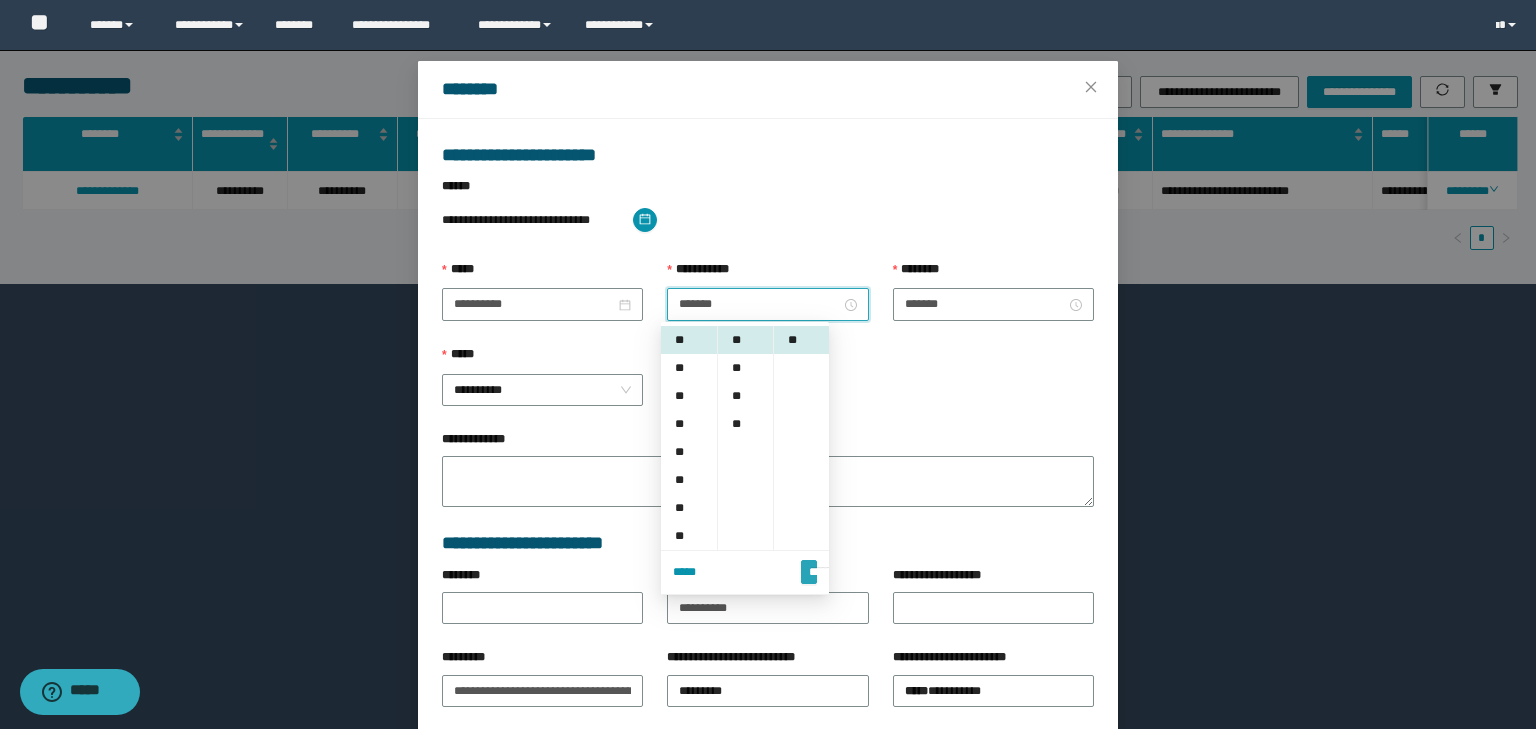click on "*******" at bounding box center [809, 563] 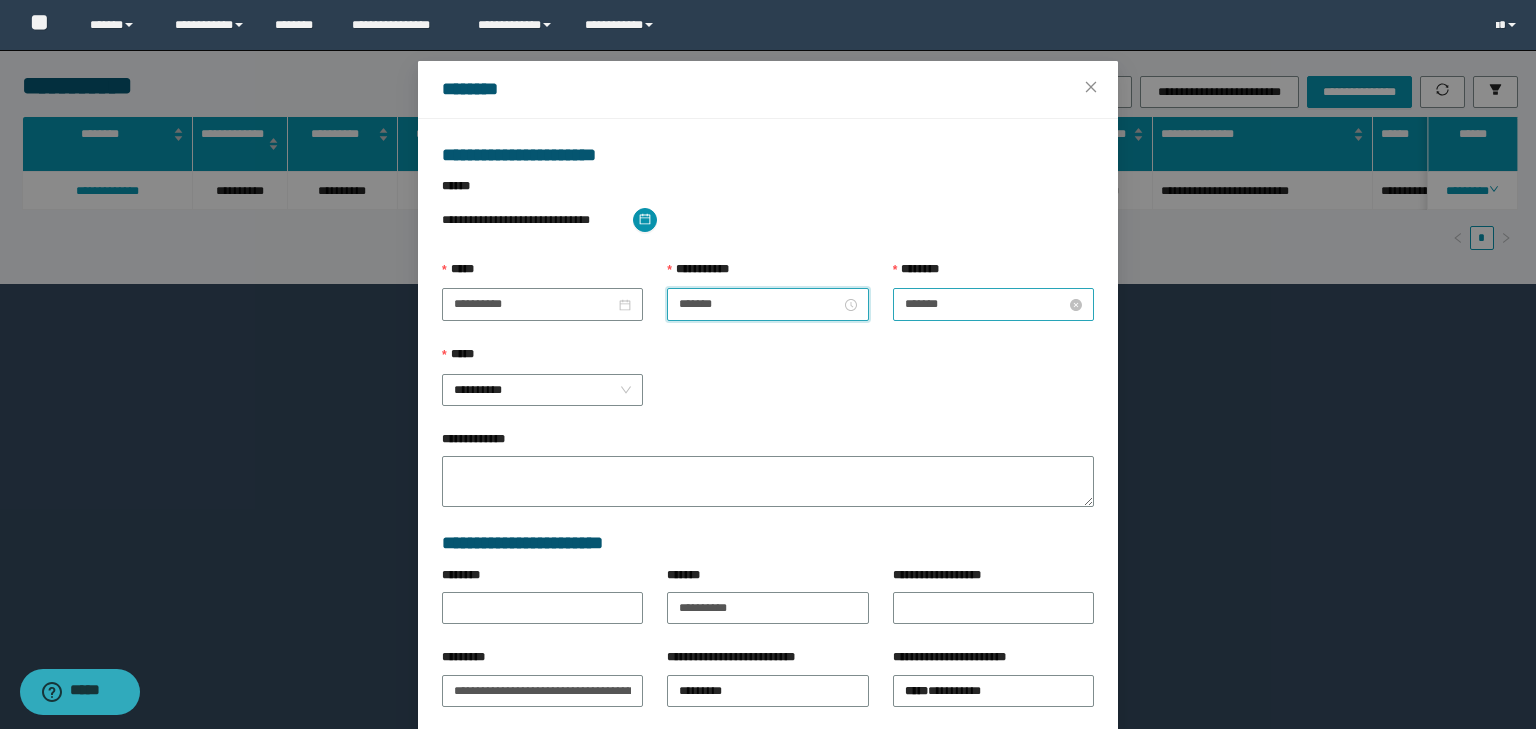 click on "*******" at bounding box center (985, 304) 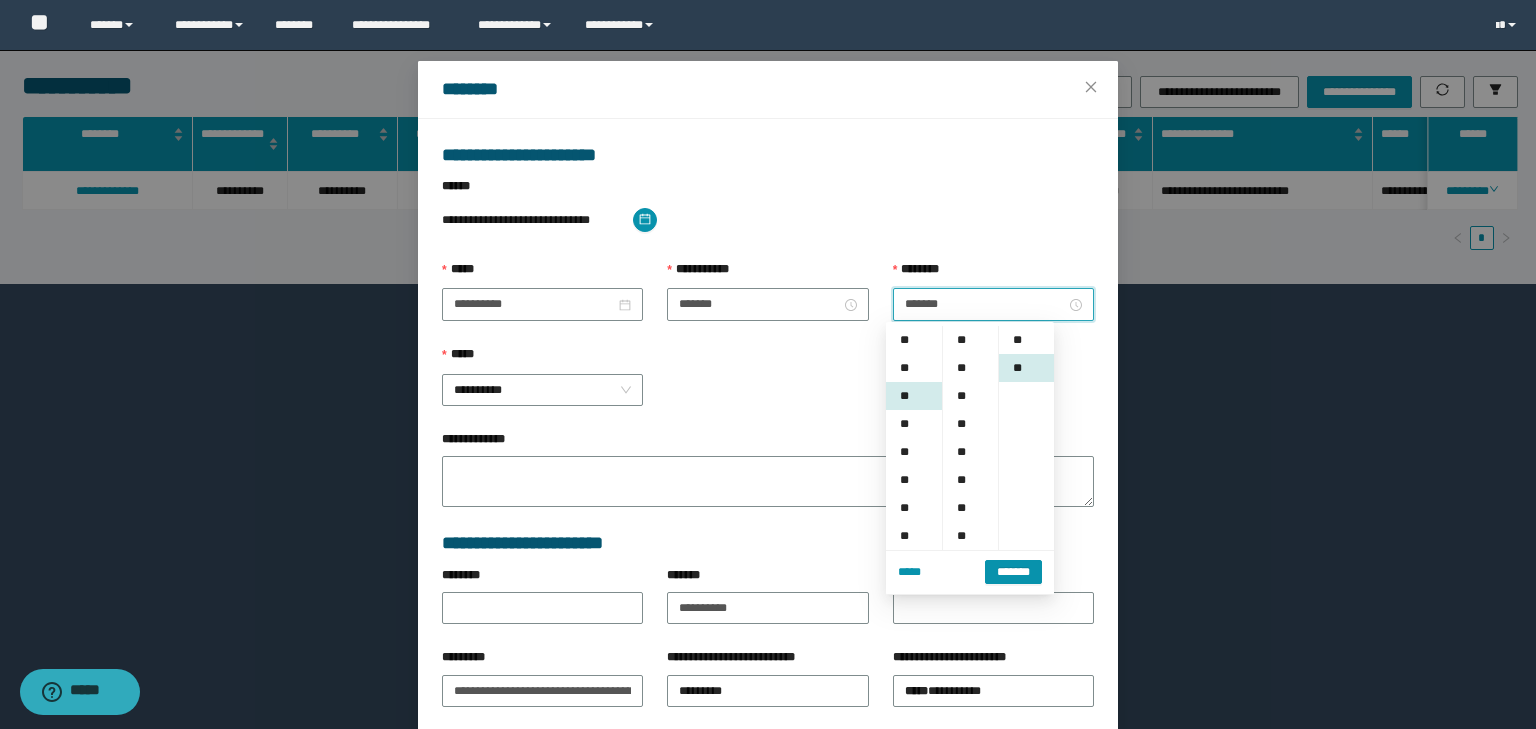 scroll, scrollTop: 56, scrollLeft: 0, axis: vertical 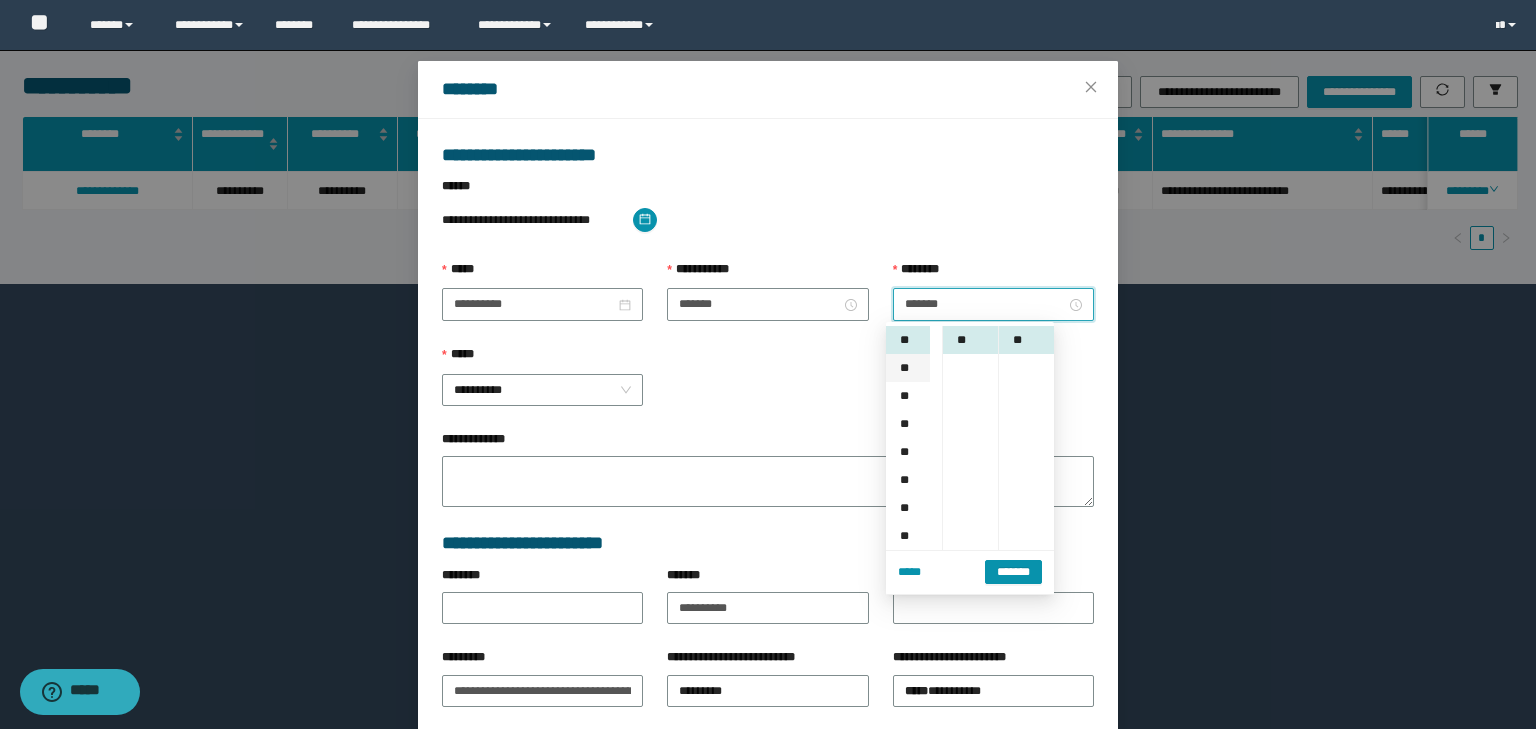 click on "**" at bounding box center (908, 368) 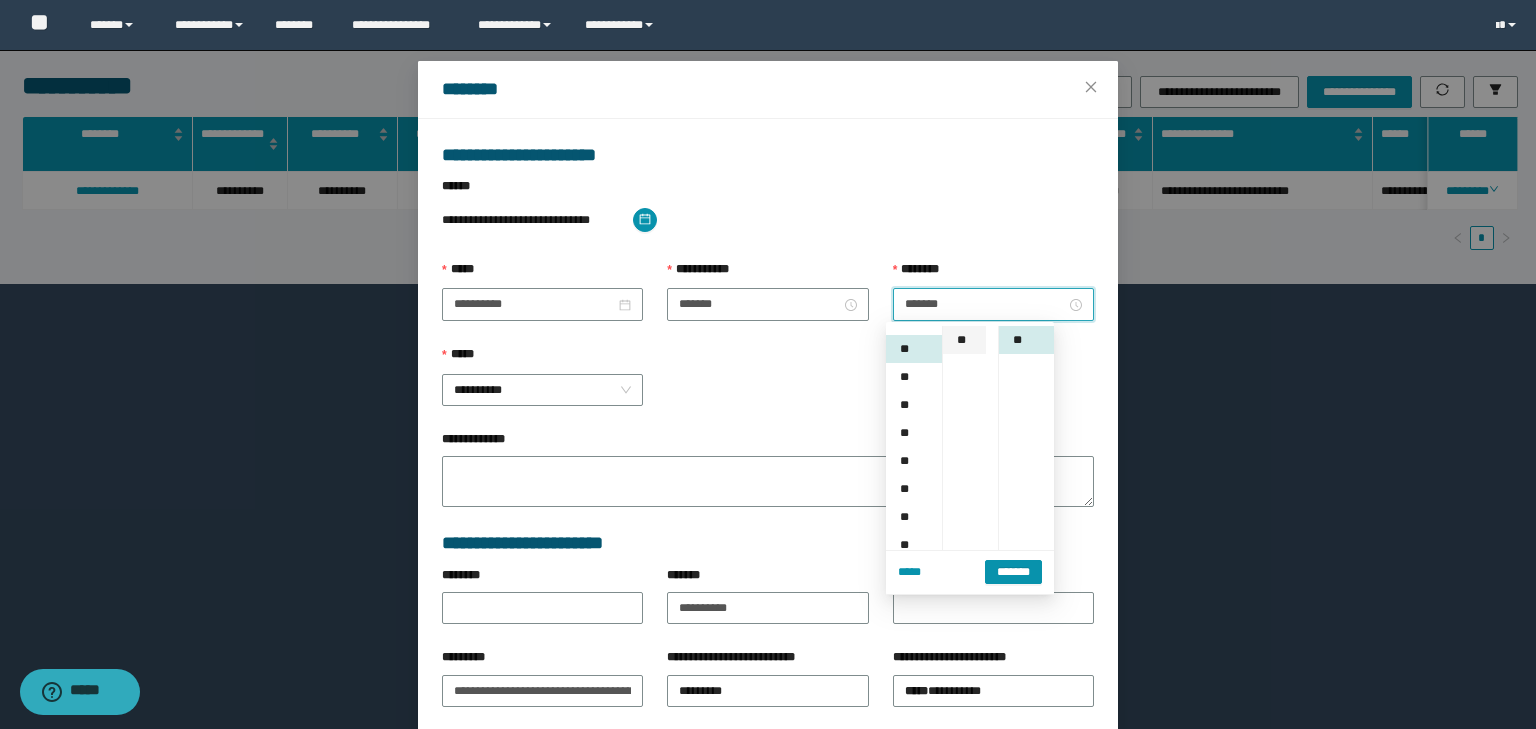 scroll, scrollTop: 84, scrollLeft: 0, axis: vertical 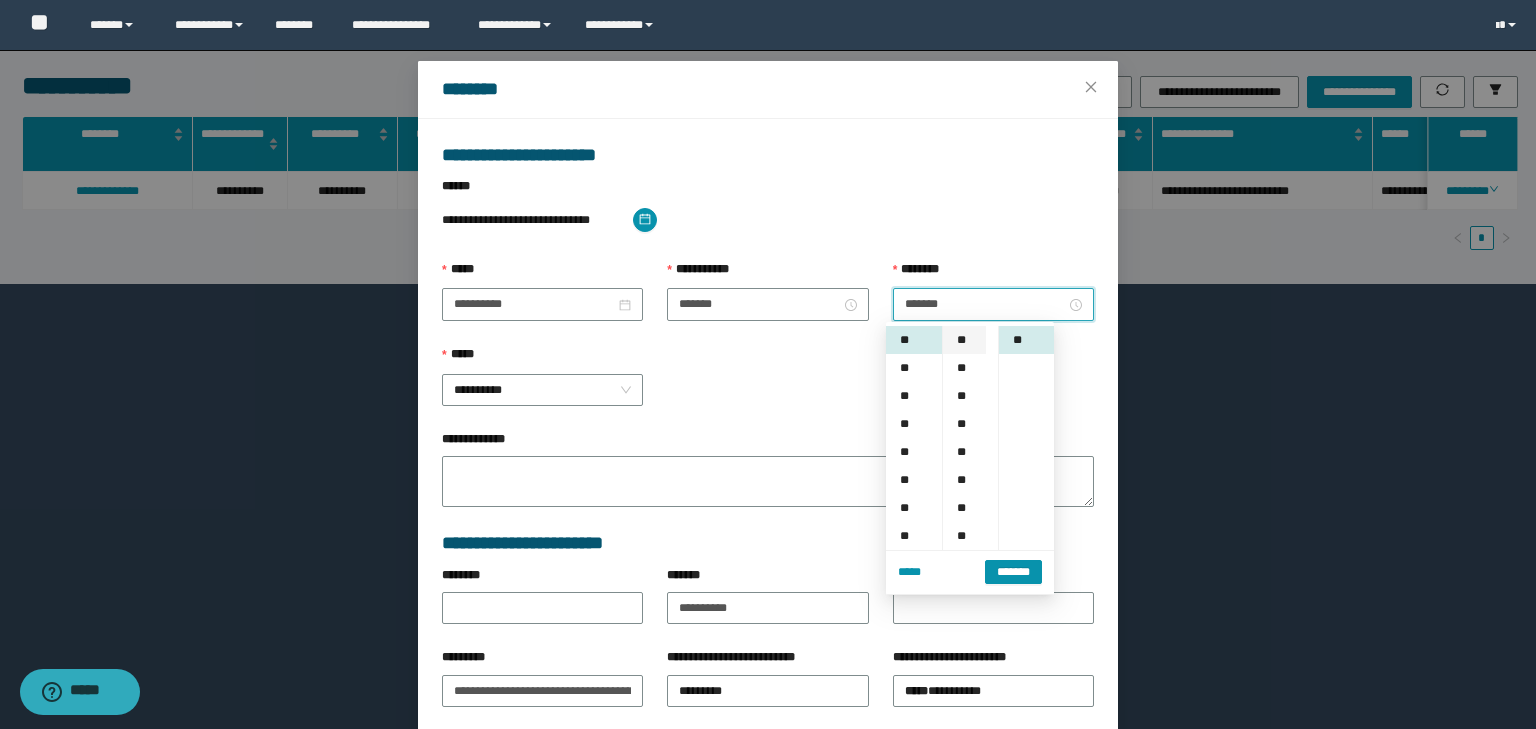 click on "**" at bounding box center (964, 340) 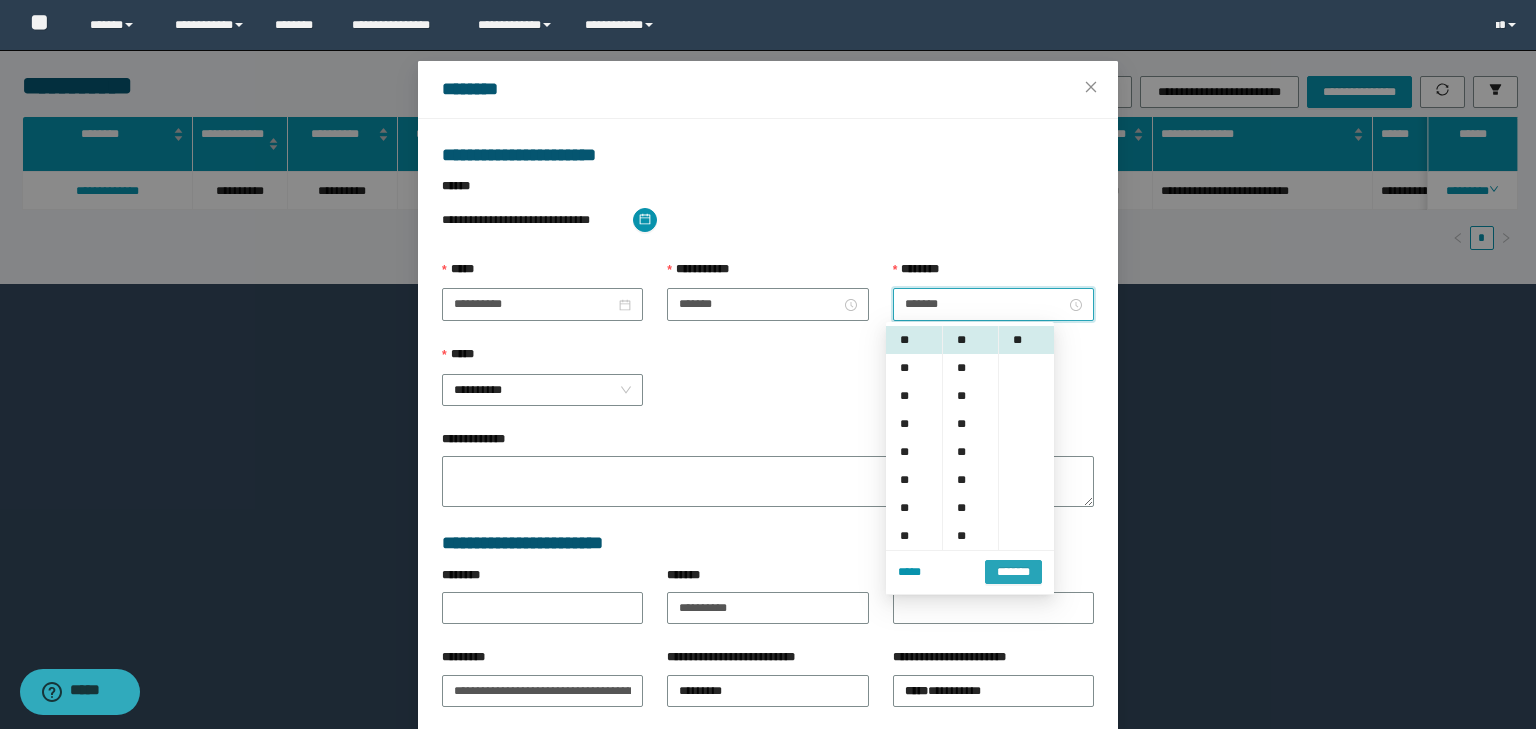click on "*******" at bounding box center (1013, 572) 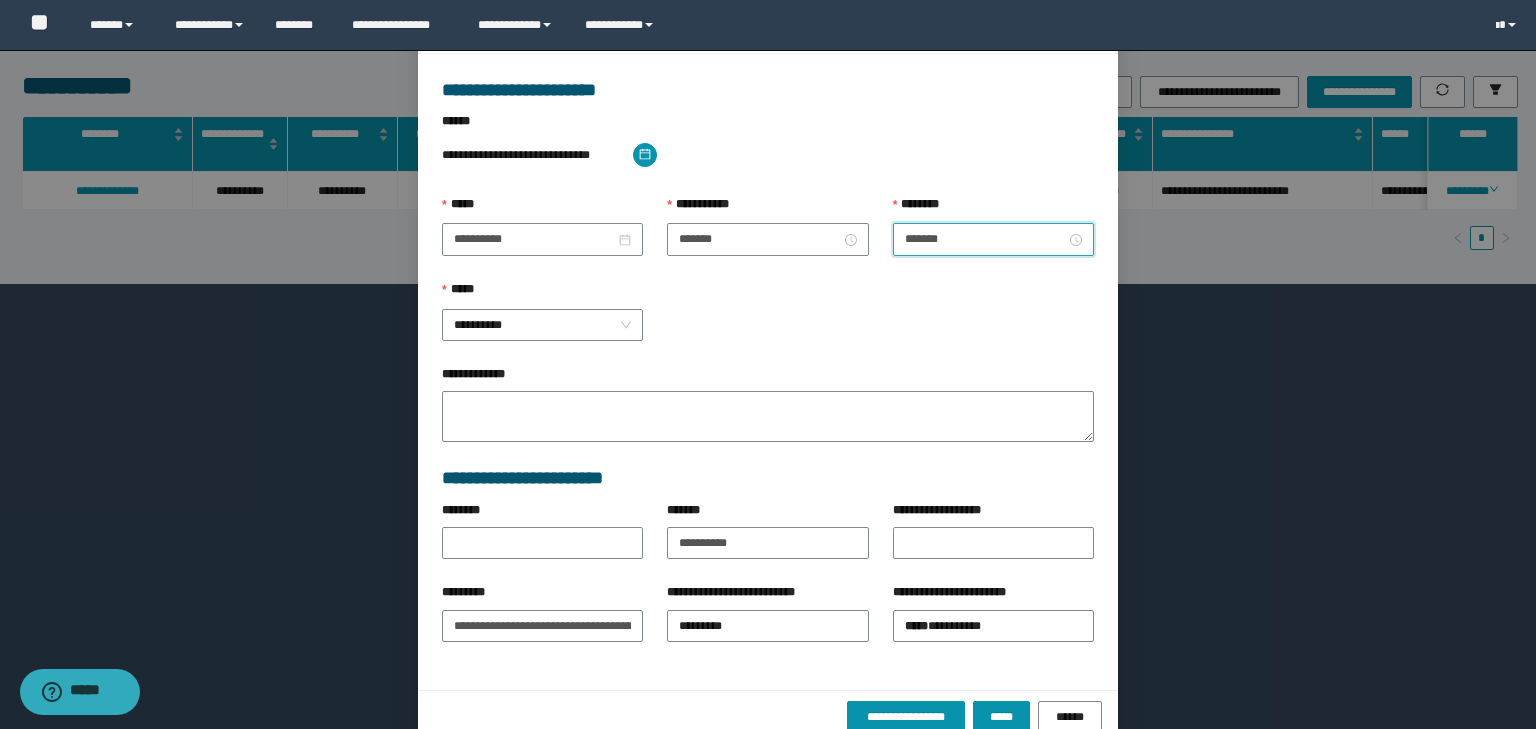 scroll, scrollTop: 139, scrollLeft: 0, axis: vertical 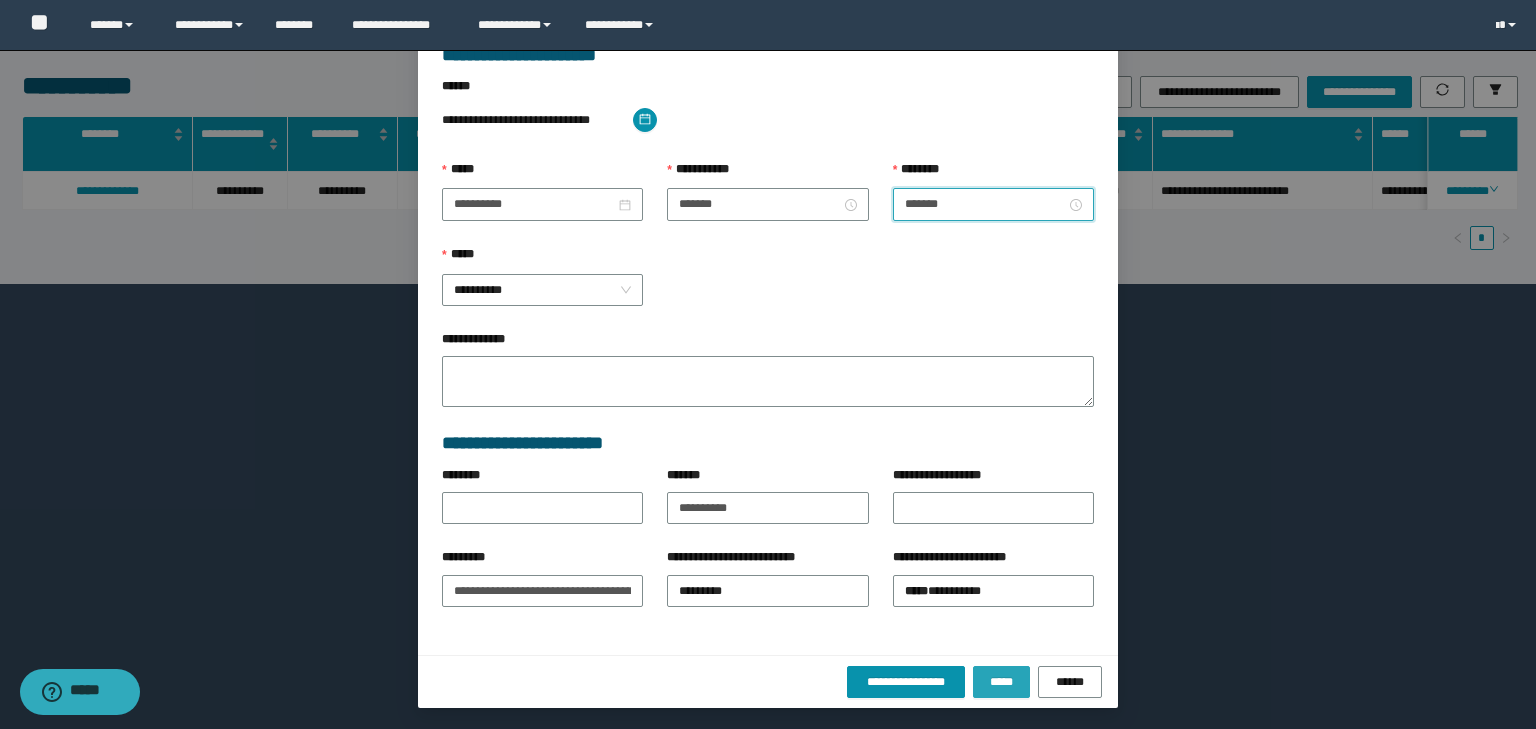click on "*****" at bounding box center (1001, 682) 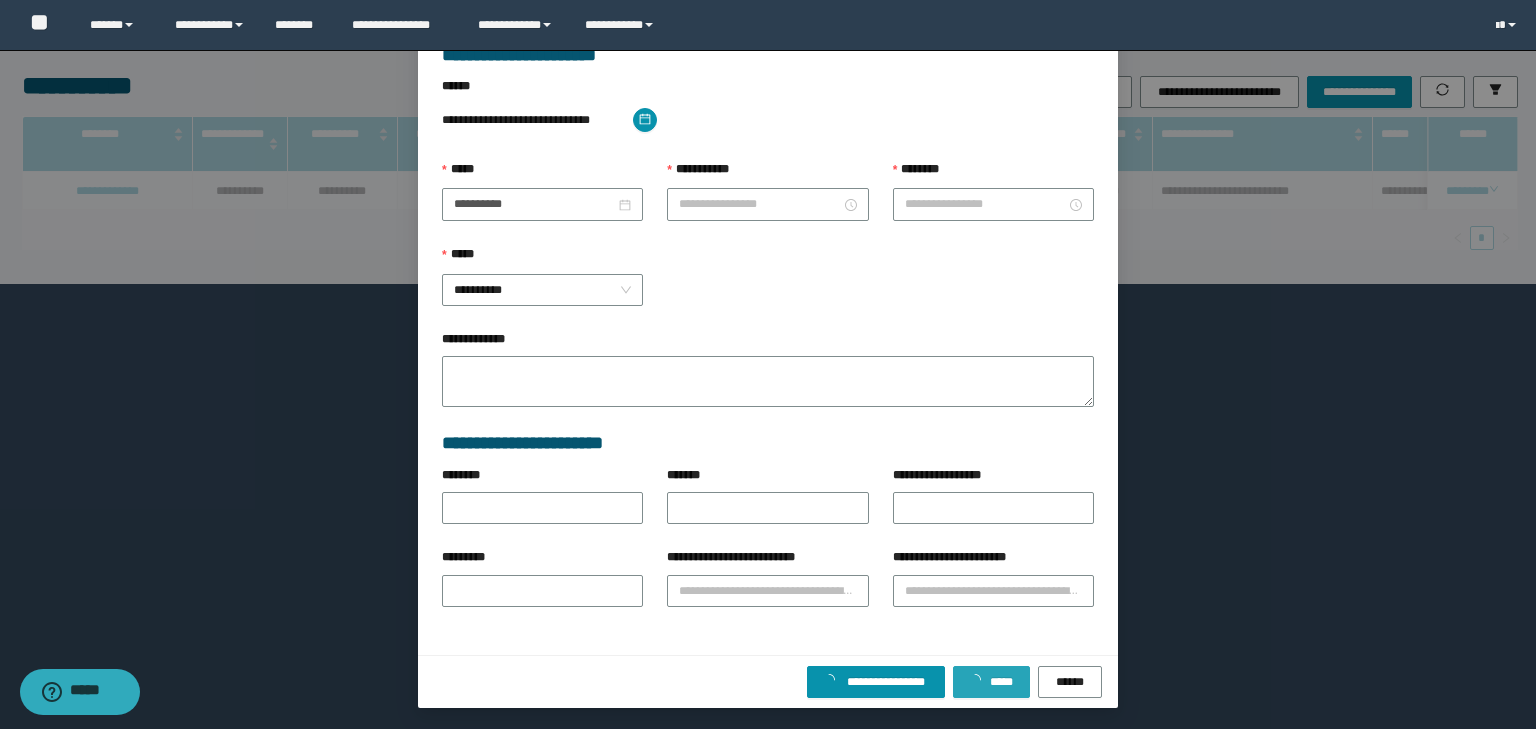 scroll, scrollTop: 39, scrollLeft: 0, axis: vertical 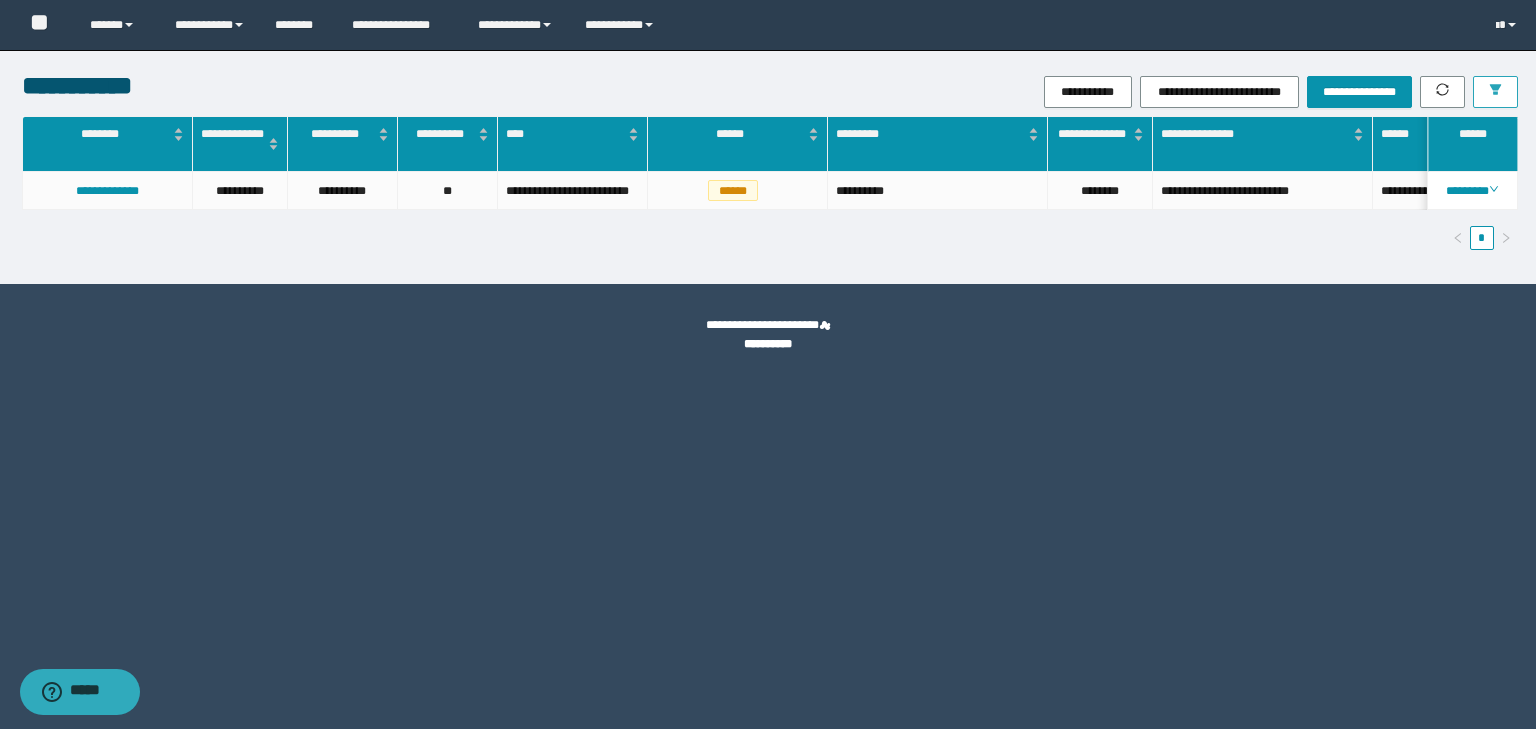 click at bounding box center (1495, 92) 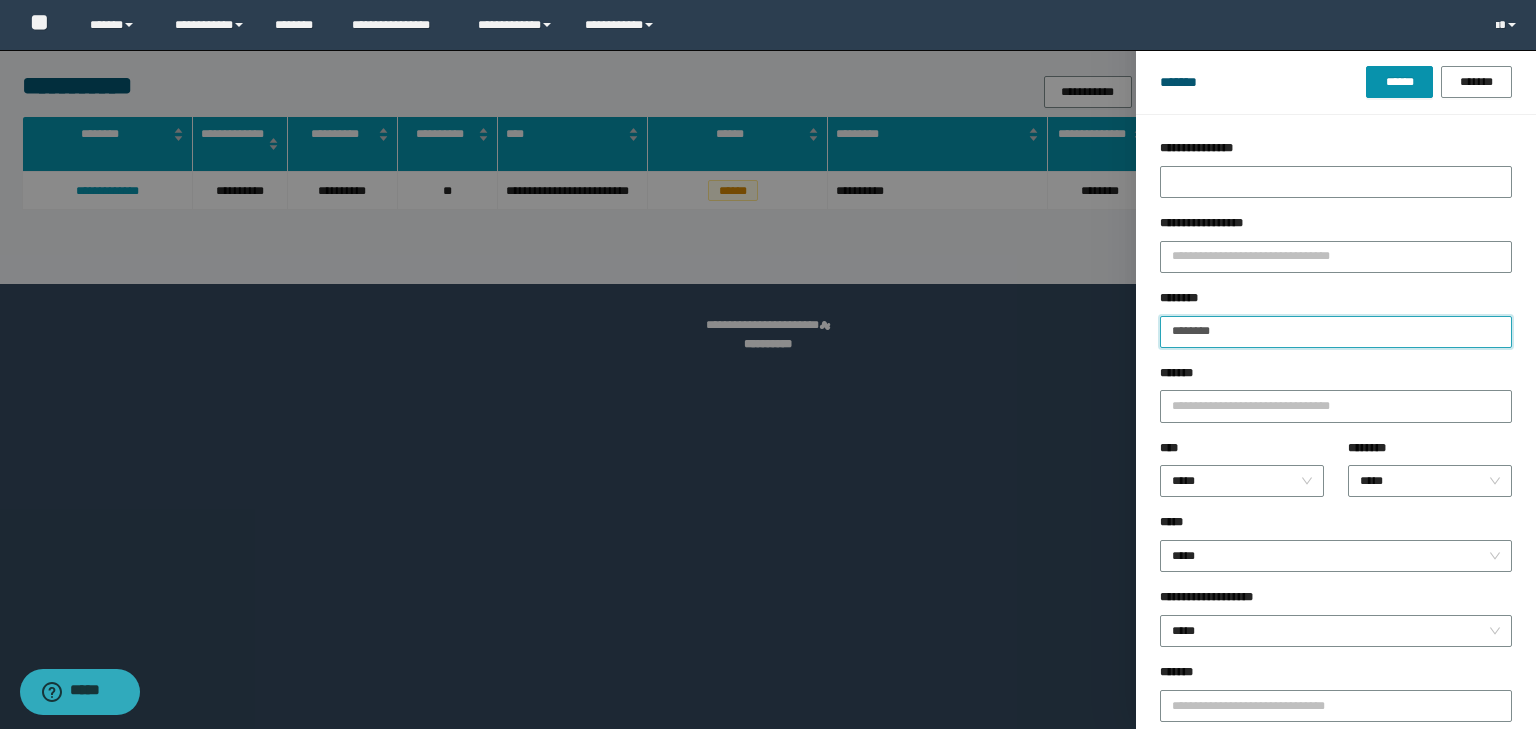 click on "********" at bounding box center [1336, 332] 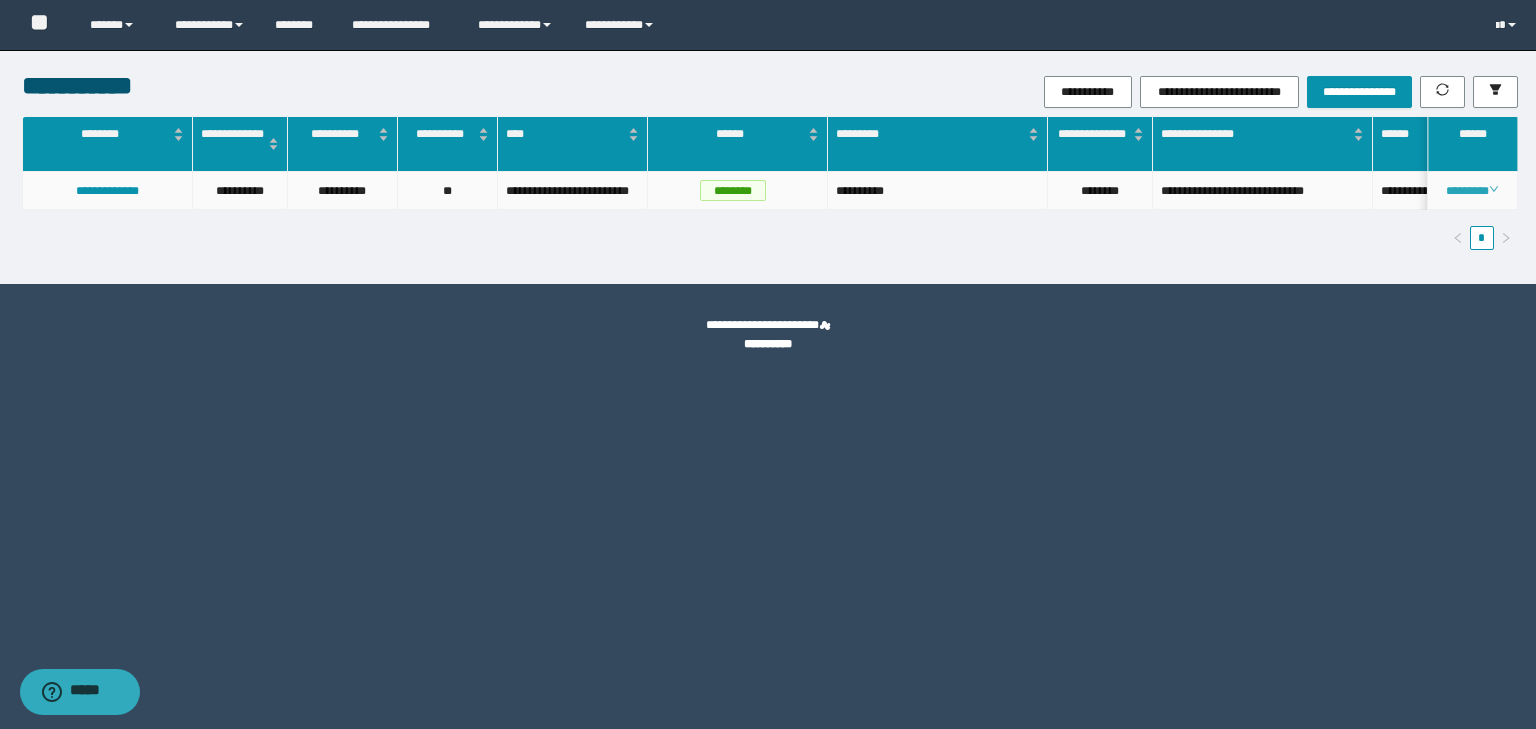 click 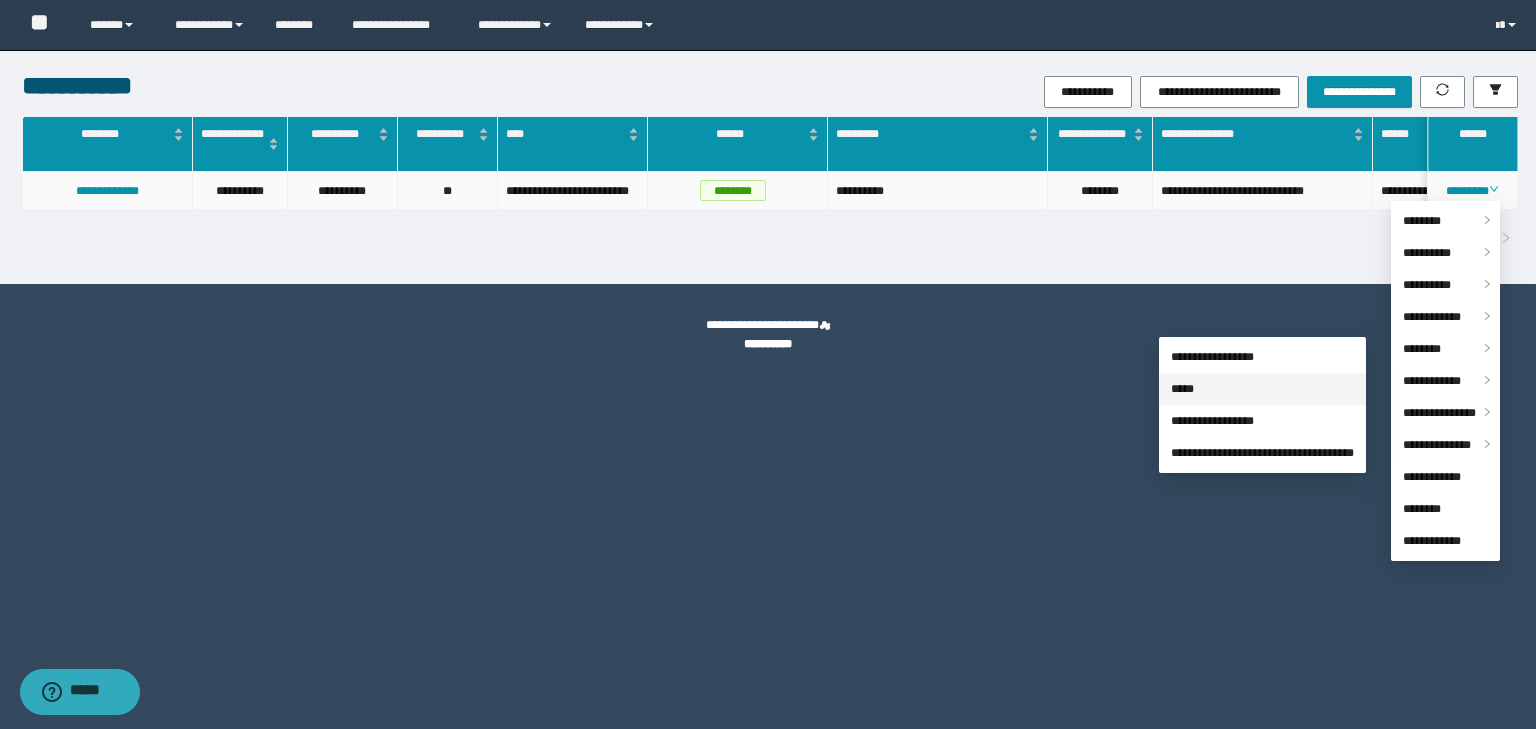 click on "*****" at bounding box center [1182, 389] 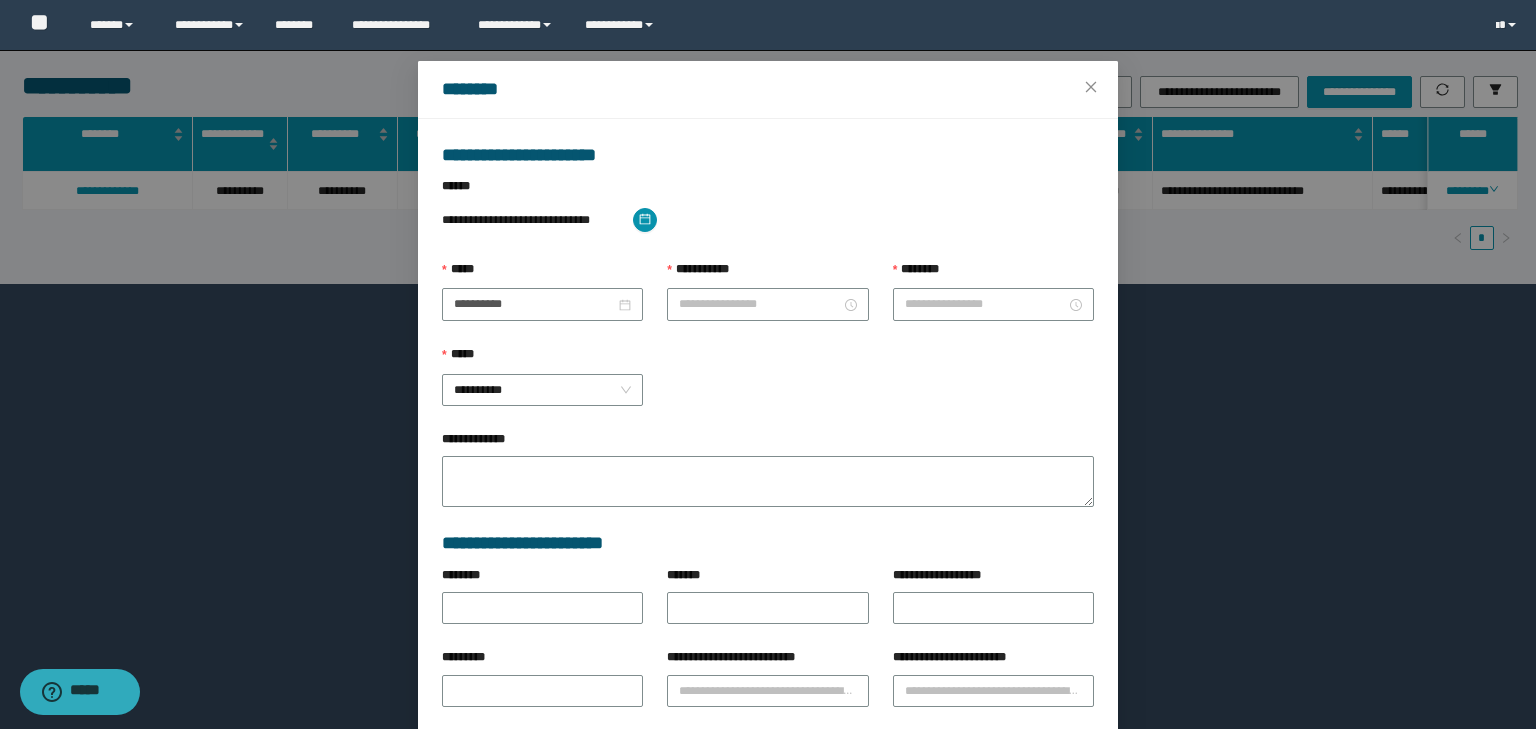 type on "**********" 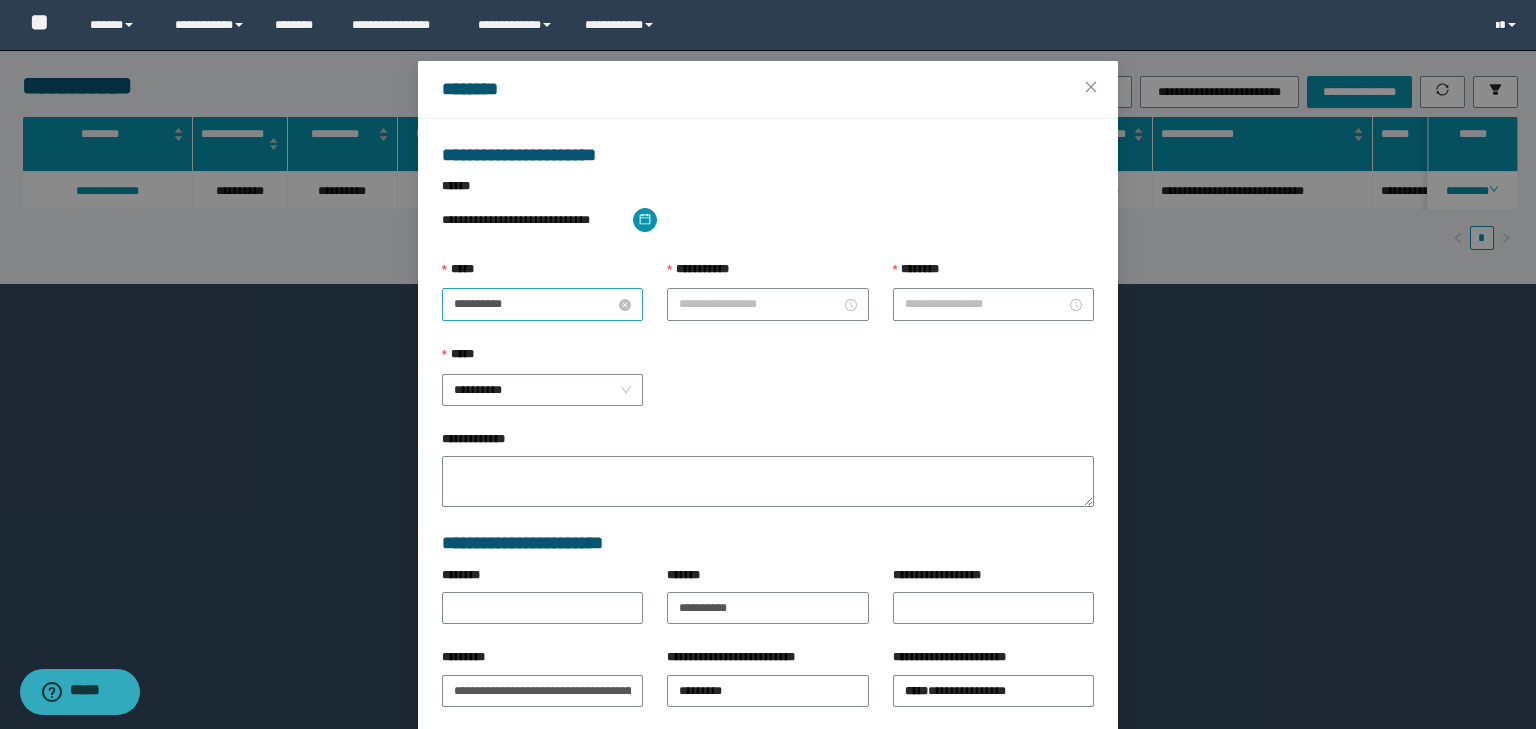 click on "**********" at bounding box center (542, 304) 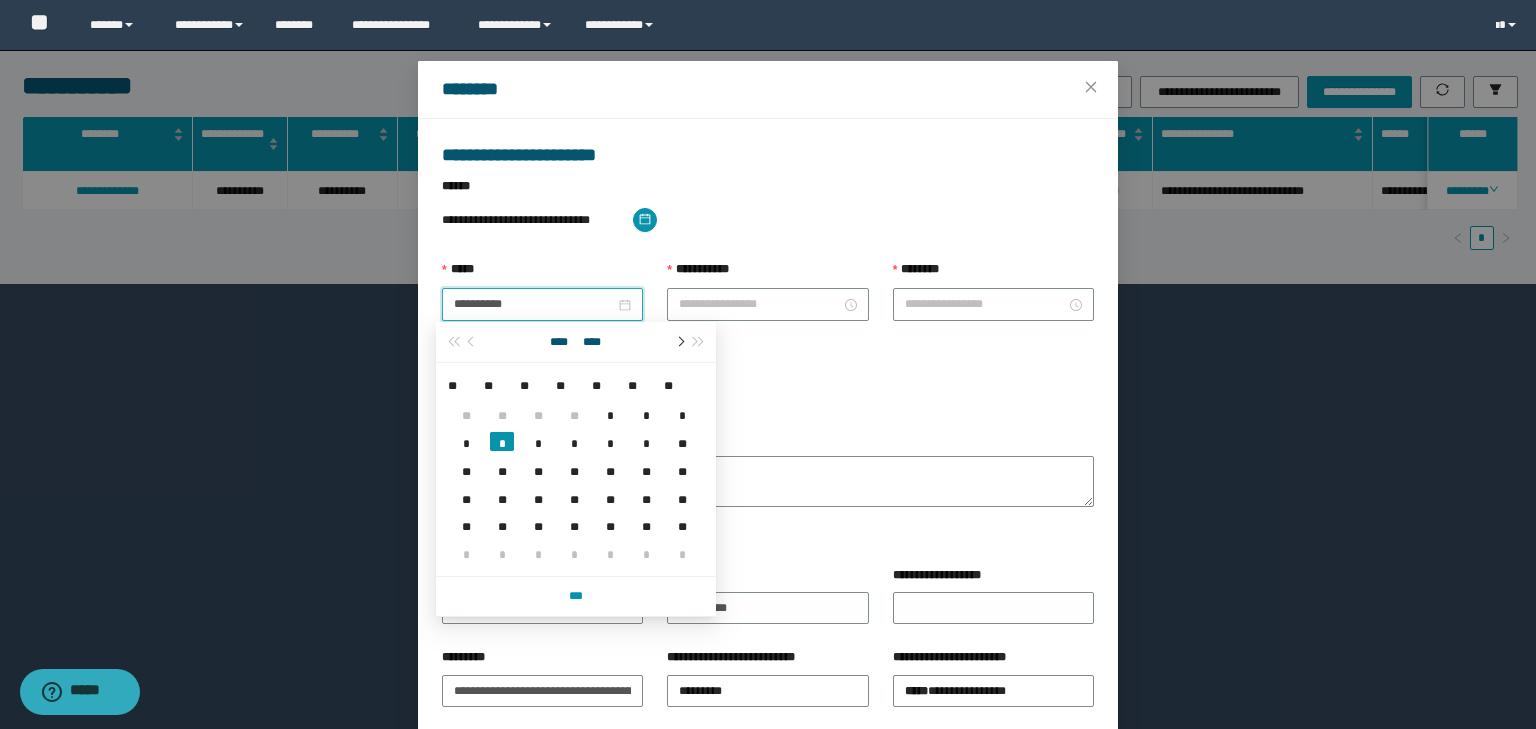 click at bounding box center (679, 342) 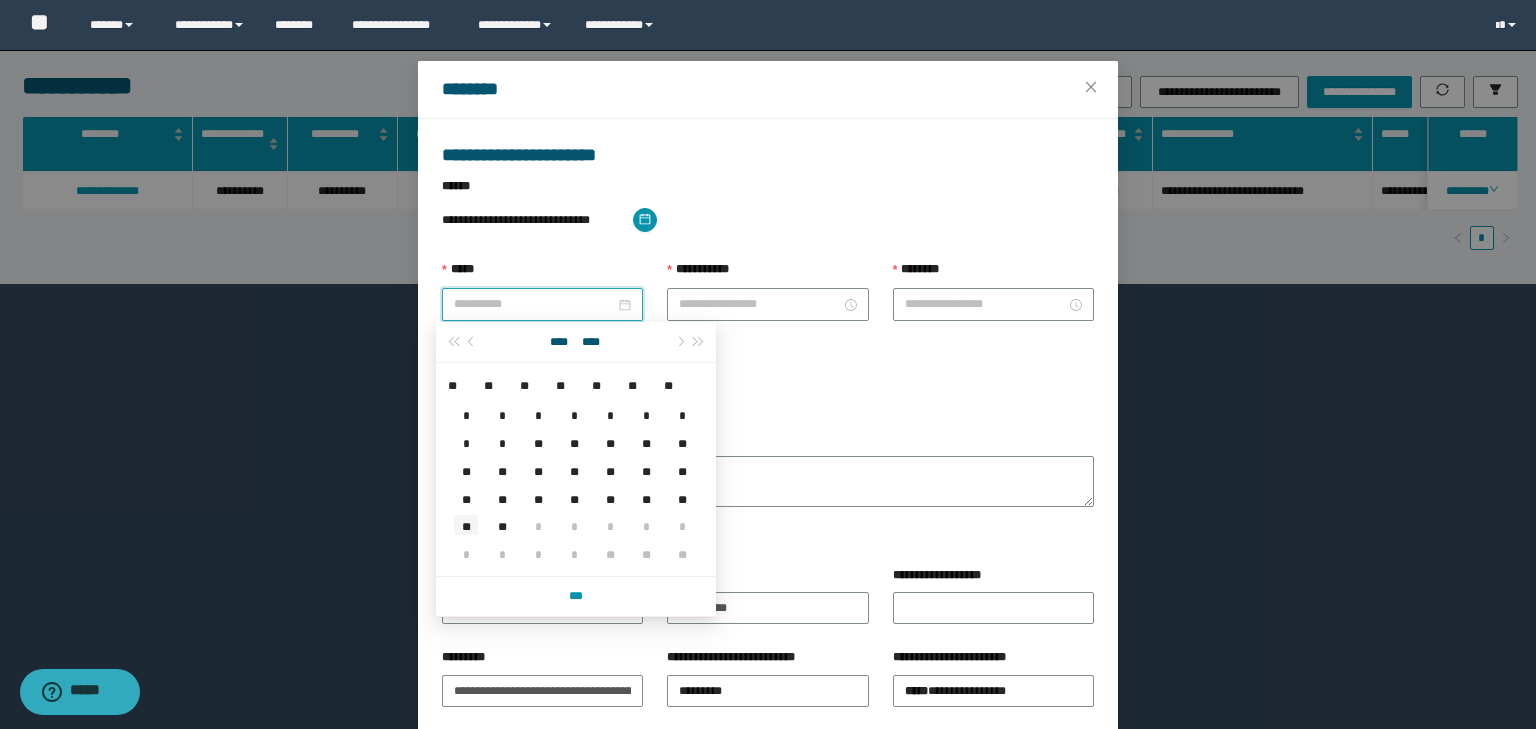 type on "**********" 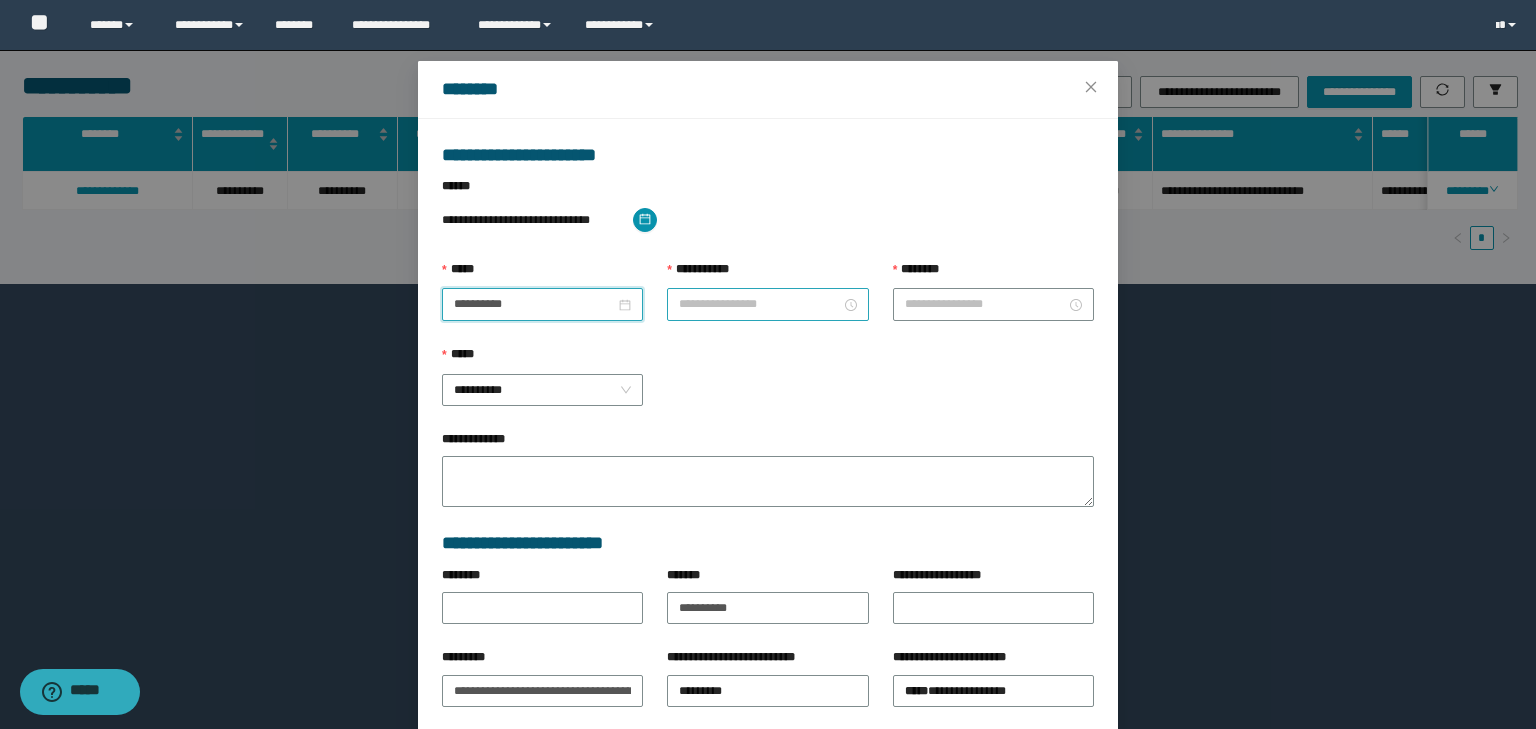 click on "**********" at bounding box center (759, 304) 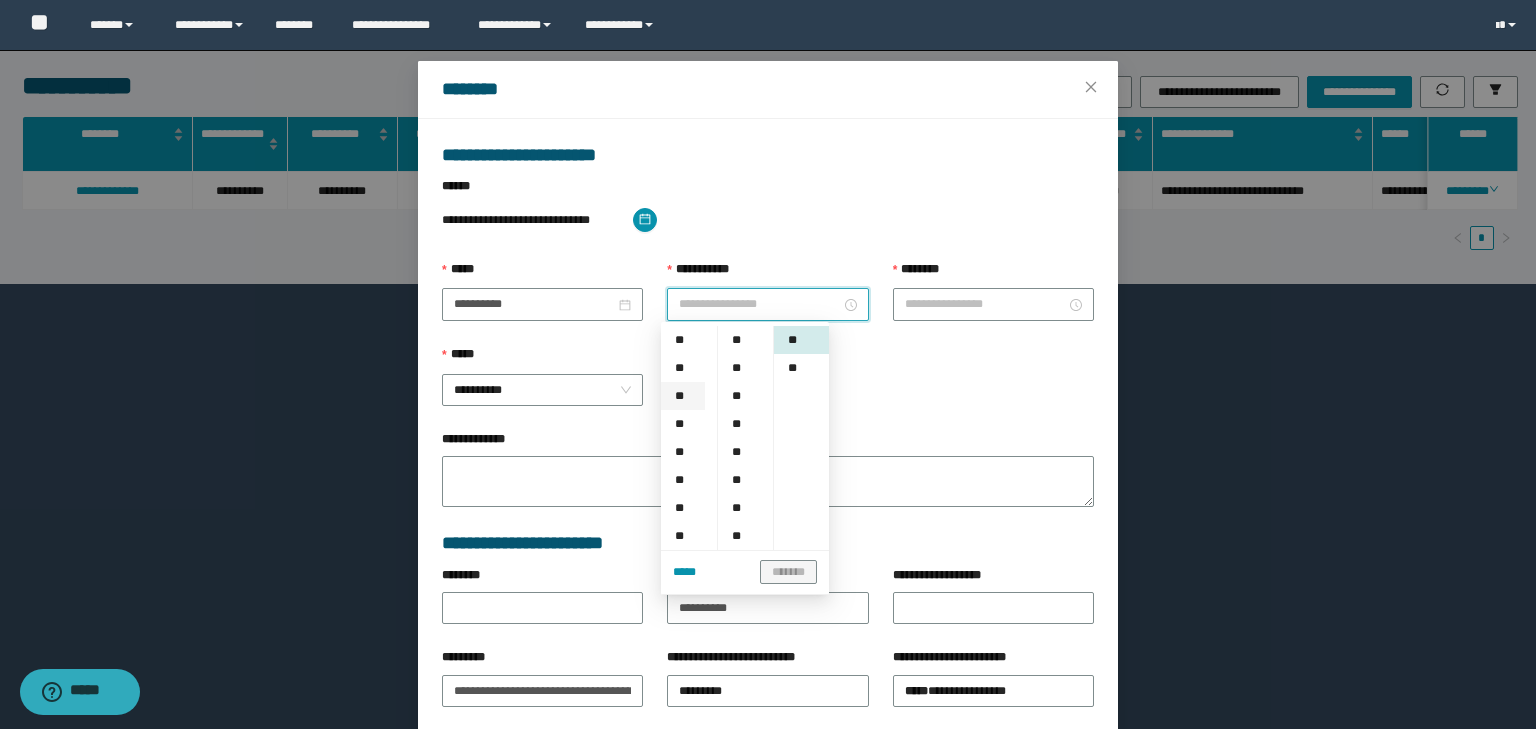 click on "**" at bounding box center (683, 396) 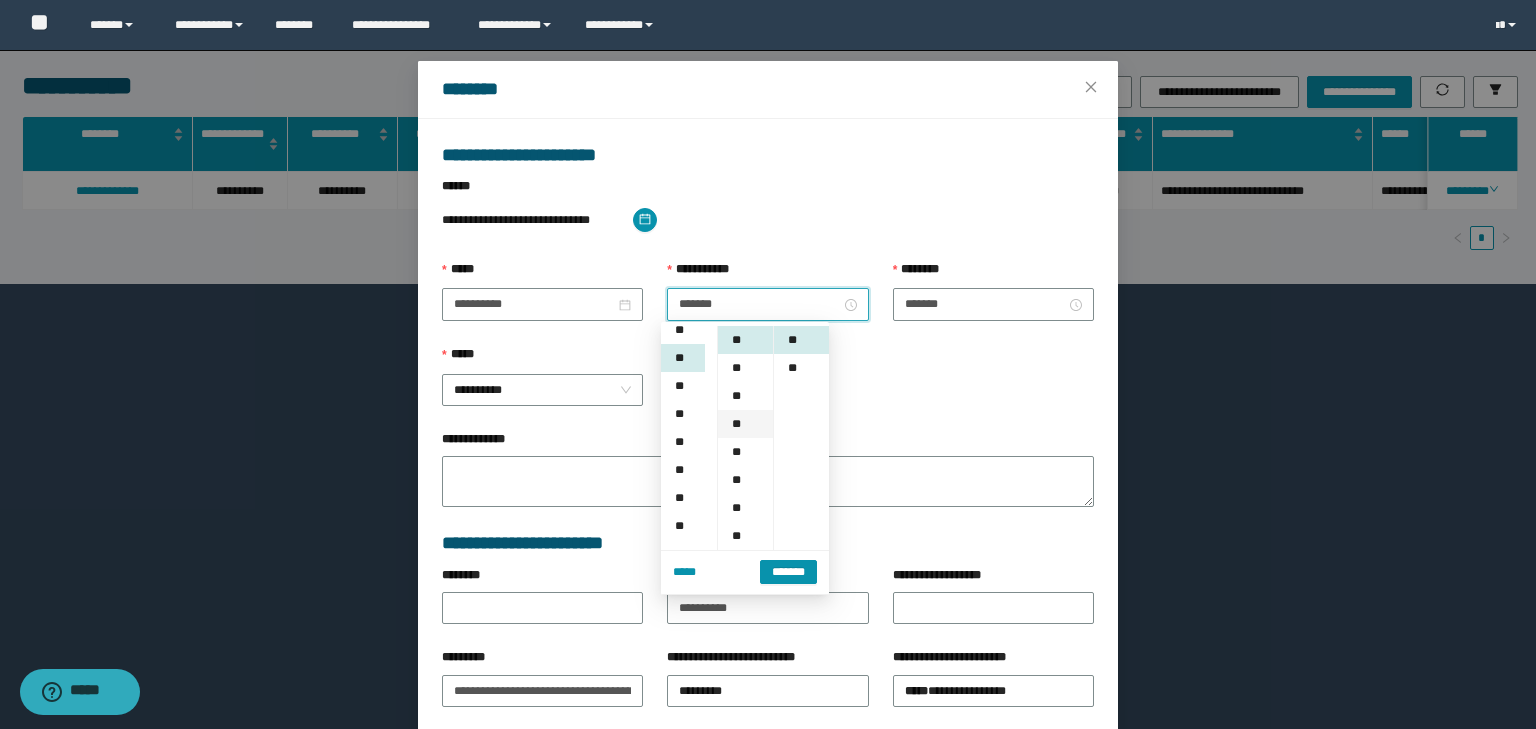 scroll, scrollTop: 56, scrollLeft: 0, axis: vertical 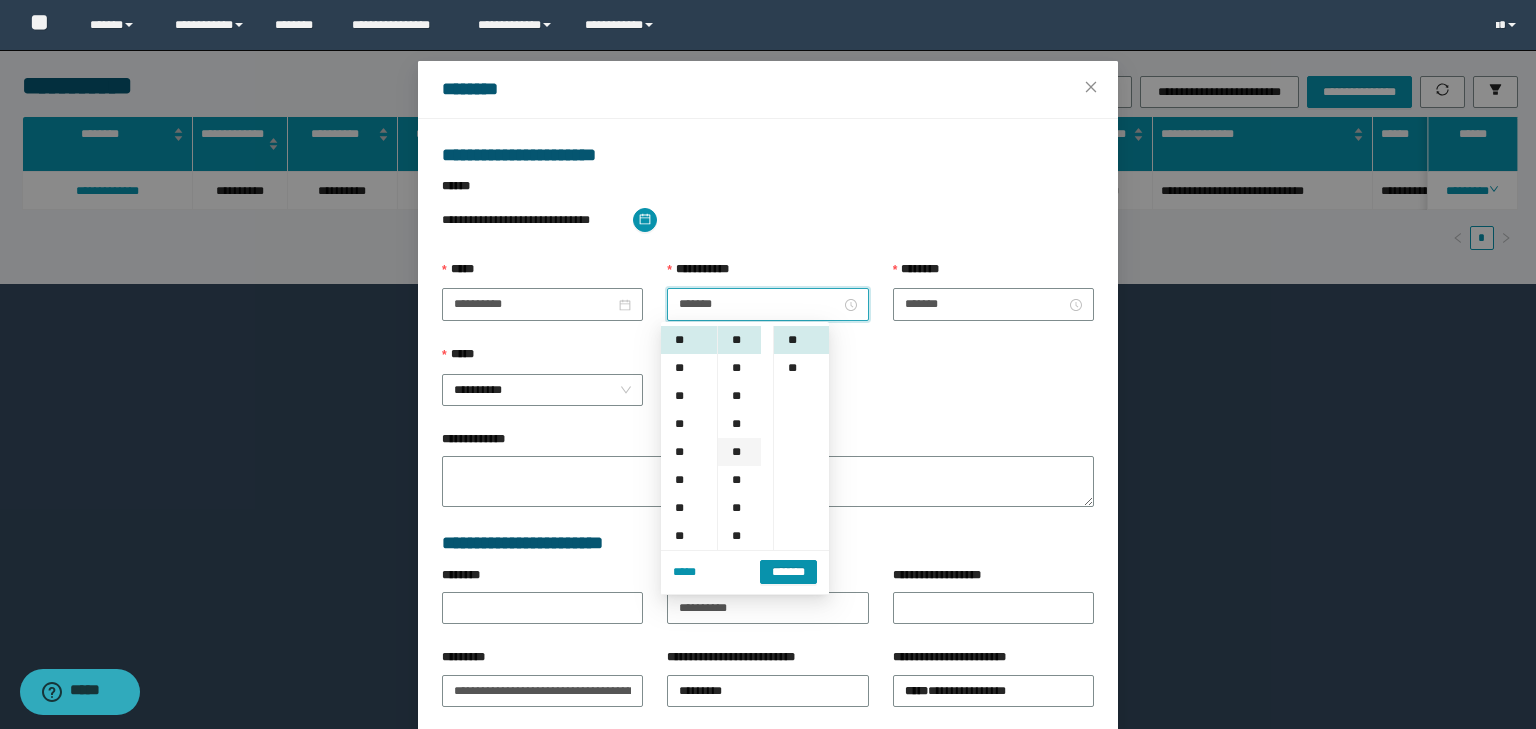 click on "**" at bounding box center [739, 452] 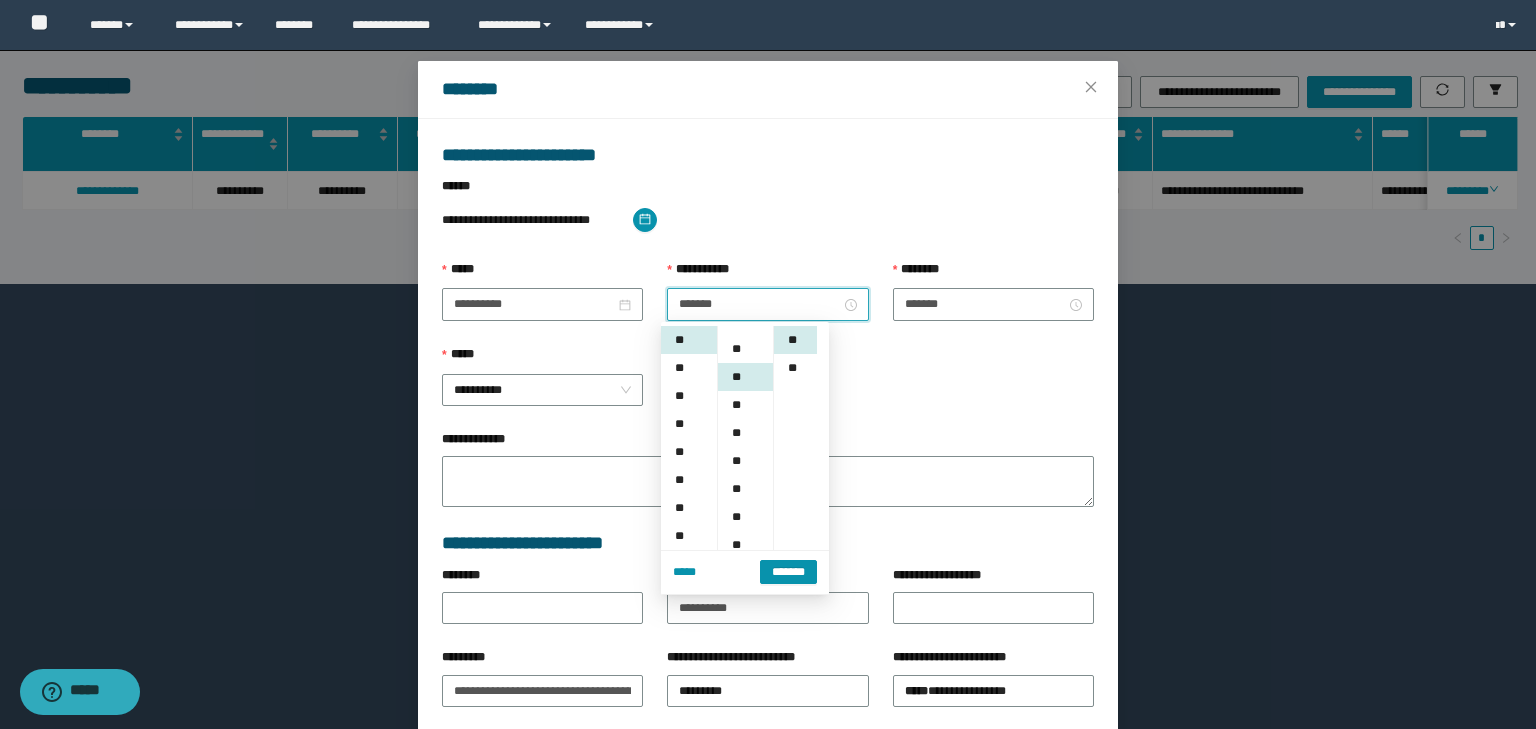 scroll, scrollTop: 112, scrollLeft: 0, axis: vertical 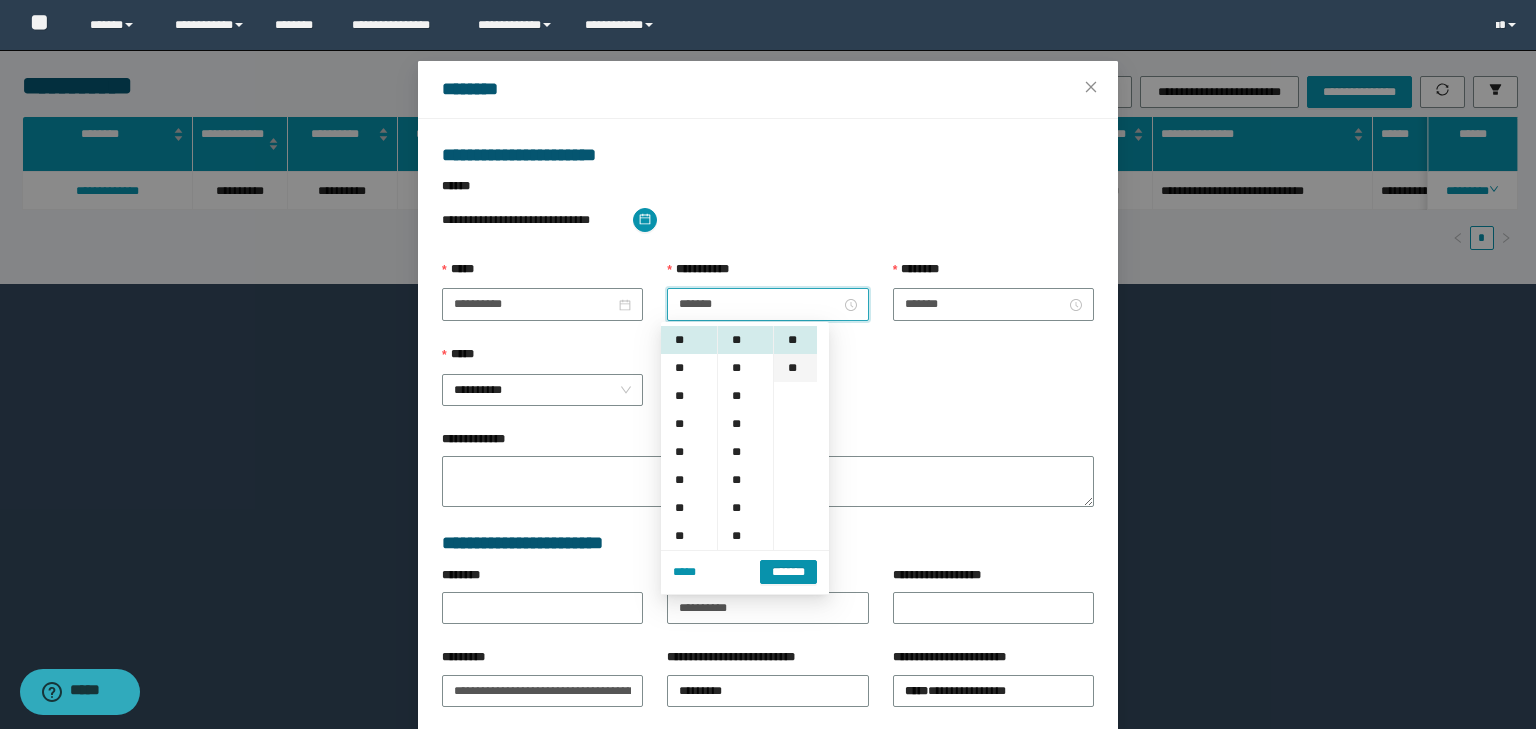 click on "**" at bounding box center [795, 368] 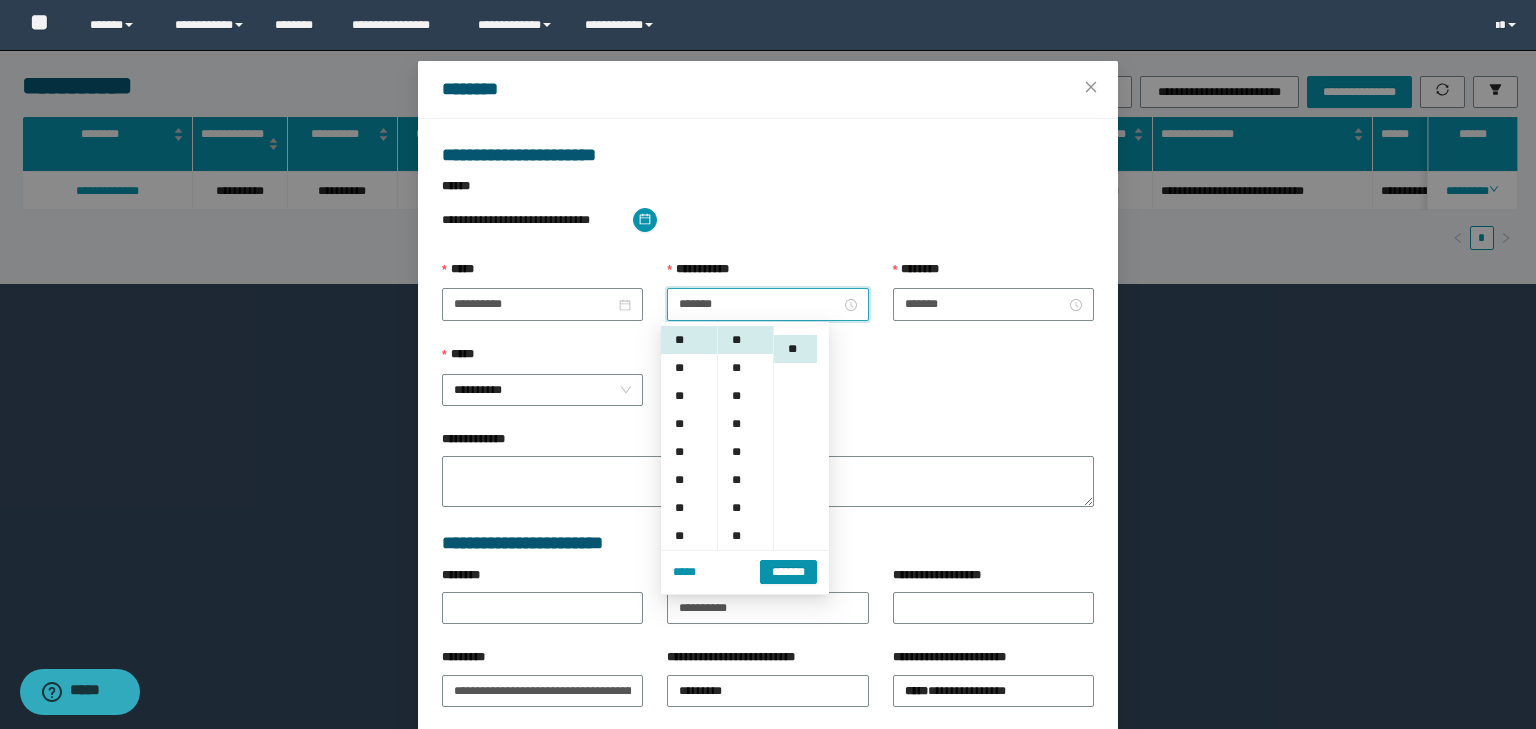 scroll, scrollTop: 28, scrollLeft: 0, axis: vertical 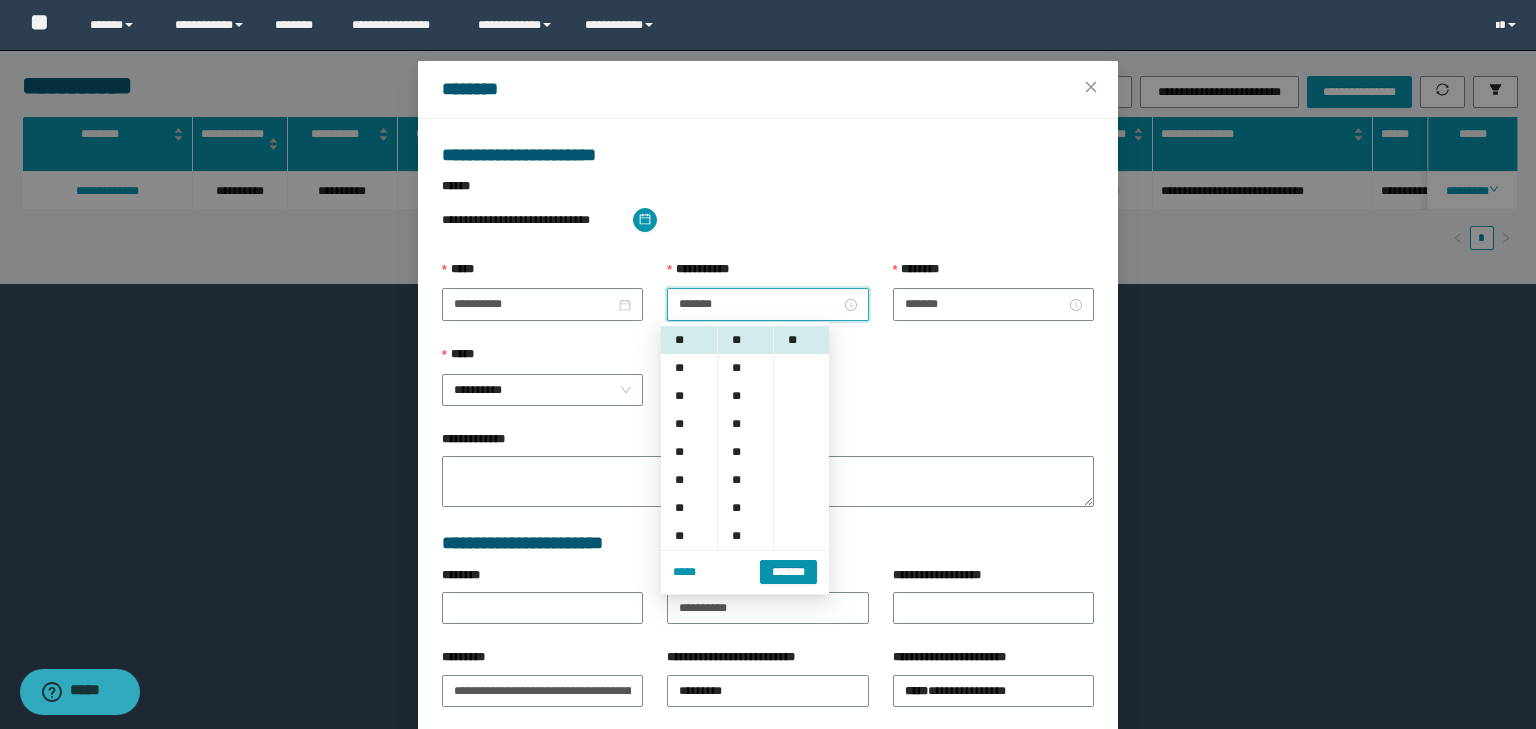 drag, startPoint x: 783, startPoint y: 575, endPoint x: 823, endPoint y: 552, distance: 46.141087 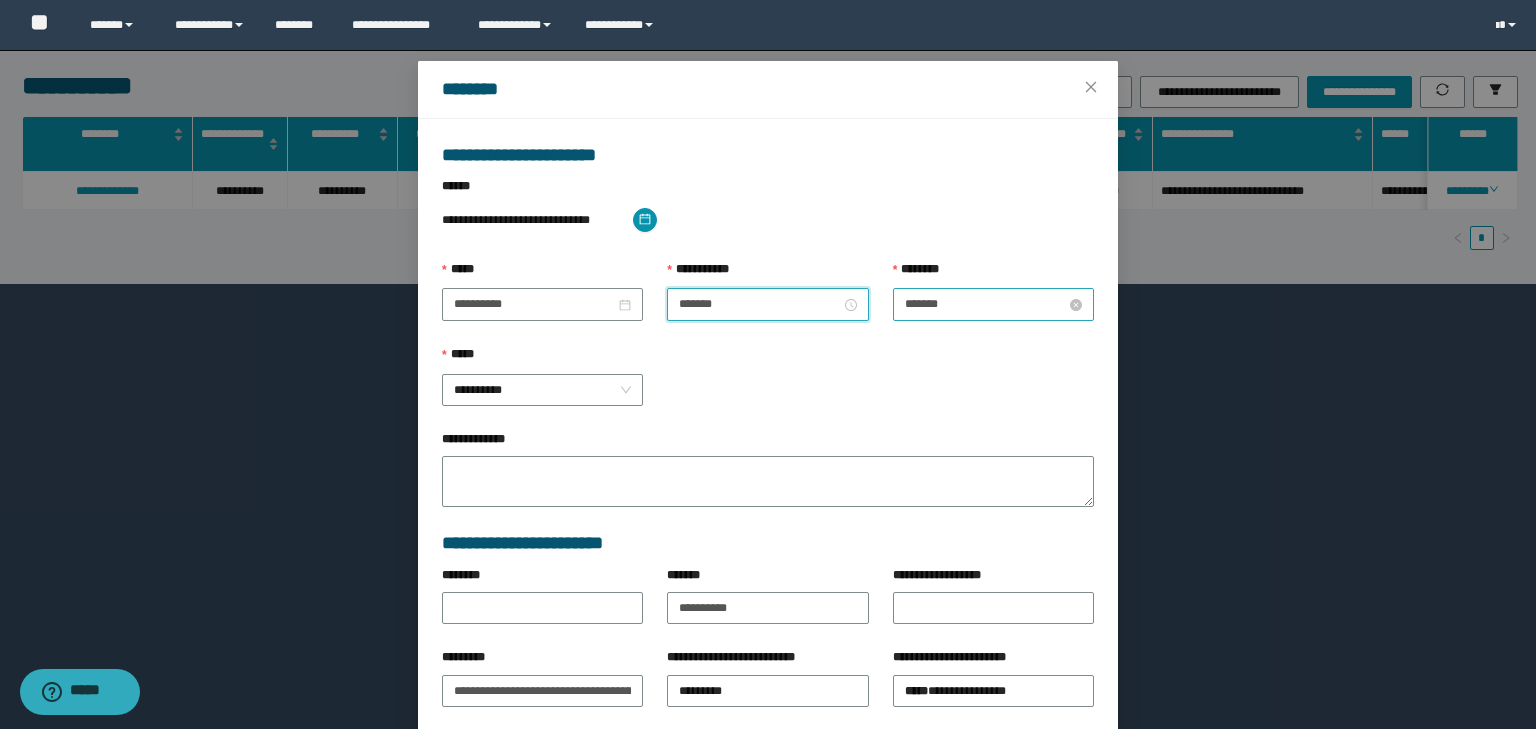 click on "*******" at bounding box center (985, 304) 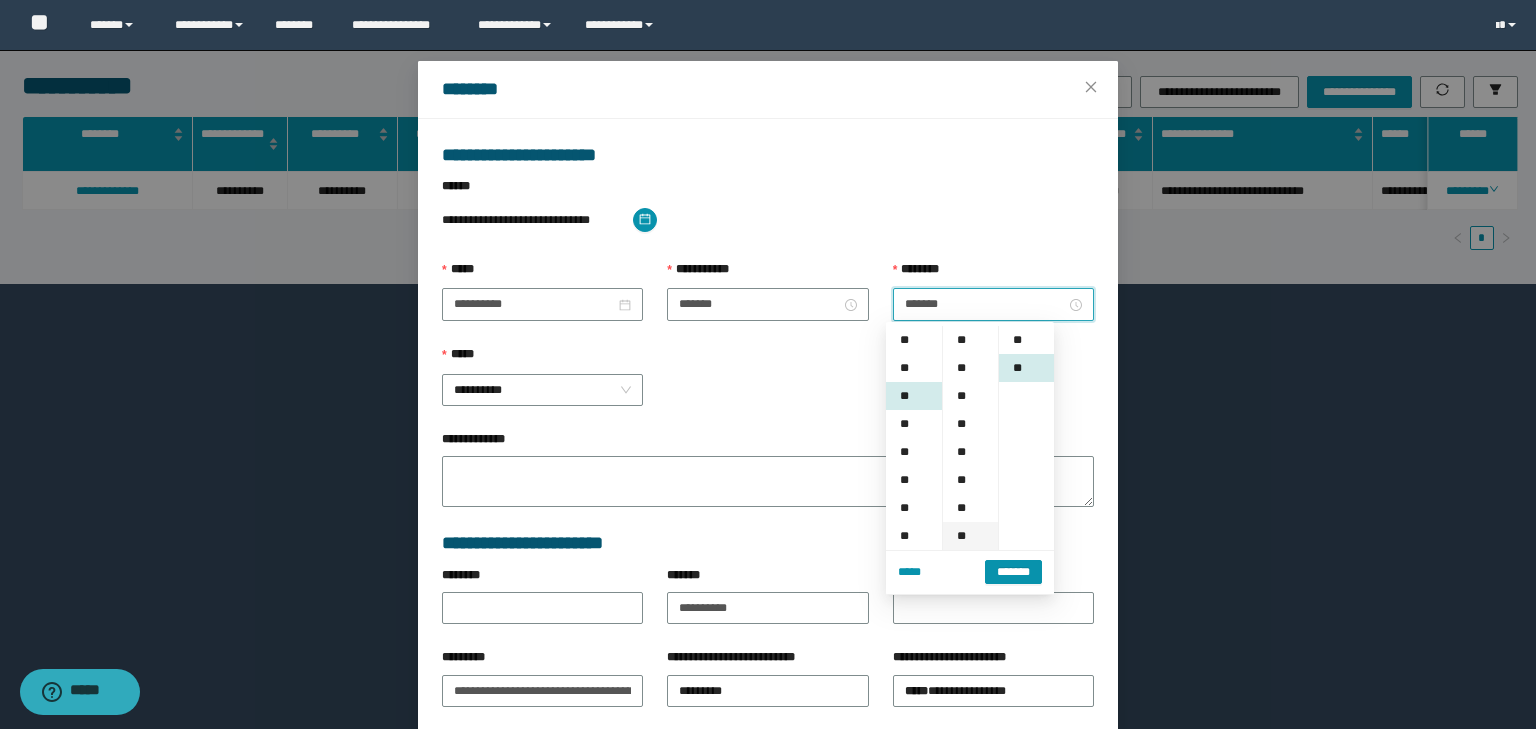 scroll, scrollTop: 56, scrollLeft: 0, axis: vertical 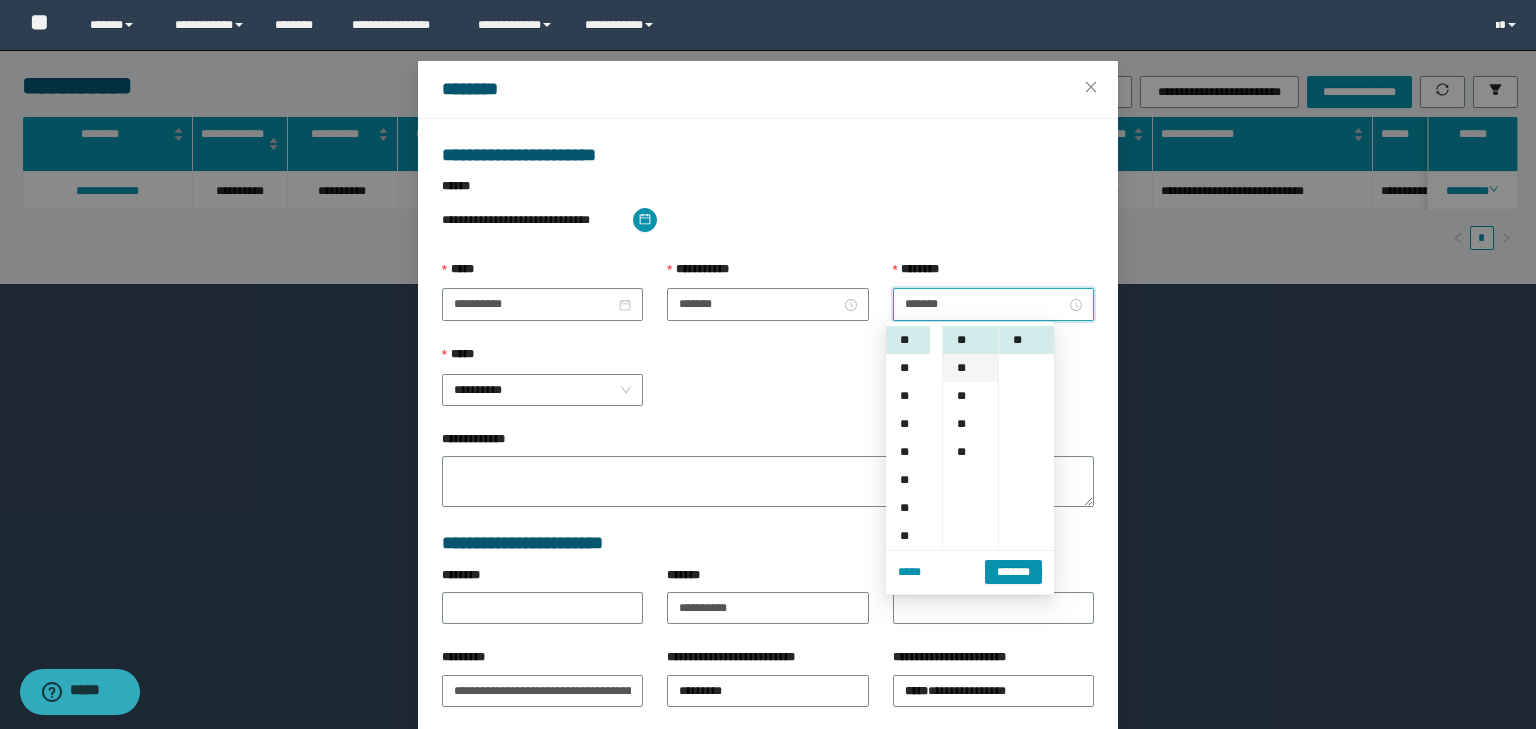 click on "**" at bounding box center [970, 368] 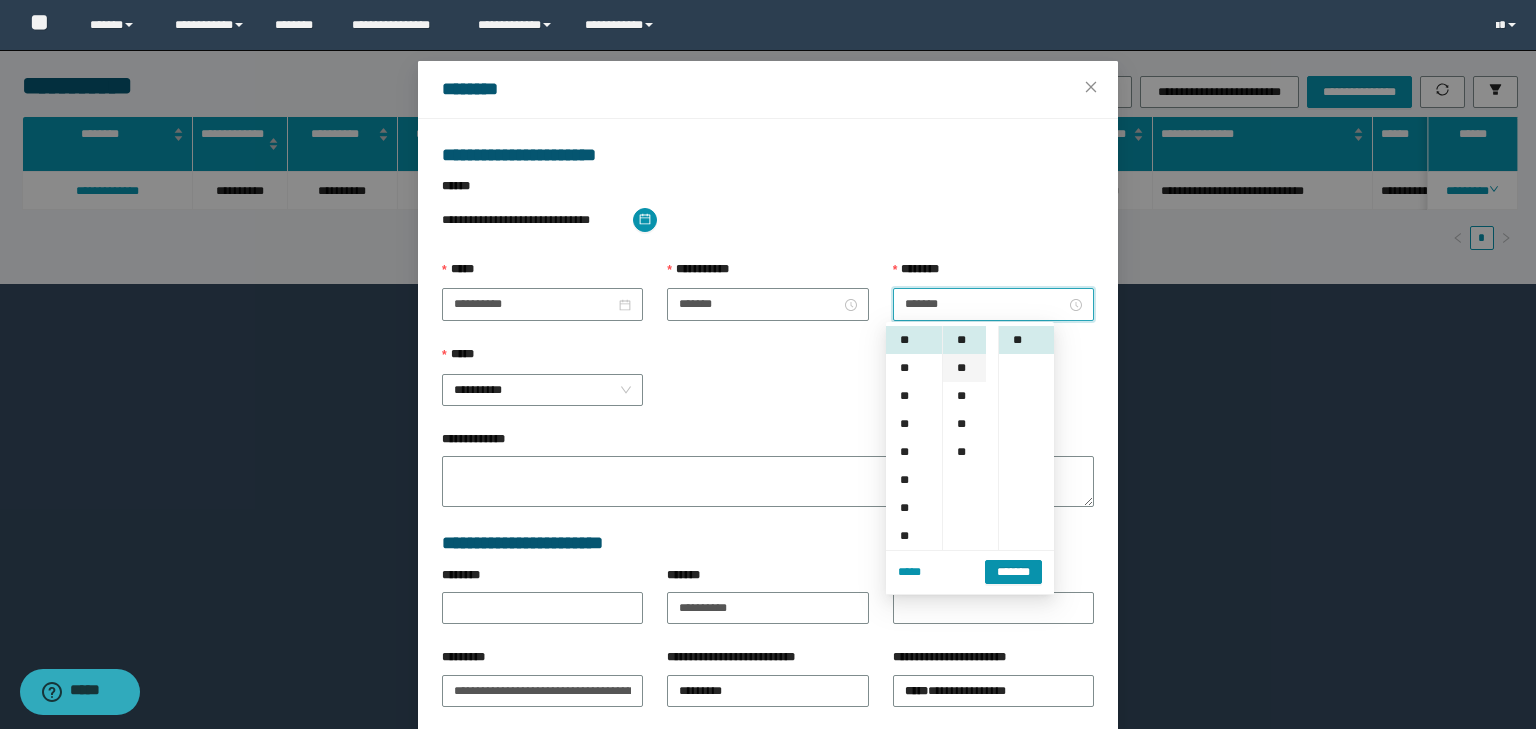 type on "*******" 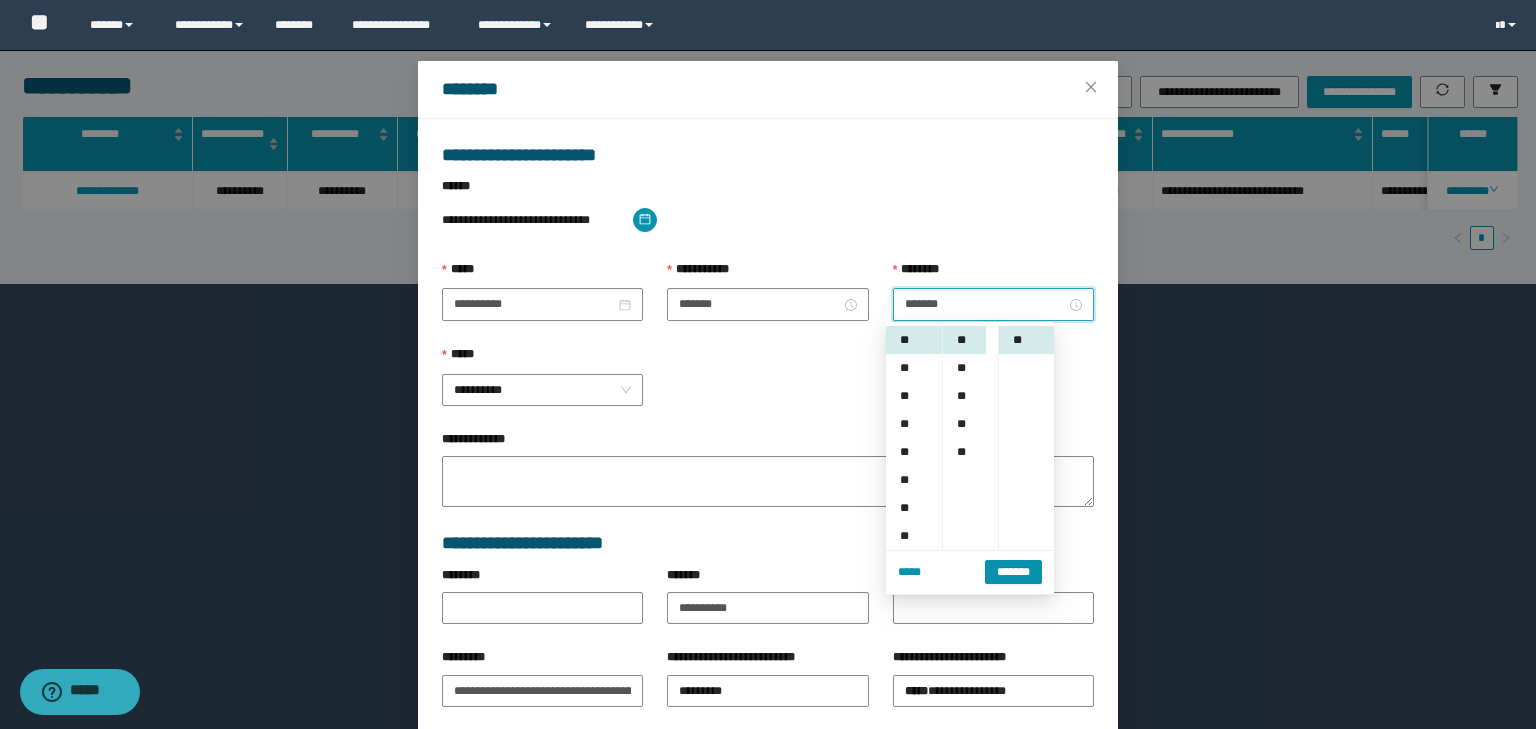 scroll, scrollTop: 224, scrollLeft: 0, axis: vertical 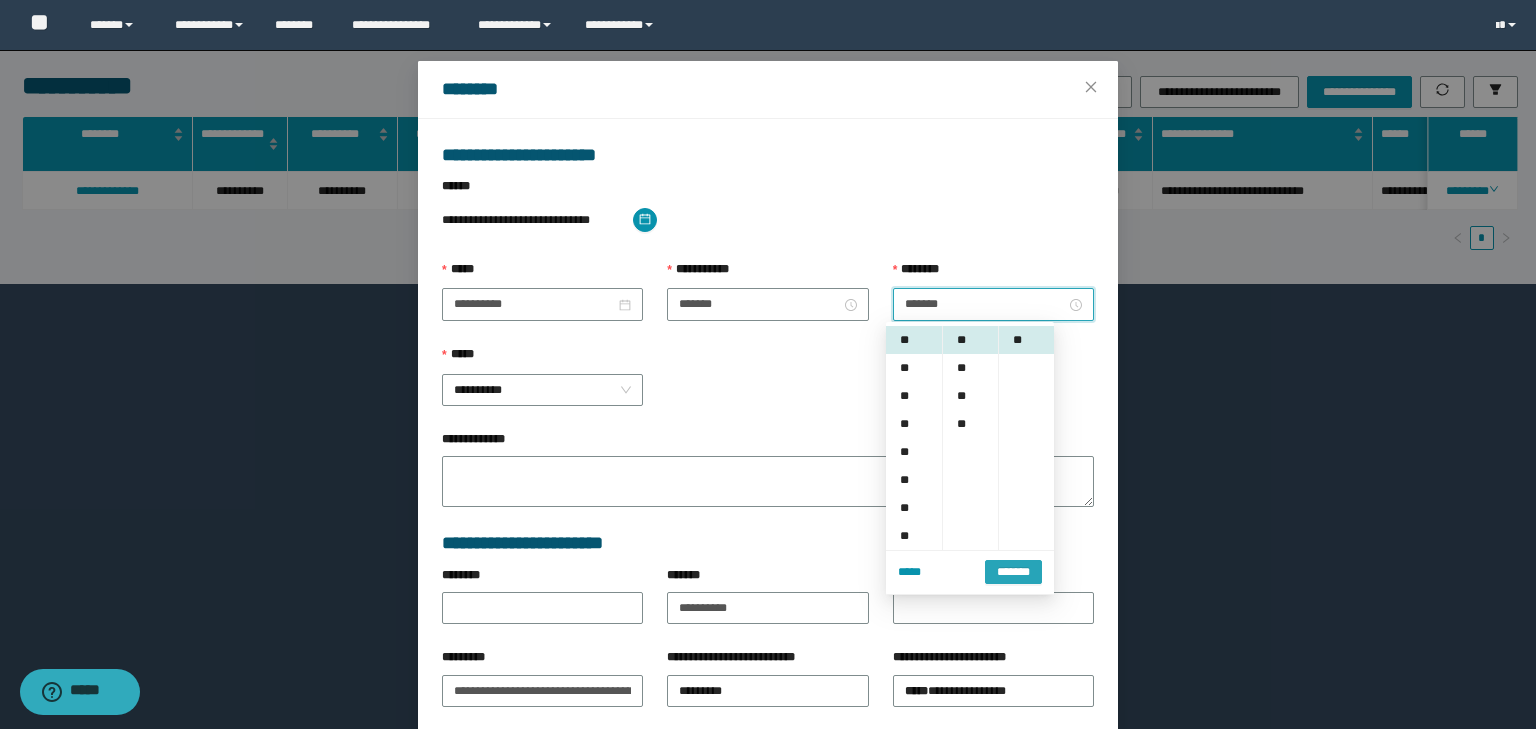 click on "*******" at bounding box center (1013, 572) 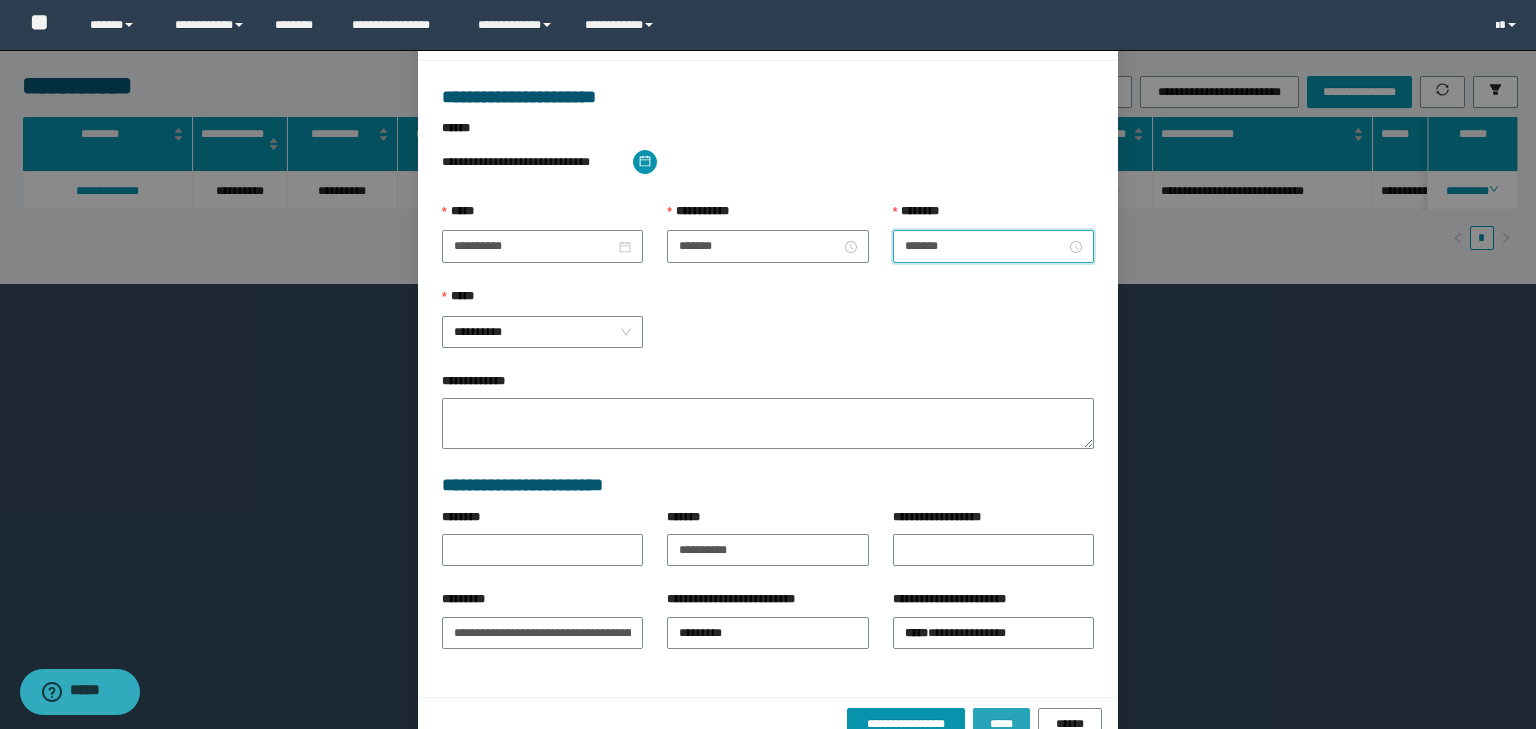 scroll, scrollTop: 139, scrollLeft: 0, axis: vertical 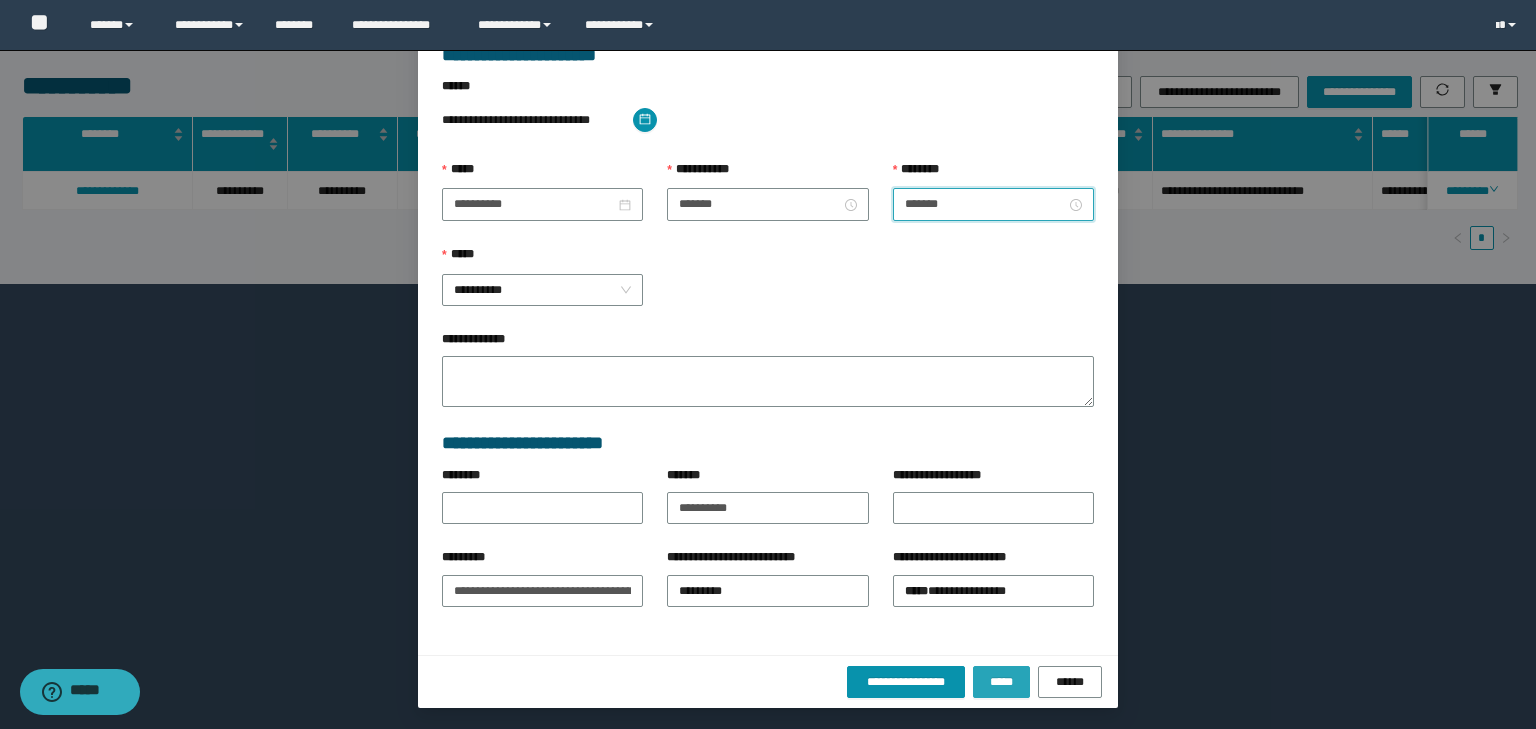 click on "*****" at bounding box center (1001, 682) 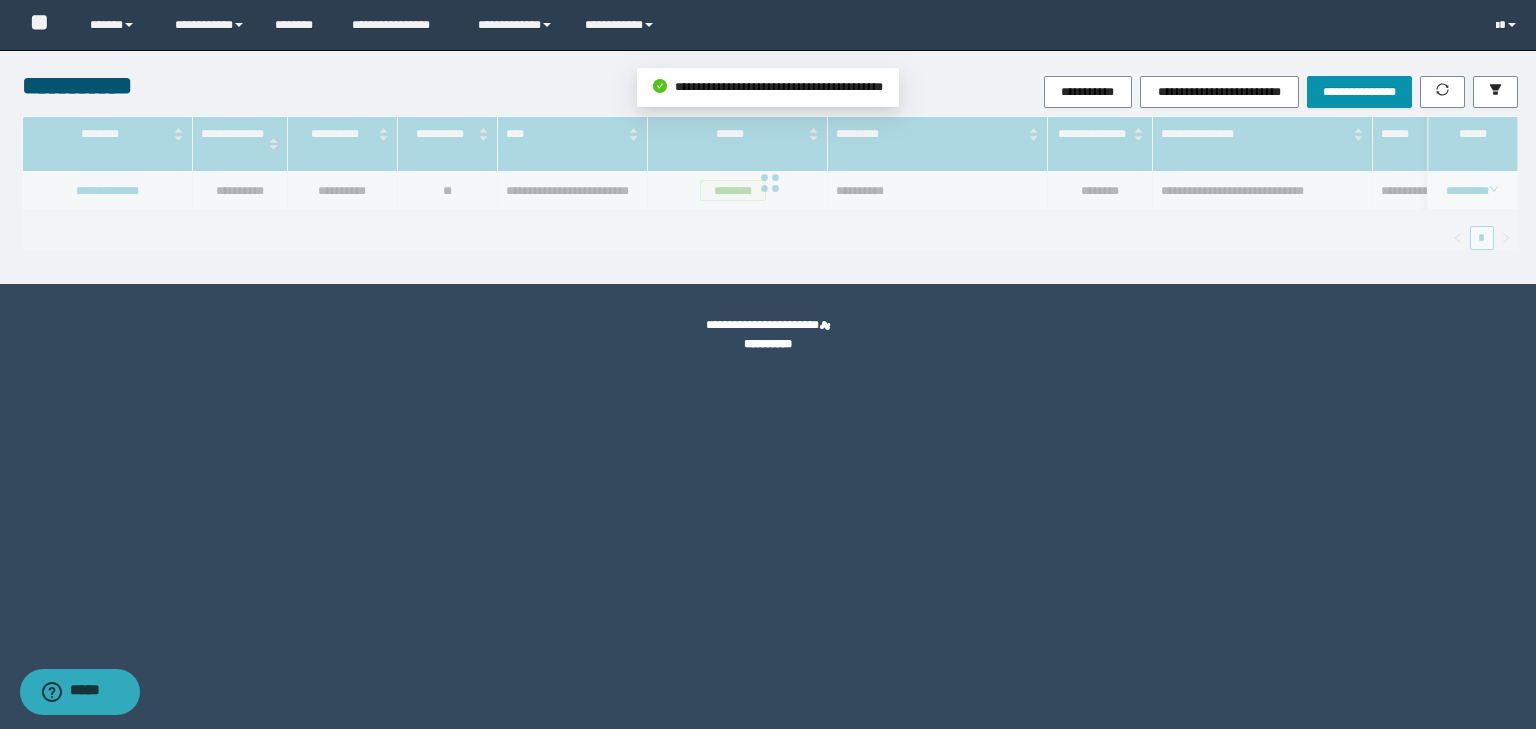 scroll, scrollTop: 39, scrollLeft: 0, axis: vertical 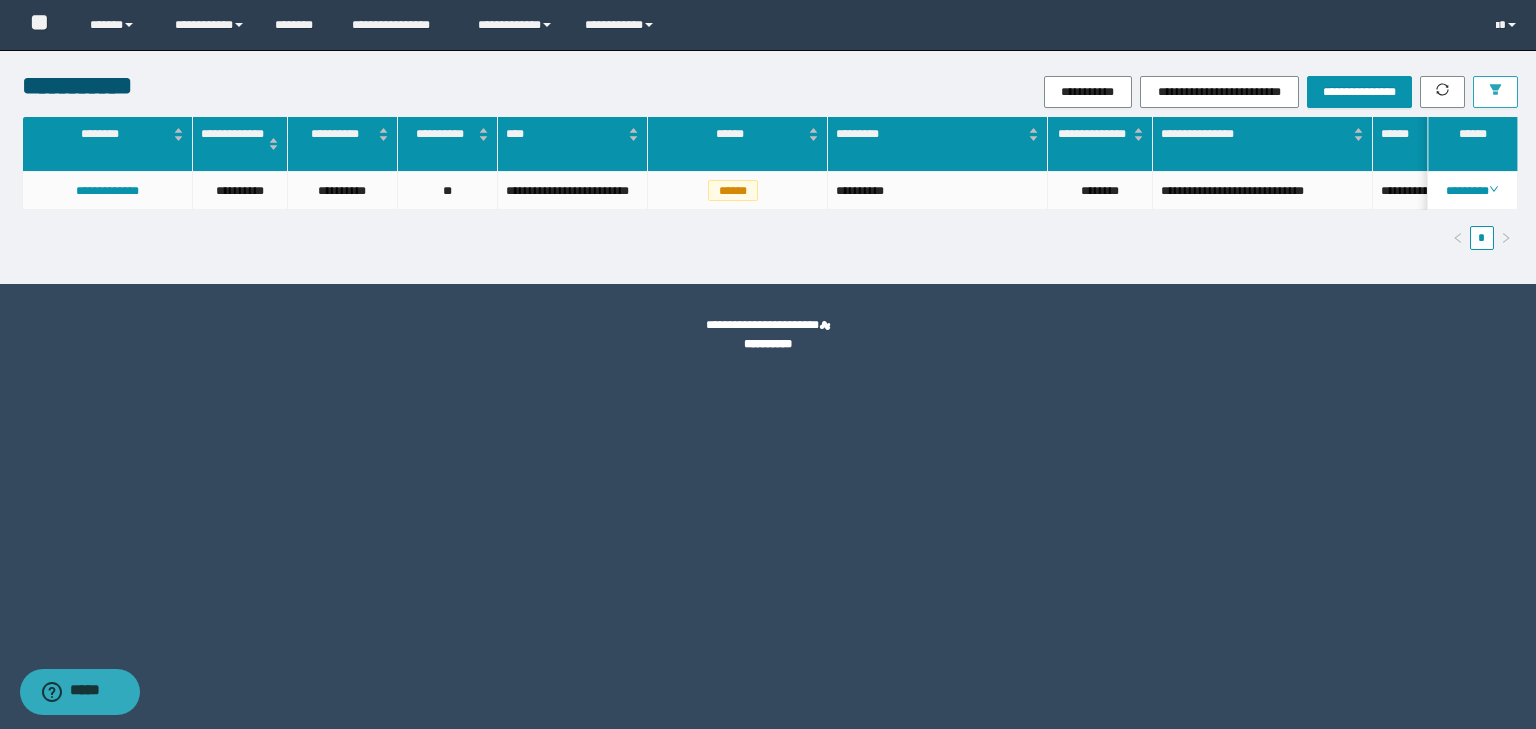click at bounding box center (1495, 92) 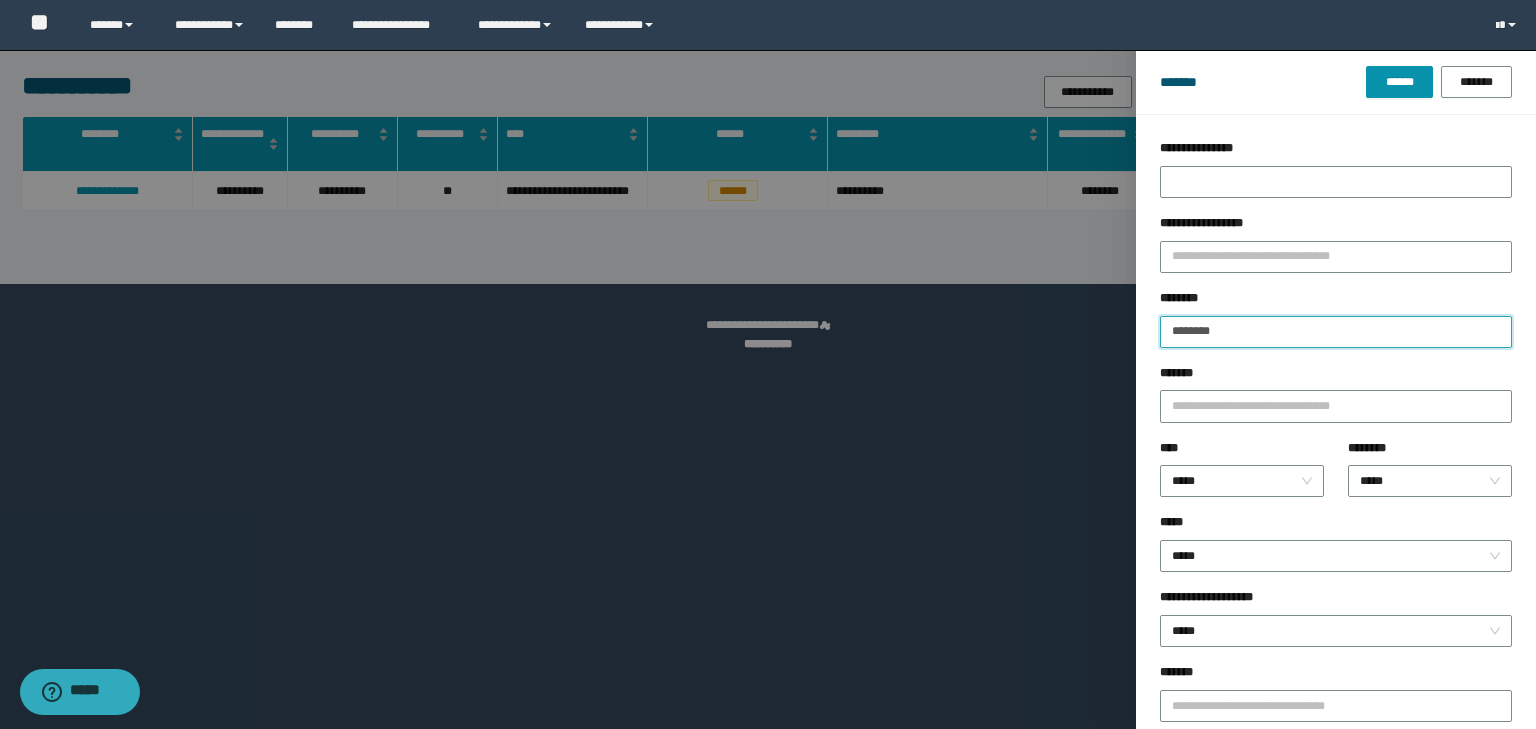click on "********" at bounding box center [1336, 332] 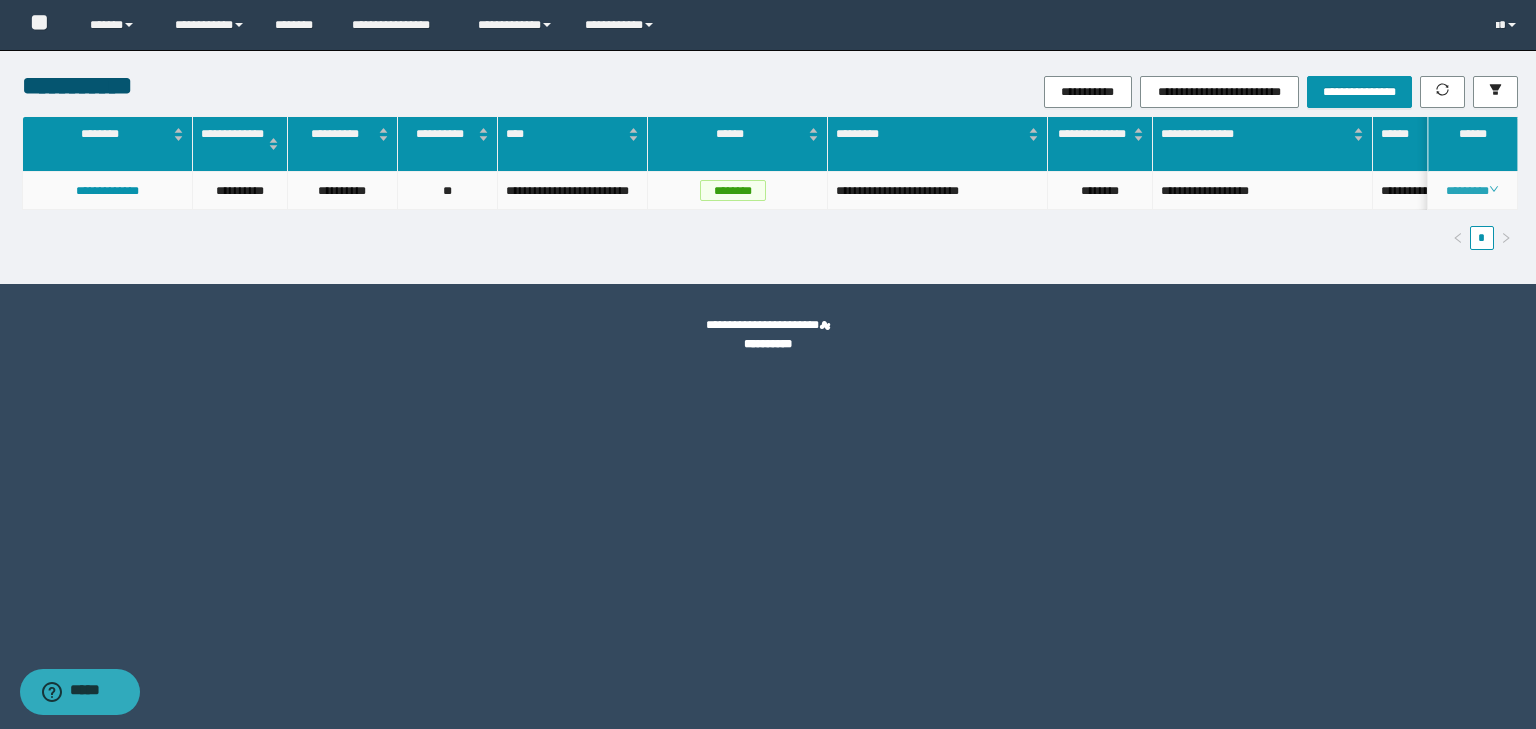 click 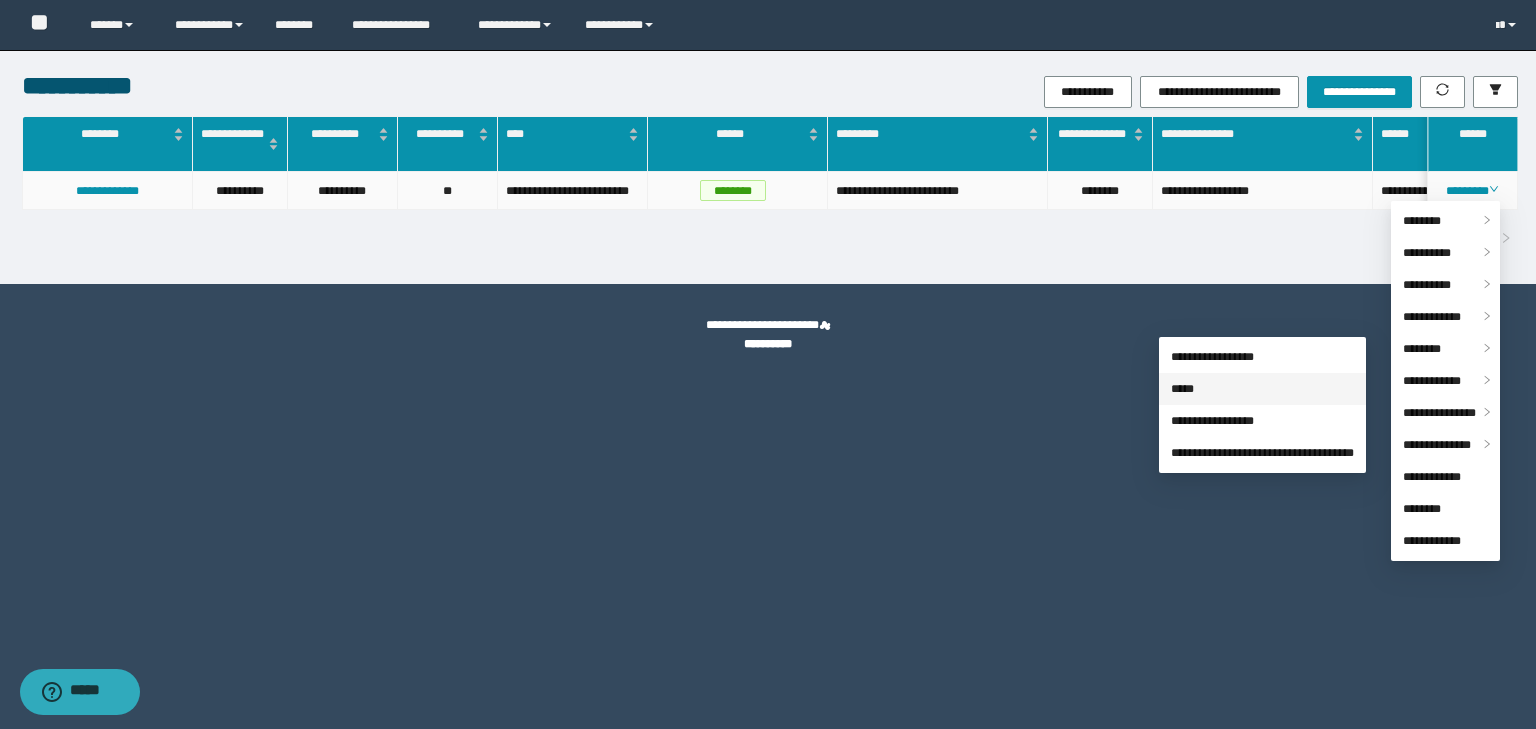 click on "*****" at bounding box center (1182, 389) 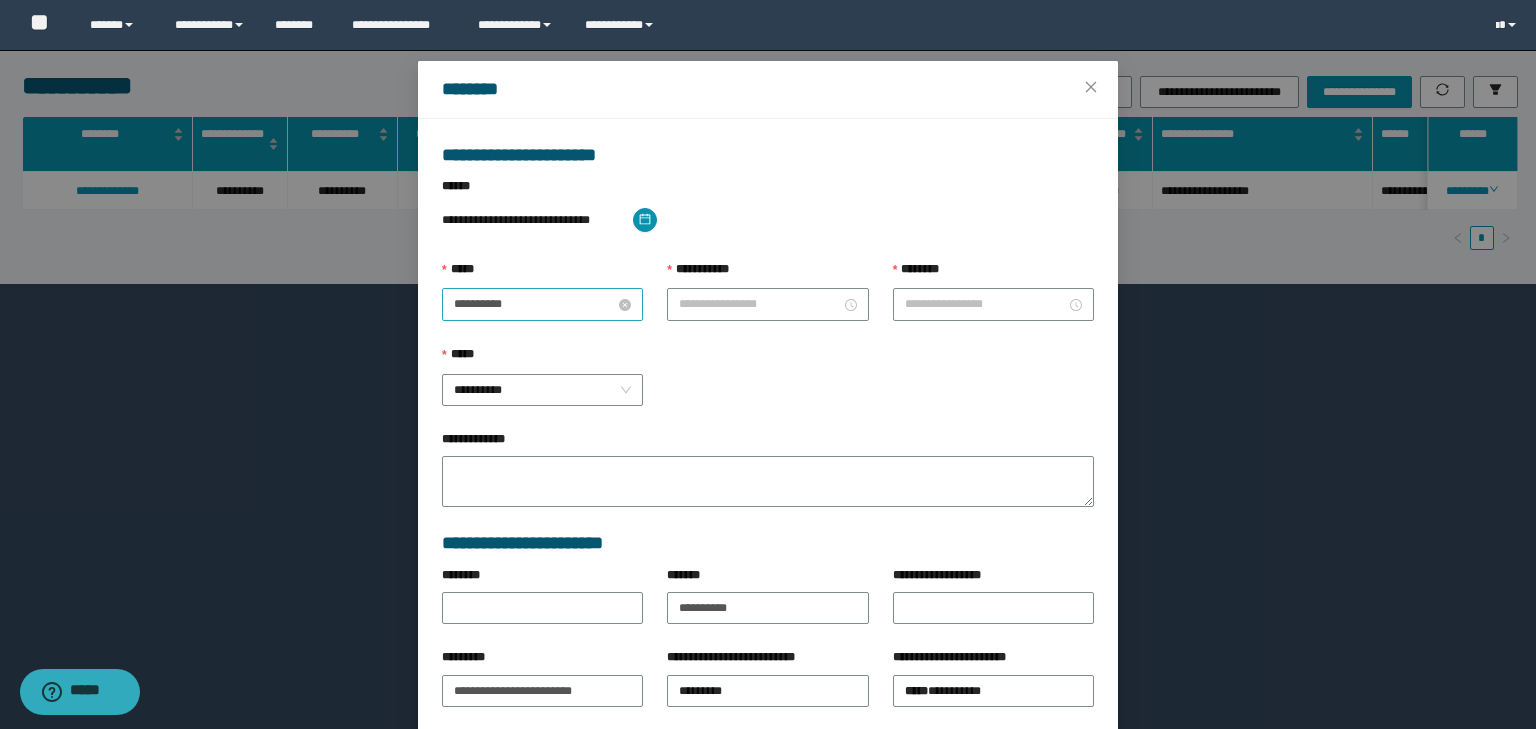 click on "**********" at bounding box center [534, 304] 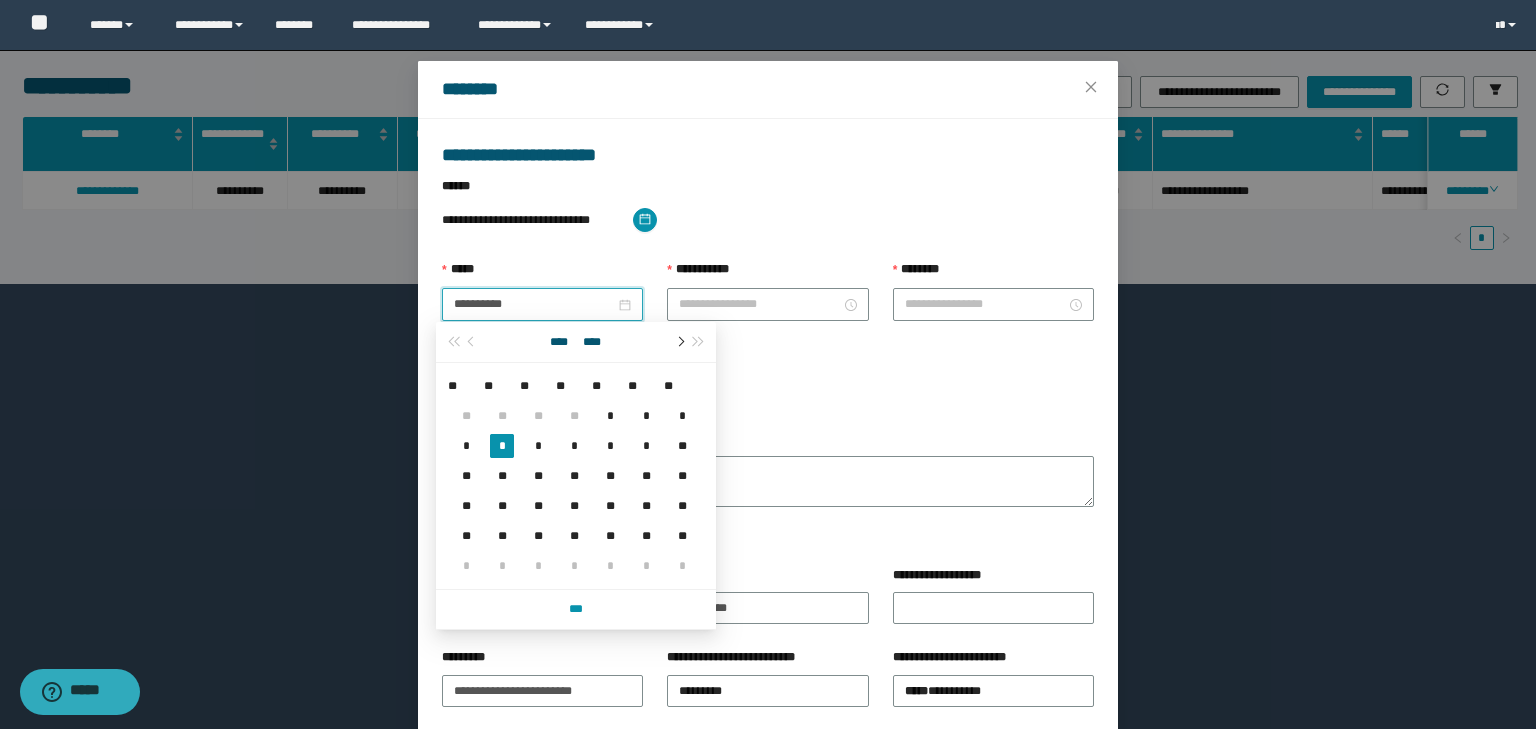 click at bounding box center [679, 342] 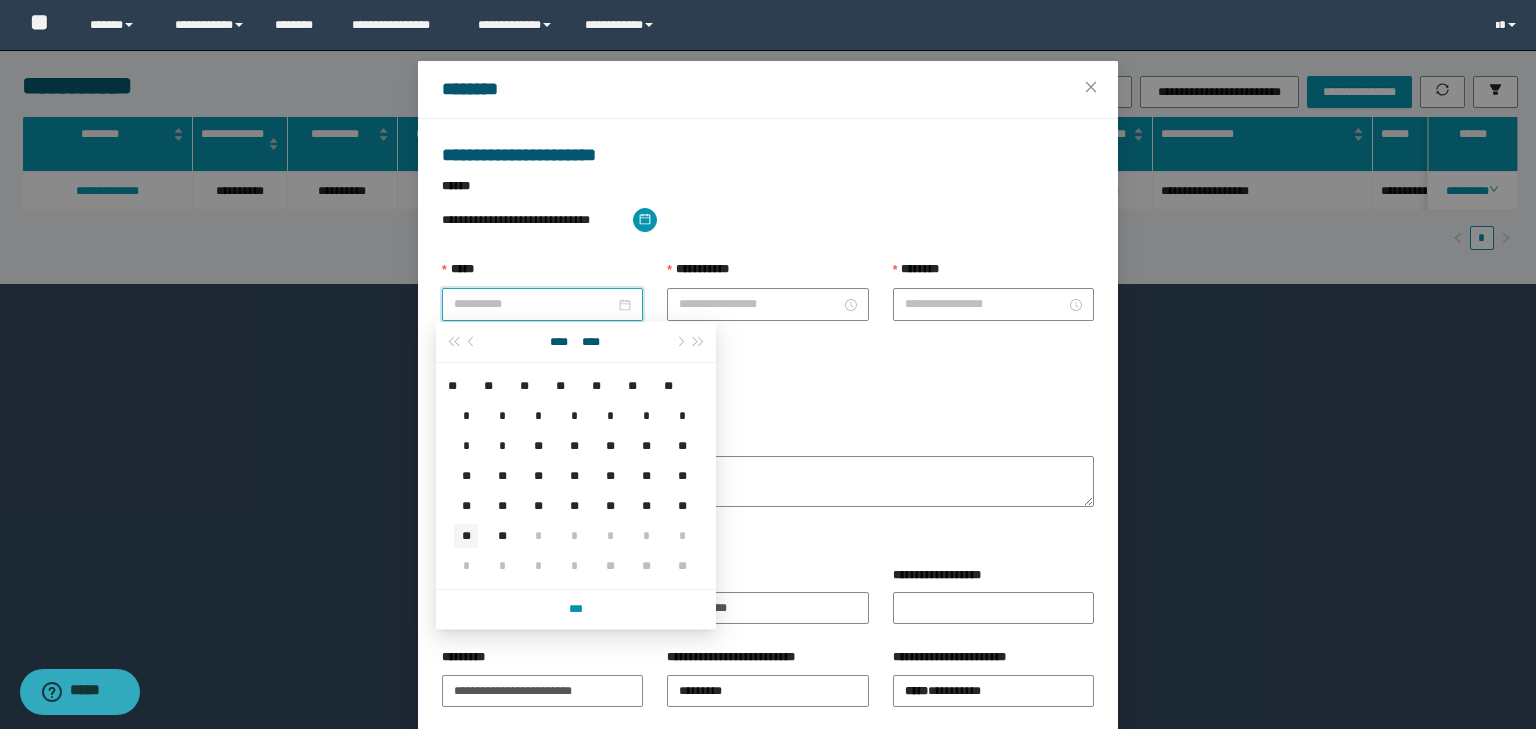 type on "**********" 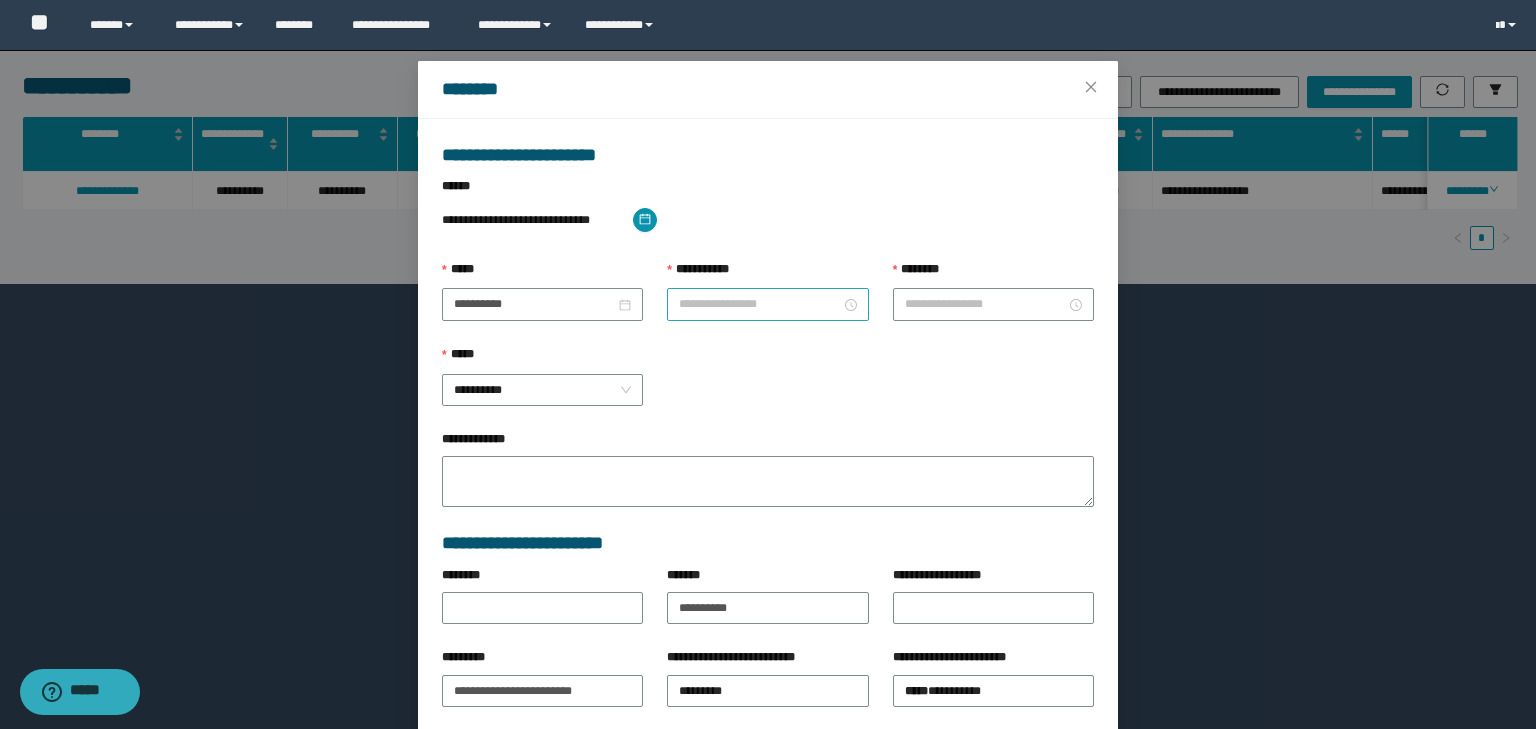 click at bounding box center [767, 304] 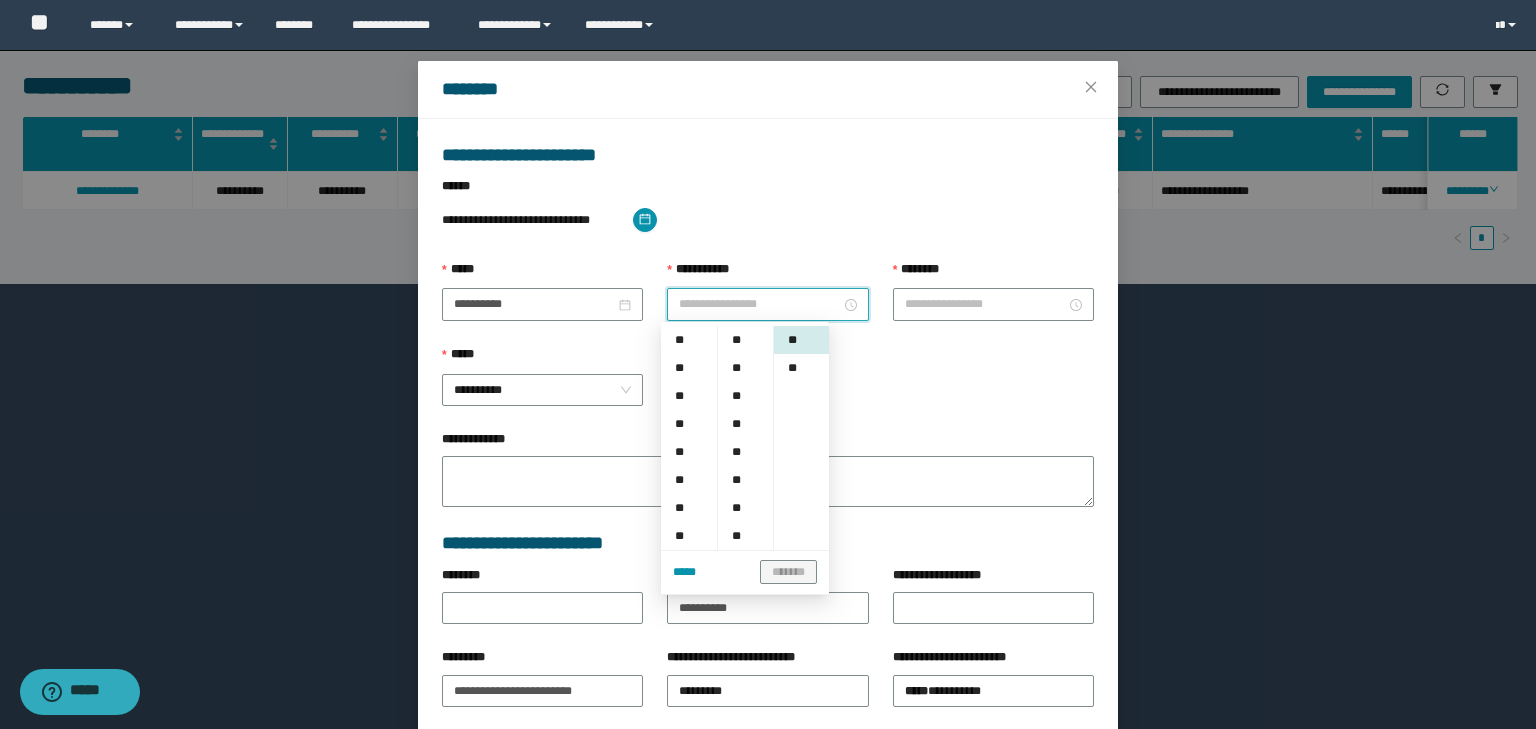 click on "**********" at bounding box center [759, 304] 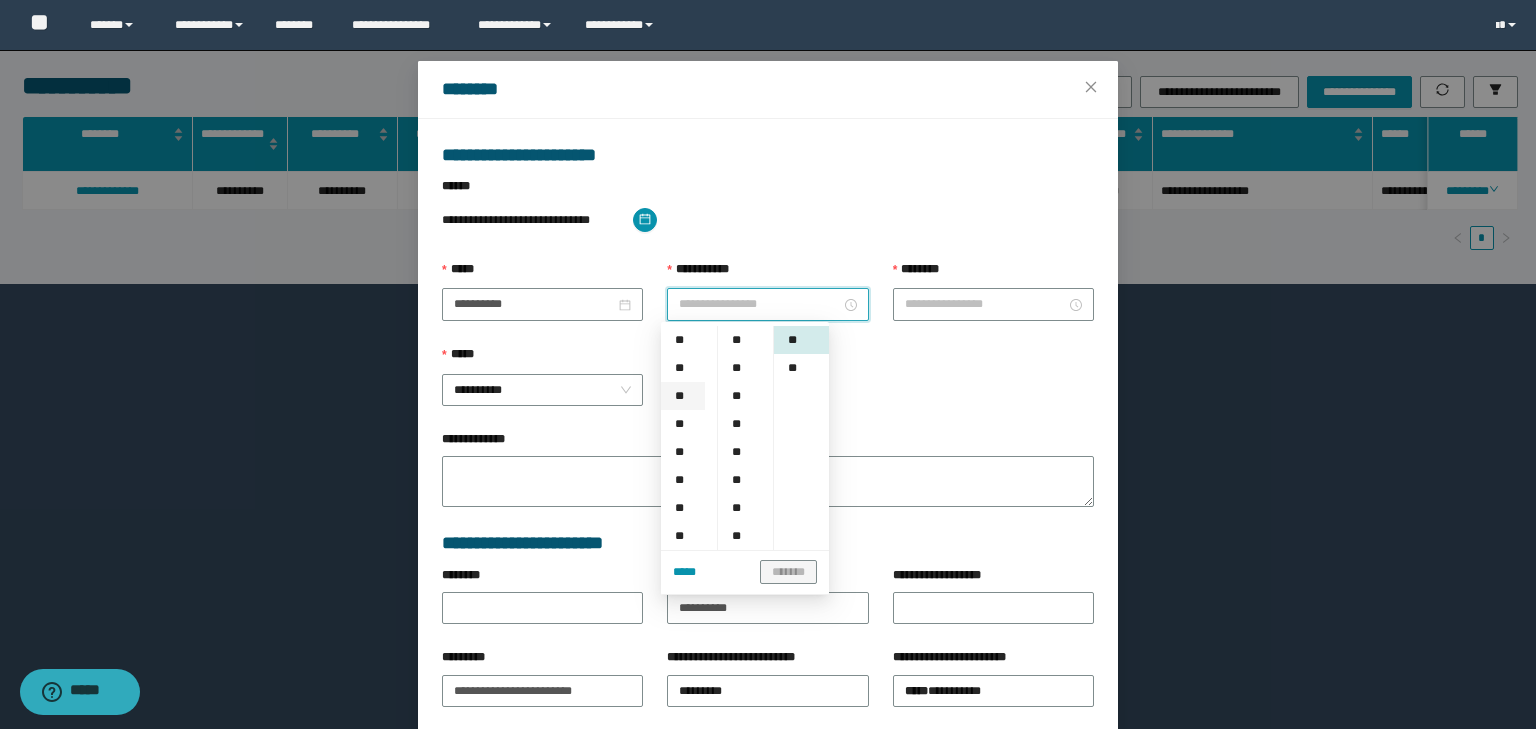 click on "**" at bounding box center [683, 396] 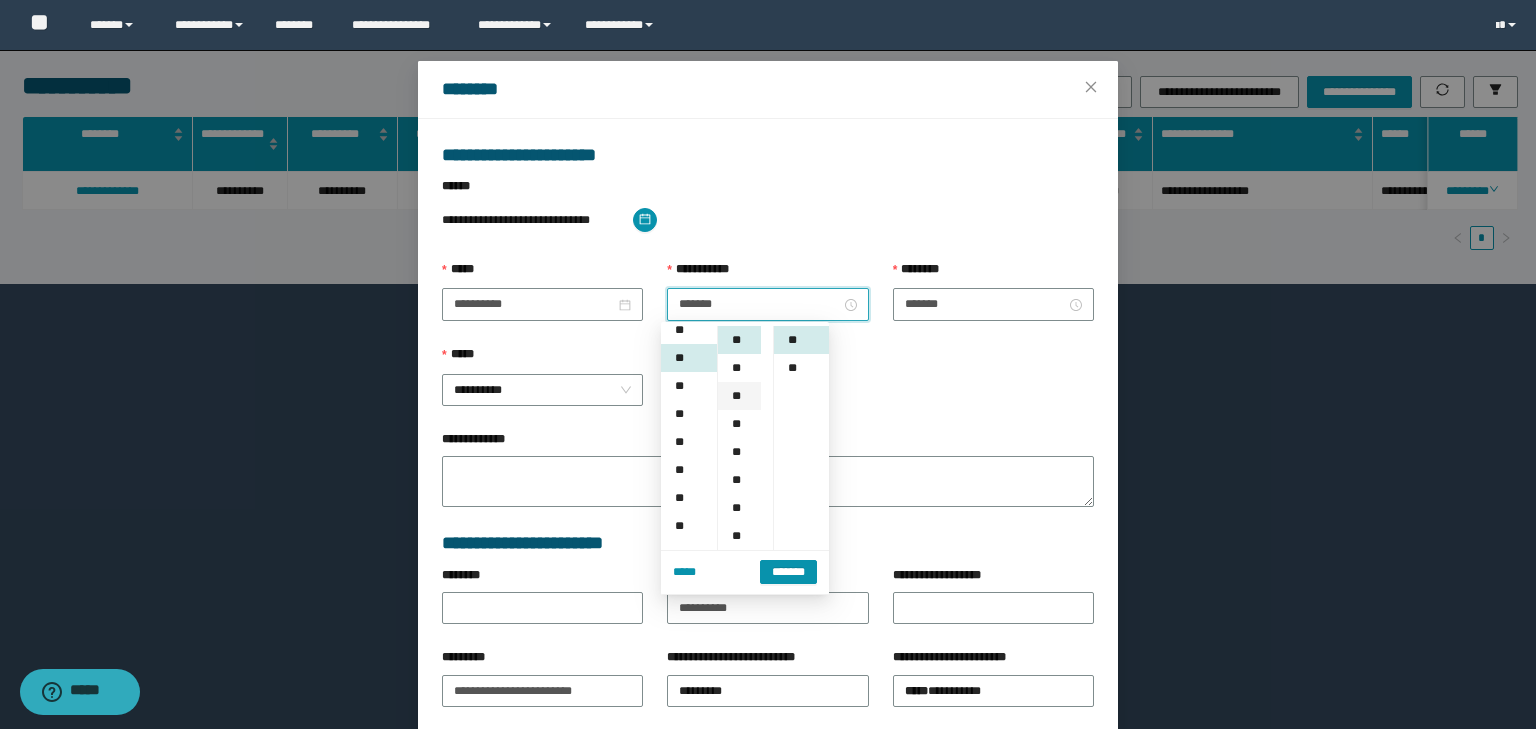 scroll, scrollTop: 56, scrollLeft: 0, axis: vertical 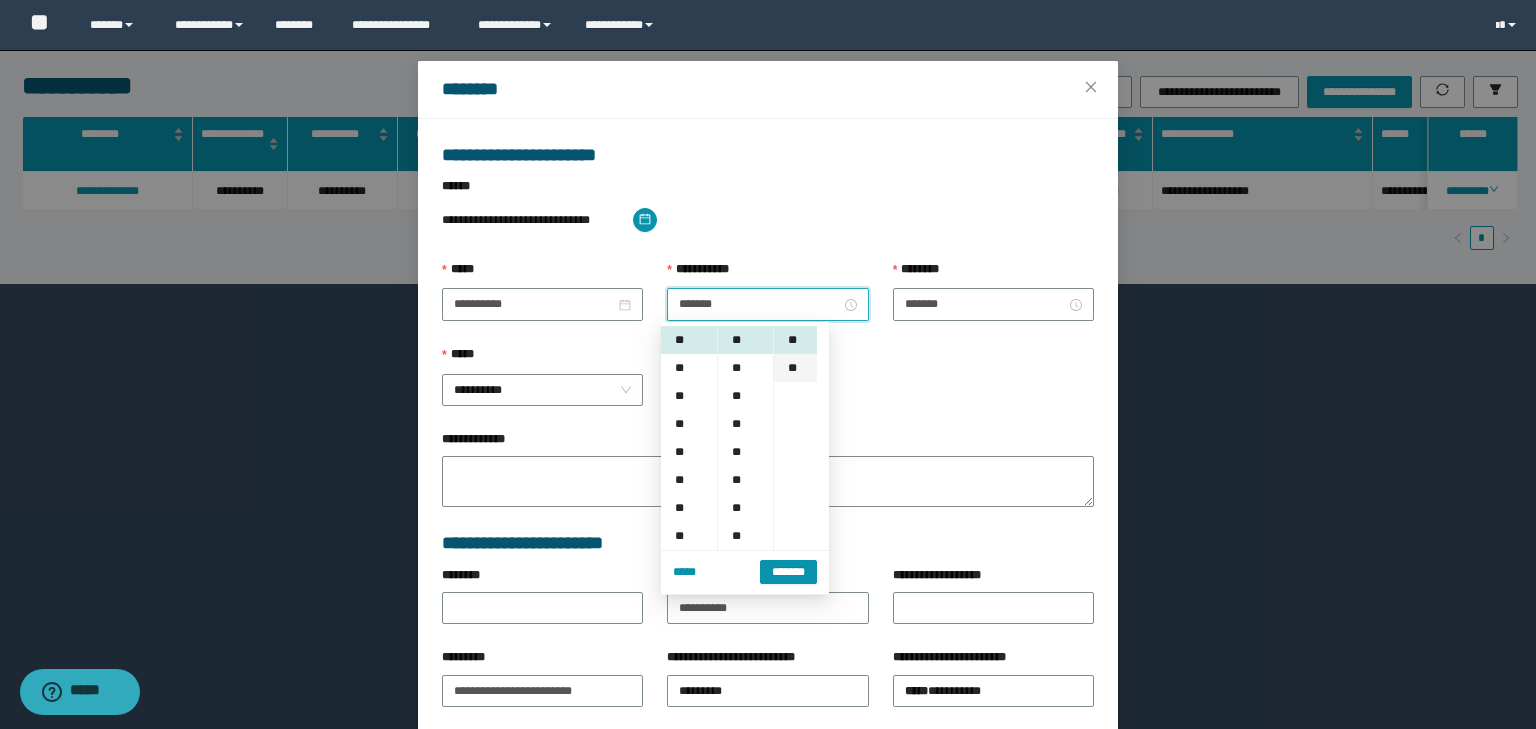 click on "**" at bounding box center (795, 368) 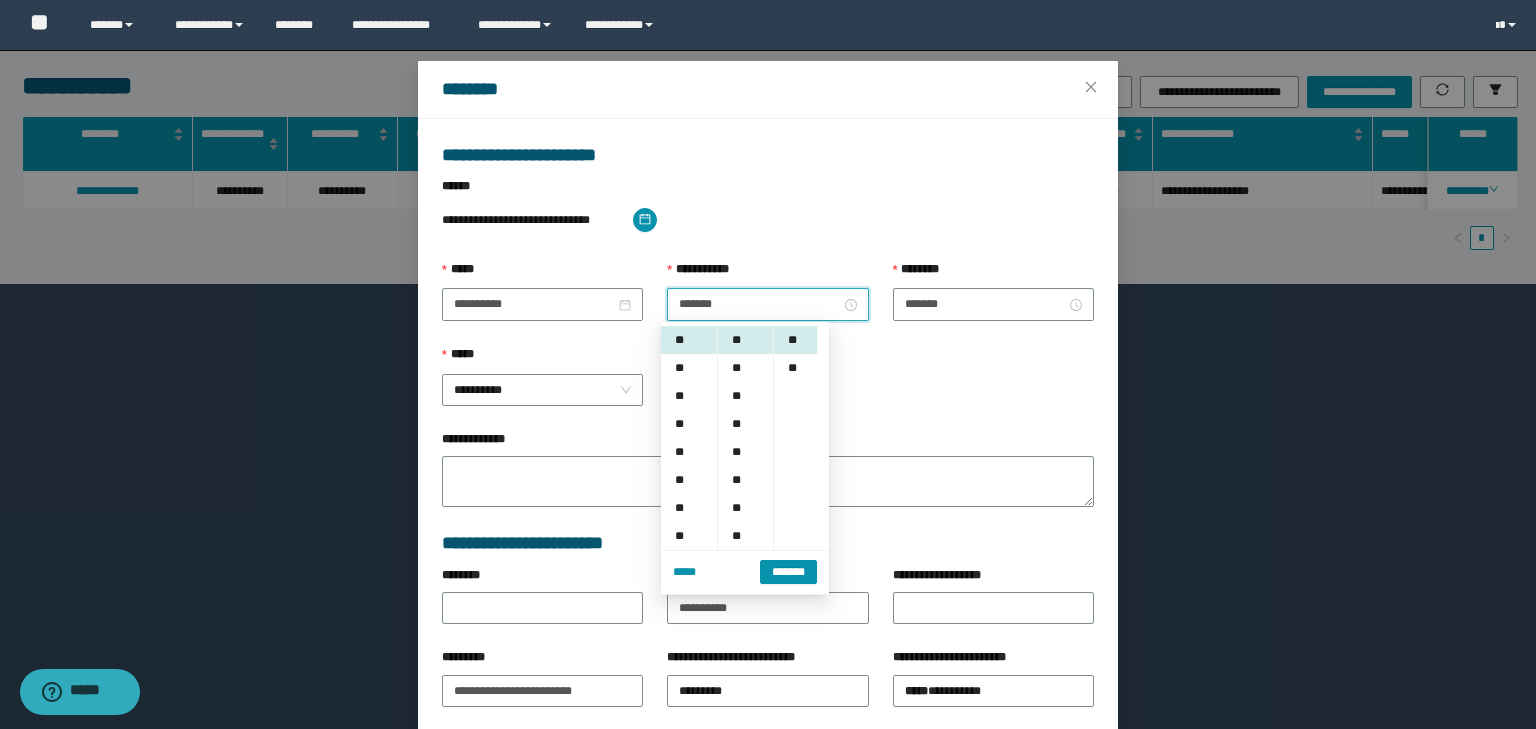 scroll, scrollTop: 28, scrollLeft: 0, axis: vertical 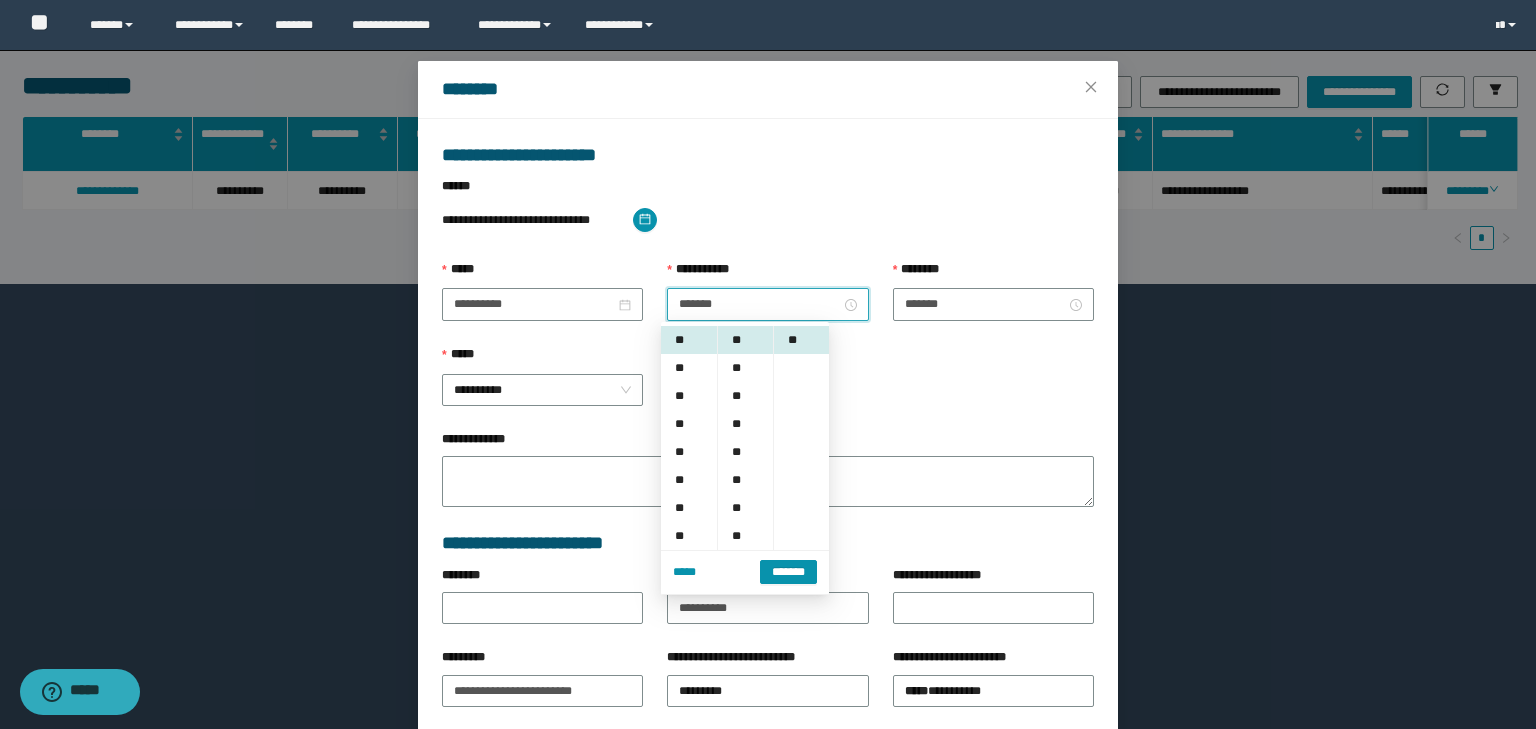 drag, startPoint x: 788, startPoint y: 569, endPoint x: 790, endPoint y: 546, distance: 23.086792 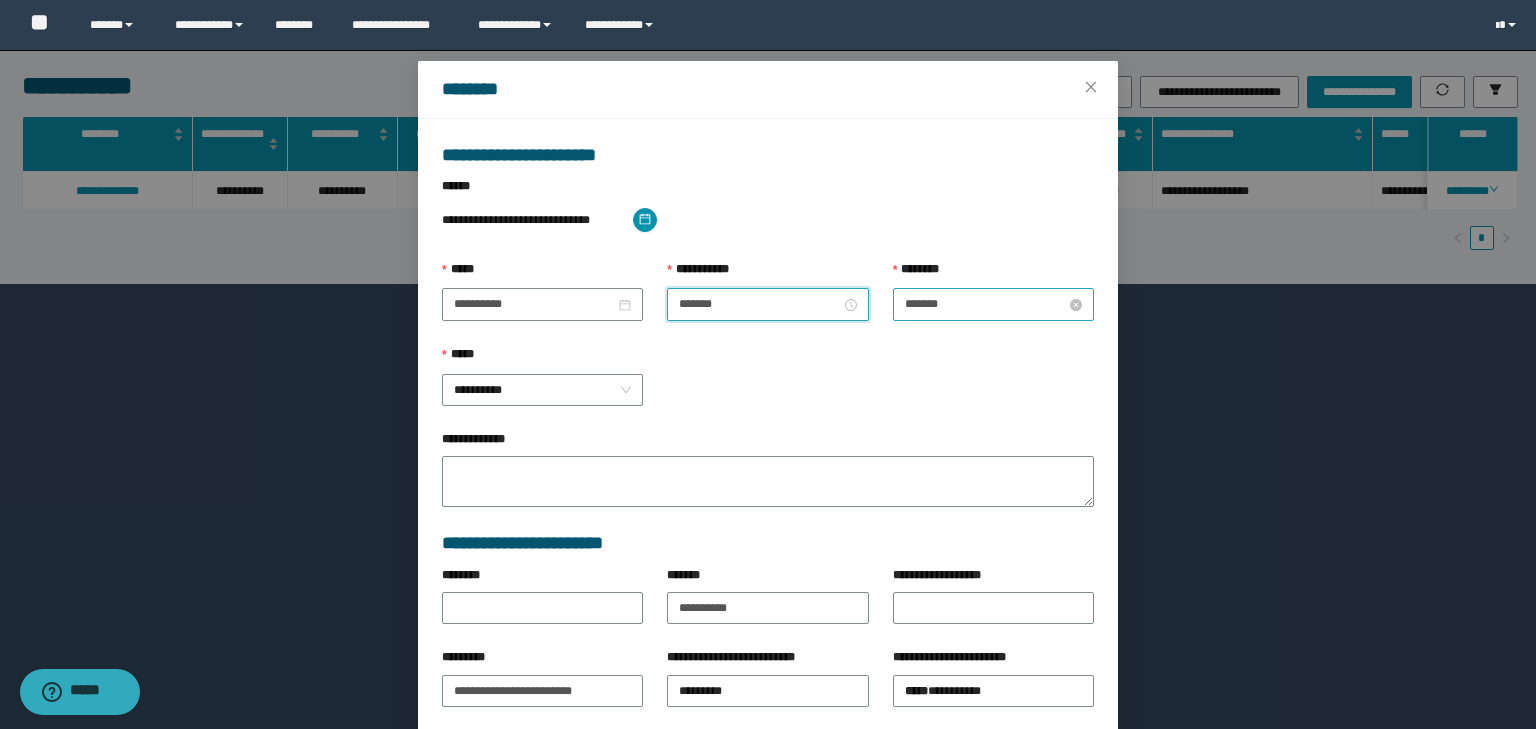 click on "*******" at bounding box center (985, 304) 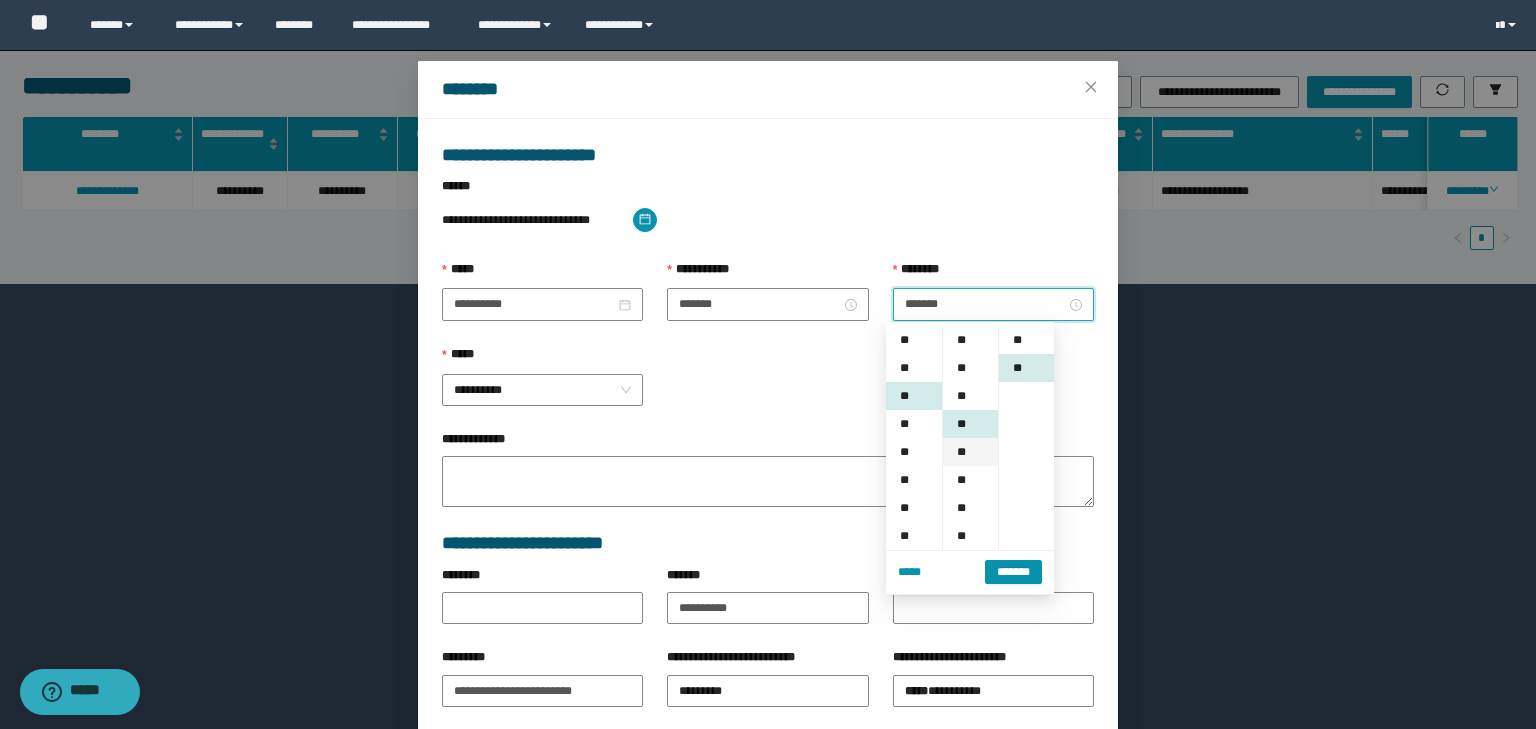 scroll, scrollTop: 56, scrollLeft: 0, axis: vertical 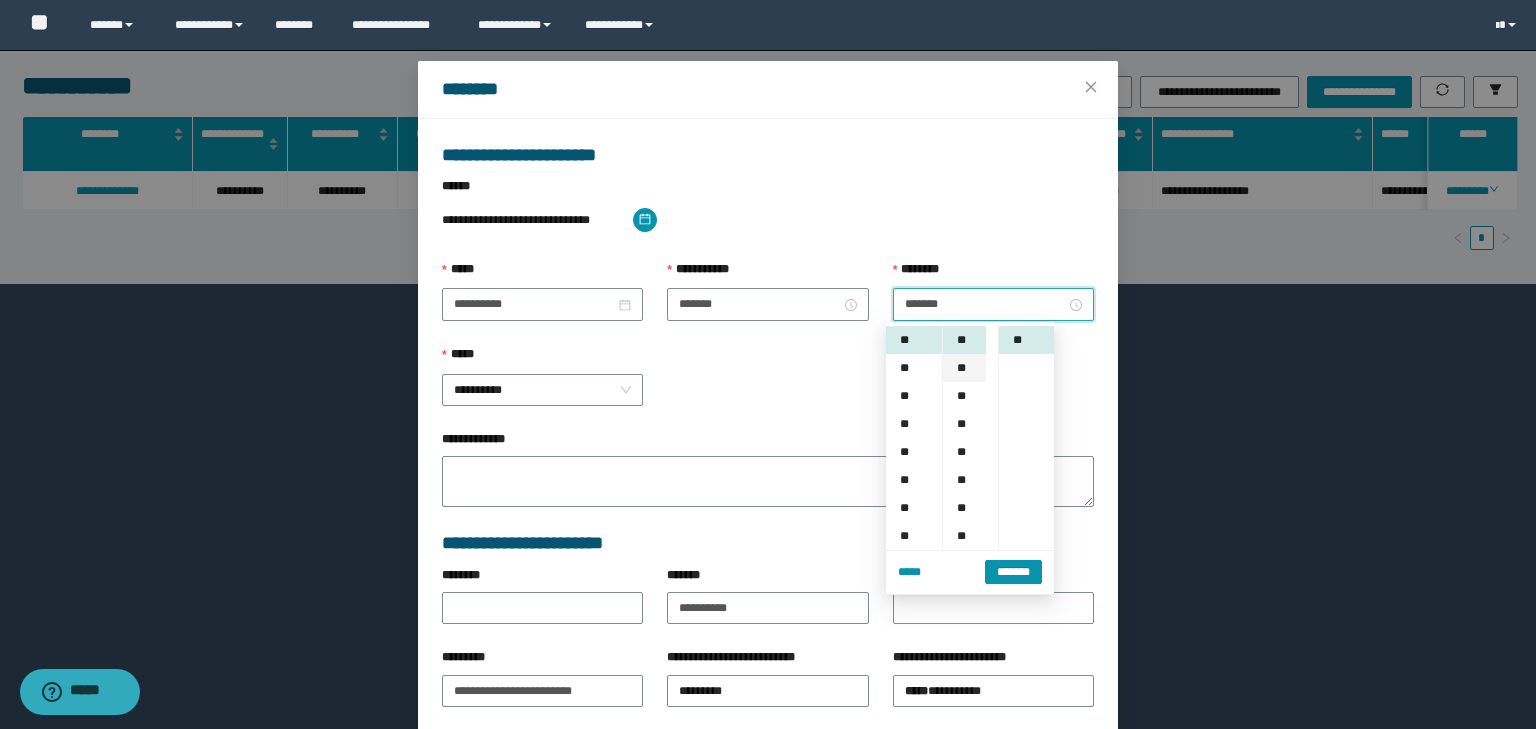 click on "**" at bounding box center (964, 368) 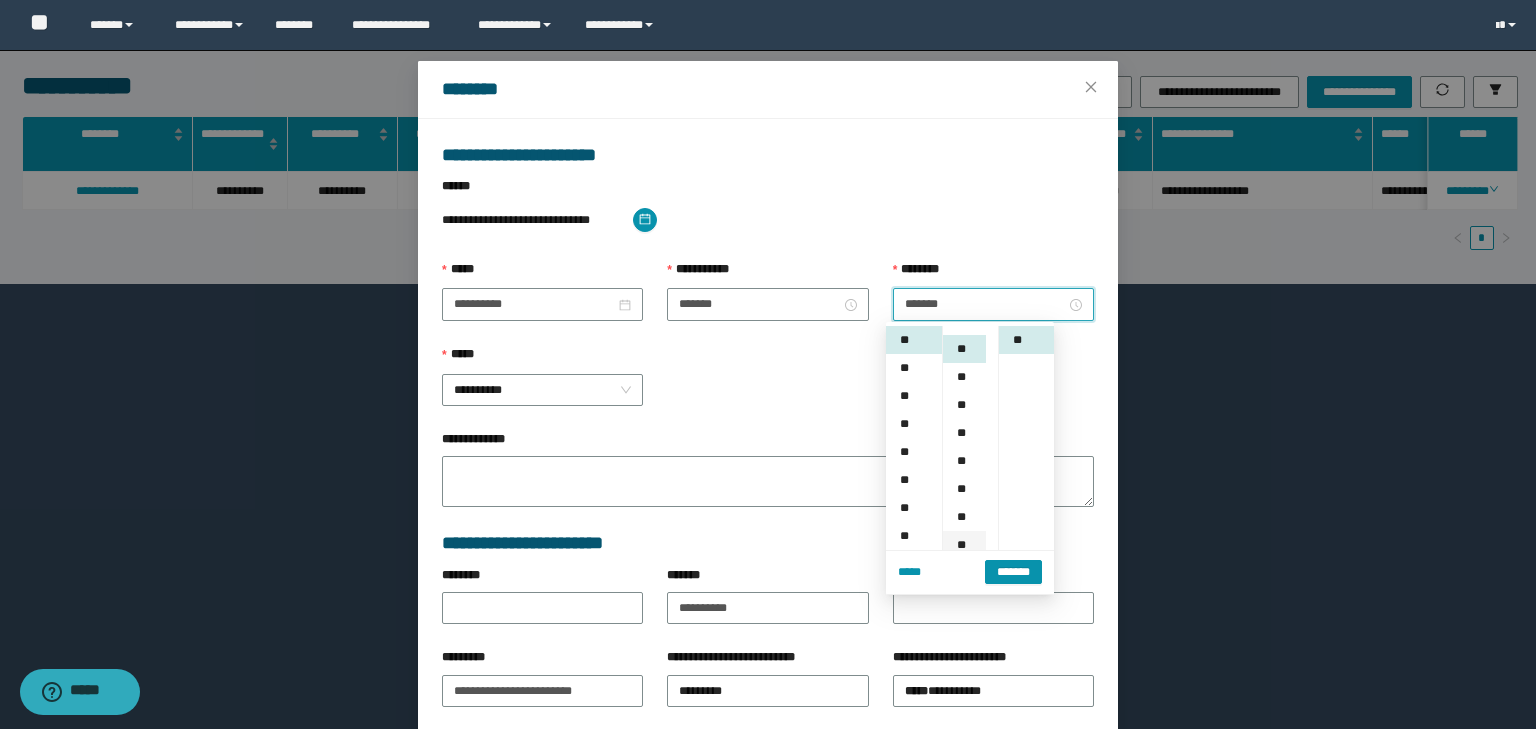 scroll, scrollTop: 112, scrollLeft: 0, axis: vertical 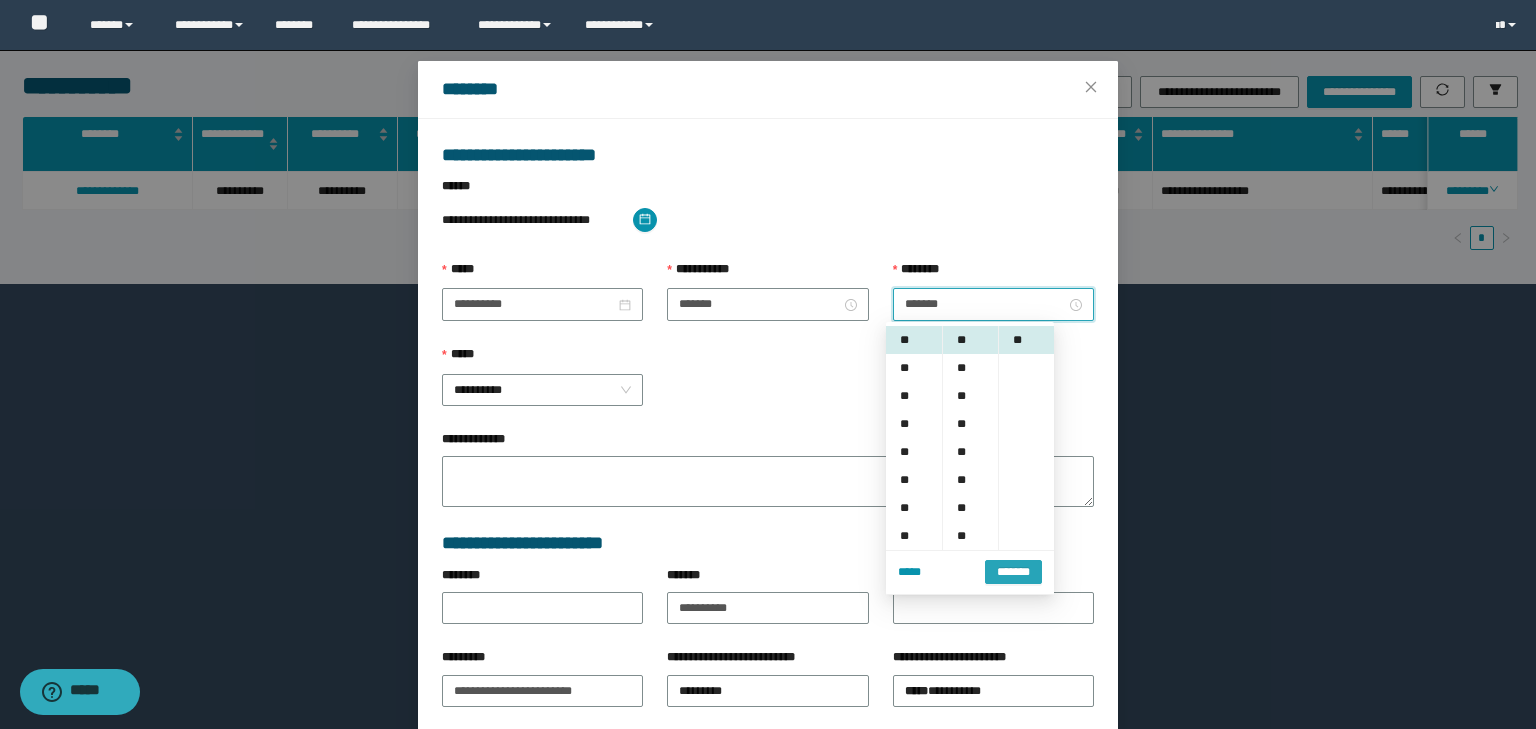 click on "*******" at bounding box center (1013, 572) 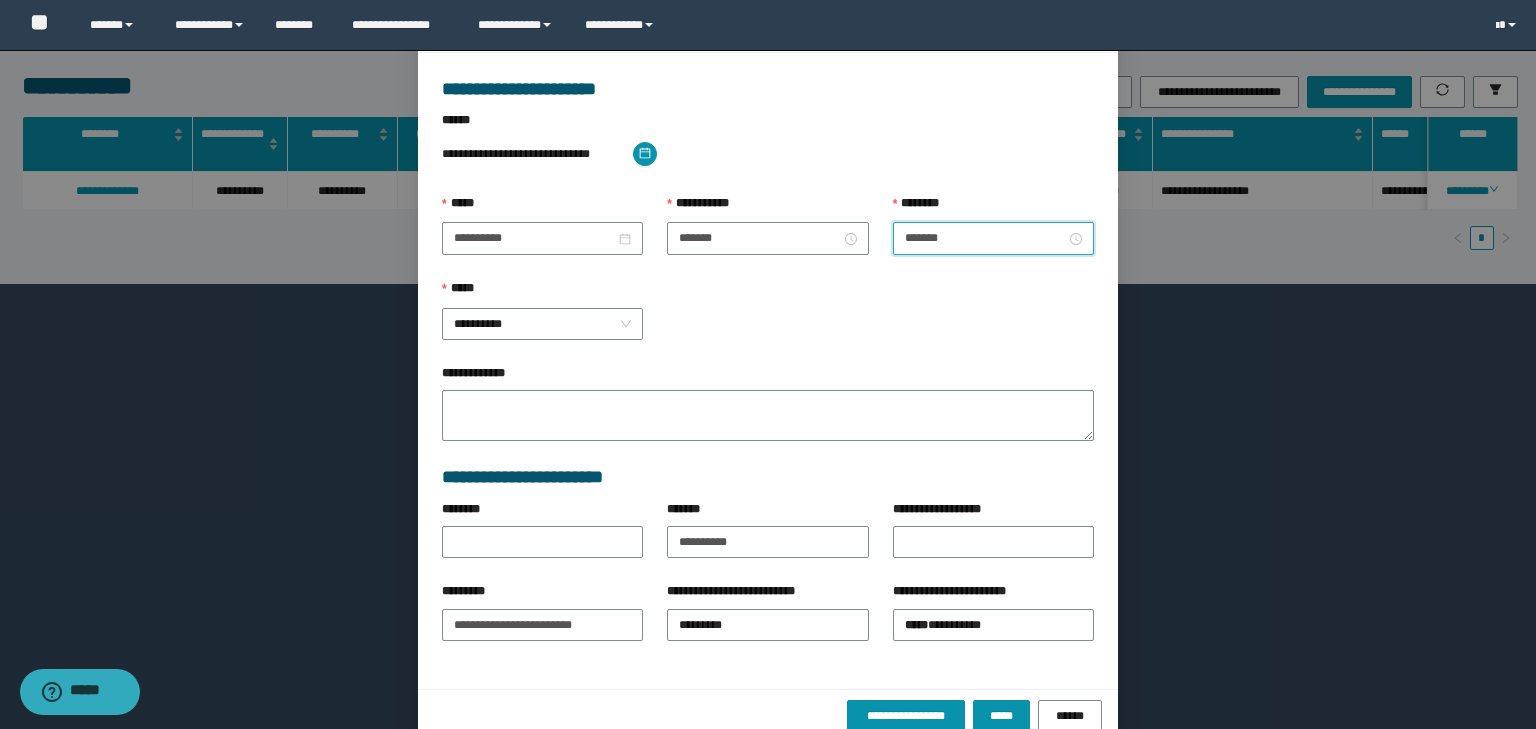 scroll, scrollTop: 139, scrollLeft: 0, axis: vertical 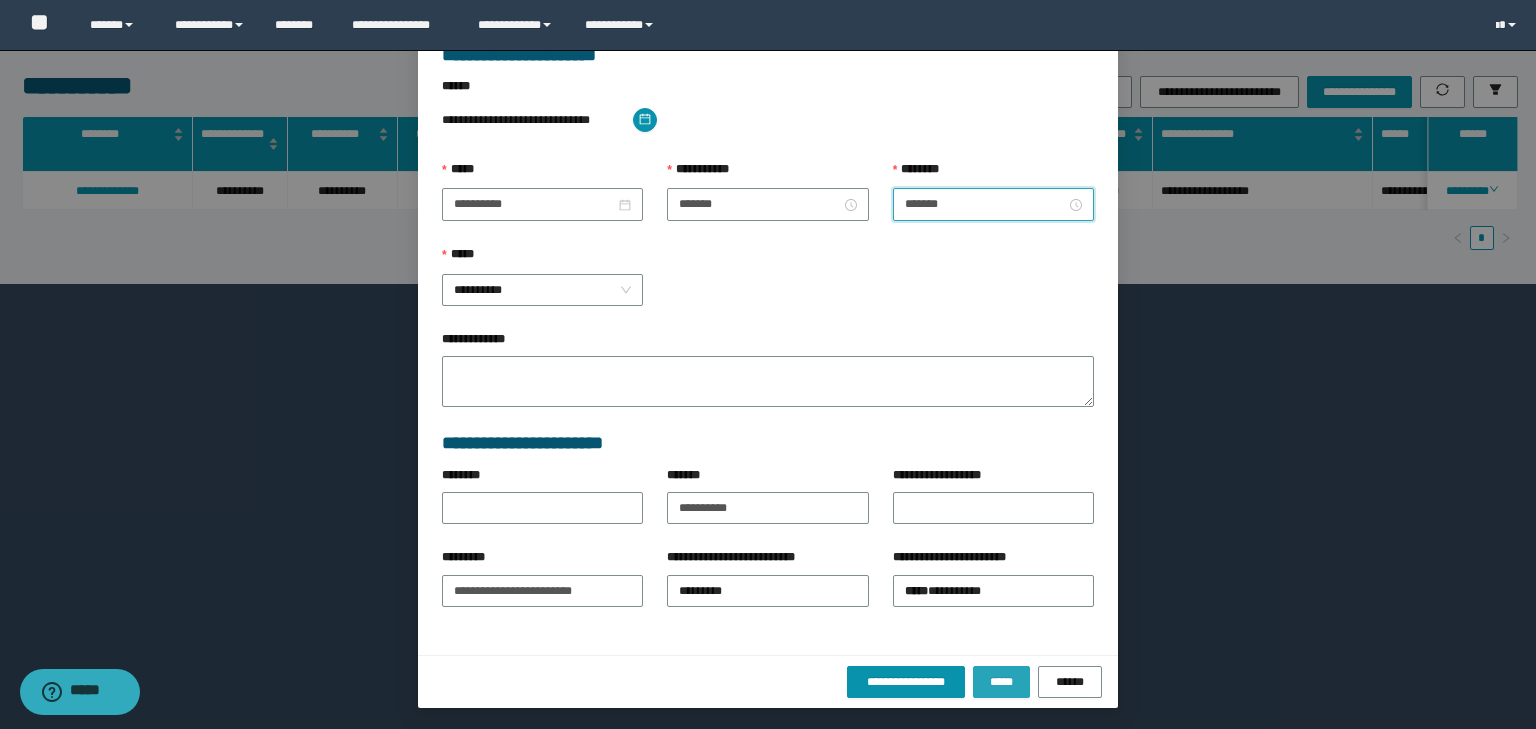 click on "*****" at bounding box center [1001, 682] 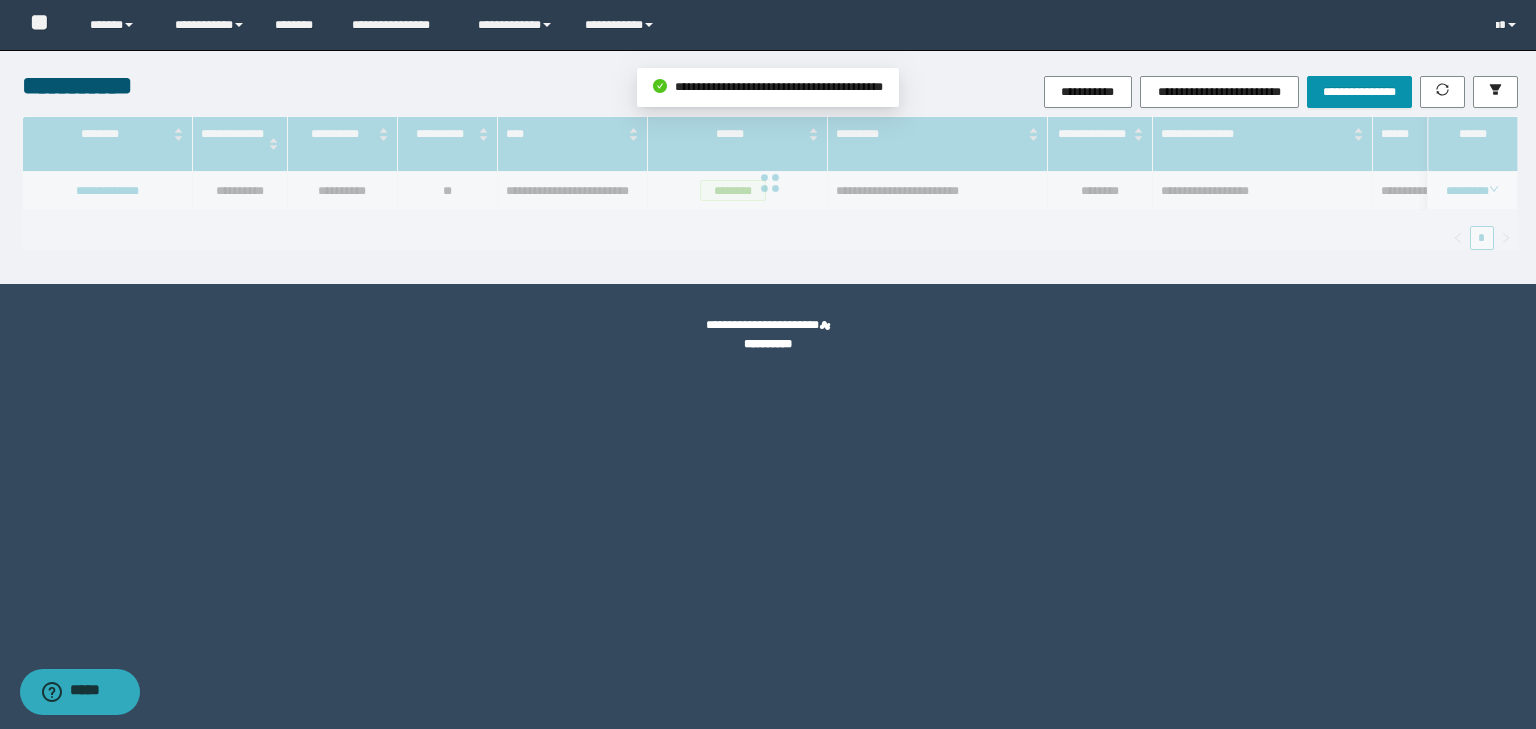 scroll, scrollTop: 39, scrollLeft: 0, axis: vertical 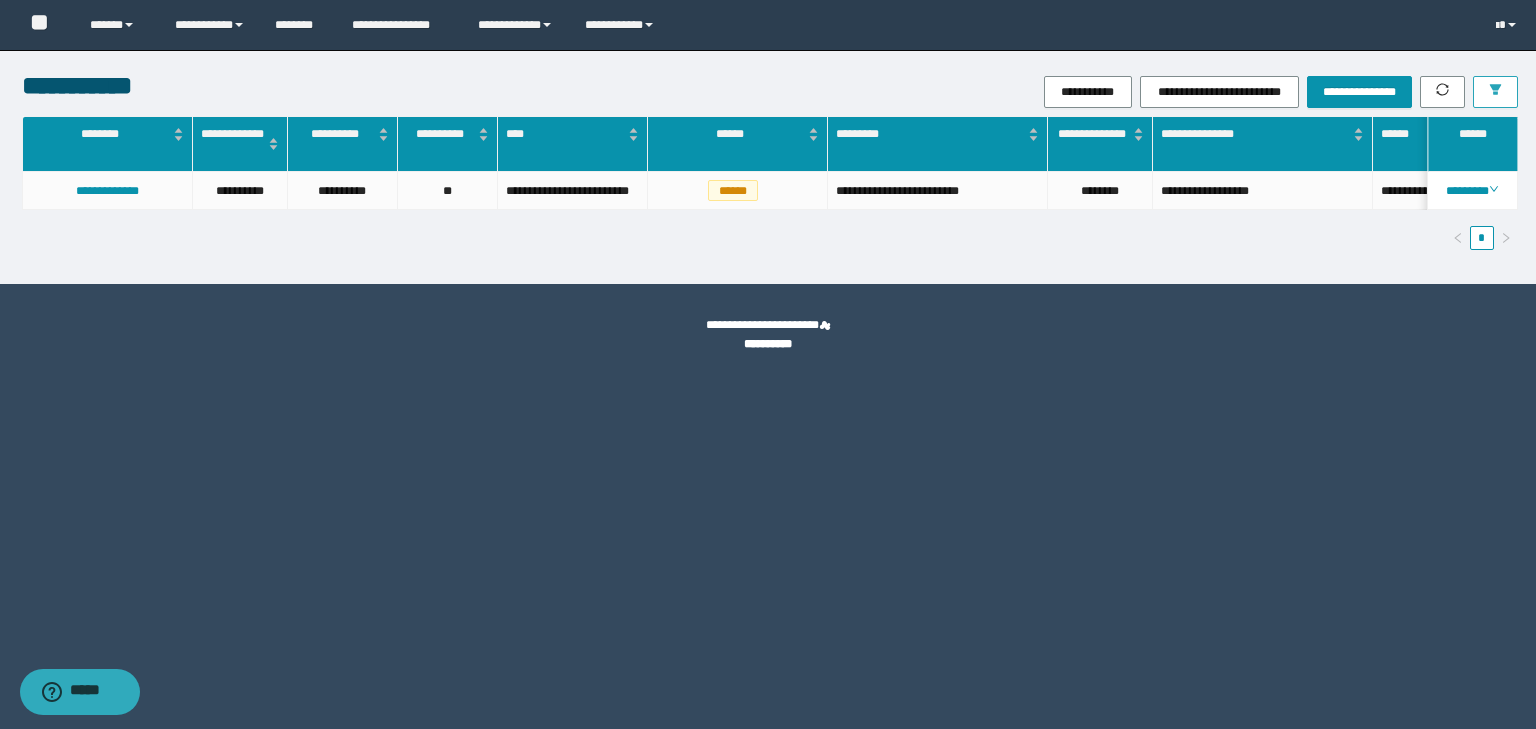 click at bounding box center (1495, 92) 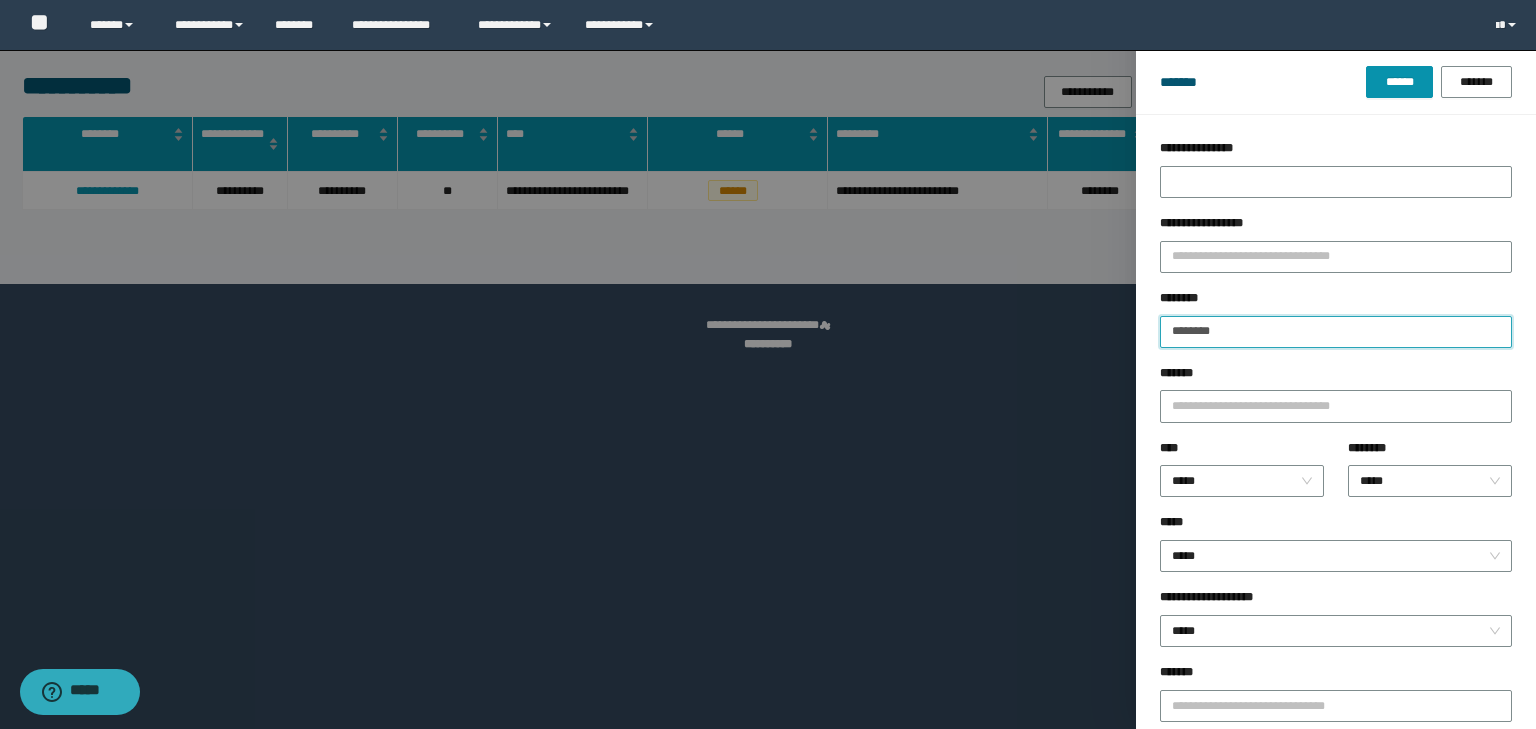 click on "********" at bounding box center (1336, 332) 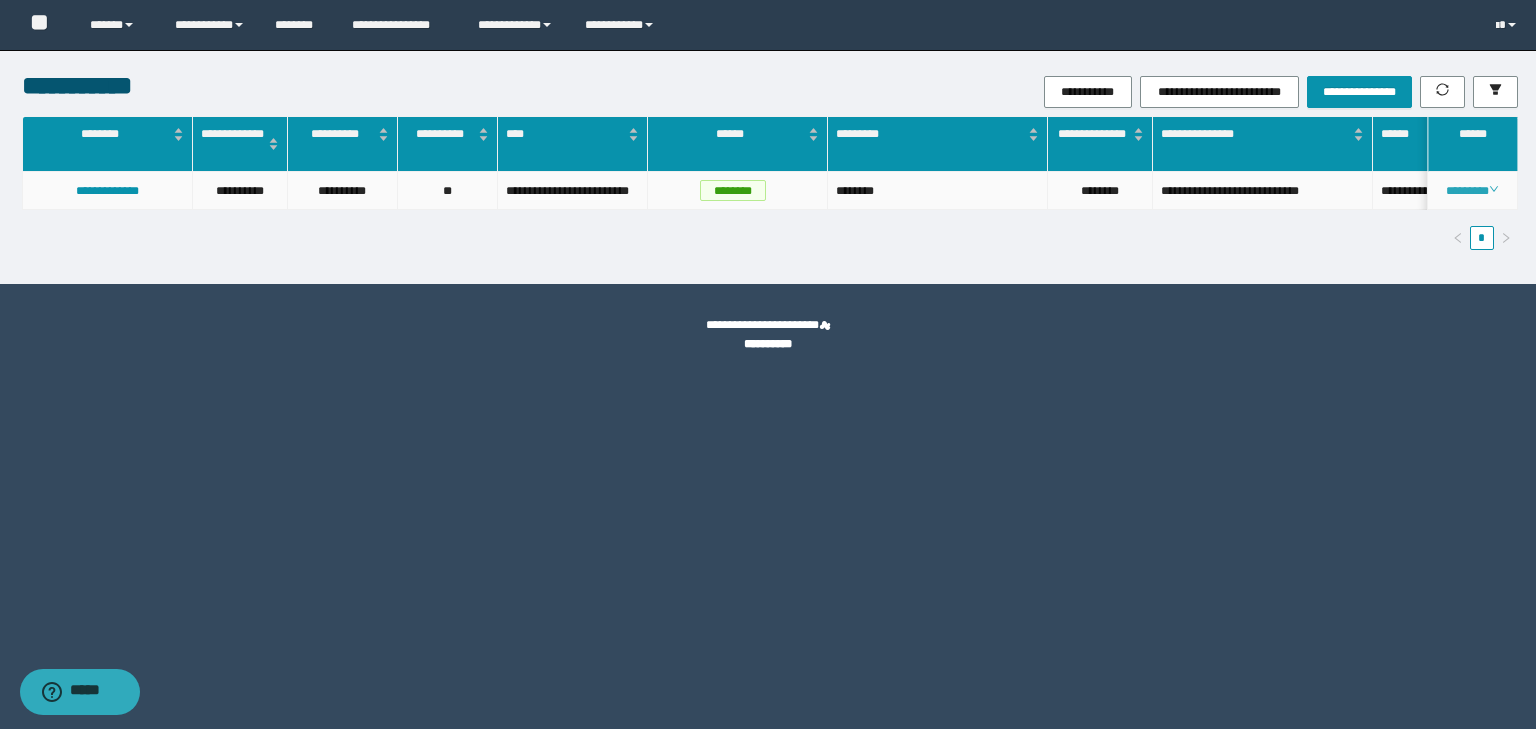 click 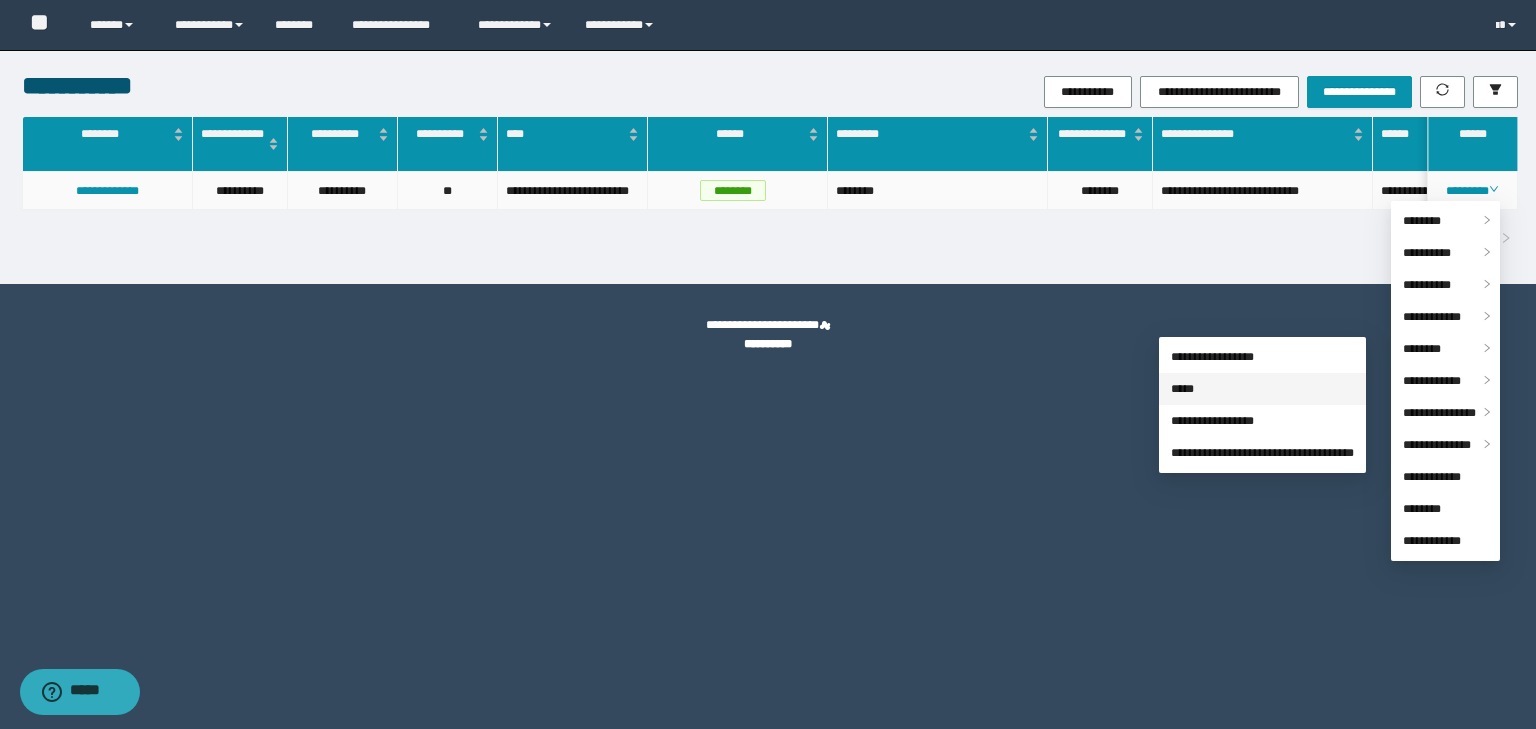 click on "*****" at bounding box center [1182, 389] 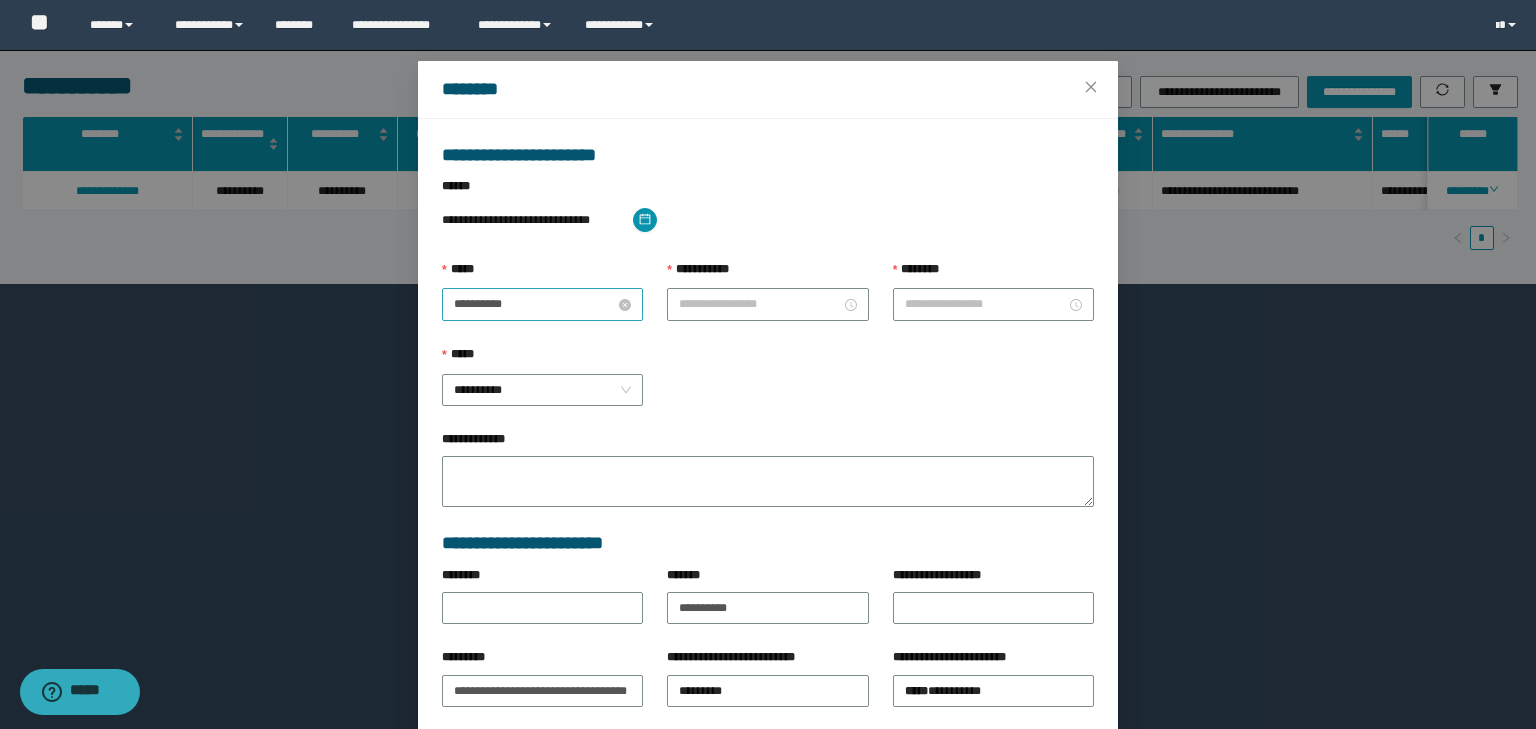 click on "**********" at bounding box center [534, 304] 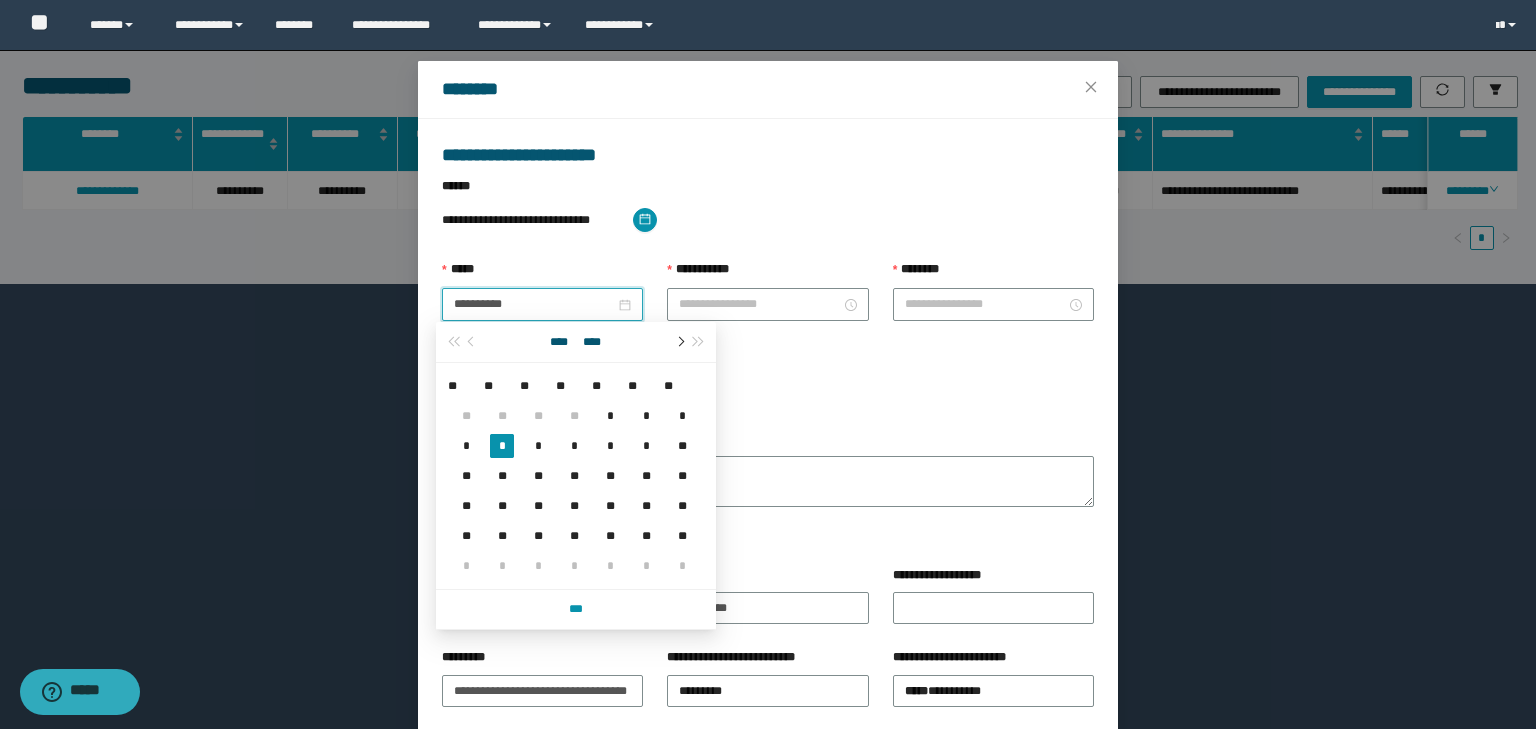 click at bounding box center (679, 342) 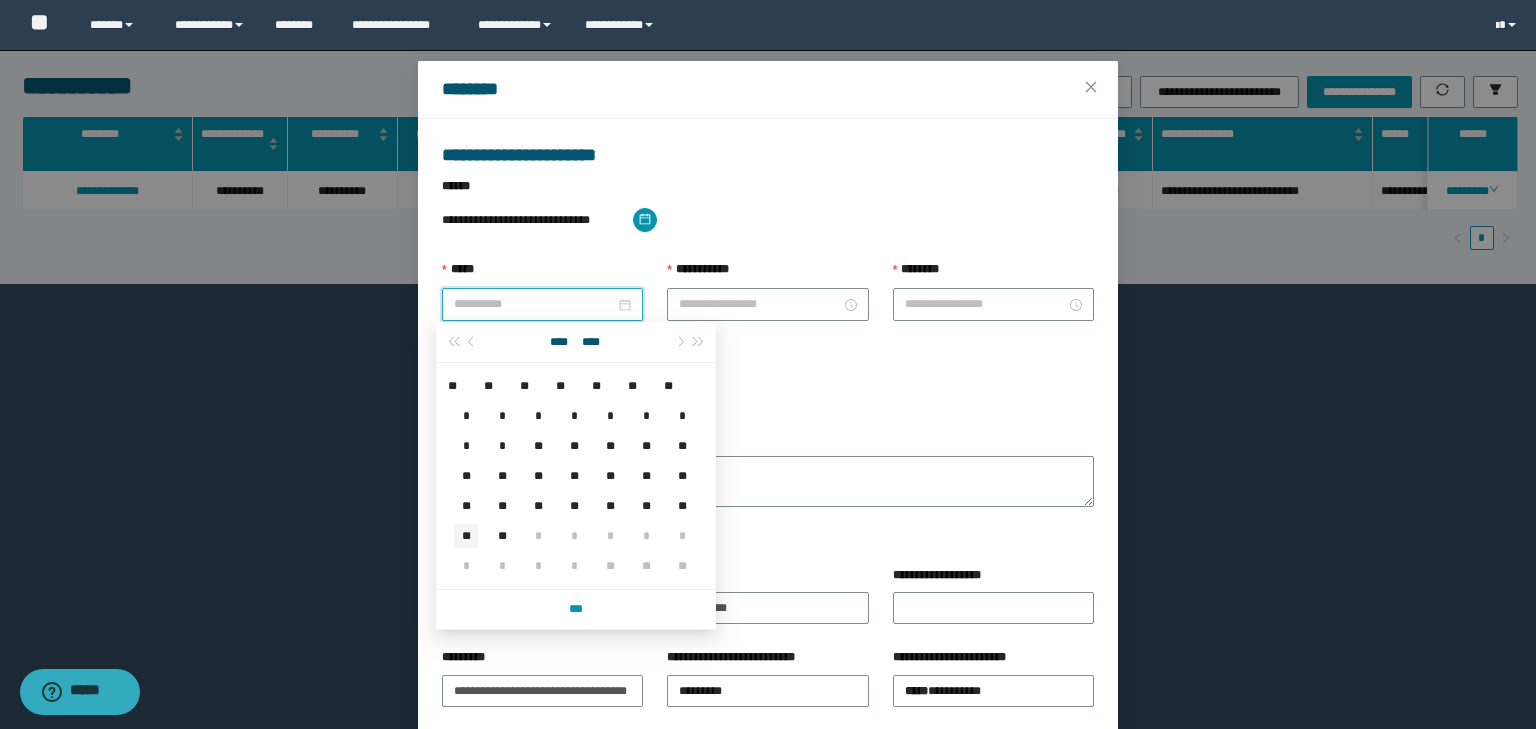 type on "**********" 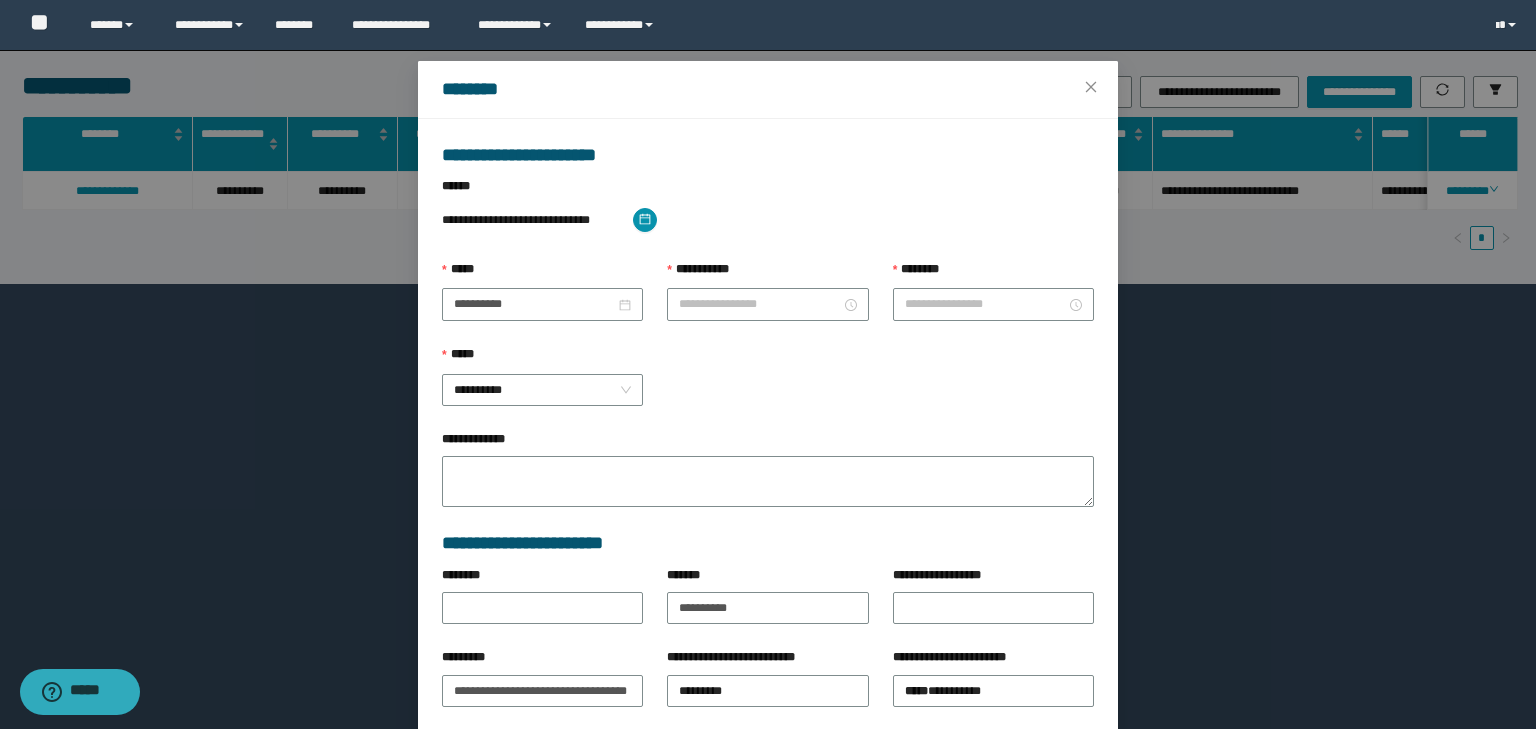click on "**********" at bounding box center [767, 274] 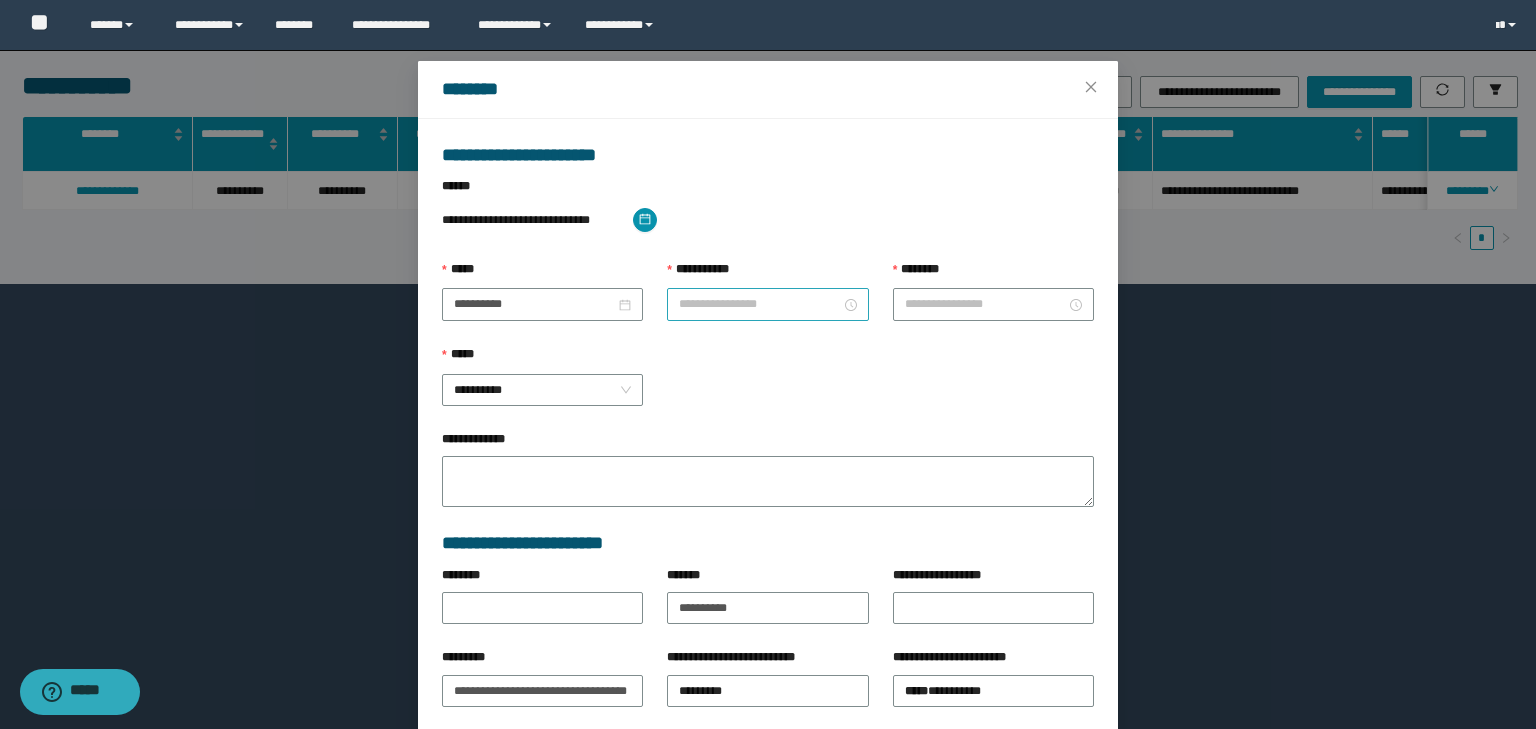 click on "**********" at bounding box center (759, 304) 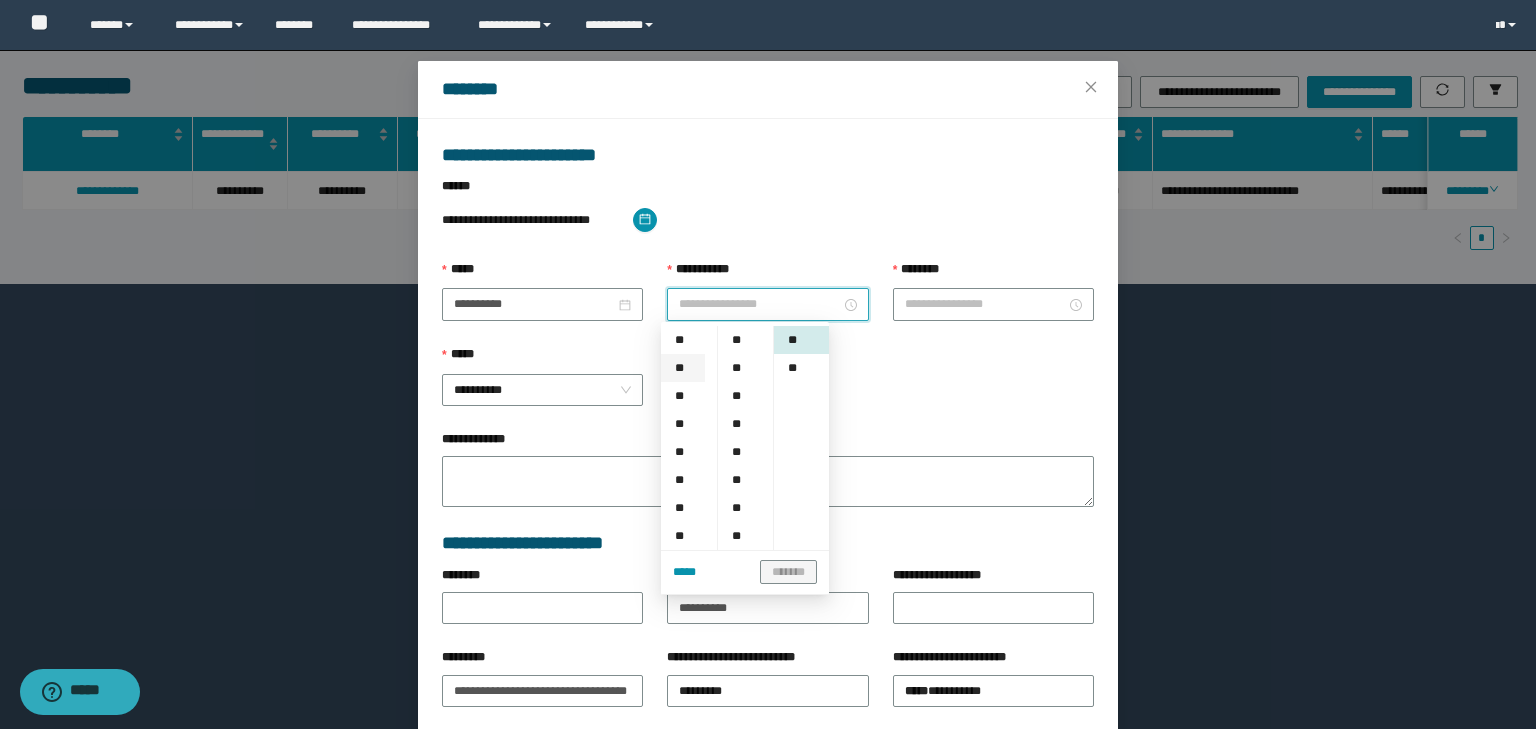 click on "**" at bounding box center (683, 368) 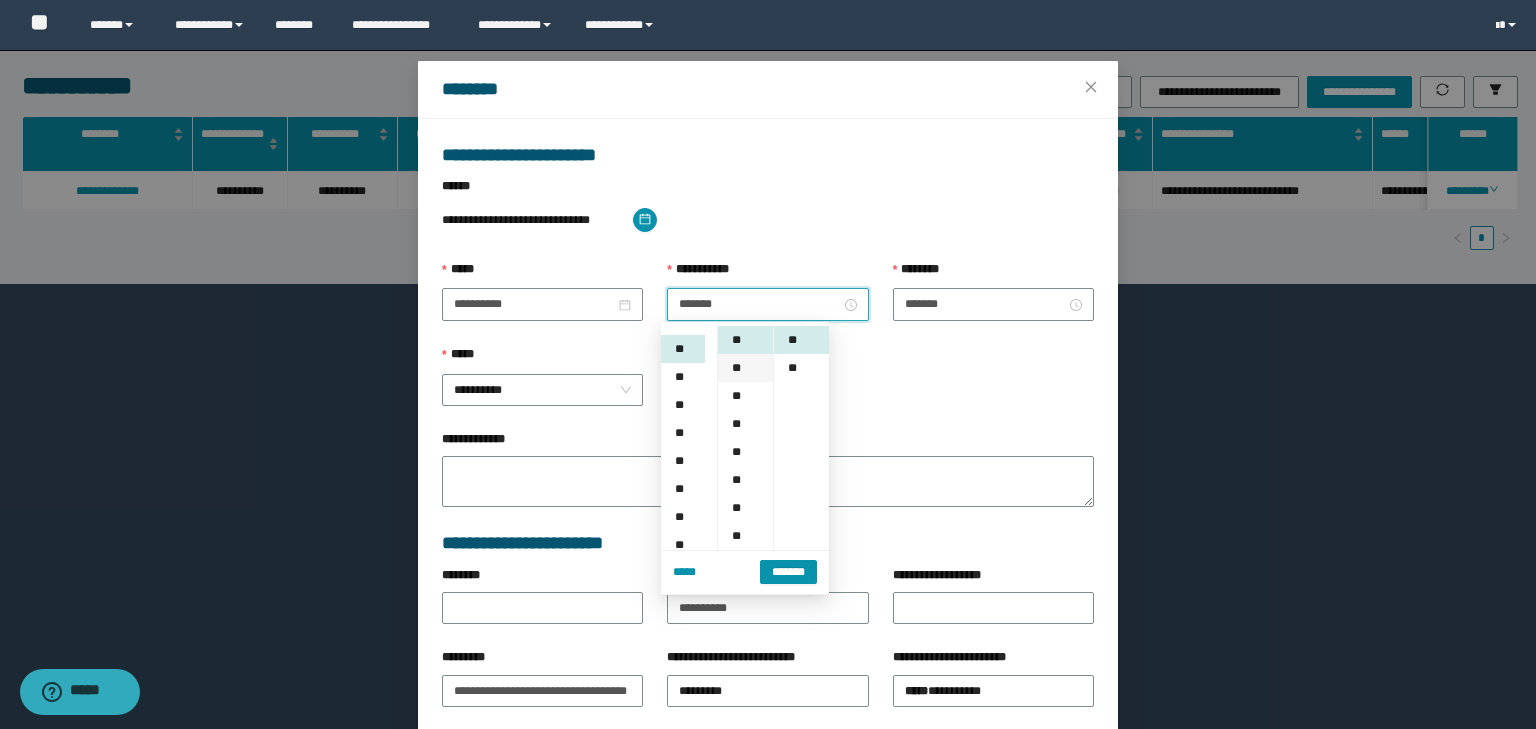 scroll, scrollTop: 28, scrollLeft: 0, axis: vertical 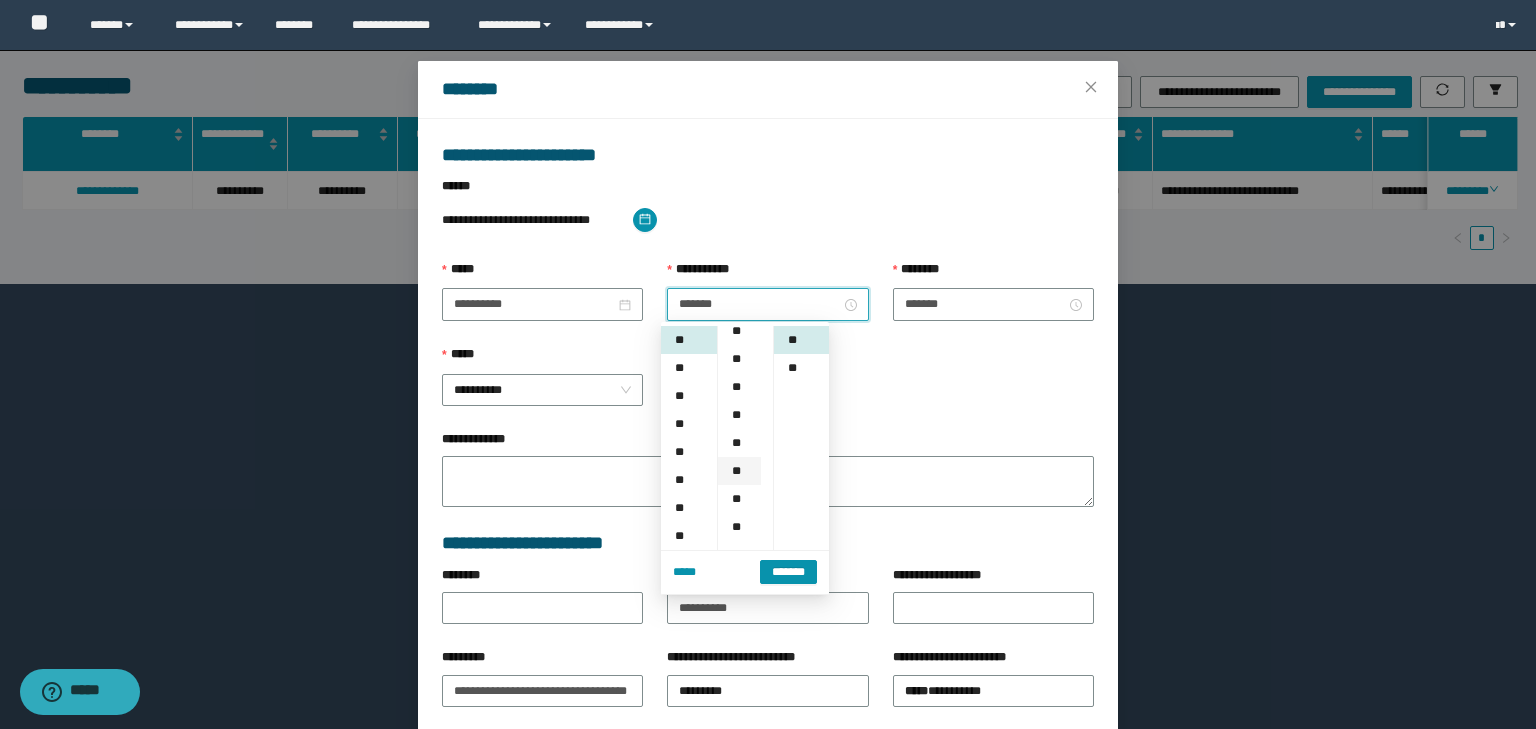 click on "**" at bounding box center [739, 471] 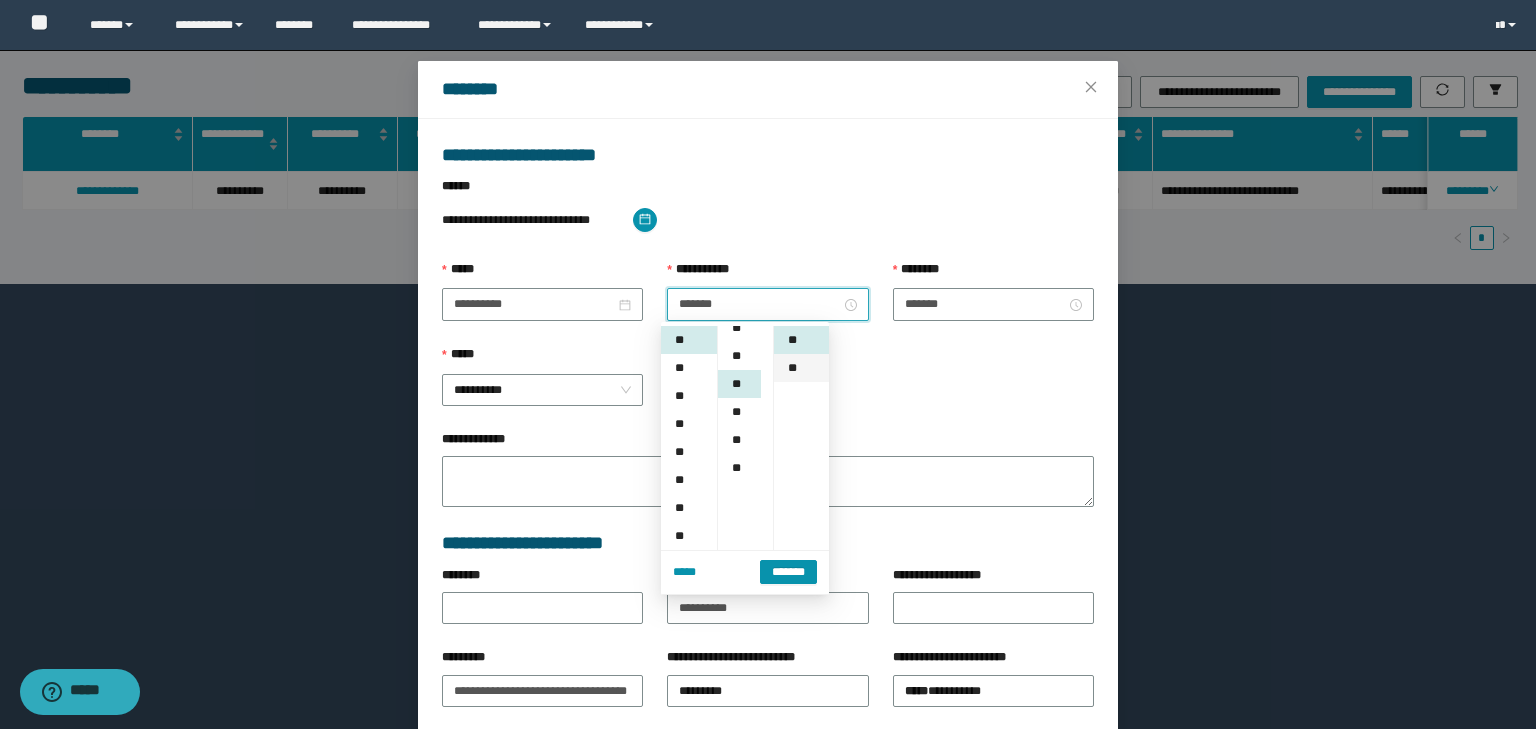 scroll, scrollTop: 224, scrollLeft: 0, axis: vertical 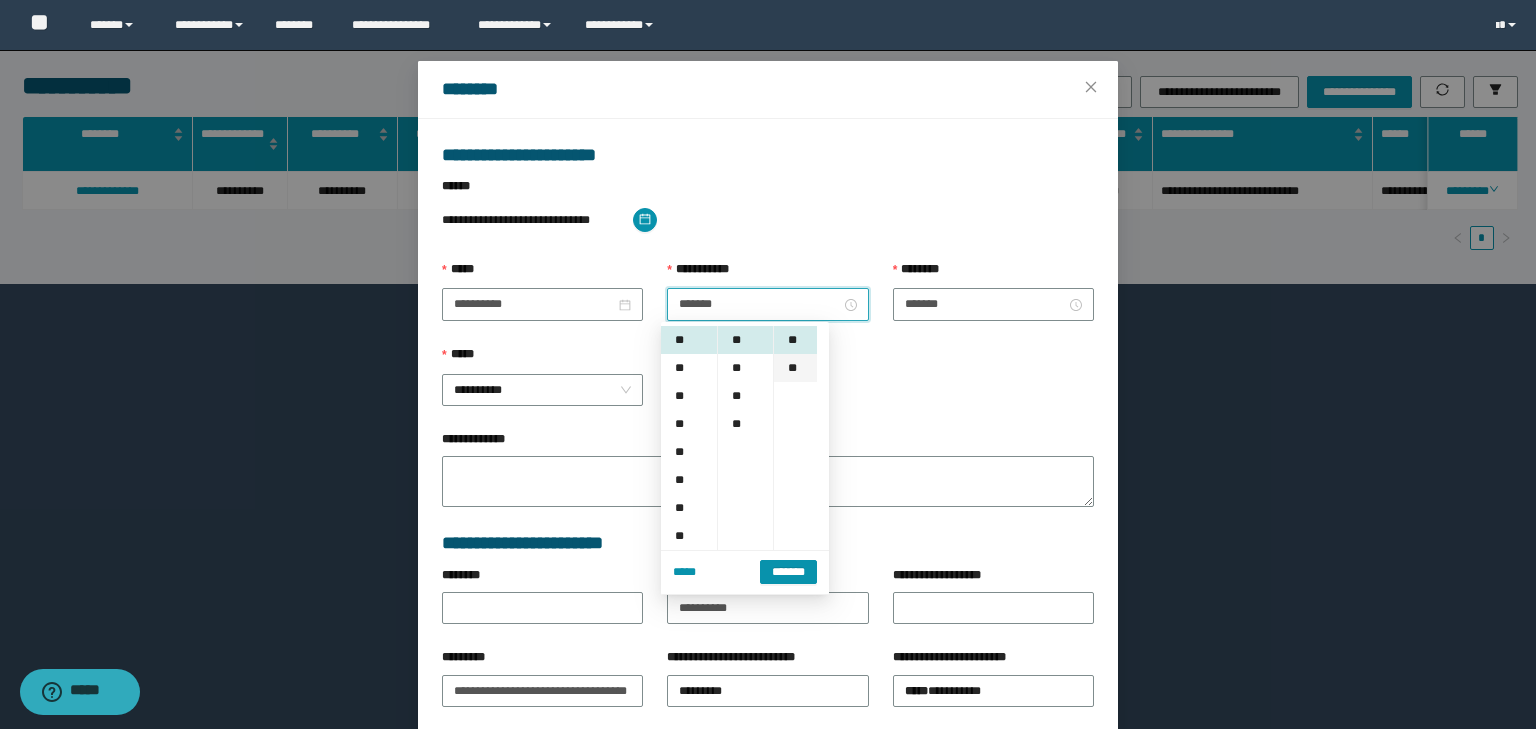 click on "**" at bounding box center [795, 368] 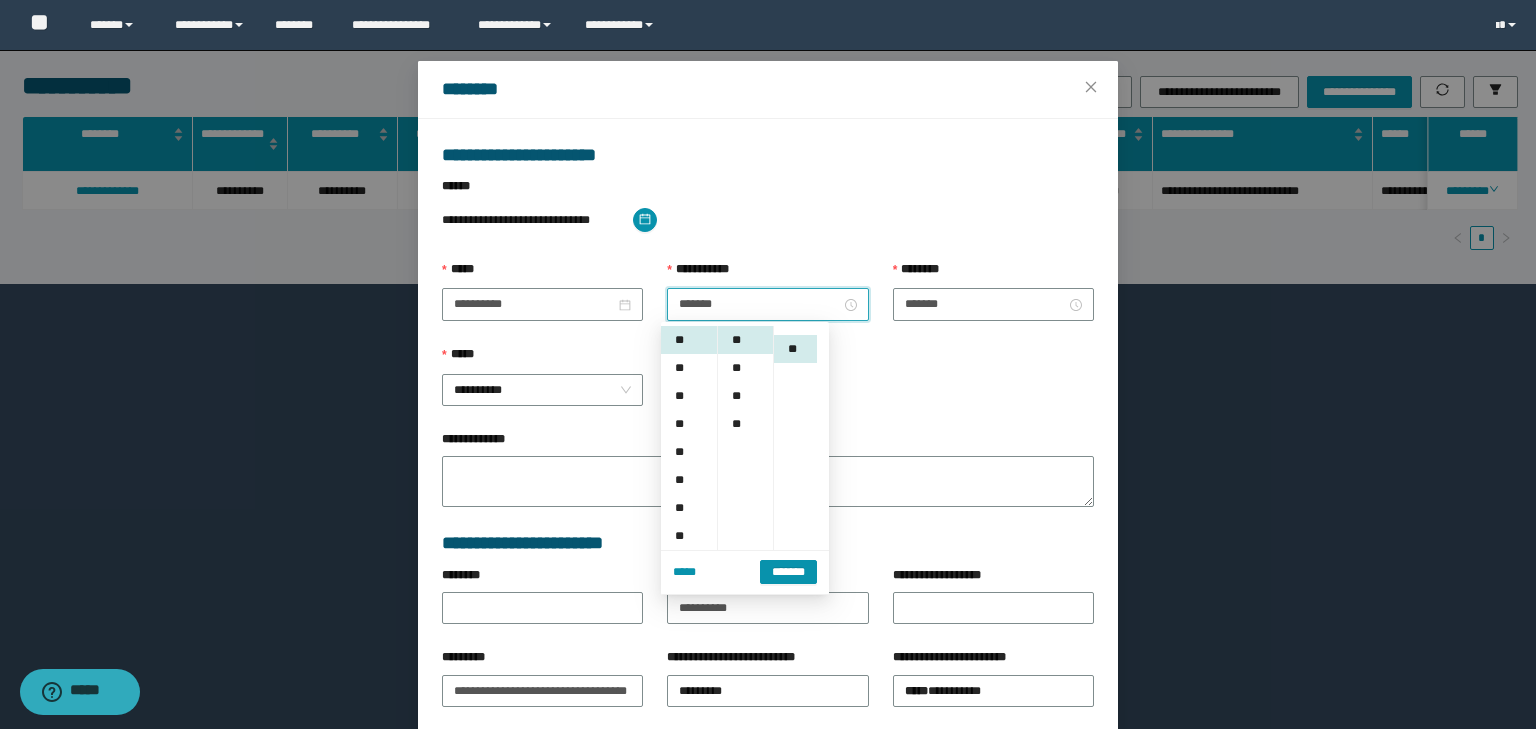 scroll, scrollTop: 28, scrollLeft: 0, axis: vertical 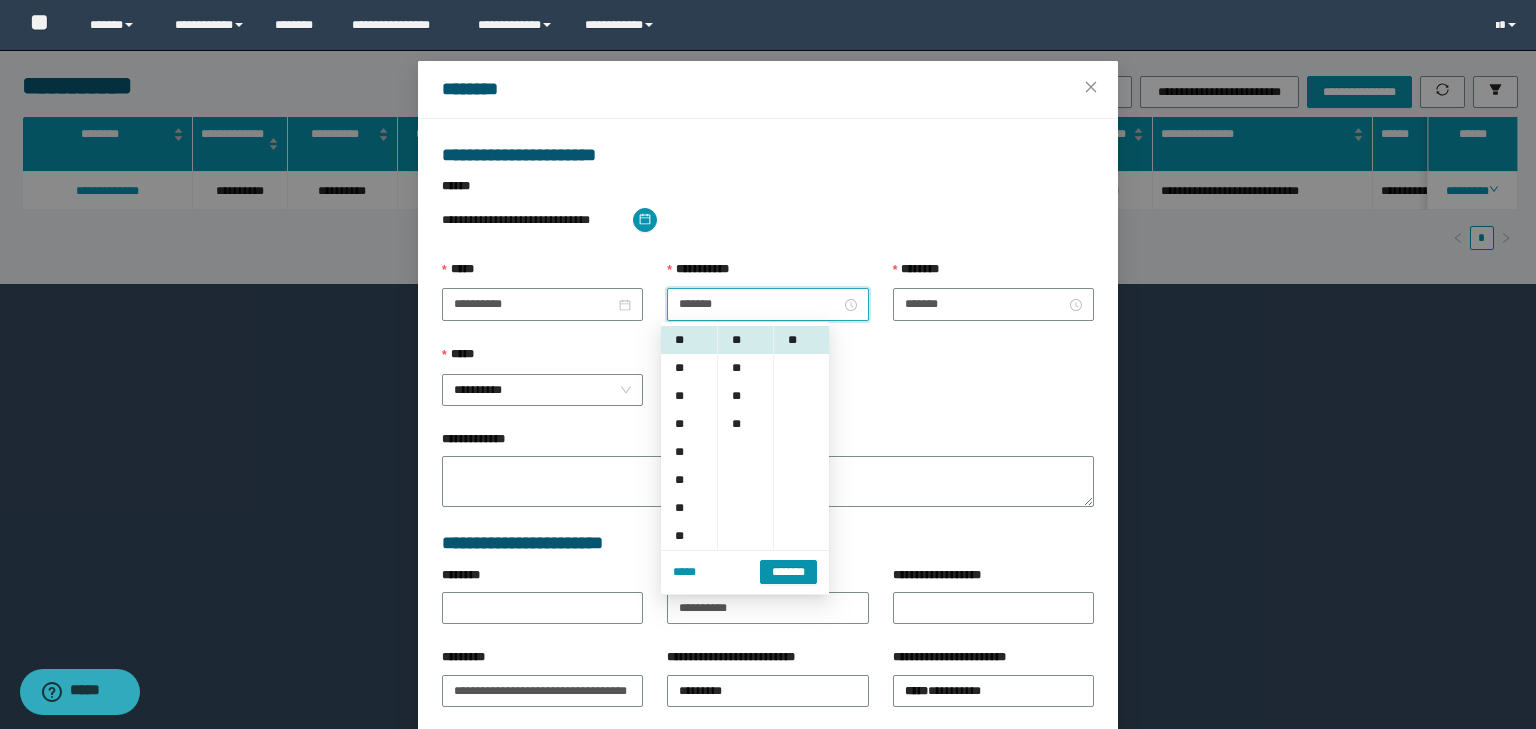 drag, startPoint x: 784, startPoint y: 574, endPoint x: 795, endPoint y: 561, distance: 17.029387 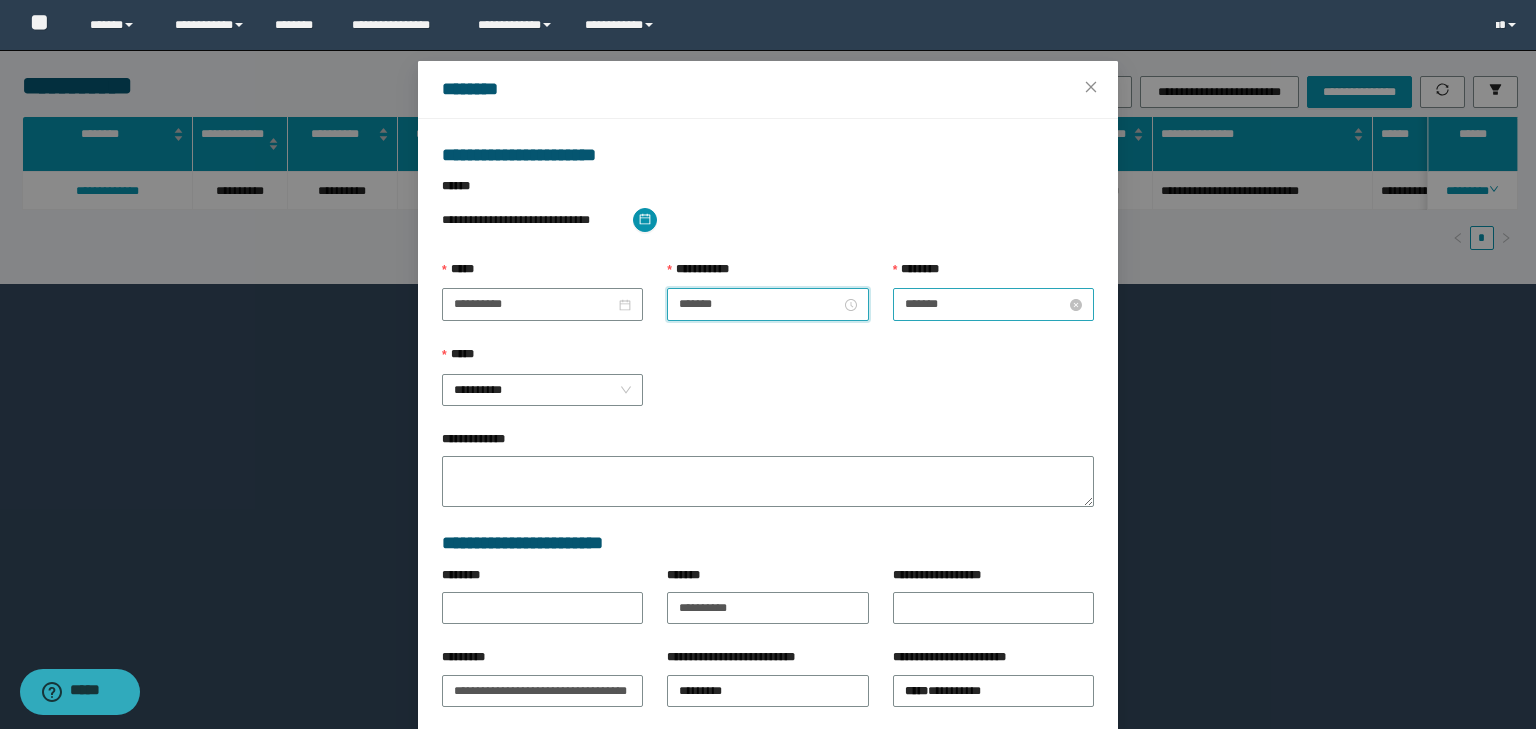 click on "*******" at bounding box center [985, 304] 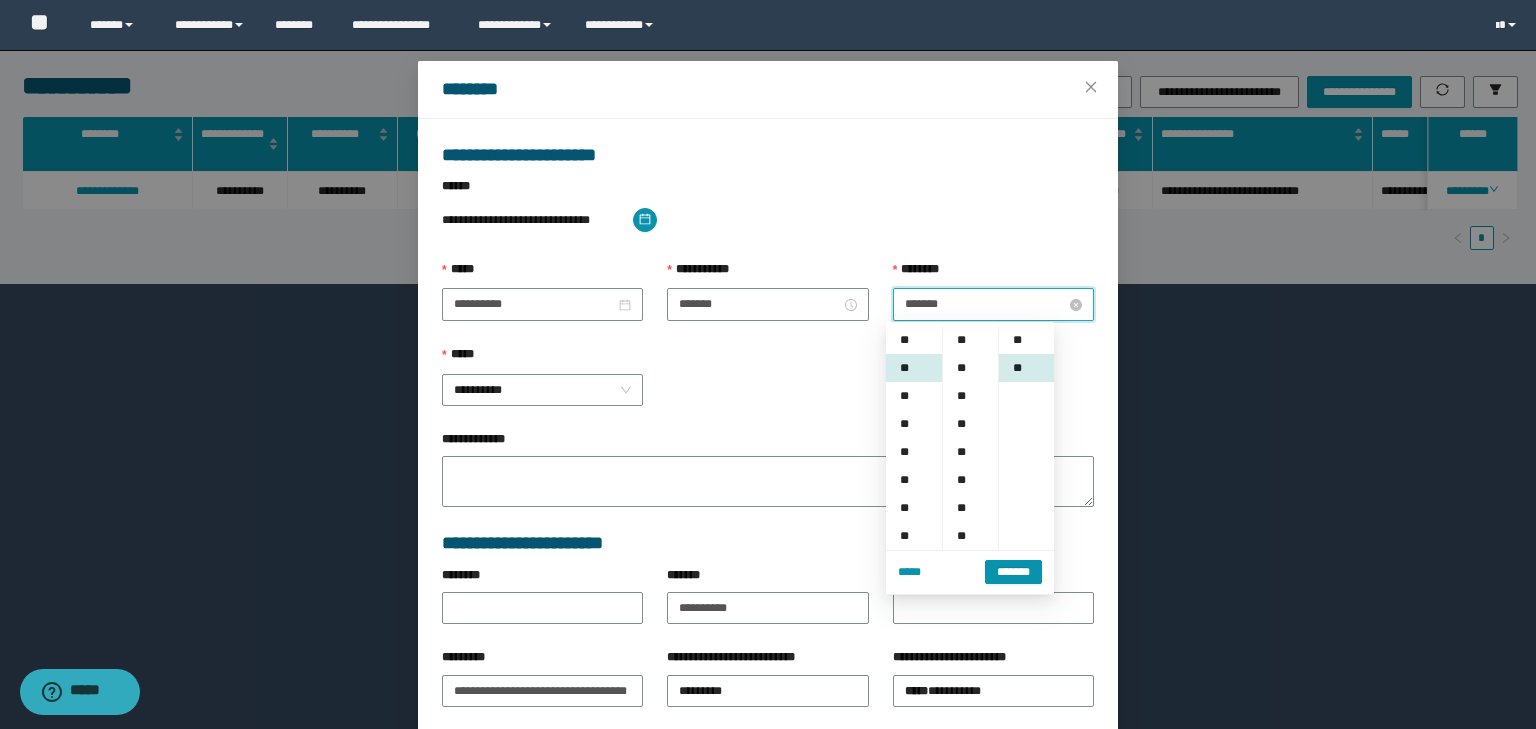 scroll, scrollTop: 28, scrollLeft: 0, axis: vertical 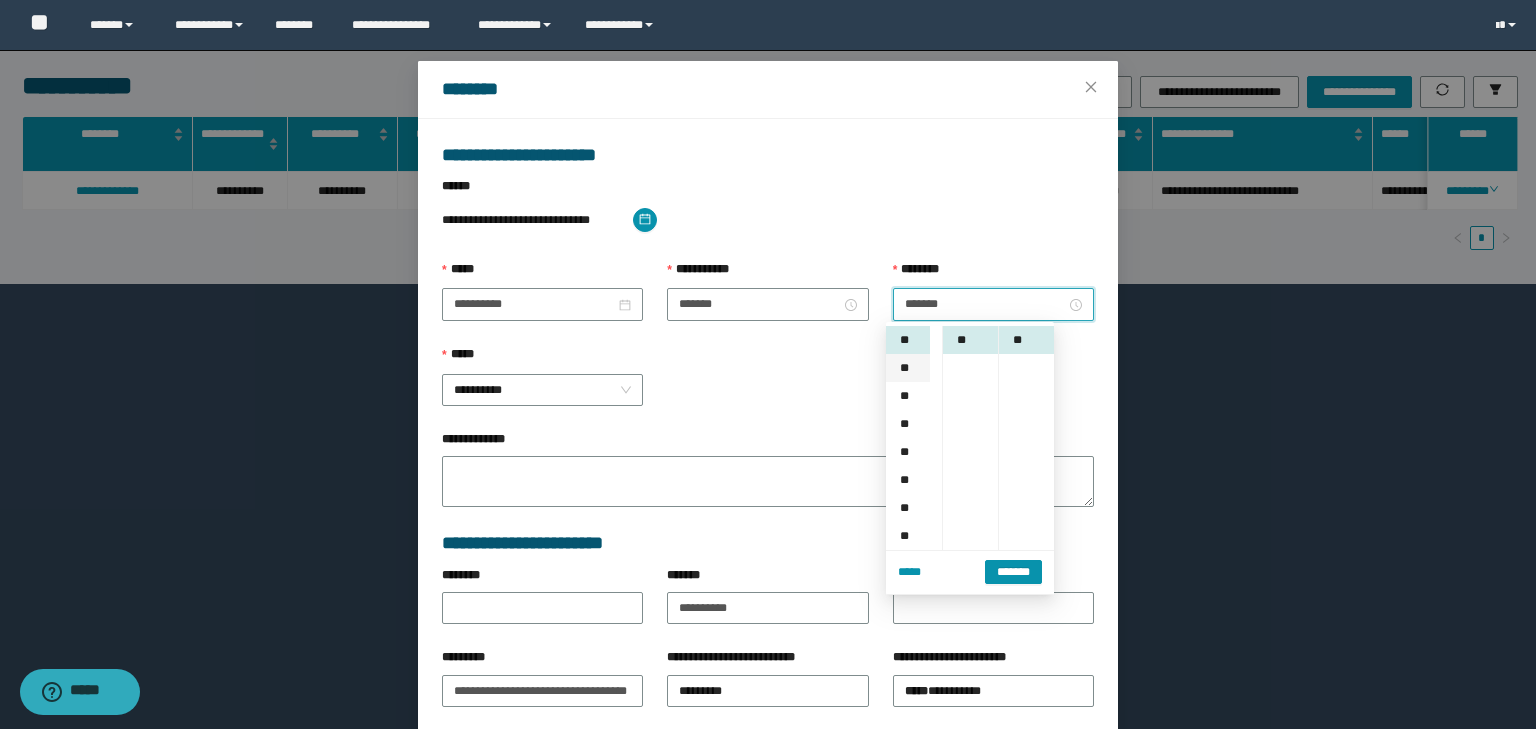 click on "**" at bounding box center [908, 368] 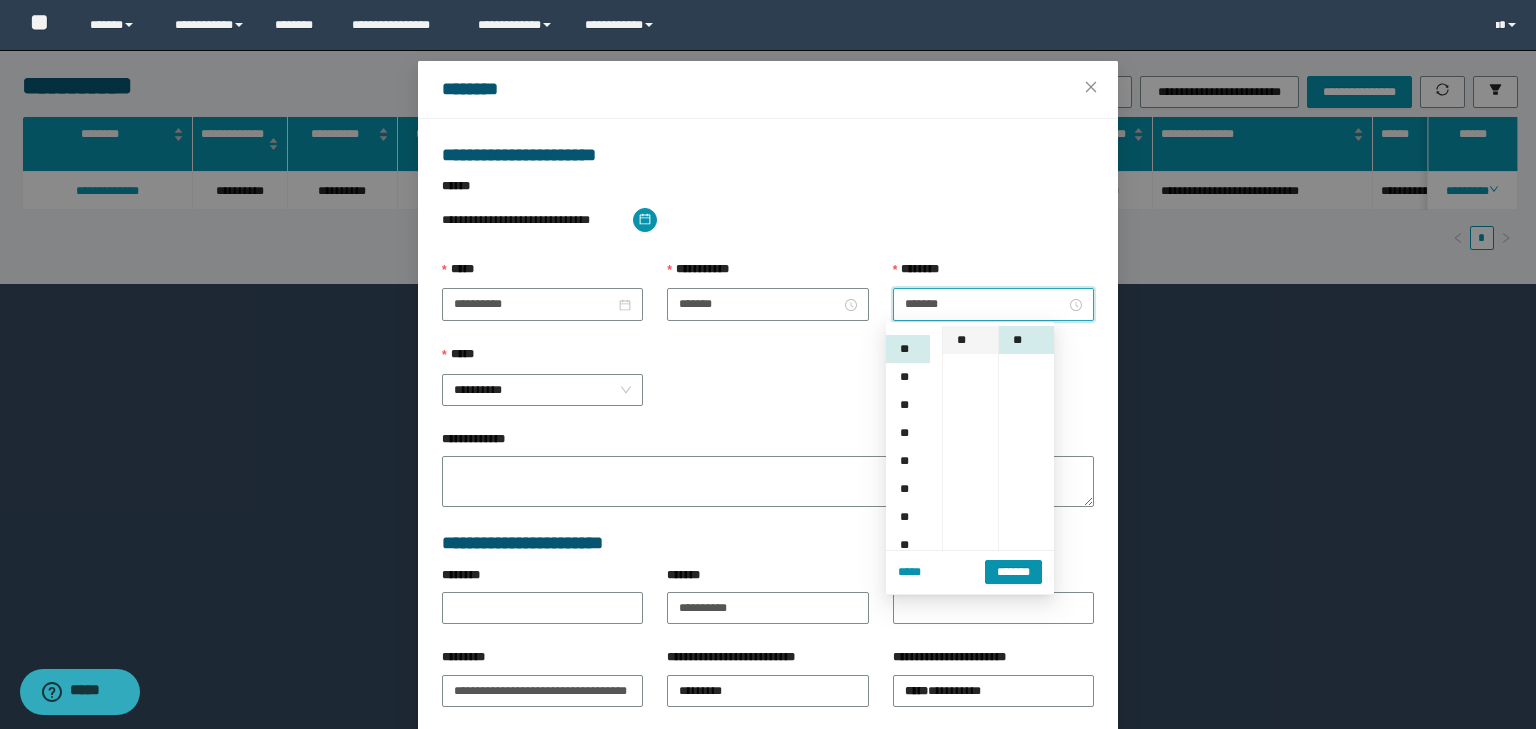 scroll, scrollTop: 56, scrollLeft: 0, axis: vertical 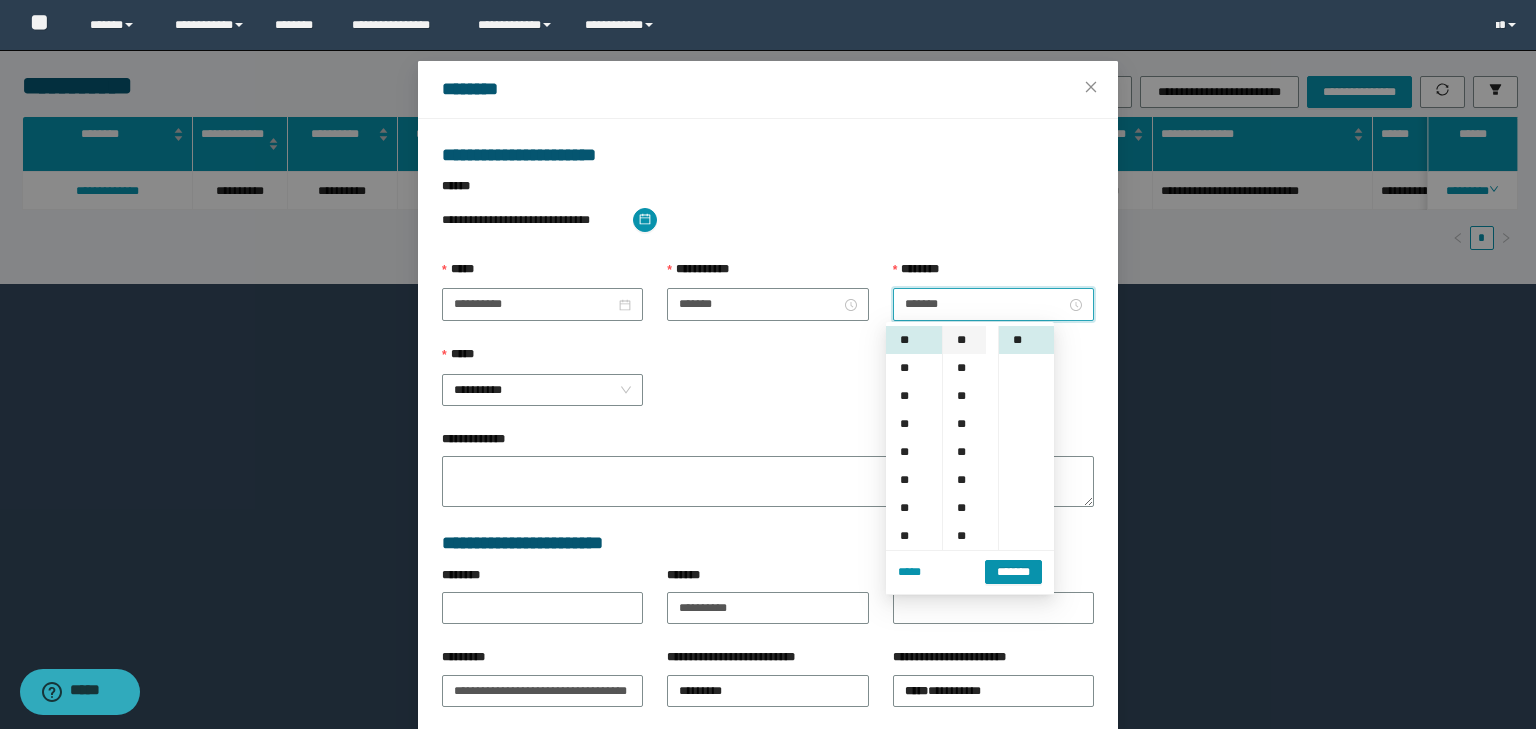 click on "**" at bounding box center (964, 340) 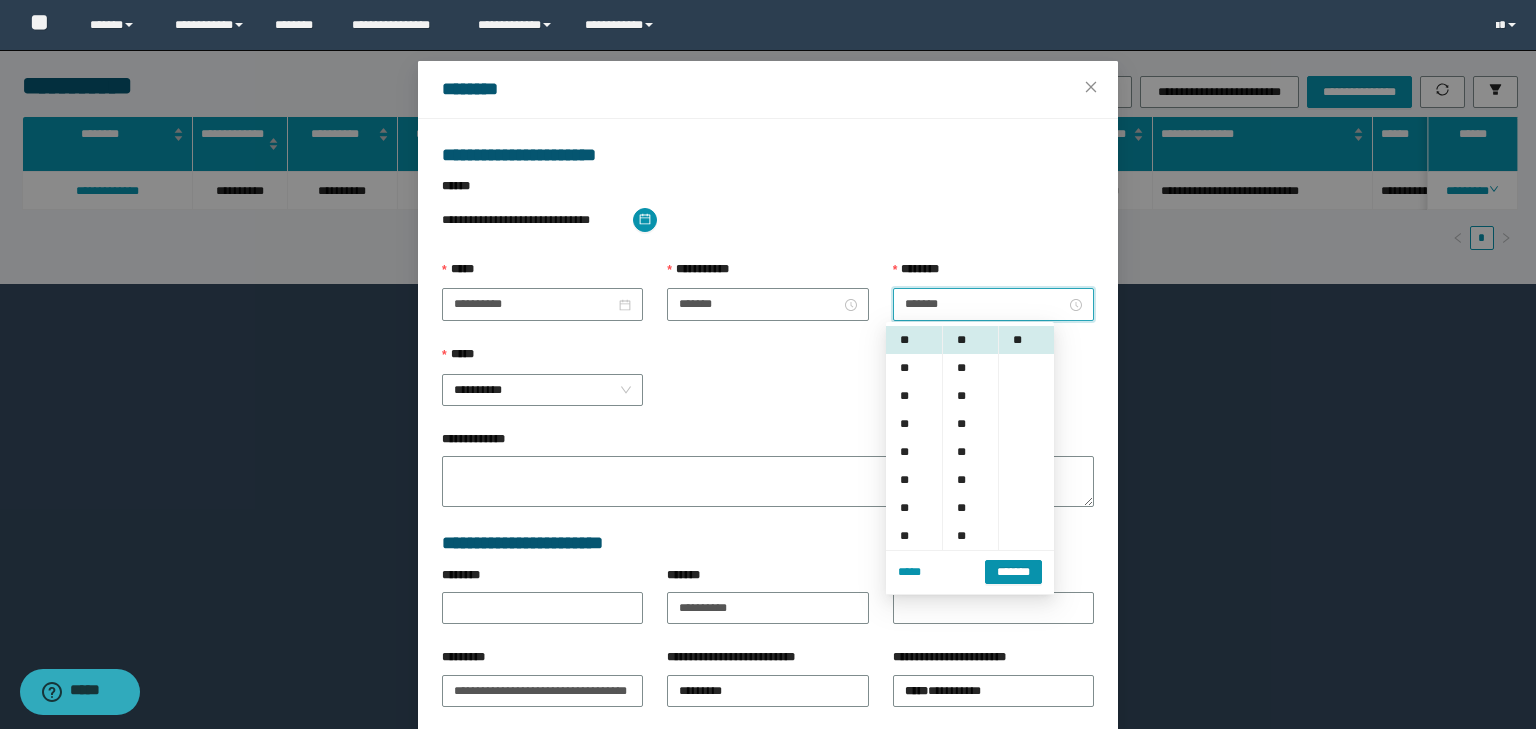click on "*******" at bounding box center [1013, 572] 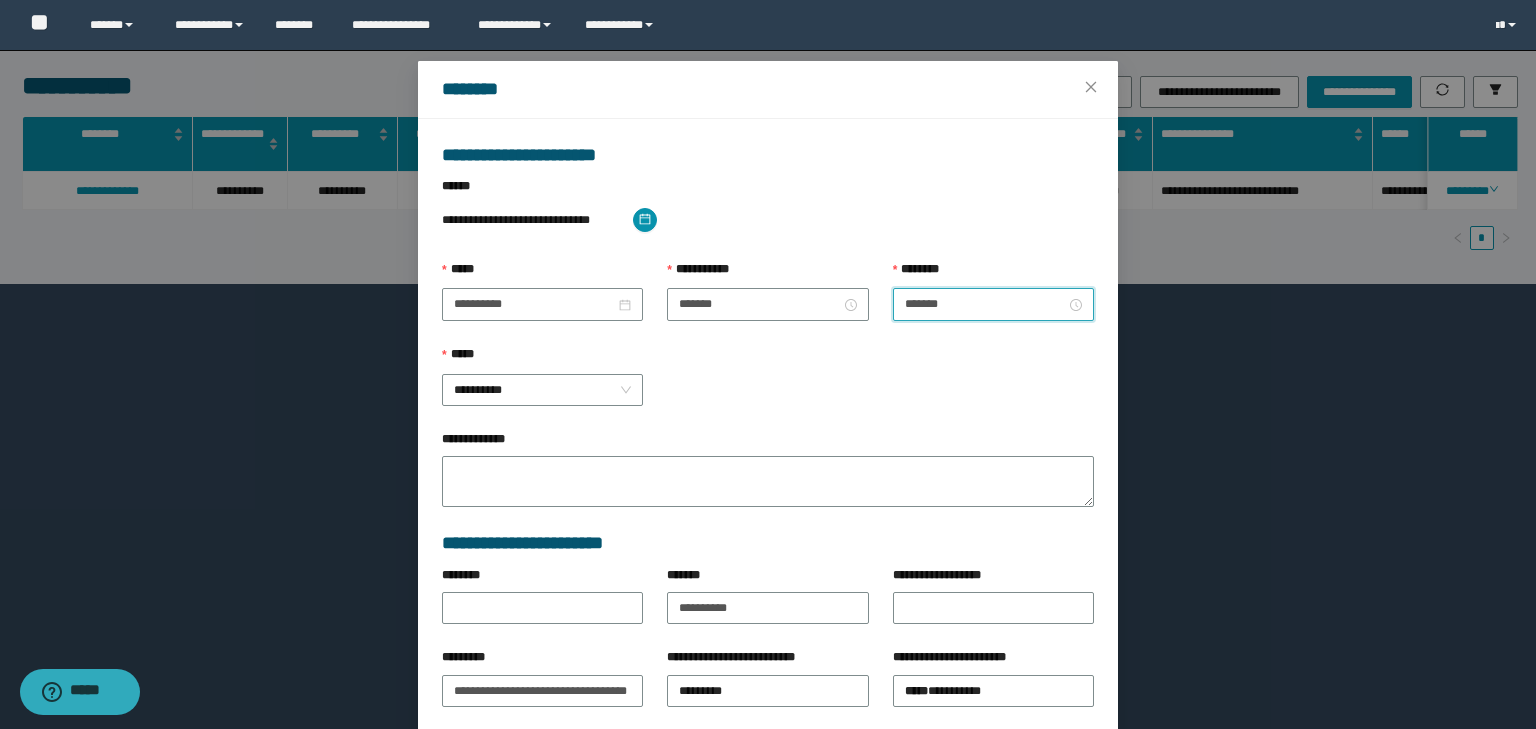 scroll, scrollTop: 139, scrollLeft: 0, axis: vertical 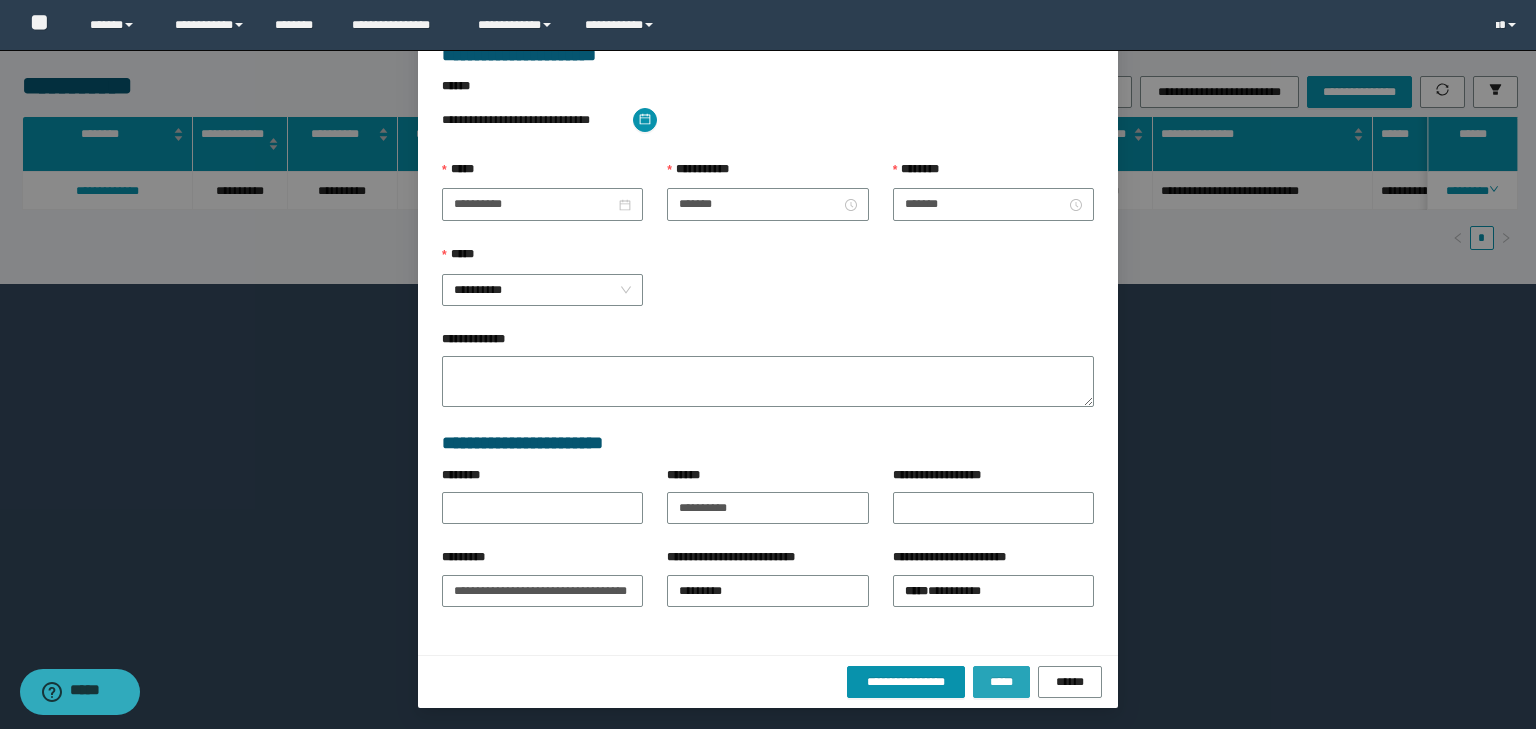 click on "*****" at bounding box center (1001, 682) 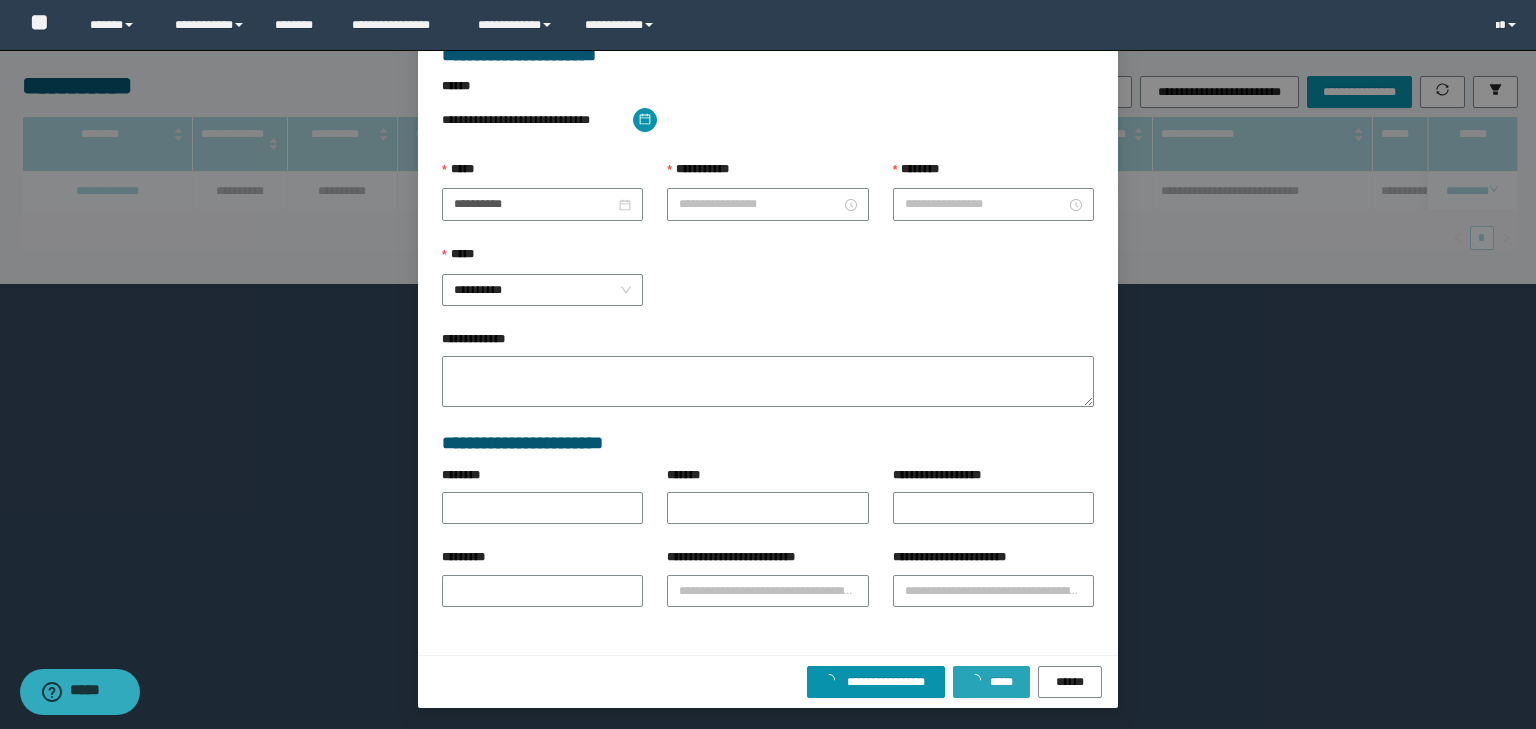 scroll, scrollTop: 39, scrollLeft: 0, axis: vertical 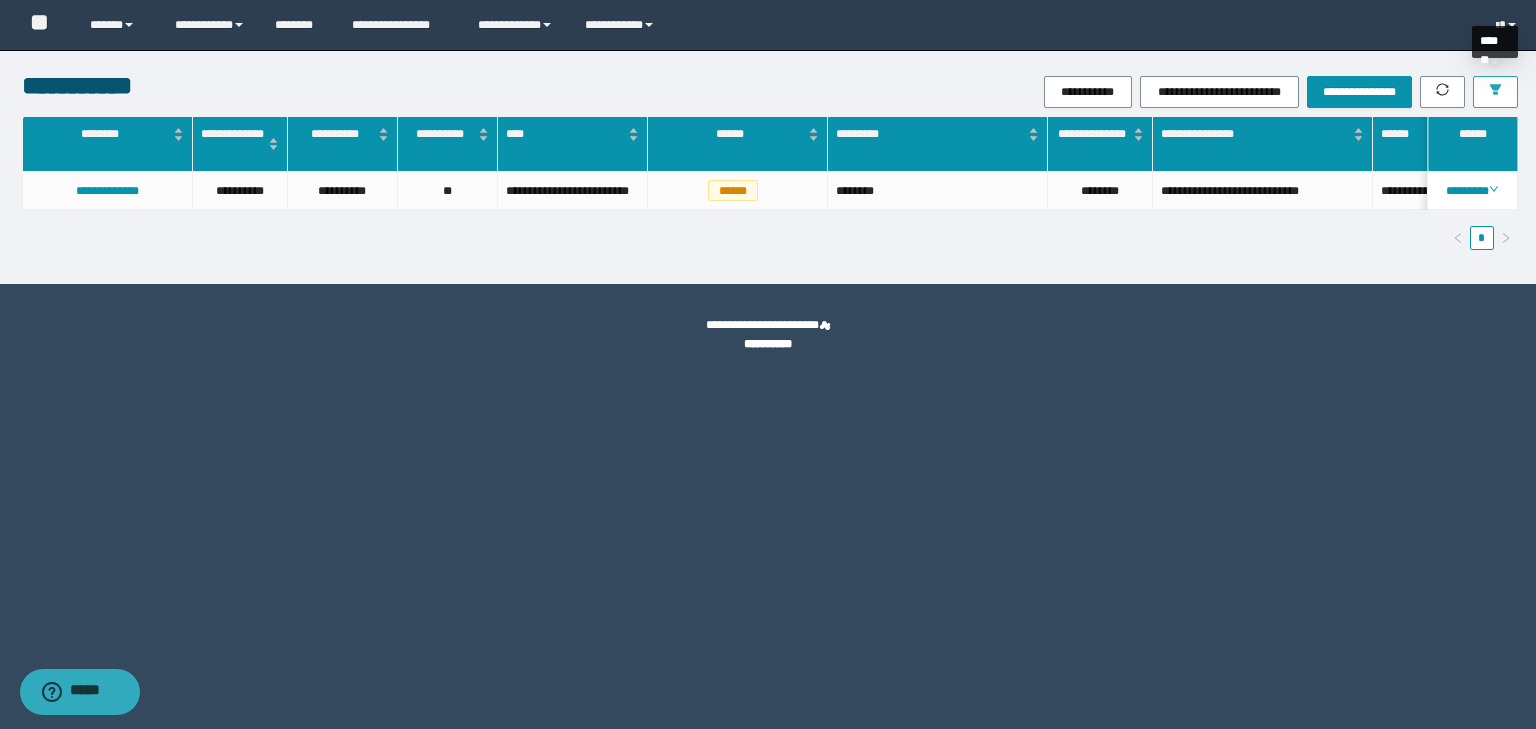 click 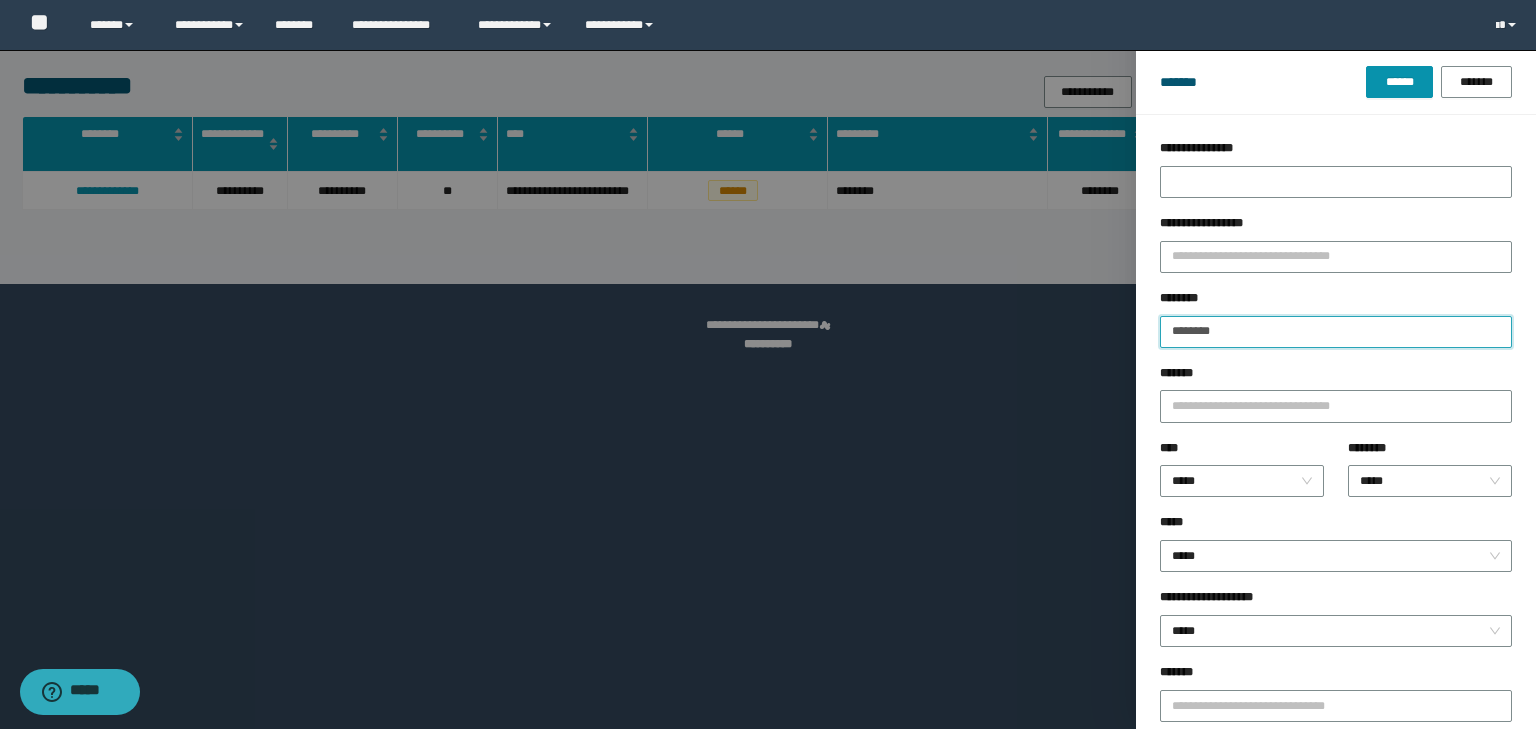 click on "********" at bounding box center [1336, 332] 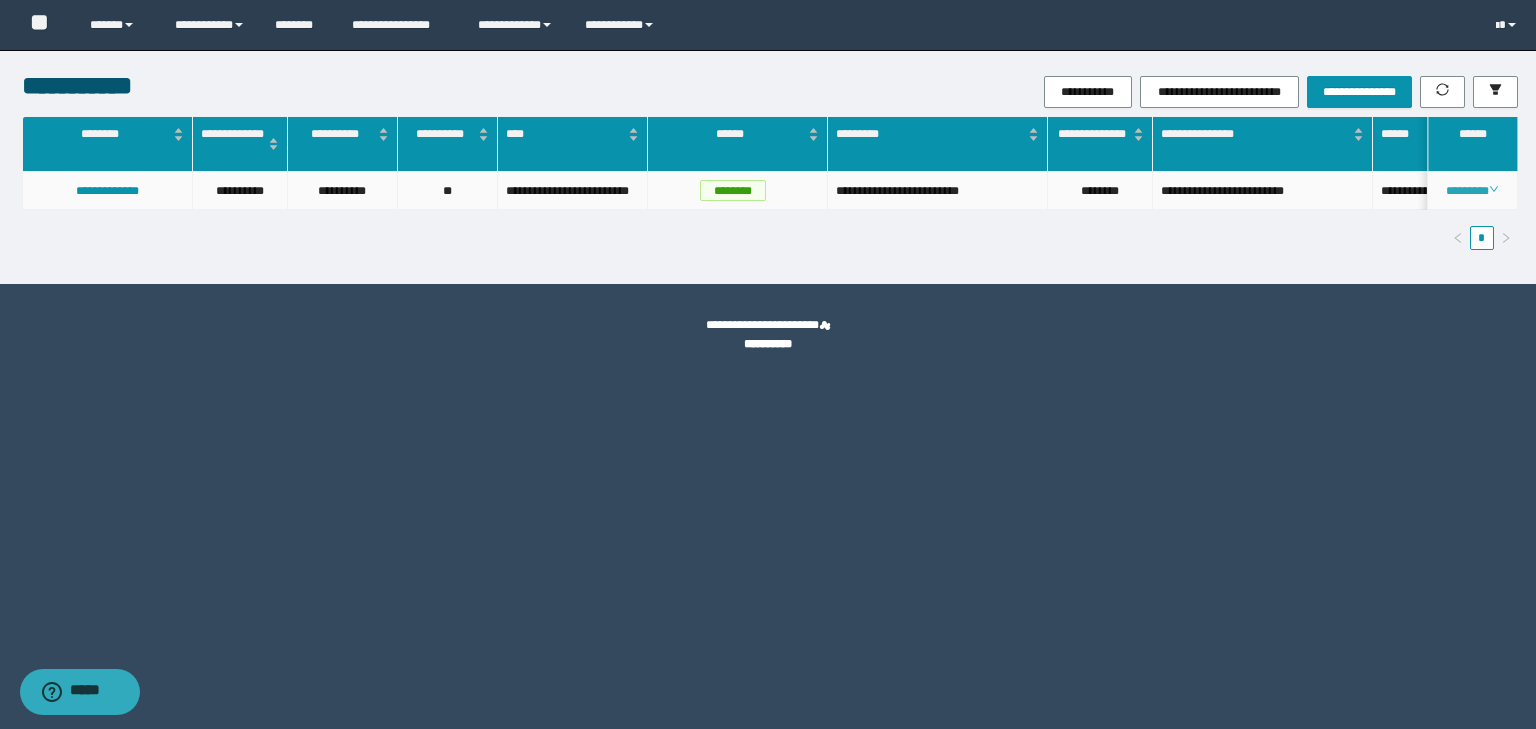 click on "********" at bounding box center [1472, 191] 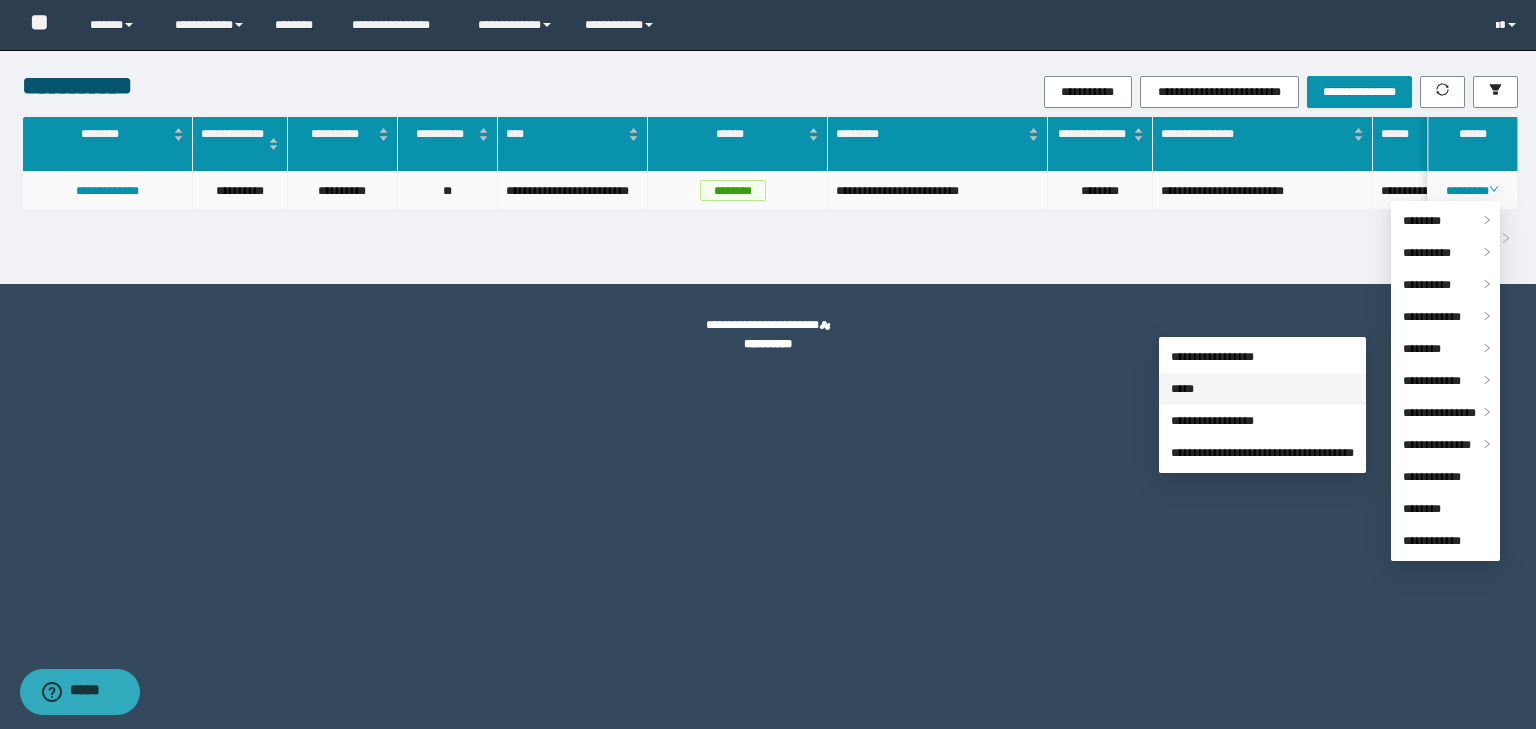click on "*****" at bounding box center [1182, 389] 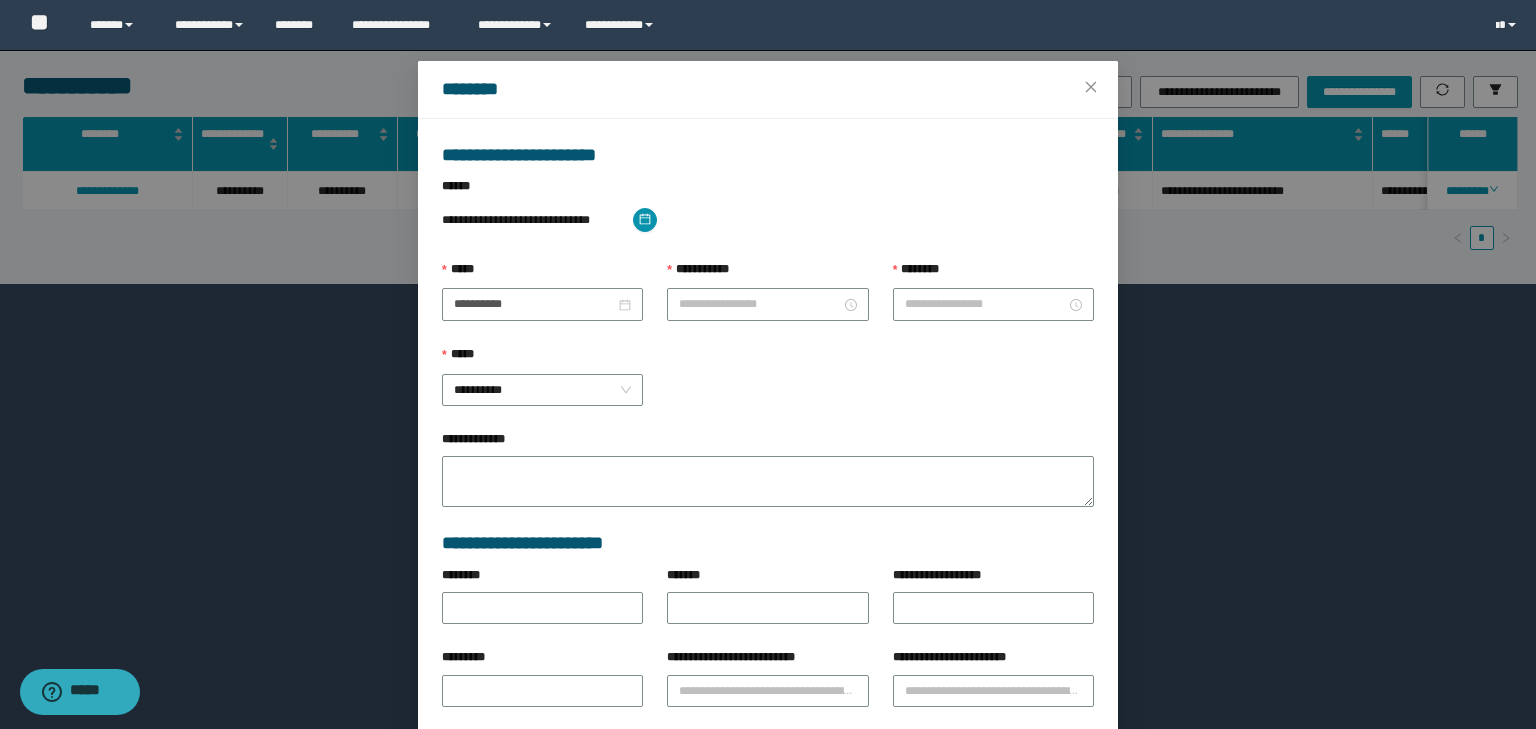 type on "**********" 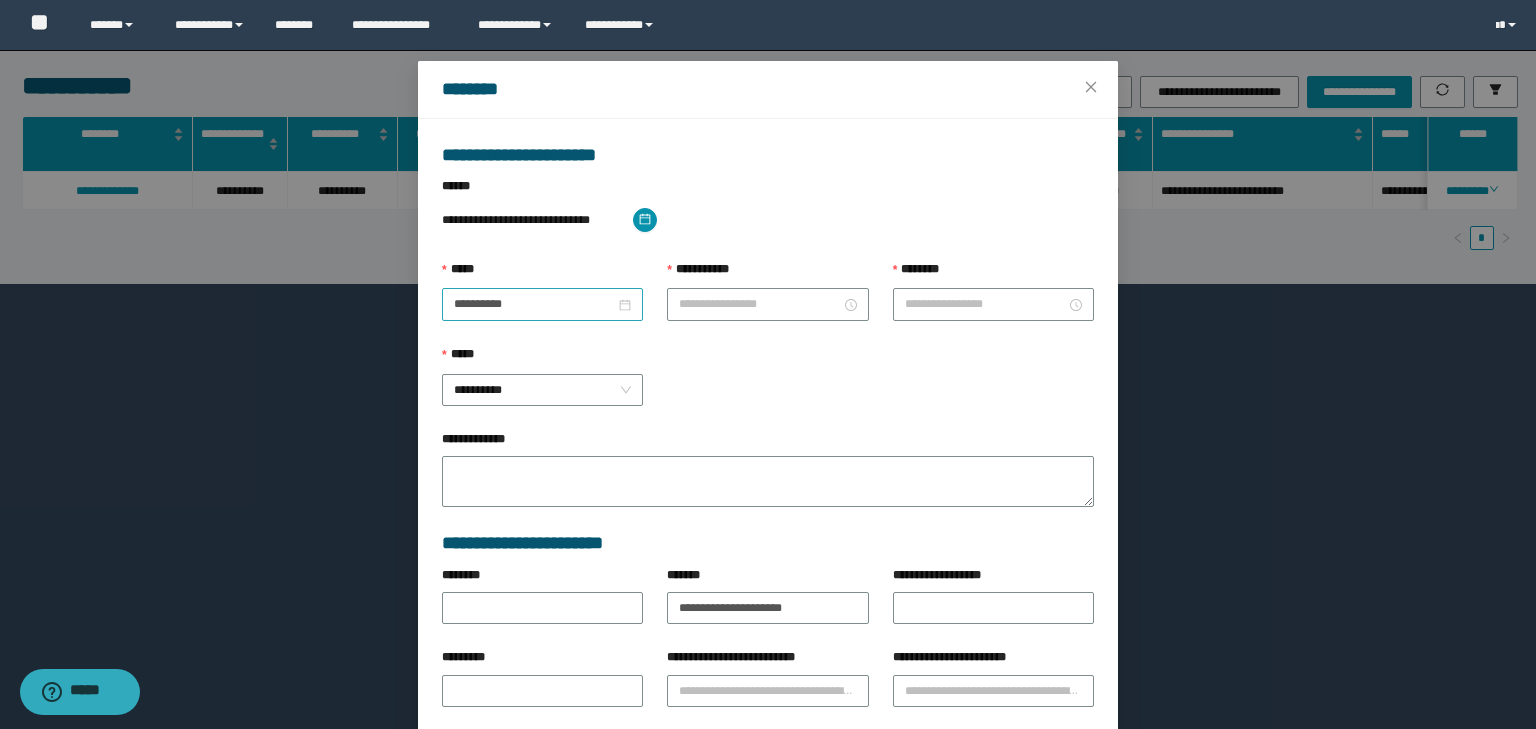 click on "**********" at bounding box center [542, 304] 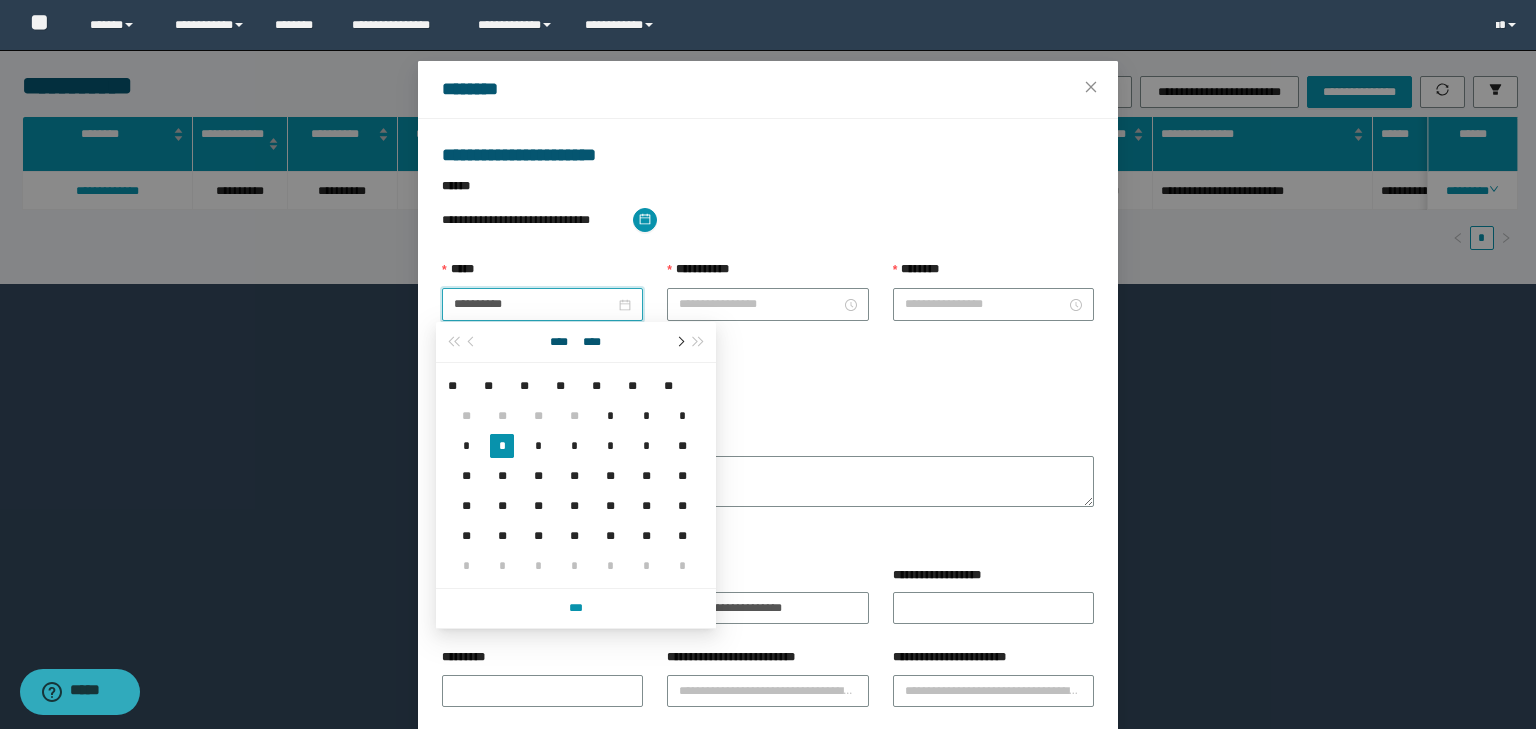 click at bounding box center (679, 342) 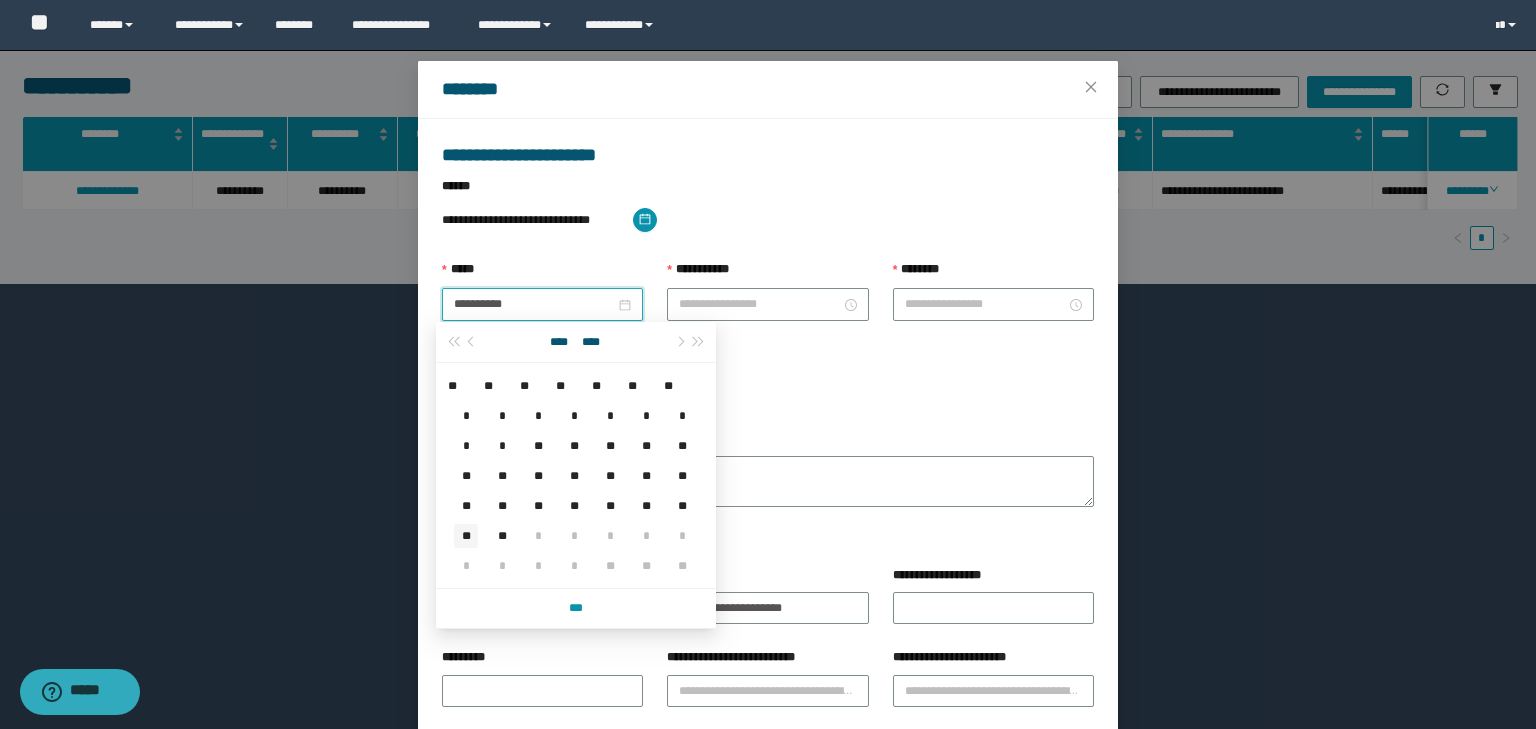 type on "**********" 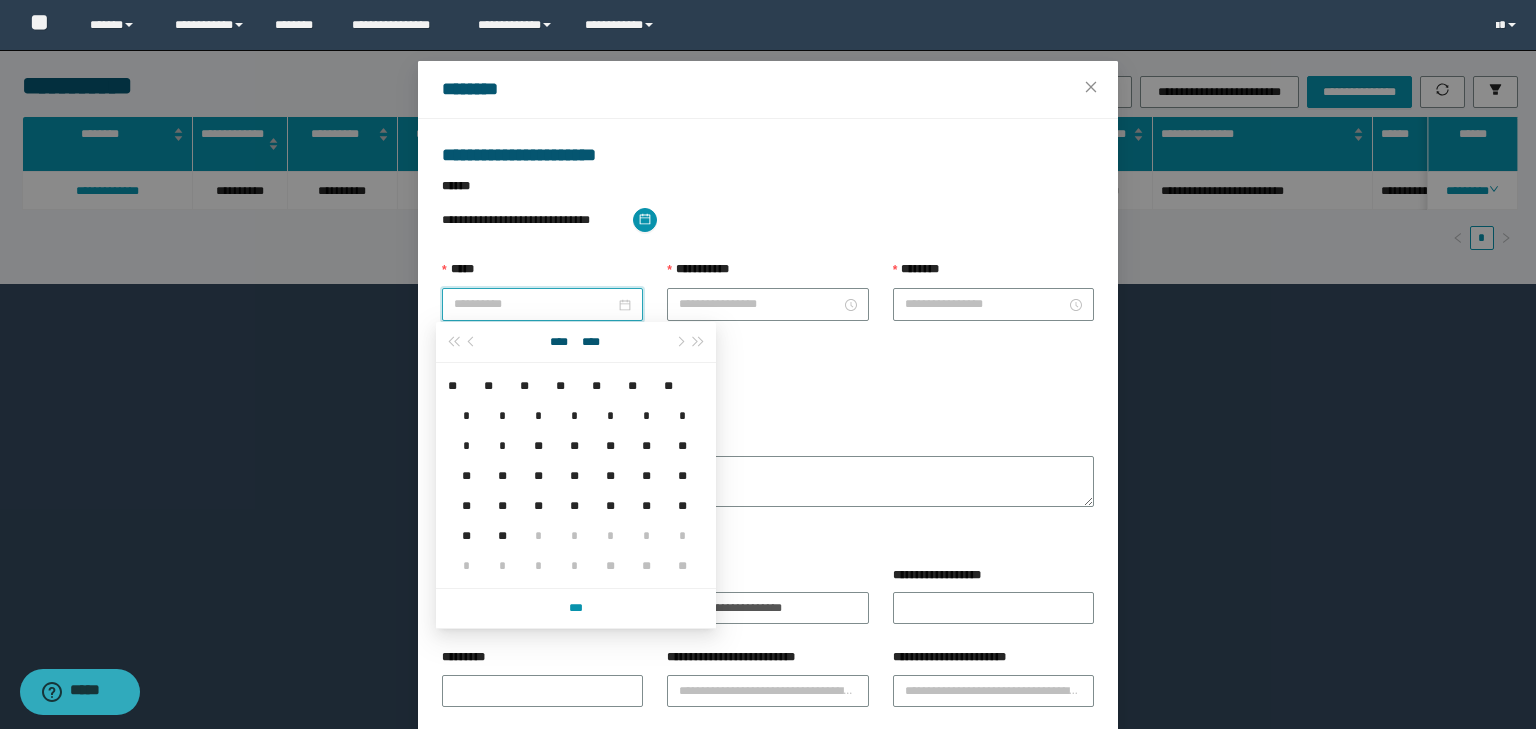 drag, startPoint x: 464, startPoint y: 536, endPoint x: 501, endPoint y: 514, distance: 43.046486 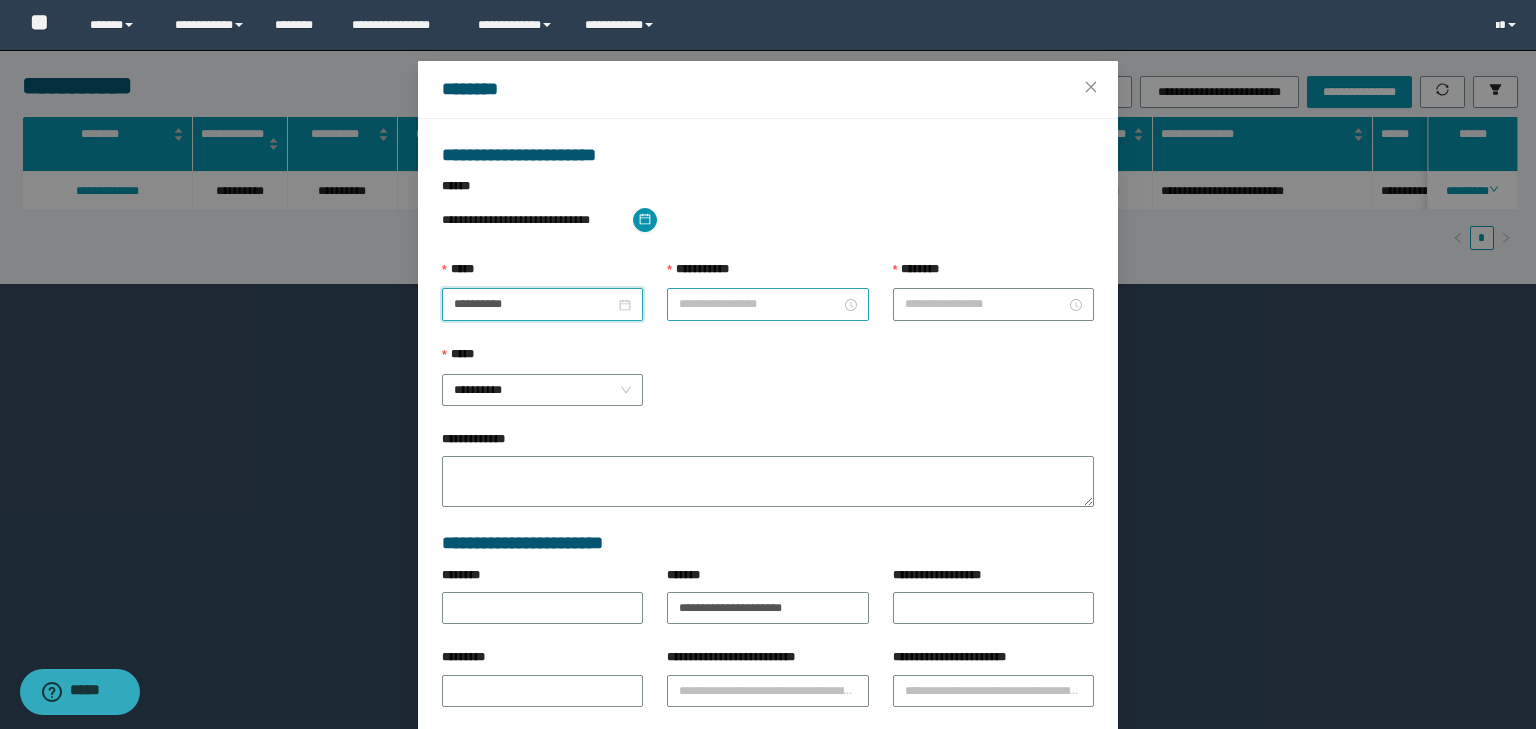 click on "**********" at bounding box center (759, 304) 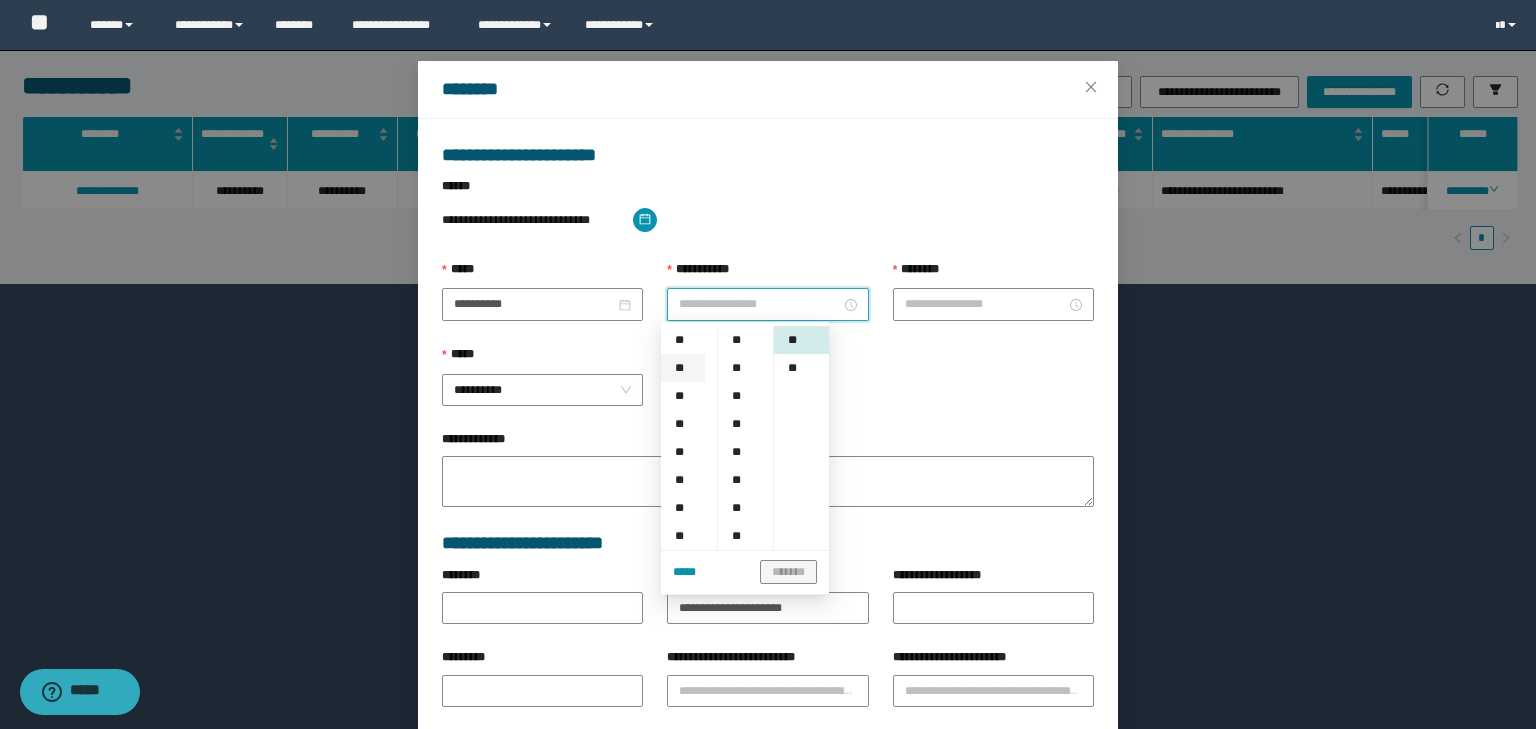 click on "**" at bounding box center [683, 368] 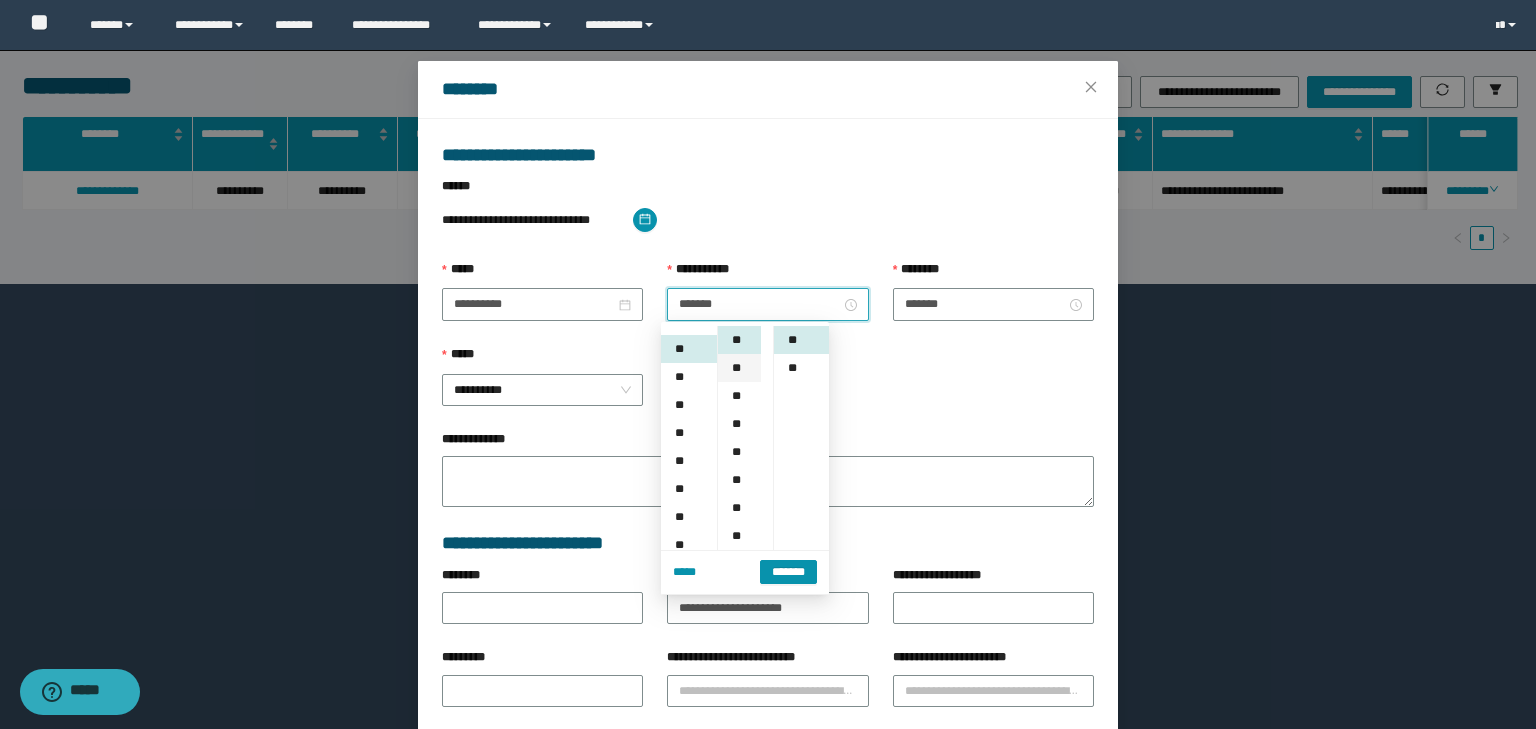 scroll, scrollTop: 28, scrollLeft: 0, axis: vertical 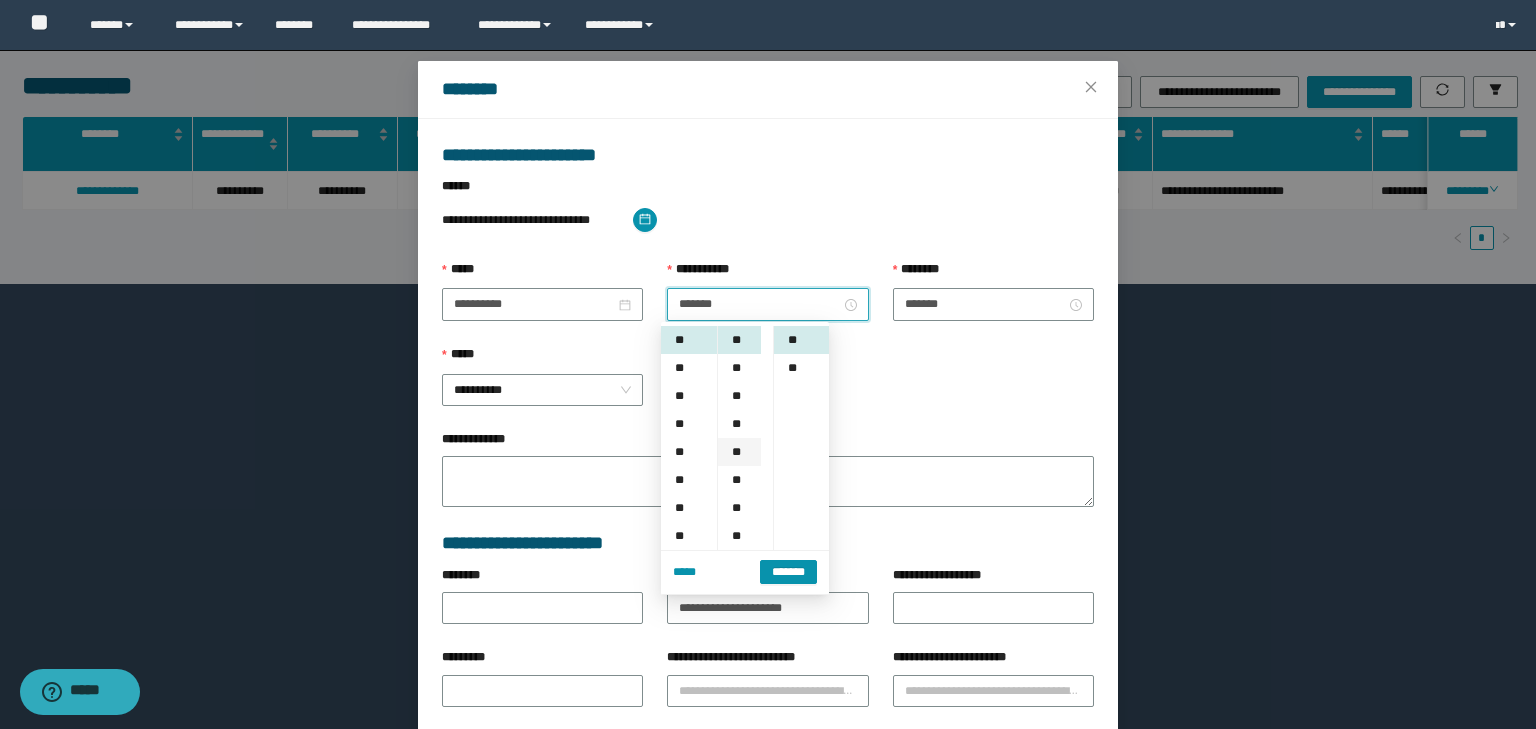 click on "**" at bounding box center [739, 452] 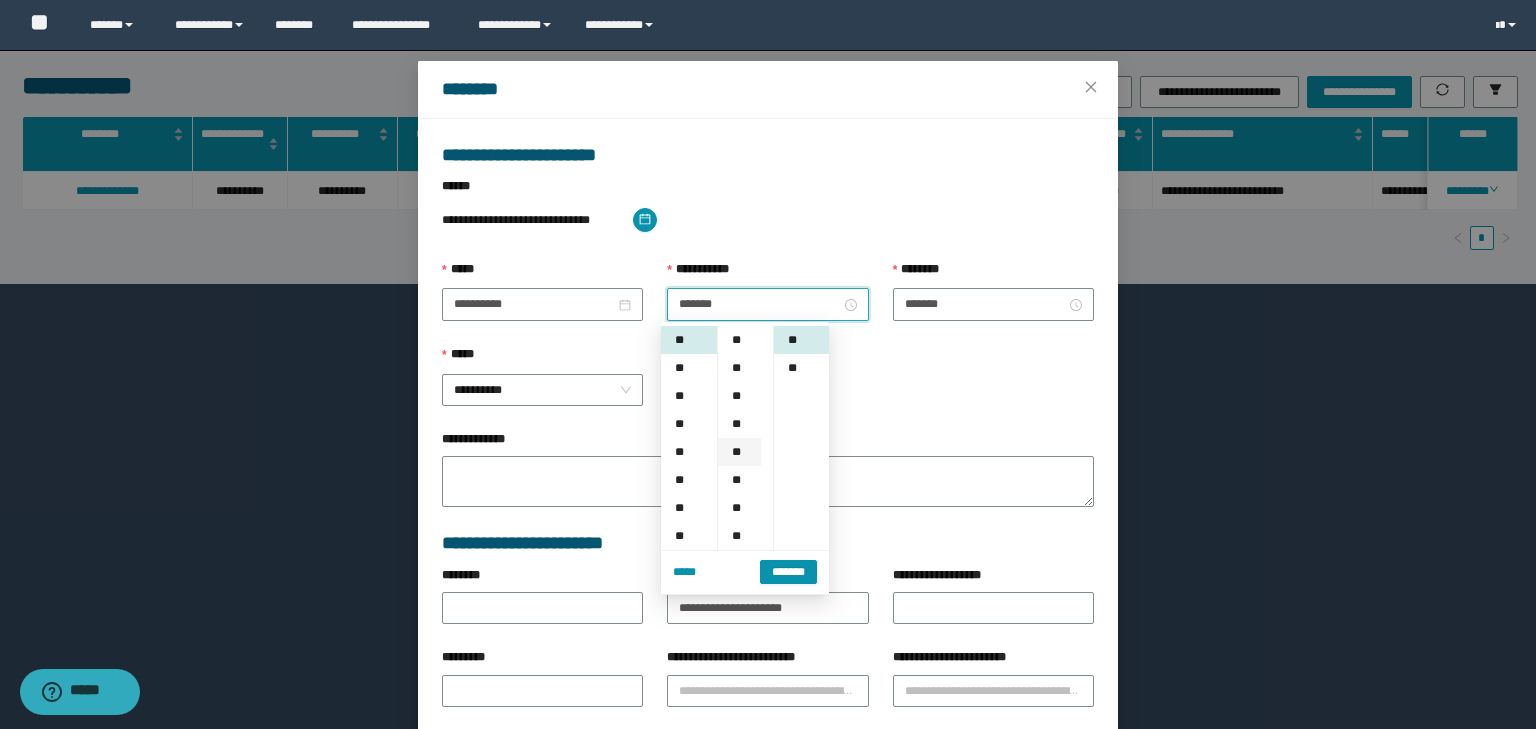 scroll, scrollTop: 112, scrollLeft: 0, axis: vertical 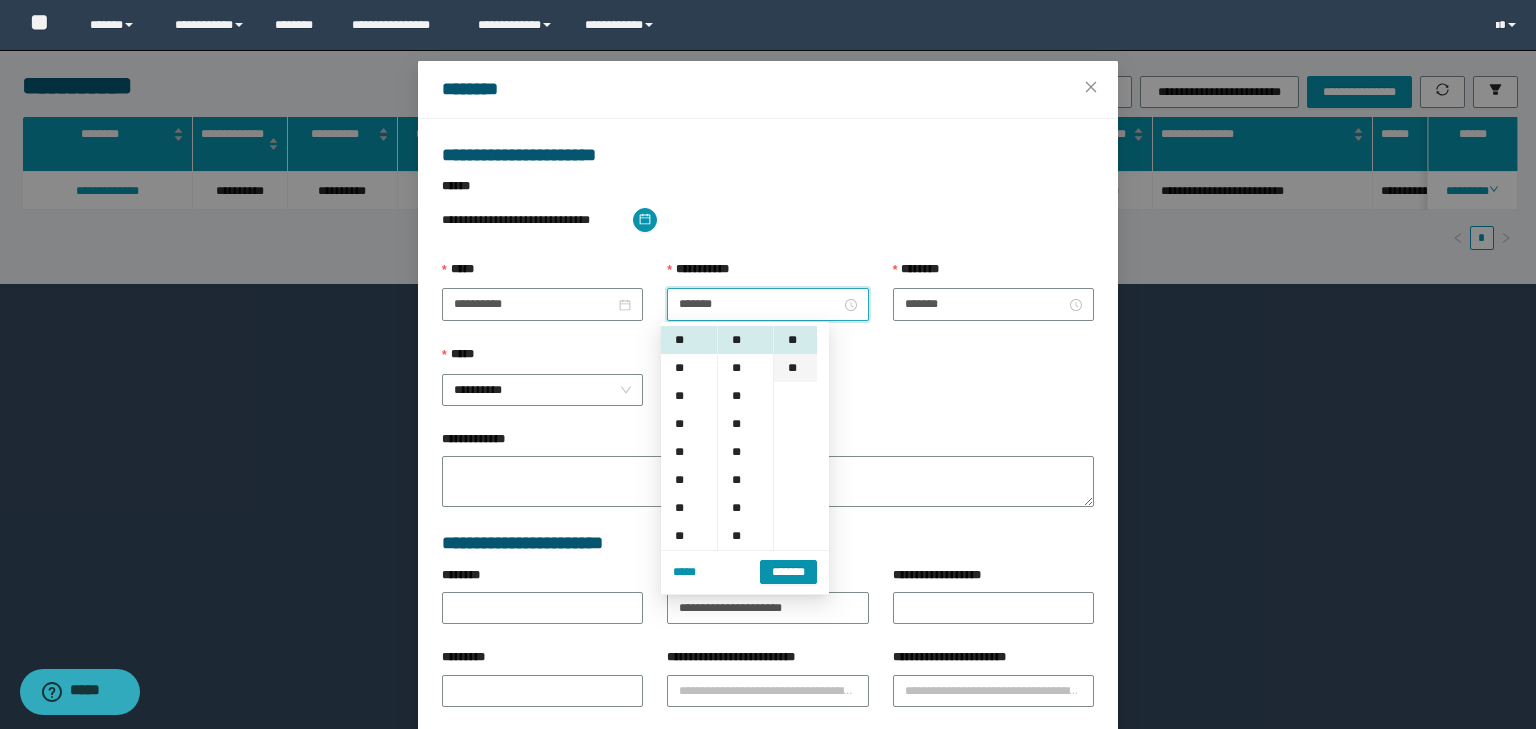 click on "**" at bounding box center (795, 368) 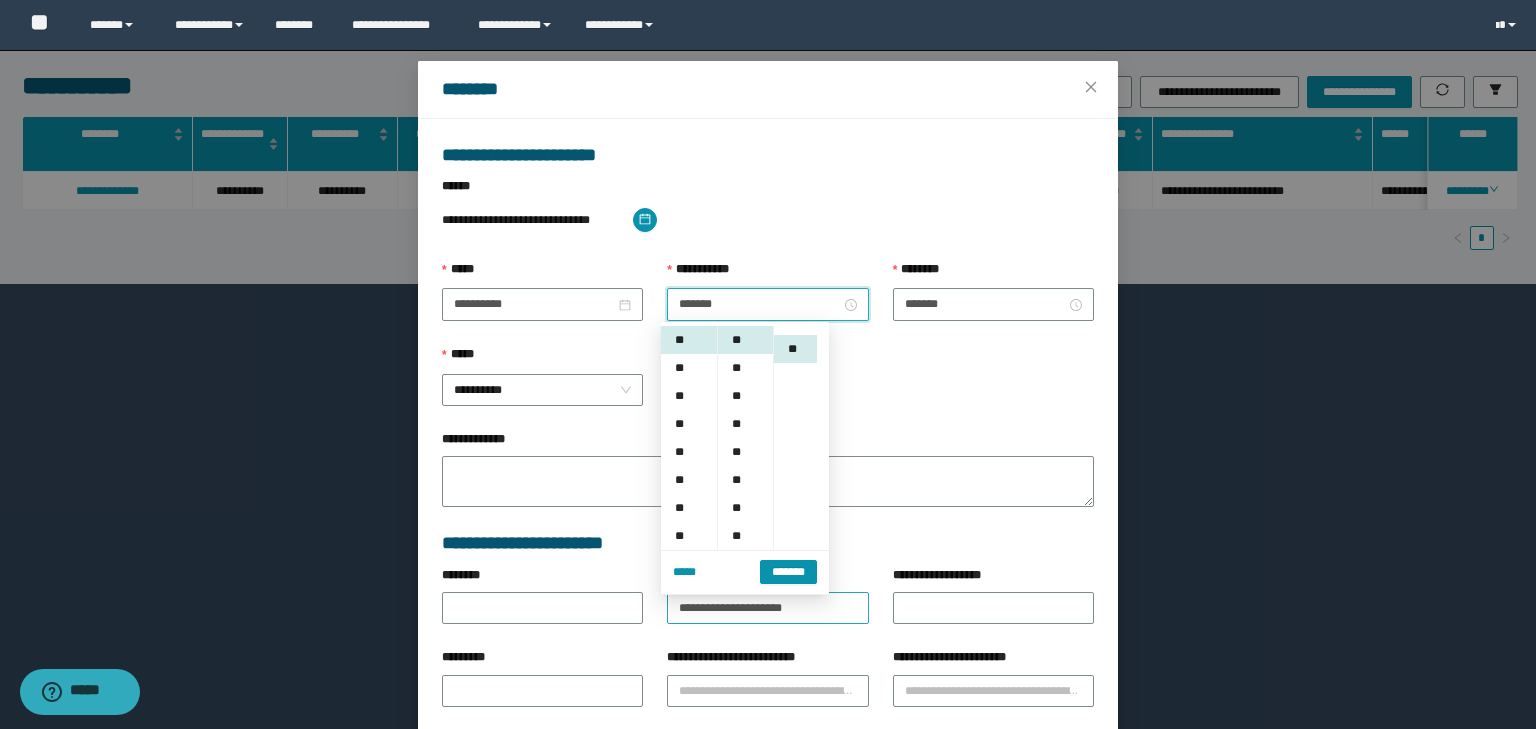 scroll, scrollTop: 28, scrollLeft: 0, axis: vertical 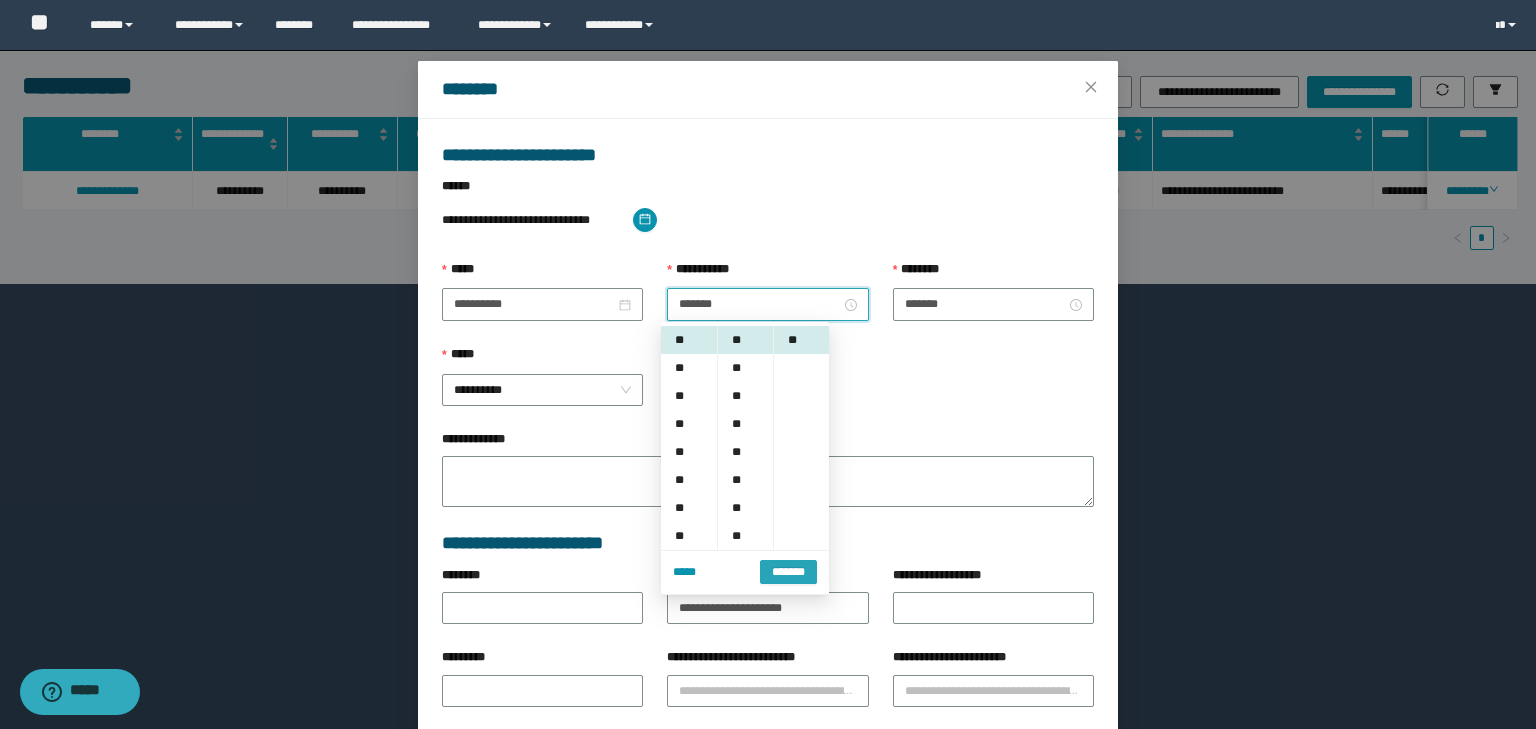 click on "*******" at bounding box center (788, 572) 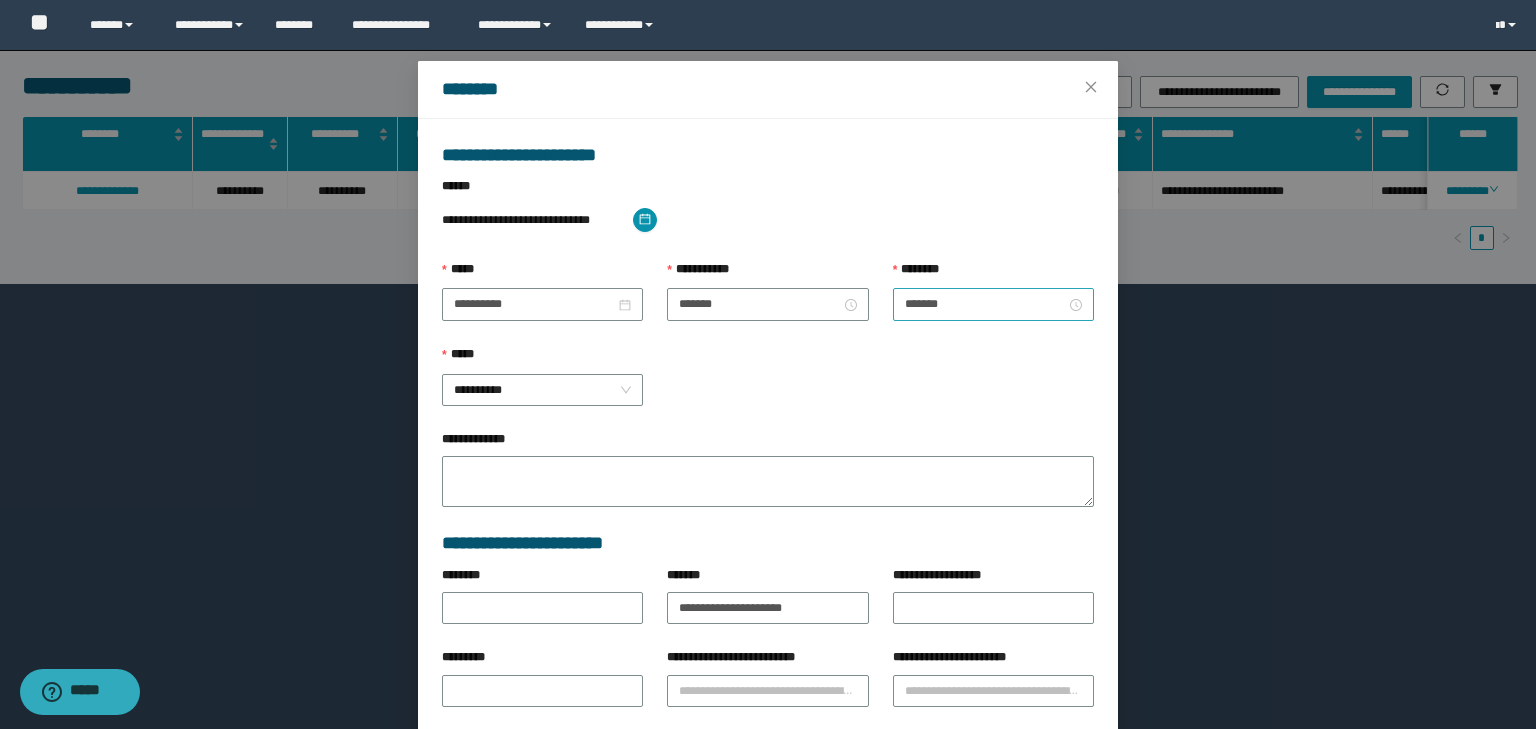 click on "*******" at bounding box center [993, 304] 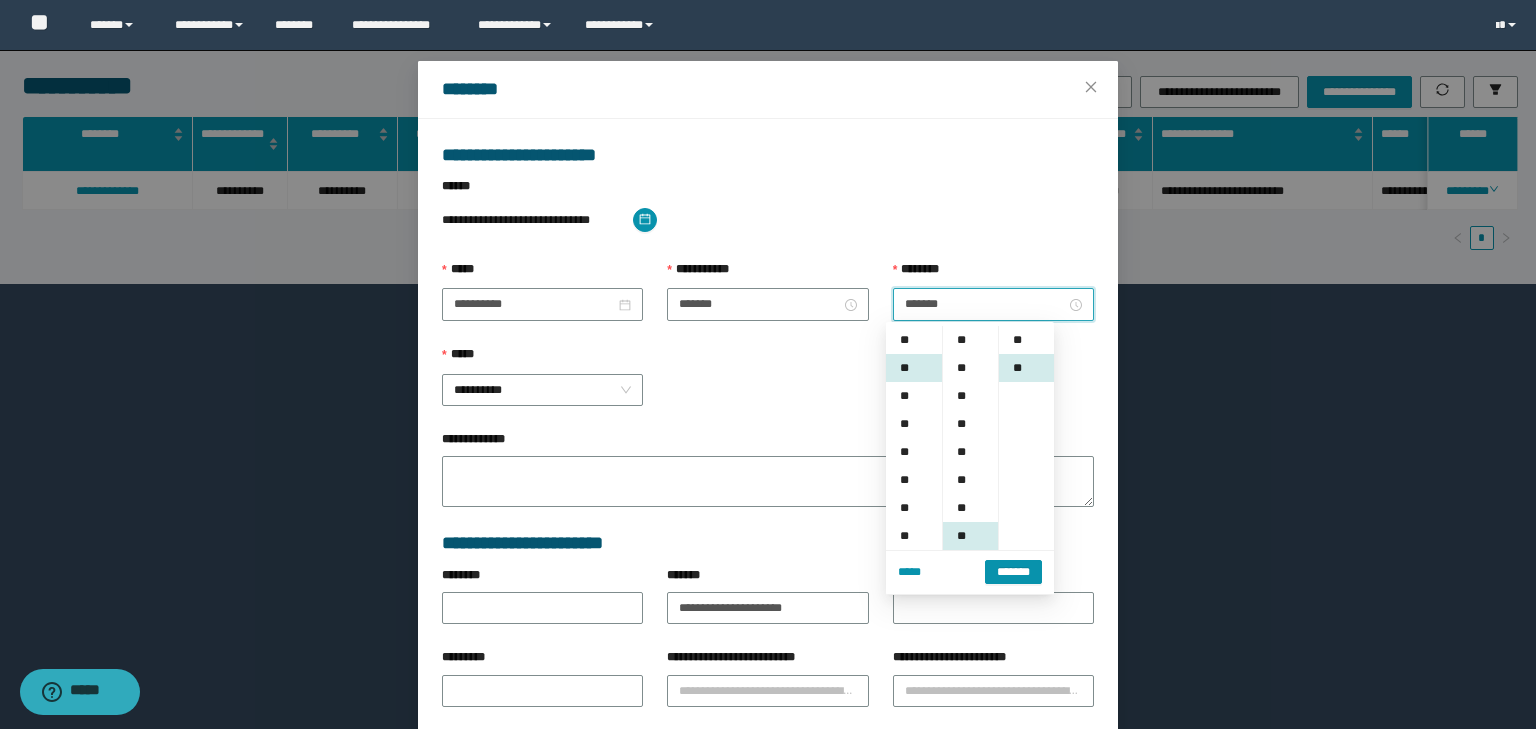 scroll, scrollTop: 28, scrollLeft: 0, axis: vertical 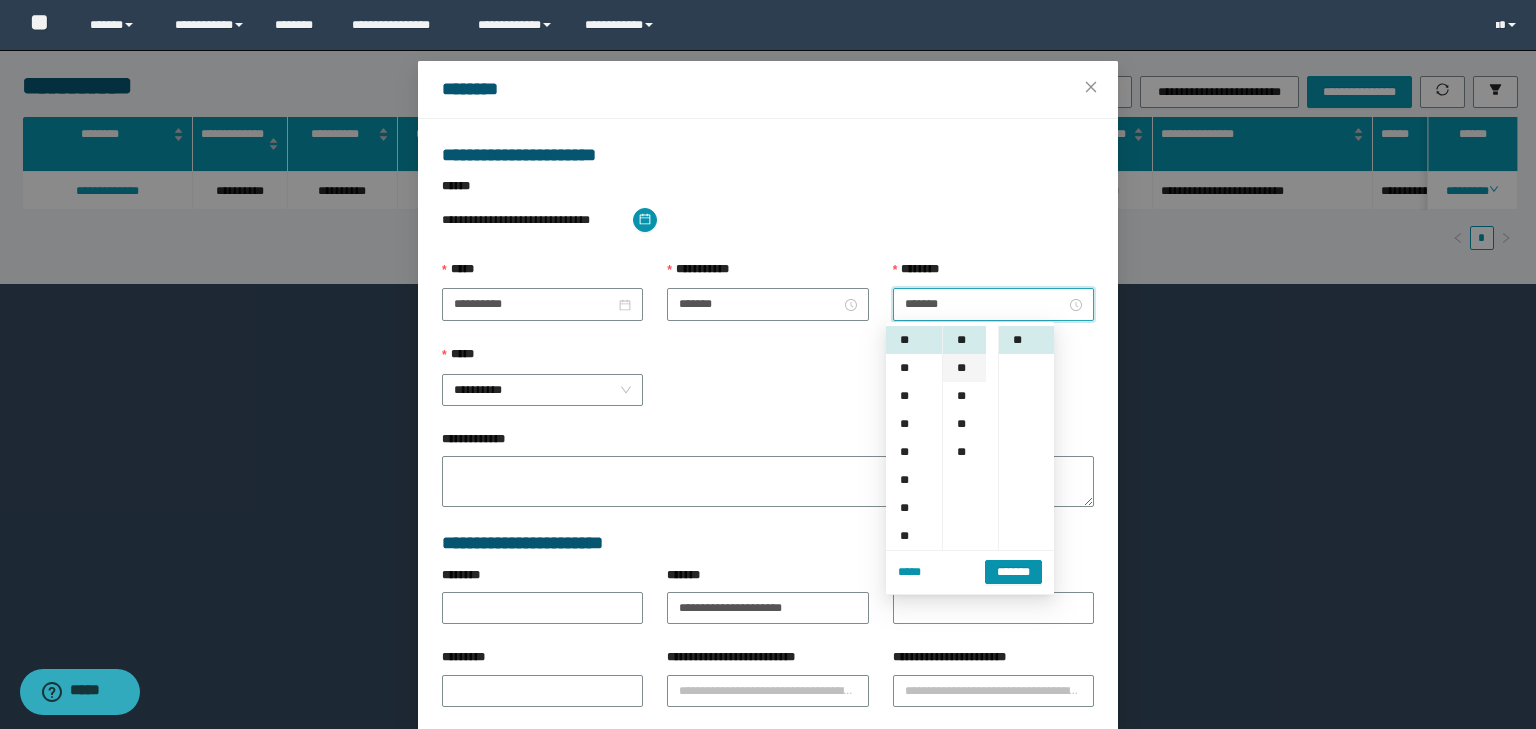 click on "**" at bounding box center [964, 368] 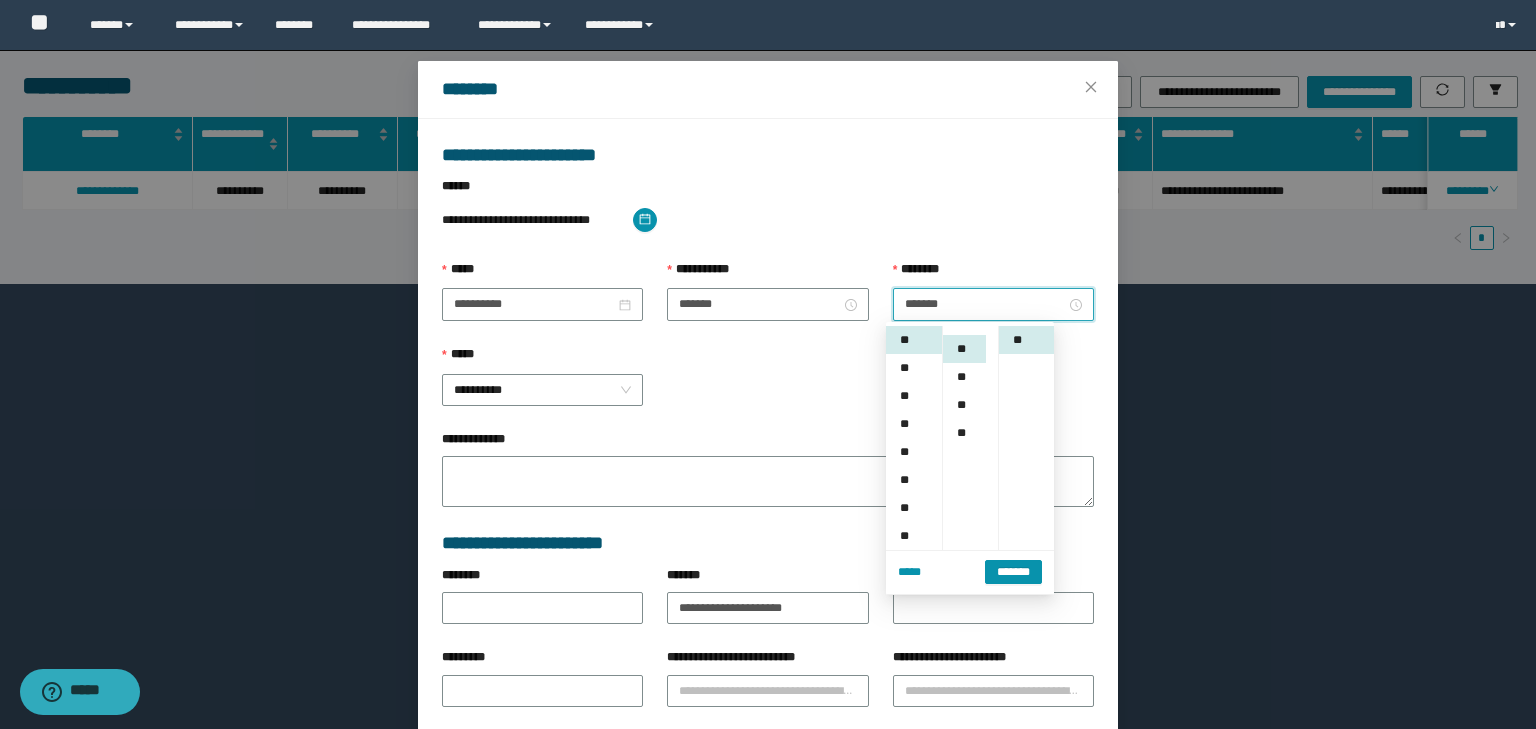 scroll, scrollTop: 224, scrollLeft: 0, axis: vertical 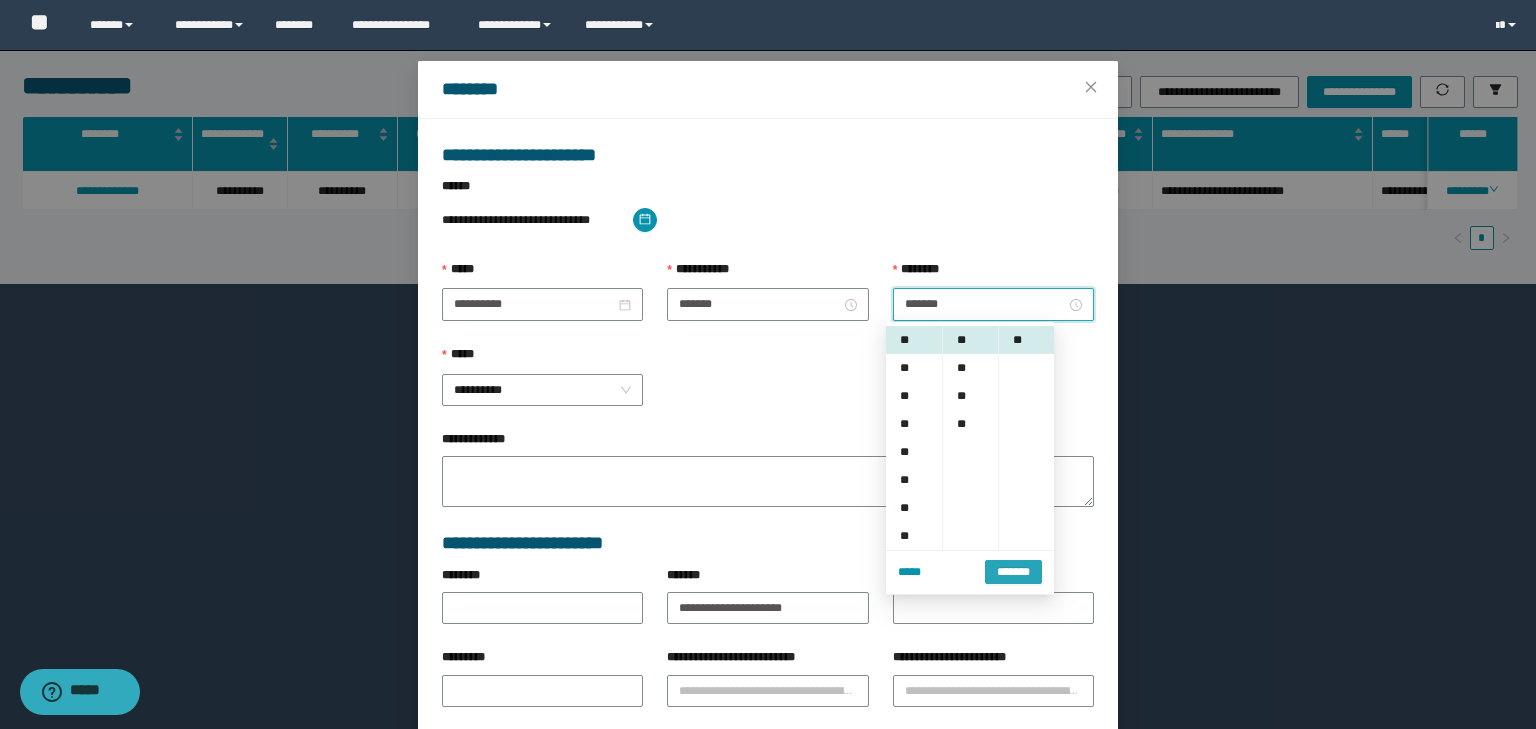 click on "*******" at bounding box center [1013, 572] 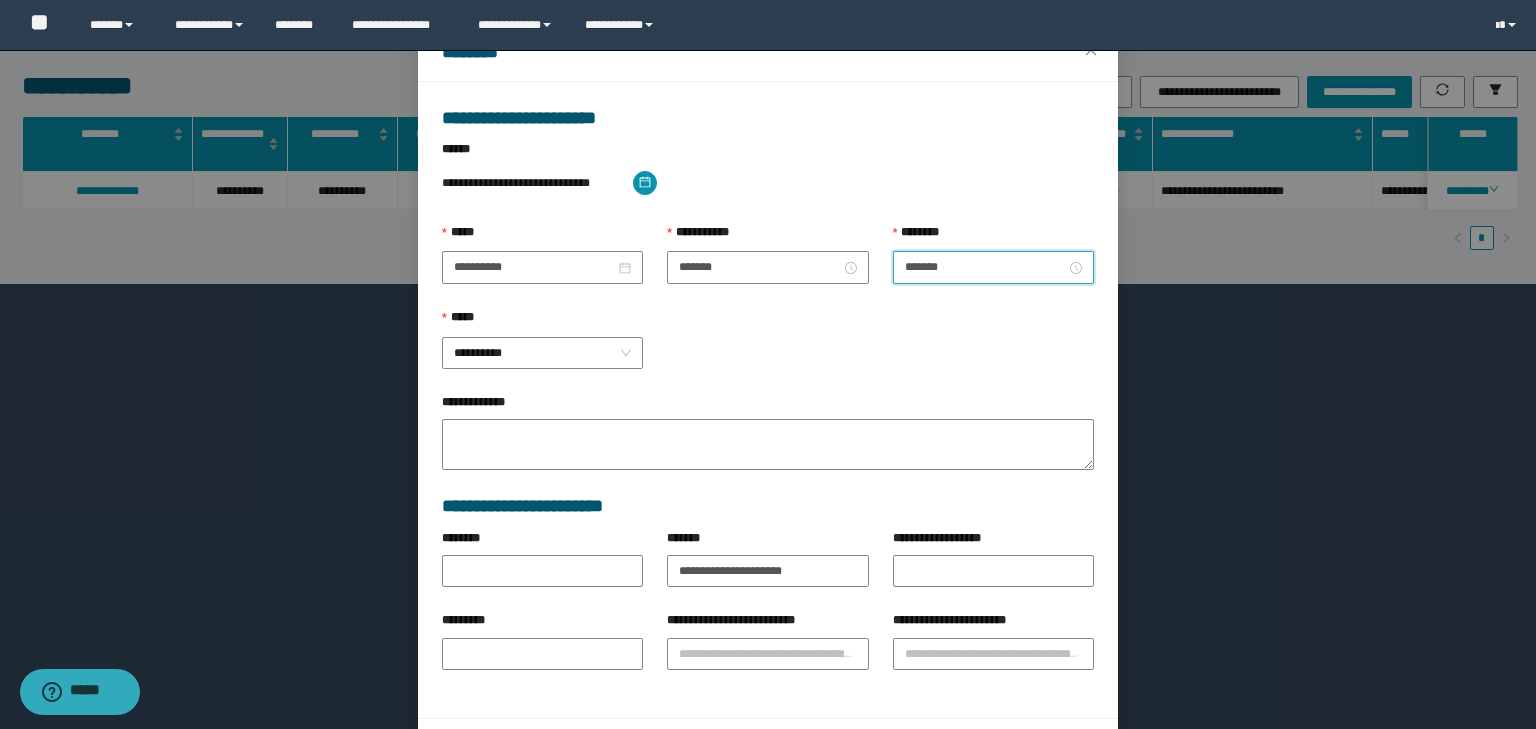 scroll, scrollTop: 139, scrollLeft: 0, axis: vertical 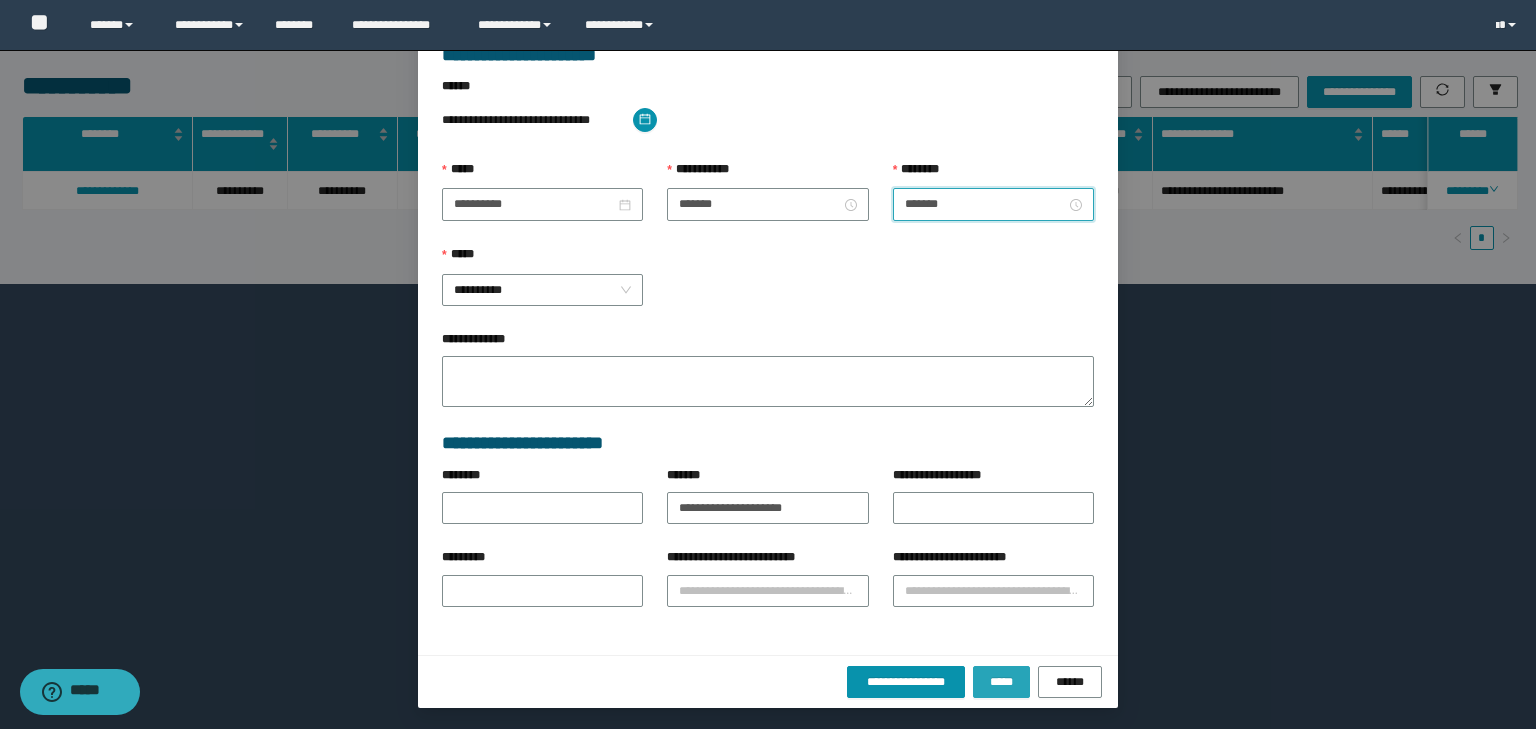 click on "*****" at bounding box center (1001, 682) 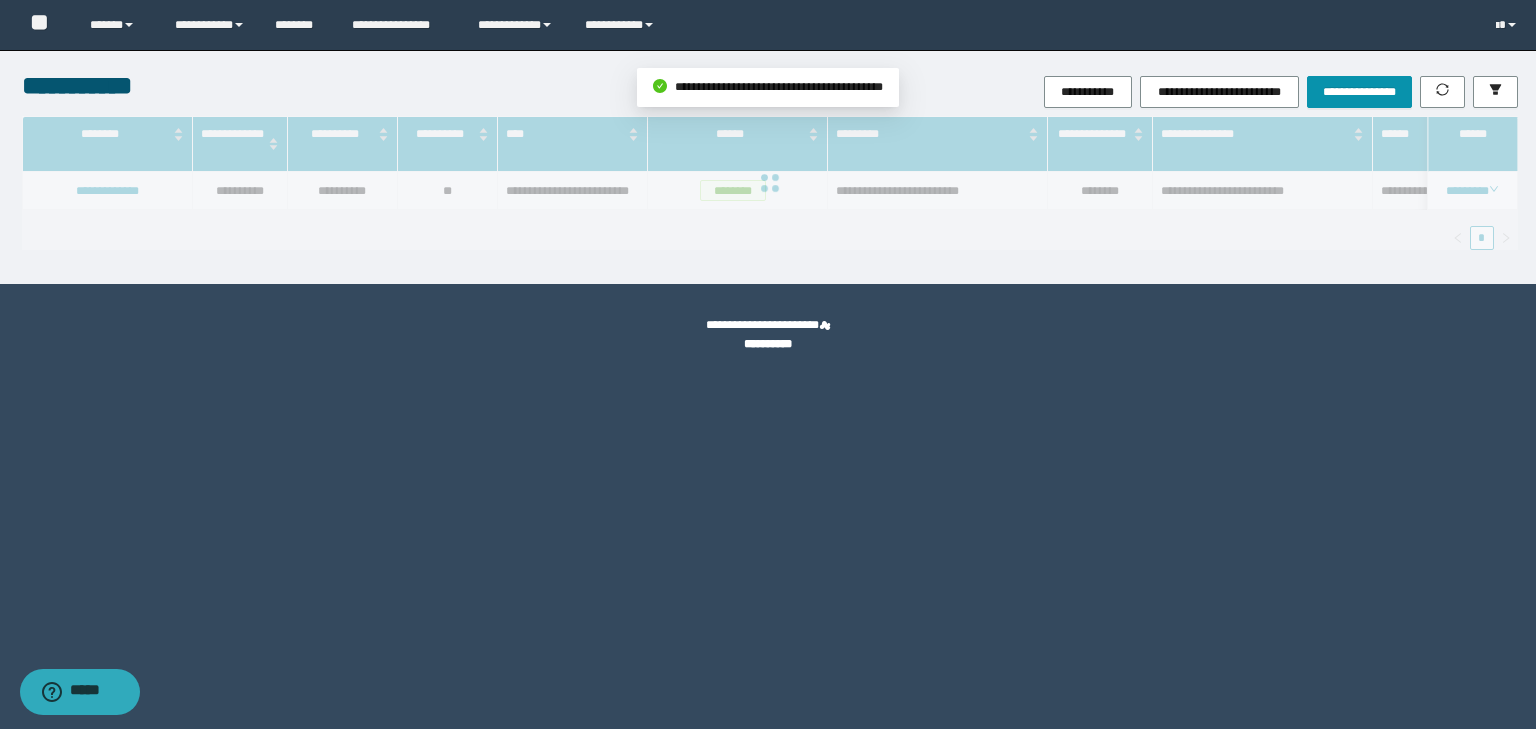 scroll, scrollTop: 39, scrollLeft: 0, axis: vertical 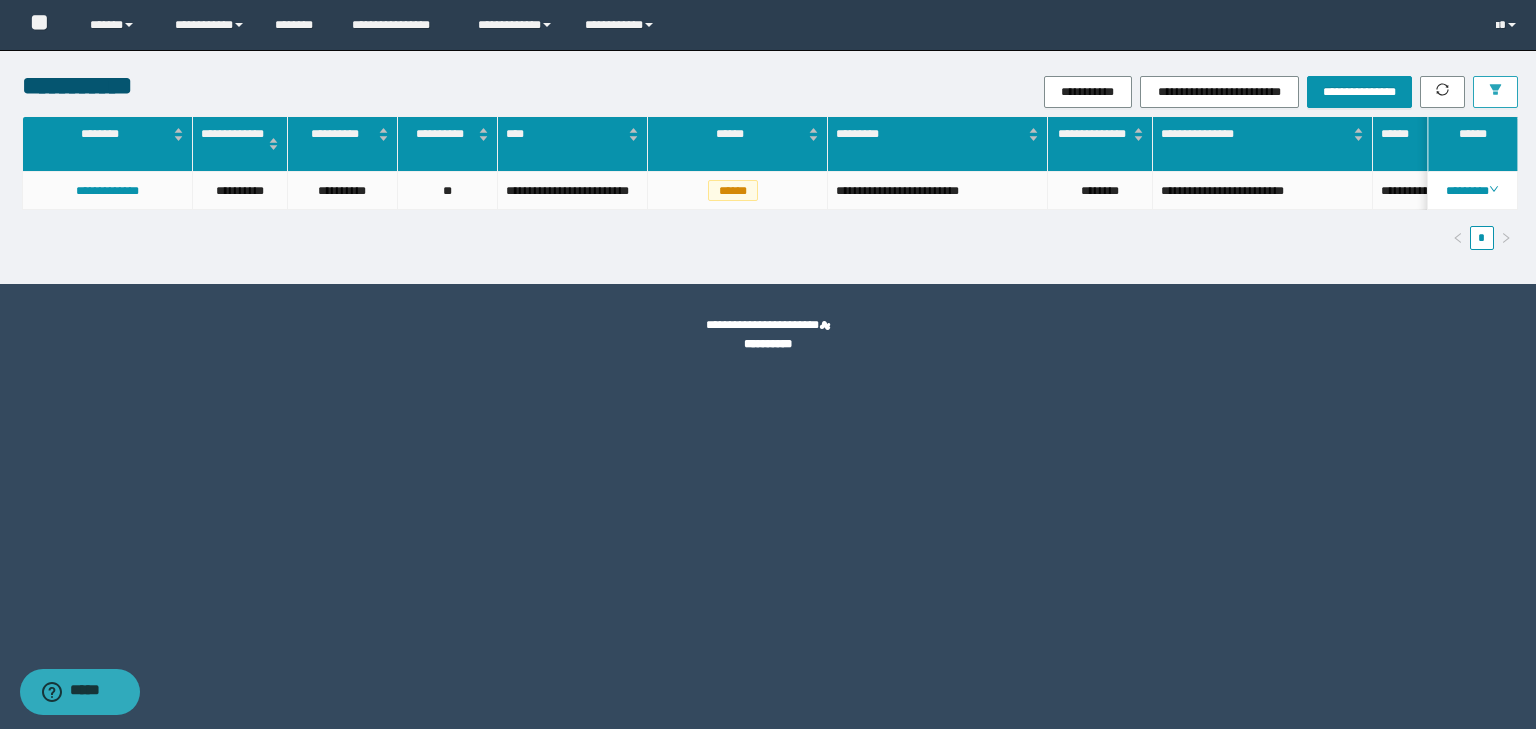 click at bounding box center [1495, 92] 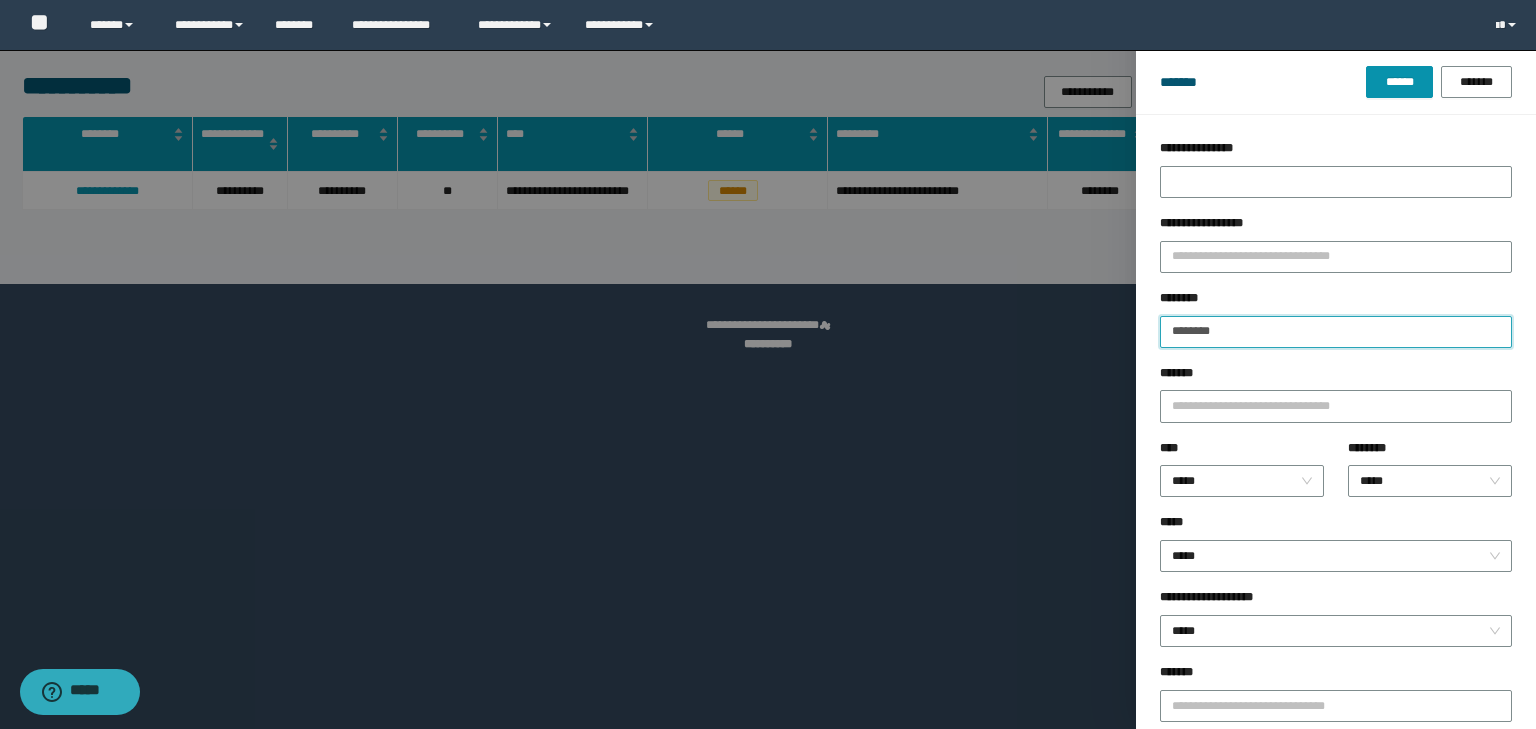 click on "********" at bounding box center (1336, 332) 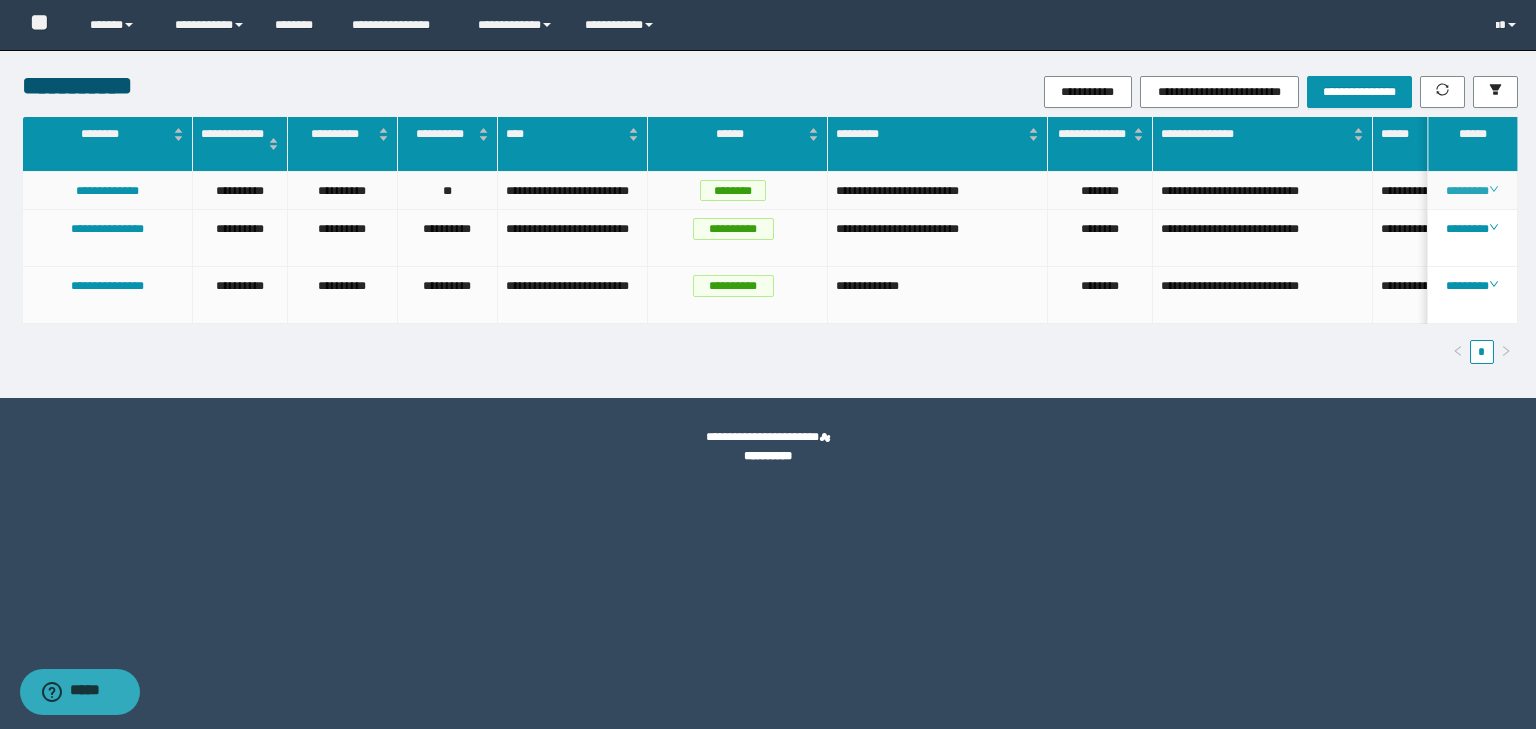 click 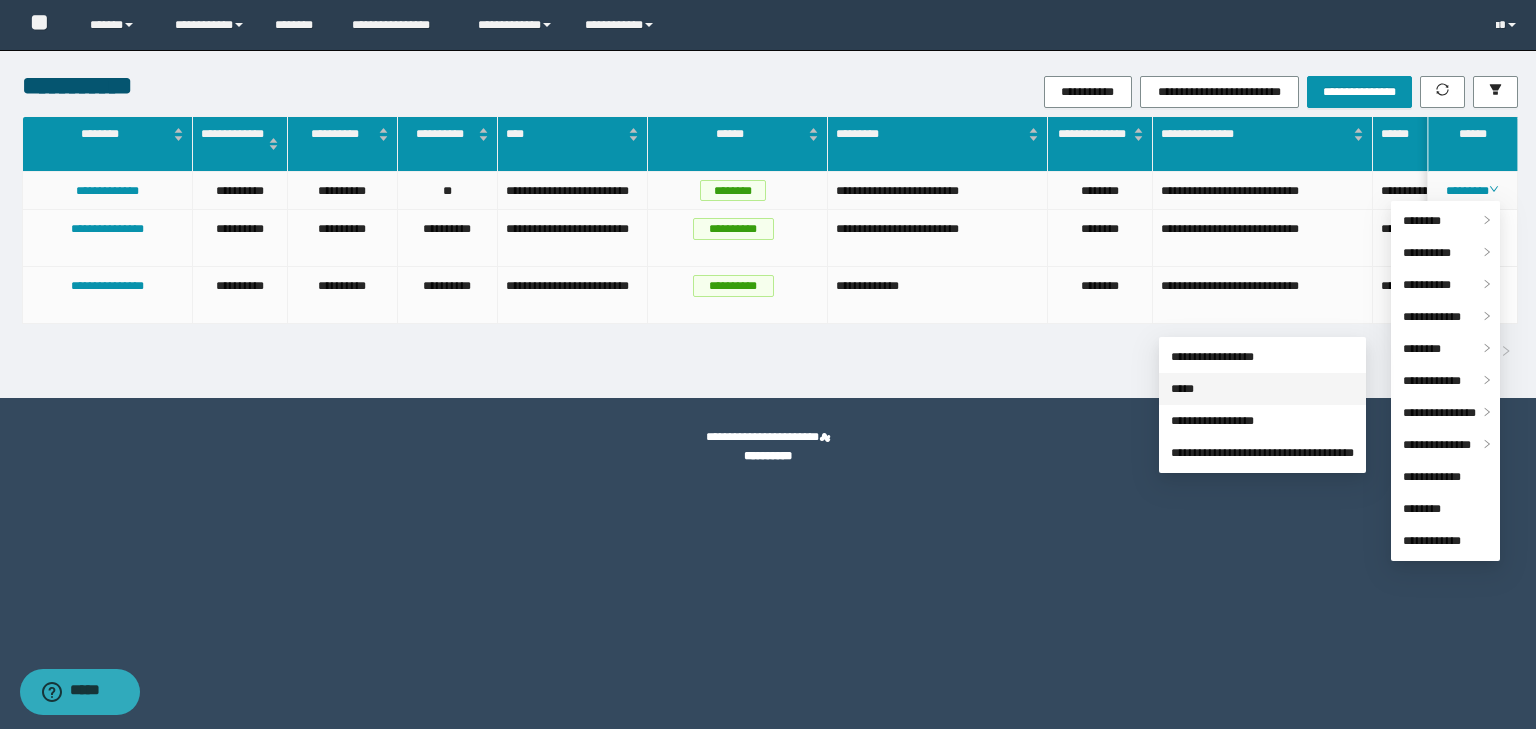 click on "*****" at bounding box center (1182, 389) 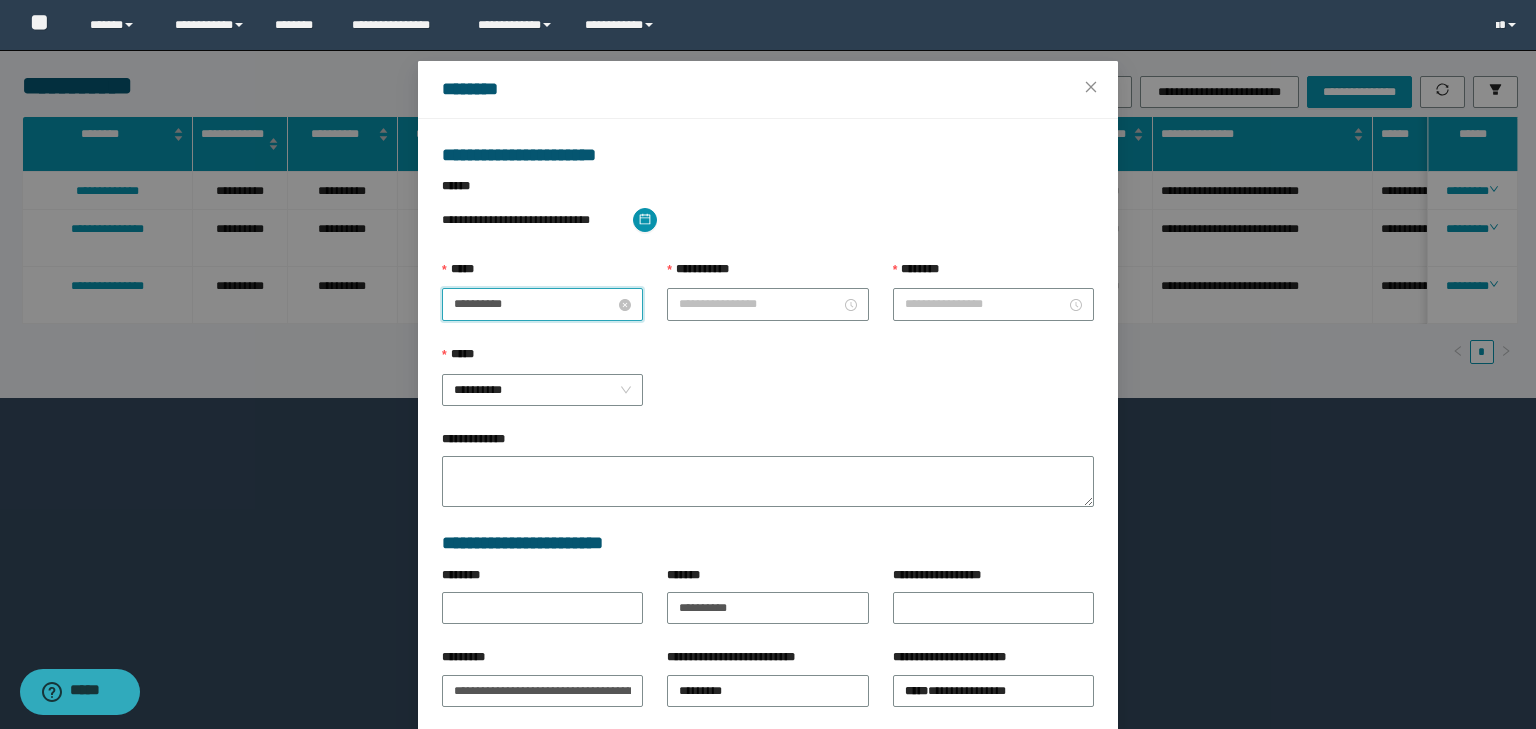 click on "**********" at bounding box center (534, 304) 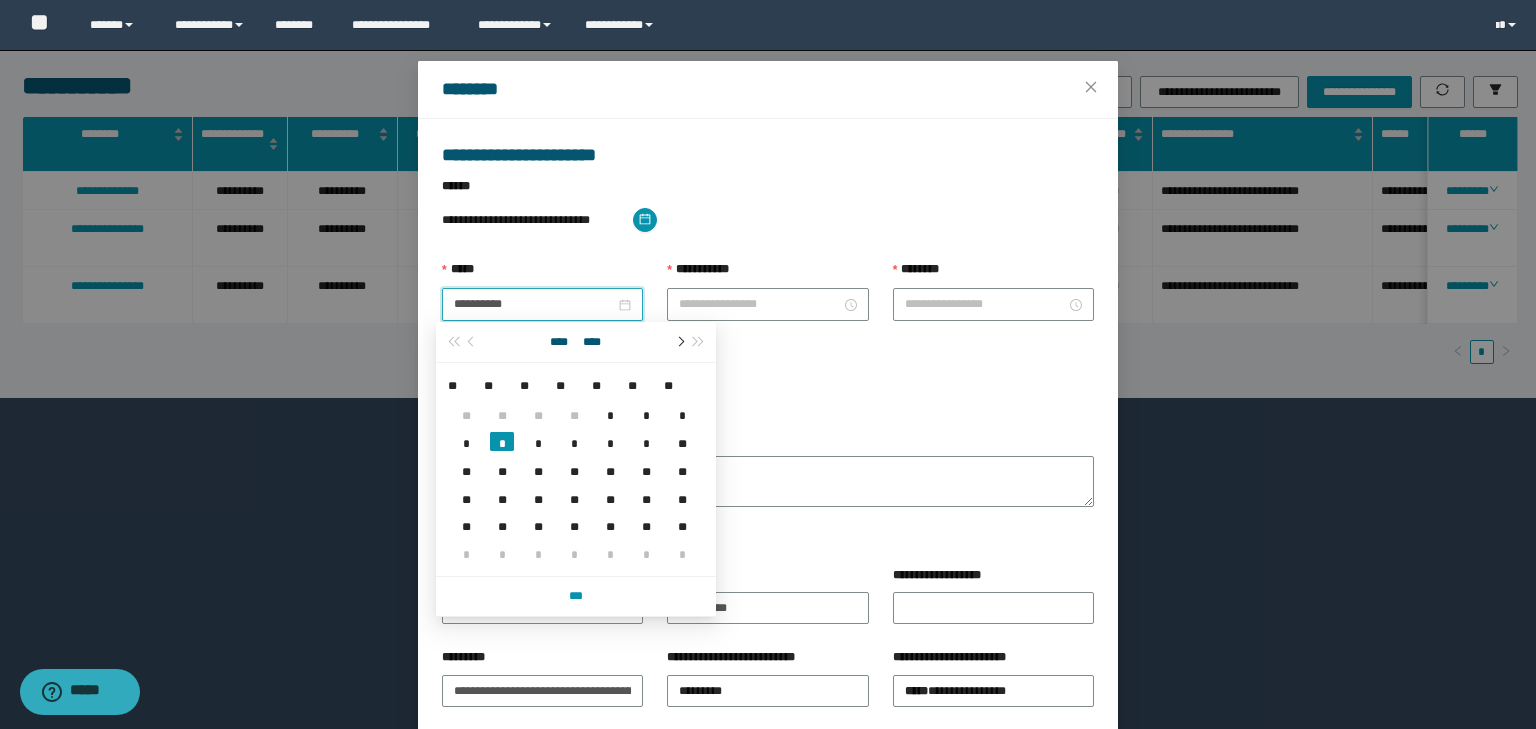 click at bounding box center (679, 342) 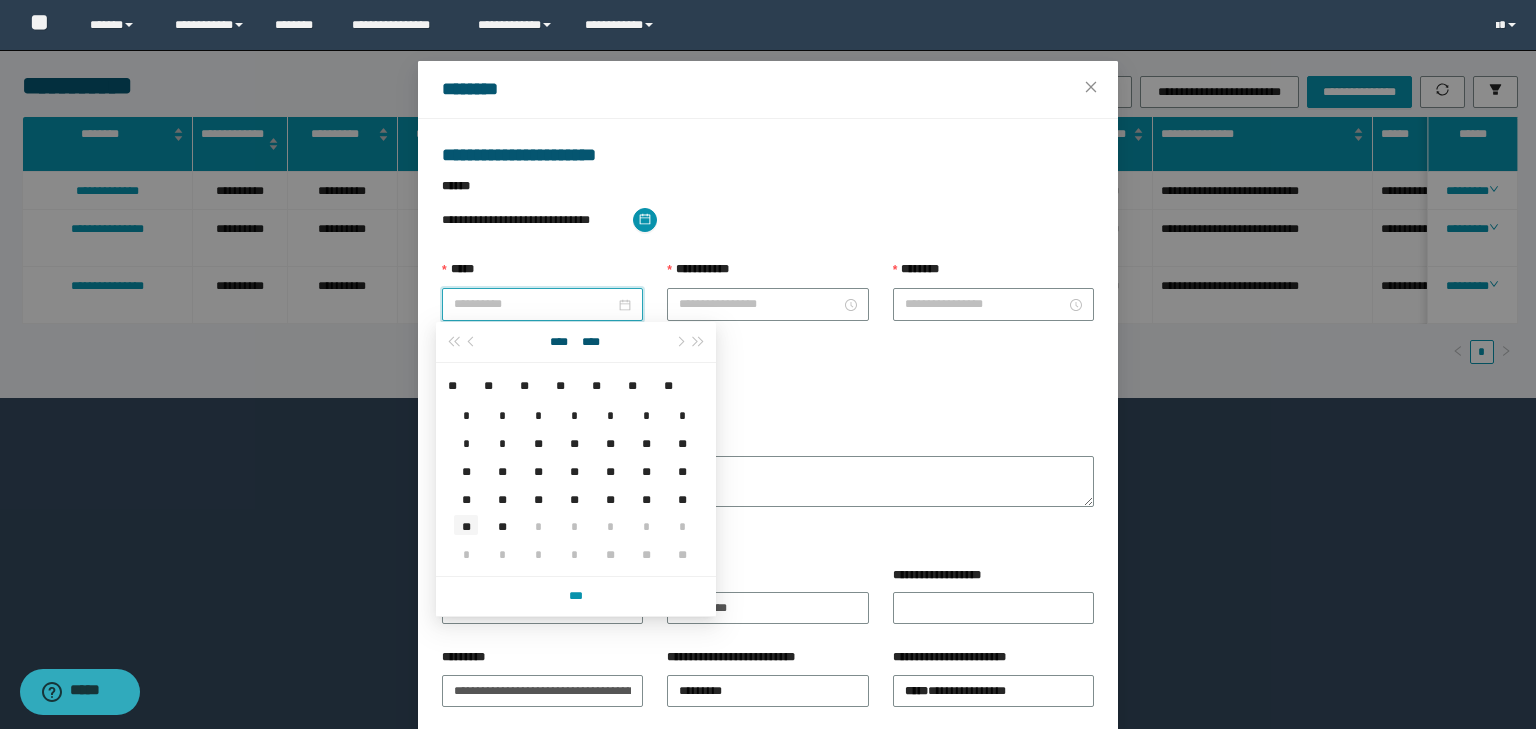 type on "**********" 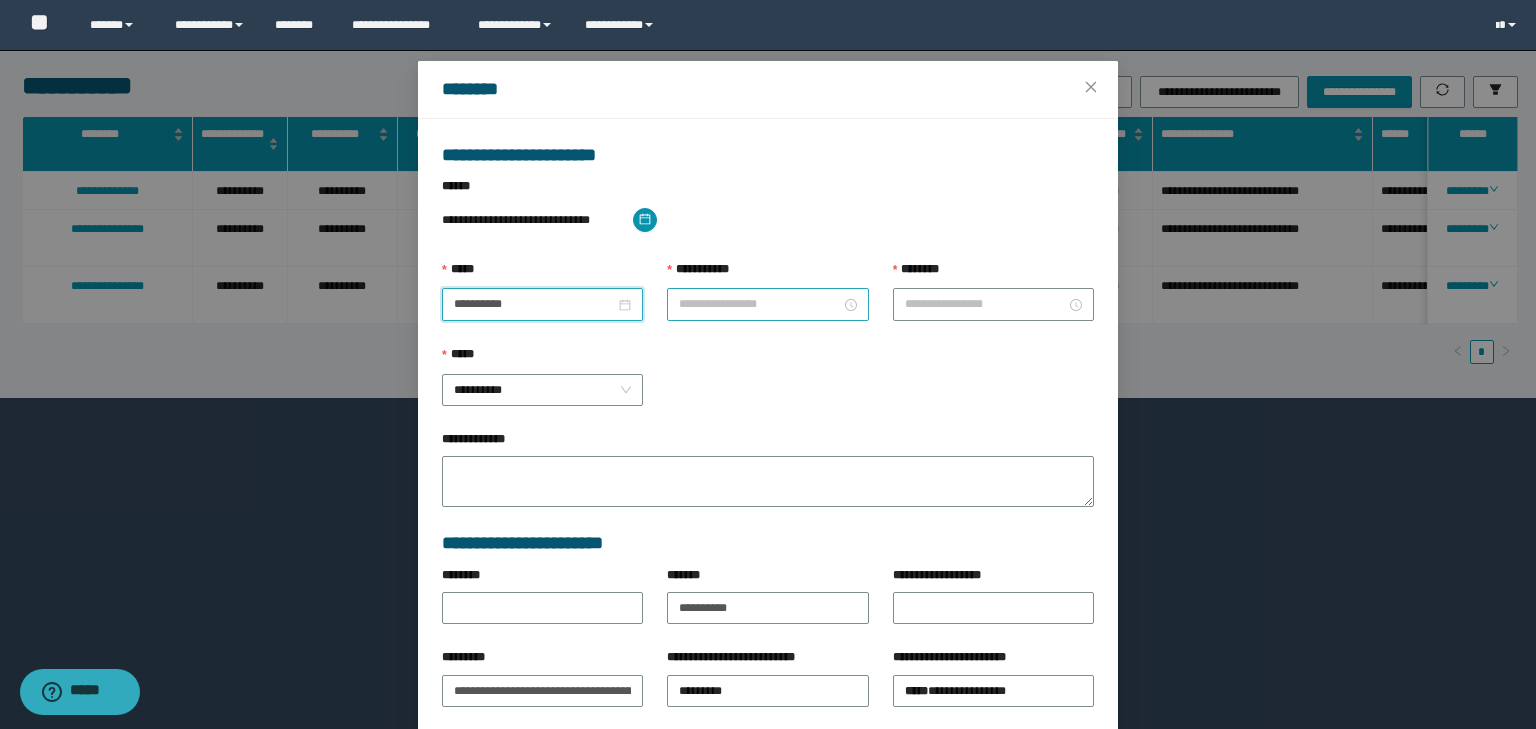click on "**********" at bounding box center (759, 304) 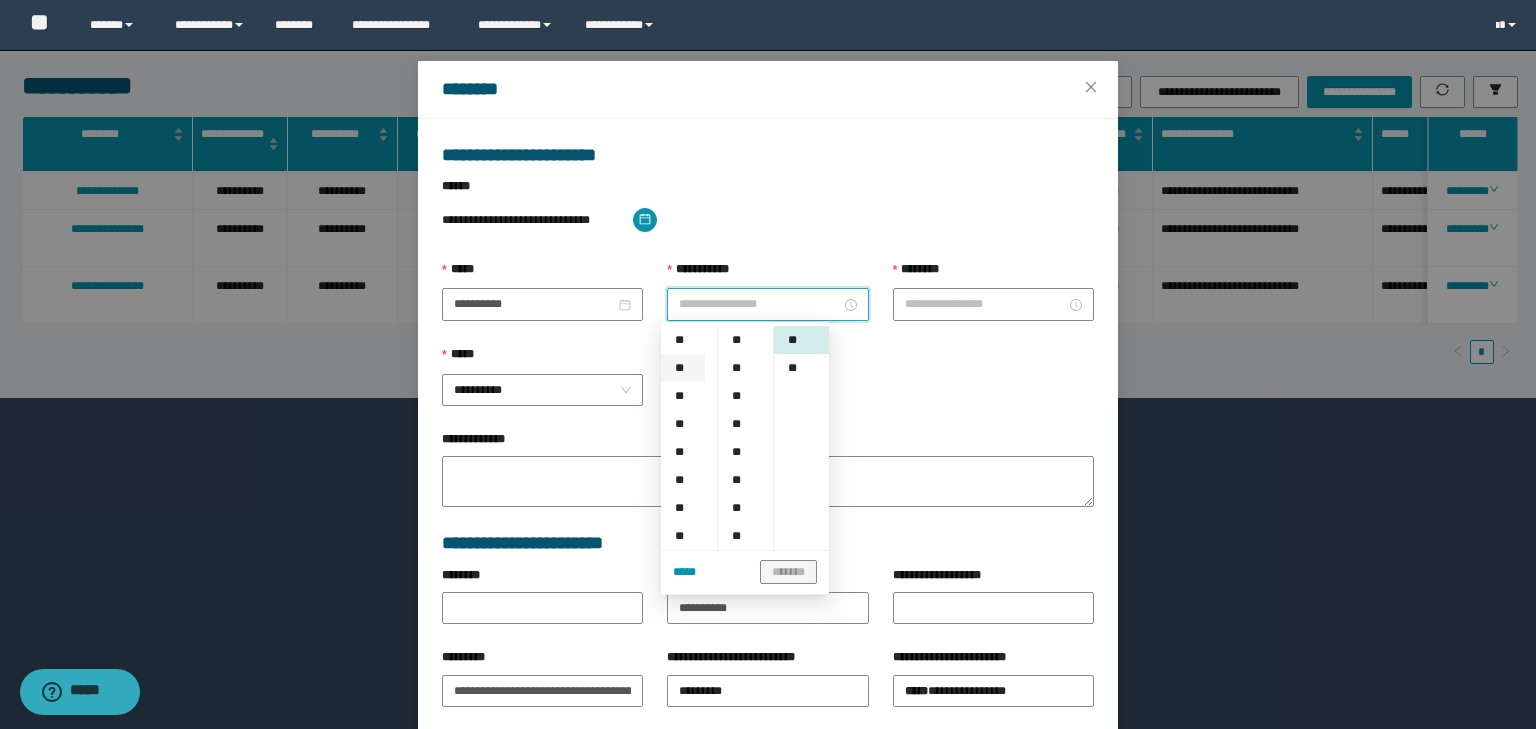 click on "**" at bounding box center (683, 368) 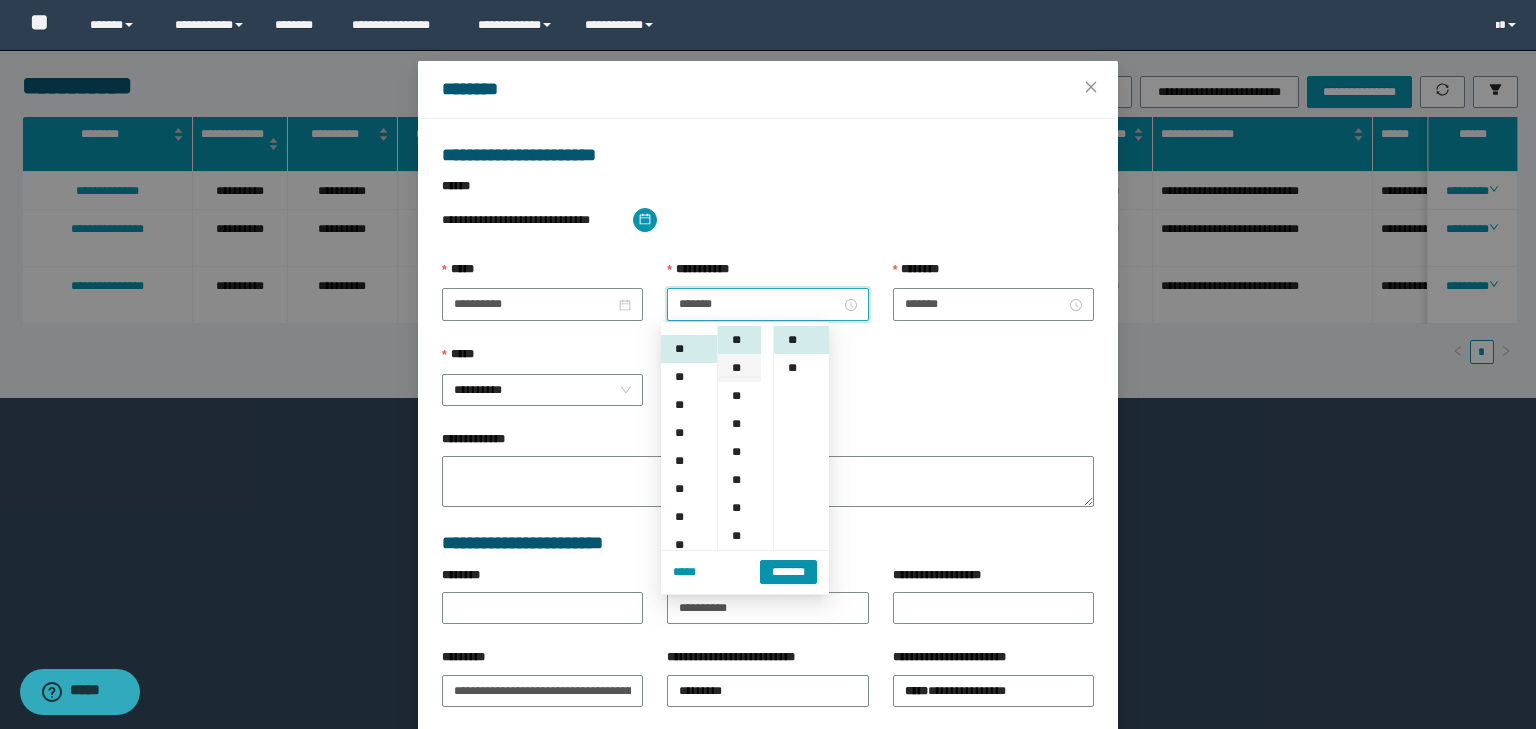 scroll, scrollTop: 28, scrollLeft: 0, axis: vertical 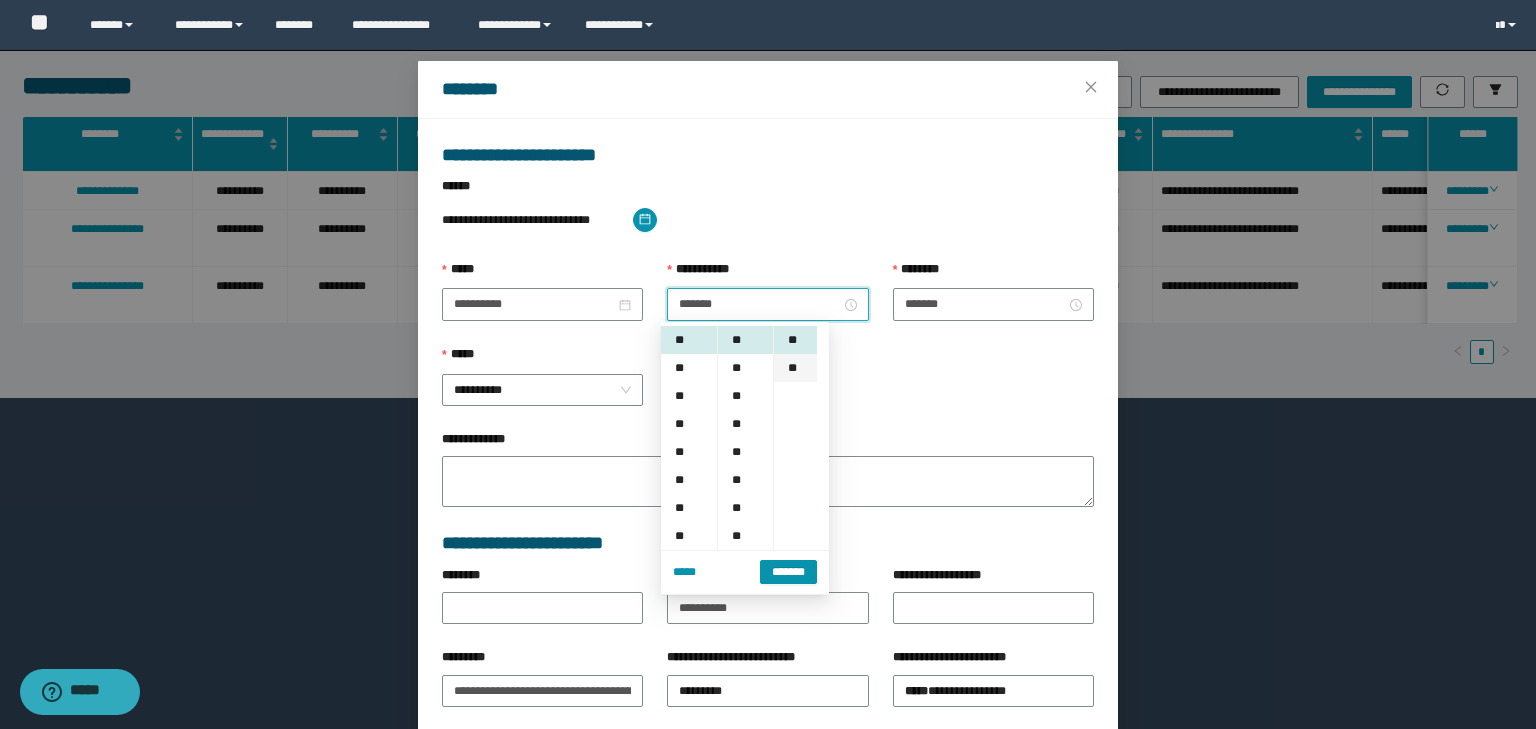 click on "**" at bounding box center (795, 368) 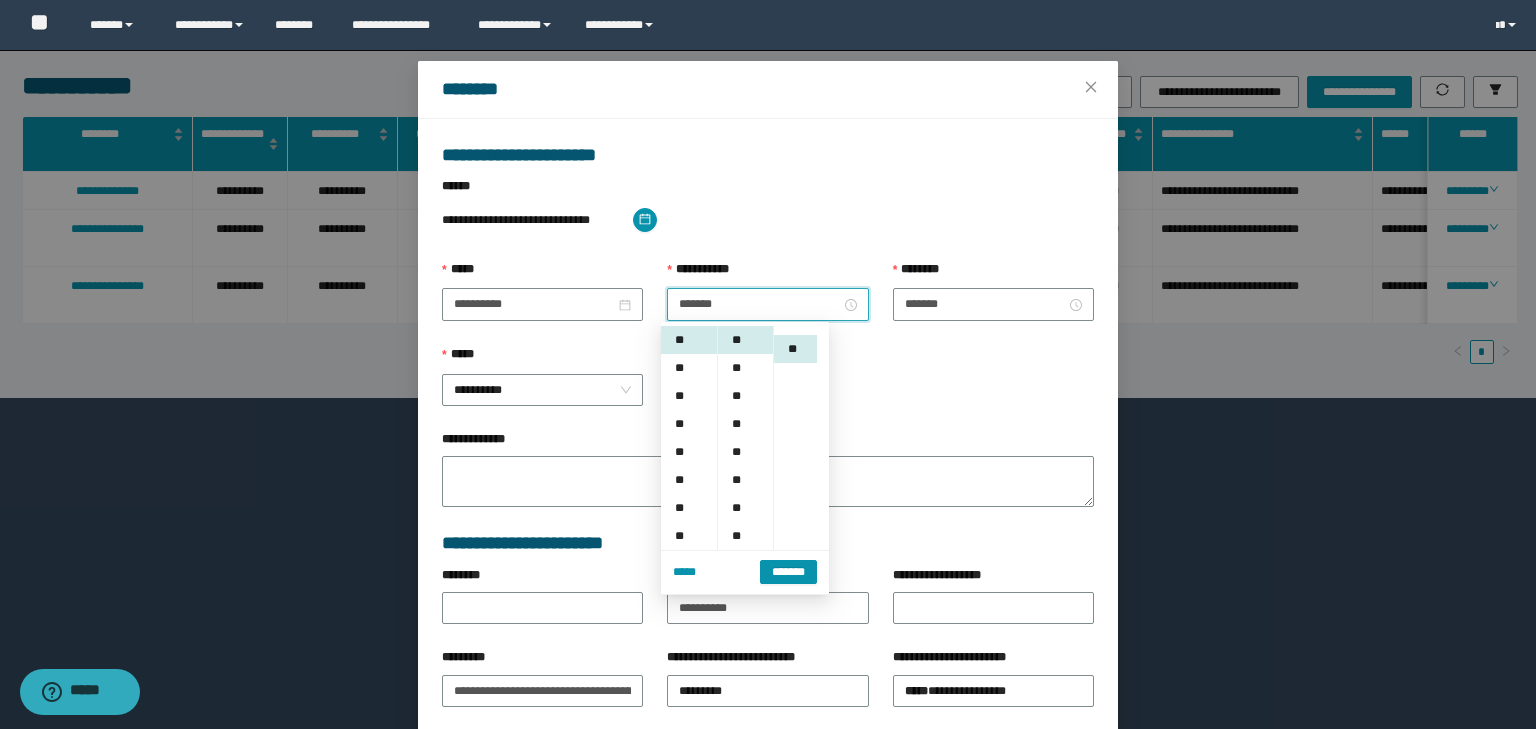 scroll, scrollTop: 28, scrollLeft: 0, axis: vertical 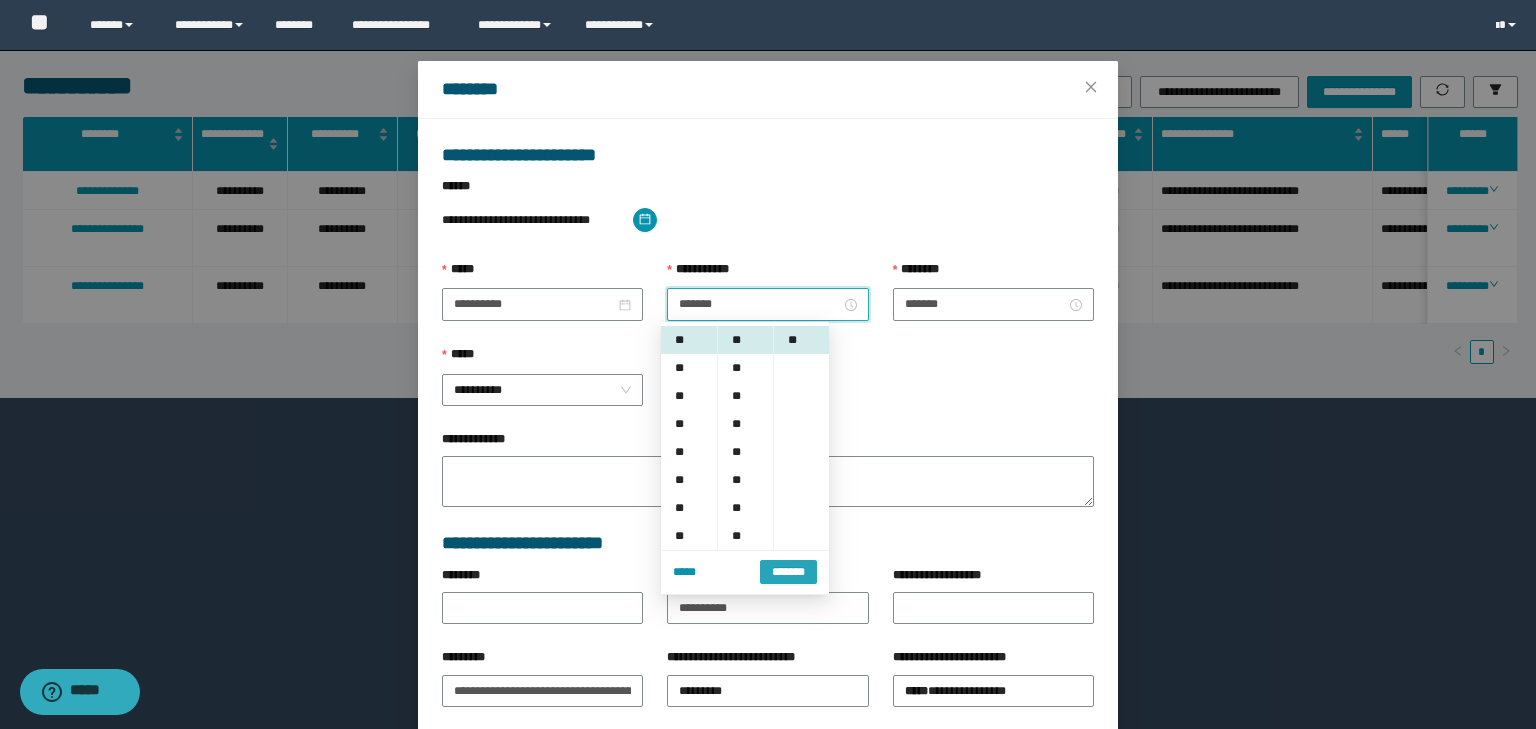 click on "*******" at bounding box center [788, 572] 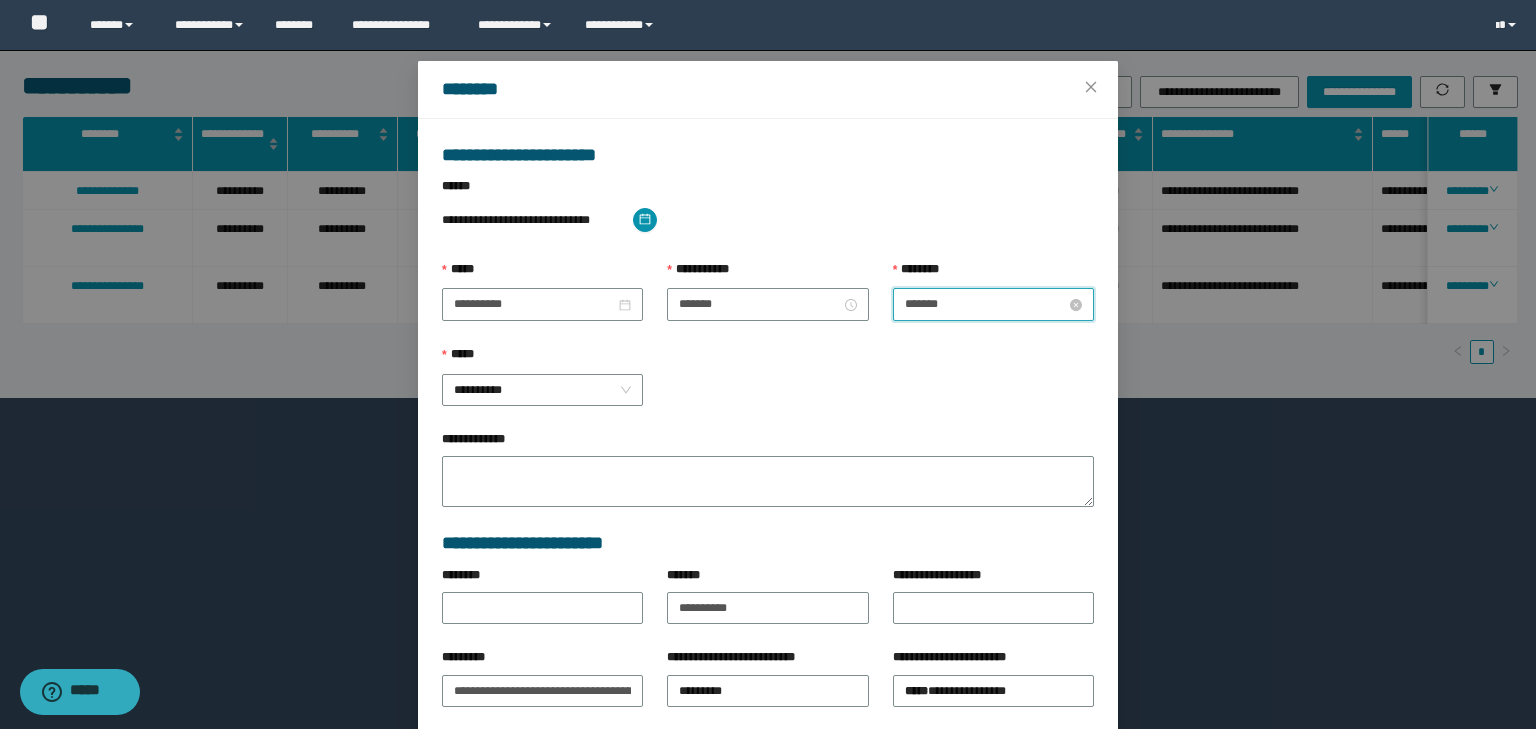 click on "*******" at bounding box center [985, 304] 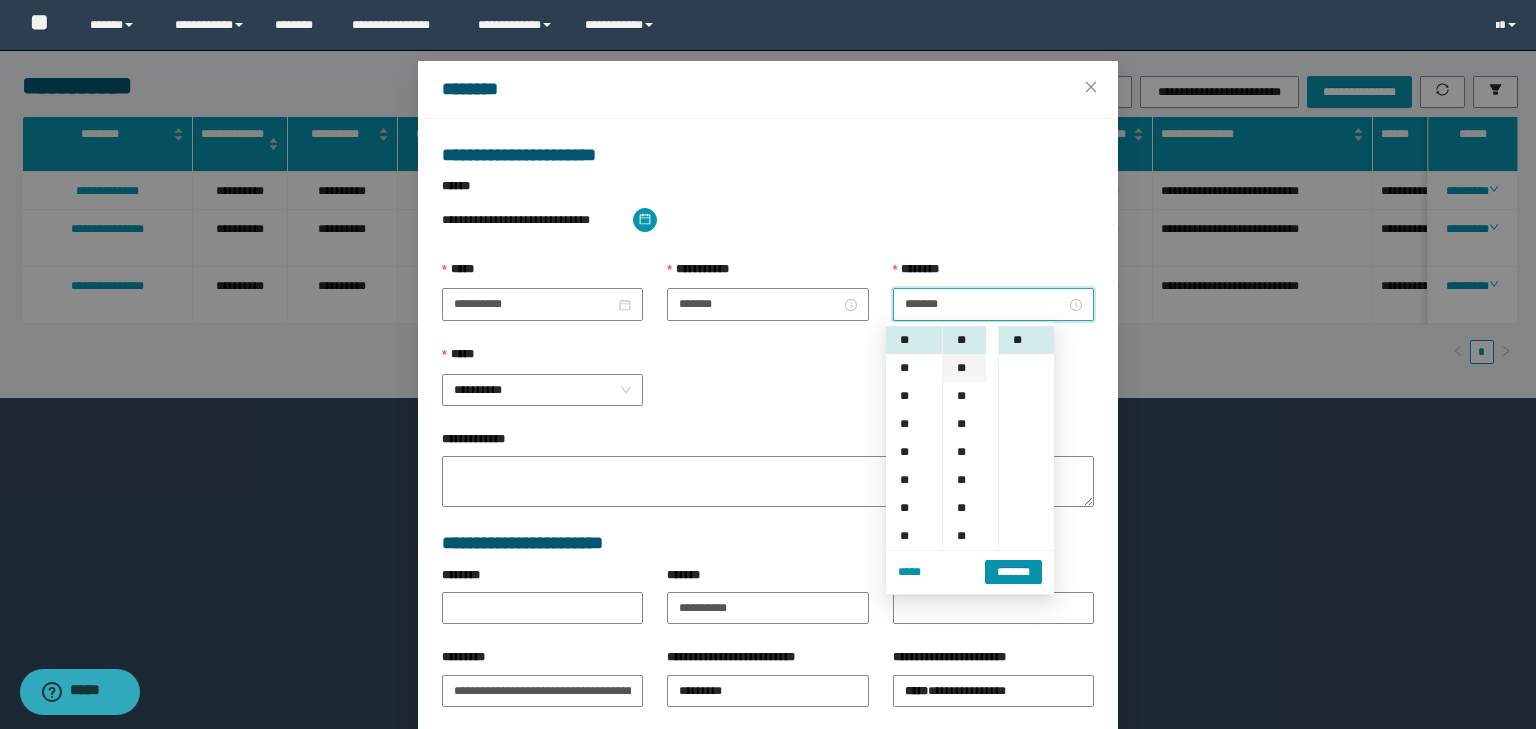 click on "**" at bounding box center [964, 368] 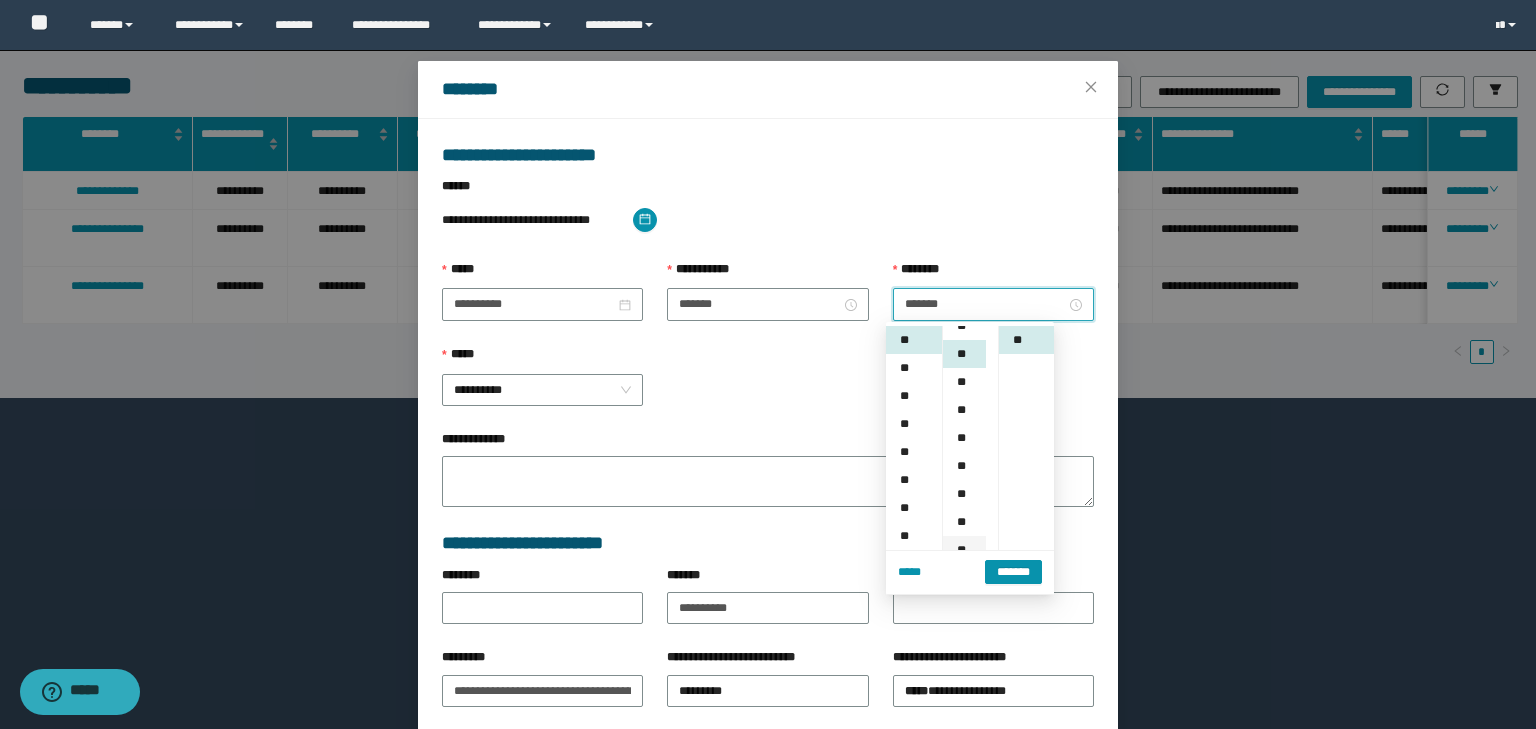 scroll, scrollTop: 112, scrollLeft: 0, axis: vertical 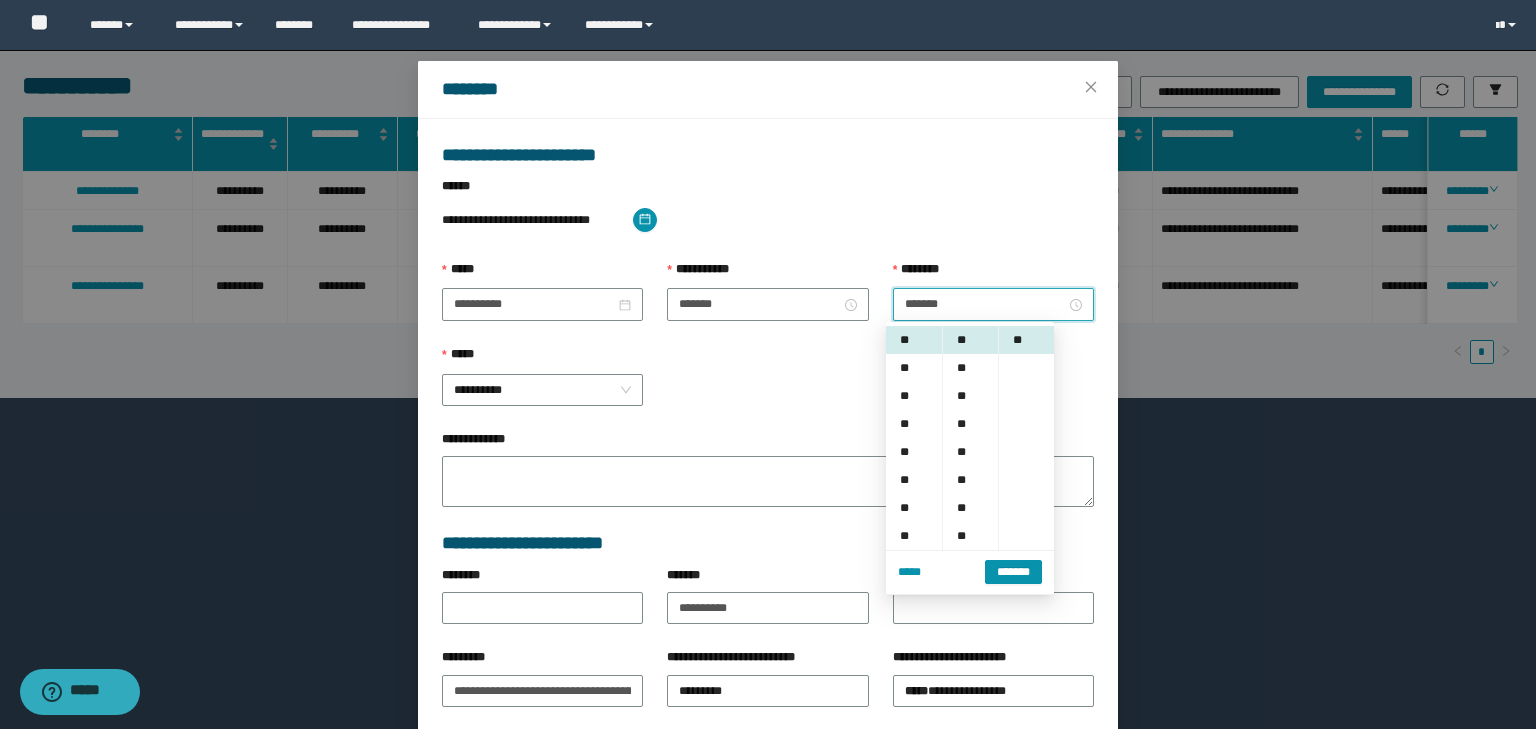 click on "*******" at bounding box center (1013, 570) 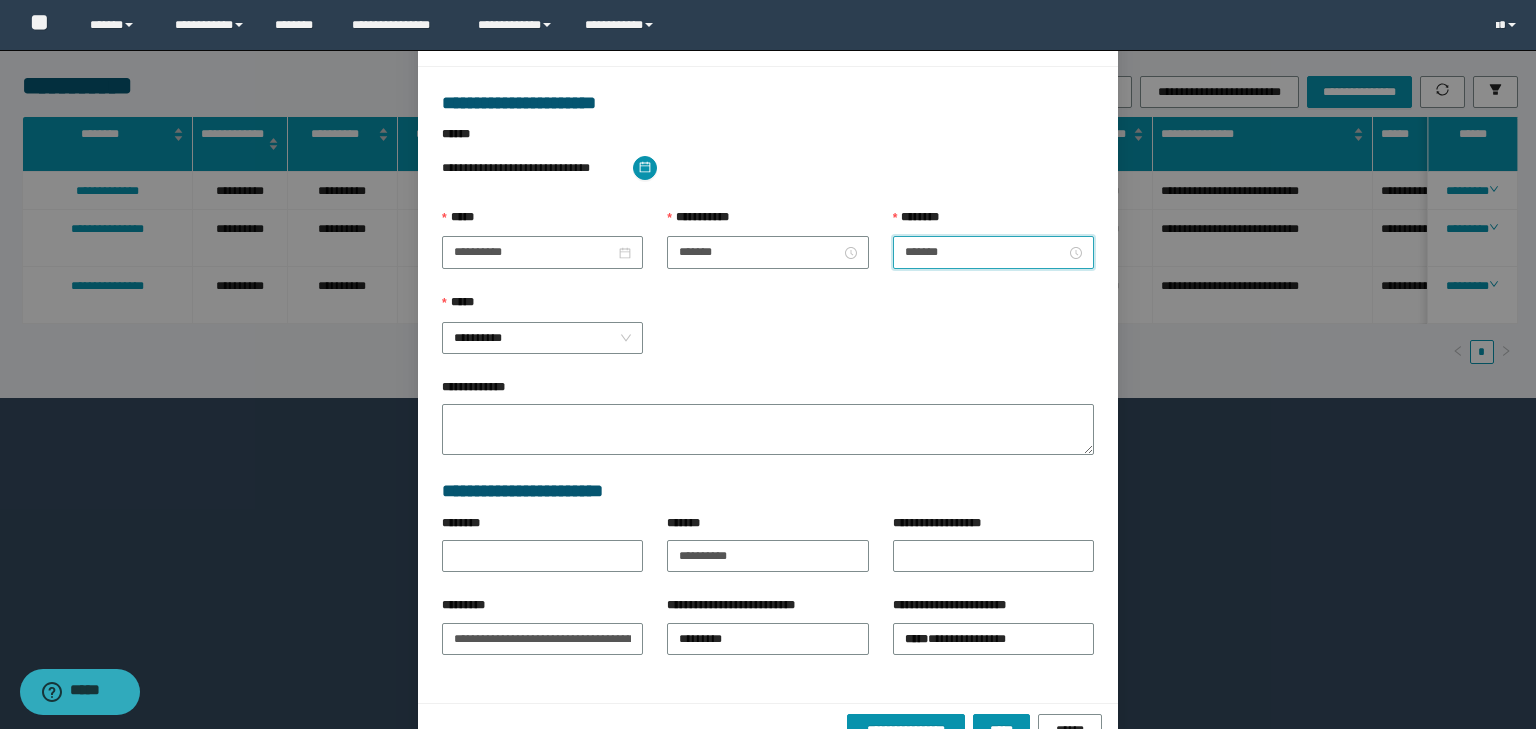 scroll, scrollTop: 139, scrollLeft: 0, axis: vertical 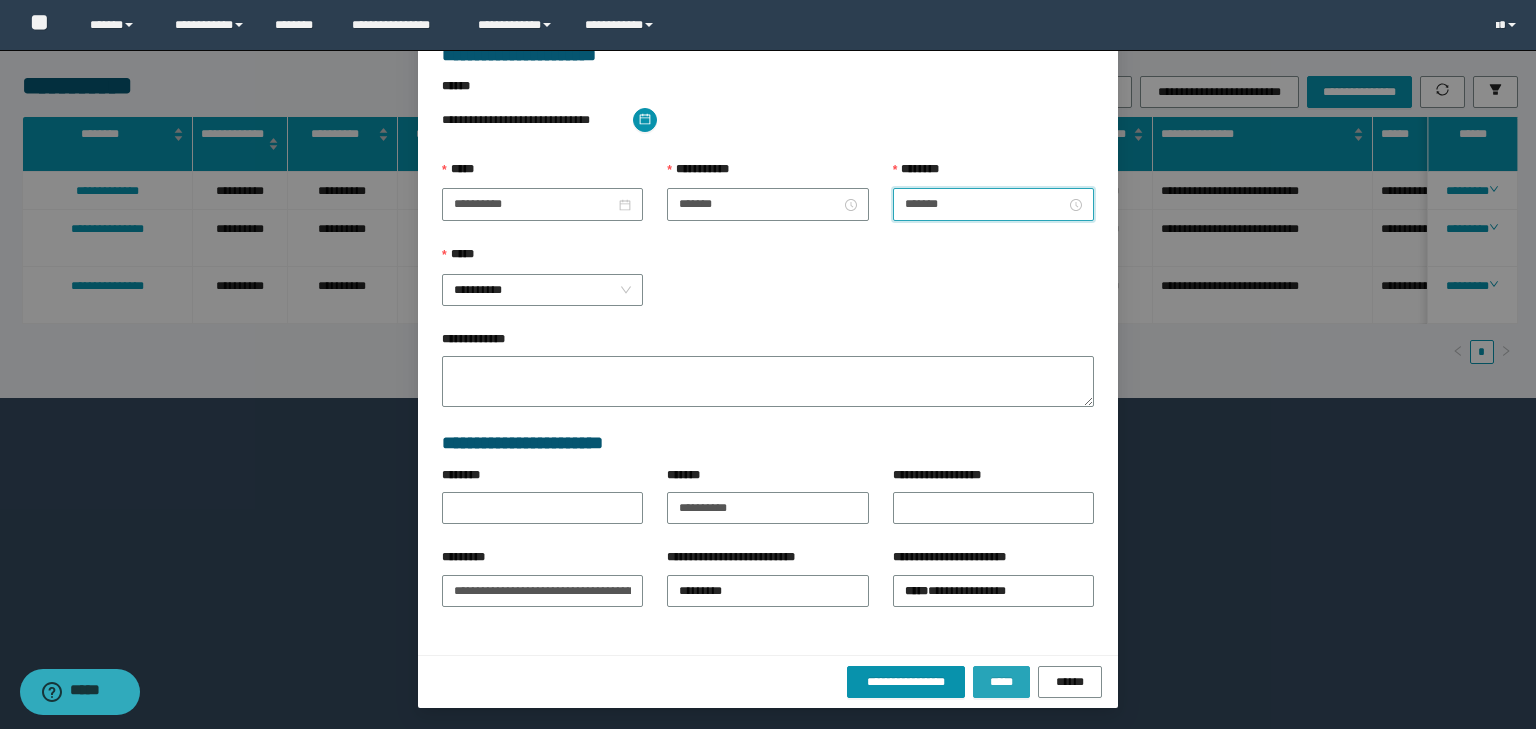 click on "*****" at bounding box center [1001, 682] 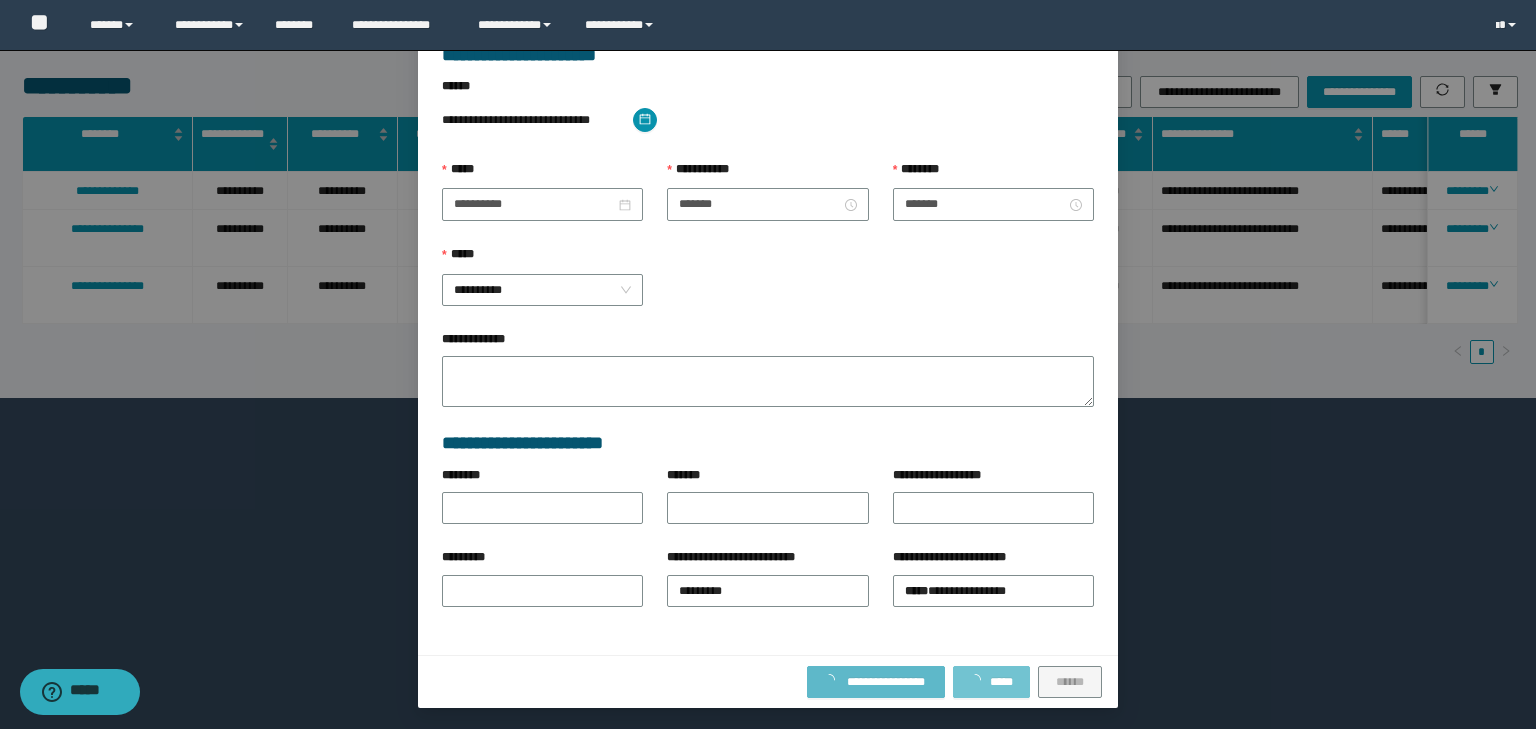 type 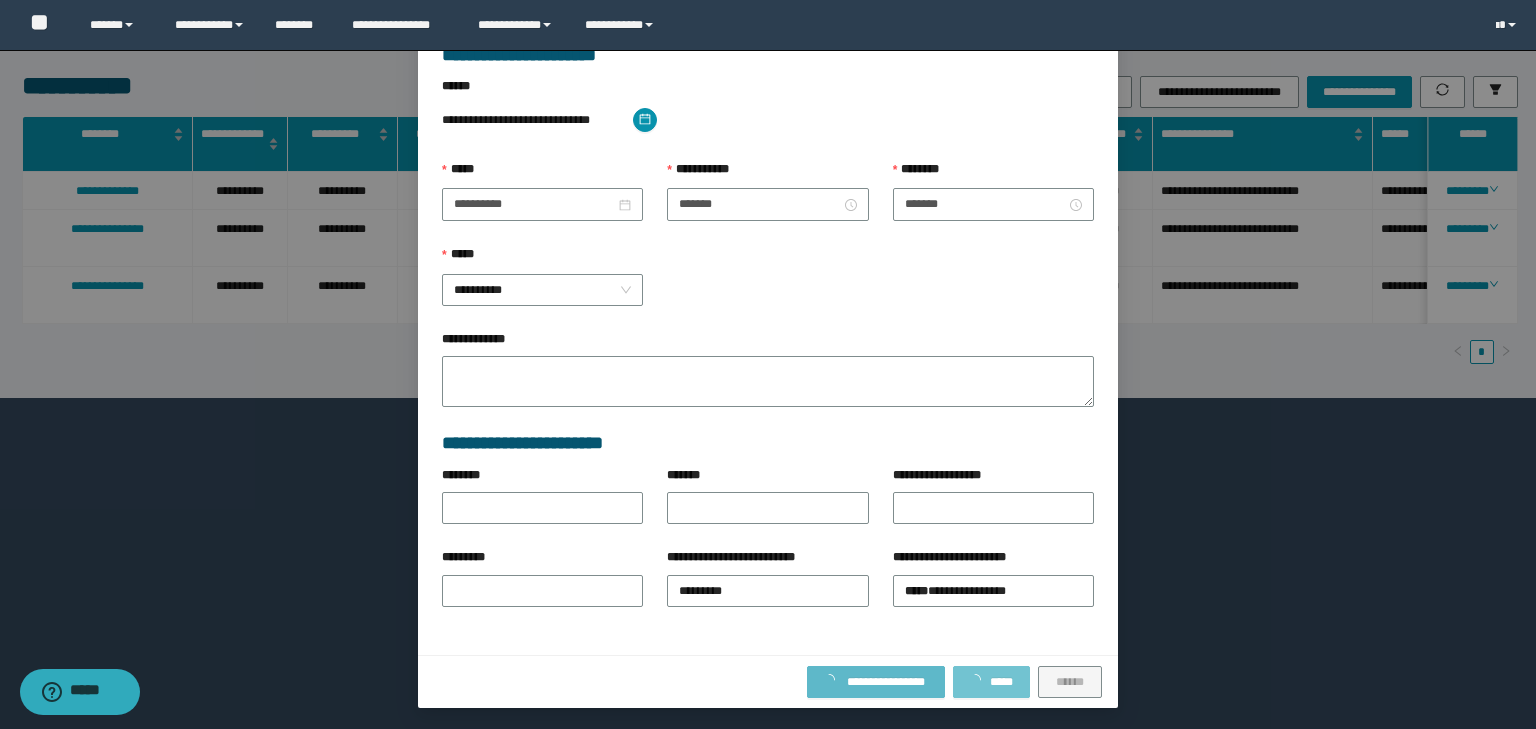 click on "*****" at bounding box center (991, 682) 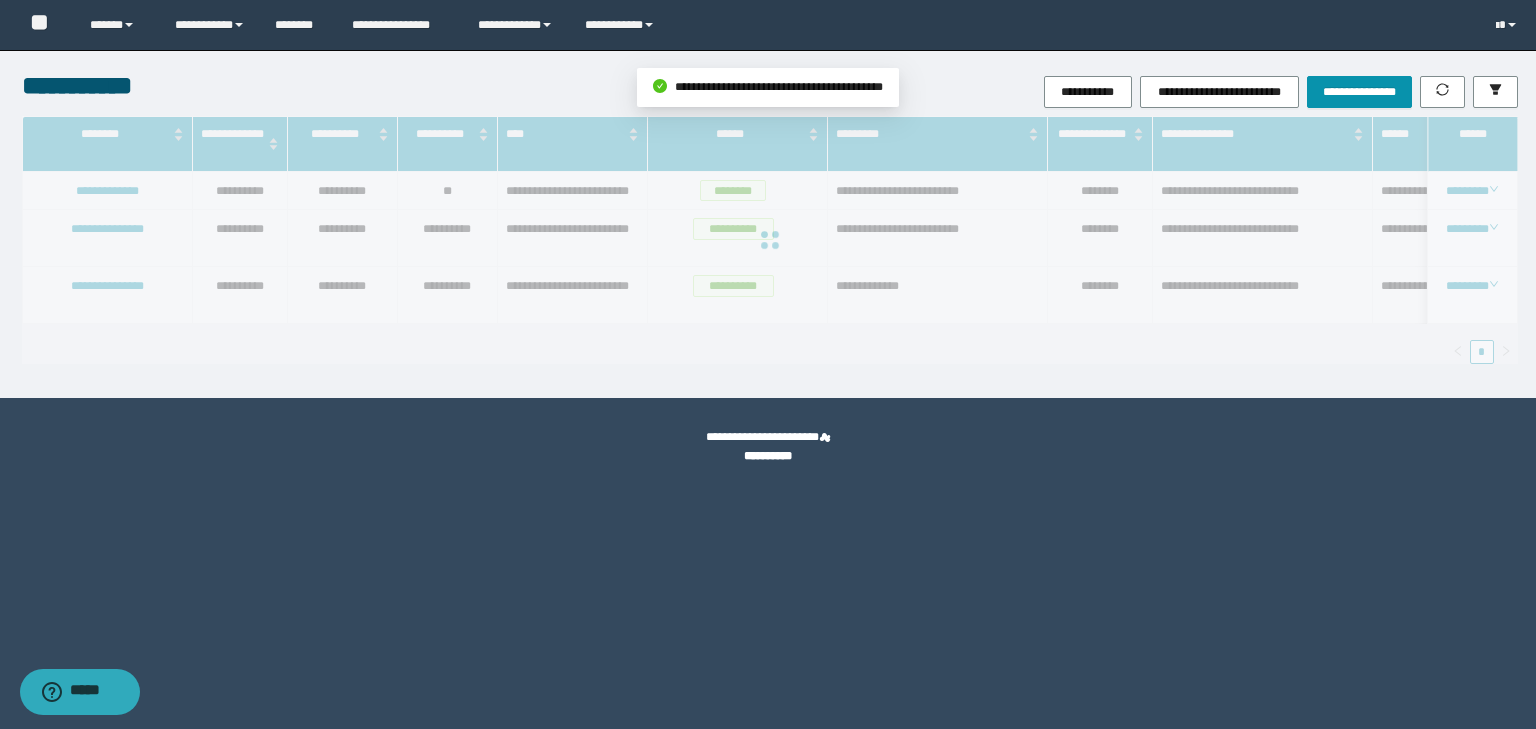 scroll, scrollTop: 39, scrollLeft: 0, axis: vertical 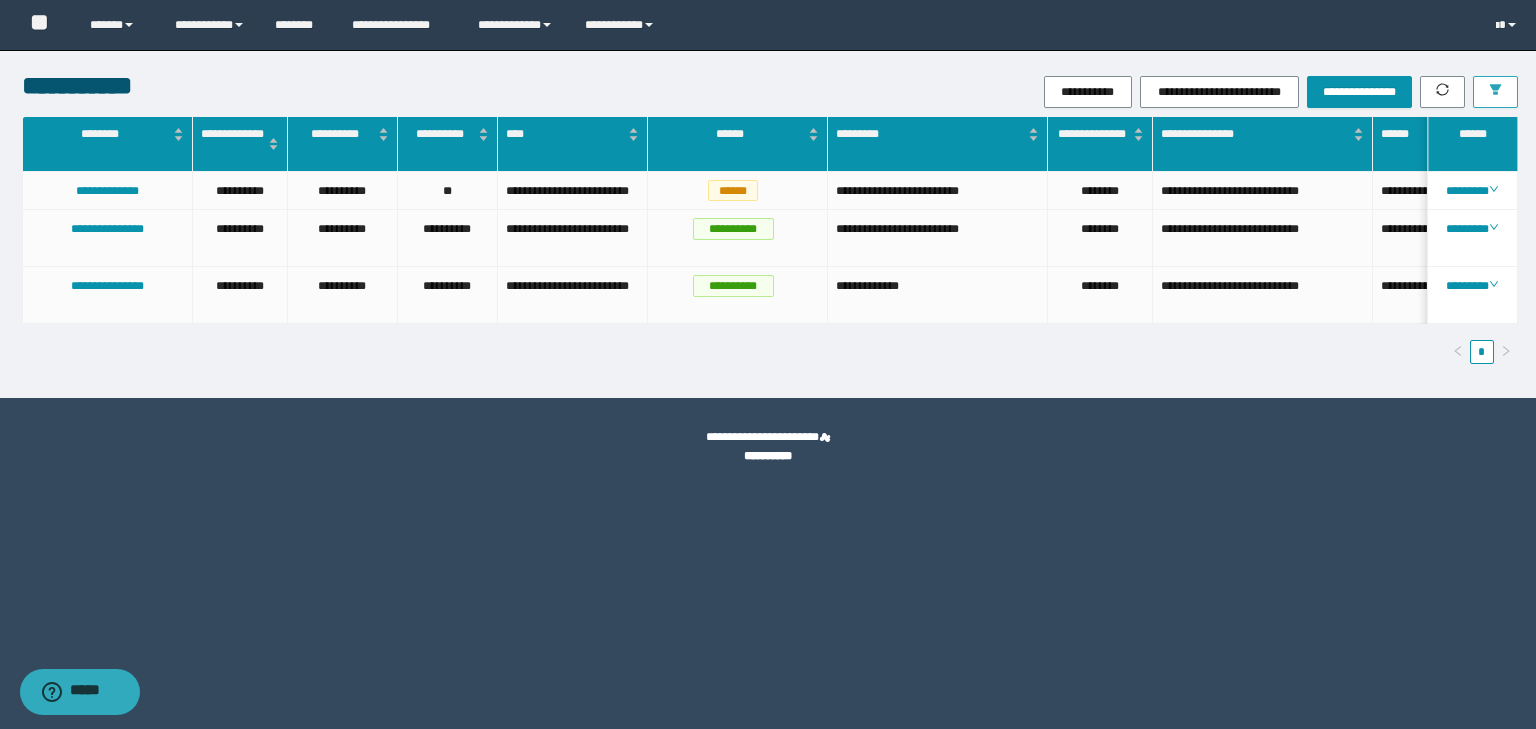 click at bounding box center [1495, 92] 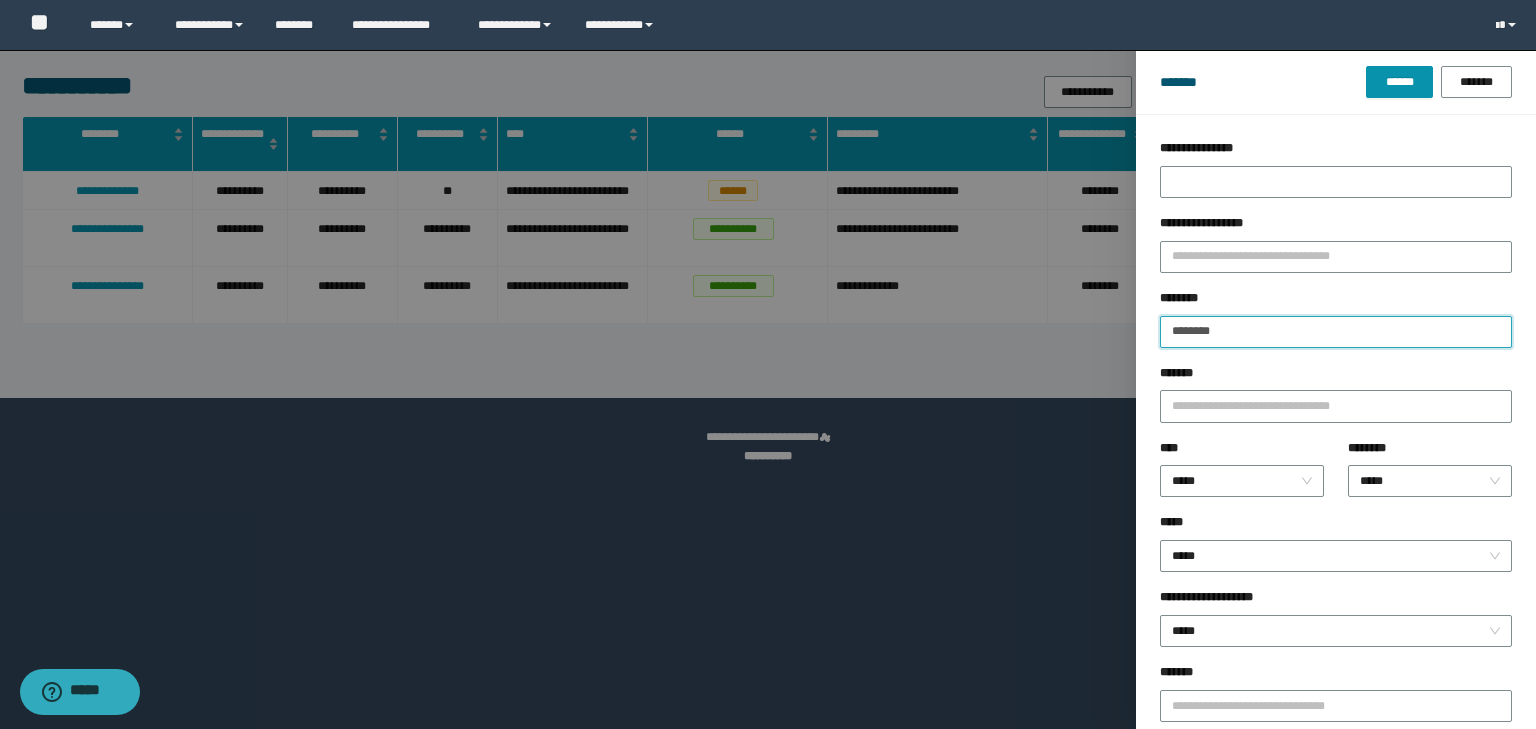 click on "********" at bounding box center (1336, 332) 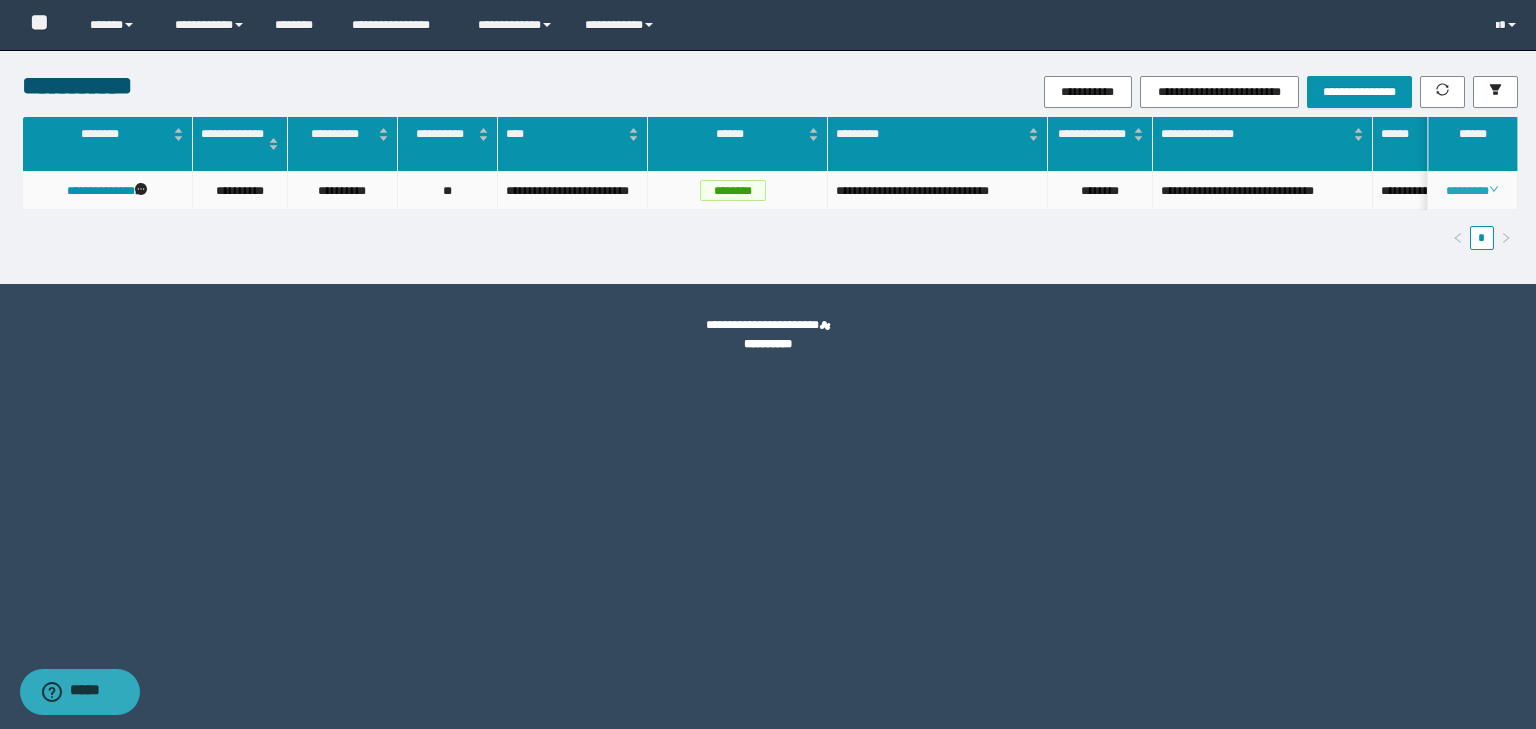 click 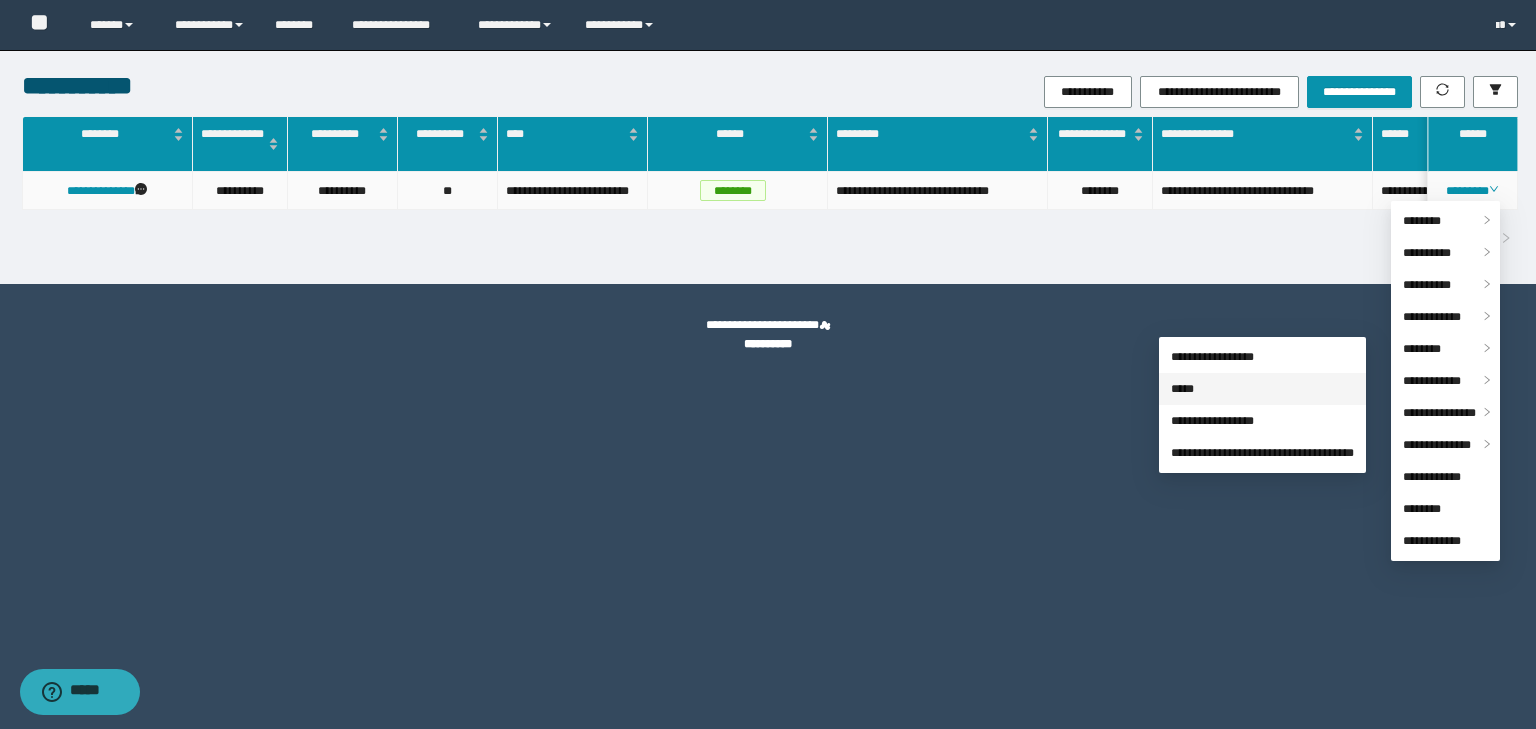 click on "*****" at bounding box center [1182, 389] 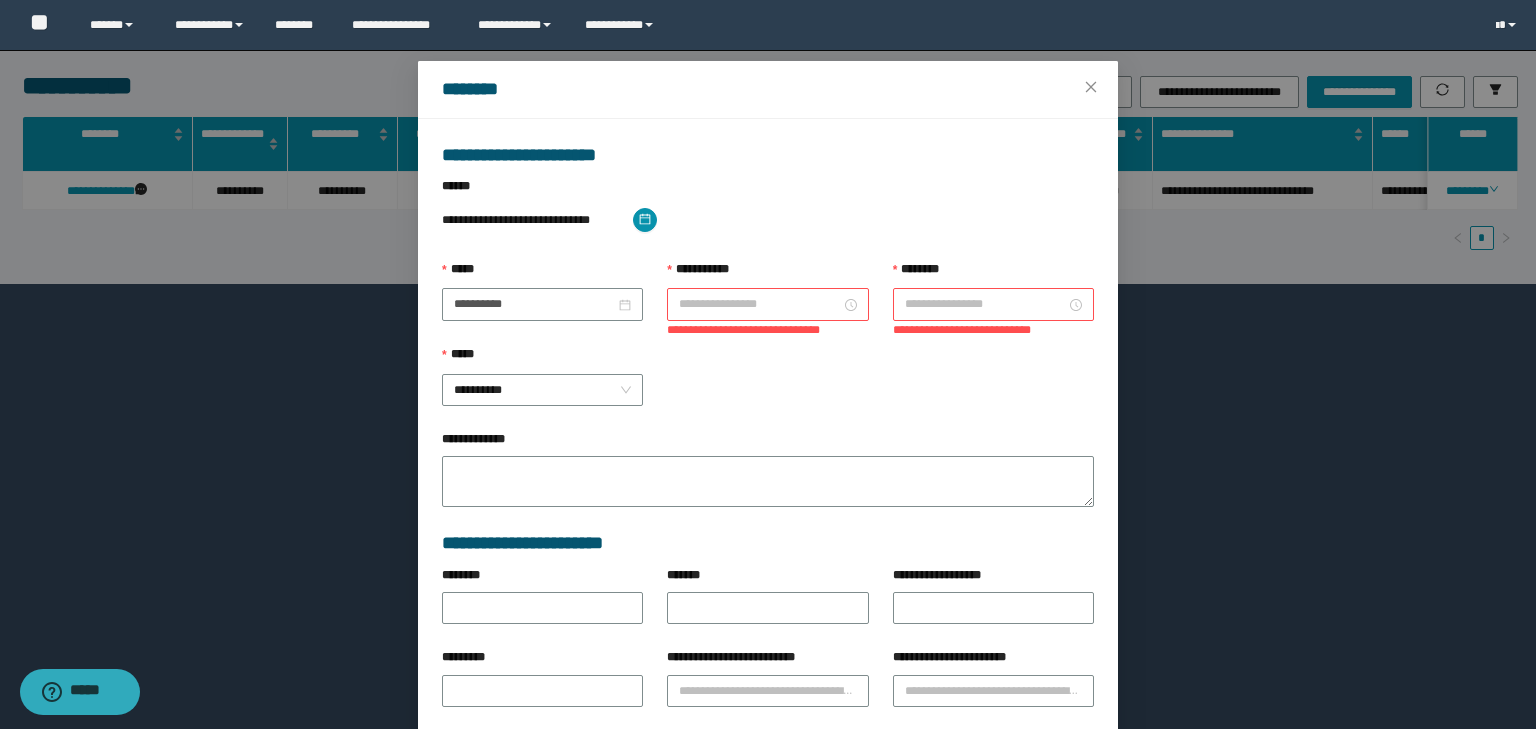type on "**********" 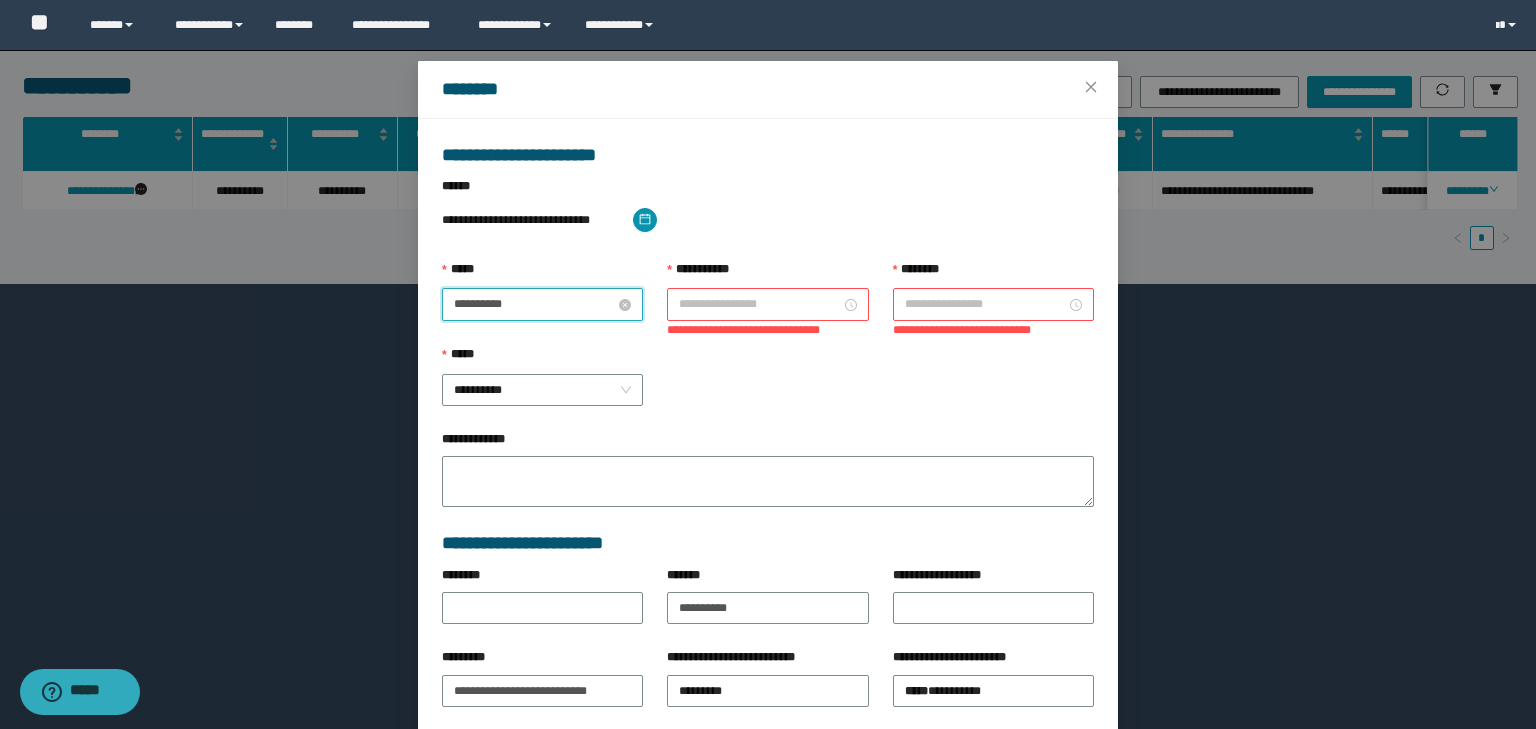 click on "**********" at bounding box center (534, 304) 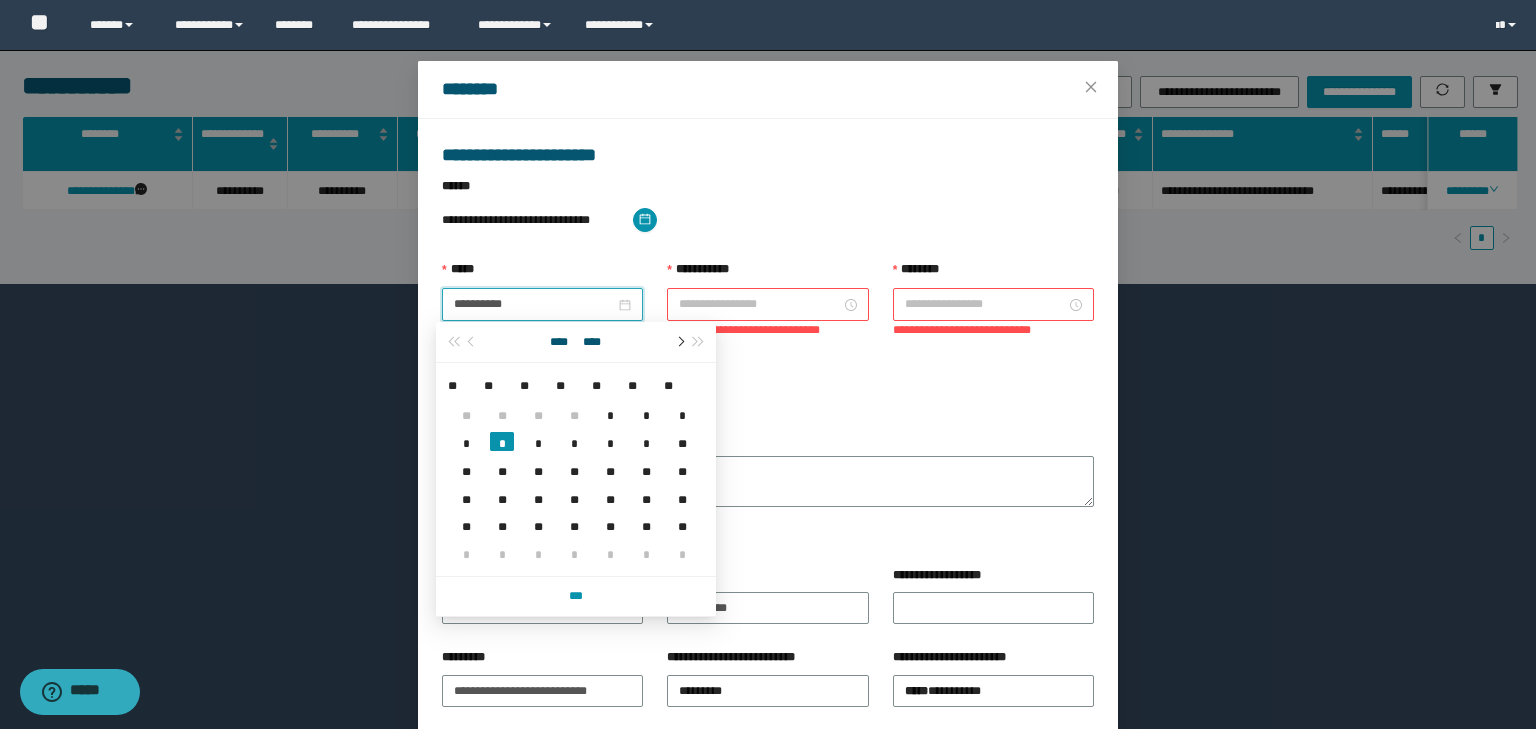 click at bounding box center [679, 342] 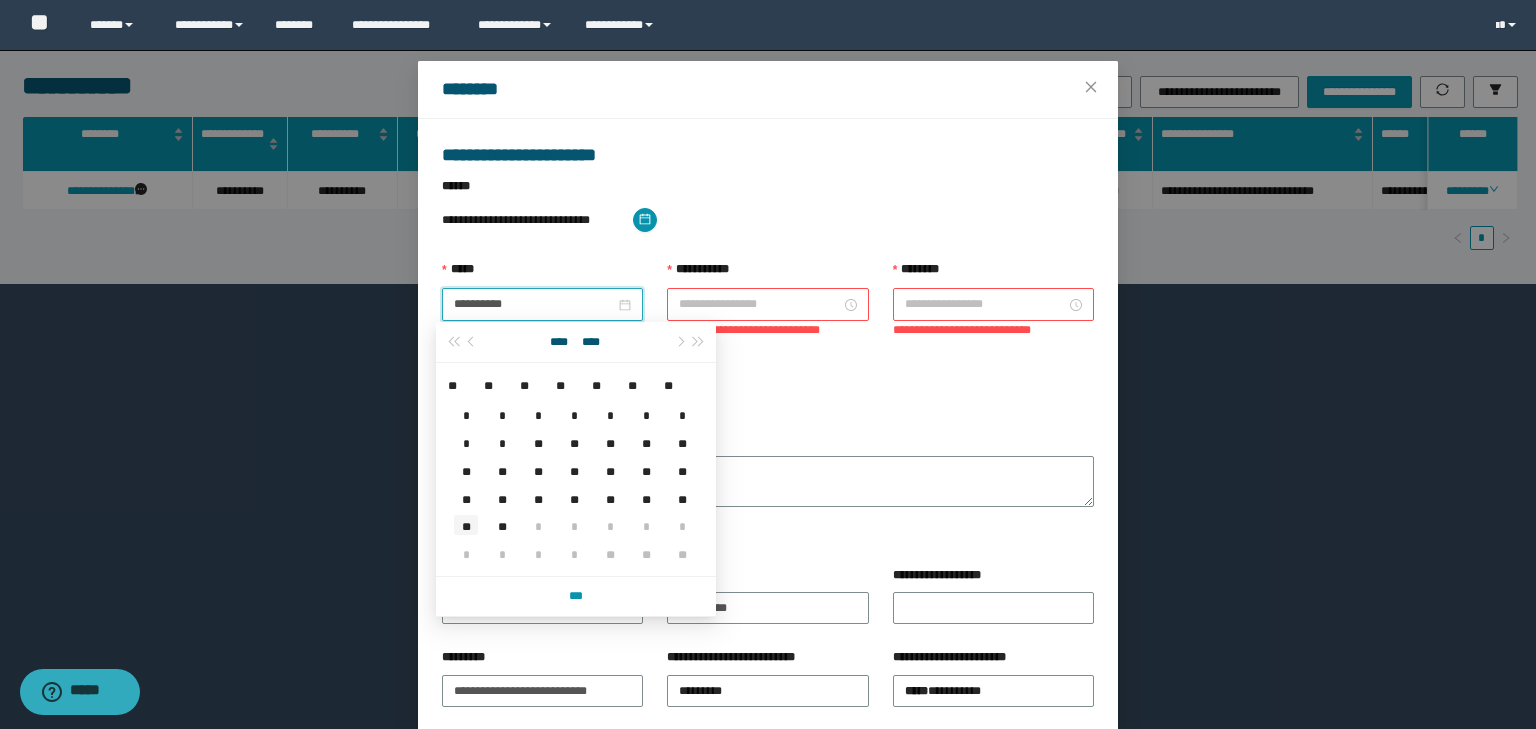 type on "**********" 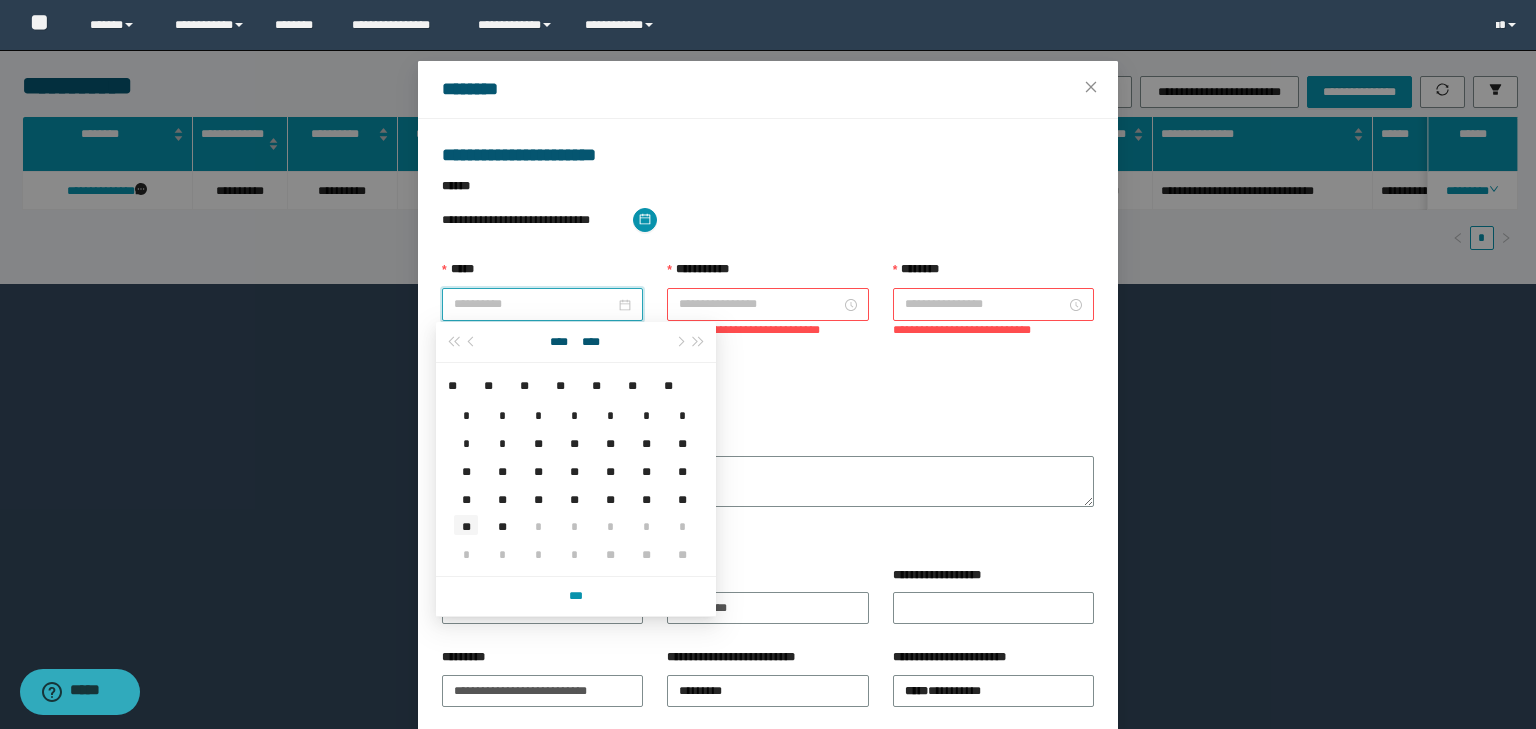 click on "**" at bounding box center [466, 524] 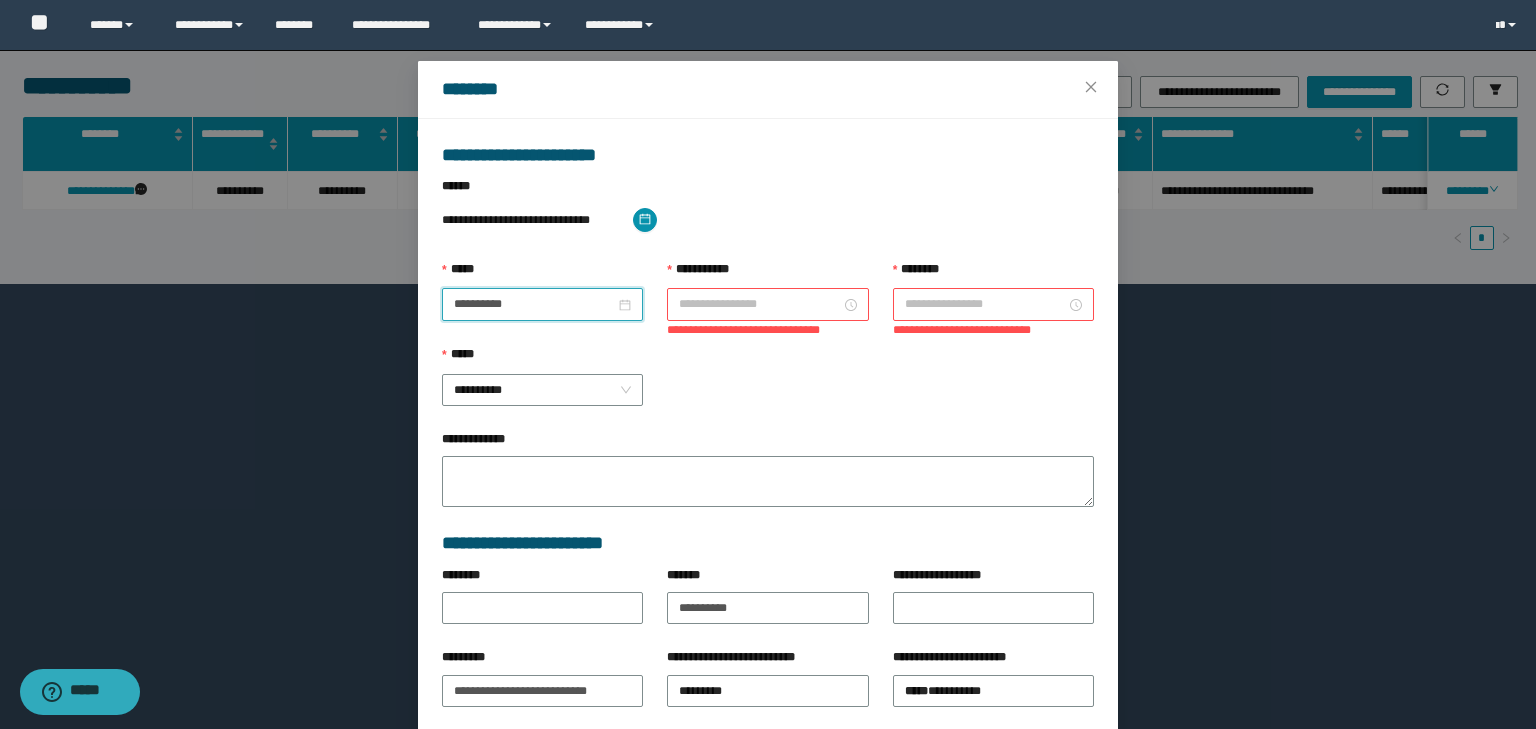 click on "**********" at bounding box center (759, 304) 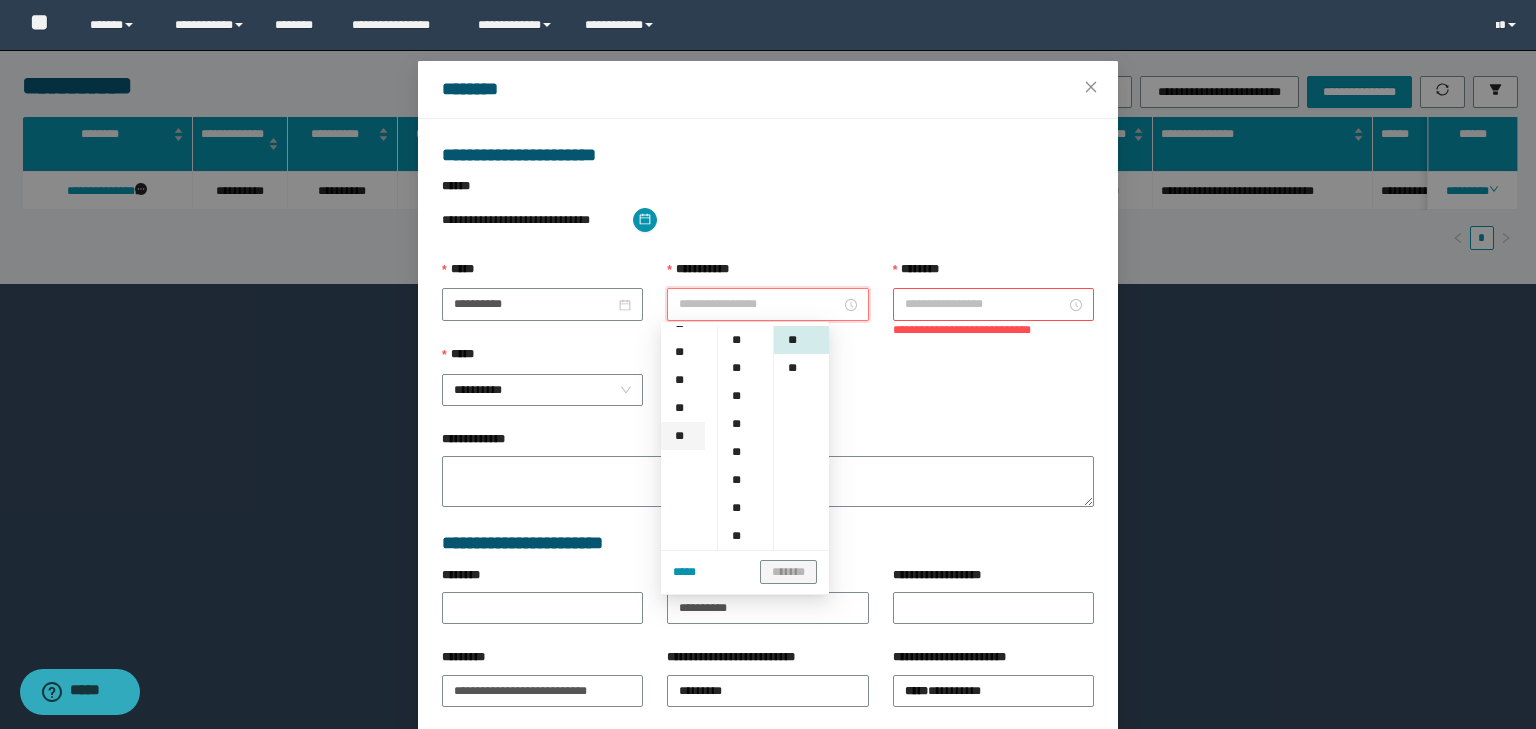 click on "**" at bounding box center (683, 436) 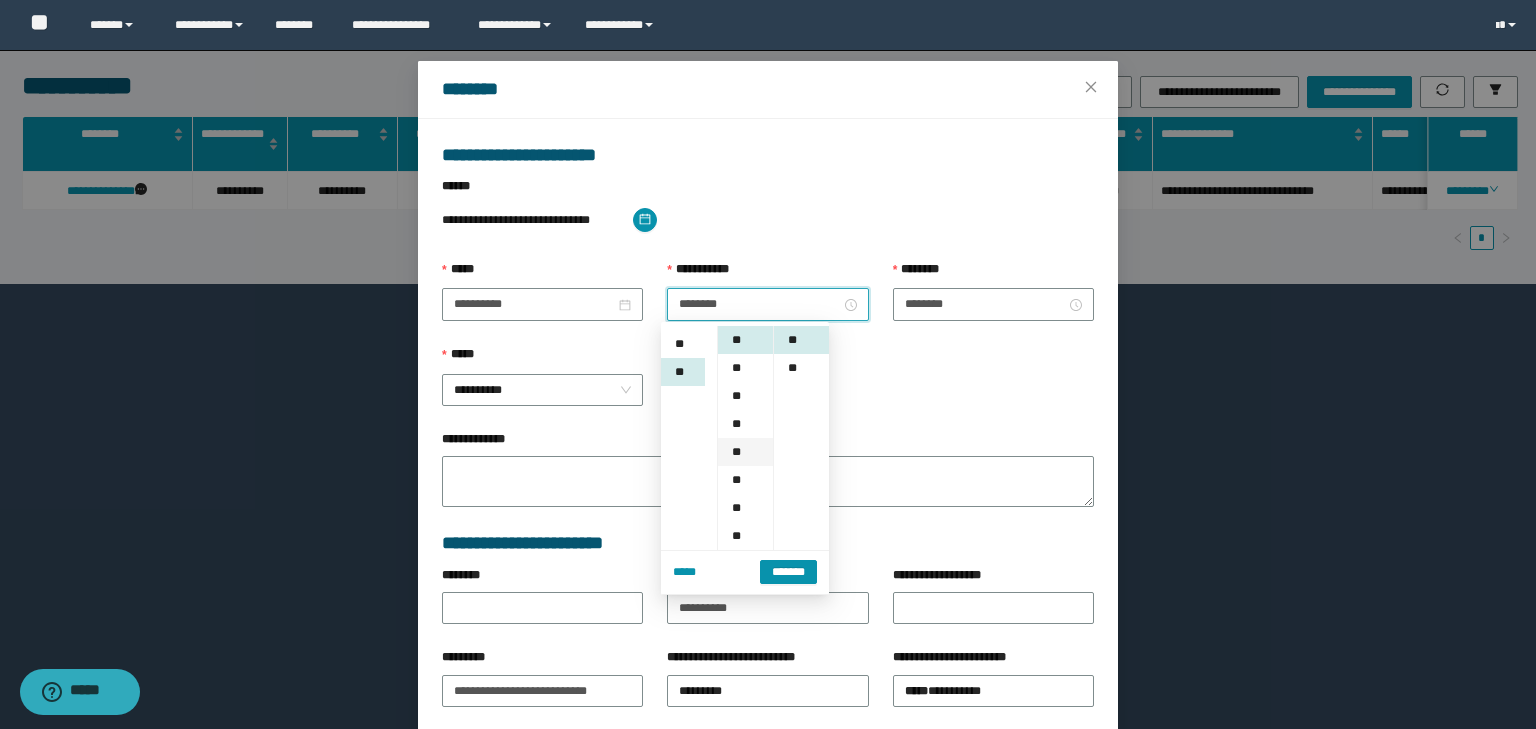 scroll, scrollTop: 308, scrollLeft: 0, axis: vertical 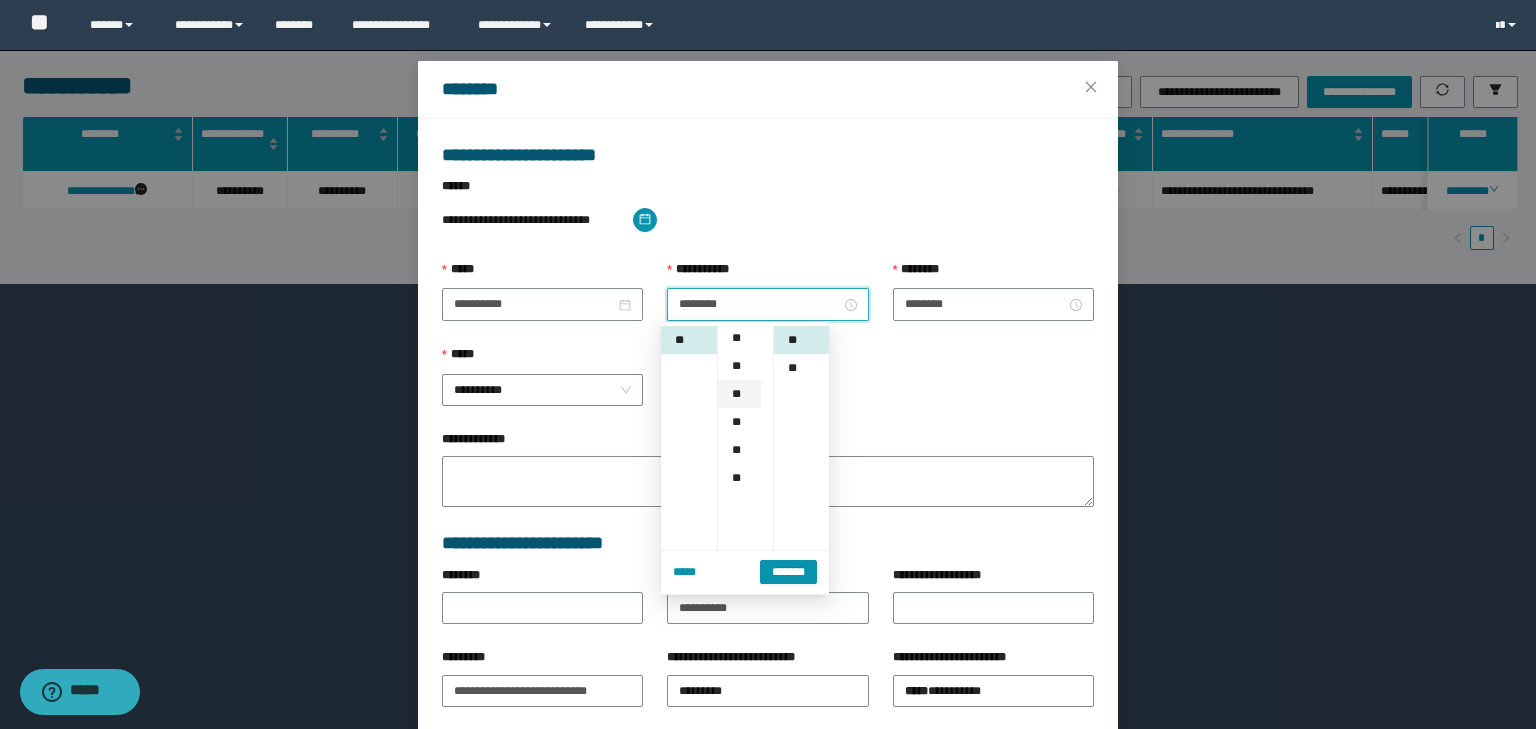 click on "**" at bounding box center (739, 394) 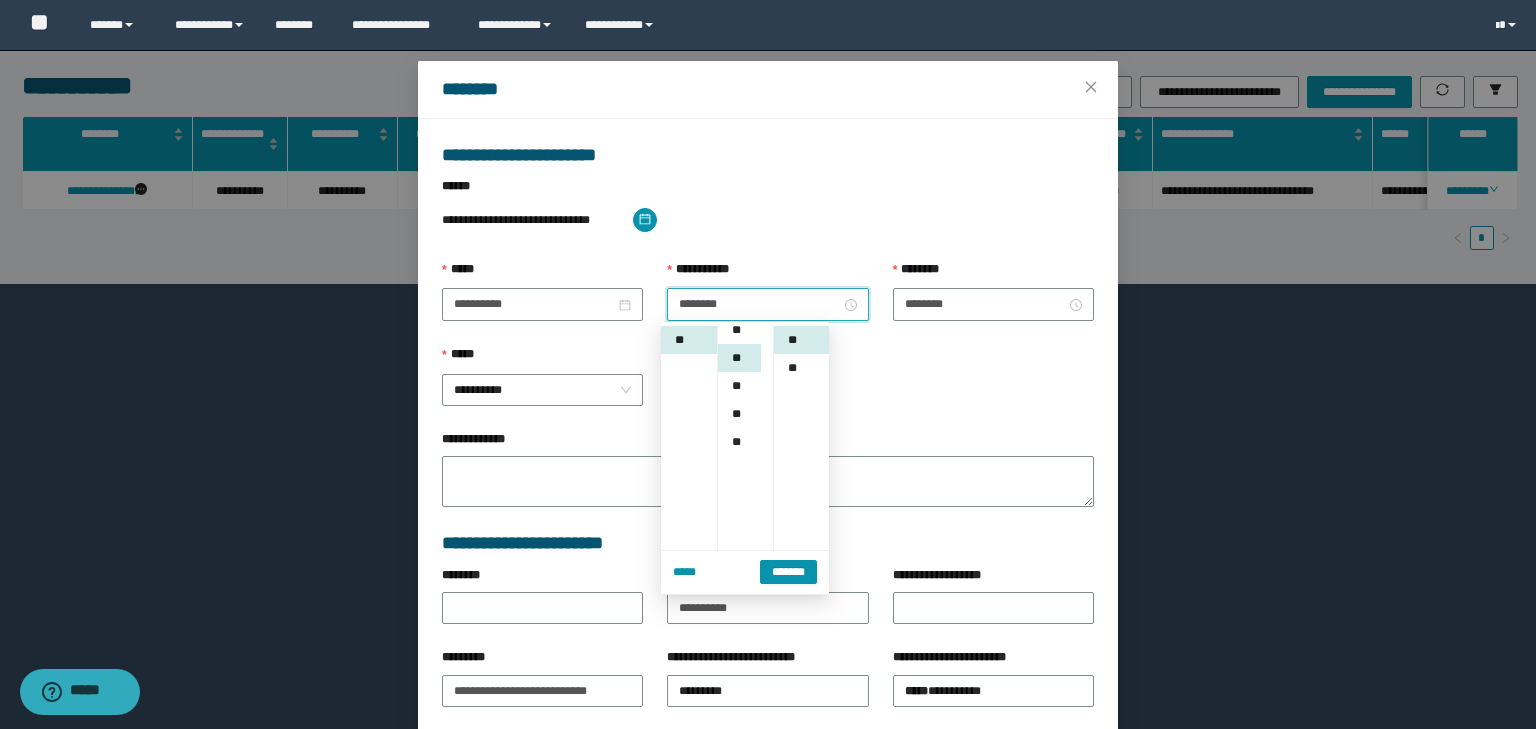 scroll, scrollTop: 224, scrollLeft: 0, axis: vertical 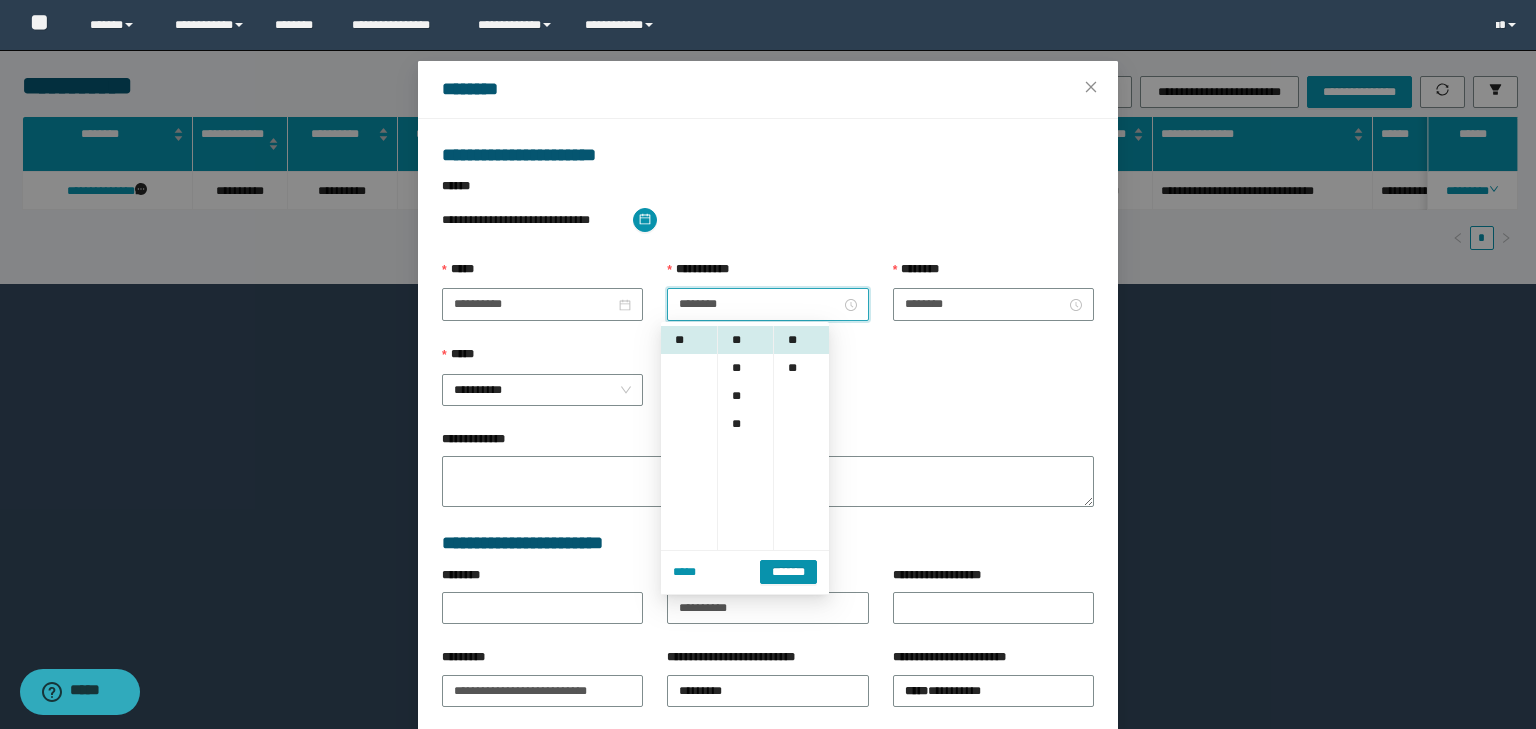 drag, startPoint x: 795, startPoint y: 576, endPoint x: 805, endPoint y: 560, distance: 18.867962 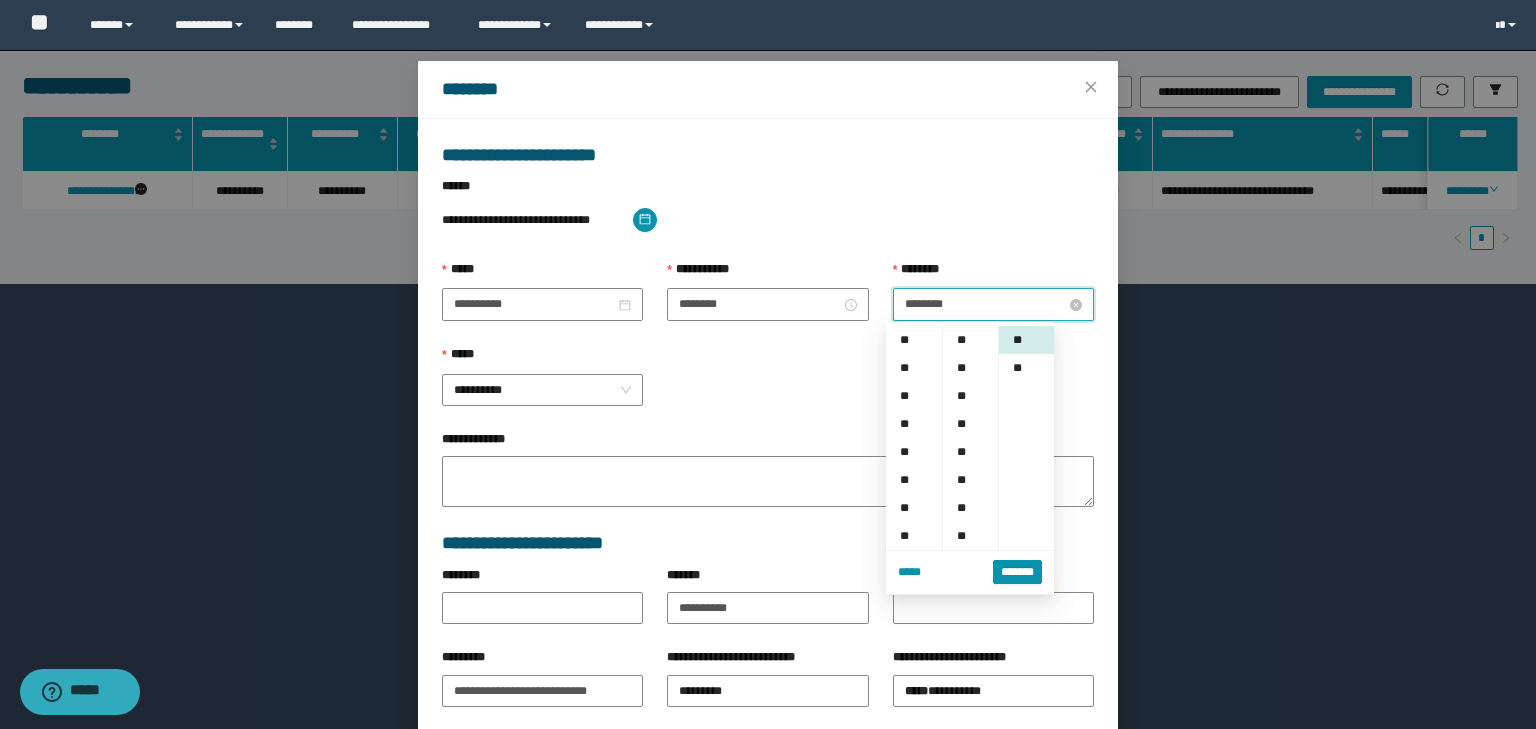 click on "********" at bounding box center [985, 304] 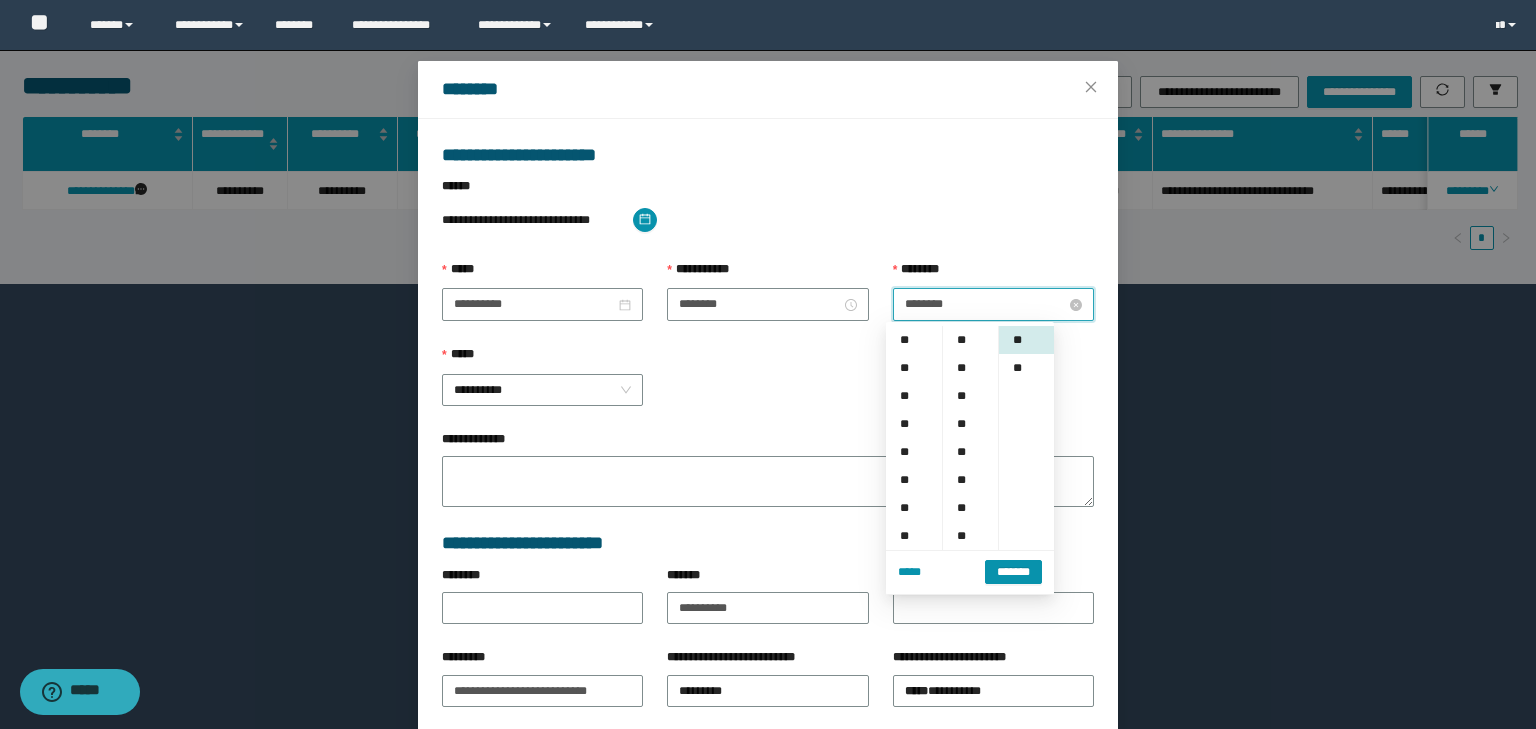 scroll, scrollTop: 308, scrollLeft: 0, axis: vertical 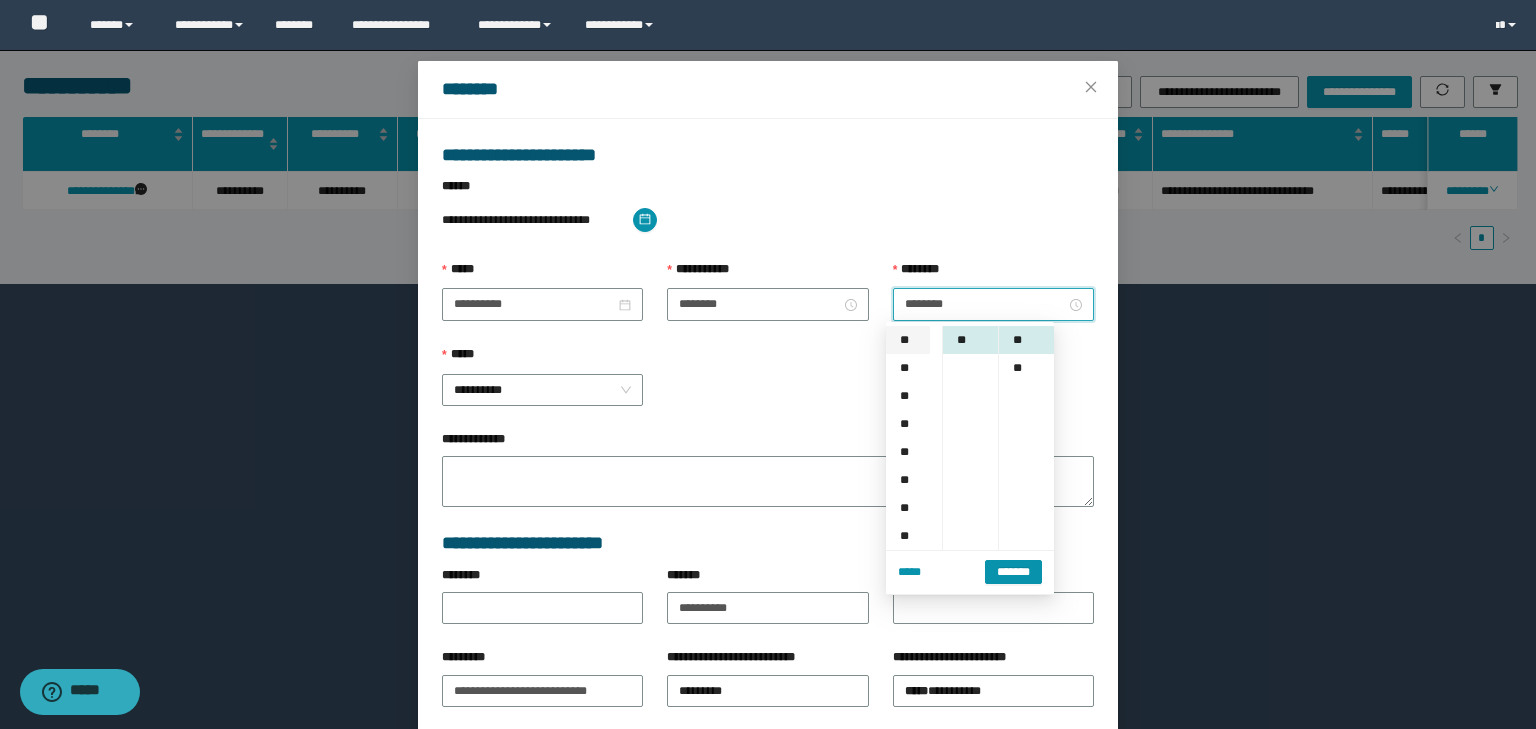 click on "**" at bounding box center [908, 340] 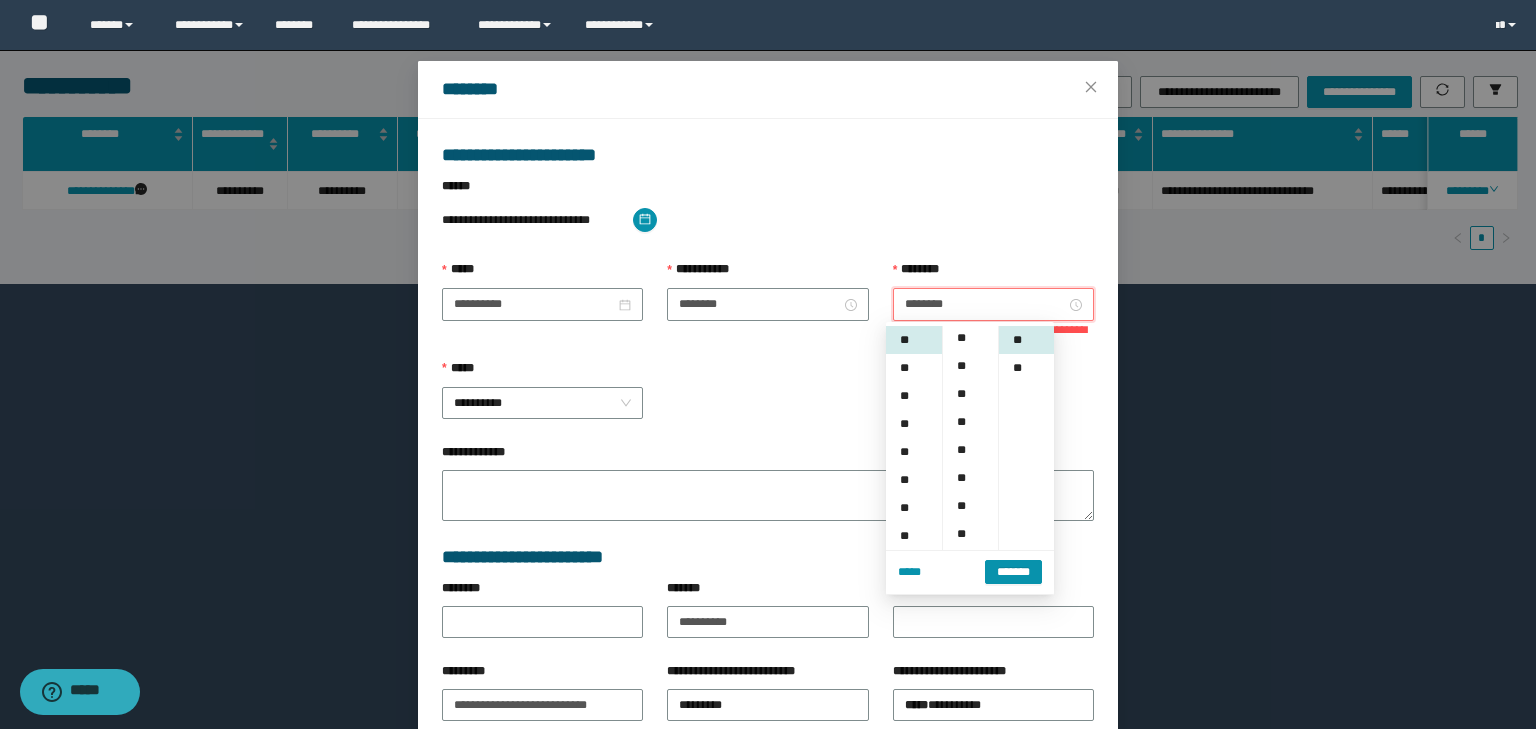 scroll, scrollTop: 0, scrollLeft: 0, axis: both 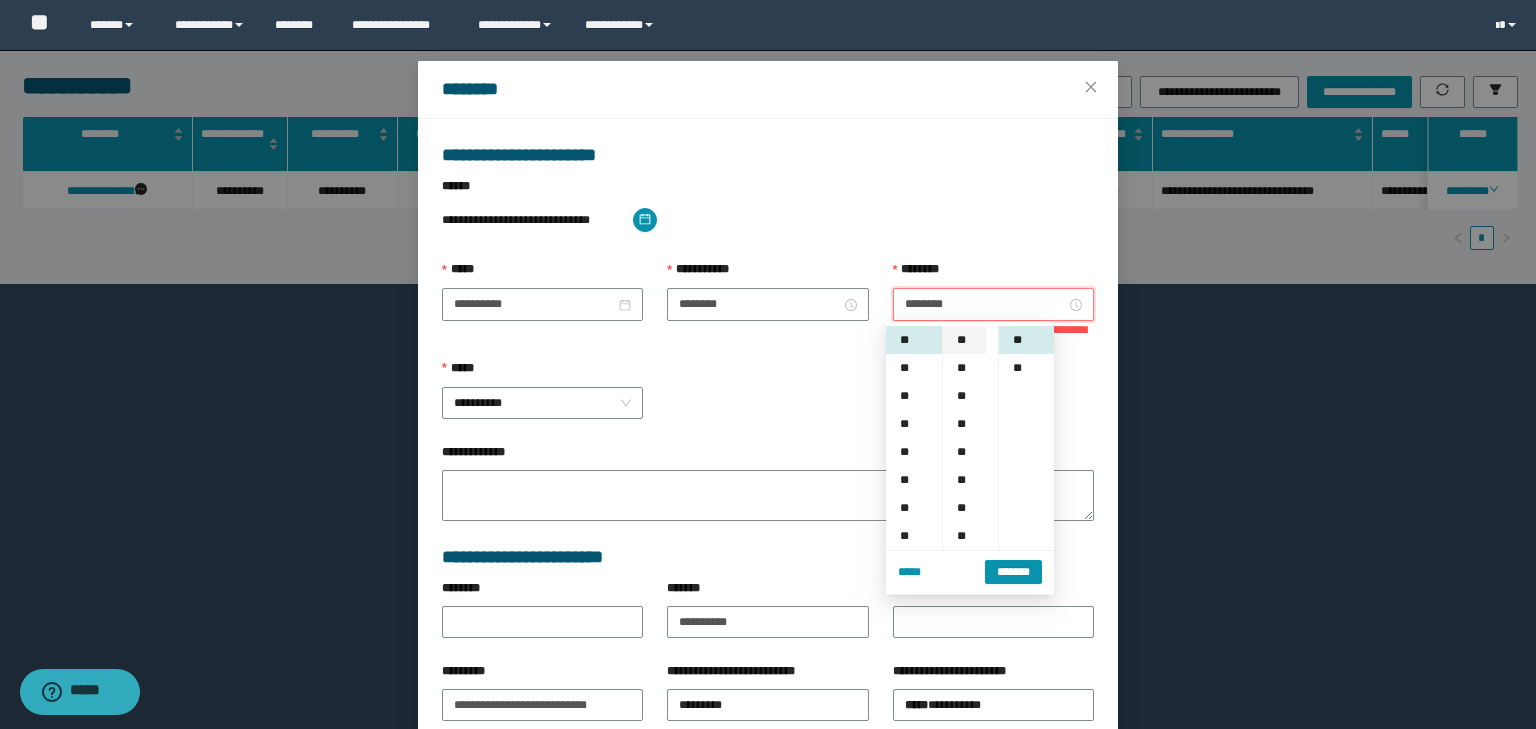 click on "**" at bounding box center (964, 340) 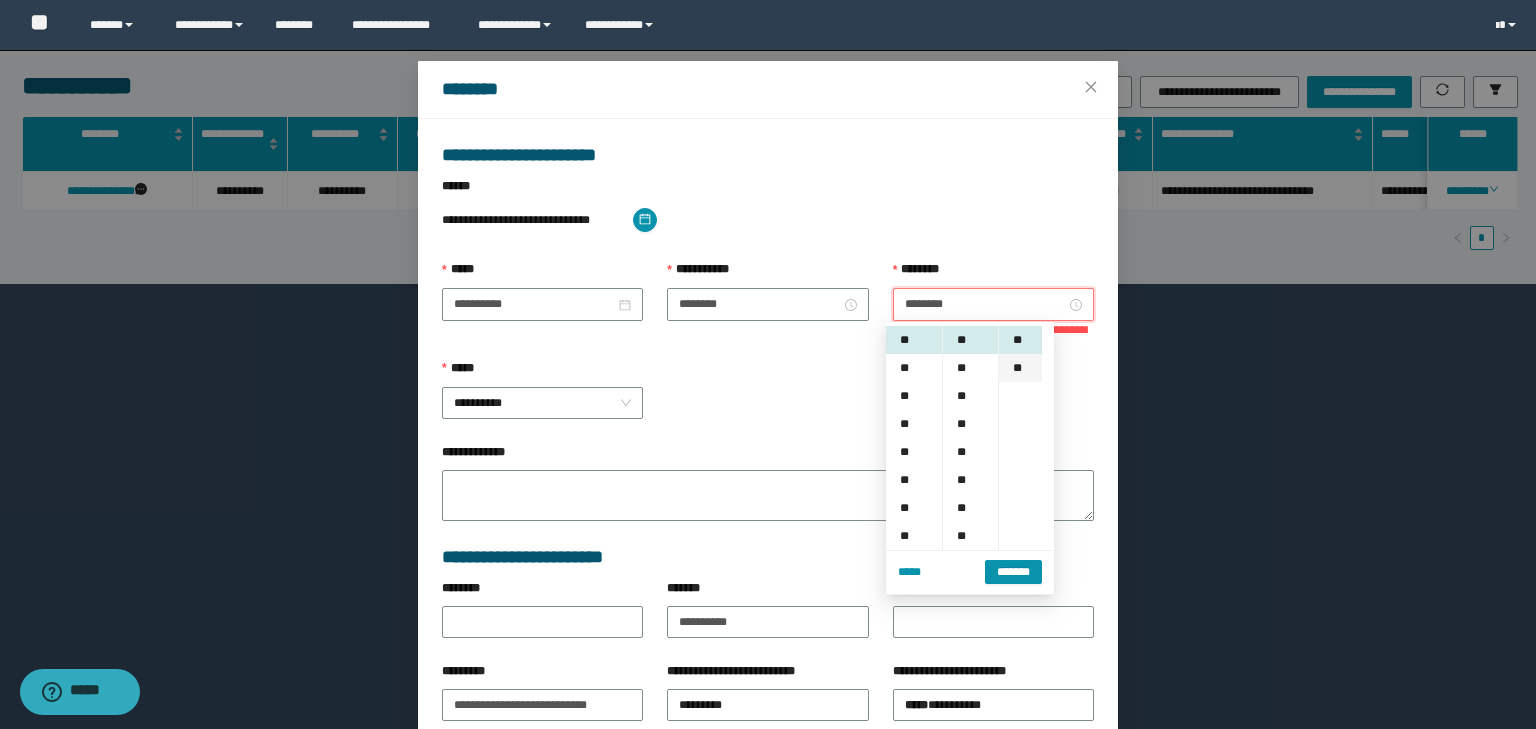 click on "**" at bounding box center (1020, 368) 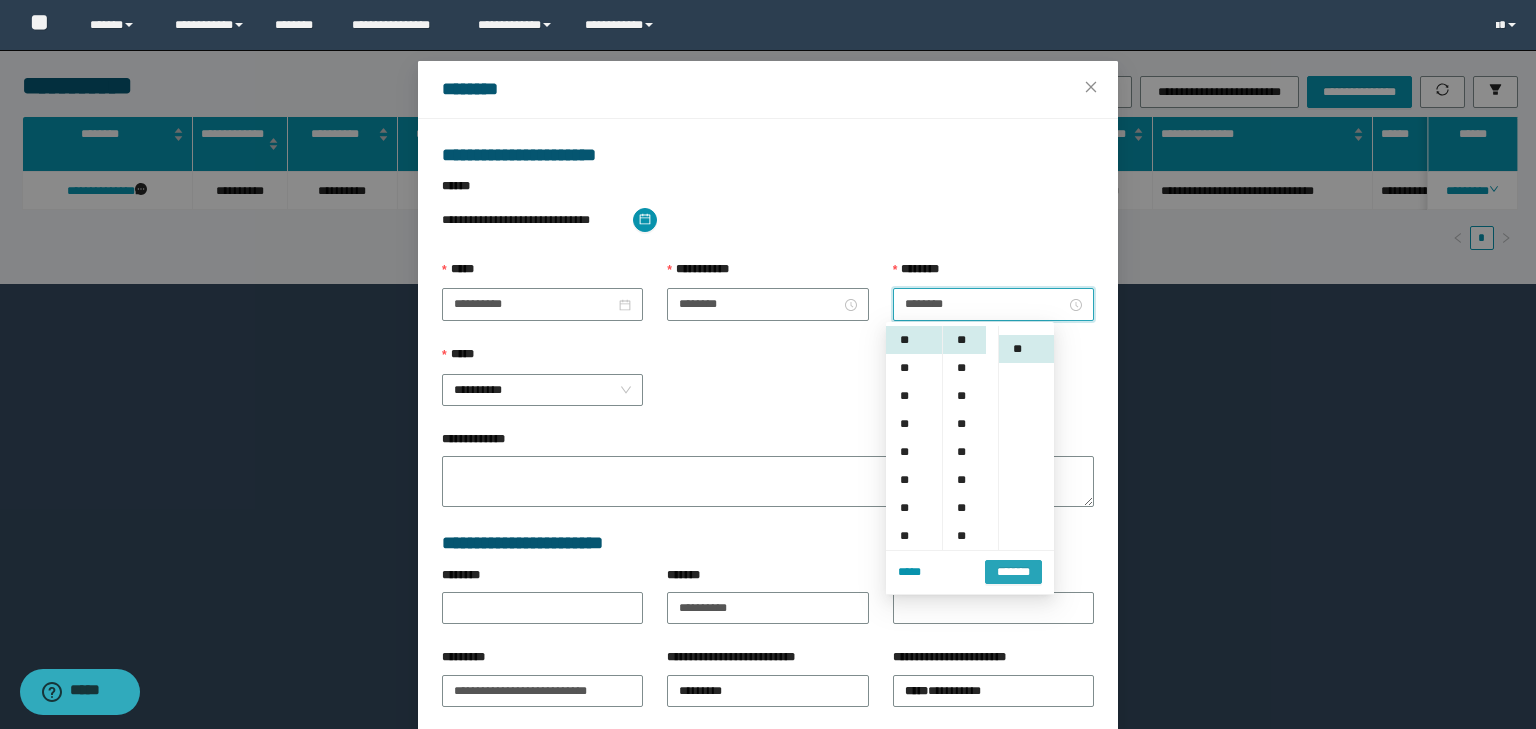 scroll, scrollTop: 28, scrollLeft: 0, axis: vertical 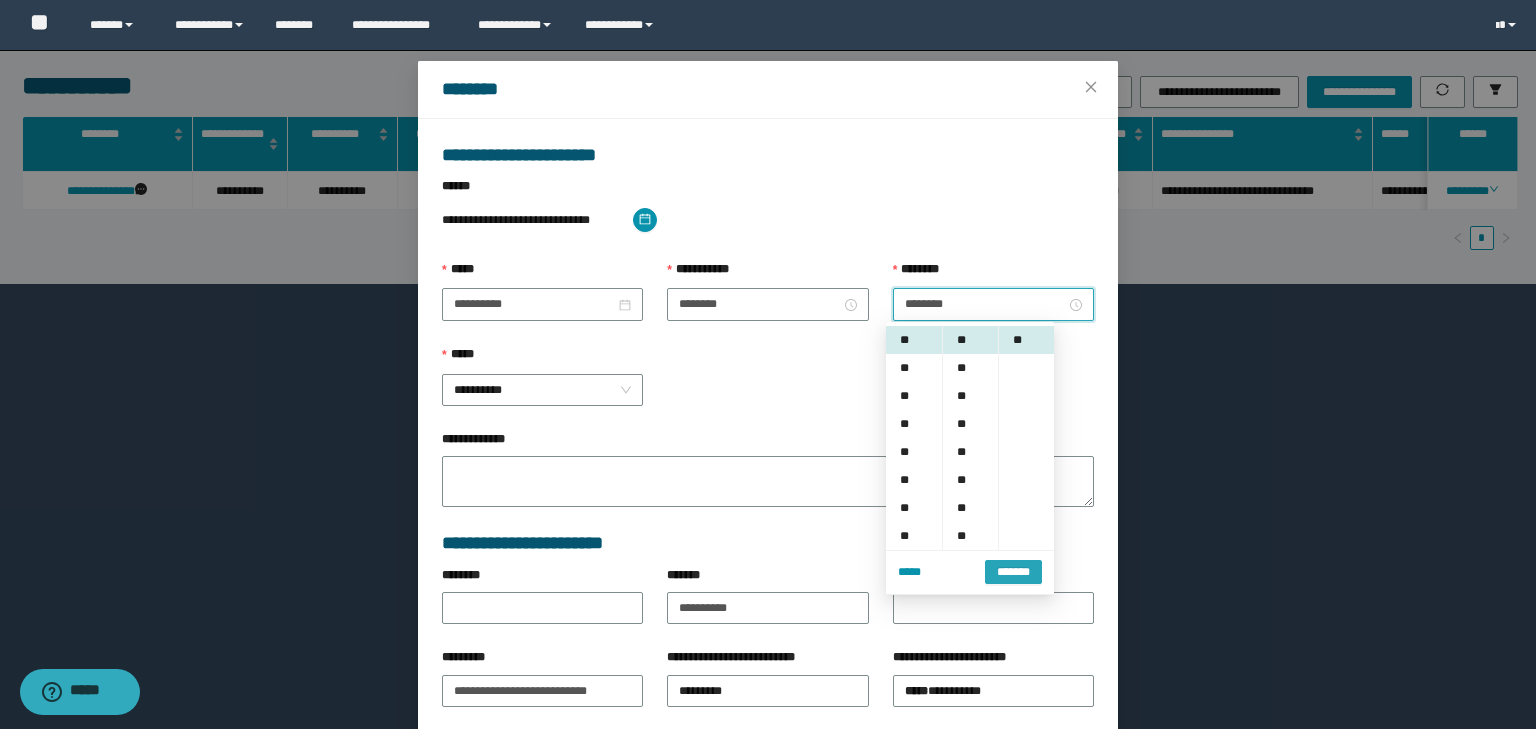 click on "*******" at bounding box center [1013, 572] 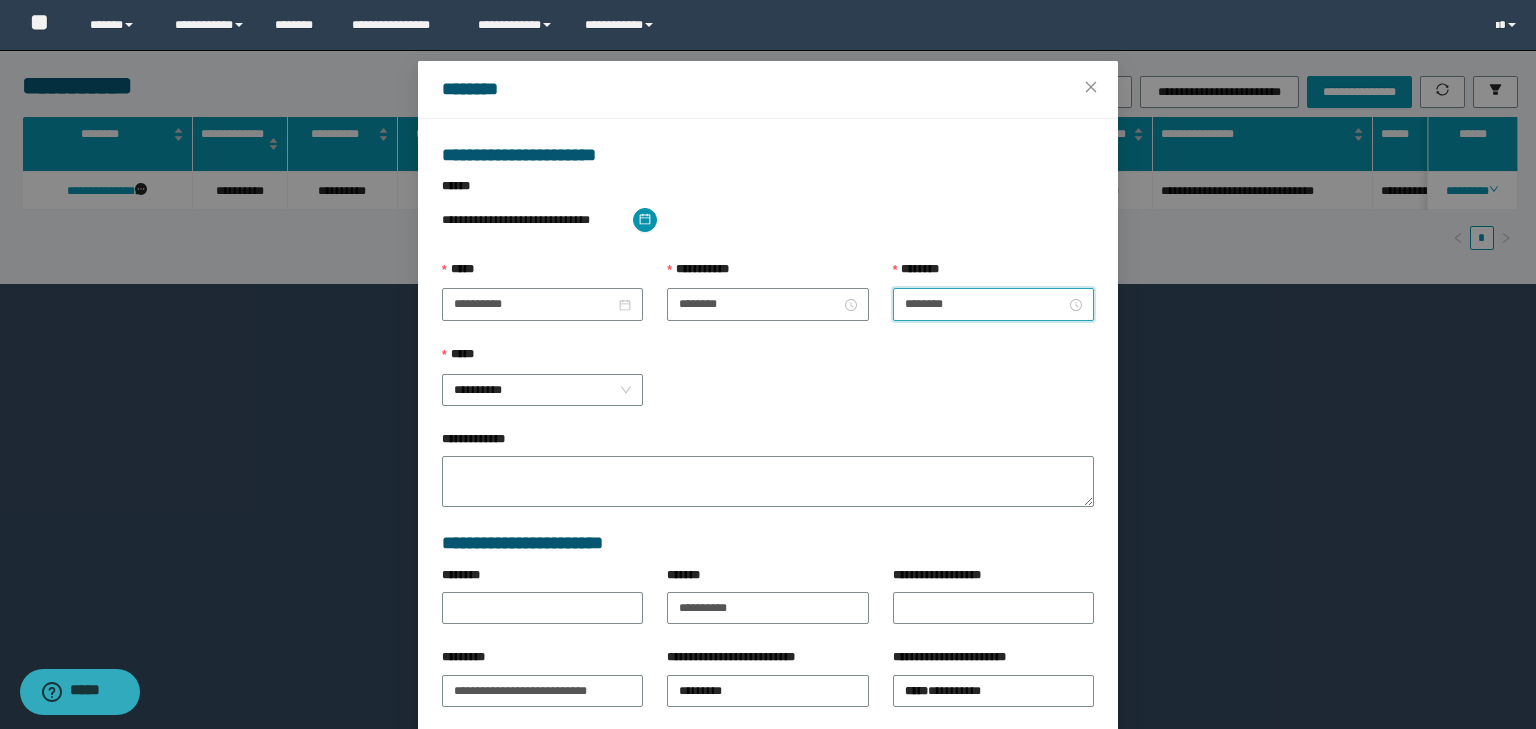 scroll, scrollTop: 139, scrollLeft: 0, axis: vertical 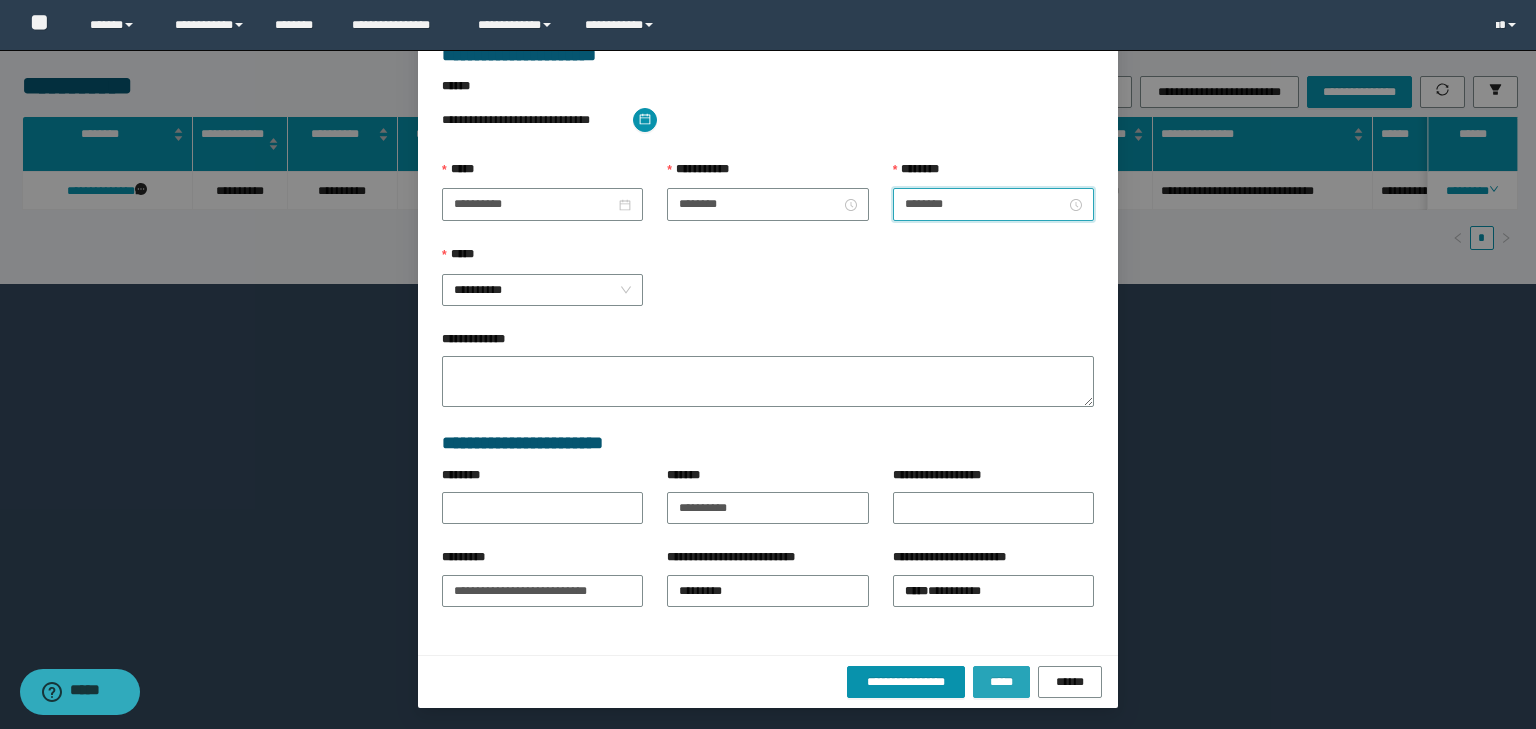 click on "*****" at bounding box center (1001, 682) 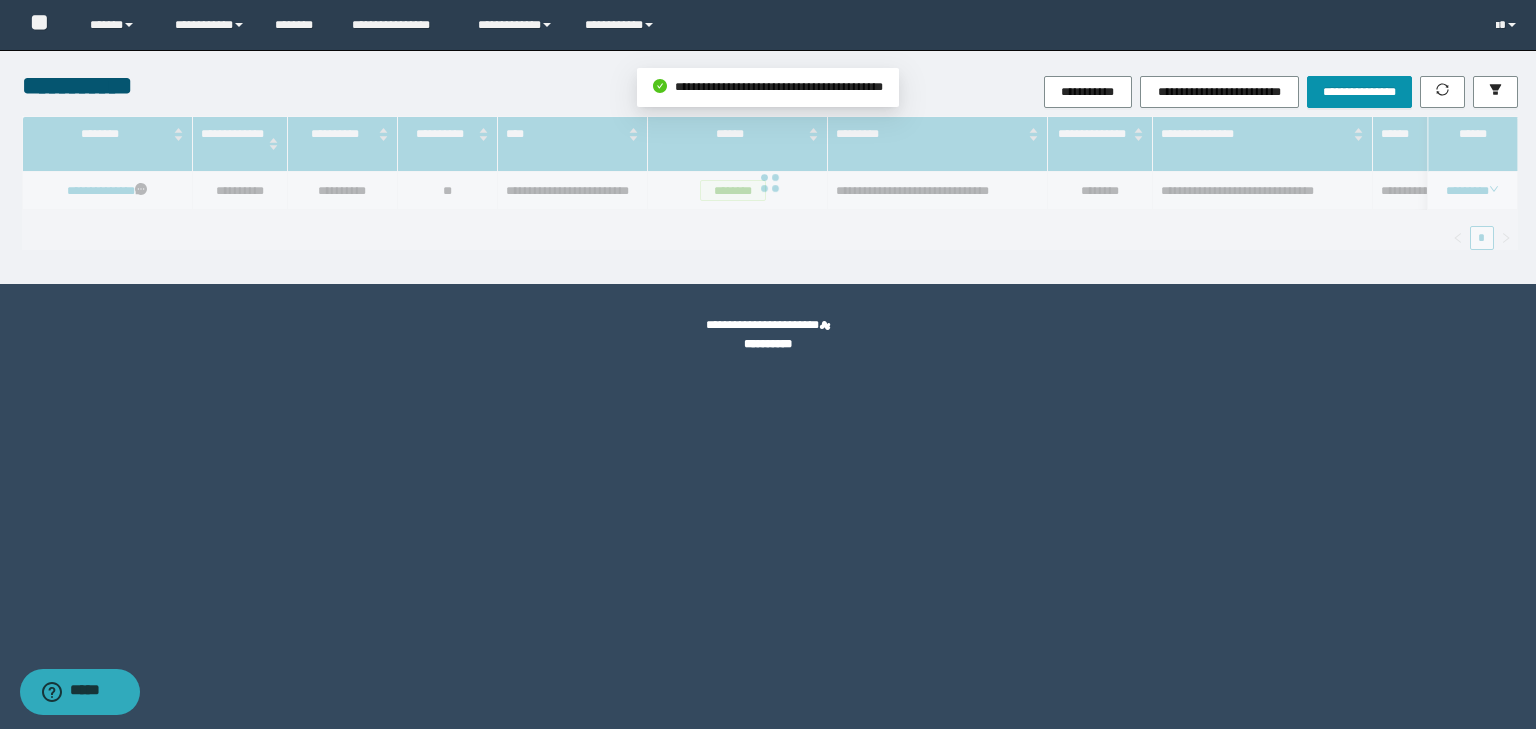 scroll, scrollTop: 39, scrollLeft: 0, axis: vertical 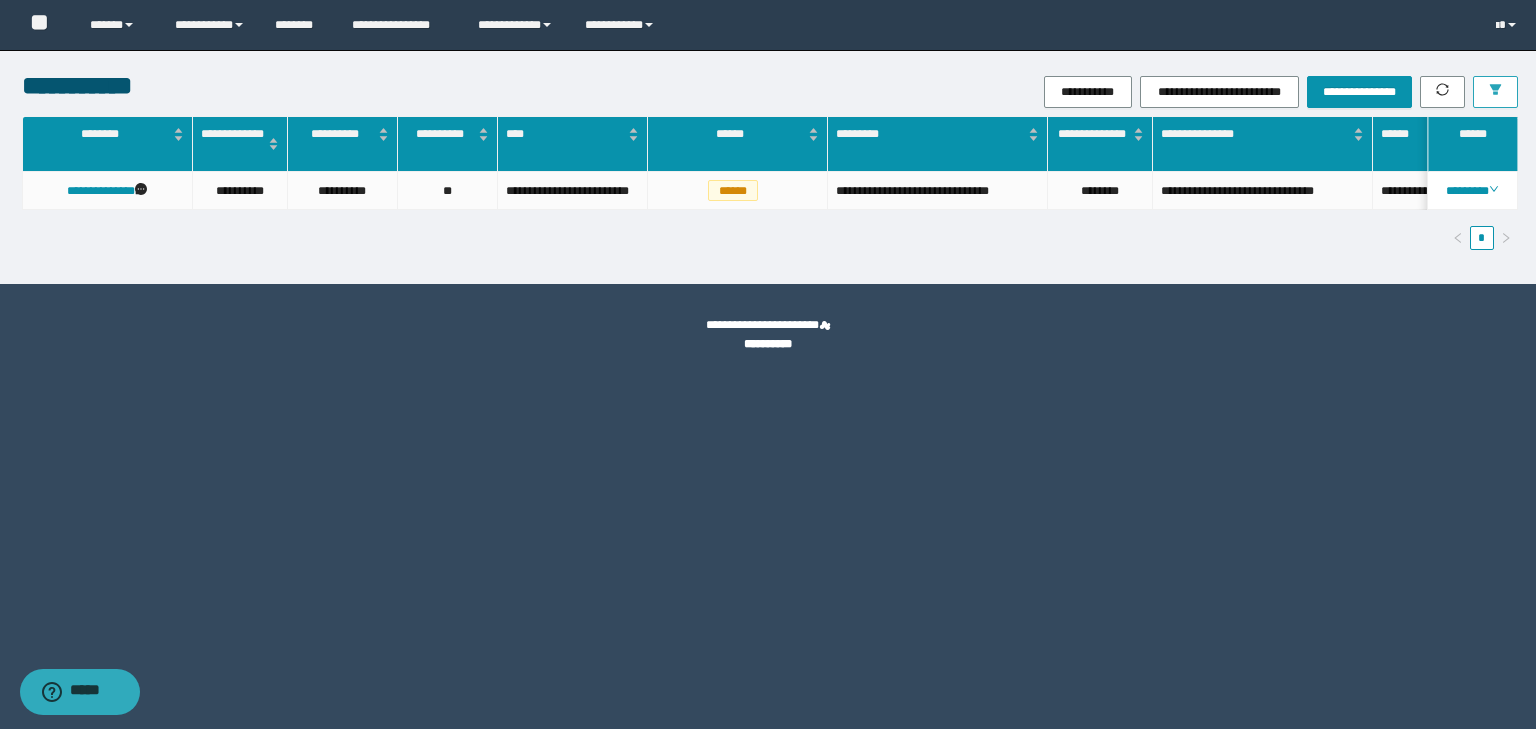 click at bounding box center (1495, 92) 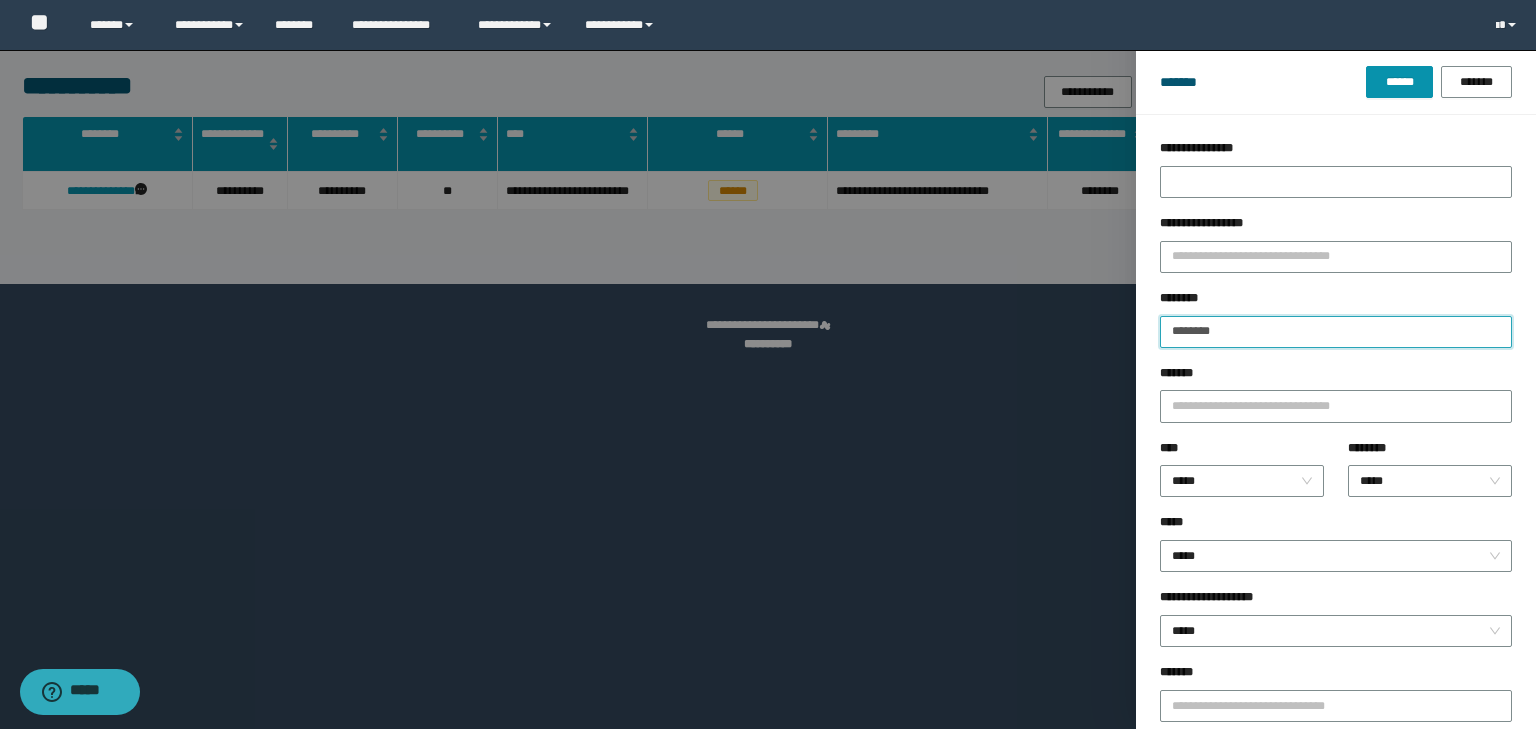 click on "********" at bounding box center (1336, 332) 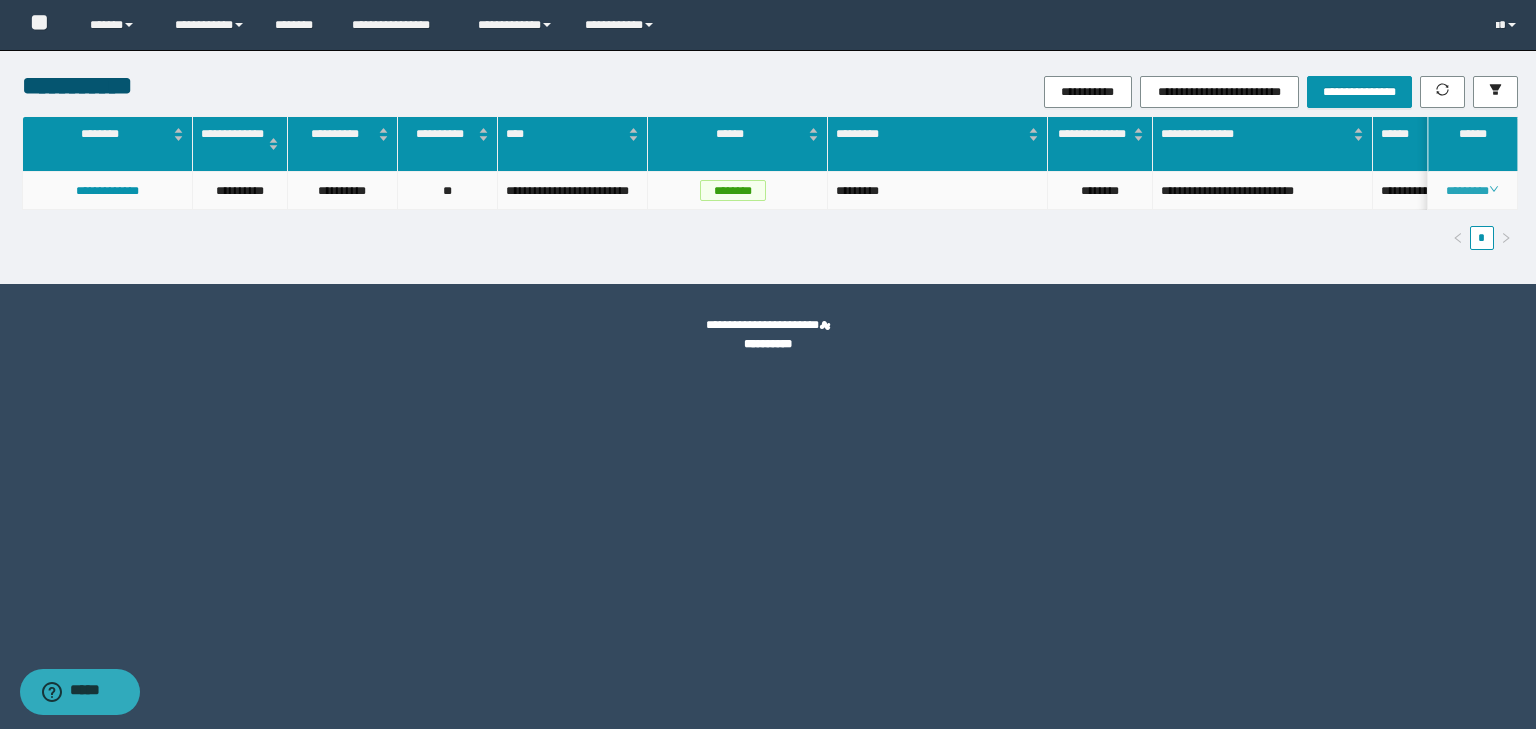click 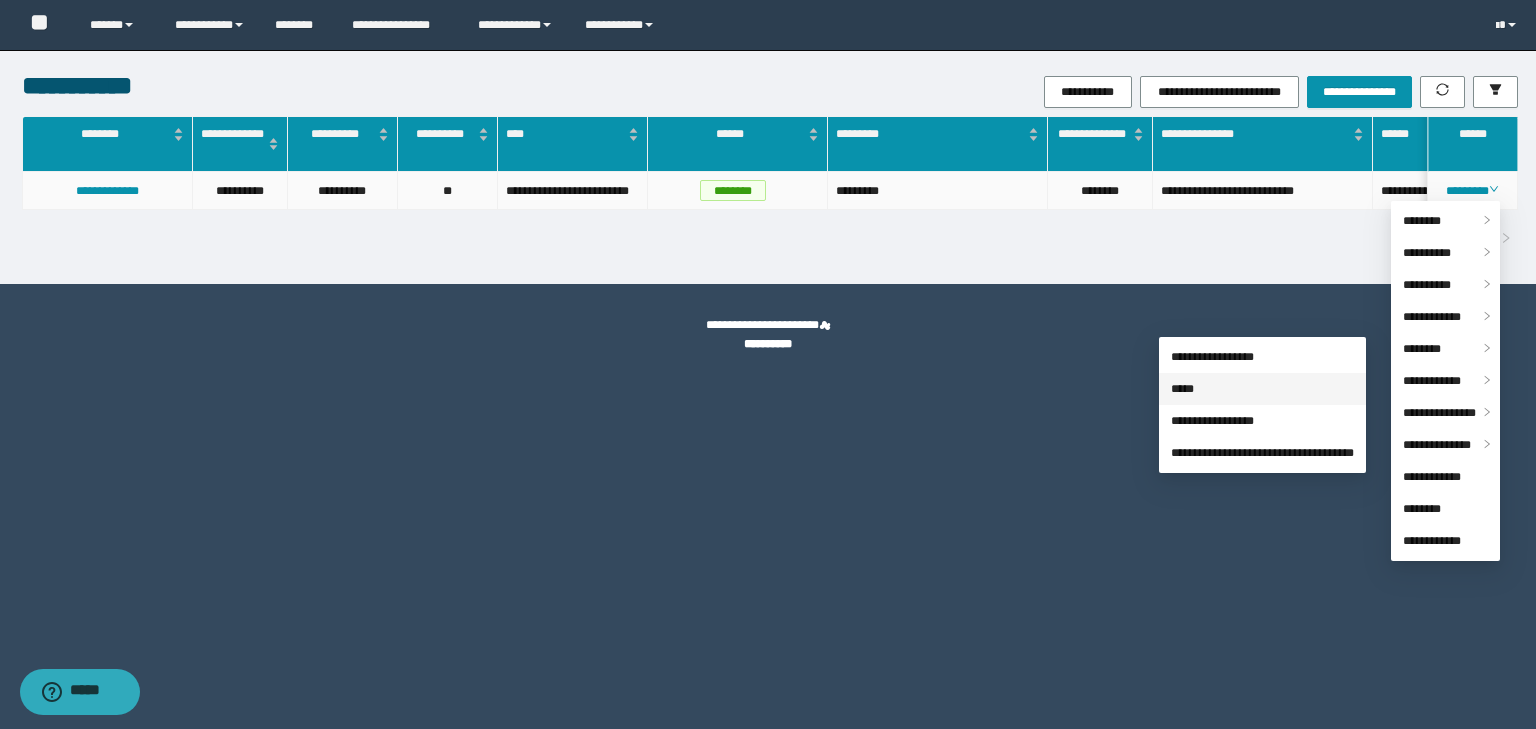 click on "*****" at bounding box center (1182, 389) 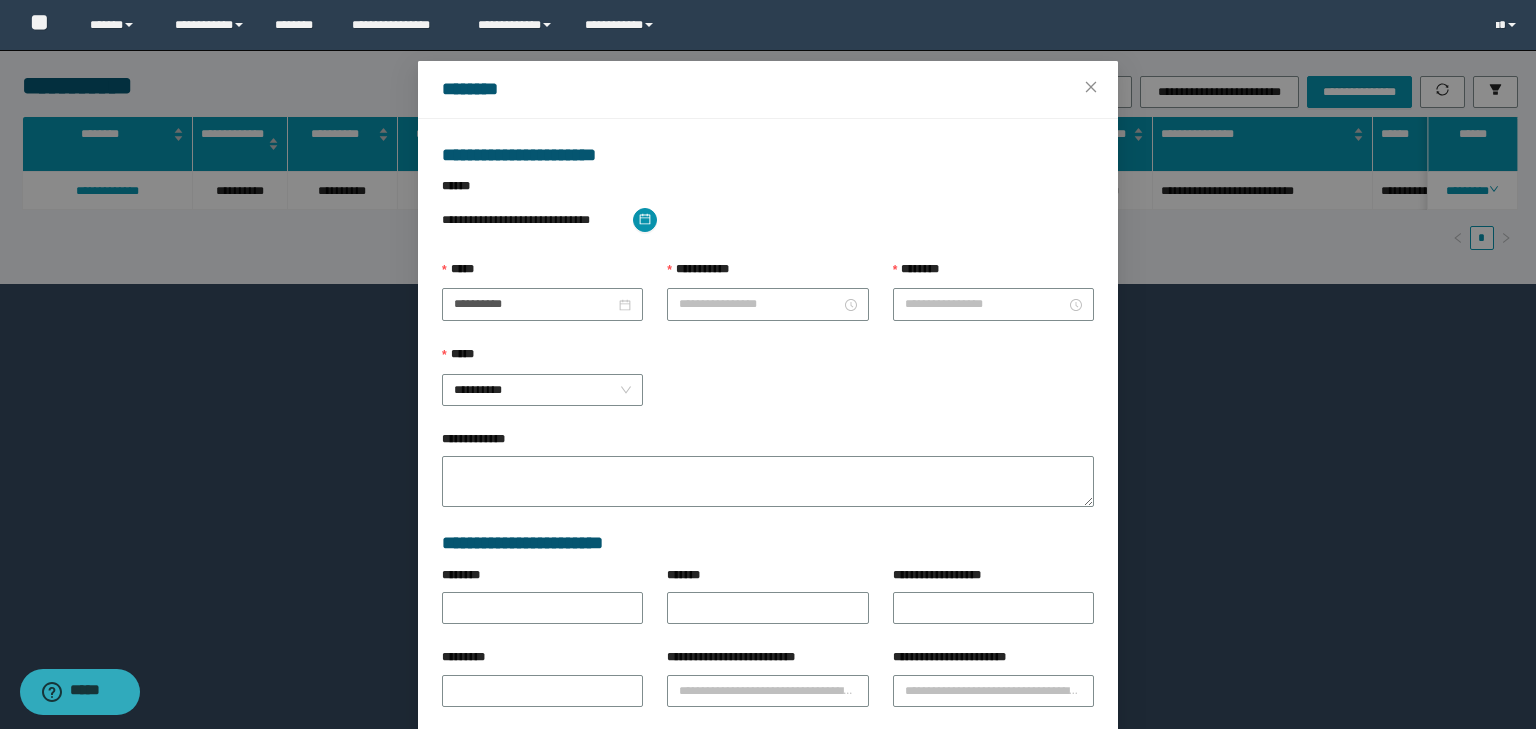 type on "**********" 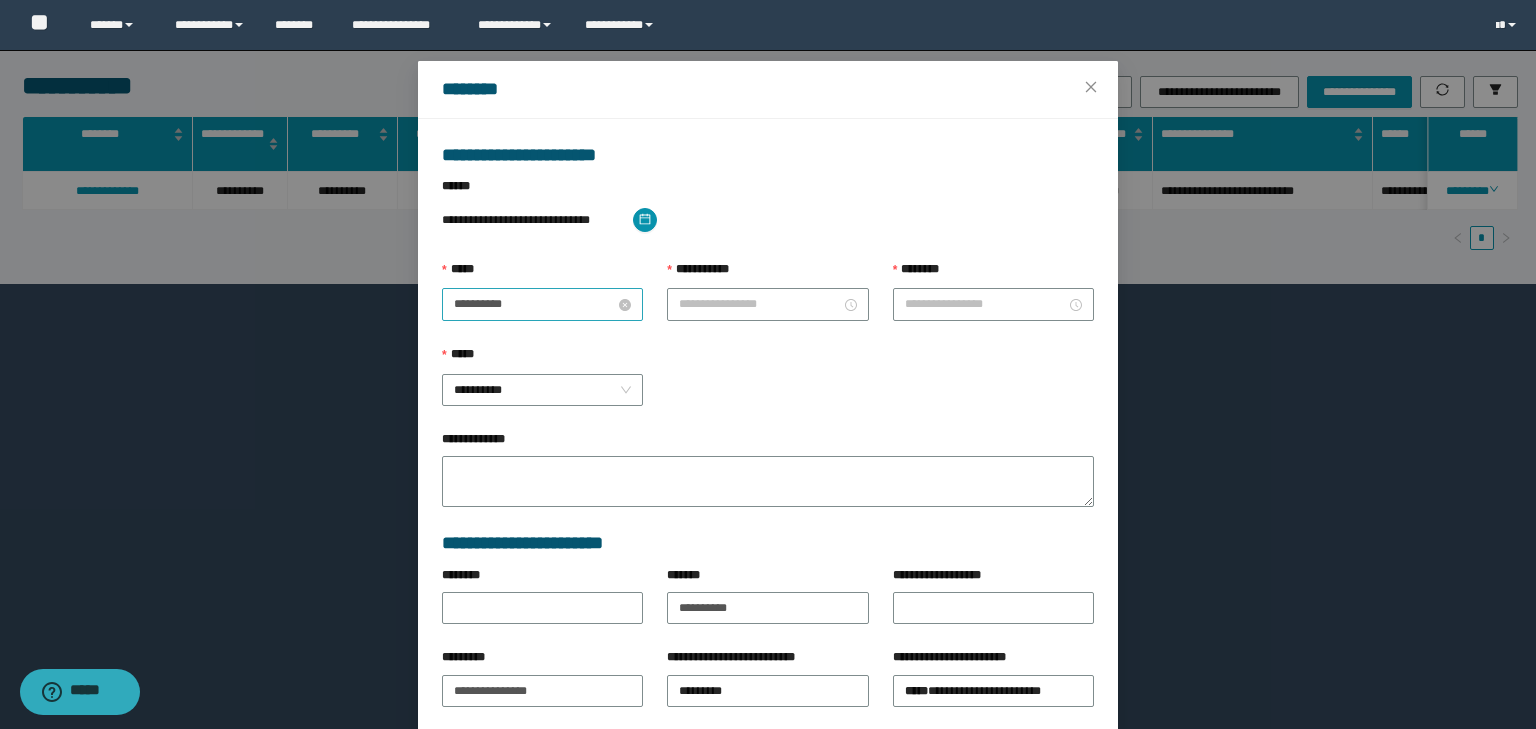 click on "**********" at bounding box center [534, 304] 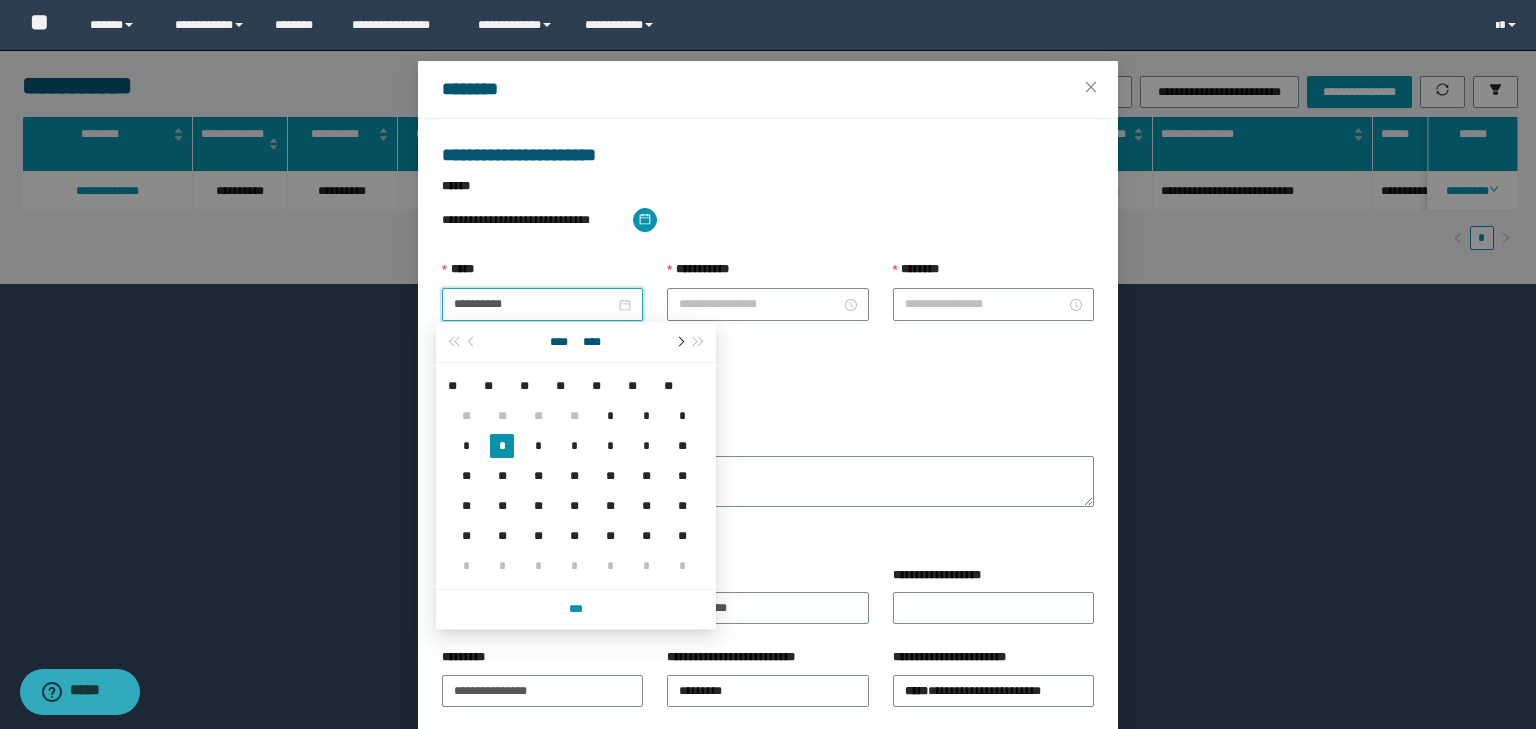 click at bounding box center [679, 342] 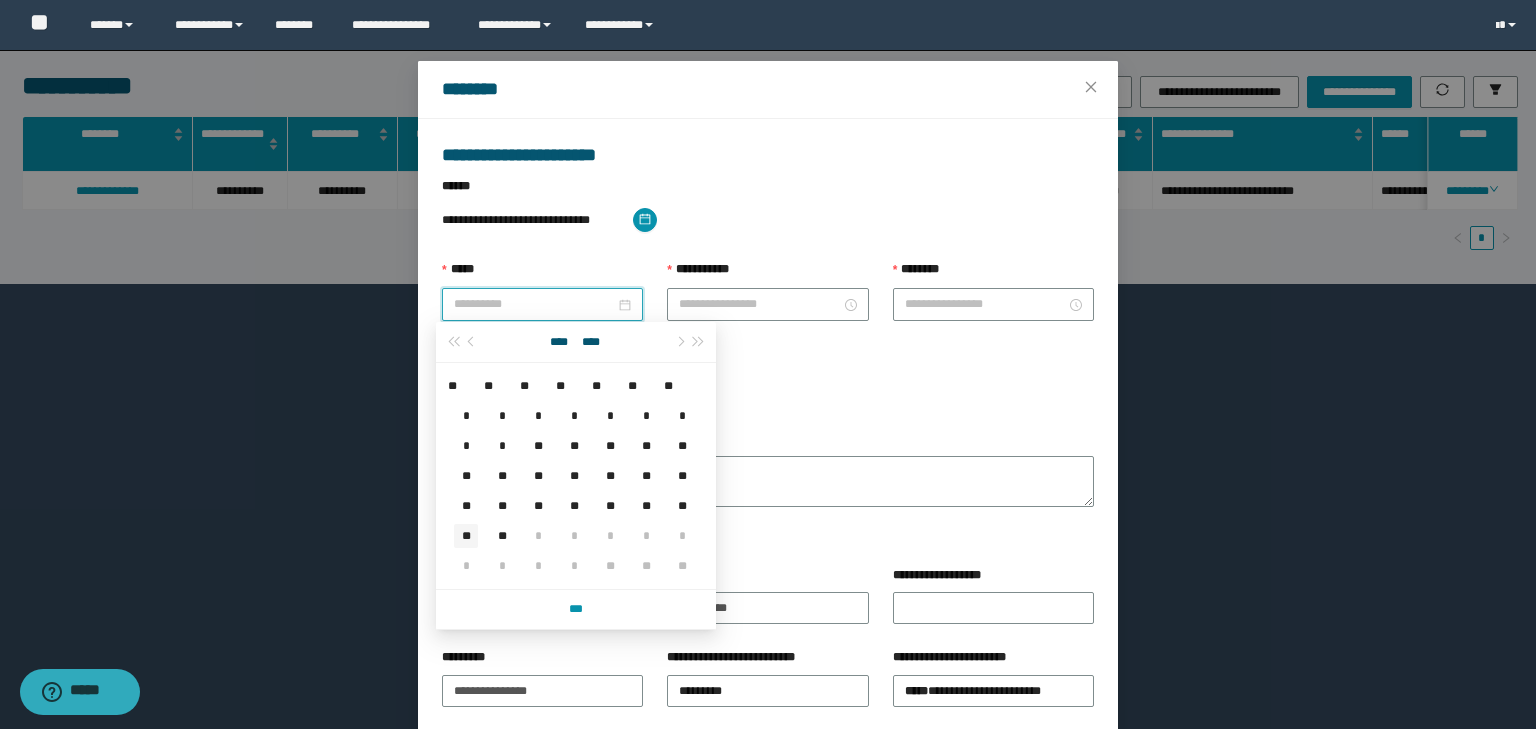 type on "**********" 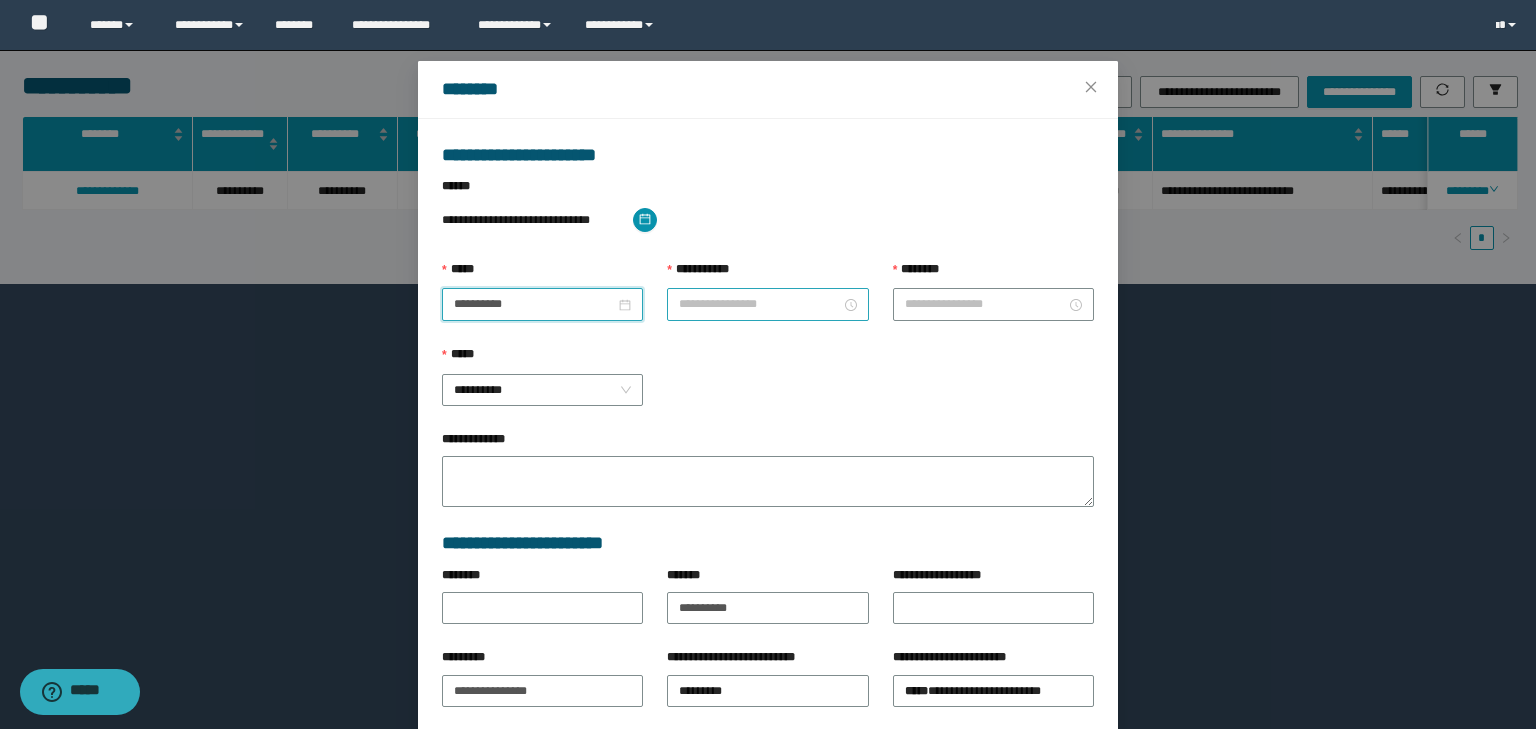 click on "**********" at bounding box center (759, 304) 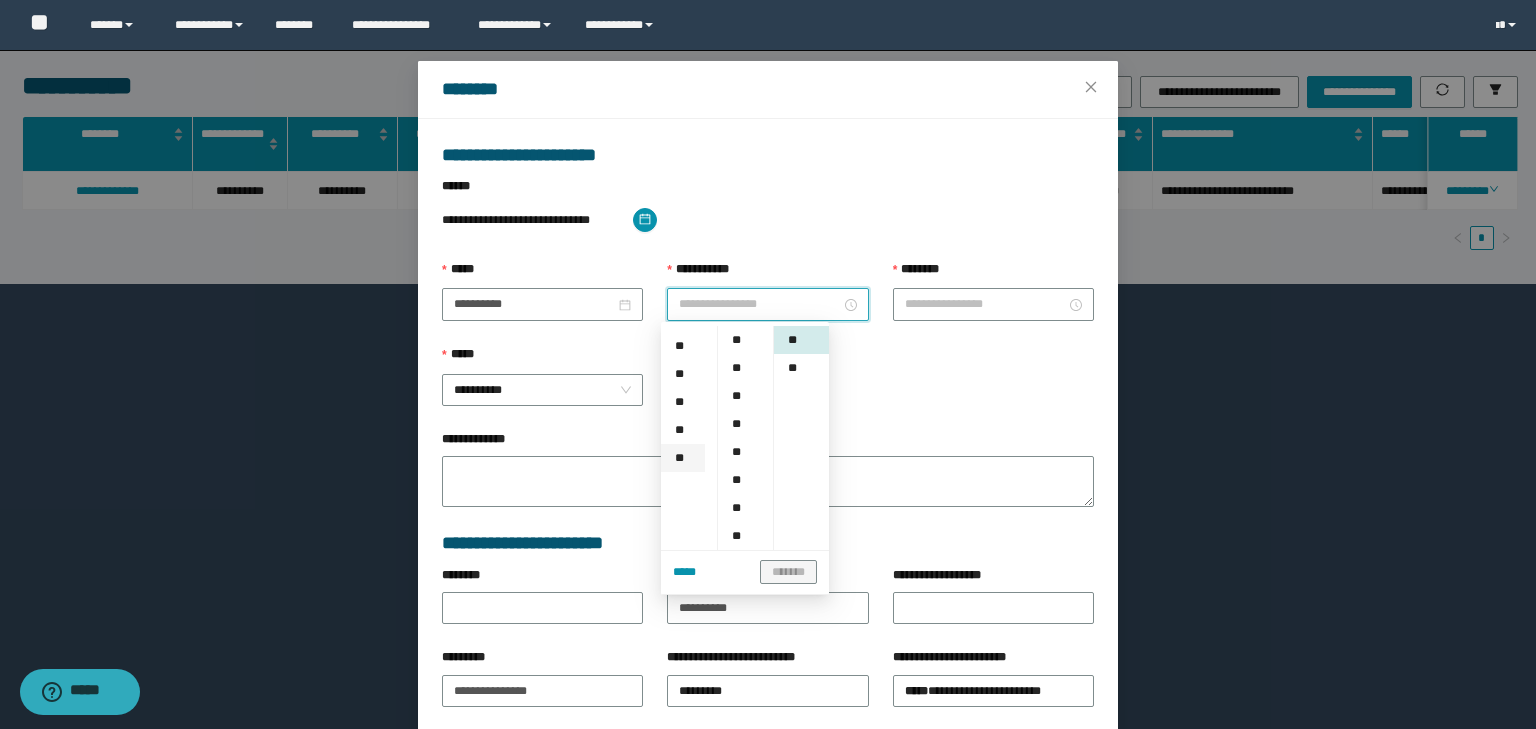 click on "**" at bounding box center [683, 458] 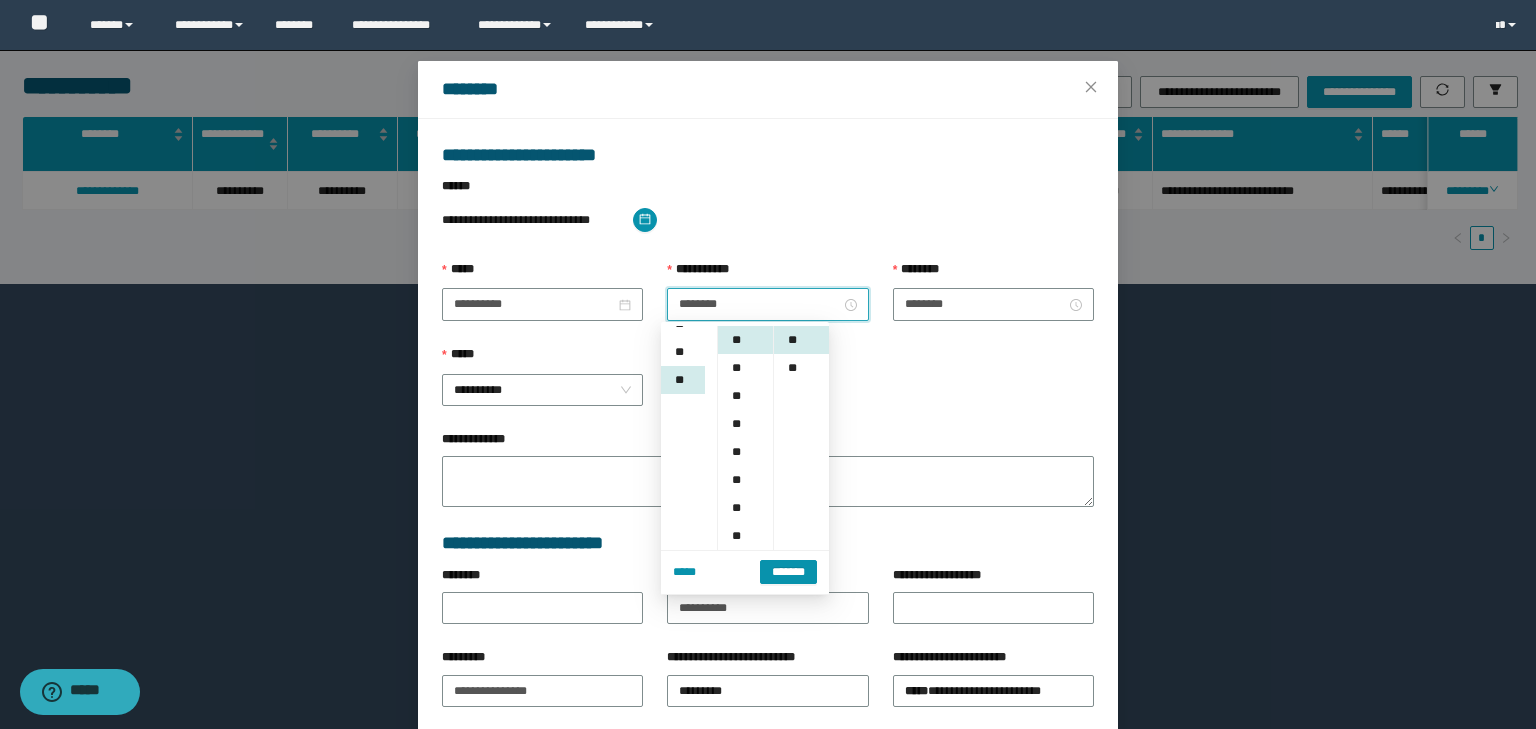 scroll, scrollTop: 308, scrollLeft: 0, axis: vertical 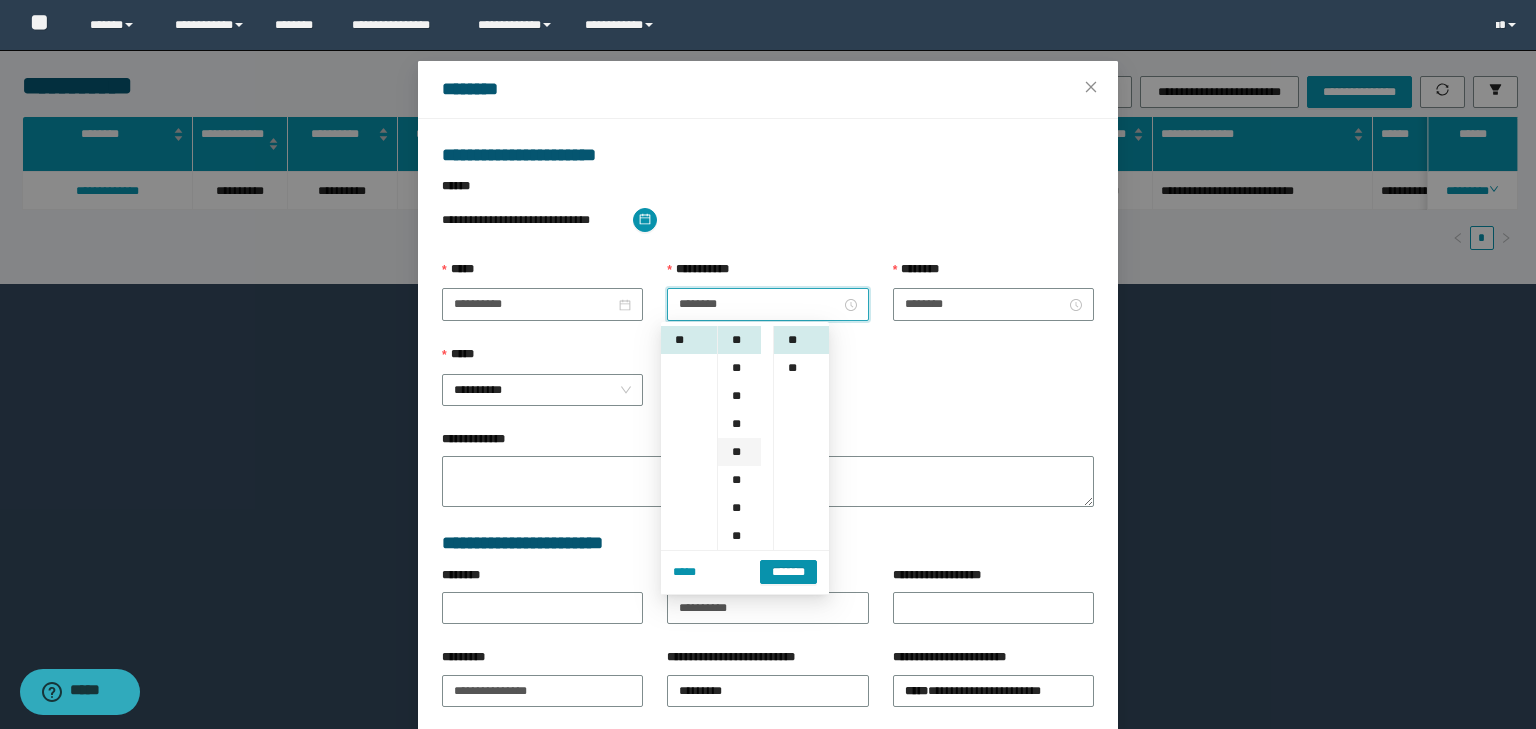 click on "**" at bounding box center [739, 452] 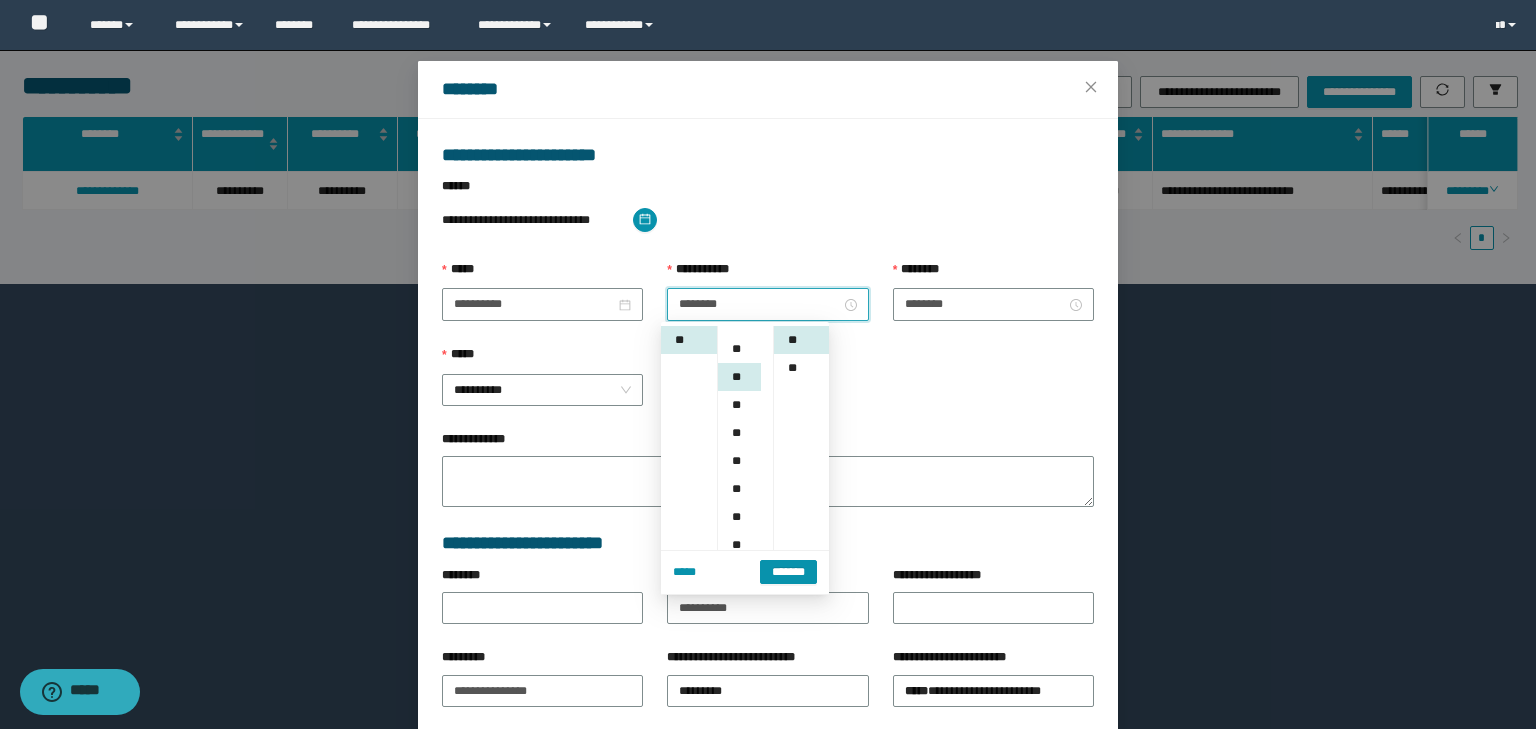 scroll, scrollTop: 112, scrollLeft: 0, axis: vertical 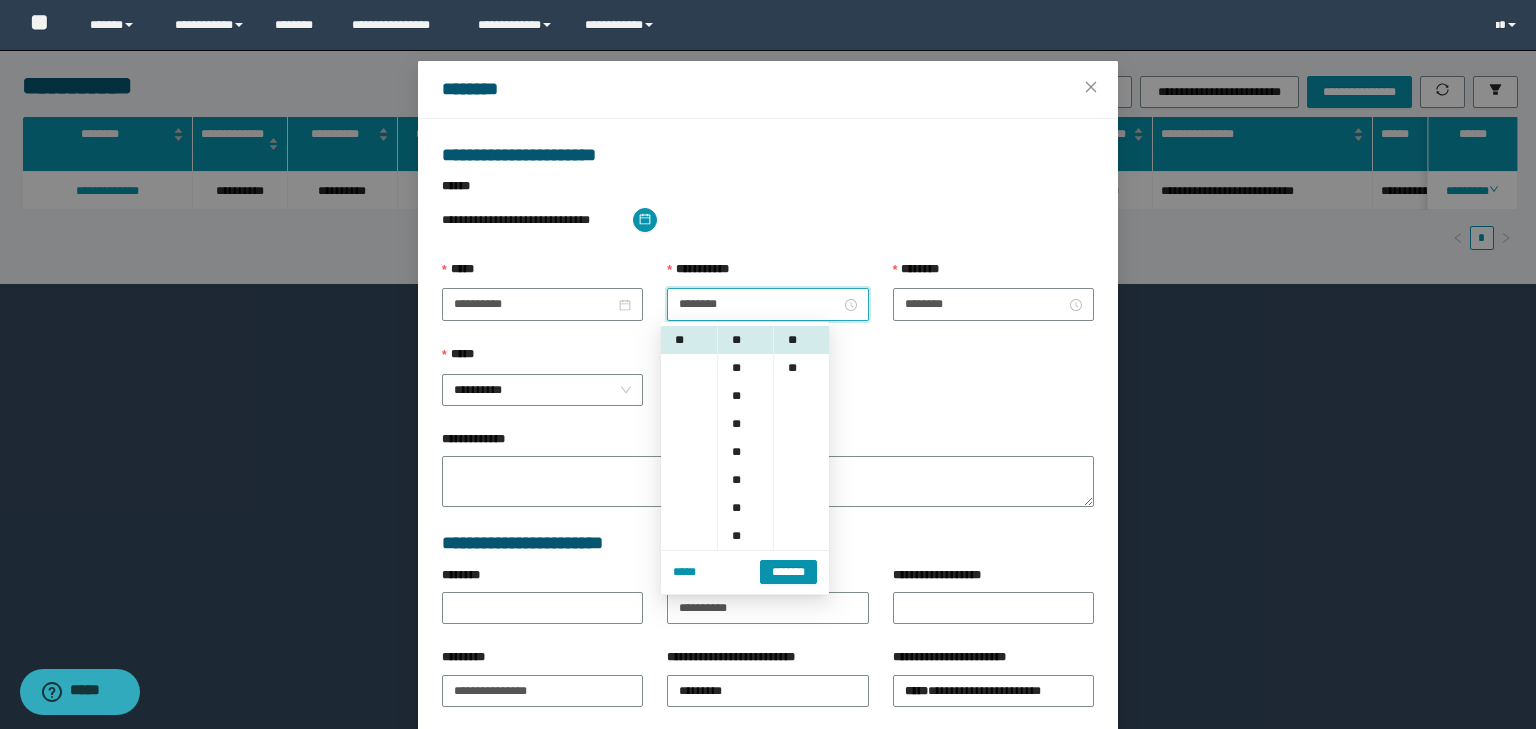 drag, startPoint x: 782, startPoint y: 571, endPoint x: 844, endPoint y: 504, distance: 91.28527 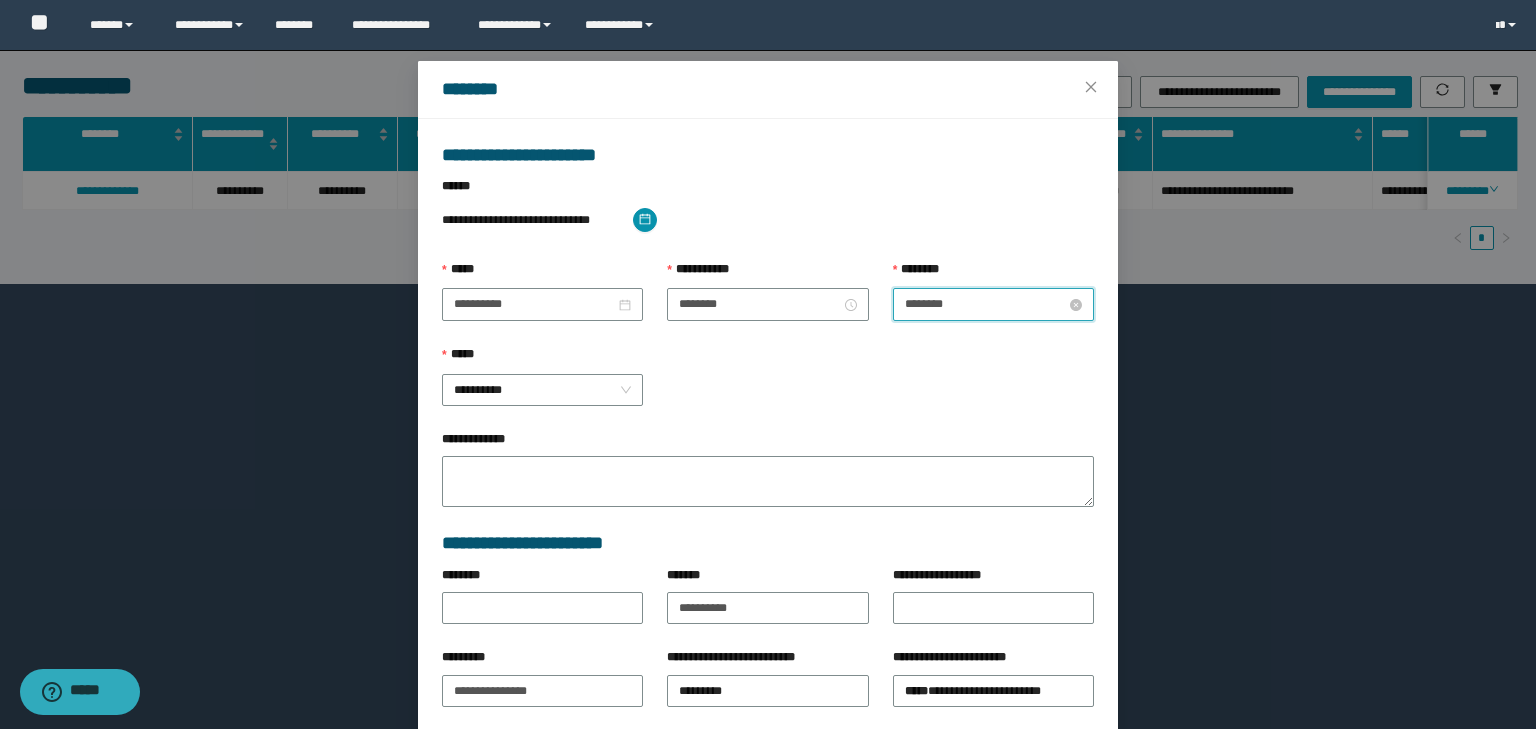 click on "********" at bounding box center [985, 304] 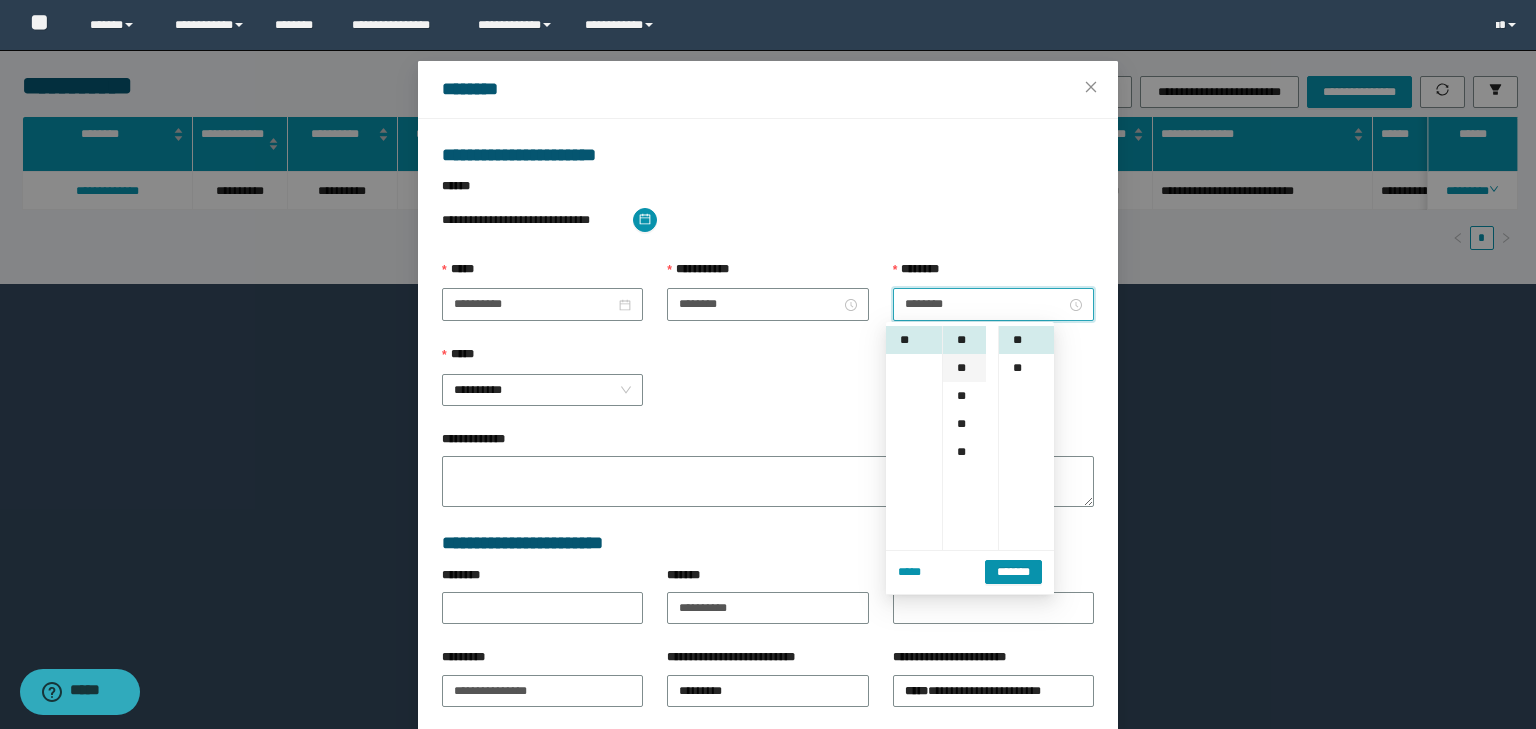 click on "**" at bounding box center [964, 368] 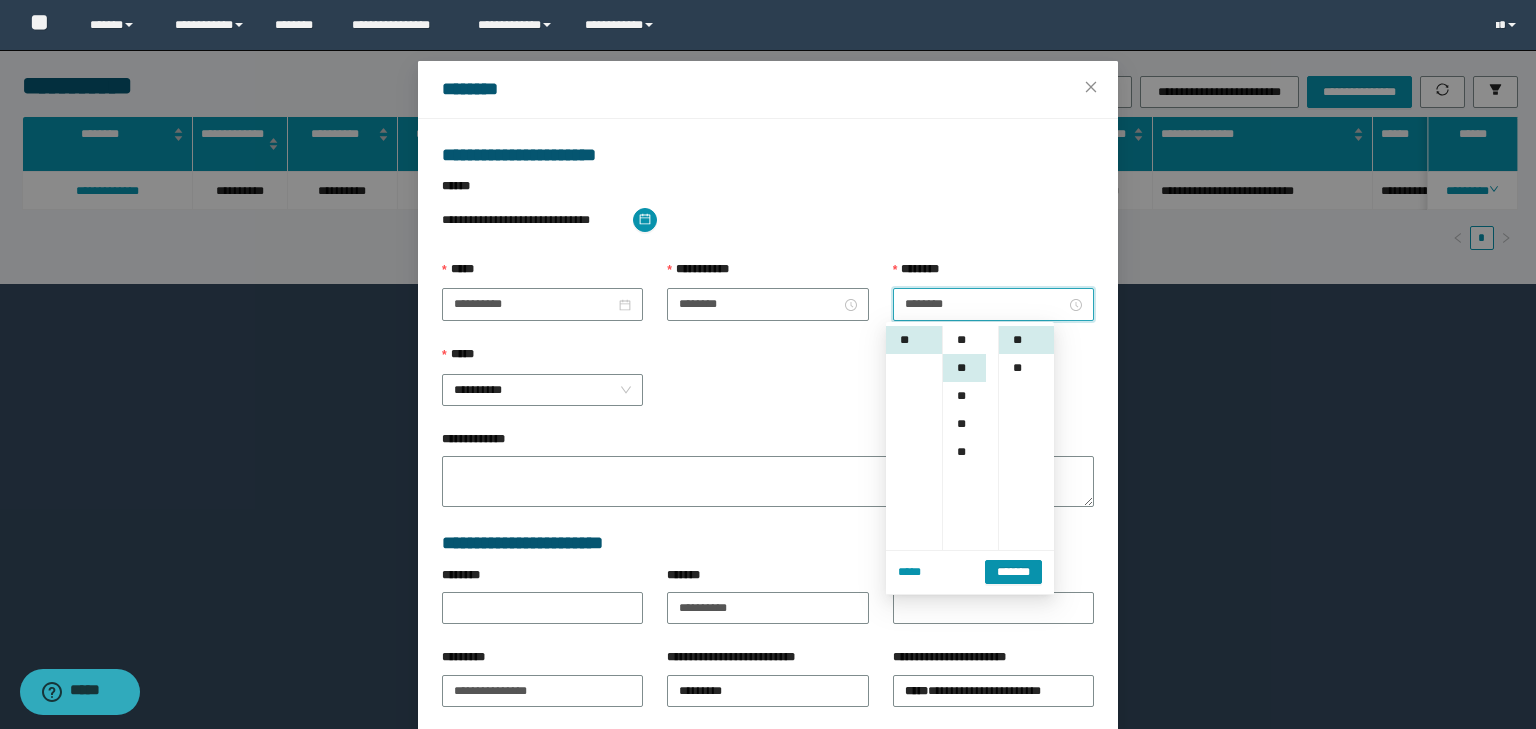 scroll, scrollTop: 224, scrollLeft: 0, axis: vertical 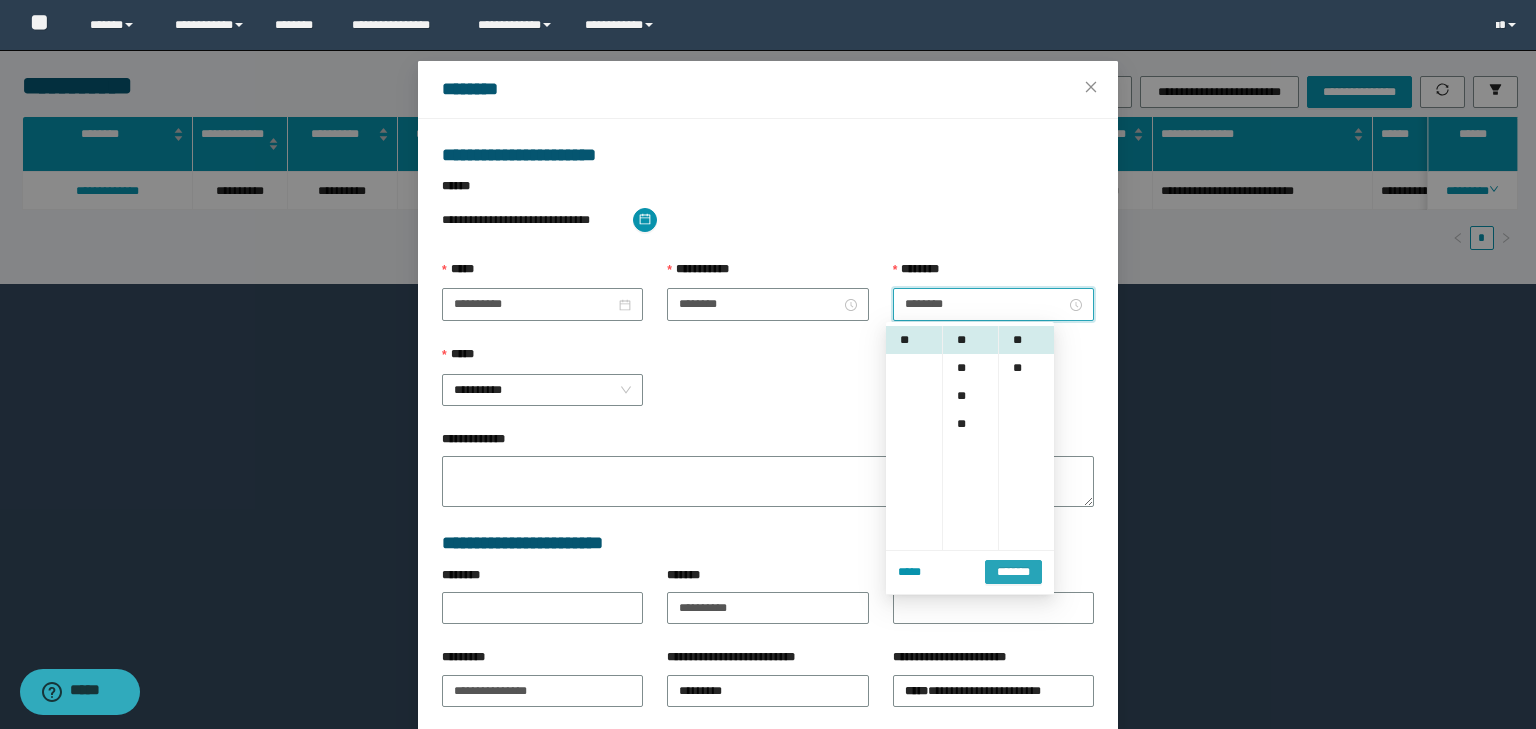 click on "*******" at bounding box center (1013, 572) 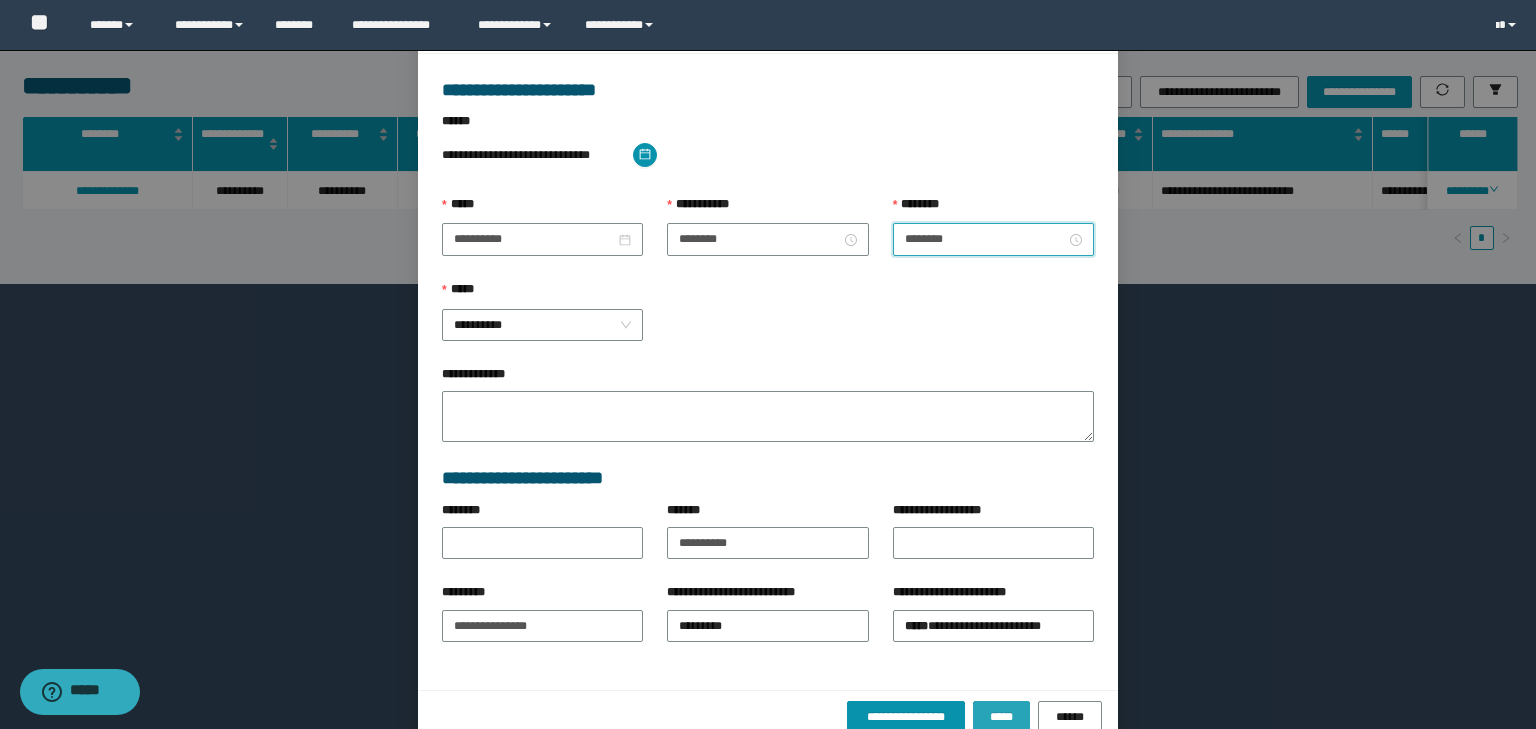 scroll, scrollTop: 139, scrollLeft: 0, axis: vertical 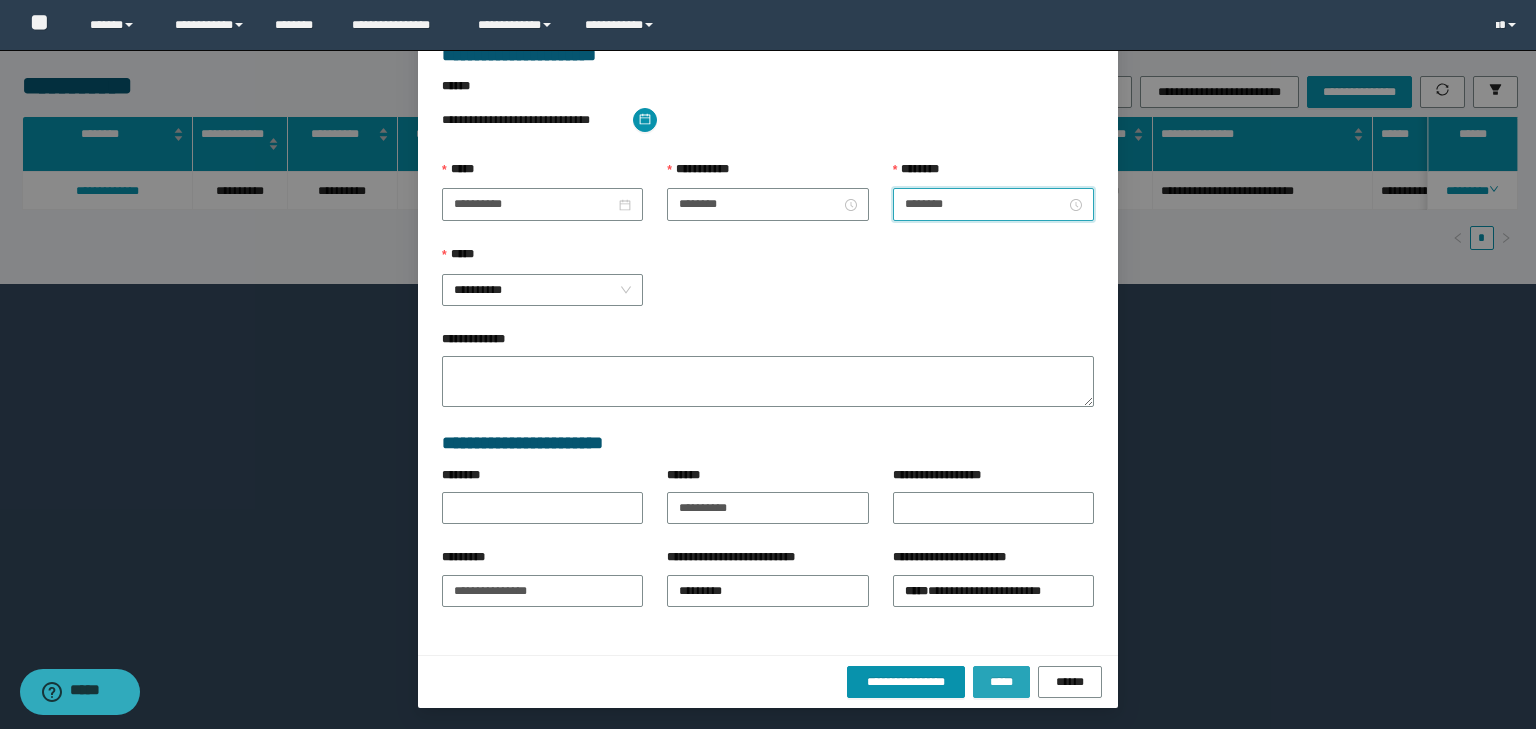 click on "*****" at bounding box center [1001, 682] 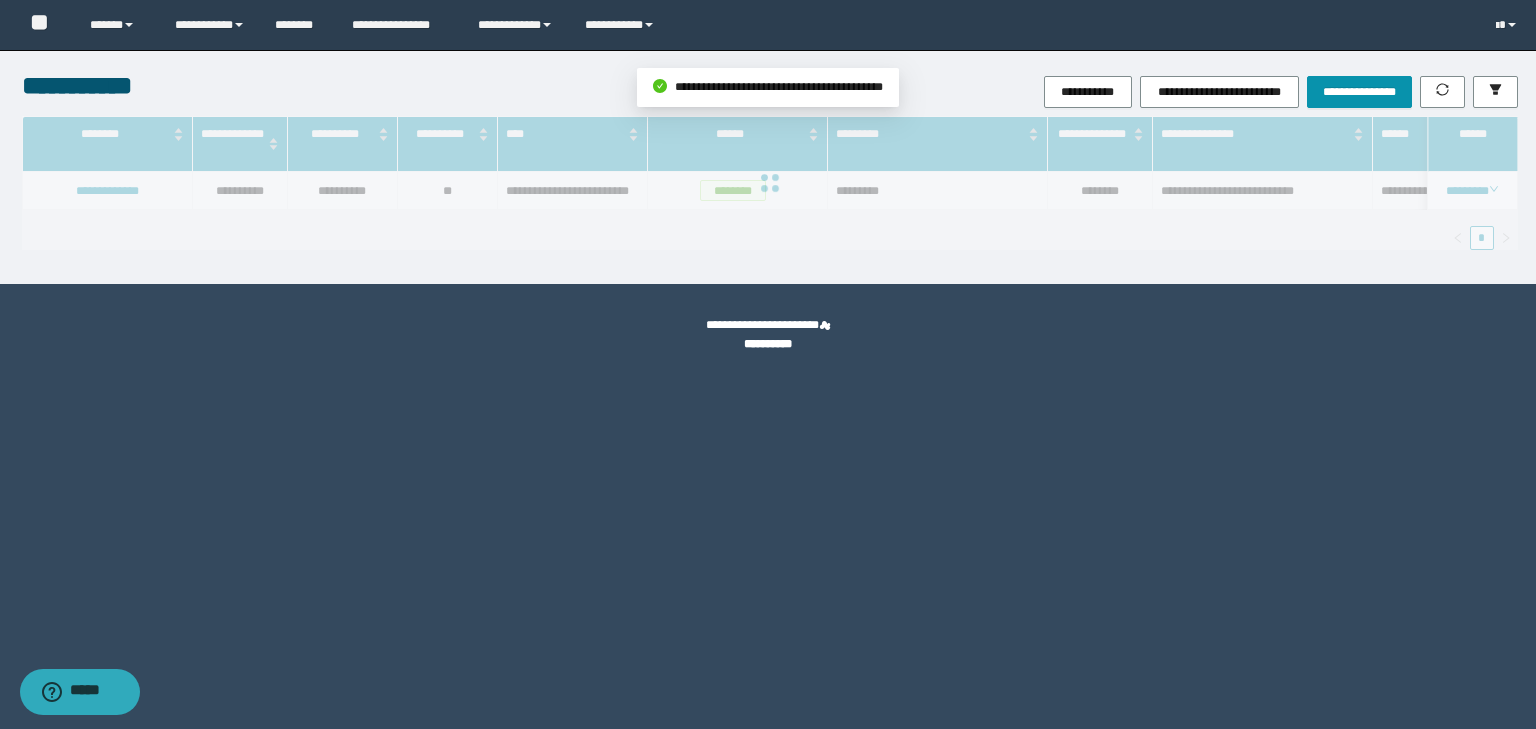 scroll, scrollTop: 39, scrollLeft: 0, axis: vertical 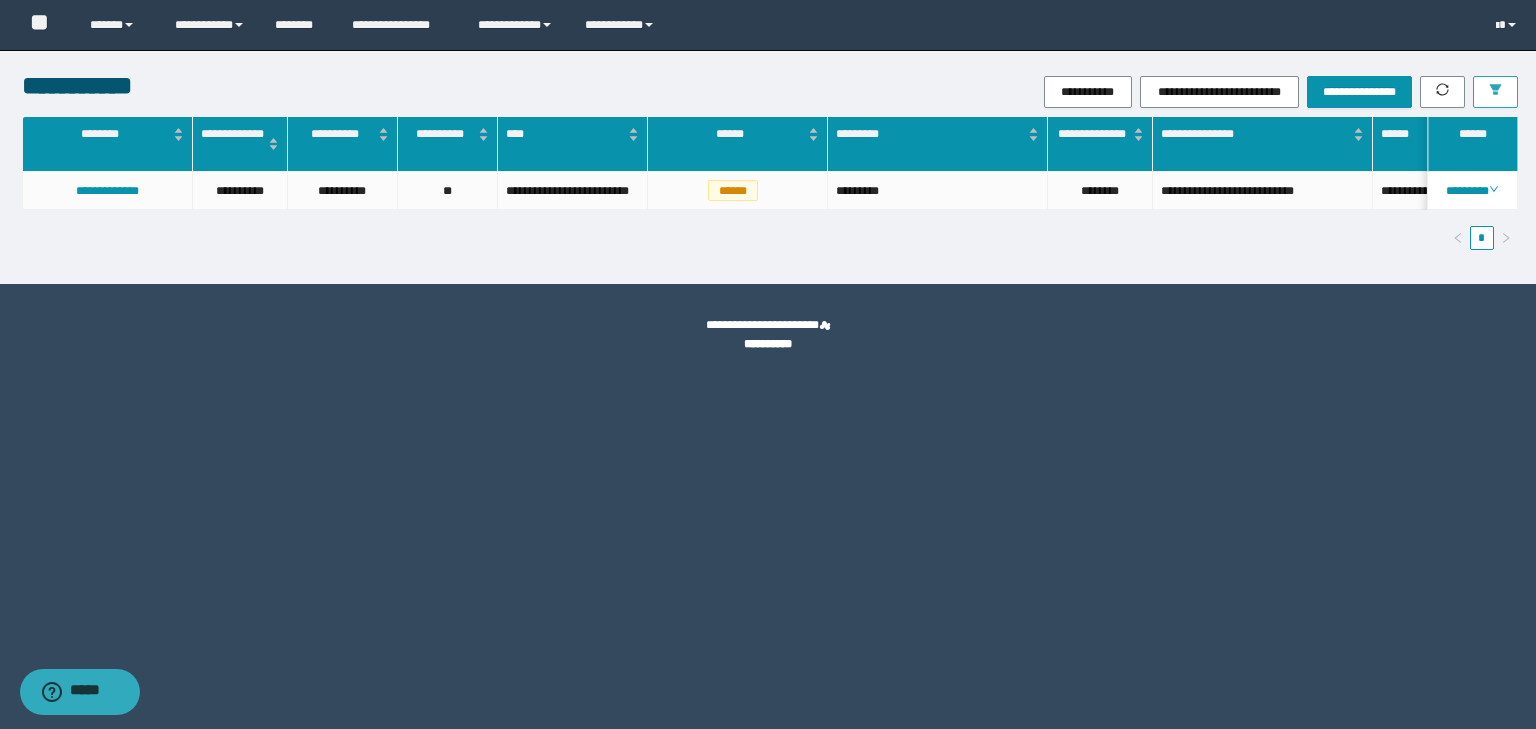 click at bounding box center [1495, 92] 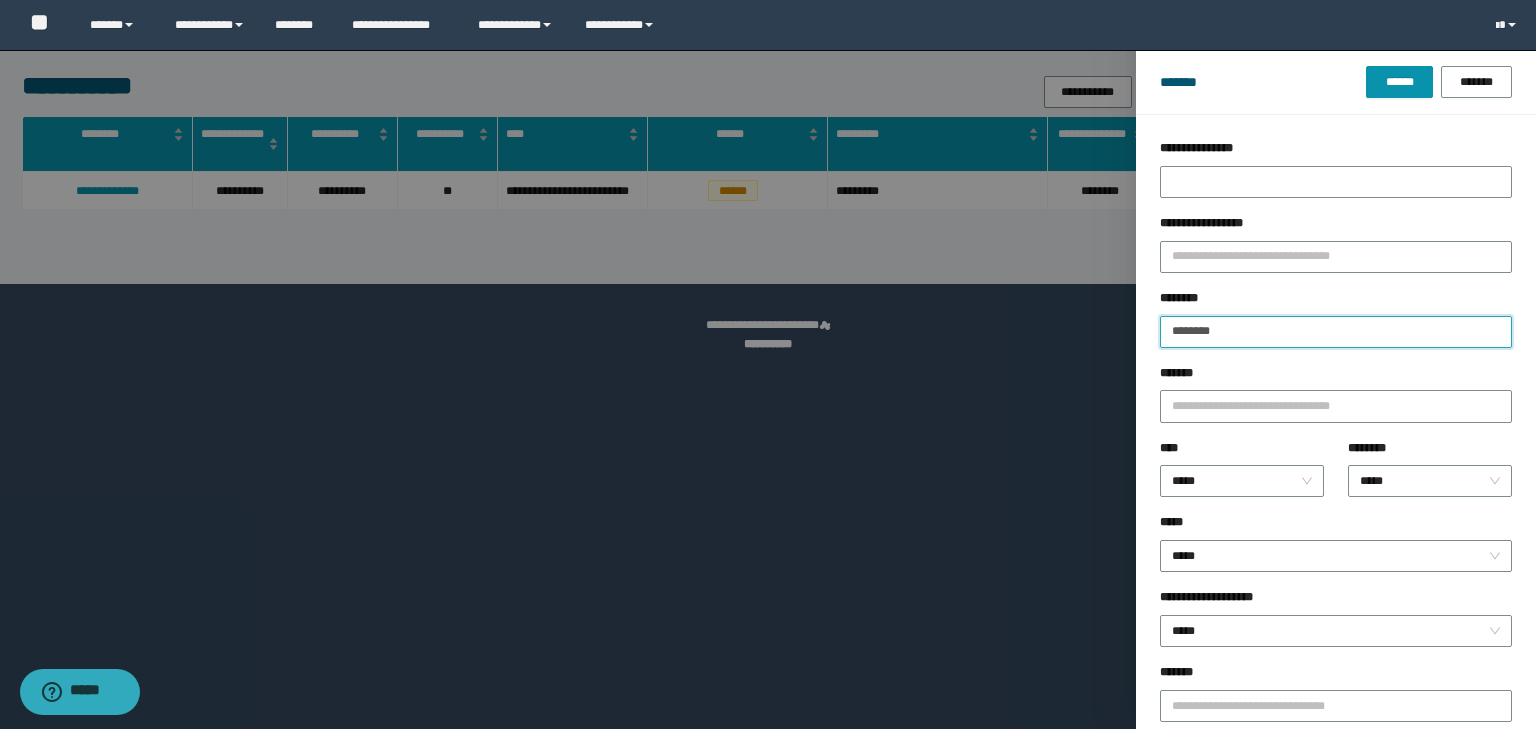click on "********" at bounding box center [1336, 332] 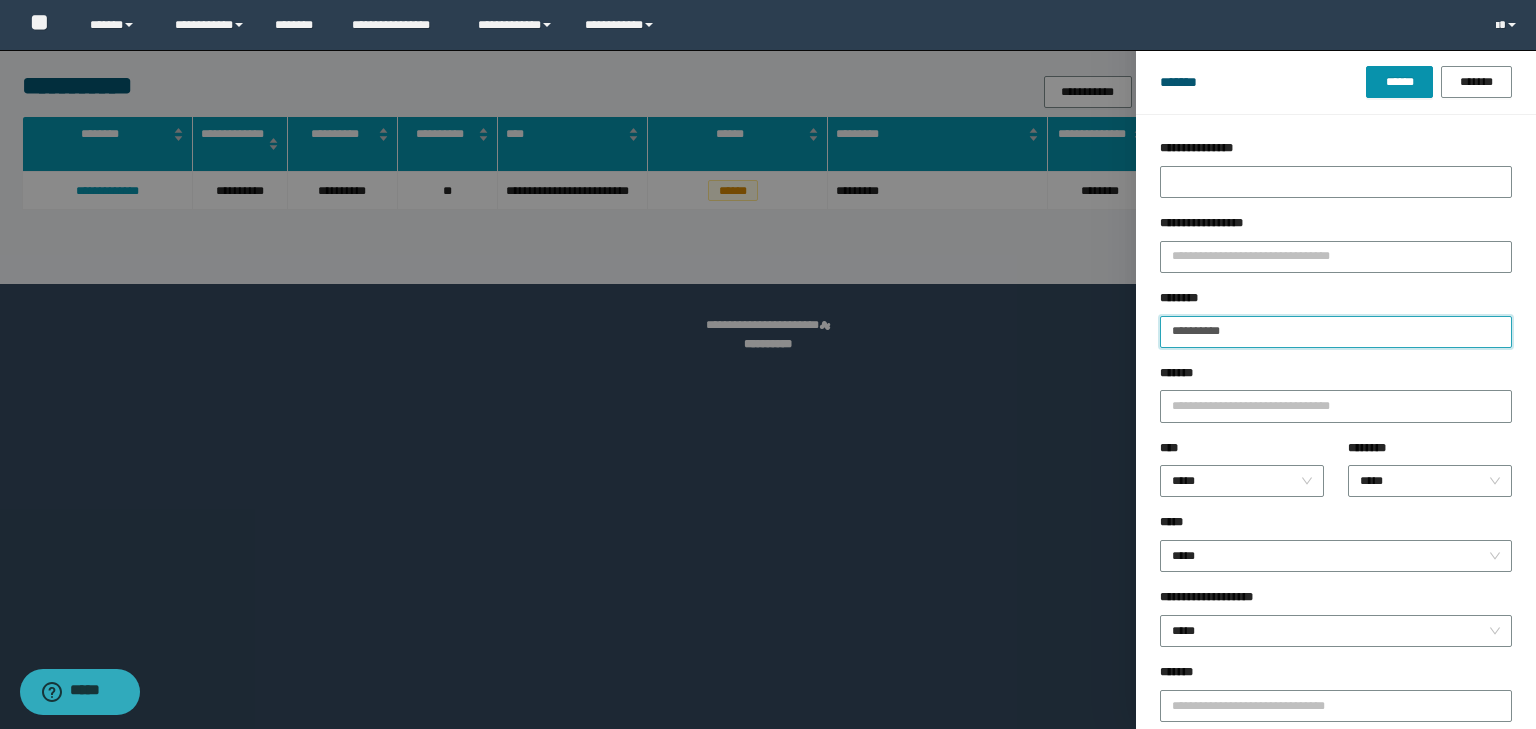 type on "**********" 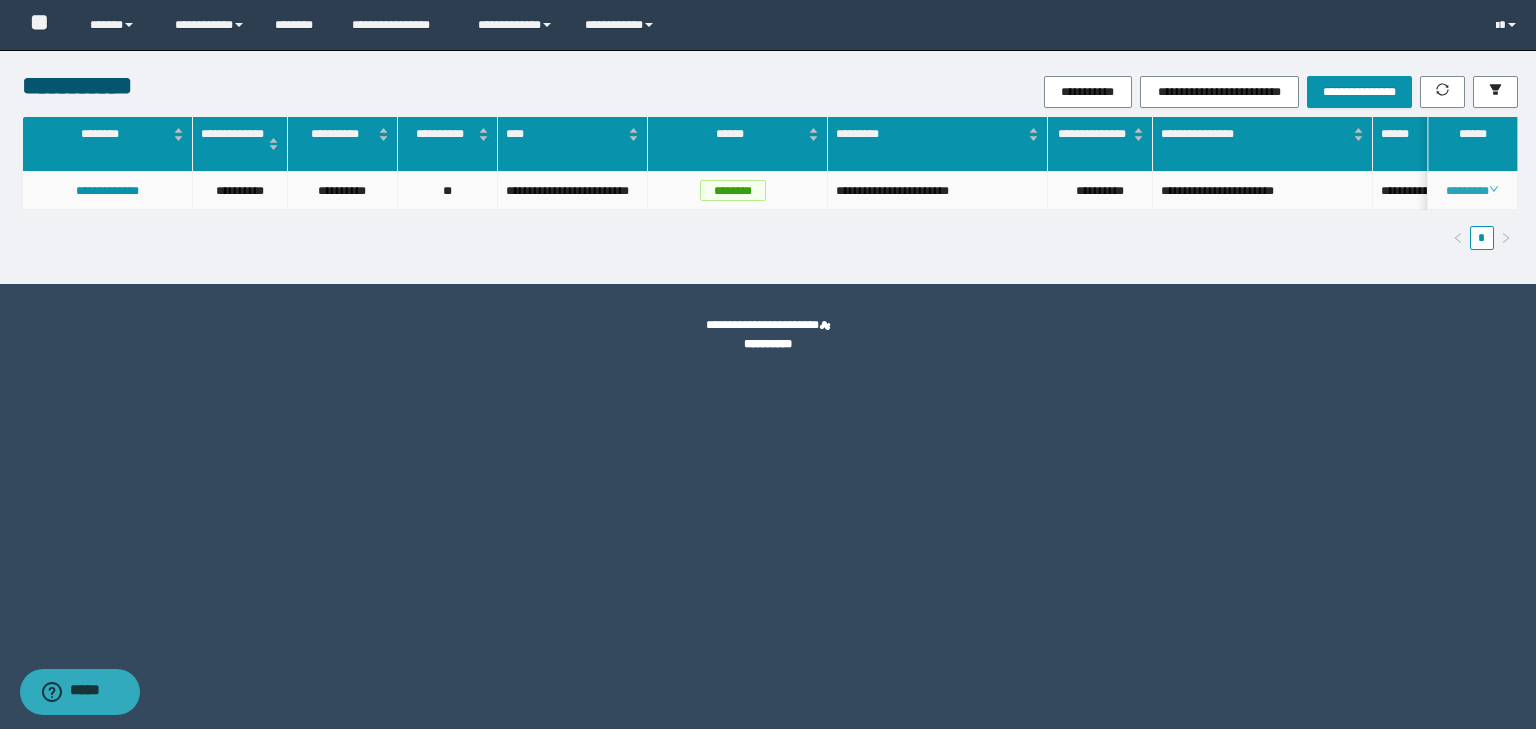 click 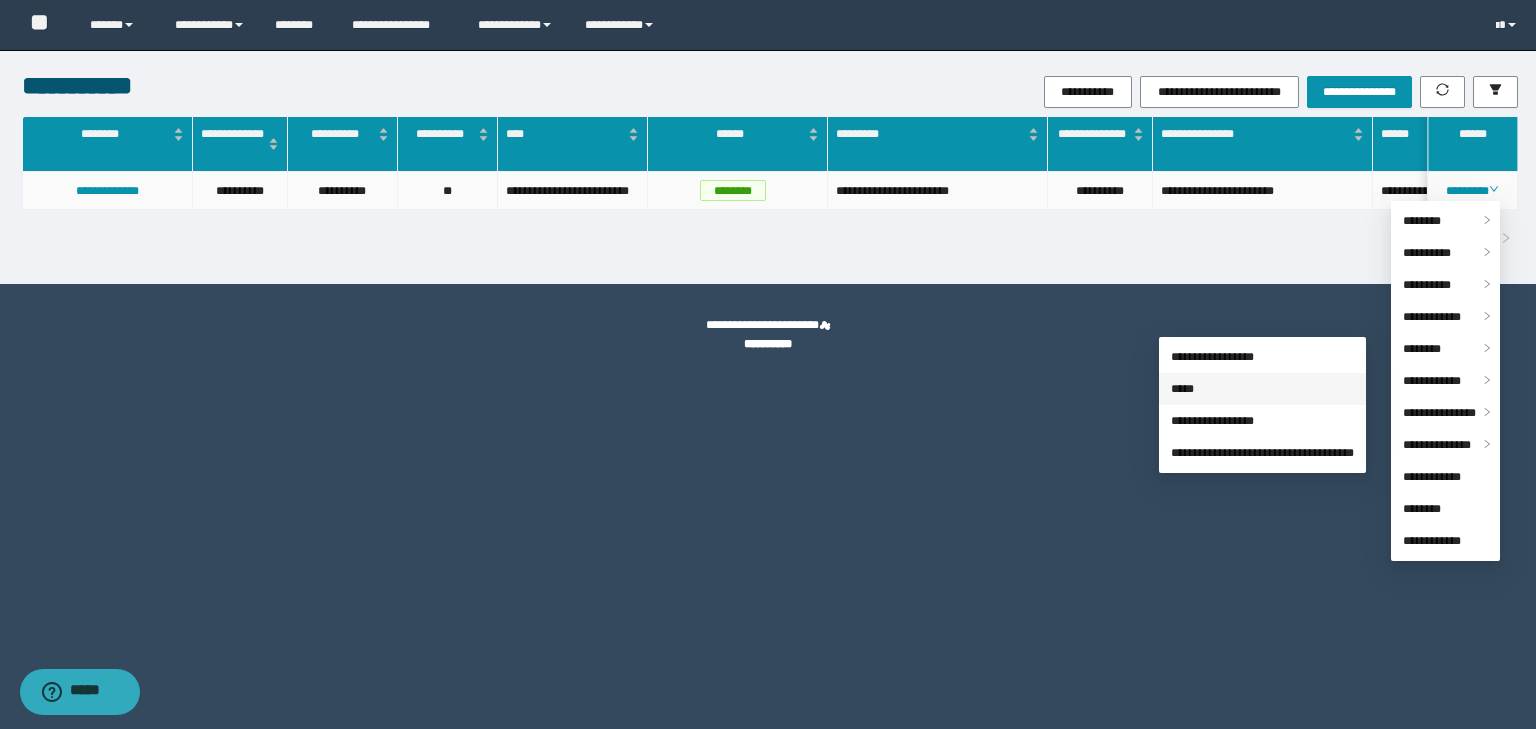 click on "*****" at bounding box center [1182, 389] 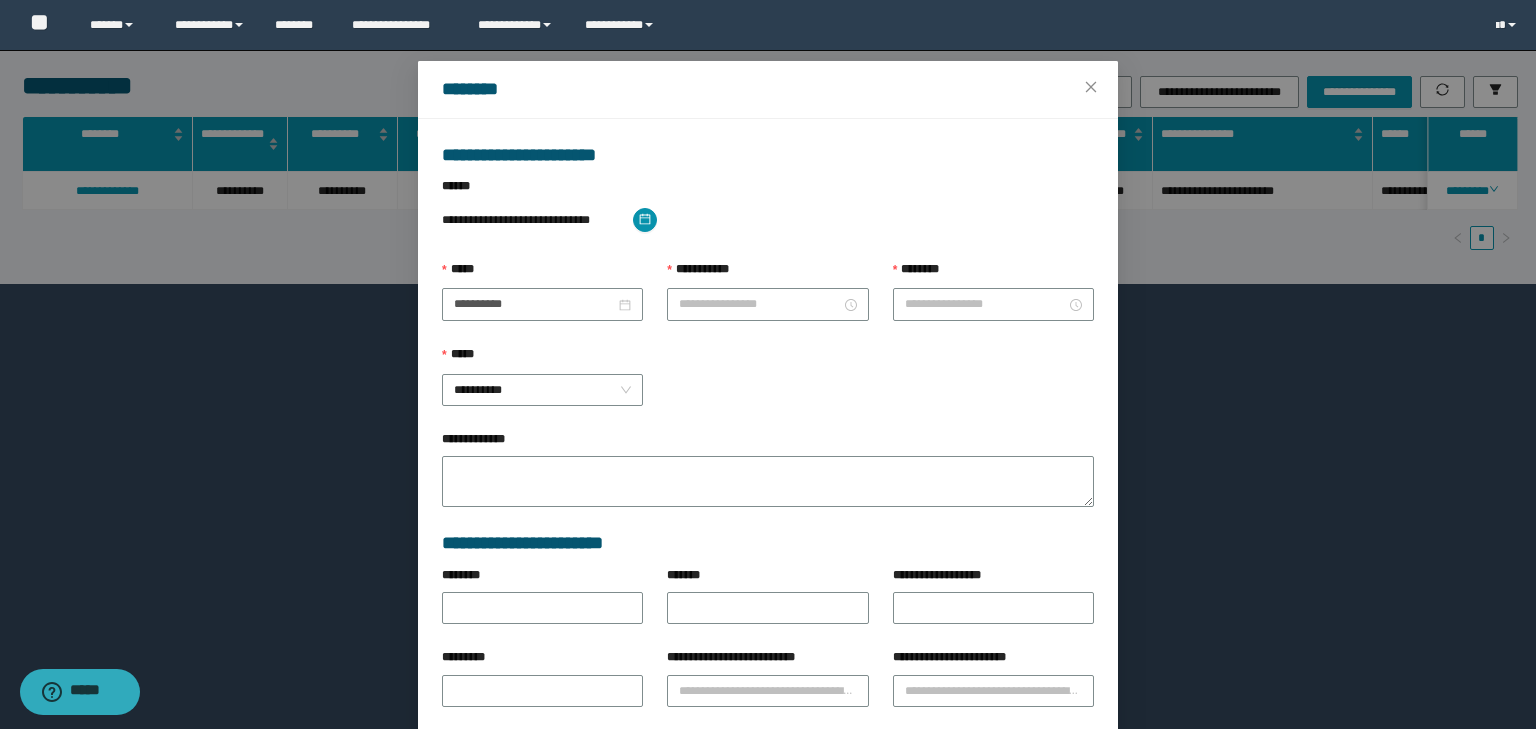 type on "**********" 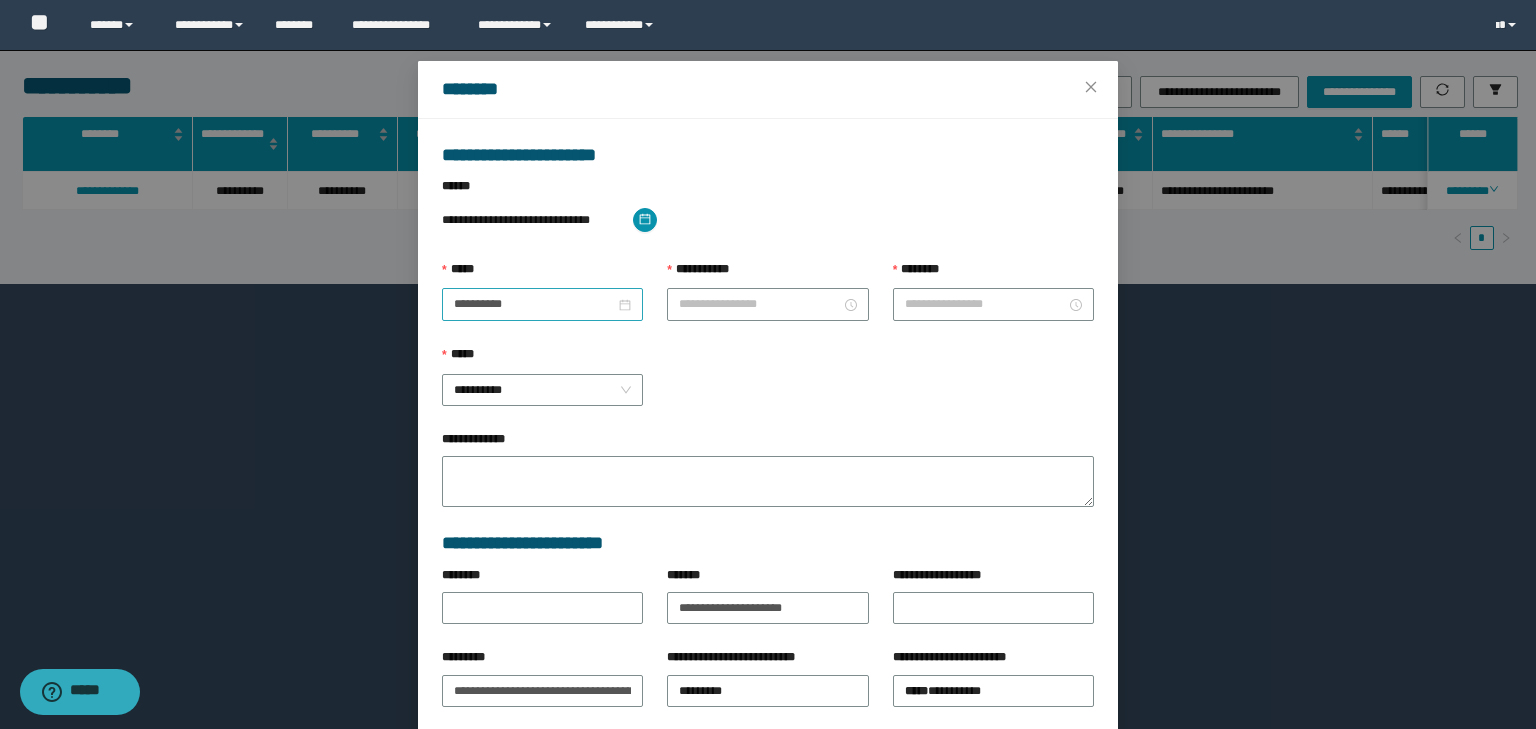 click on "**********" at bounding box center (542, 304) 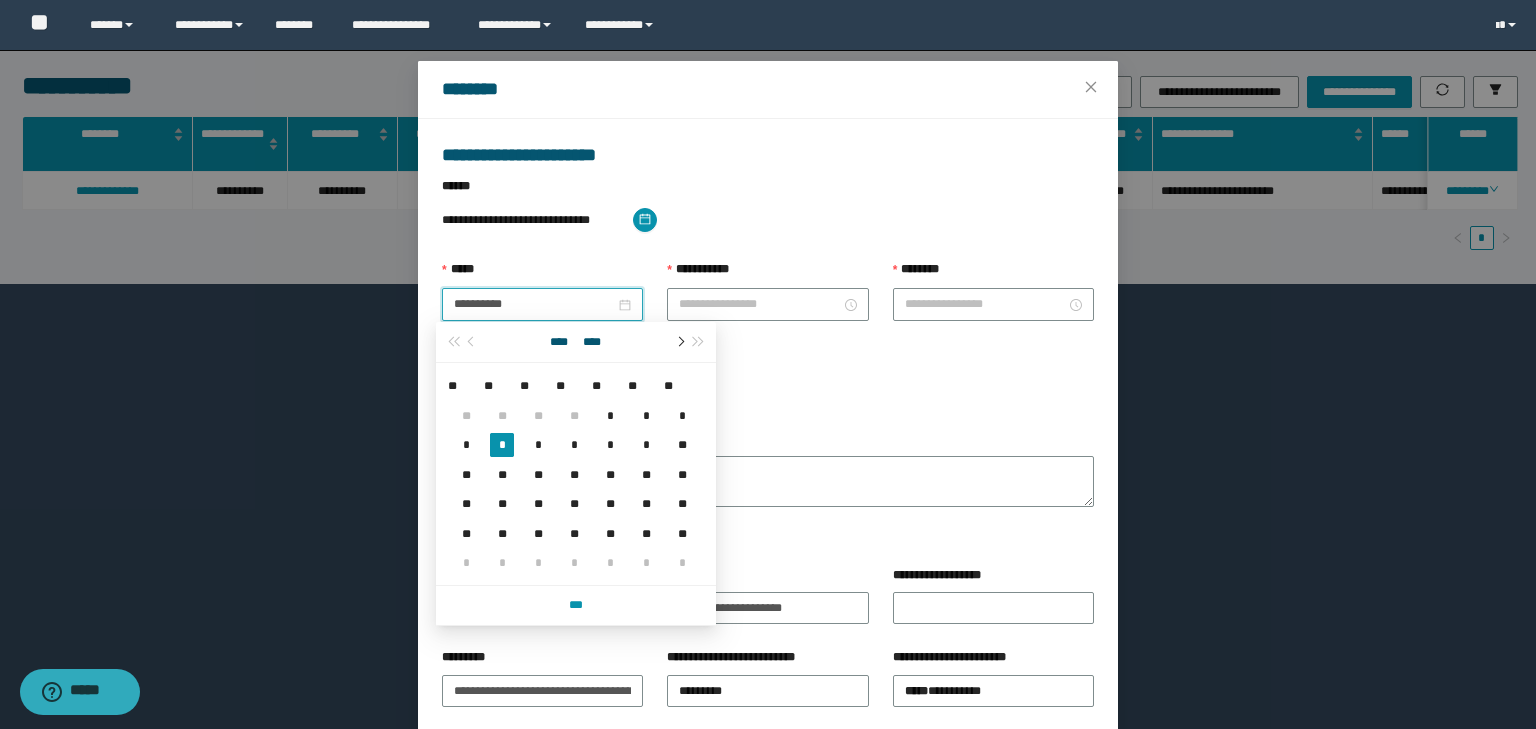 click at bounding box center (679, 342) 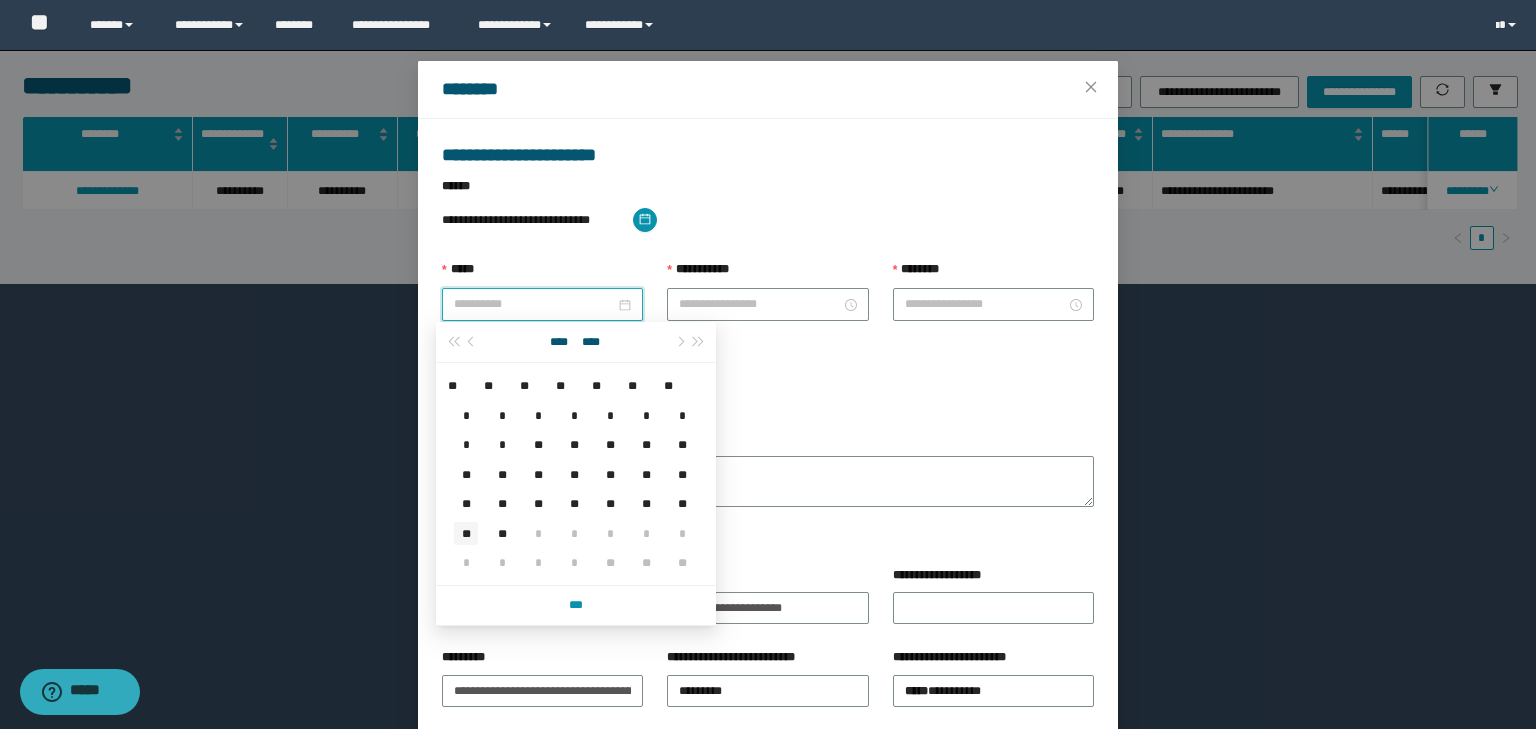 type on "**********" 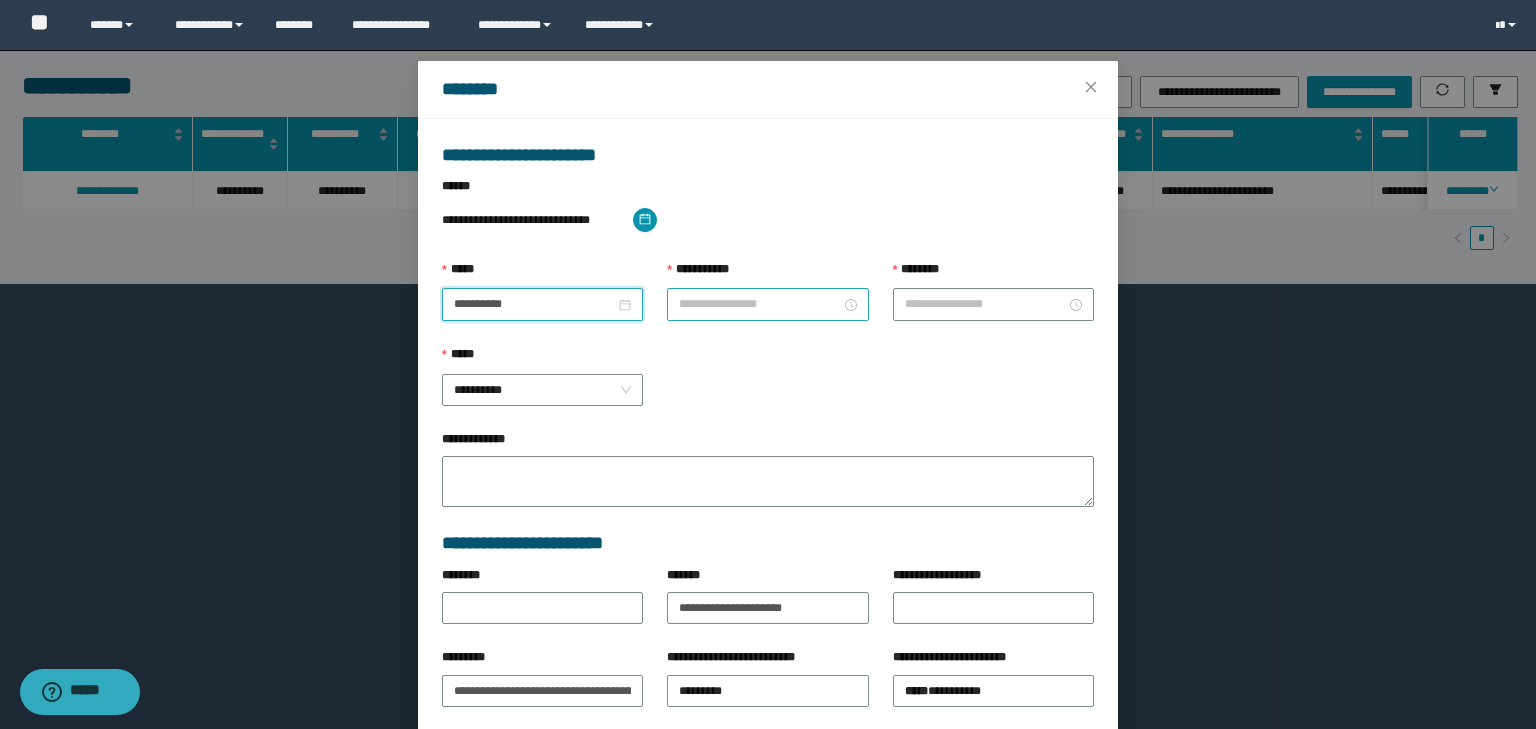 click on "**********" at bounding box center [759, 304] 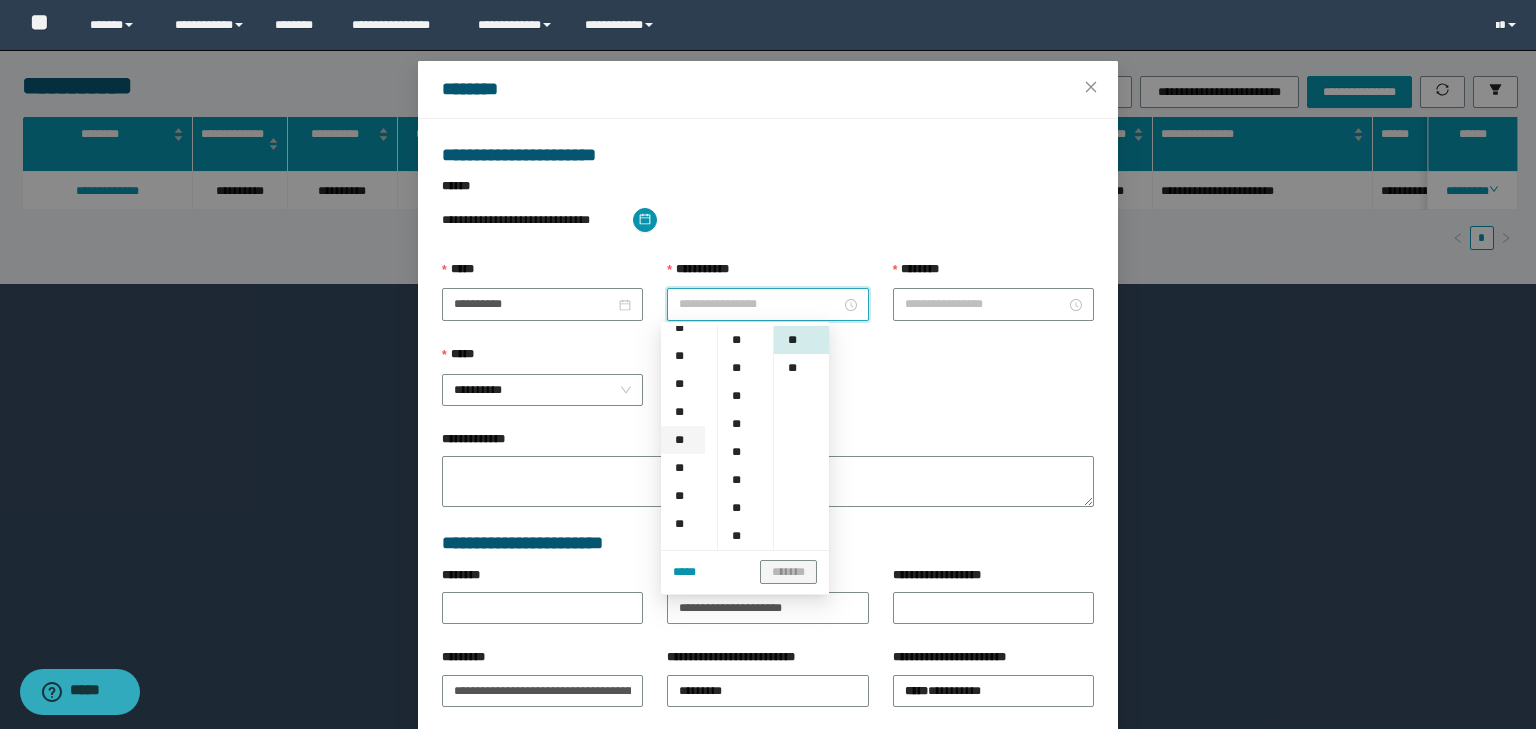 click on "**" at bounding box center (683, 440) 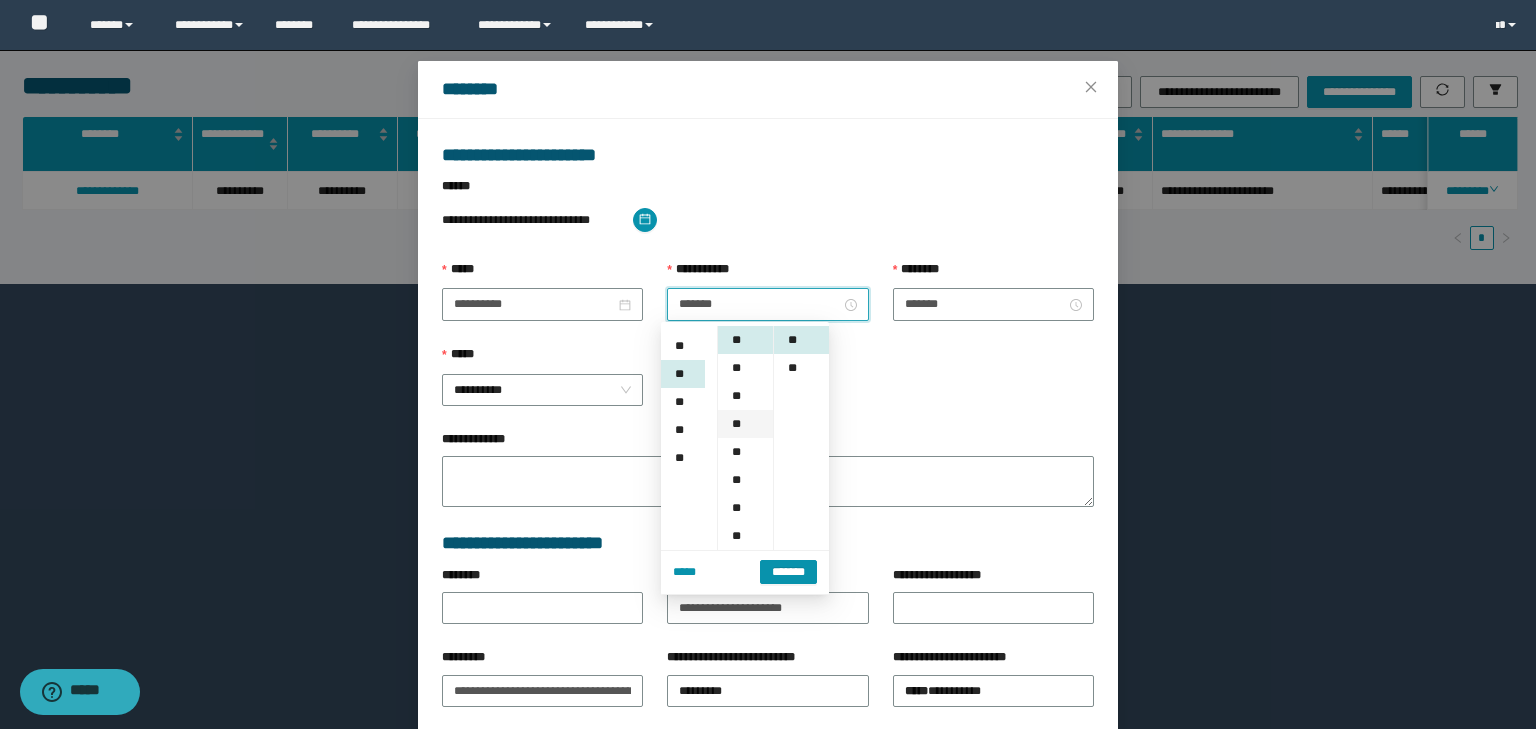 scroll, scrollTop: 224, scrollLeft: 0, axis: vertical 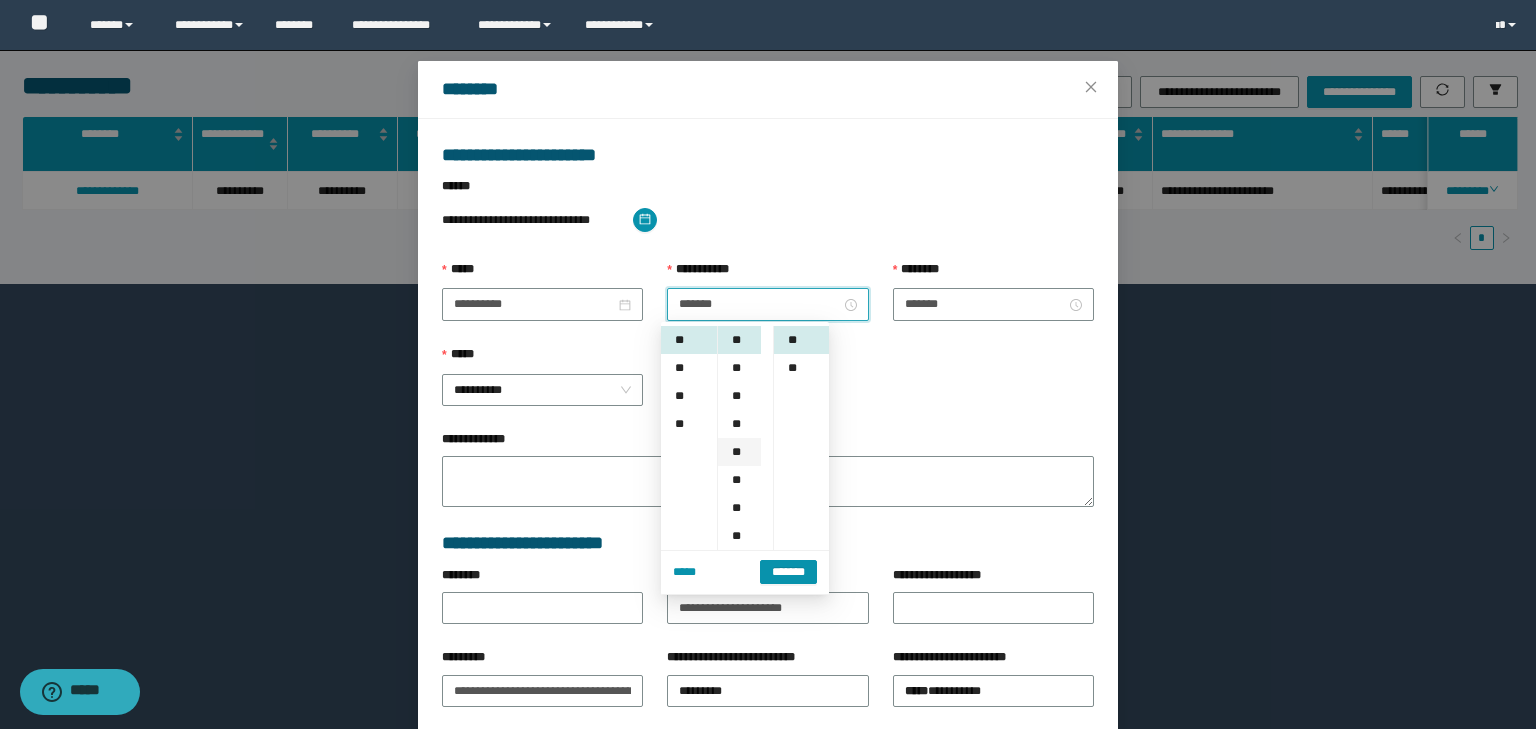 click on "**" at bounding box center (739, 452) 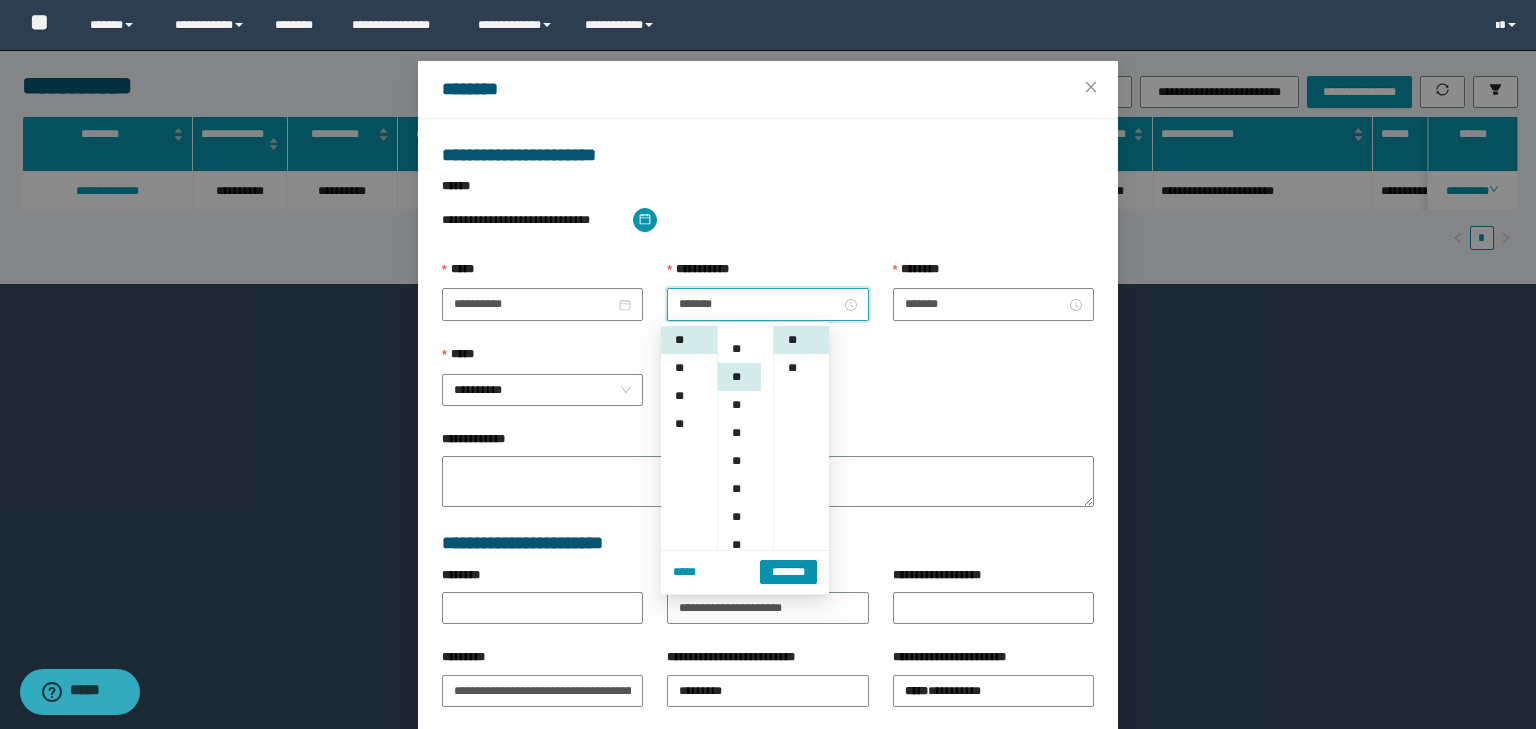 scroll, scrollTop: 112, scrollLeft: 0, axis: vertical 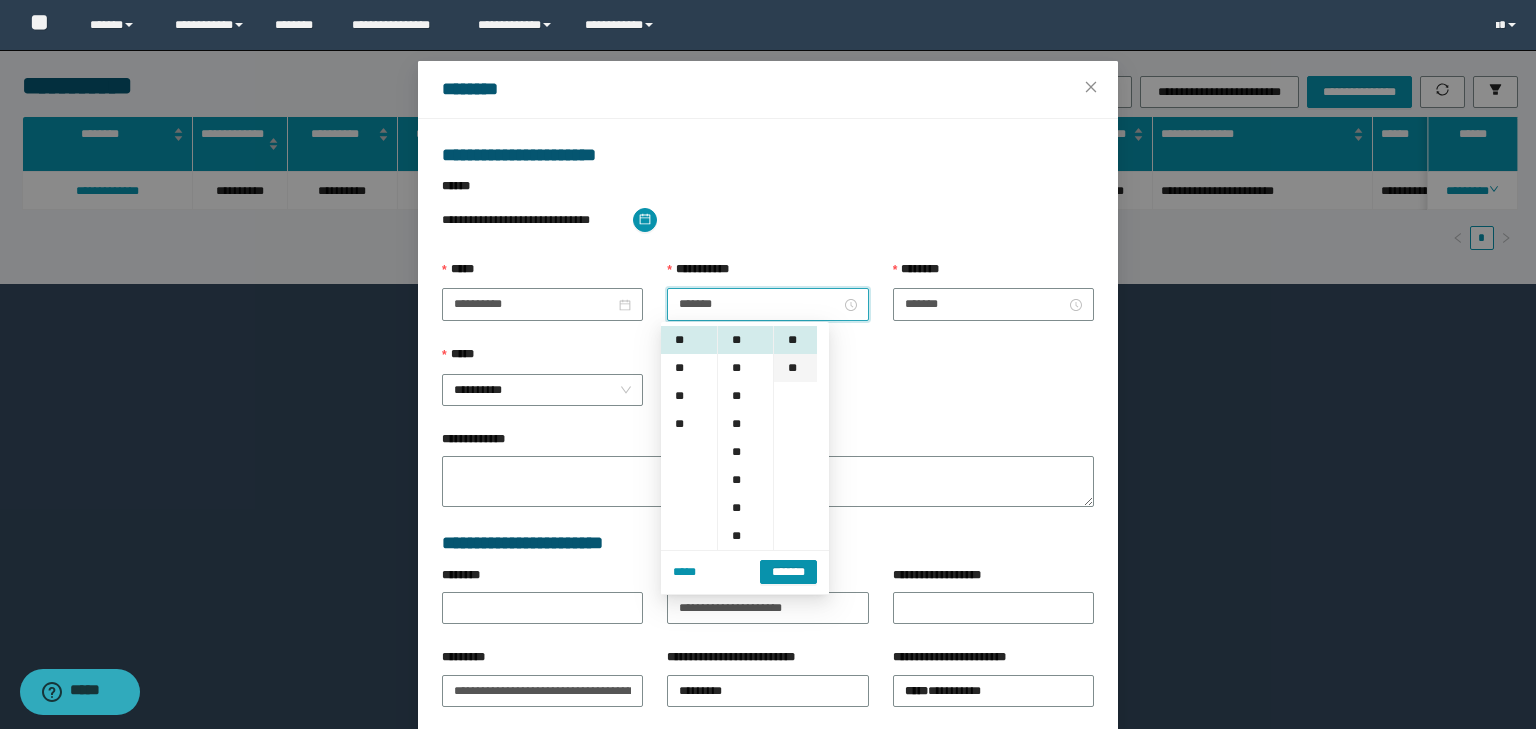 click on "**" at bounding box center [795, 368] 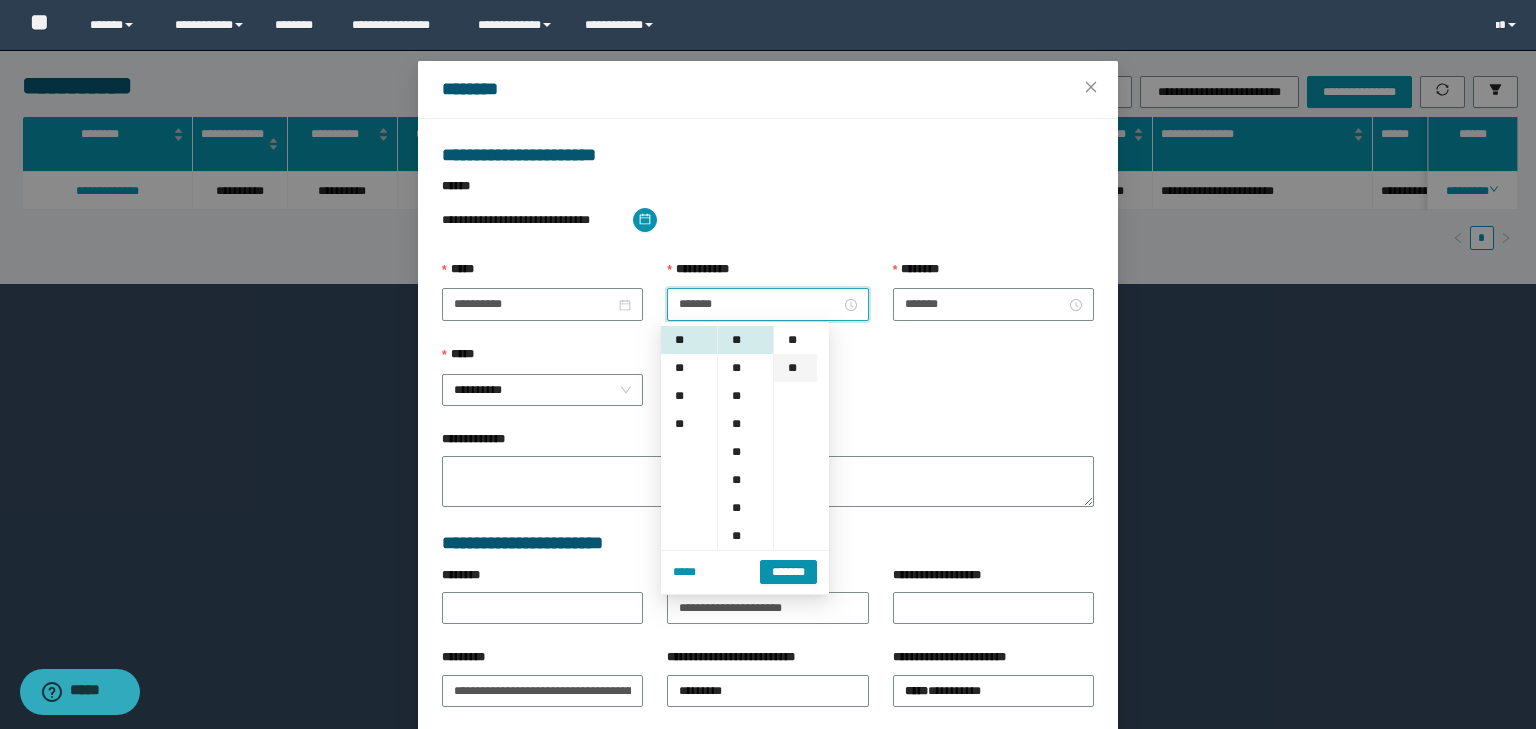 scroll, scrollTop: 28, scrollLeft: 0, axis: vertical 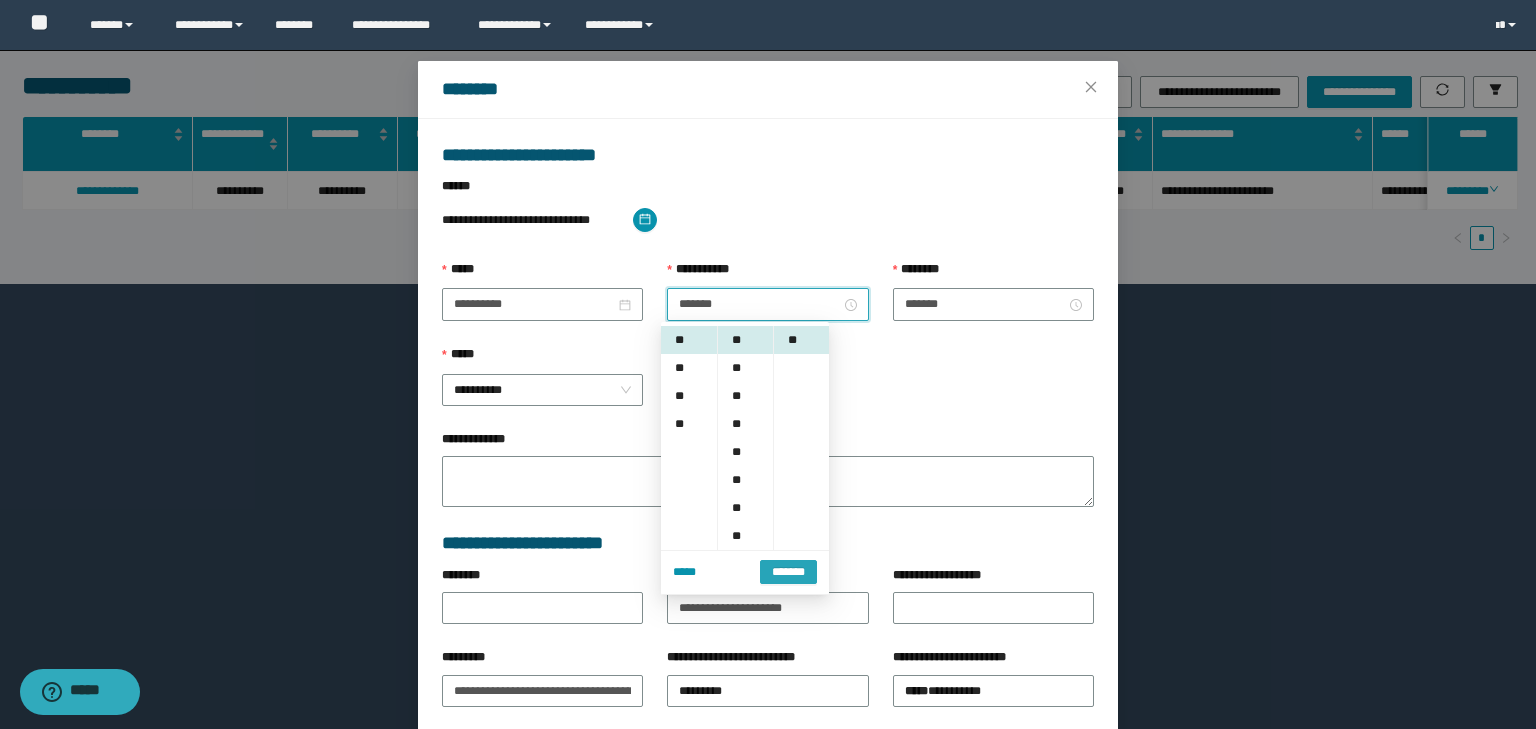click on "*******" at bounding box center (788, 572) 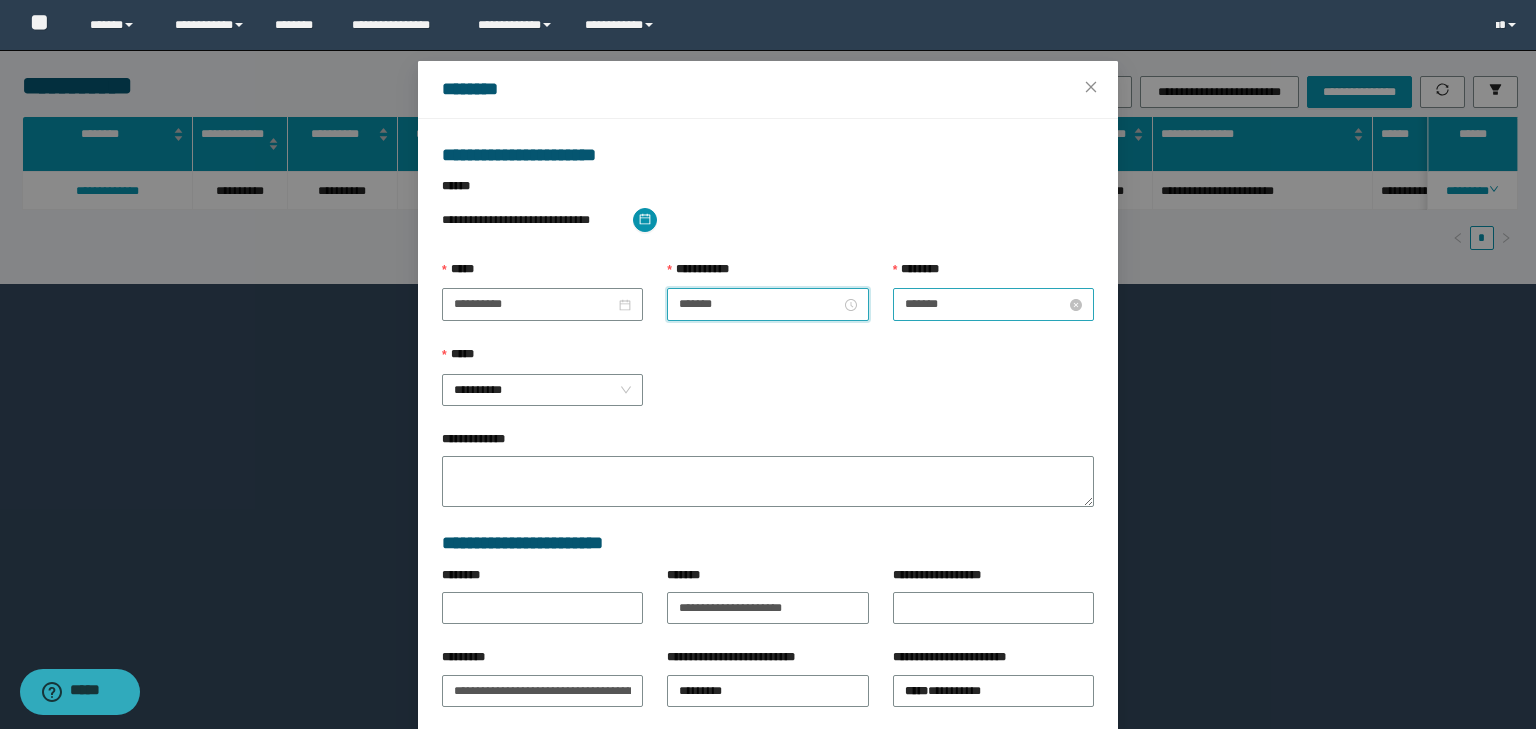 click on "*******" at bounding box center (985, 304) 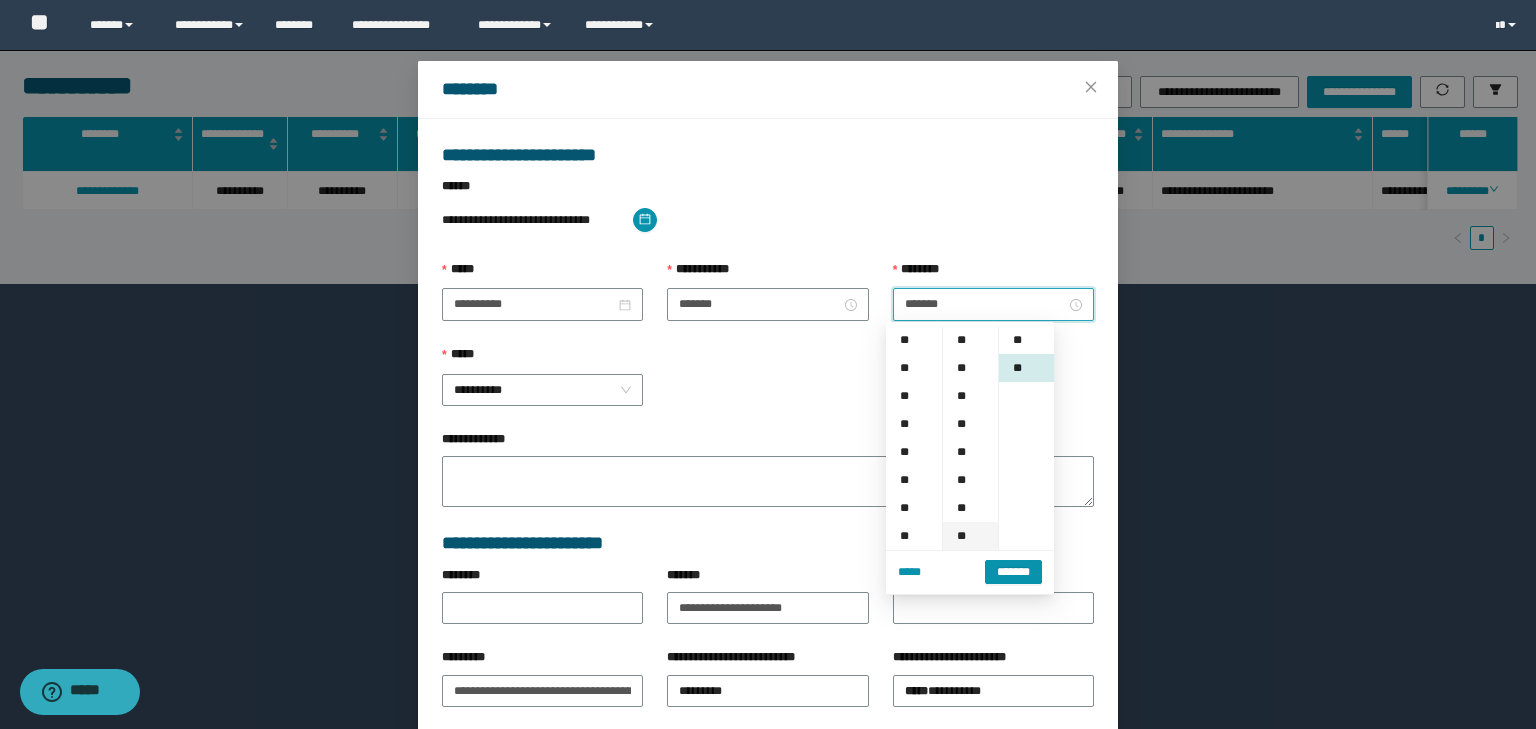 scroll, scrollTop: 224, scrollLeft: 0, axis: vertical 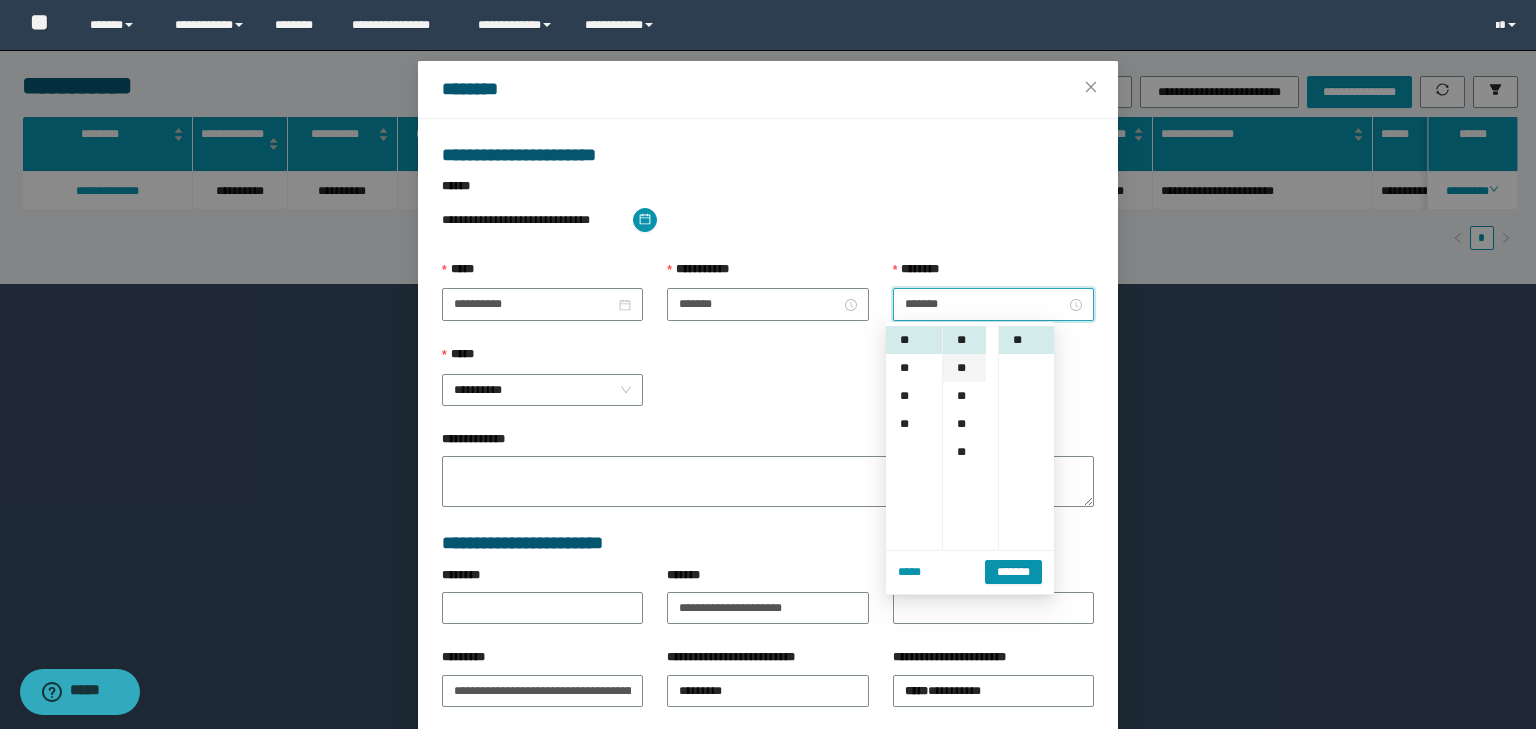 click on "**" at bounding box center [964, 368] 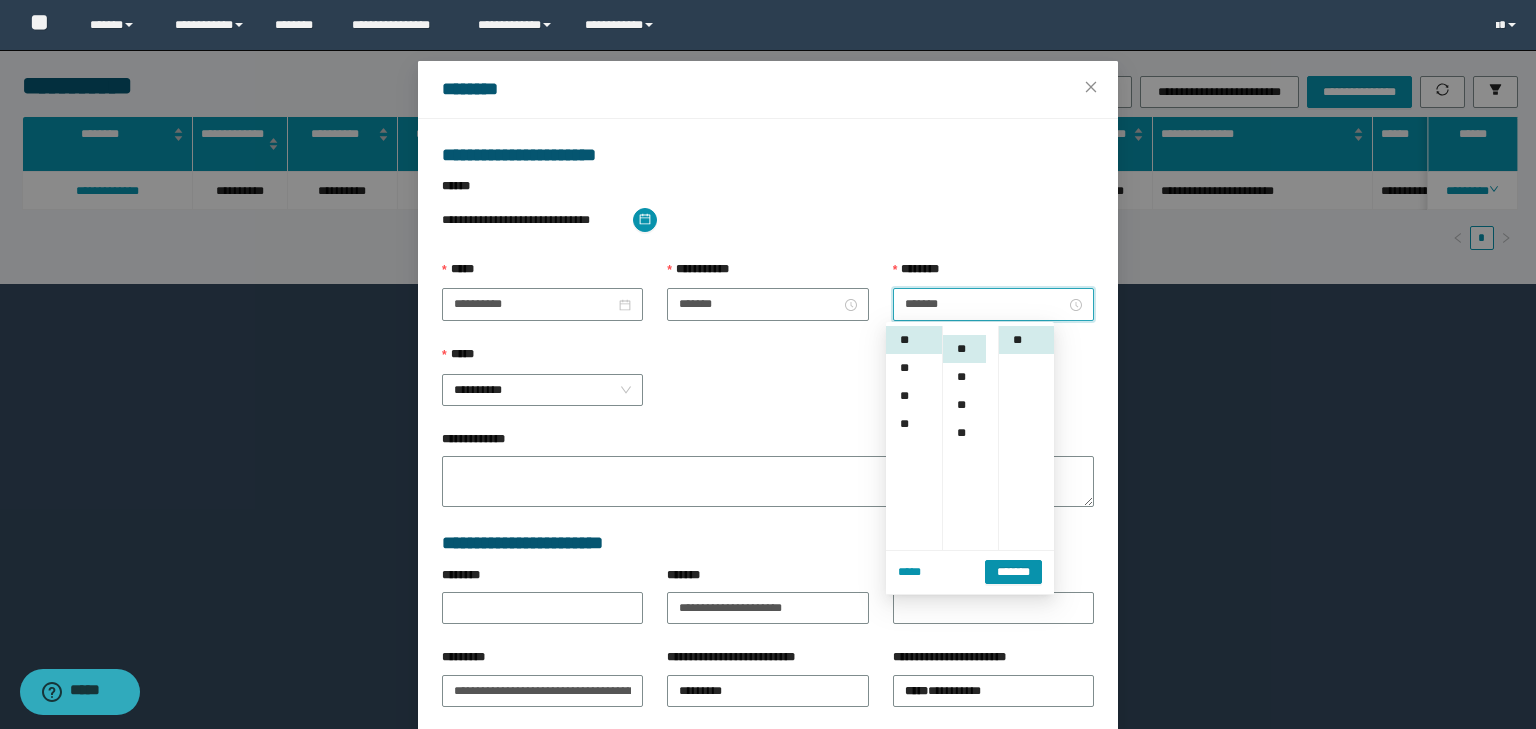 scroll, scrollTop: 224, scrollLeft: 0, axis: vertical 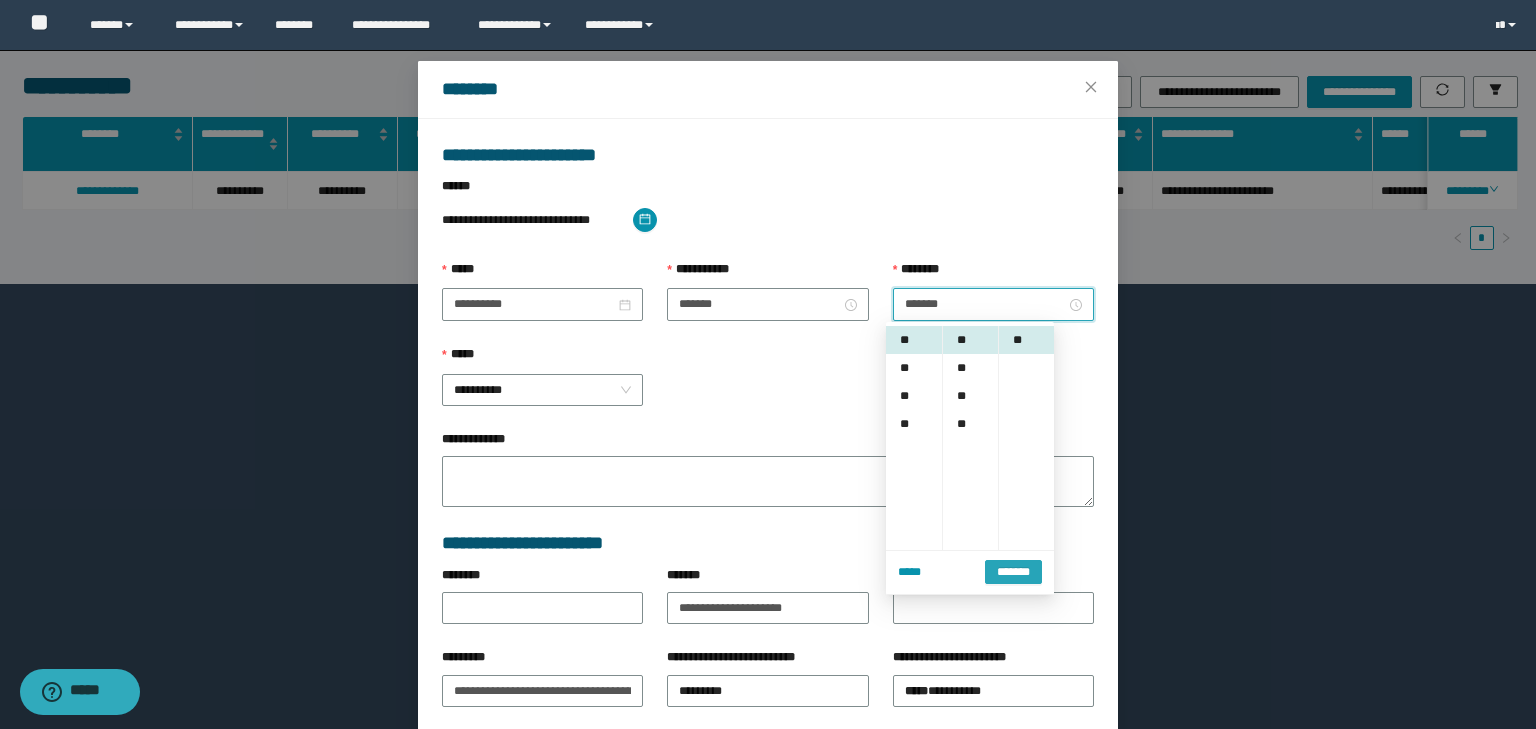 click on "*******" at bounding box center [1013, 572] 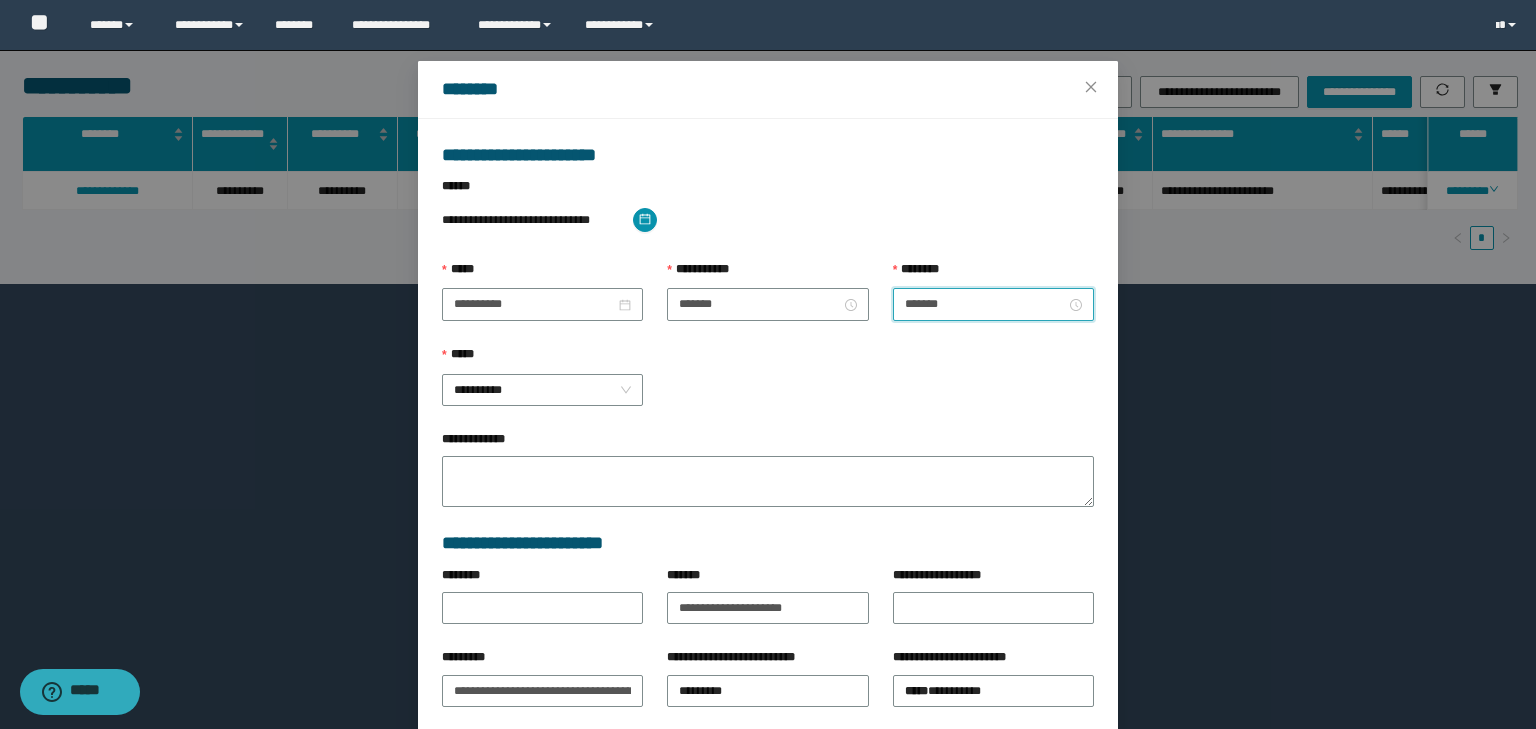 scroll, scrollTop: 139, scrollLeft: 0, axis: vertical 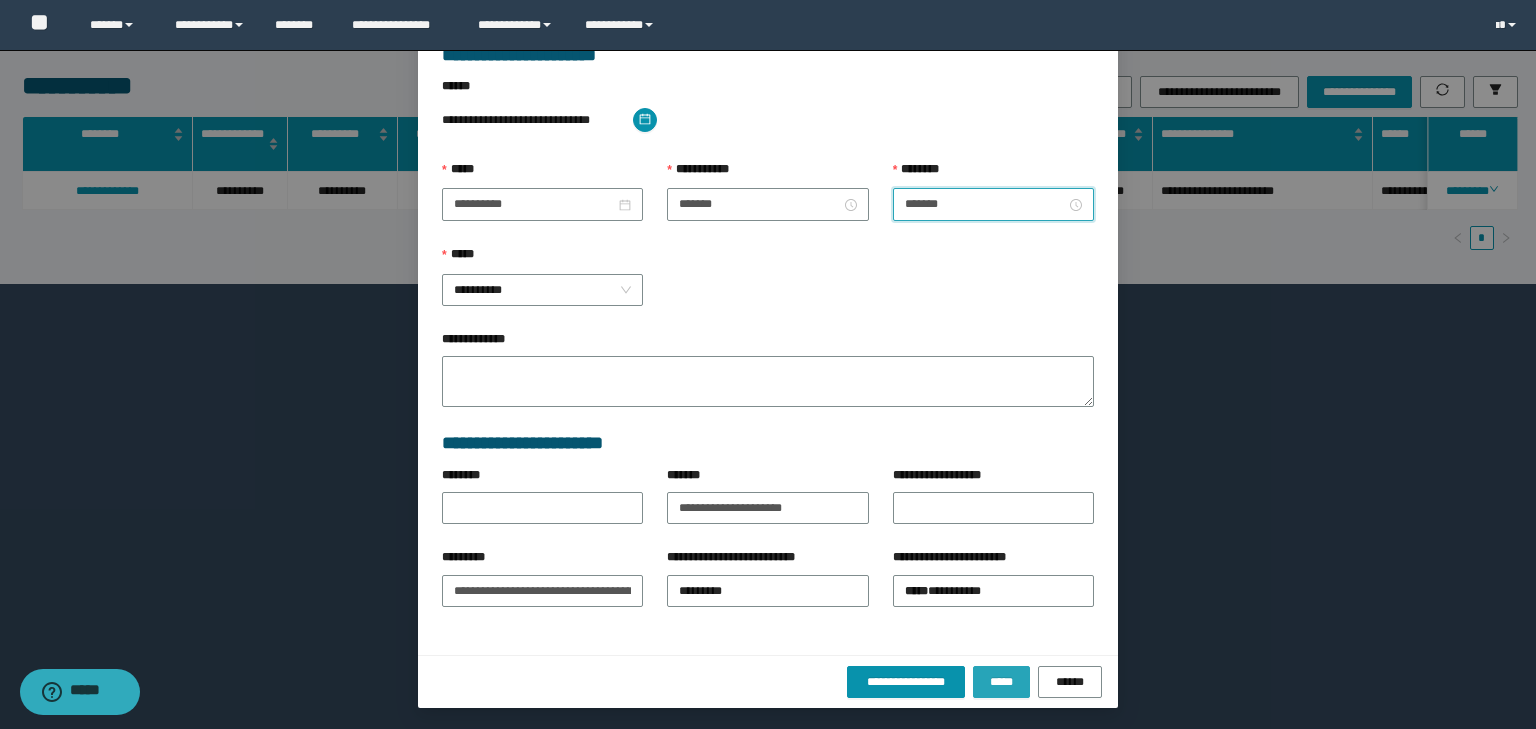 click on "*****" at bounding box center [1001, 682] 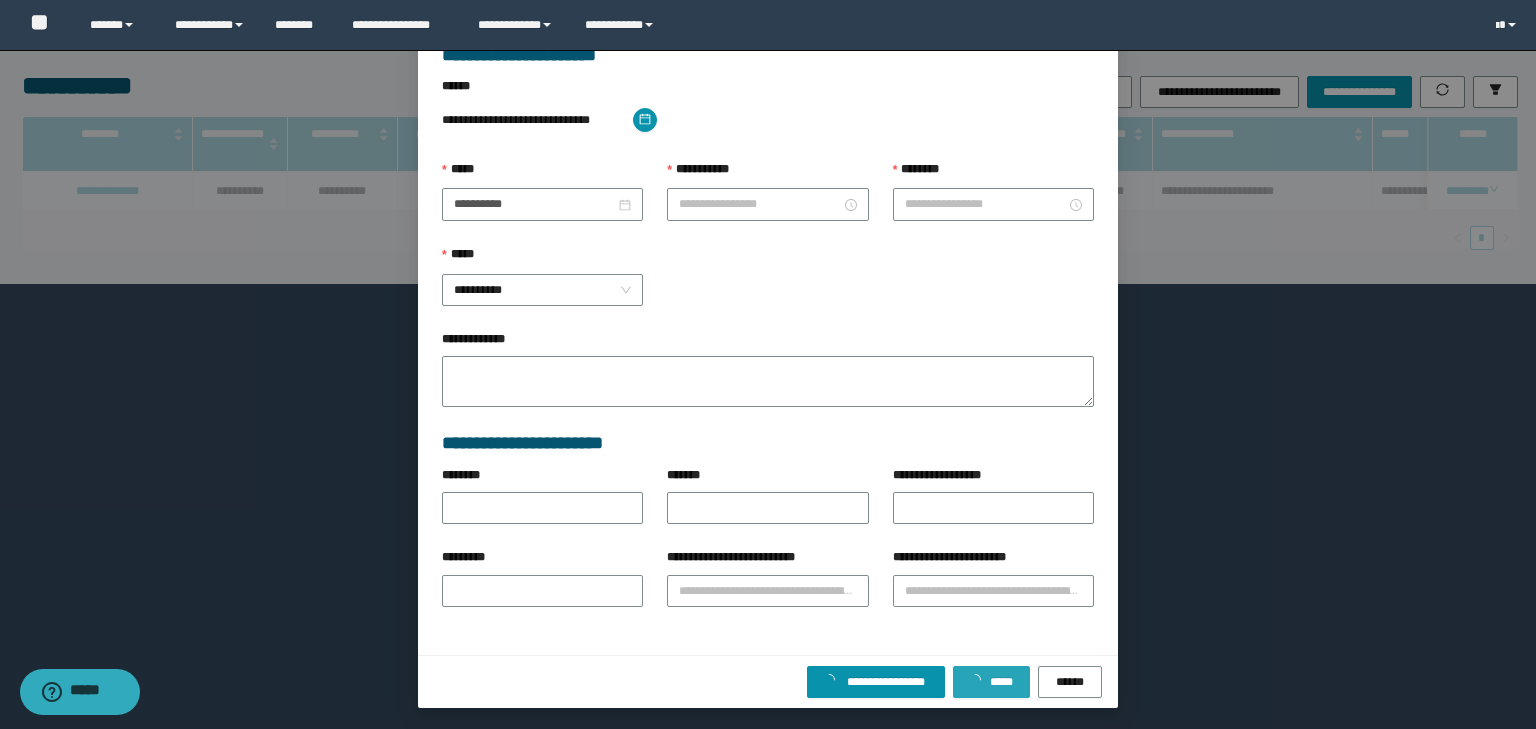 scroll, scrollTop: 39, scrollLeft: 0, axis: vertical 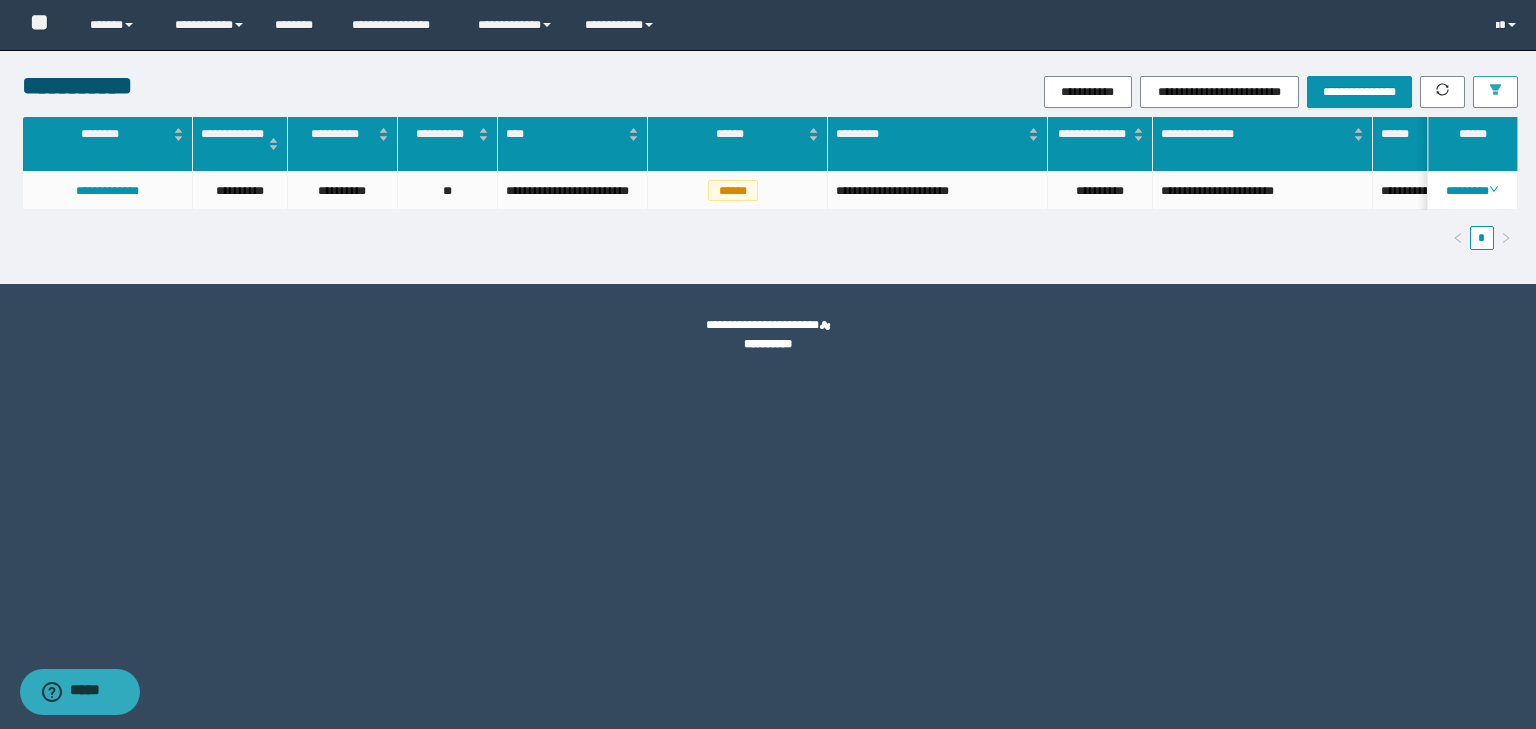 click at bounding box center [1495, 92] 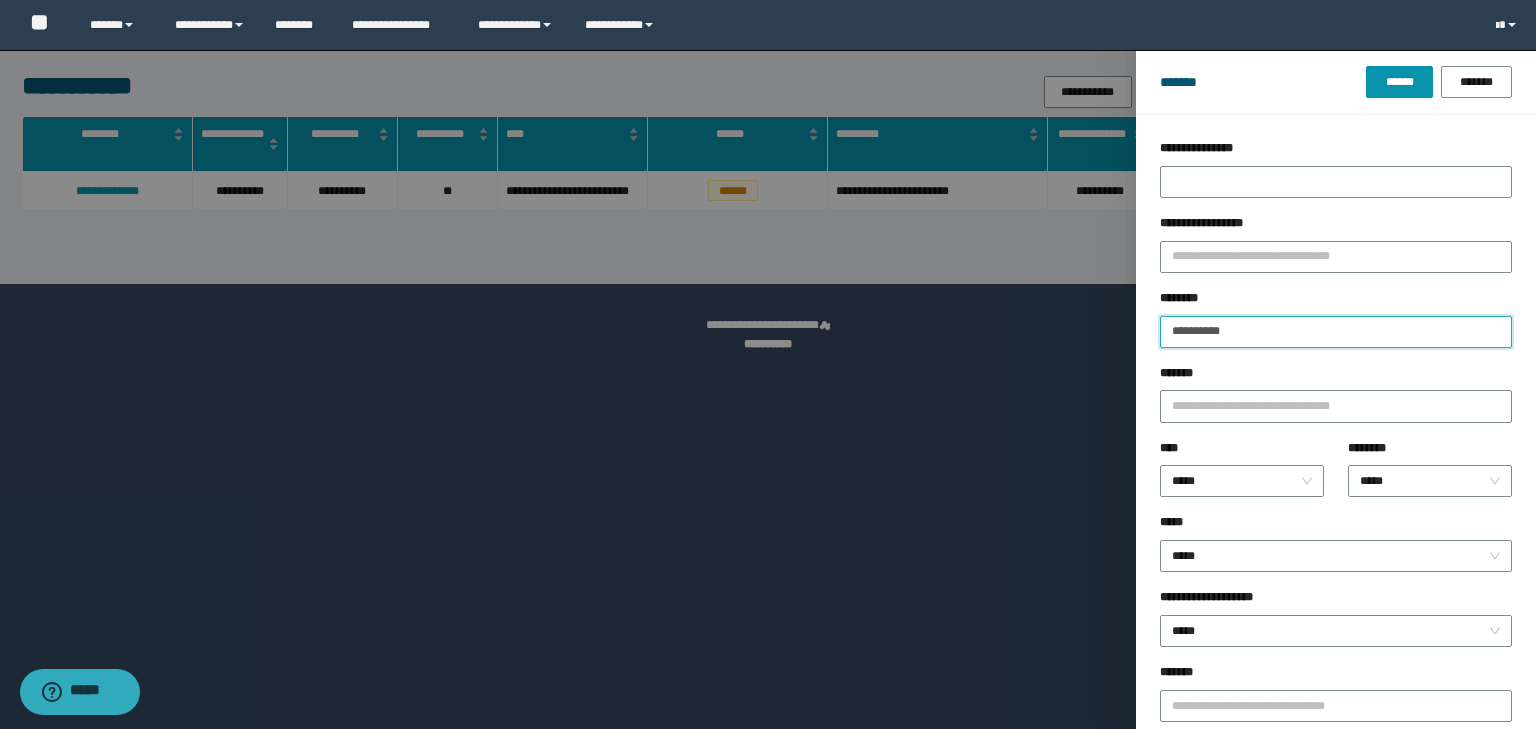 click on "**********" at bounding box center [1336, 332] 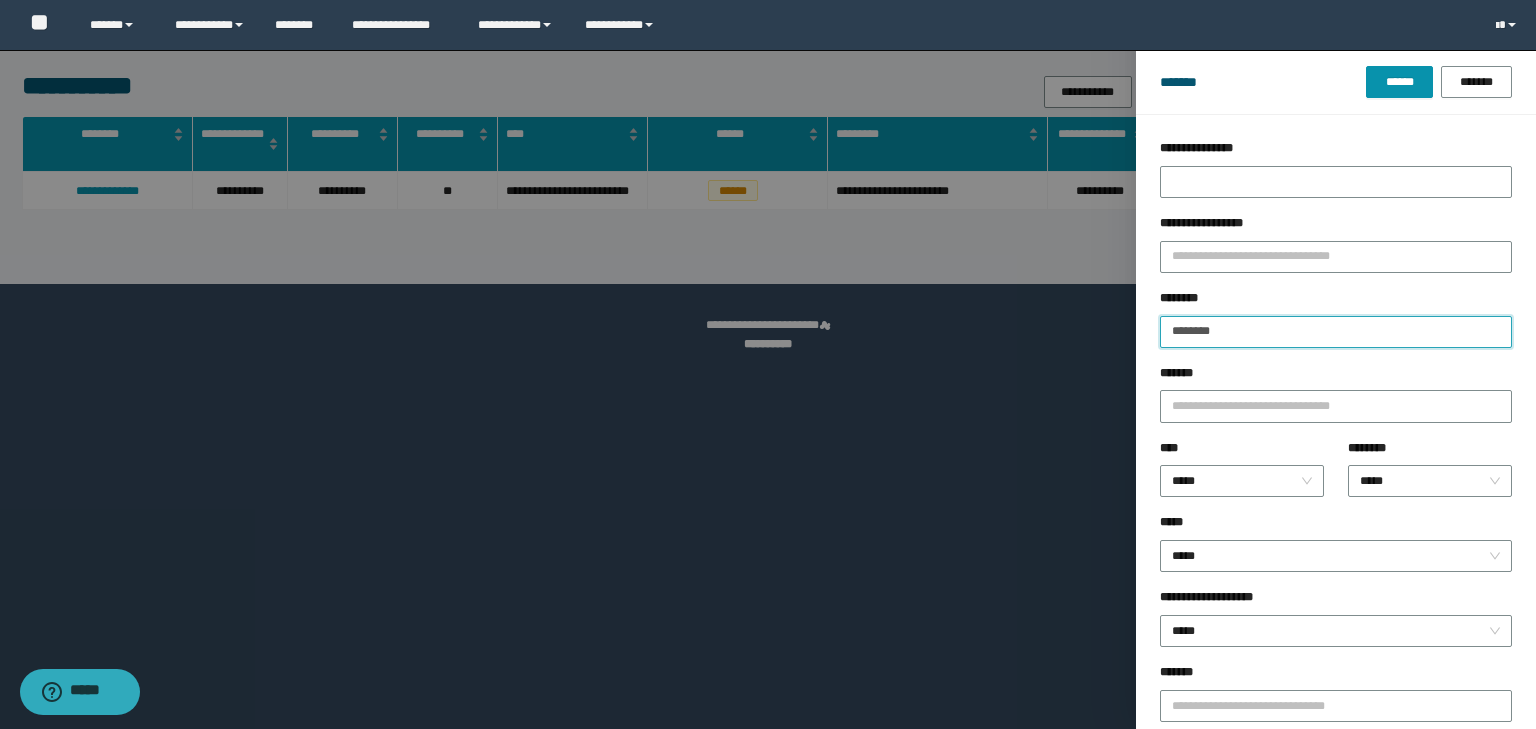 type on "********" 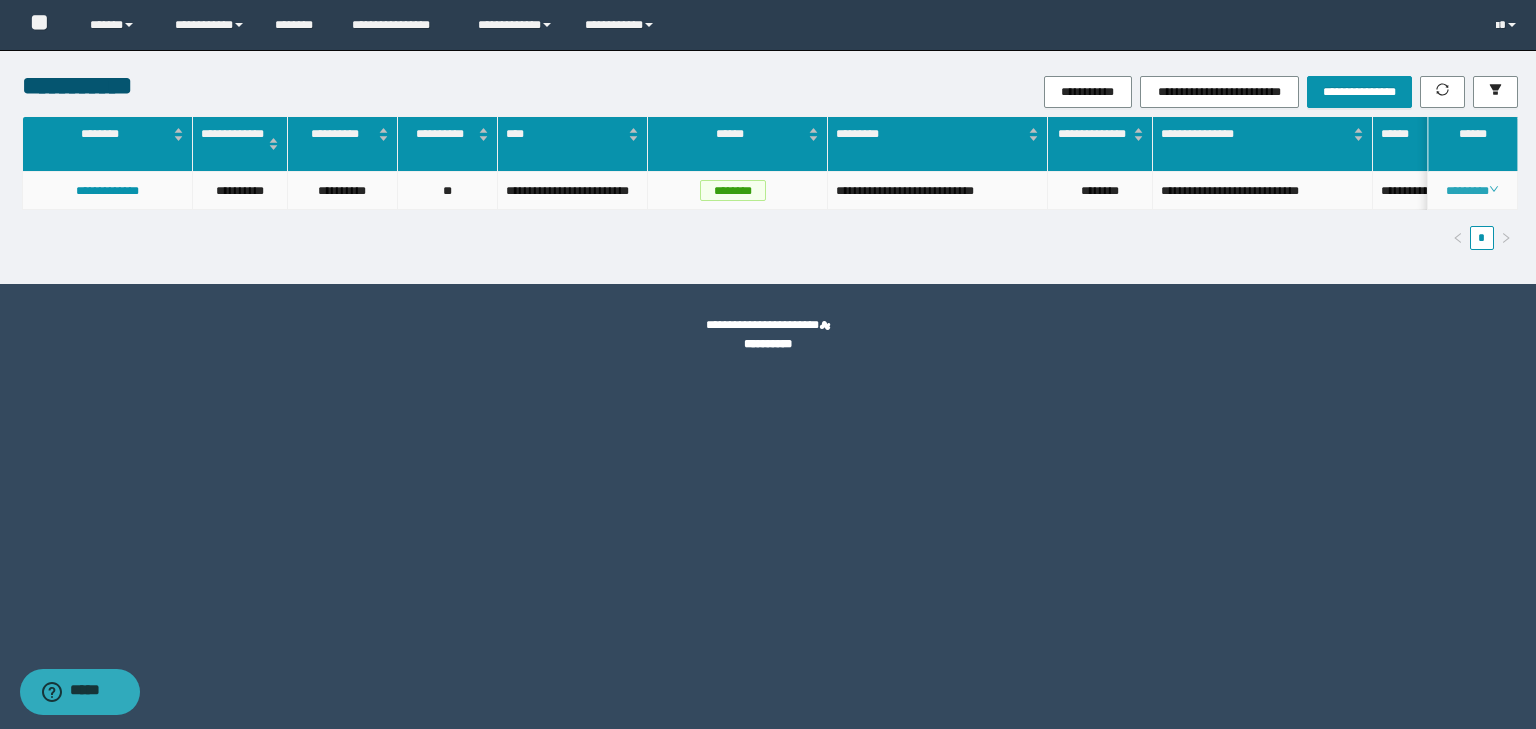 click 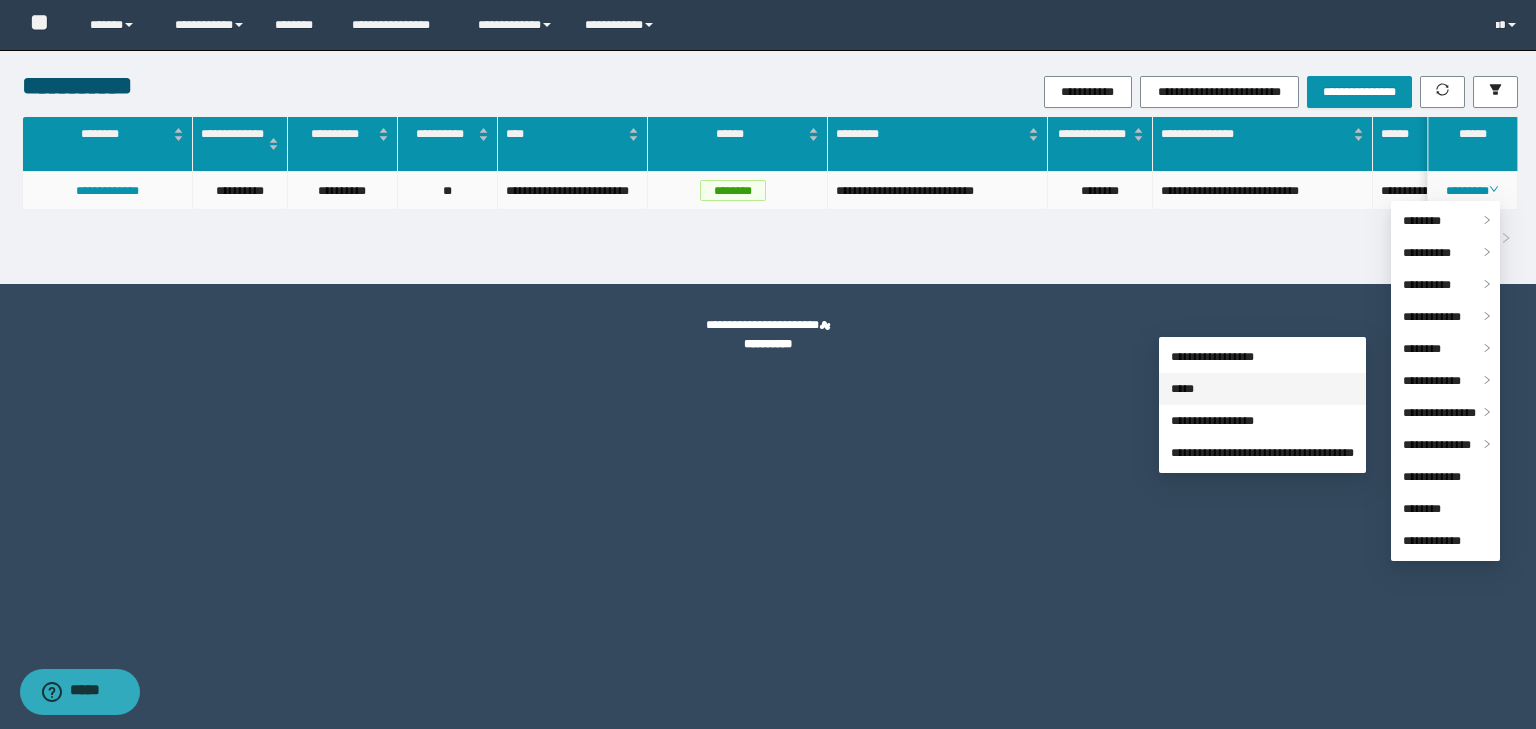 click on "*****" at bounding box center (1182, 389) 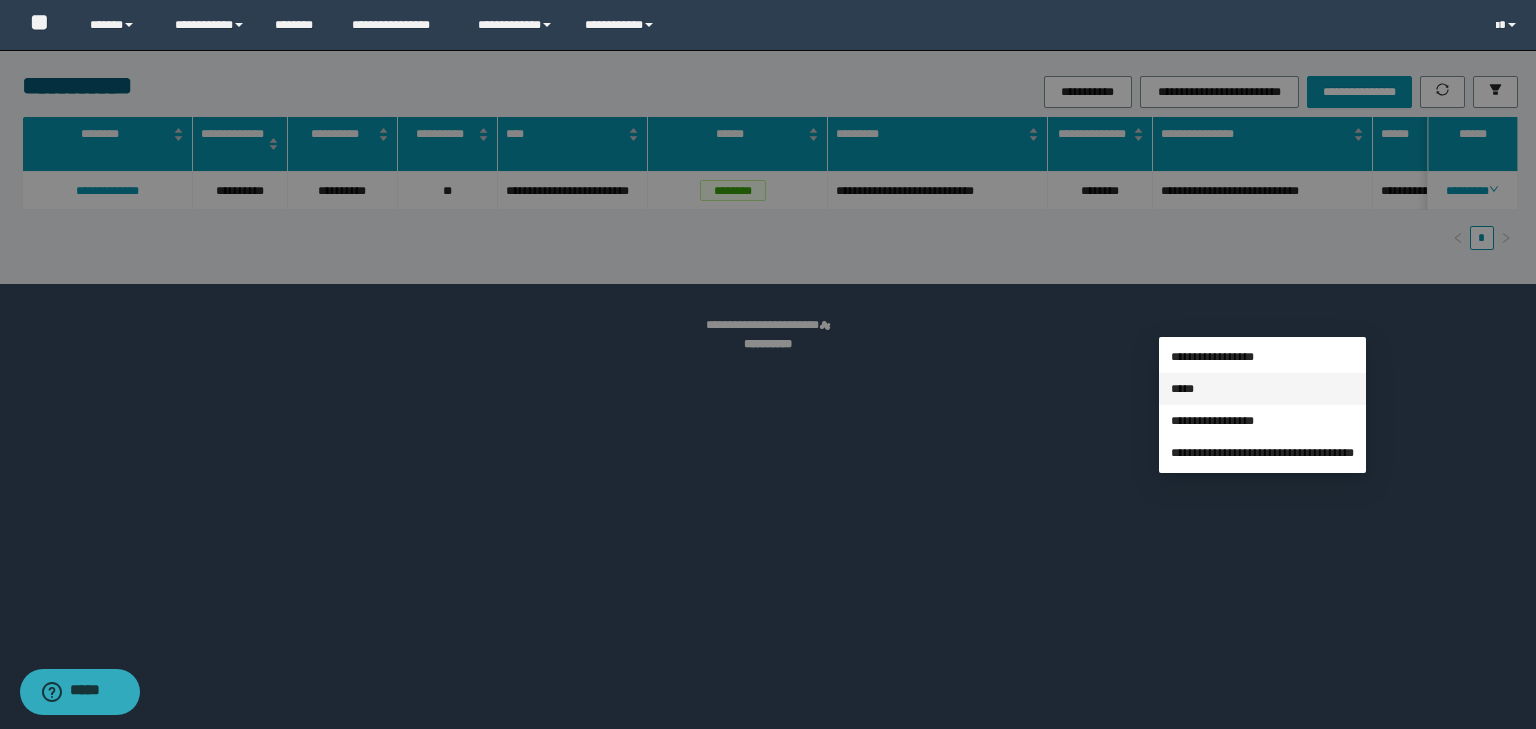type on "**********" 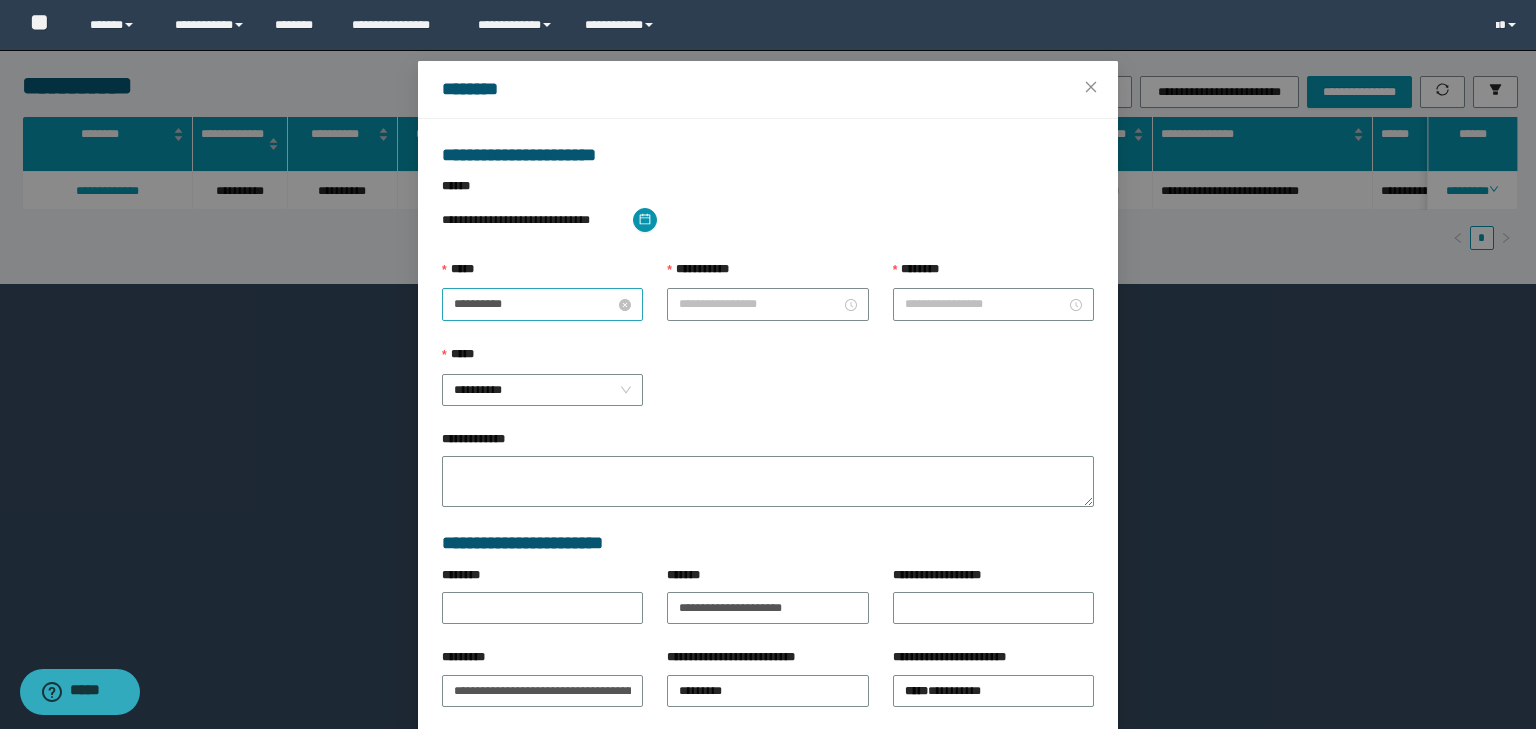 click on "**********" at bounding box center [534, 304] 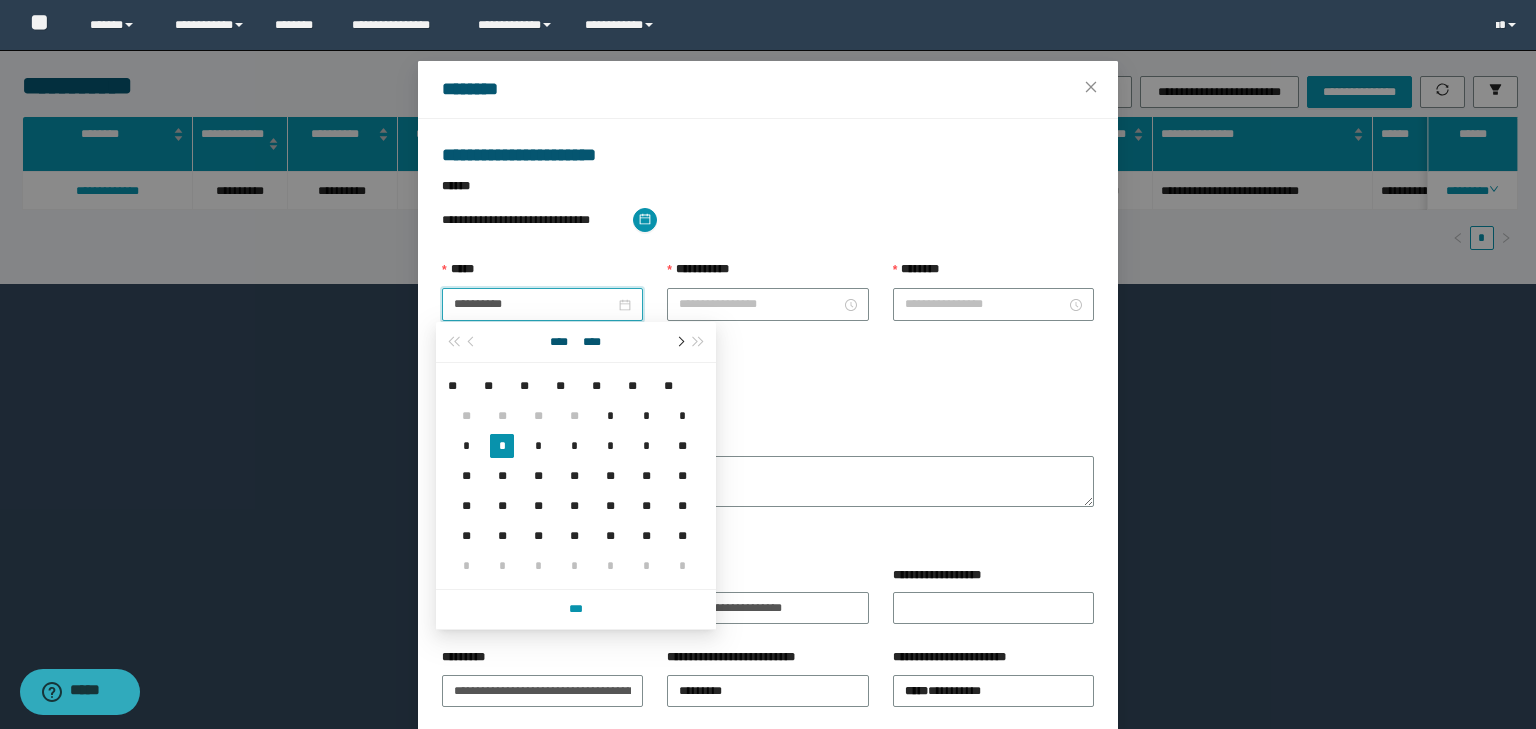 click at bounding box center (679, 342) 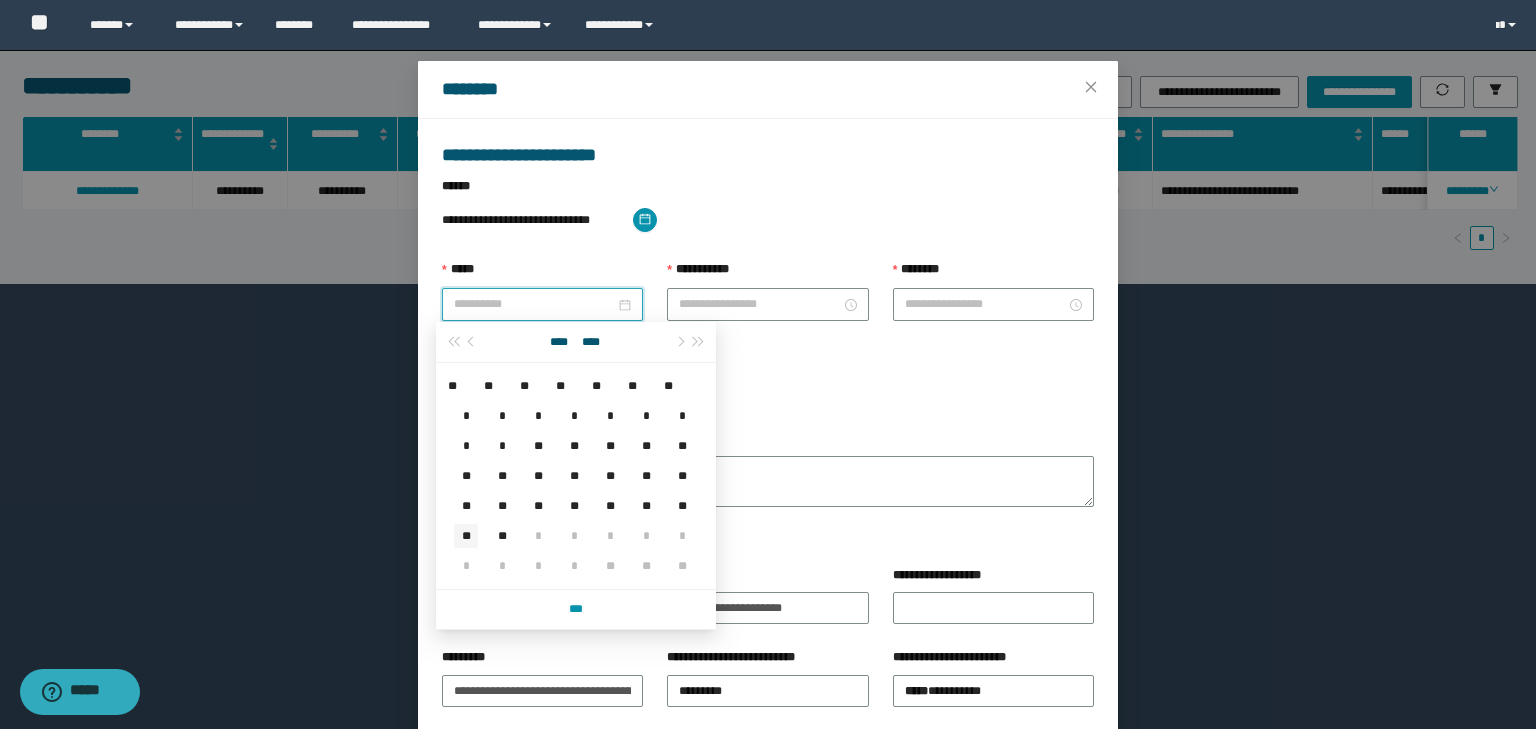 type on "**********" 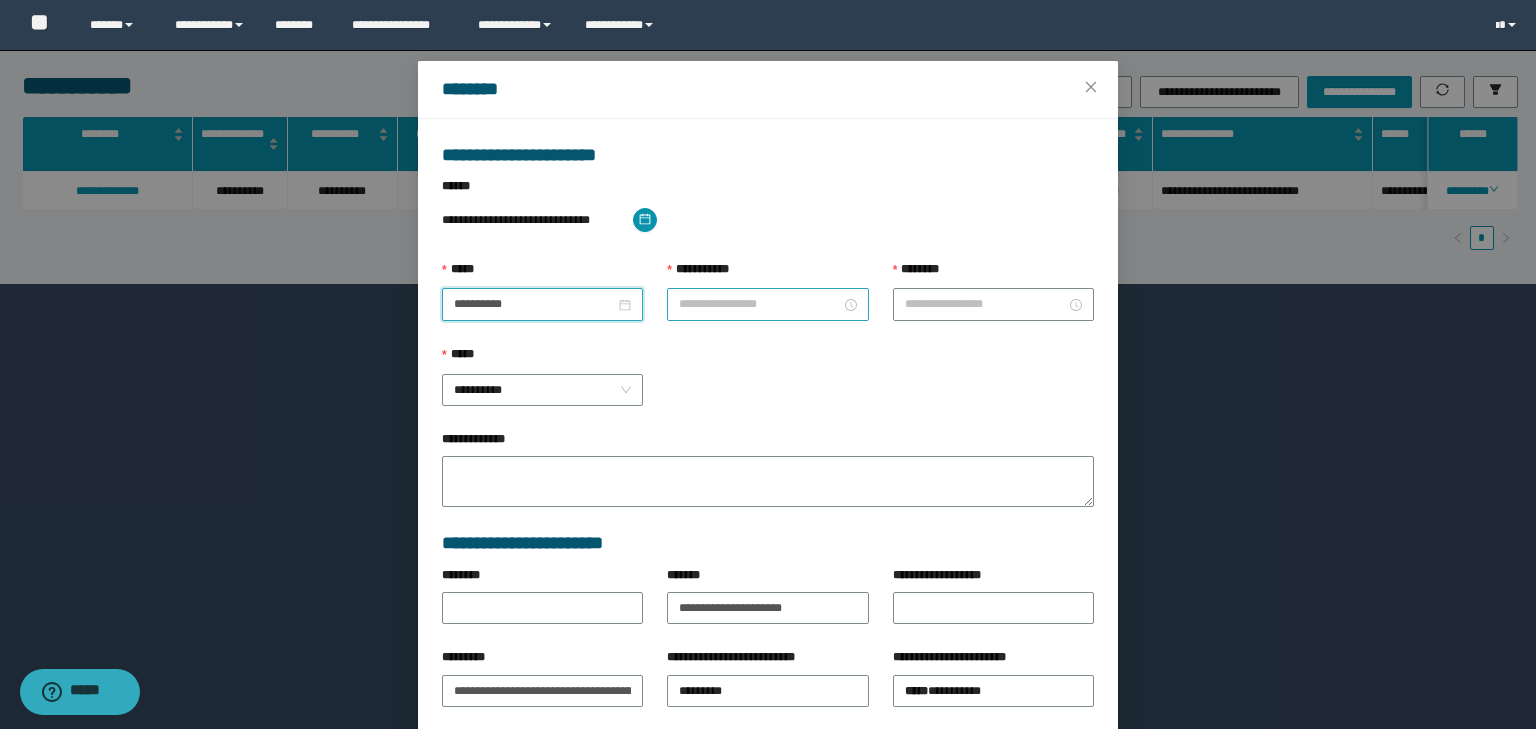 click on "**********" at bounding box center [759, 304] 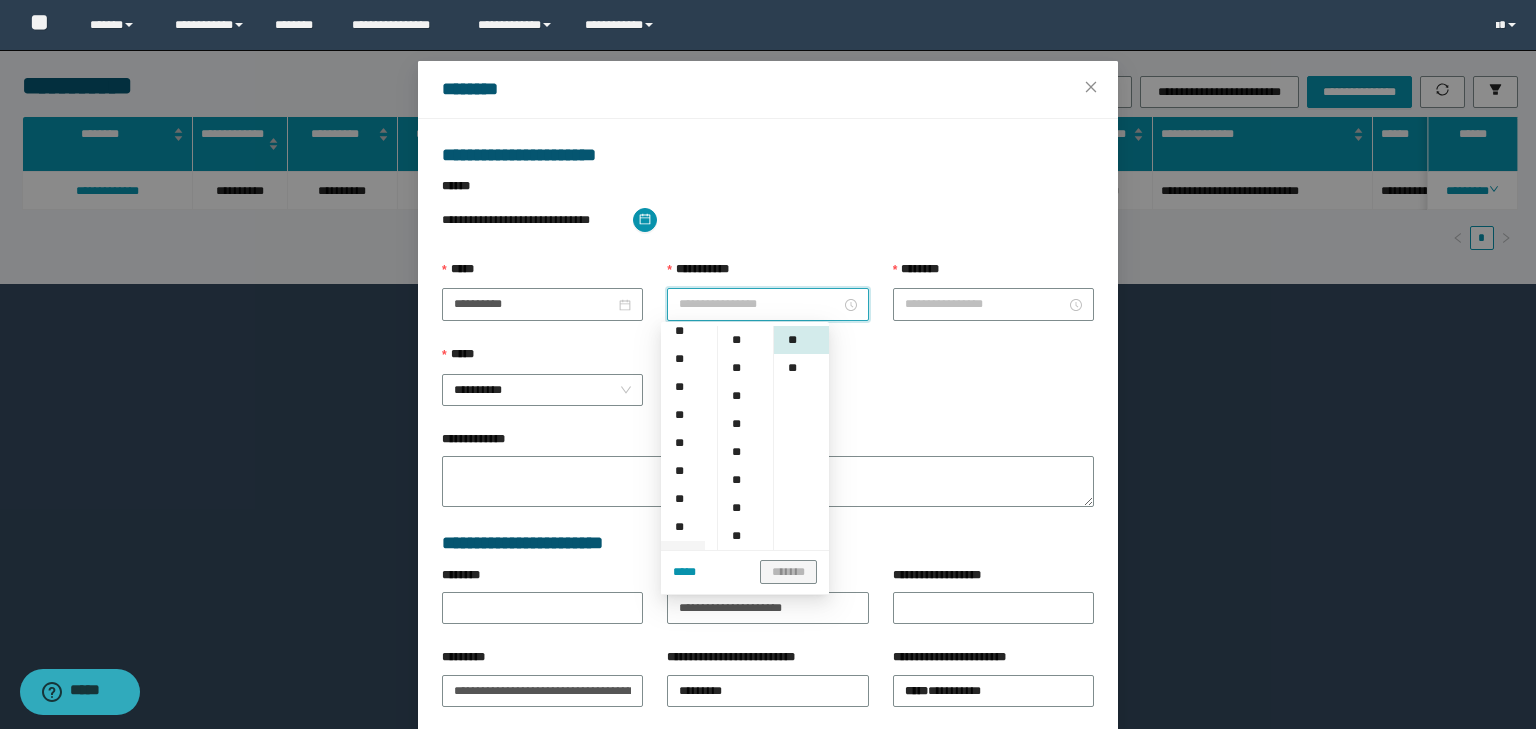 drag, startPoint x: 670, startPoint y: 472, endPoint x: 681, endPoint y: 465, distance: 13.038404 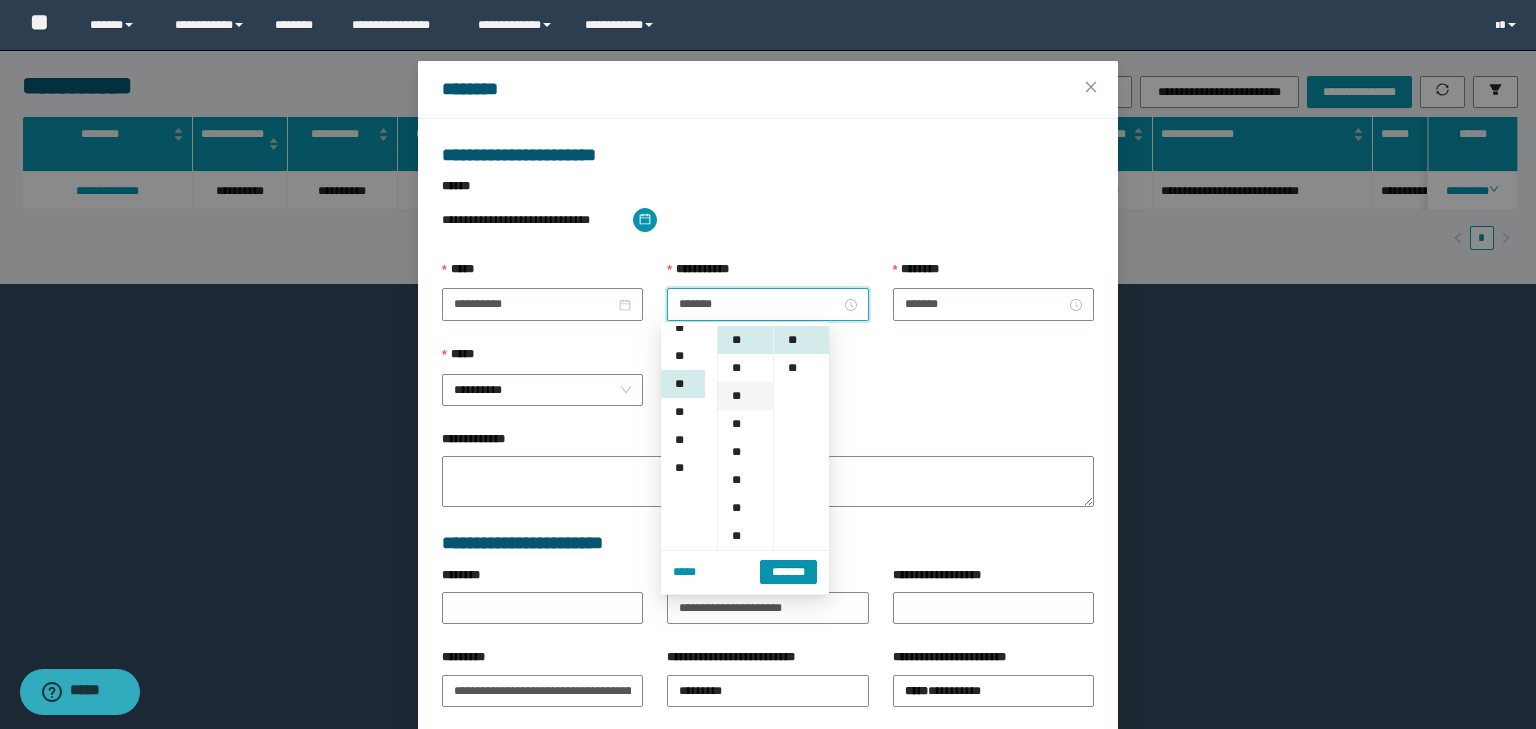 scroll, scrollTop: 224, scrollLeft: 0, axis: vertical 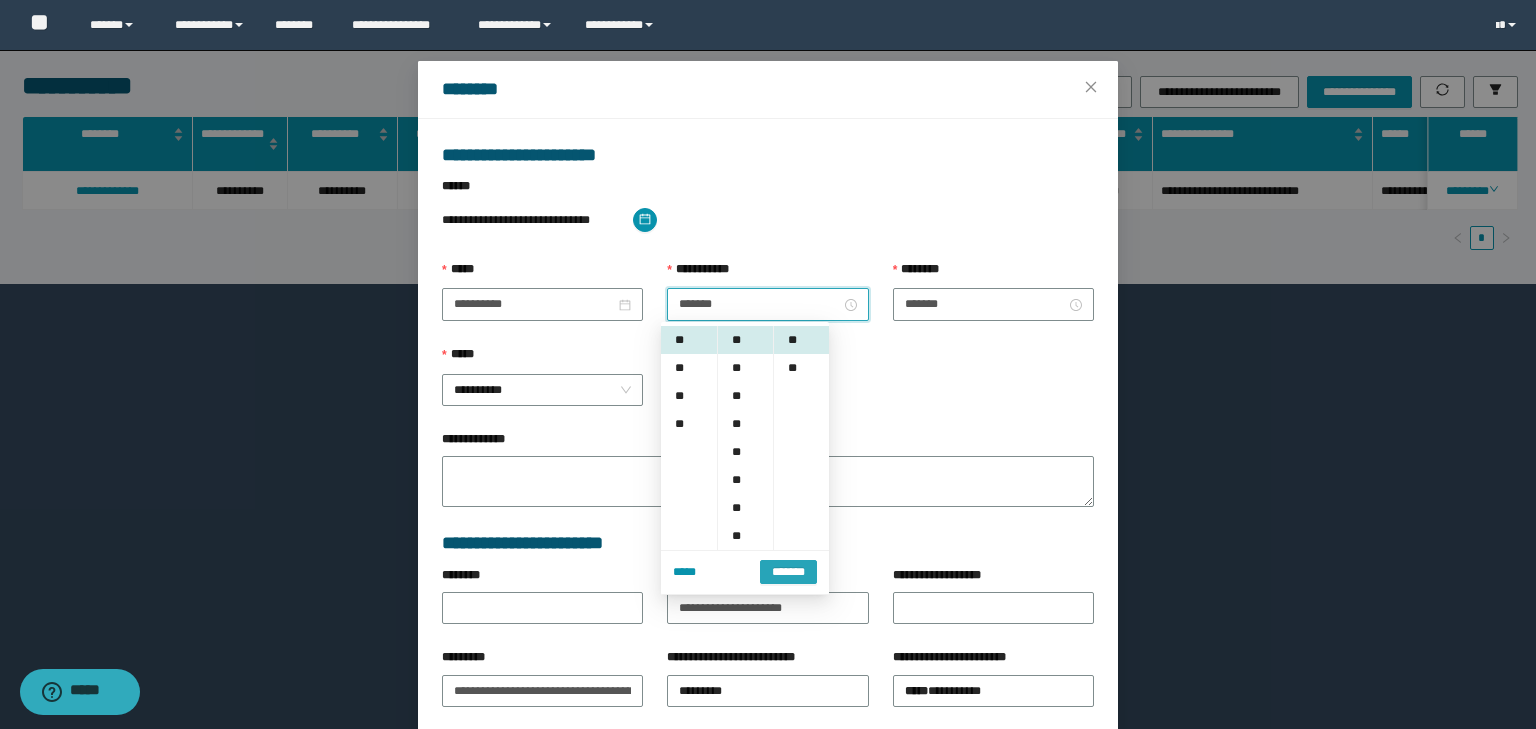 click on "*******" at bounding box center [788, 572] 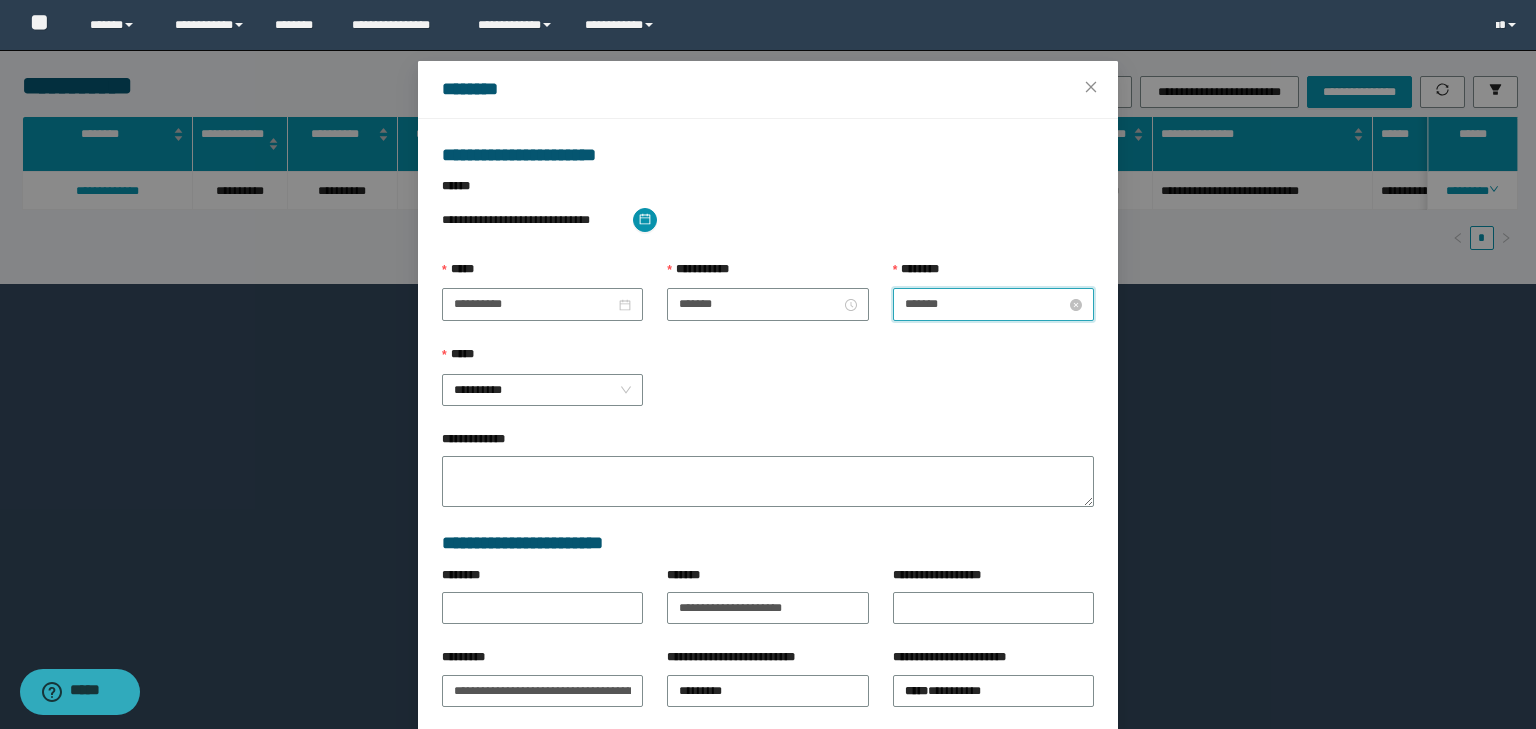 click on "*******" at bounding box center (985, 304) 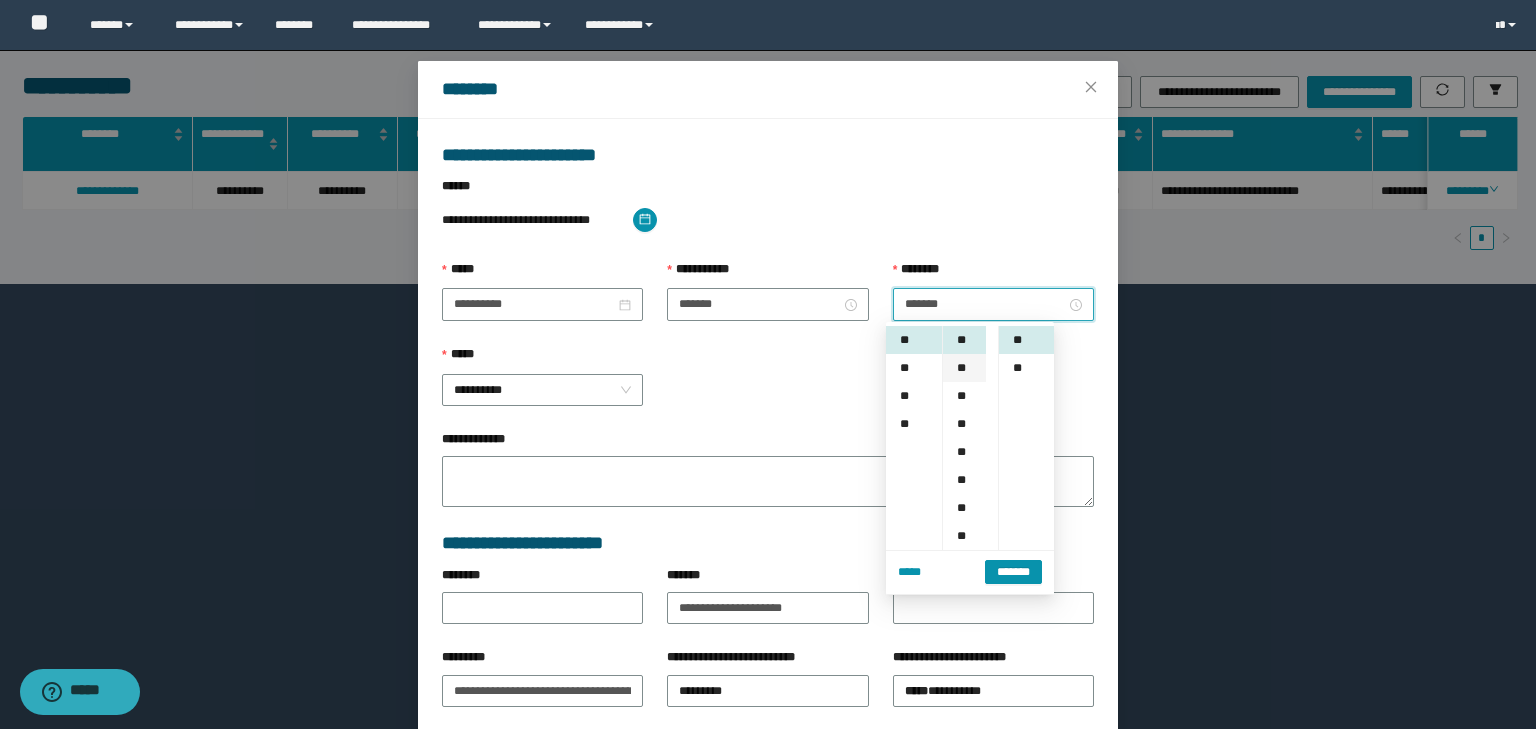 click on "**" at bounding box center (964, 368) 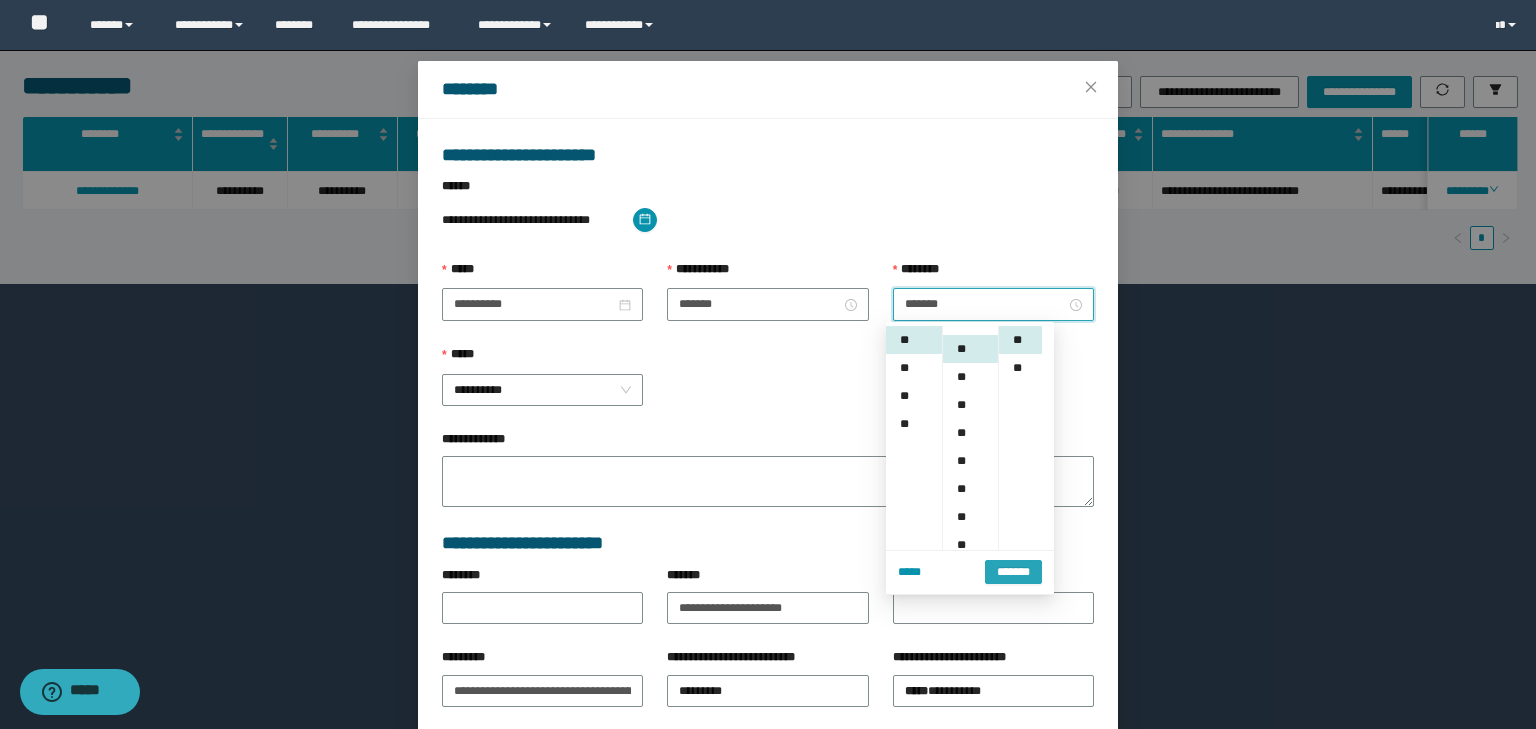 scroll, scrollTop: 112, scrollLeft: 0, axis: vertical 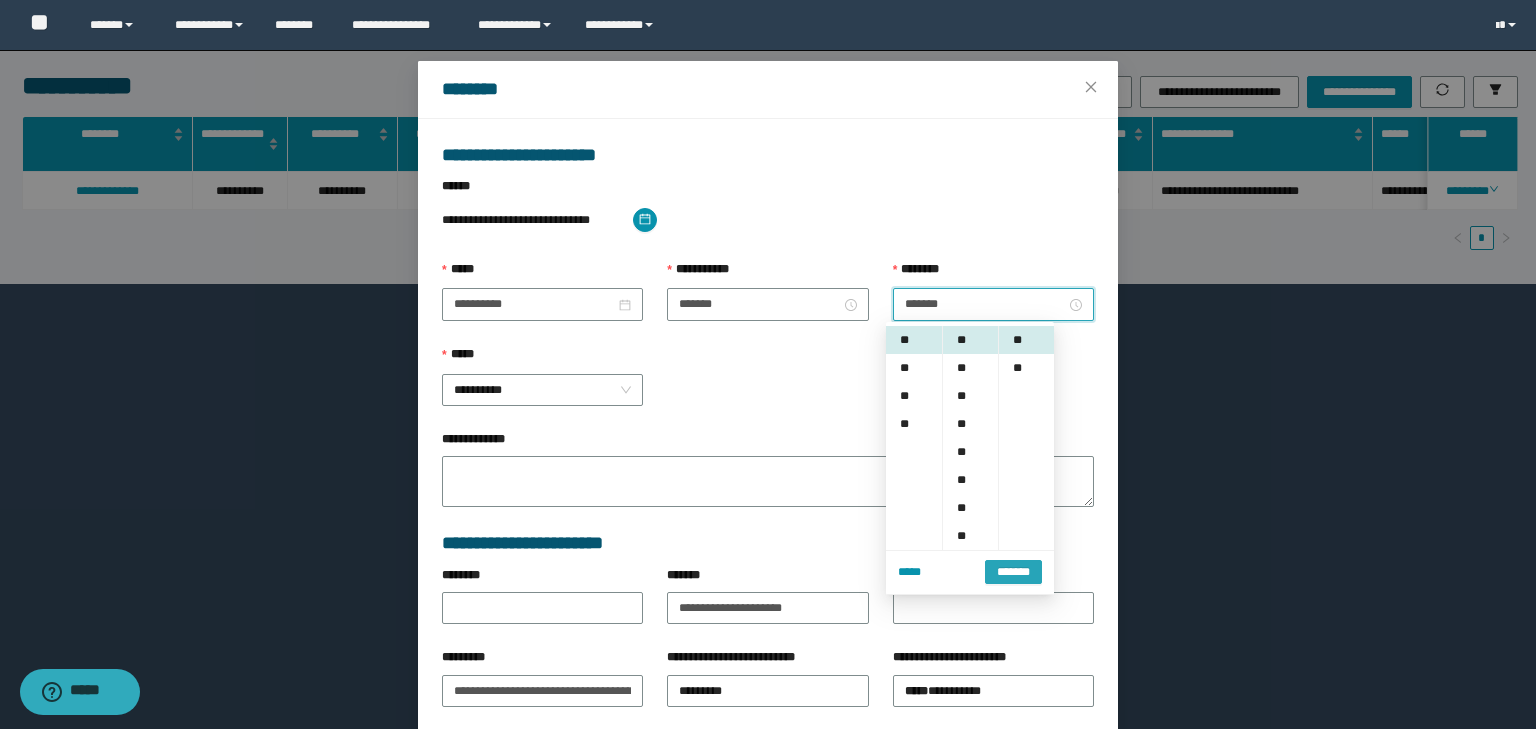 click on "*******" at bounding box center [1013, 572] 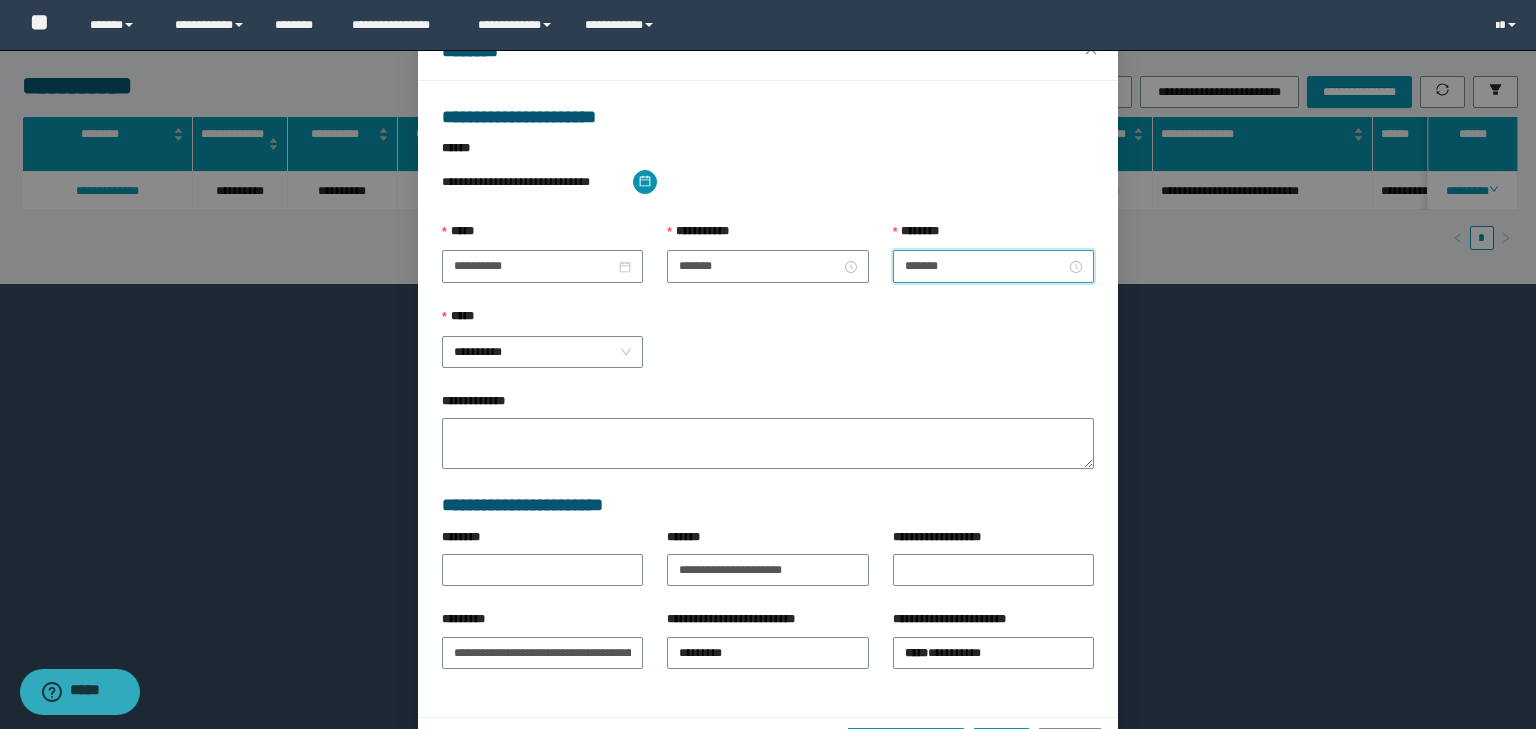 scroll, scrollTop: 139, scrollLeft: 0, axis: vertical 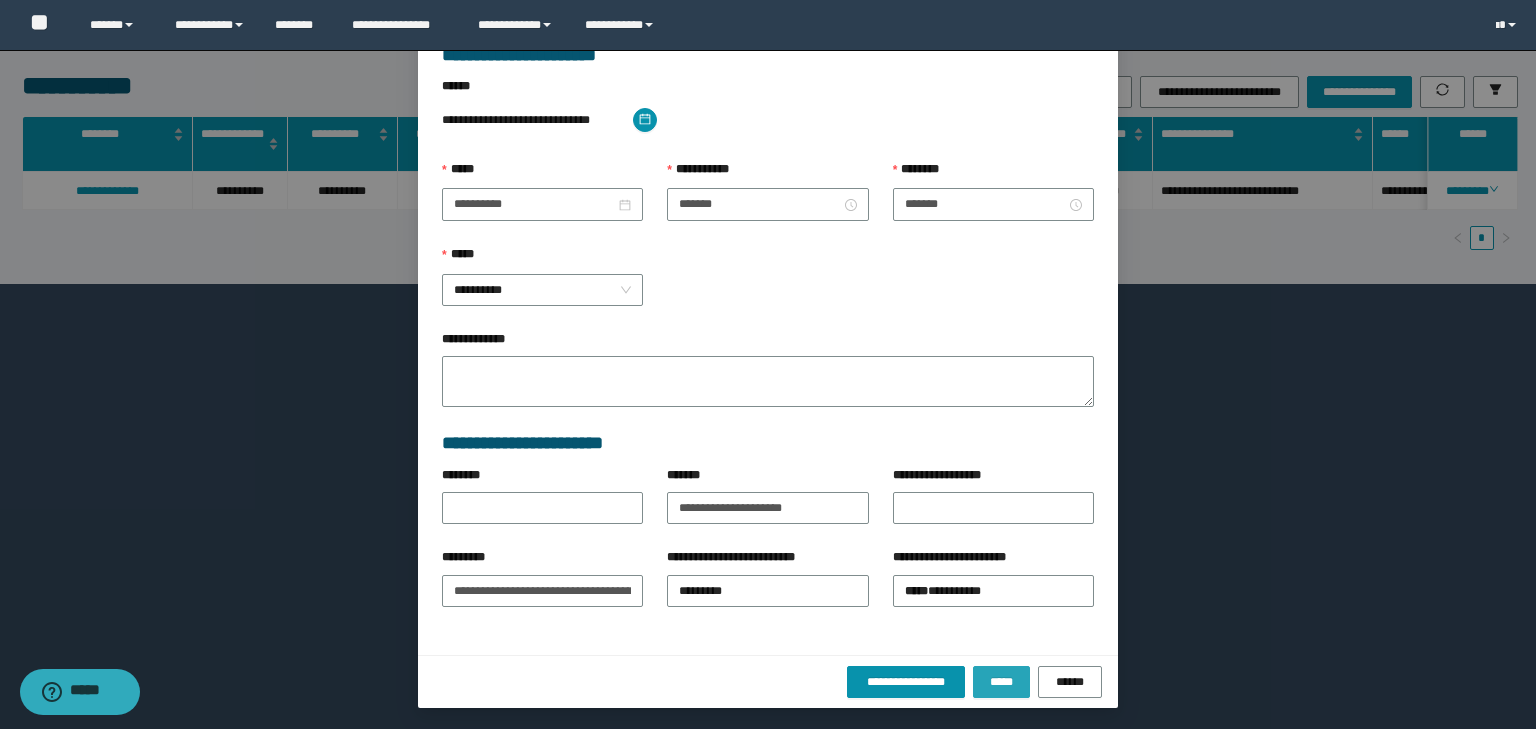 click on "*****" at bounding box center [1001, 682] 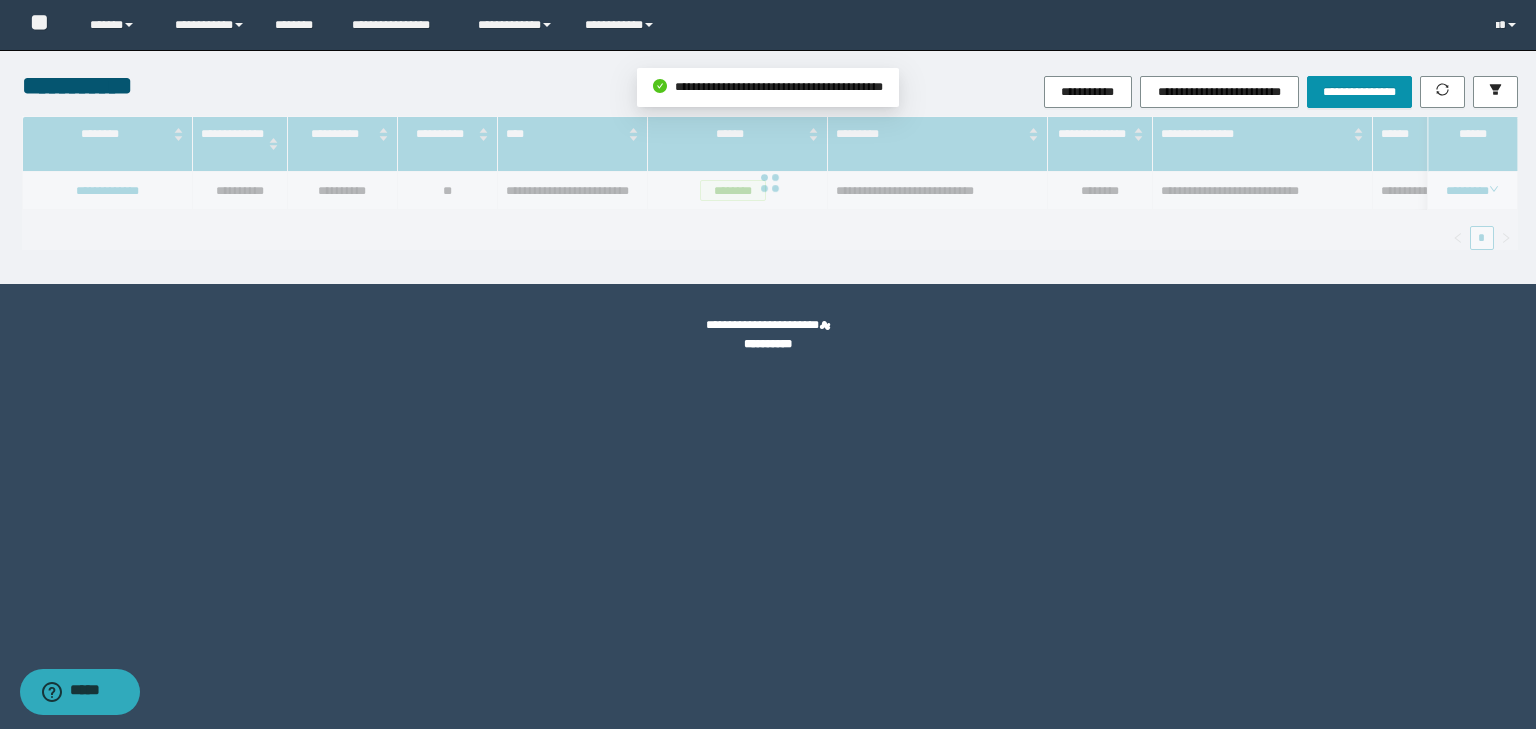 scroll, scrollTop: 39, scrollLeft: 0, axis: vertical 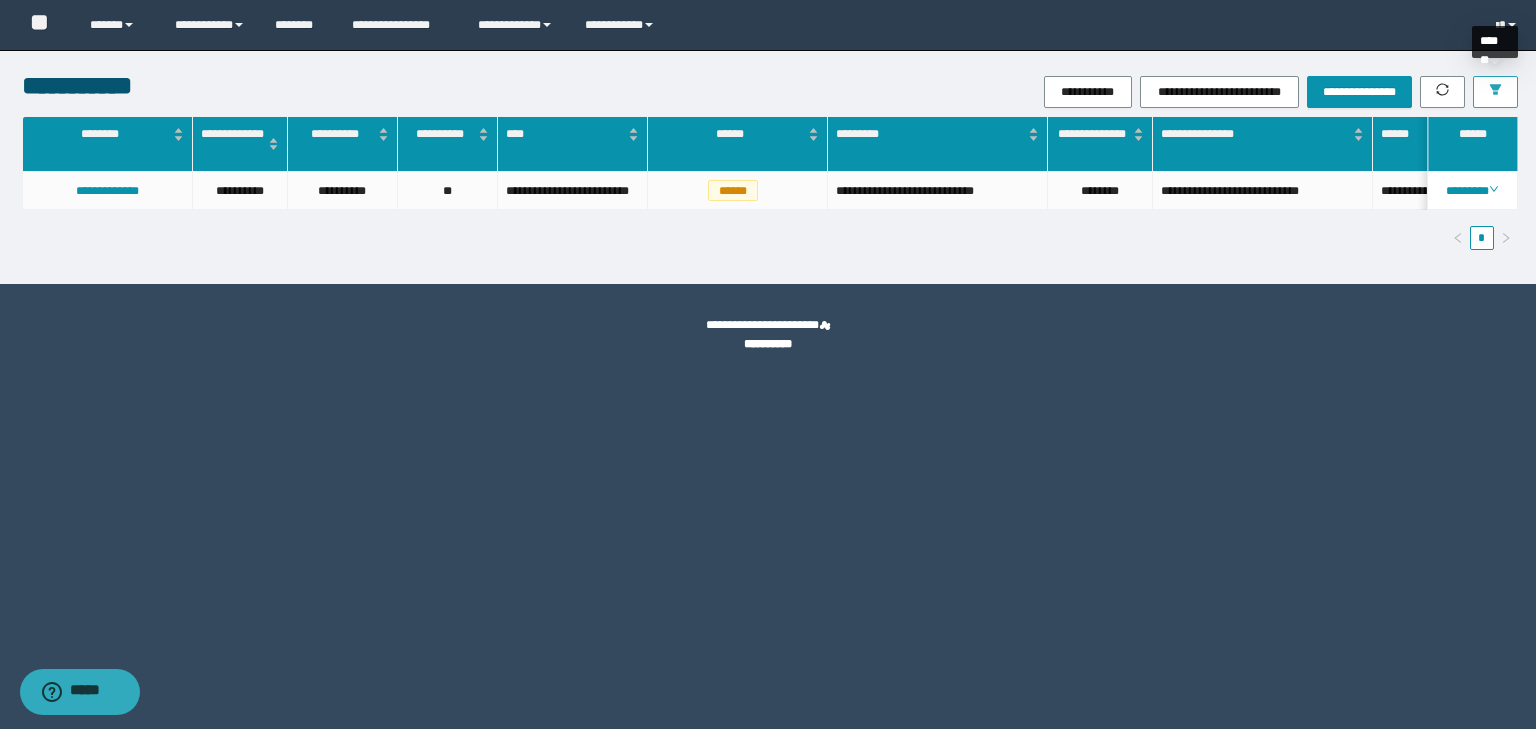 click 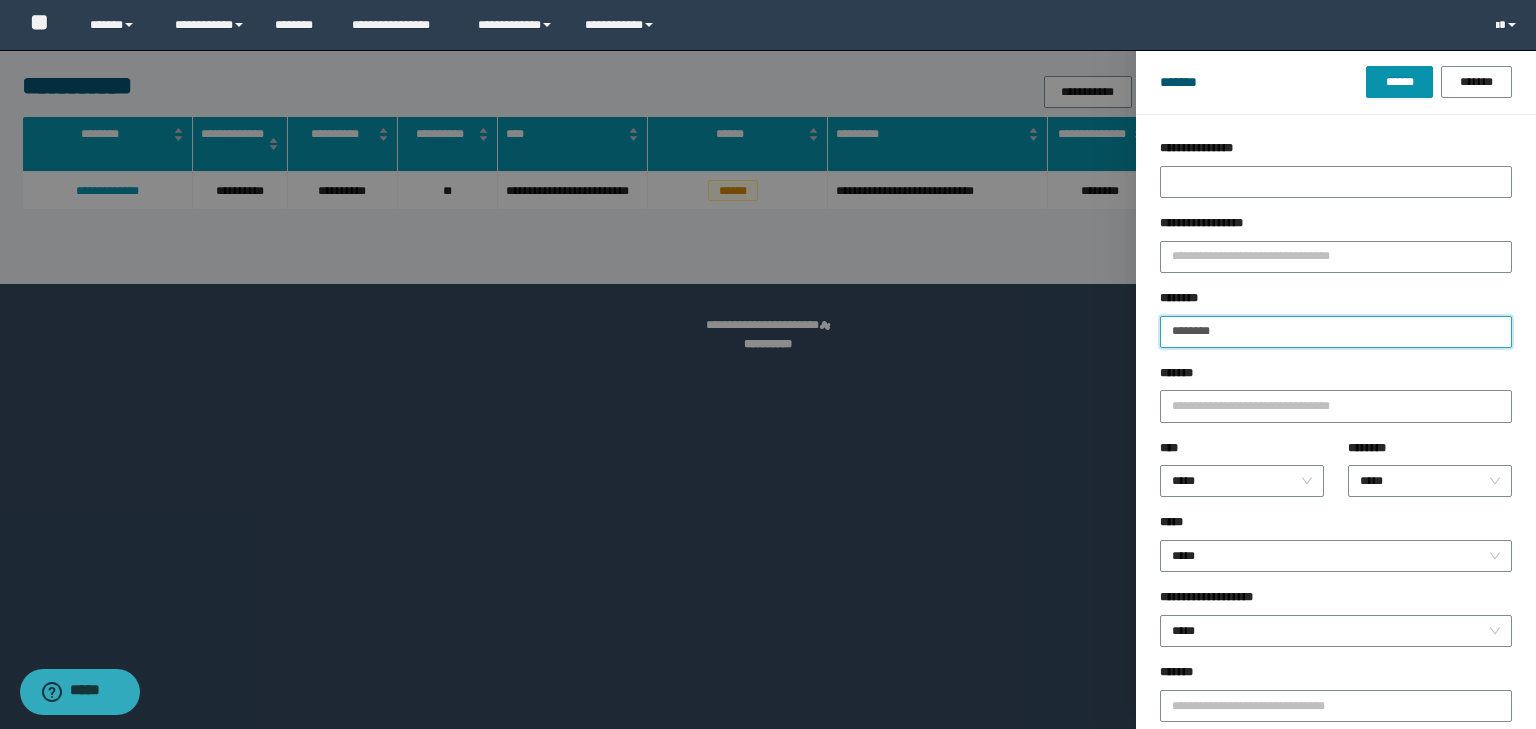 click on "********" at bounding box center [1336, 332] 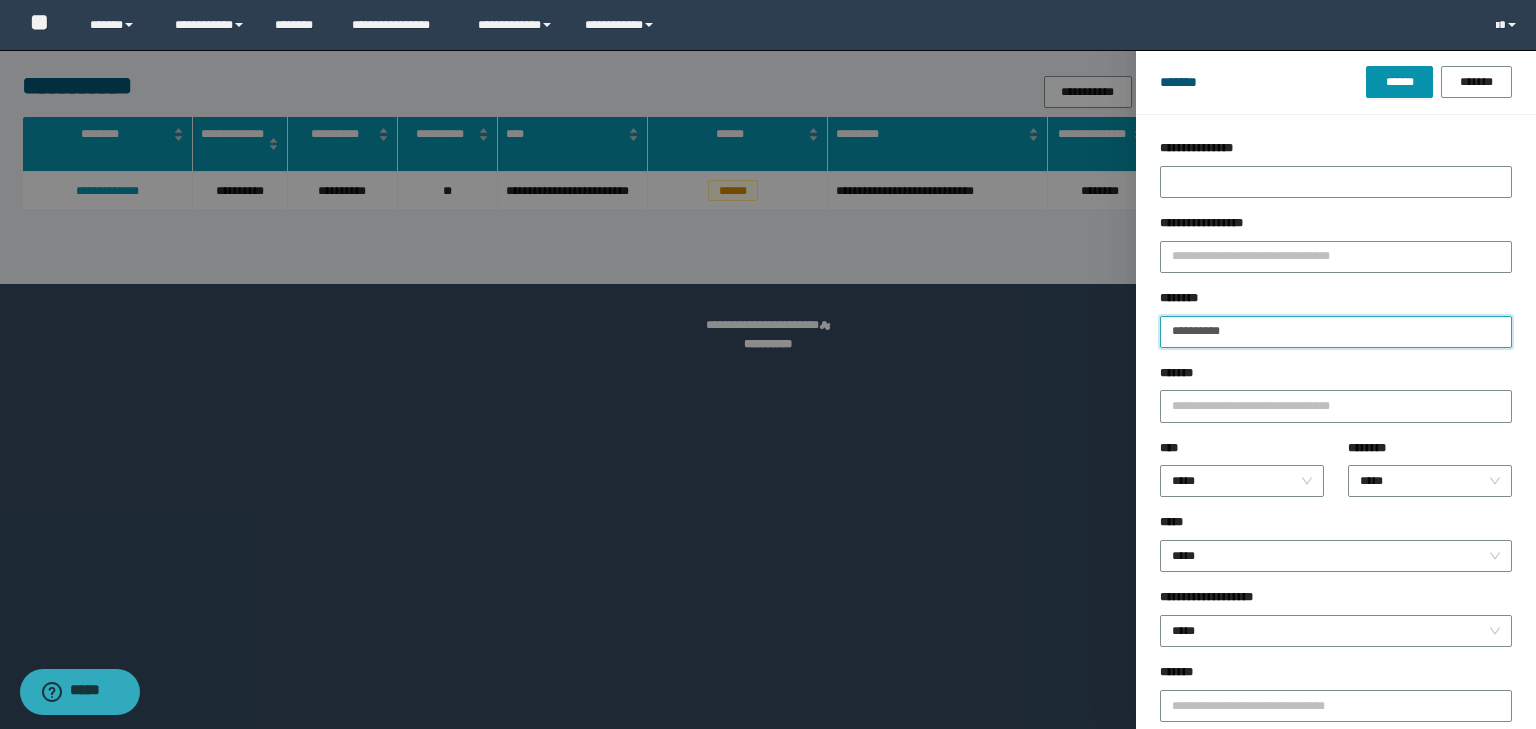 type on "**********" 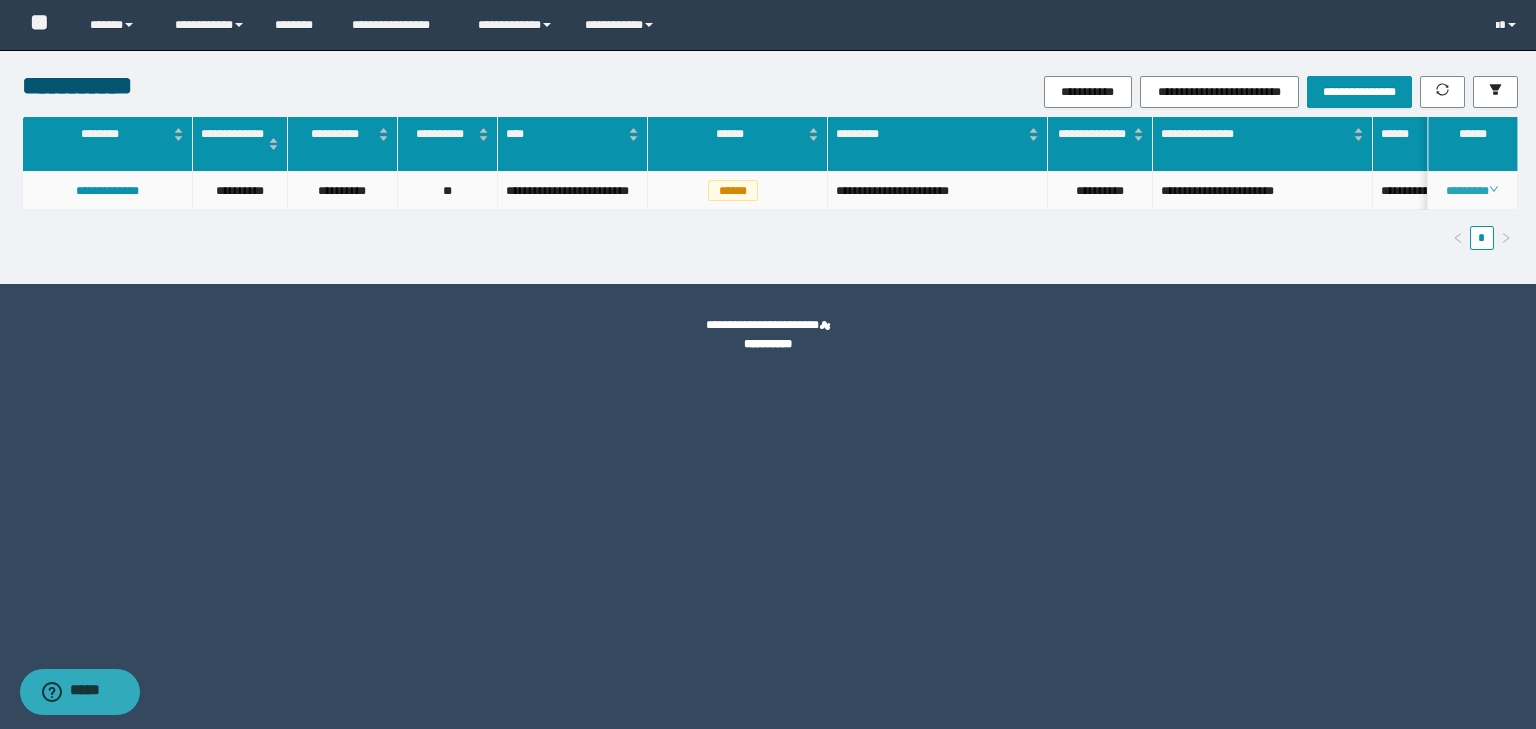 click 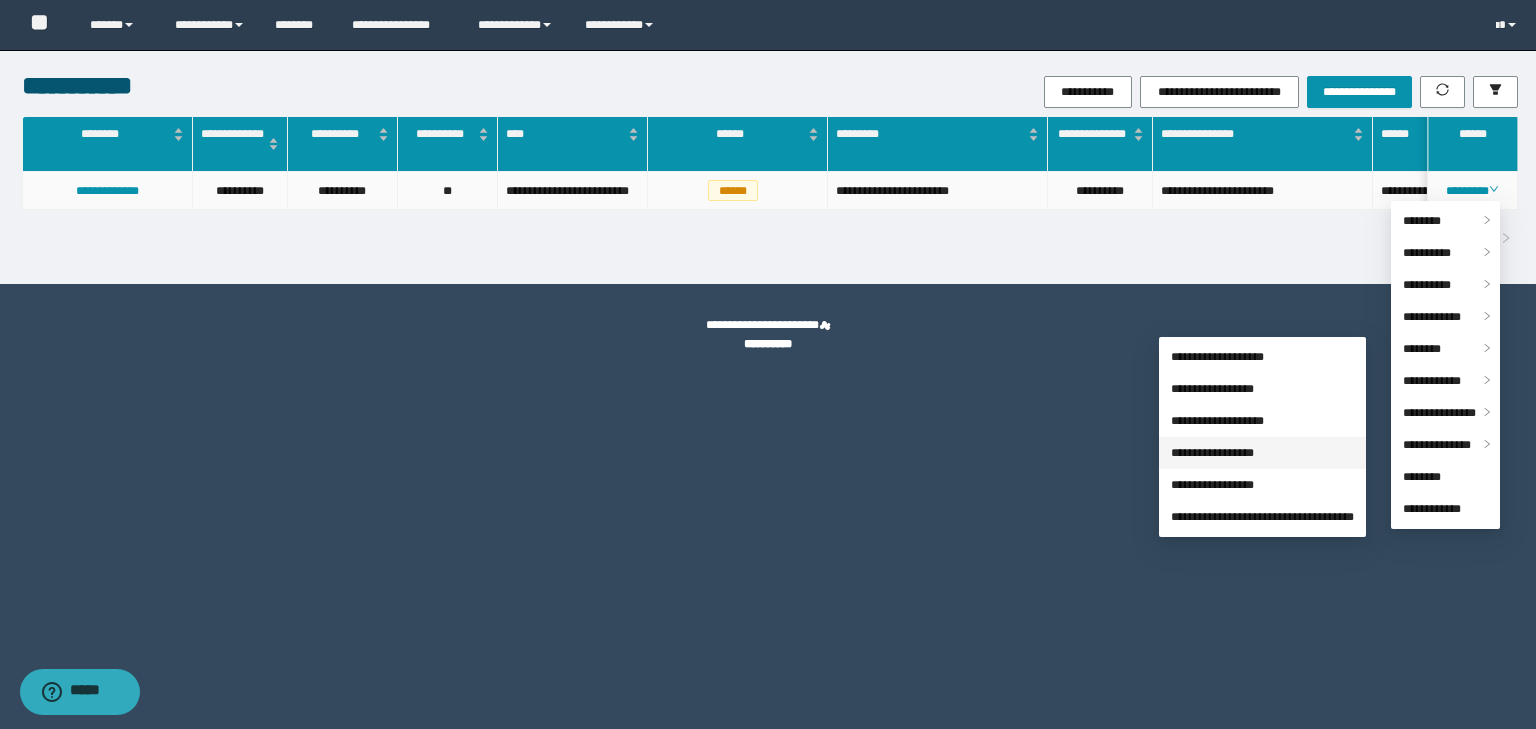 click on "**********" at bounding box center (1212, 453) 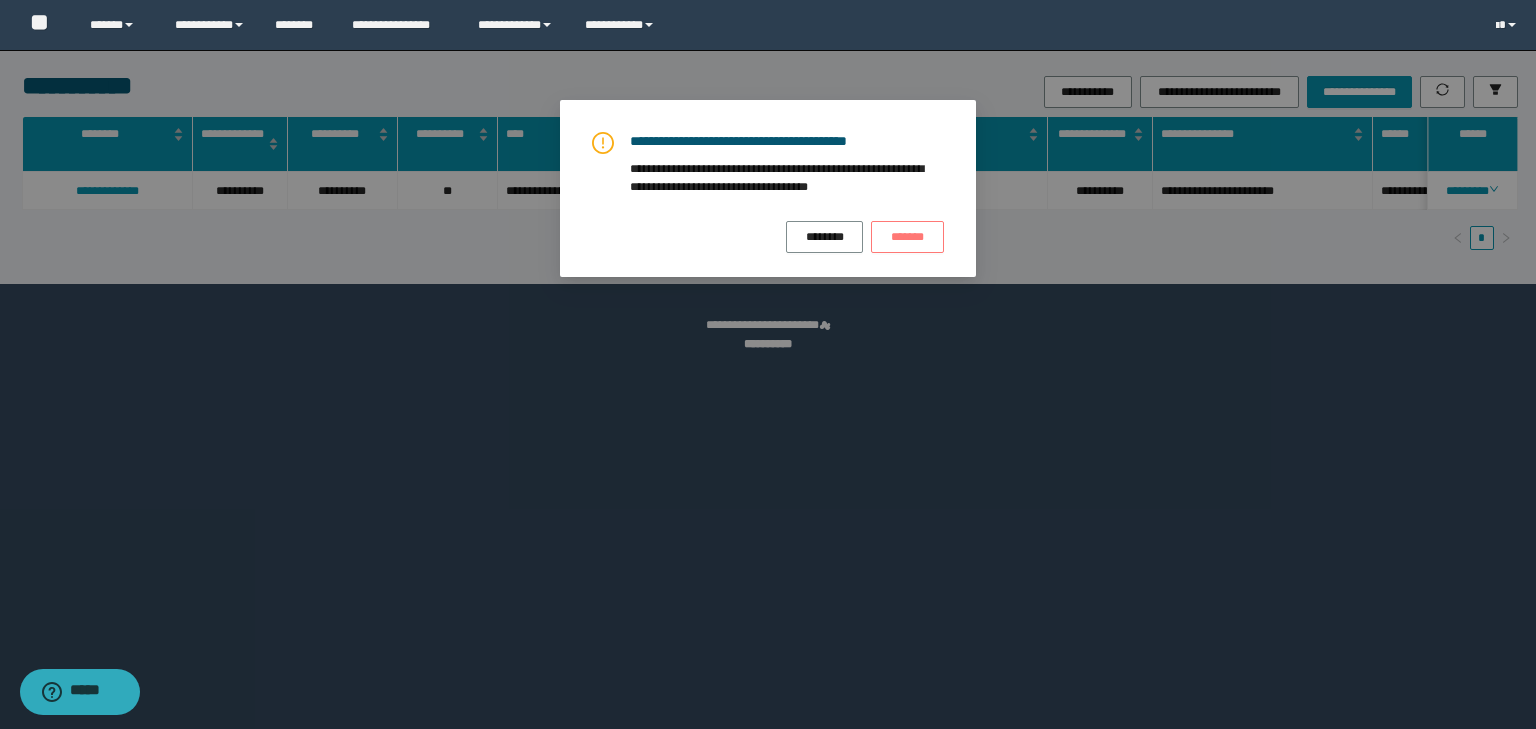 click on "*******" at bounding box center (907, 237) 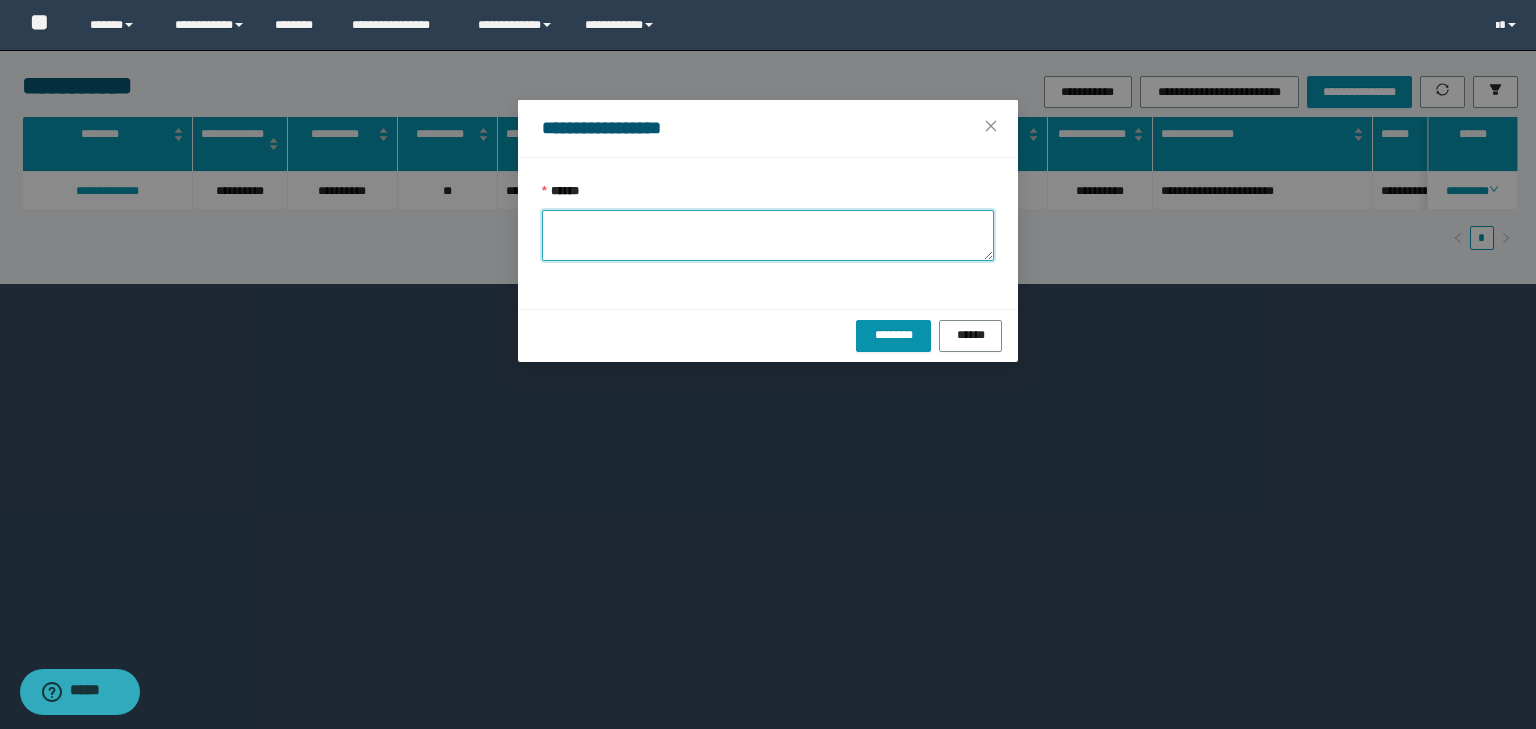 click on "******" at bounding box center [768, 235] 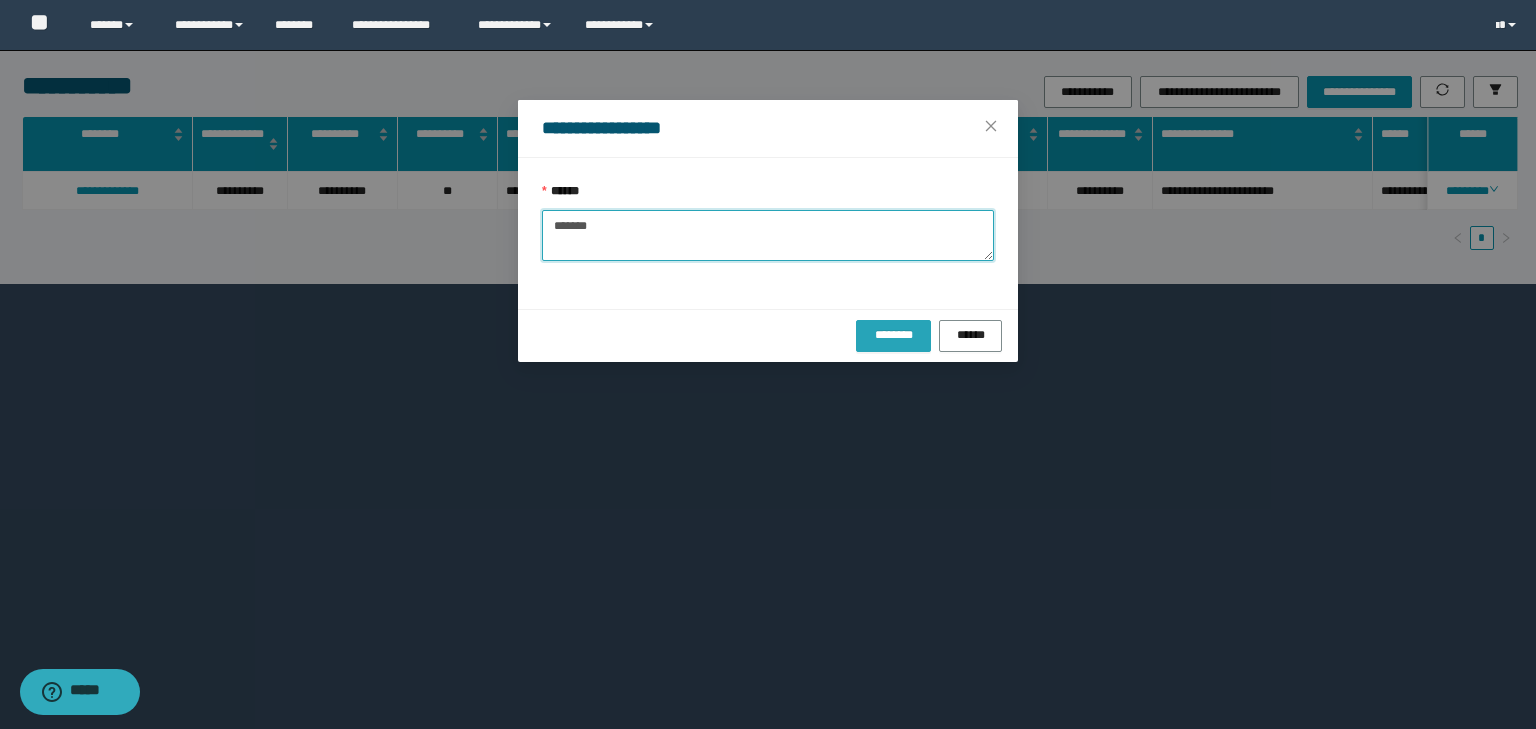 type on "*******" 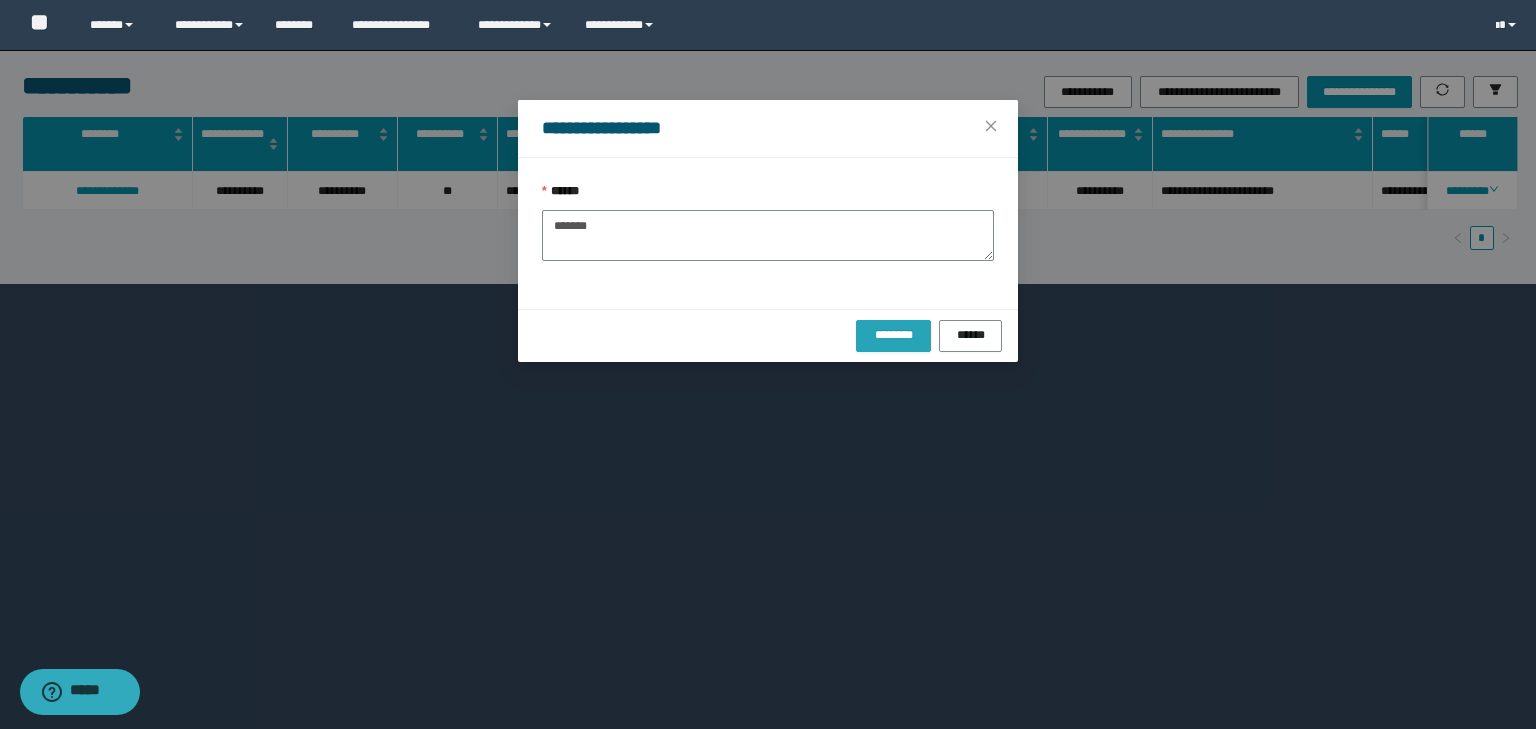 click on "********" at bounding box center [893, 335] 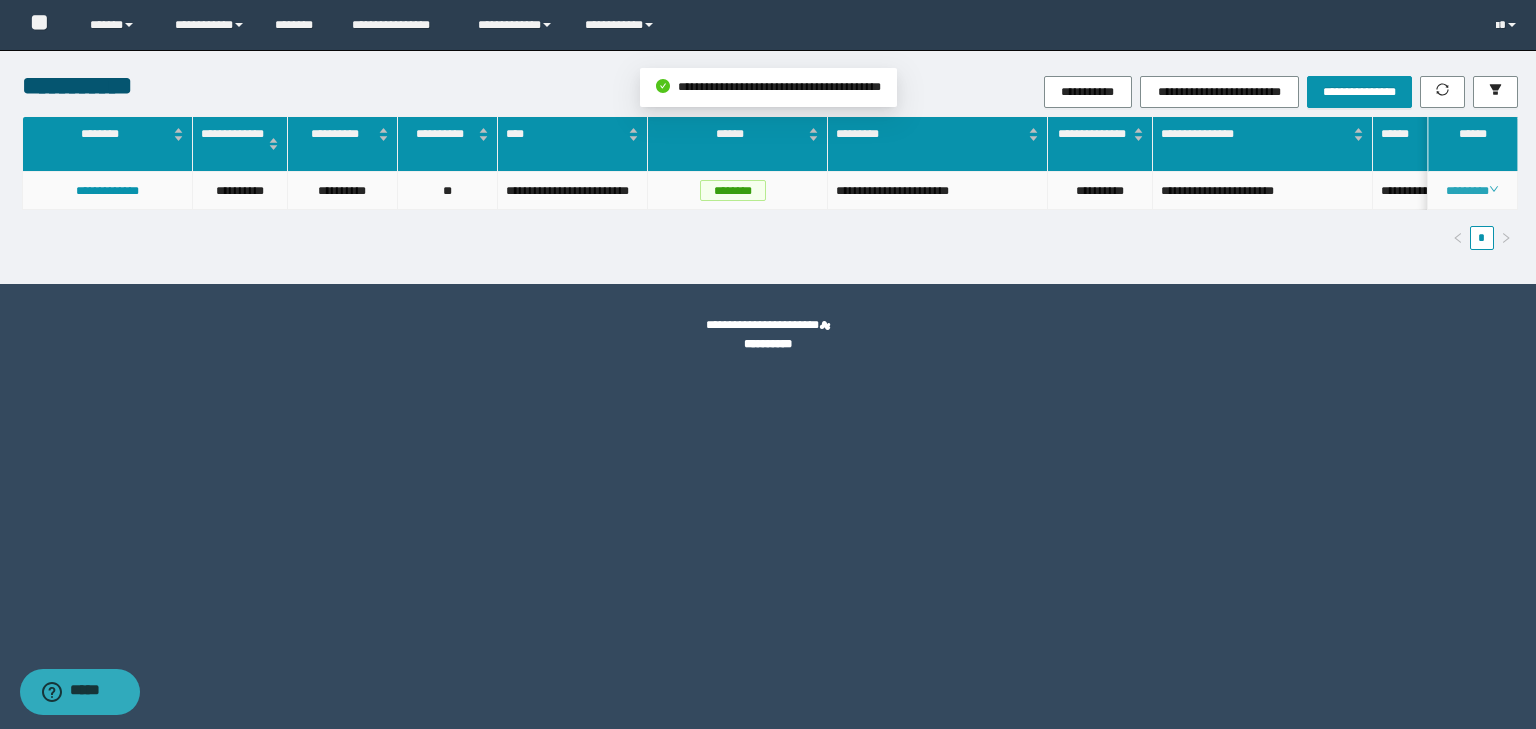 click 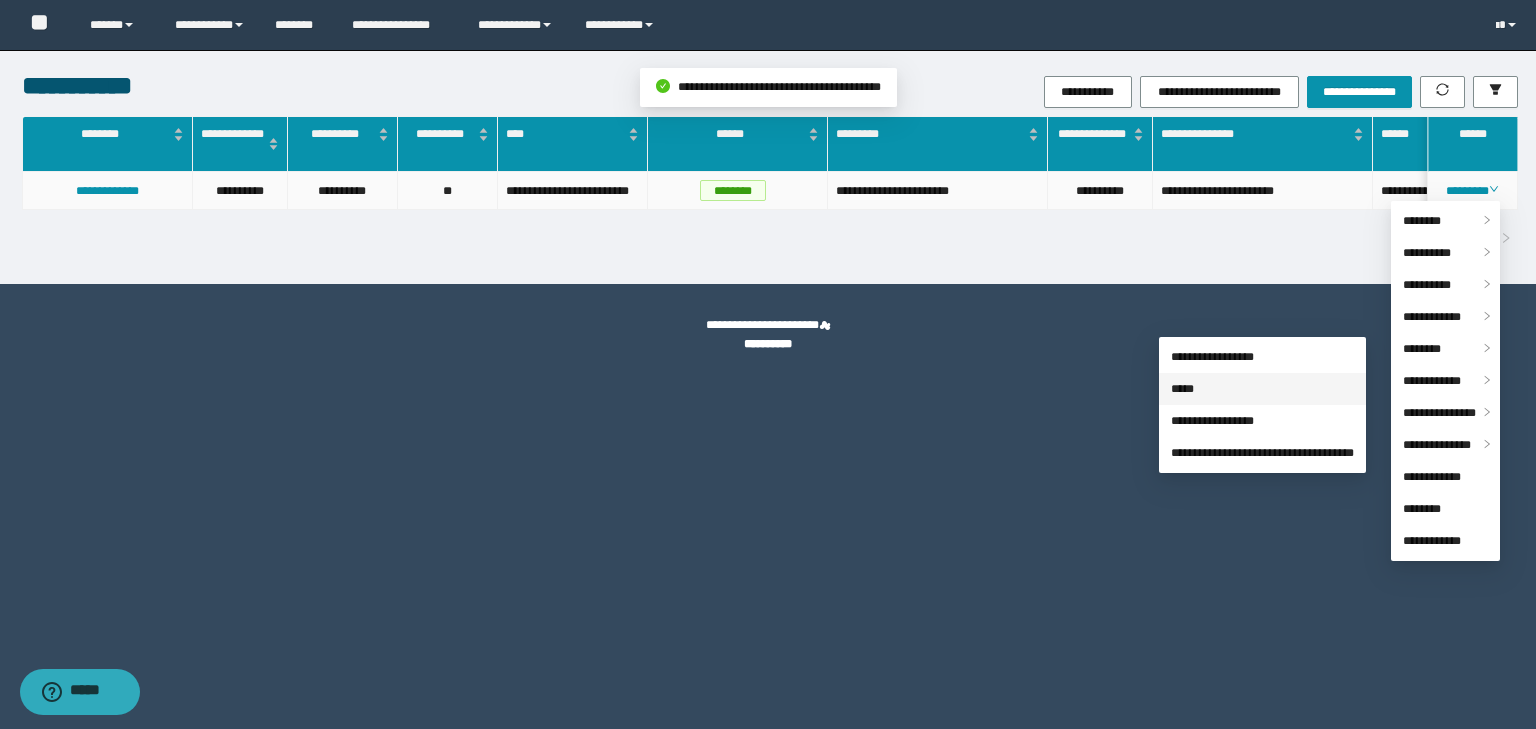 click on "*****" at bounding box center [1182, 389] 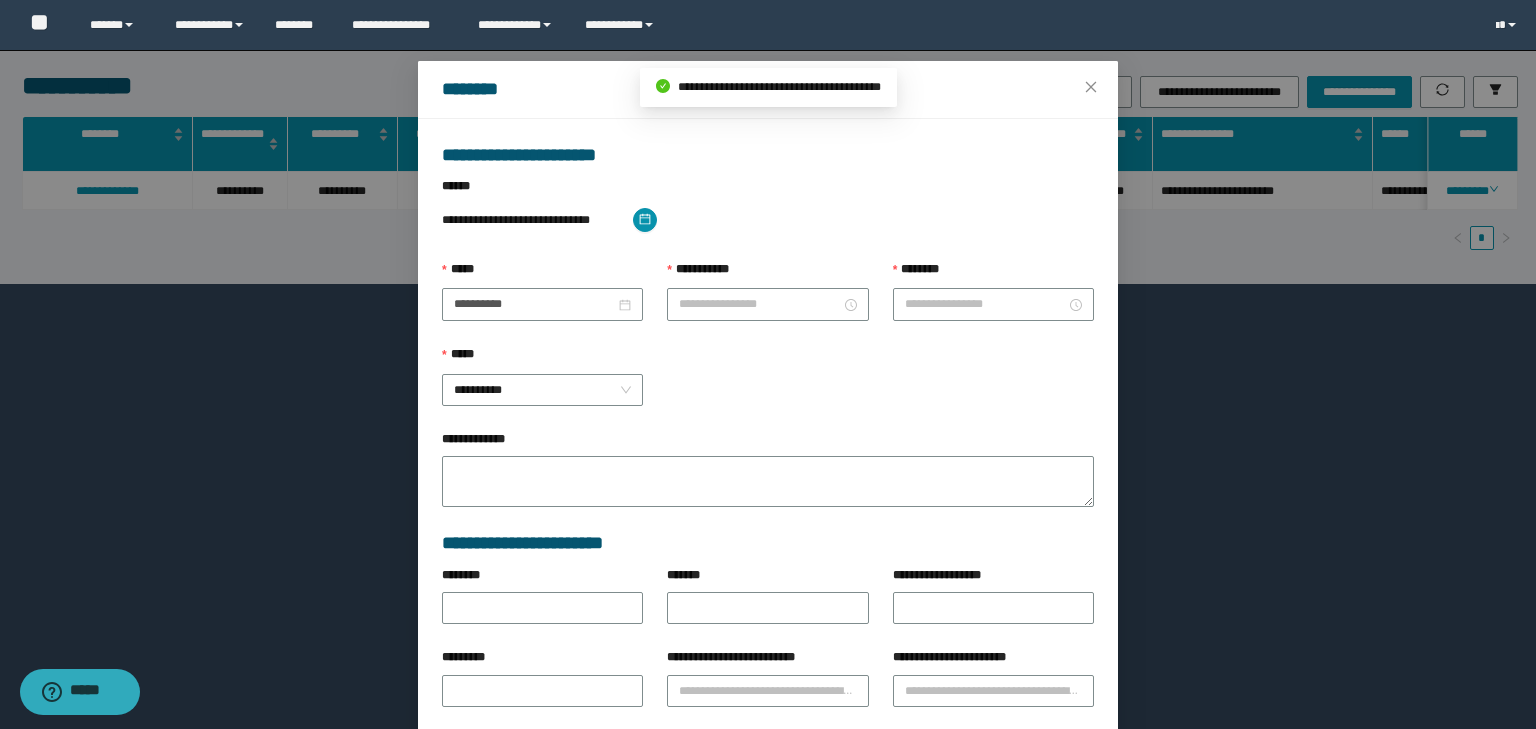 type on "**********" 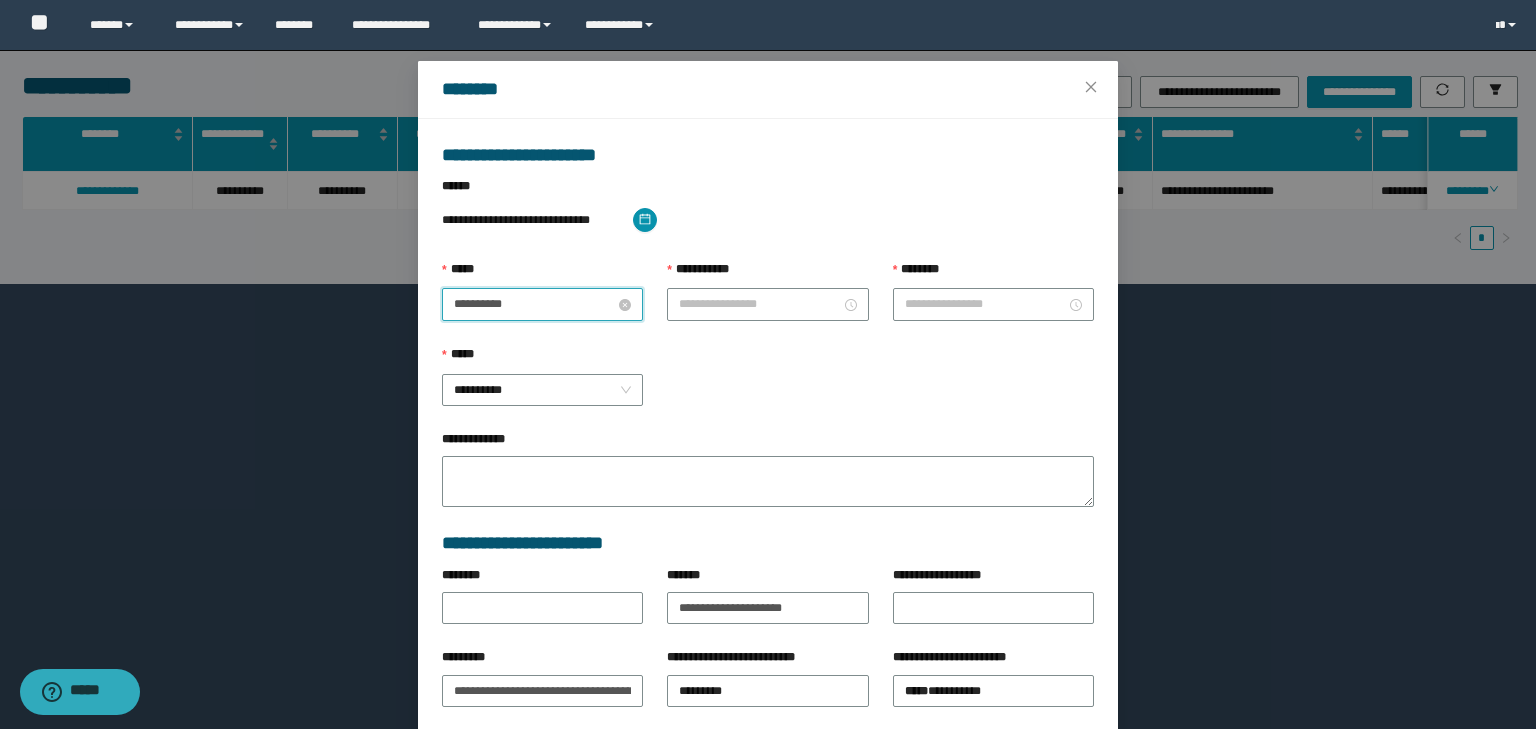 click on "**********" at bounding box center (534, 304) 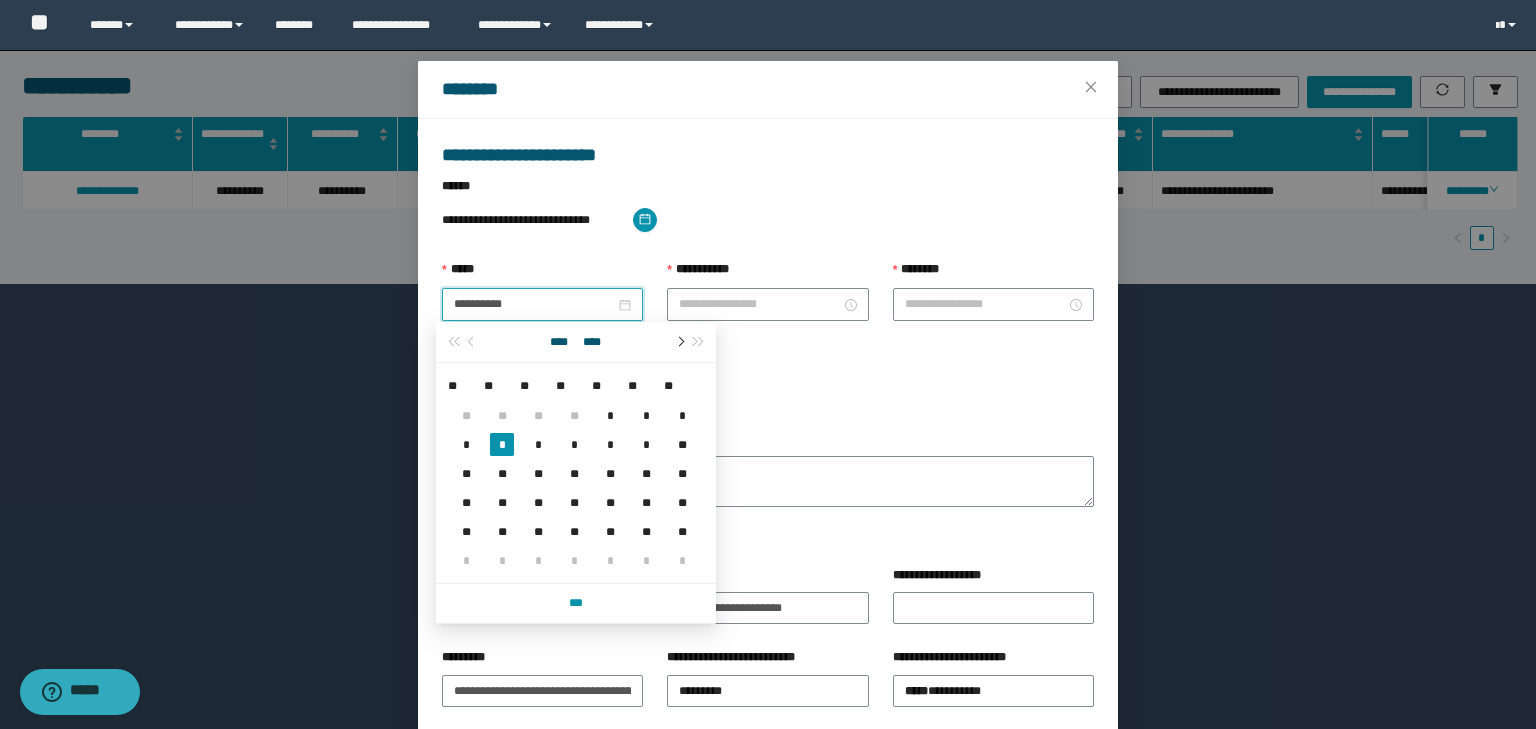 click at bounding box center (679, 342) 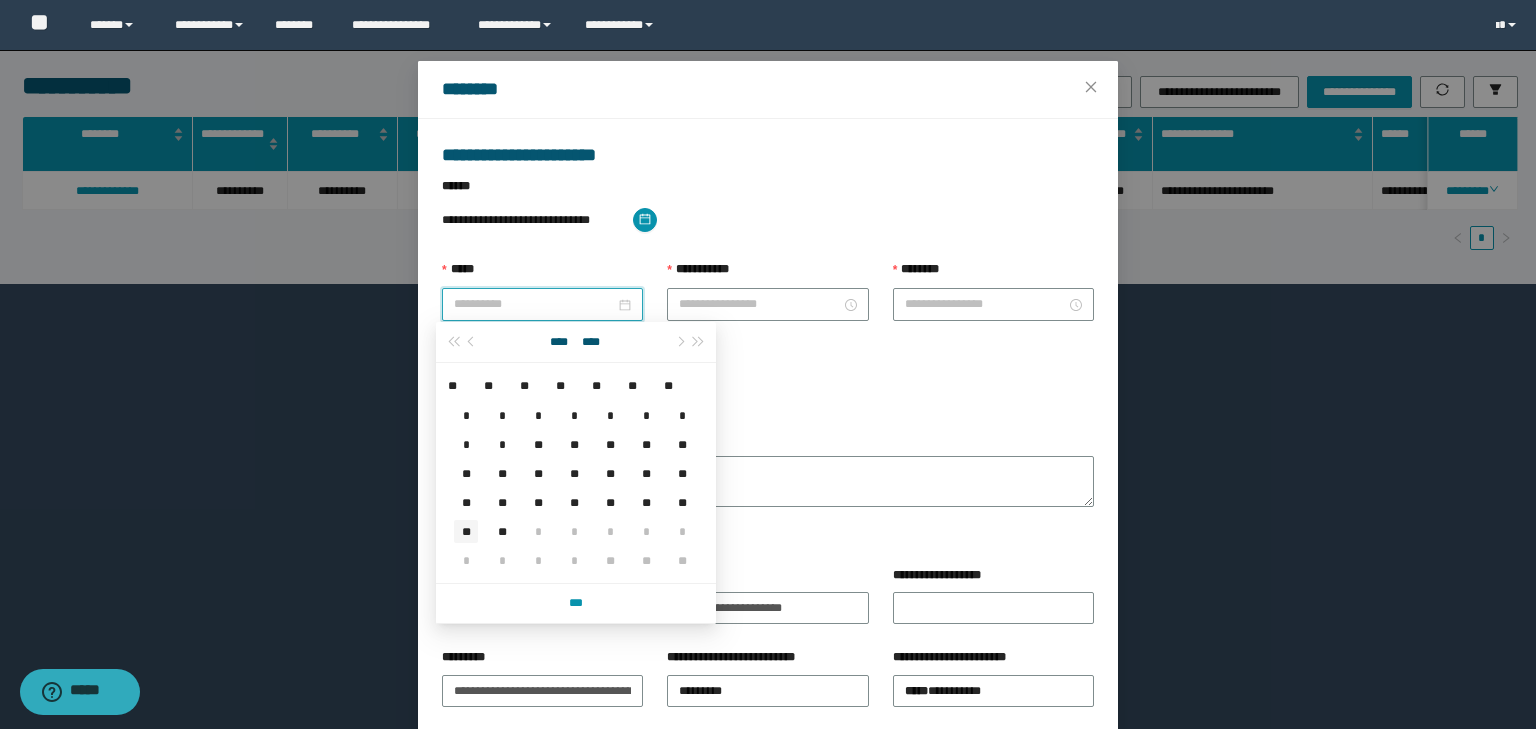 type on "**********" 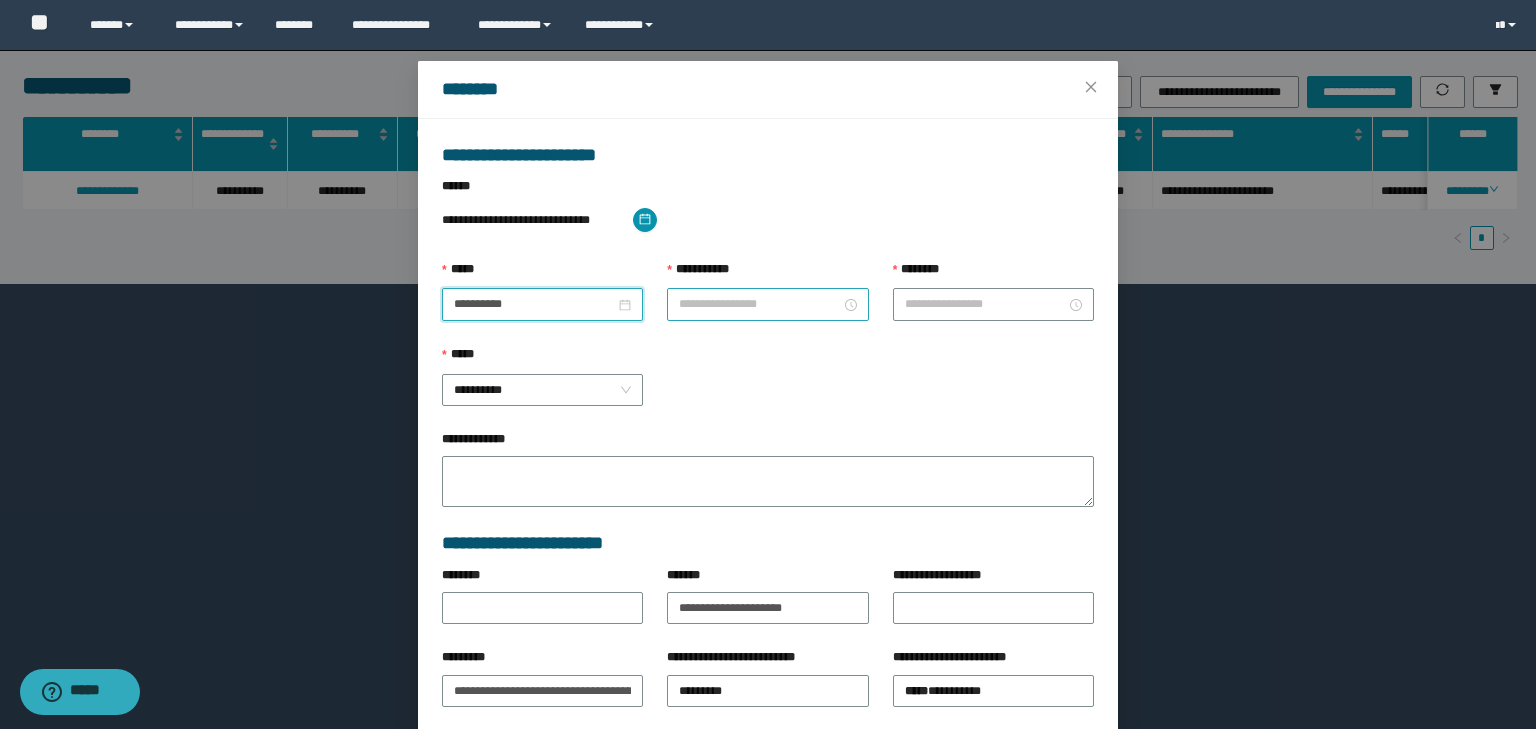 click on "**********" at bounding box center [759, 304] 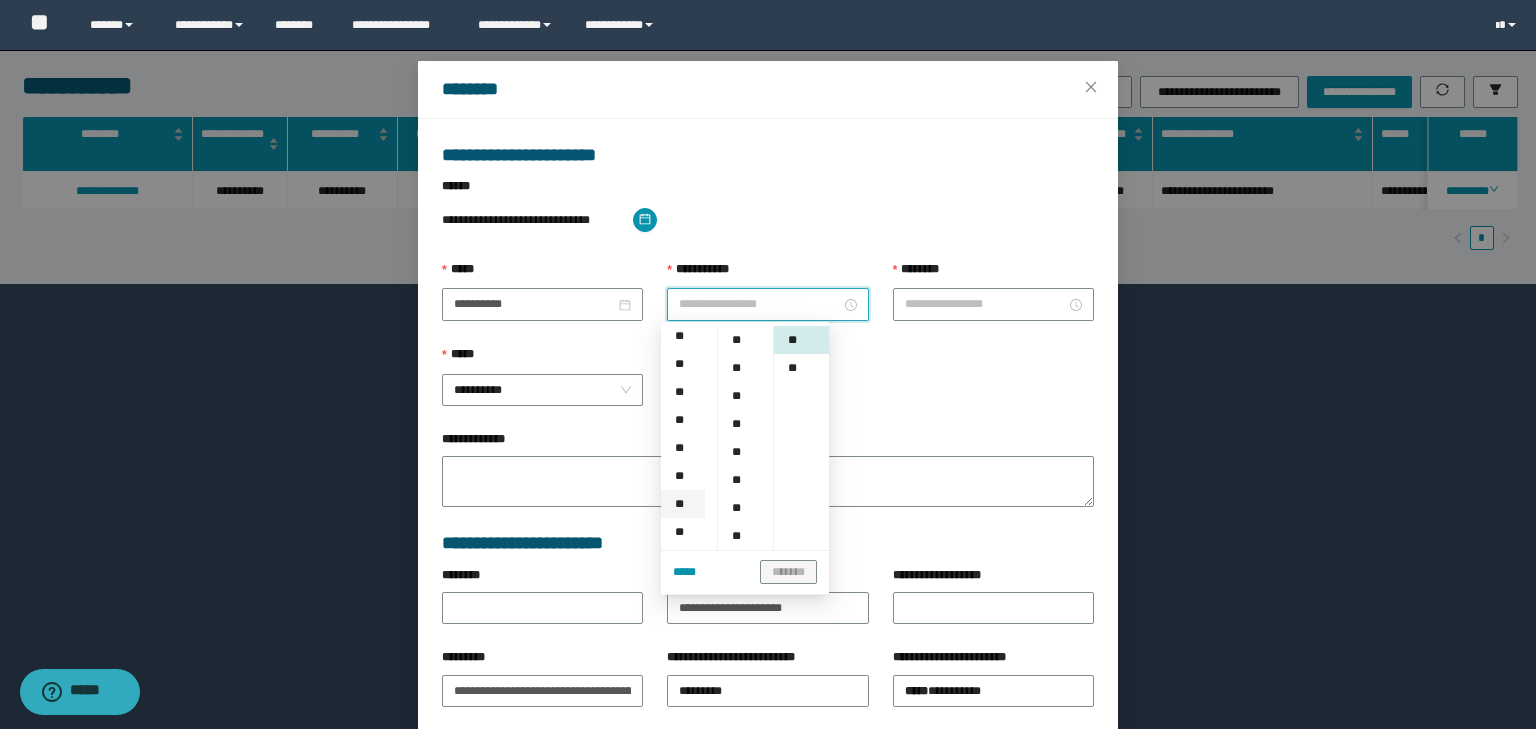 click on "**" at bounding box center [683, 504] 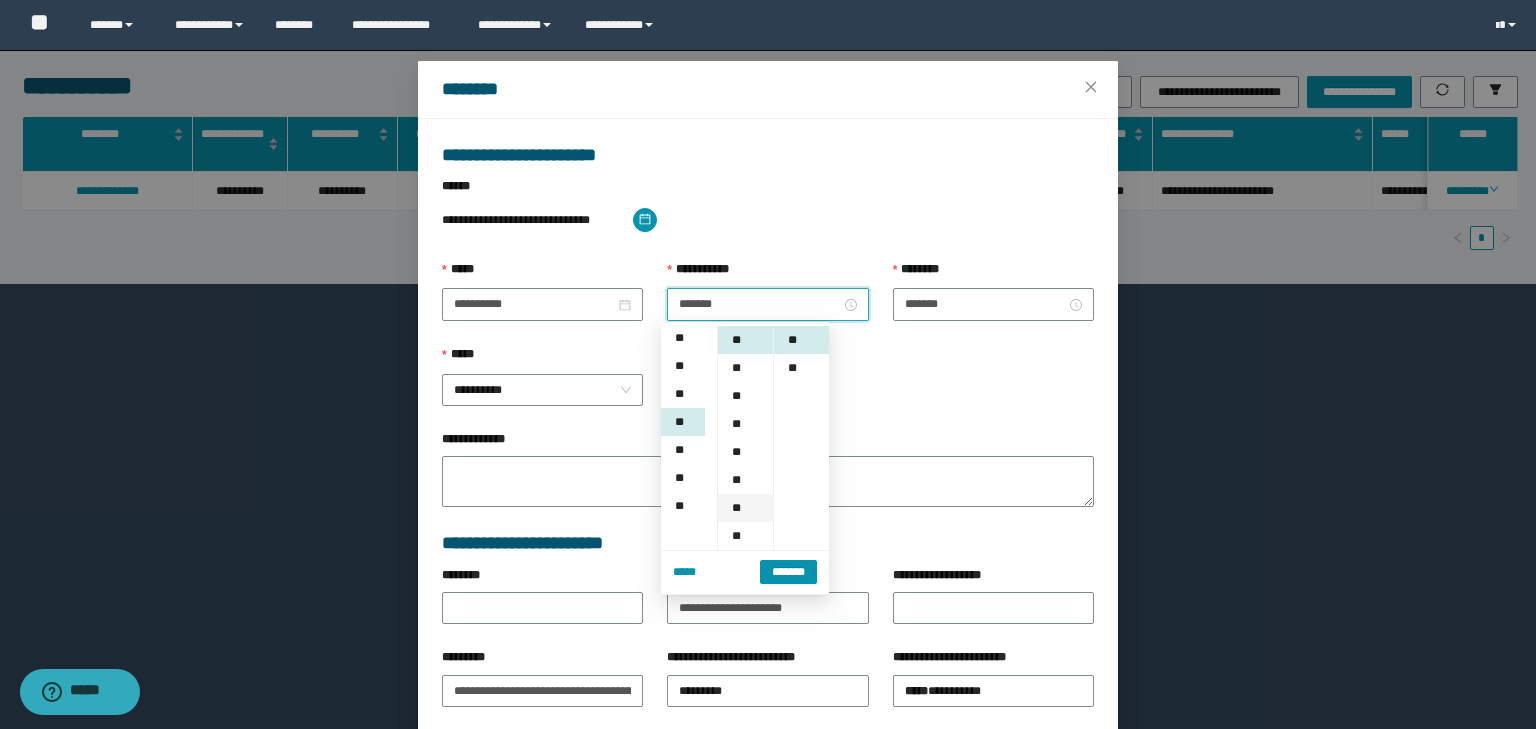 scroll, scrollTop: 224, scrollLeft: 0, axis: vertical 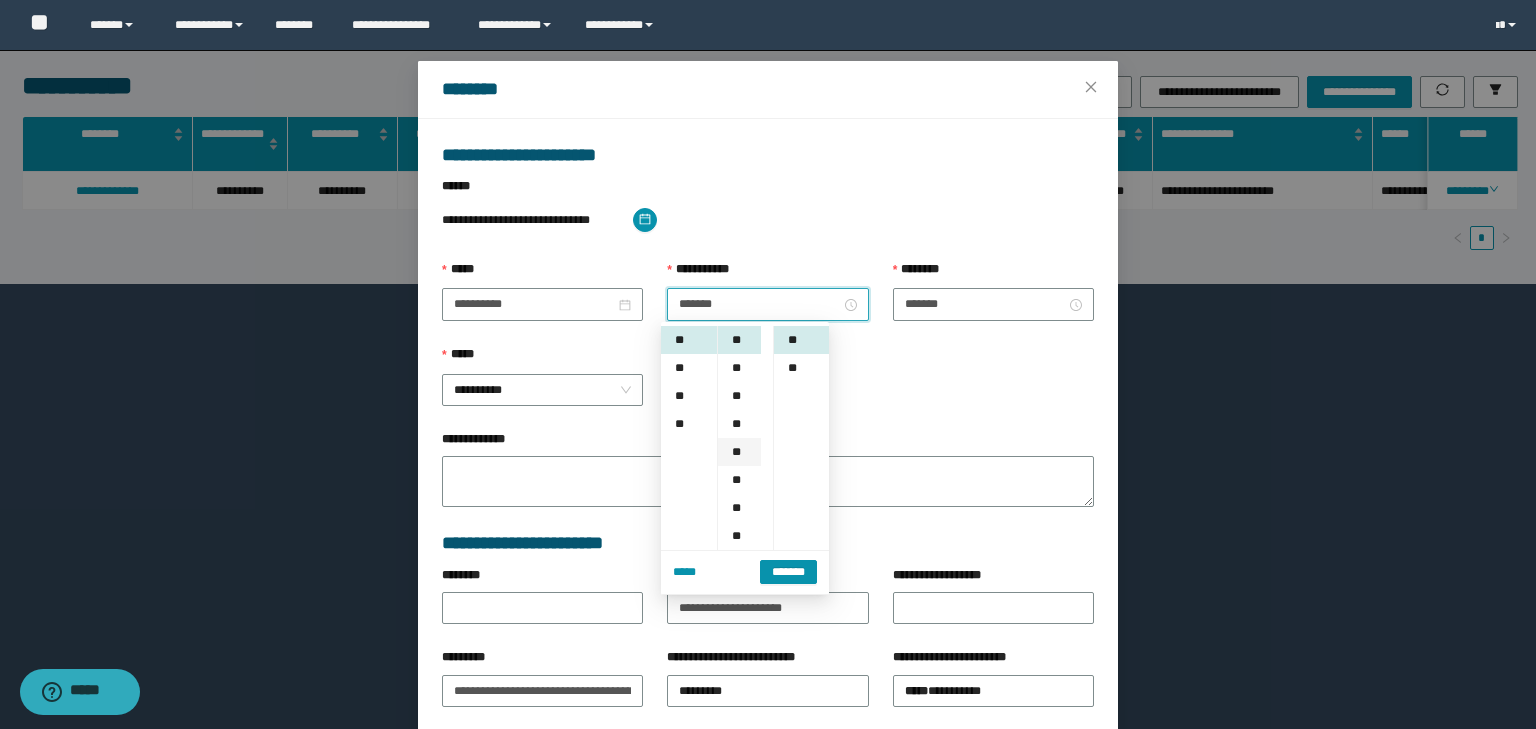 click on "**" at bounding box center (739, 452) 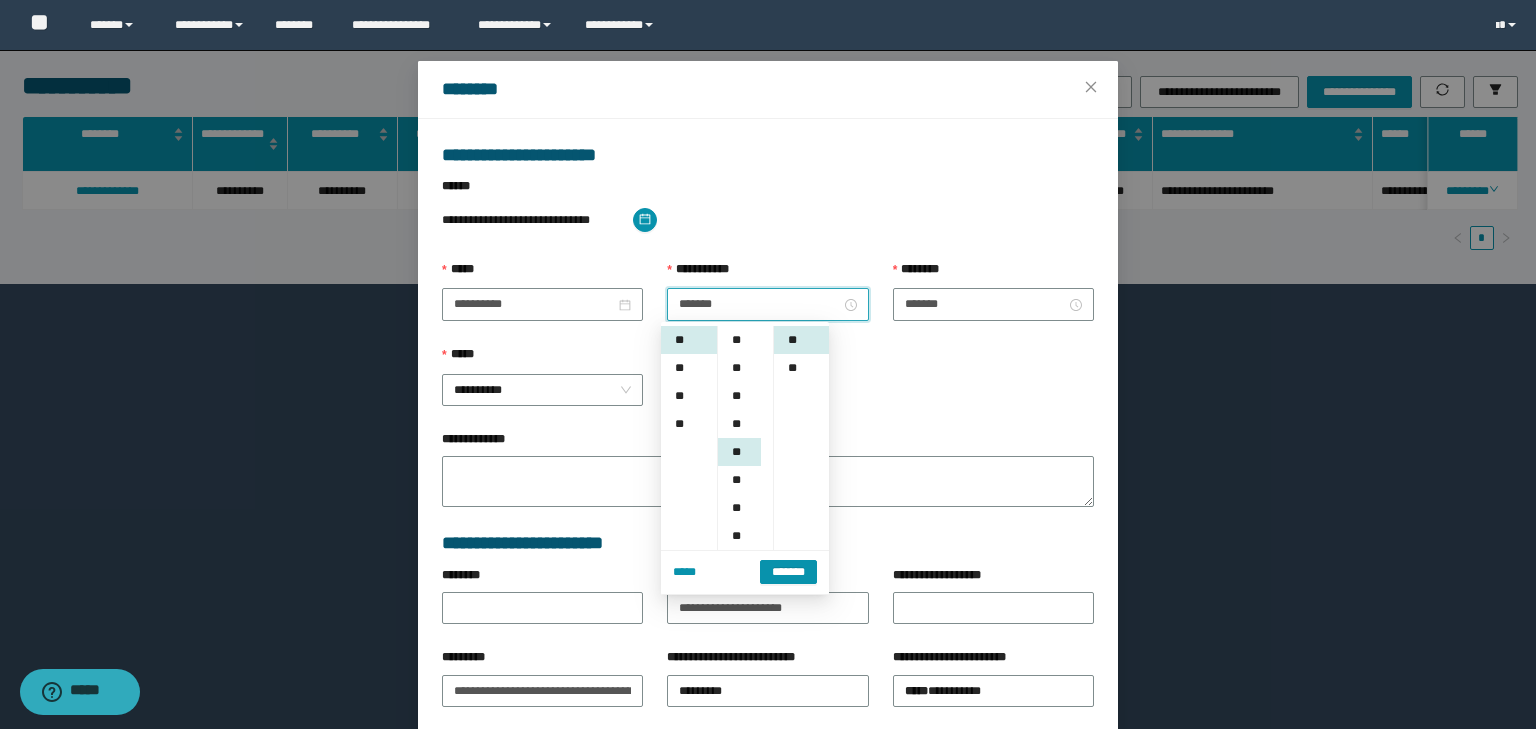 scroll, scrollTop: 112, scrollLeft: 0, axis: vertical 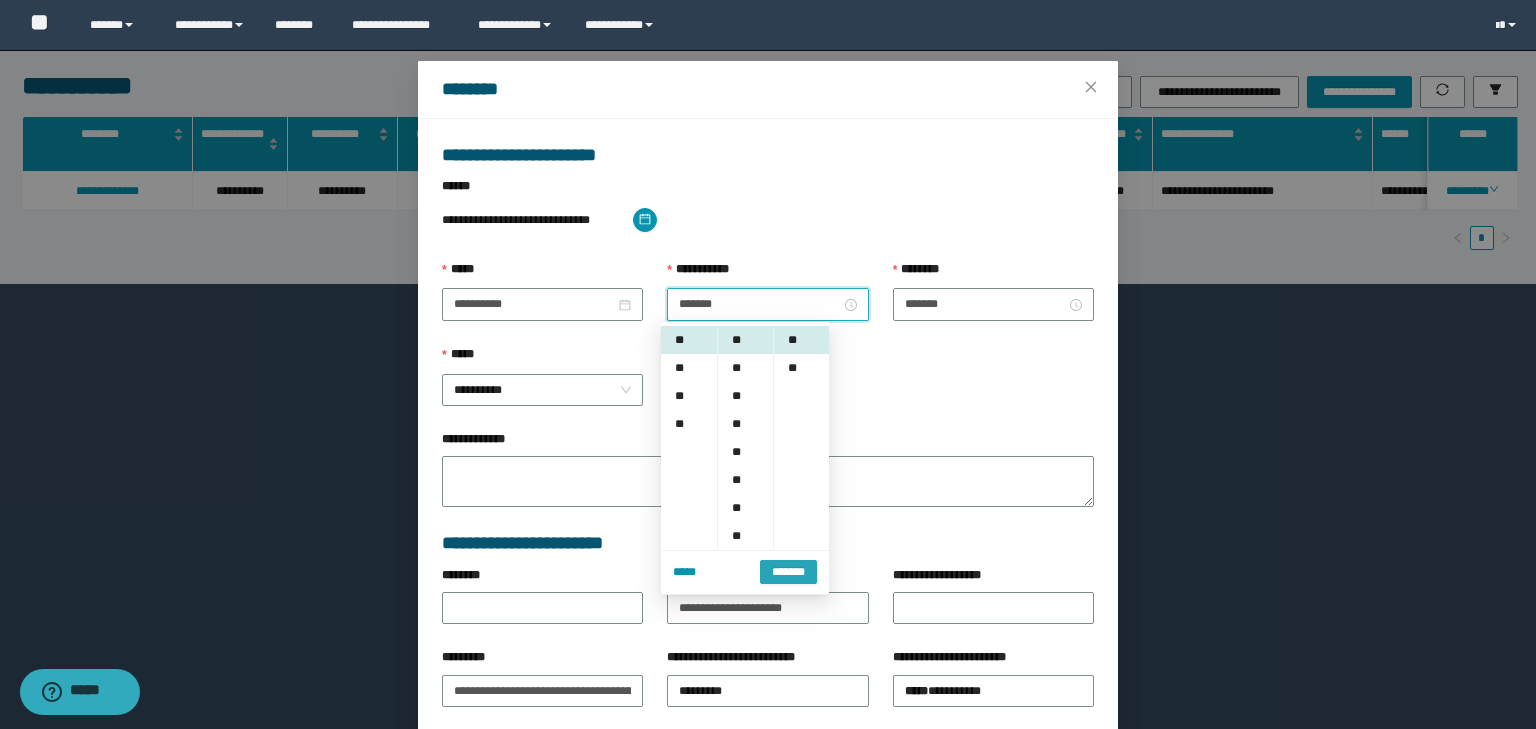 click on "*******" at bounding box center (788, 572) 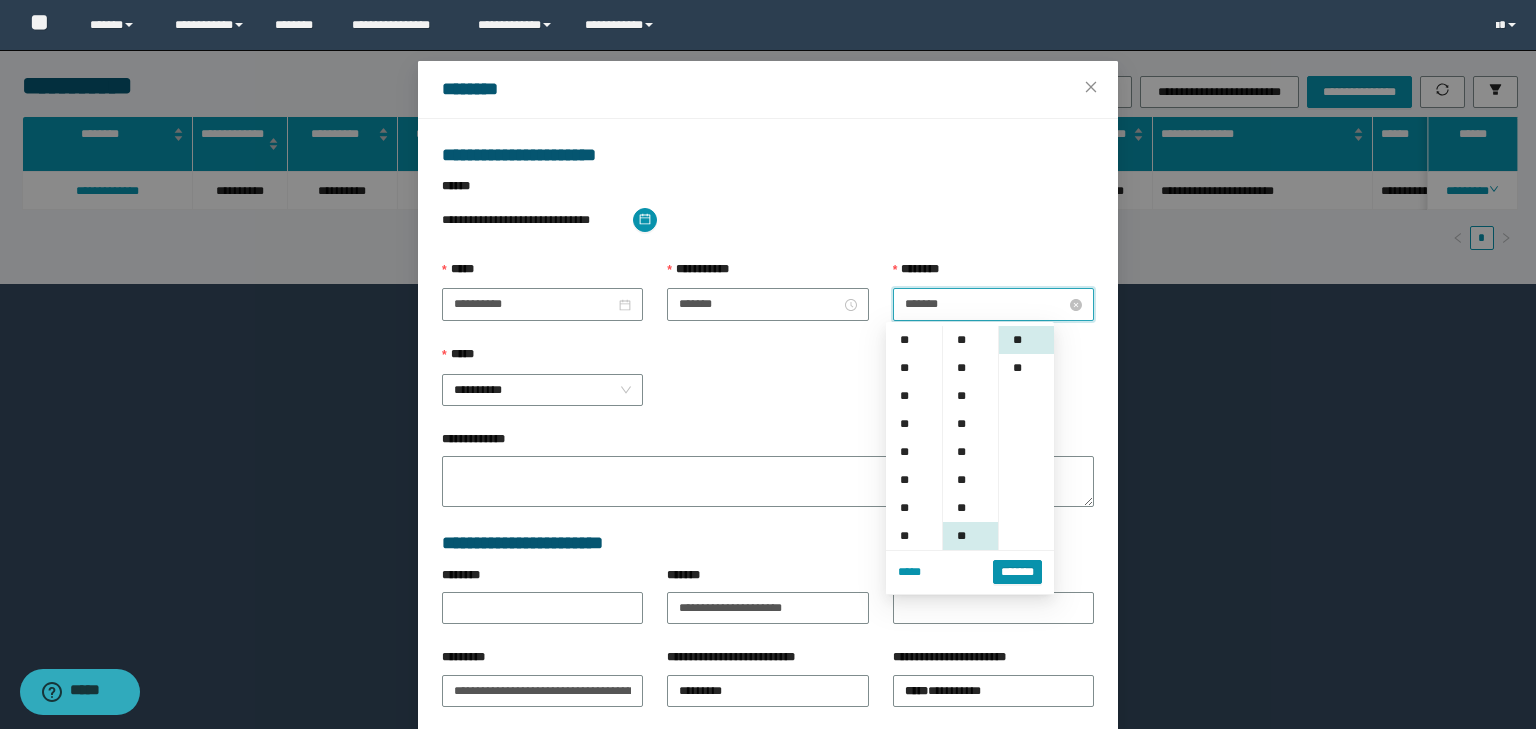 click on "*******" at bounding box center [985, 304] 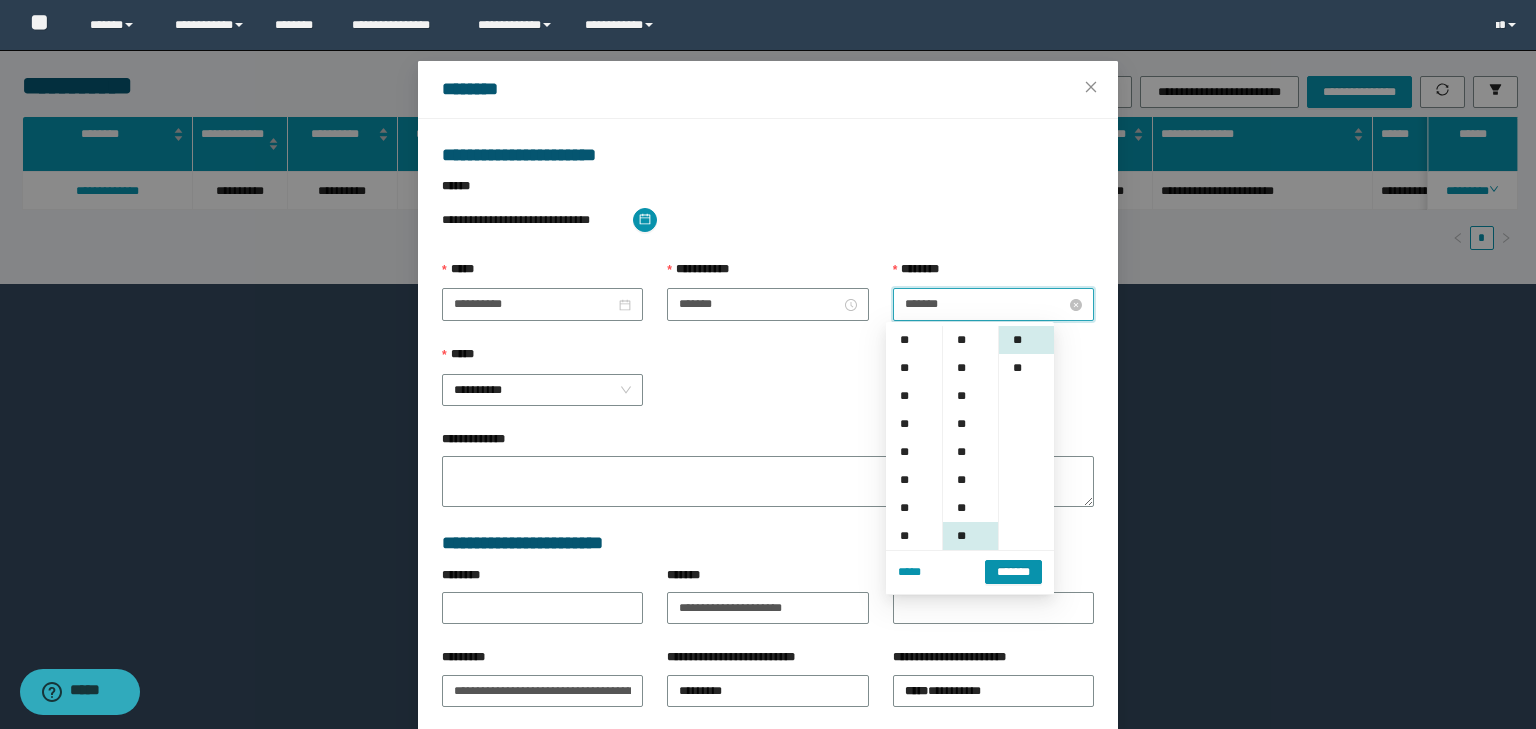 scroll, scrollTop: 224, scrollLeft: 0, axis: vertical 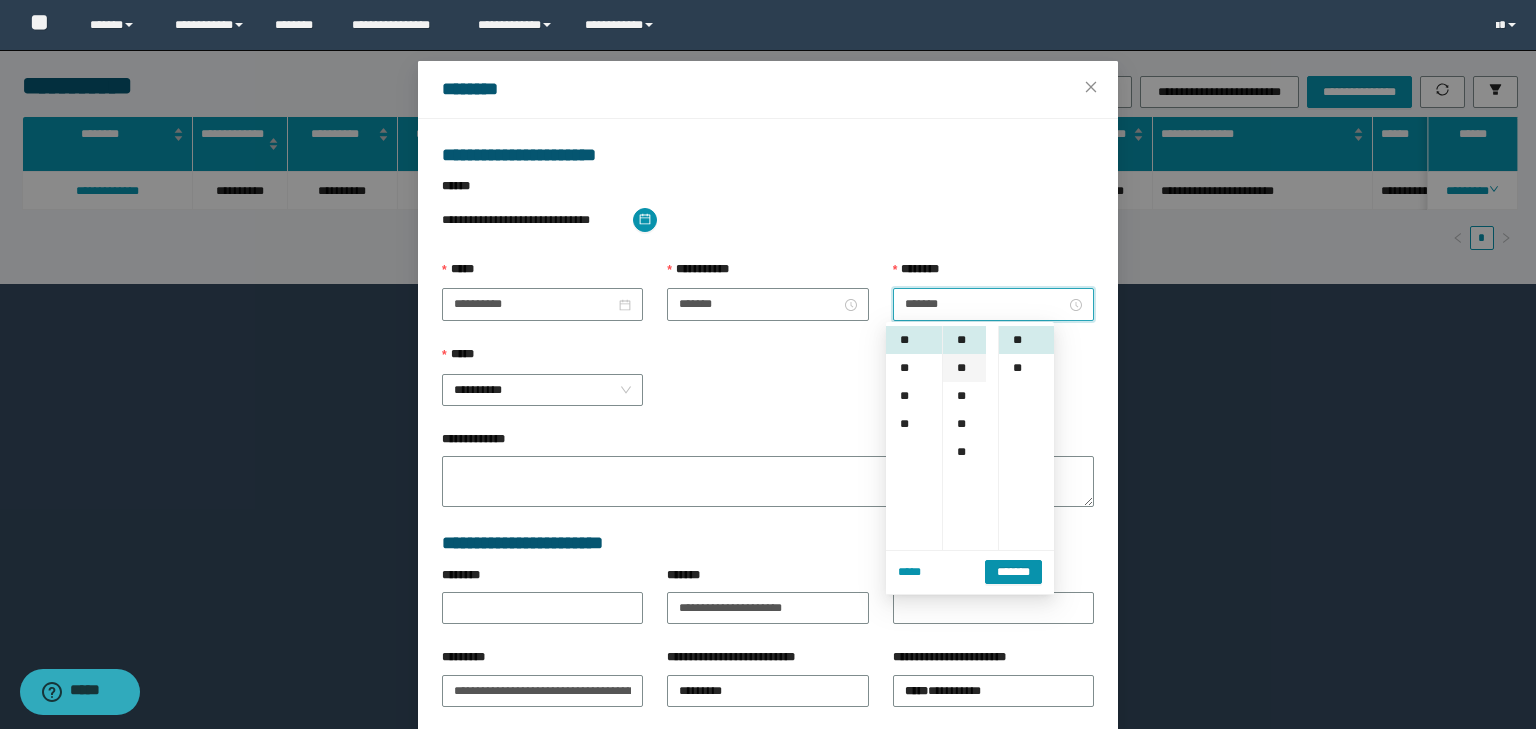 click on "**" at bounding box center (964, 368) 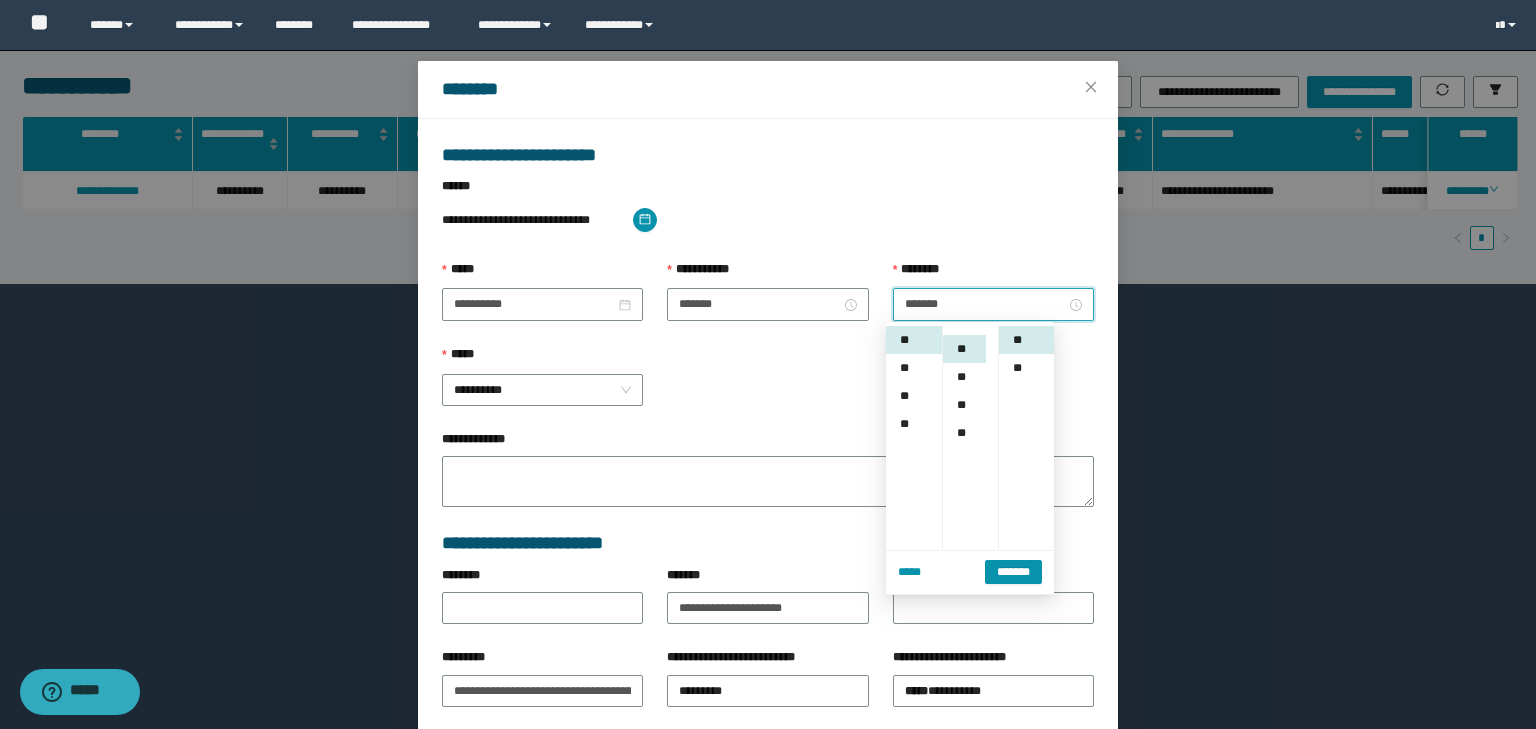 scroll, scrollTop: 224, scrollLeft: 0, axis: vertical 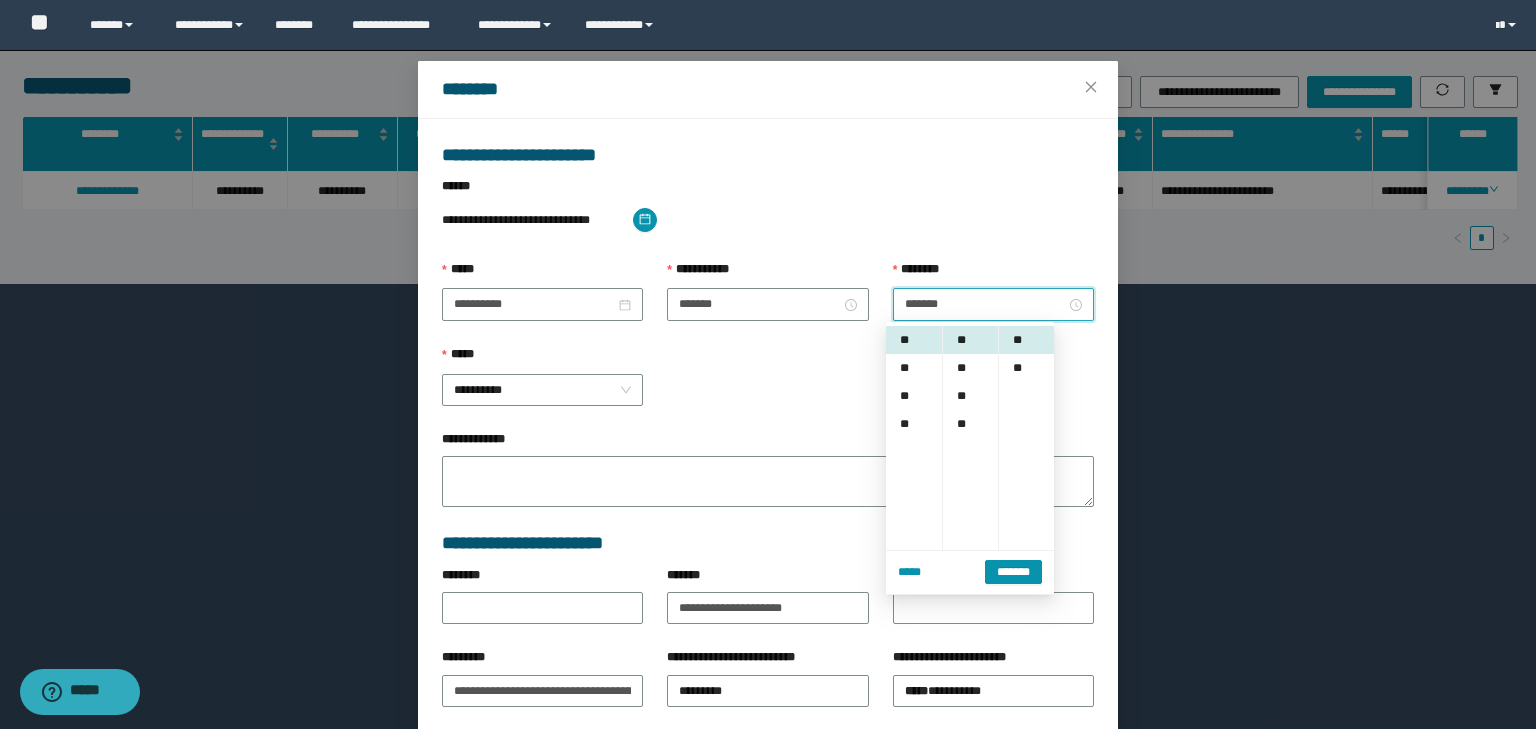 click on "*******" at bounding box center (1013, 572) 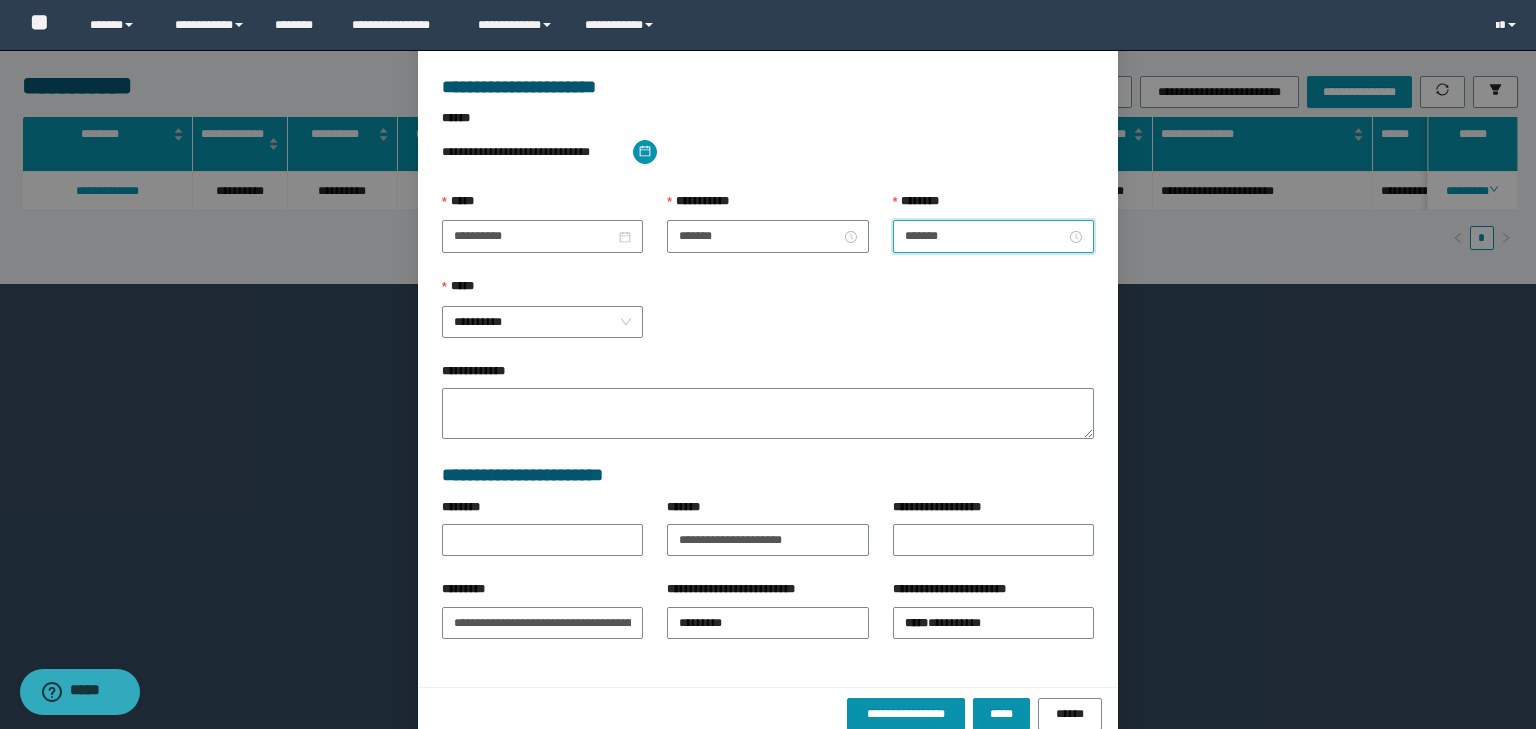 scroll, scrollTop: 139, scrollLeft: 0, axis: vertical 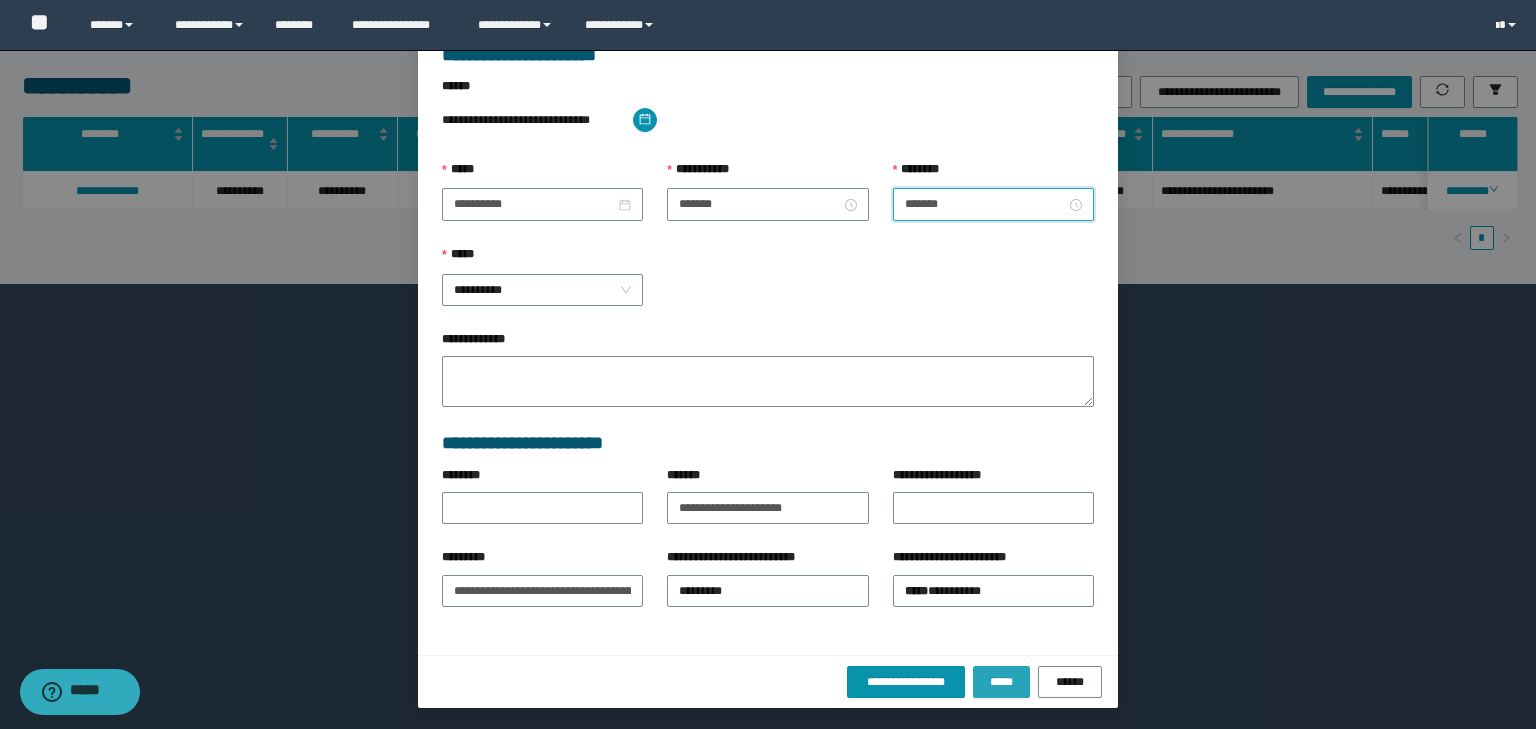 click on "*****" at bounding box center [1001, 682] 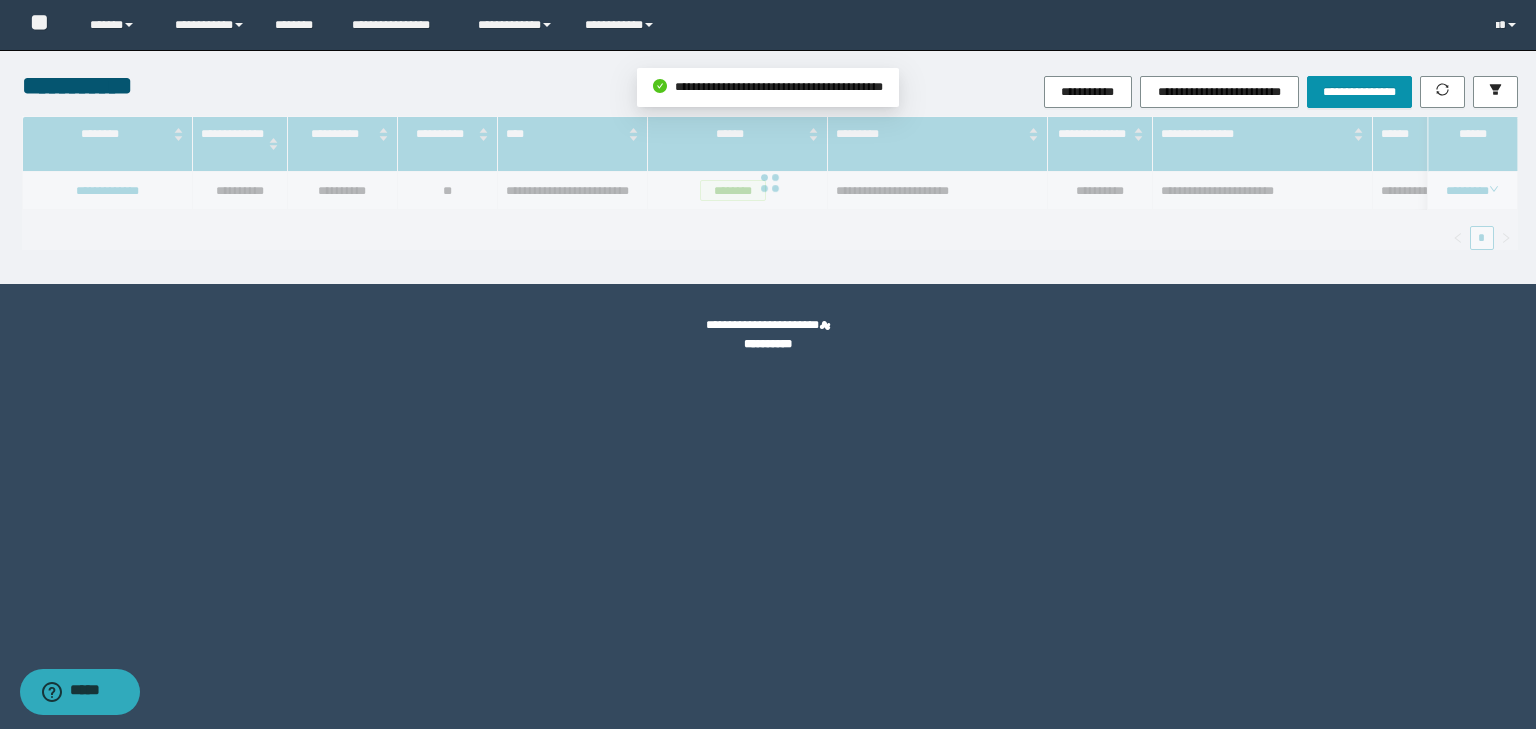 scroll, scrollTop: 39, scrollLeft: 0, axis: vertical 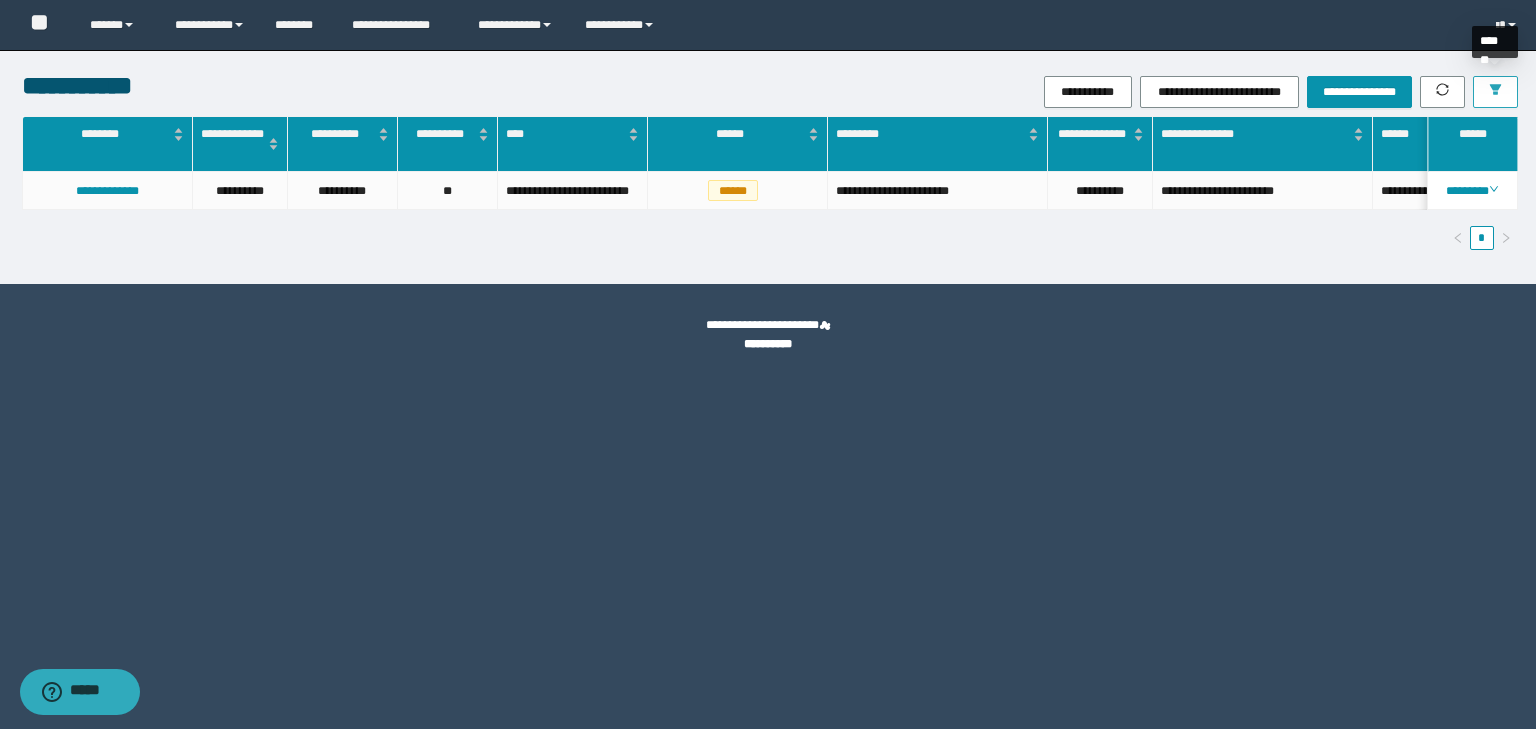 click at bounding box center [1495, 92] 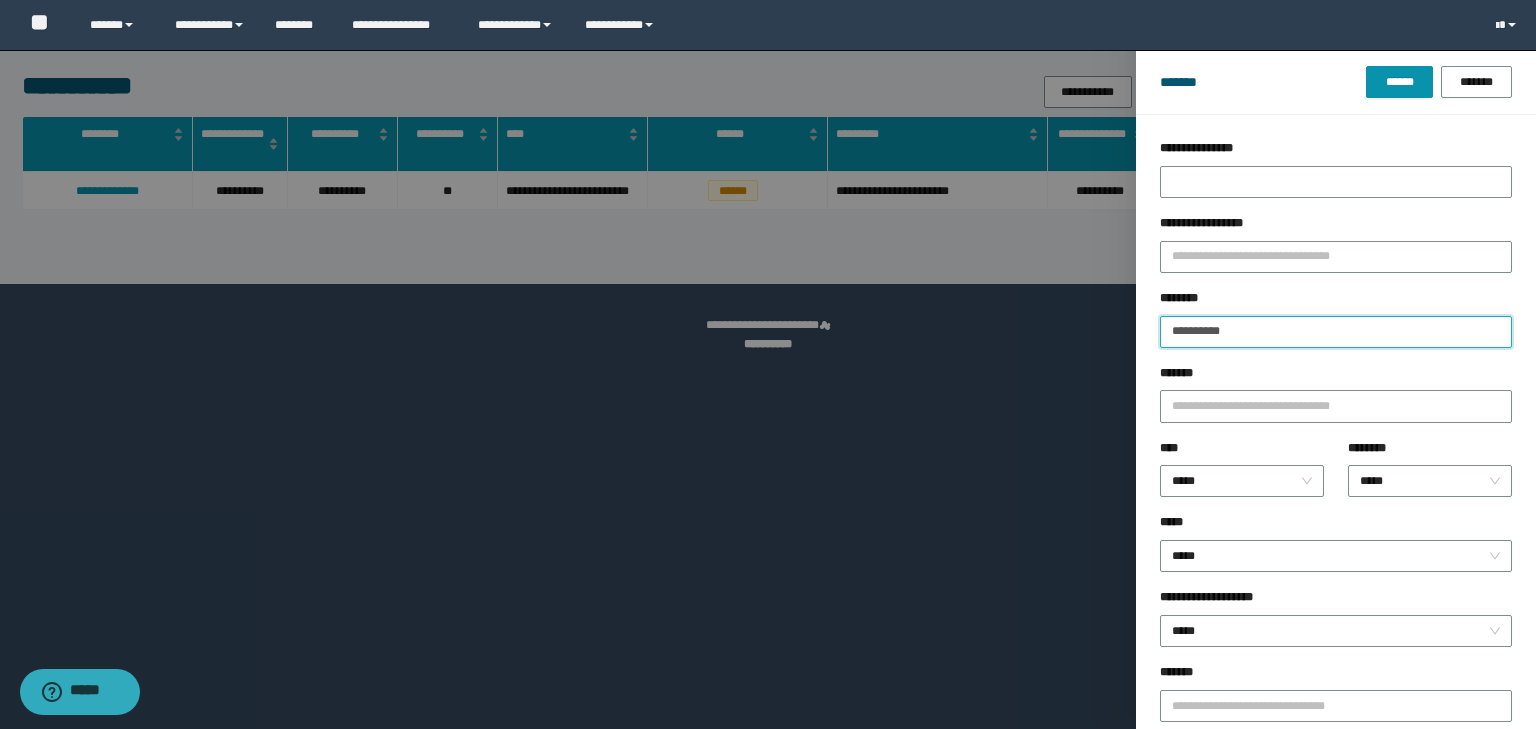 click on "**********" at bounding box center [1336, 332] 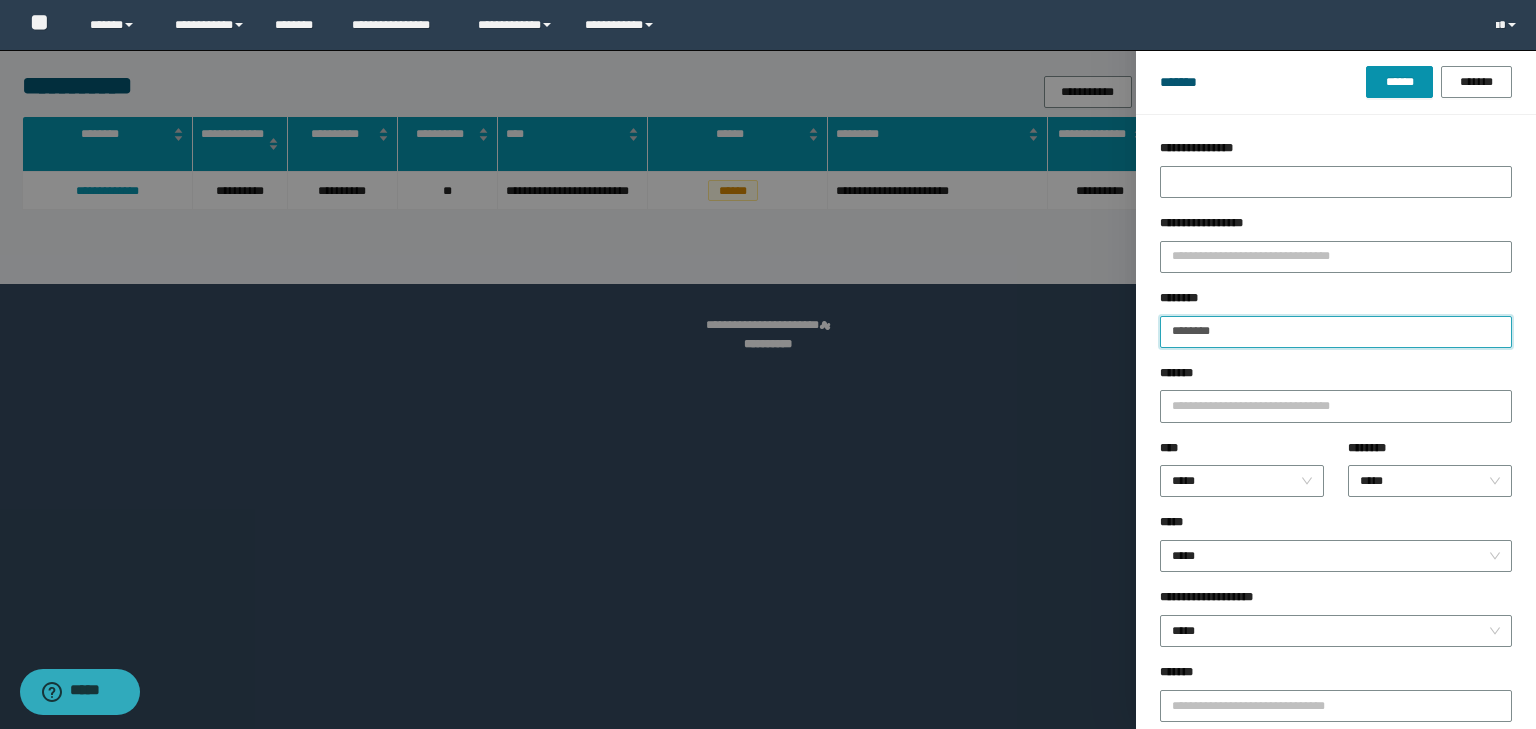 click on "******" at bounding box center [1399, 82] 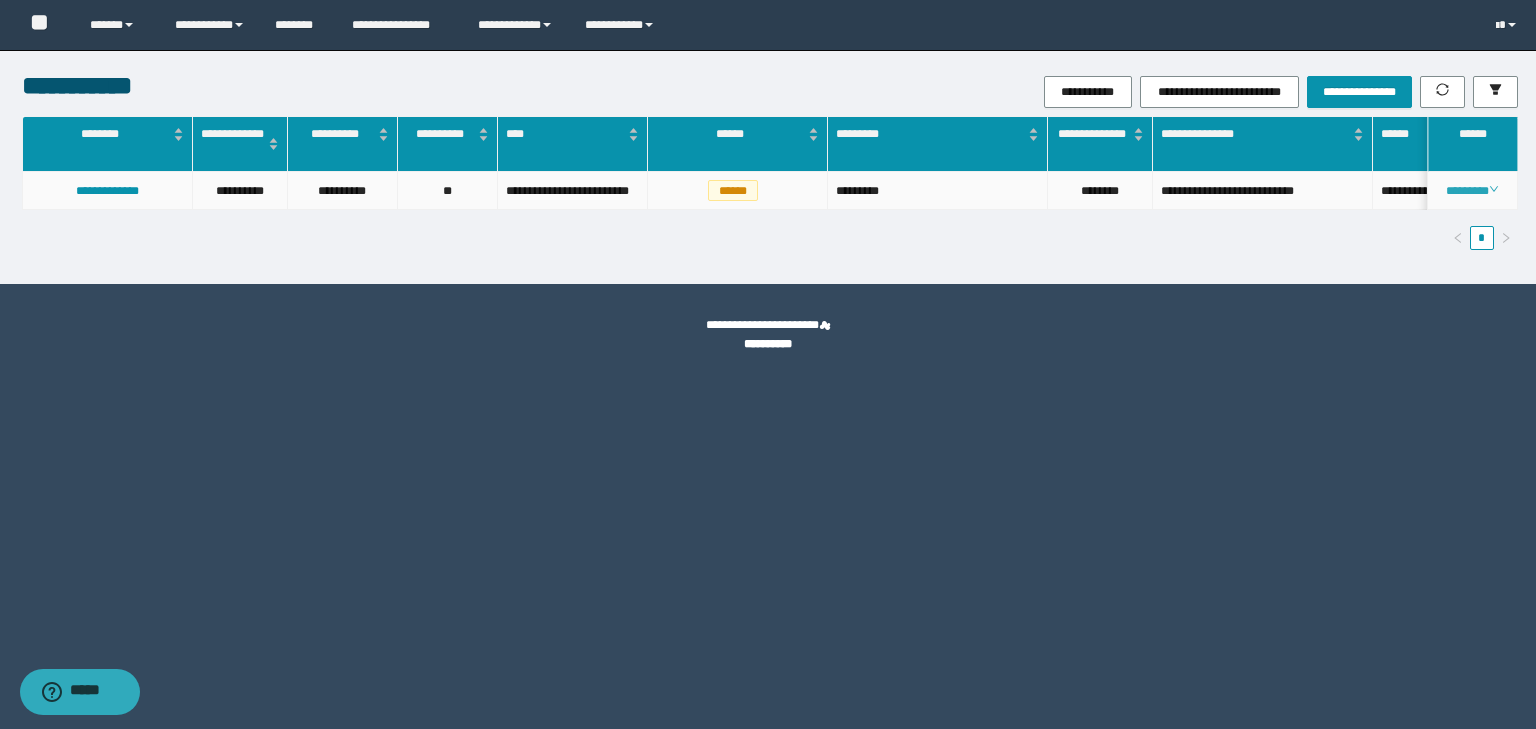 click 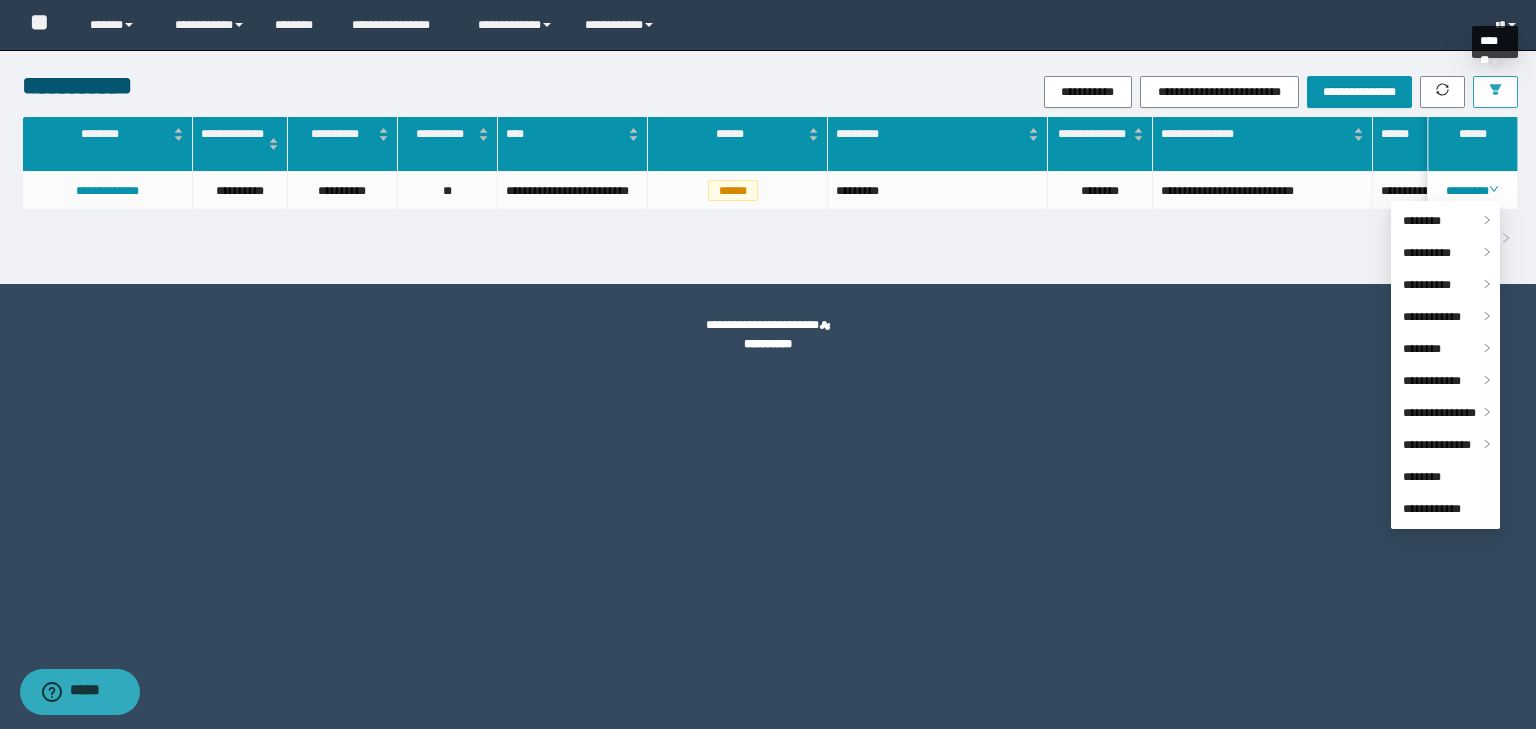 click at bounding box center (1495, 92) 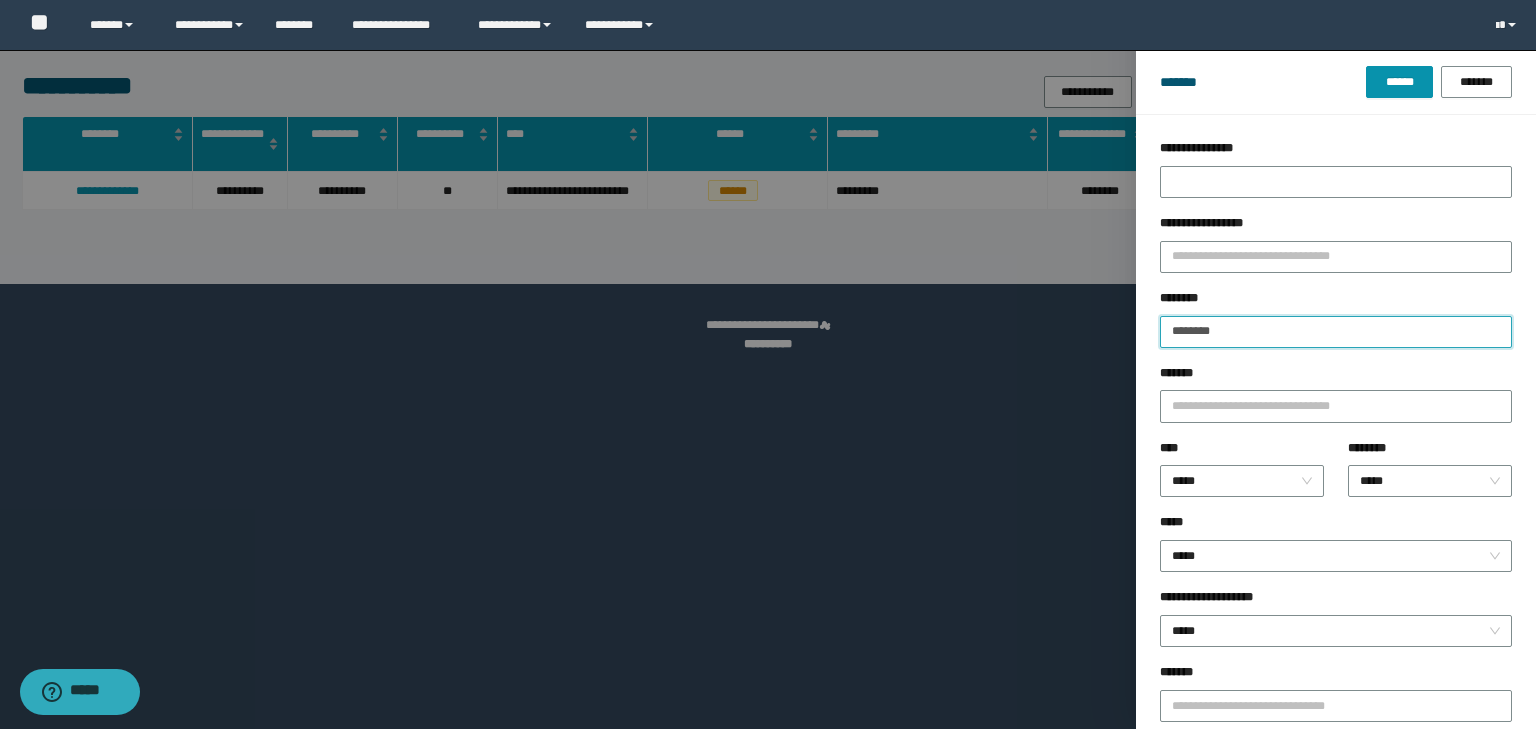 click on "********" at bounding box center (1336, 332) 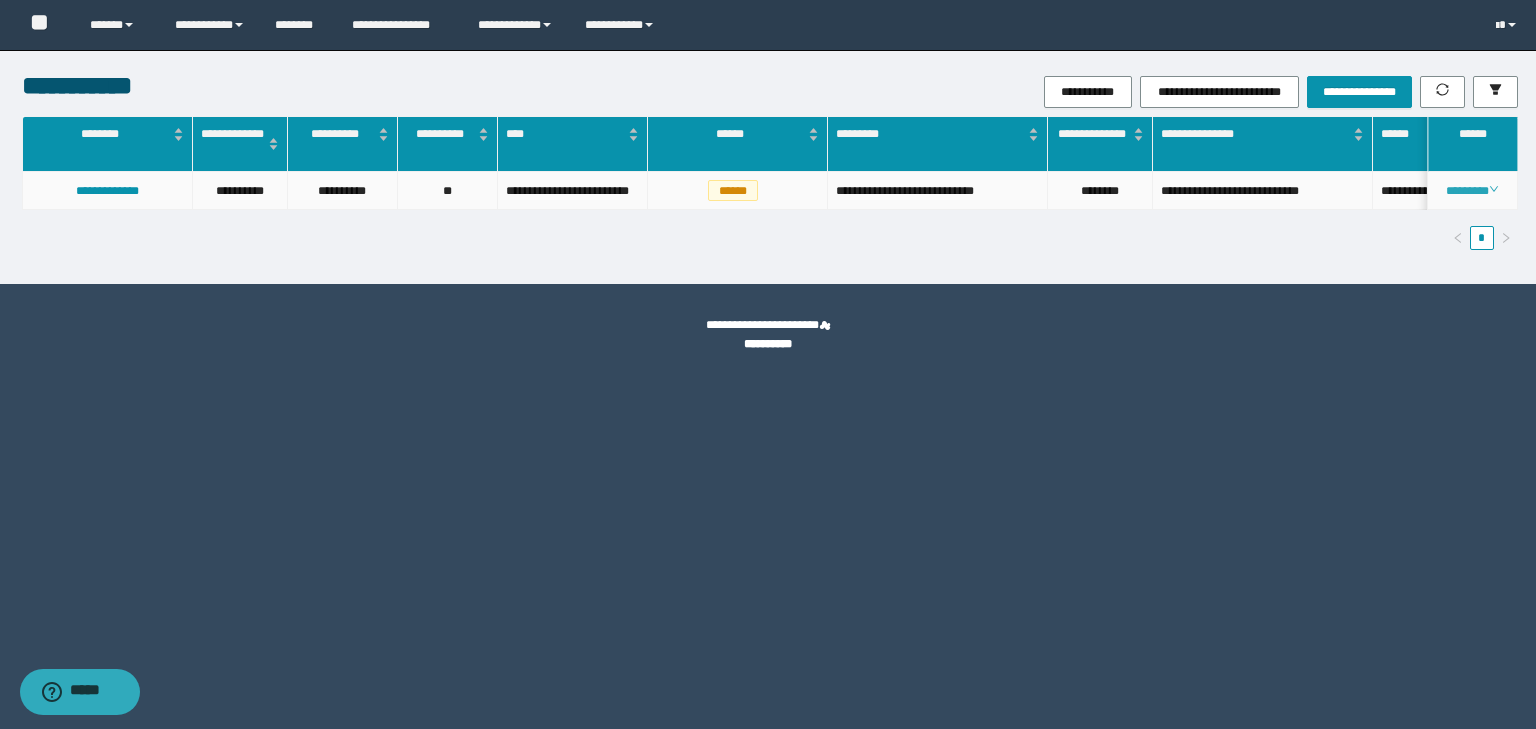 click 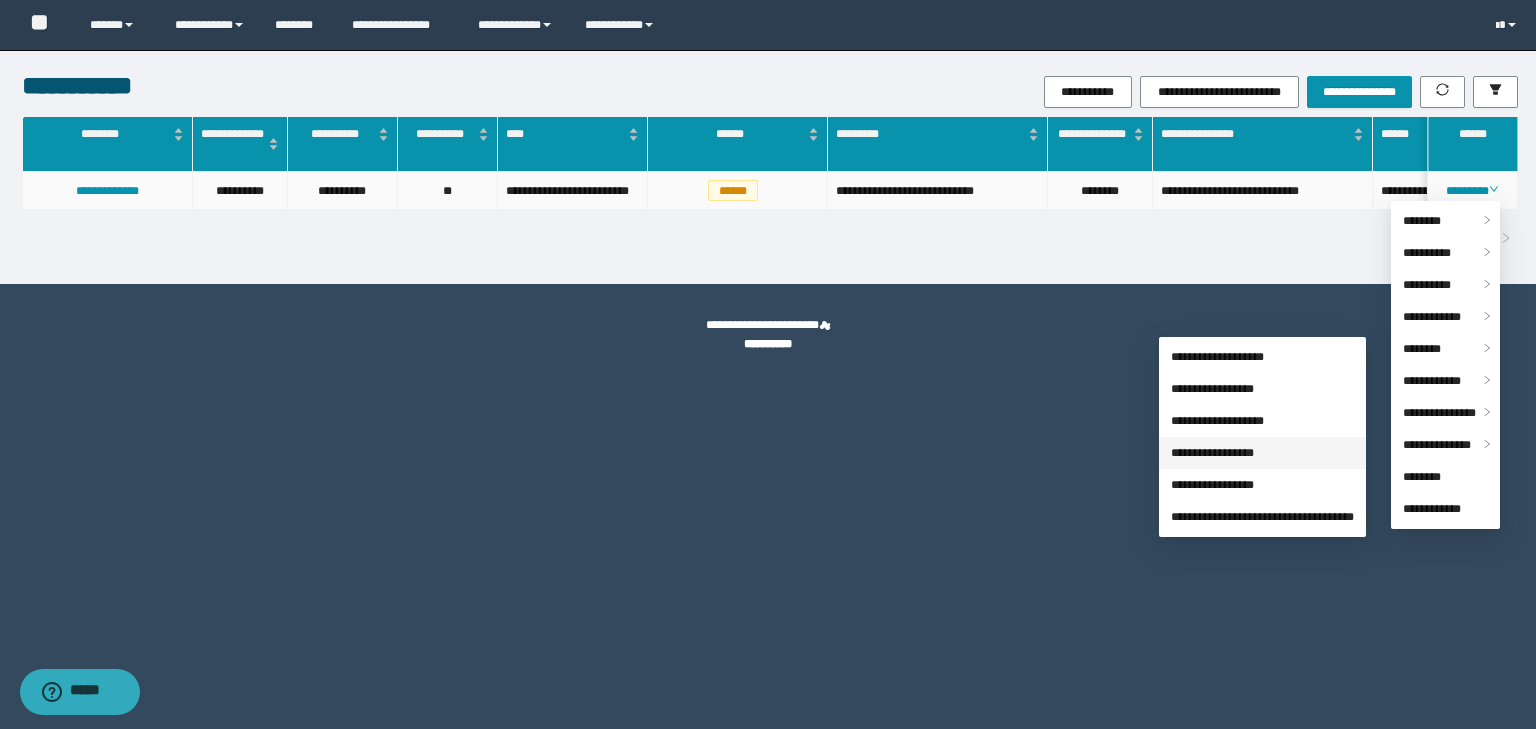 click on "**********" at bounding box center [1212, 453] 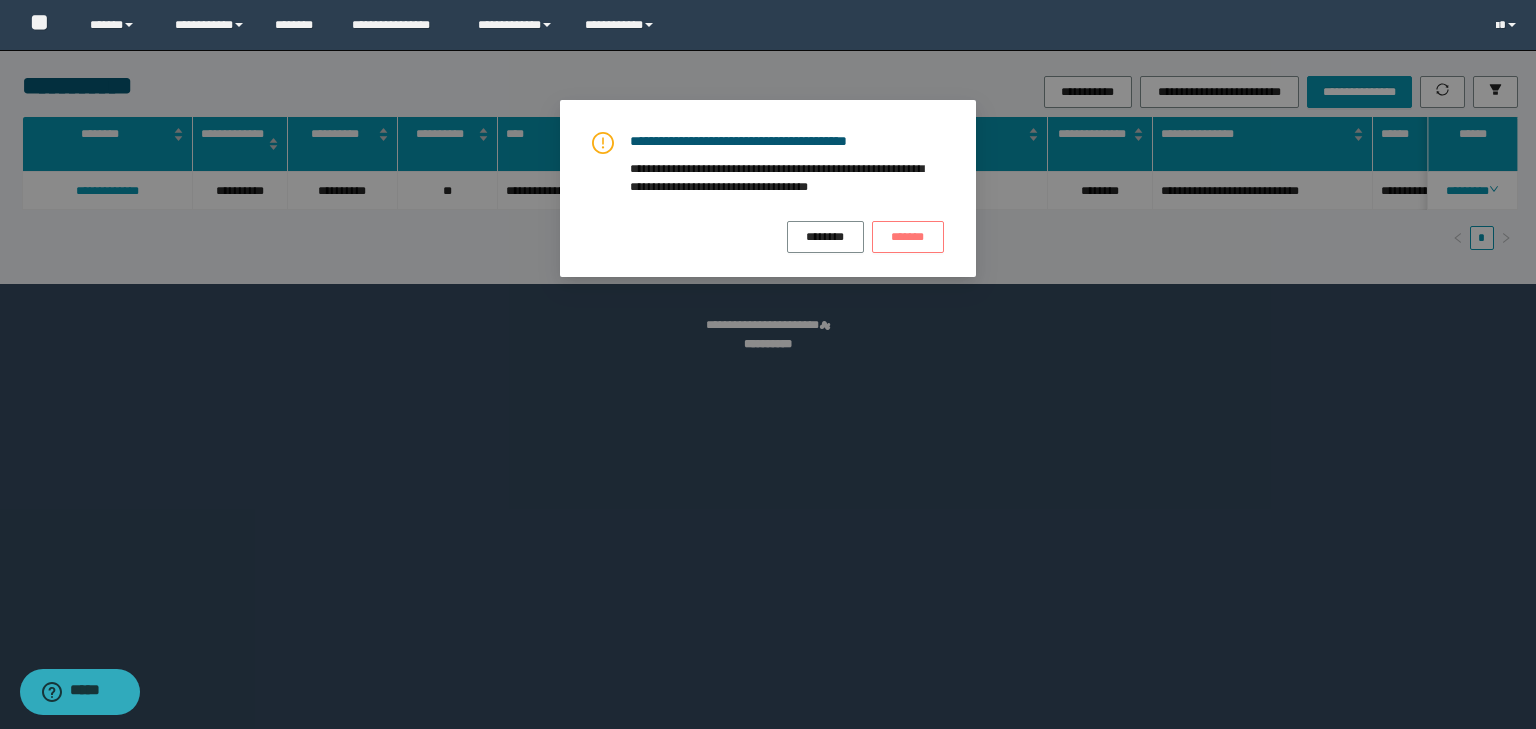 click on "*******" at bounding box center [908, 237] 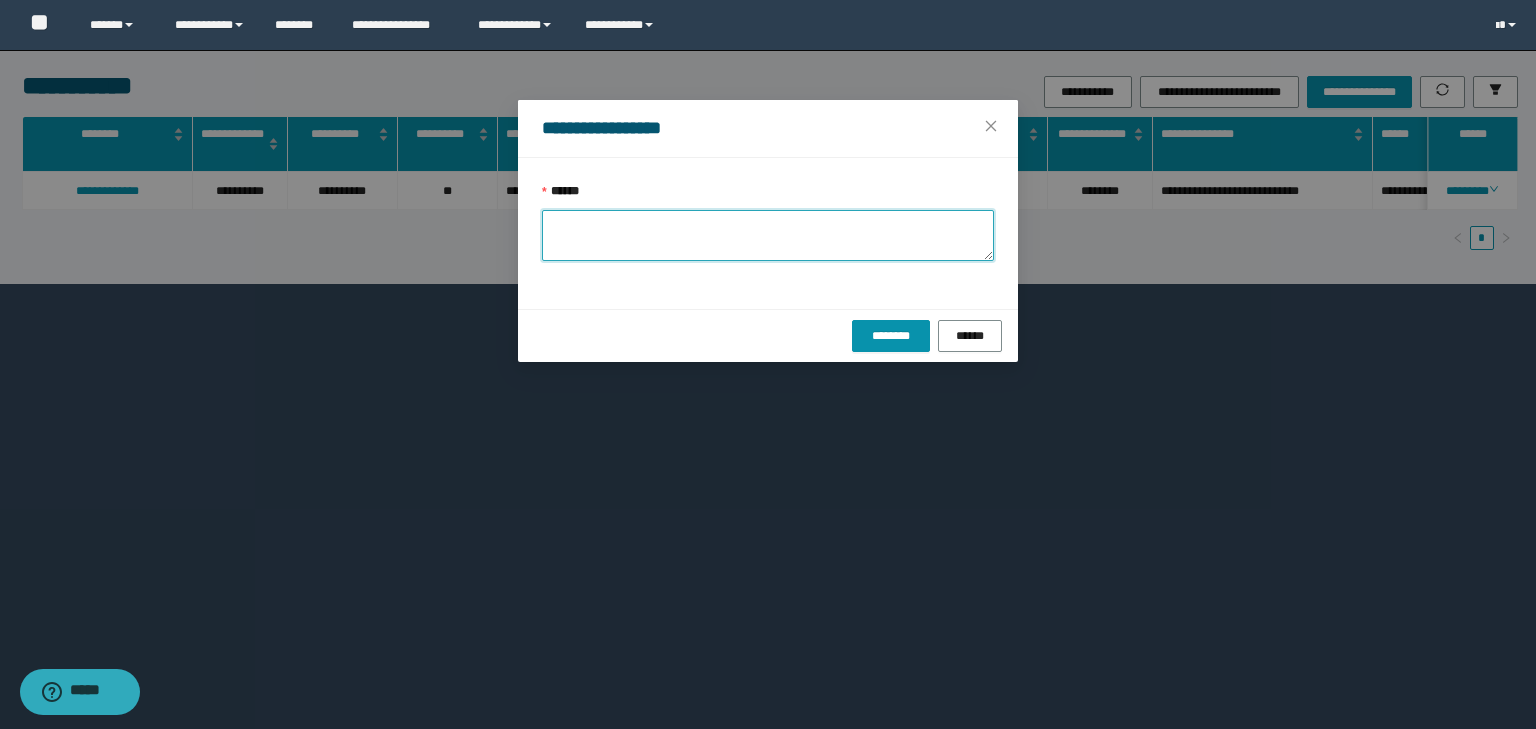 click on "******" at bounding box center [768, 235] 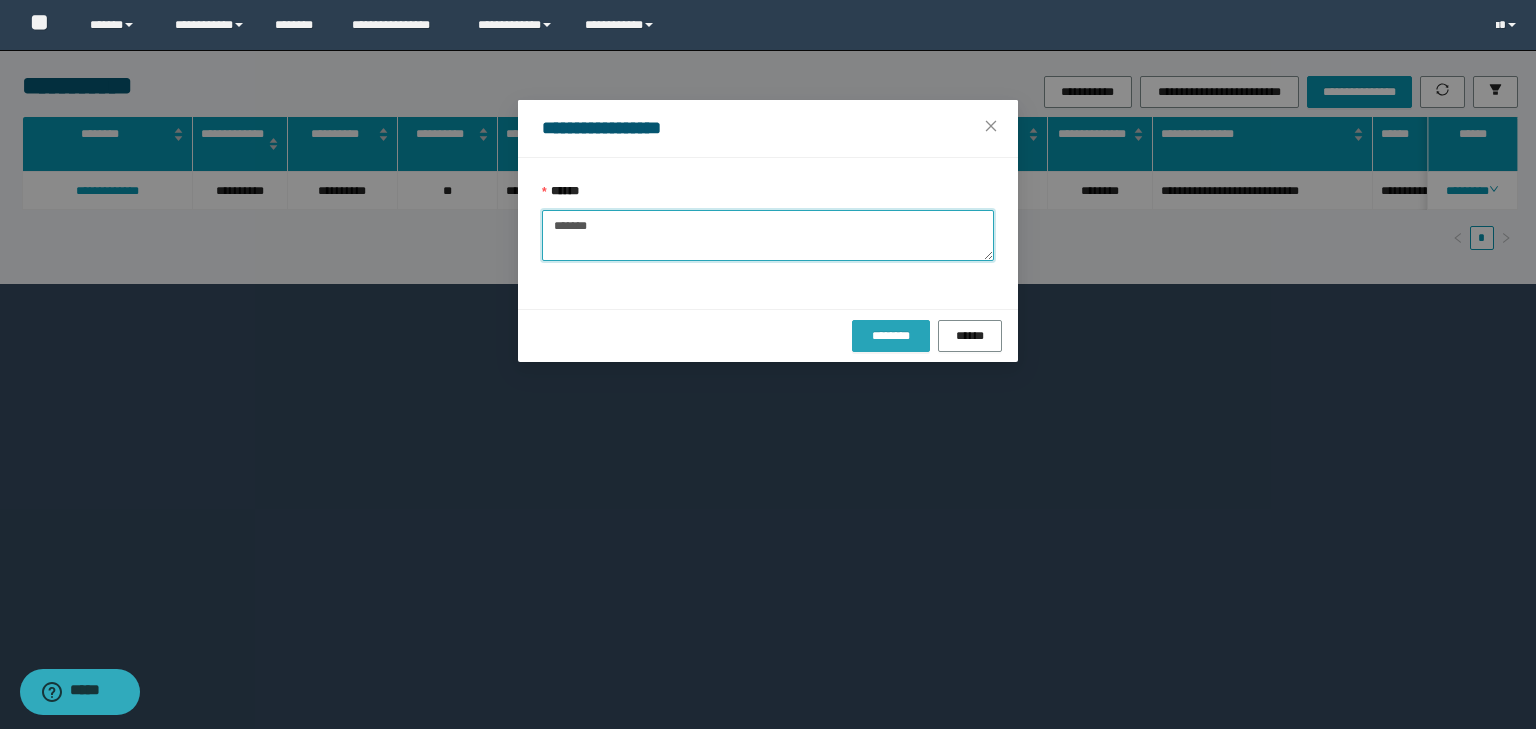 type on "*******" 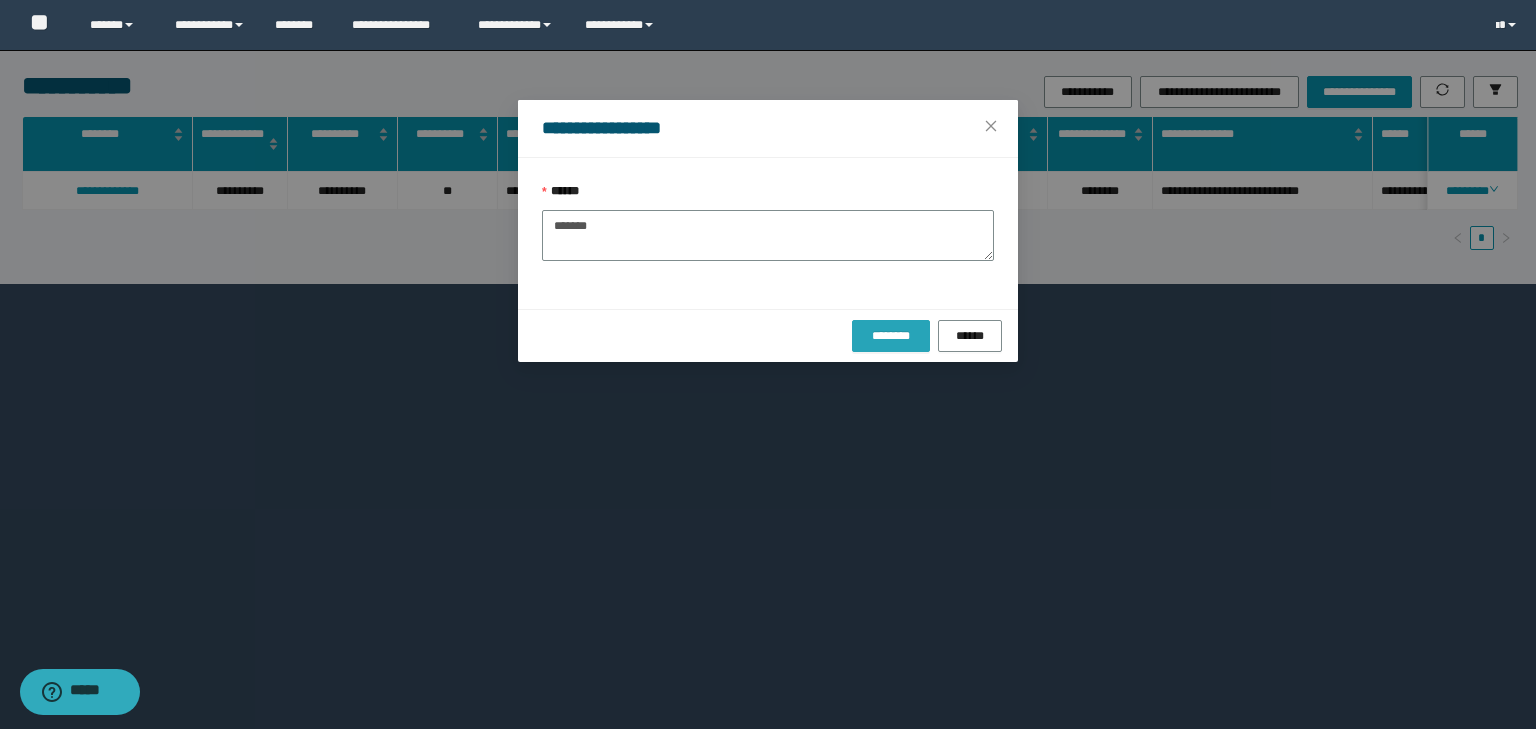click on "********" at bounding box center (890, 336) 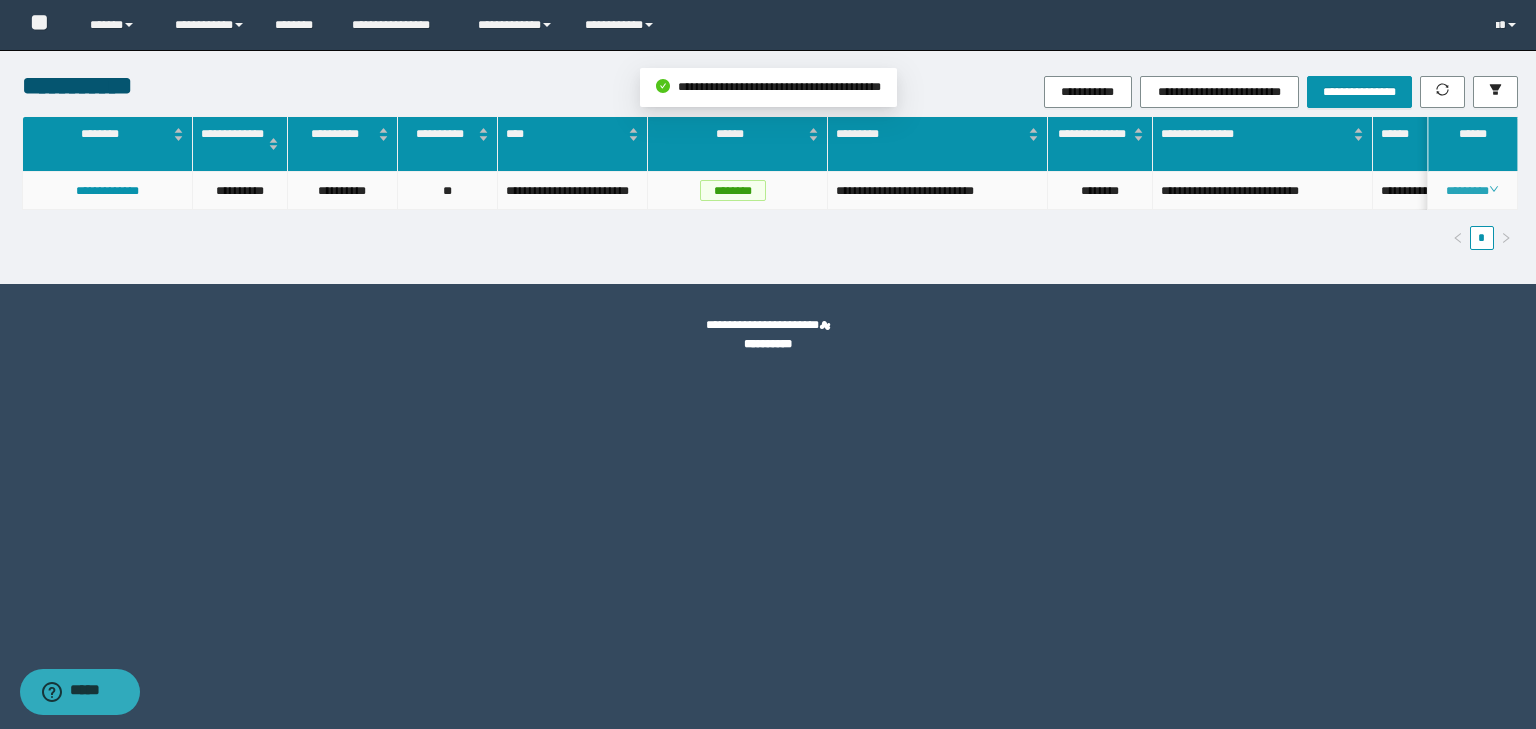 click 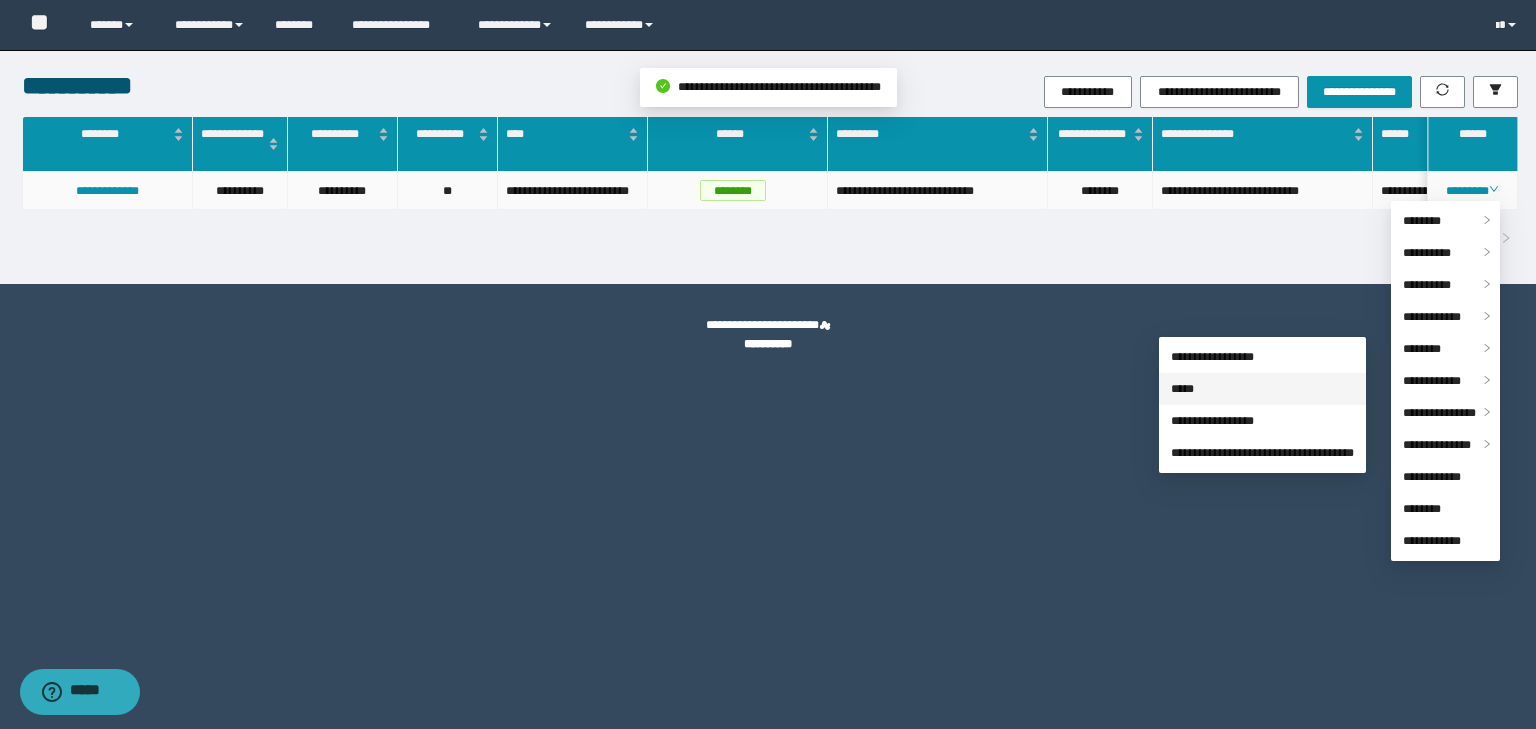 click on "*****" at bounding box center [1182, 389] 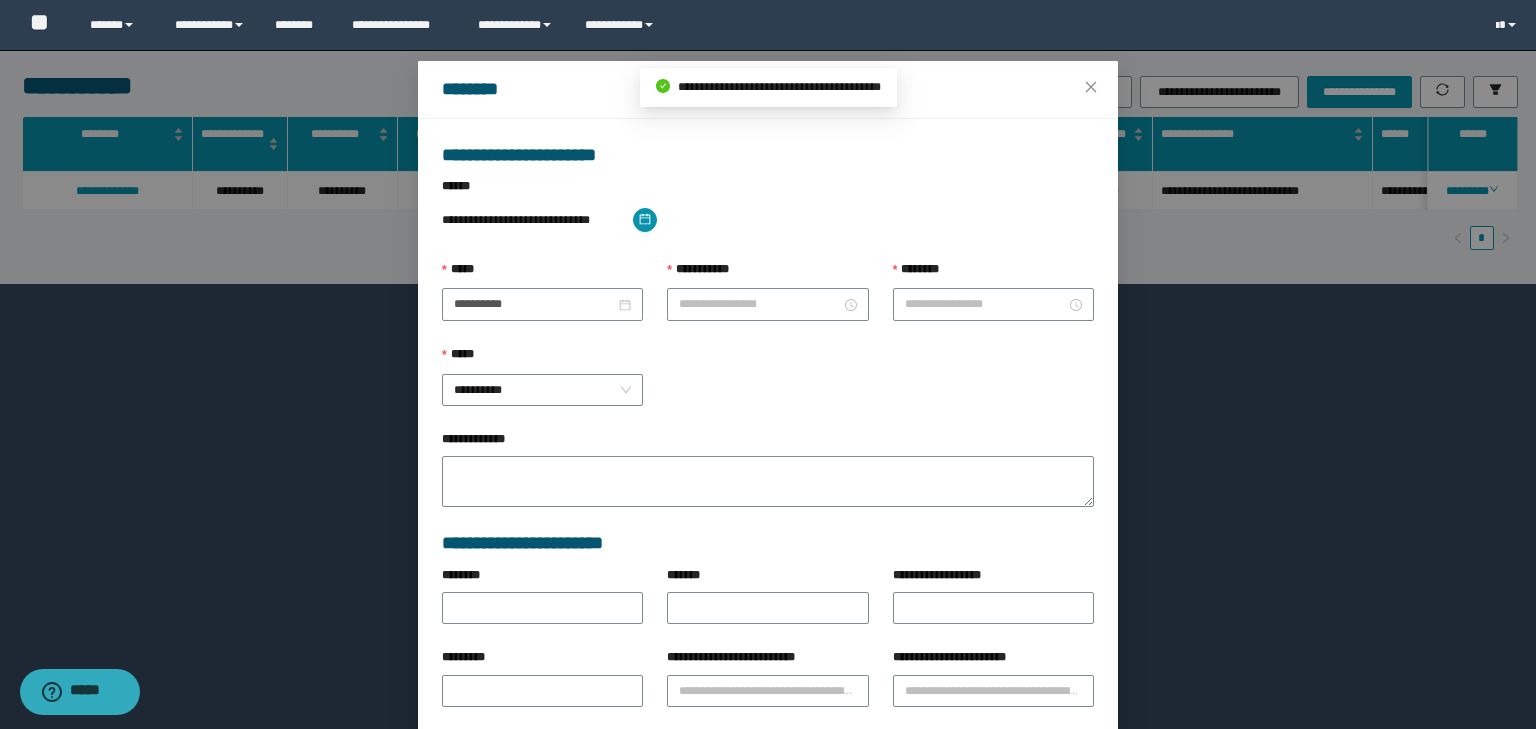type on "**********" 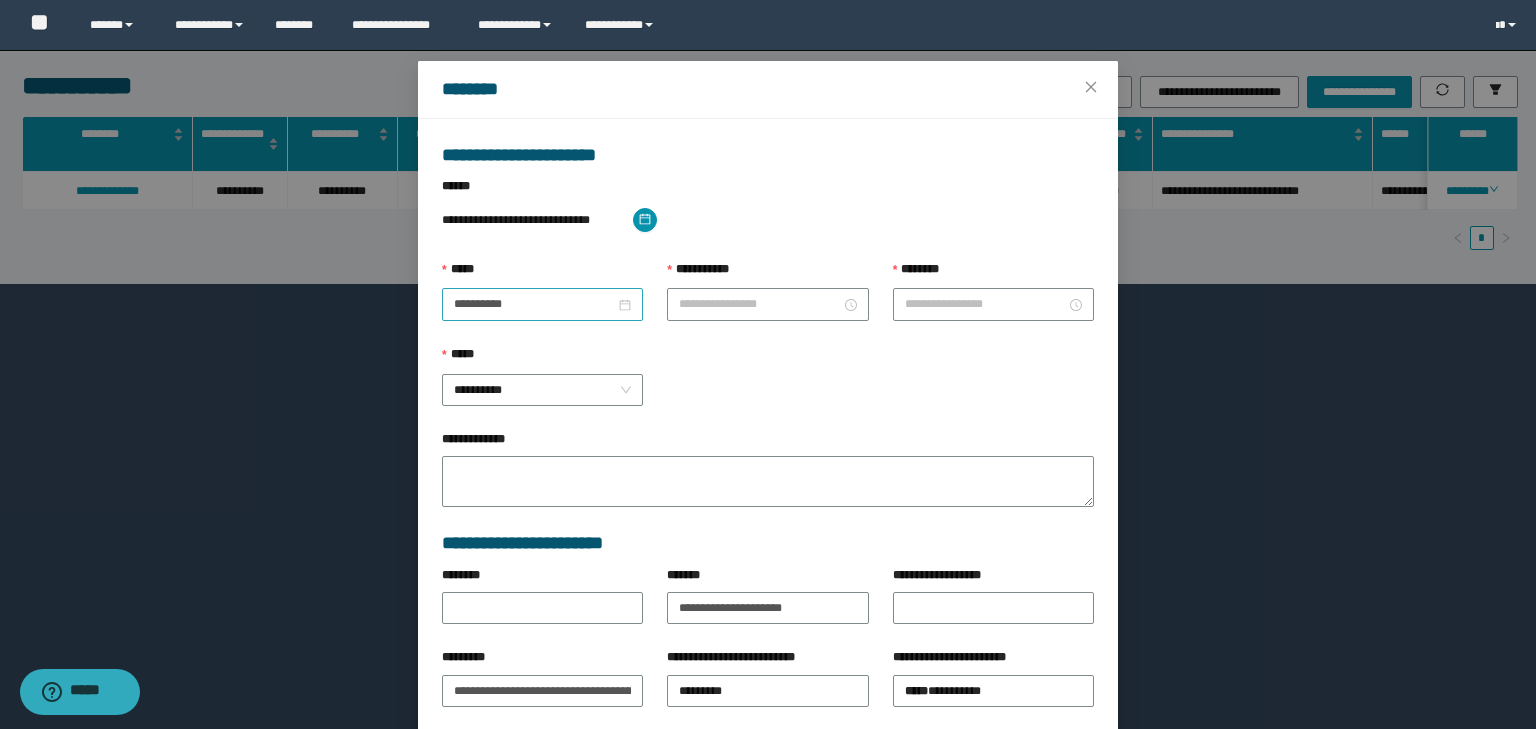 click on "**********" at bounding box center [542, 304] 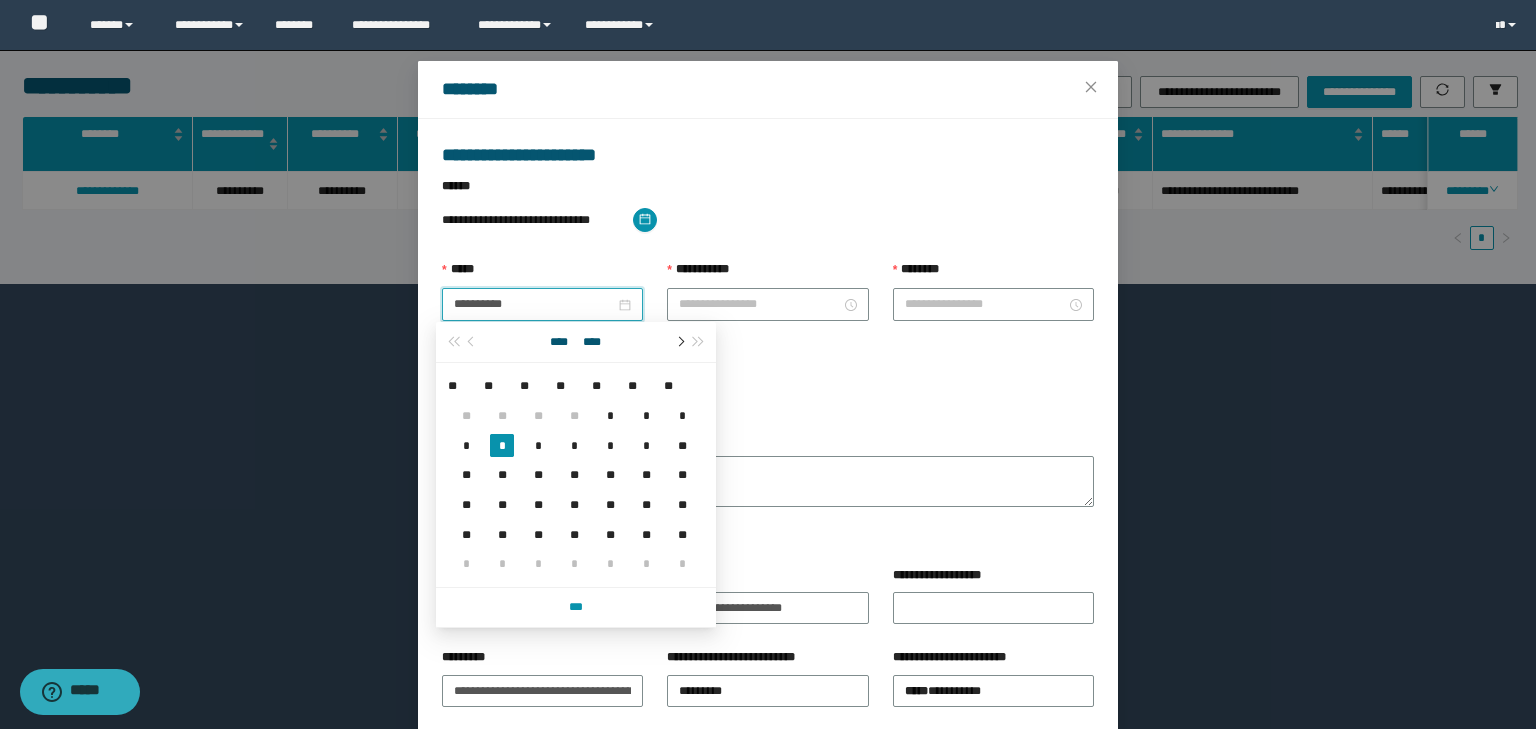 click at bounding box center (679, 342) 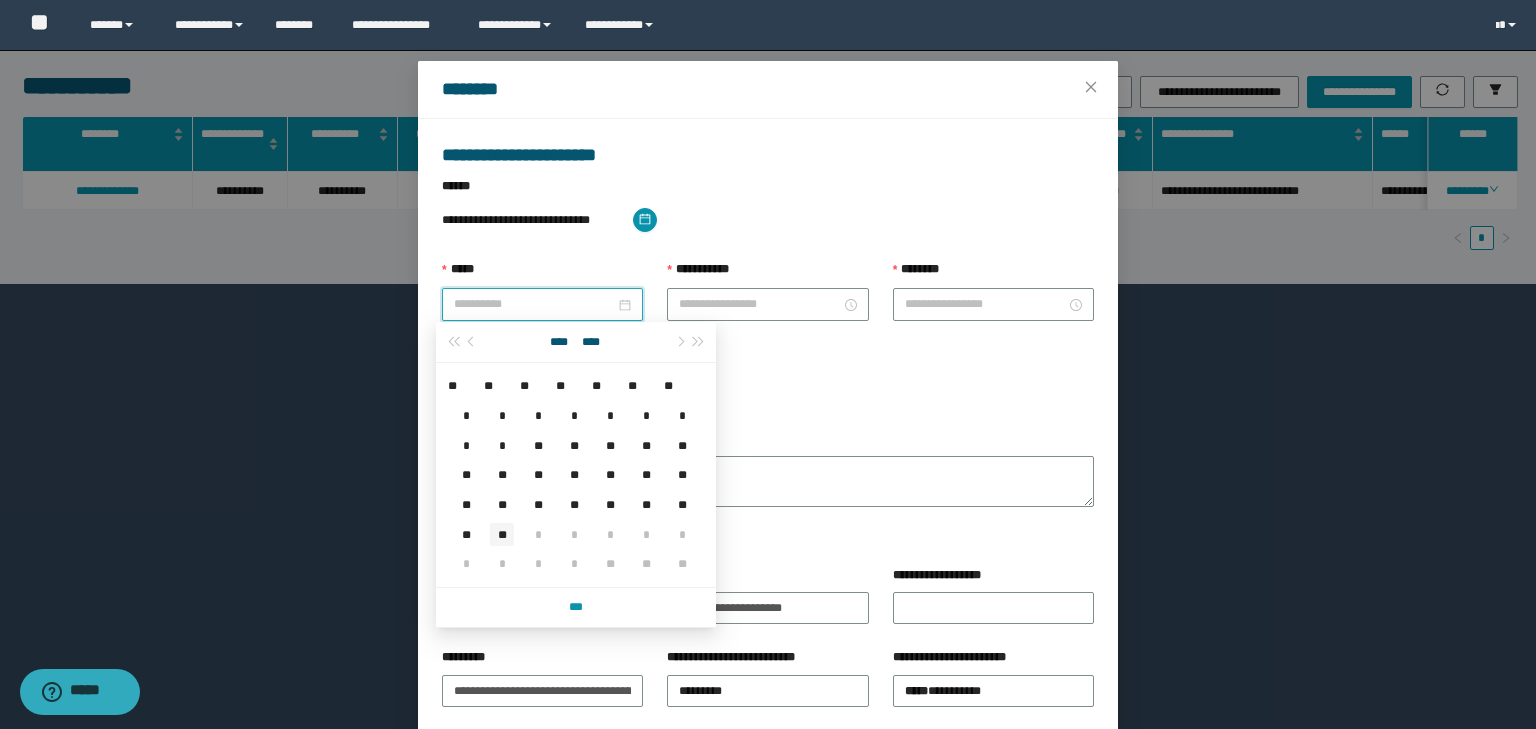 type on "**********" 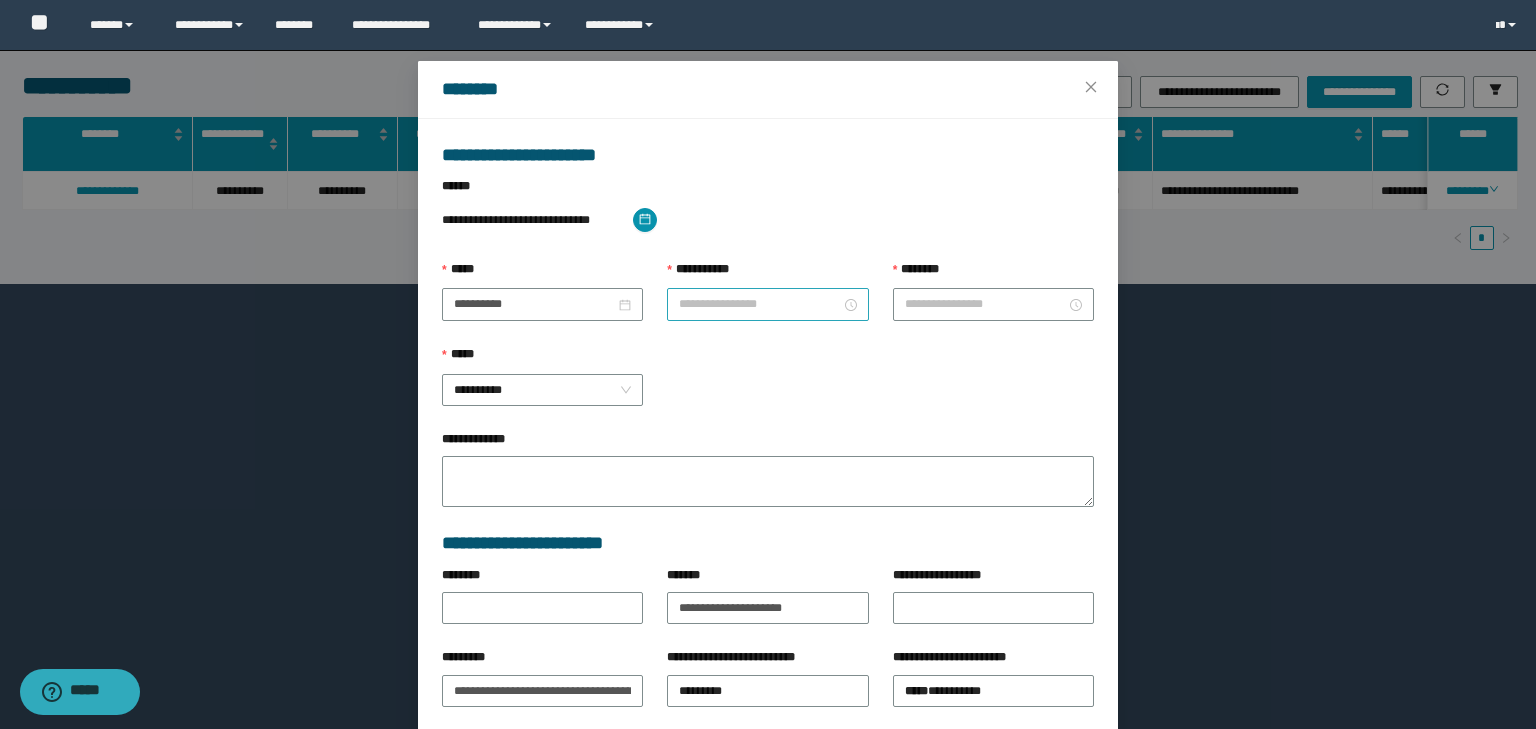 click at bounding box center [767, 304] 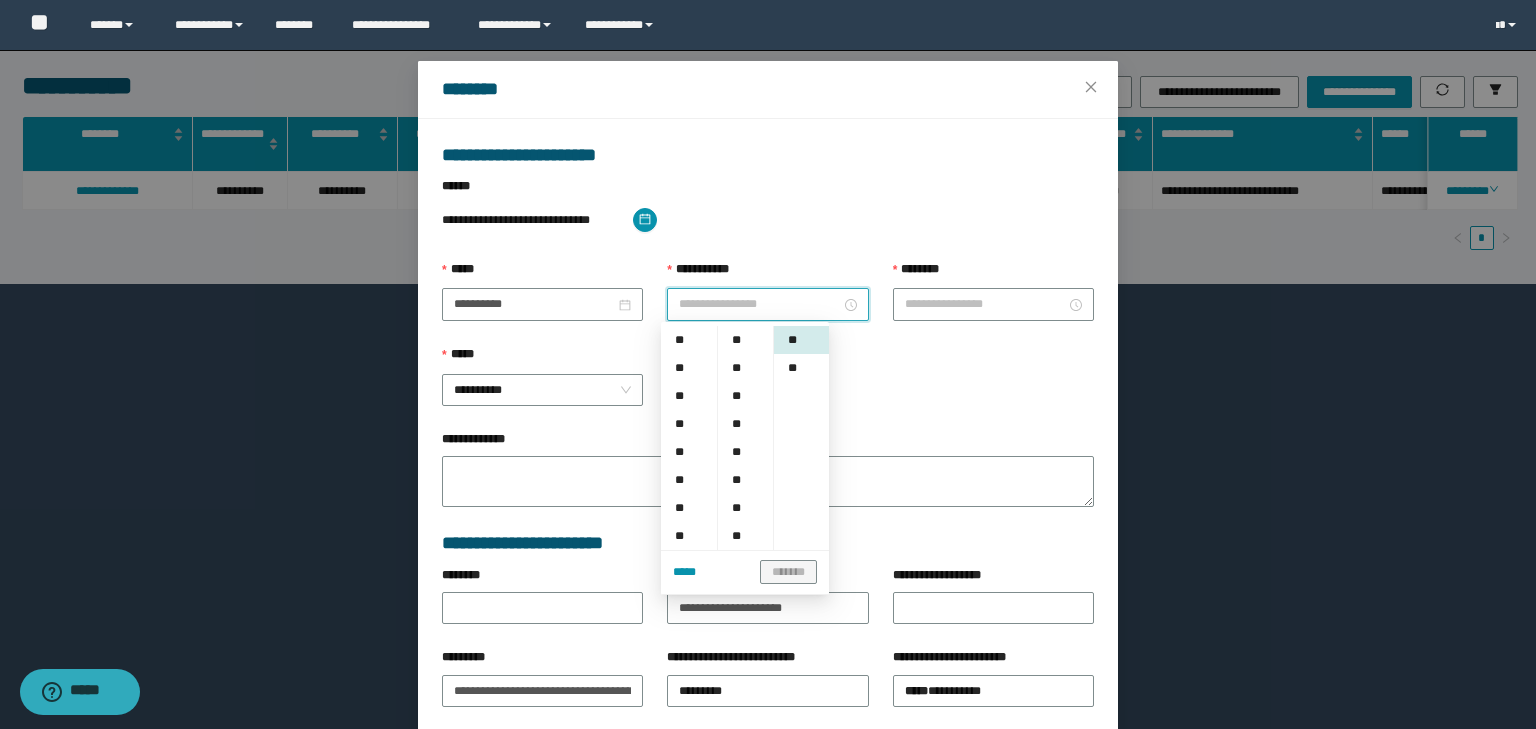 scroll, scrollTop: 32, scrollLeft: 0, axis: vertical 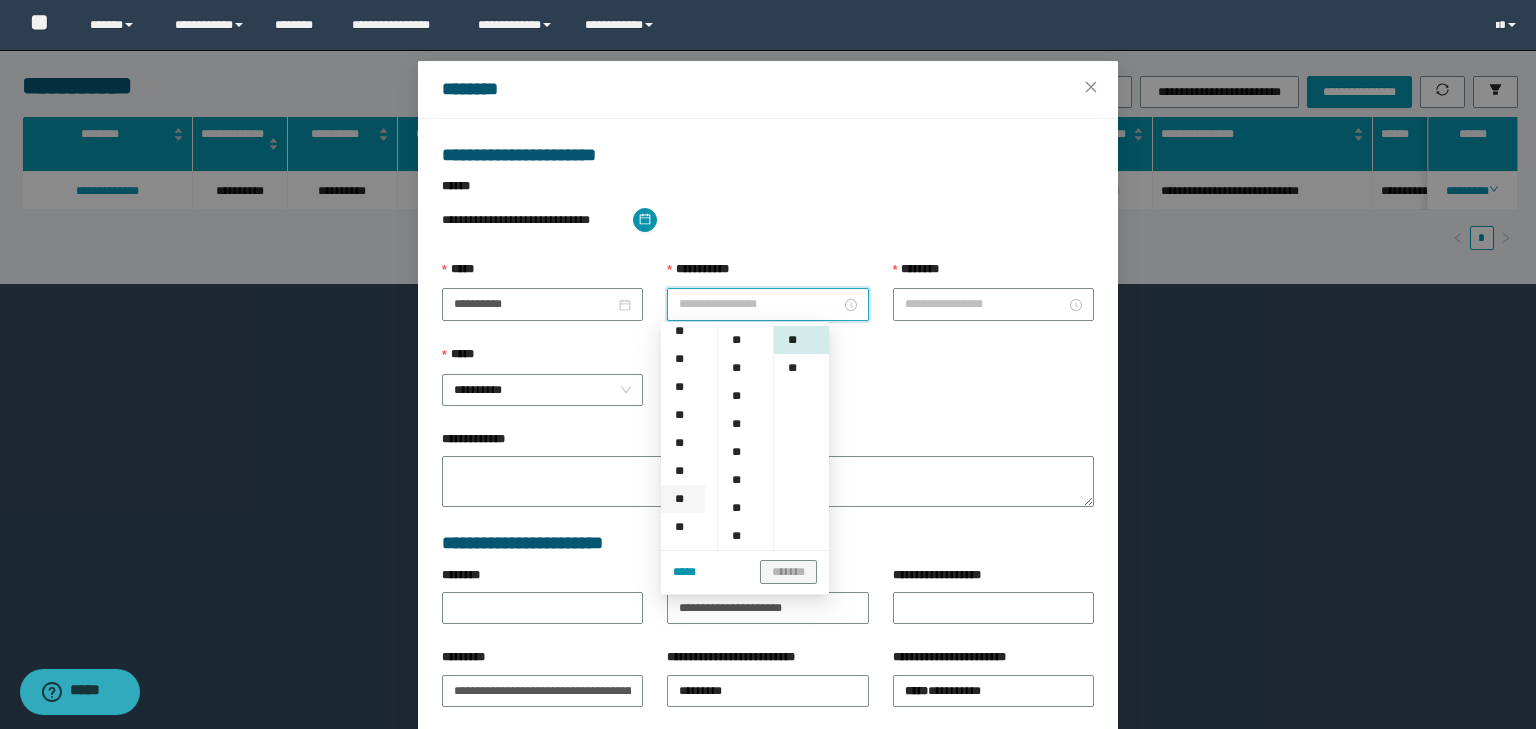 click on "**" at bounding box center (683, 499) 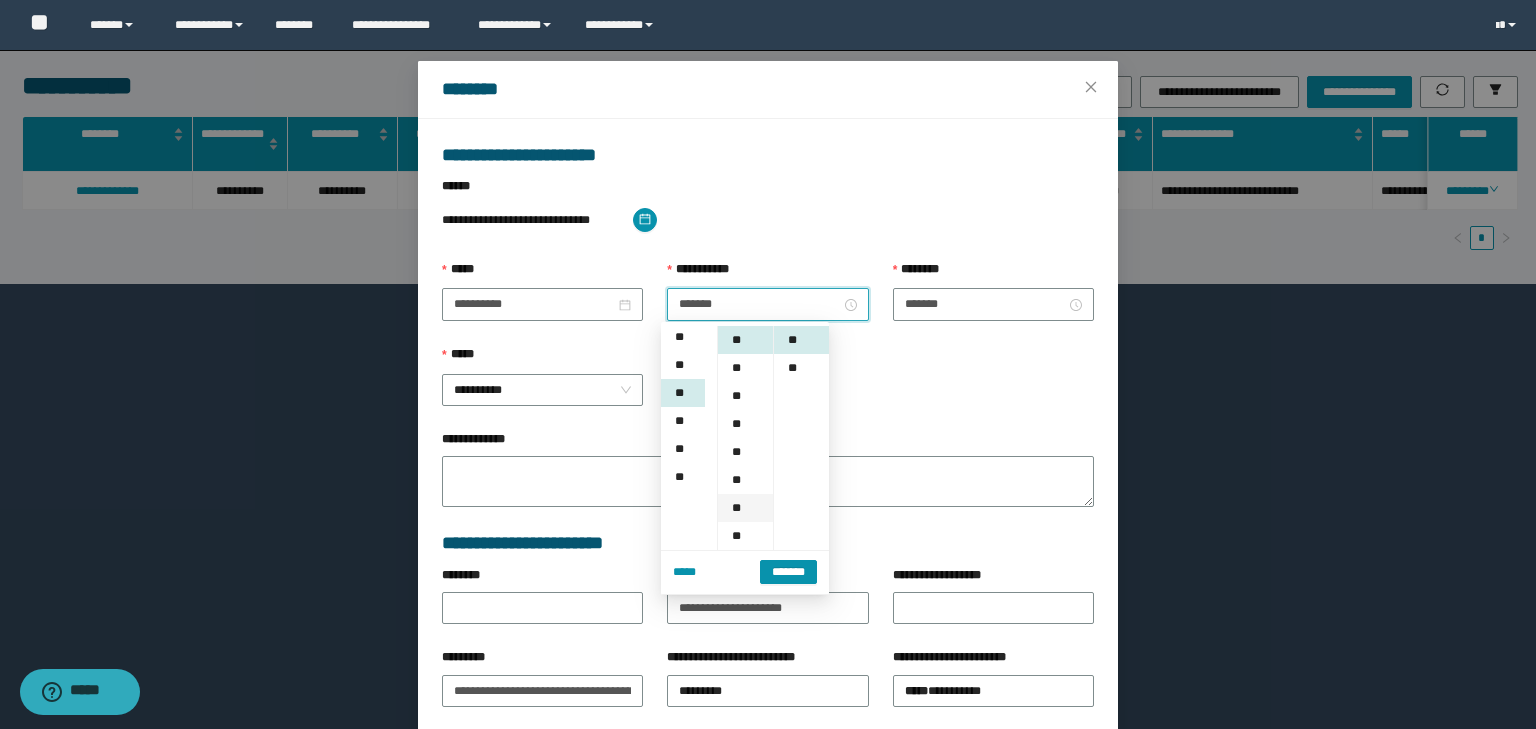 scroll, scrollTop: 224, scrollLeft: 0, axis: vertical 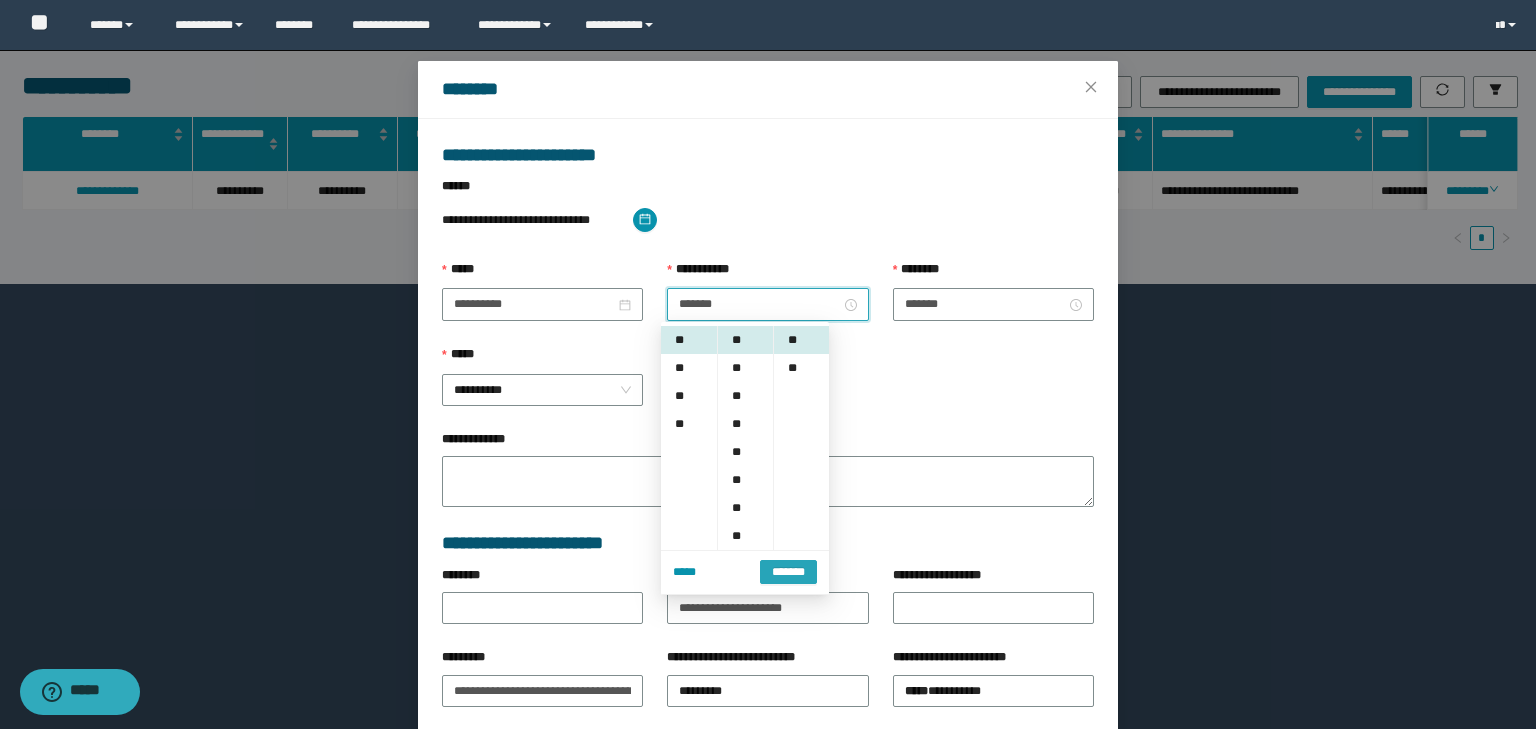 click on "*******" at bounding box center (788, 572) 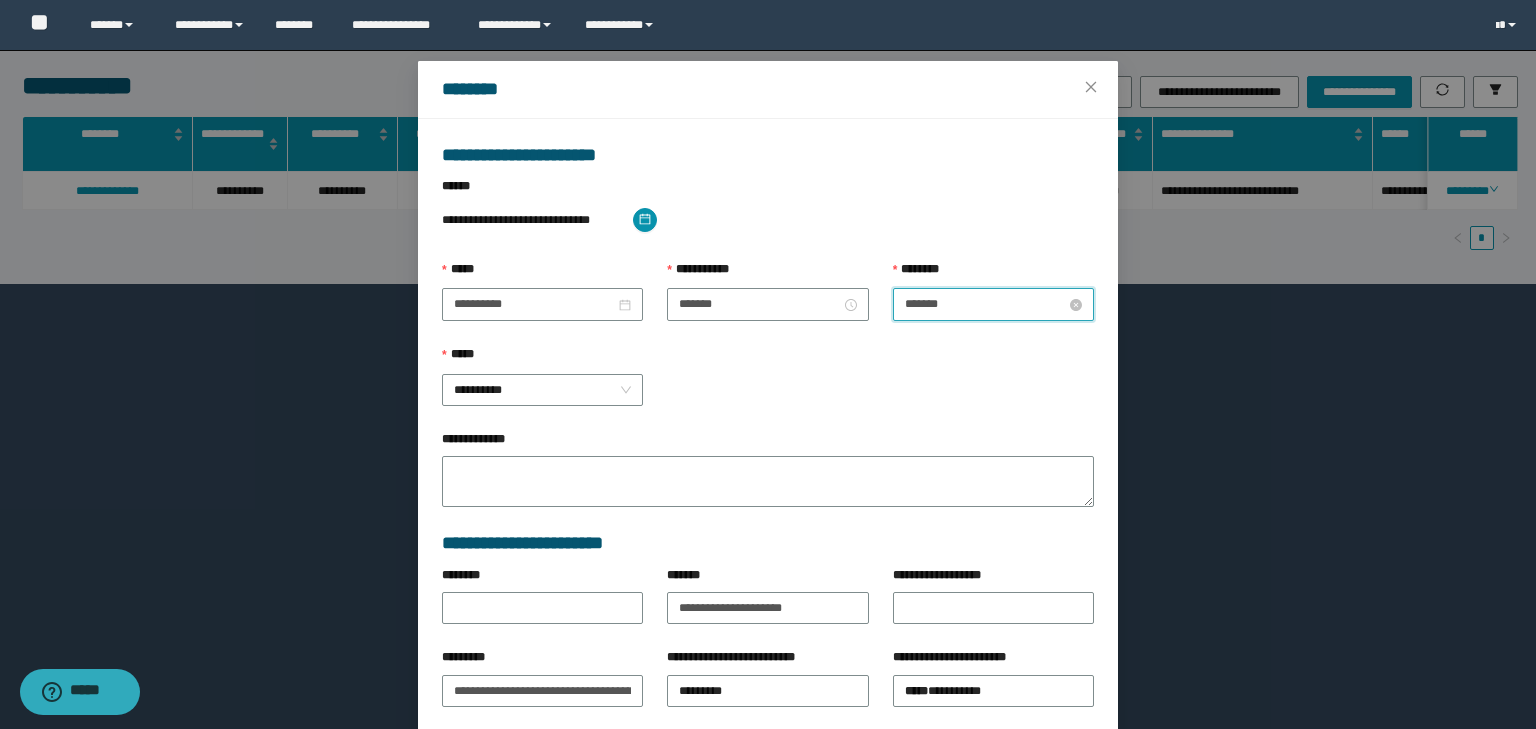 click on "*******" at bounding box center [985, 304] 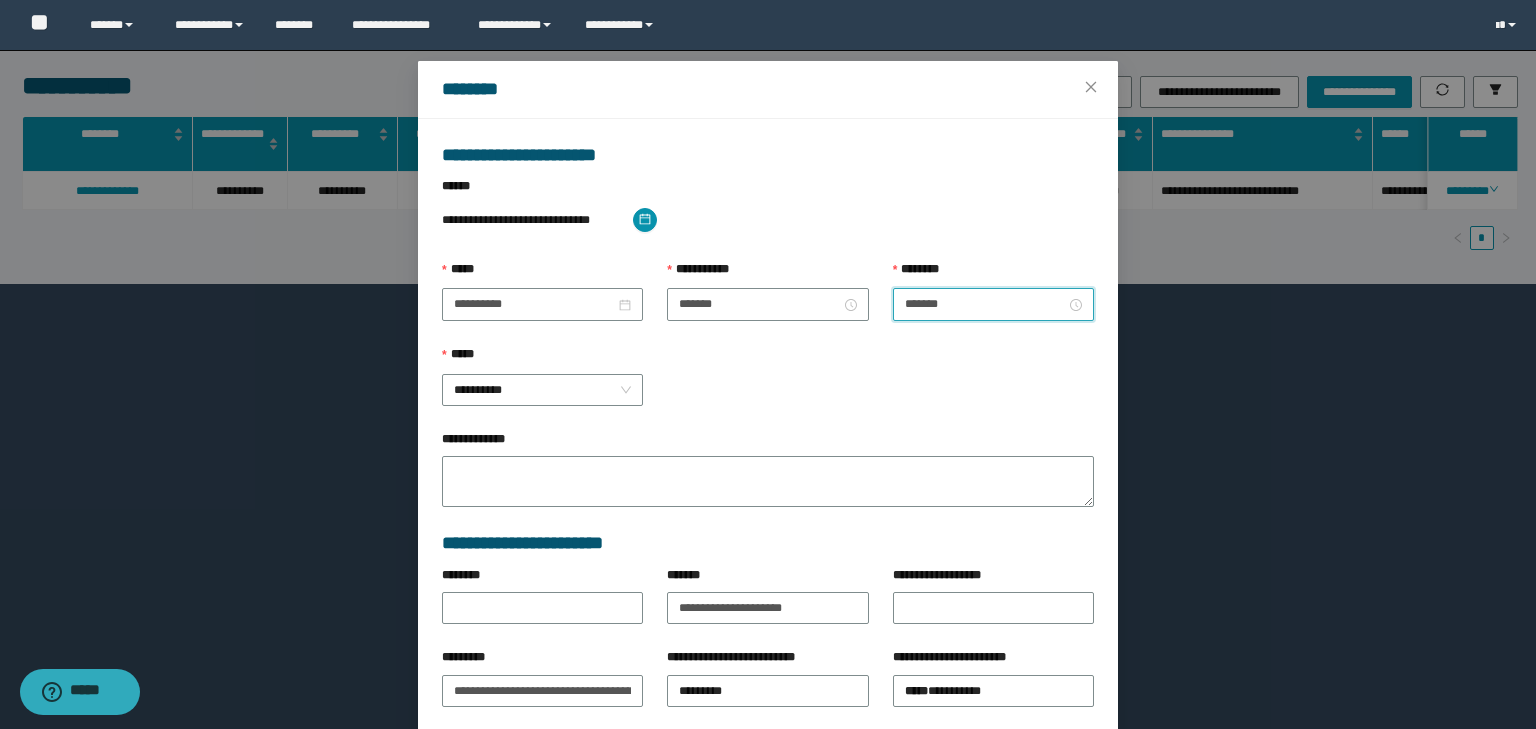 scroll, scrollTop: 224, scrollLeft: 0, axis: vertical 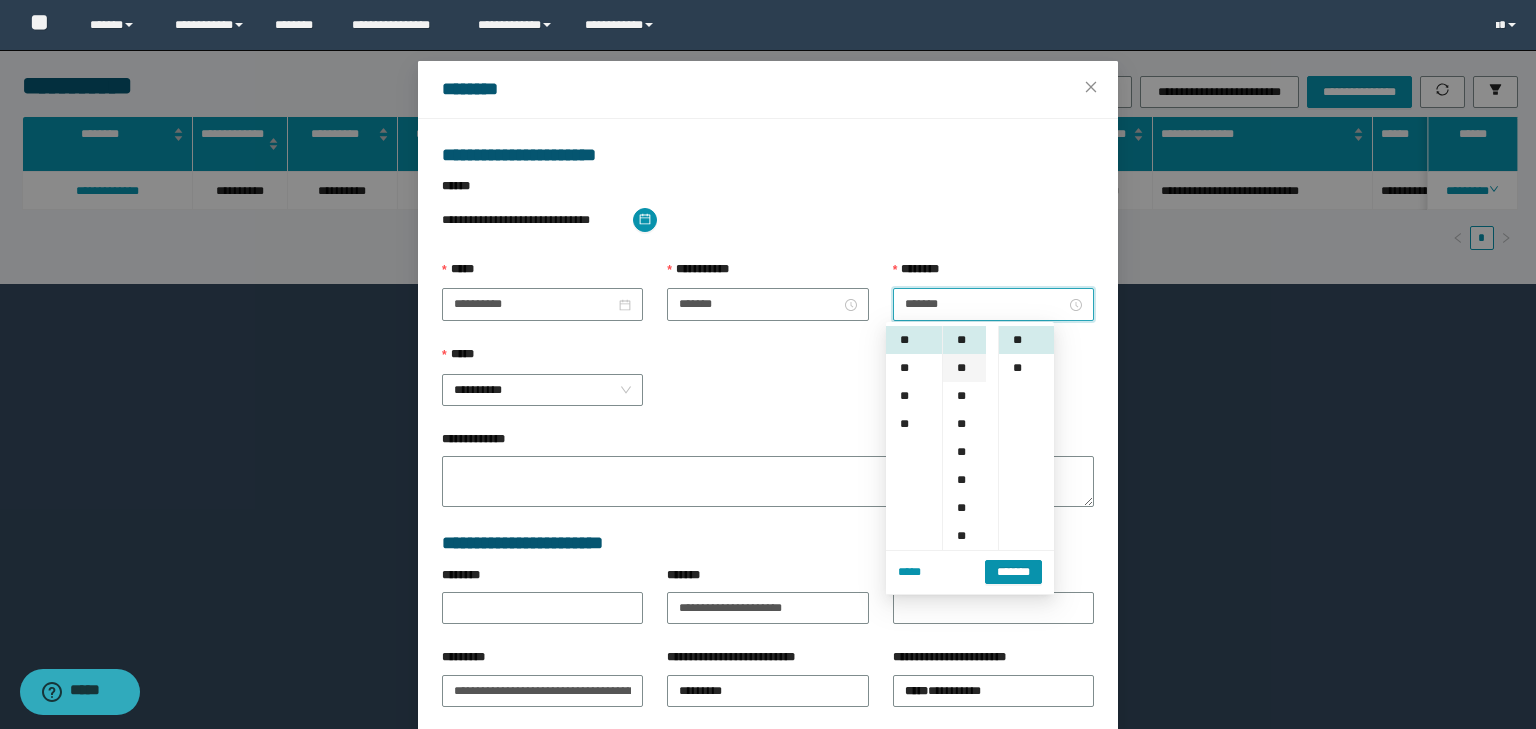 click on "**" at bounding box center [964, 368] 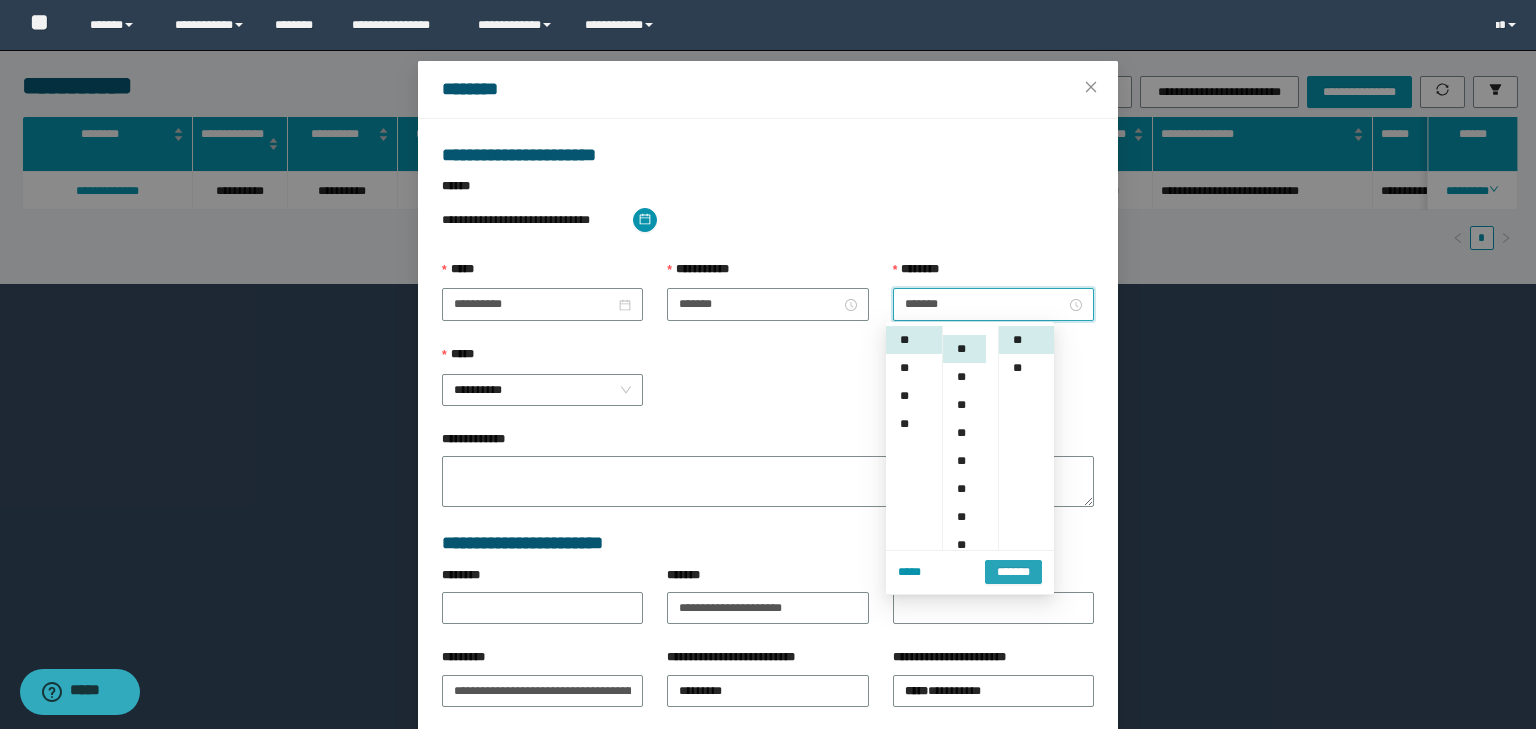 scroll, scrollTop: 112, scrollLeft: 0, axis: vertical 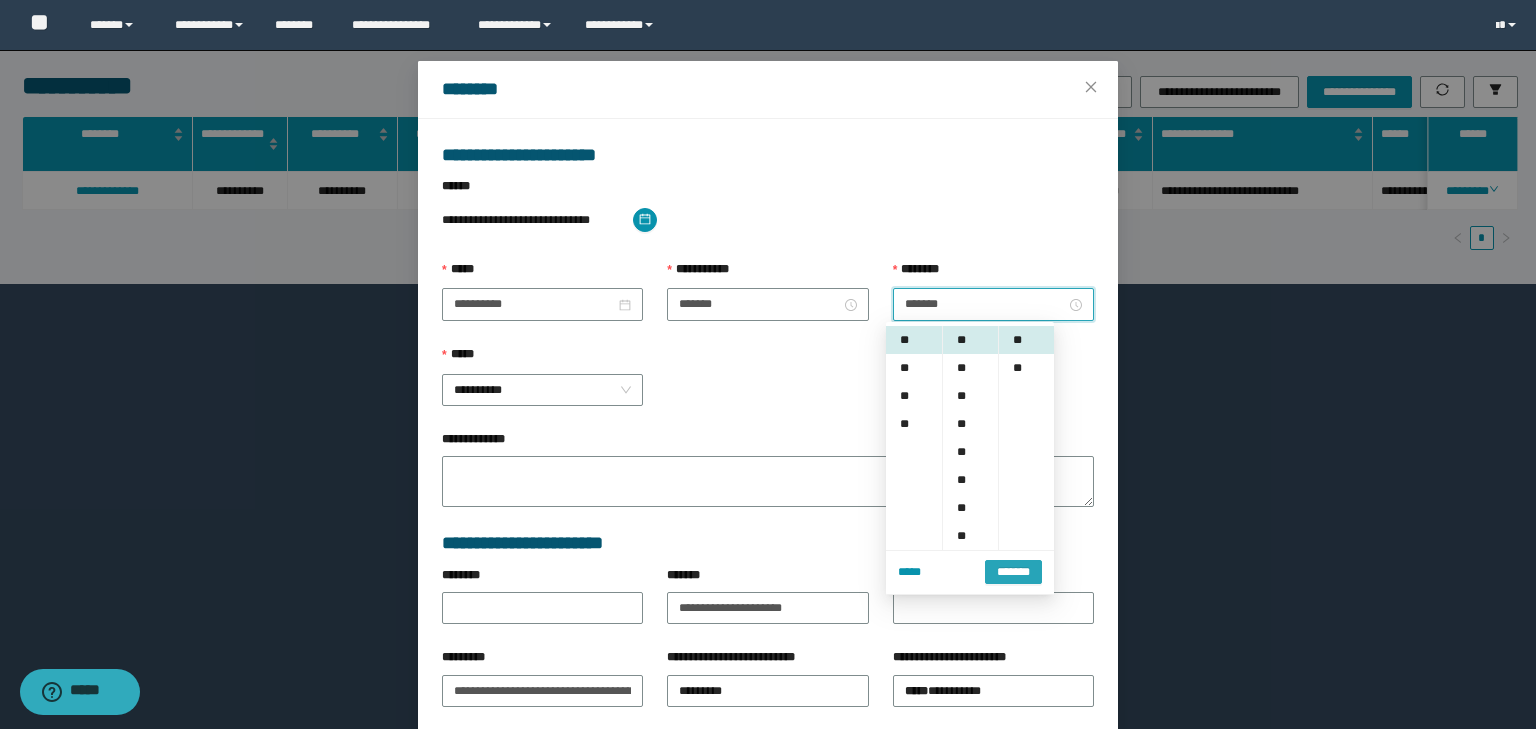 click on "*******" at bounding box center (1013, 571) 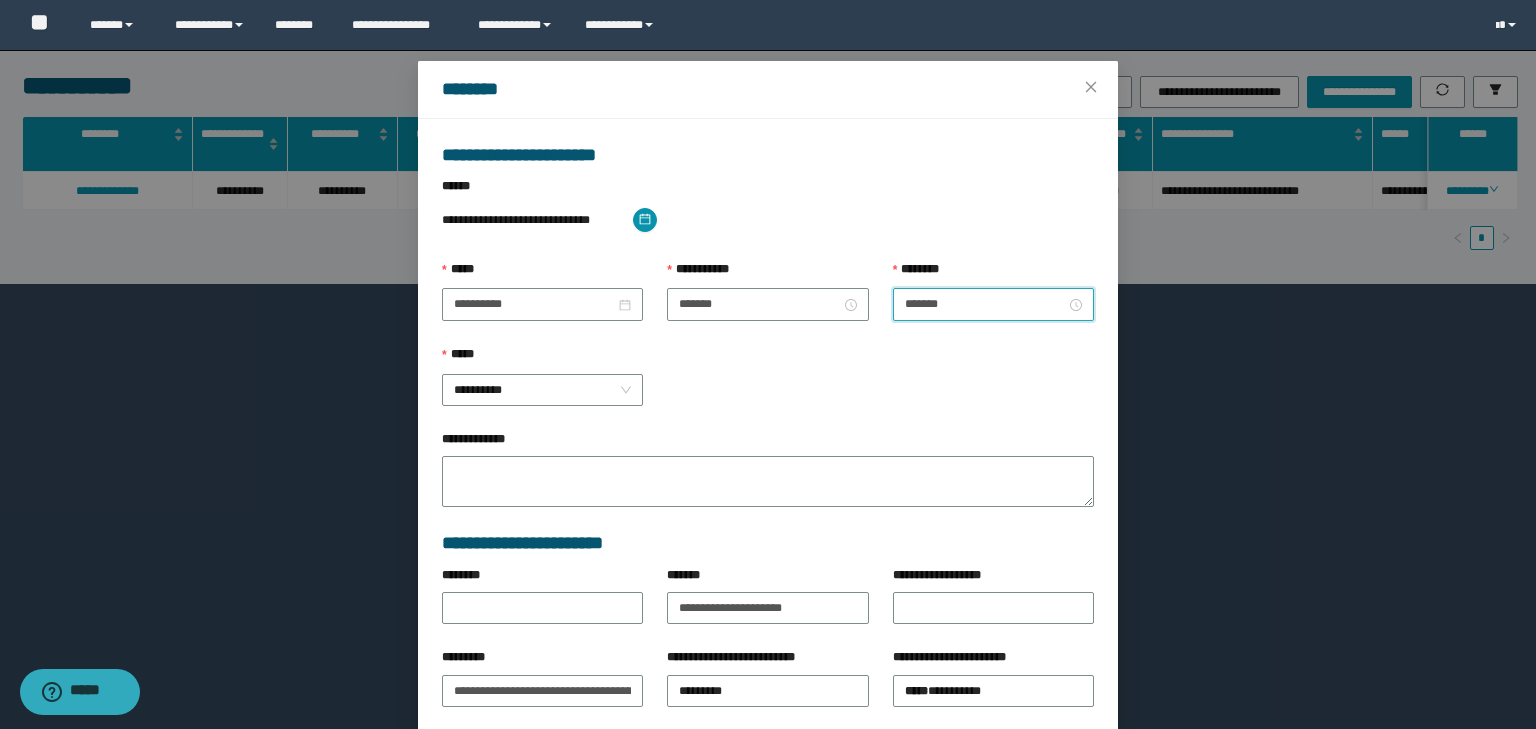 scroll, scrollTop: 139, scrollLeft: 0, axis: vertical 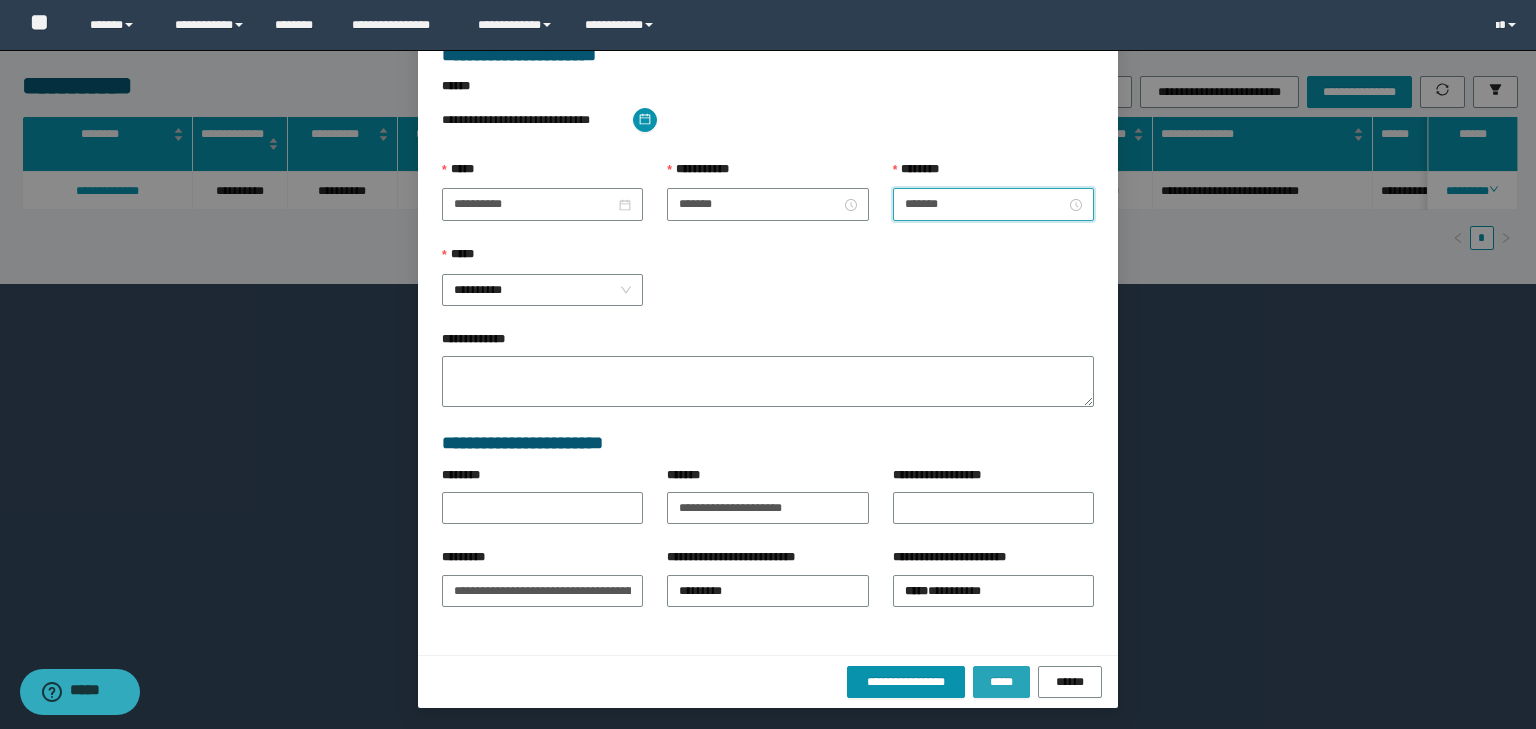 click on "*****" at bounding box center [1001, 682] 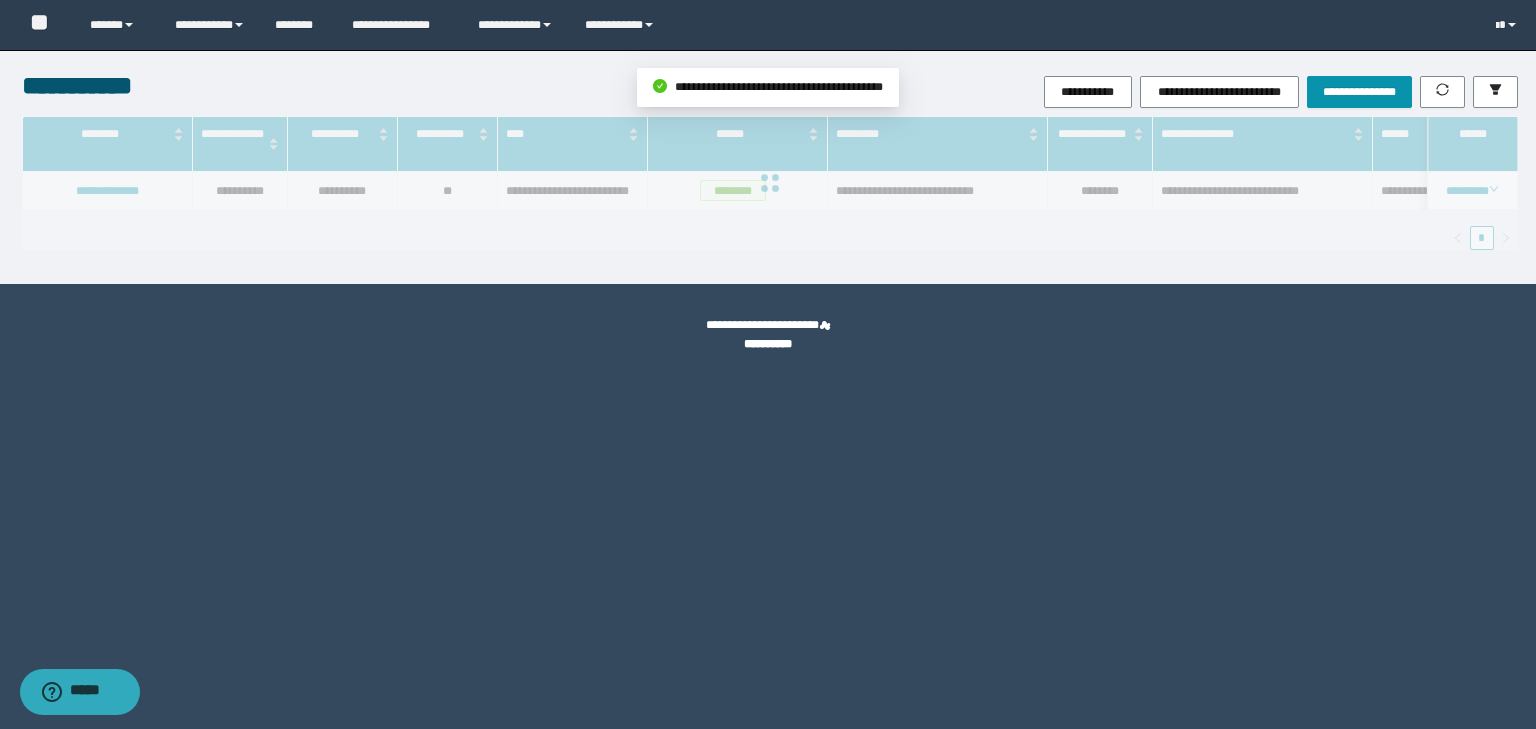 scroll, scrollTop: 39, scrollLeft: 0, axis: vertical 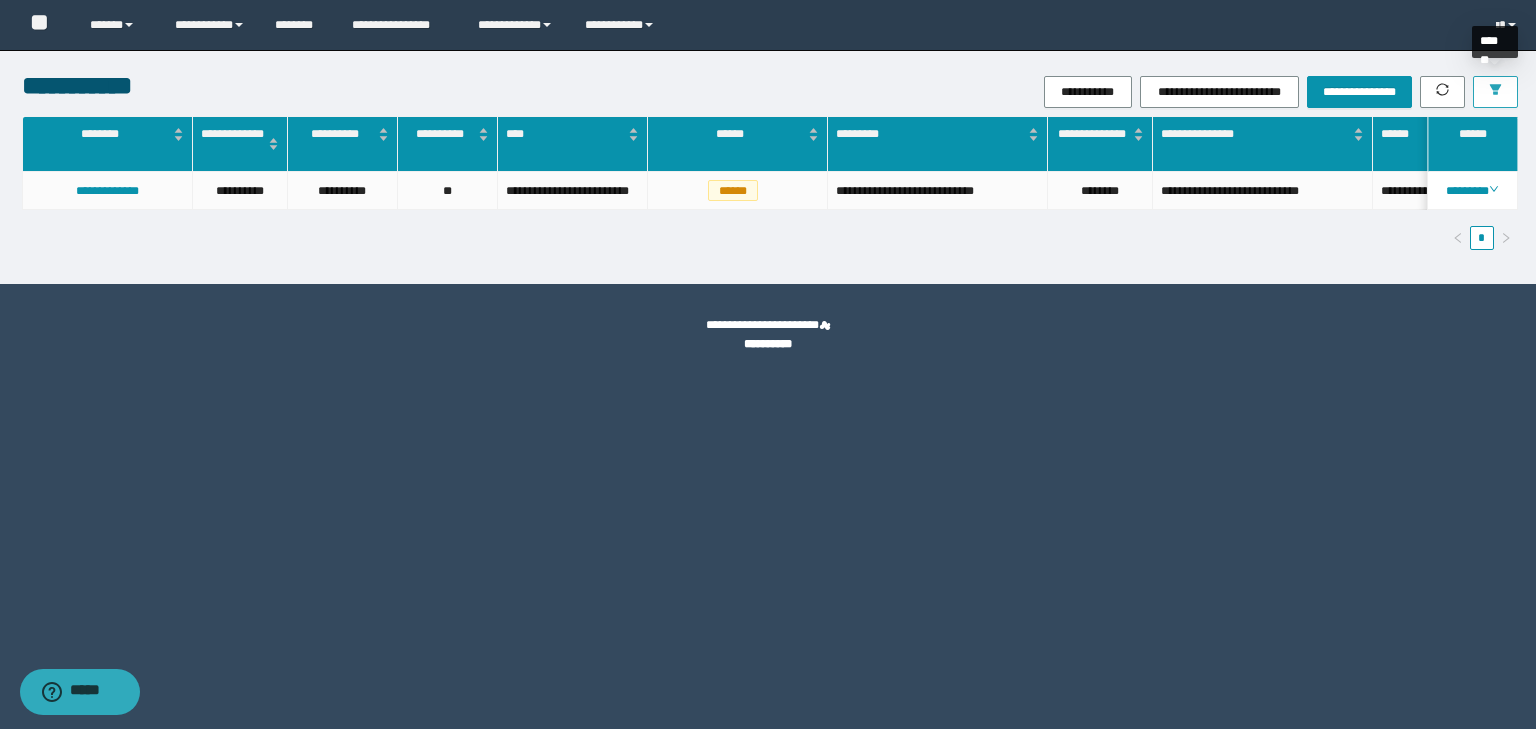 click at bounding box center [1495, 92] 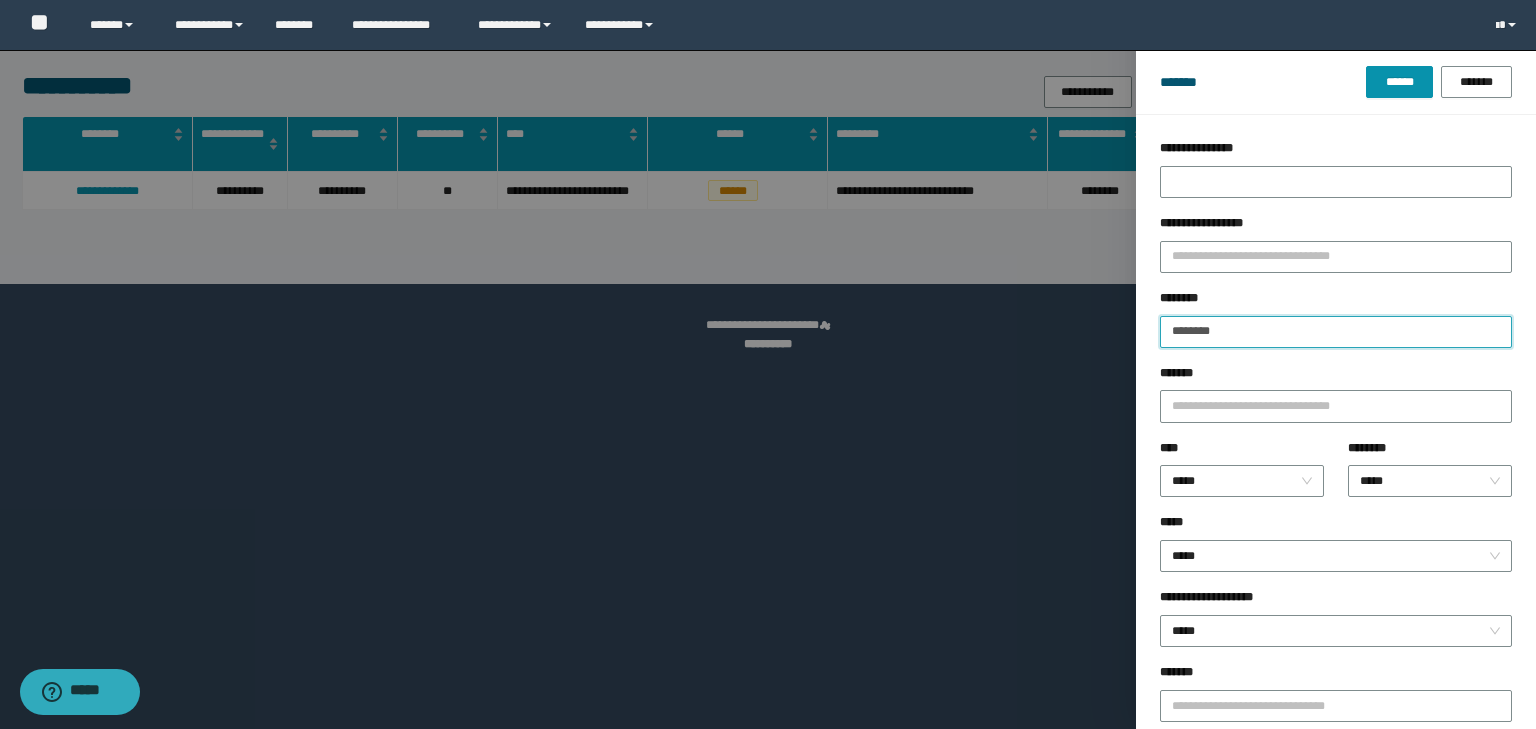 click on "********" at bounding box center [1336, 332] 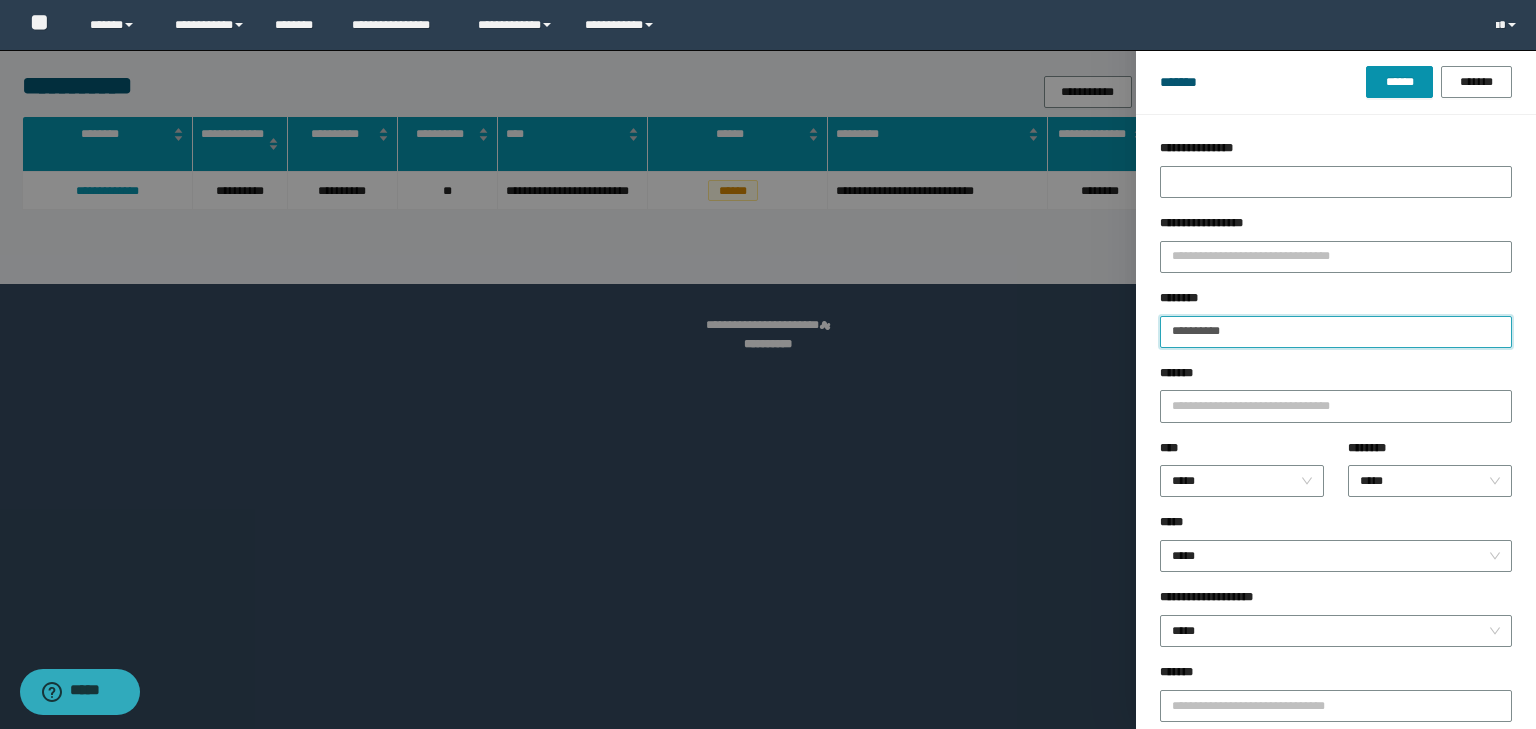 type on "**********" 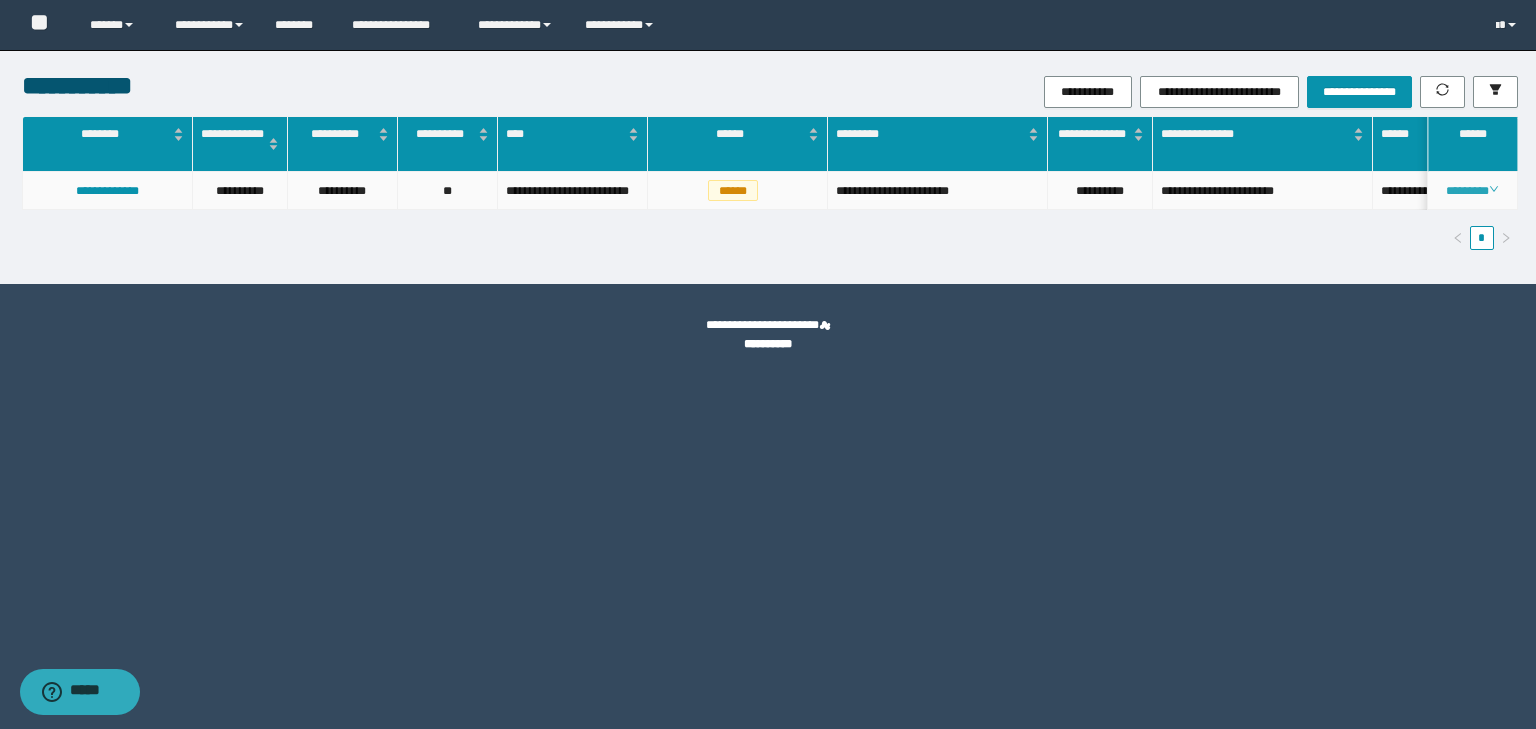 click 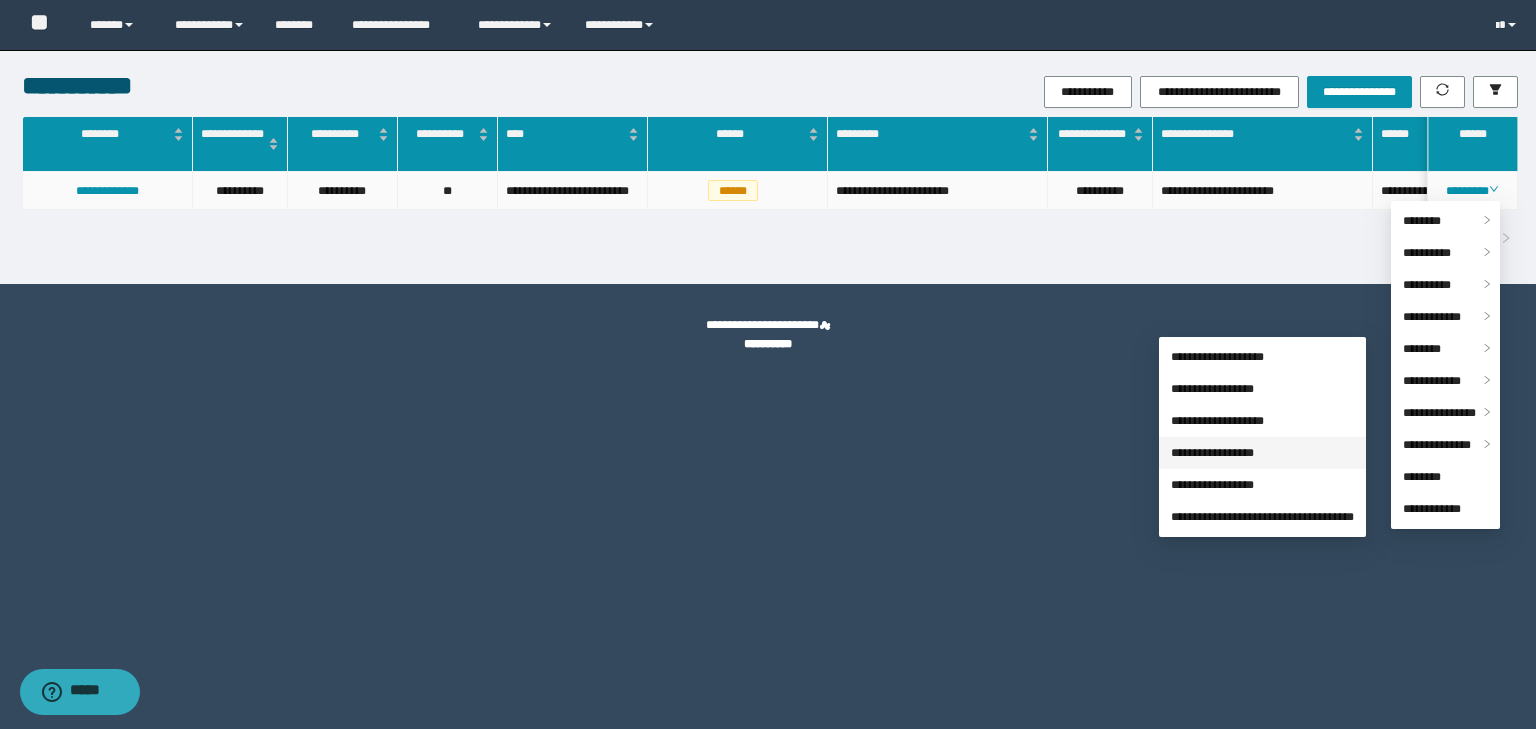click on "**********" at bounding box center [1212, 453] 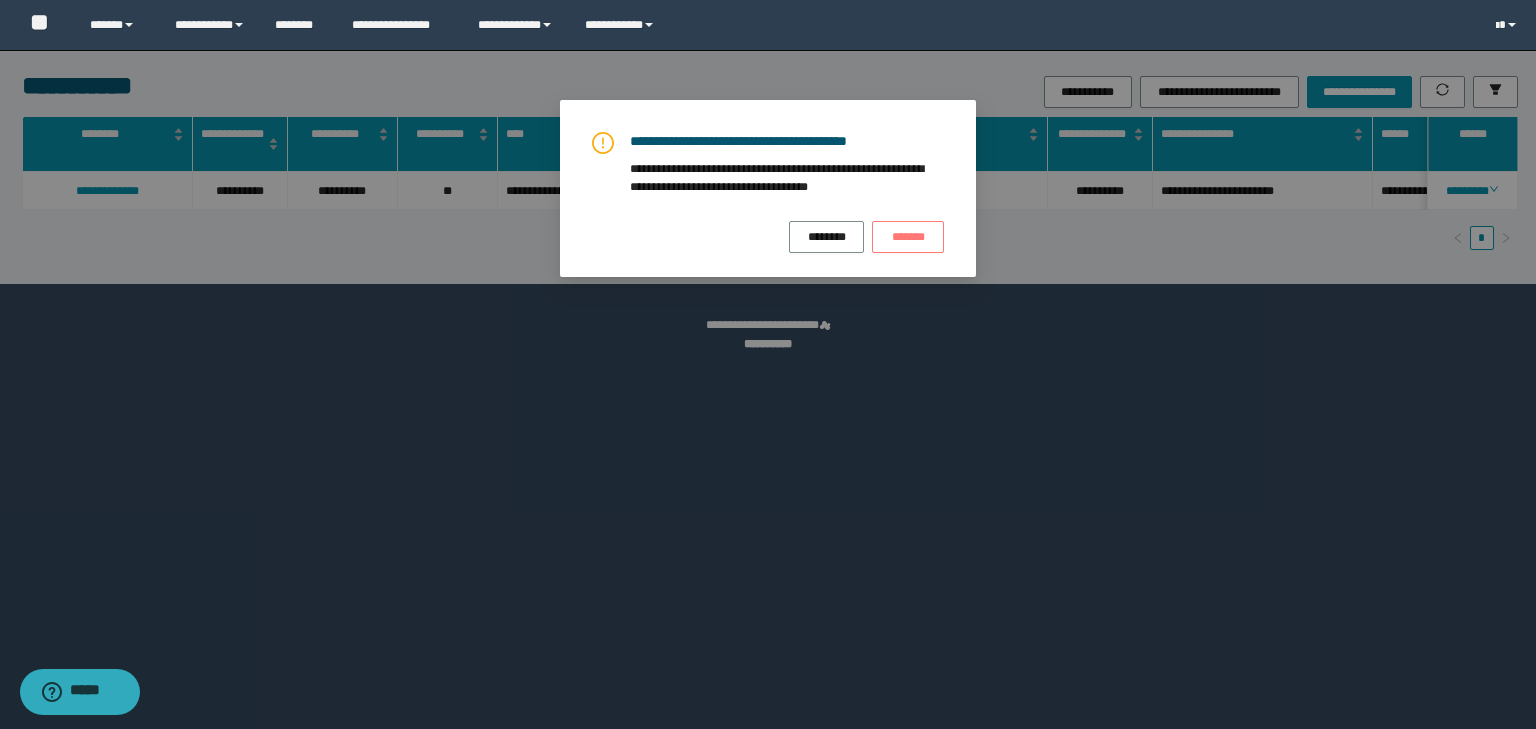 click on "*******" at bounding box center [908, 237] 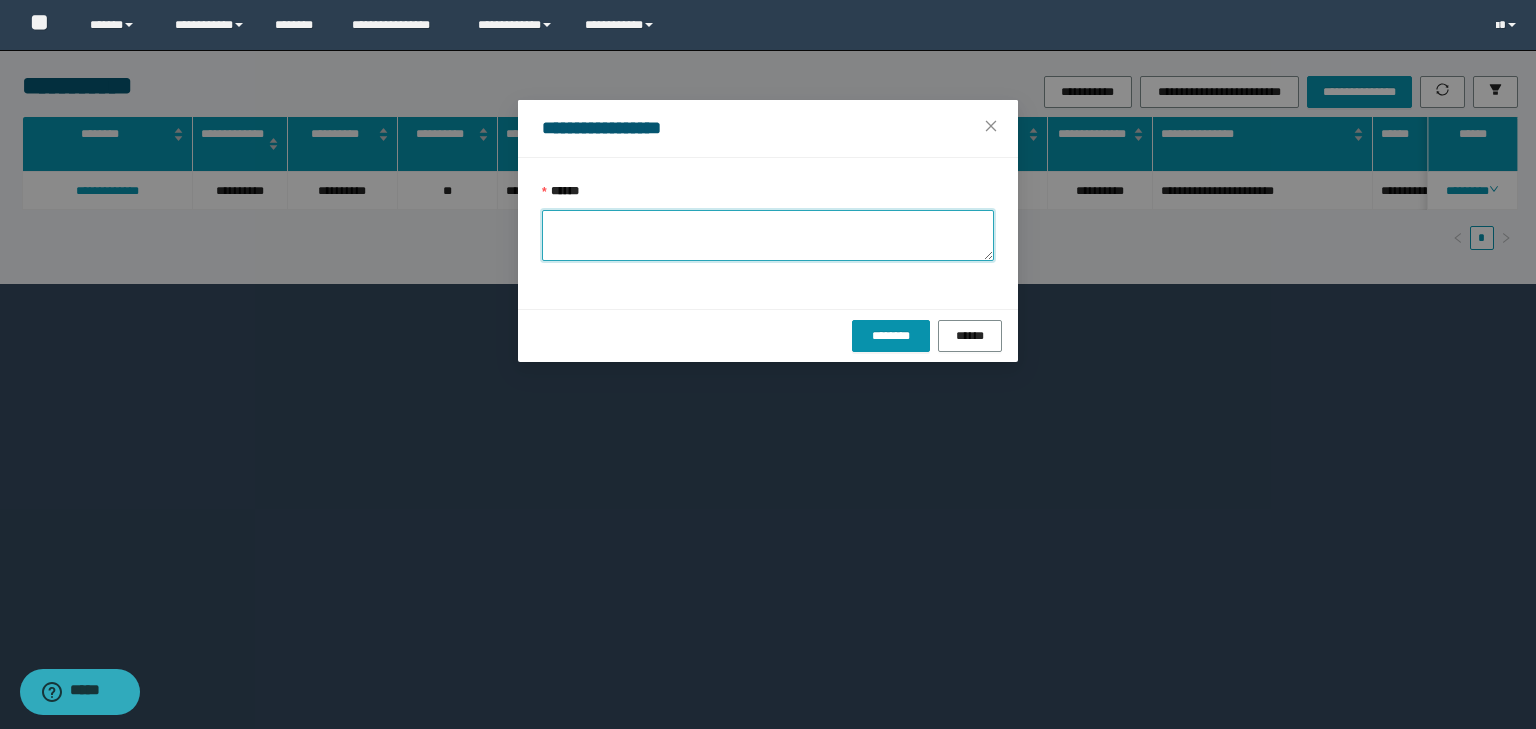 click on "******" at bounding box center (768, 235) 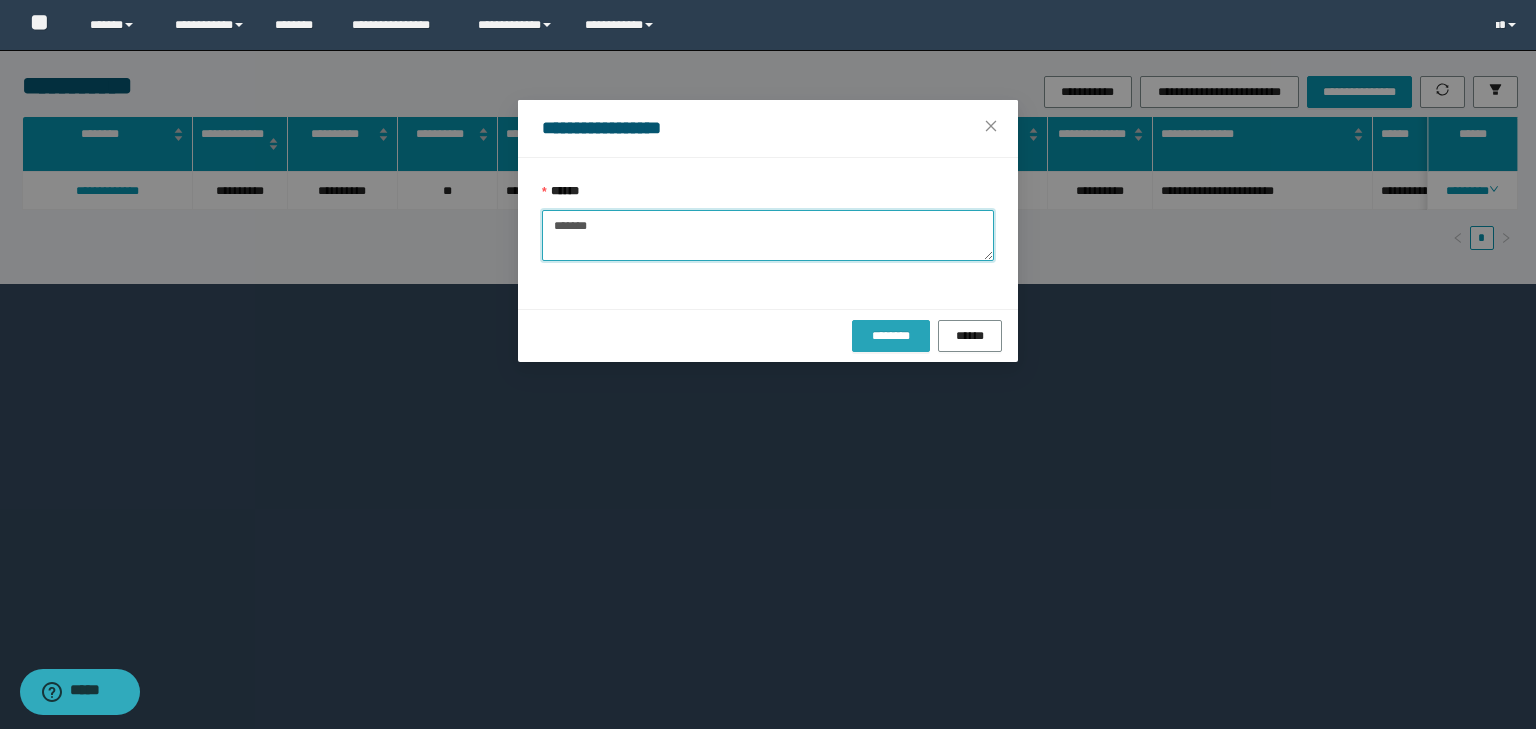 type on "*******" 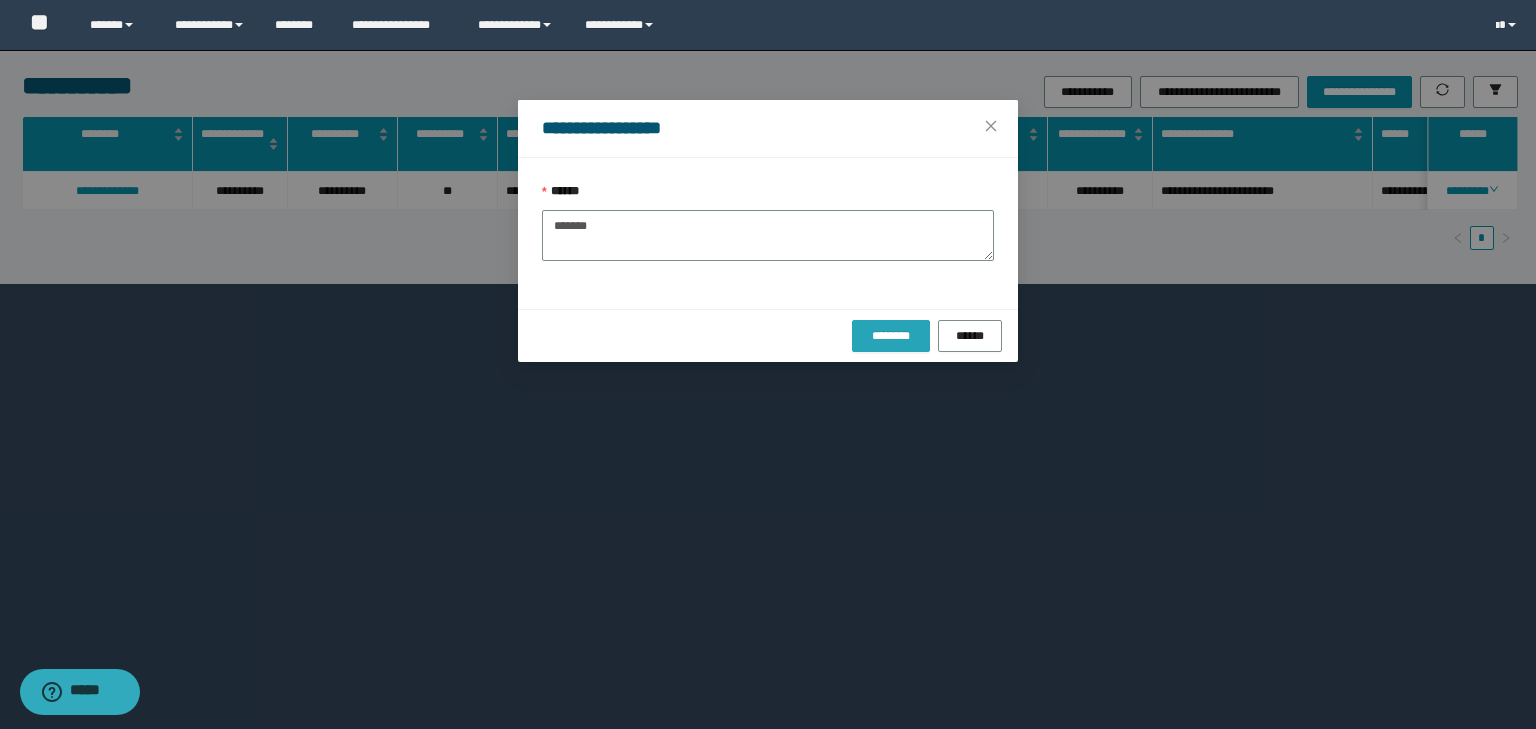 drag, startPoint x: 868, startPoint y: 322, endPoint x: 844, endPoint y: 315, distance: 25 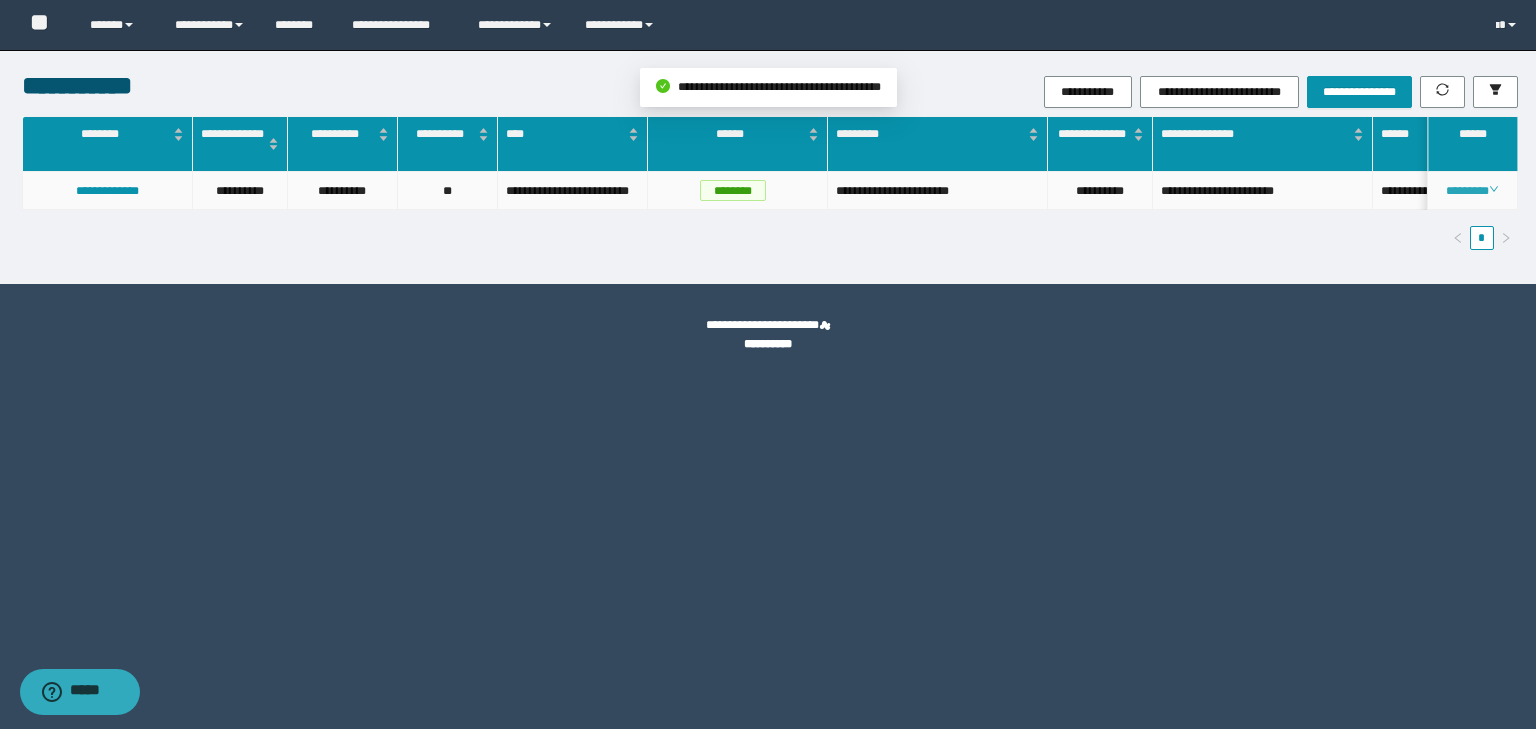 click 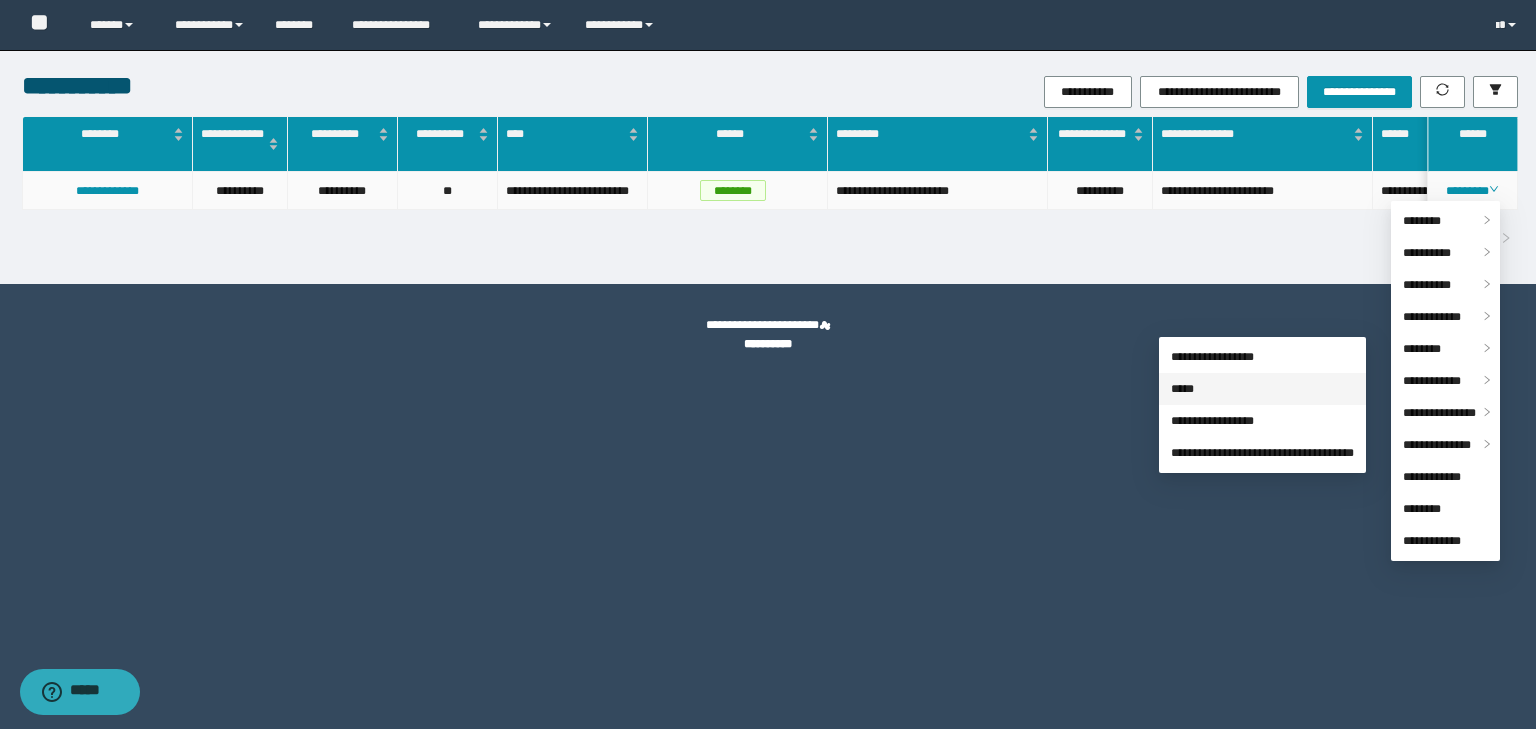 click on "*****" at bounding box center [1182, 389] 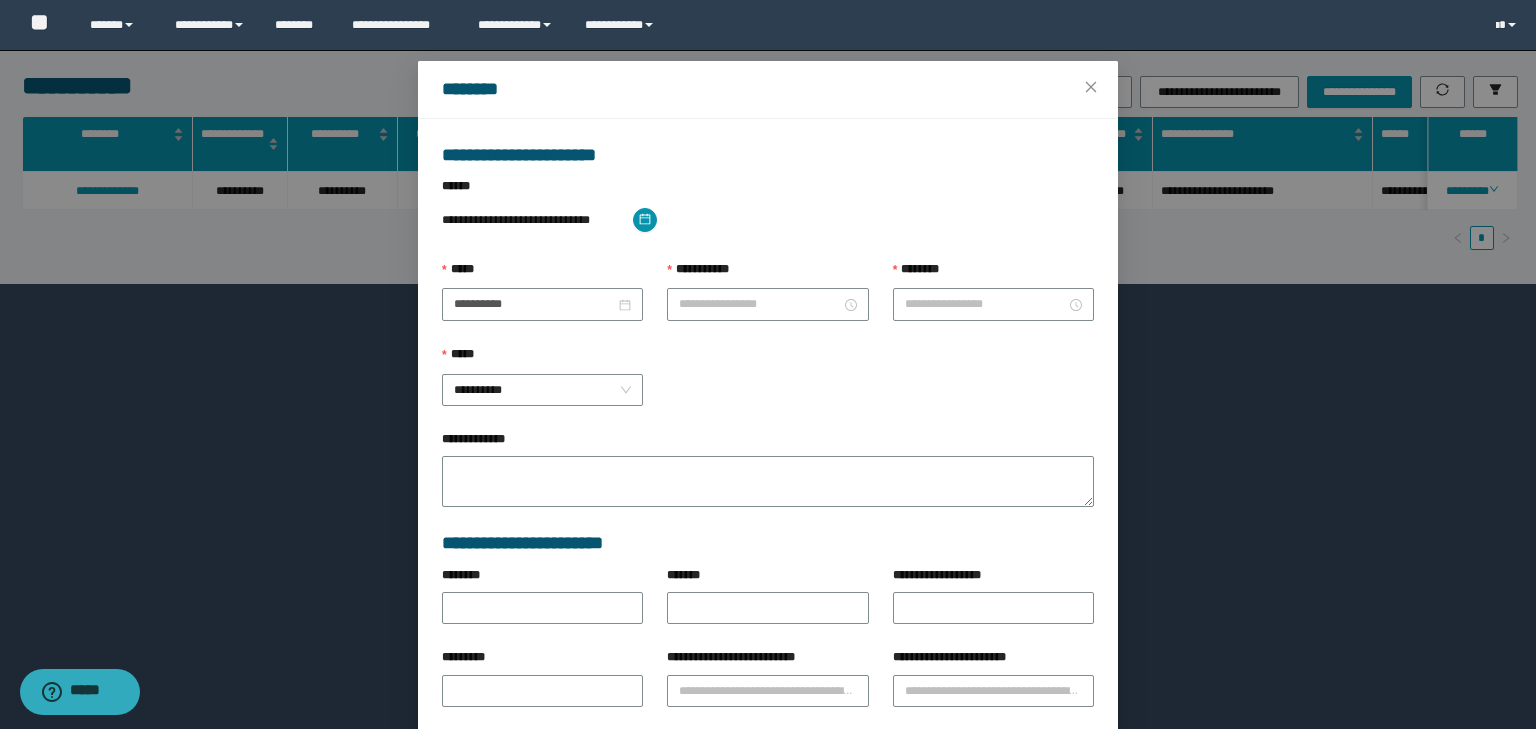 type on "**********" 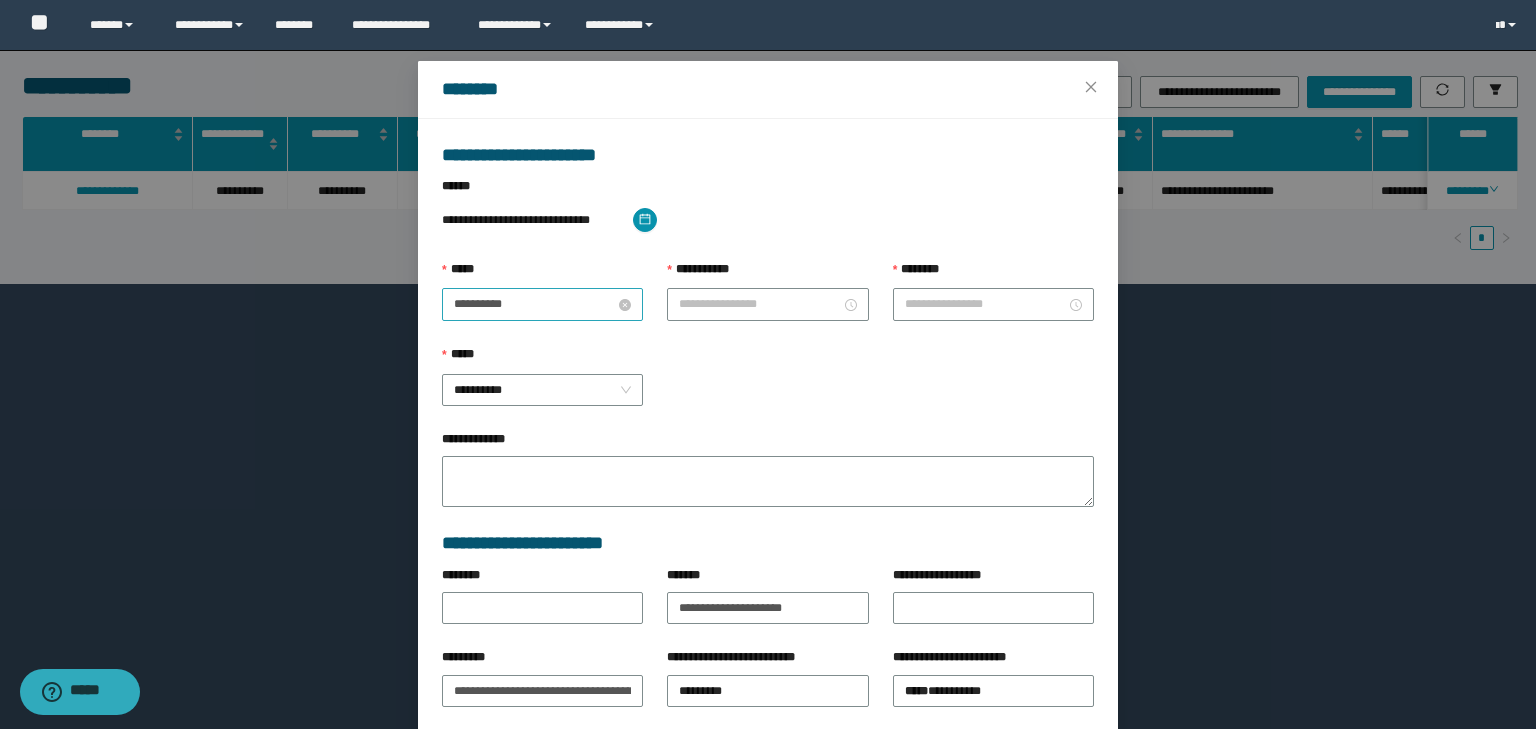 click on "**********" at bounding box center [534, 304] 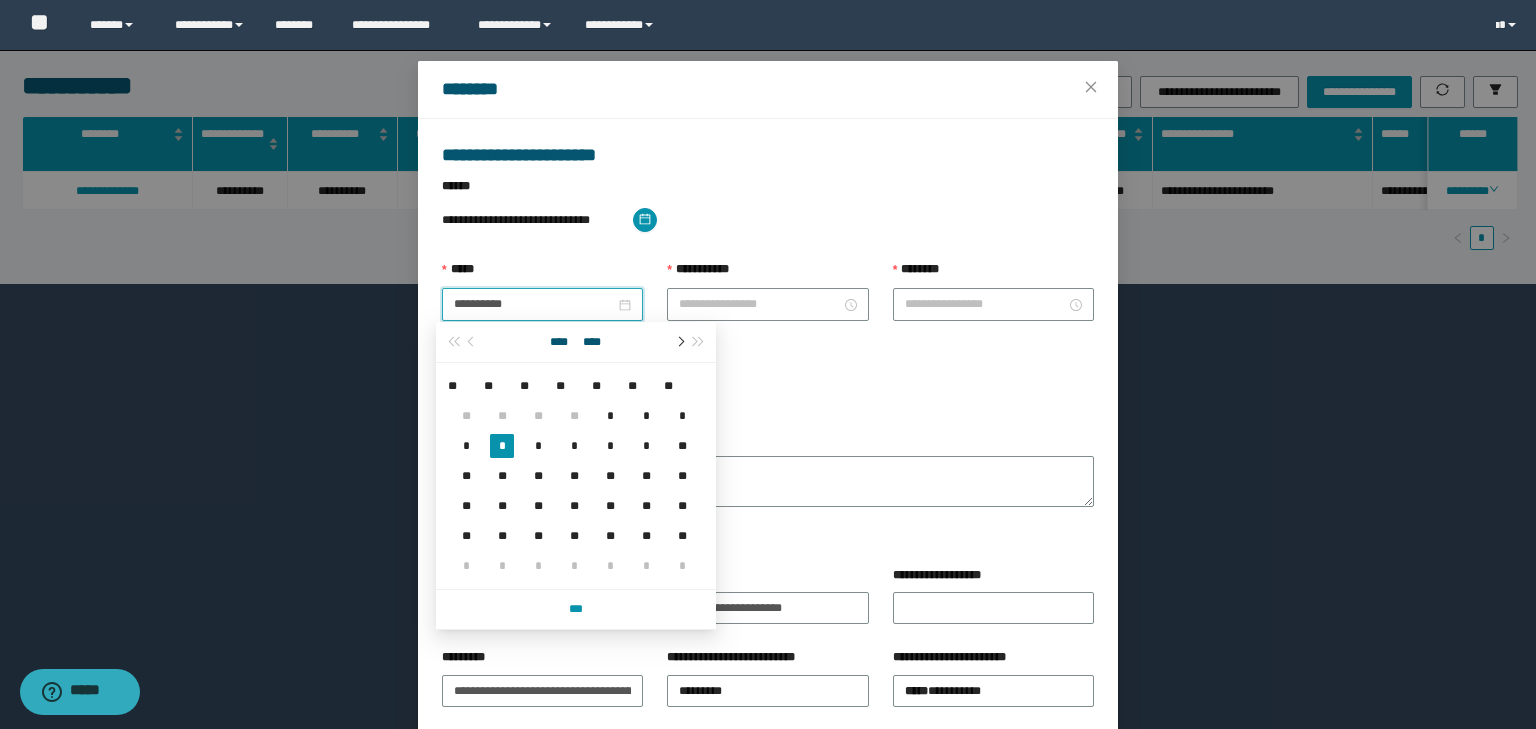 click at bounding box center (679, 342) 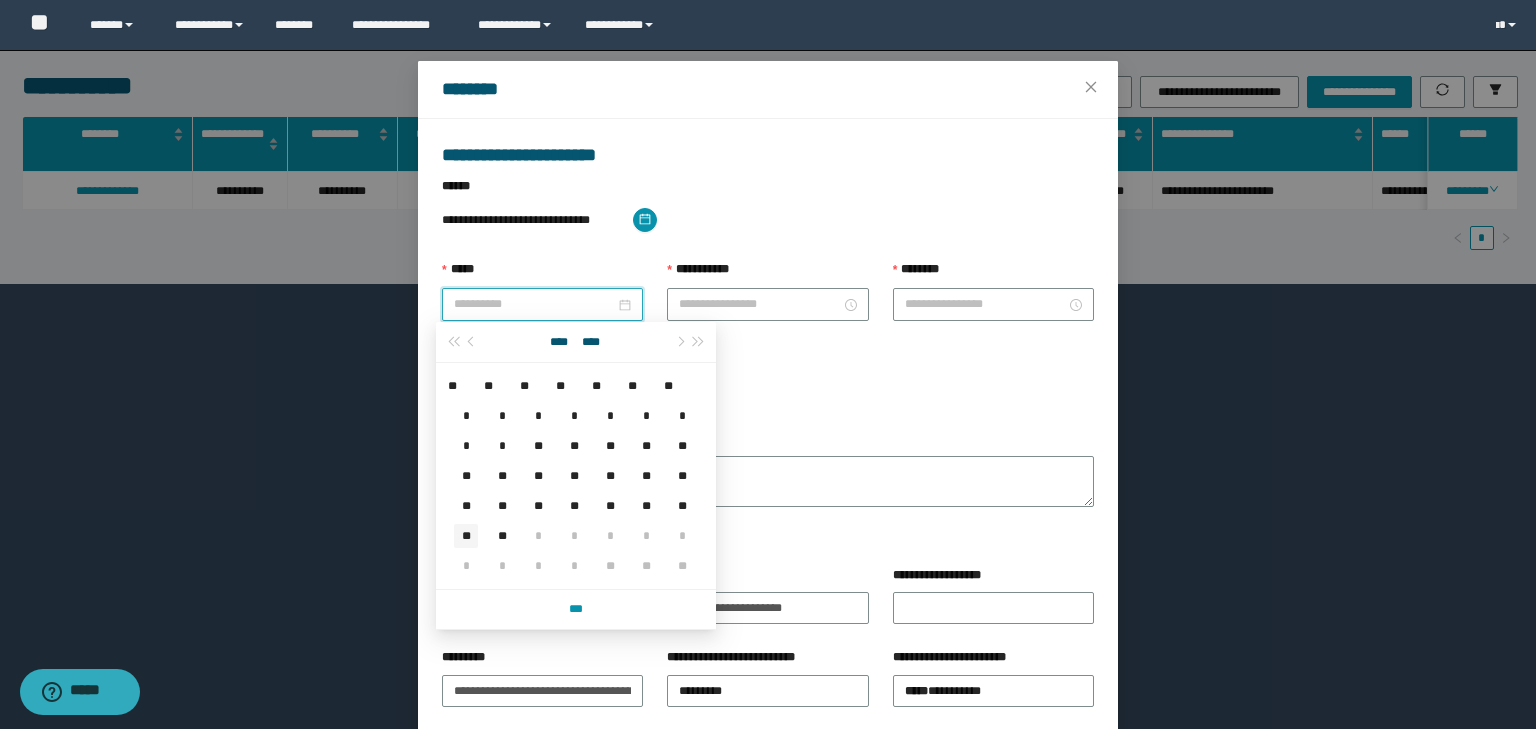 type on "**********" 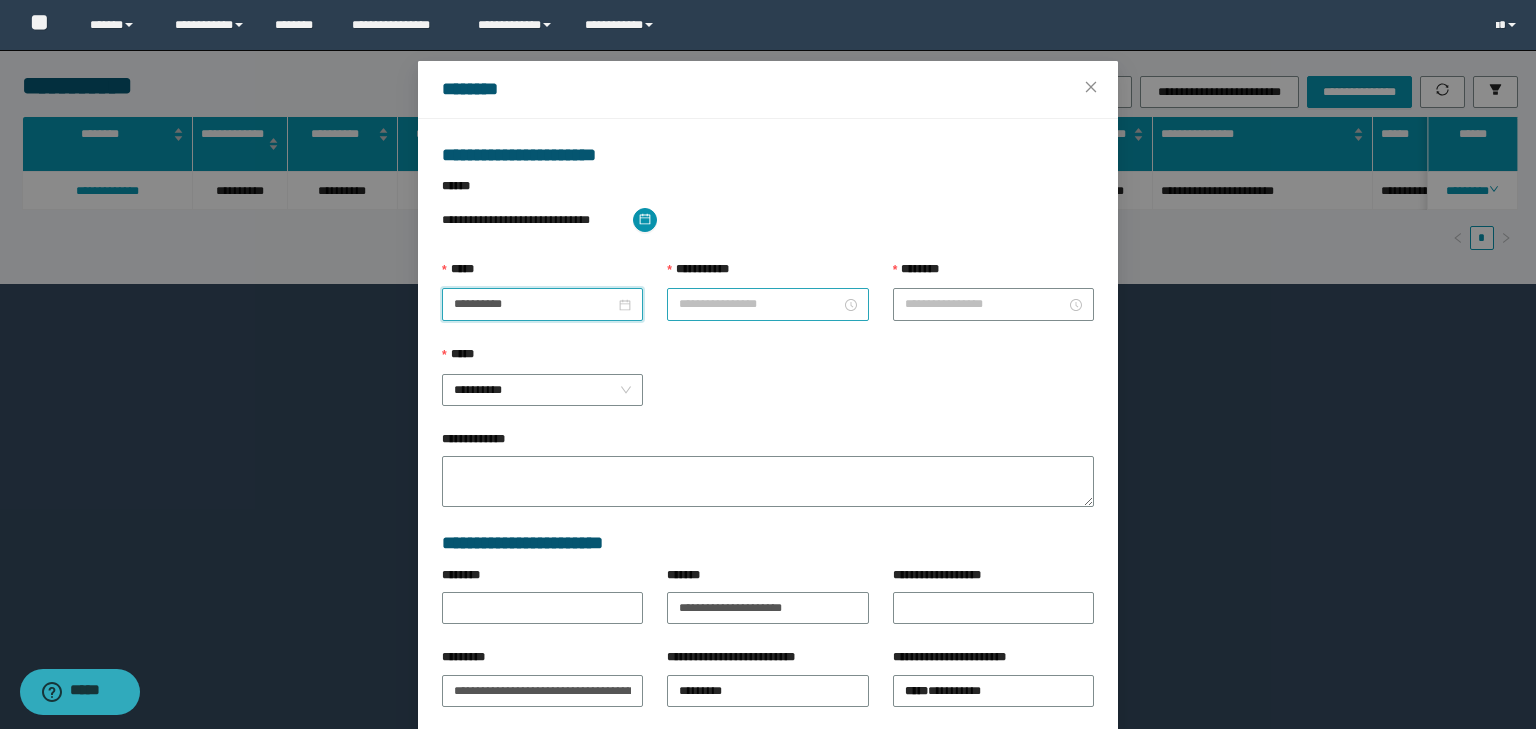 click on "**********" at bounding box center (759, 304) 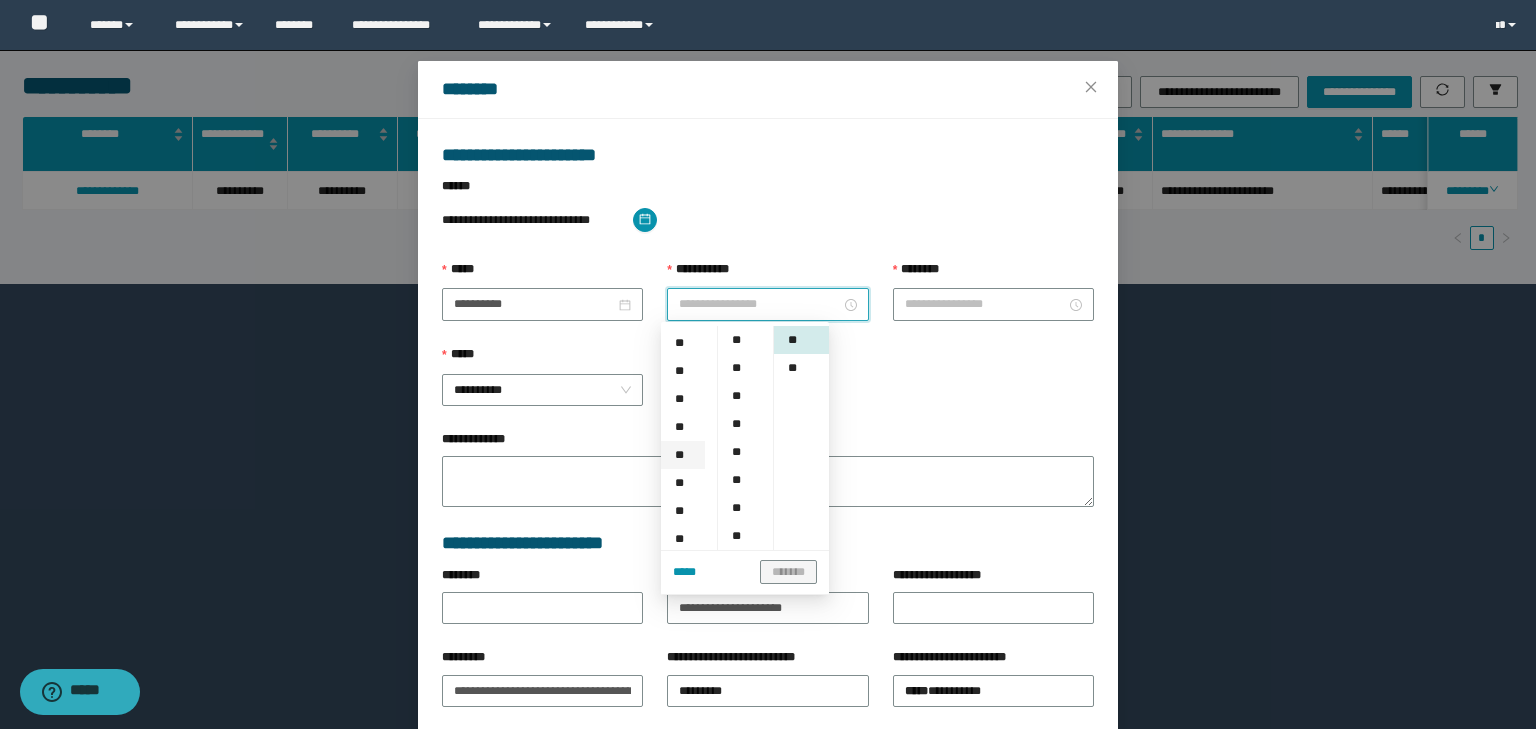 click on "**" at bounding box center [683, 455] 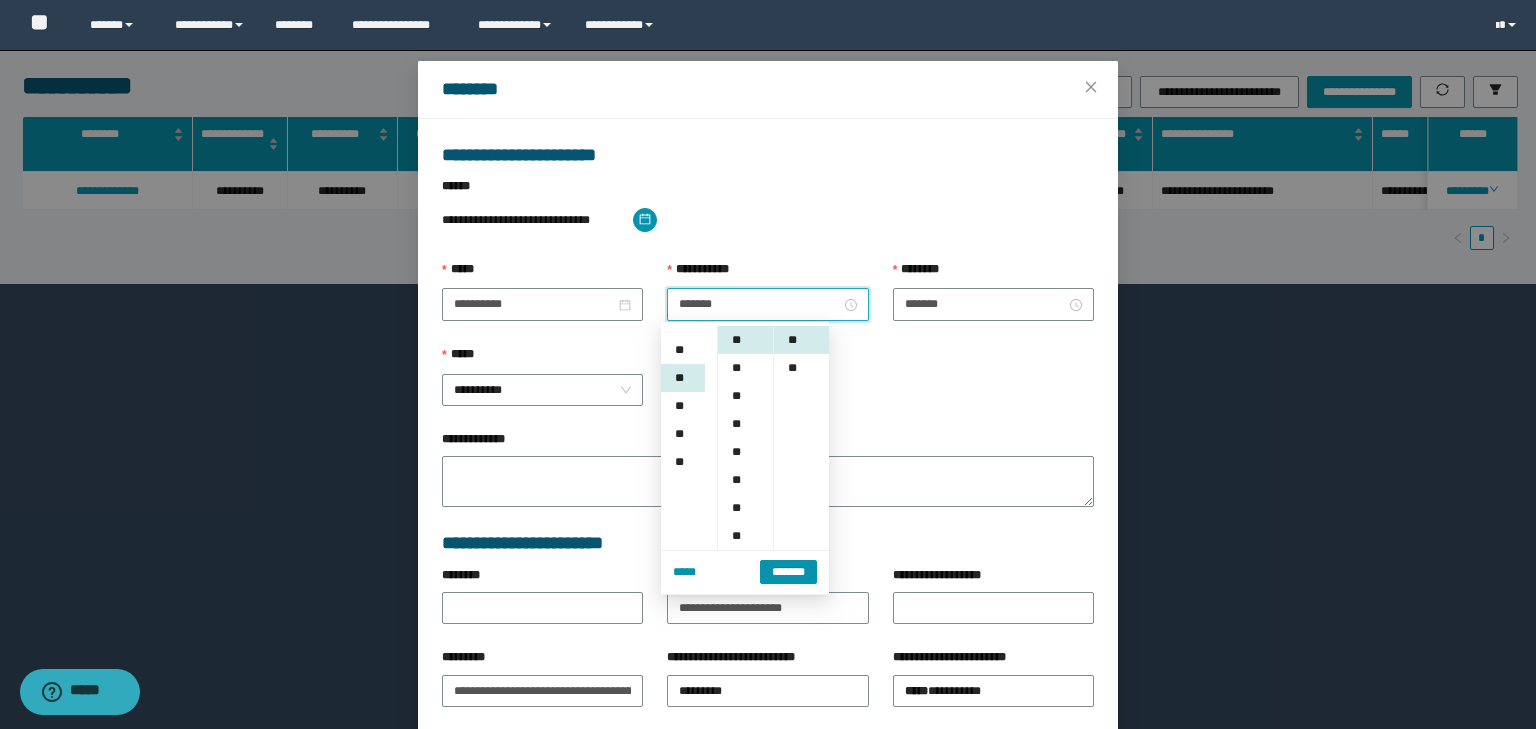 scroll, scrollTop: 224, scrollLeft: 0, axis: vertical 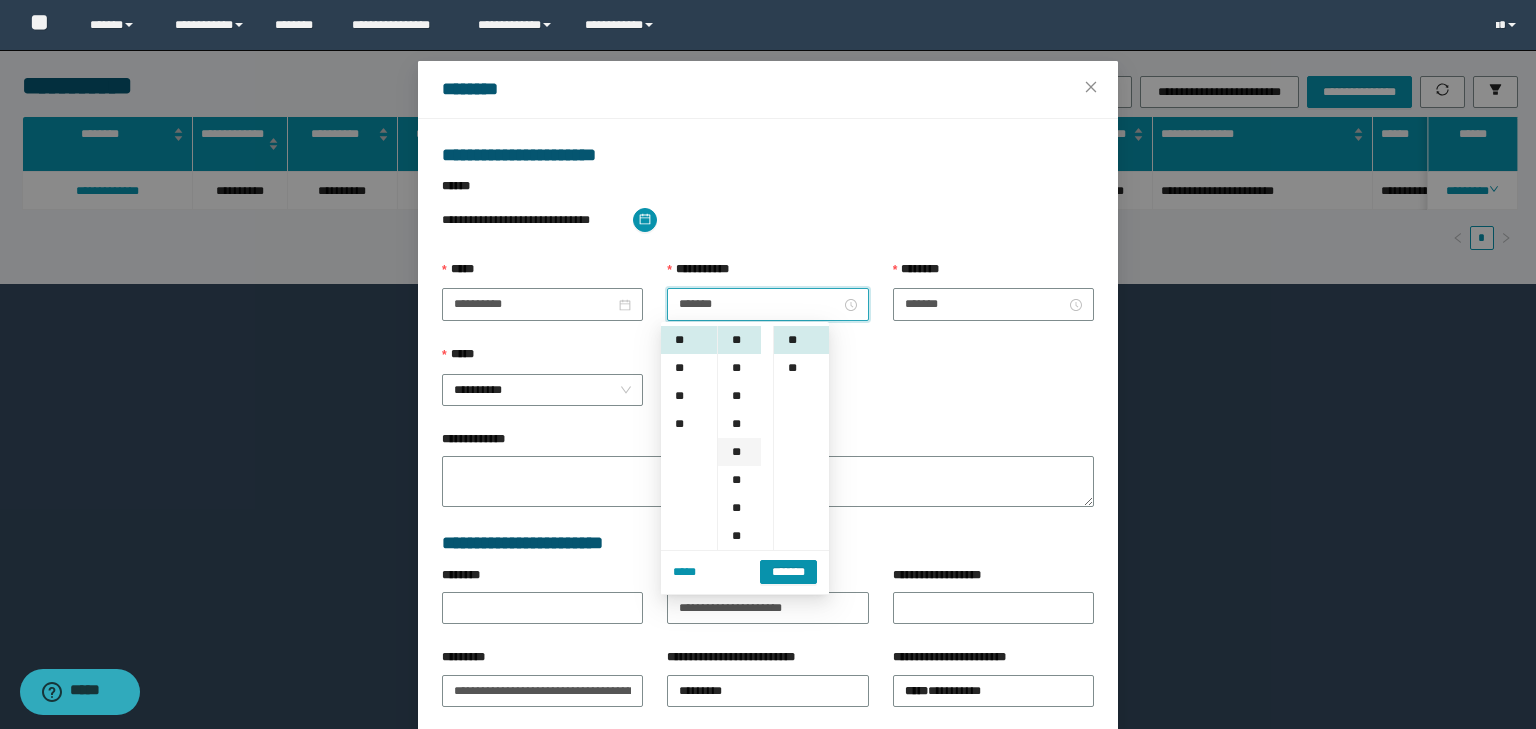 click on "**" at bounding box center [739, 452] 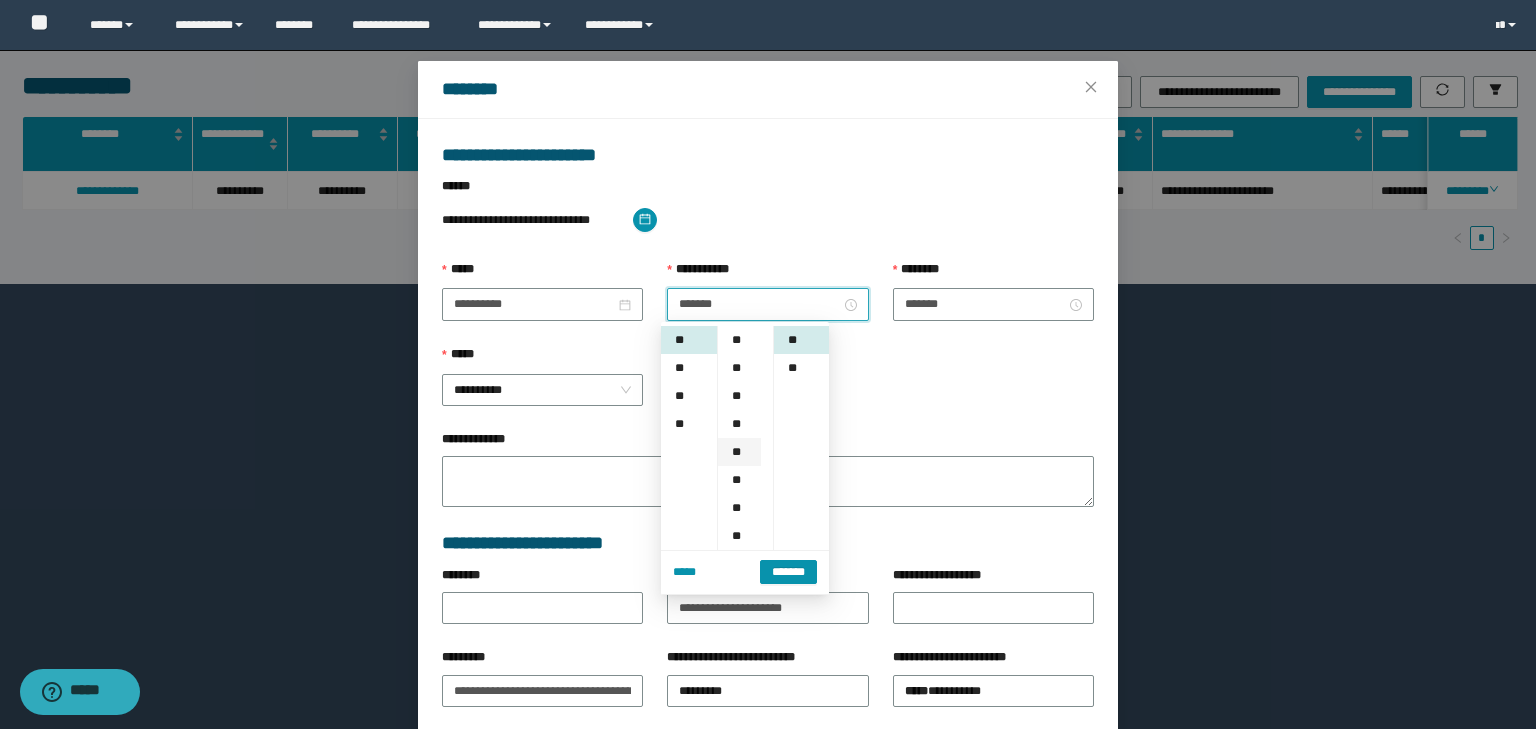 scroll, scrollTop: 112, scrollLeft: 0, axis: vertical 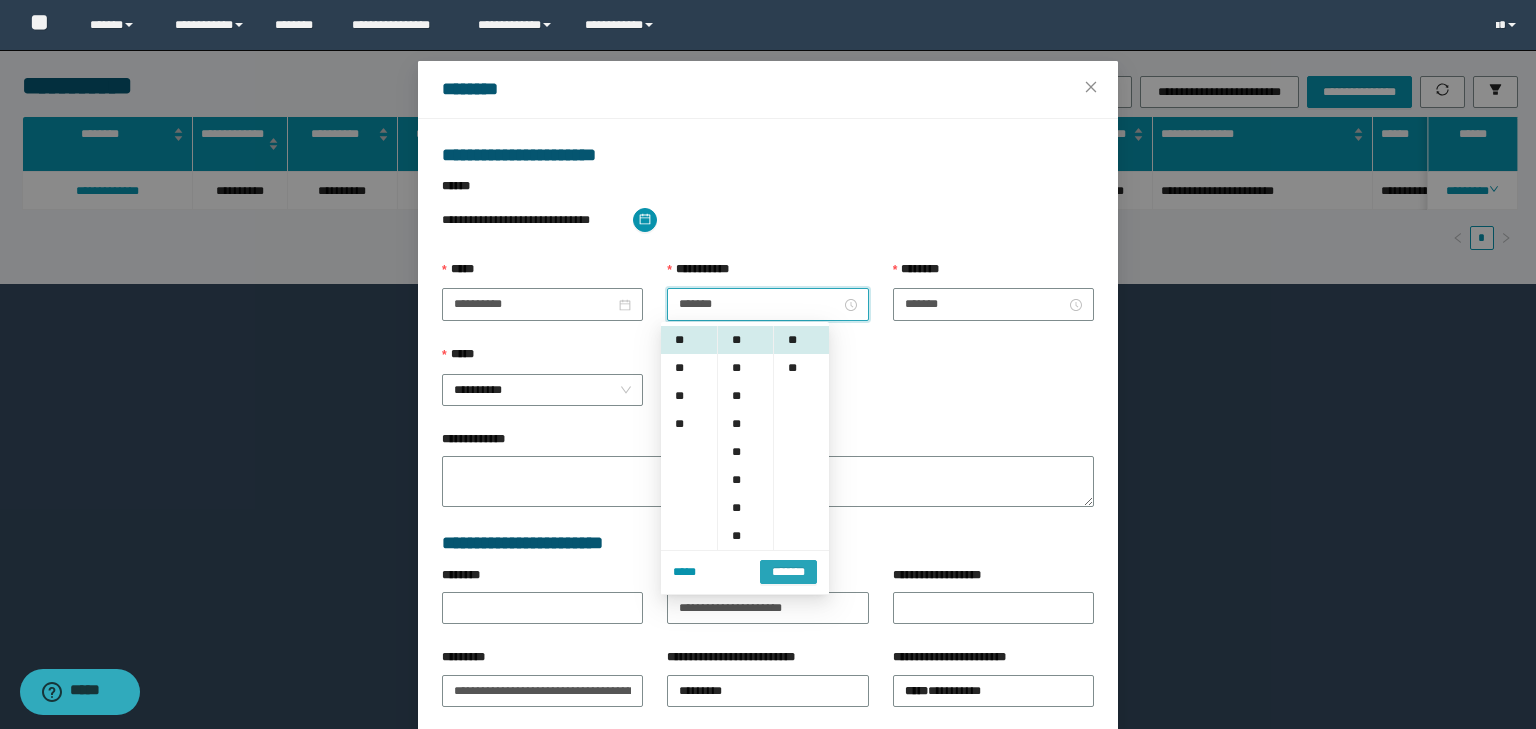 click on "*******" at bounding box center (788, 572) 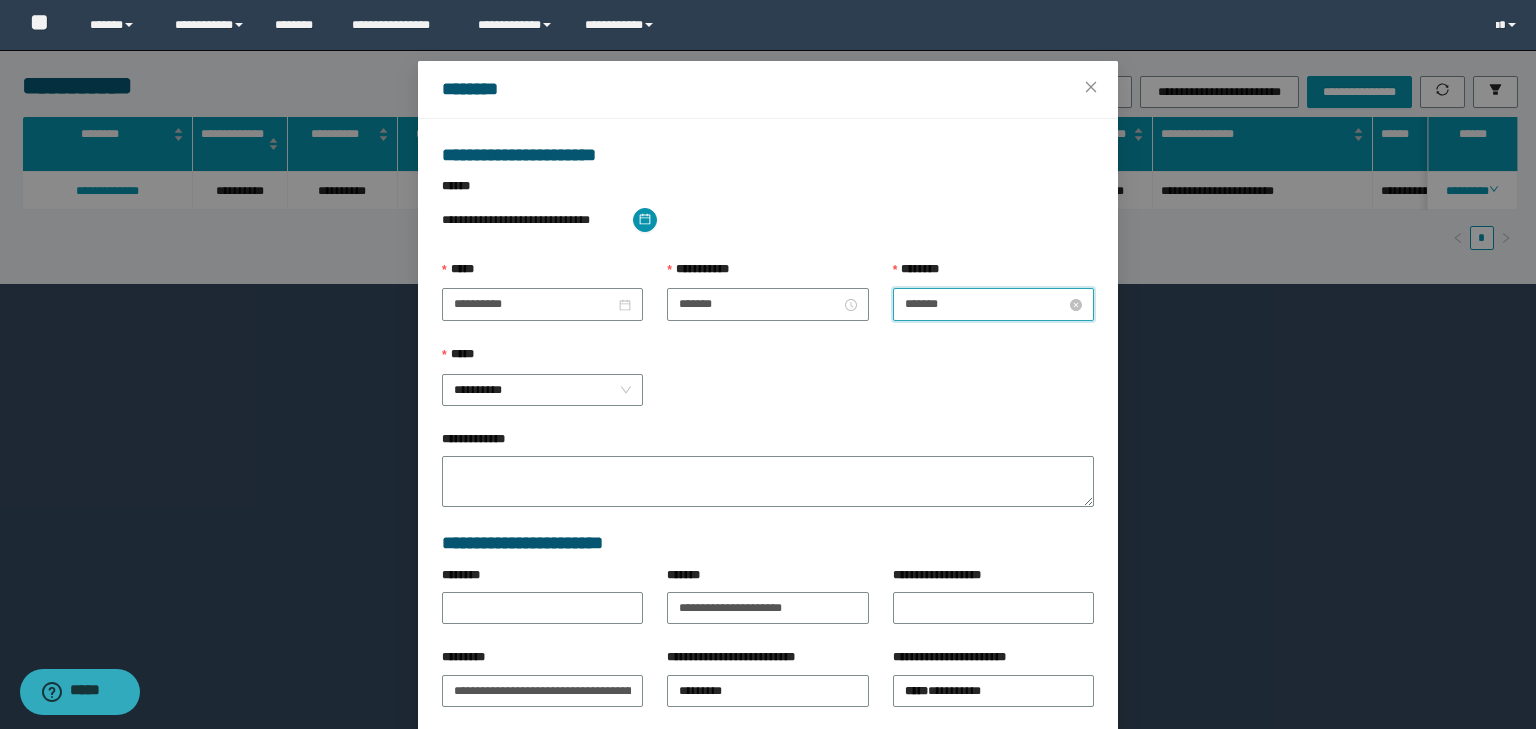 click on "*******" at bounding box center (985, 304) 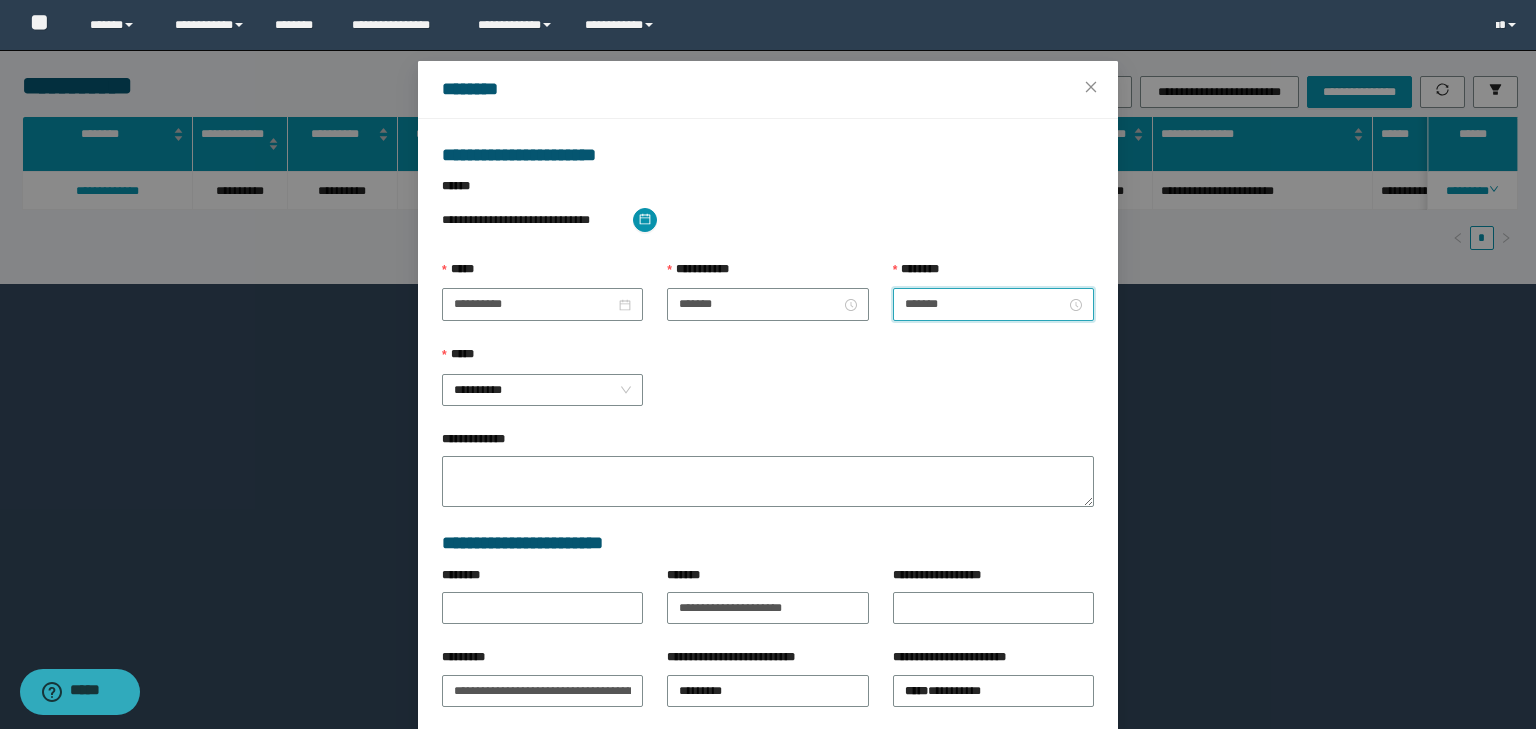 scroll, scrollTop: 224, scrollLeft: 0, axis: vertical 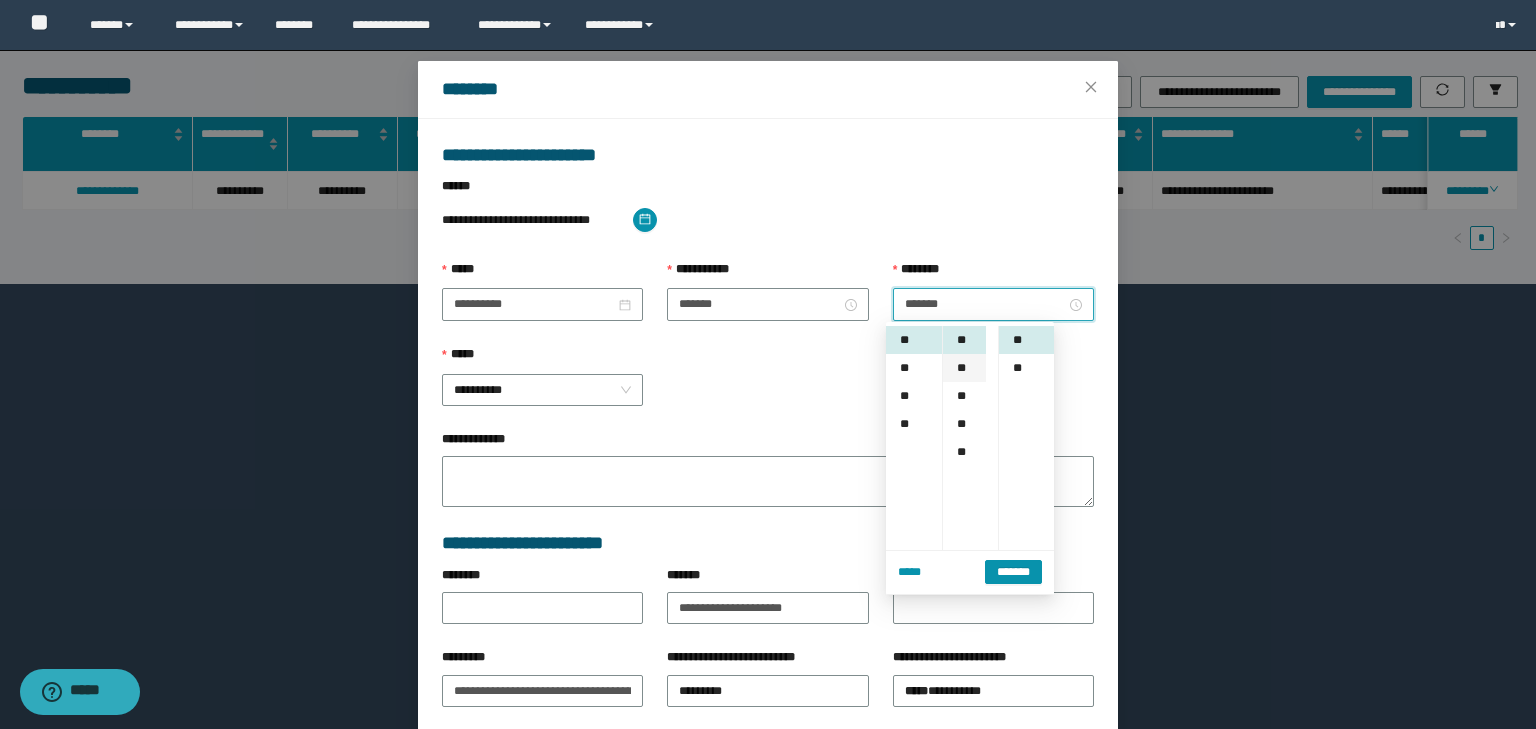 click on "**" at bounding box center (964, 368) 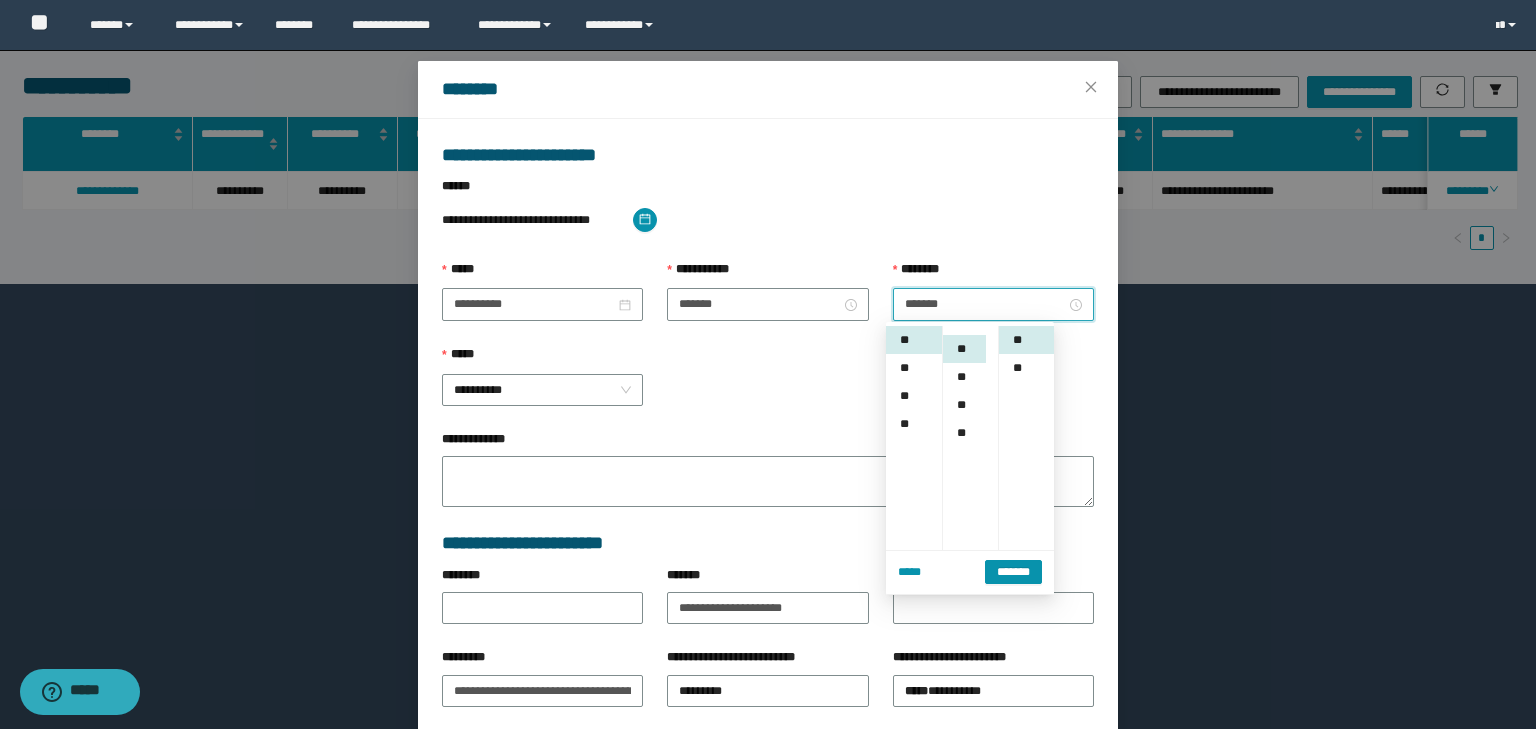 scroll, scrollTop: 224, scrollLeft: 0, axis: vertical 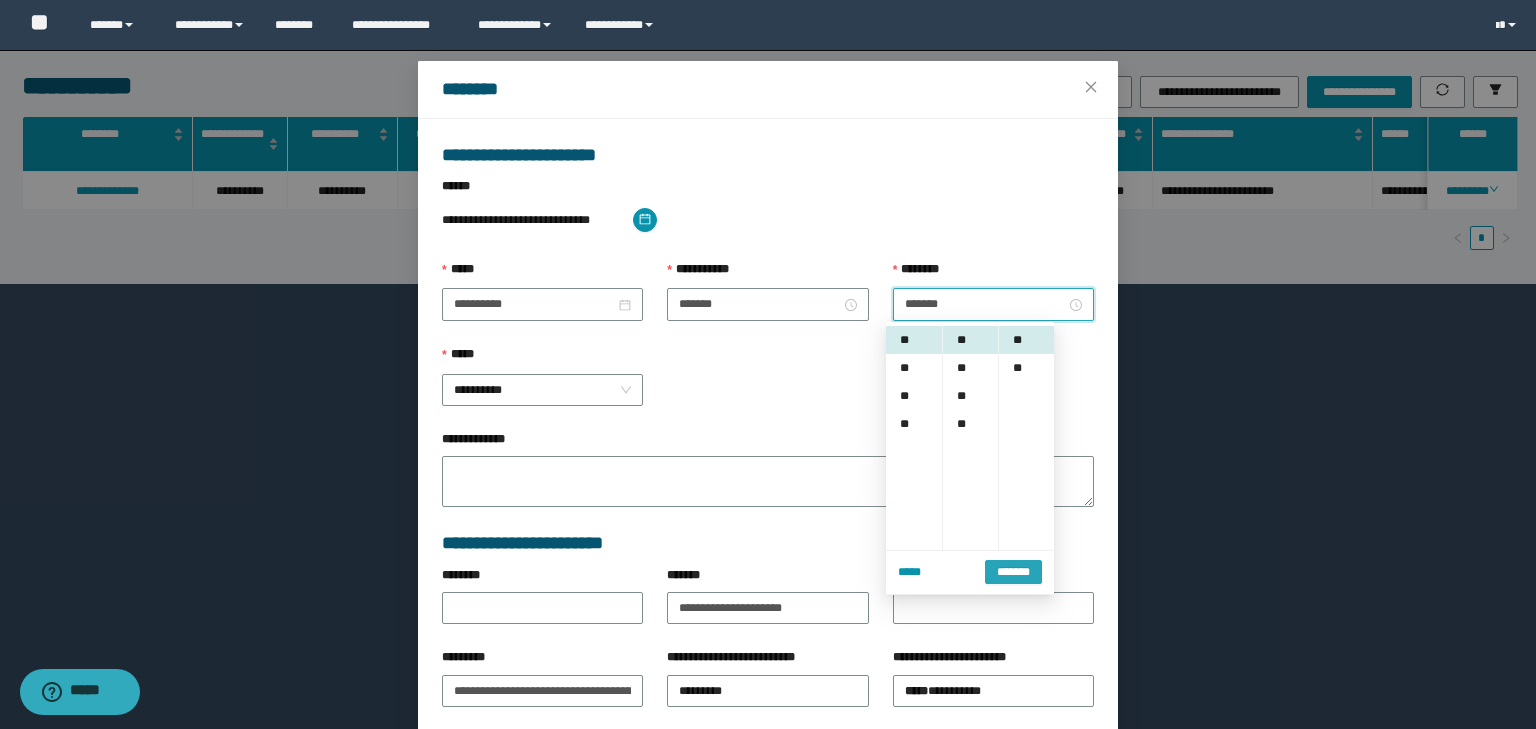 click on "*******" at bounding box center [1013, 570] 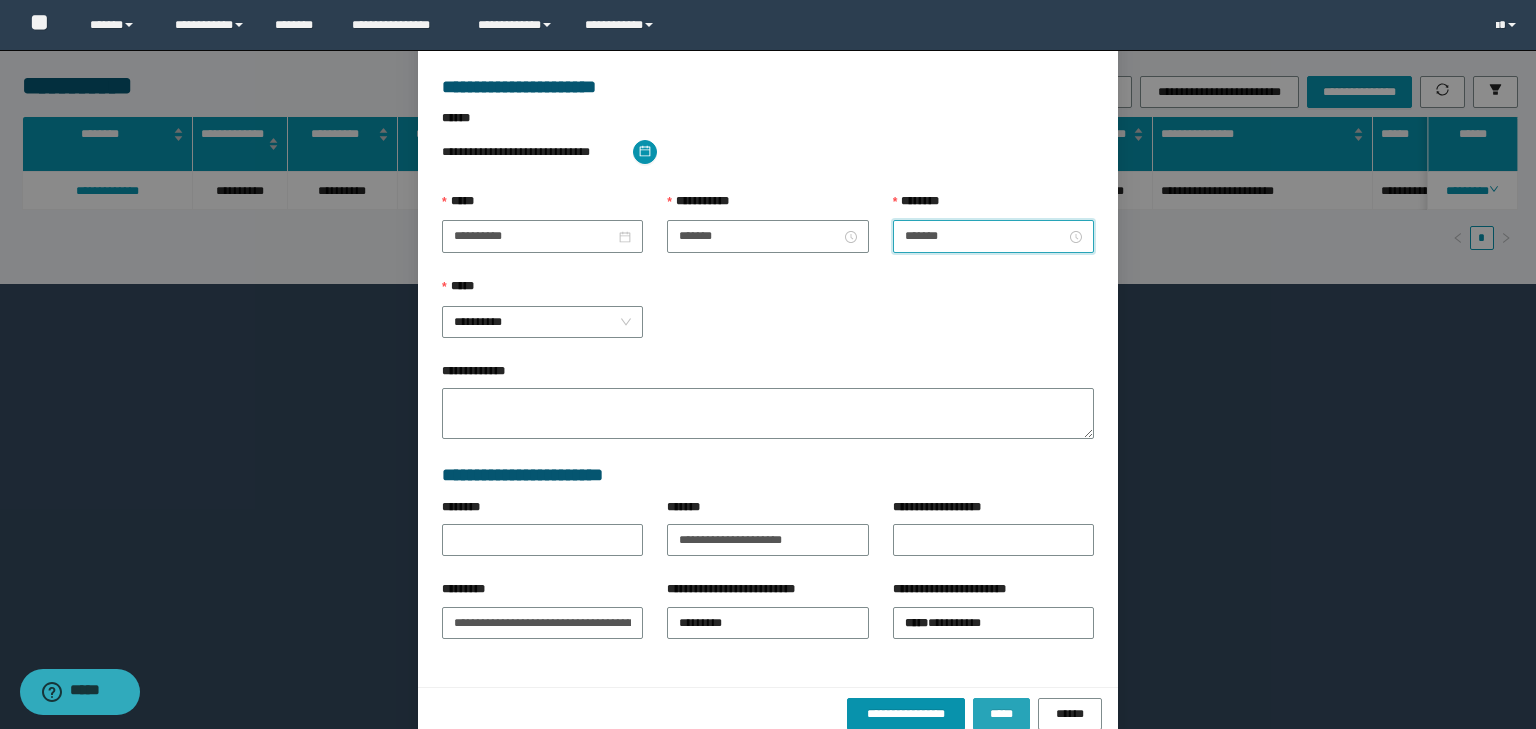 scroll, scrollTop: 139, scrollLeft: 0, axis: vertical 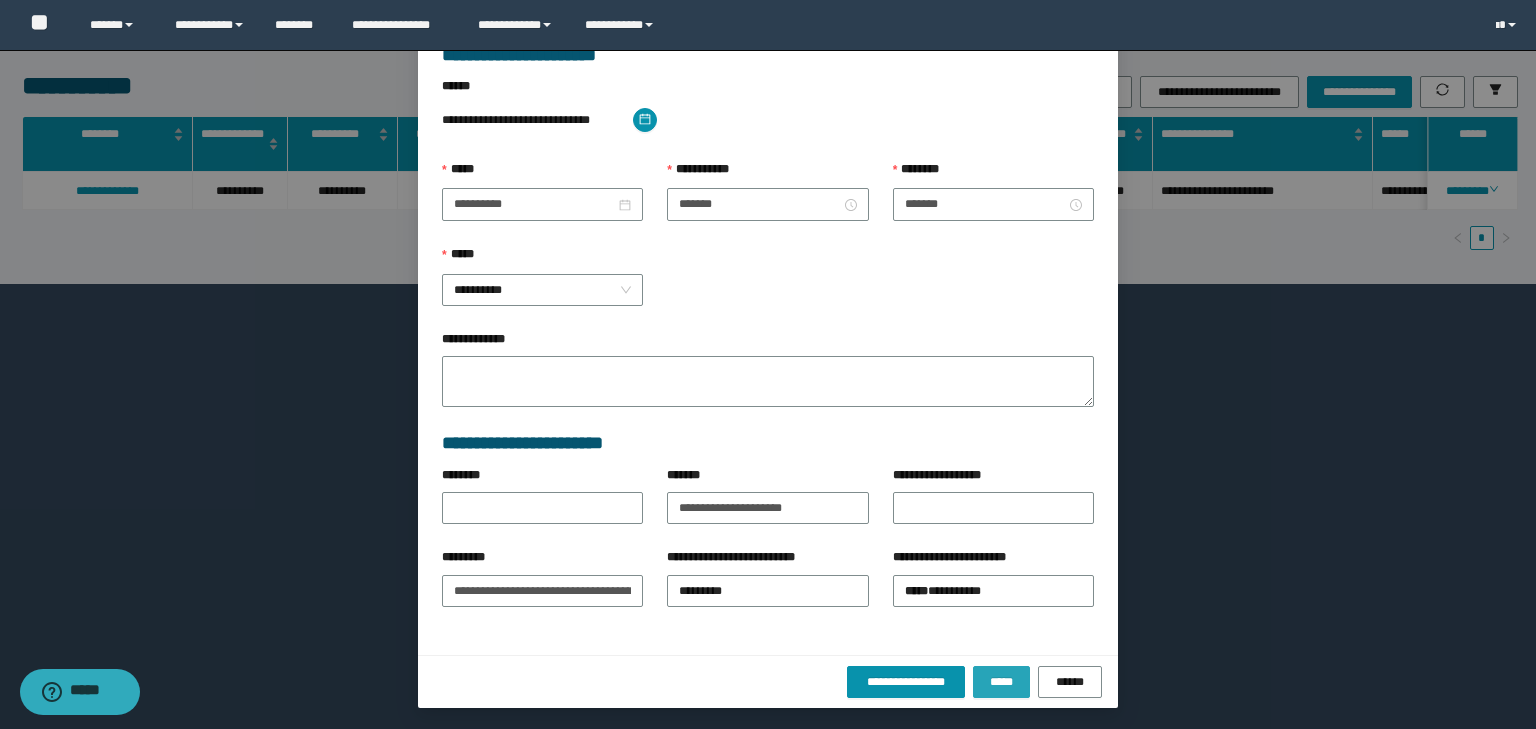 click on "*****" at bounding box center (1001, 682) 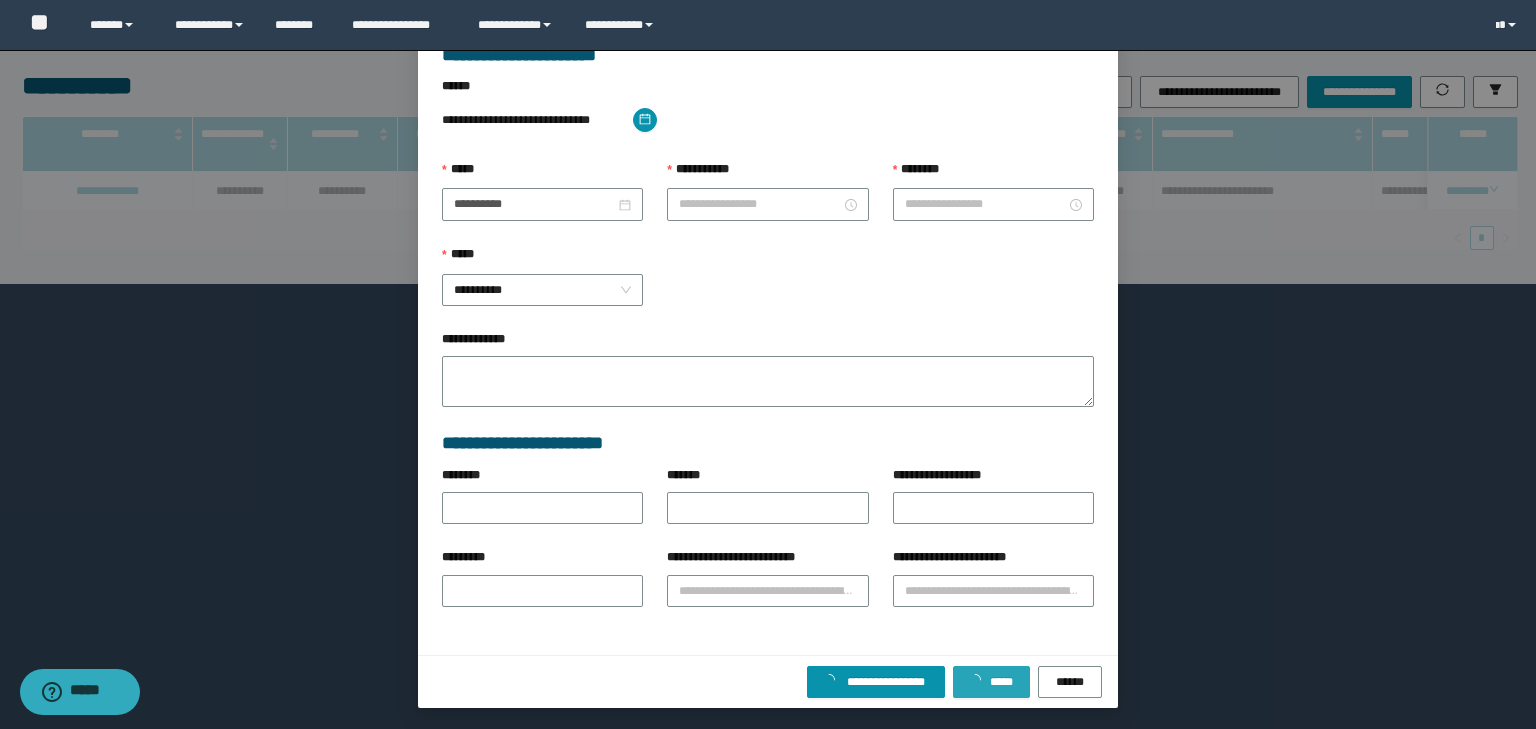 scroll, scrollTop: 39, scrollLeft: 0, axis: vertical 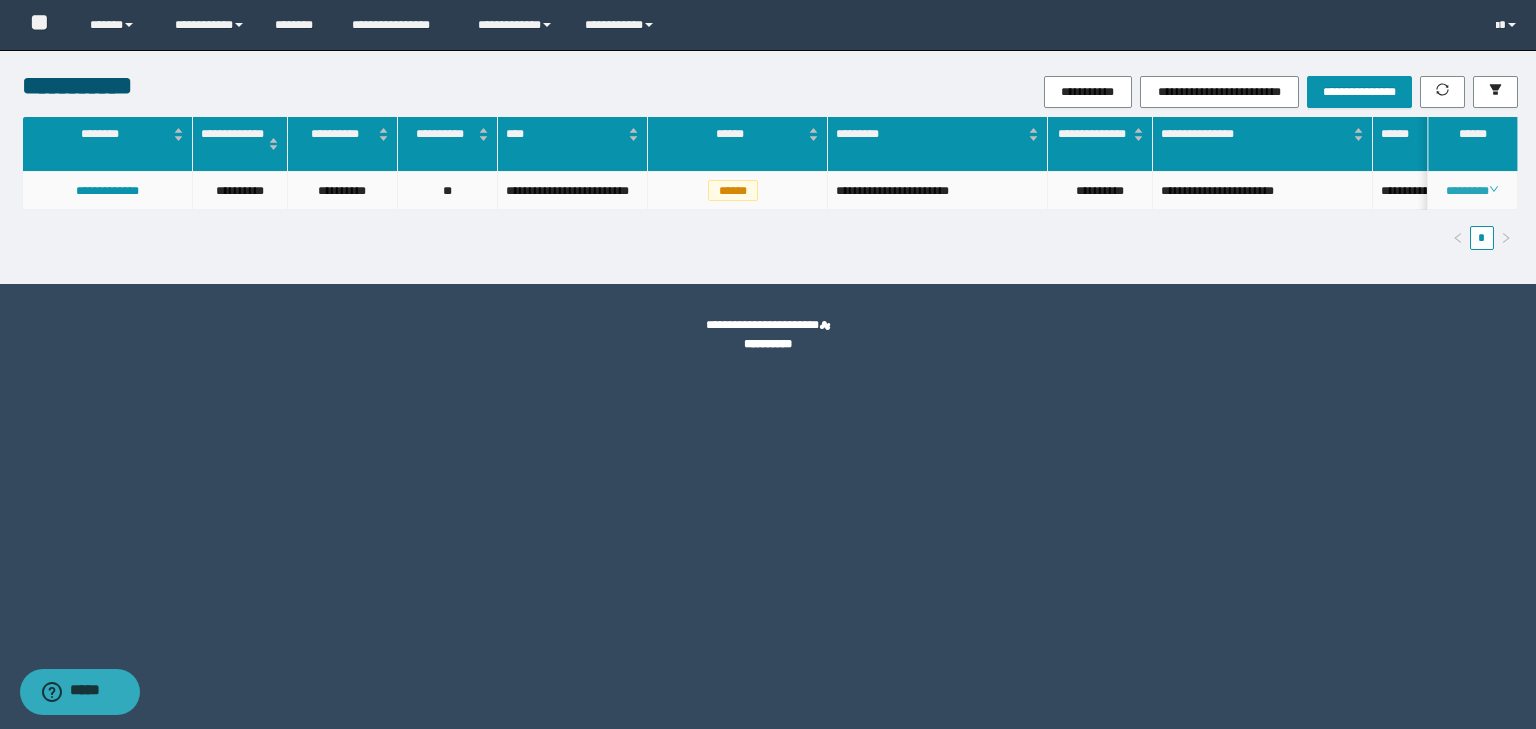 click 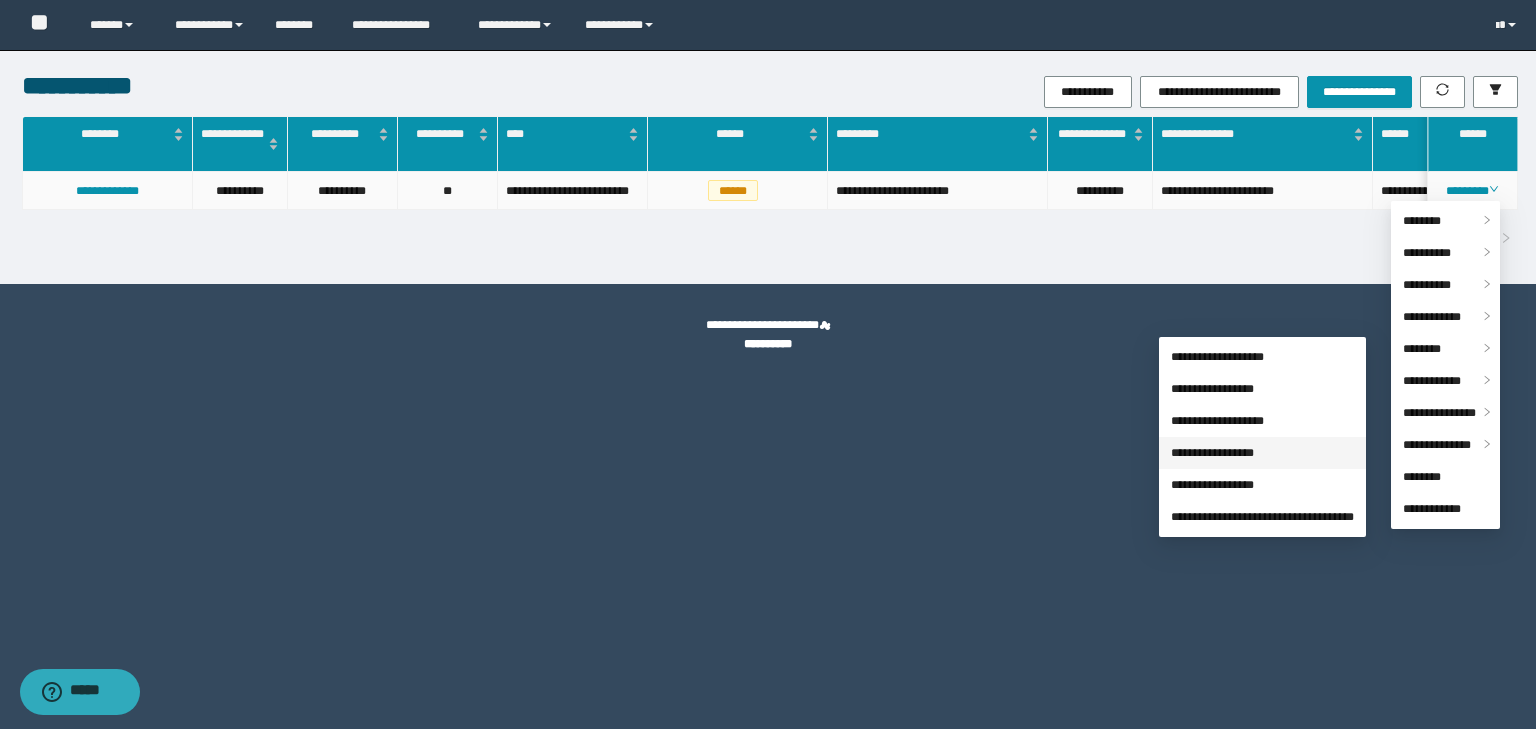 click on "**********" at bounding box center (1212, 453) 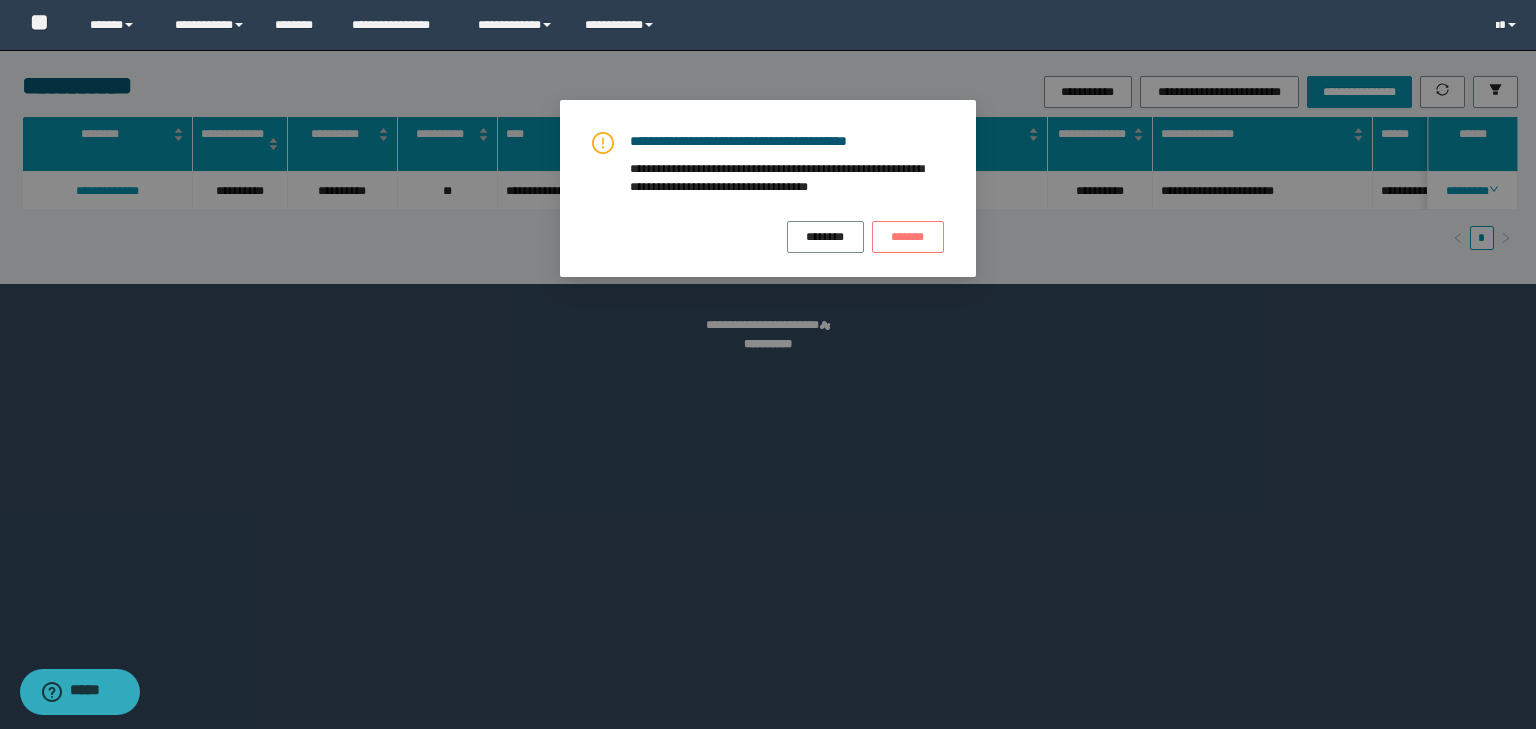 click on "*******" at bounding box center (908, 237) 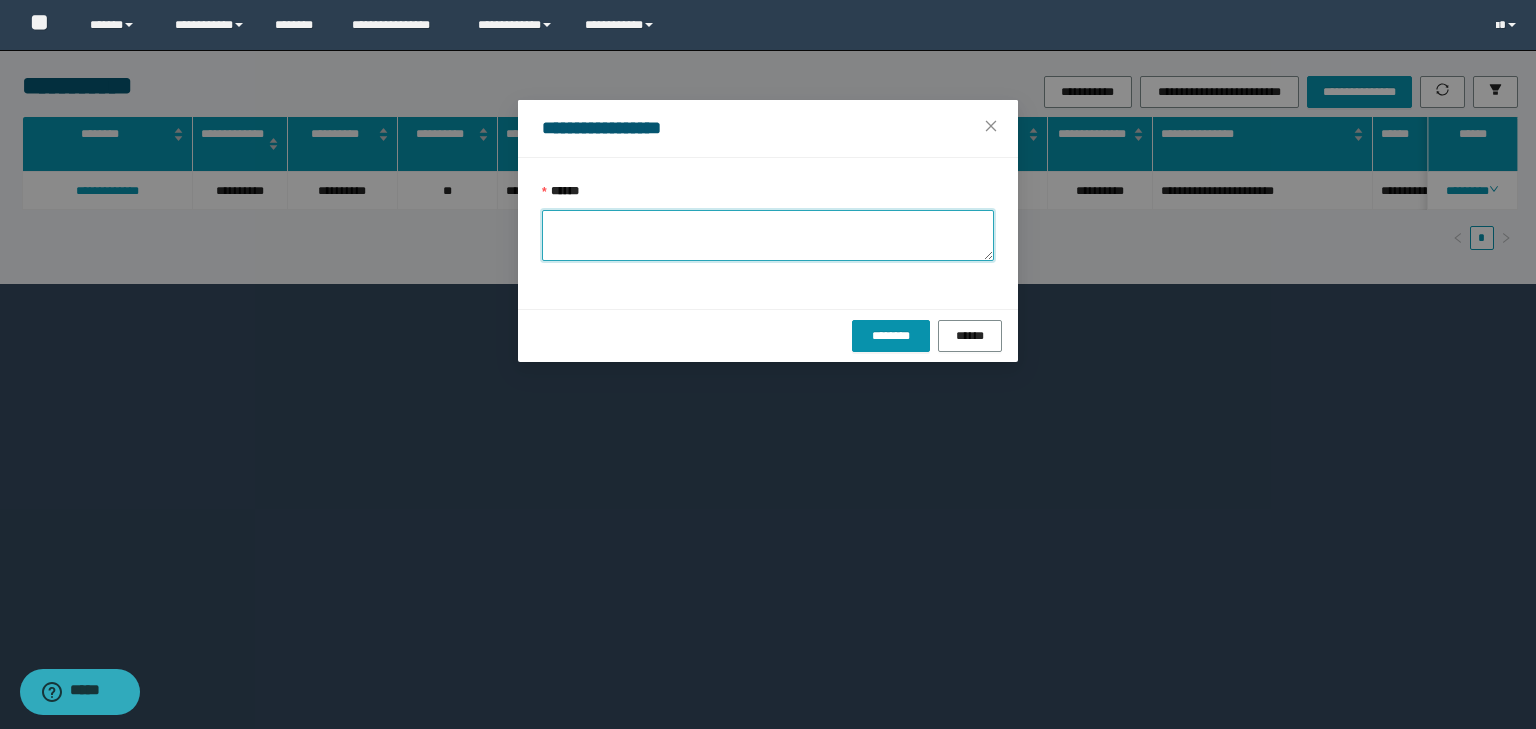 click on "******" at bounding box center (768, 235) 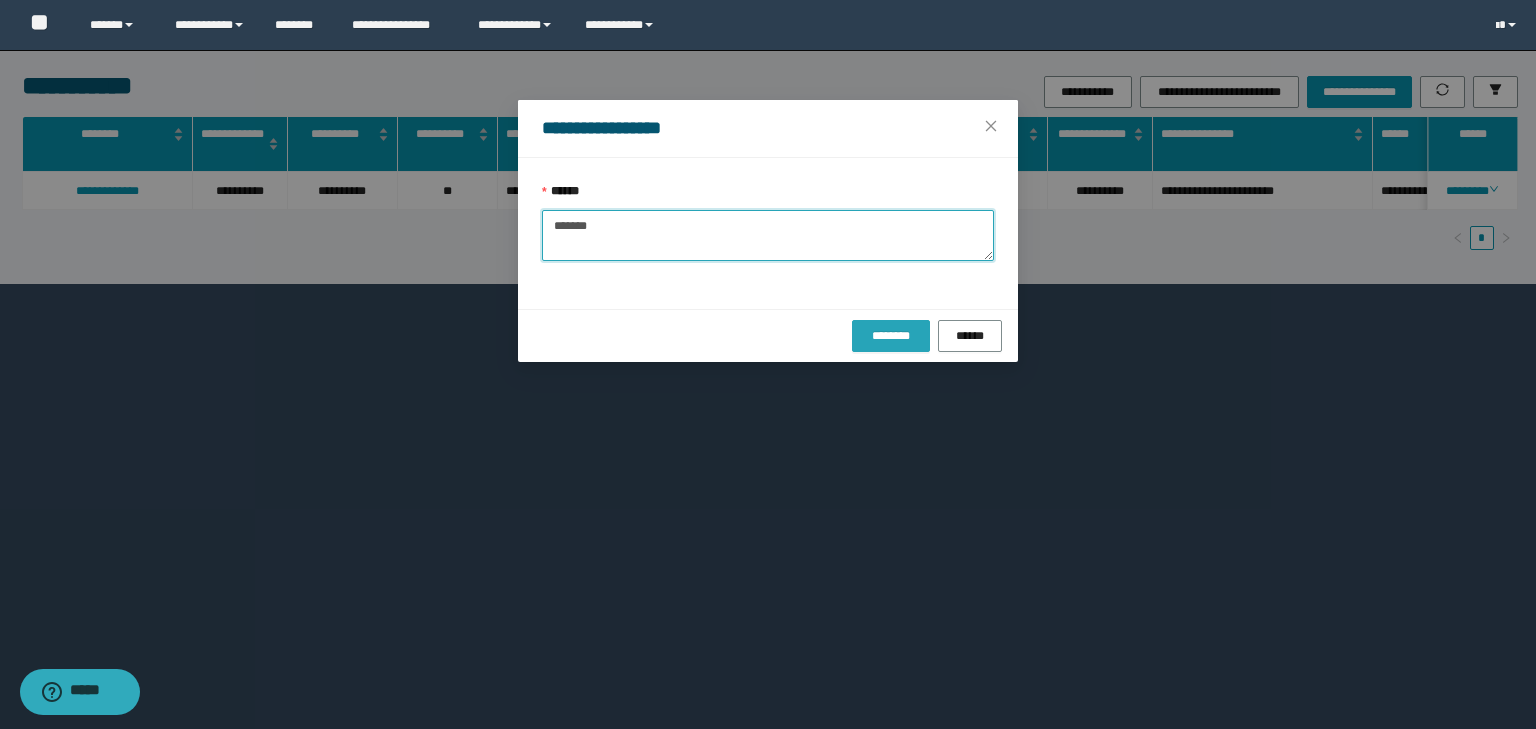 type on "*******" 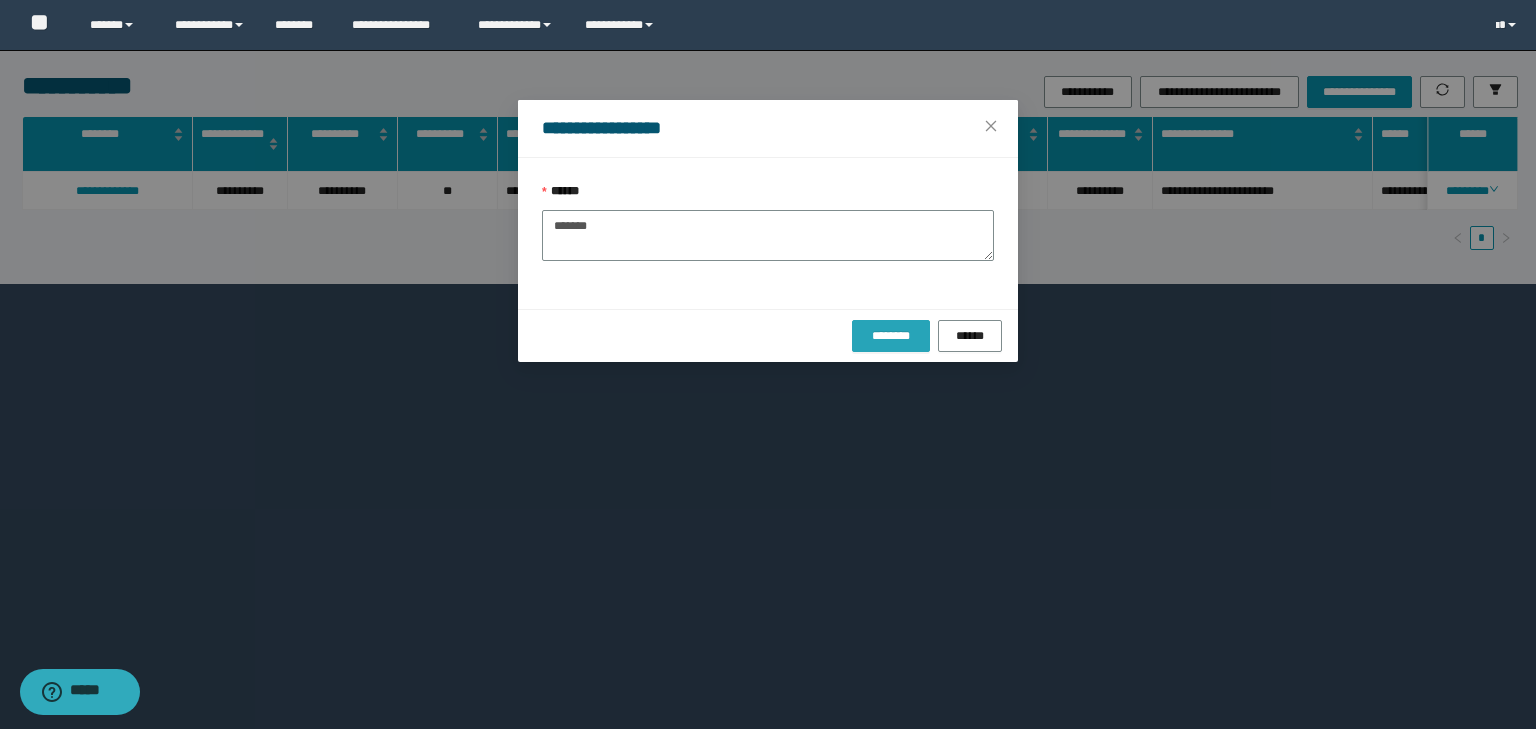 click on "********" at bounding box center (890, 336) 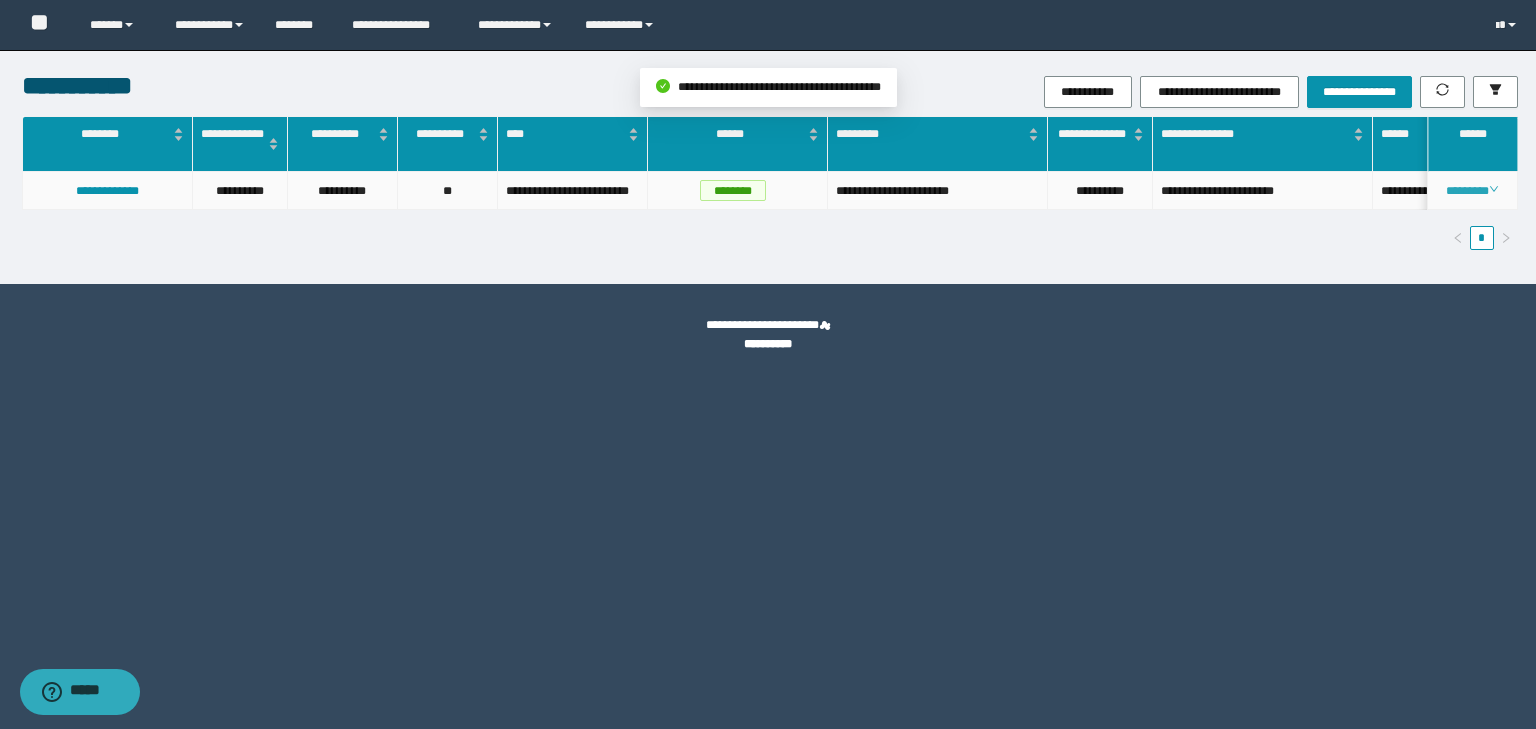 click 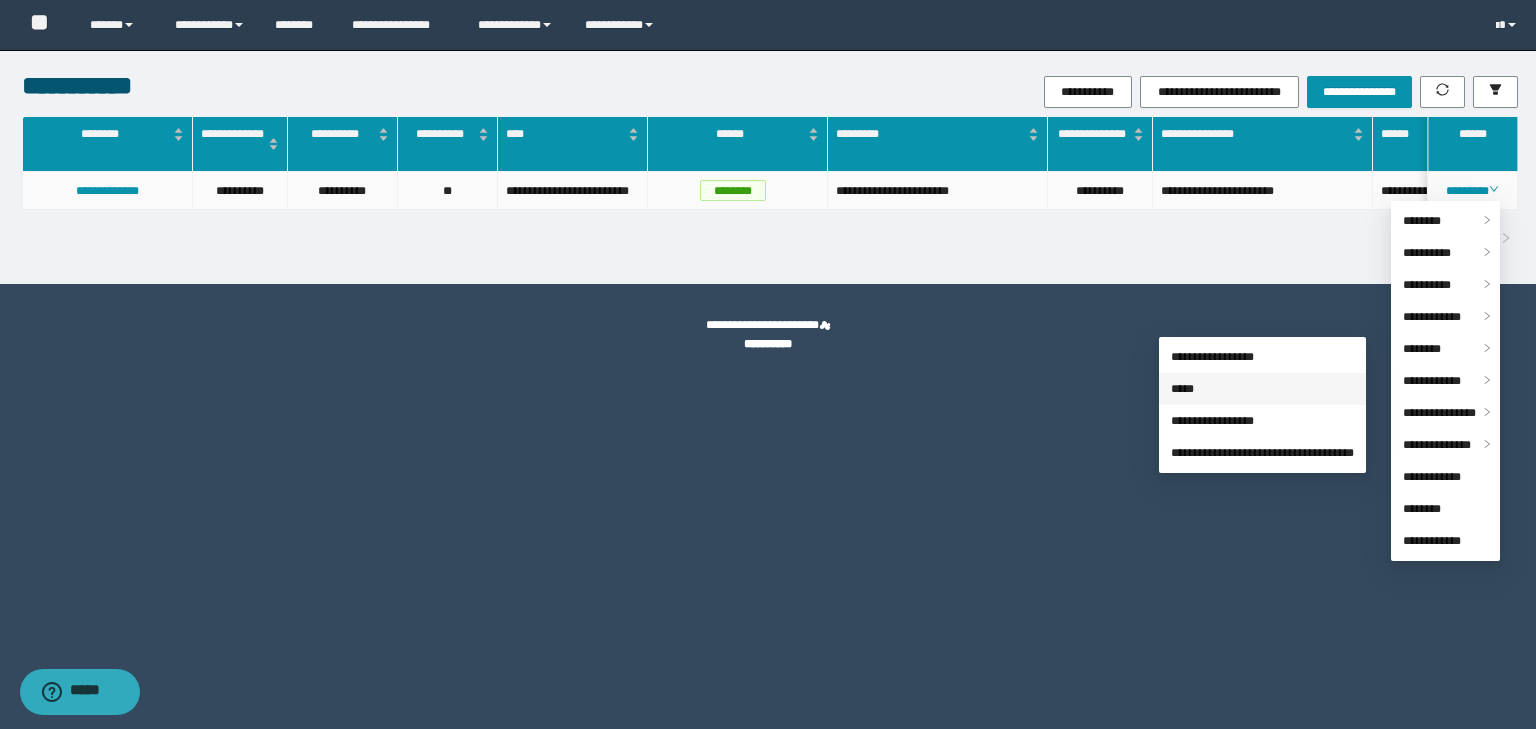 click on "*****" at bounding box center [1182, 389] 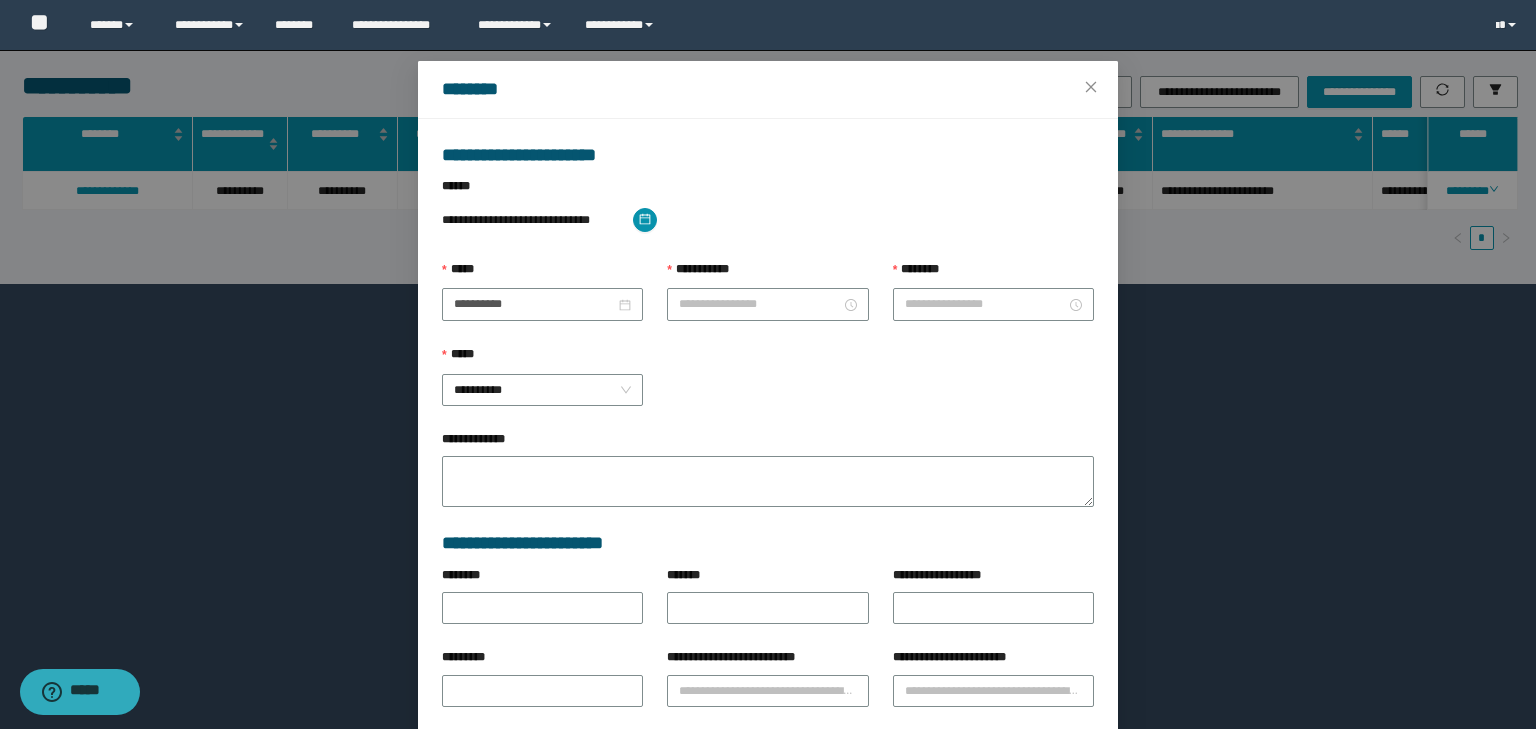type on "**********" 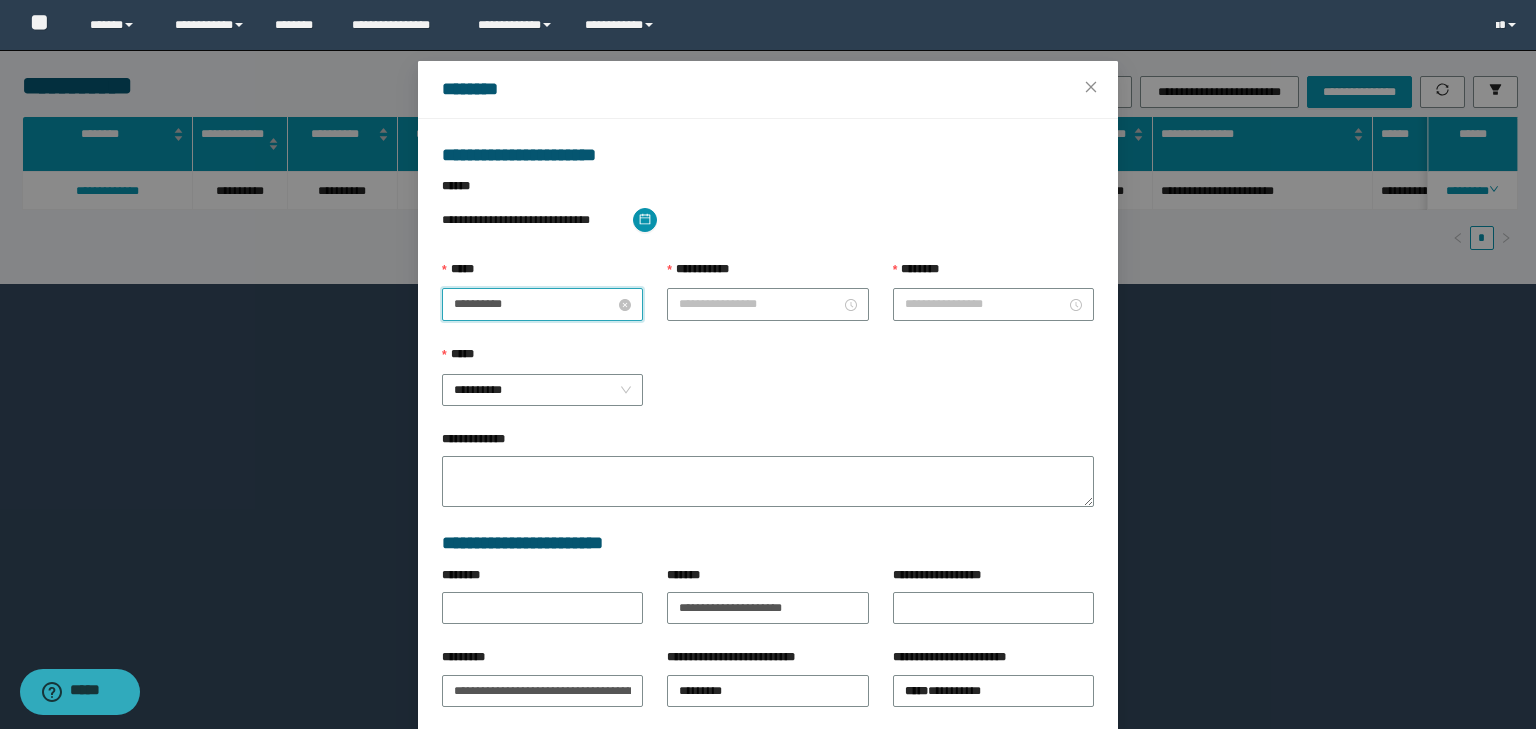 click on "**********" at bounding box center (534, 304) 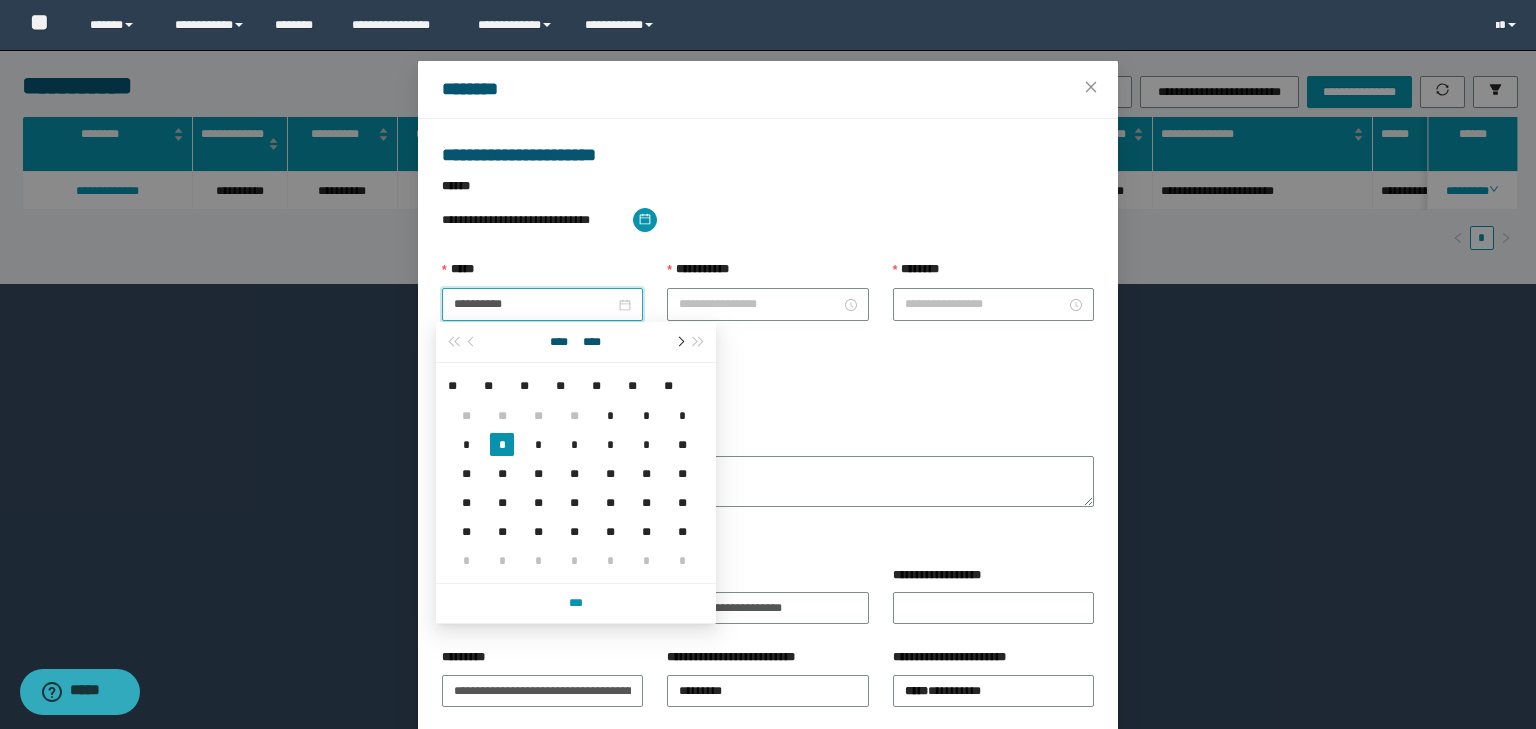 click at bounding box center (679, 342) 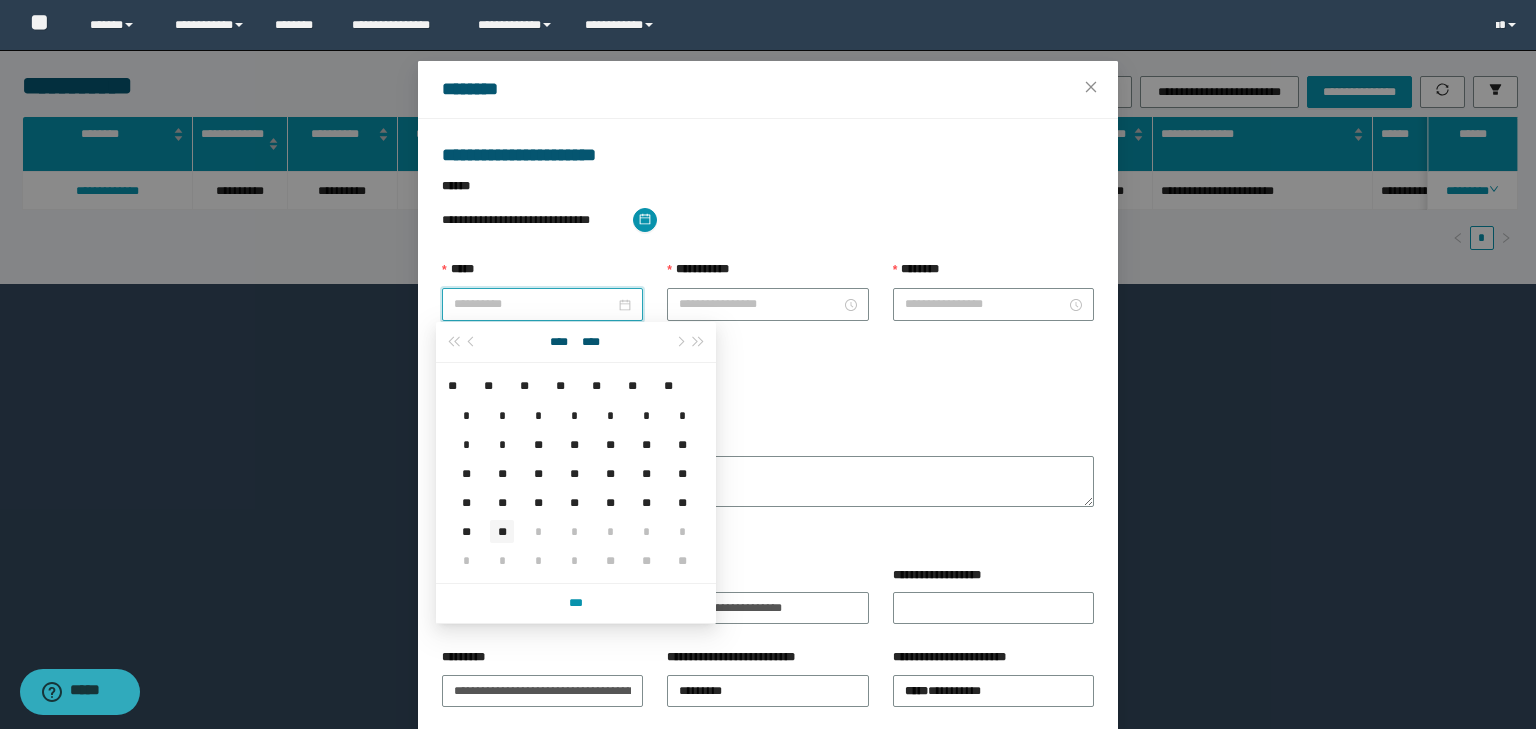 type on "**********" 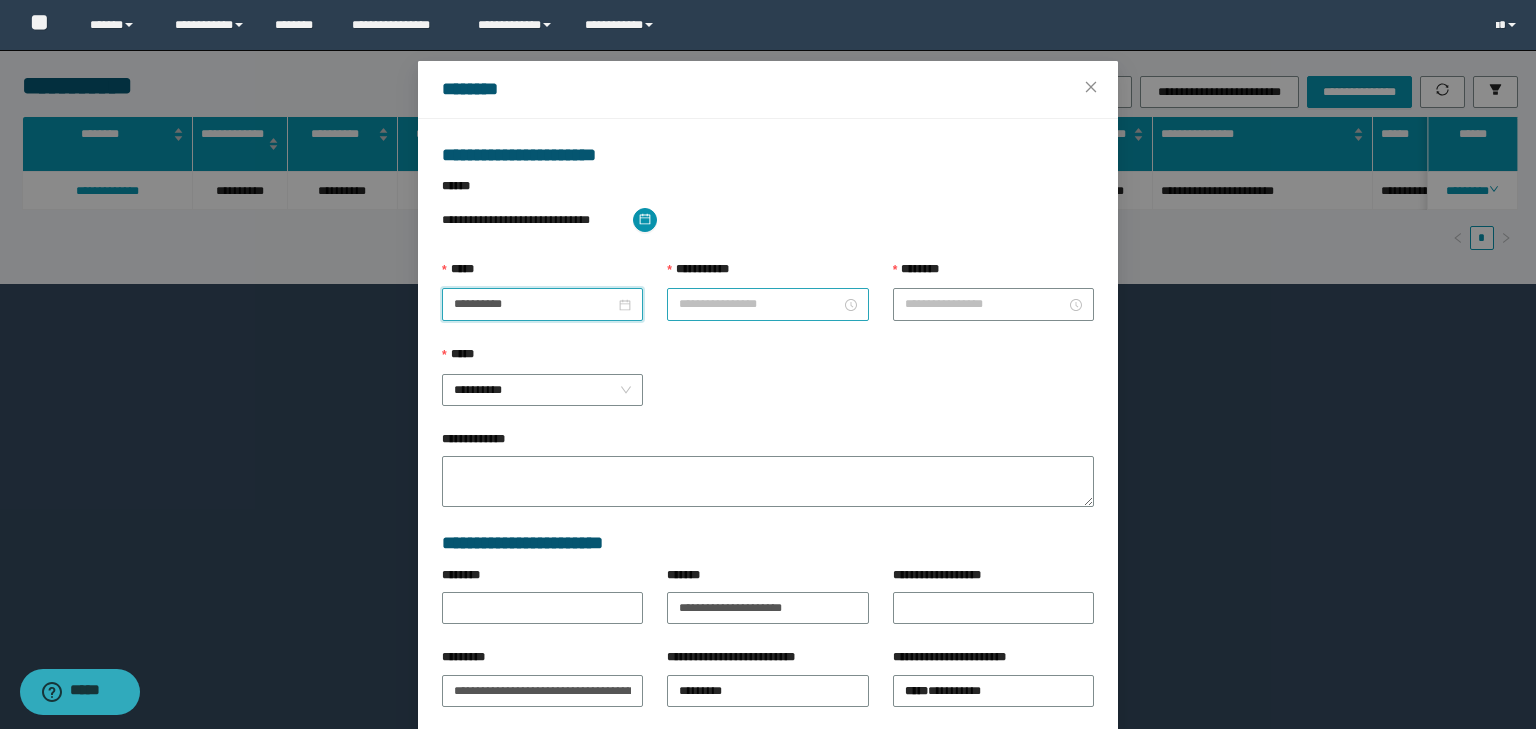 click on "**********" at bounding box center (759, 304) 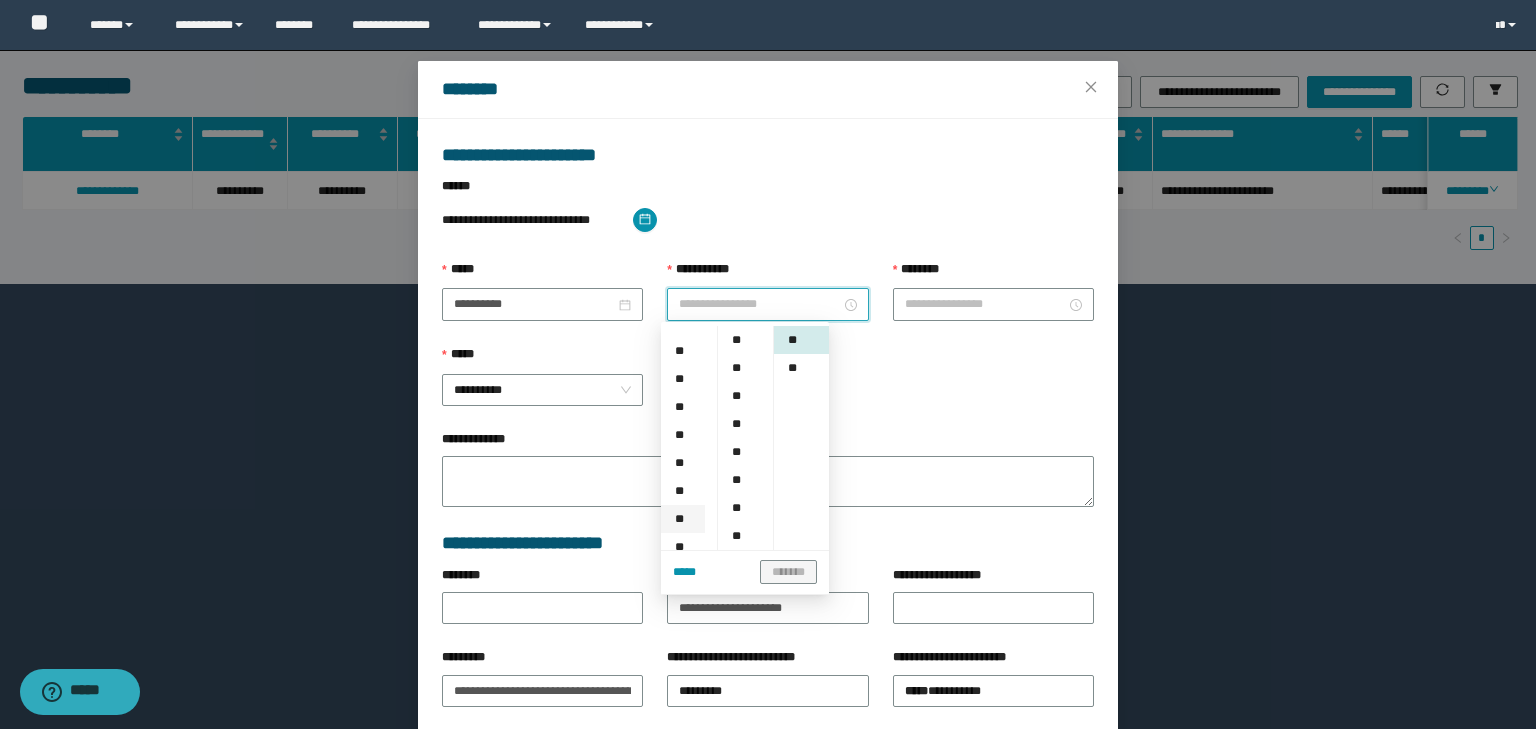 click on "**" at bounding box center [683, 519] 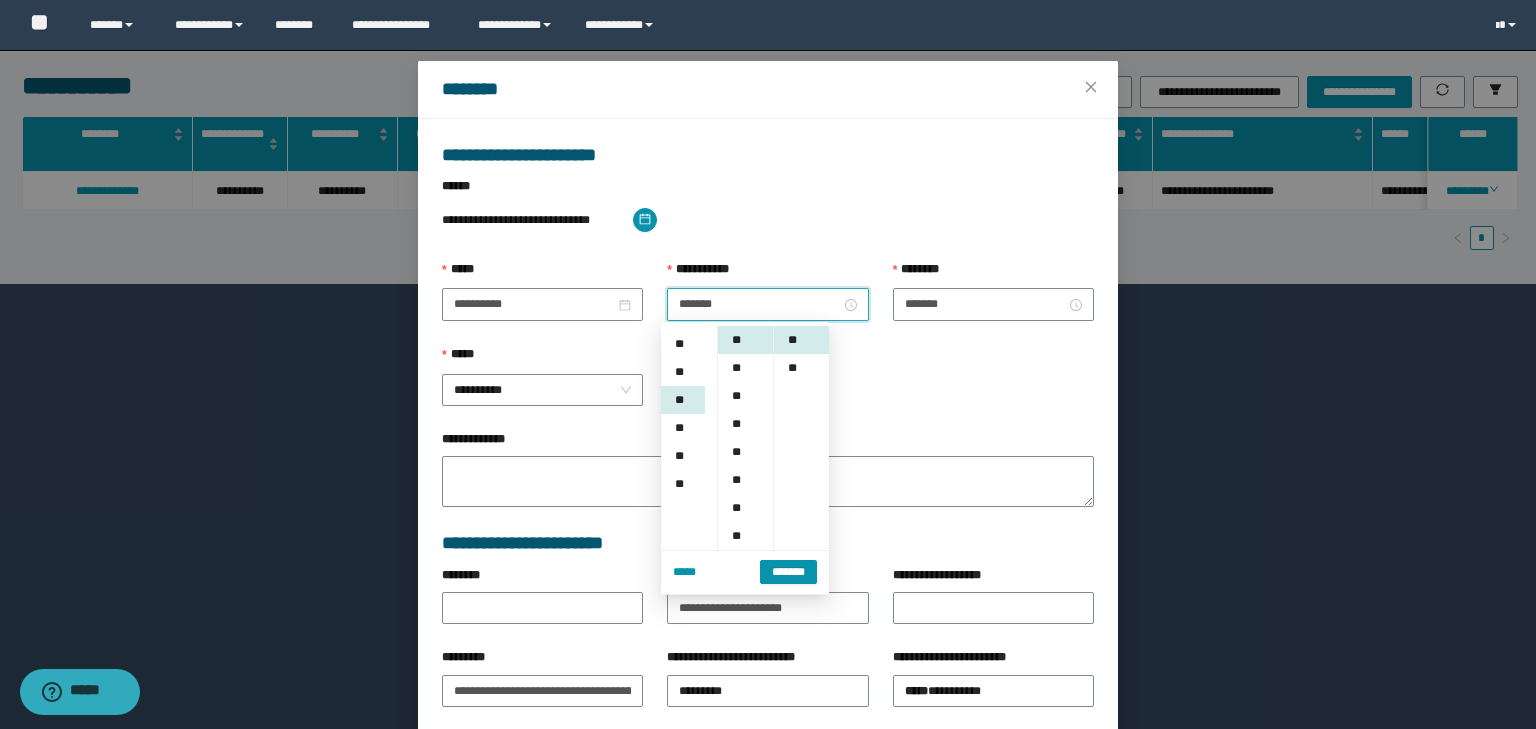 scroll, scrollTop: 224, scrollLeft: 0, axis: vertical 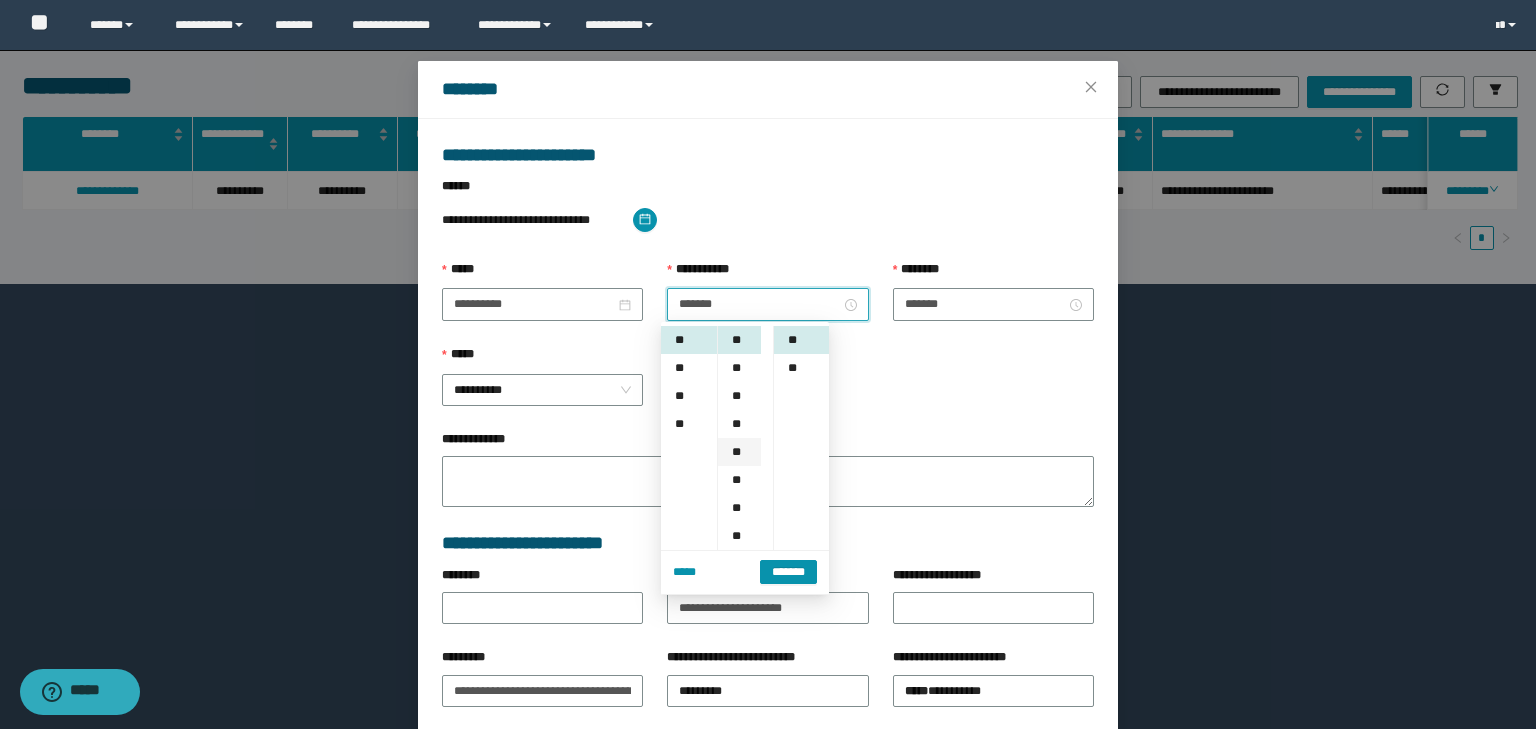 click on "**" at bounding box center [739, 452] 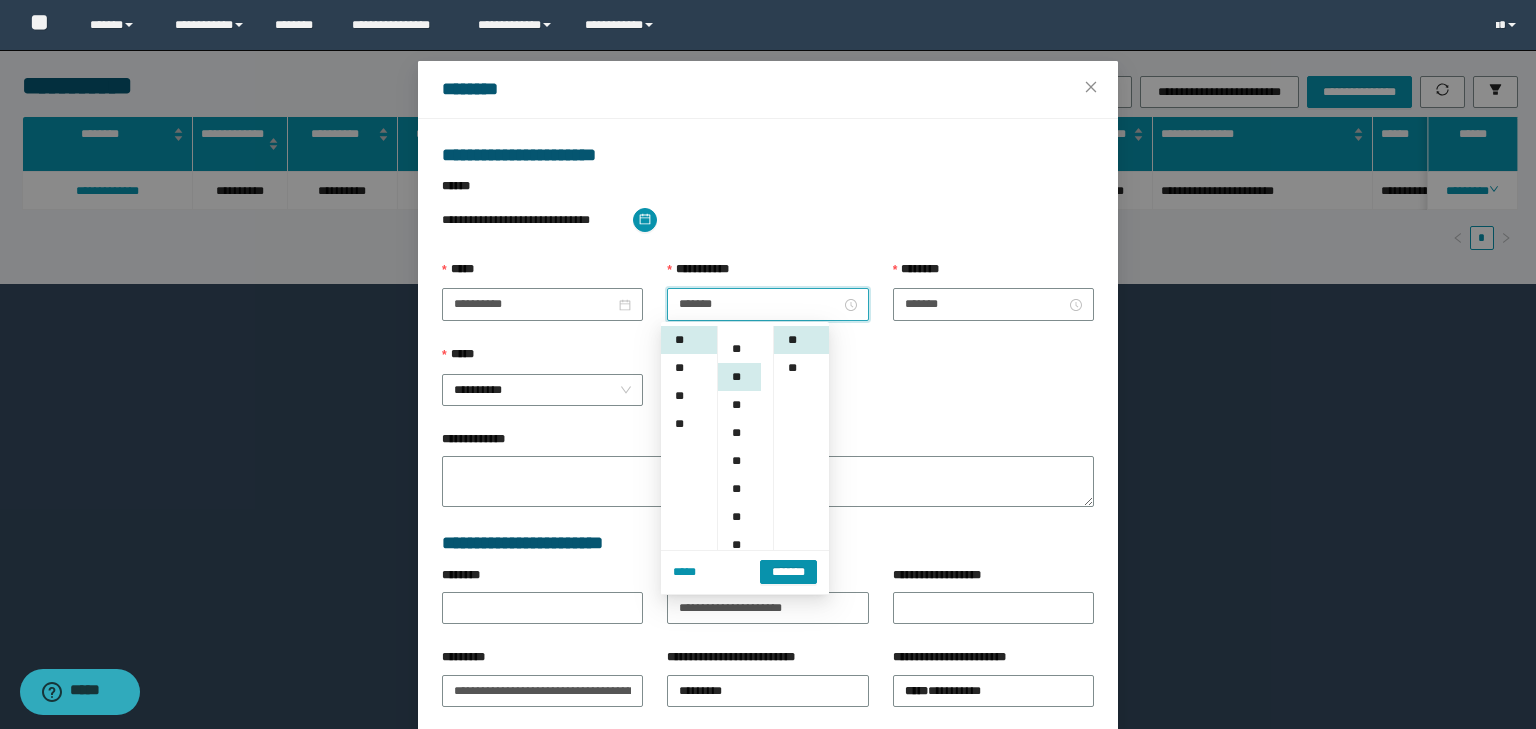 scroll, scrollTop: 112, scrollLeft: 0, axis: vertical 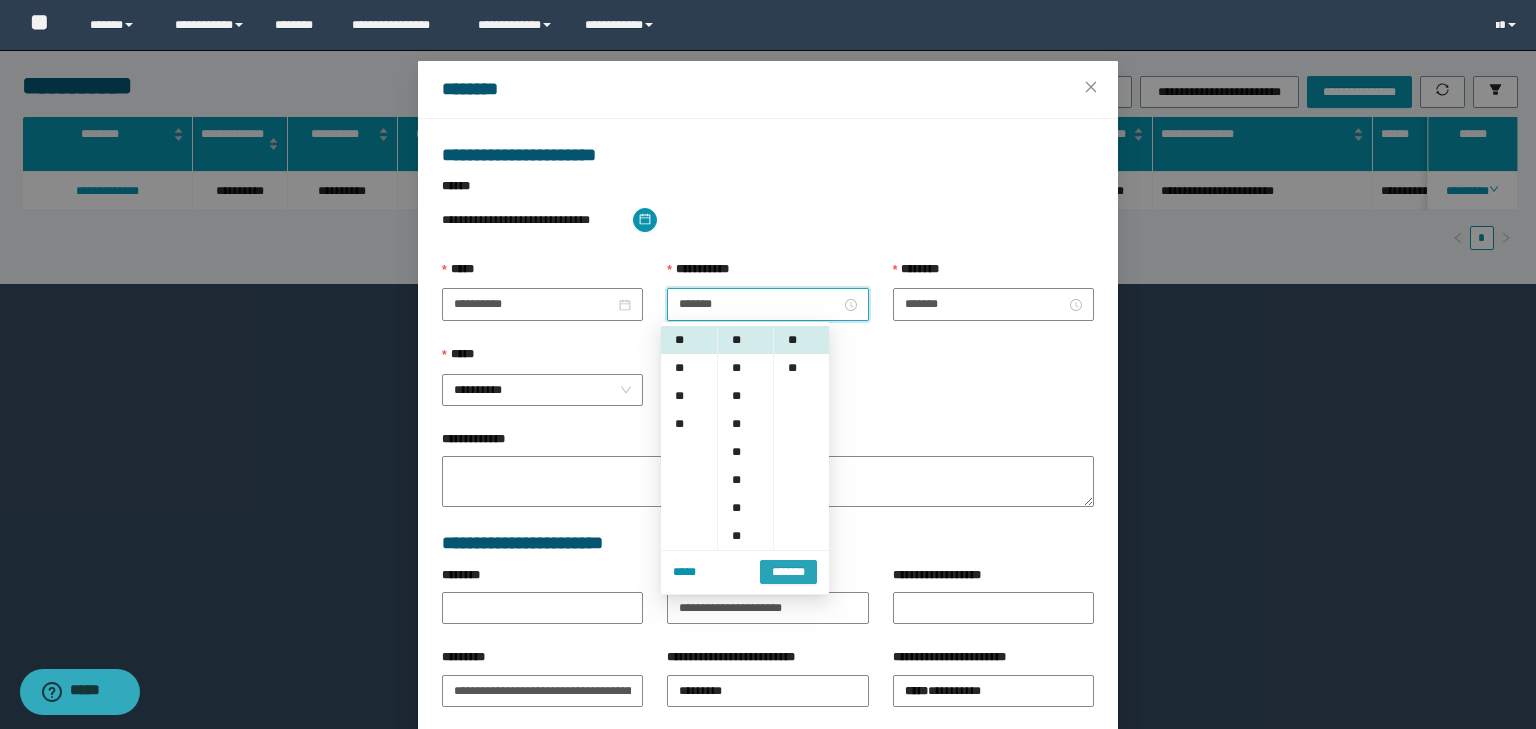 click on "*******" at bounding box center (788, 572) 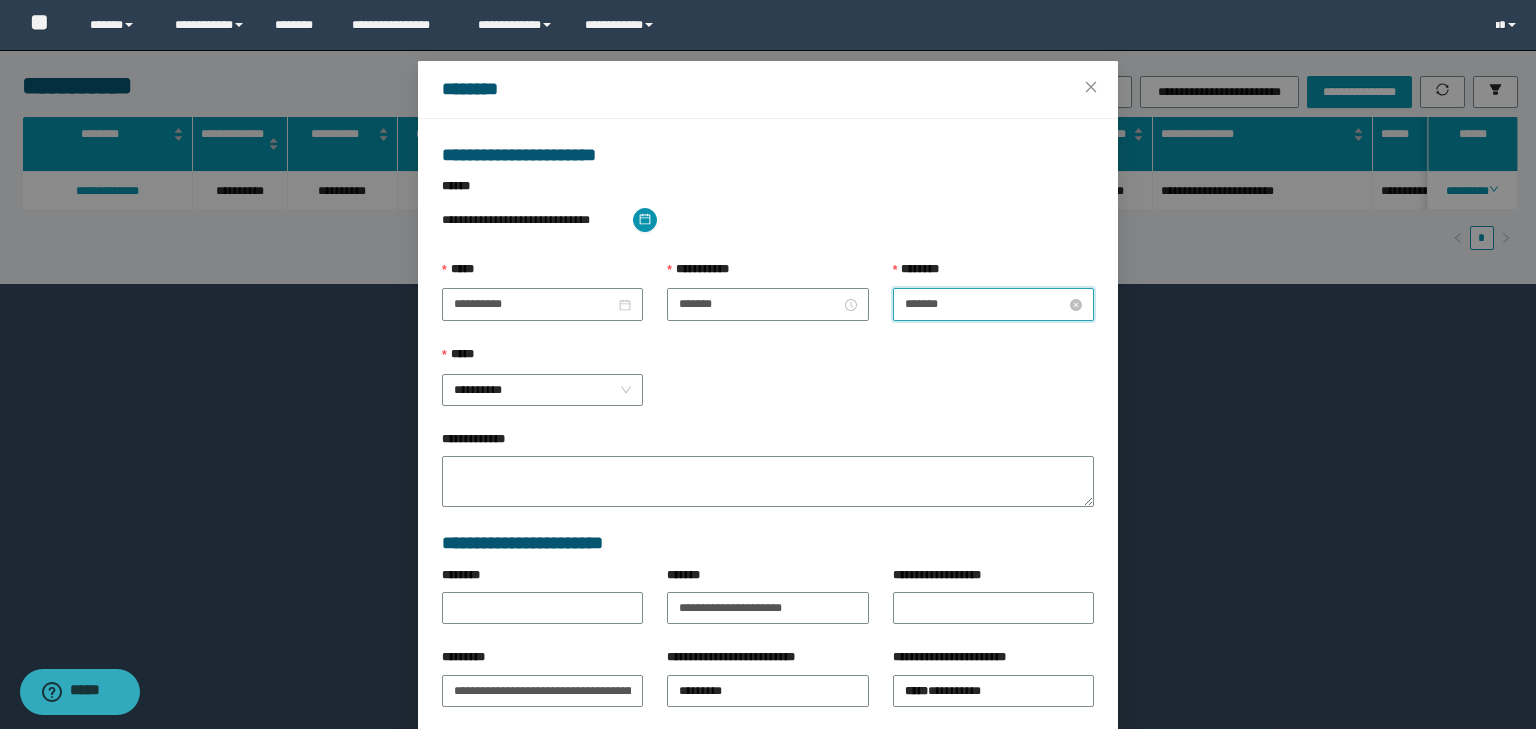 click on "*******" at bounding box center (985, 304) 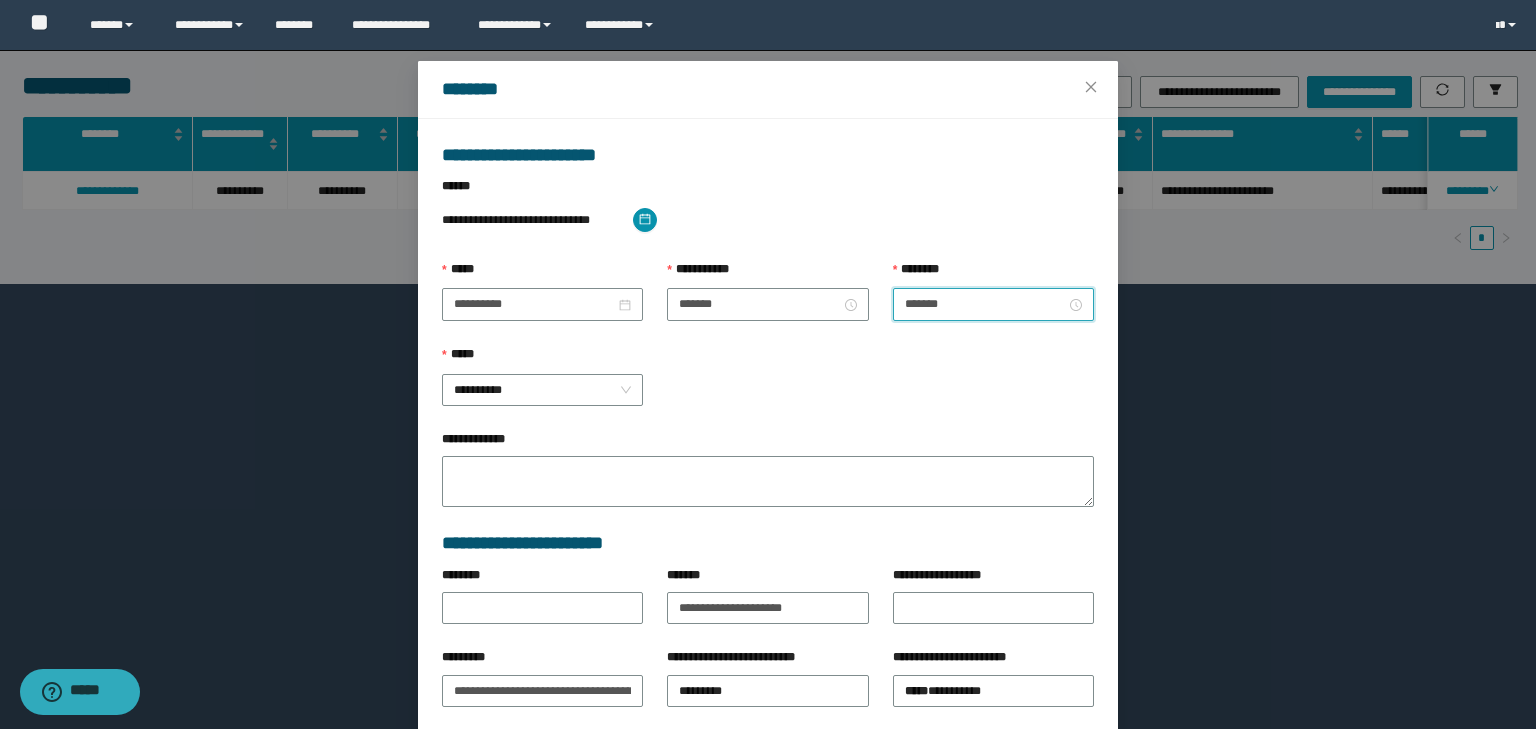 scroll, scrollTop: 224, scrollLeft: 0, axis: vertical 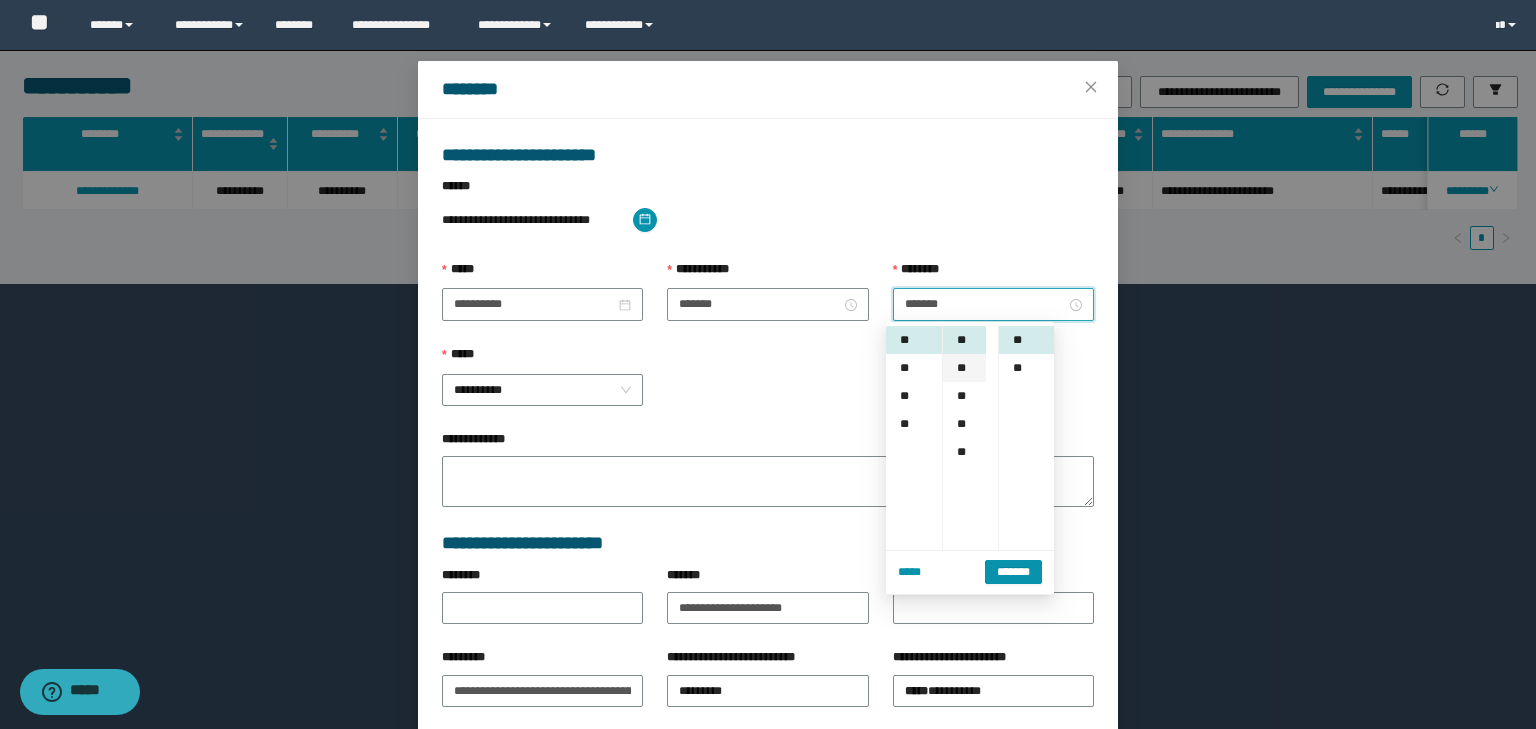 click on "**" at bounding box center [964, 368] 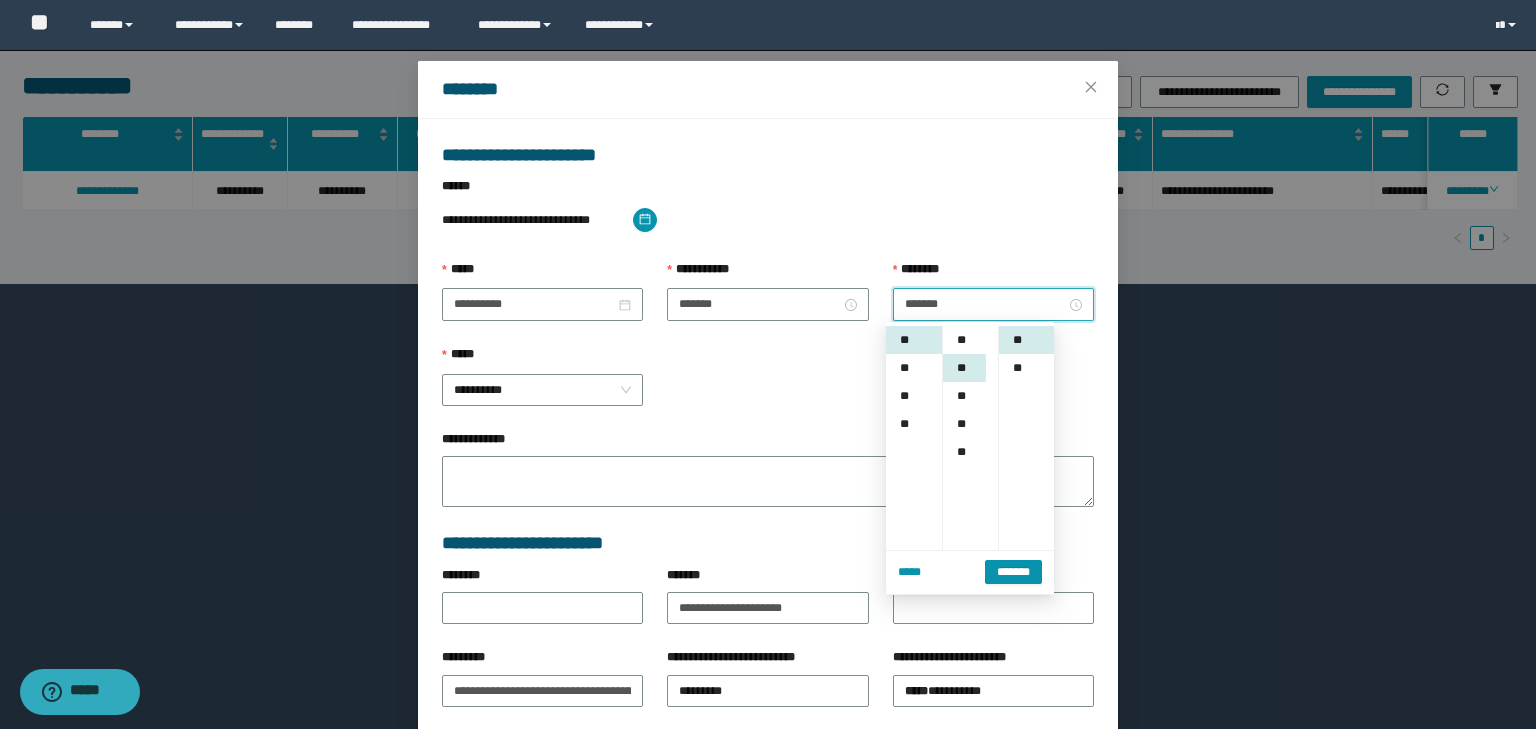 scroll, scrollTop: 224, scrollLeft: 0, axis: vertical 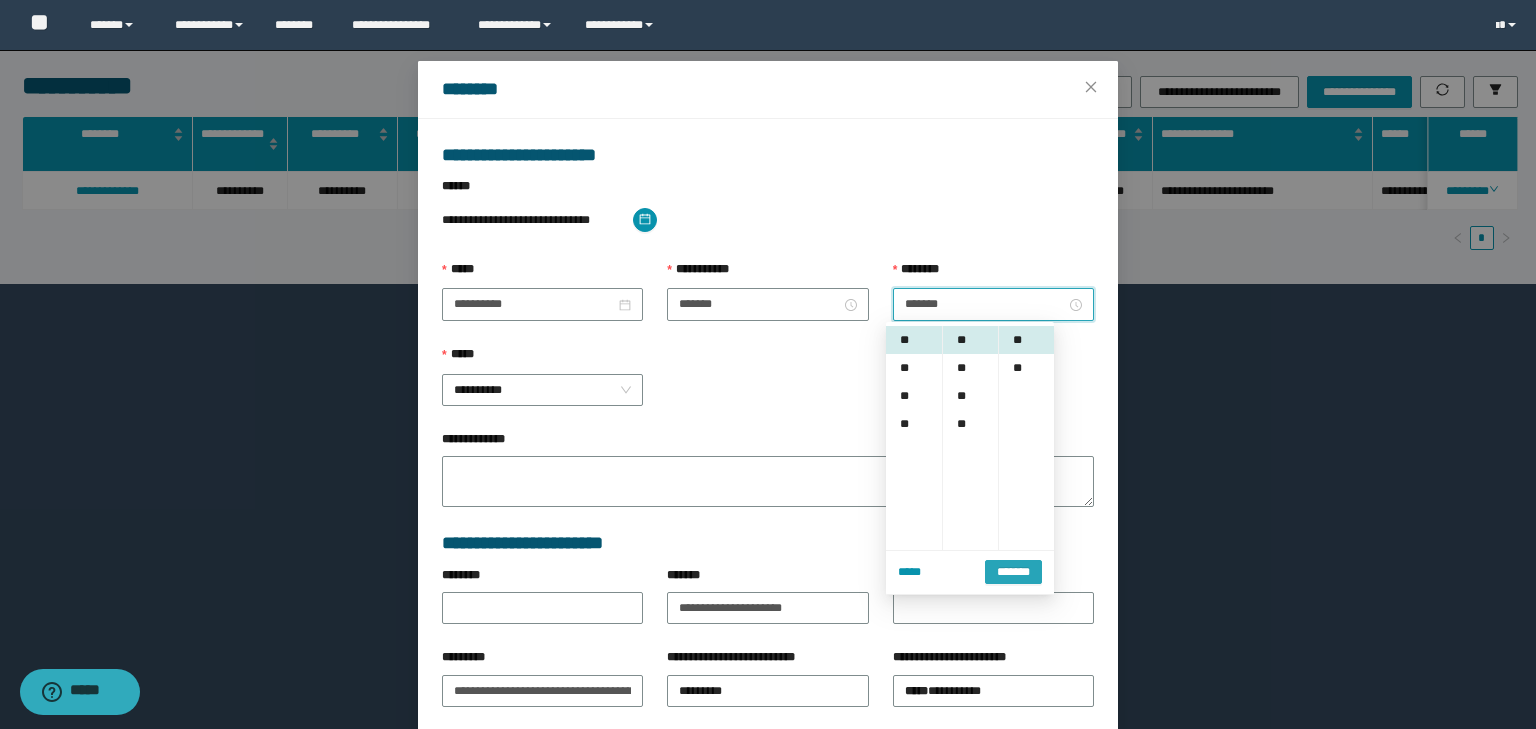 click on "*******" at bounding box center (1013, 572) 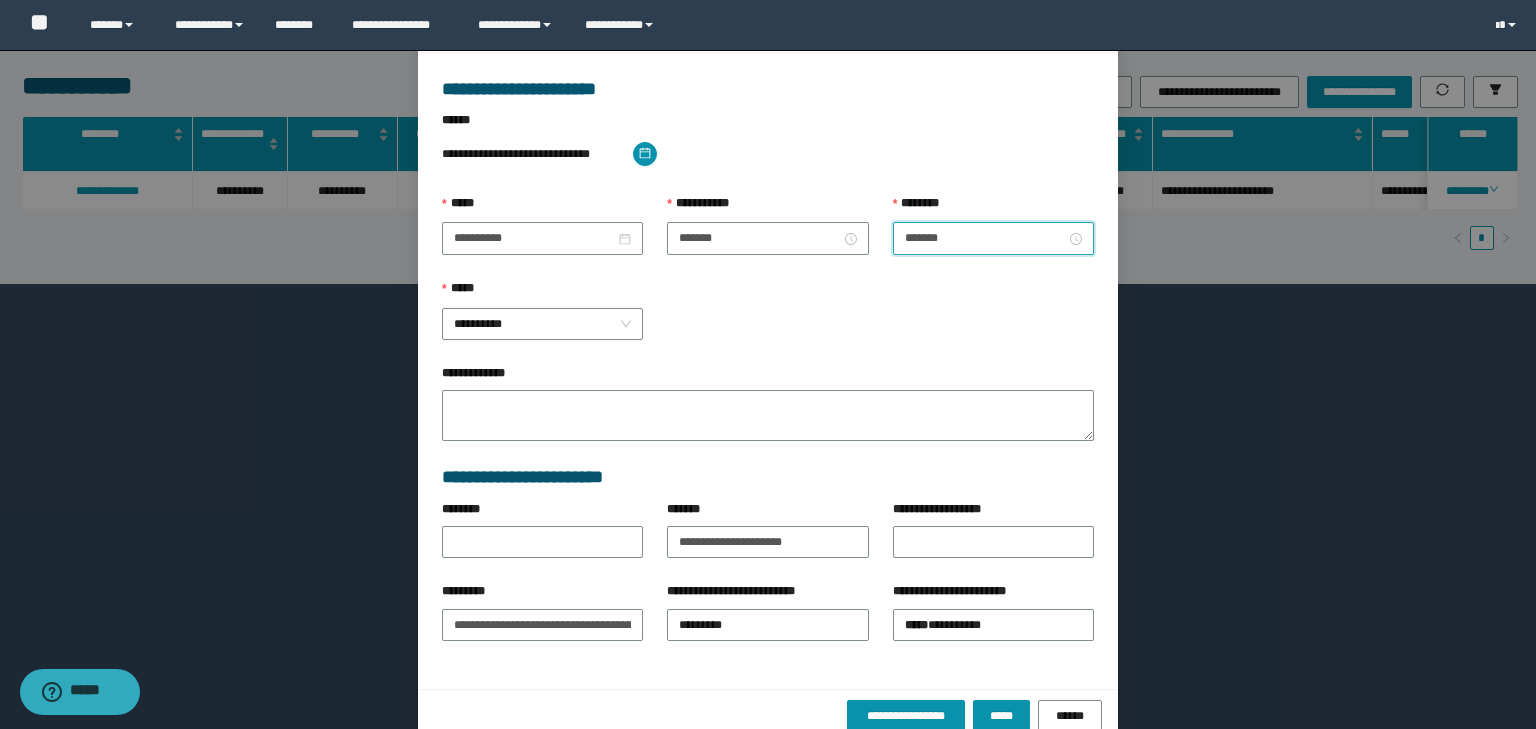 scroll, scrollTop: 139, scrollLeft: 0, axis: vertical 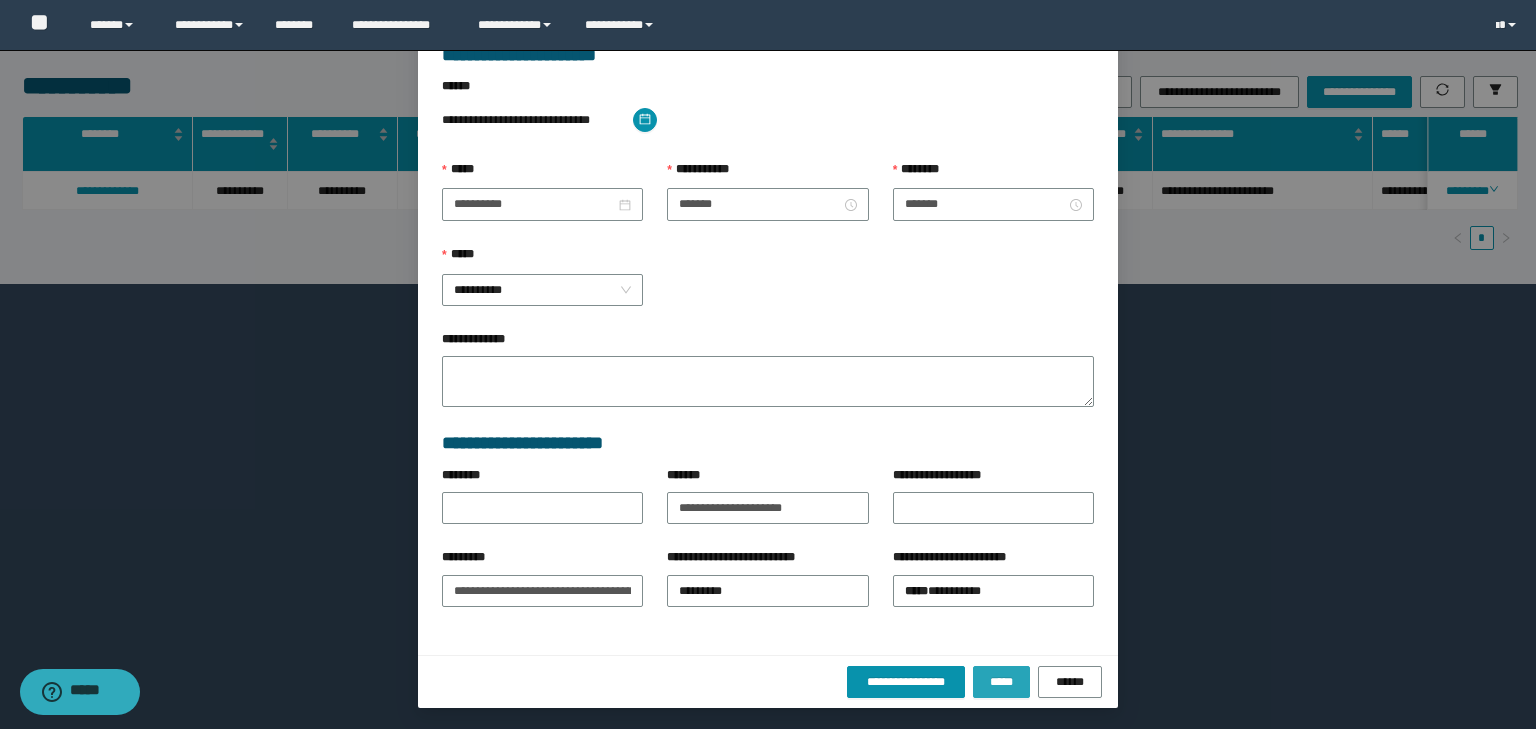 click on "*****" at bounding box center [1001, 682] 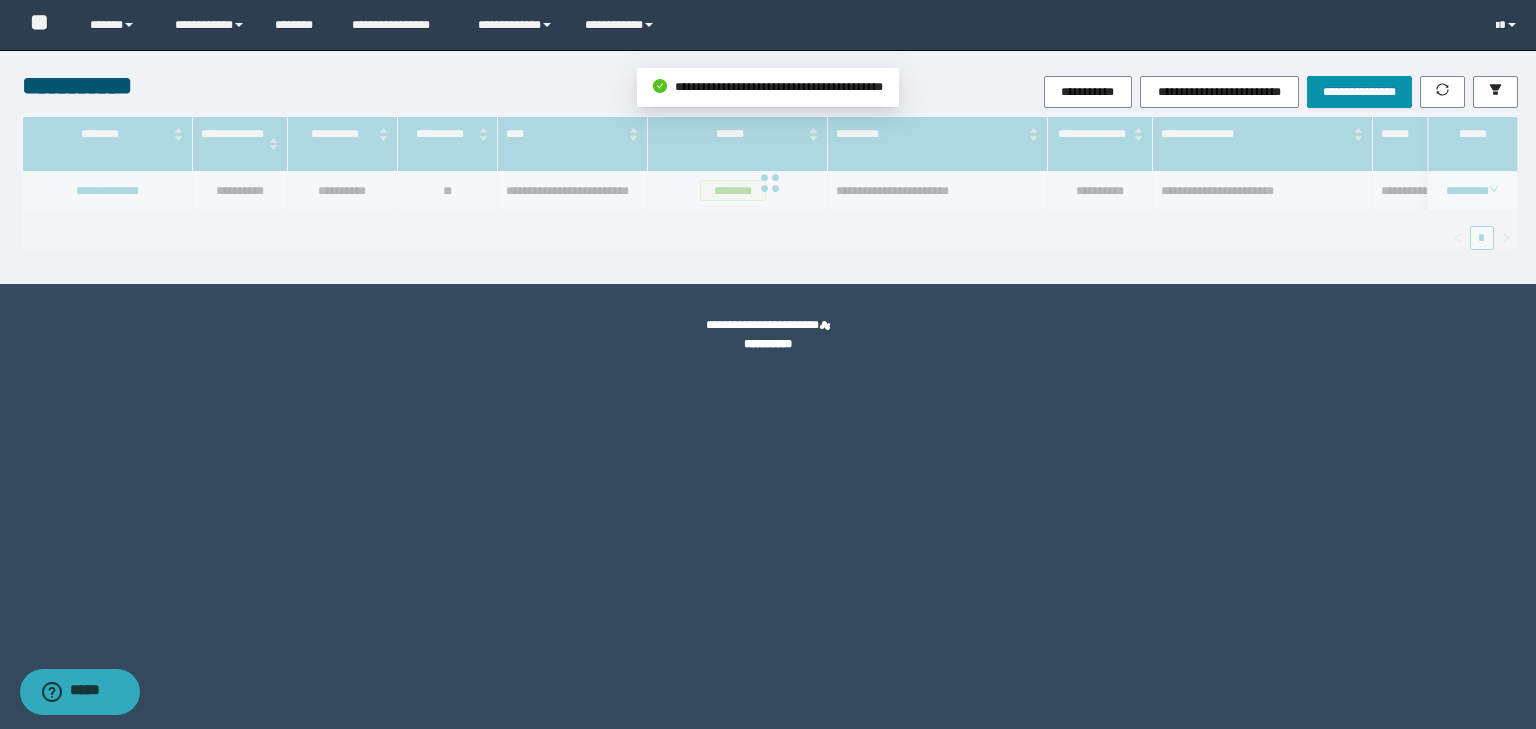 scroll, scrollTop: 39, scrollLeft: 0, axis: vertical 